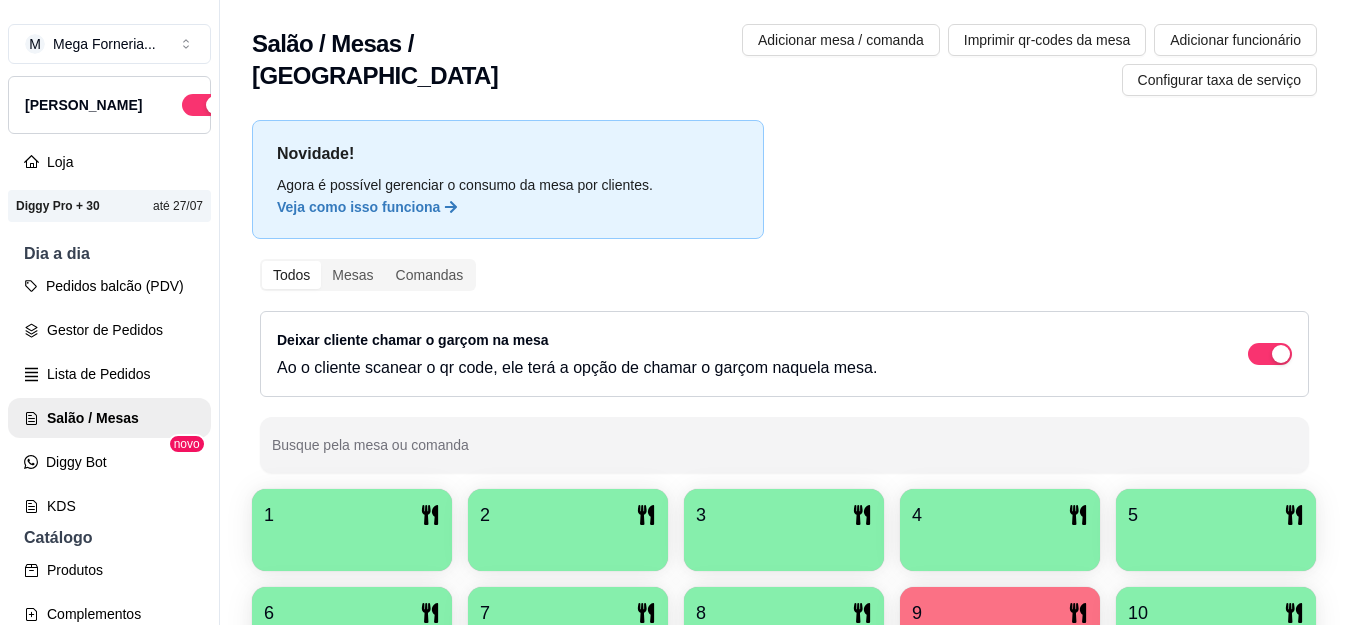 scroll, scrollTop: 0, scrollLeft: 0, axis: both 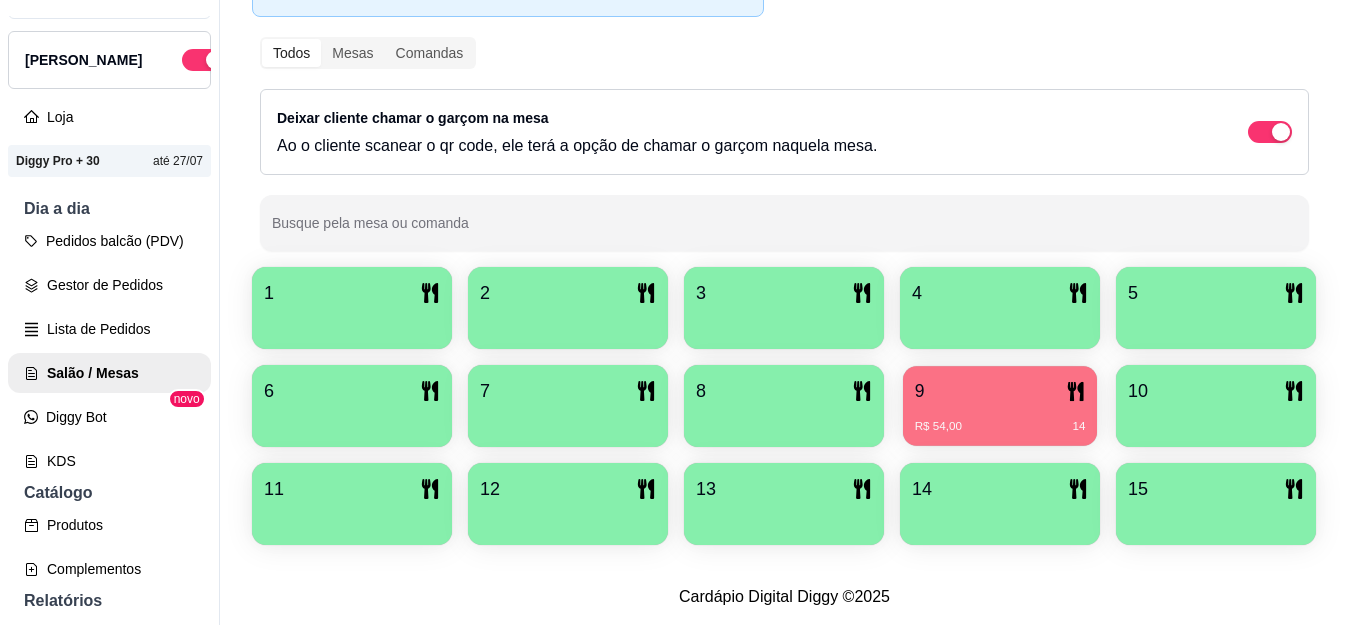 click on "9" at bounding box center [1000, 391] 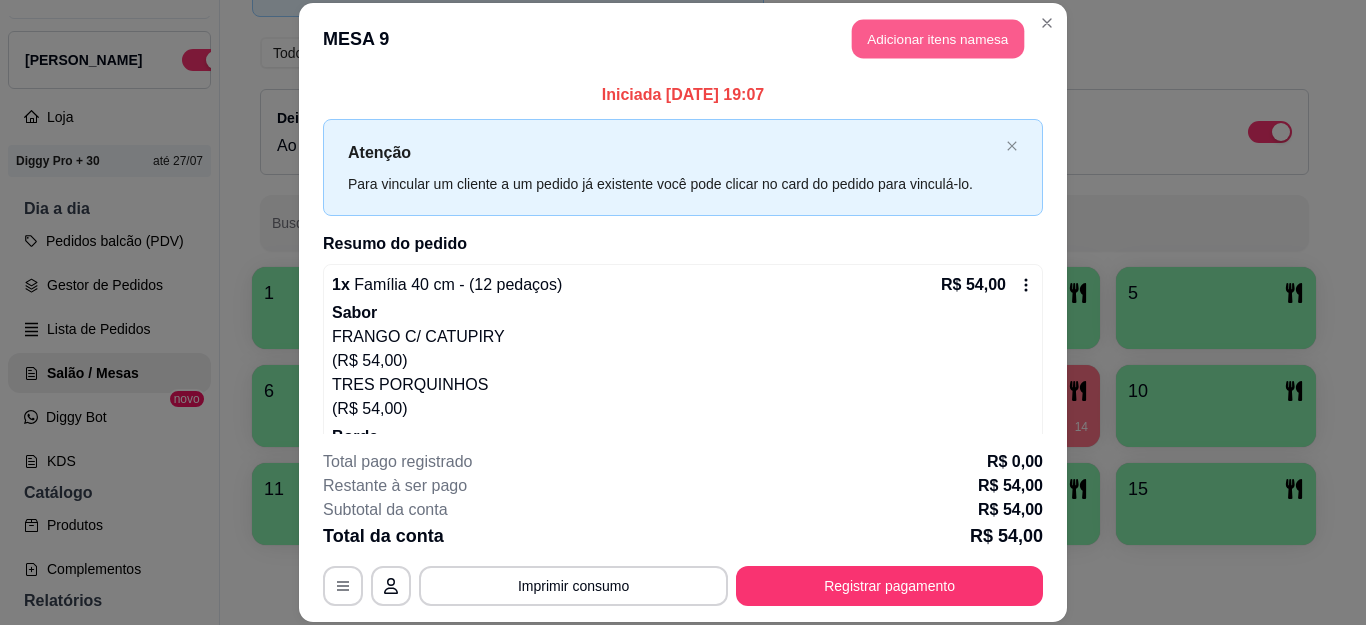 click on "Adicionar itens na  mesa" at bounding box center [938, 39] 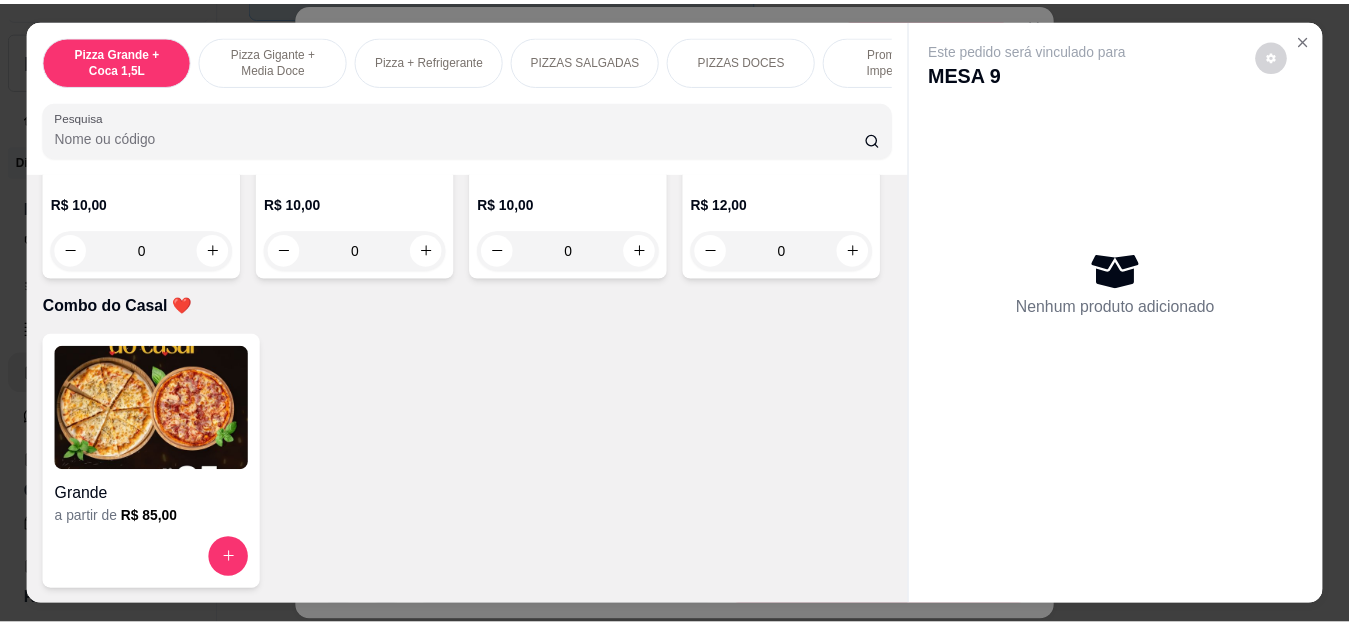 scroll, scrollTop: 4700, scrollLeft: 0, axis: vertical 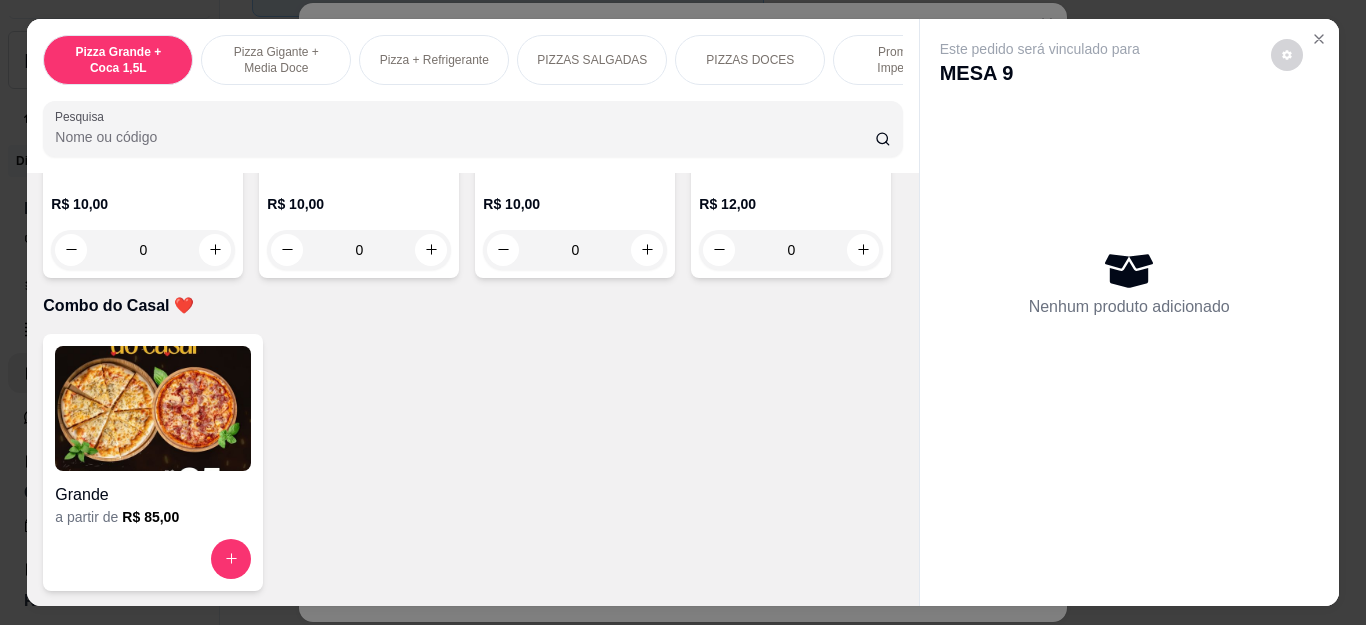 click 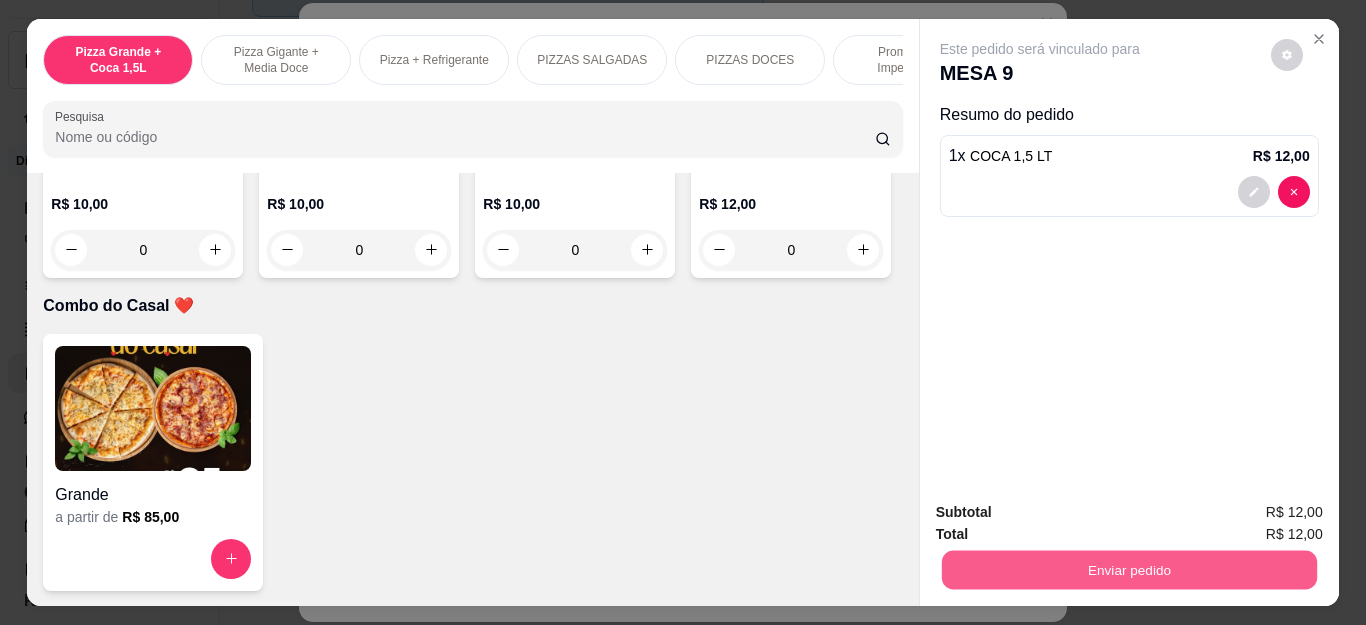 click on "Enviar pedido" at bounding box center [1128, 570] 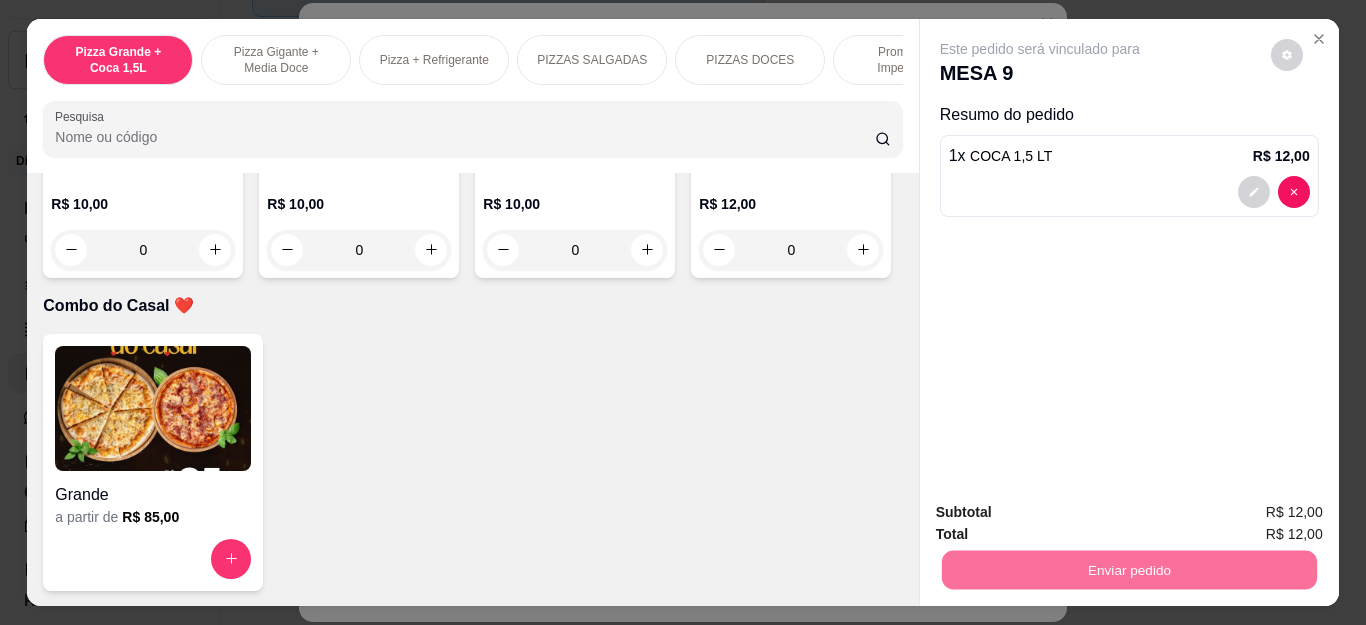click on "Não registrar e enviar pedido" at bounding box center [1062, 513] 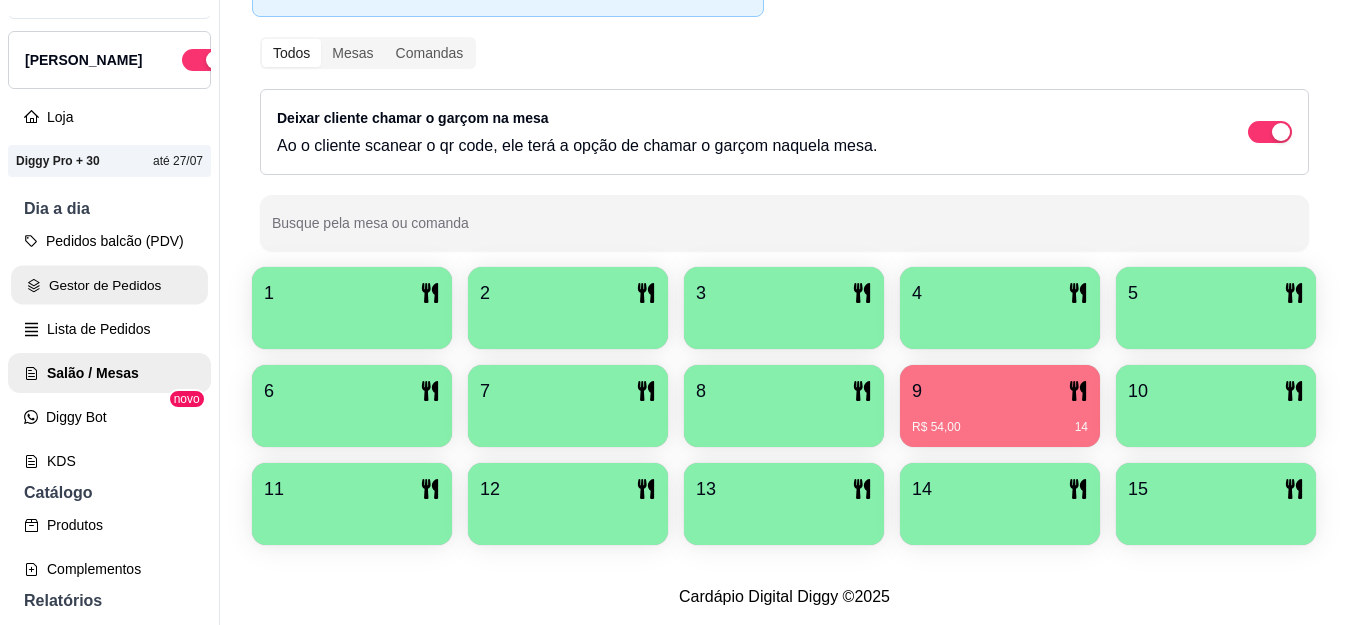 click on "Gestor de Pedidos" at bounding box center [109, 285] 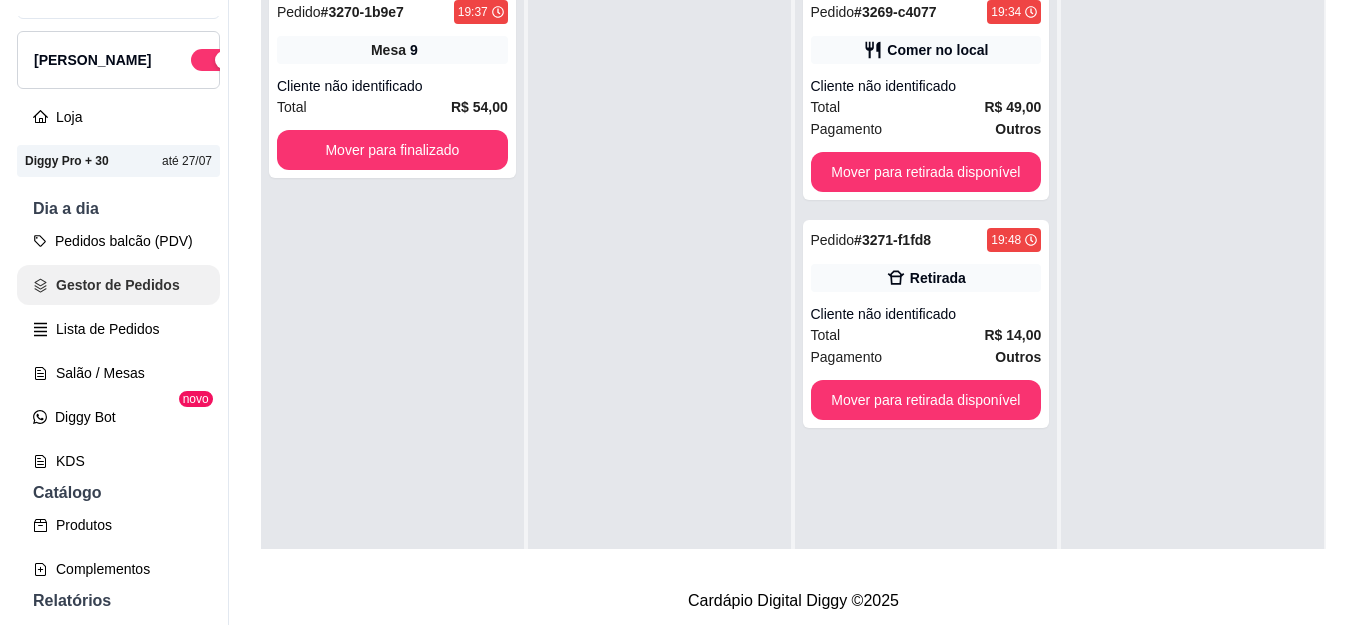 scroll, scrollTop: 0, scrollLeft: 0, axis: both 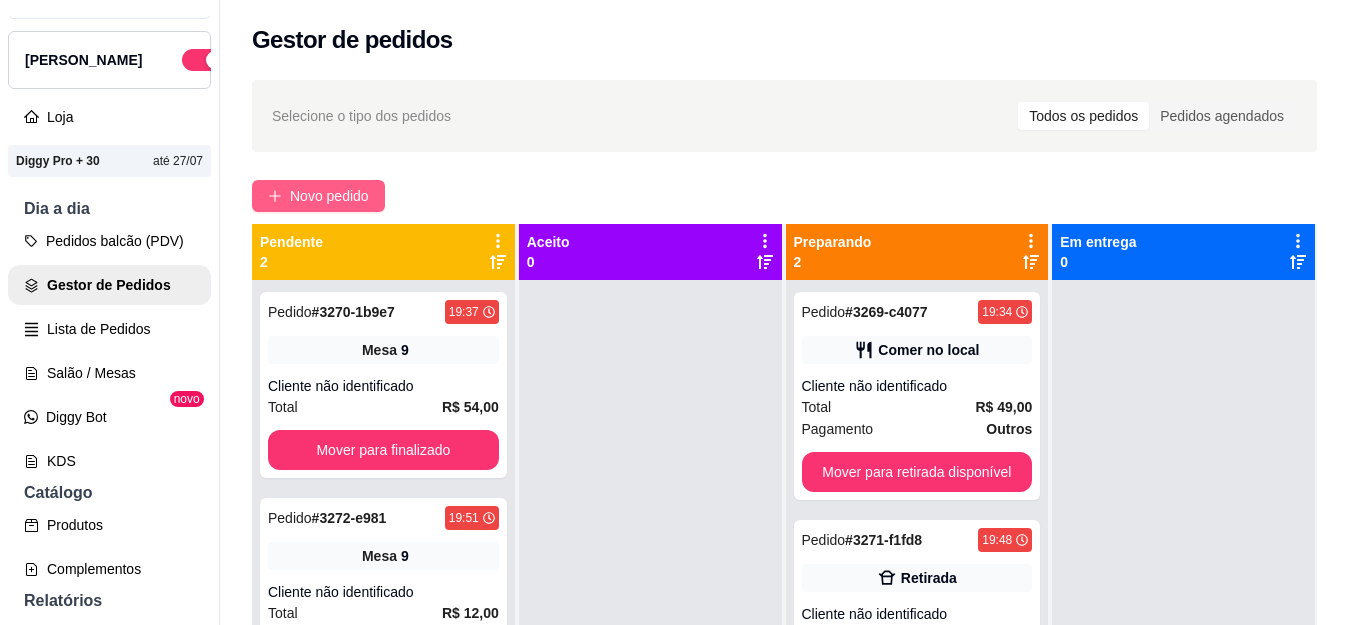 click on "Novo pedido" at bounding box center [329, 196] 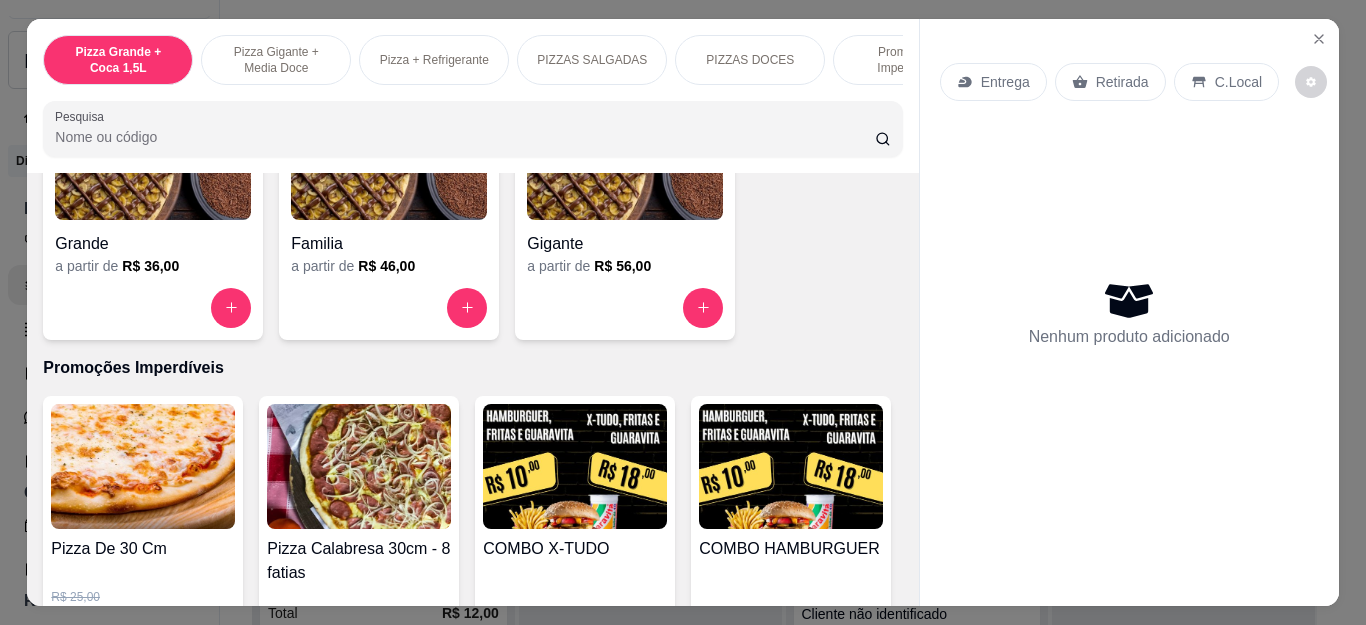 scroll, scrollTop: 1800, scrollLeft: 0, axis: vertical 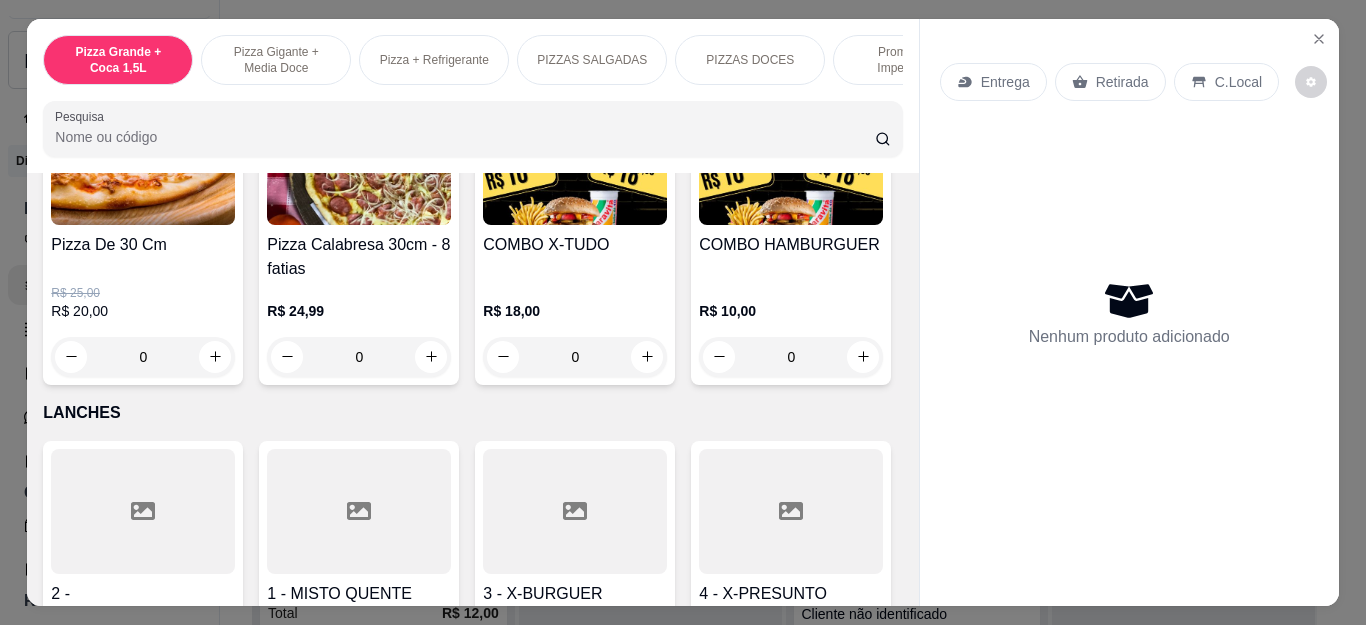 click on "0" at bounding box center (143, 357) 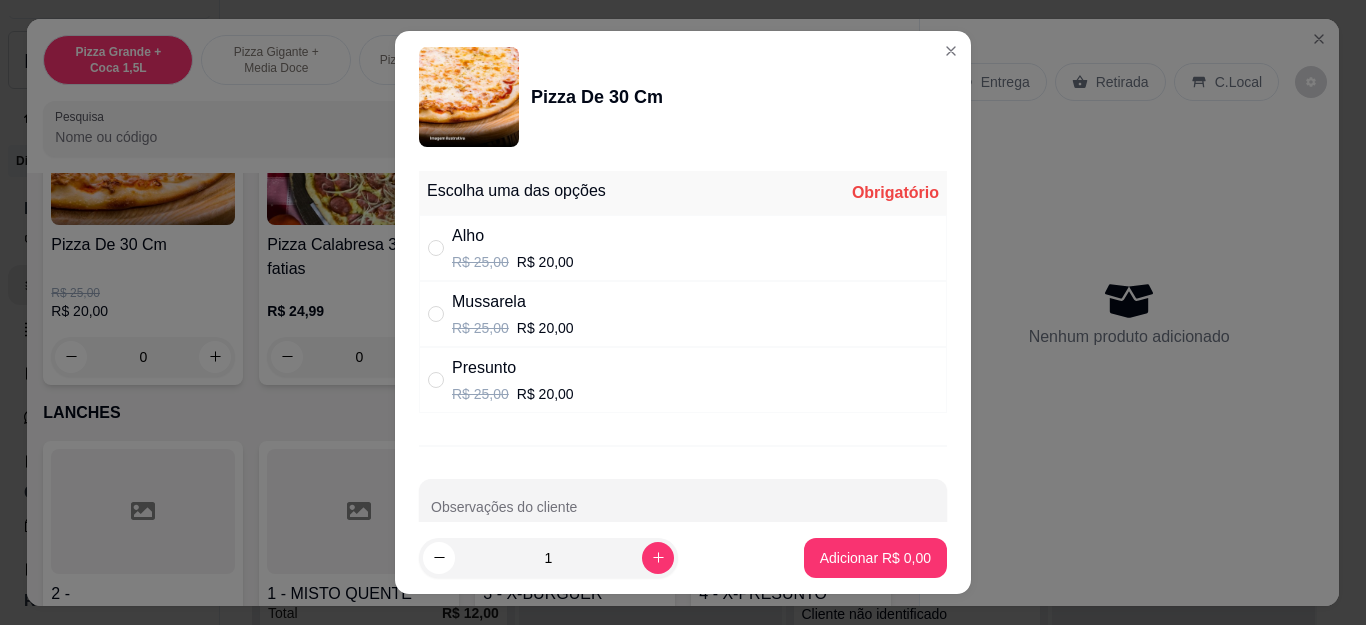 click on "Mussarela R$ 25,00 R$ 20,00" at bounding box center (683, 314) 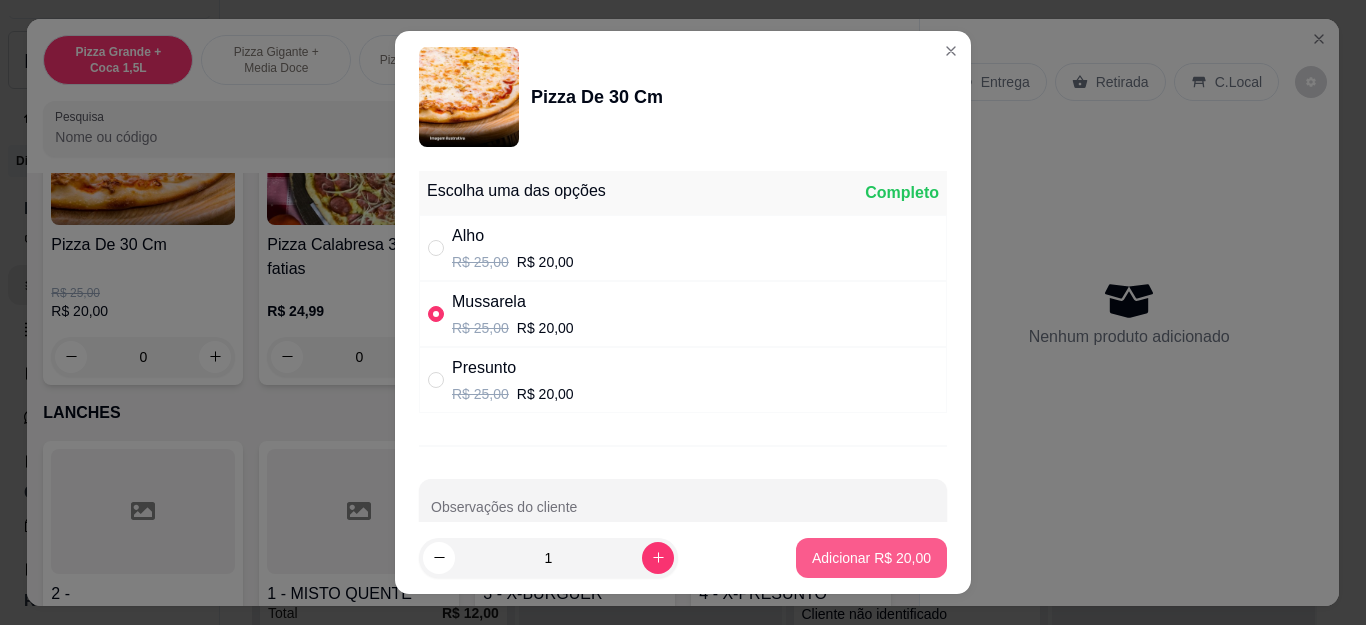 click on "Adicionar   R$ 20,00" at bounding box center (871, 558) 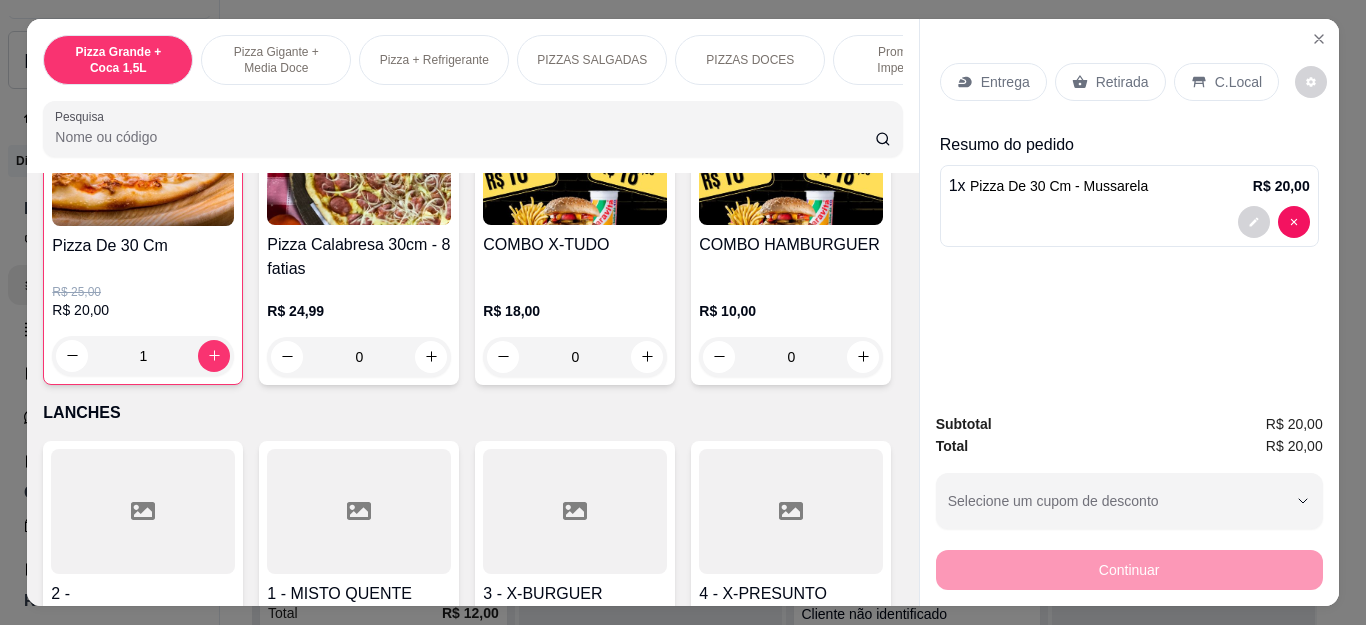 type on "1" 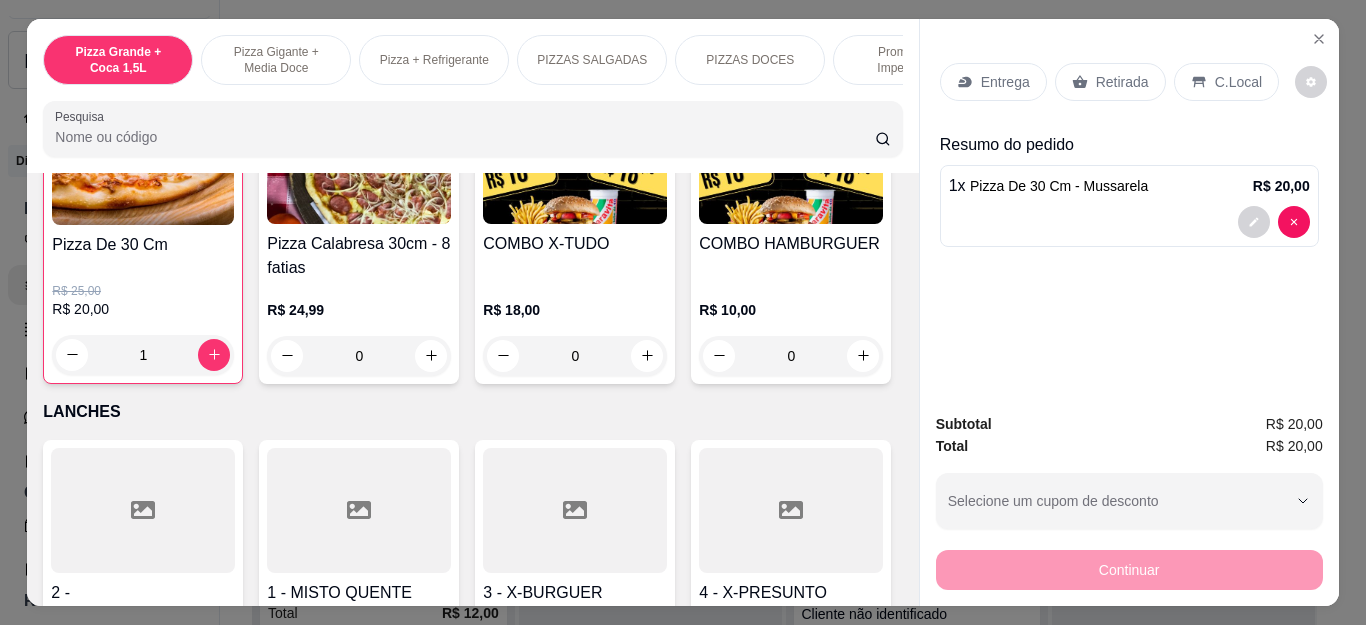 click on "Retirada" at bounding box center [1122, 82] 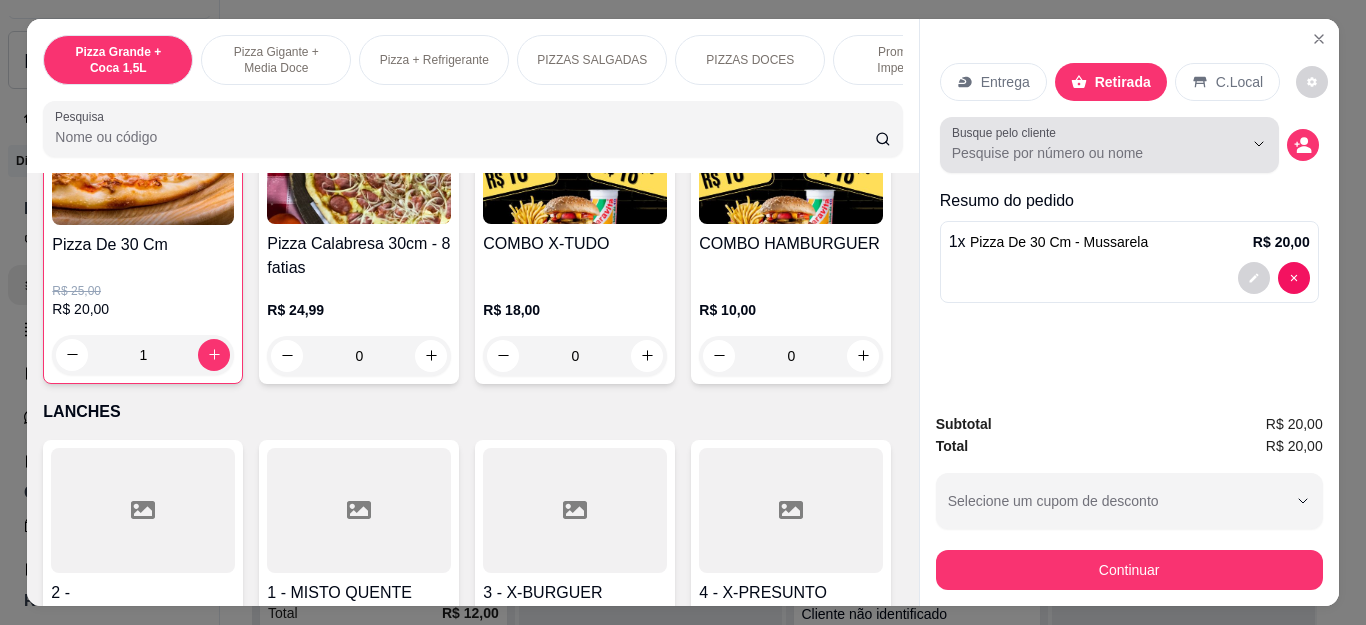 click on "Busque pelo cliente" at bounding box center (1081, 153) 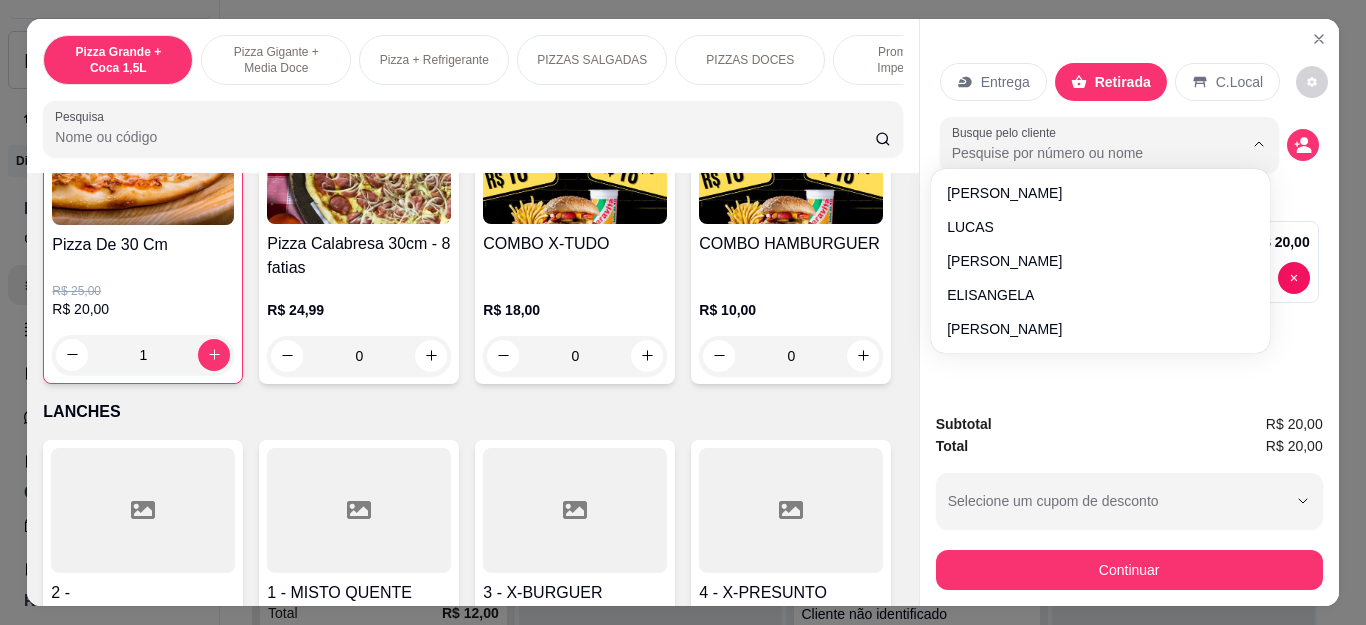 click on "Entrega Retirada C.Local Busque pelo cliente Resumo do pedido 1 x   Pizza De 30 Cm - Mussarela R$ 20,00" at bounding box center [1129, 208] 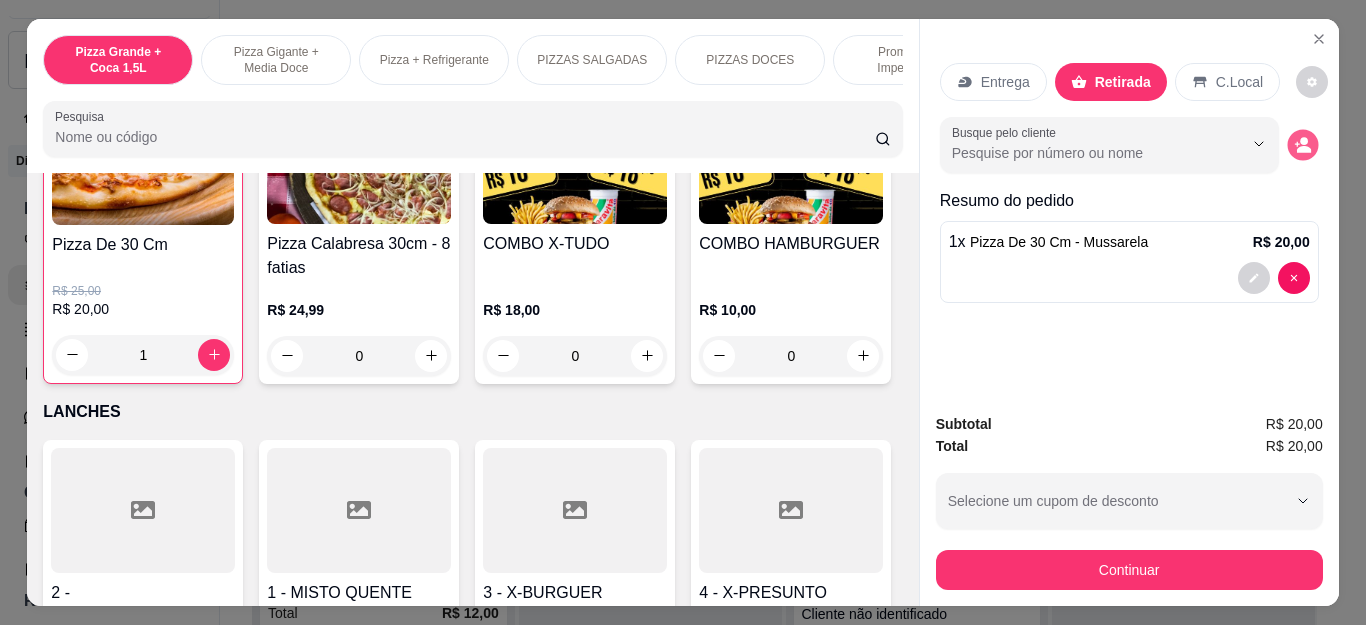 click at bounding box center (1302, 144) 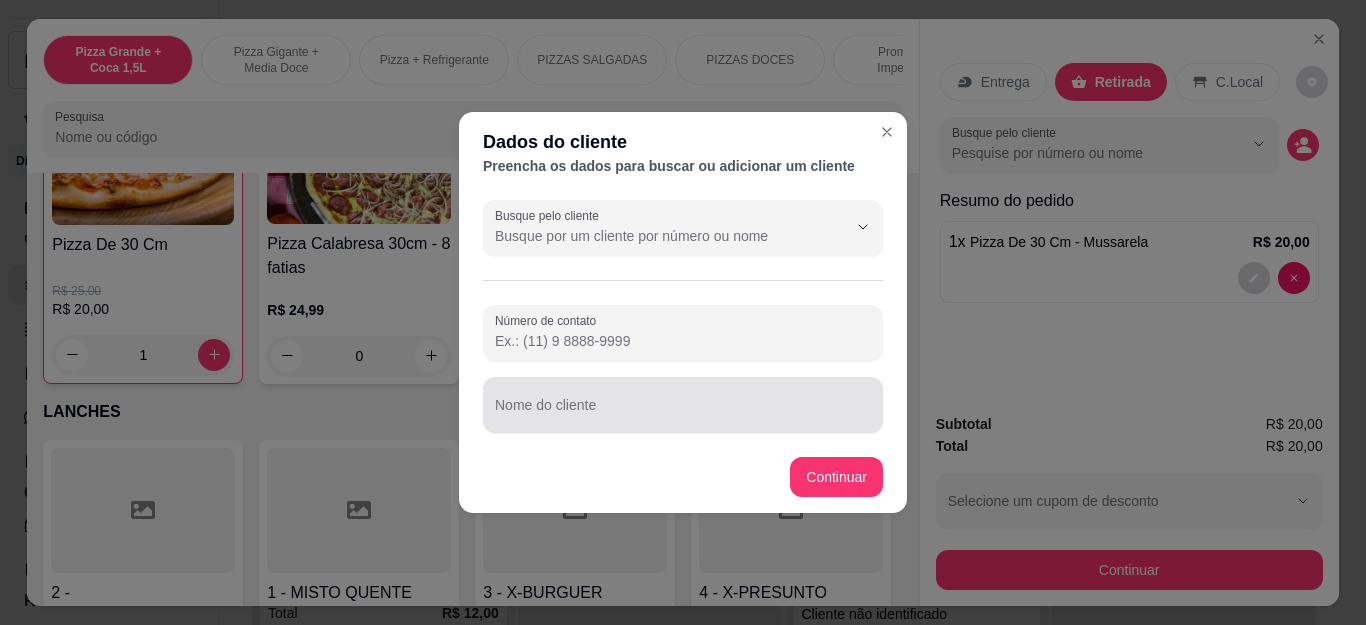 click on "Nome do cliente" at bounding box center [683, 413] 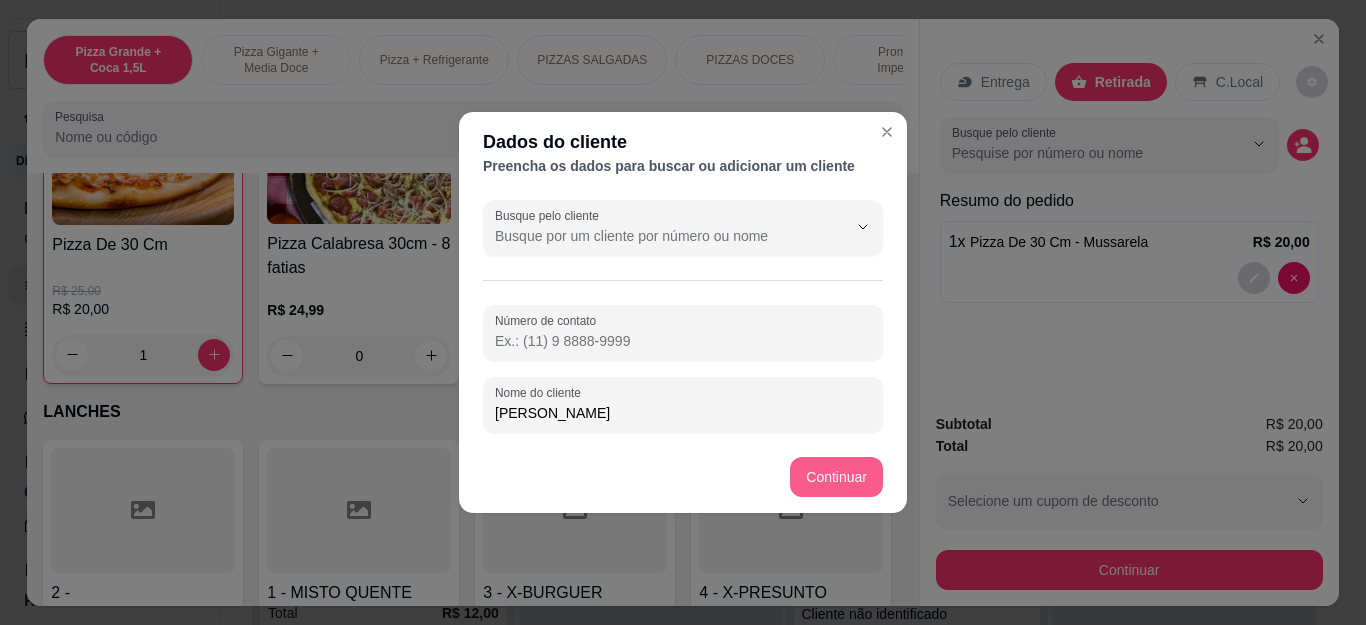 type on "[PERSON_NAME]" 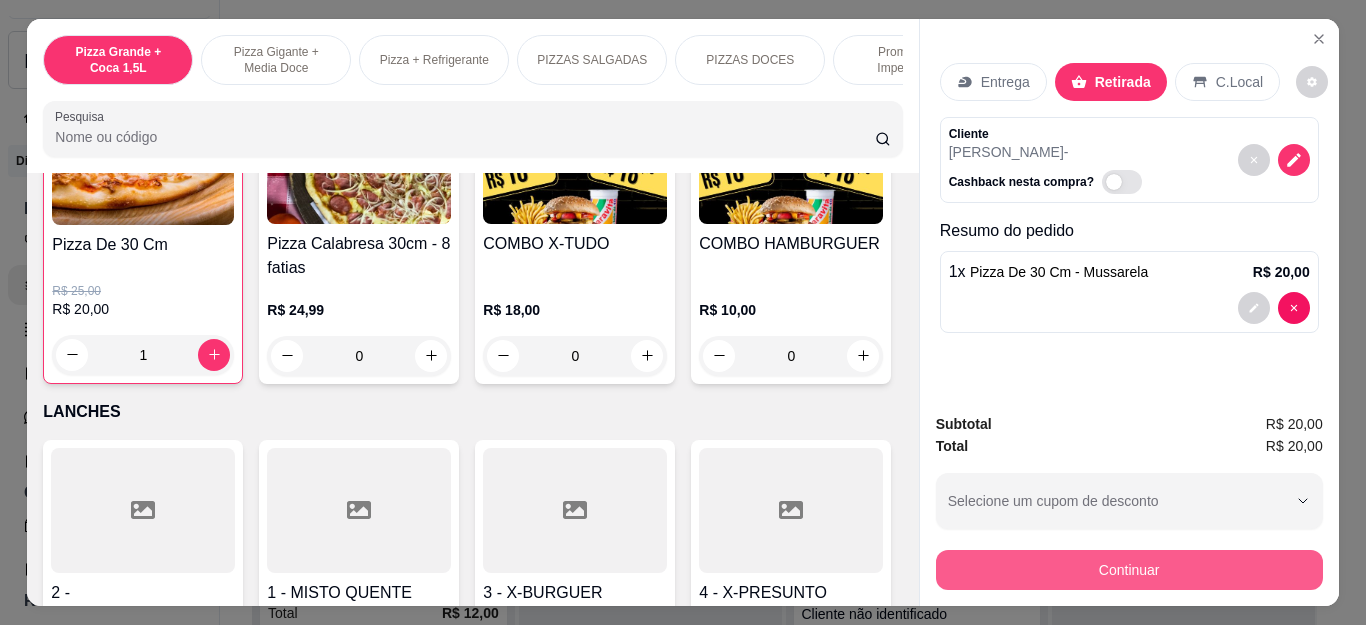 click on "Continuar" at bounding box center [1129, 570] 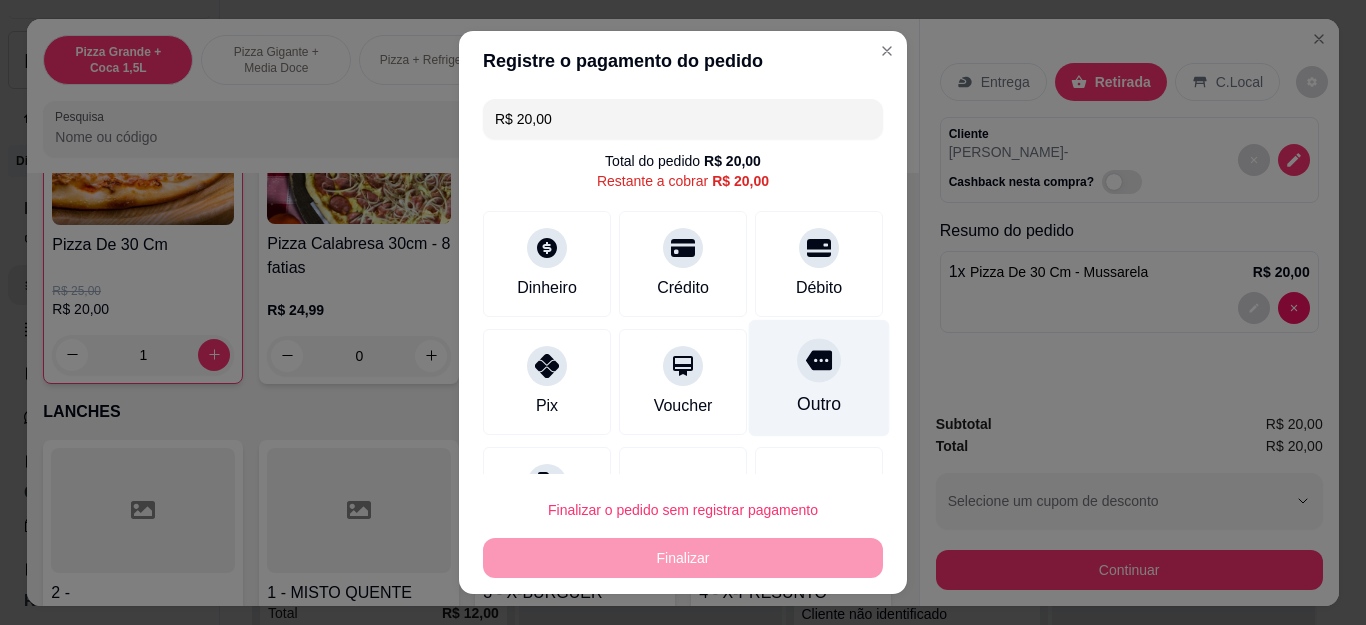 click on "Outro" at bounding box center [819, 378] 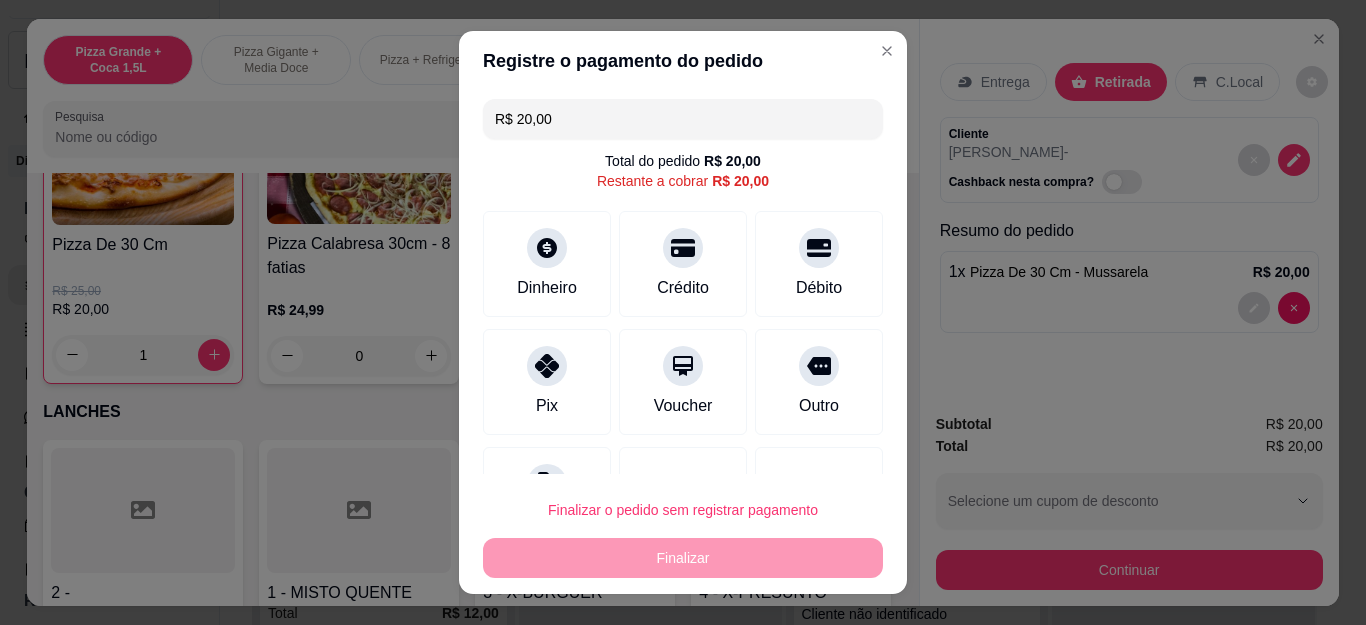 type on "R$ 0,00" 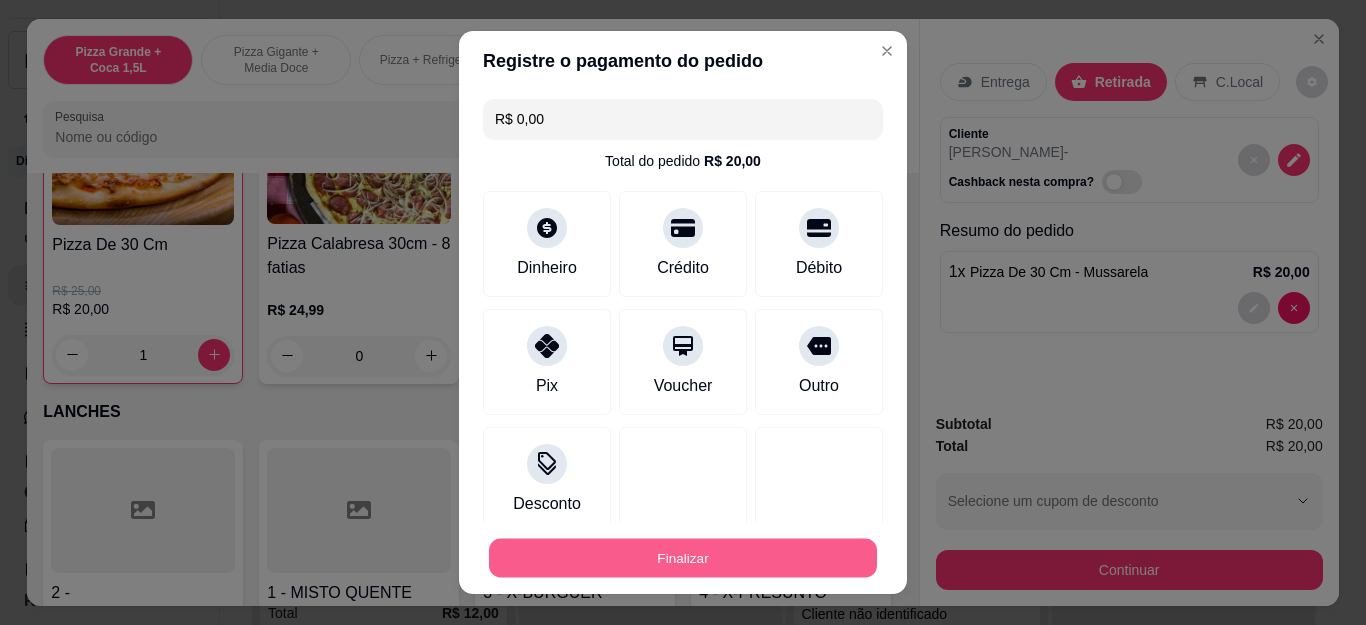 click on "Finalizar" at bounding box center [683, 557] 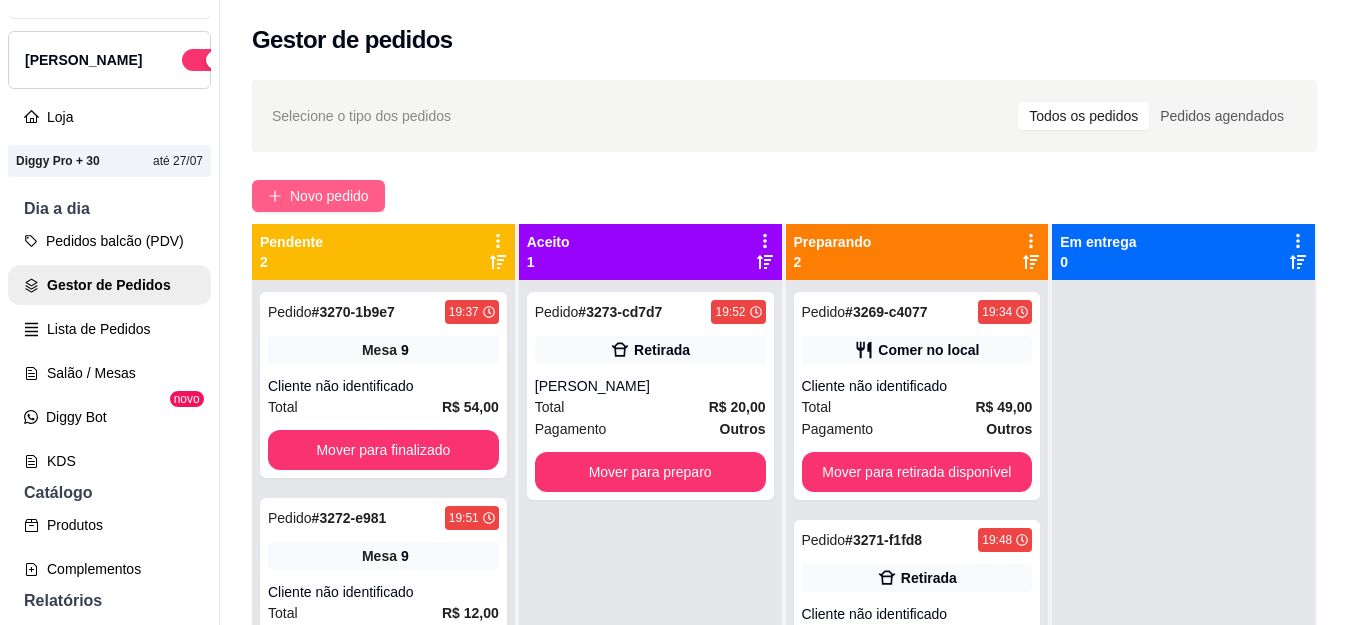 click on "Novo pedido" at bounding box center [329, 196] 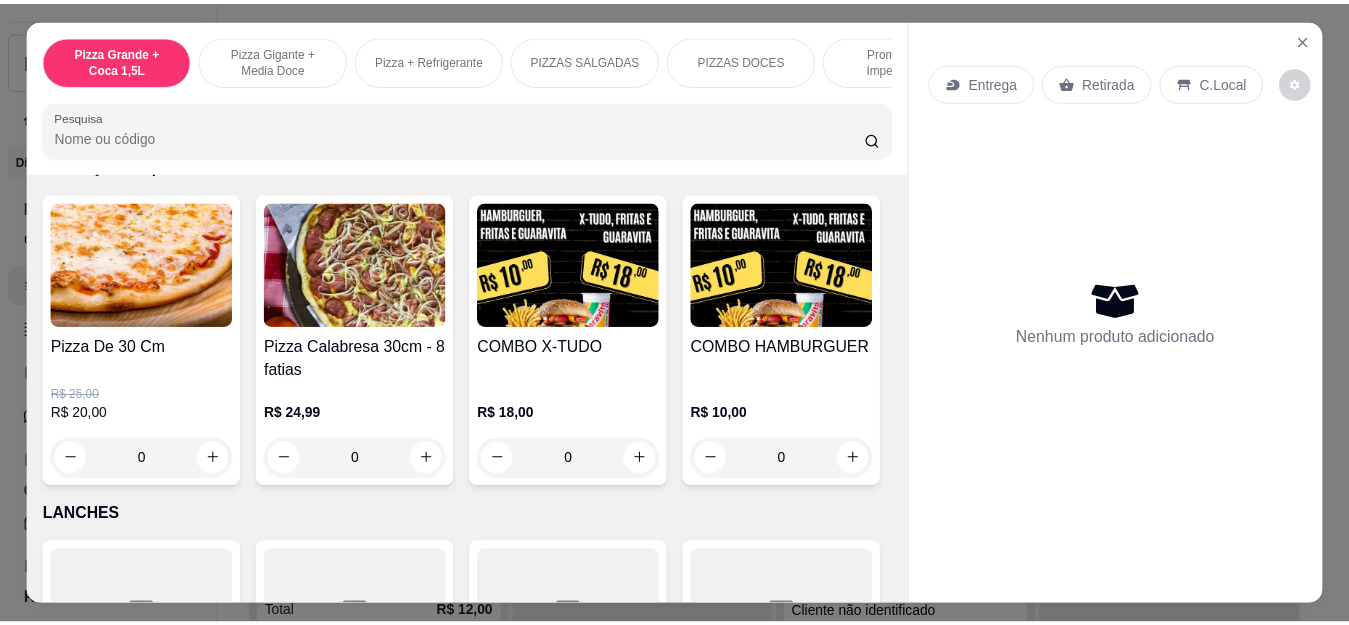 scroll, scrollTop: 1800, scrollLeft: 0, axis: vertical 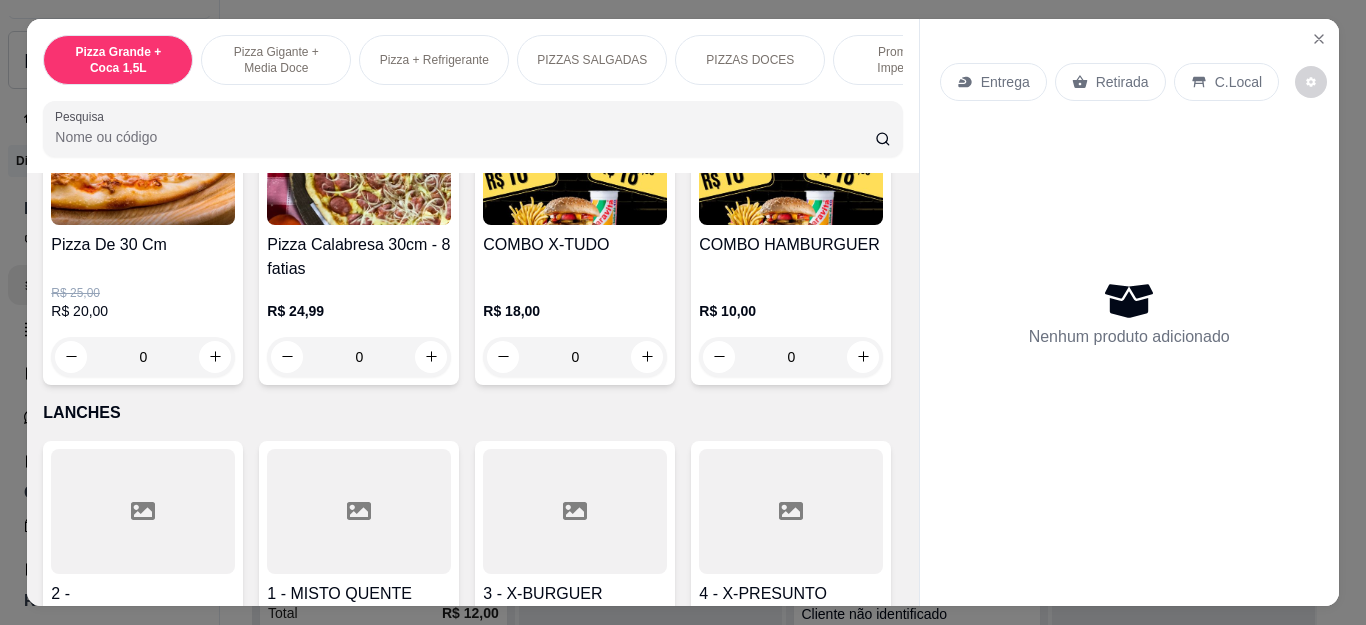 click on "0" at bounding box center [575, 357] 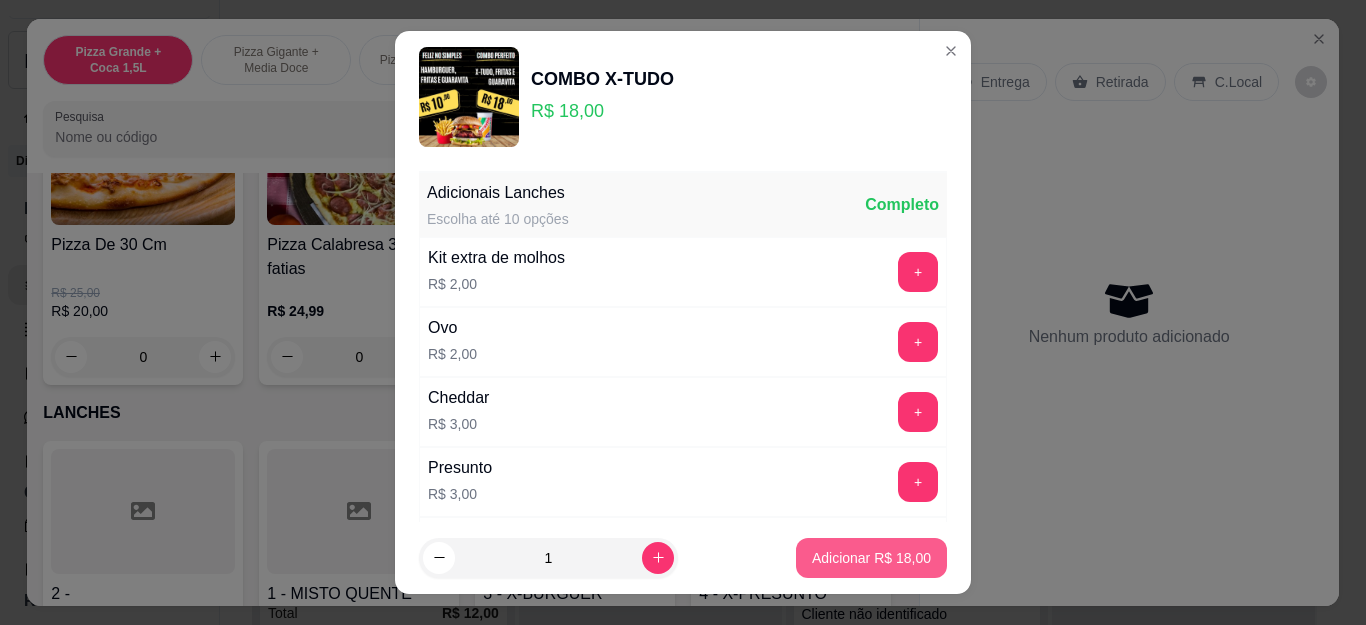 click on "Adicionar   R$ 18,00" at bounding box center [871, 558] 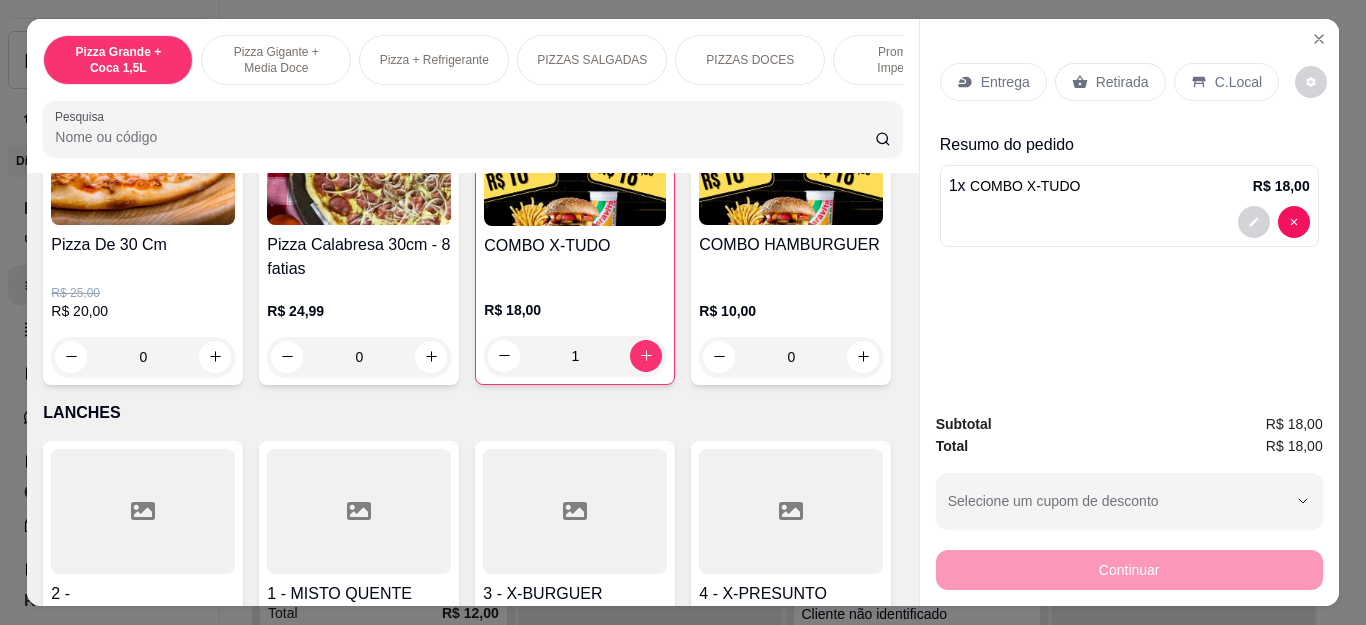 click on "Retirada" at bounding box center [1122, 82] 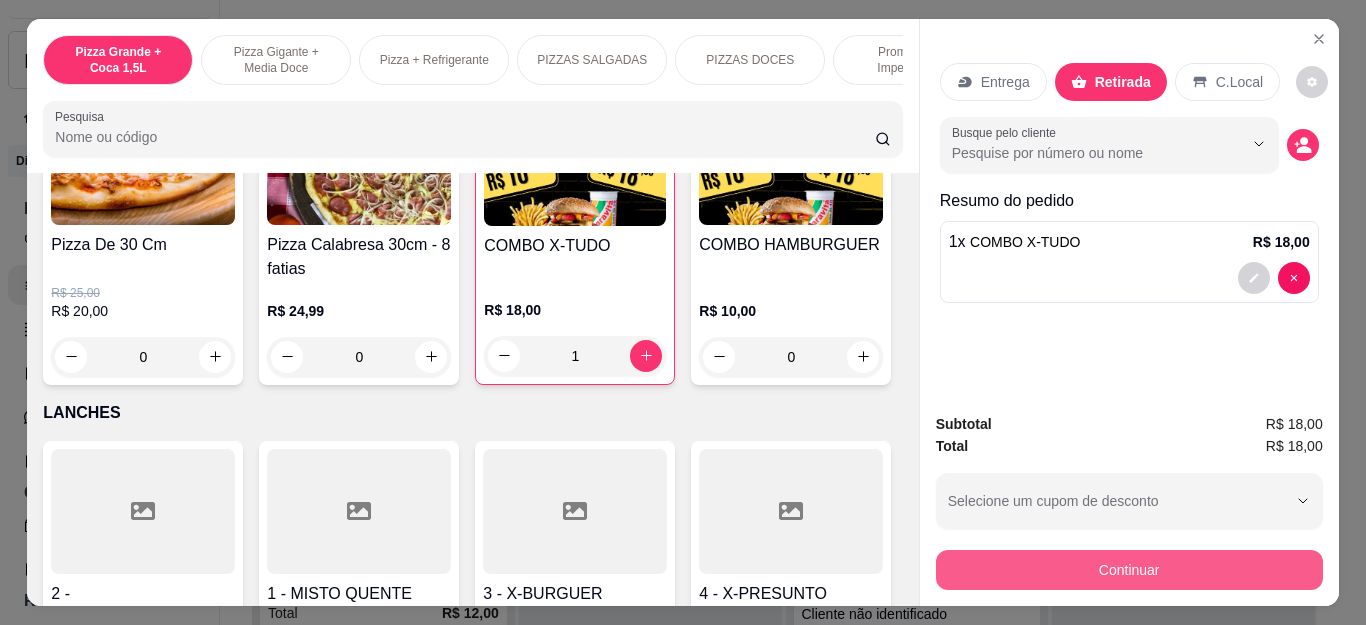 click on "Continuar" at bounding box center (1129, 570) 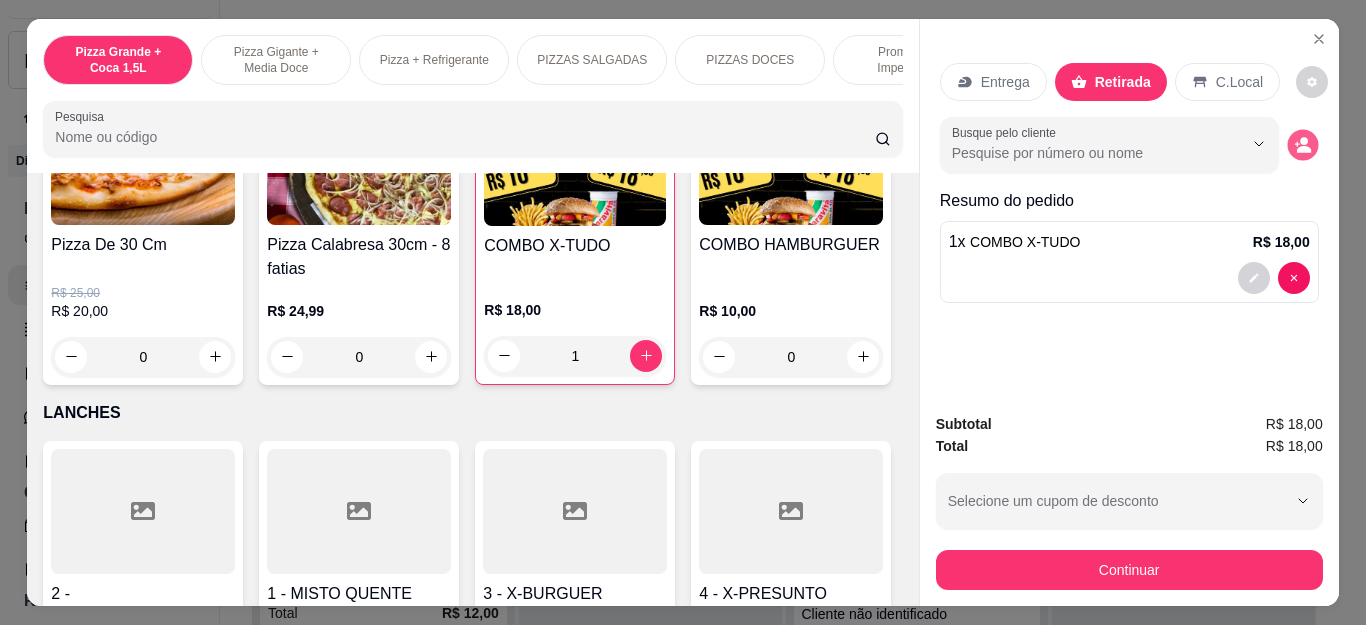 click 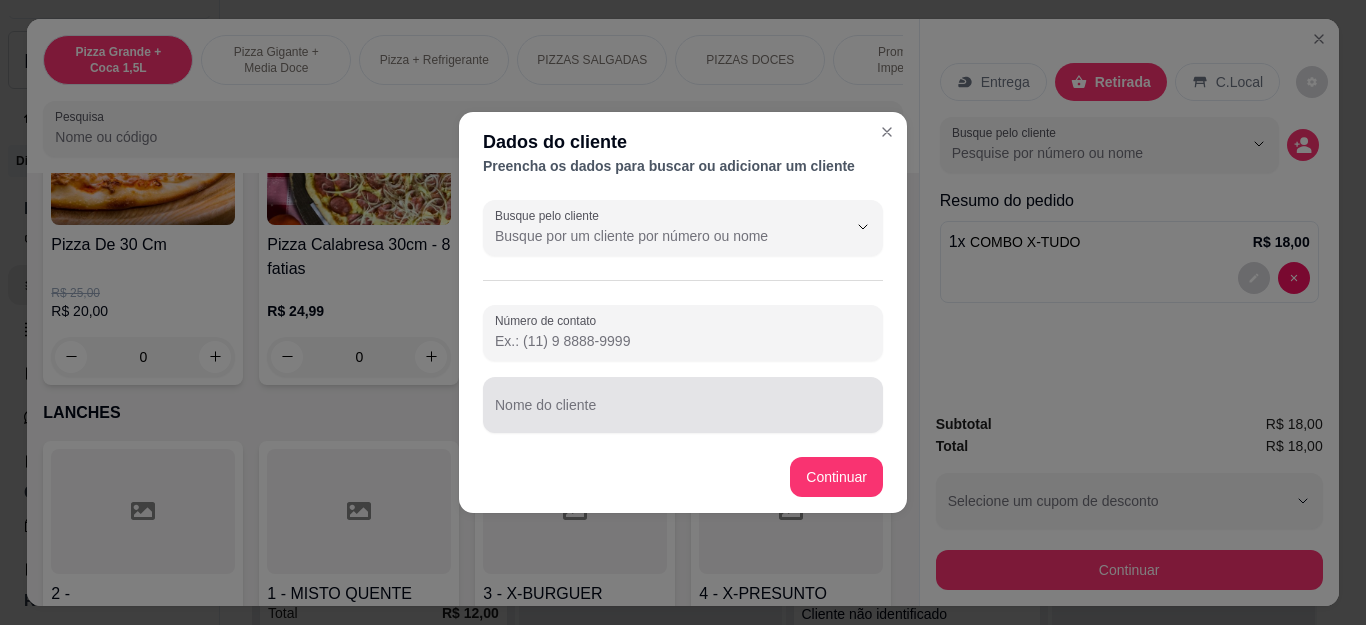 click on "Nome do cliente" at bounding box center (683, 413) 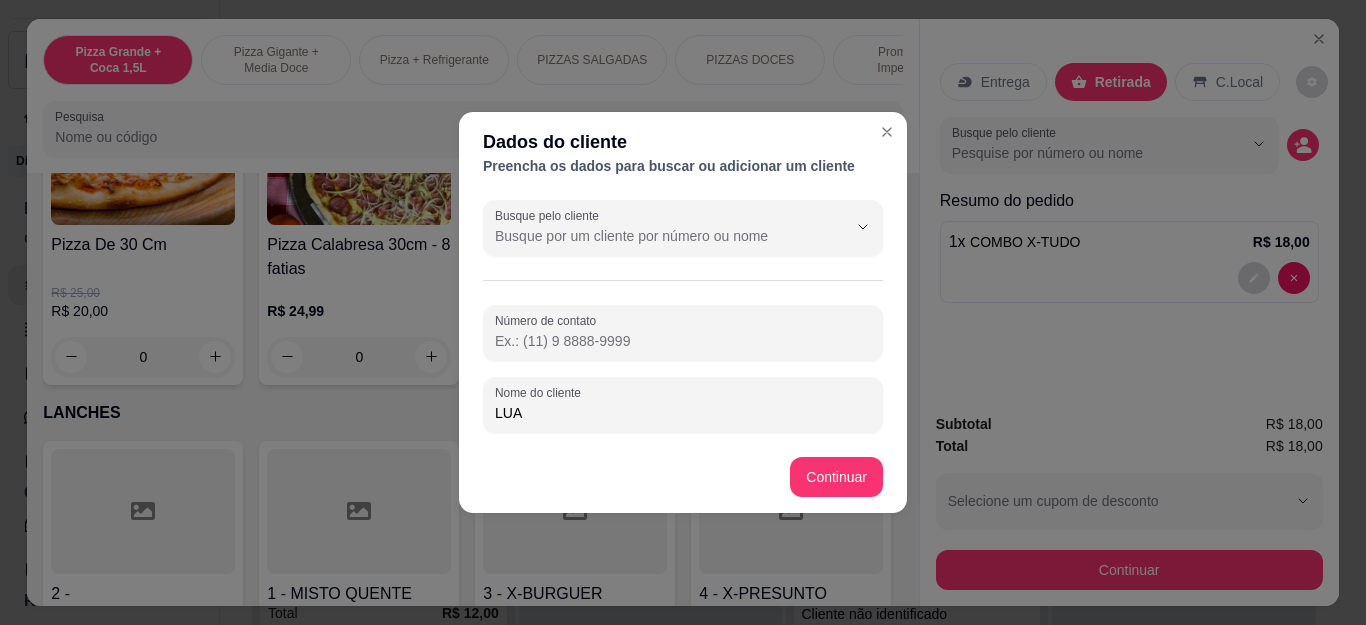 type on "LUAN" 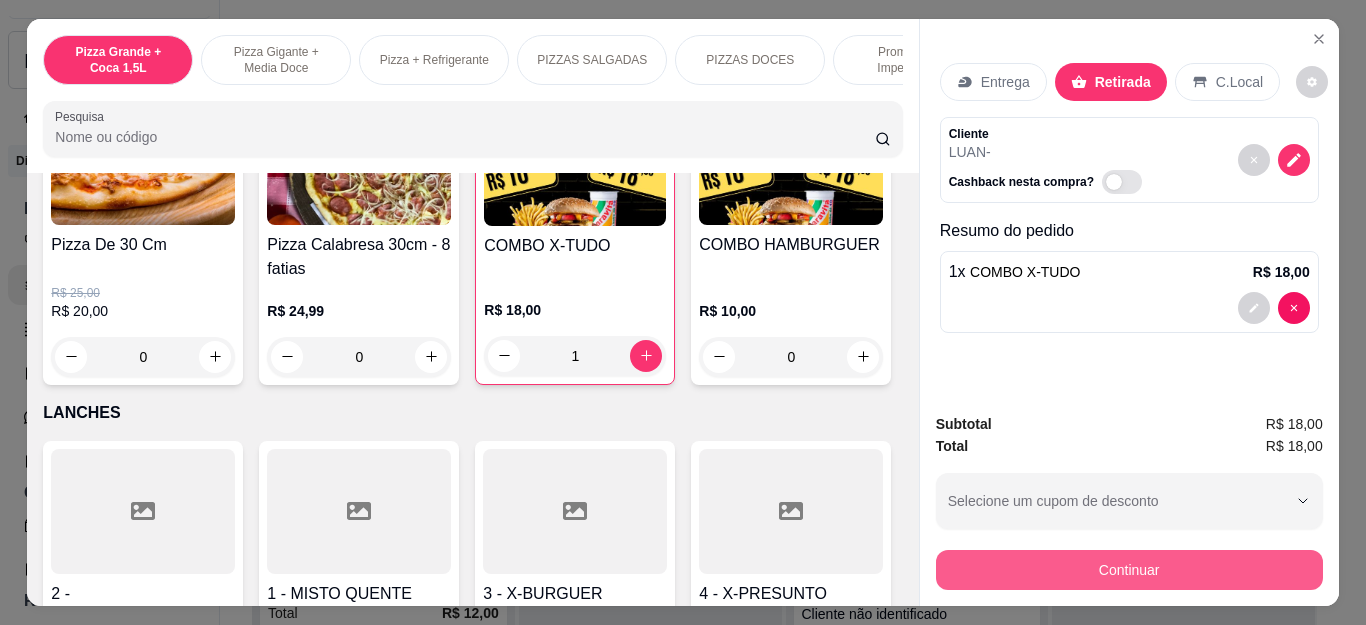 click on "Continuar" at bounding box center [1129, 570] 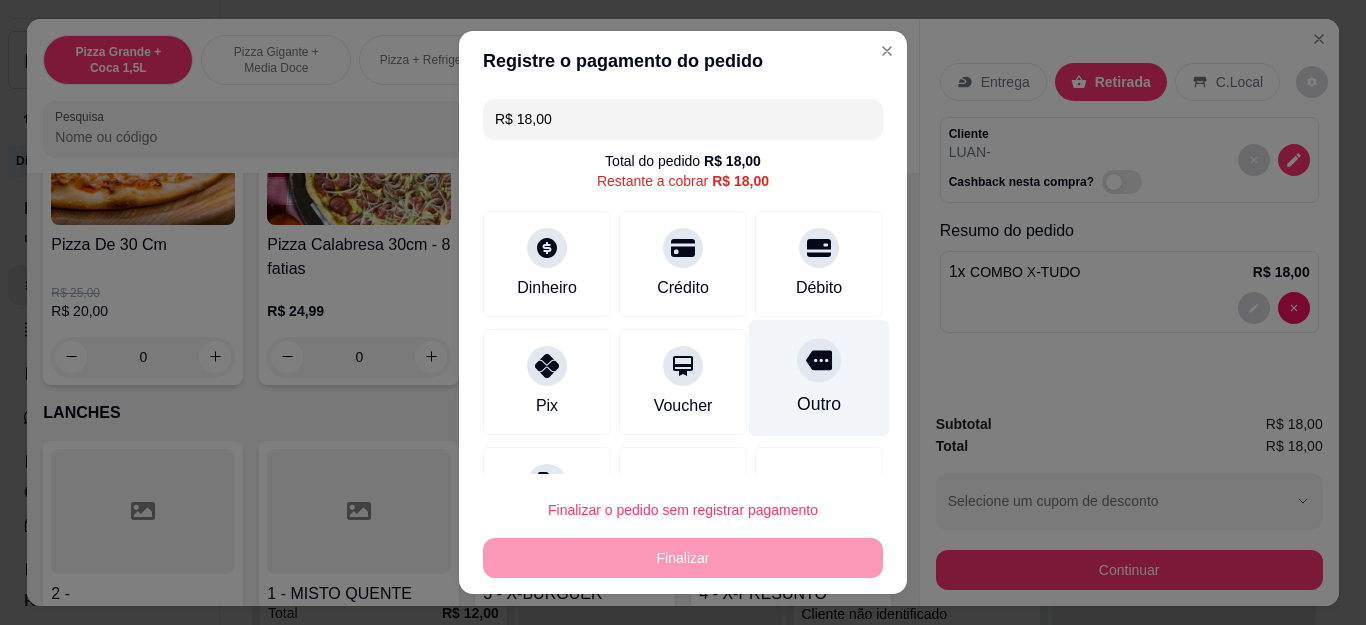 click on "Outro" at bounding box center (819, 404) 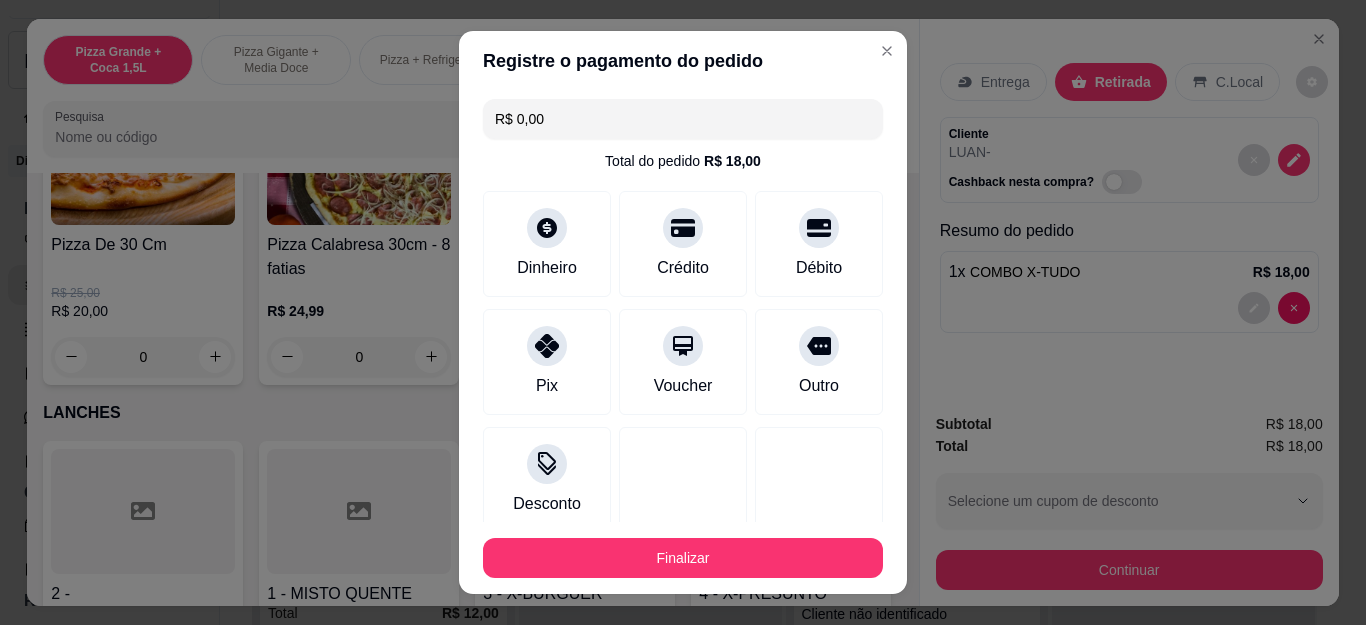 type on "R$ 0,00" 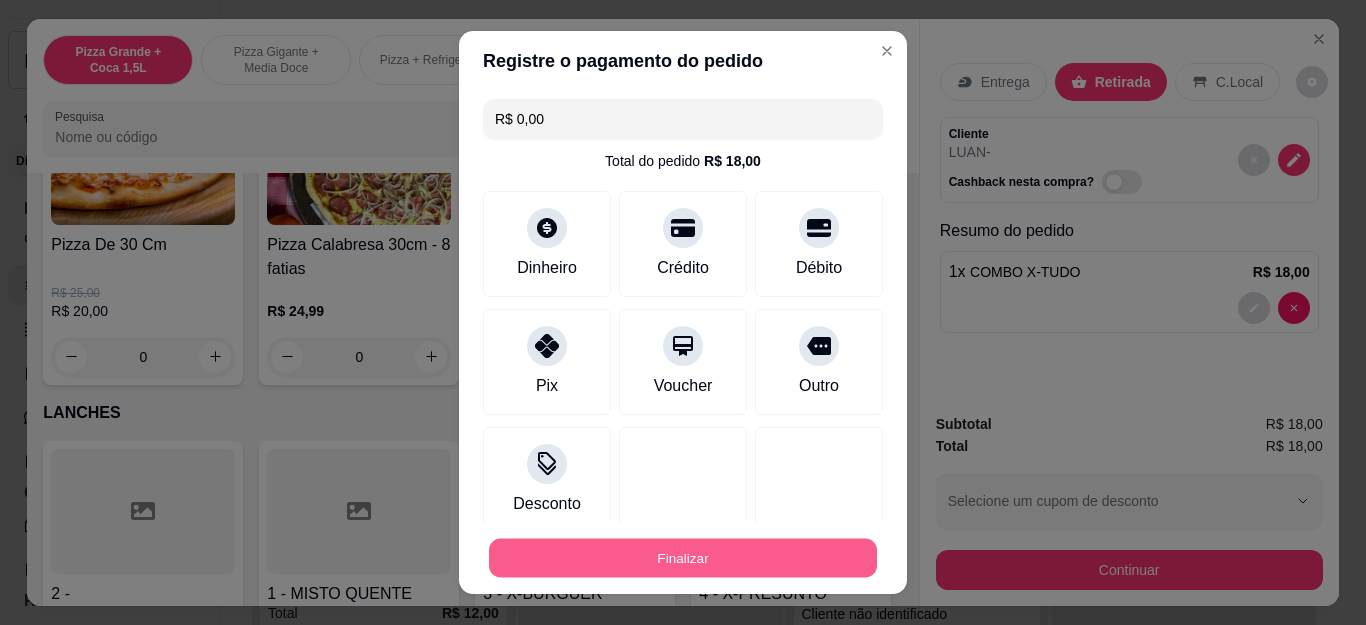click on "Finalizar" at bounding box center [683, 557] 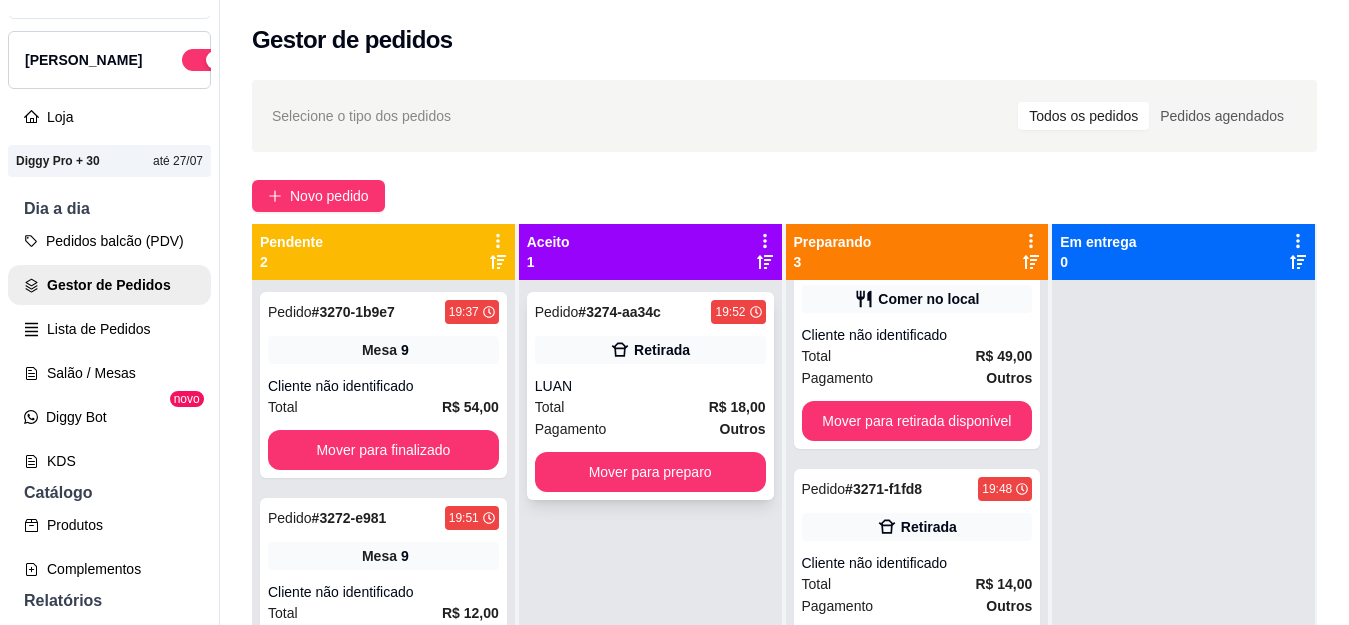 scroll, scrollTop: 79, scrollLeft: 0, axis: vertical 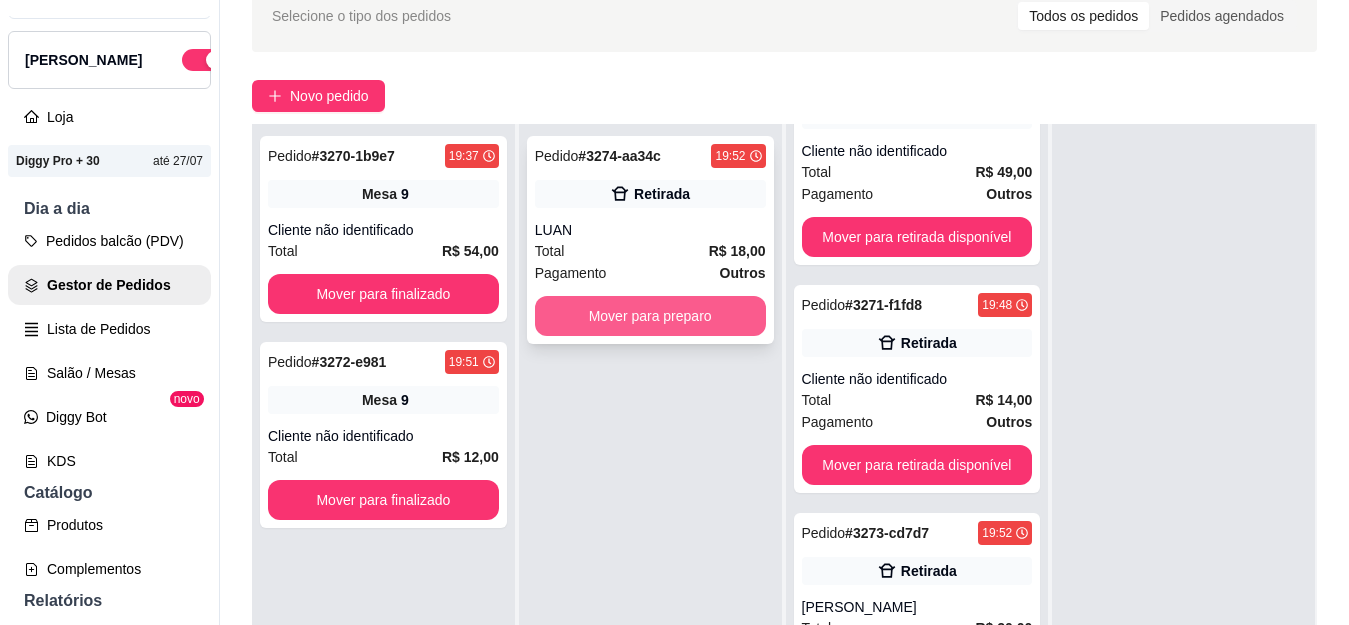 click on "Mover para preparo" at bounding box center [650, 316] 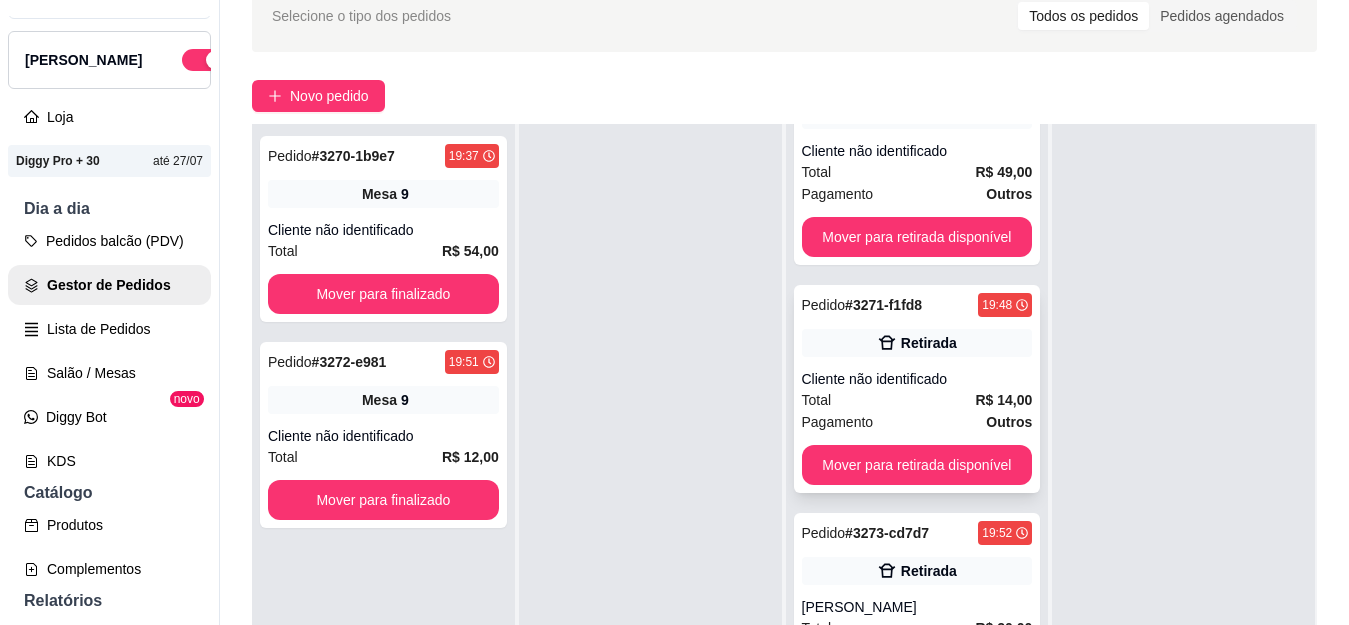 scroll, scrollTop: 0, scrollLeft: 0, axis: both 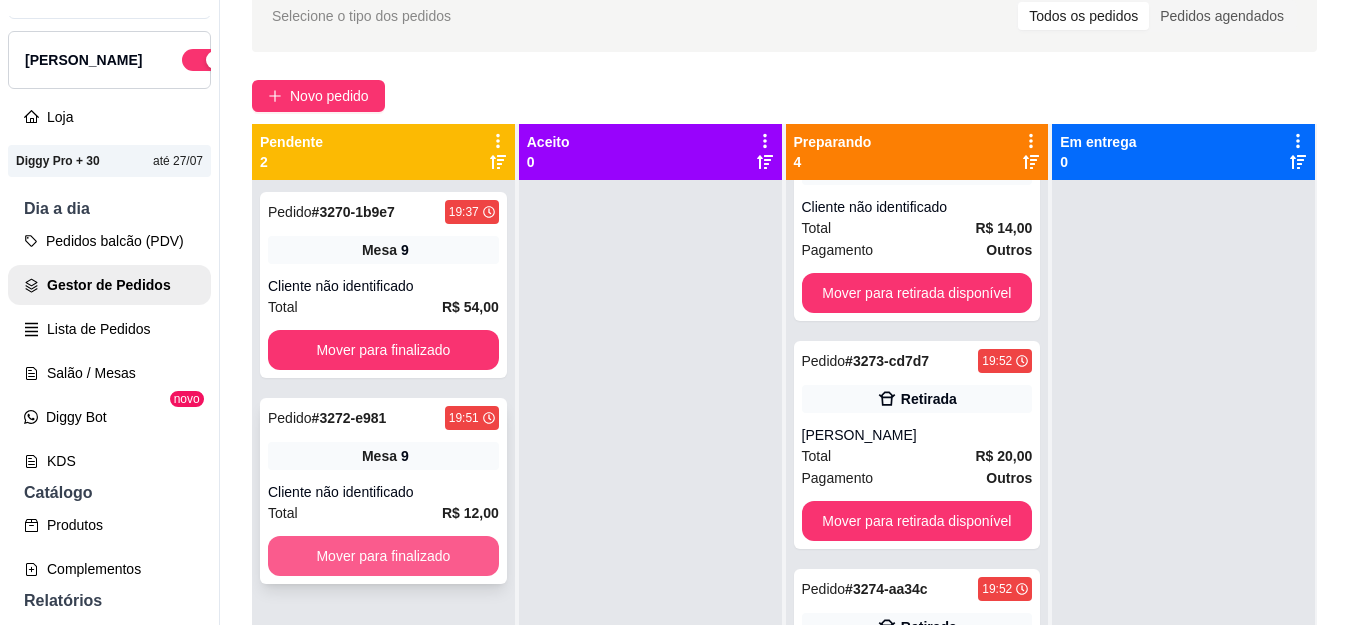click on "Mover para finalizado" at bounding box center (383, 556) 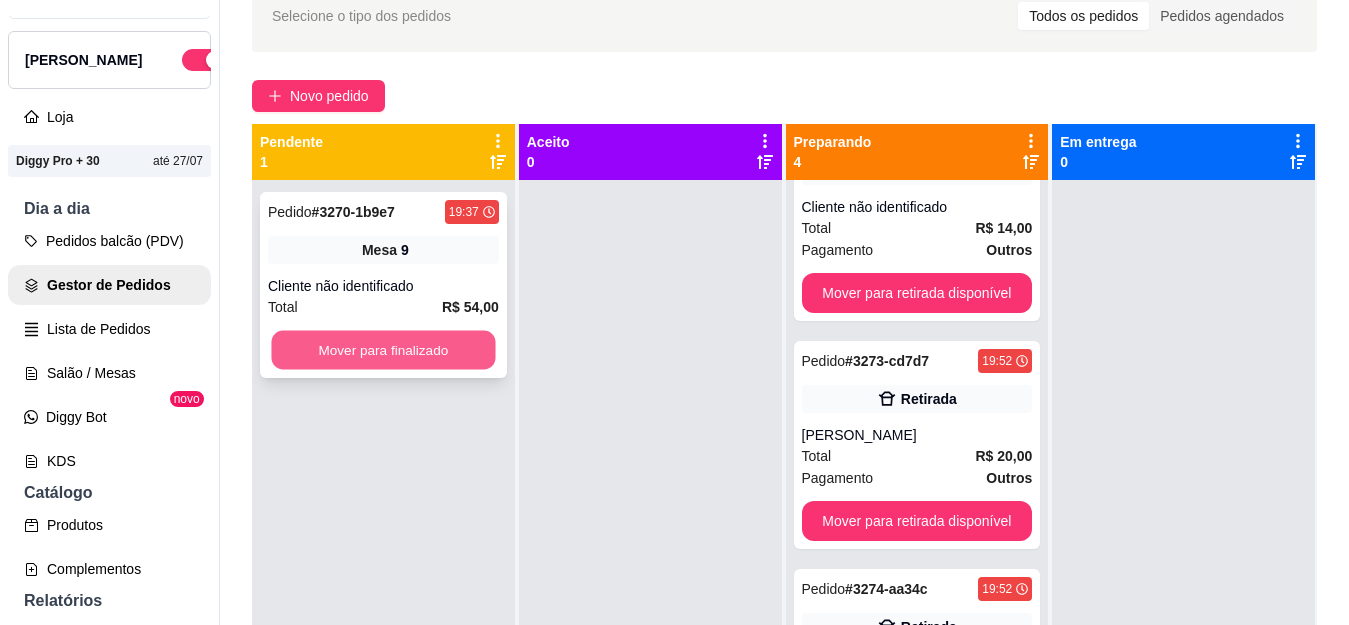 click on "Mover para finalizado" at bounding box center (383, 350) 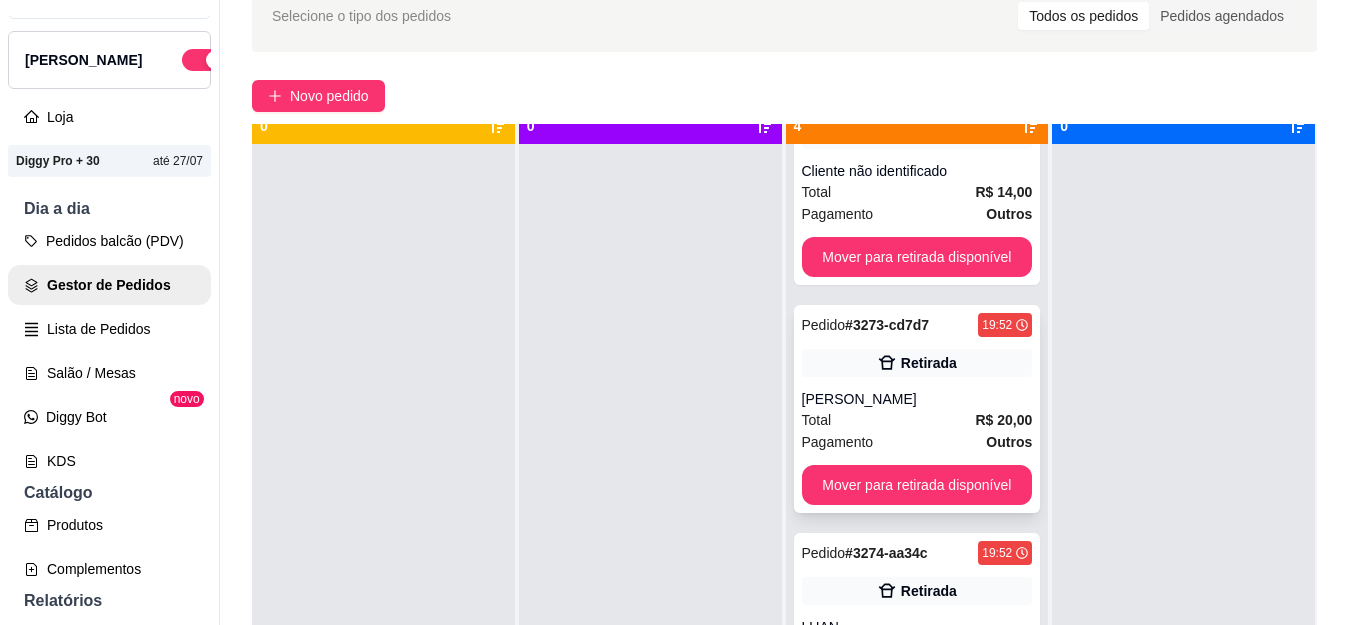 scroll, scrollTop: 56, scrollLeft: 0, axis: vertical 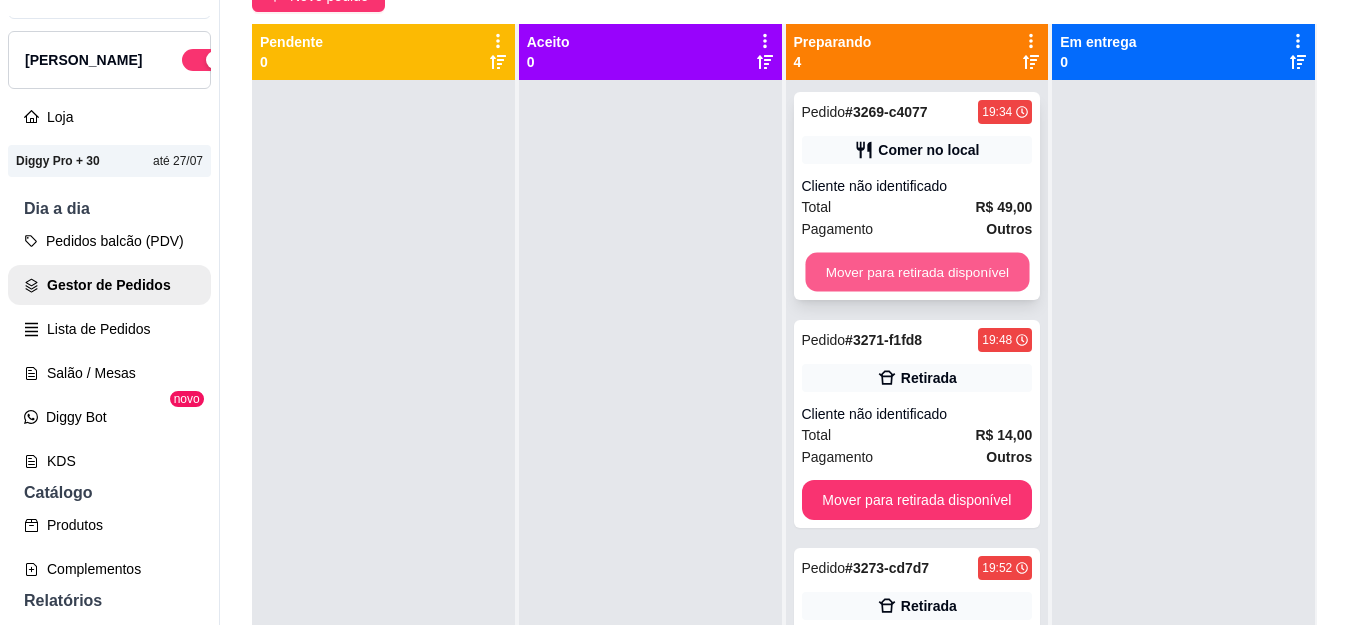 click on "Mover para retirada disponível" at bounding box center [917, 272] 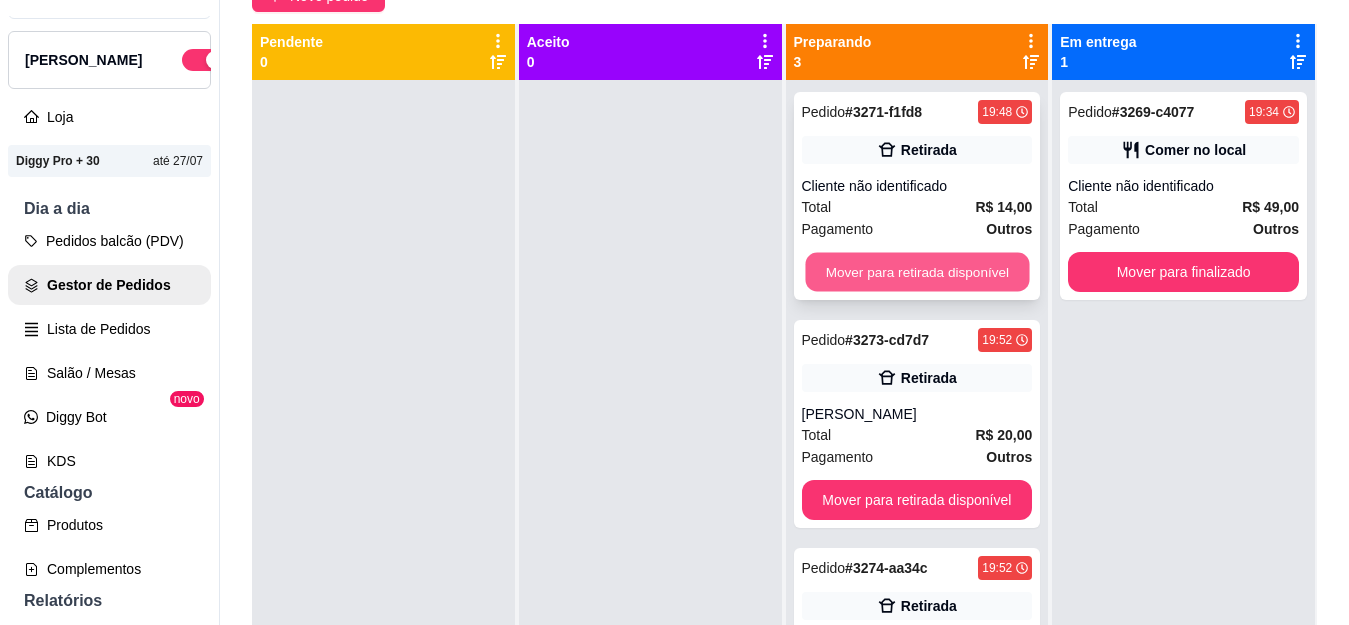 click on "Mover para retirada disponível" at bounding box center [917, 272] 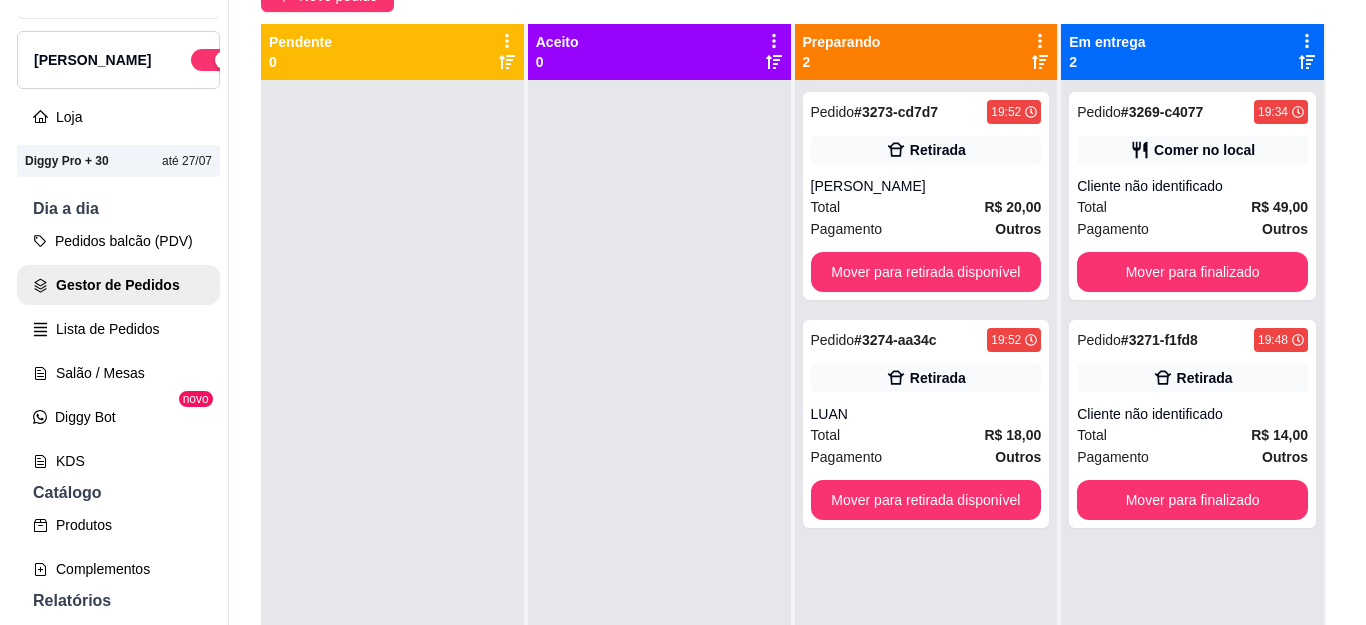 scroll, scrollTop: 100, scrollLeft: 0, axis: vertical 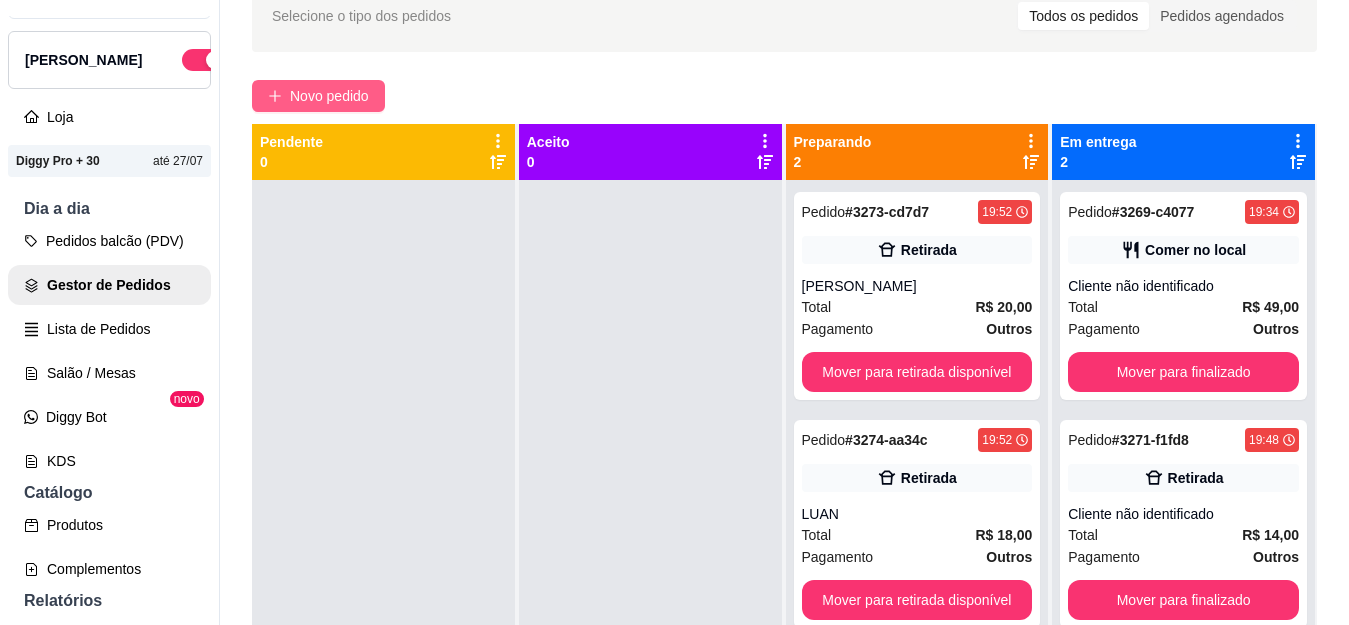 click on "Novo pedido" at bounding box center (329, 96) 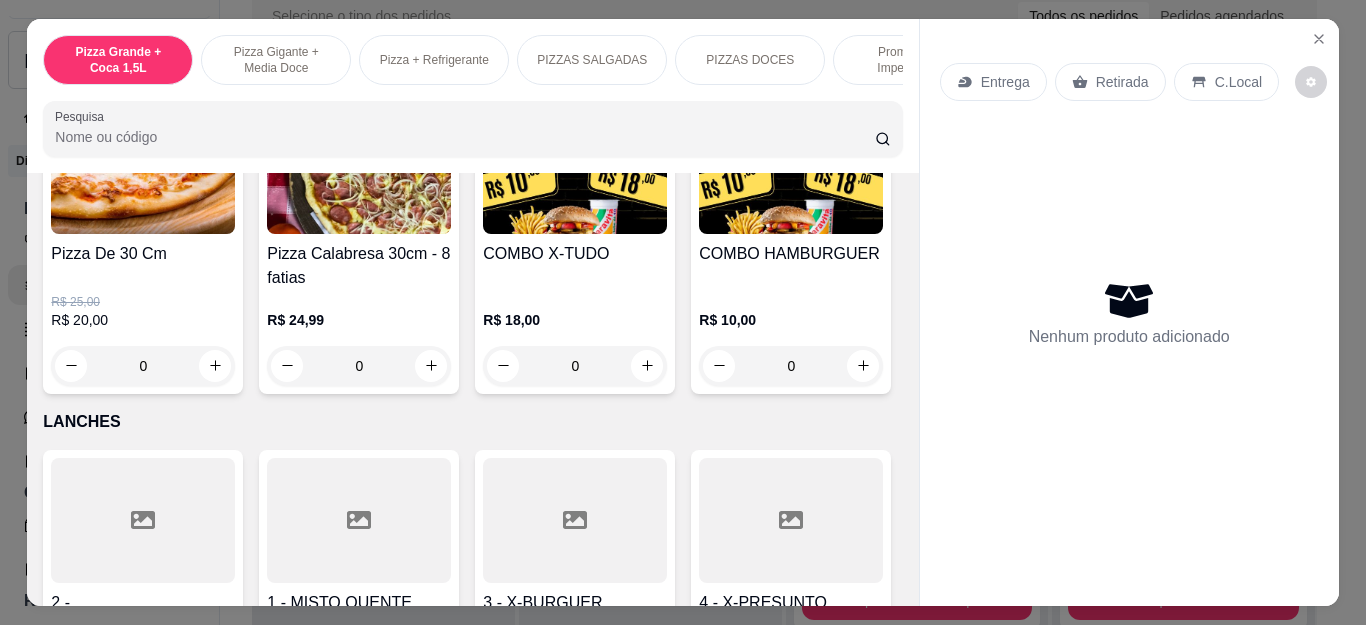 scroll, scrollTop: 1800, scrollLeft: 0, axis: vertical 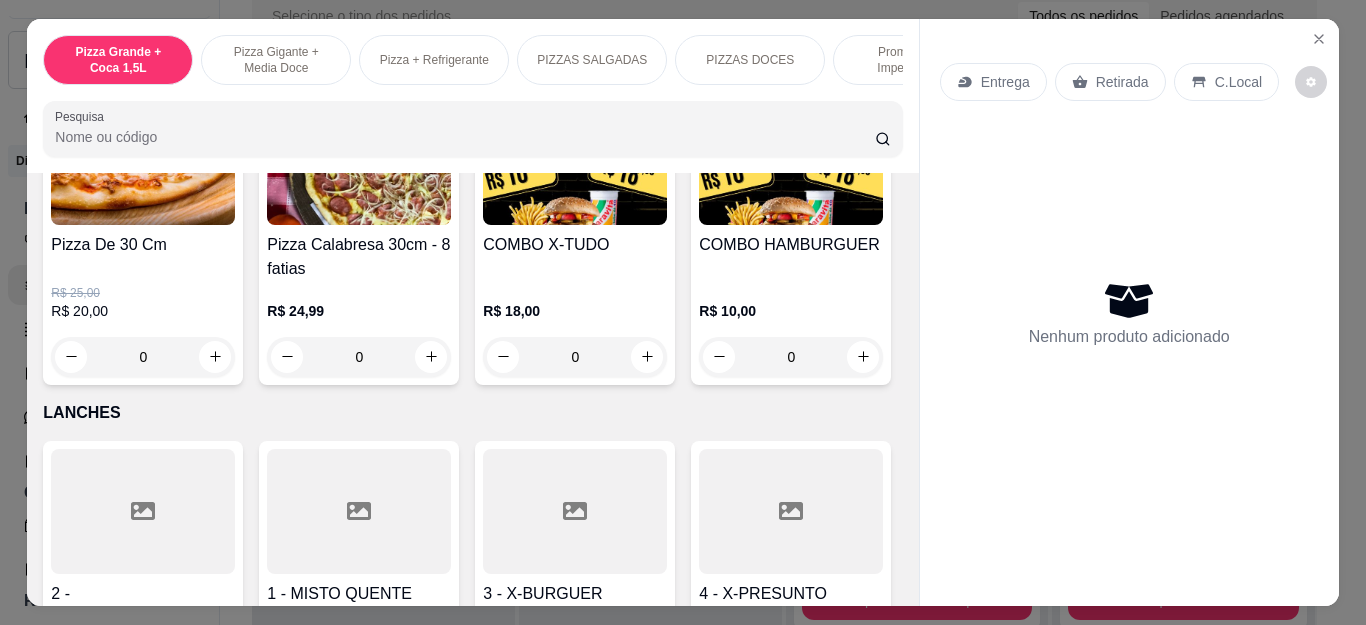 click on "0" at bounding box center [143, 357] 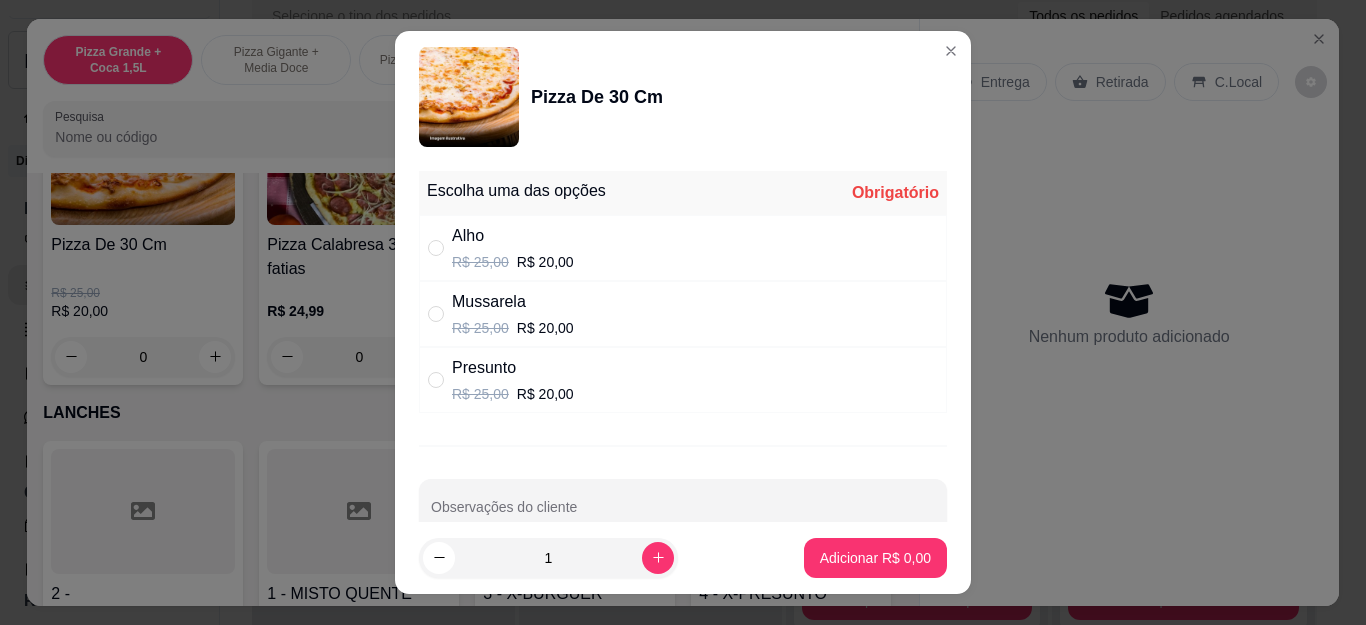 click on "Presunto R$ 25,00 R$ 20,00" at bounding box center [683, 380] 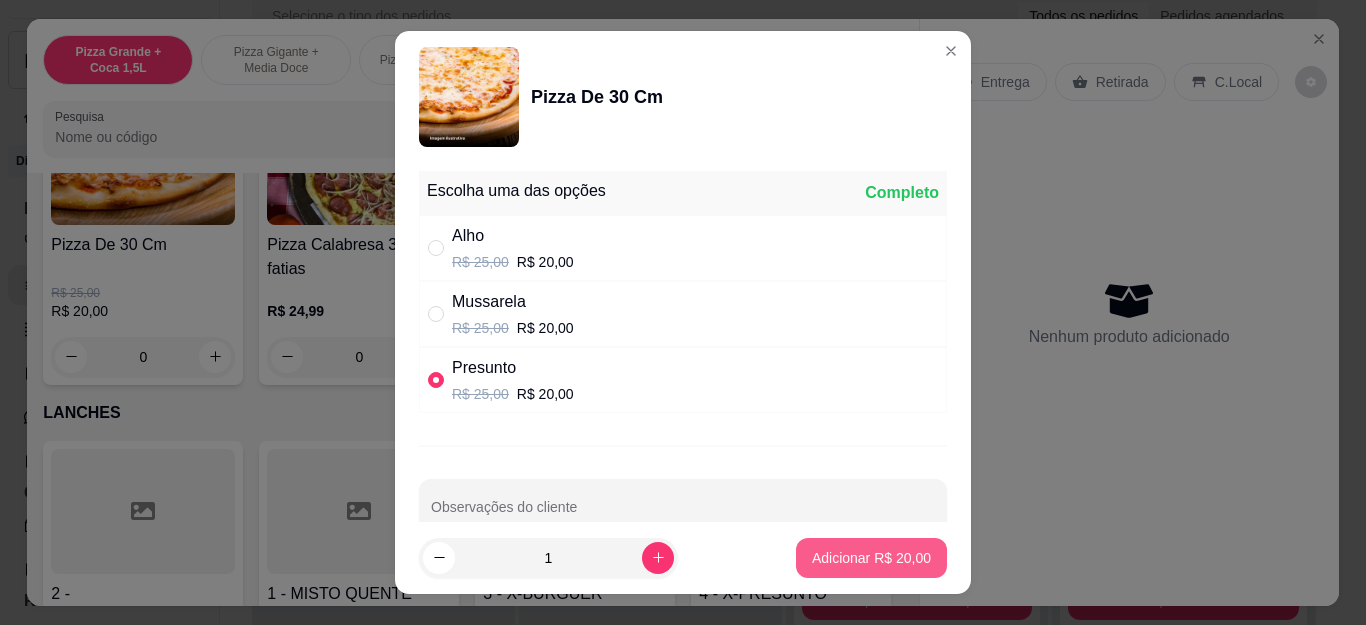 click on "Adicionar   R$ 20,00" at bounding box center [871, 558] 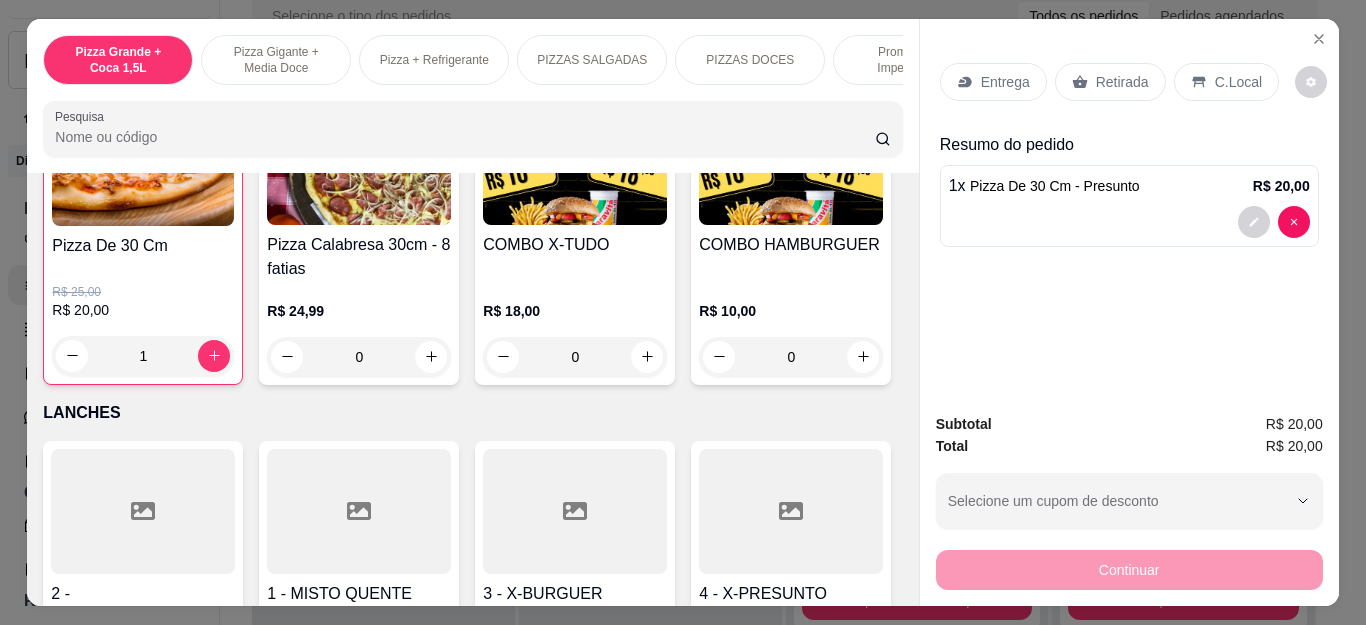 type on "1" 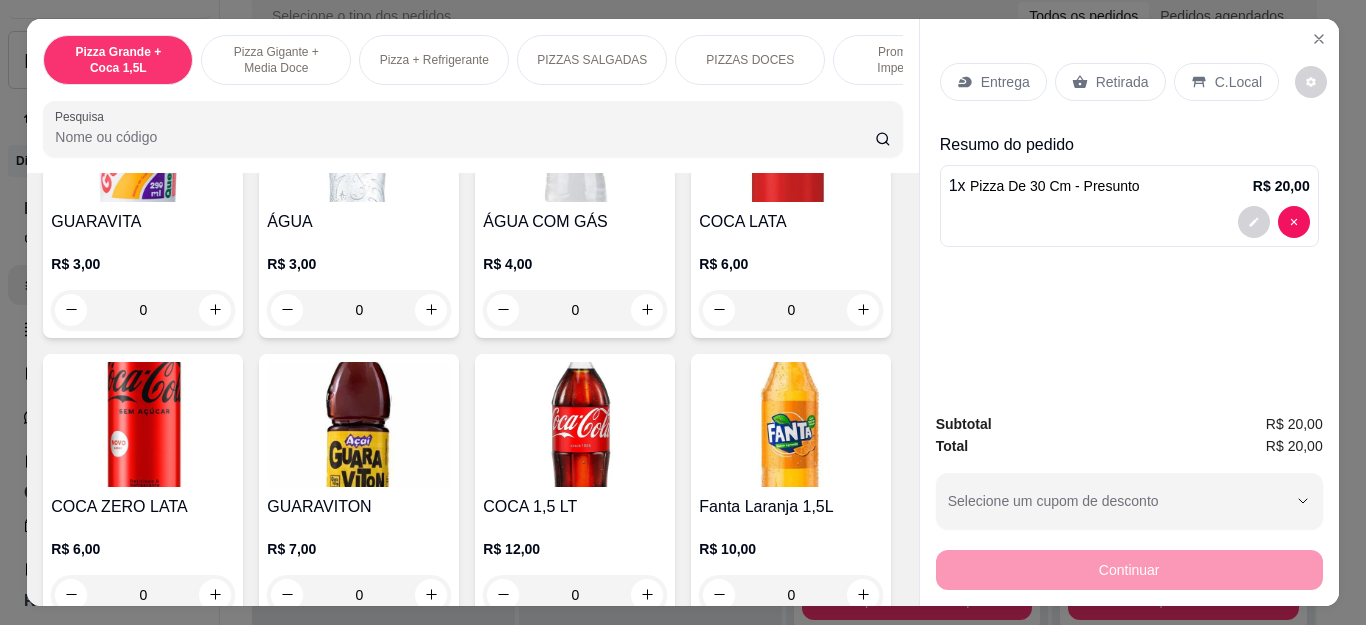 scroll, scrollTop: 3901, scrollLeft: 0, axis: vertical 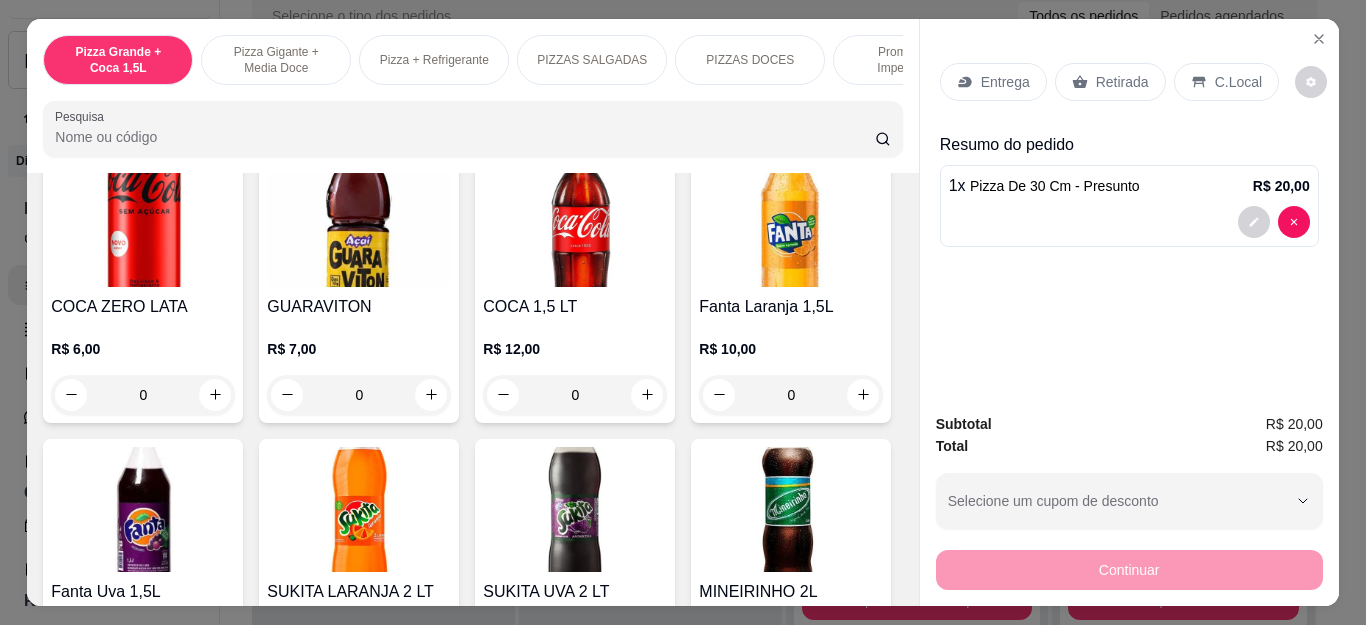 click 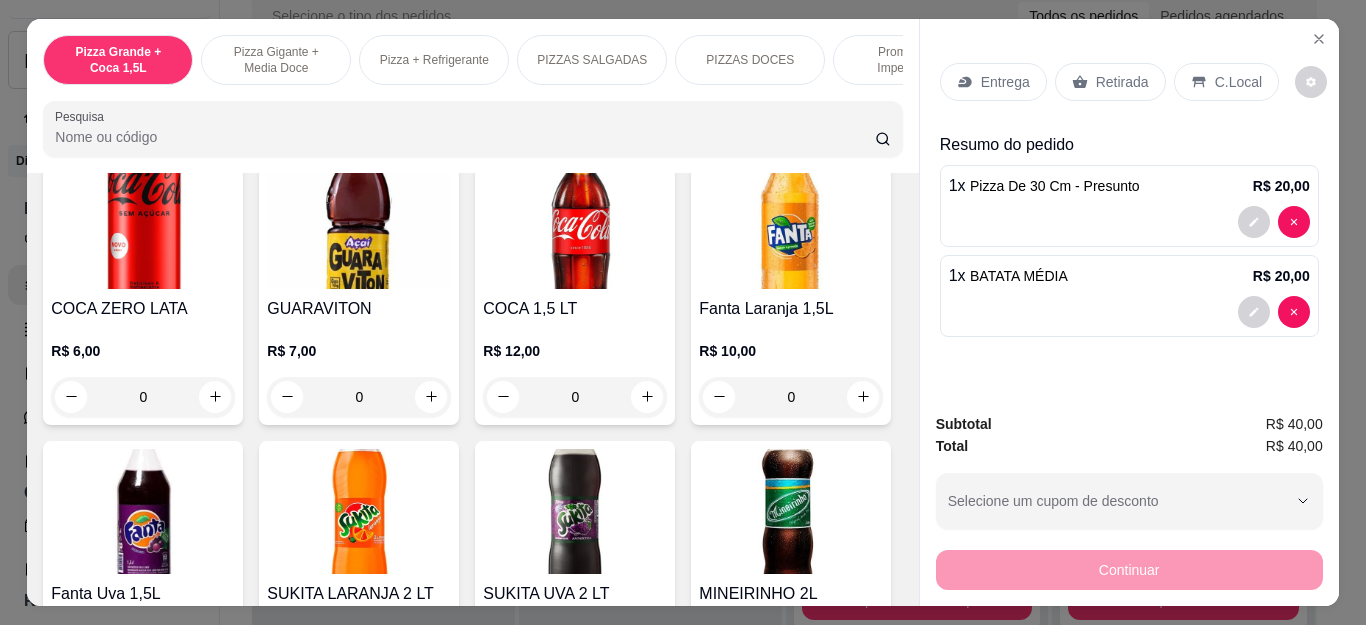 type on "1" 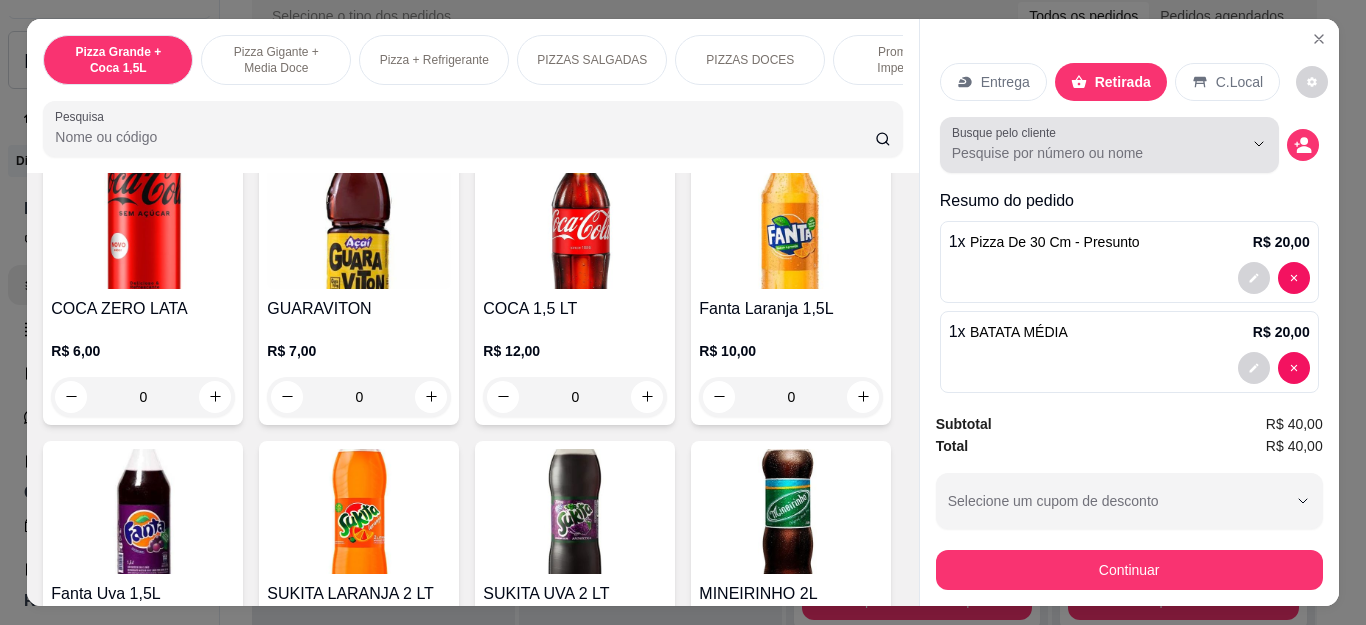 click at bounding box center [1243, 144] 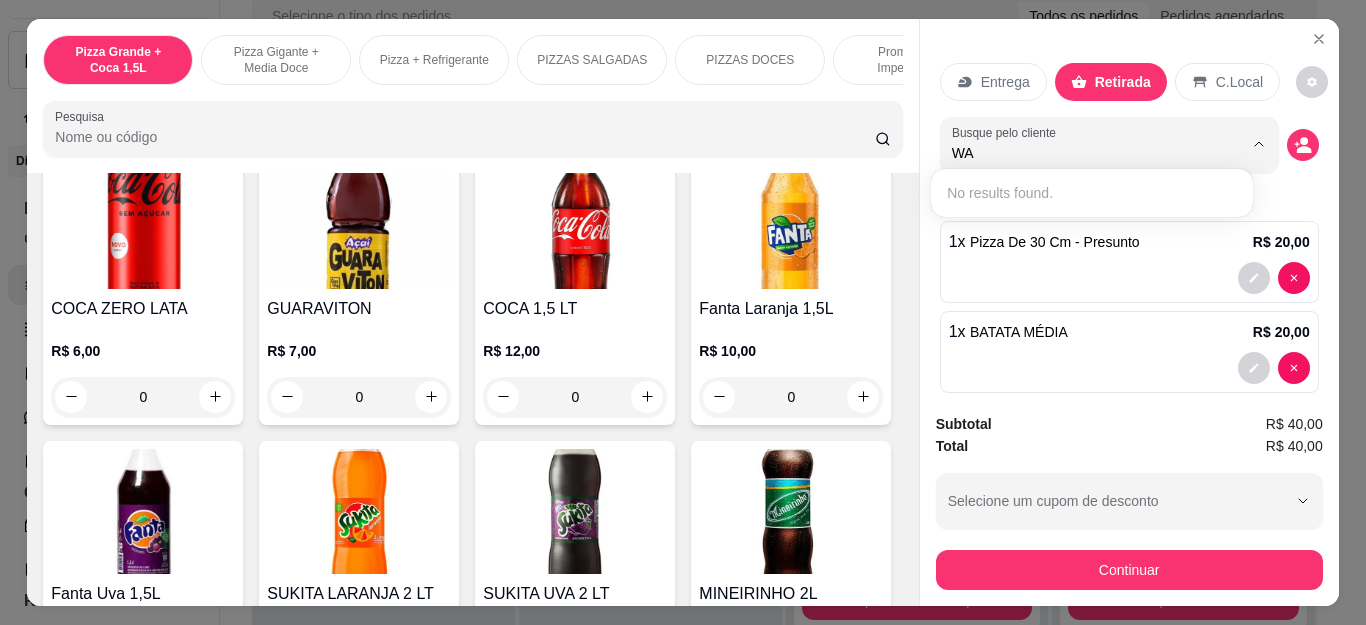 type on "W" 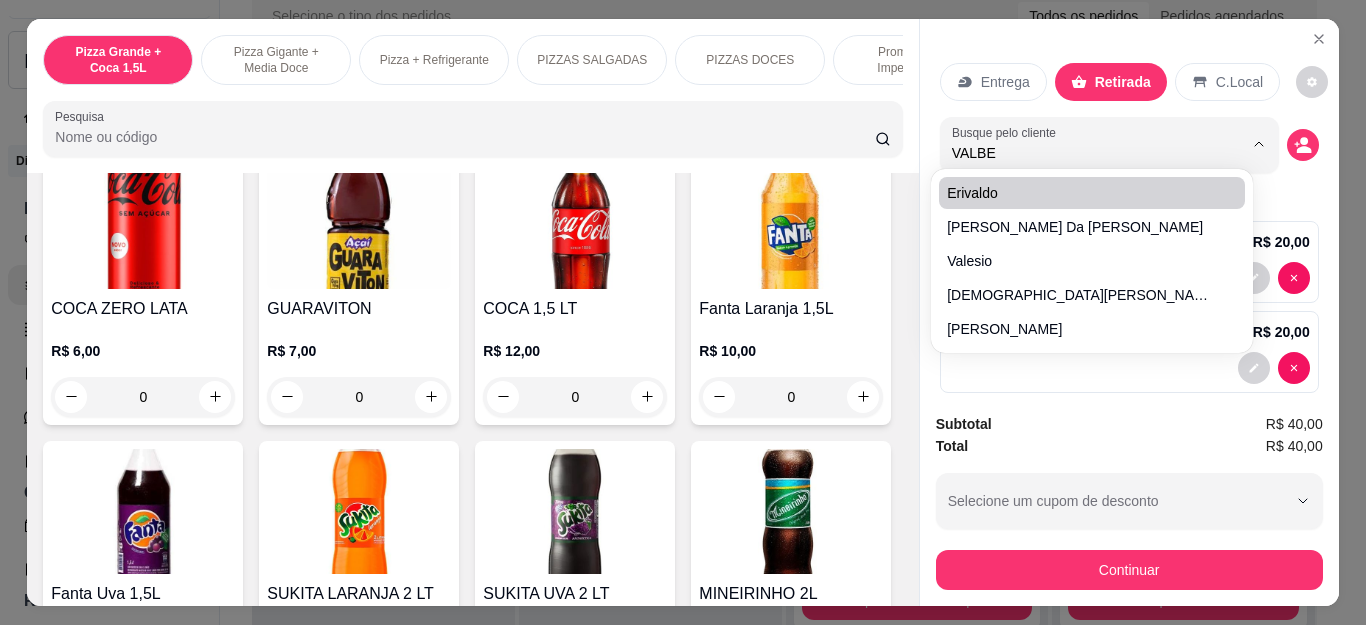 type on "VALBER" 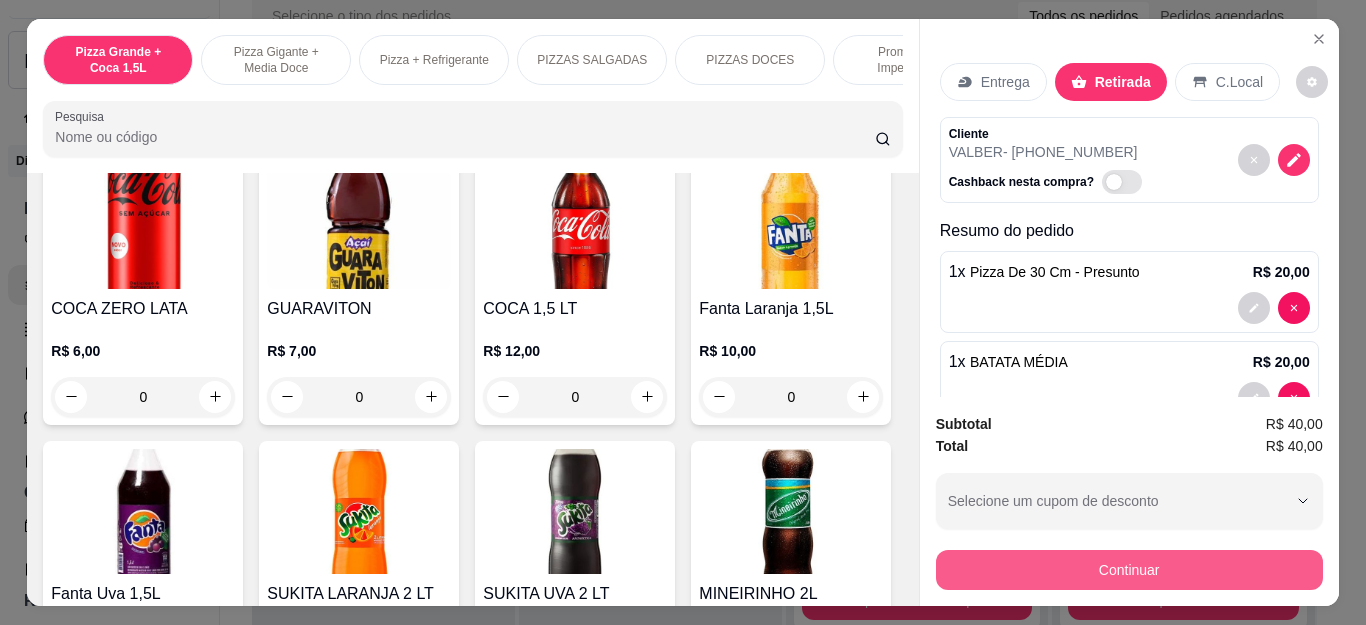 click on "Continuar" at bounding box center [1129, 570] 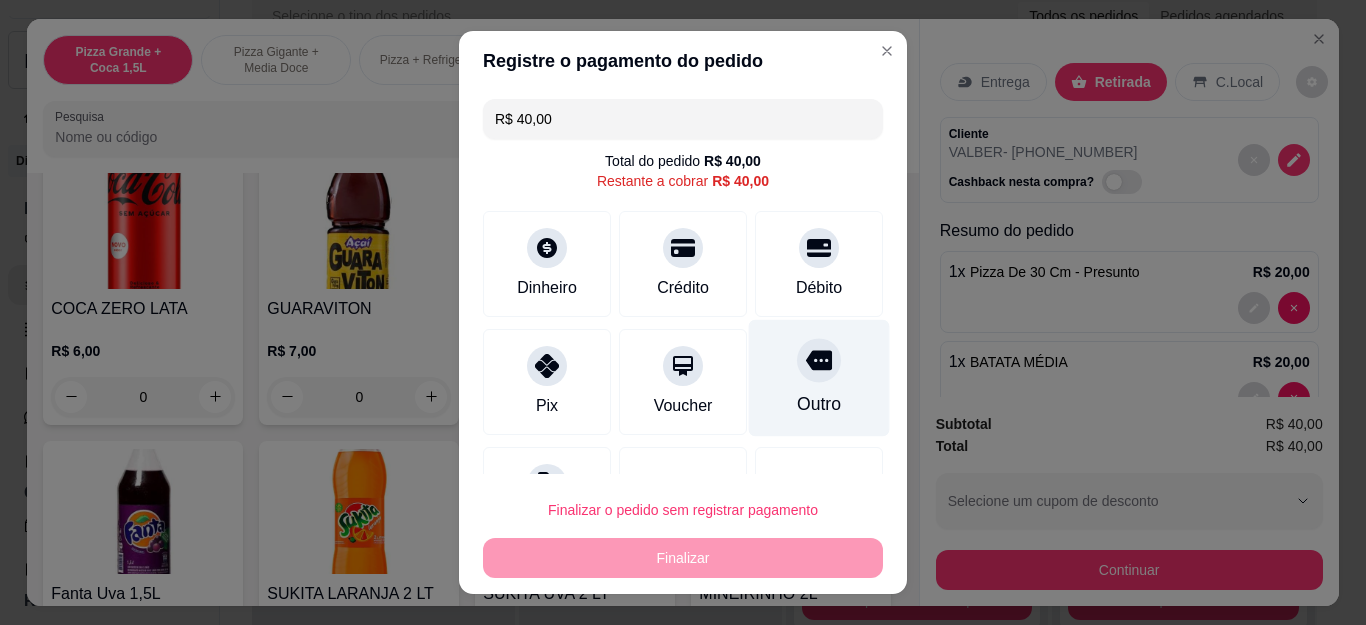 click on "Outro" at bounding box center (819, 378) 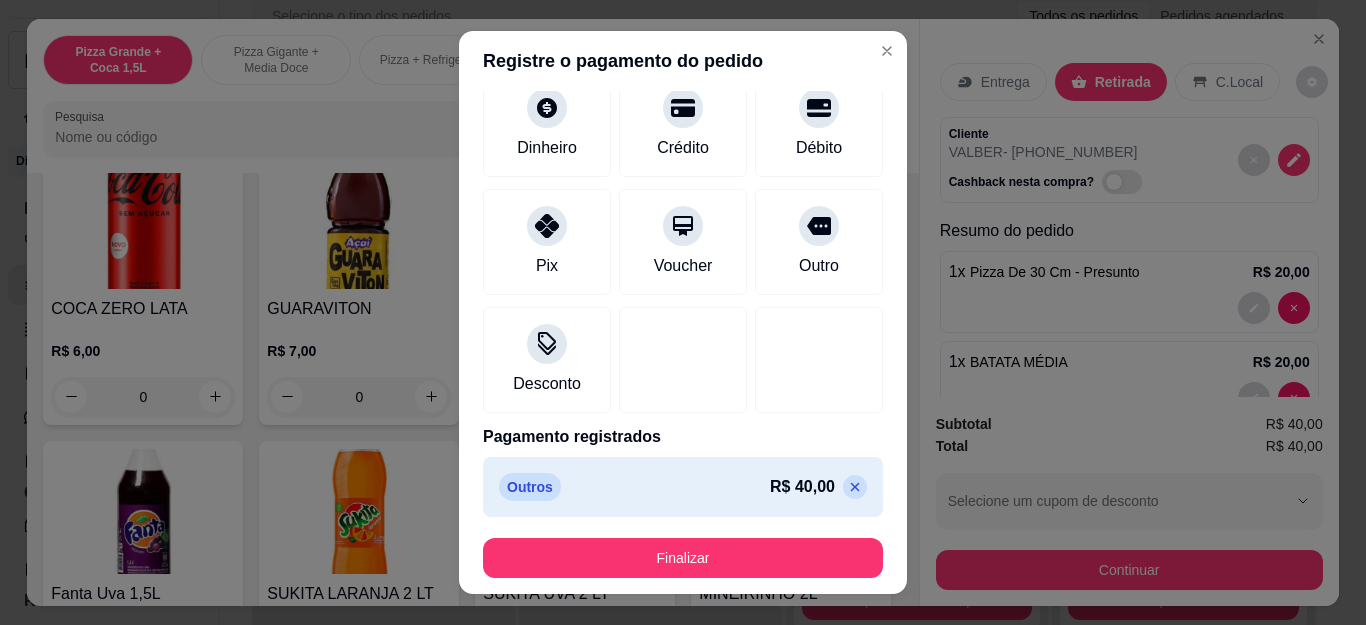 scroll, scrollTop: 123, scrollLeft: 0, axis: vertical 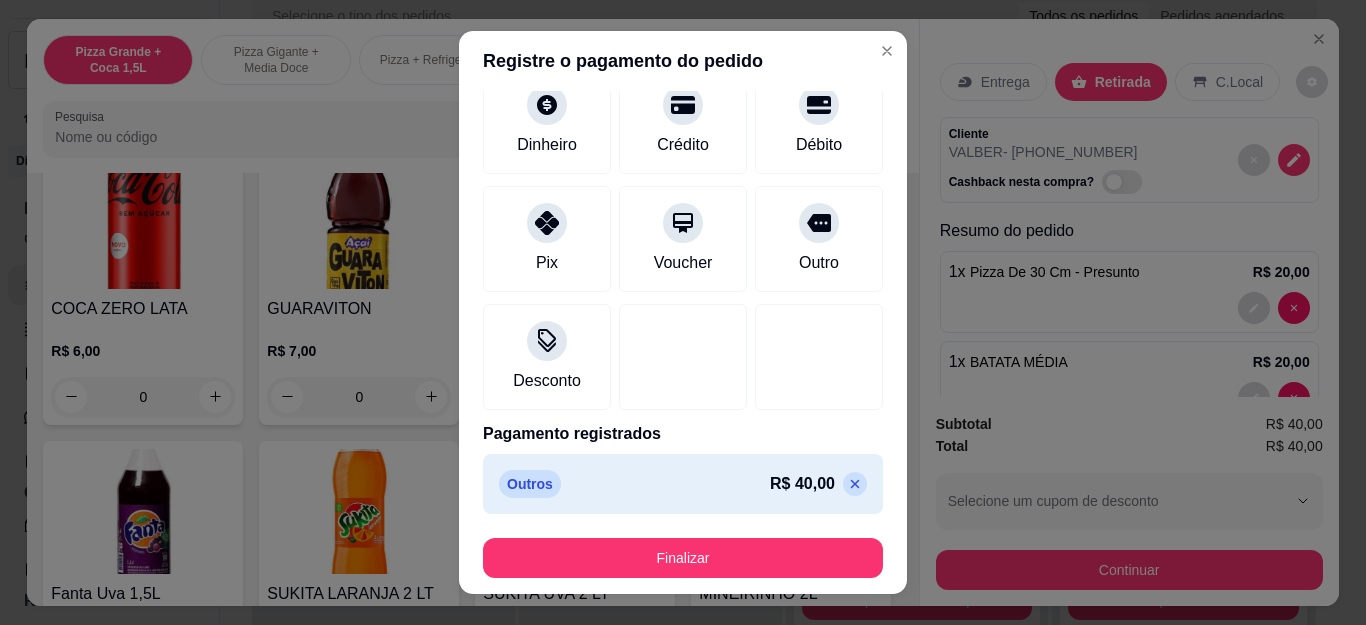 click 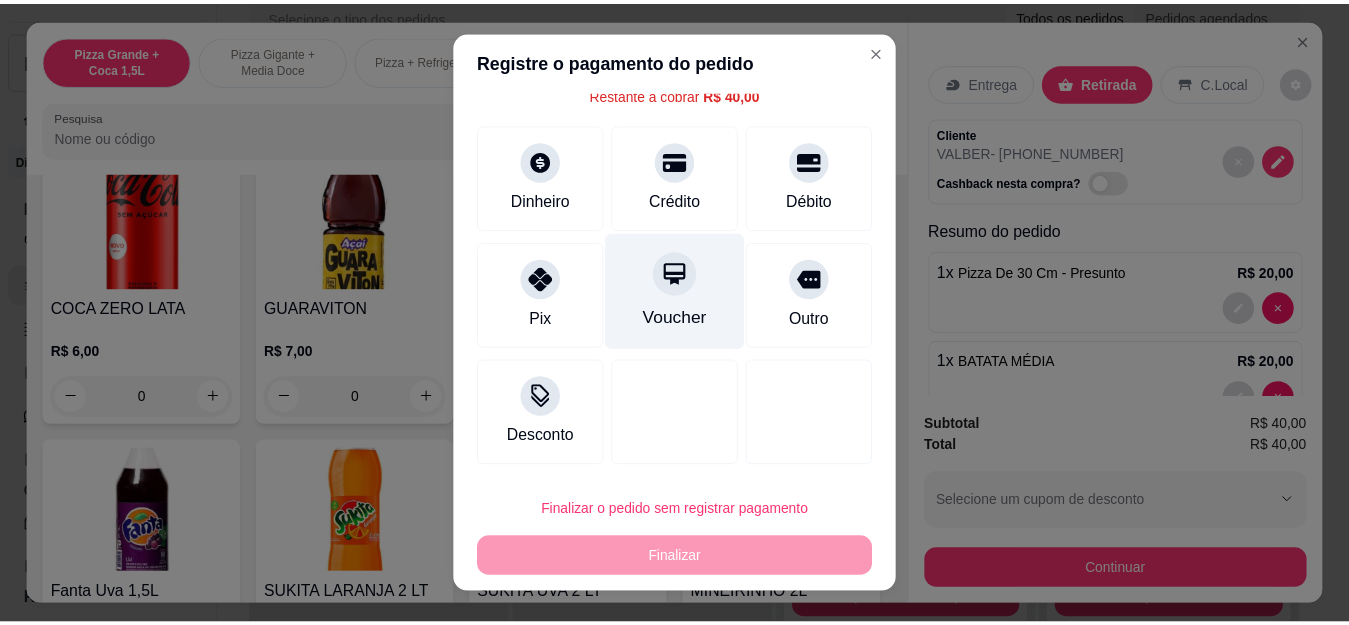 scroll, scrollTop: 87, scrollLeft: 0, axis: vertical 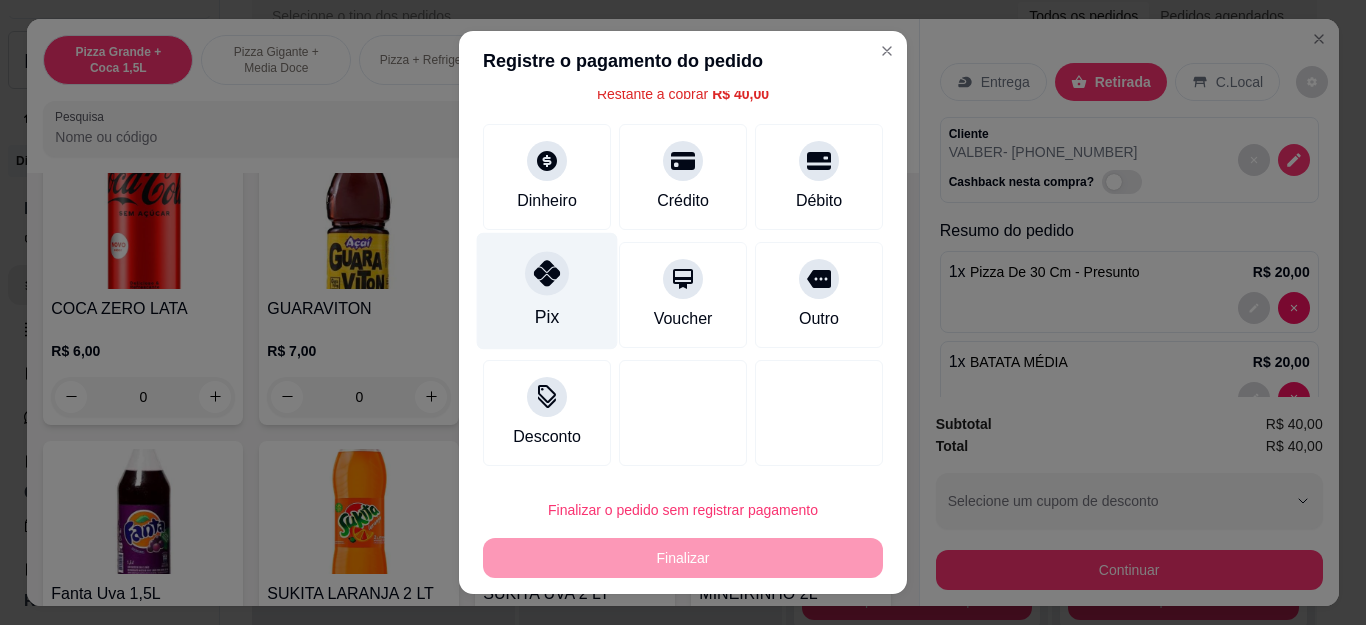 click on "Pix" at bounding box center (547, 291) 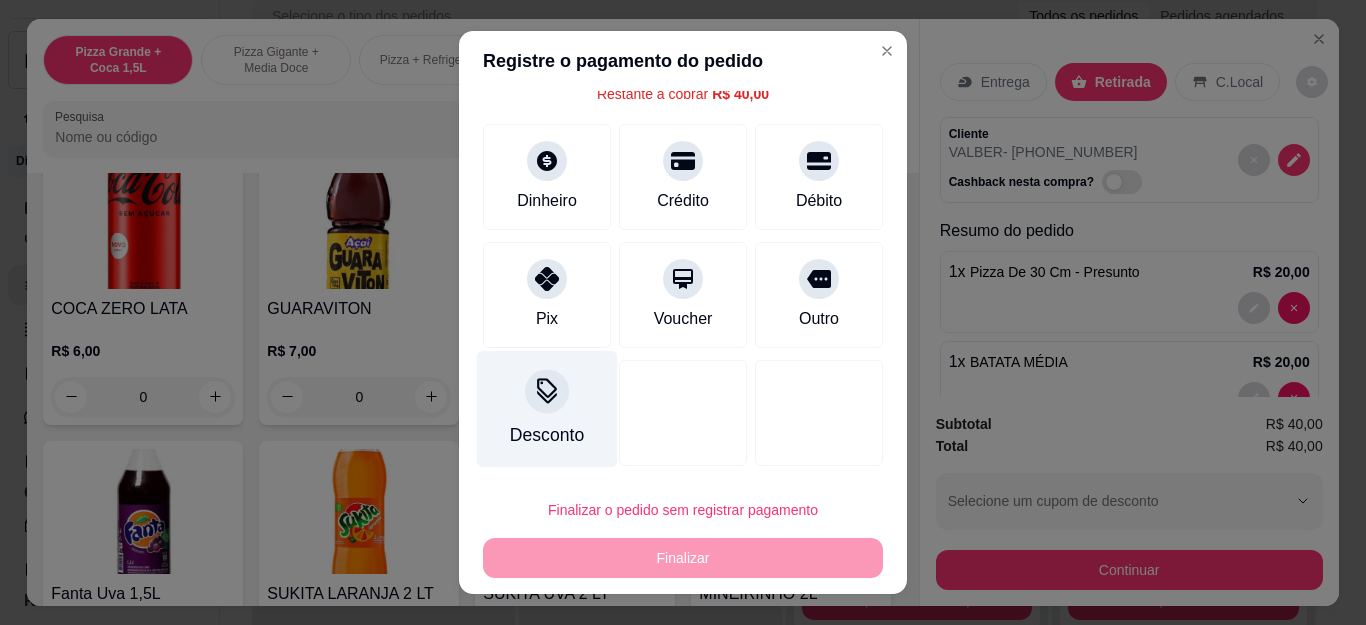 type on "R$ 0,00" 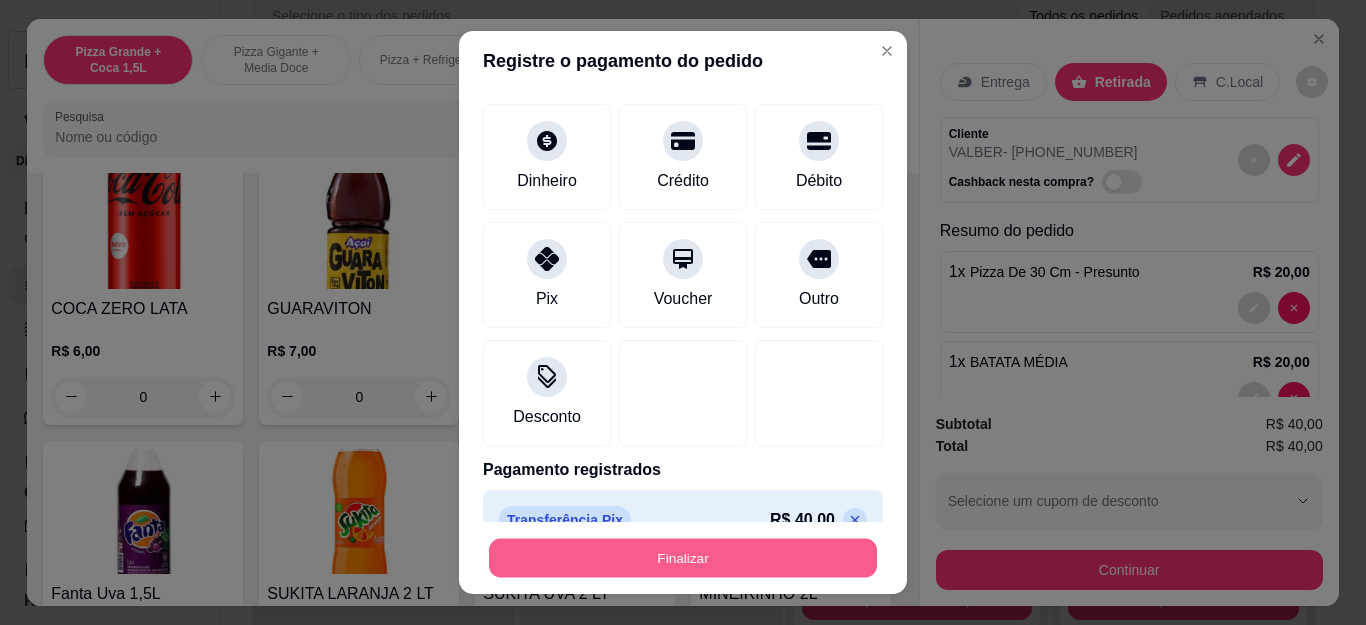 click on "Finalizar" at bounding box center (683, 557) 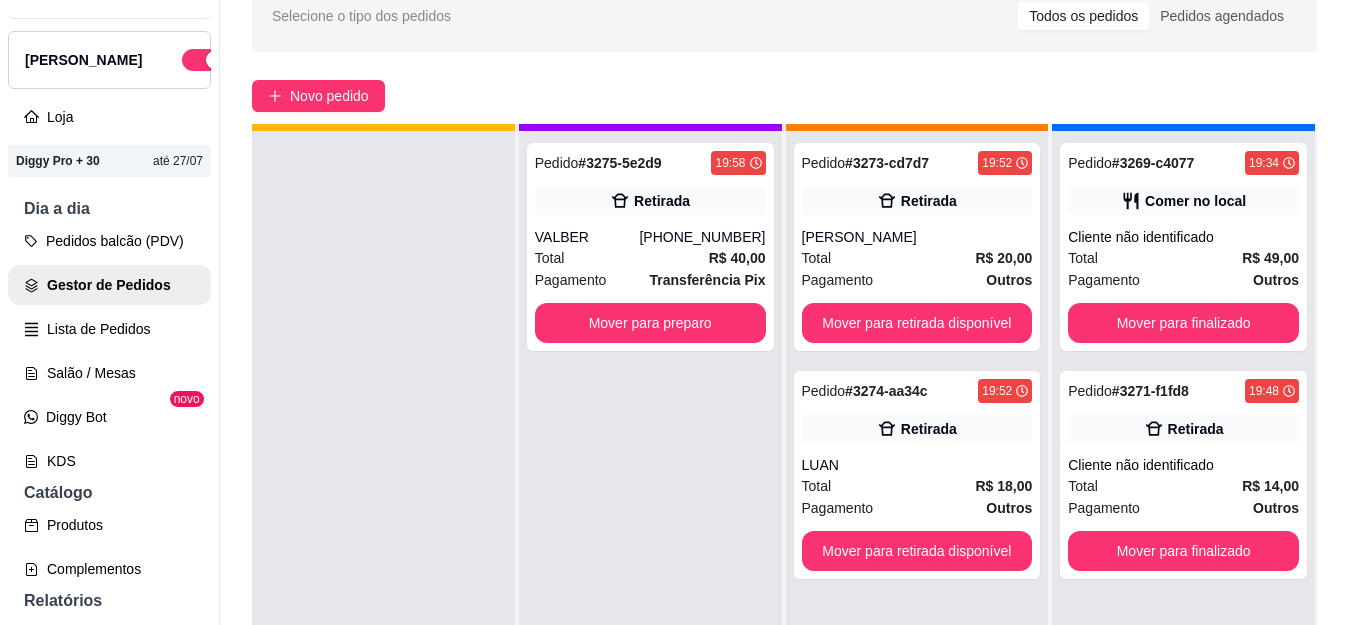 scroll, scrollTop: 56, scrollLeft: 0, axis: vertical 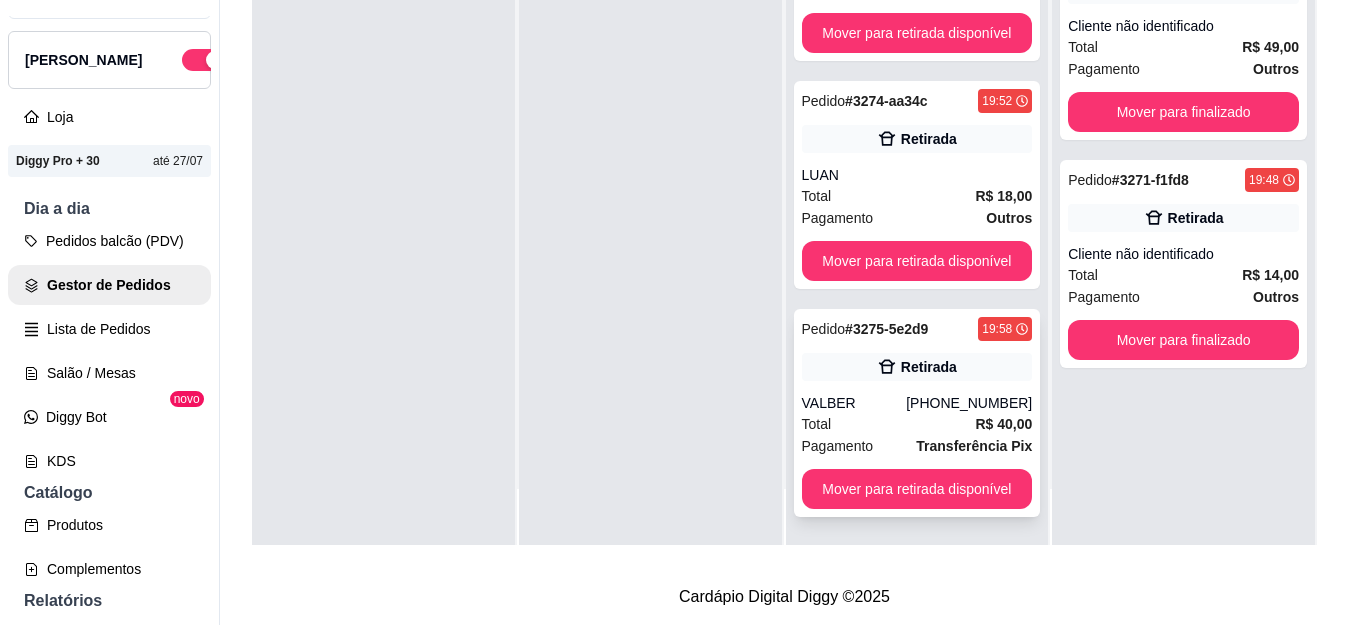 click on "Pedido  # 3275-5e2d9 19:58 Retirada VALBER [PHONE_NUMBER] Total R$ 40,00 Pagamento Transferência Pix Mover para retirada disponível" at bounding box center (917, 413) 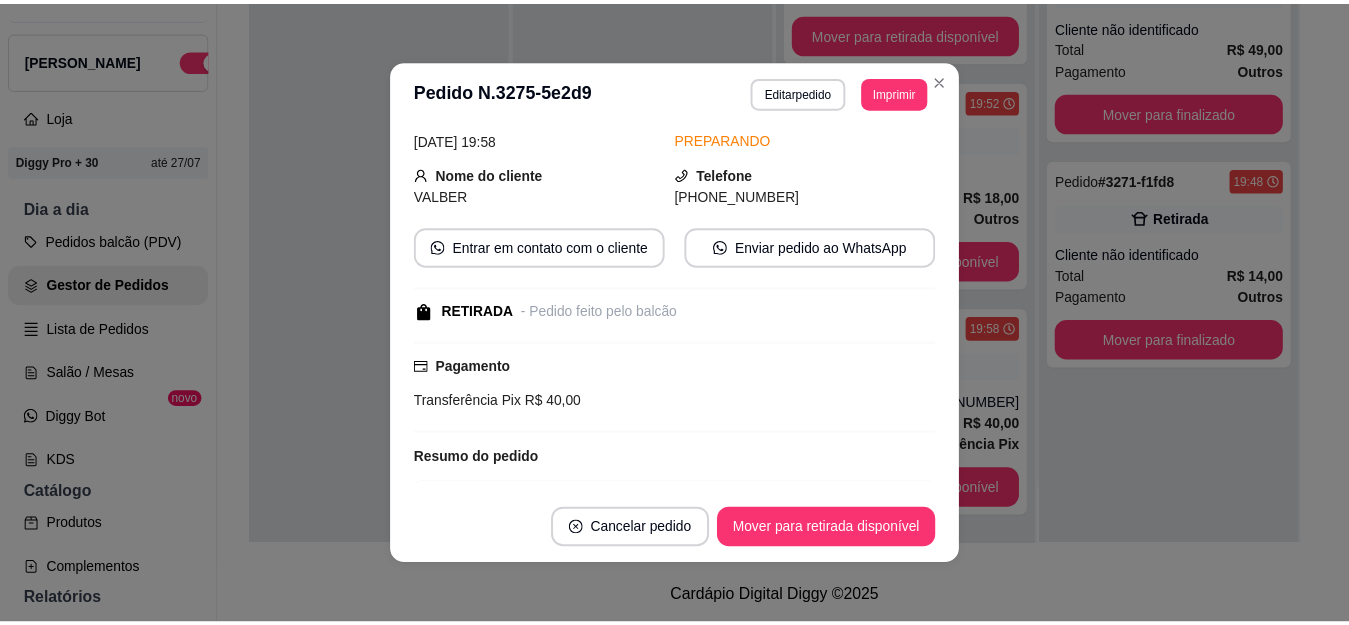 scroll, scrollTop: 0, scrollLeft: 0, axis: both 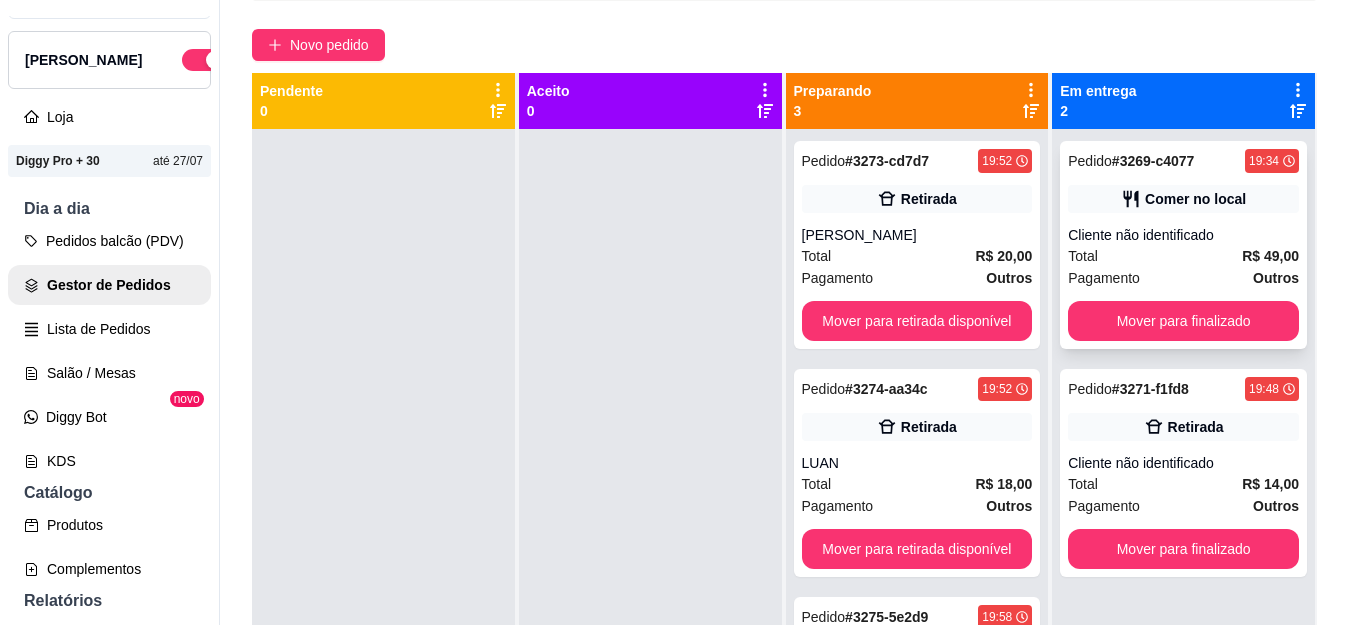 click on "Comer no local" at bounding box center [1195, 199] 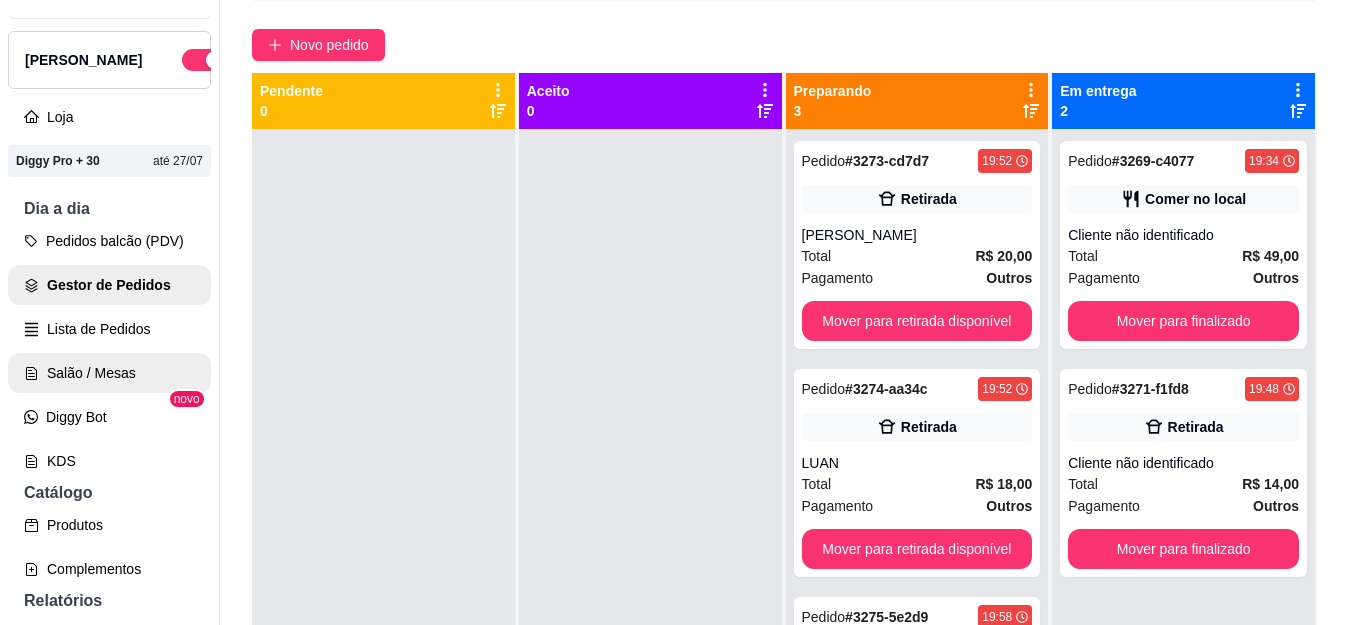 click on "Salão / Mesas" at bounding box center (109, 373) 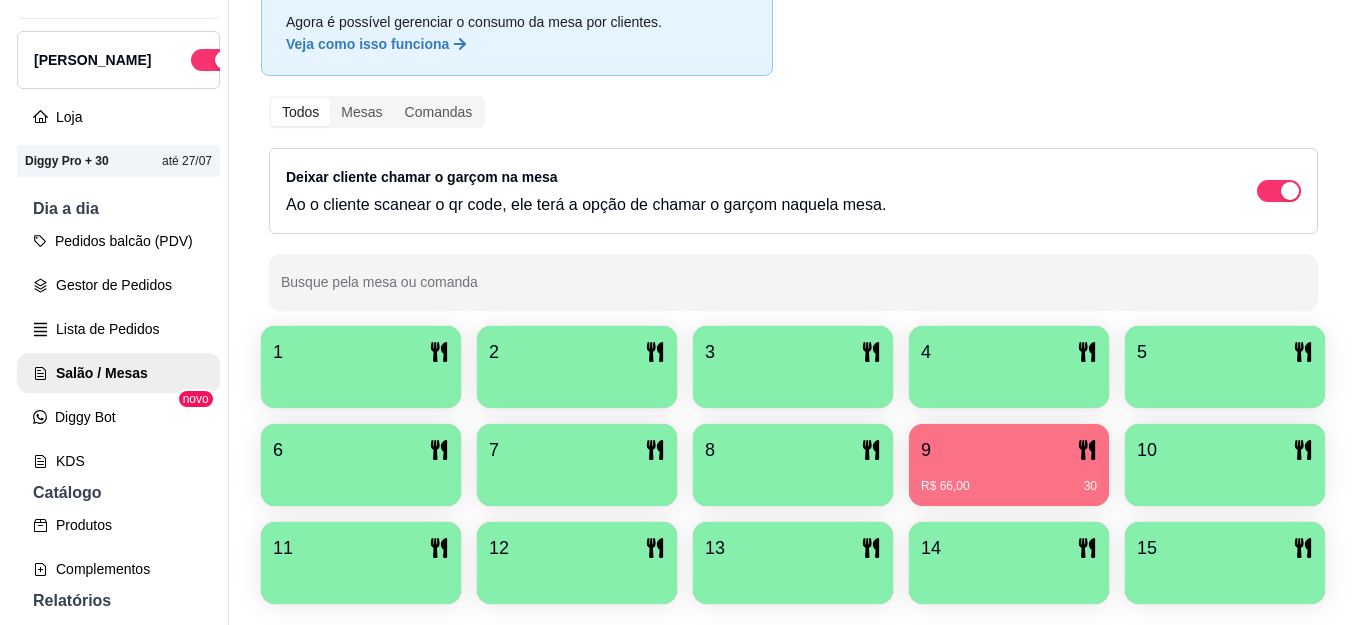 scroll, scrollTop: 300, scrollLeft: 0, axis: vertical 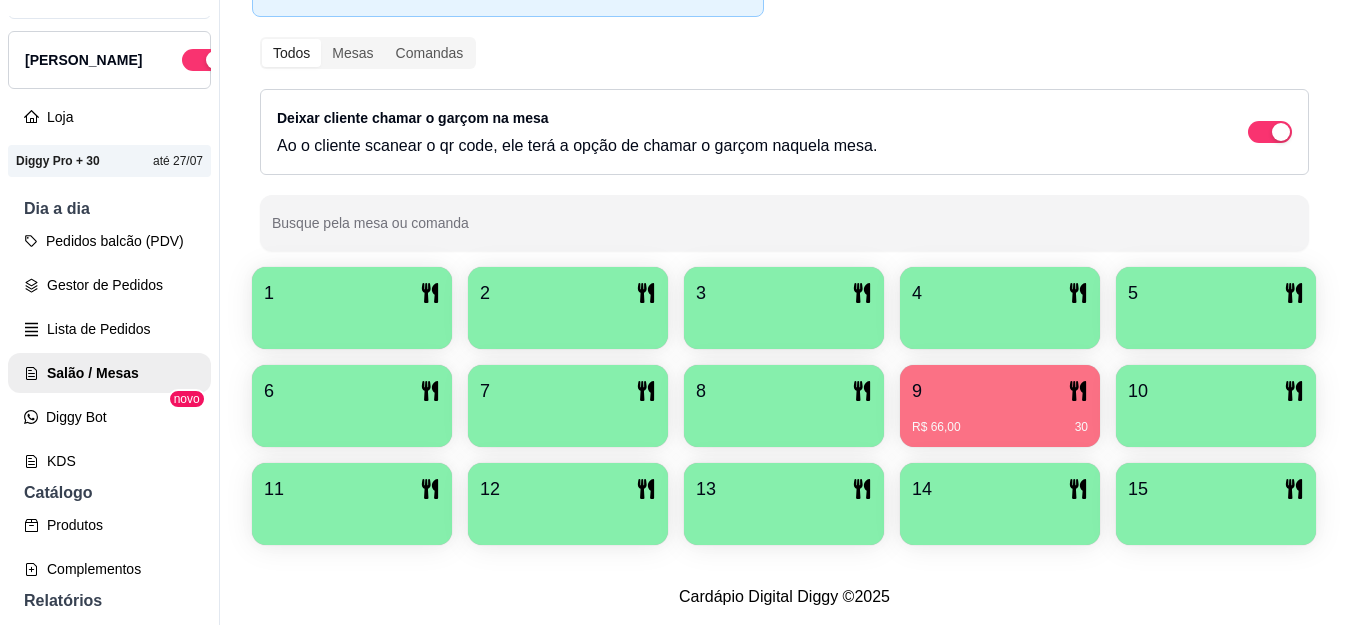 click 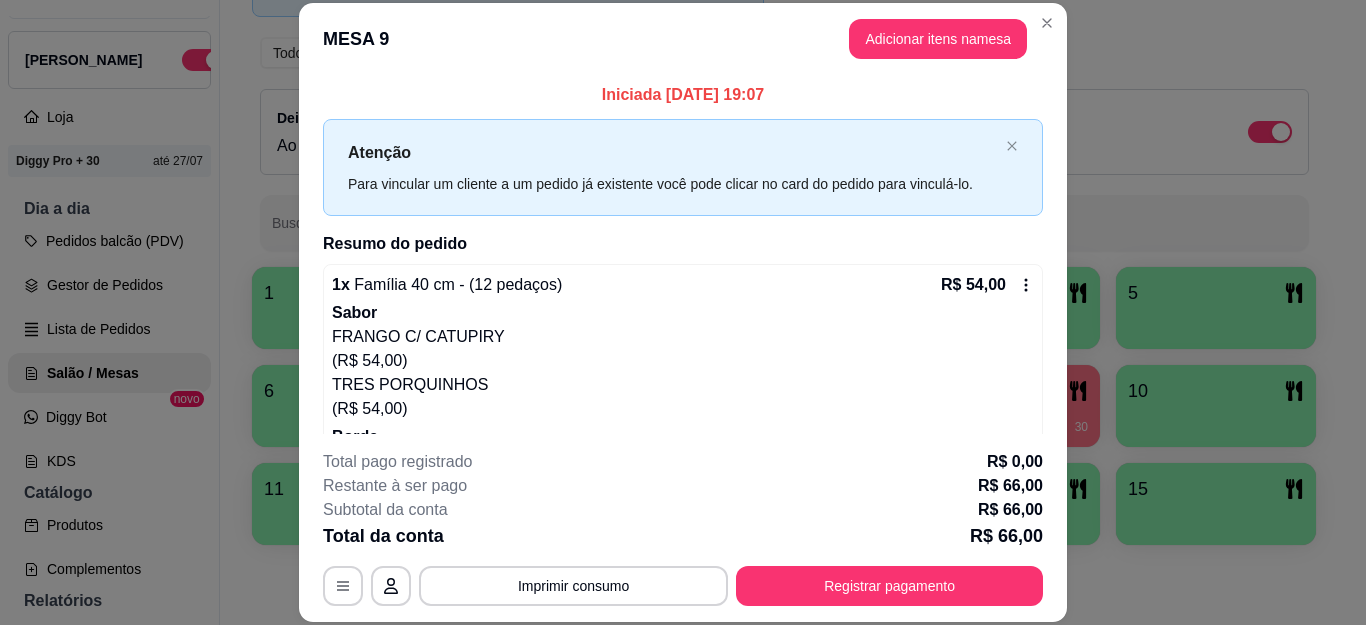 scroll, scrollTop: 61, scrollLeft: 0, axis: vertical 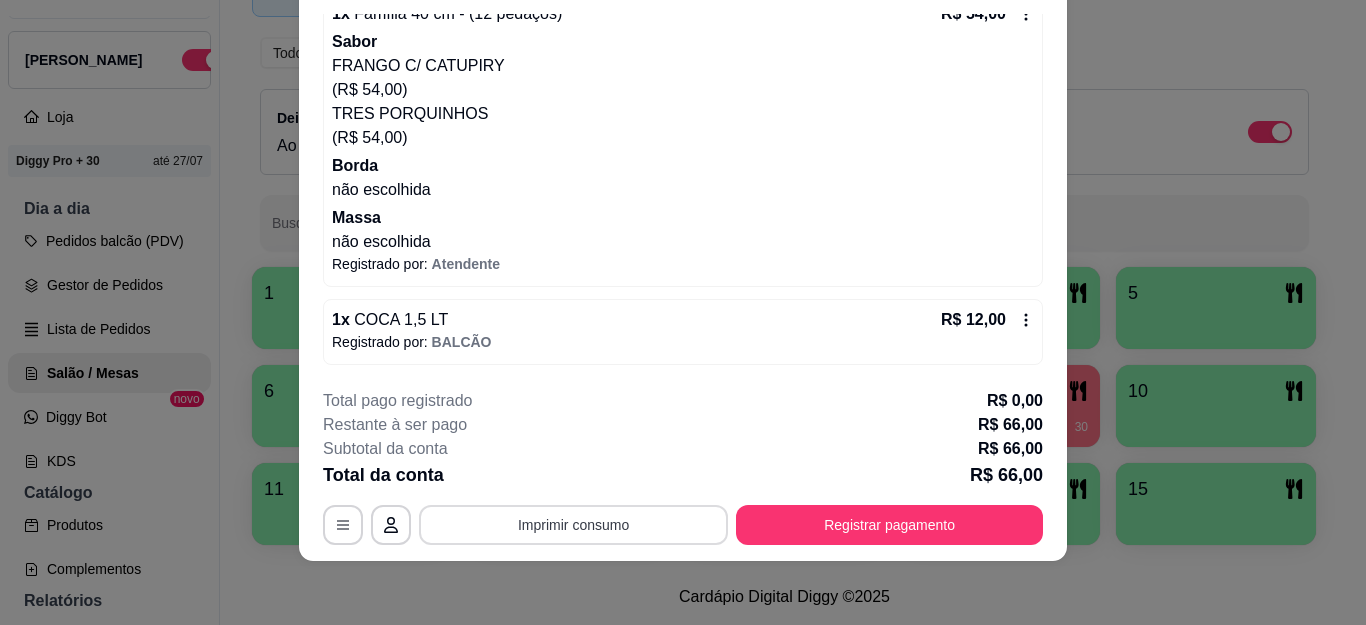 click on "Imprimir consumo" at bounding box center [573, 525] 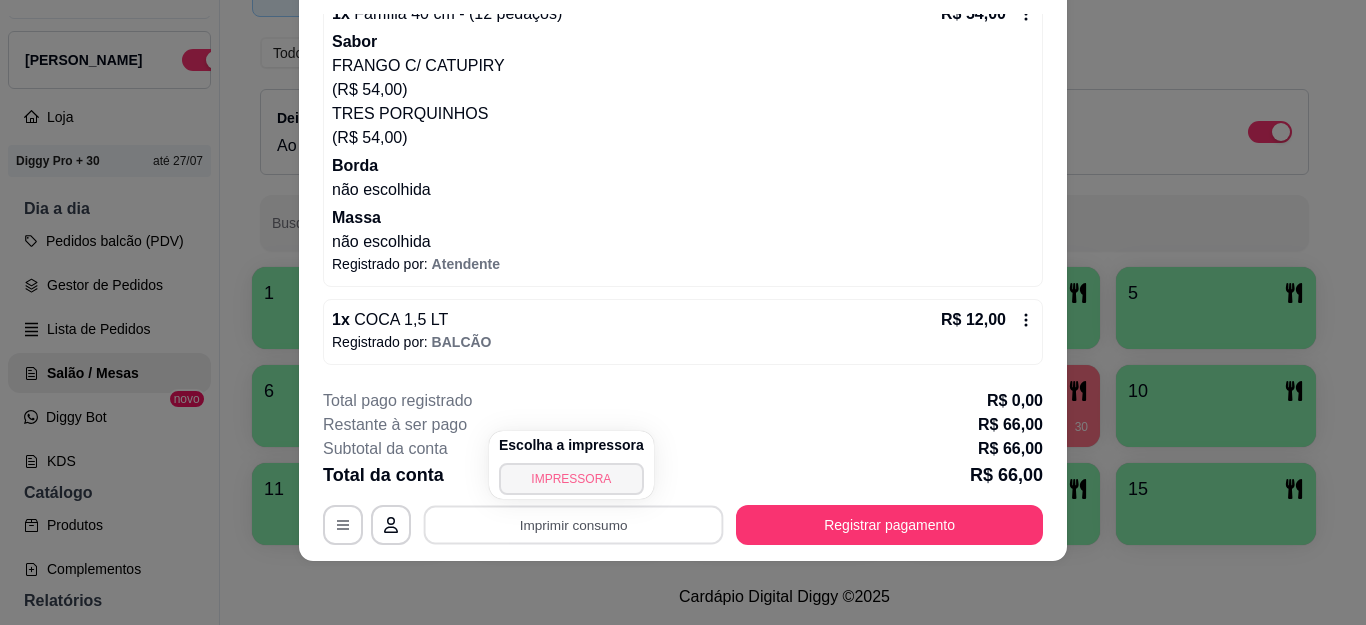 click on "IMPRESSORA" at bounding box center (571, 479) 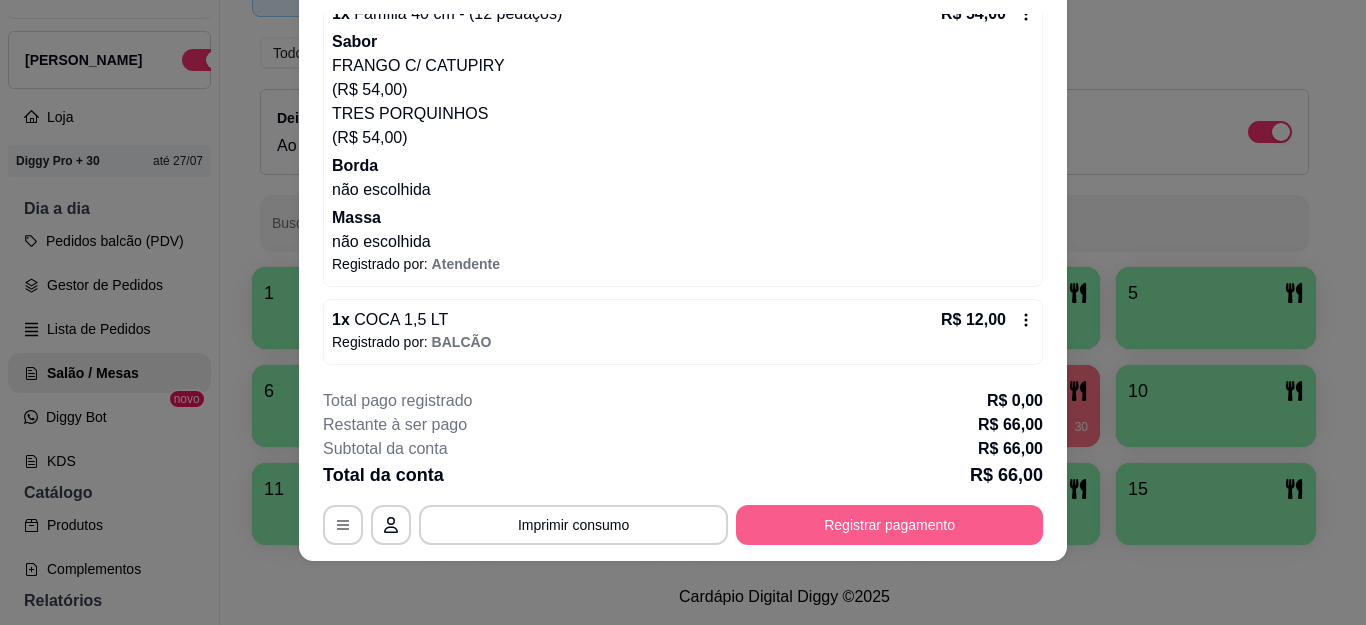 click on "Registrar pagamento" at bounding box center [889, 525] 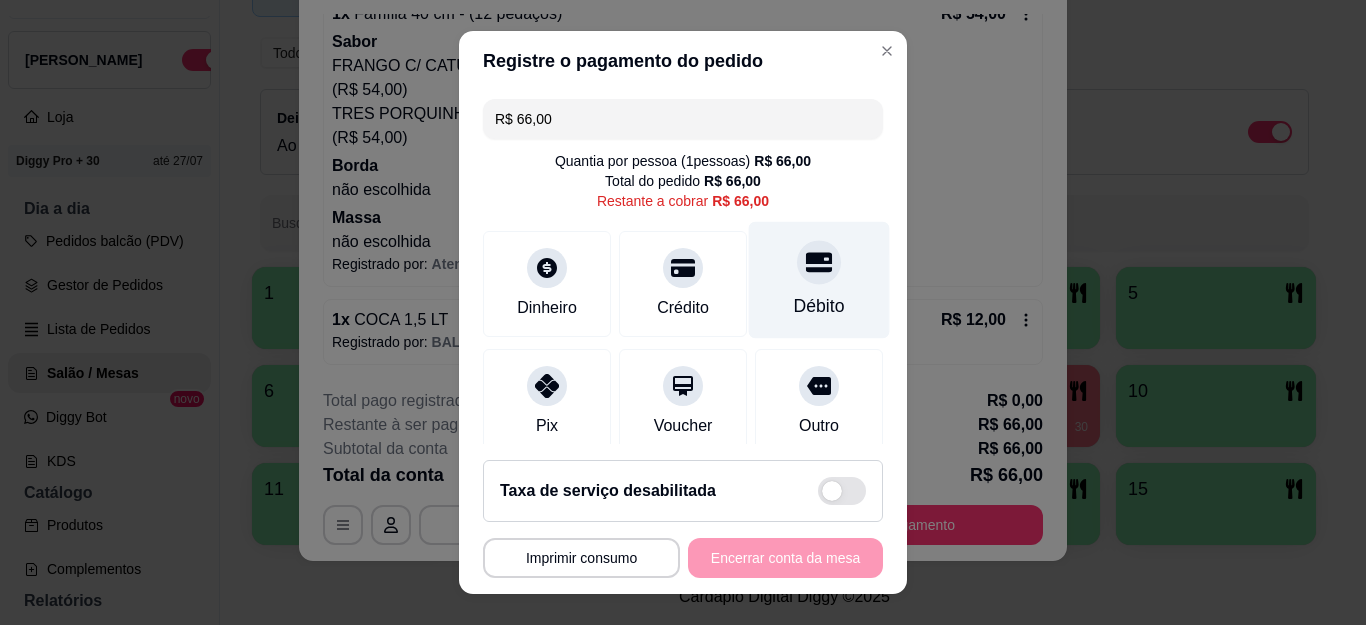 click on "Débito" at bounding box center (819, 306) 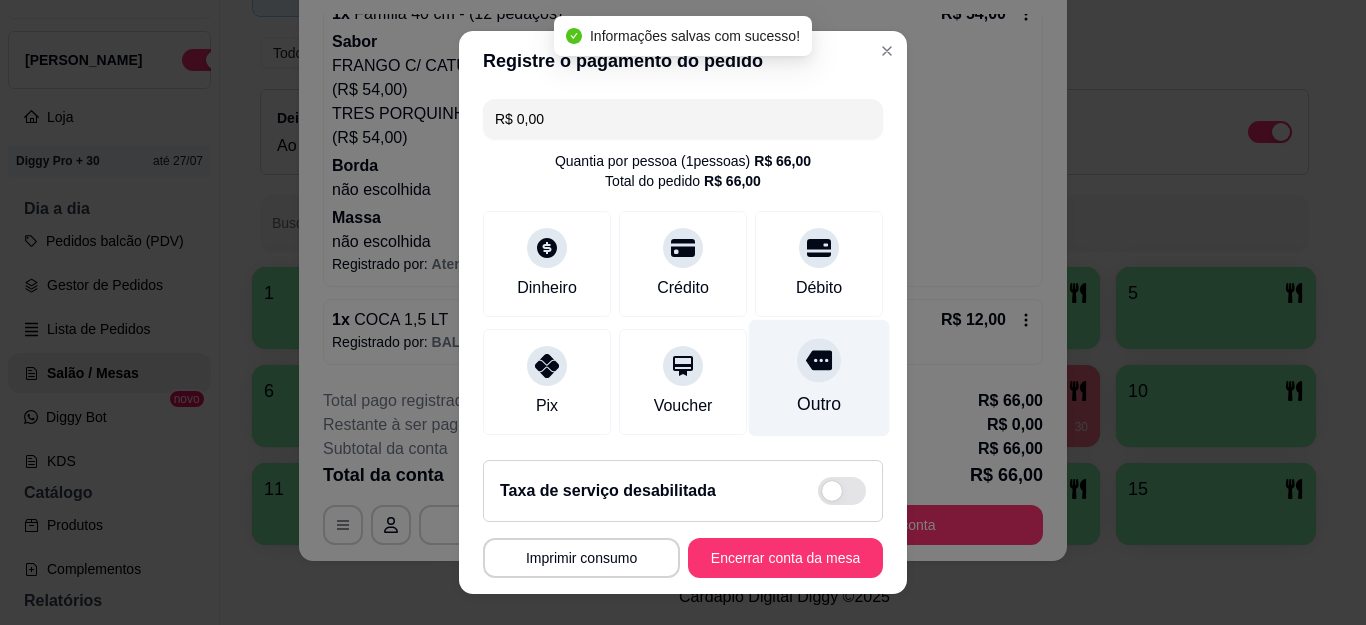 type on "R$ 0,00" 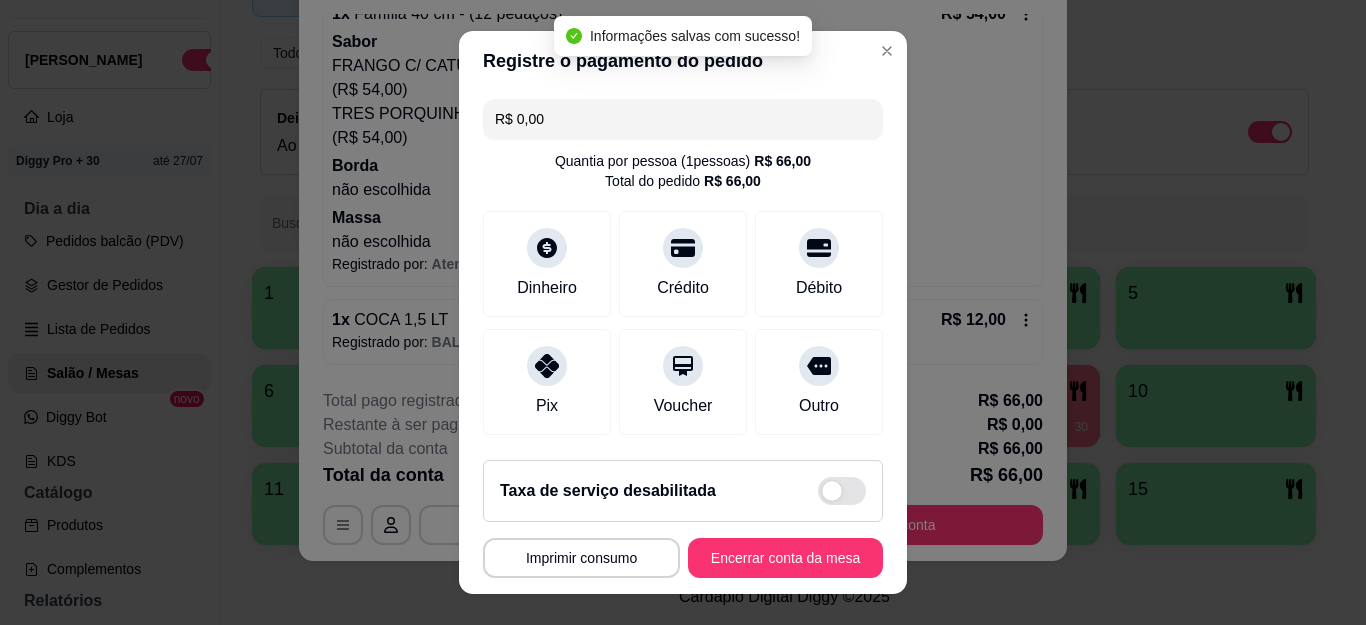 scroll, scrollTop: 33, scrollLeft: 0, axis: vertical 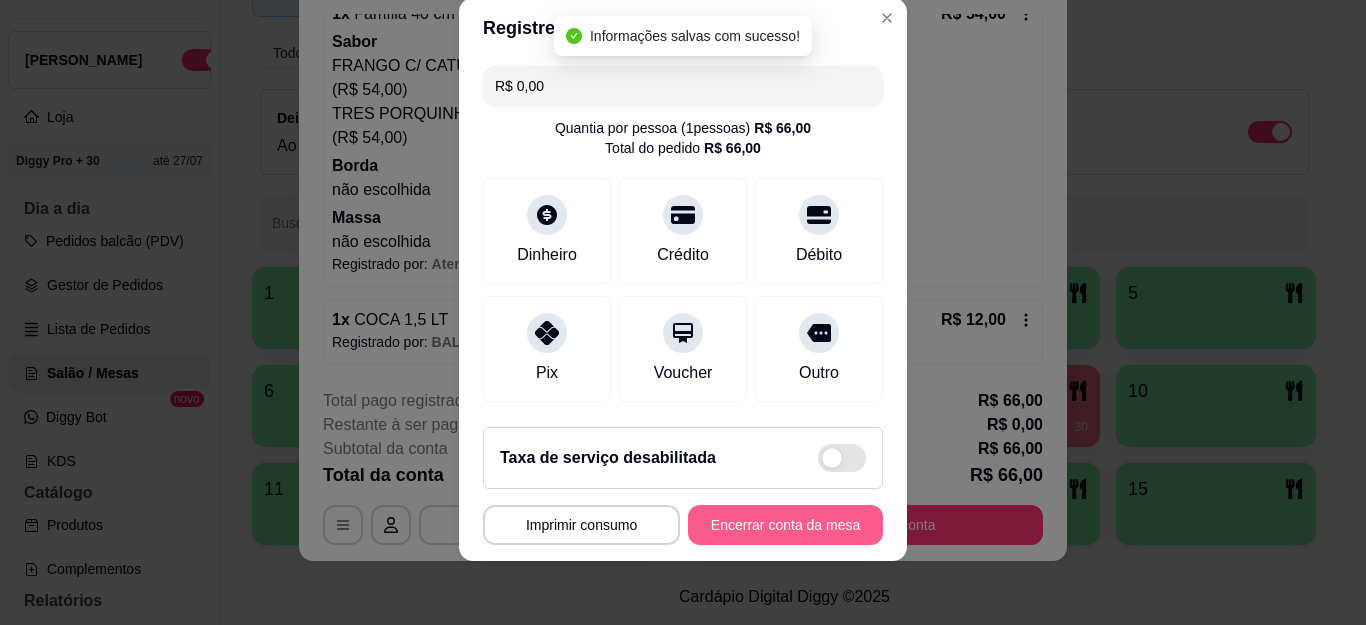 click on "Encerrar conta da mesa" at bounding box center (785, 525) 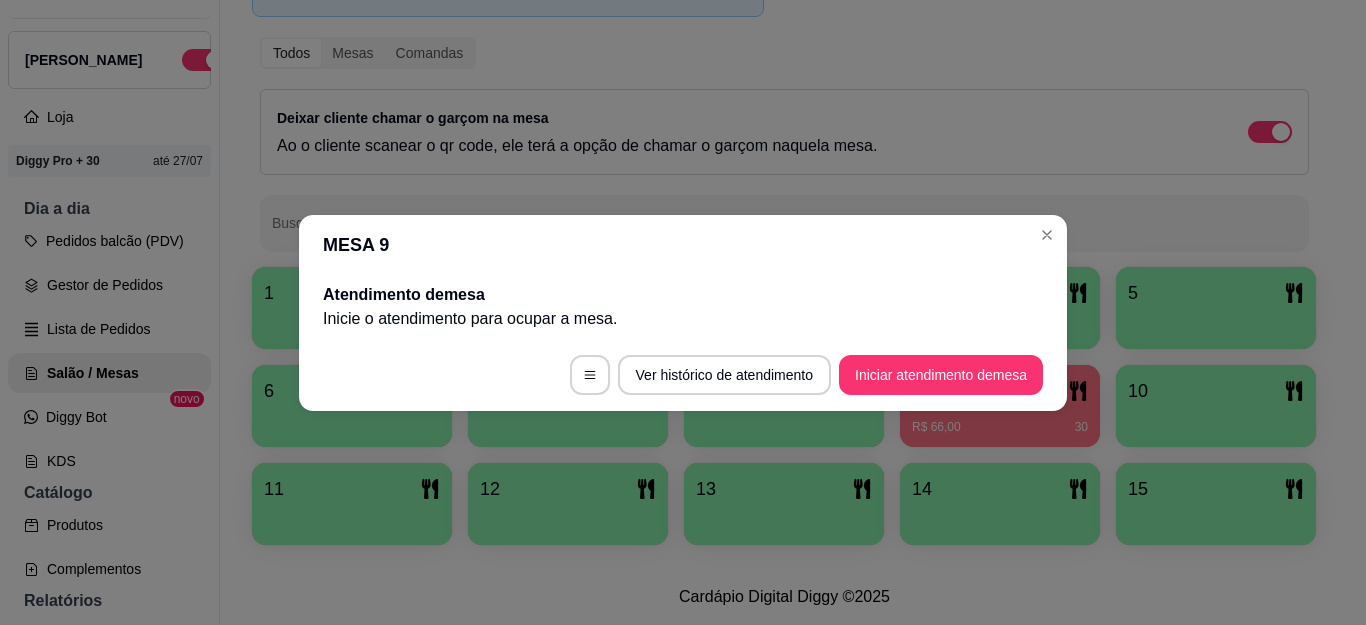 scroll, scrollTop: 0, scrollLeft: 0, axis: both 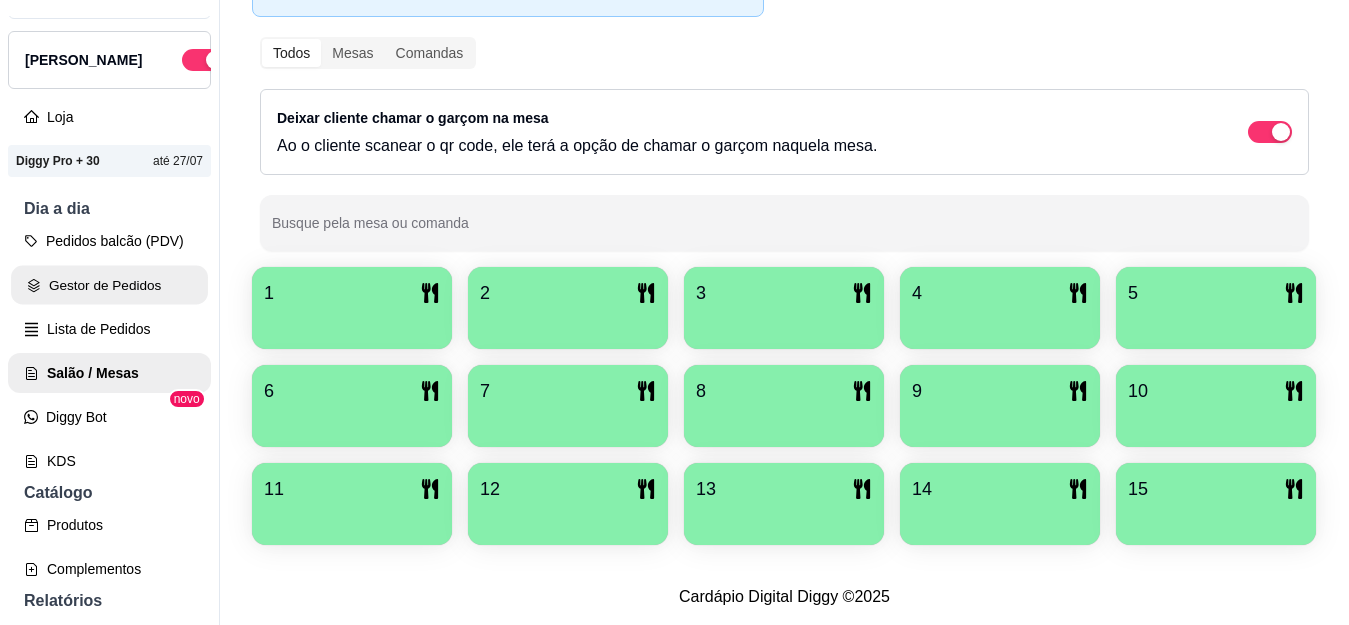 click on "Gestor de Pedidos" at bounding box center [109, 285] 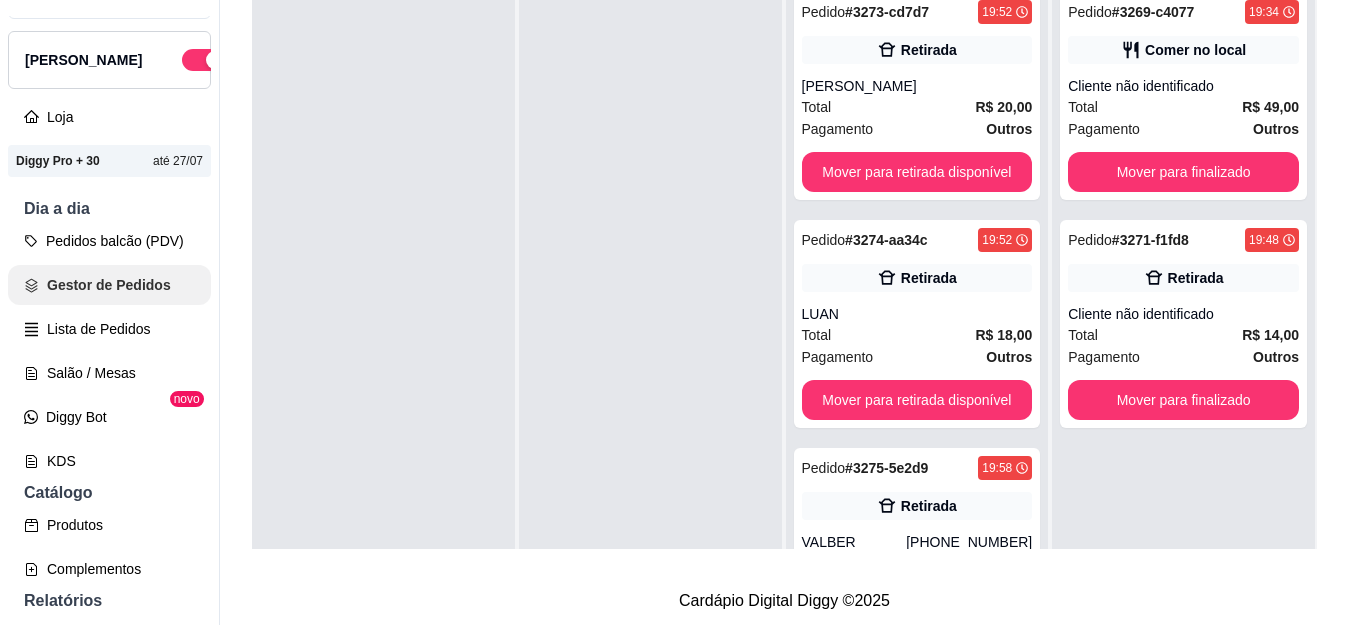 scroll, scrollTop: 0, scrollLeft: 0, axis: both 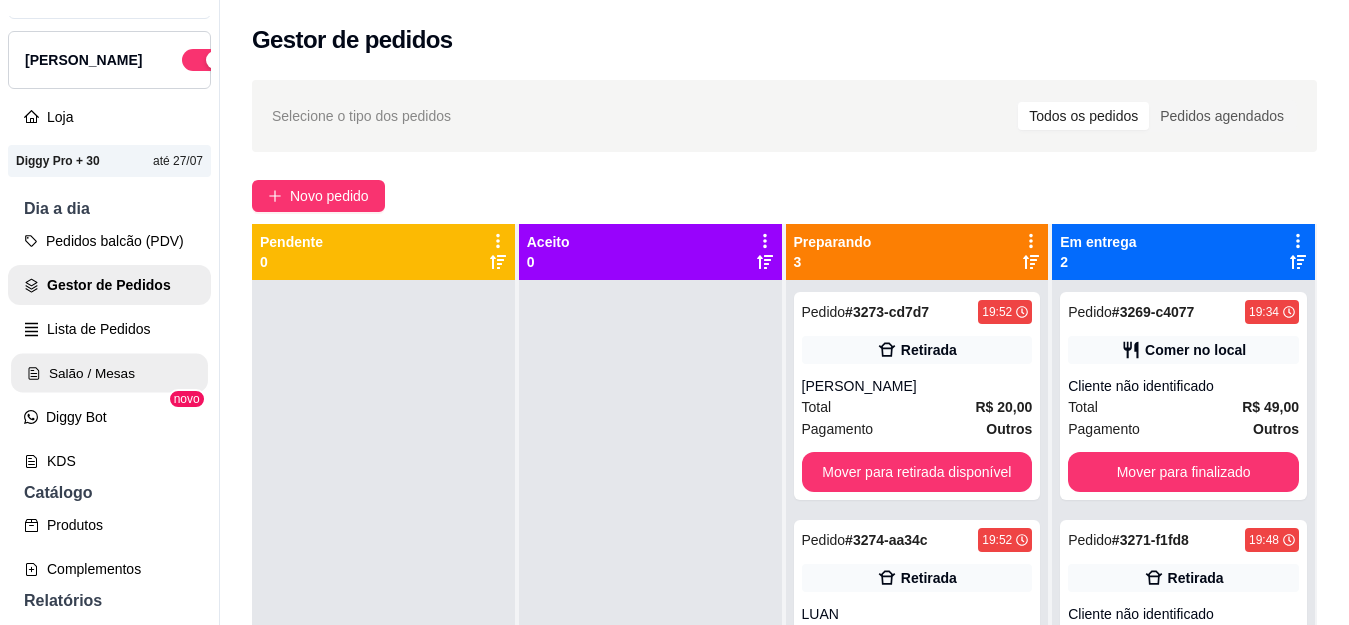 click on "Salão / Mesas" at bounding box center [109, 373] 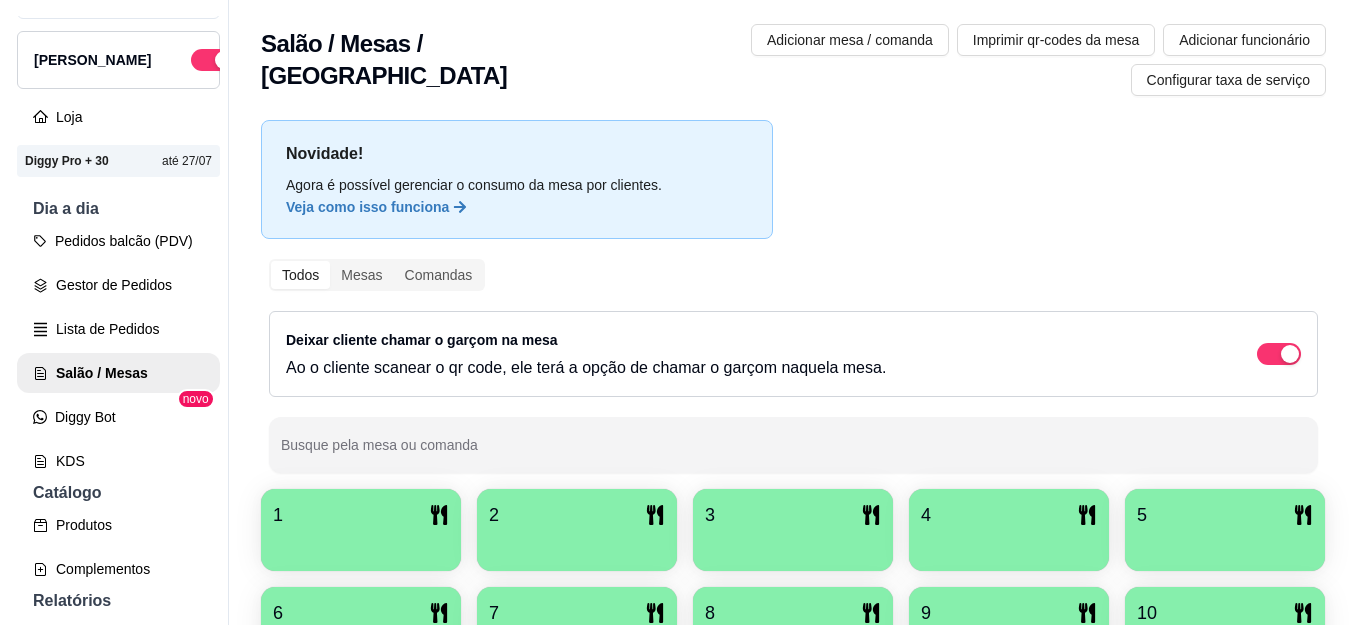 scroll, scrollTop: 200, scrollLeft: 0, axis: vertical 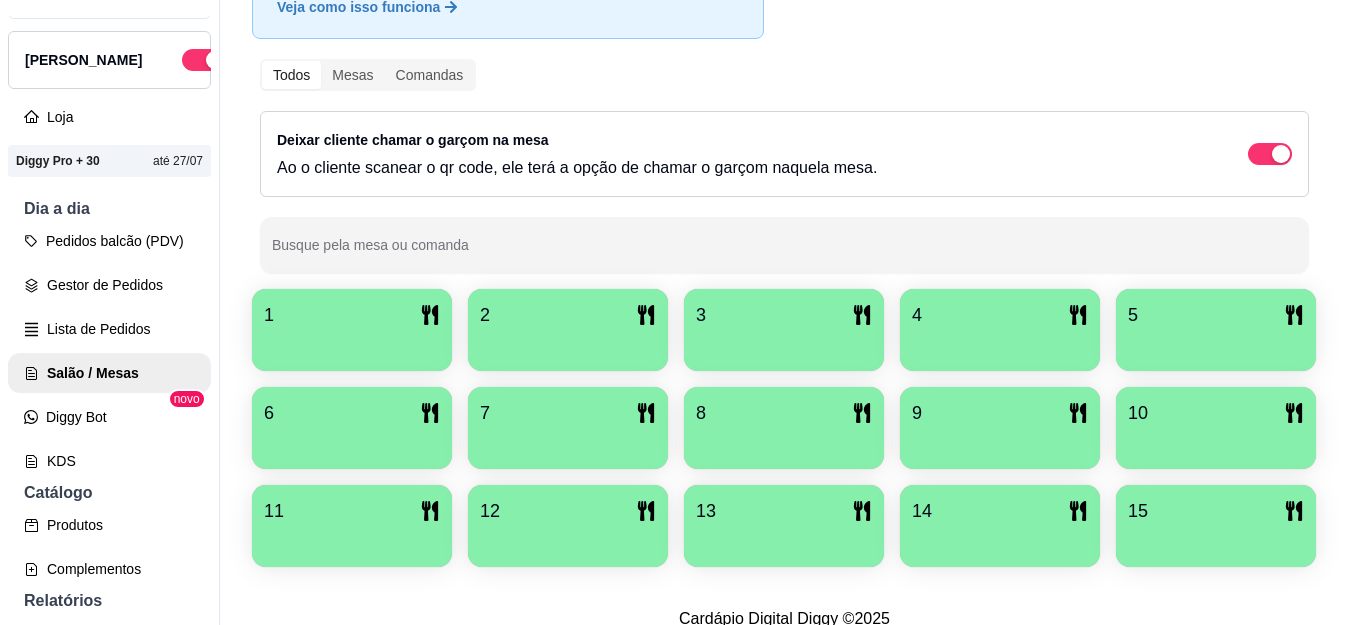 click on "3" at bounding box center (784, 315) 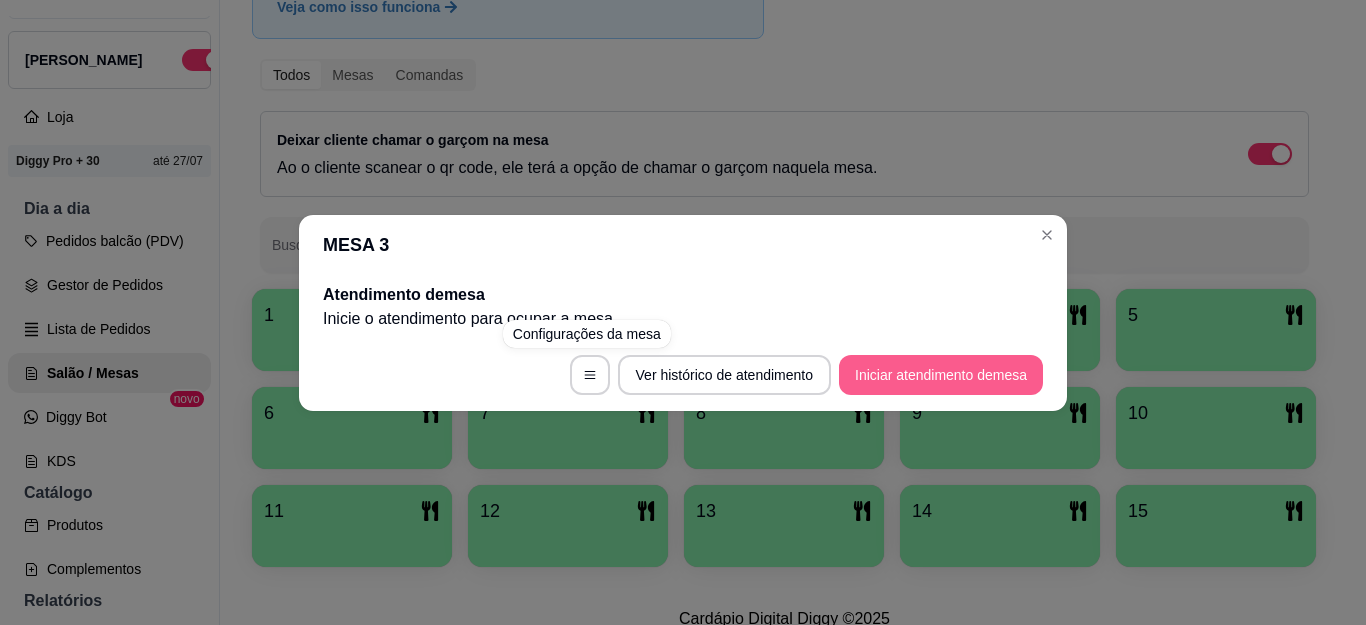 click on "Iniciar atendimento de  mesa" at bounding box center [941, 375] 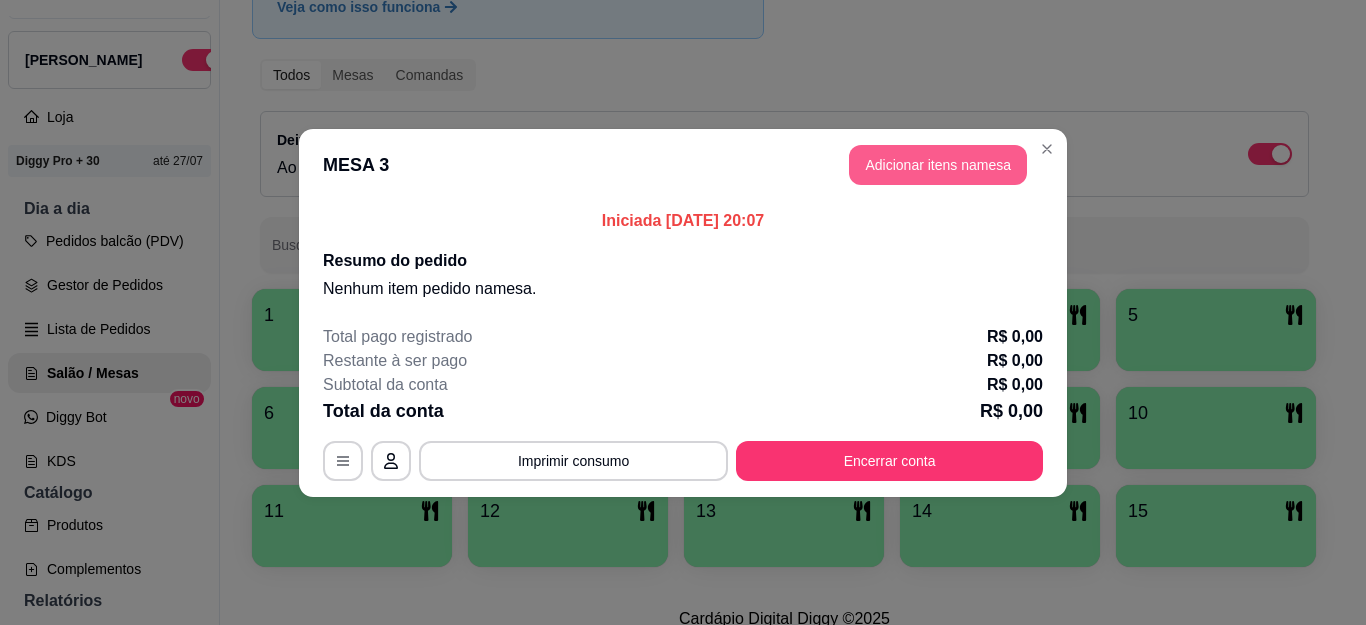 click on "Adicionar itens na  mesa" at bounding box center (938, 165) 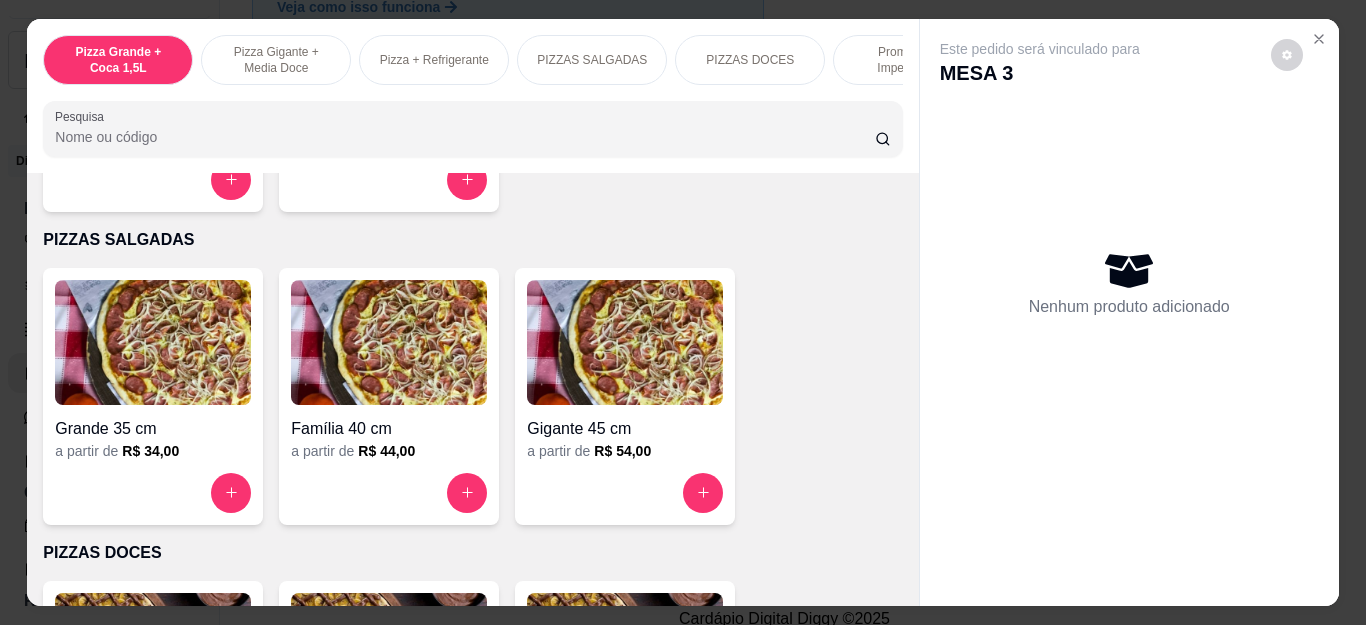 scroll, scrollTop: 1100, scrollLeft: 0, axis: vertical 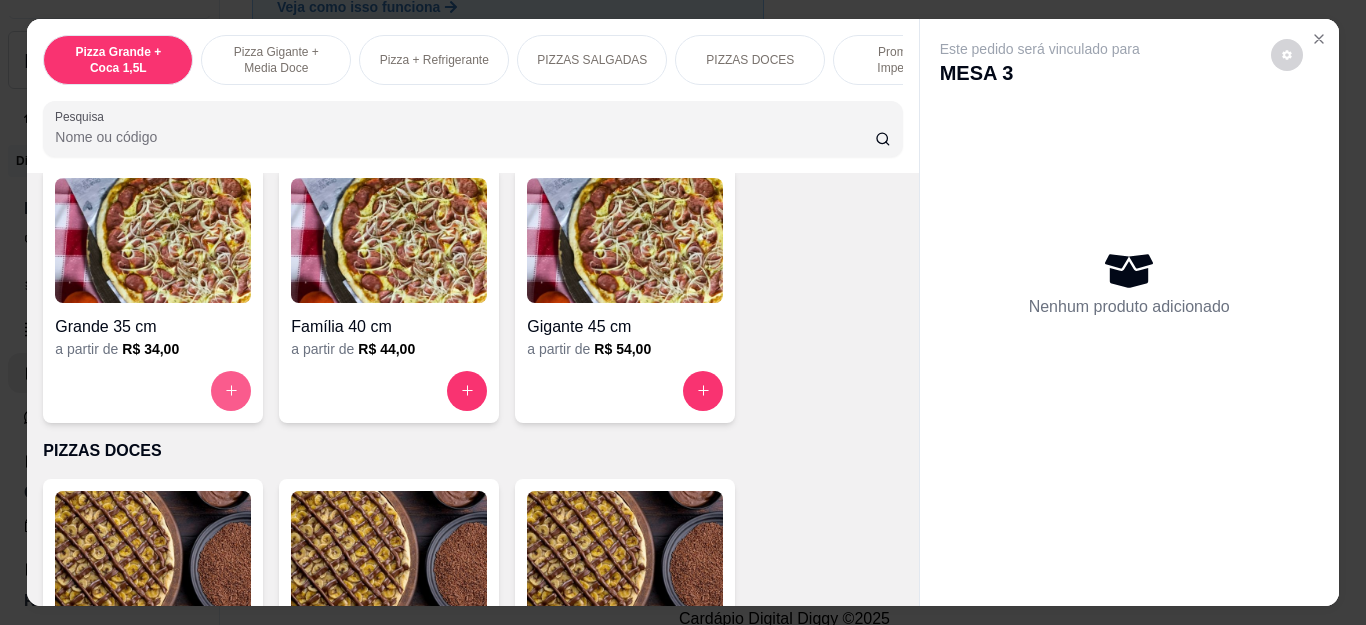 click at bounding box center [231, 391] 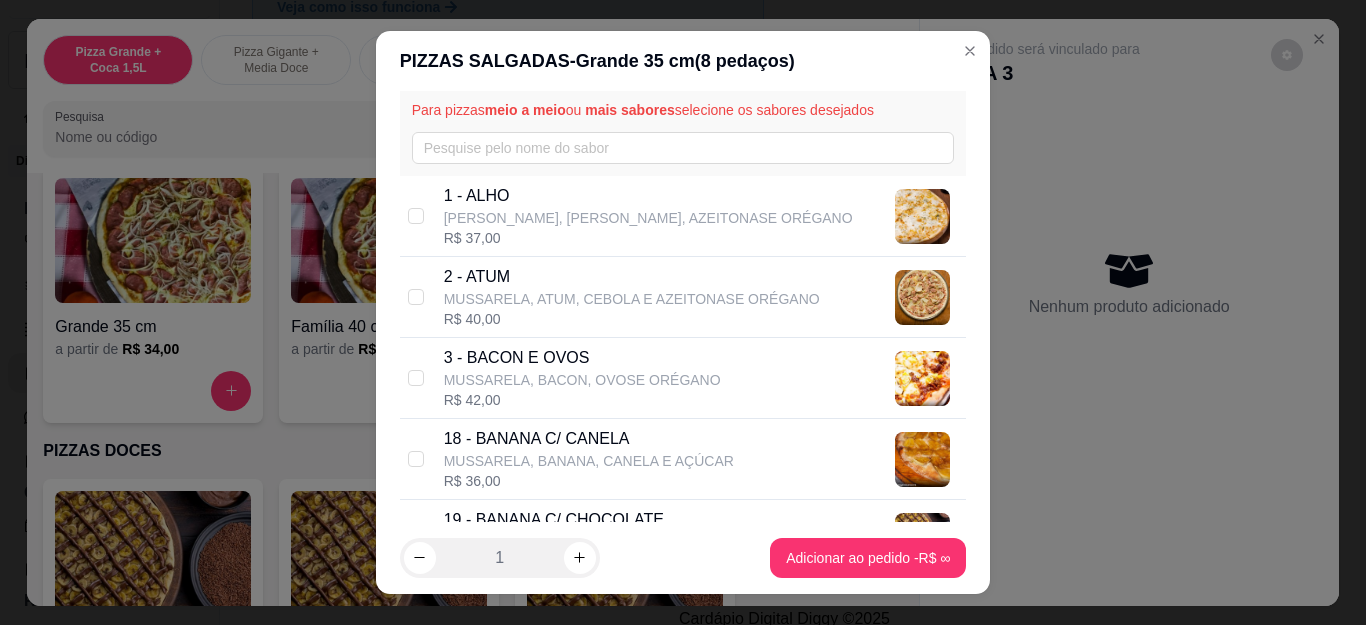 scroll, scrollTop: 0, scrollLeft: 0, axis: both 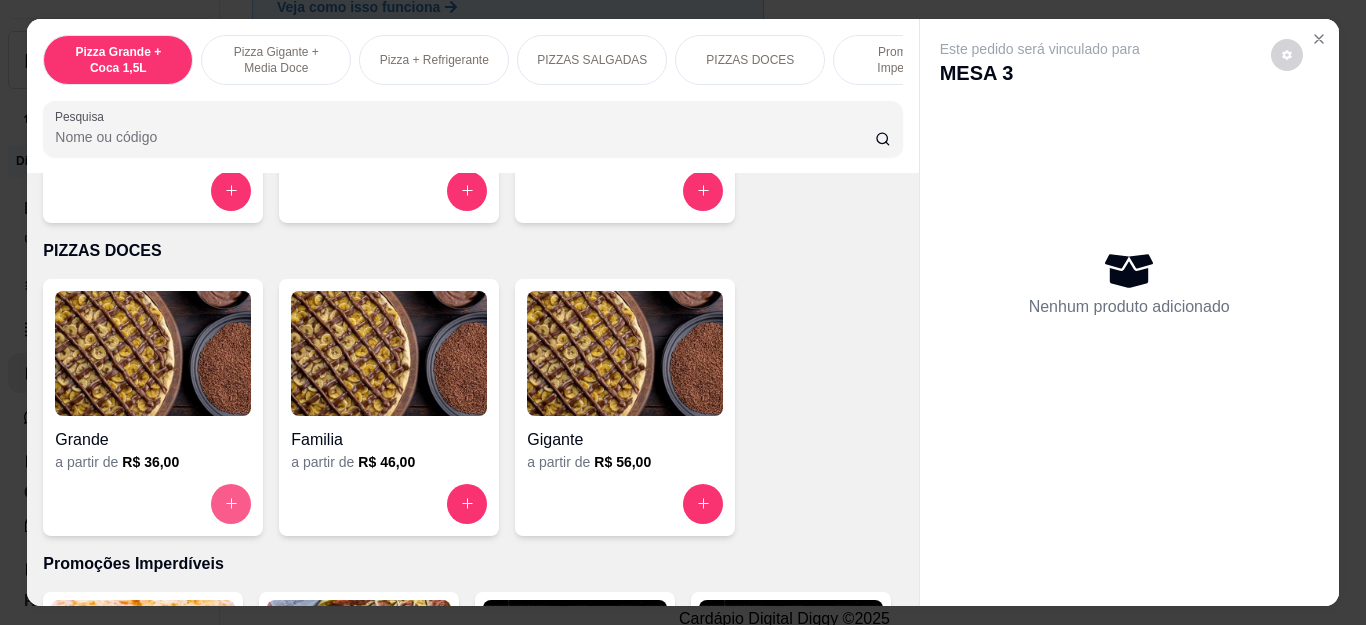click 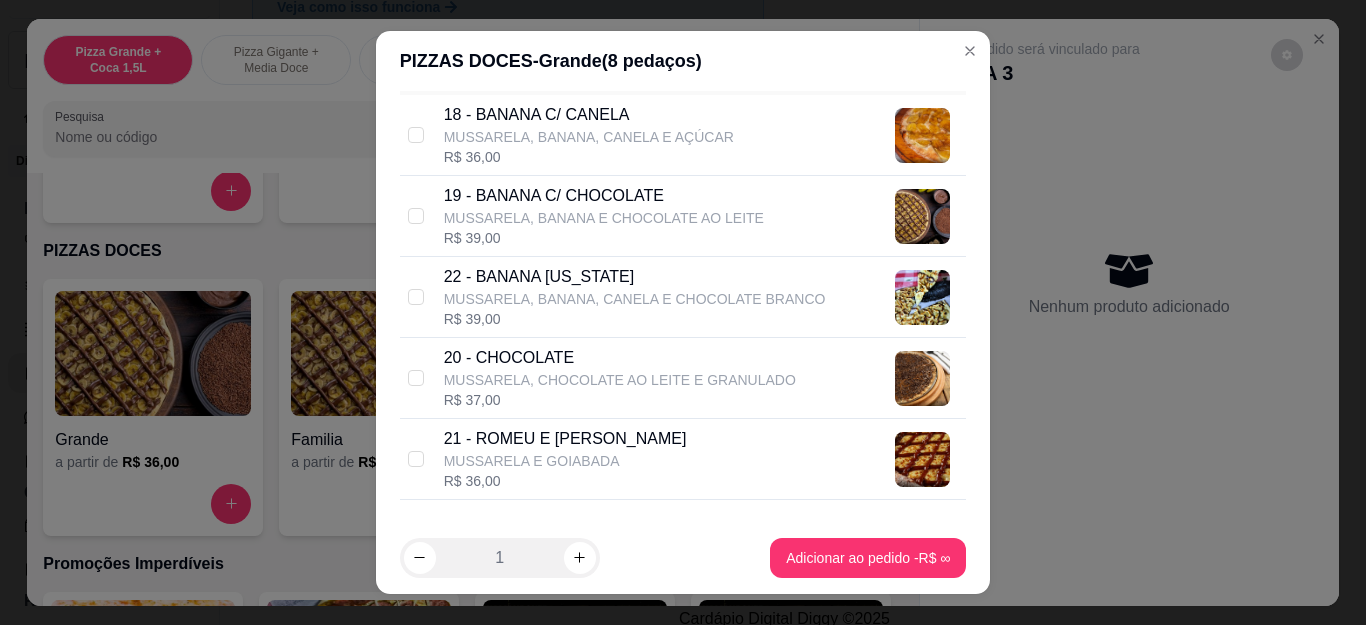 click on "20 - CHOCOLATE" at bounding box center (620, 358) 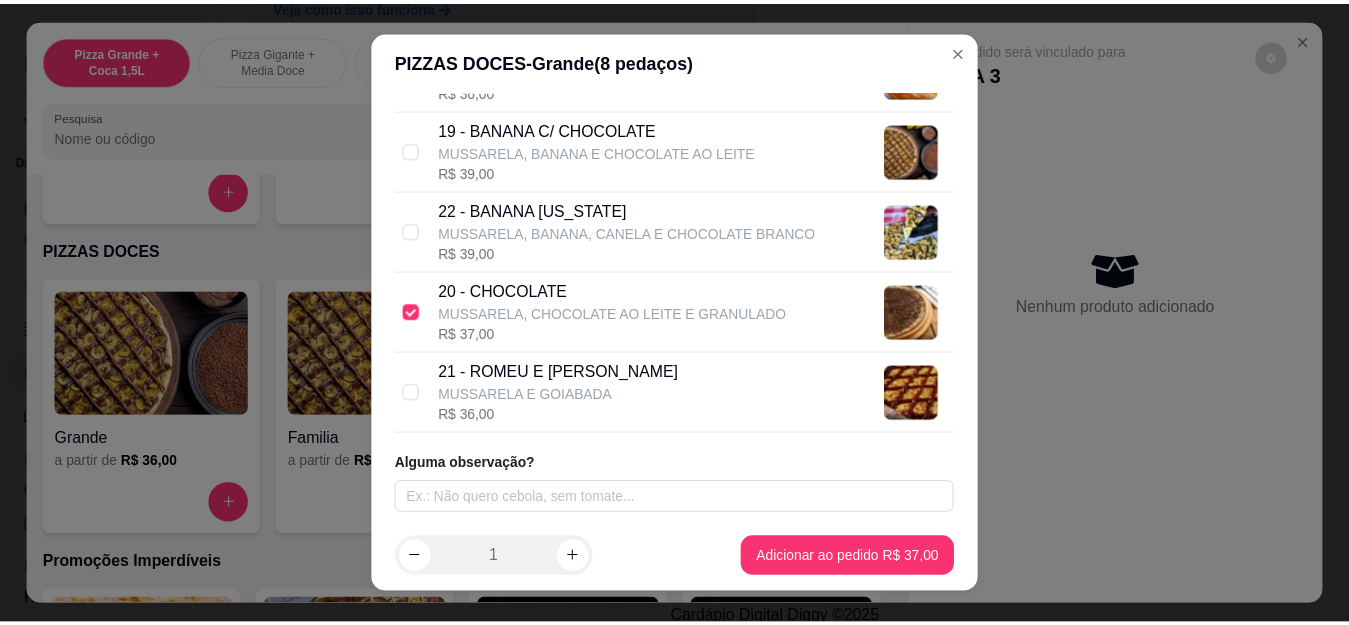 scroll, scrollTop: 0, scrollLeft: 0, axis: both 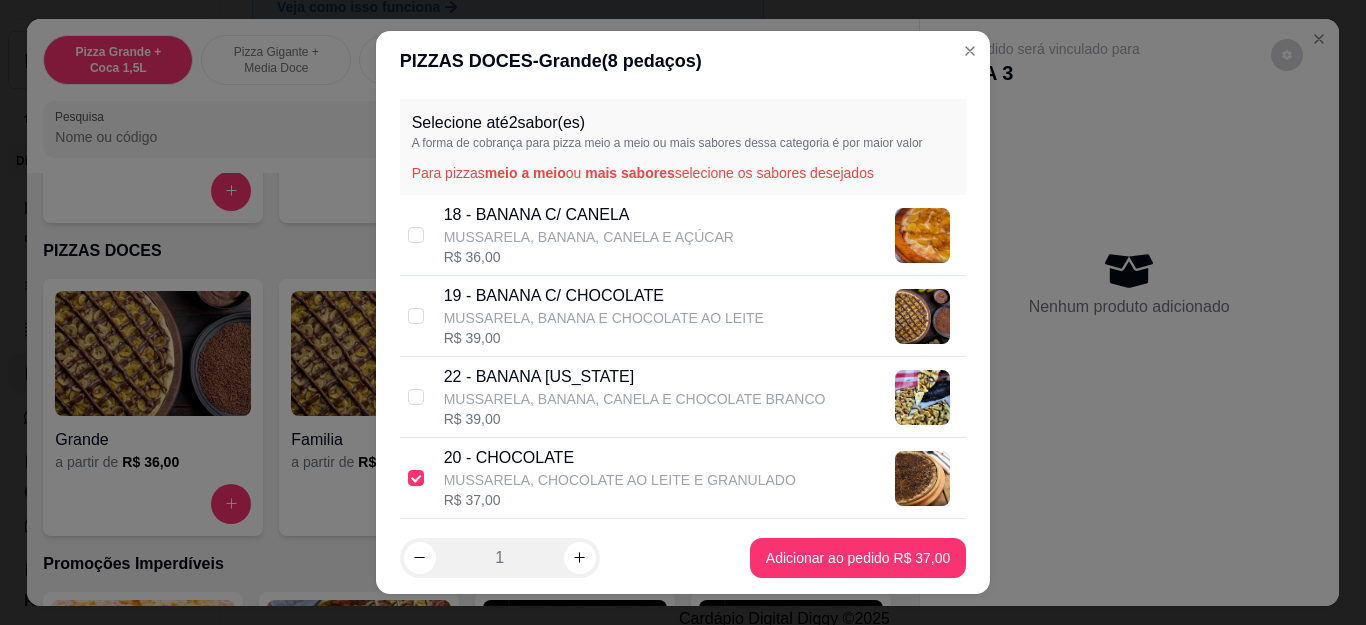 click on "MUSSARELA, BANANA E CHOCOLATE AO LEITE" at bounding box center (604, 318) 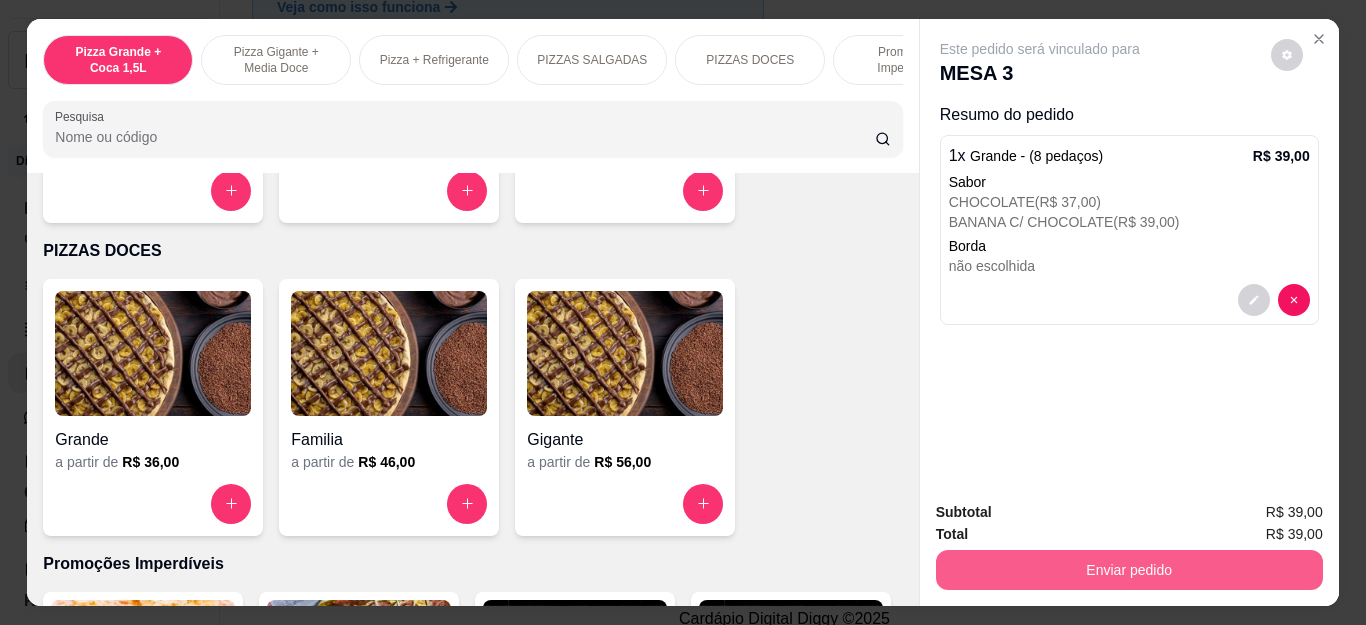 click on "Enviar pedido" at bounding box center [1129, 570] 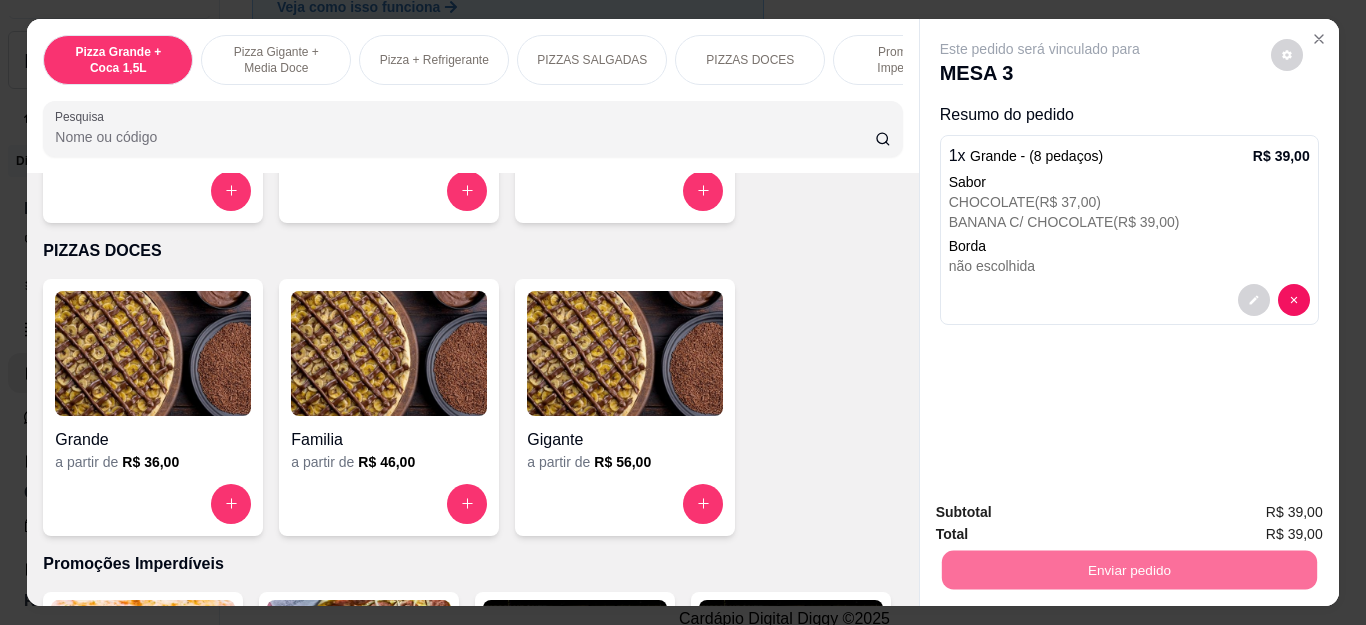 click on "Não registrar e enviar pedido" at bounding box center [1062, 512] 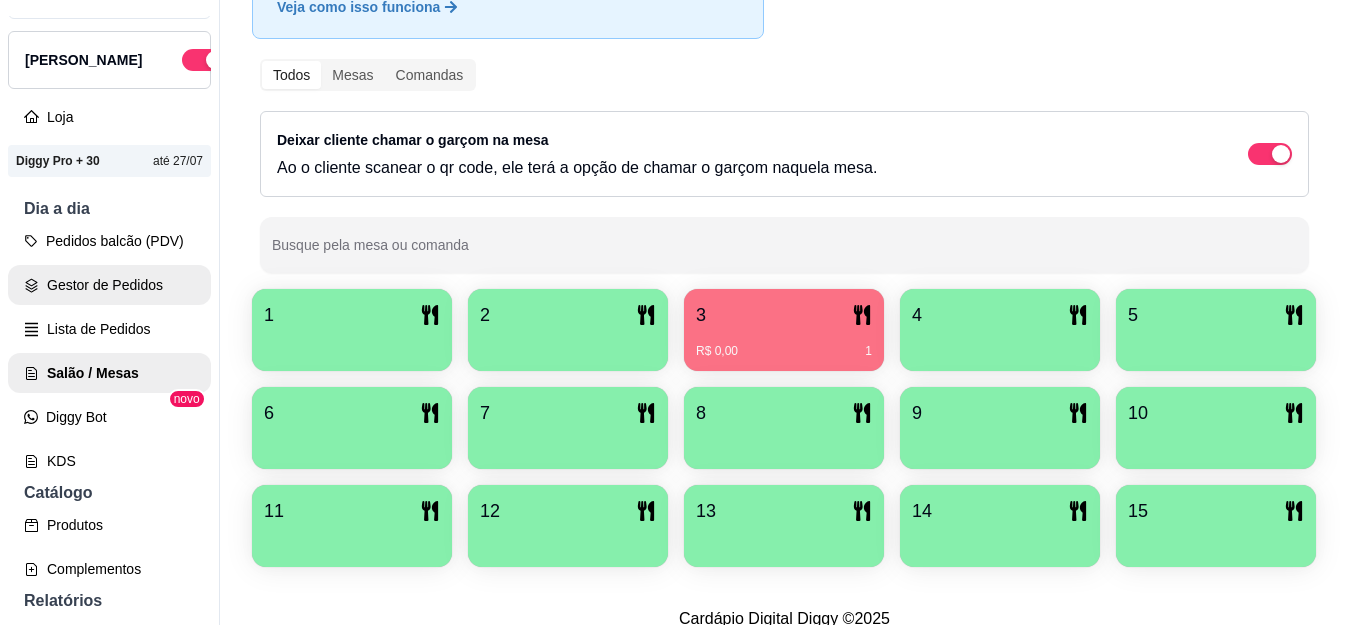 click on "Gestor de Pedidos" at bounding box center [109, 285] 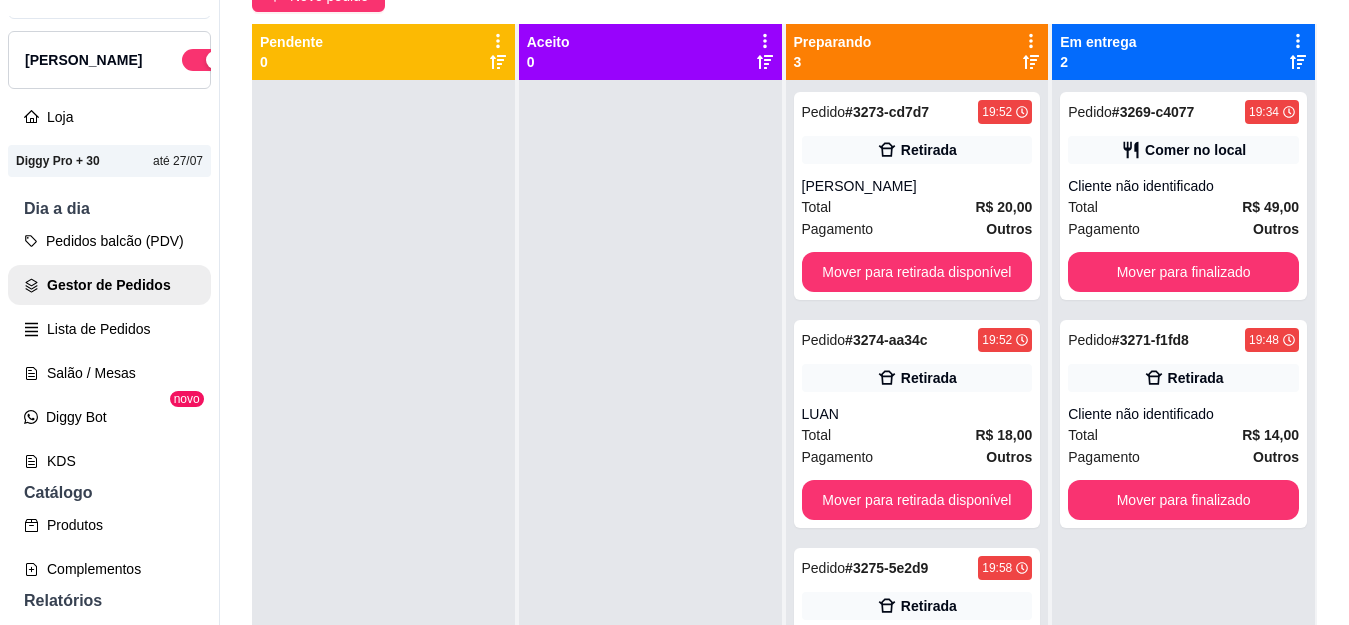 scroll, scrollTop: 0, scrollLeft: 0, axis: both 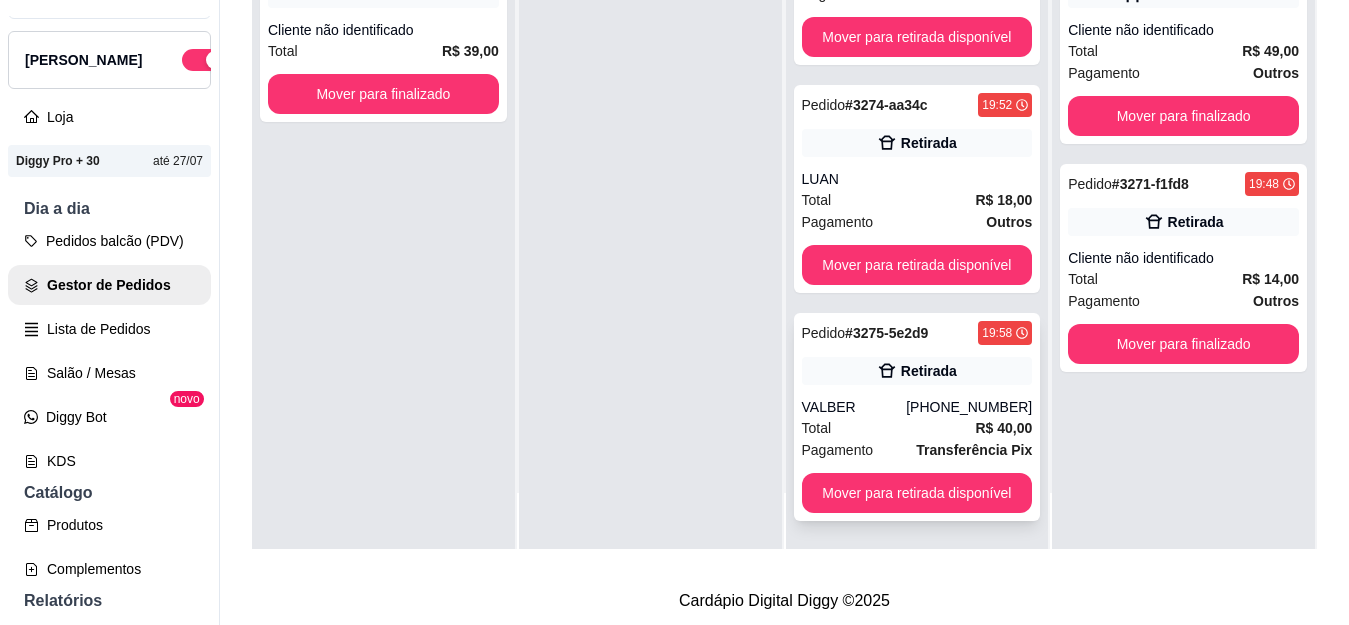 click on "VALBER" at bounding box center [854, 407] 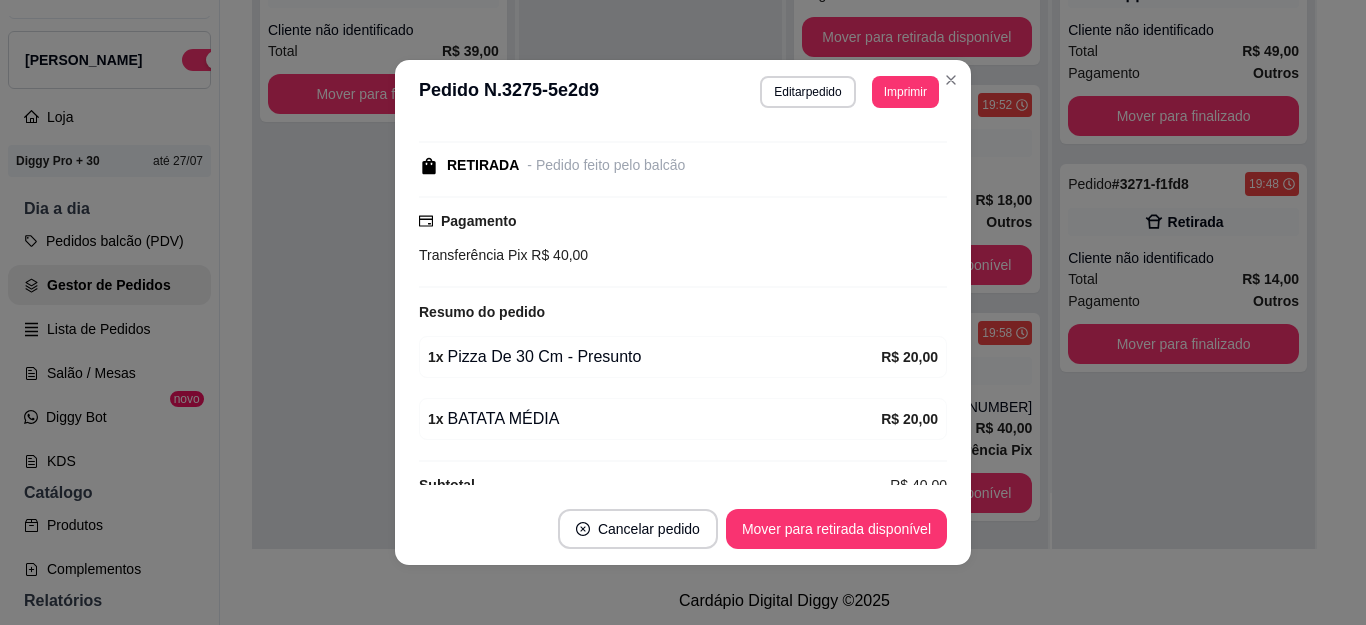 scroll, scrollTop: 270, scrollLeft: 0, axis: vertical 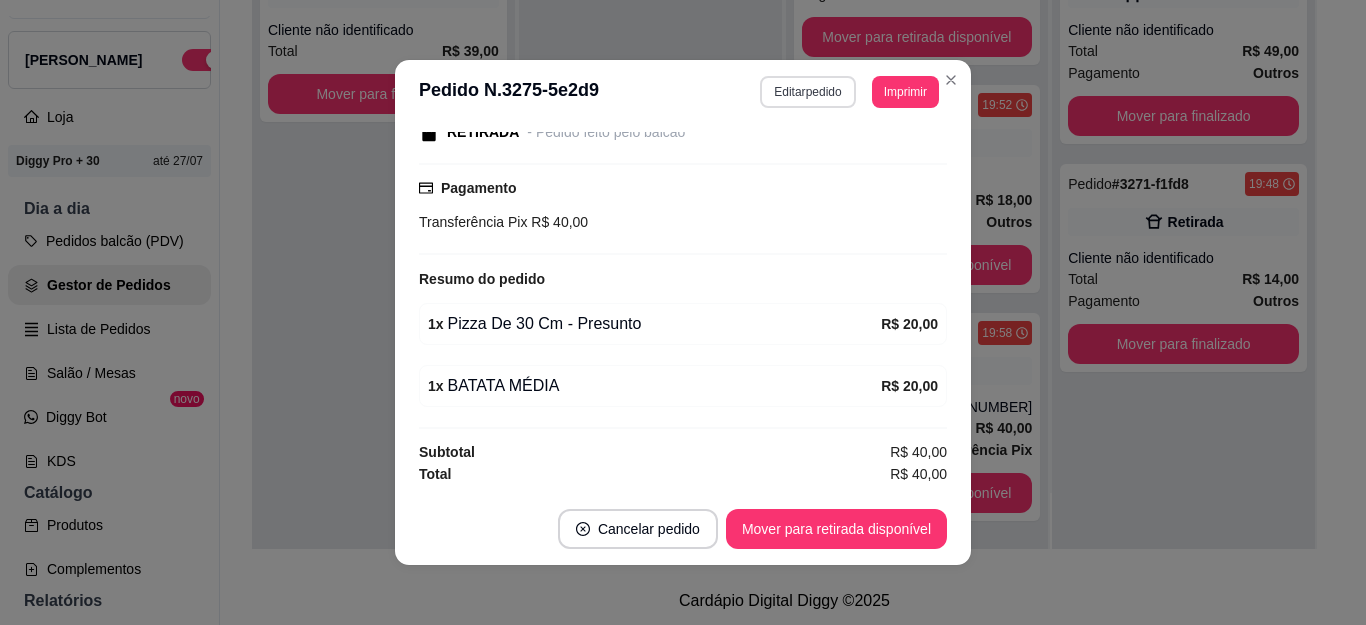 click on "Editar  pedido" at bounding box center (807, 92) 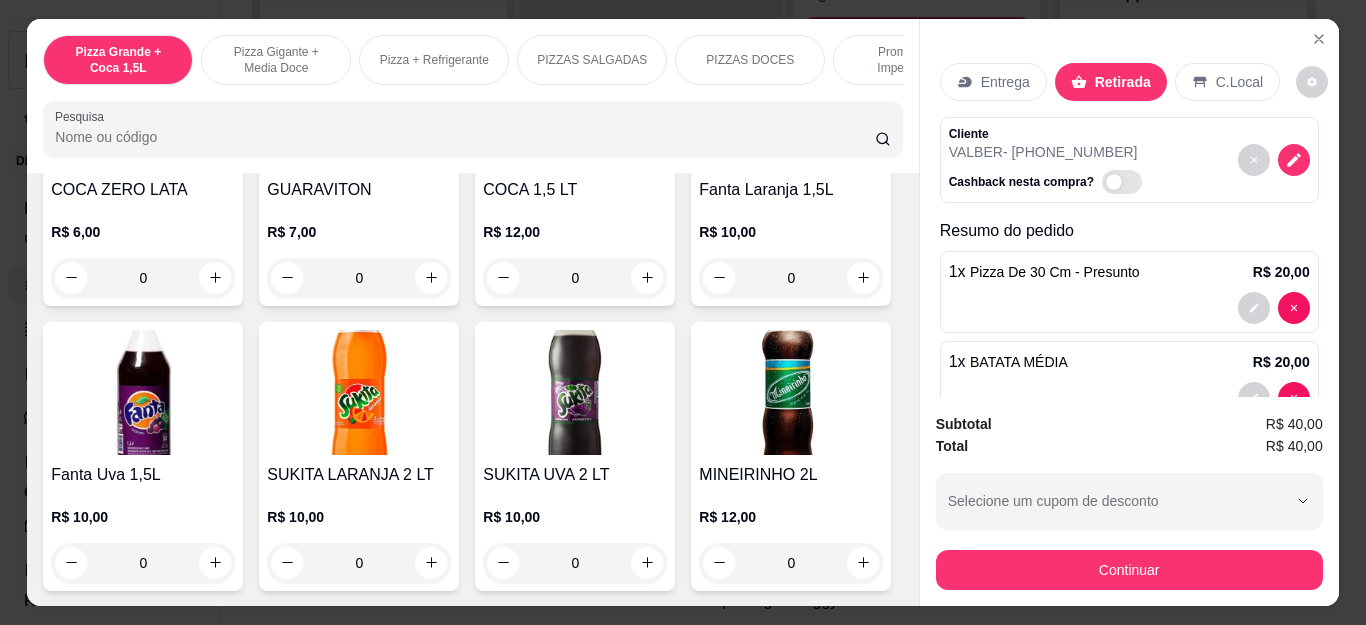 scroll, scrollTop: 4400, scrollLeft: 0, axis: vertical 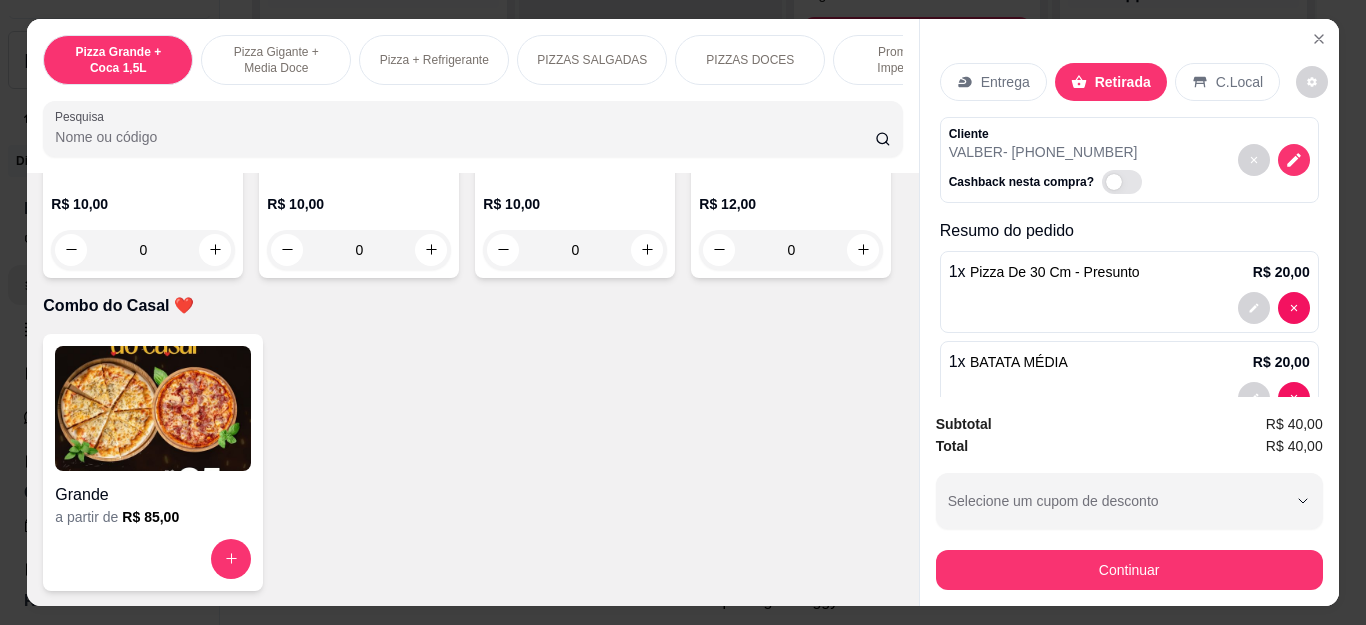 click 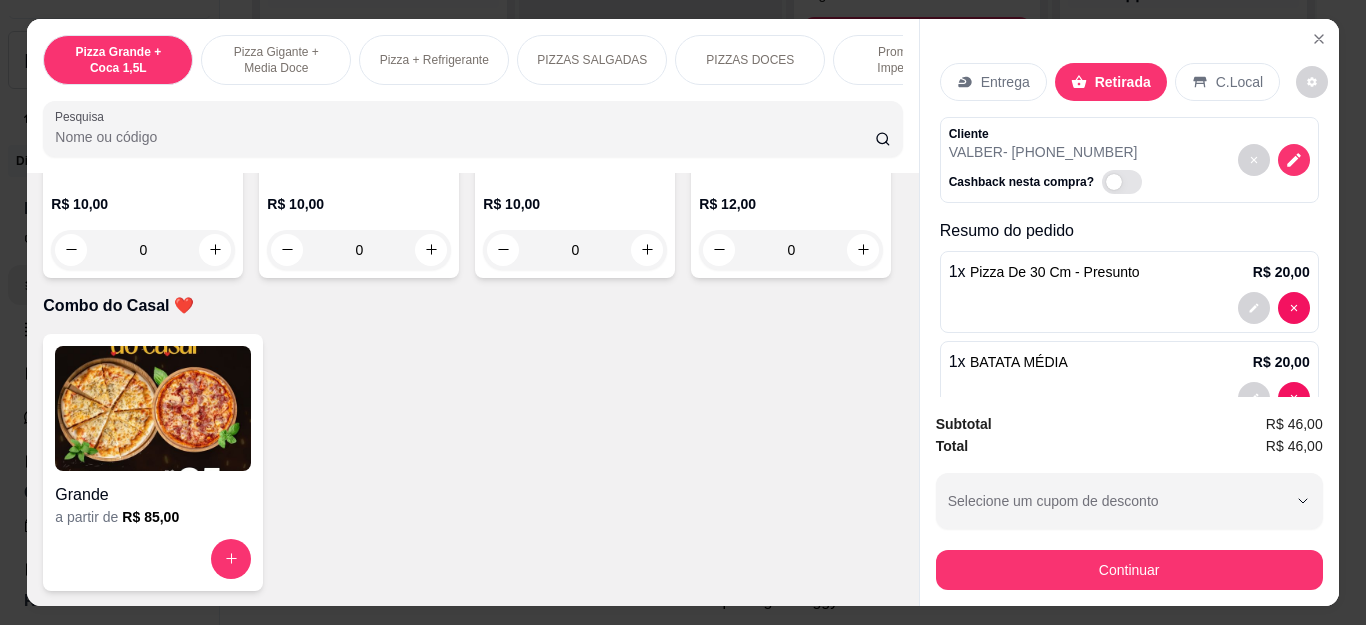 type on "1" 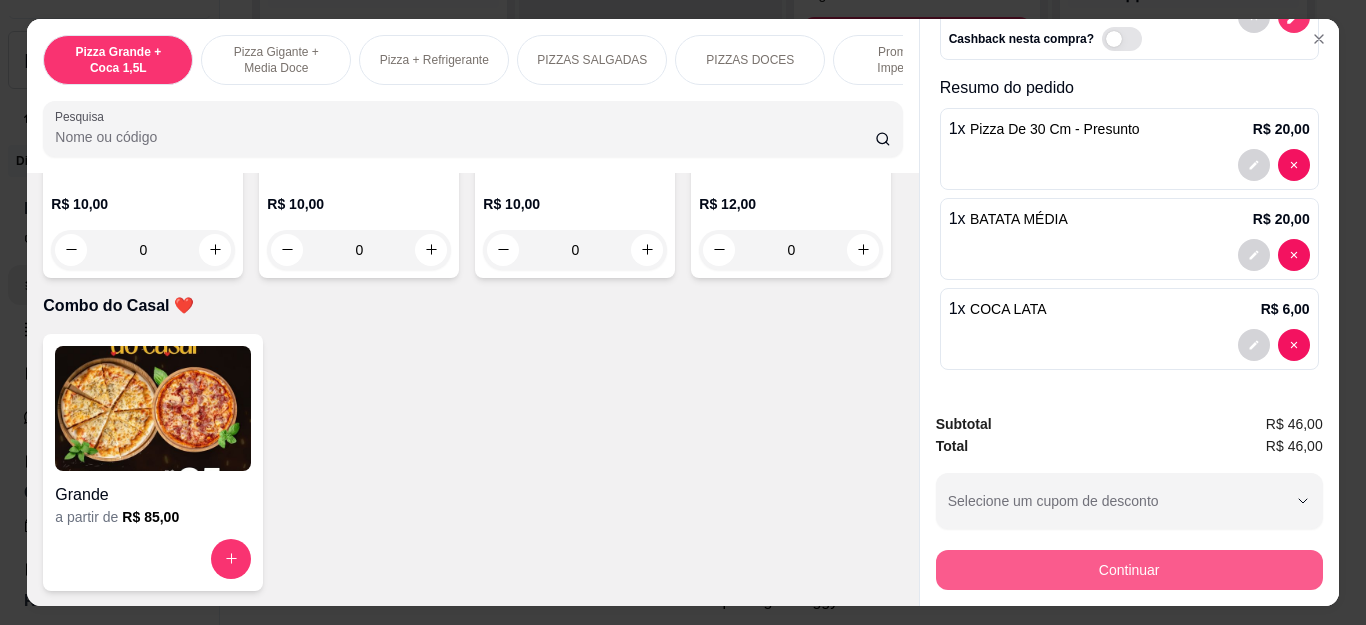 click on "Continuar" at bounding box center (1129, 570) 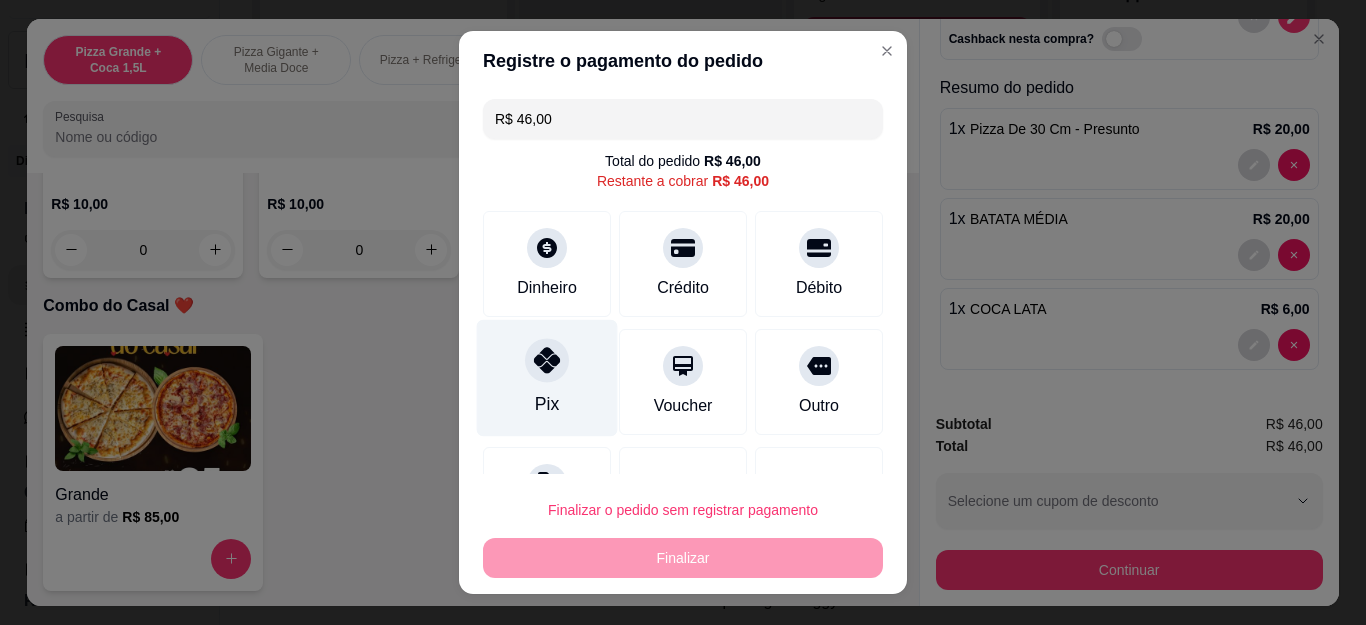 click on "Pix" at bounding box center (547, 378) 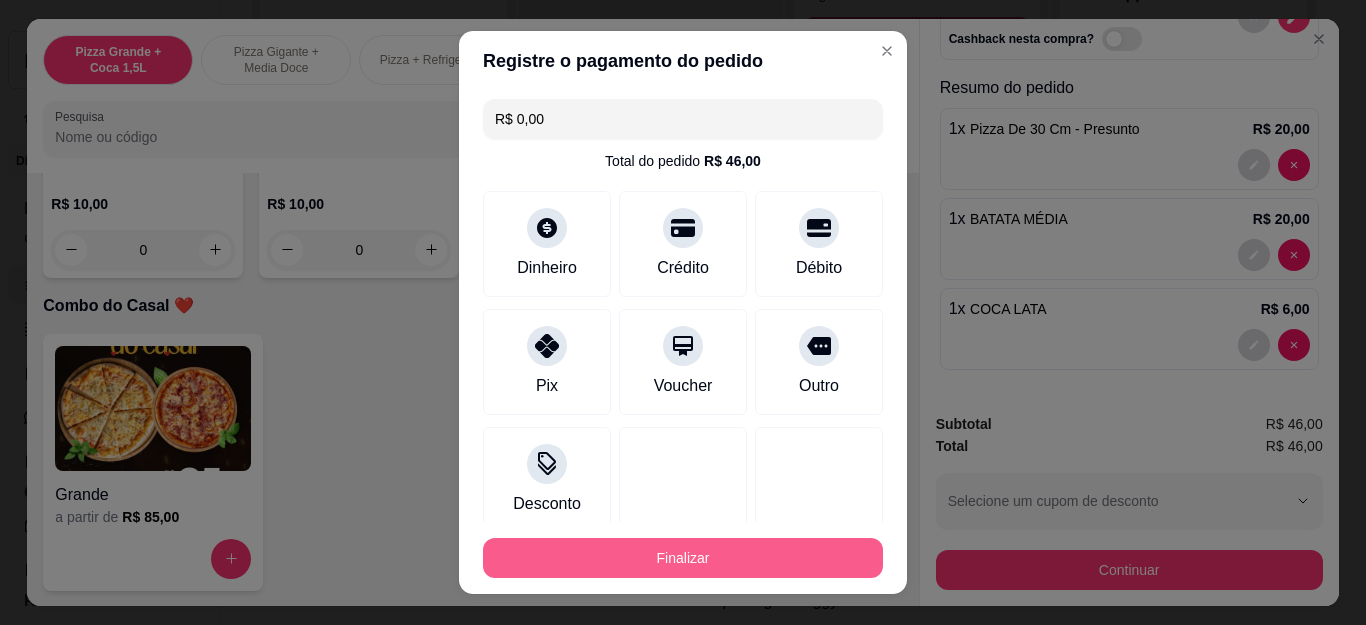click on "Finalizar" at bounding box center [683, 558] 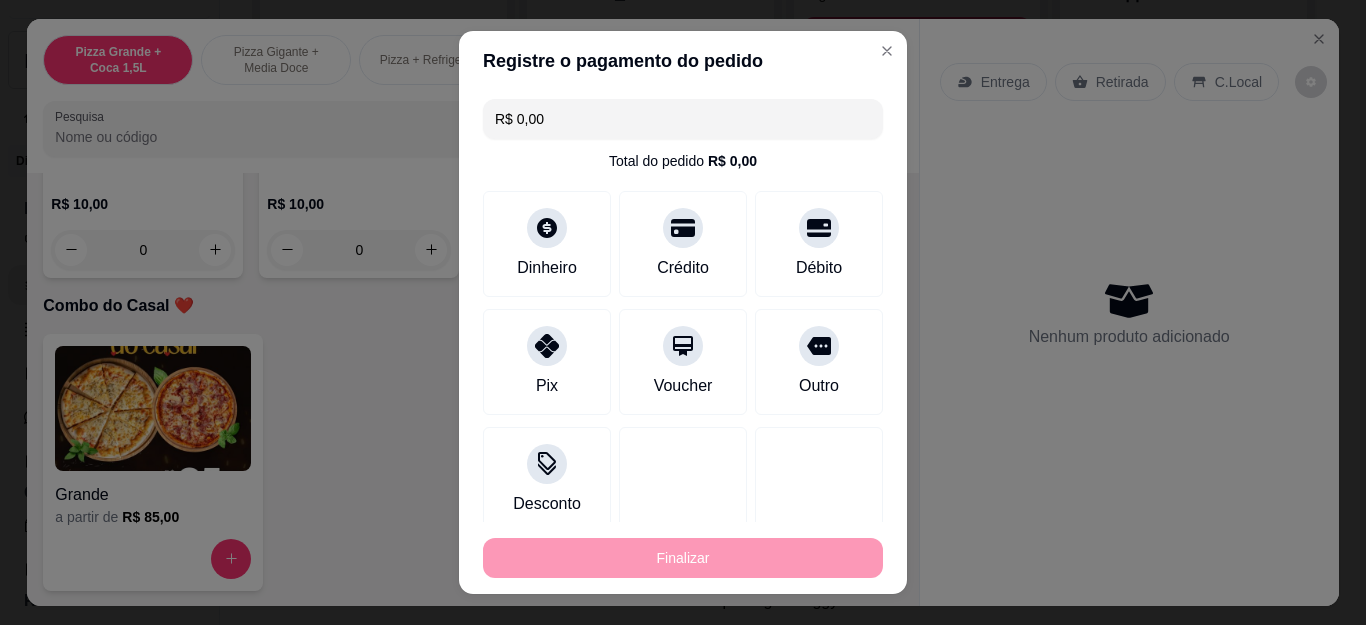 type on "0" 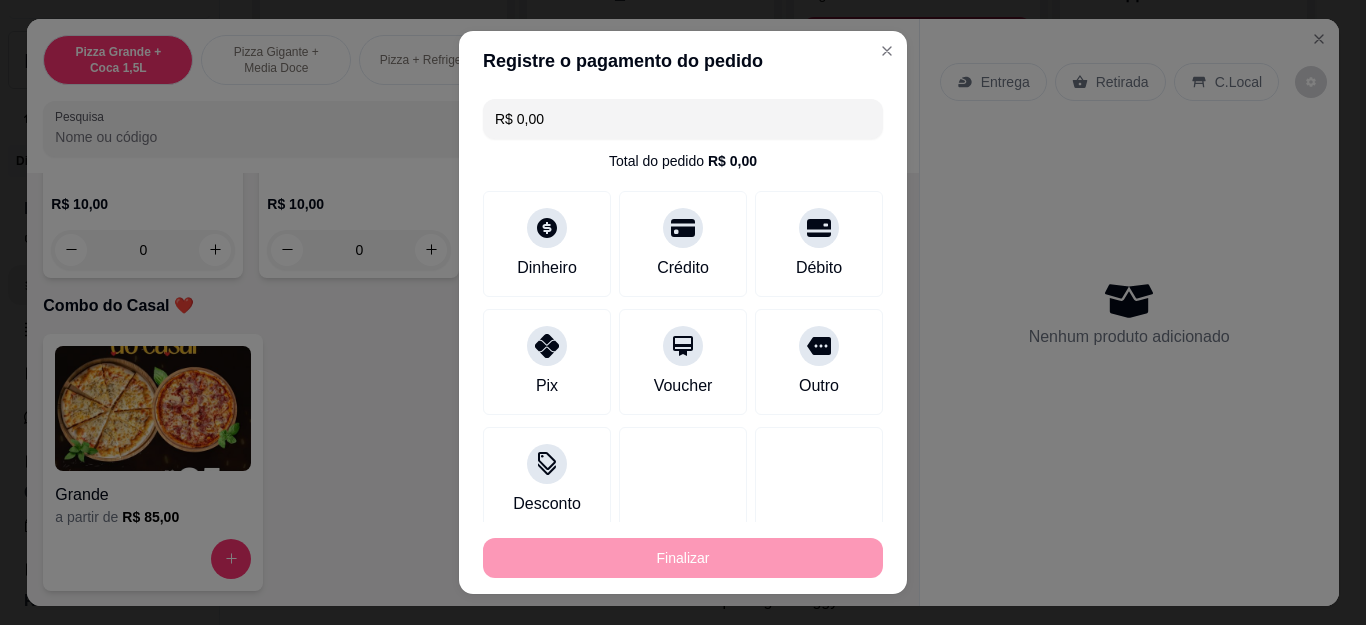 type on "0" 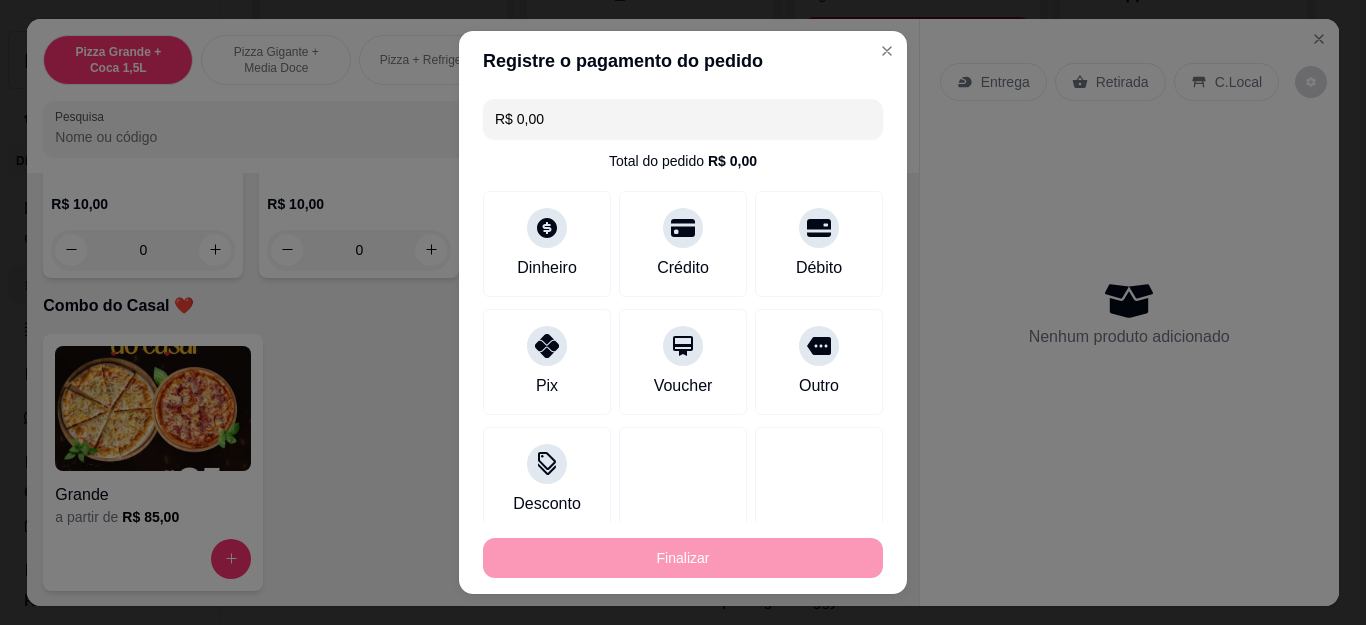 type on "-R$ 46,00" 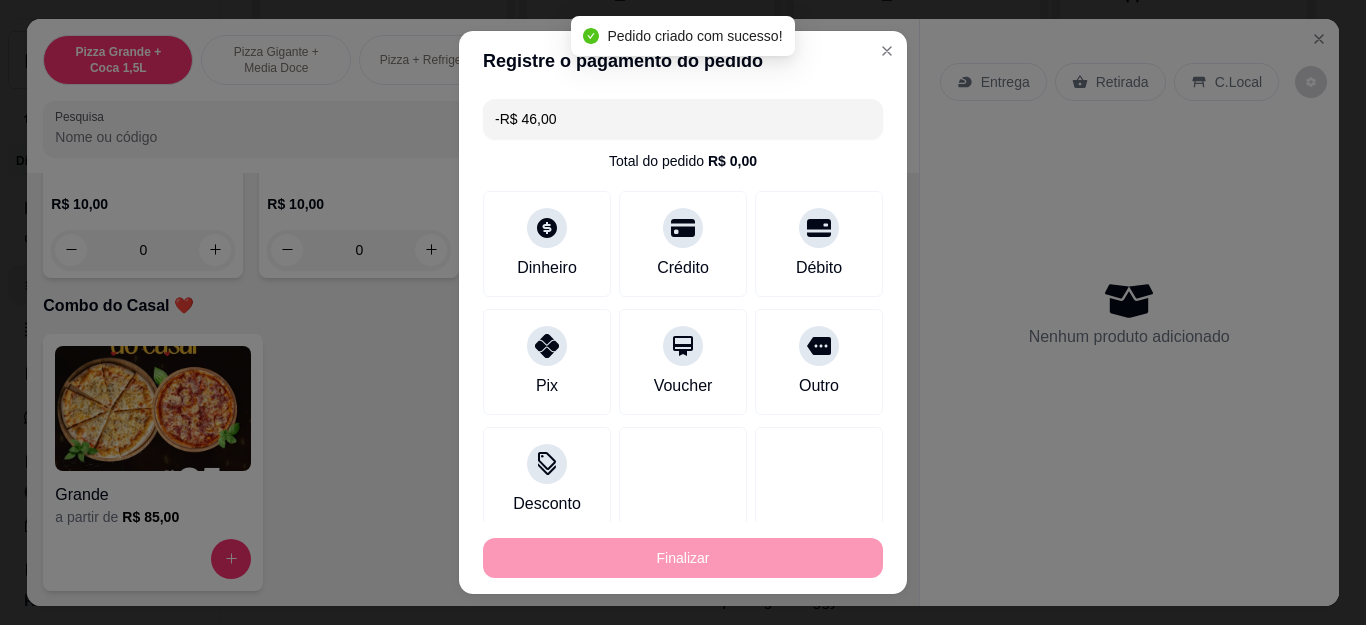 scroll, scrollTop: 0, scrollLeft: 0, axis: both 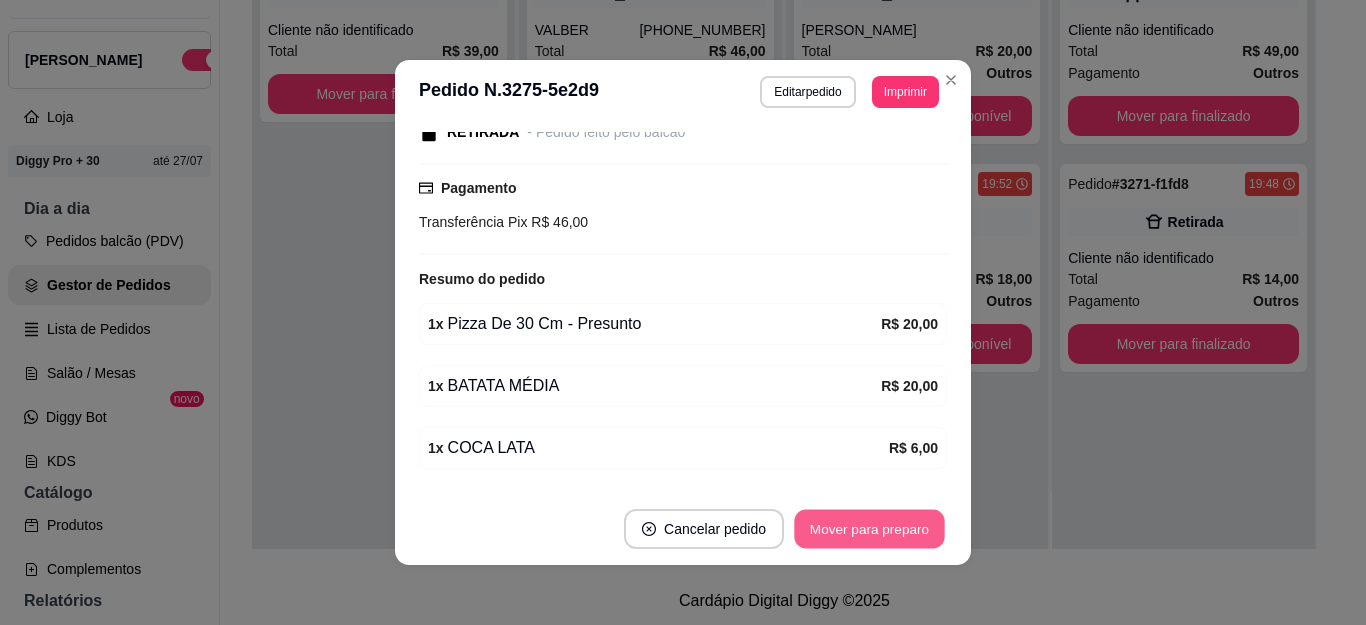 click on "Mover para preparo" at bounding box center [869, 529] 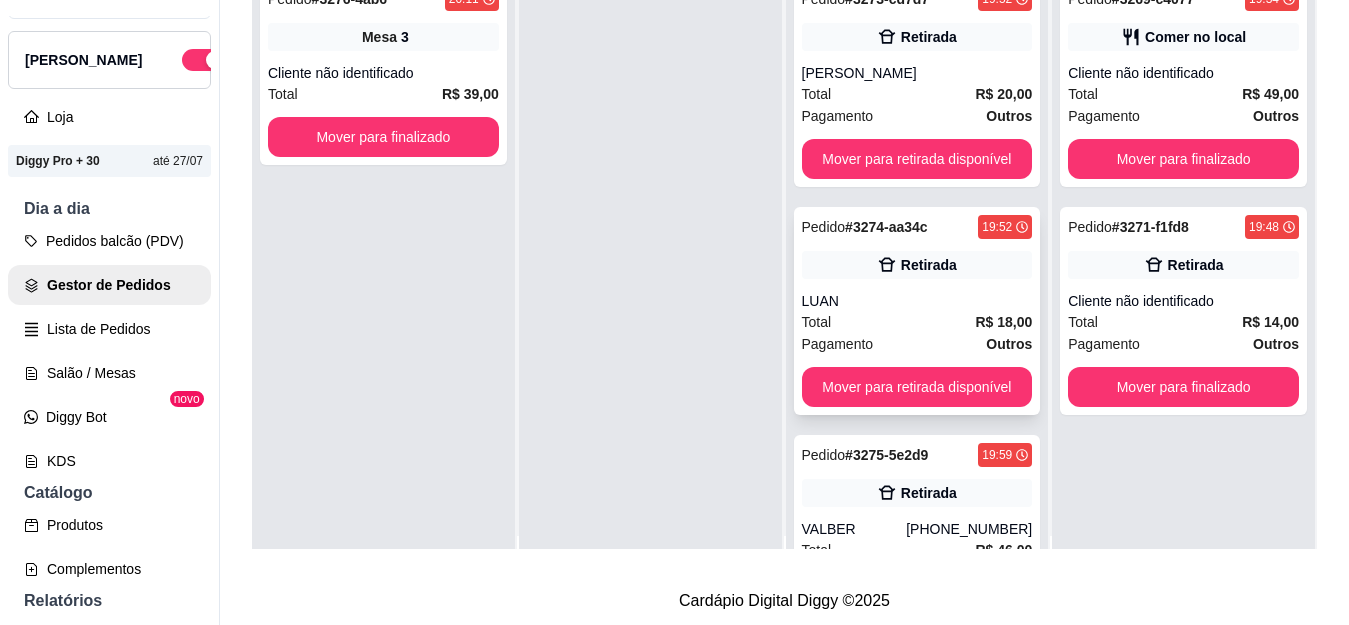 scroll, scrollTop: 0, scrollLeft: 0, axis: both 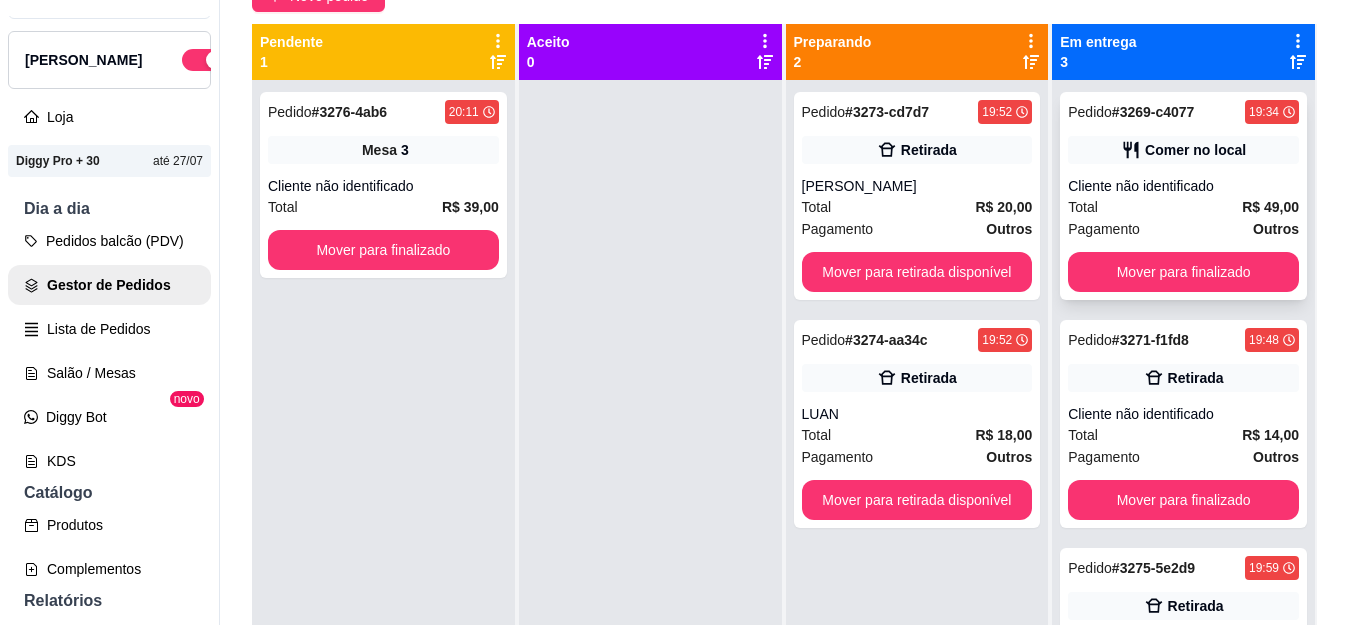 click on "Comer no local" at bounding box center (1183, 150) 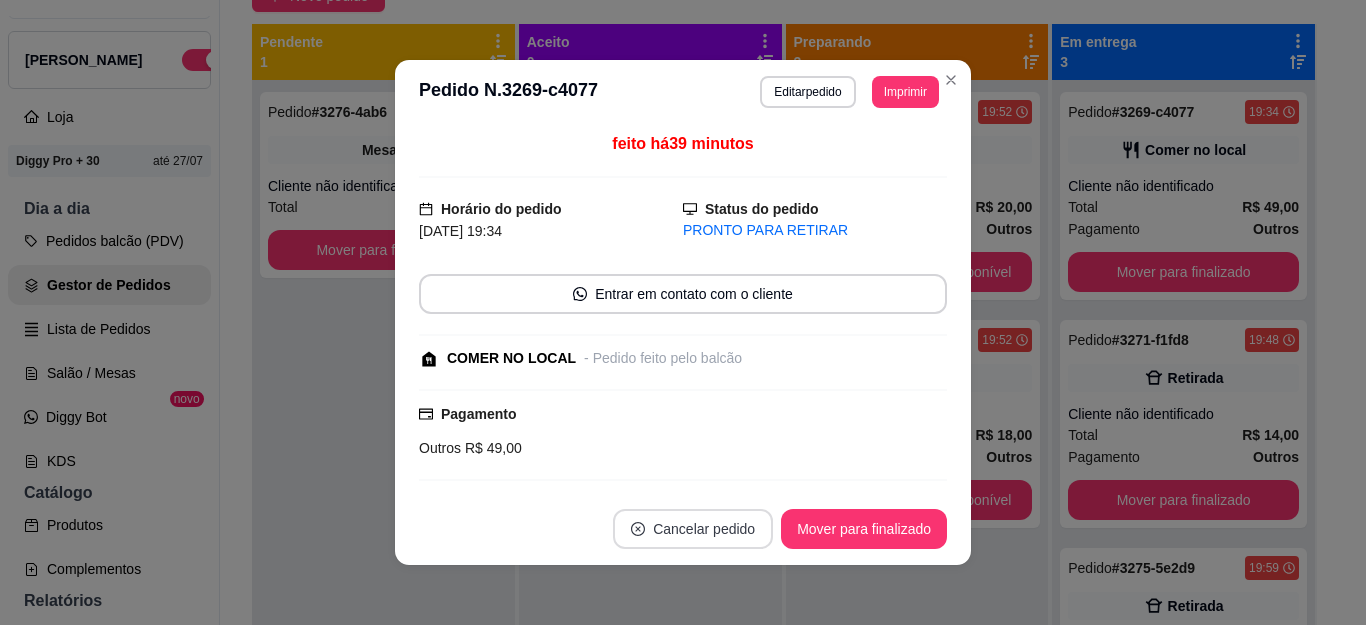 click on "Cancelar pedido" at bounding box center [693, 529] 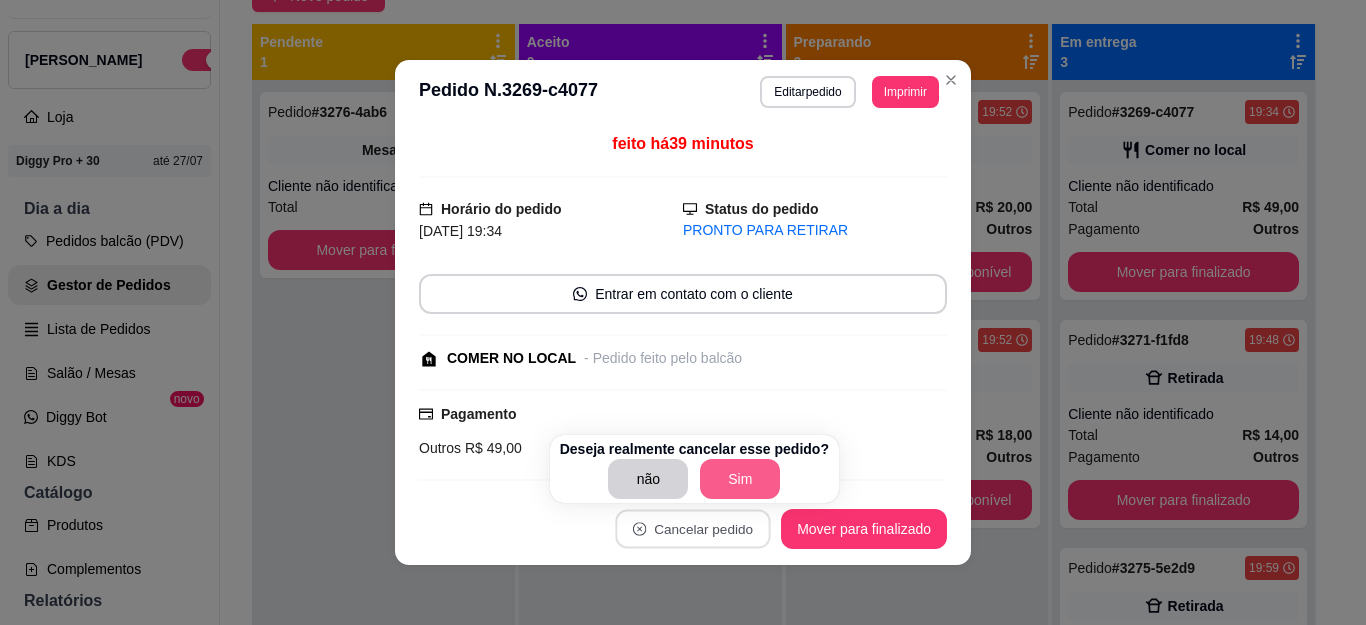 click on "Sim" at bounding box center (740, 479) 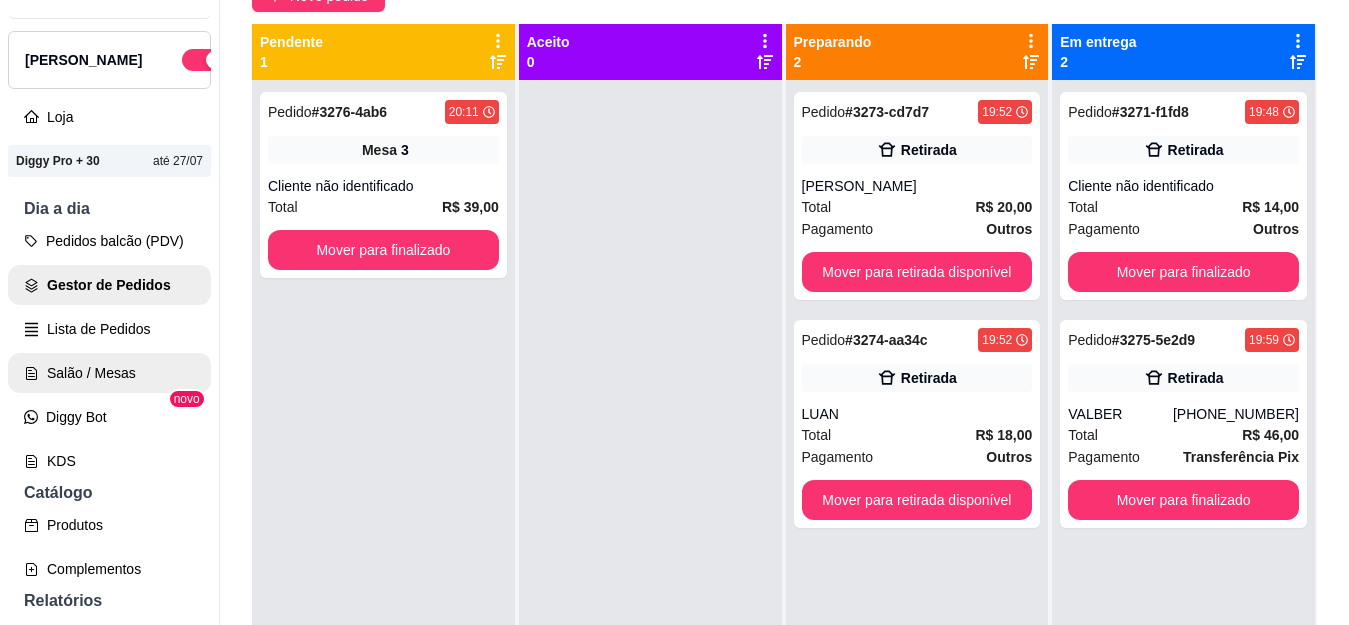 click on "Salão / Mesas" at bounding box center (109, 373) 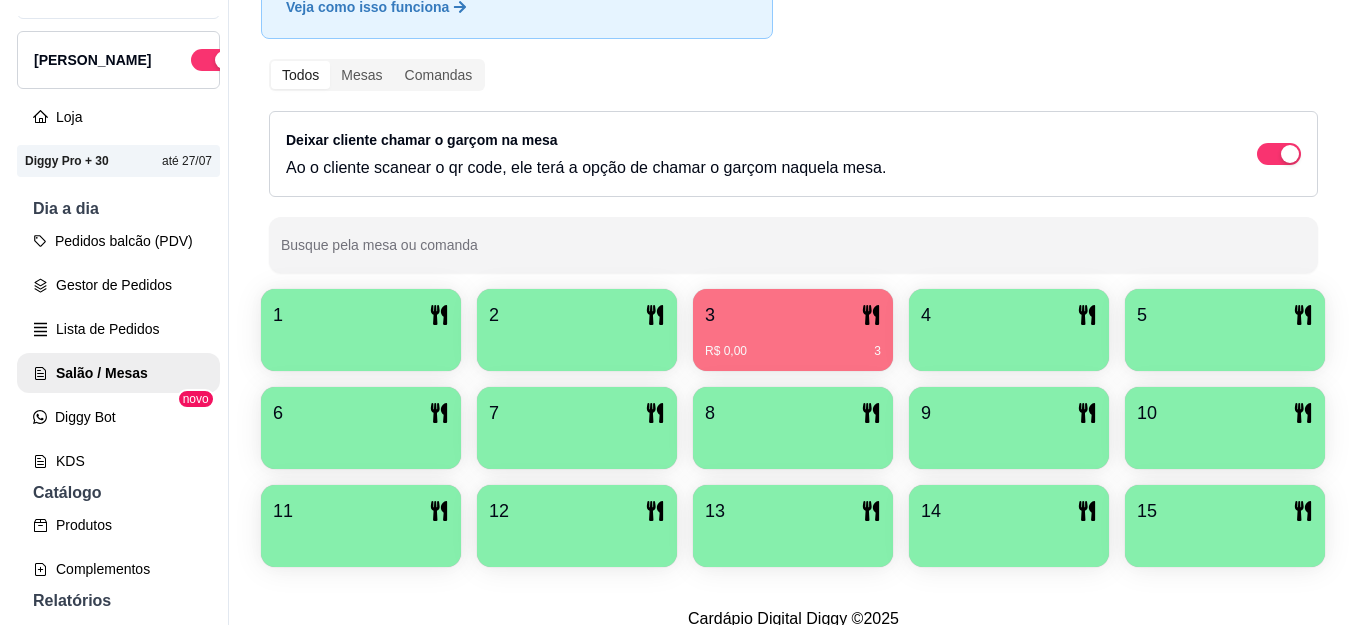 scroll, scrollTop: 0, scrollLeft: 0, axis: both 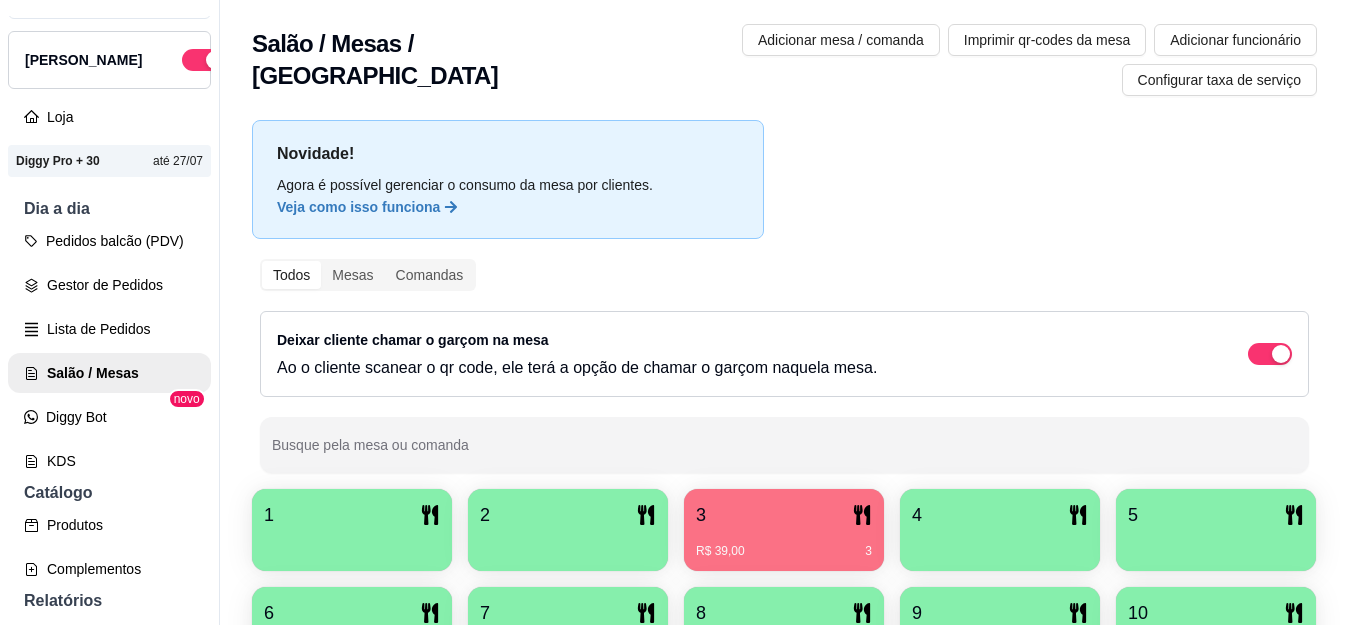 click on "R$ 39,00 3" at bounding box center (784, 551) 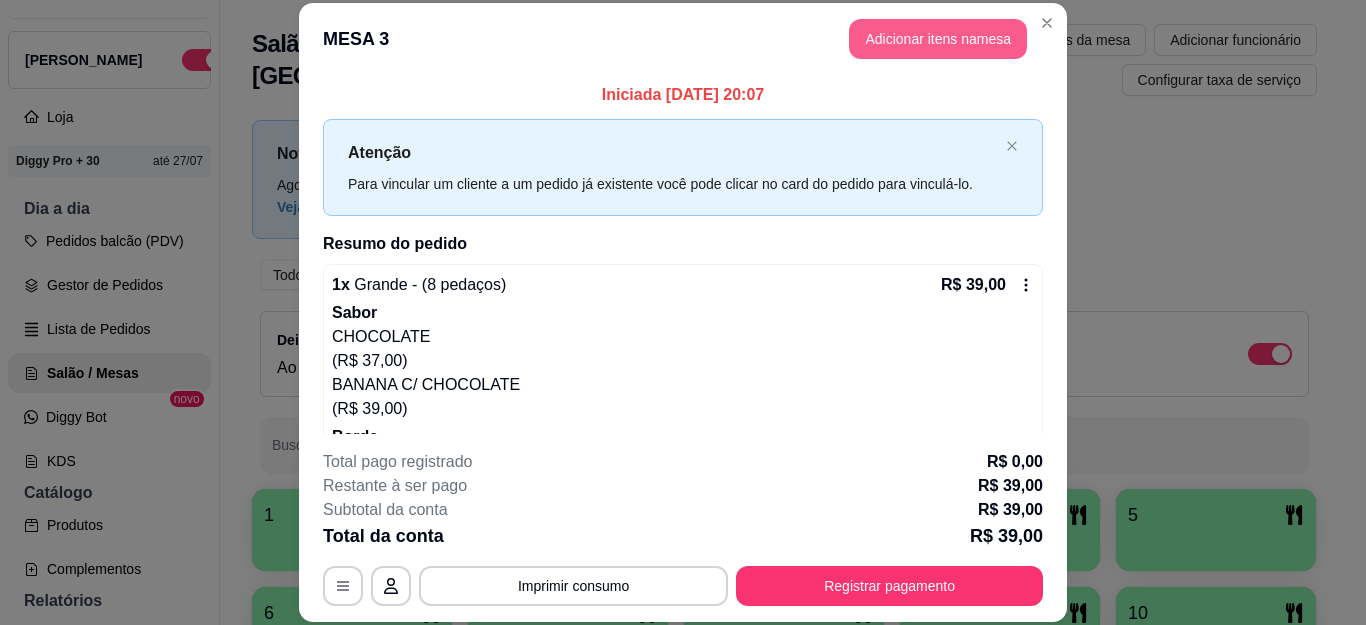 click on "Adicionar itens na  mesa" at bounding box center (938, 39) 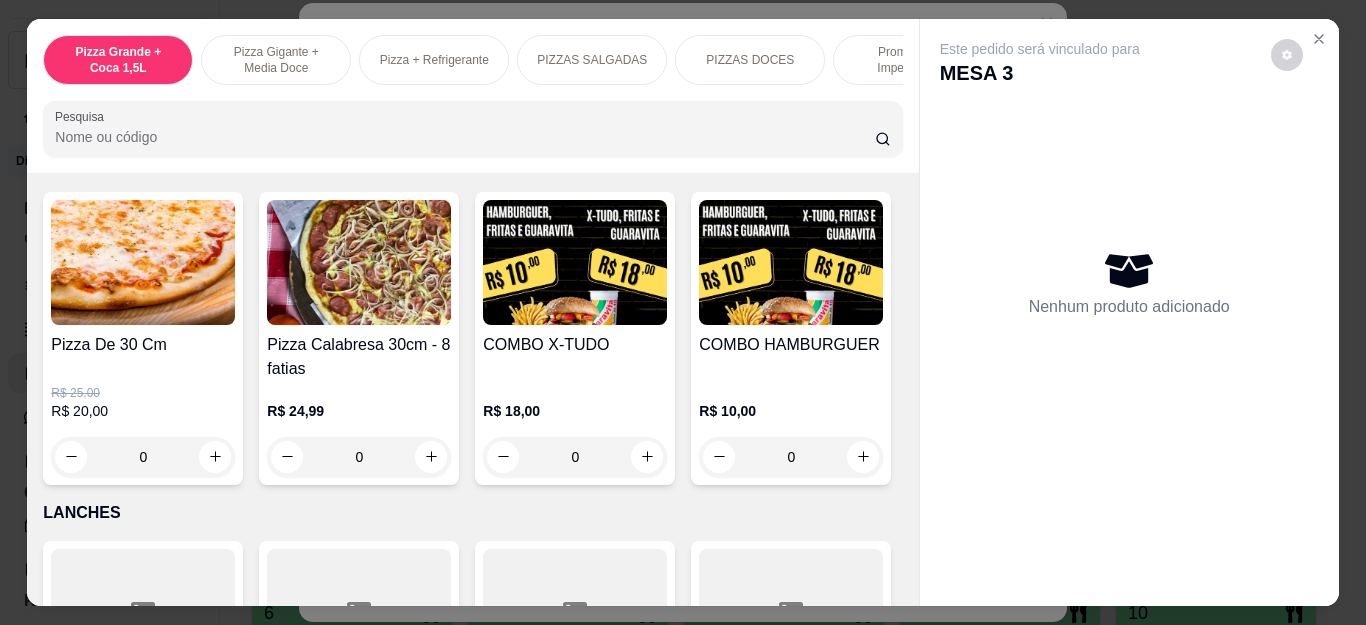 scroll, scrollTop: 1800, scrollLeft: 0, axis: vertical 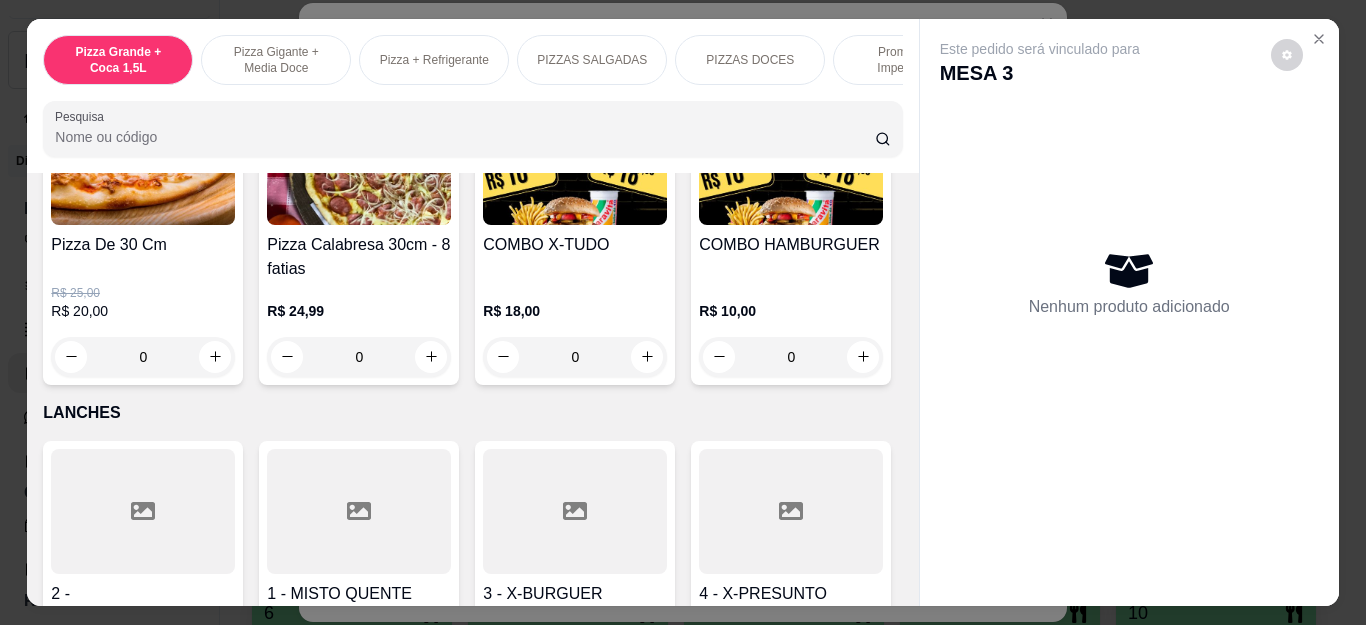 click on "0" at bounding box center (575, 357) 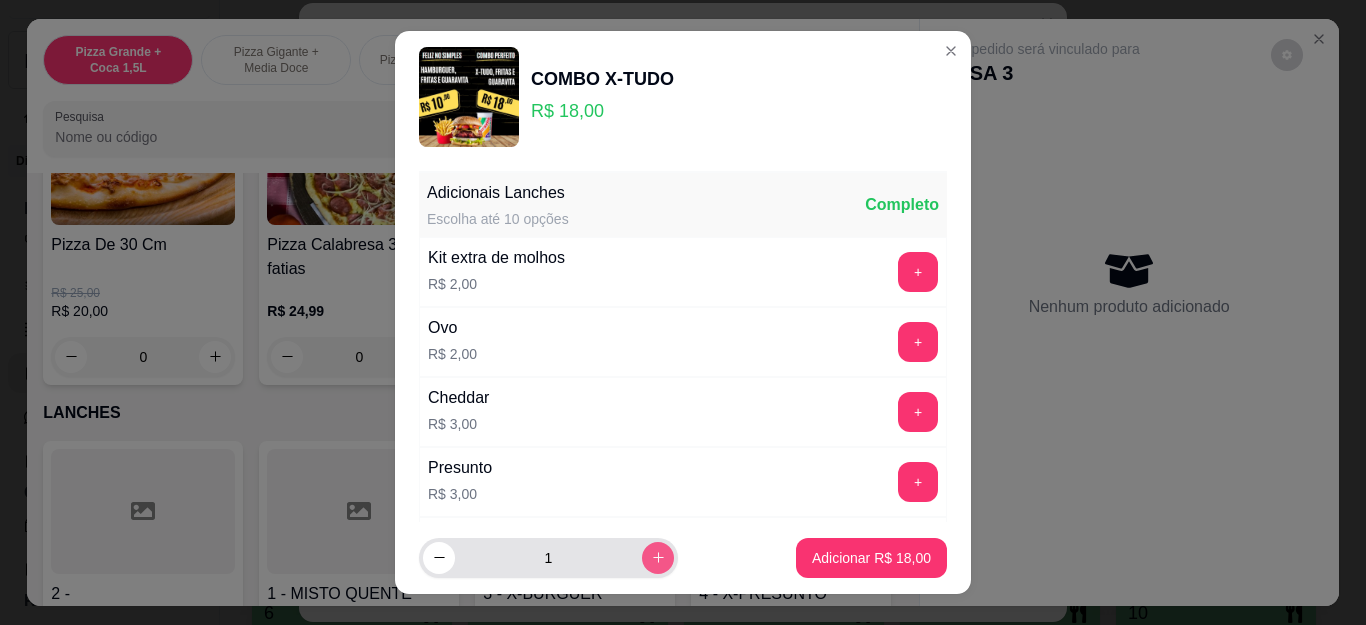 click at bounding box center [658, 558] 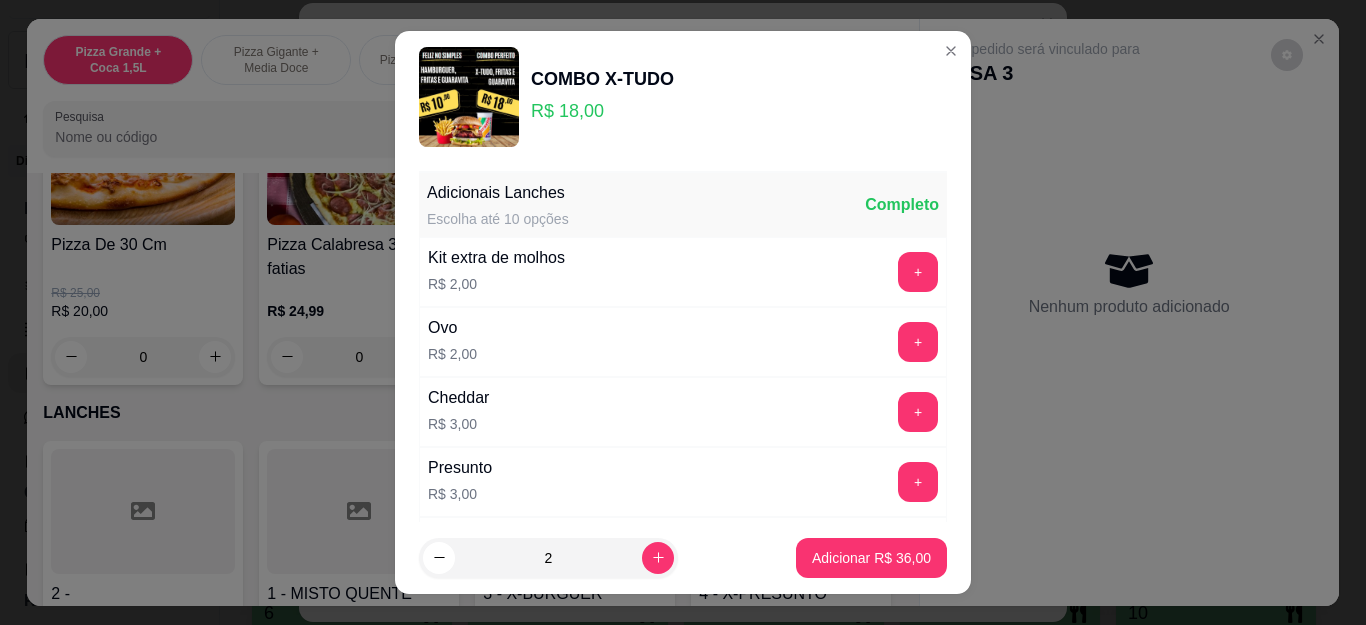 scroll, scrollTop: 495, scrollLeft: 0, axis: vertical 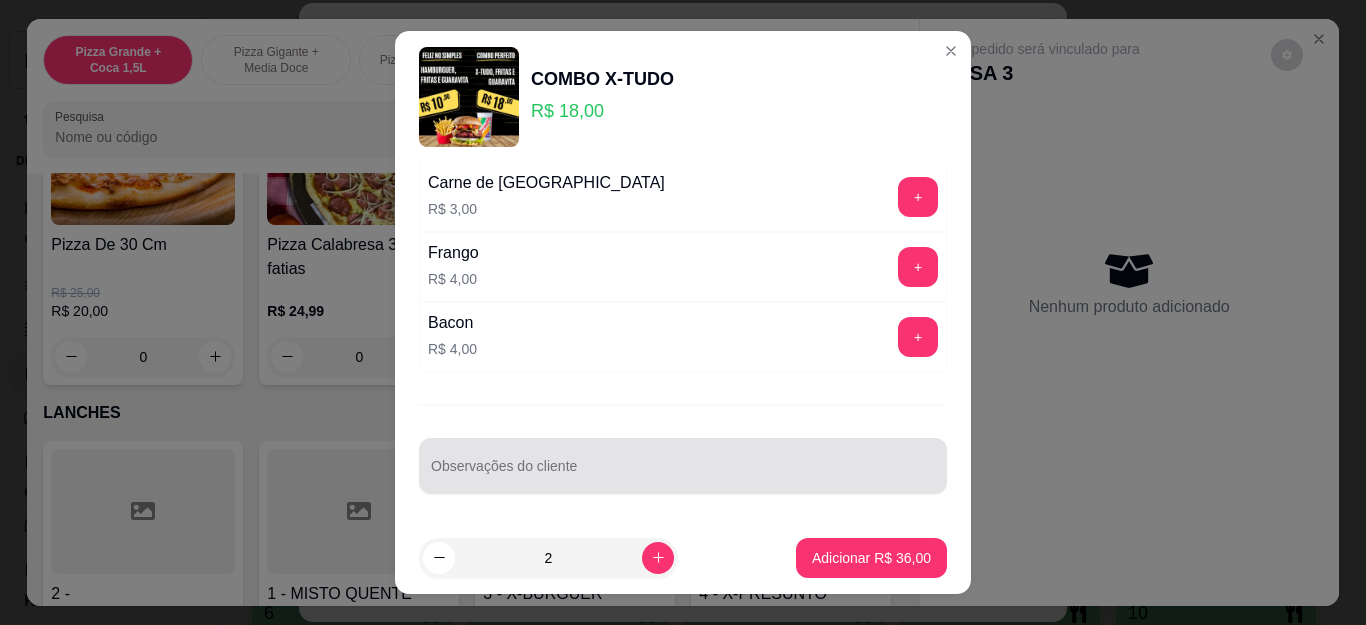 click at bounding box center (683, 466) 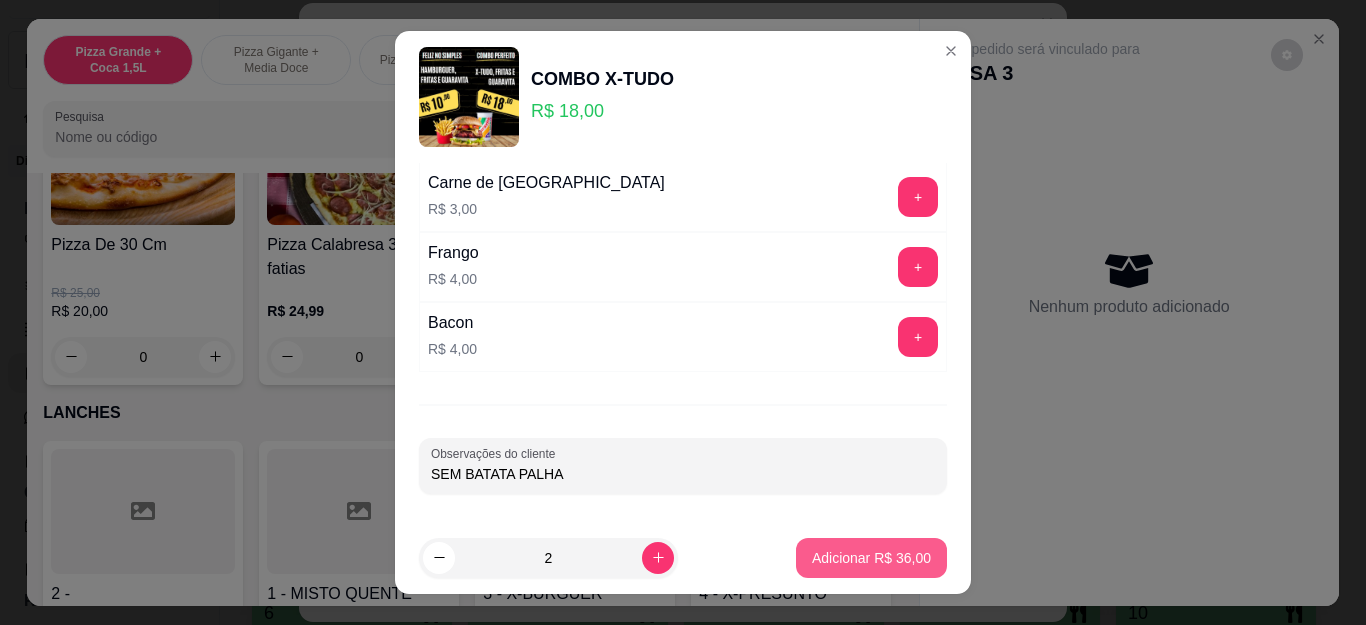 type on "SEM BATATA PALHA" 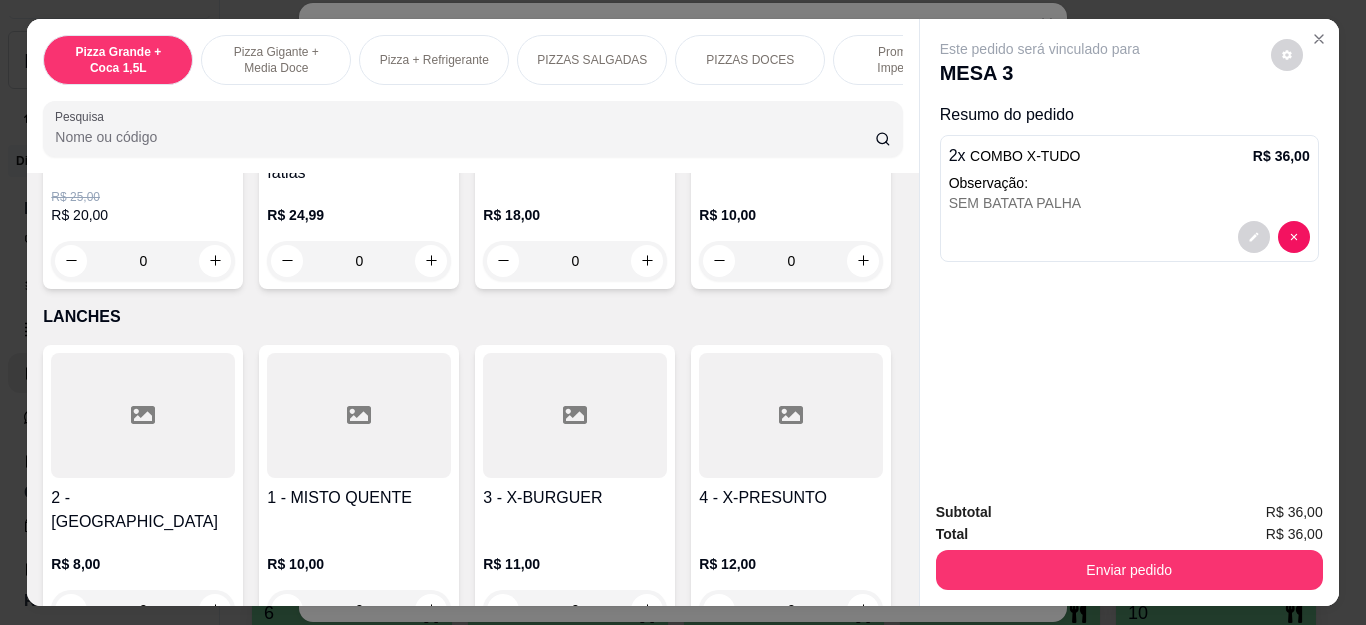 scroll, scrollTop: 1900, scrollLeft: 0, axis: vertical 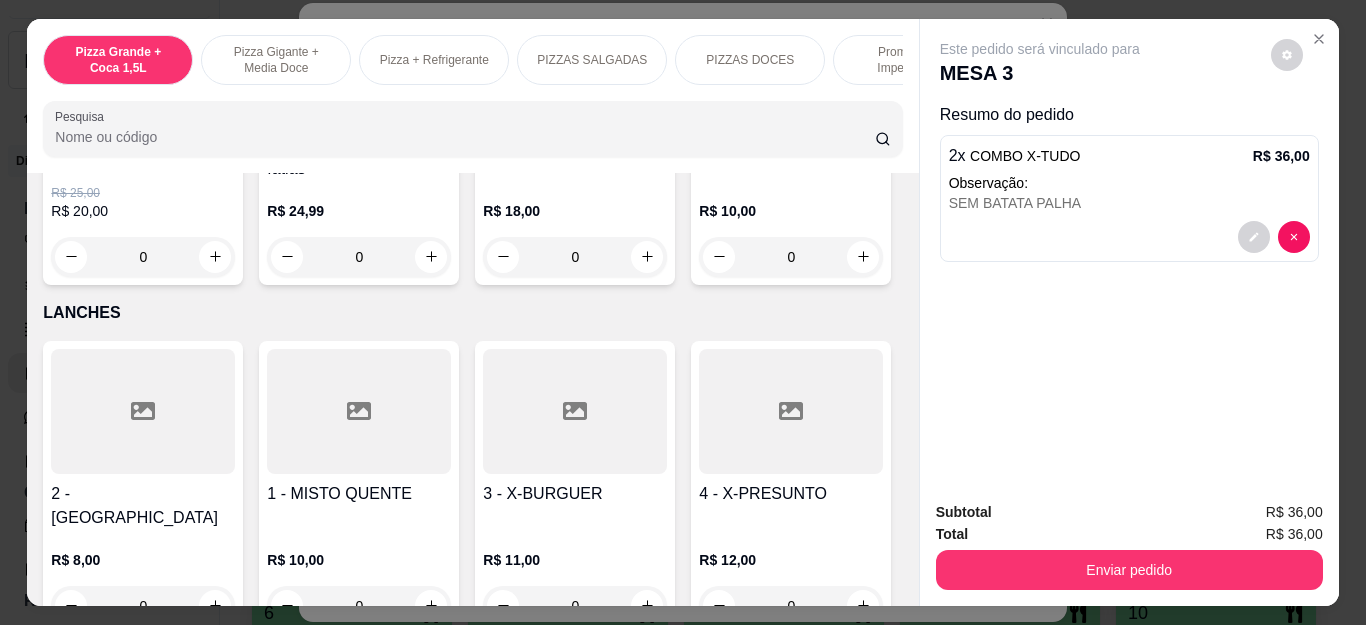 click on "0" at bounding box center (791, 257) 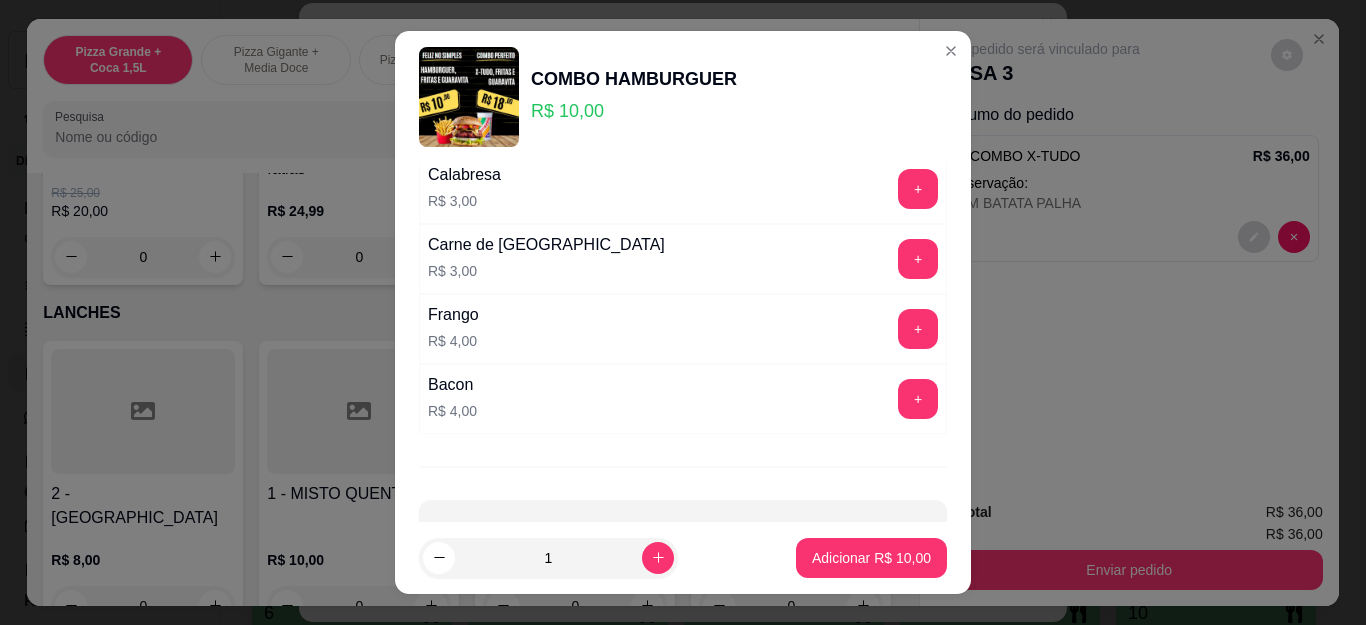 scroll, scrollTop: 495, scrollLeft: 0, axis: vertical 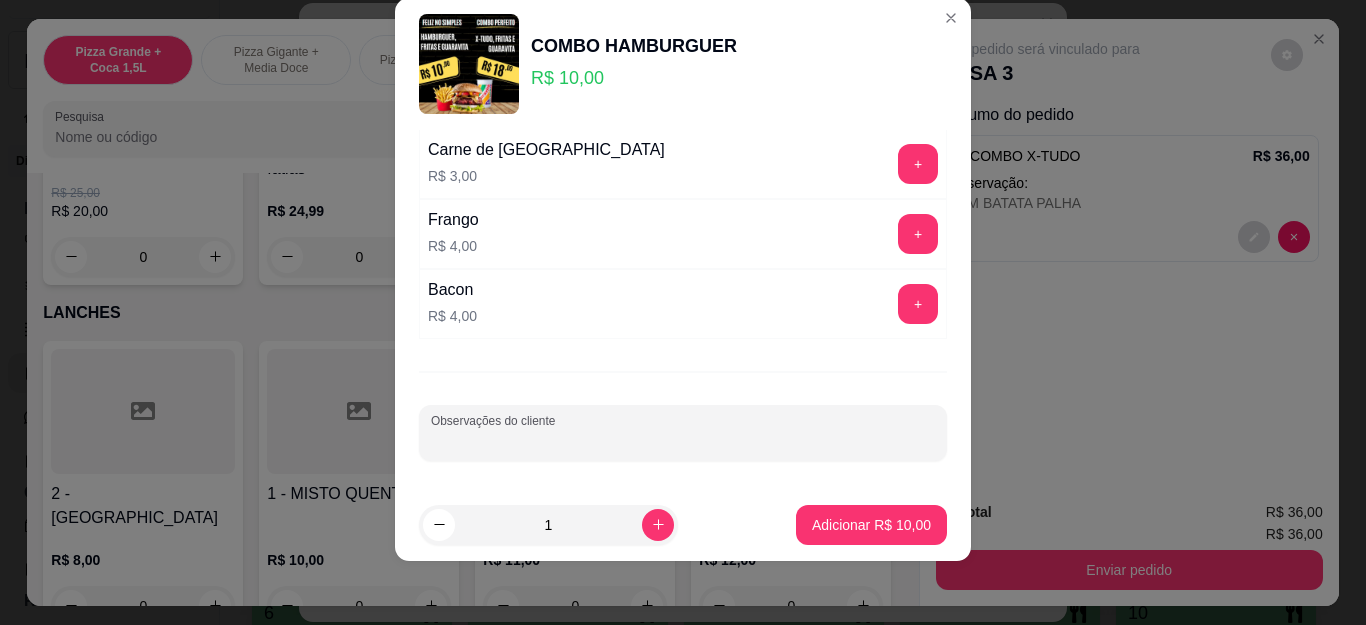 click on "Observações do cliente" at bounding box center [683, 441] 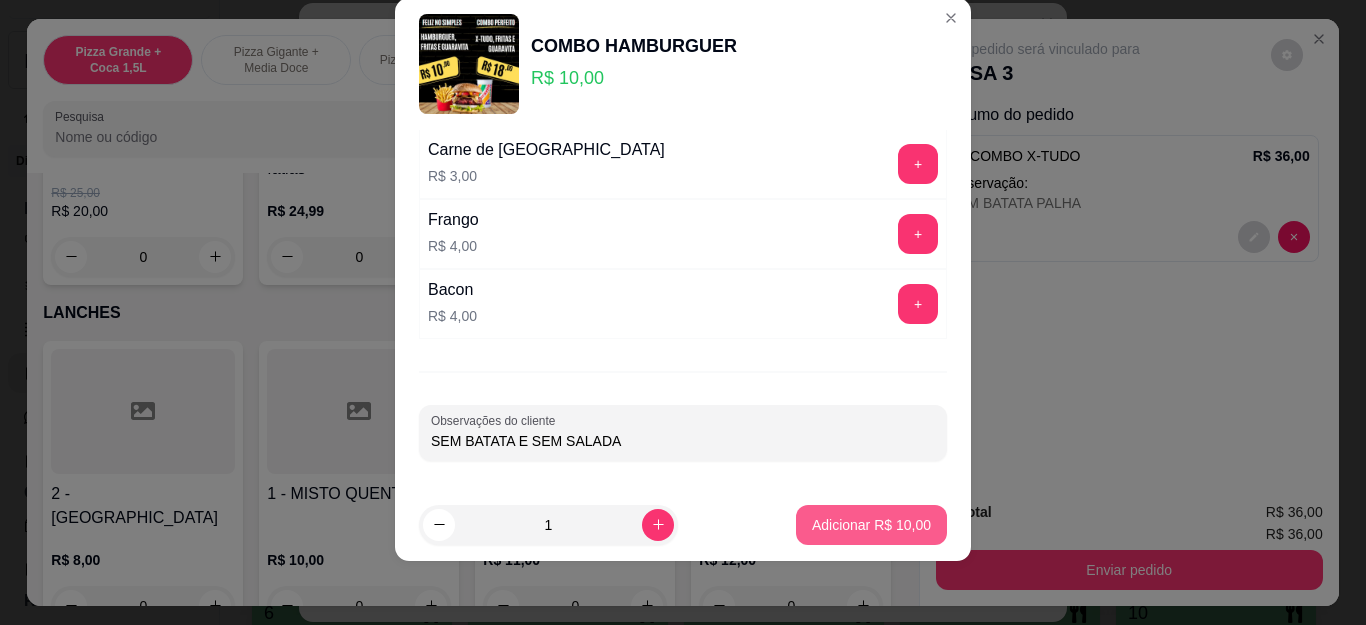type on "SEM BATATA E SEM SALADA" 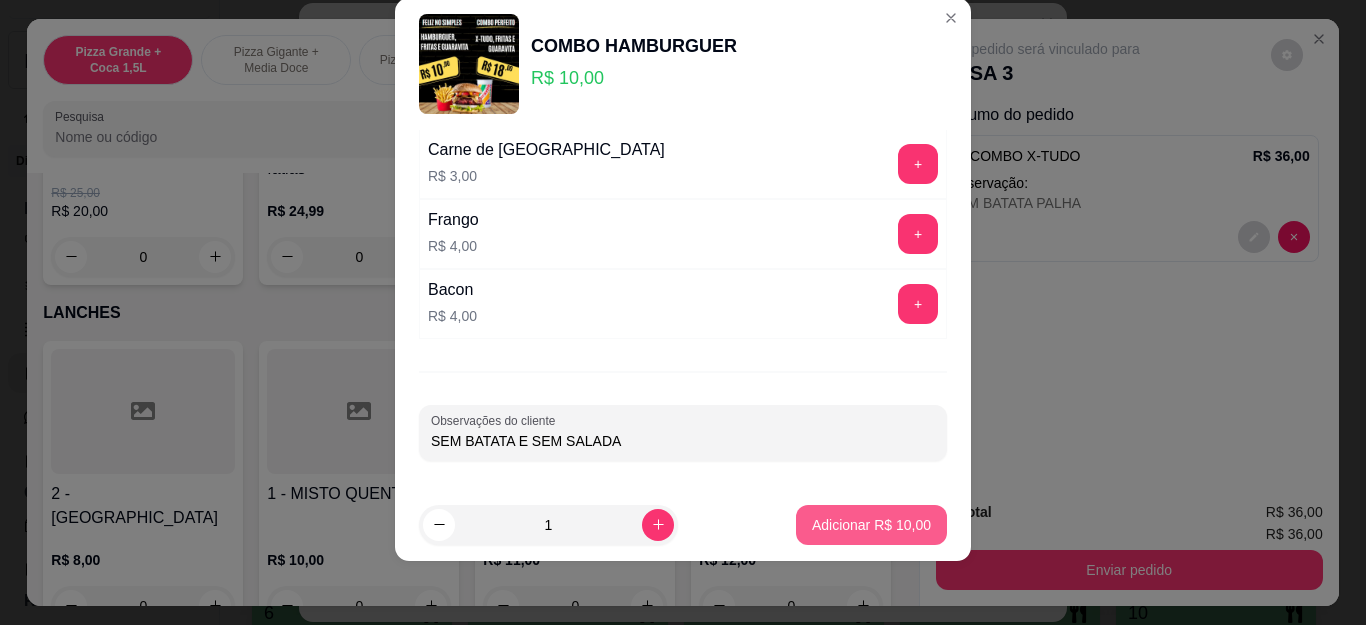 click on "Adicionar   R$ 10,00" at bounding box center [871, 525] 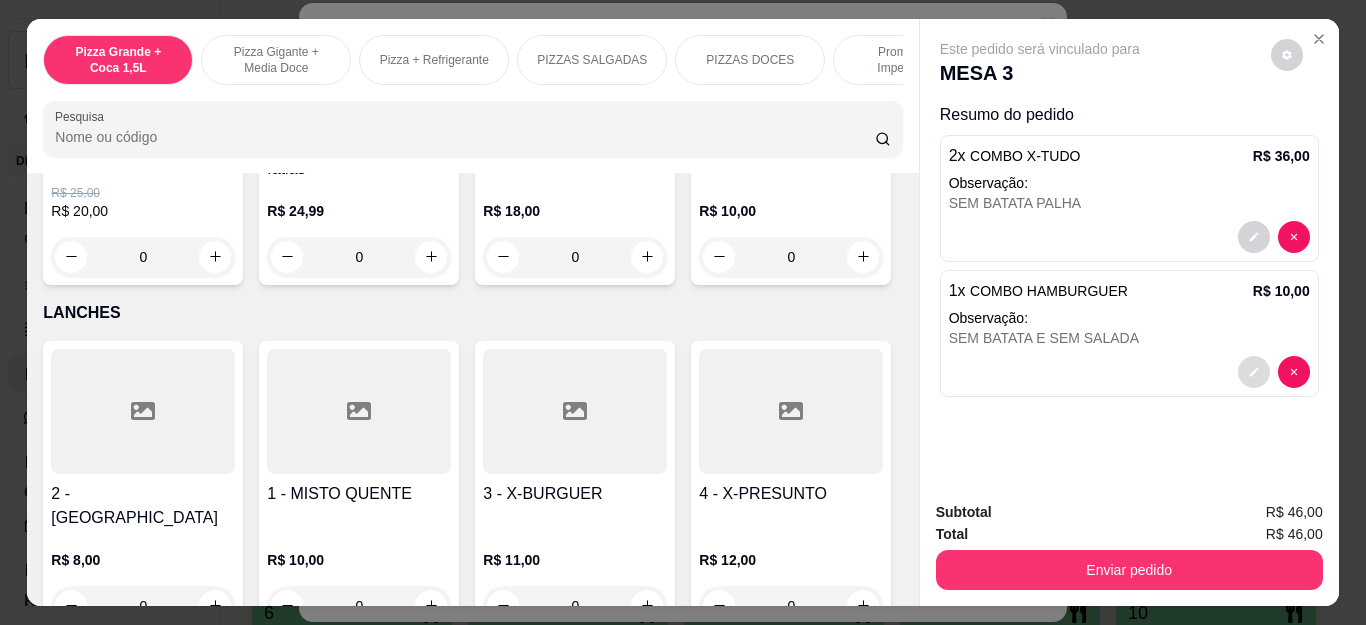 click 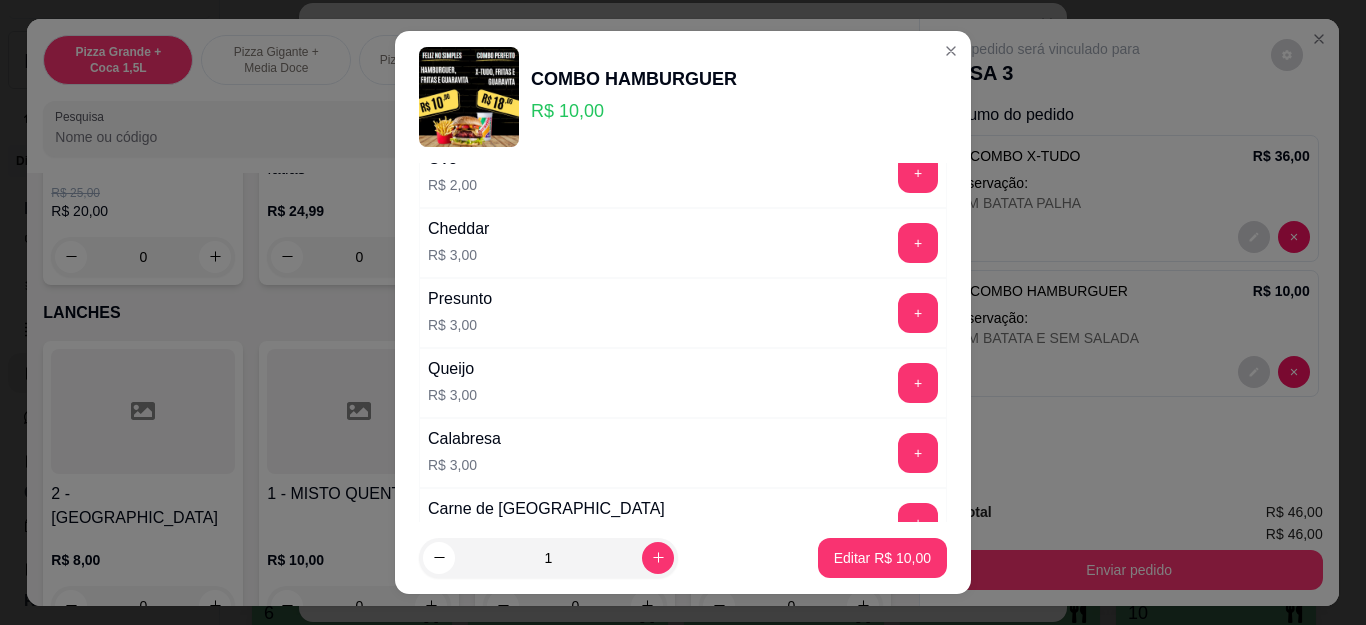 scroll, scrollTop: 200, scrollLeft: 0, axis: vertical 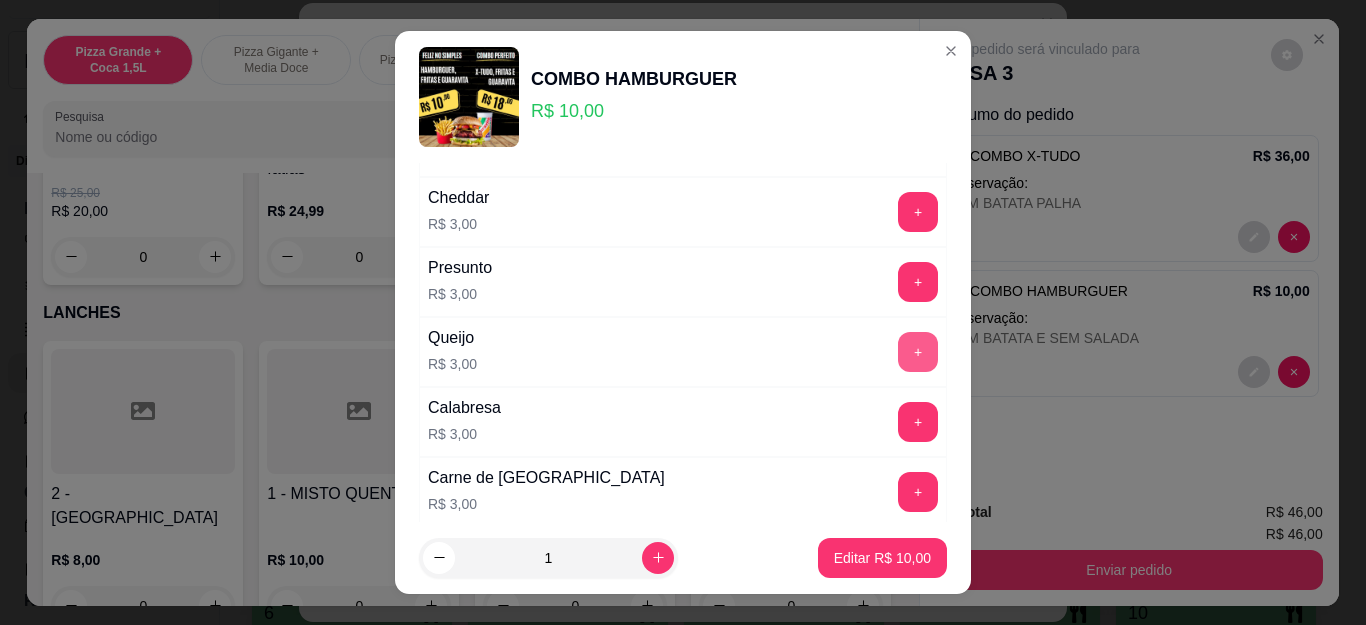 click on "+" at bounding box center (918, 352) 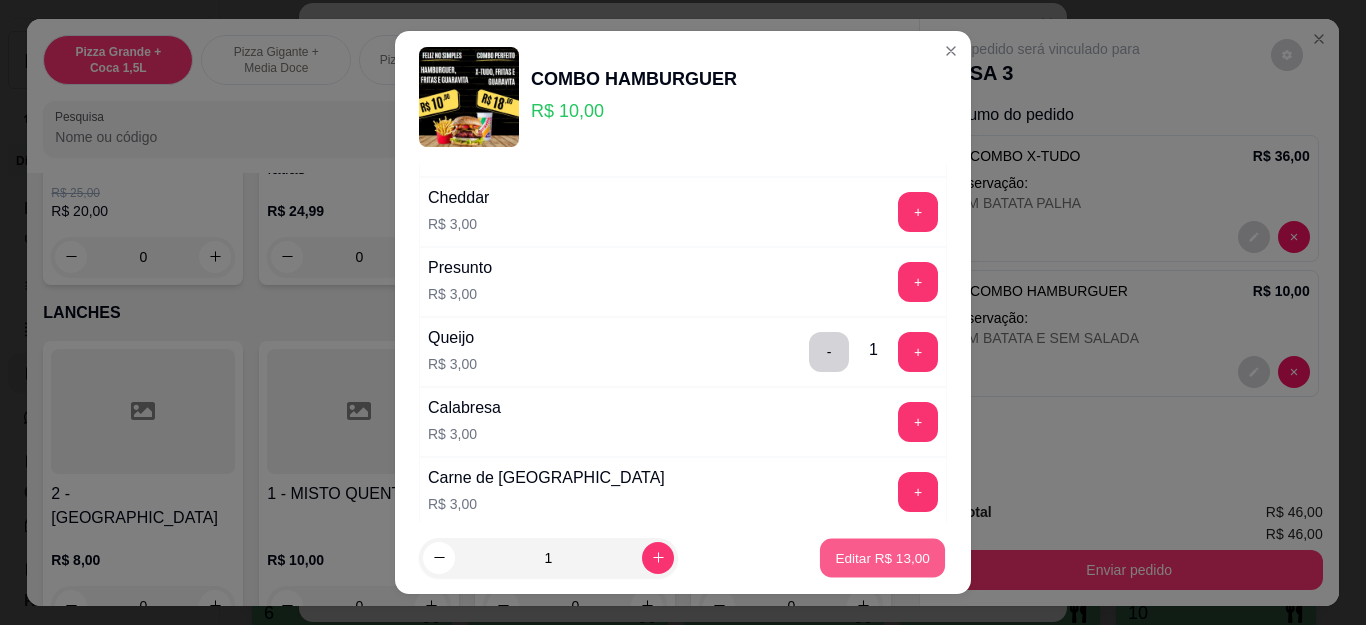 click on "Editar   R$ 13,00" at bounding box center [882, 557] 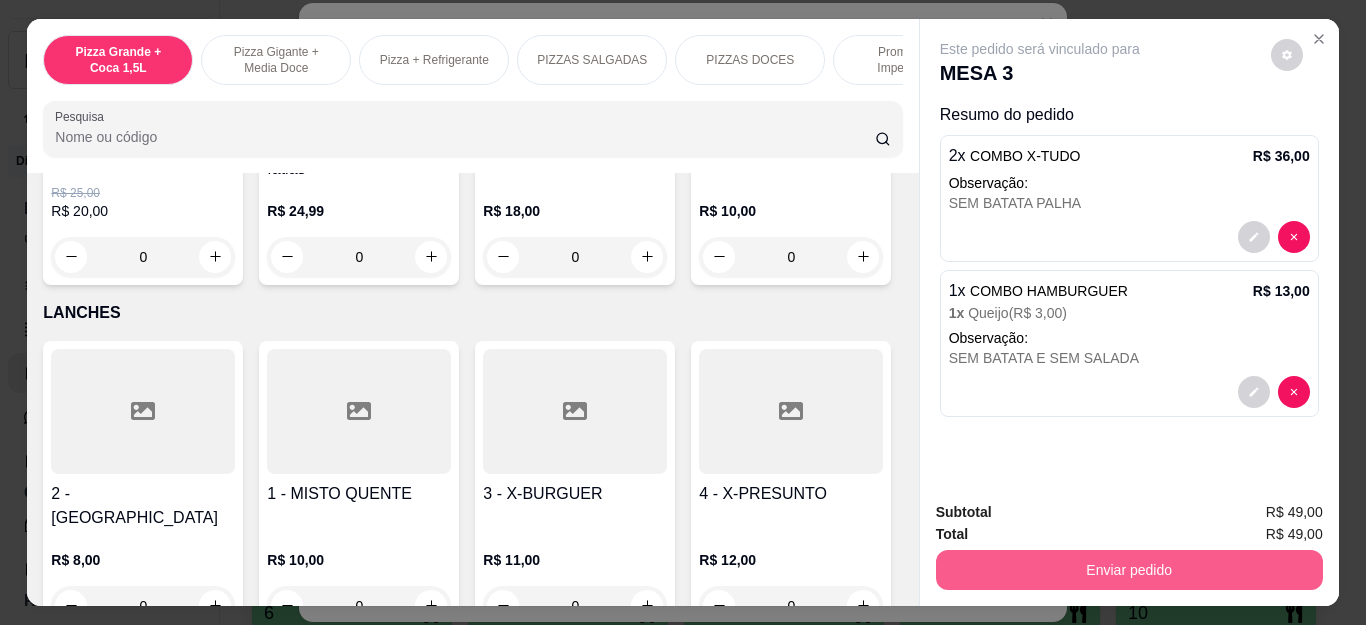 click on "Enviar pedido" at bounding box center (1129, 570) 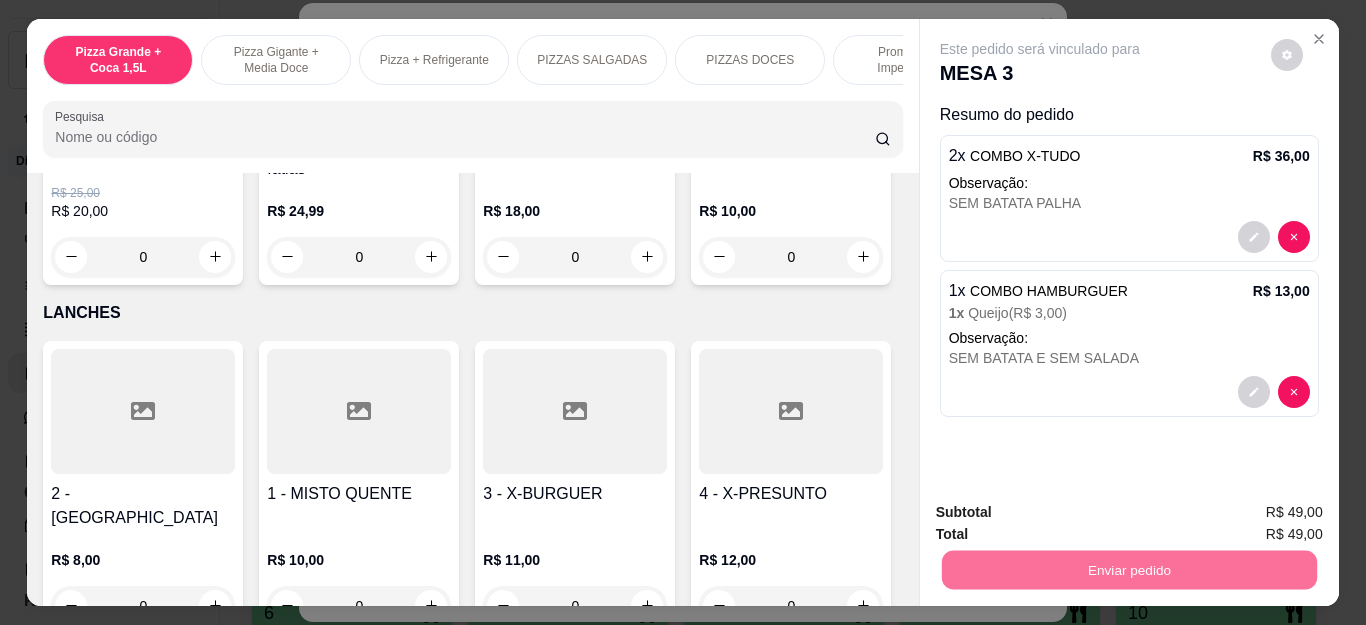 click on "Não registrar e enviar pedido" at bounding box center (1062, 513) 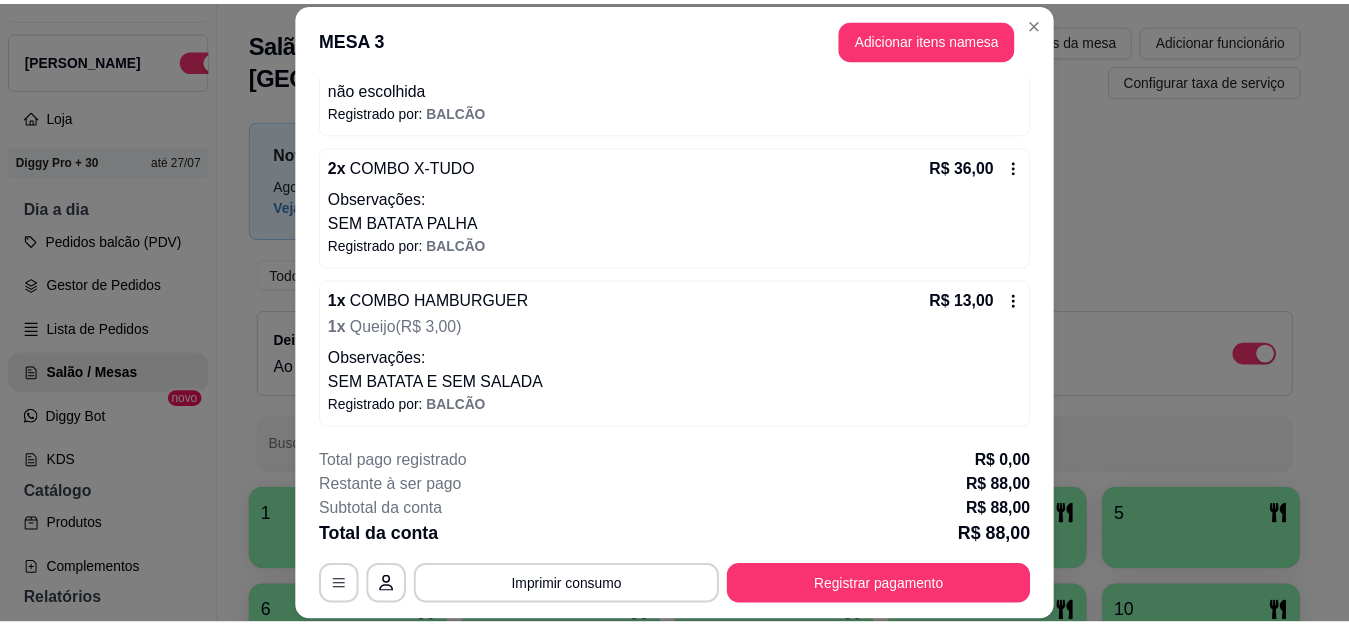 scroll, scrollTop: 426, scrollLeft: 0, axis: vertical 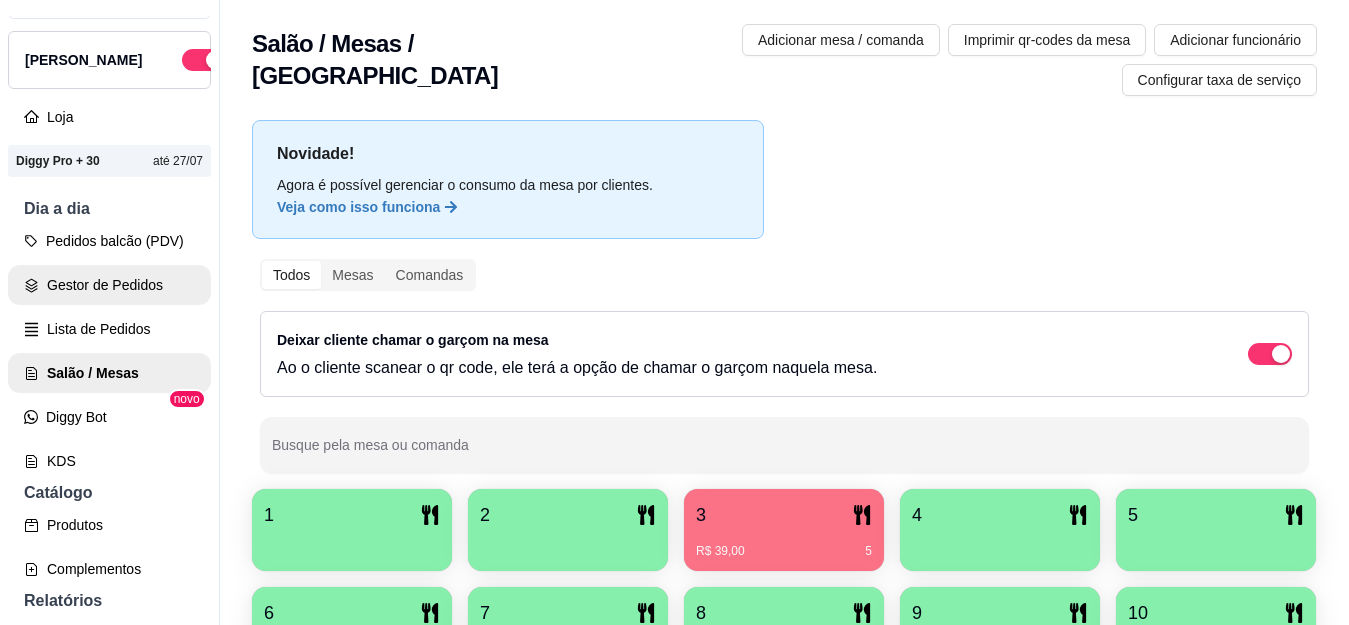 click on "Gestor de Pedidos" at bounding box center (109, 285) 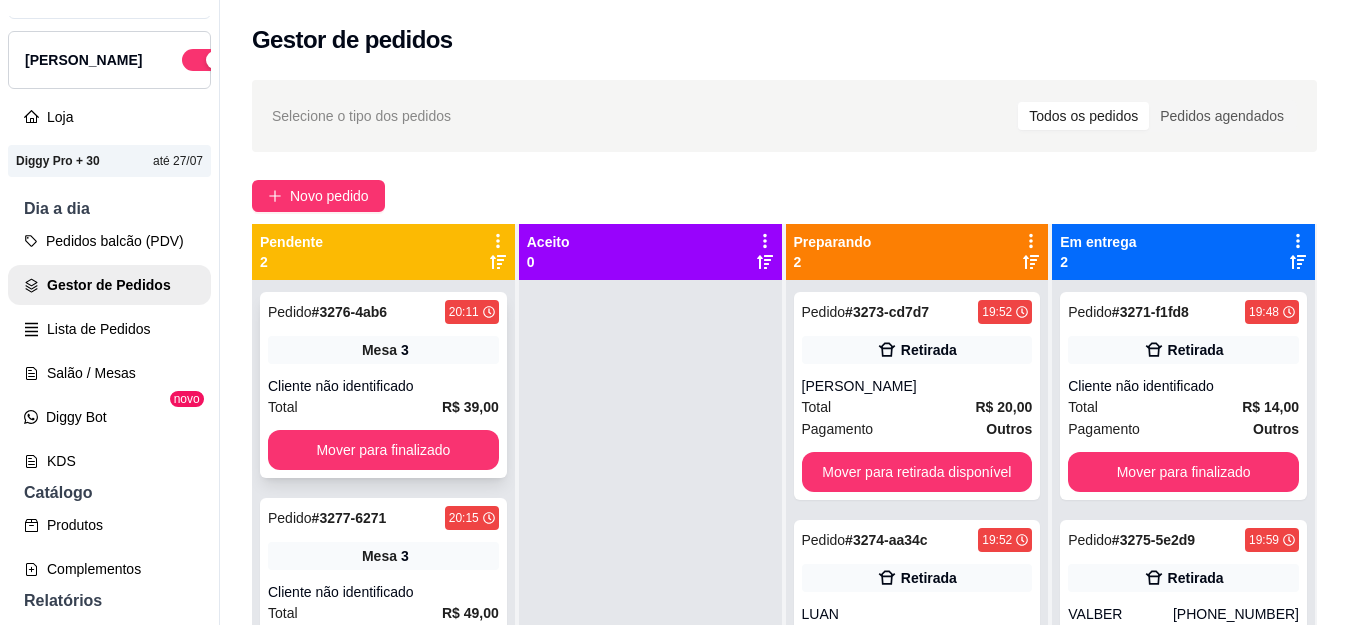 scroll, scrollTop: 56, scrollLeft: 0, axis: vertical 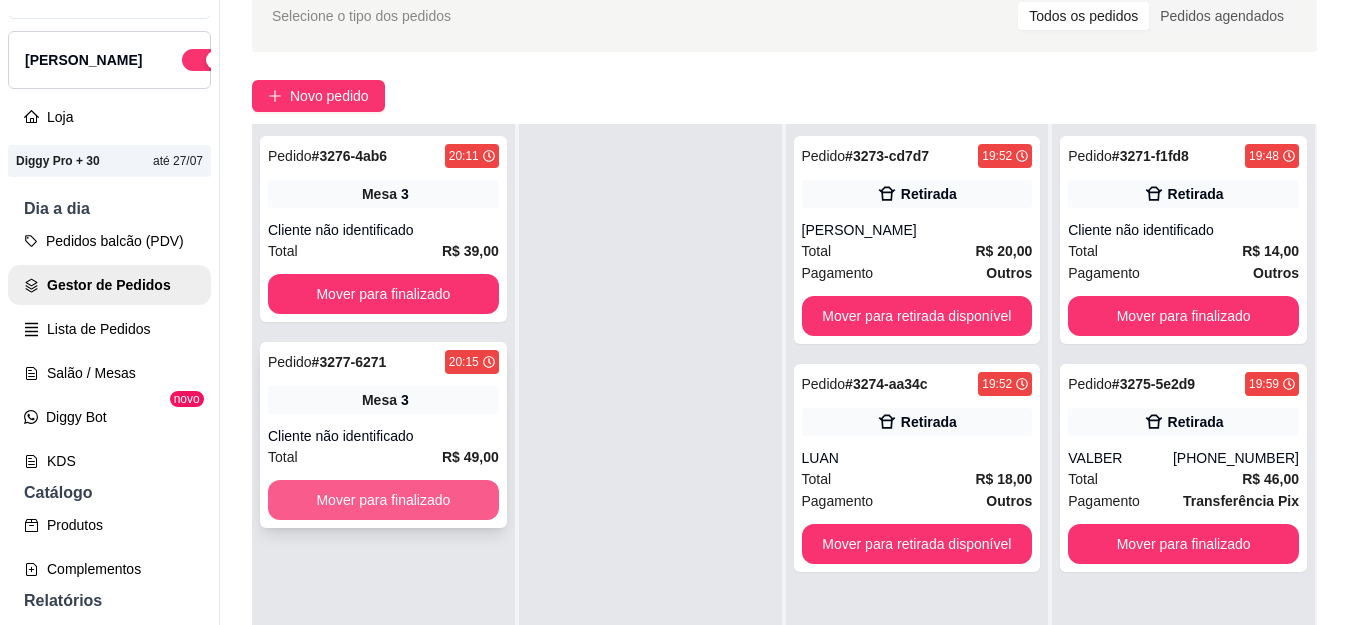 click on "Mover para finalizado" at bounding box center (383, 500) 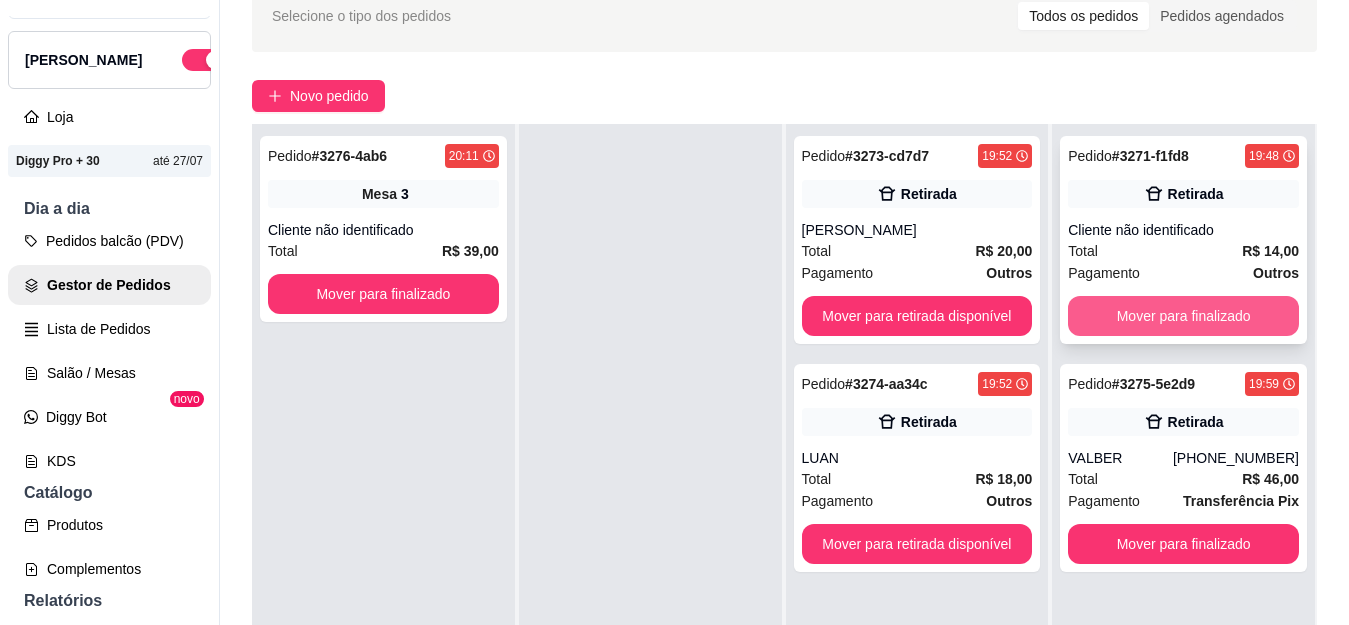 click on "Mover para finalizado" at bounding box center (1183, 316) 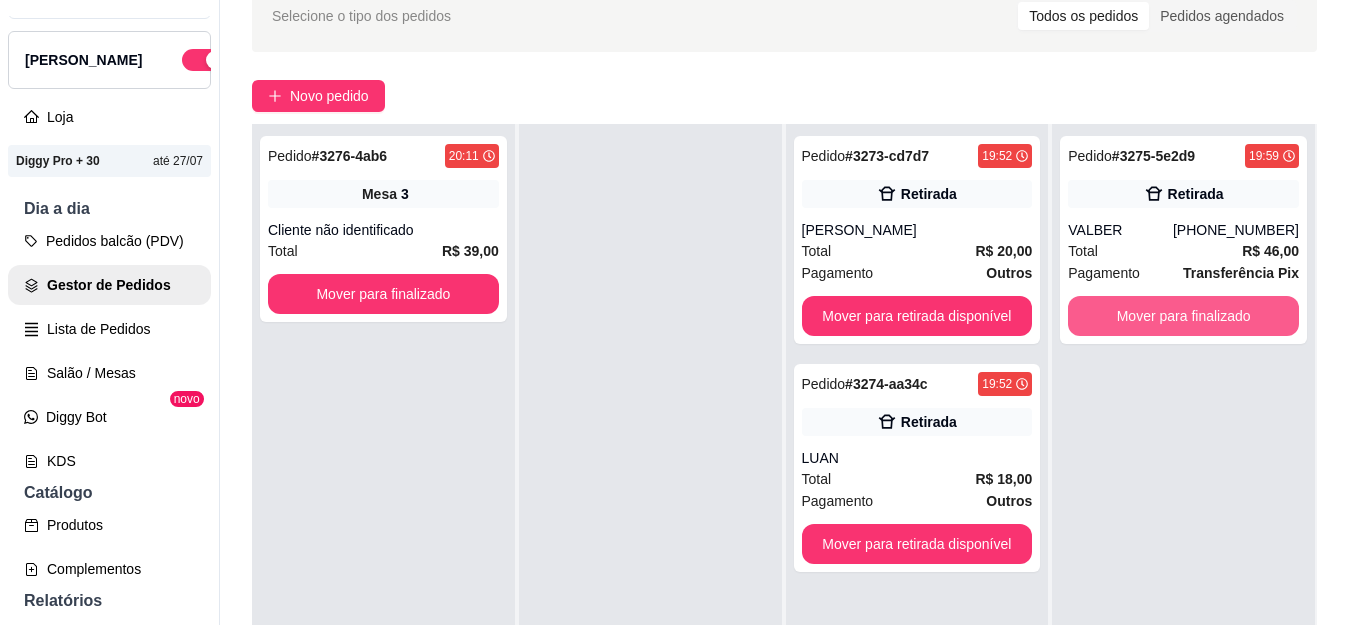 click on "Mover para finalizado" at bounding box center (1183, 316) 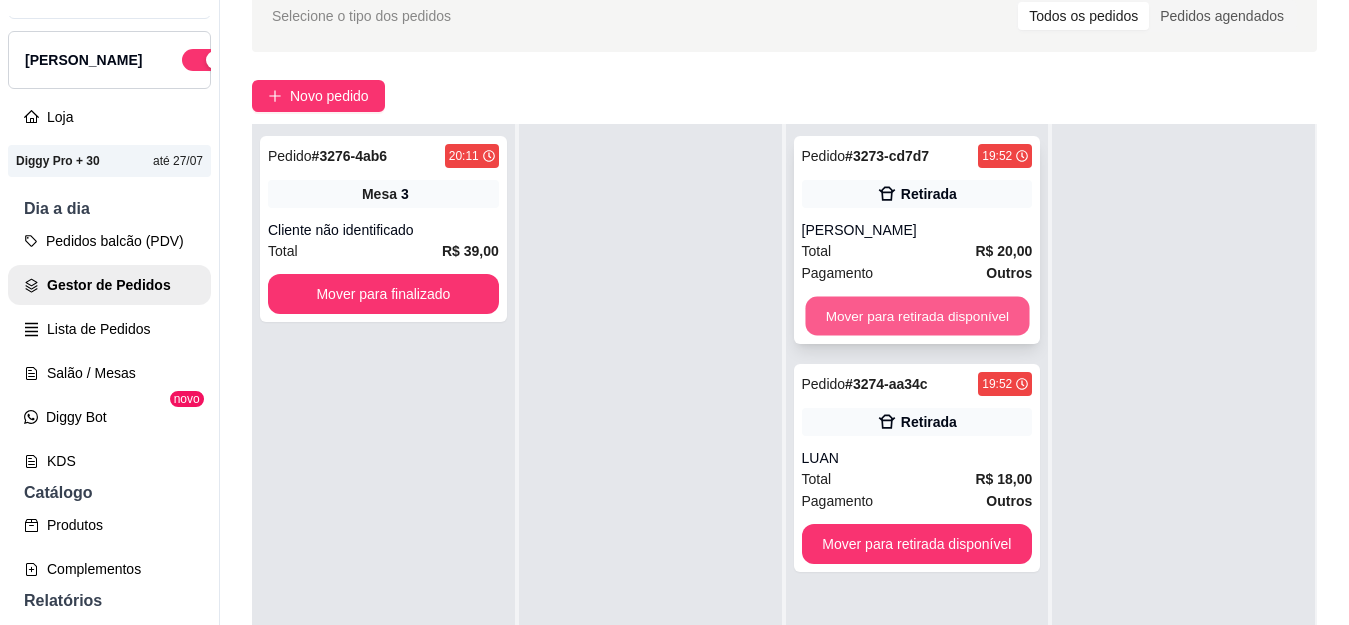 click on "Mover para retirada disponível" at bounding box center (917, 316) 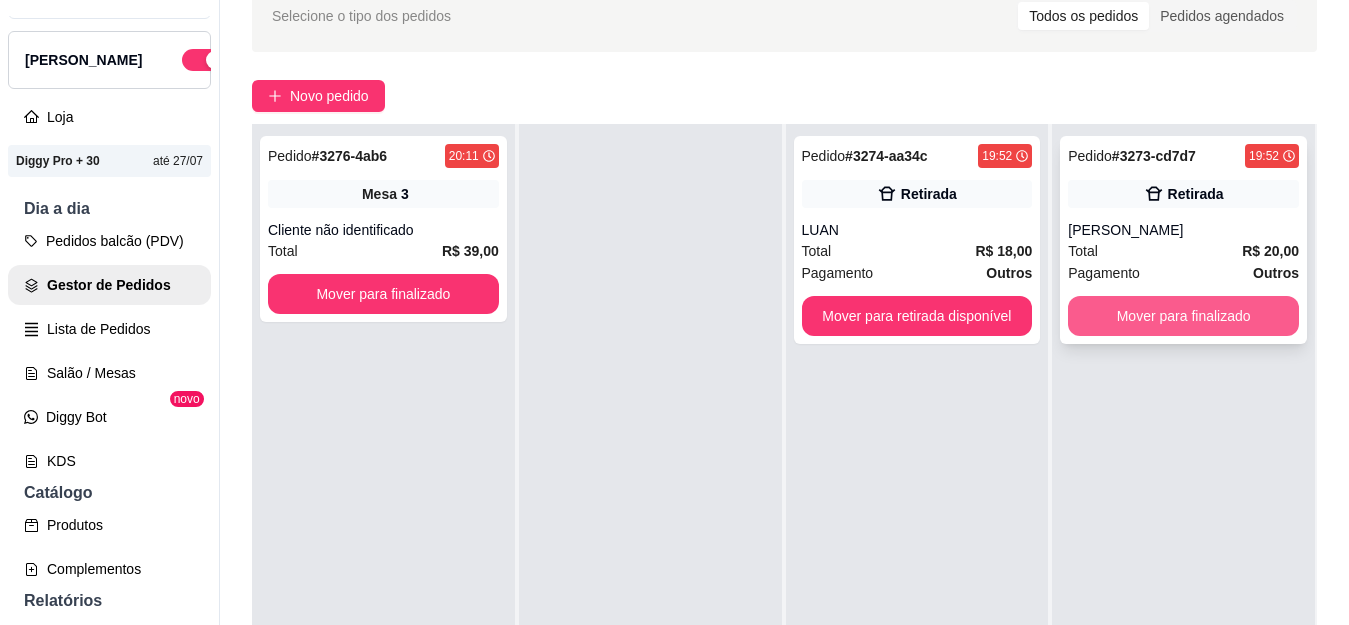click on "Mover para finalizado" at bounding box center [1183, 316] 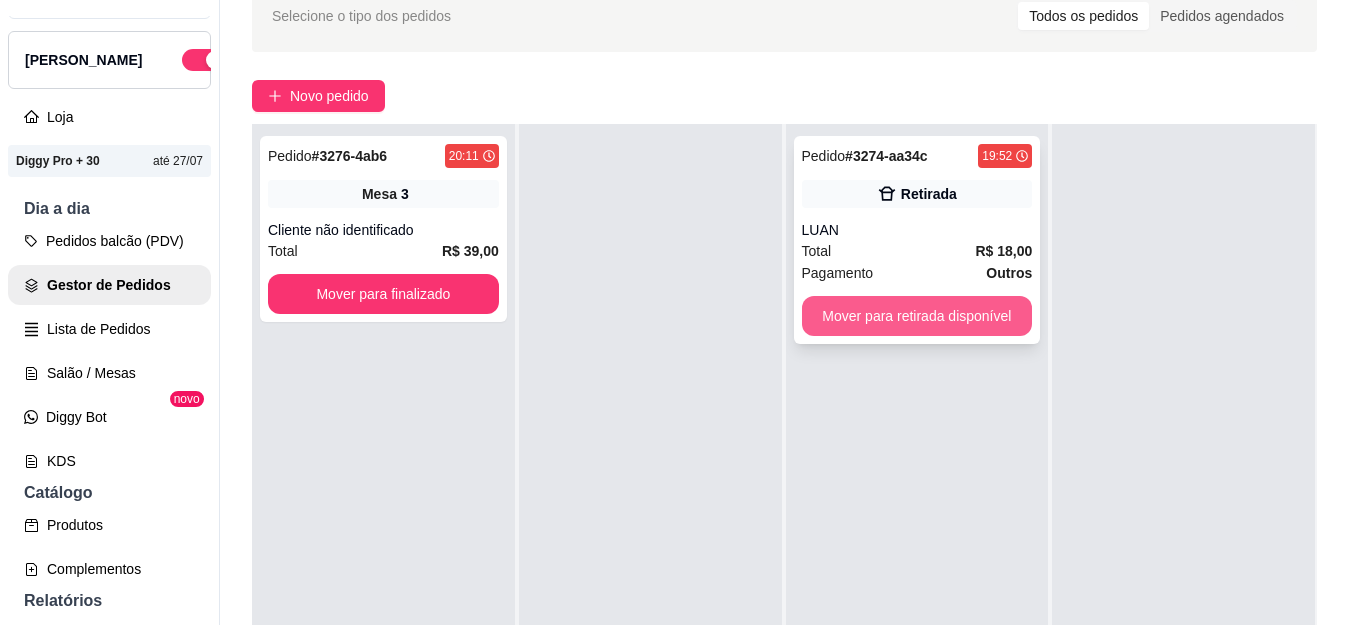 click on "Mover para retirada disponível" at bounding box center (917, 316) 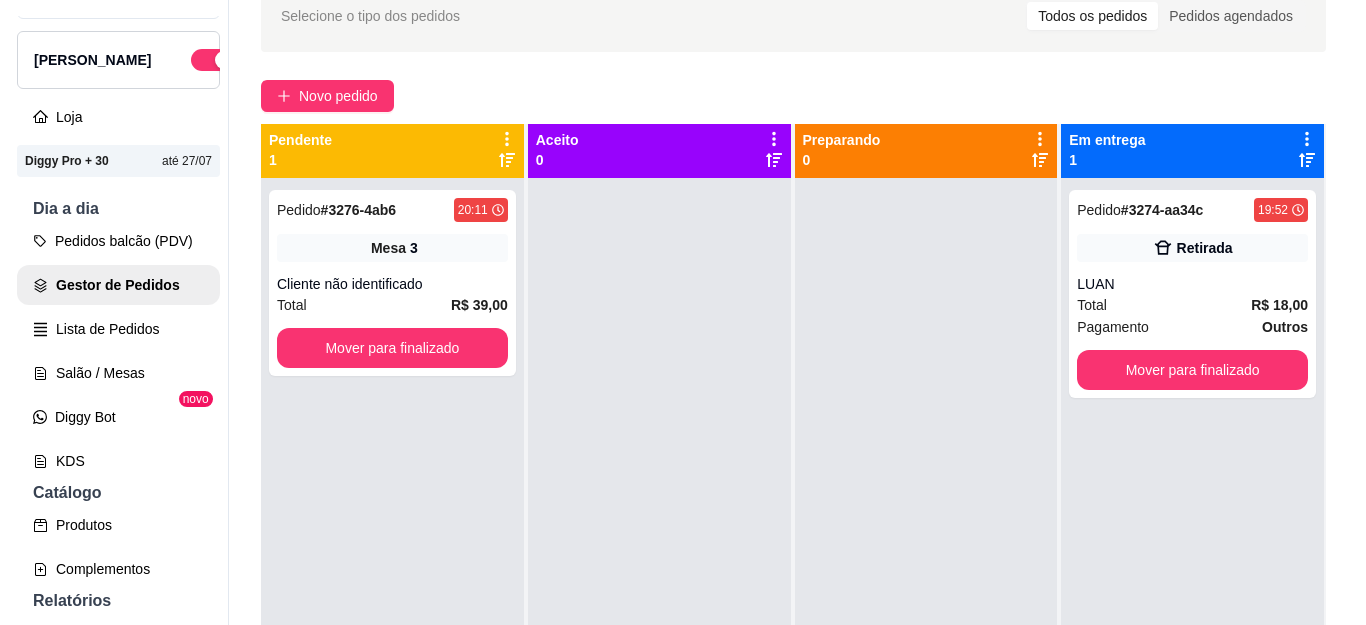 scroll, scrollTop: 0, scrollLeft: 0, axis: both 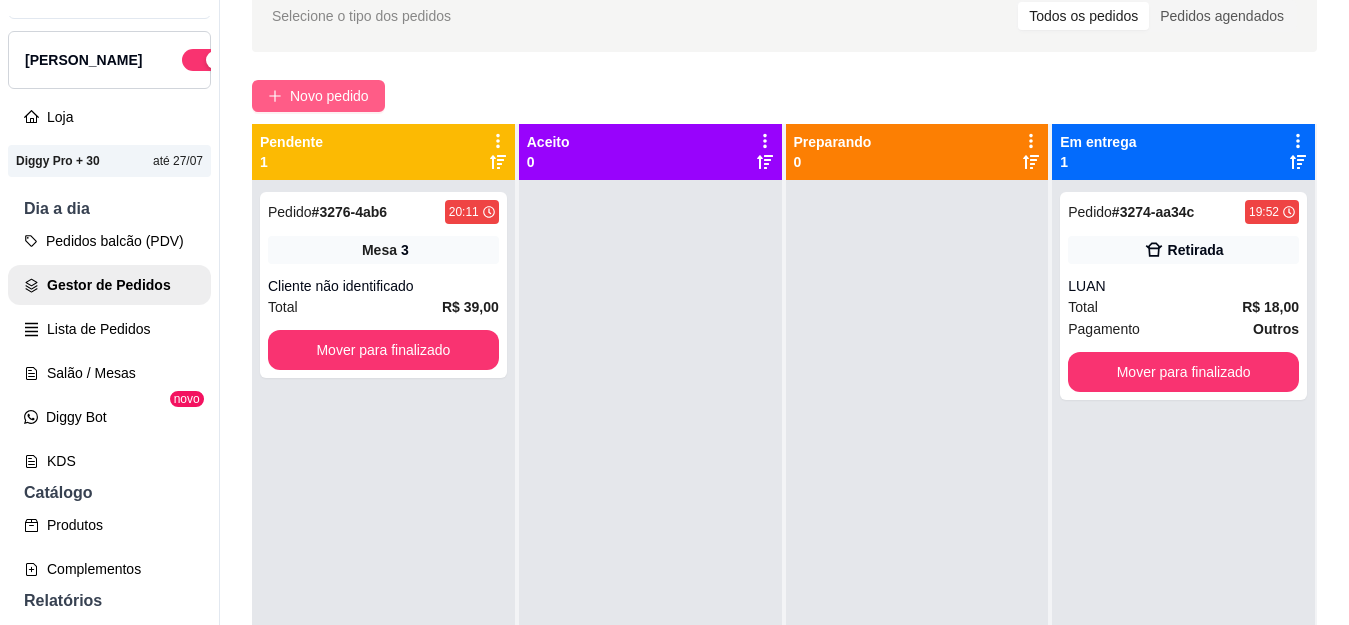 click on "Novo pedido" at bounding box center [329, 96] 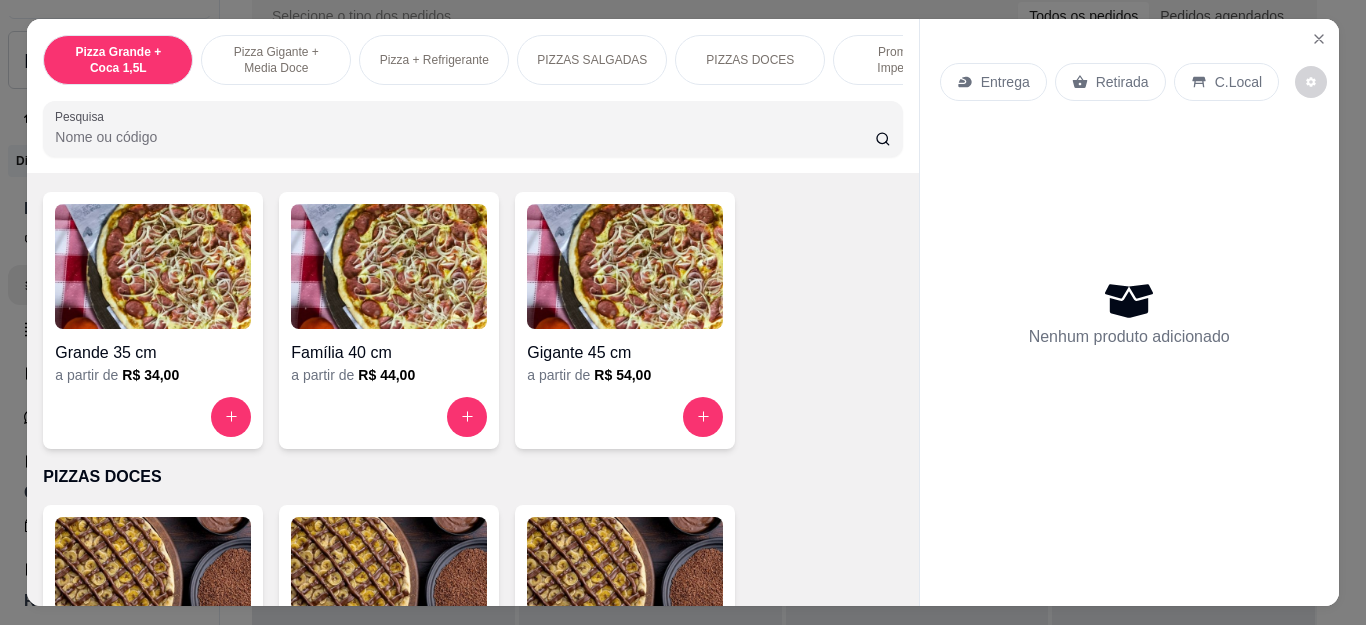 scroll, scrollTop: 1200, scrollLeft: 0, axis: vertical 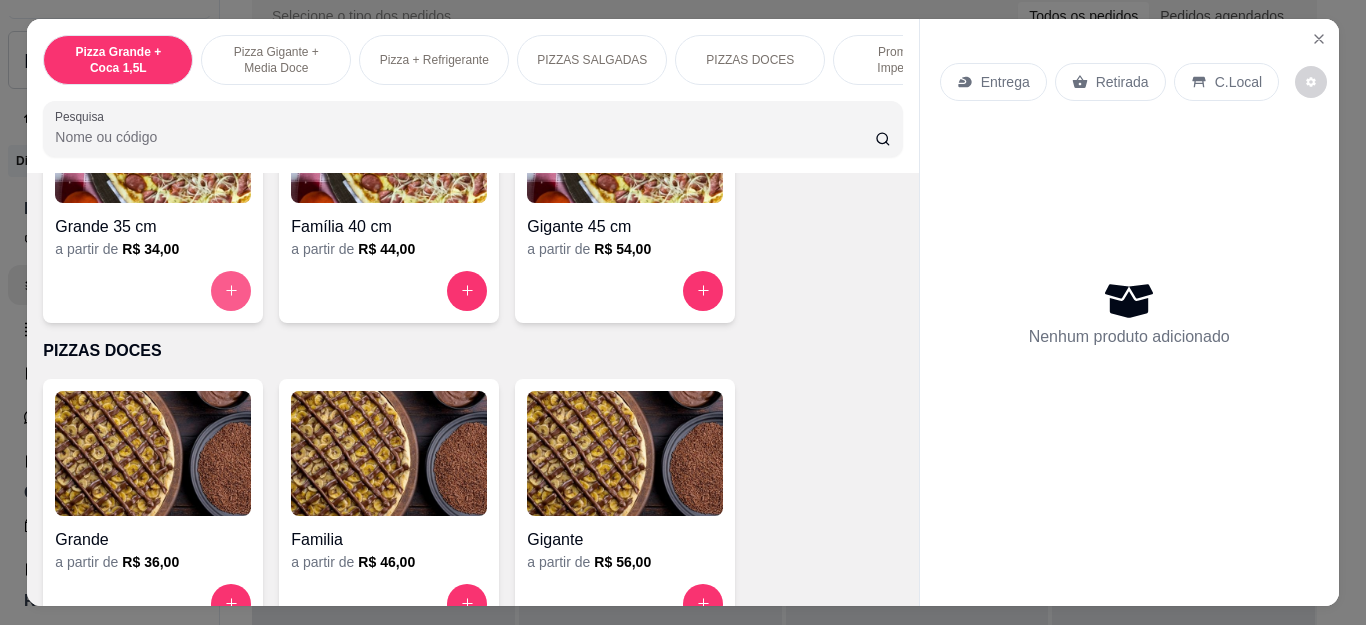 click at bounding box center (231, 291) 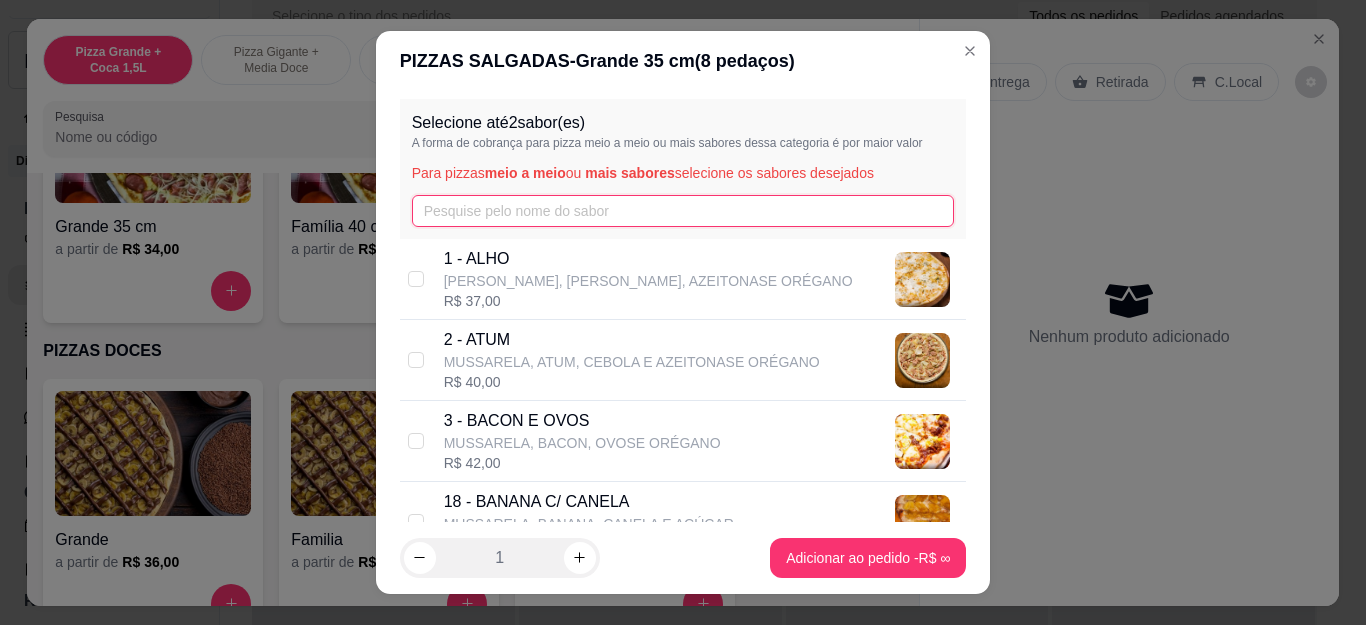 click at bounding box center [683, 211] 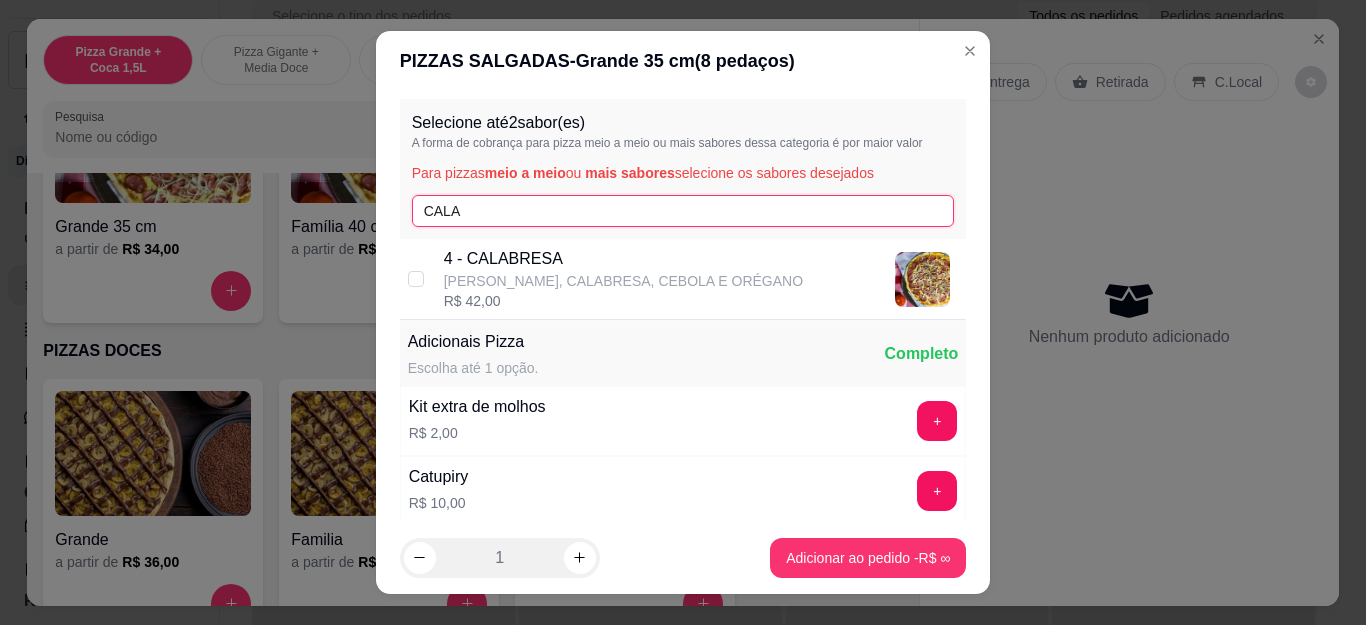 type on "CALA" 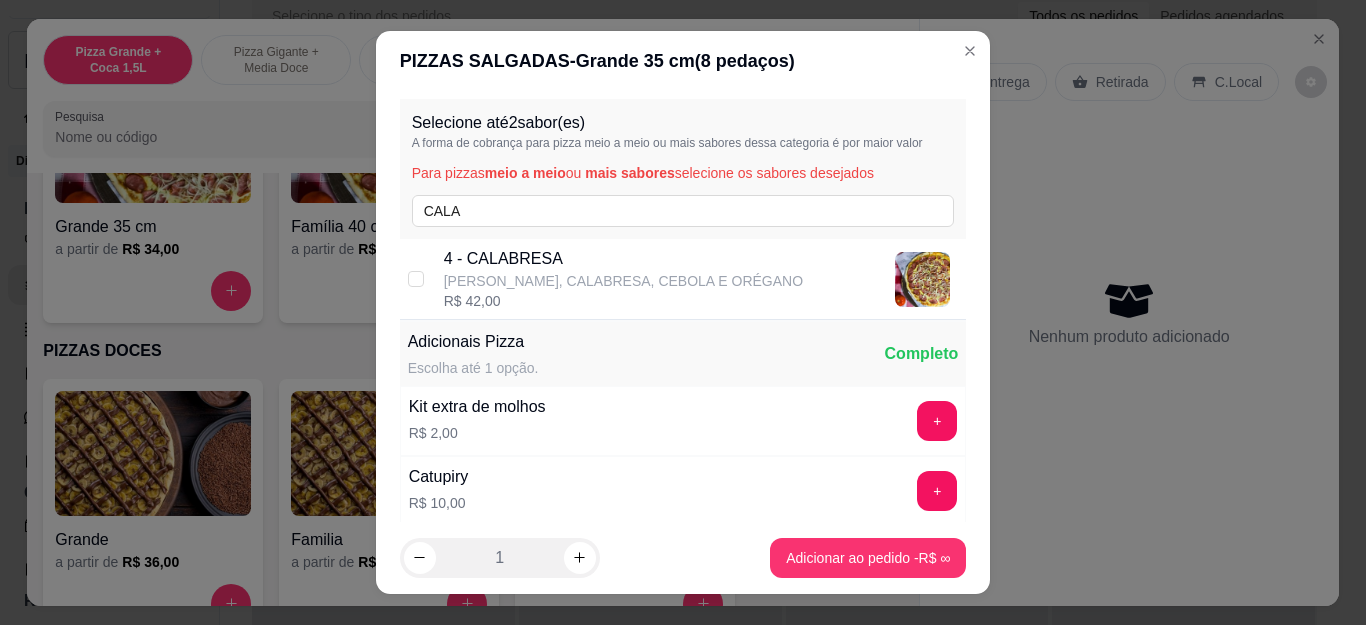 click on "4 - CALABRESA" at bounding box center [623, 259] 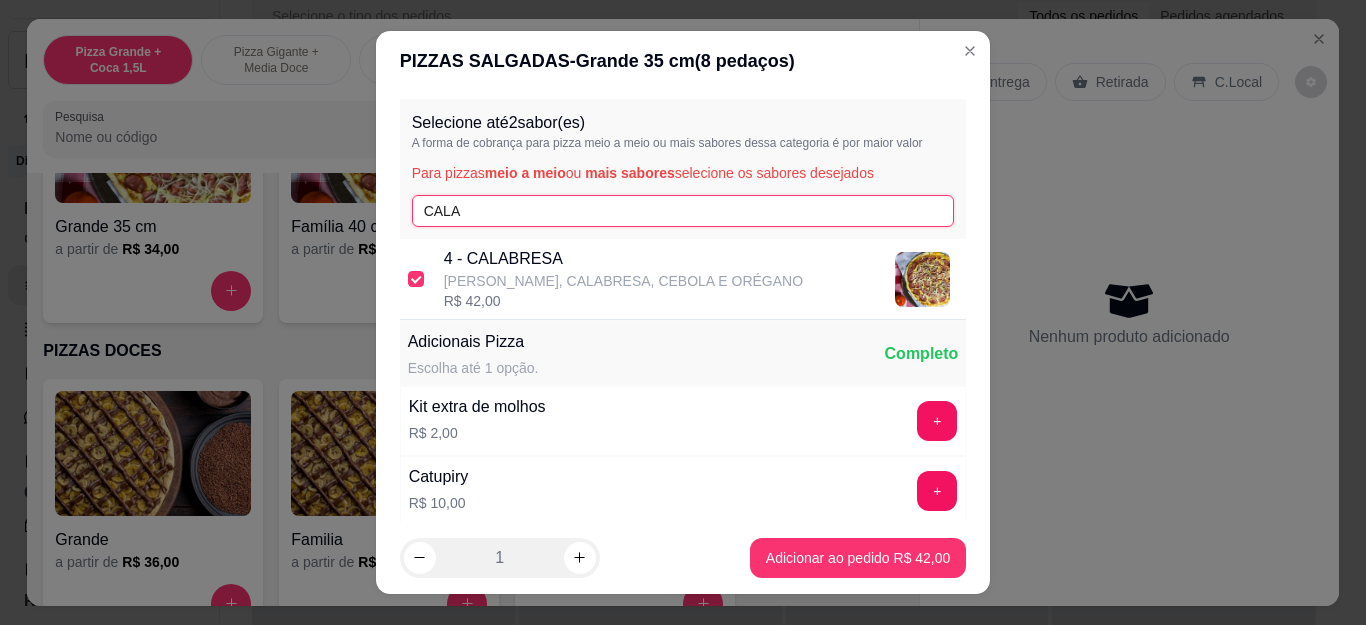 click on "CALA" at bounding box center [683, 211] 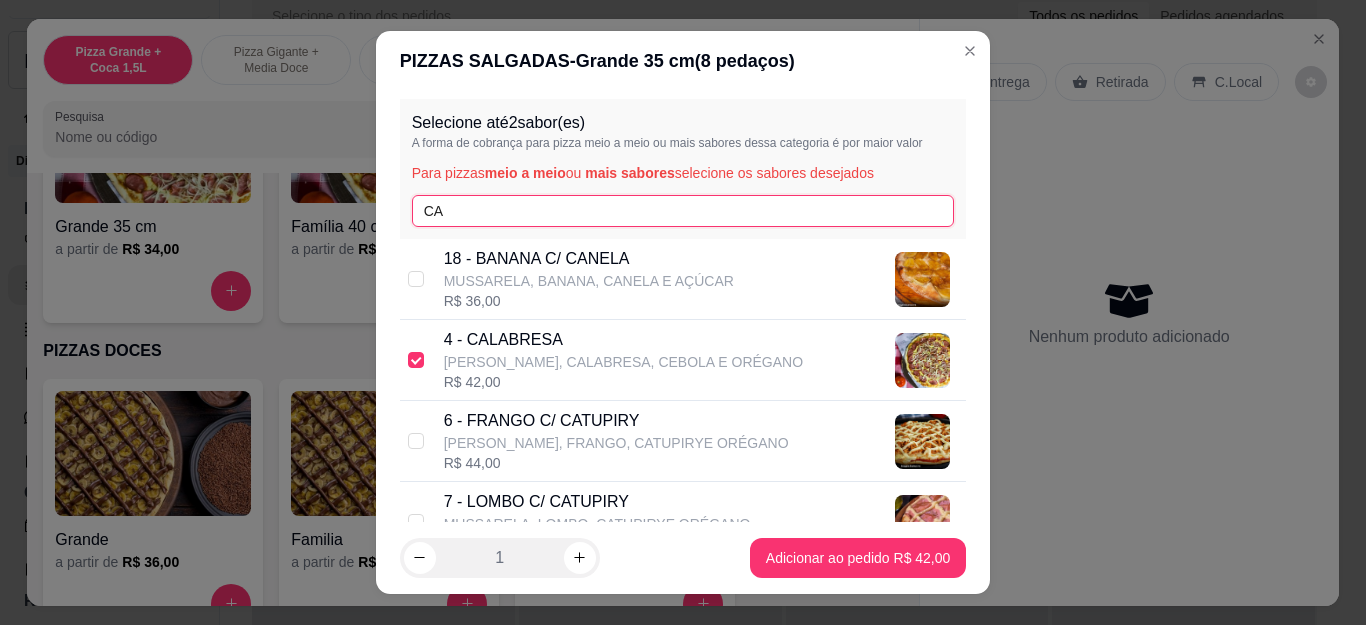 type on "C" 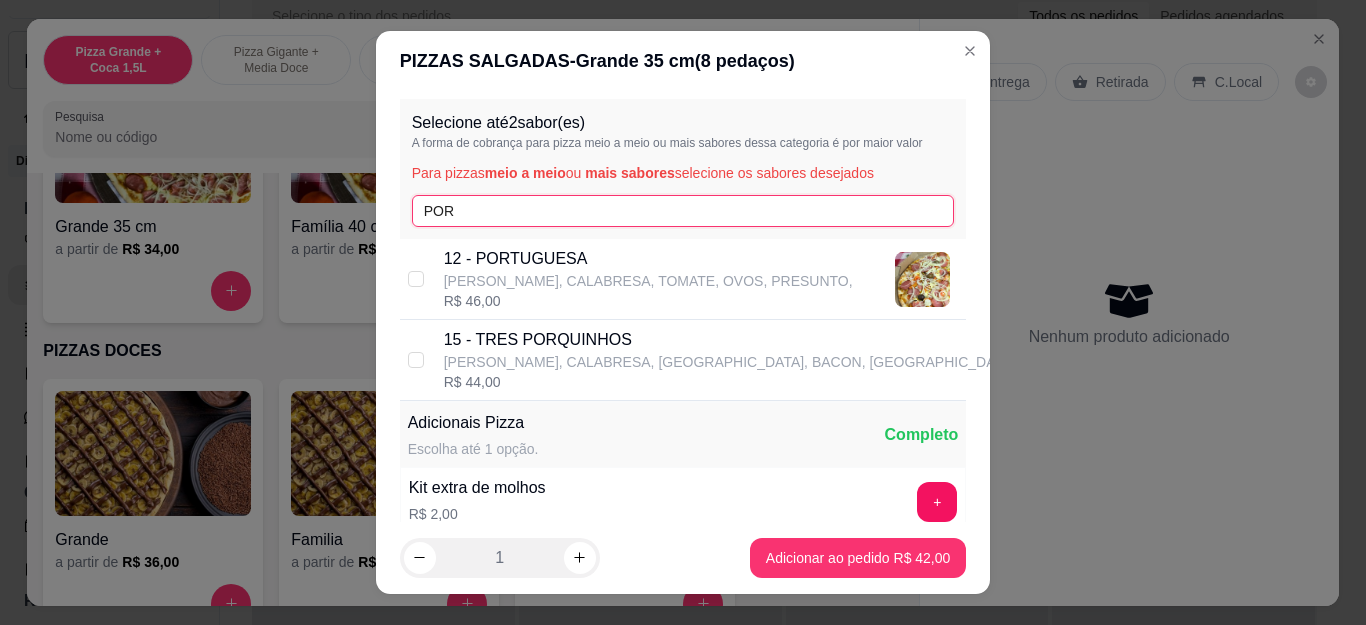 type on "POR" 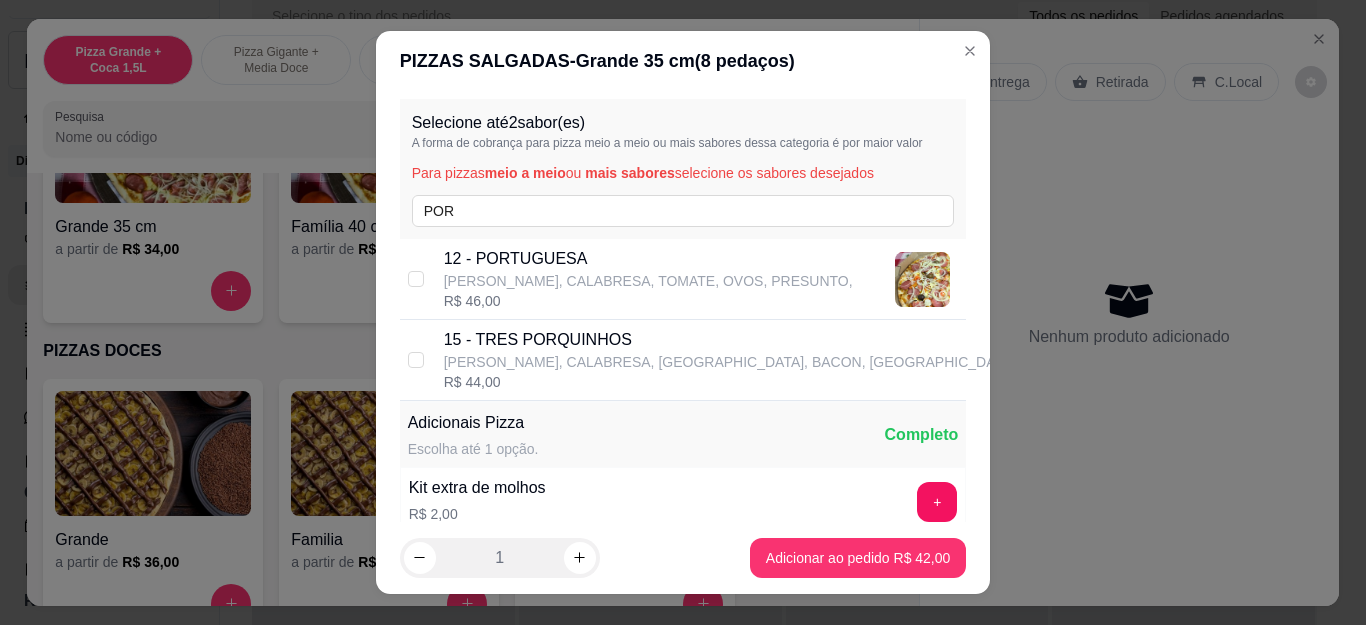 click on "[PERSON_NAME], CALABRESA, TOMATE, OVOS, PRESUNTO," at bounding box center [648, 281] 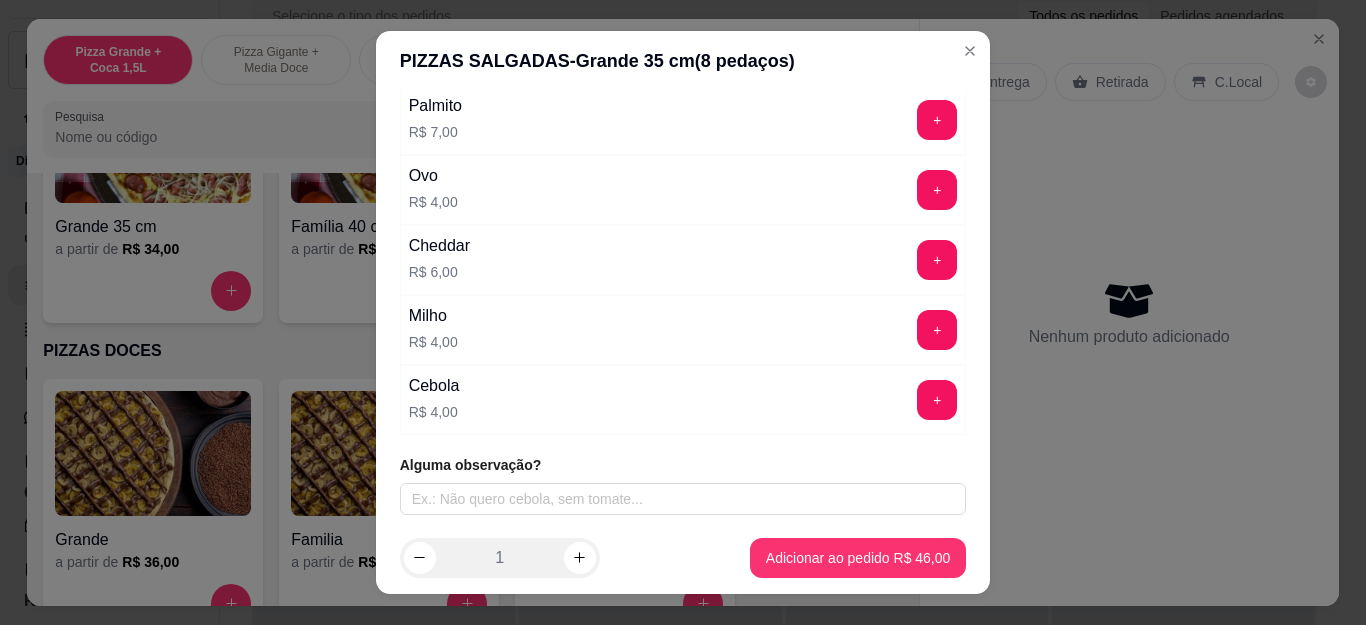 scroll, scrollTop: 733, scrollLeft: 0, axis: vertical 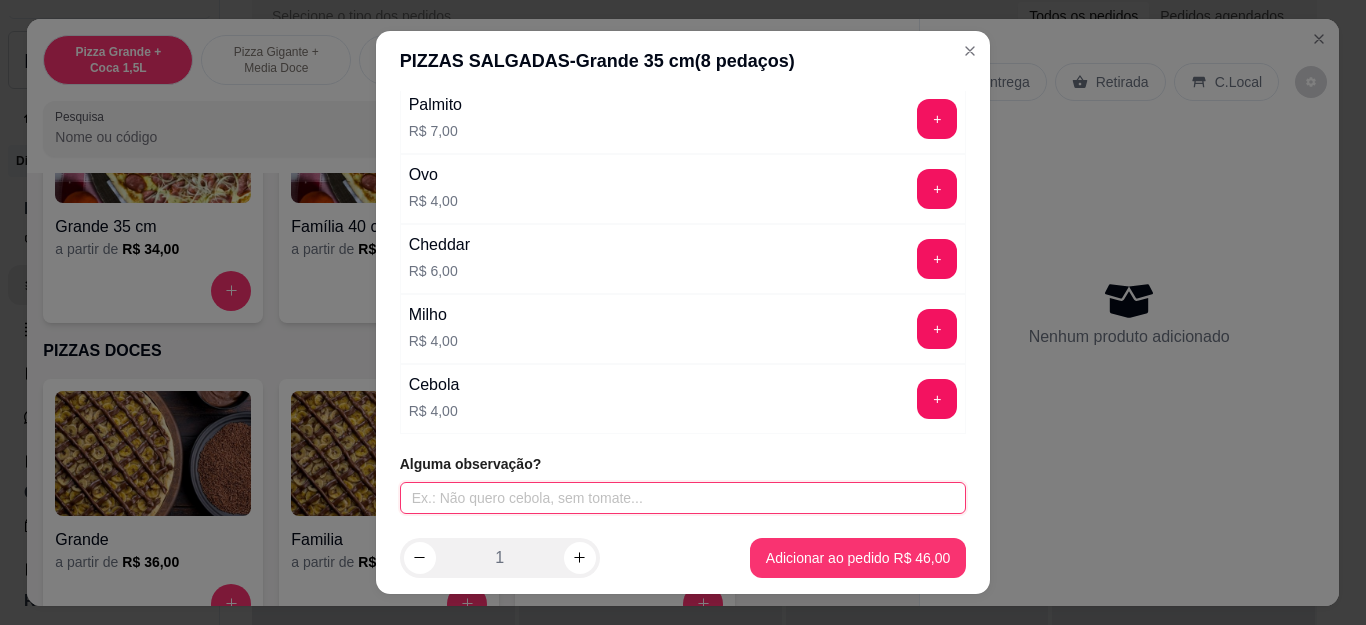 click at bounding box center (683, 498) 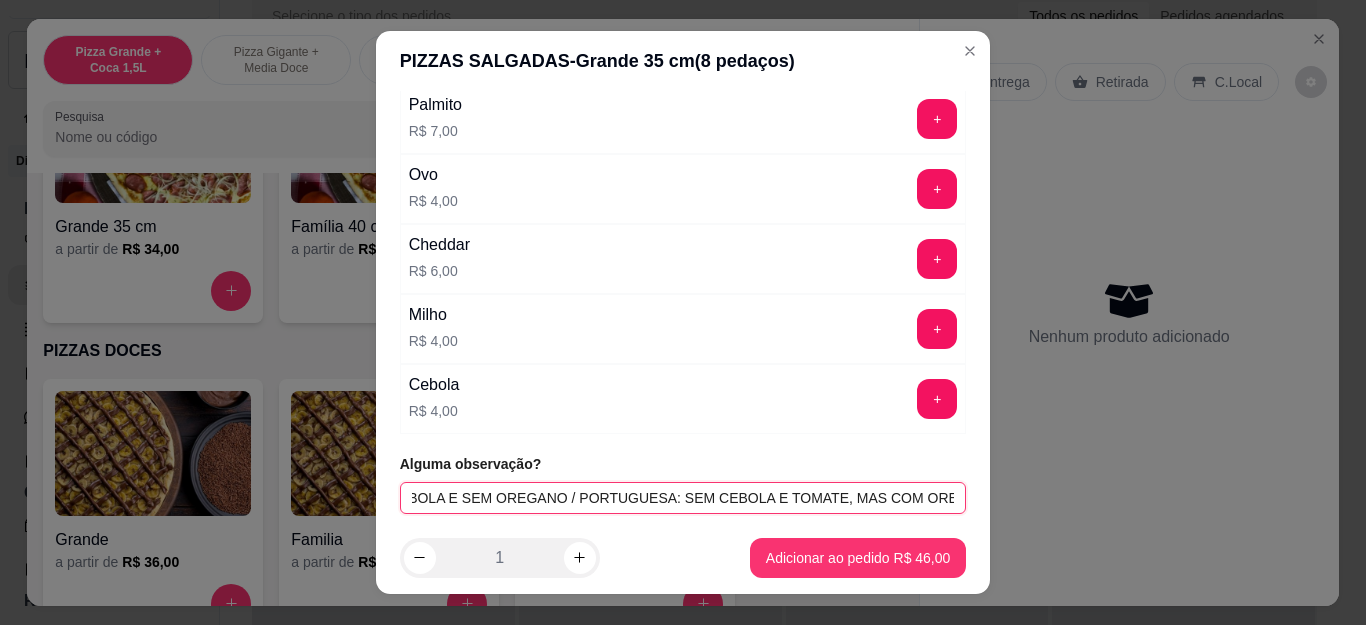 scroll, scrollTop: 0, scrollLeft: 159, axis: horizontal 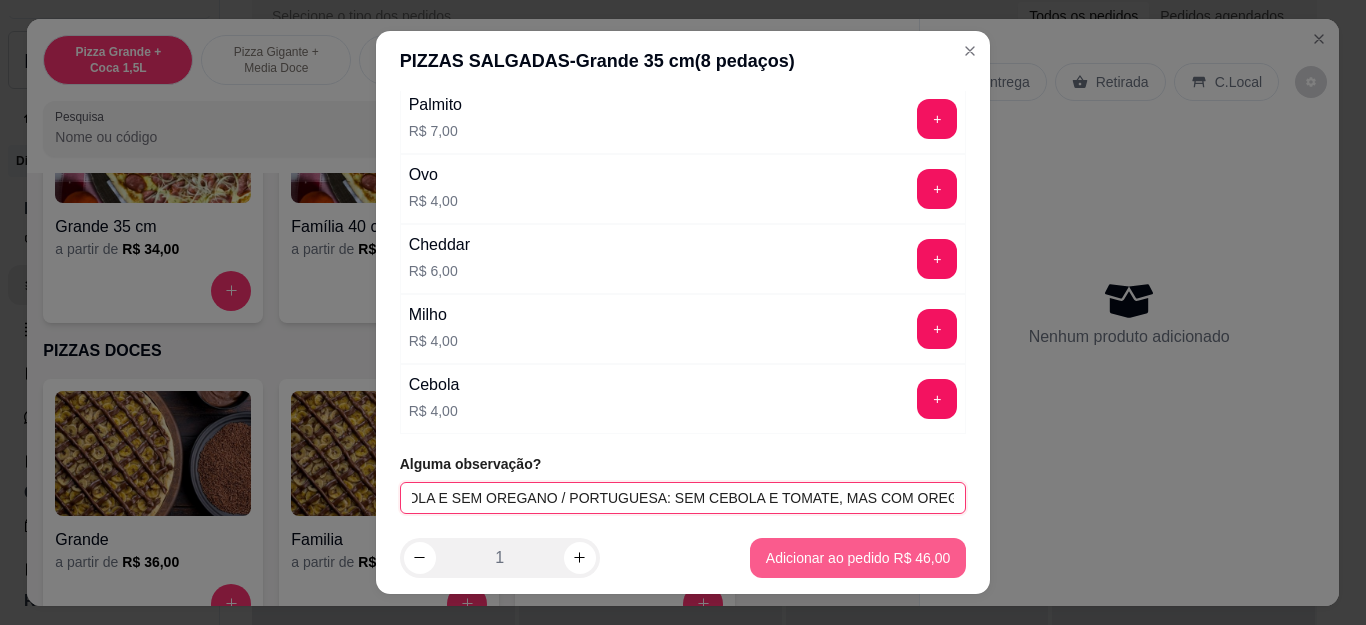 type on "CALABRESA: SEM CEBOLA E SEM OREGANO / PORTUGUESA: SEM CEBOLA E TOMATE, MAS COM OREGANO" 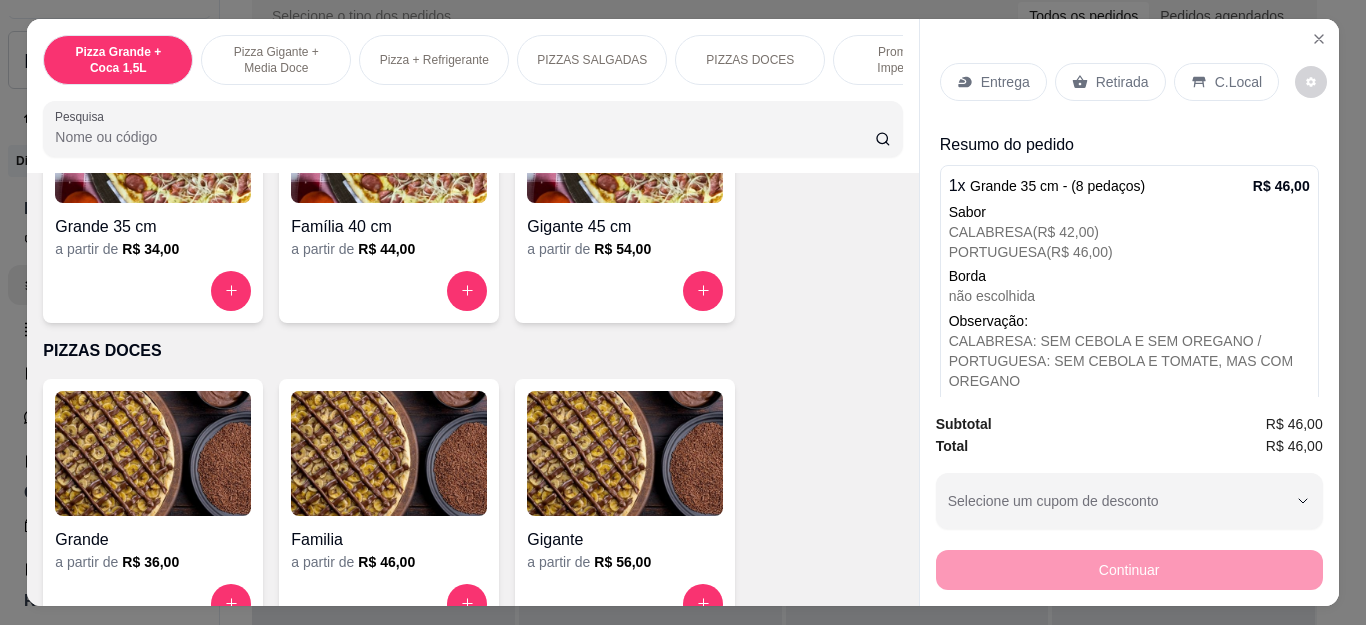 click on "Retirada" at bounding box center [1122, 82] 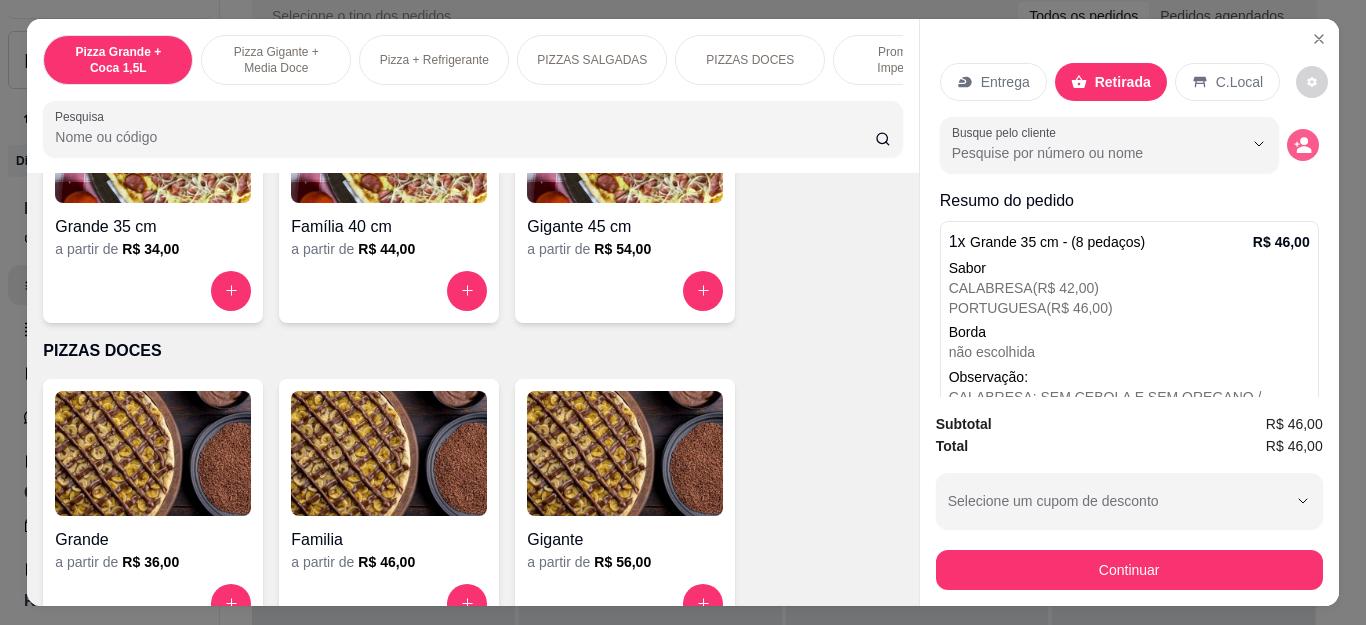 click at bounding box center (1303, 145) 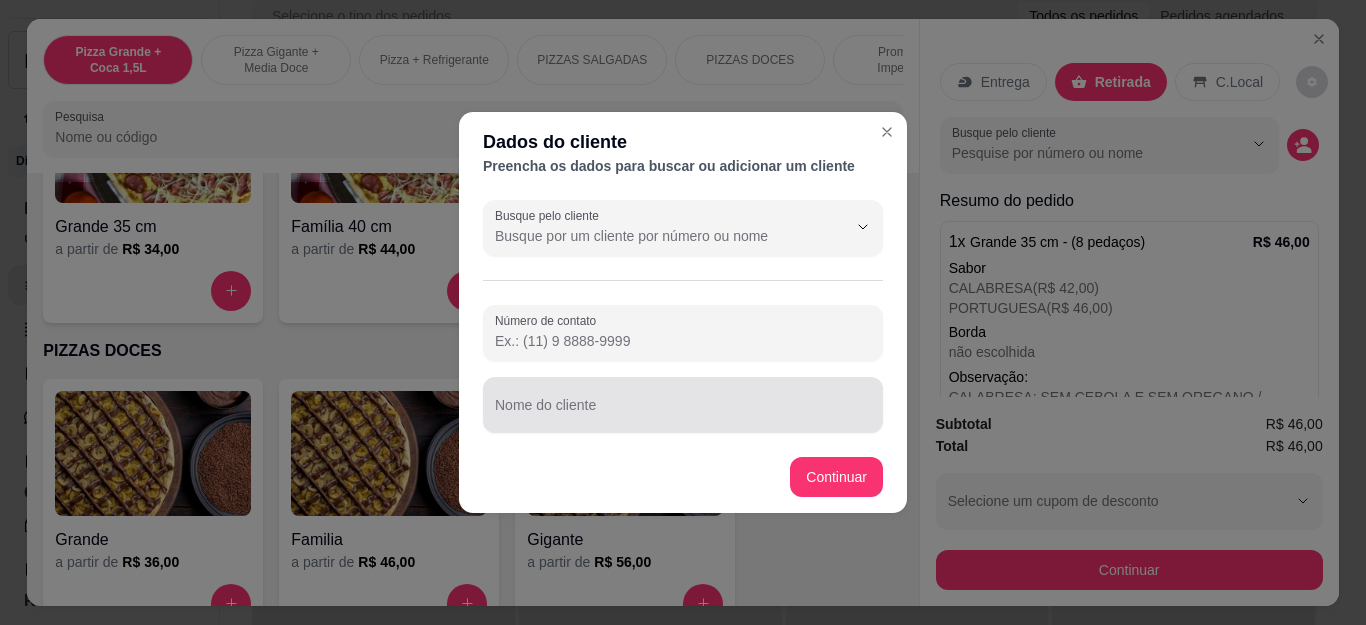 click on "Nome do cliente" at bounding box center [683, 413] 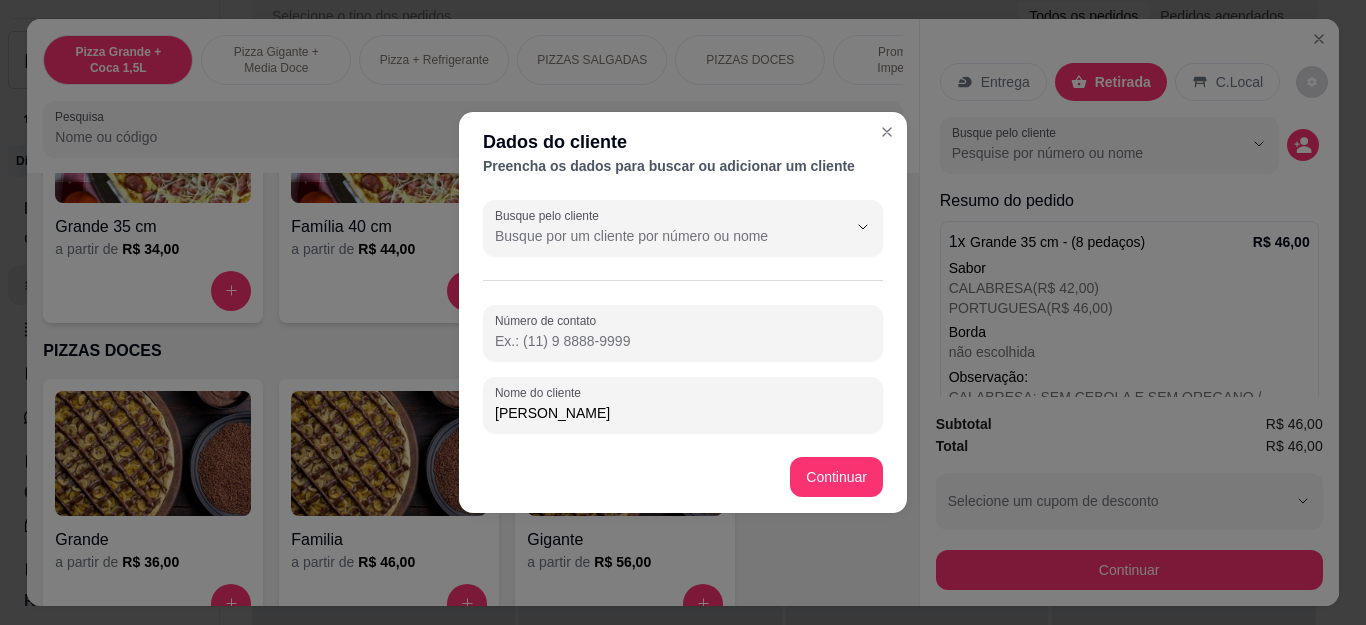 type on "[PERSON_NAME]" 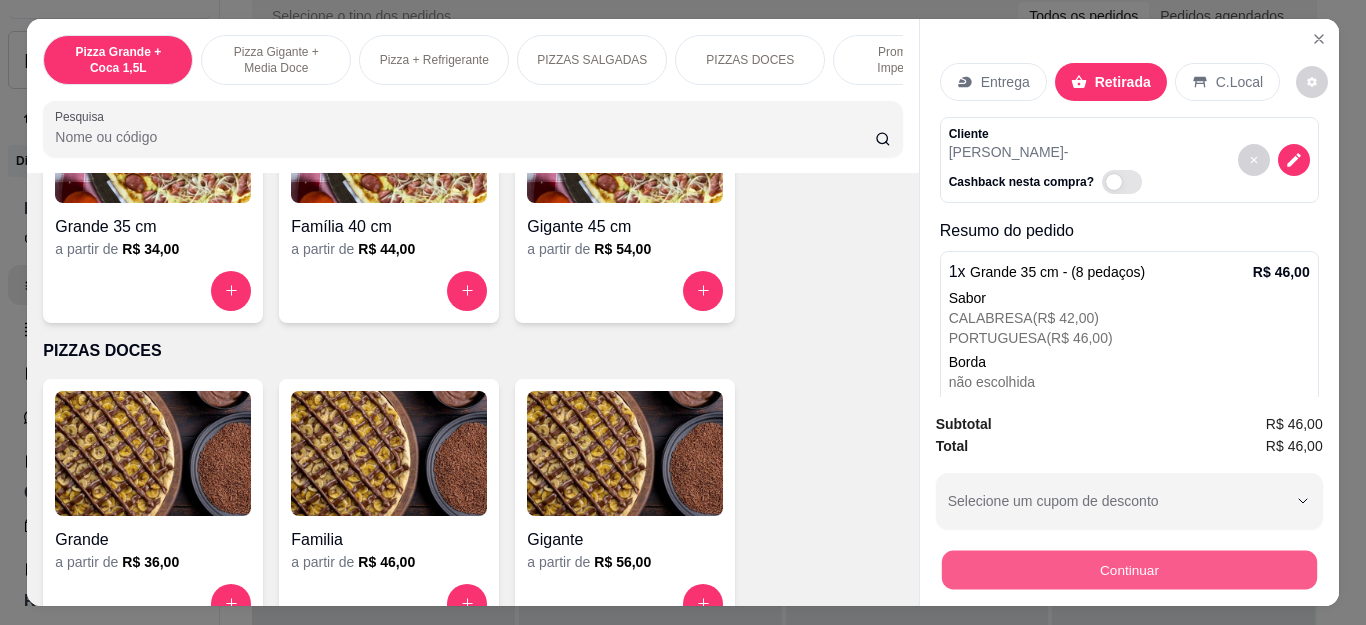click on "Continuar" at bounding box center [1128, 570] 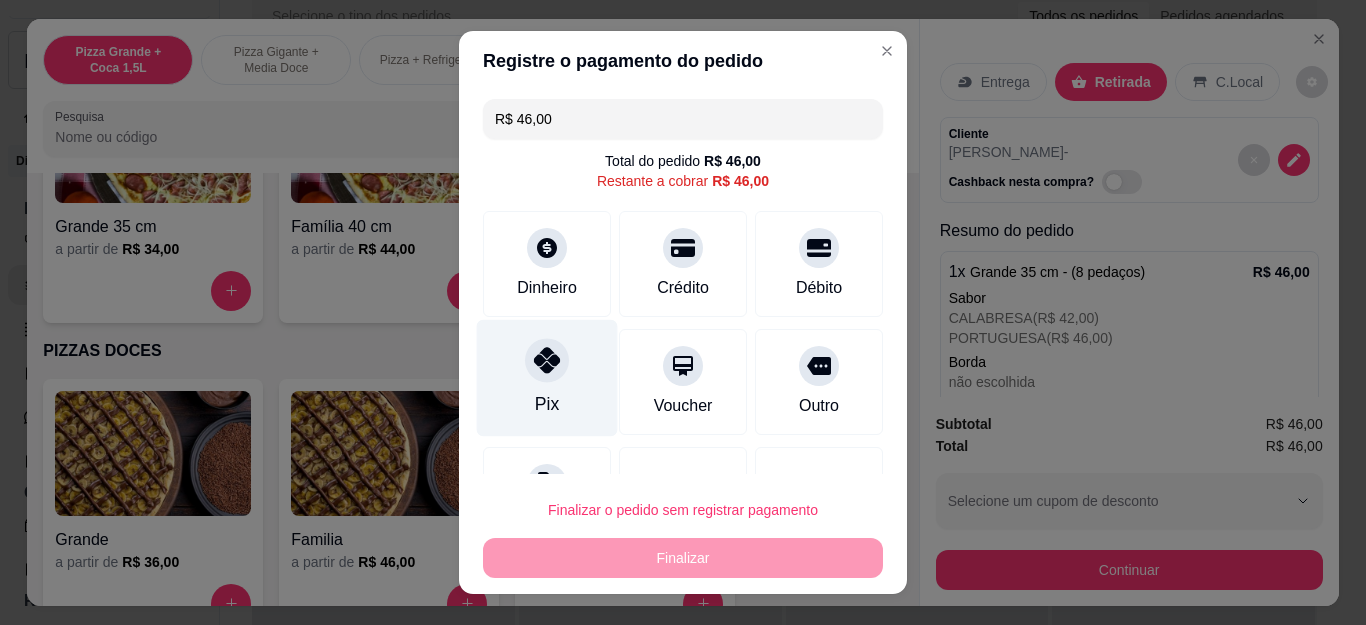 click 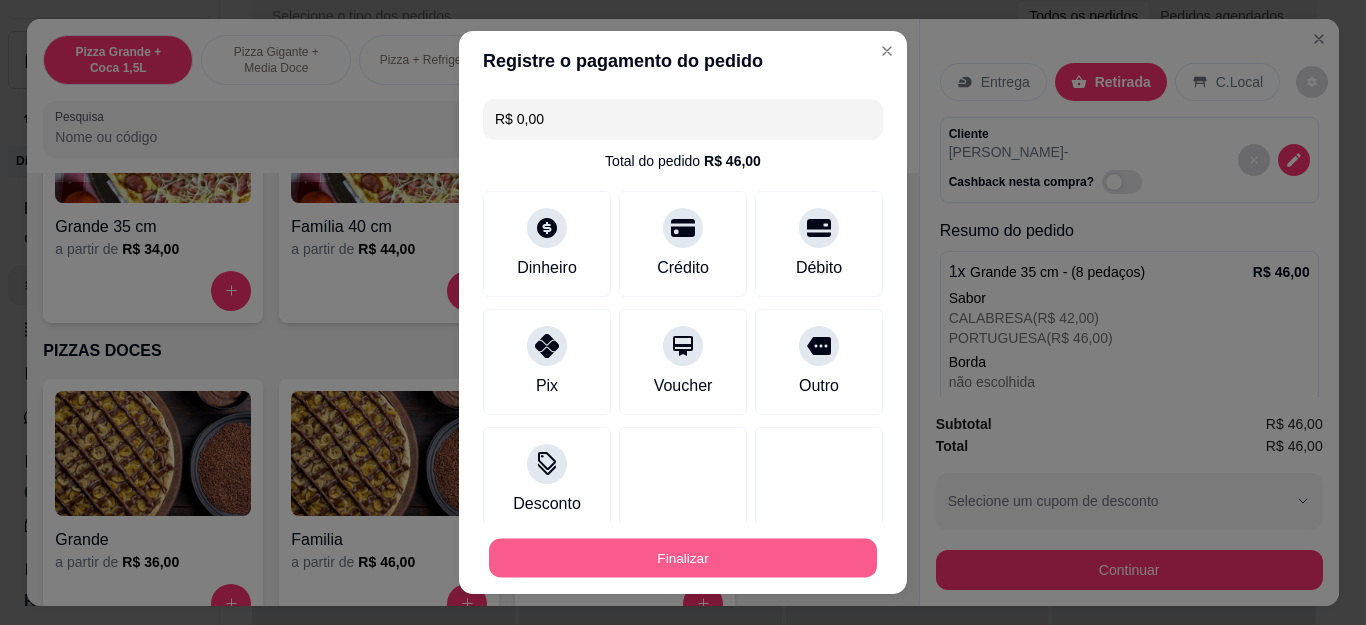 click on "Finalizar" at bounding box center [683, 557] 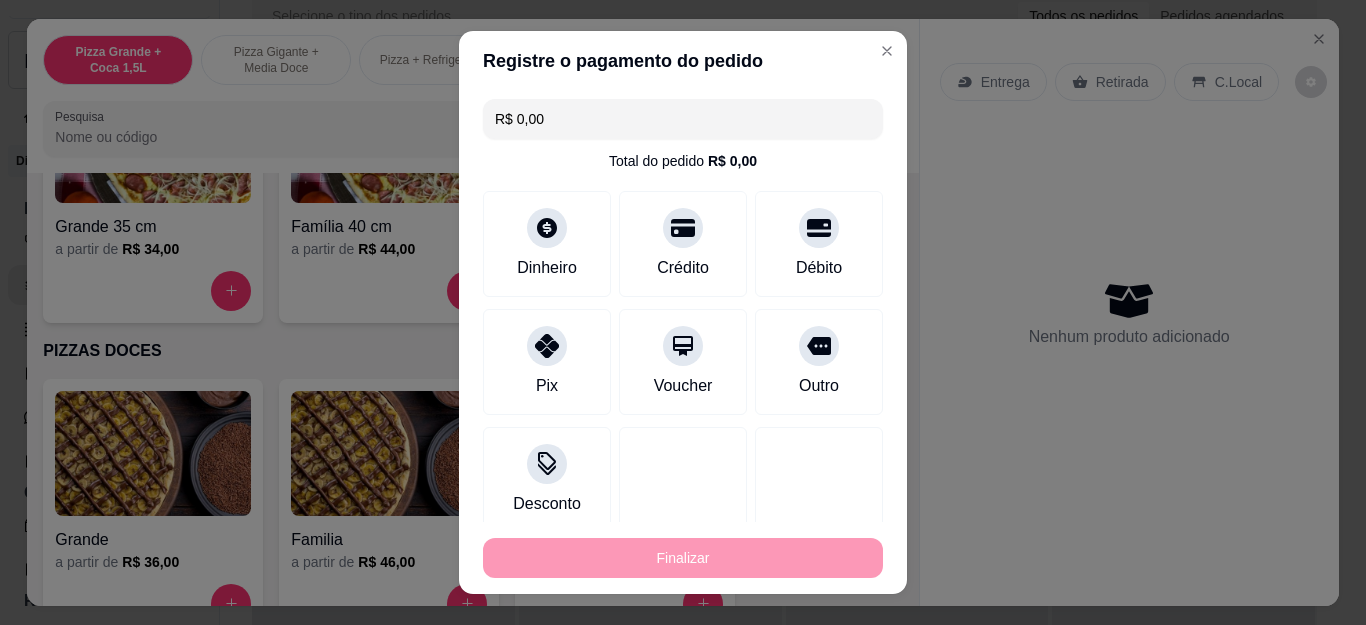 type on "-R$ 46,00" 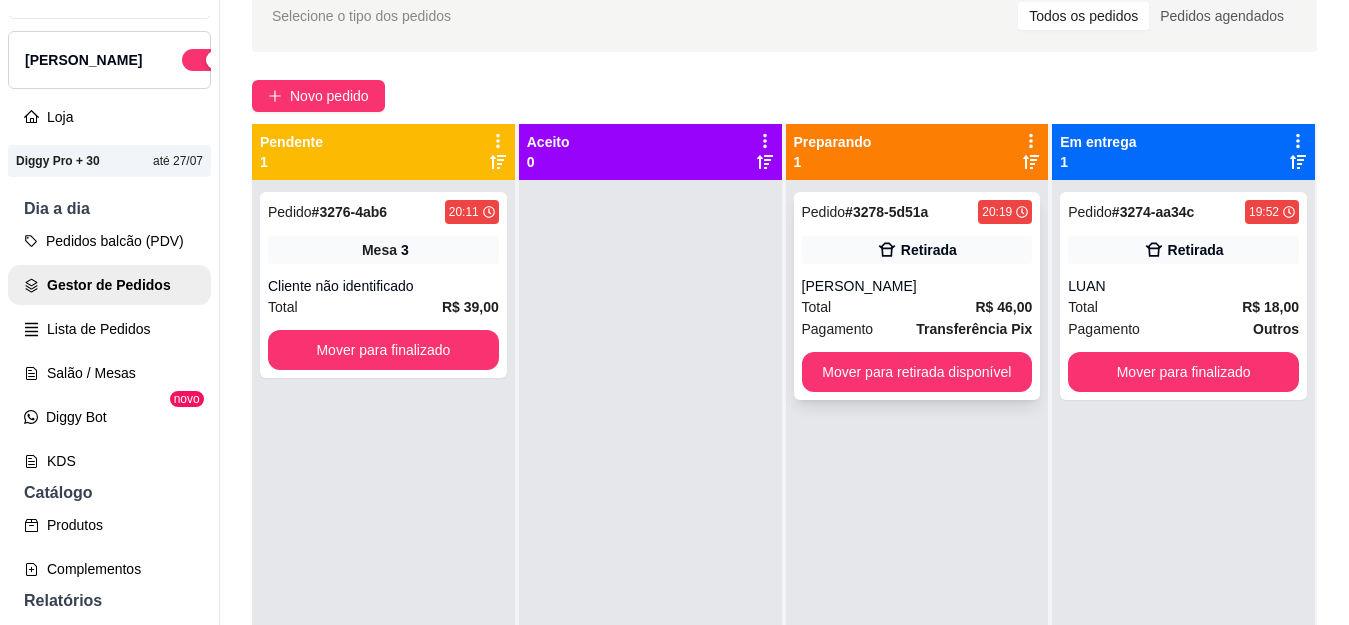 click 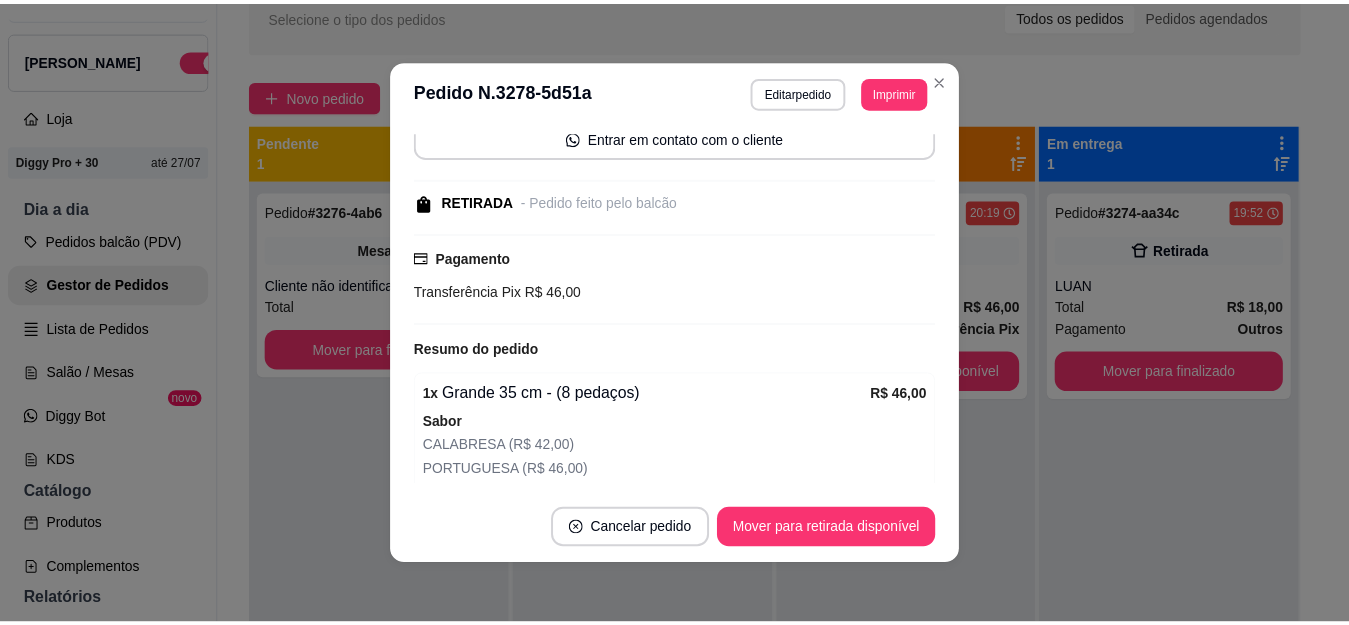 scroll, scrollTop: 400, scrollLeft: 0, axis: vertical 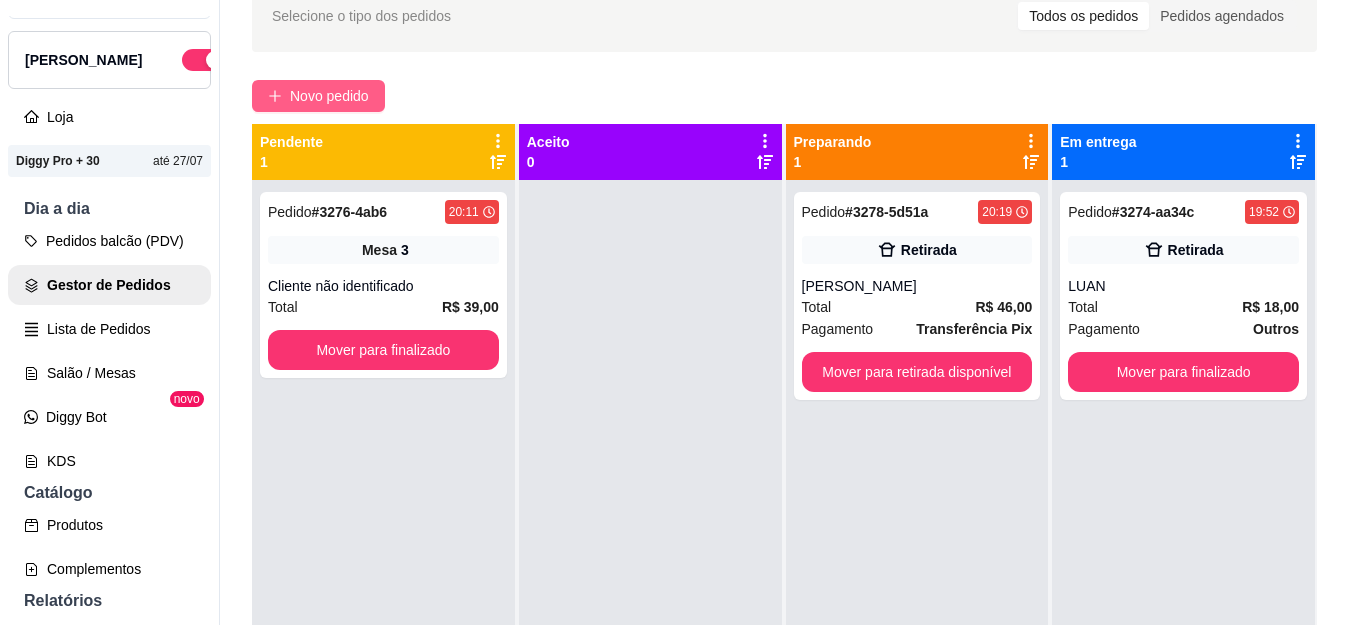 click on "Novo pedido" at bounding box center [318, 96] 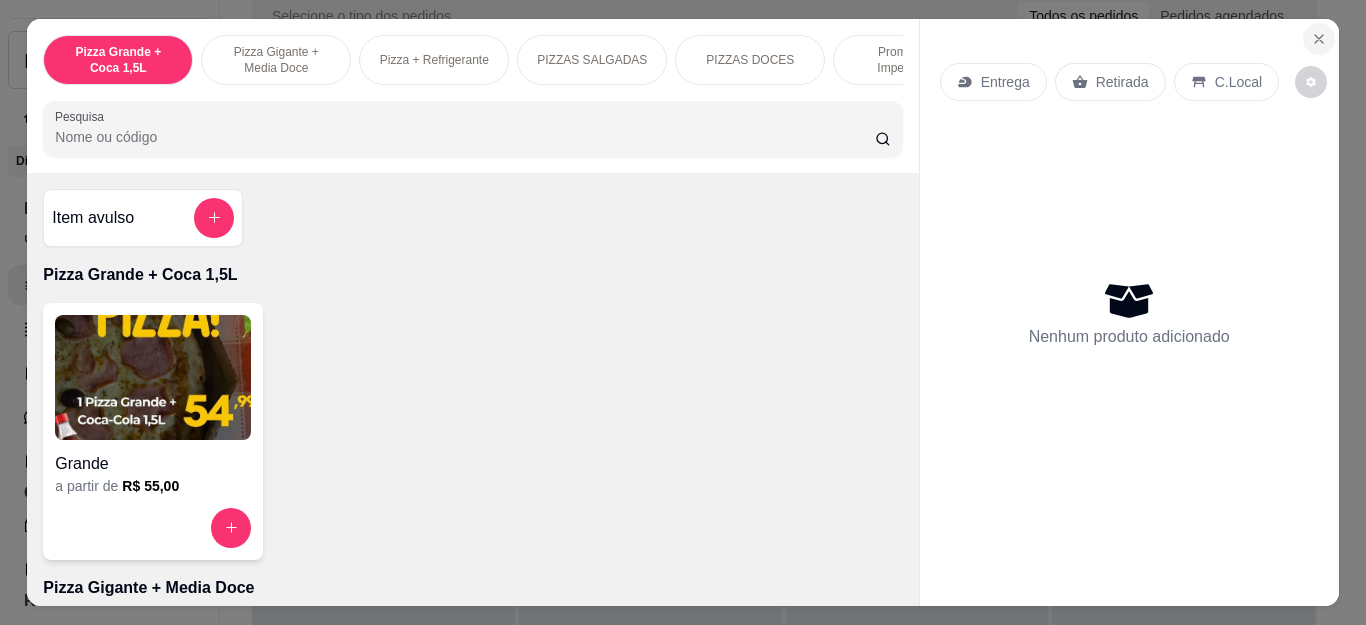 click 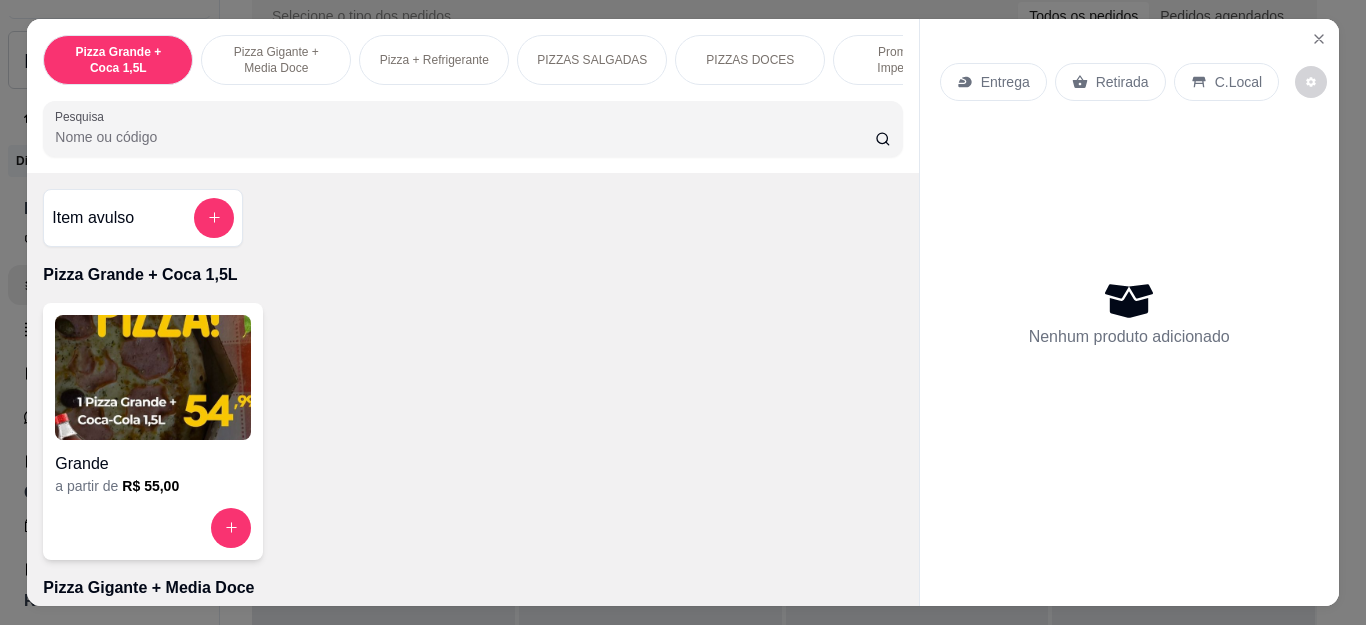 click on "Selecione o tipo dos pedidos Todos os pedidos Pedidos agendados Novo pedido Pendente 1 Pedido  # 3276-4ab6 20:11 Mesa 3 Cliente não identificado Total R$ 39,00 Mover para finalizado Aceito 0 Preparando 1 Pedido  # 3278-5d51a 20:19 Retirada FERNANDA Total R$ 46,00 Pagamento Transferência Pix Mover para retirada disponível Em entrega 1 Pedido  # 3274-aa34c 19:52 Retirada LUAN Total R$ 18,00 Pagamento Outros Mover para finalizado" at bounding box center [784, 370] 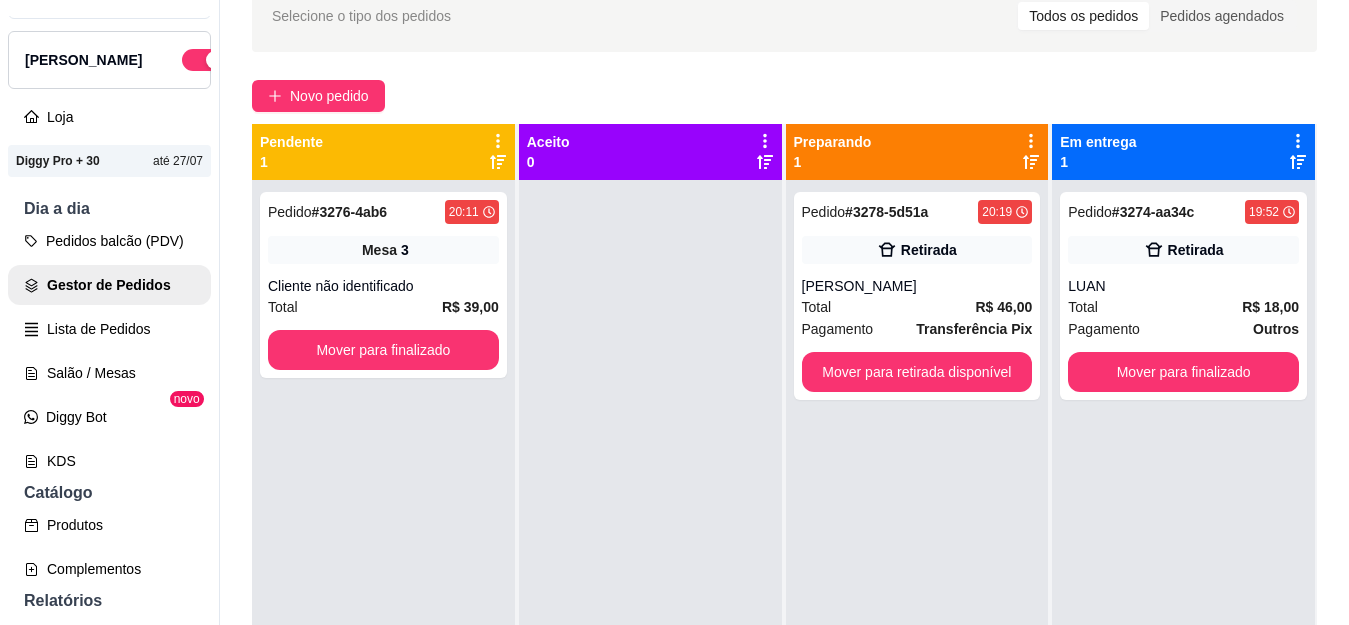 click on "Pedidos balcão (PDV) Gestor de Pedidos Lista de Pedidos Salão / Mesas Diggy Bot novo KDS" at bounding box center [109, 351] 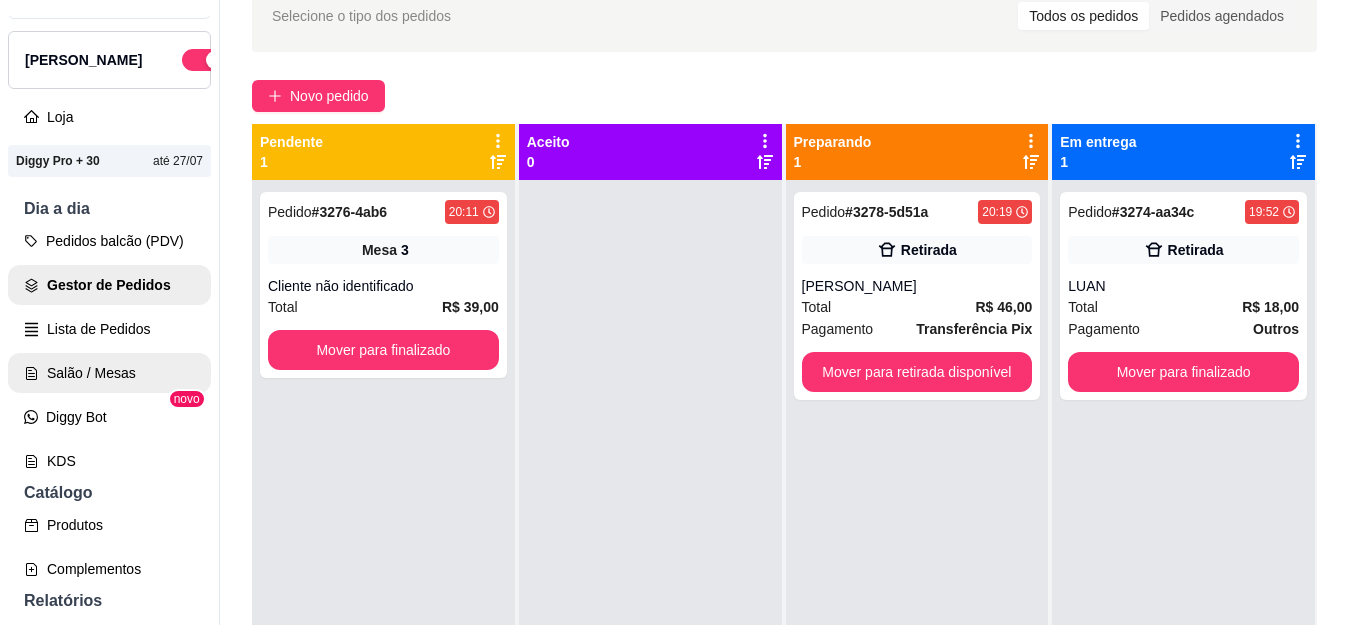 click on "Salão / Mesas" at bounding box center [109, 373] 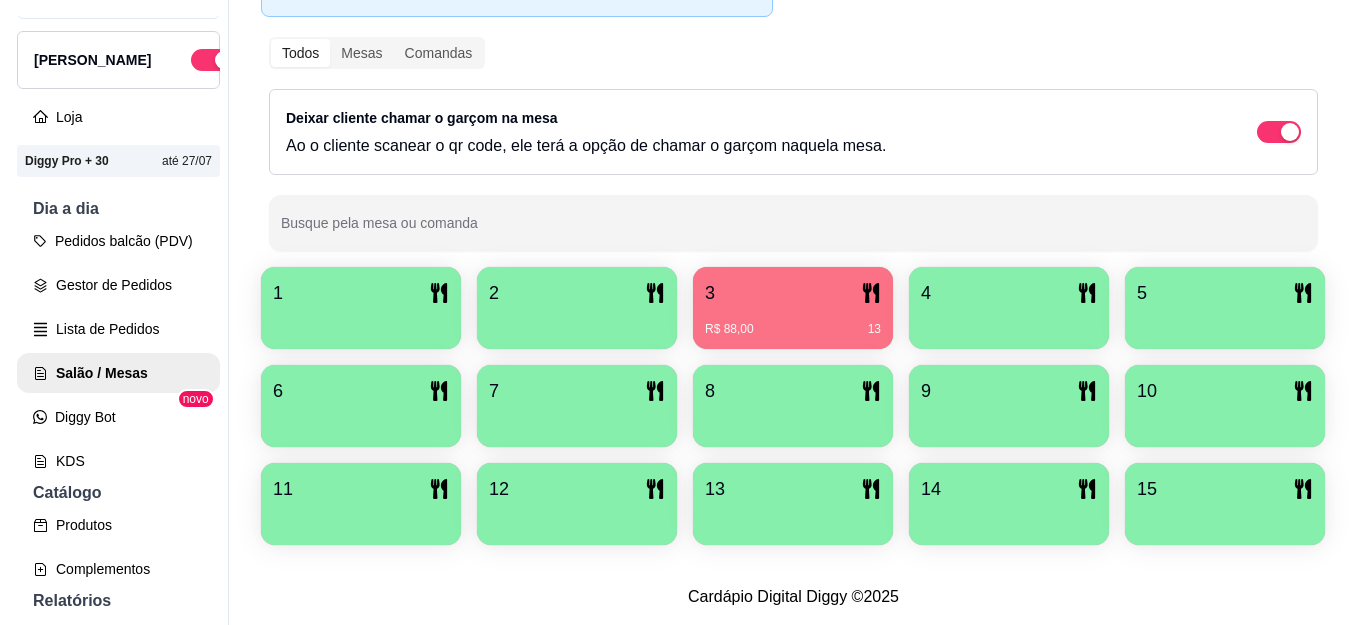 scroll, scrollTop: 337, scrollLeft: 0, axis: vertical 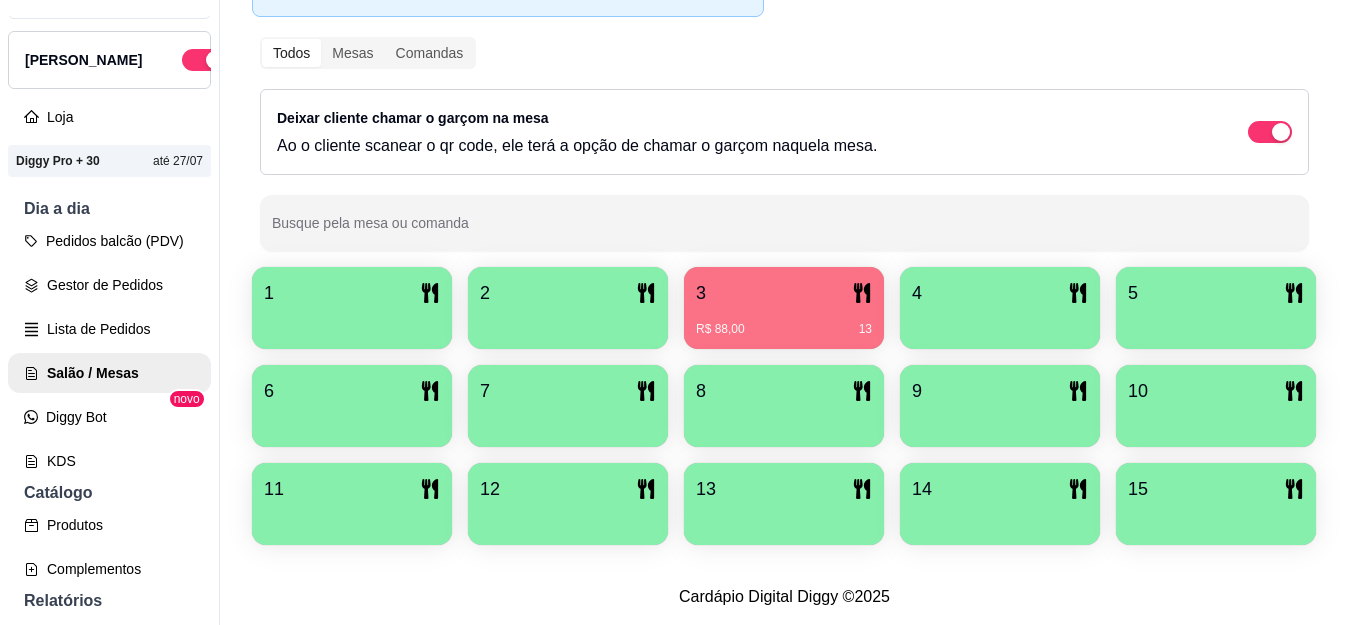 click on "15" at bounding box center (1216, 489) 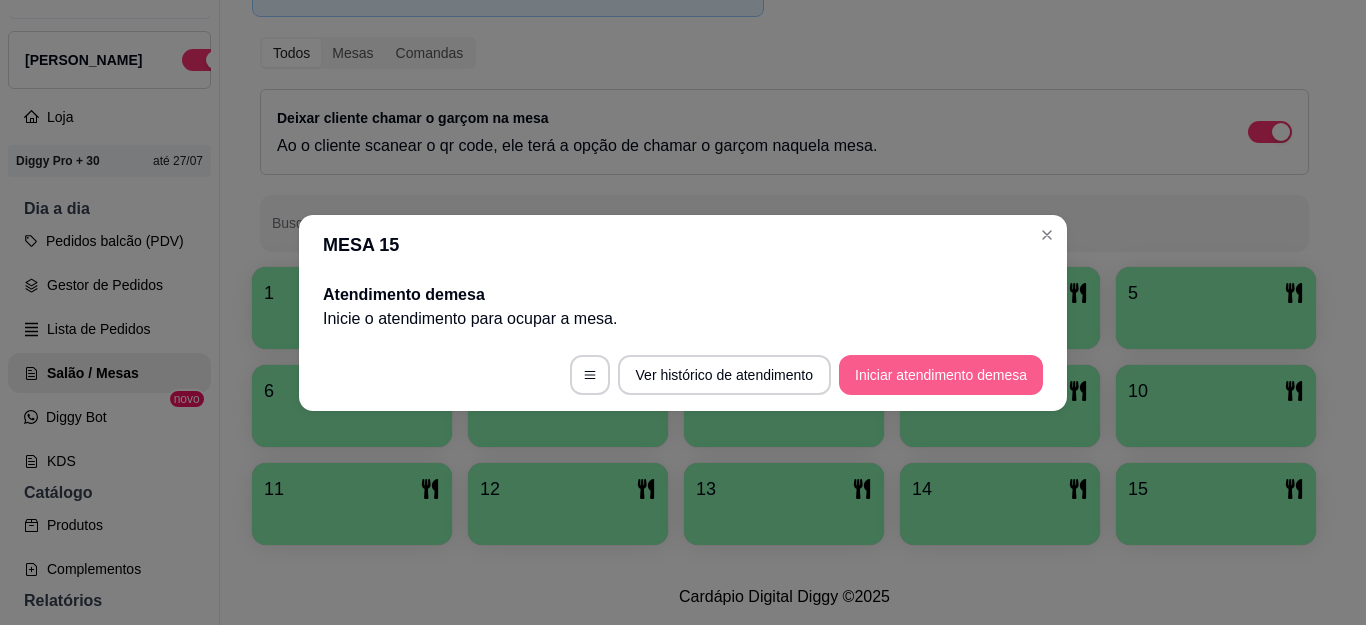 click on "Iniciar atendimento de  mesa" at bounding box center [941, 375] 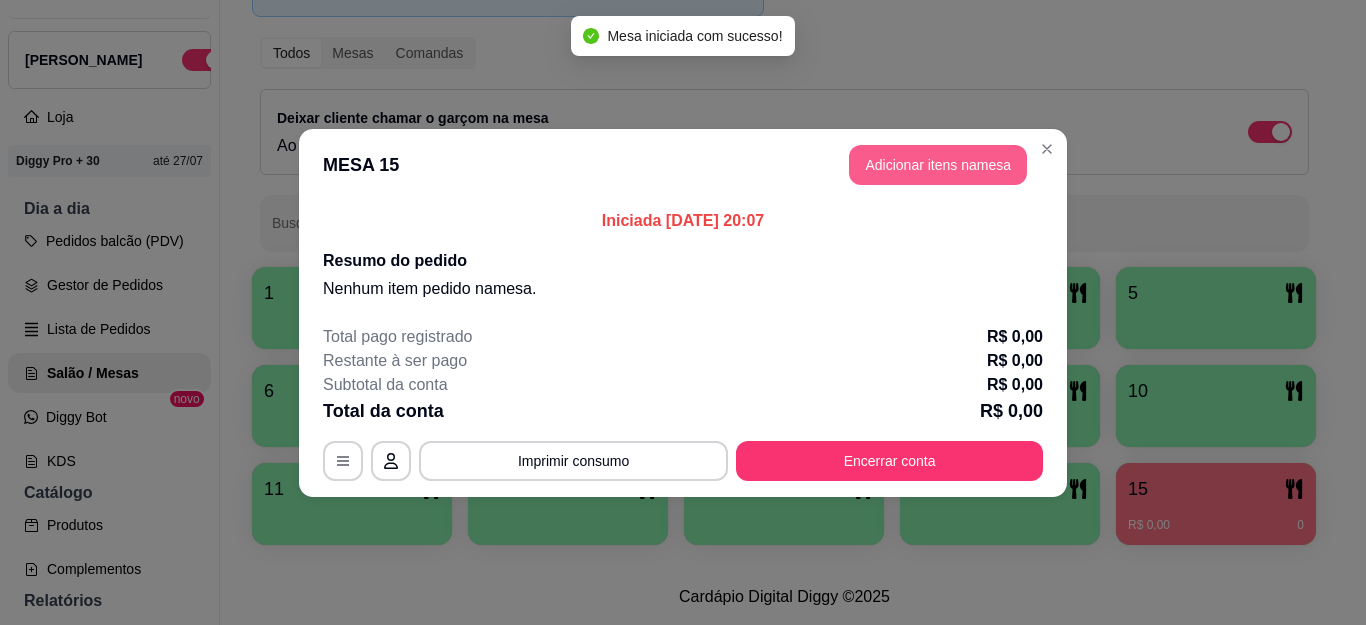 click on "Adicionar itens na  mesa" at bounding box center (938, 165) 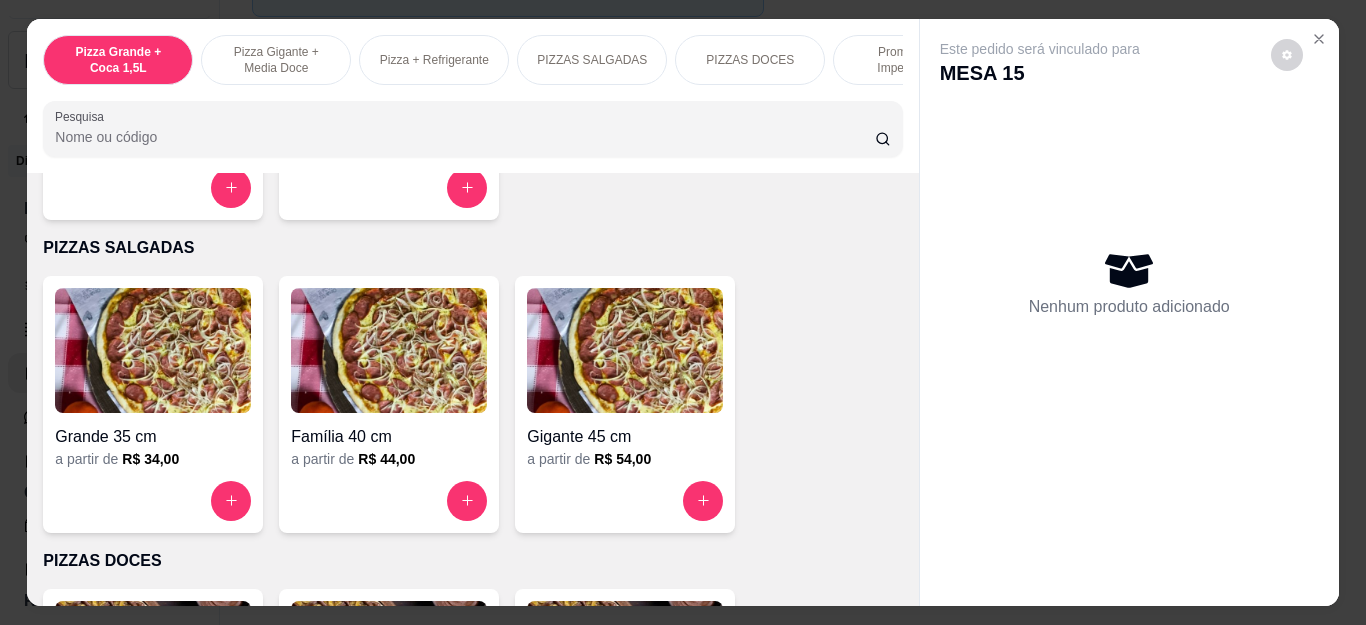 scroll, scrollTop: 1000, scrollLeft: 0, axis: vertical 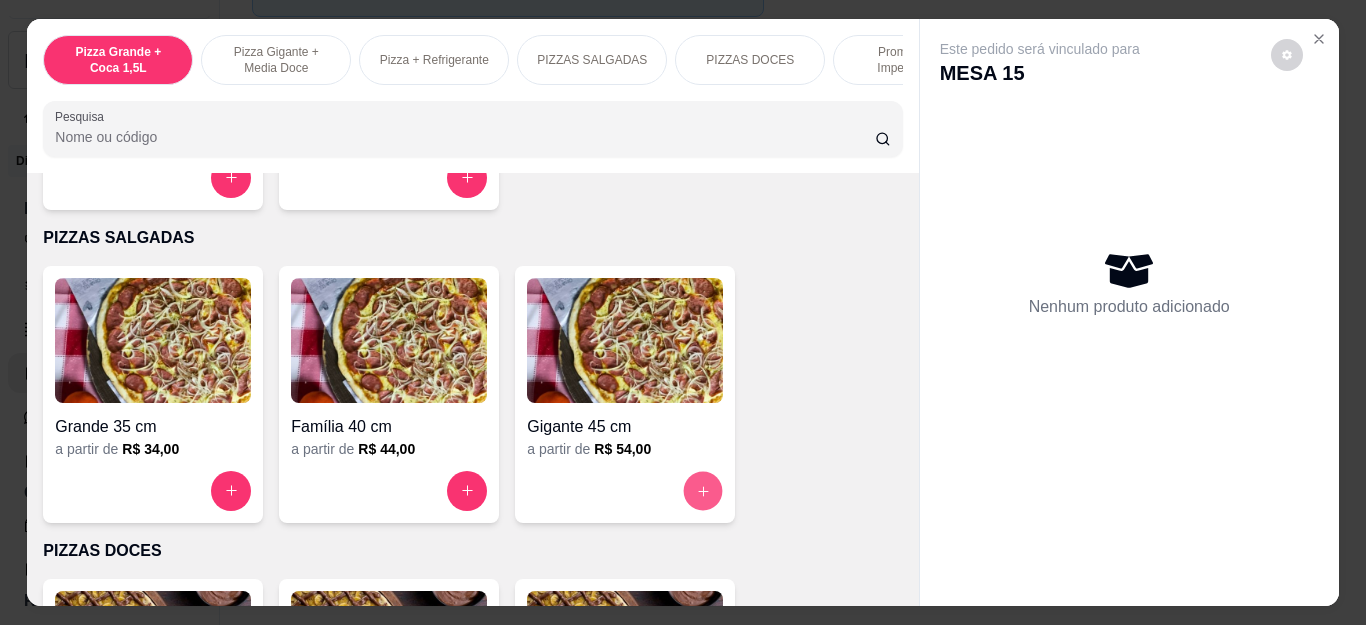 click at bounding box center (703, 490) 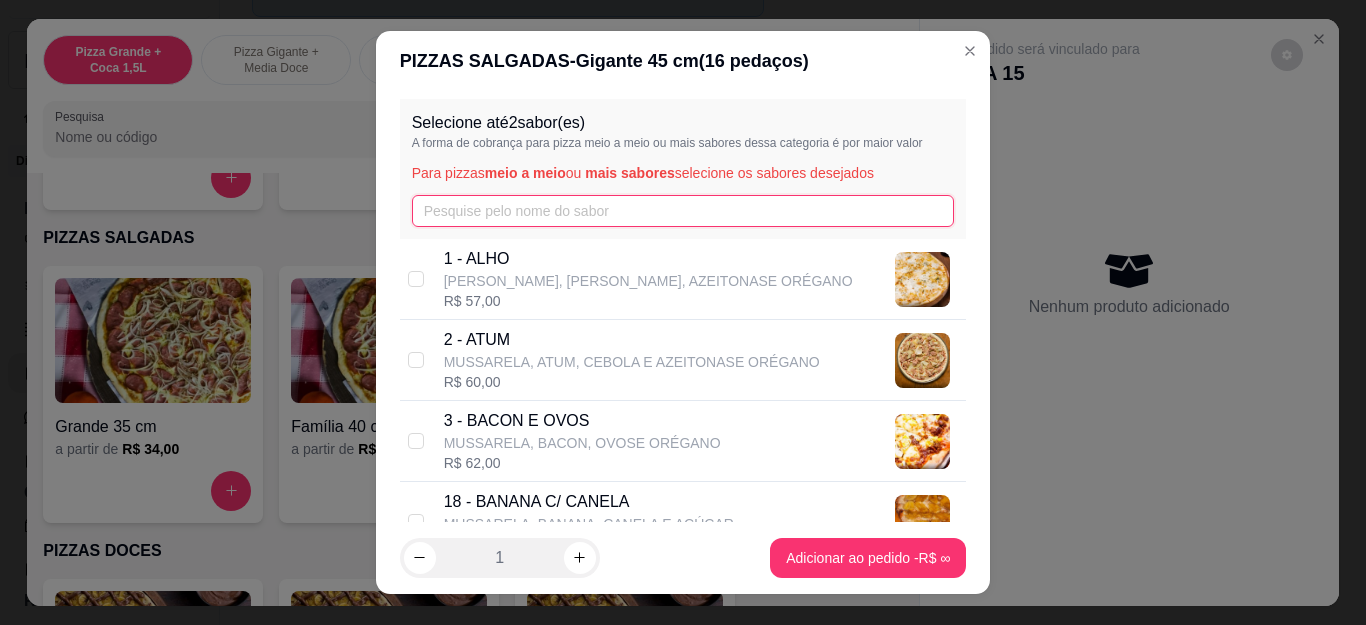 click at bounding box center [683, 211] 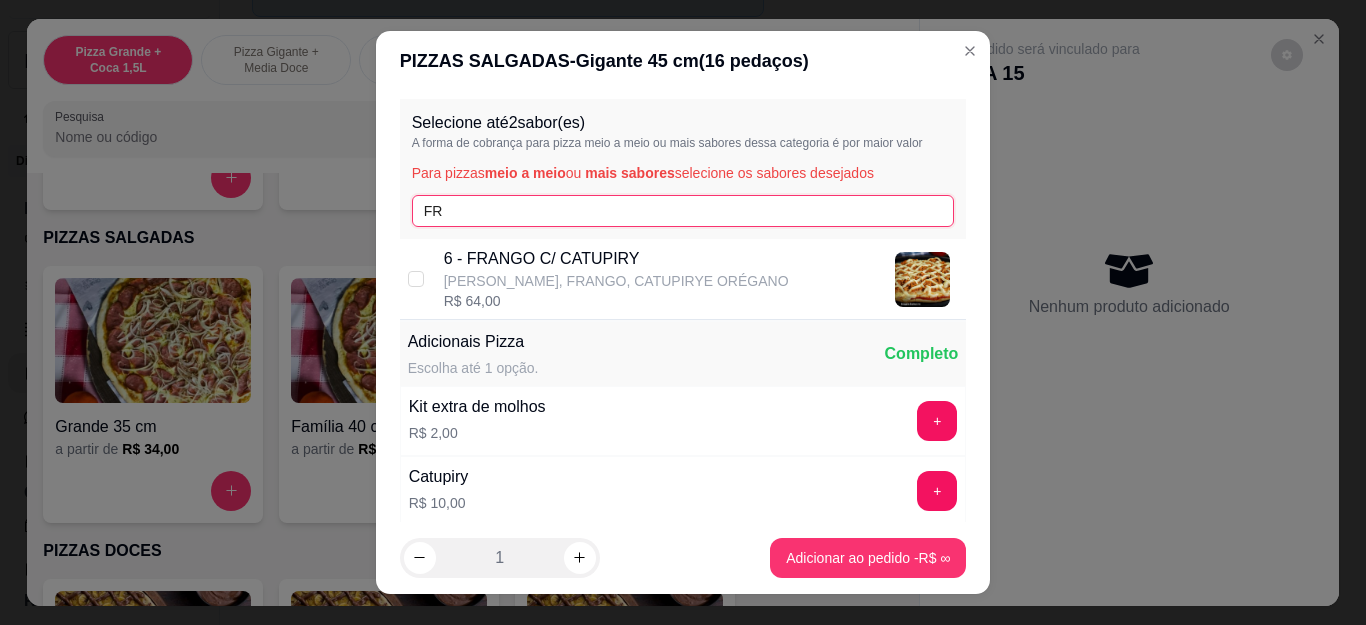 type on "FR" 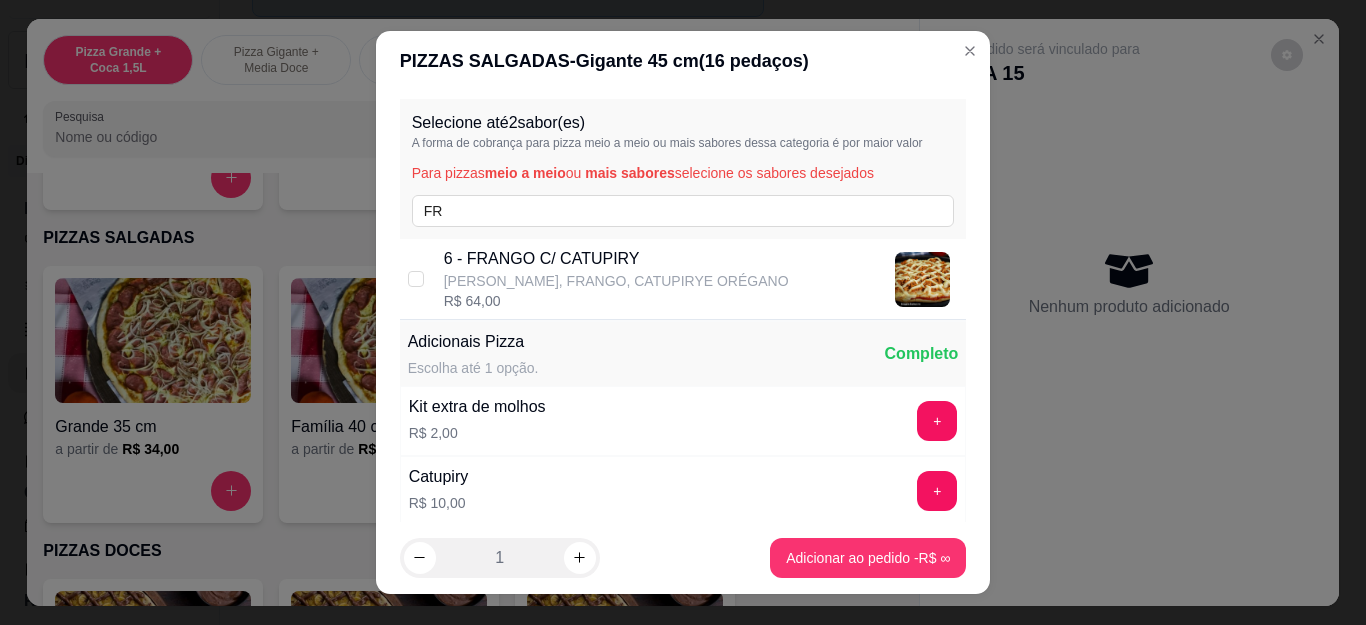 click on "6 - FRANGO C/ CATUPIRY" at bounding box center (616, 259) 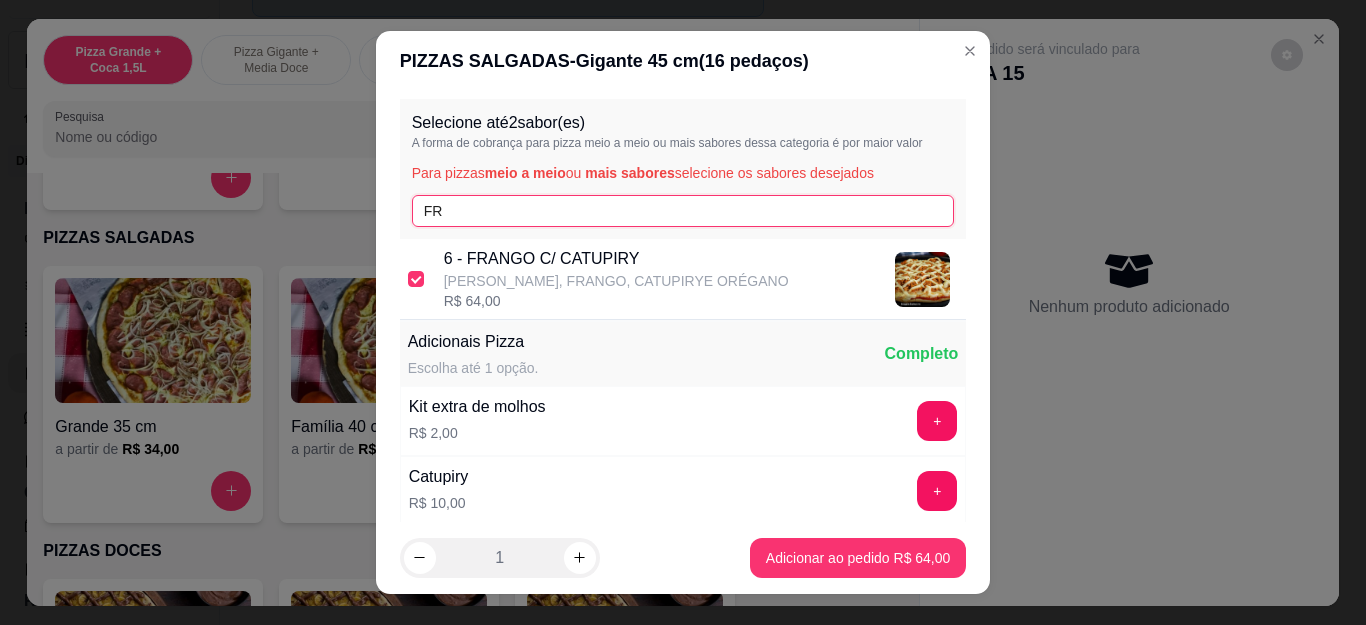 click on "FR" at bounding box center (683, 211) 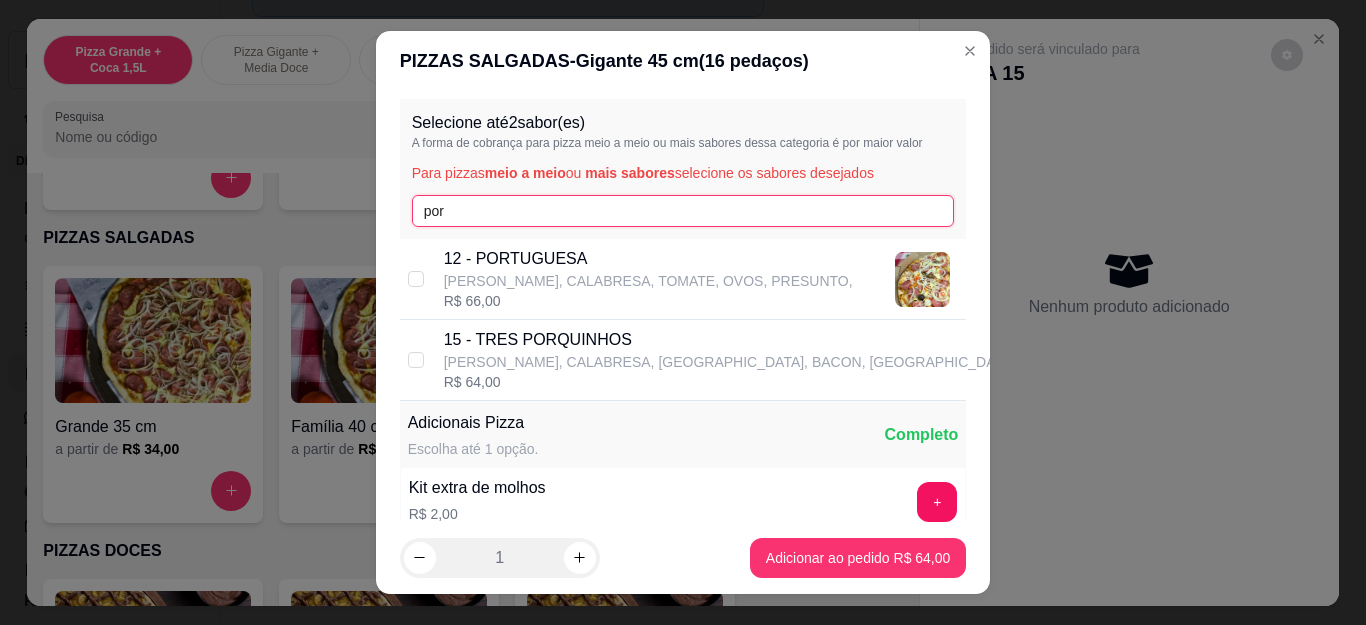 type on "por" 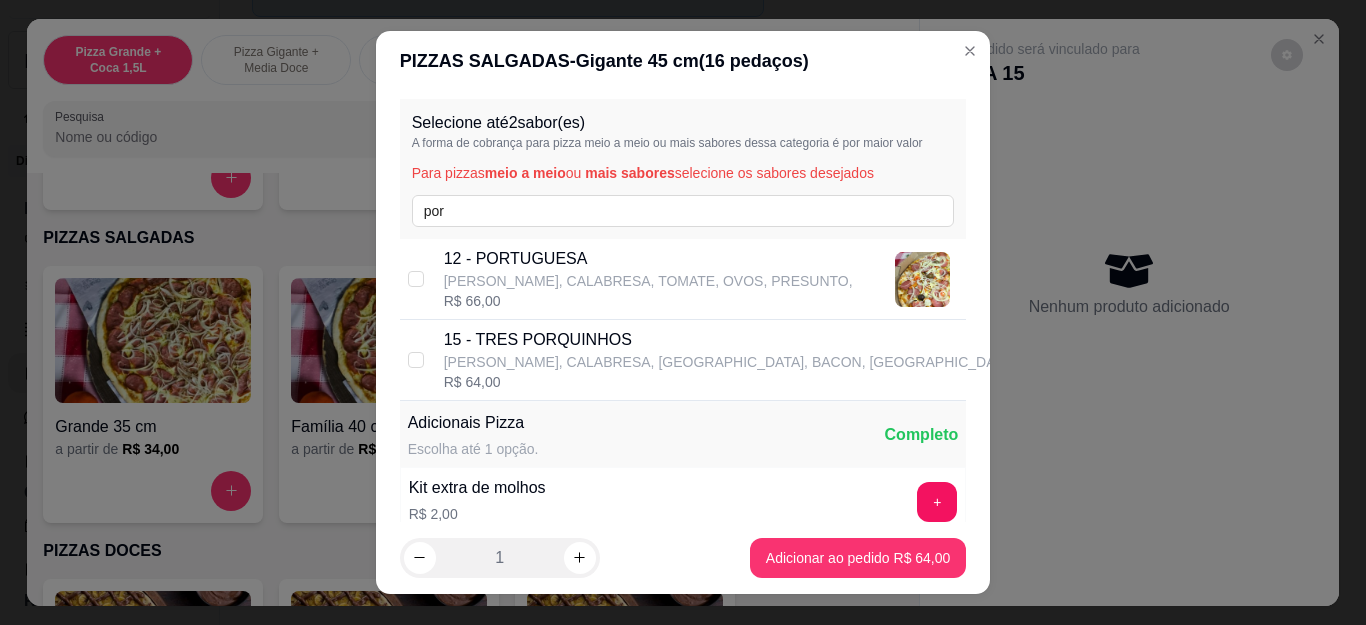 click on "[PERSON_NAME], CALABRESA, TOMATE, OVOS, PRESUNTO," at bounding box center [648, 281] 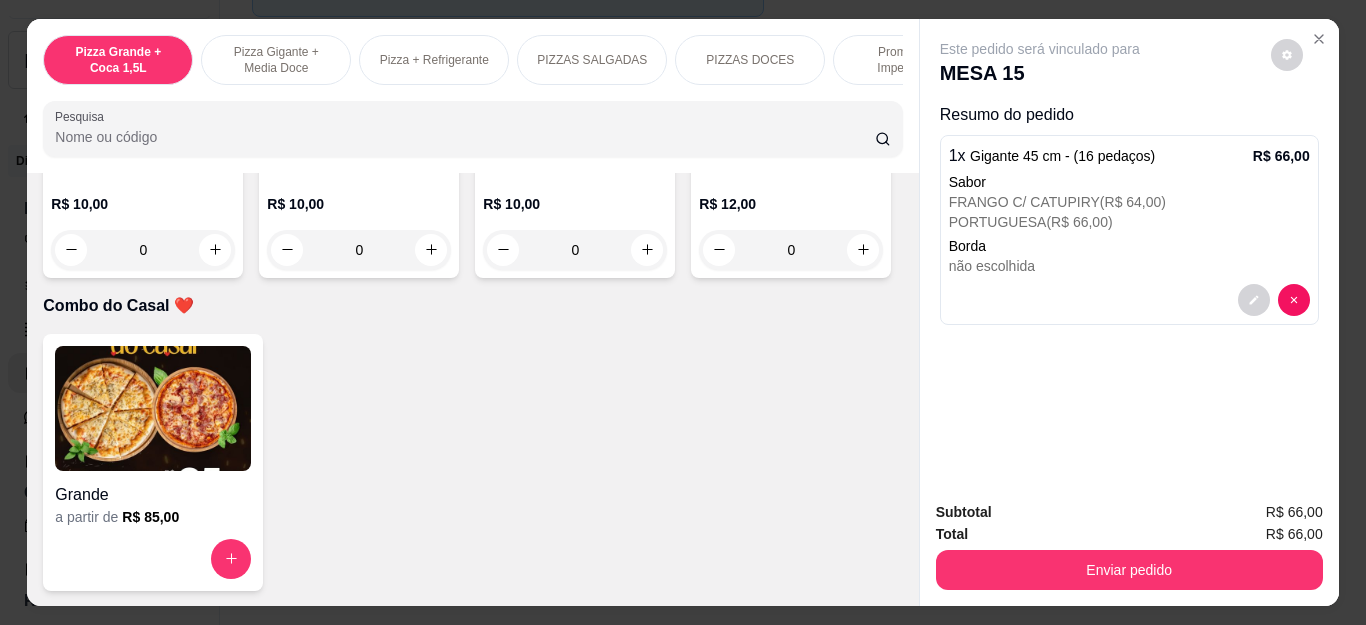 scroll, scrollTop: 5100, scrollLeft: 0, axis: vertical 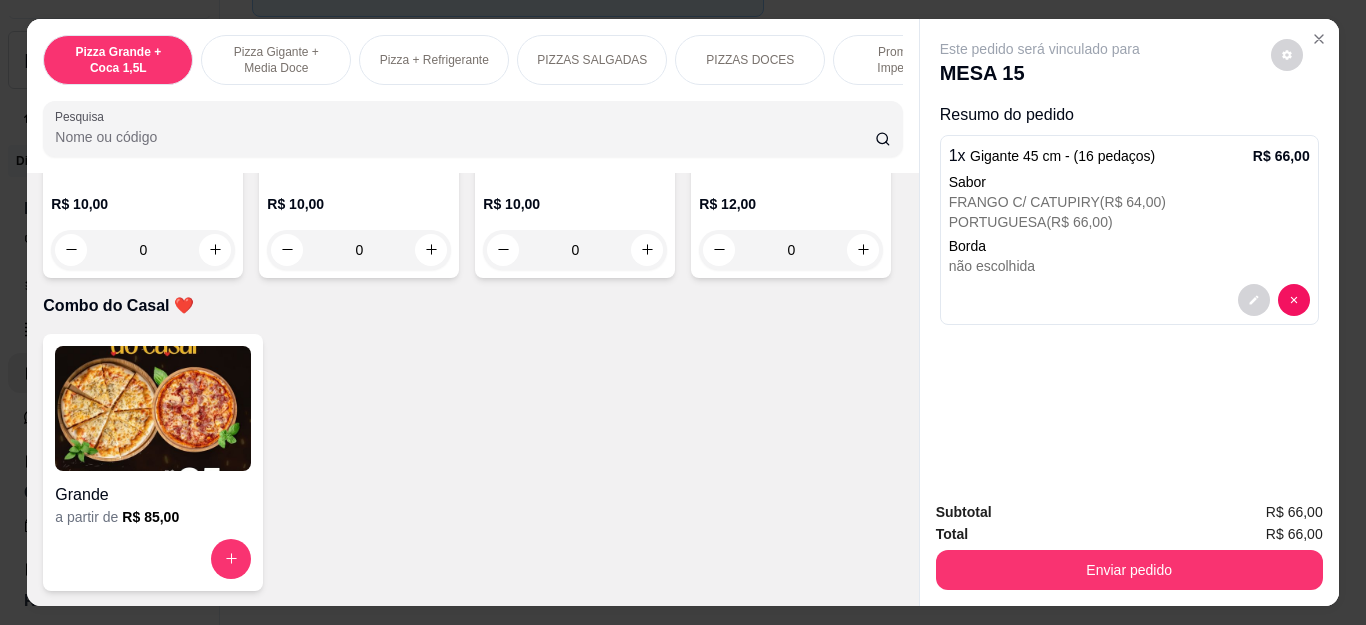 click on "0" at bounding box center [791, 250] 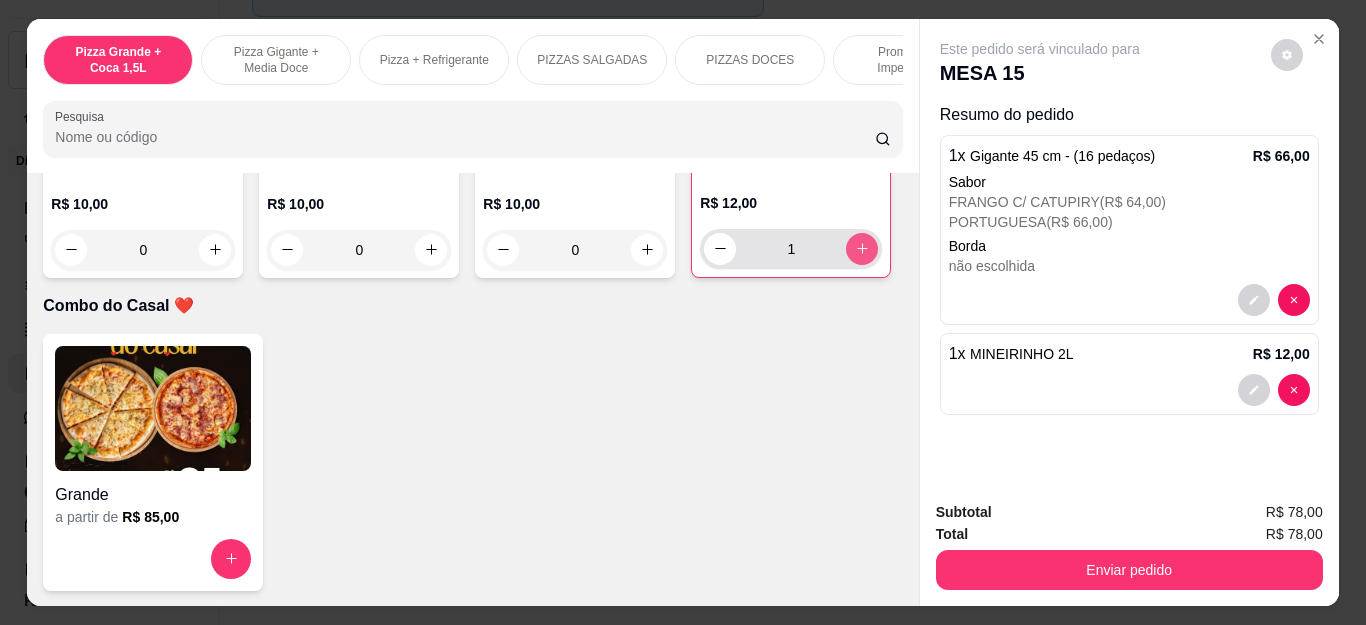 type on "1" 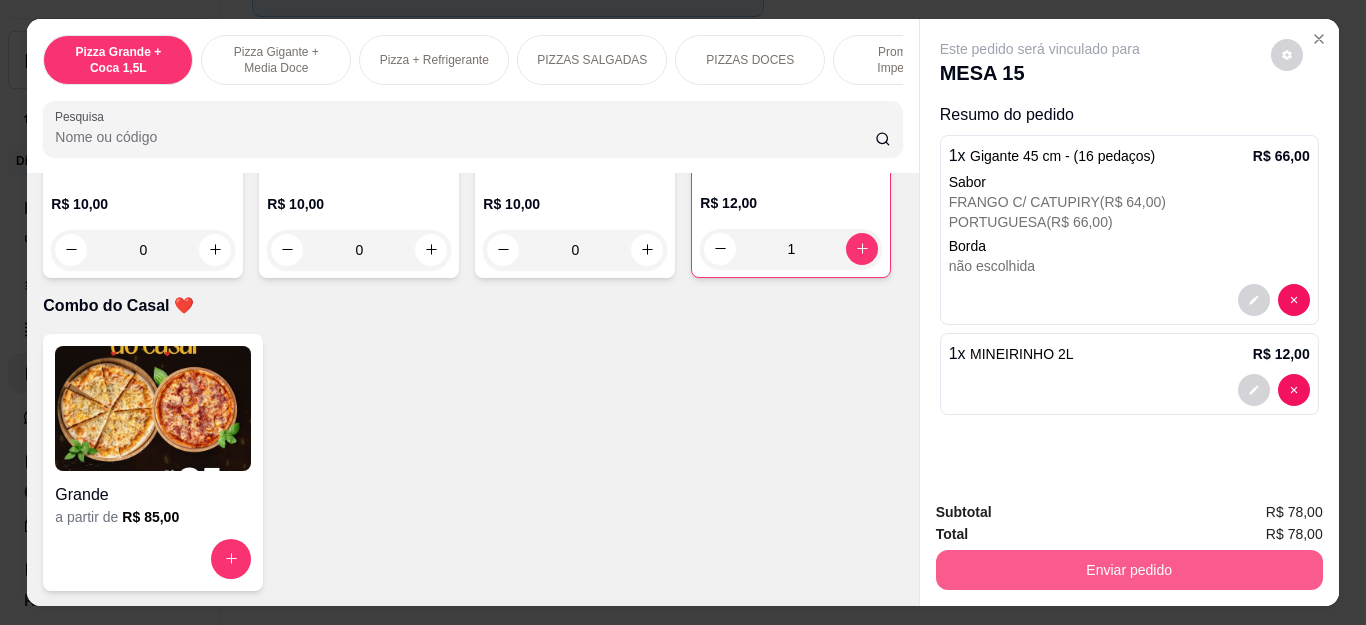 click on "Enviar pedido" at bounding box center (1129, 570) 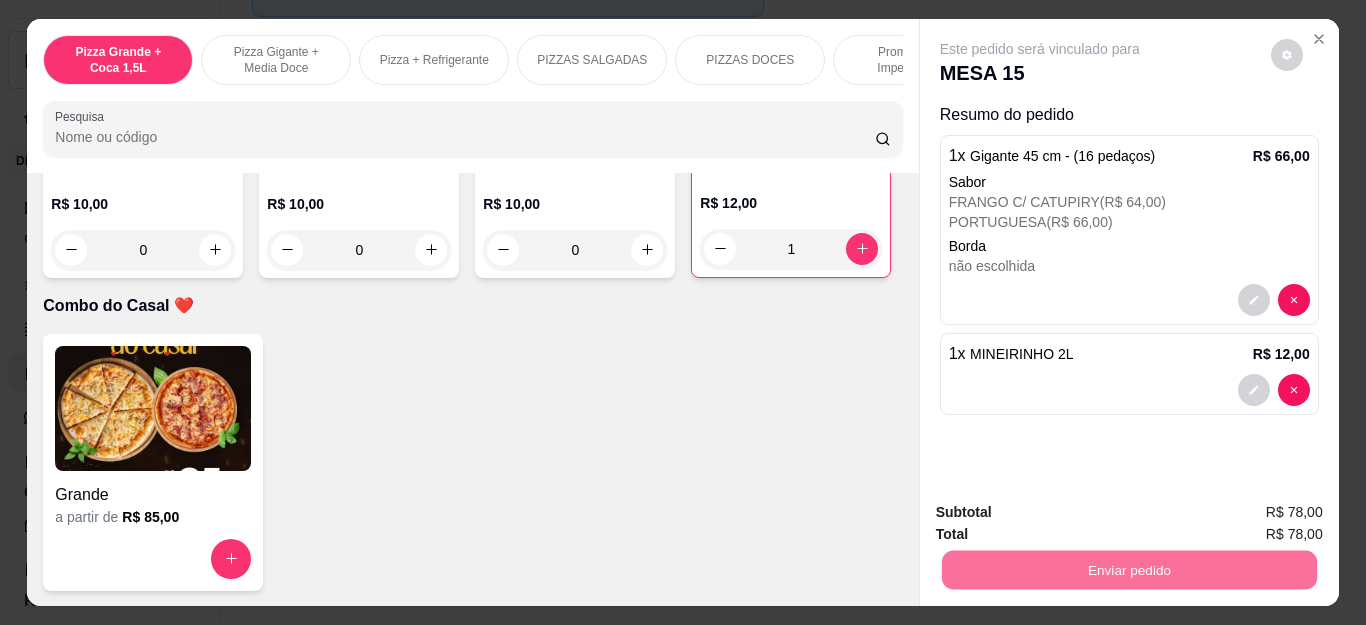 click on "Sim, quero registrar" at bounding box center [1252, 512] 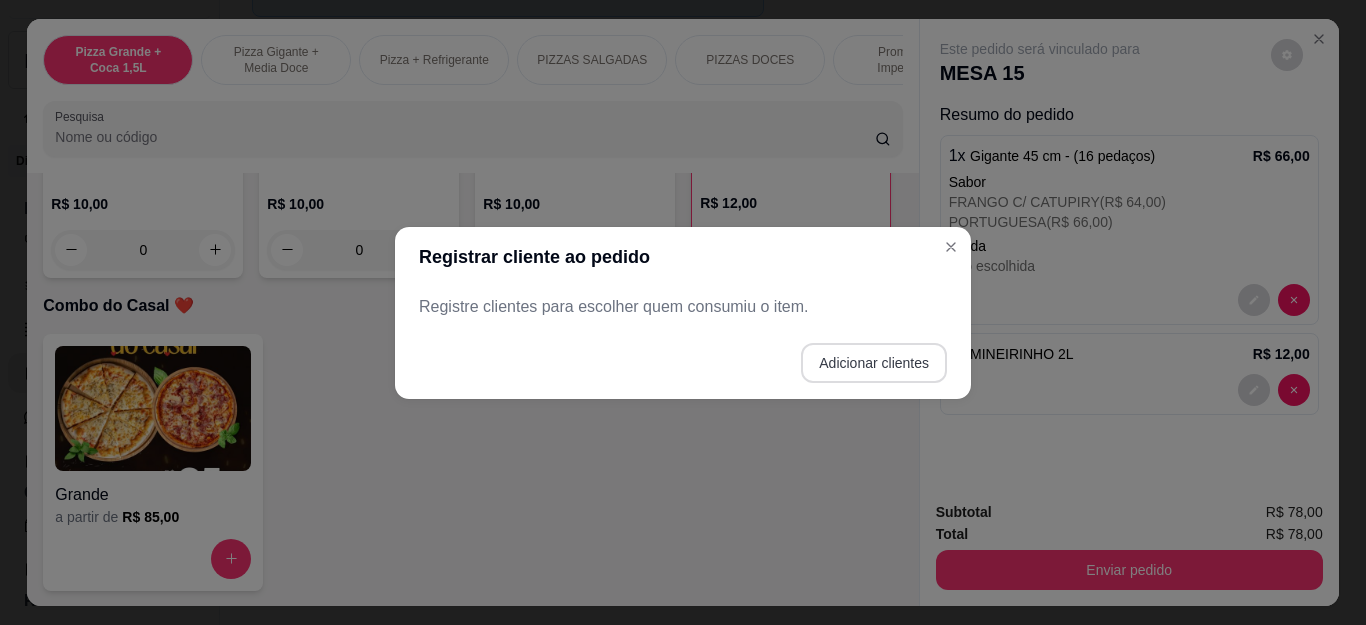 click on "Adicionar clientes" at bounding box center (874, 363) 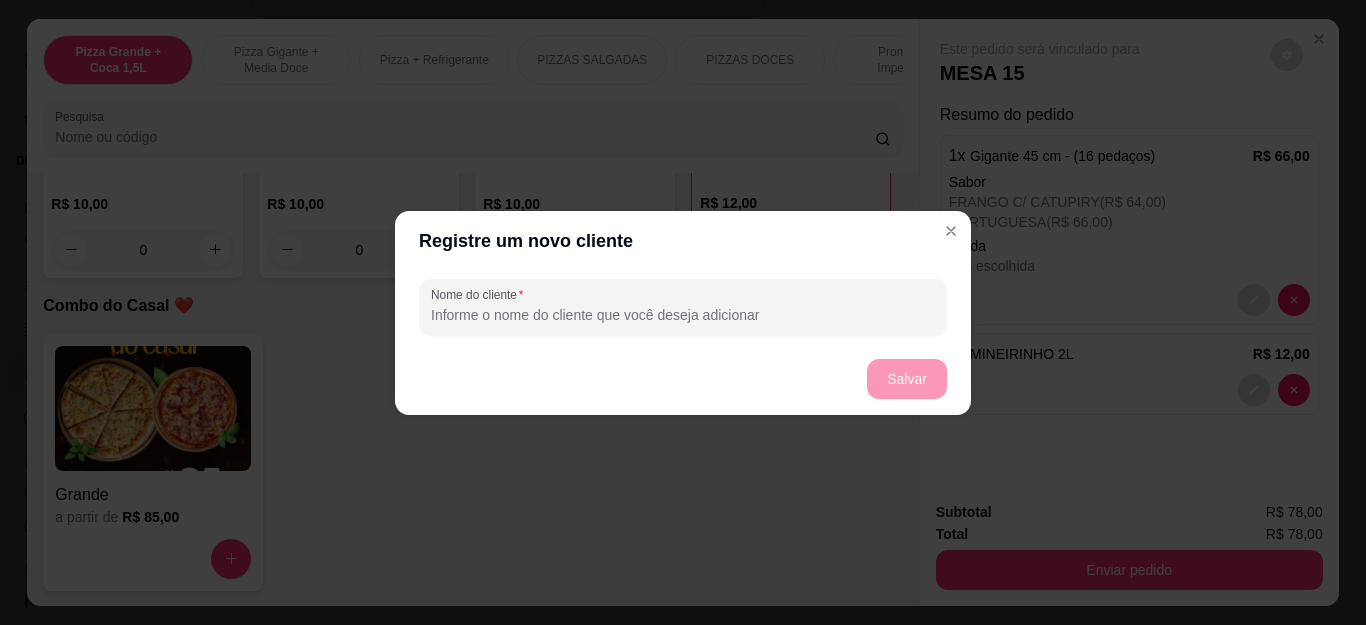 click on "Nome do cliente" at bounding box center [683, 315] 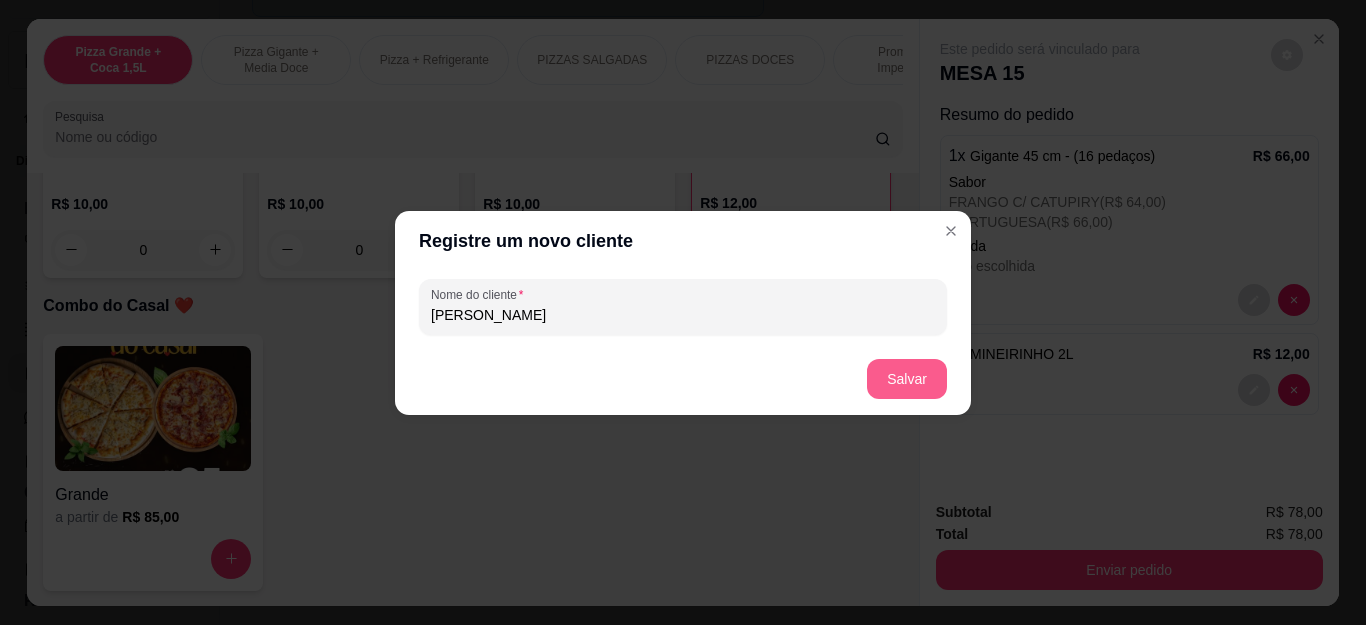 type on "[PERSON_NAME]" 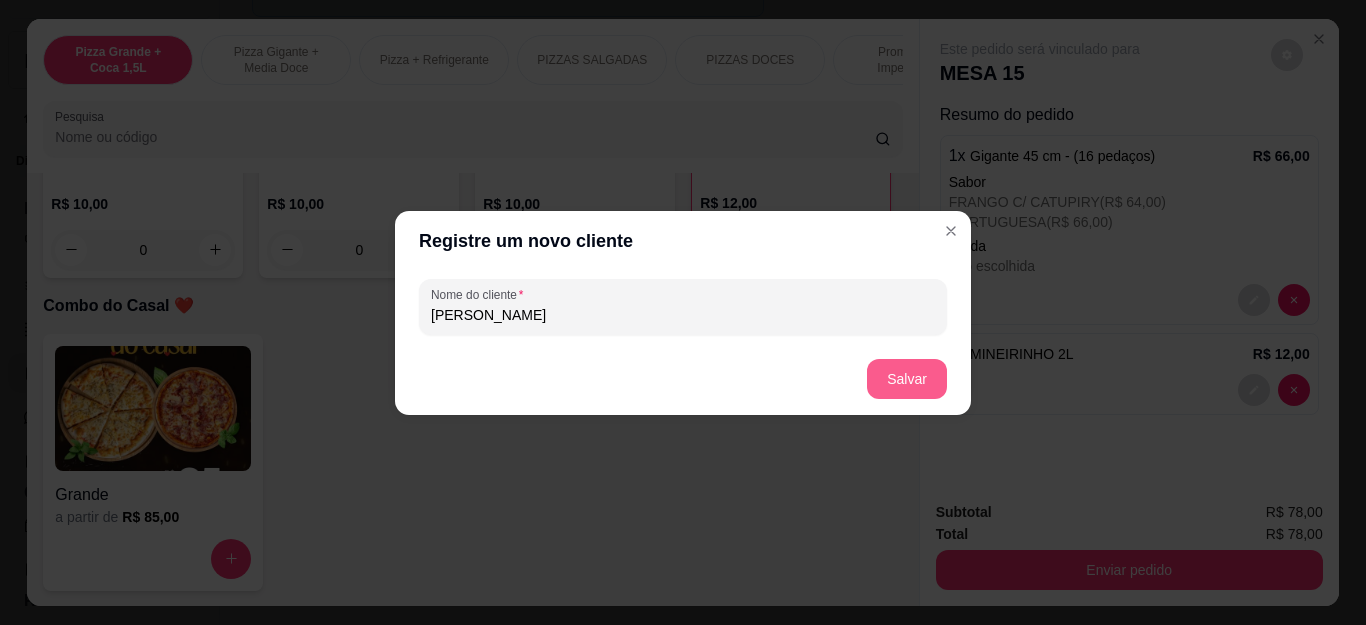 click on "Salvar" at bounding box center [907, 379] 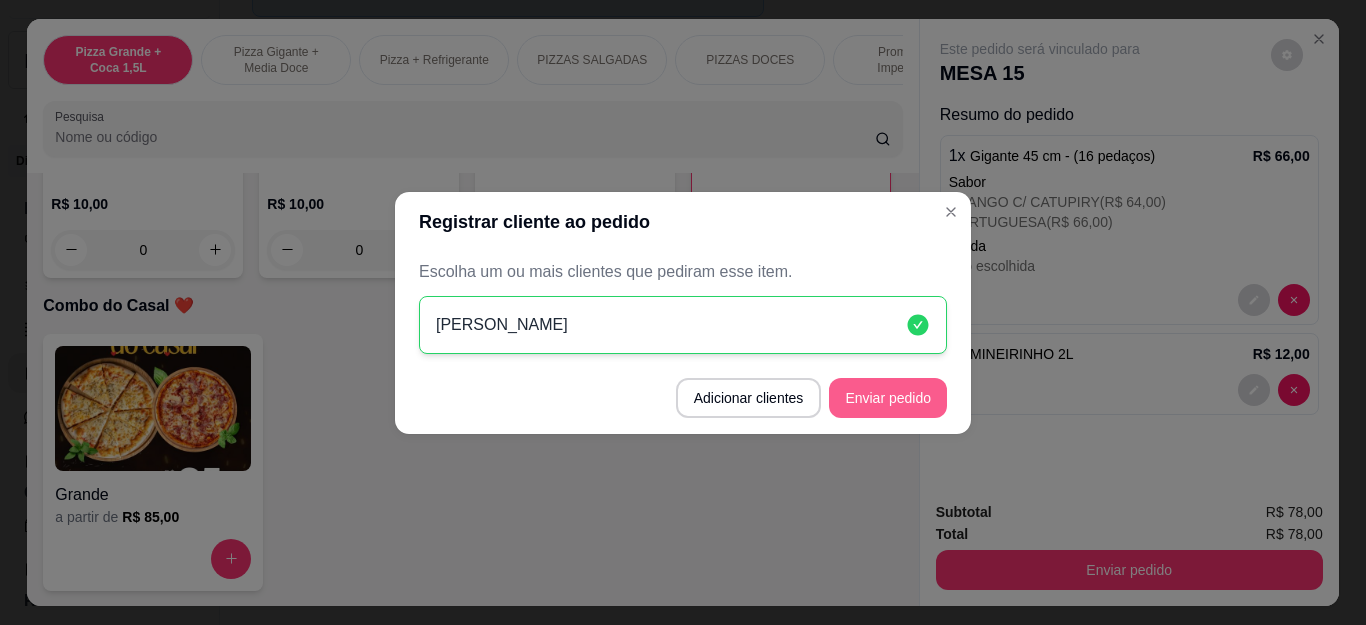 click on "Enviar pedido" at bounding box center (888, 398) 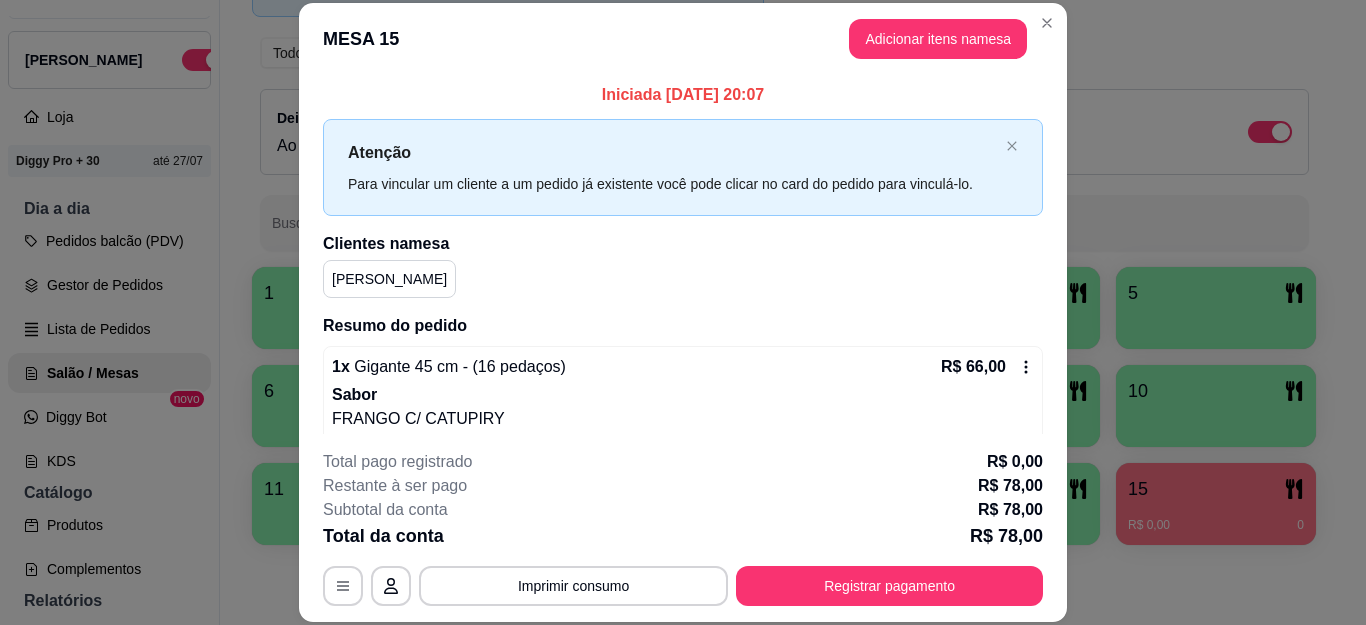 scroll, scrollTop: 100, scrollLeft: 0, axis: vertical 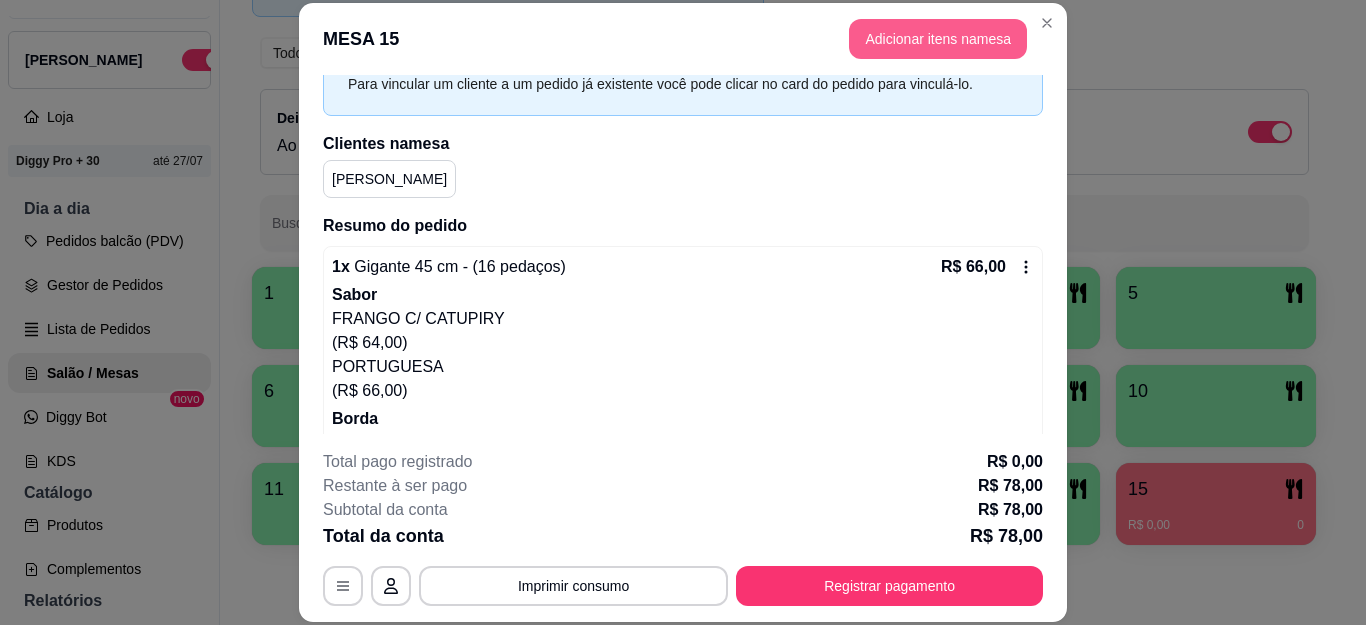 click on "Adicionar itens na  mesa" at bounding box center [938, 39] 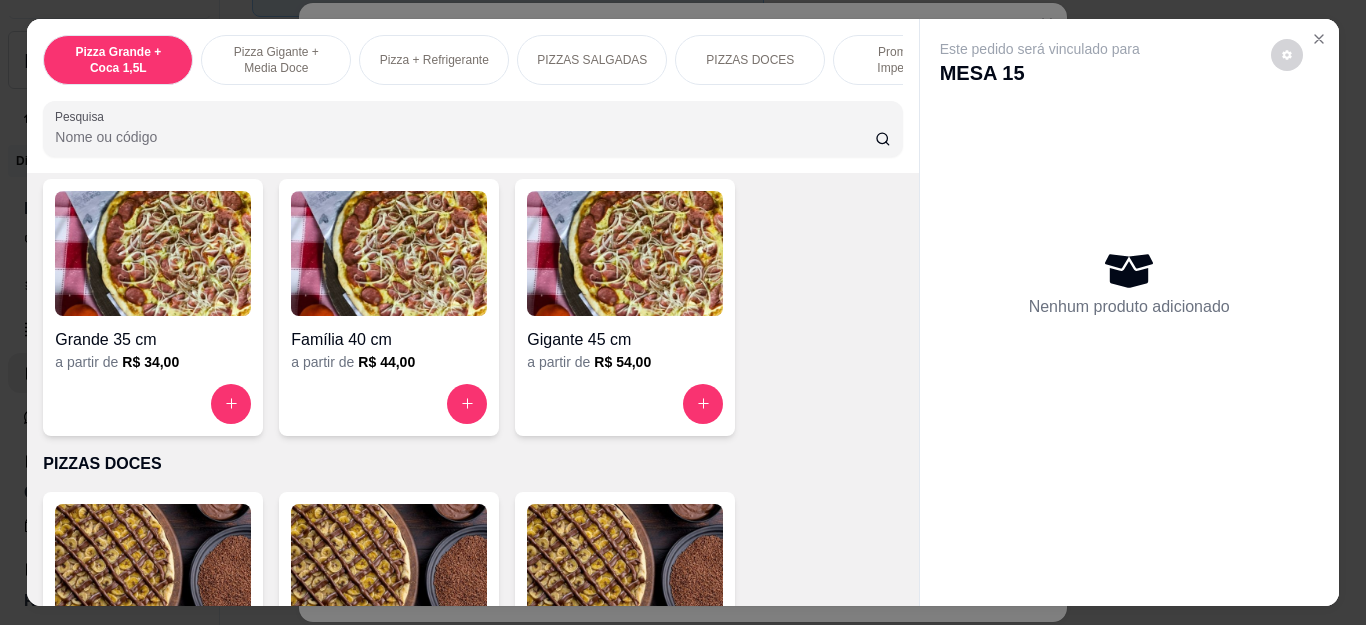 scroll, scrollTop: 1100, scrollLeft: 0, axis: vertical 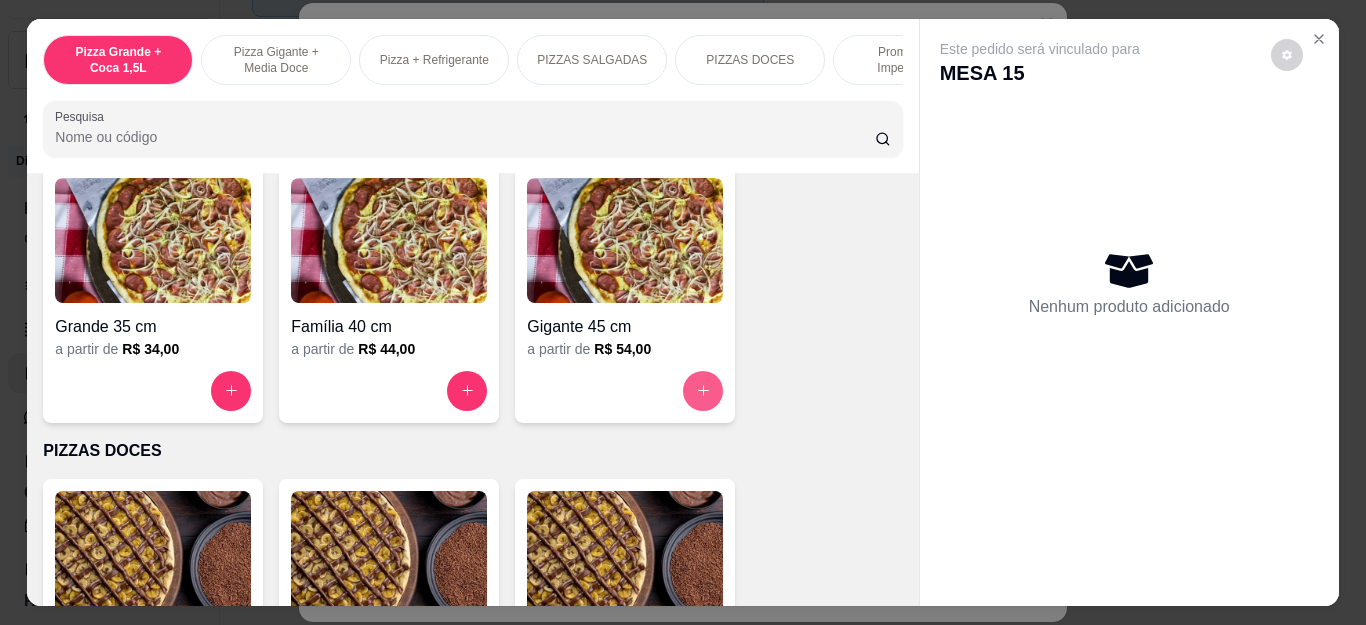 click 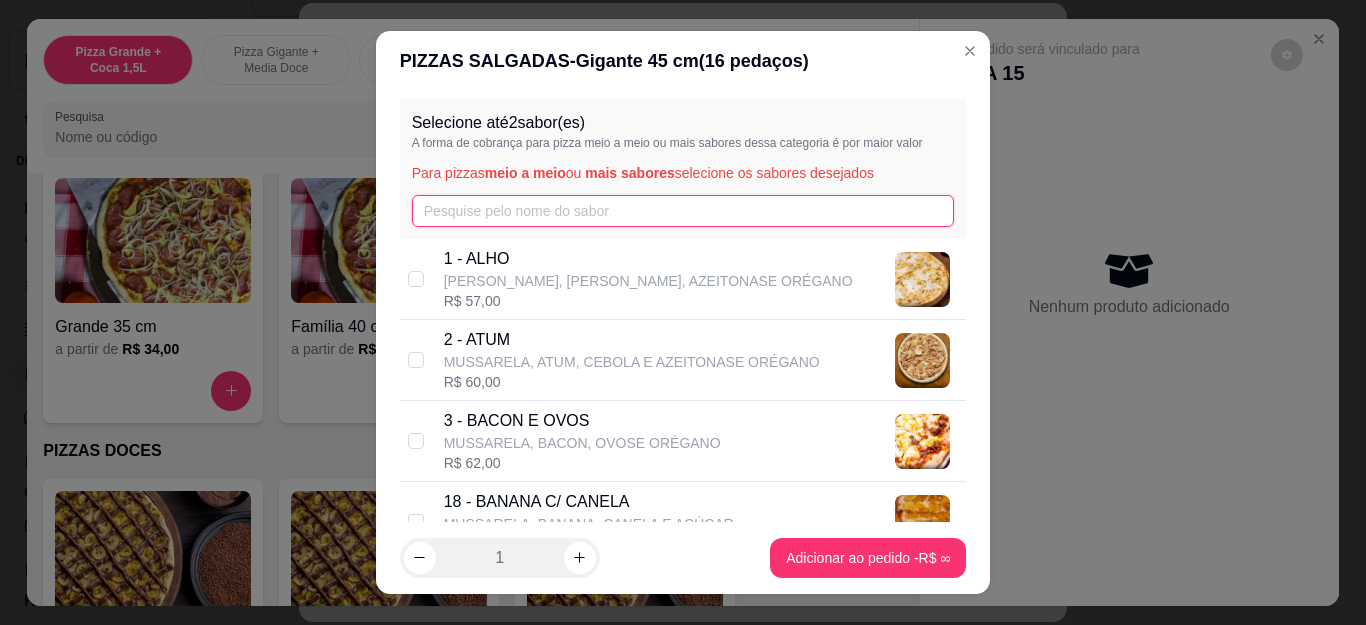 click at bounding box center [683, 211] 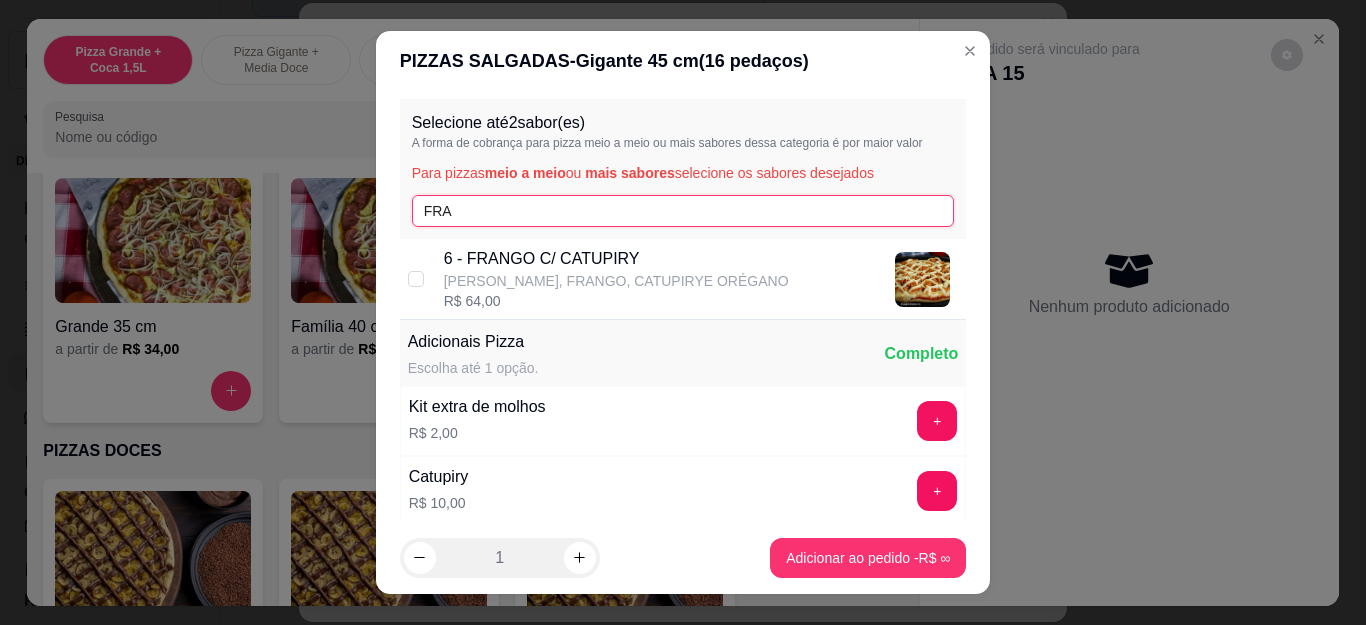 type on "FRA" 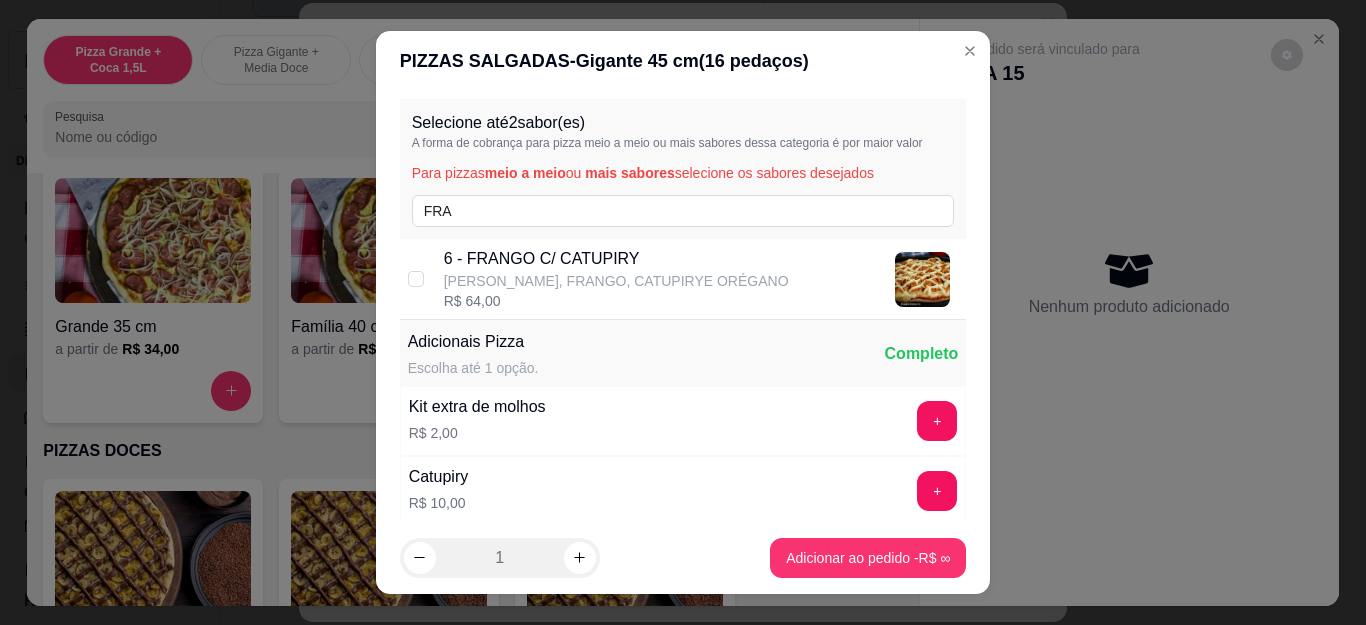 click on "R$ 64,00" at bounding box center (616, 301) 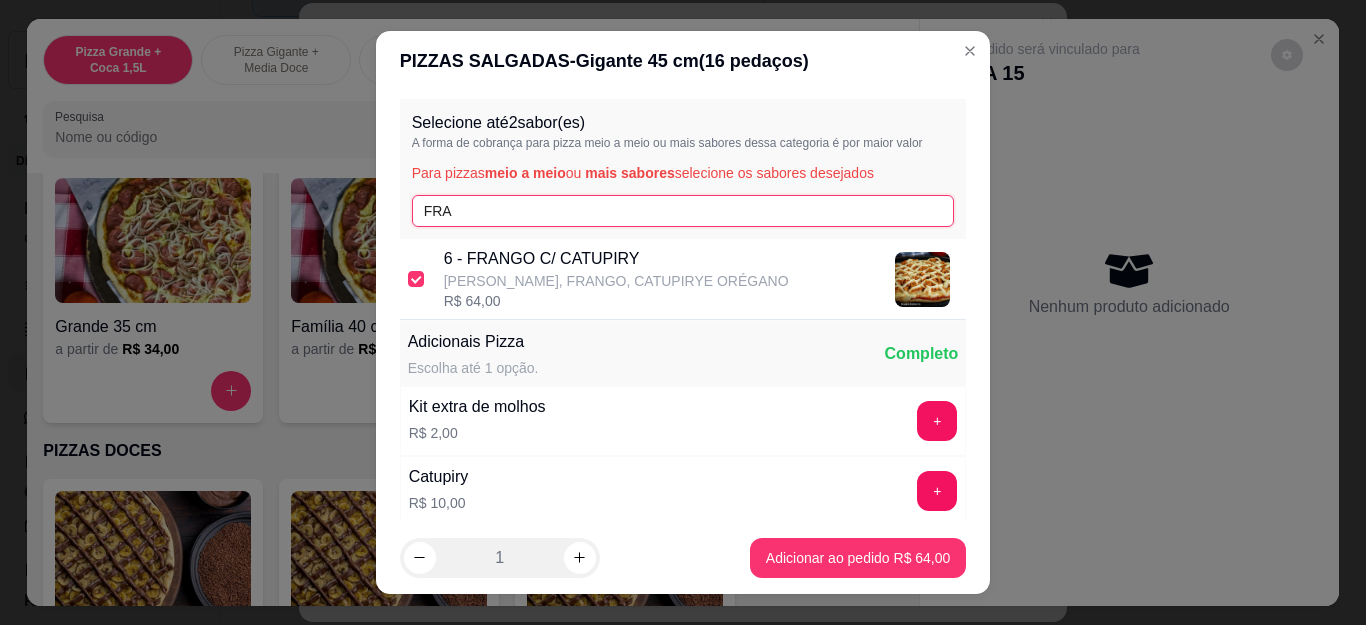 click on "FRA" at bounding box center [683, 211] 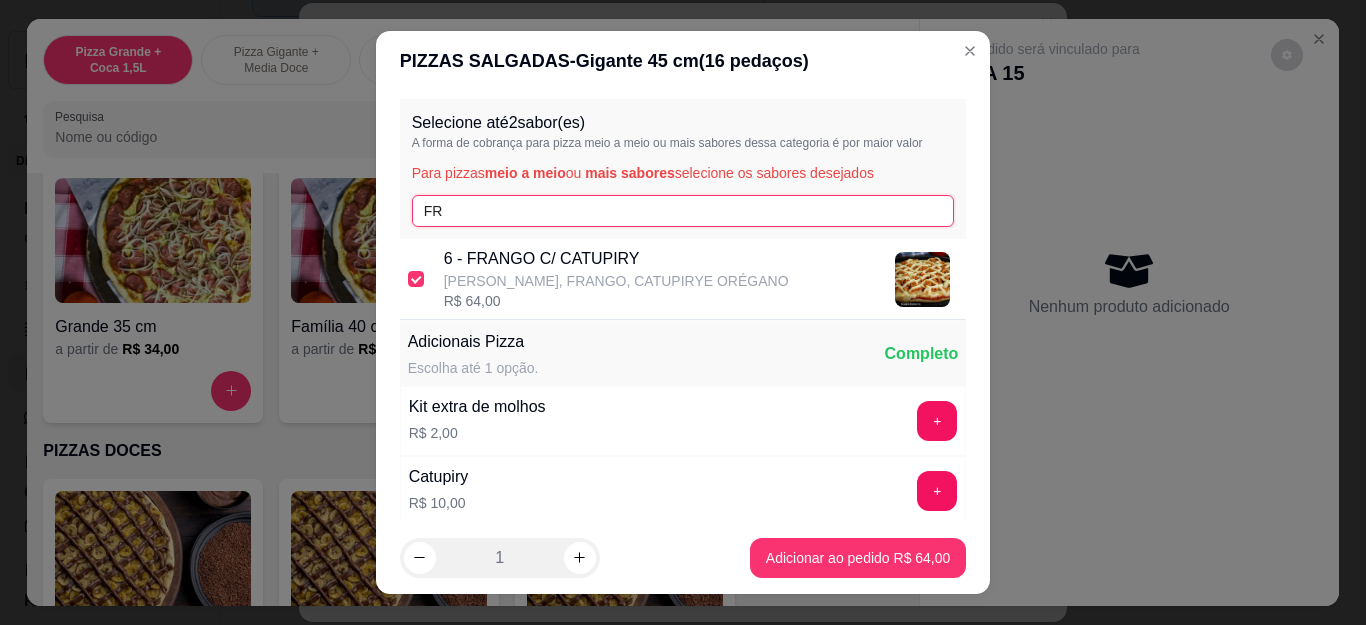 type on "F" 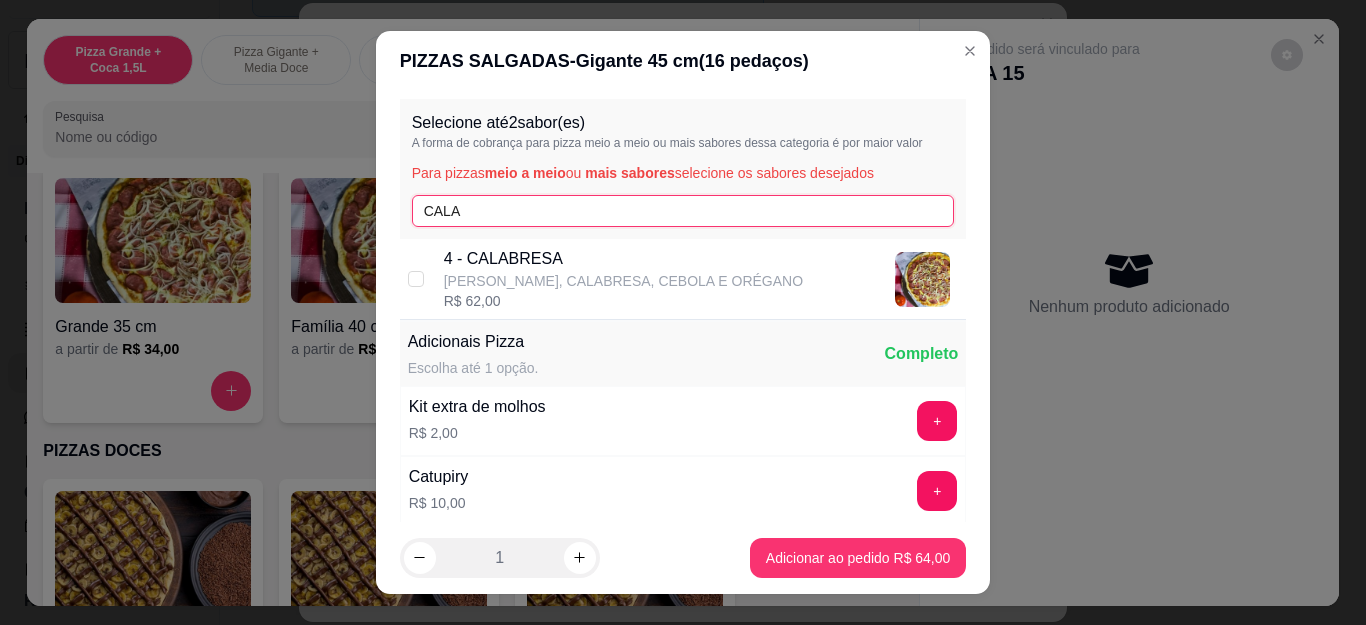 type on "CALA" 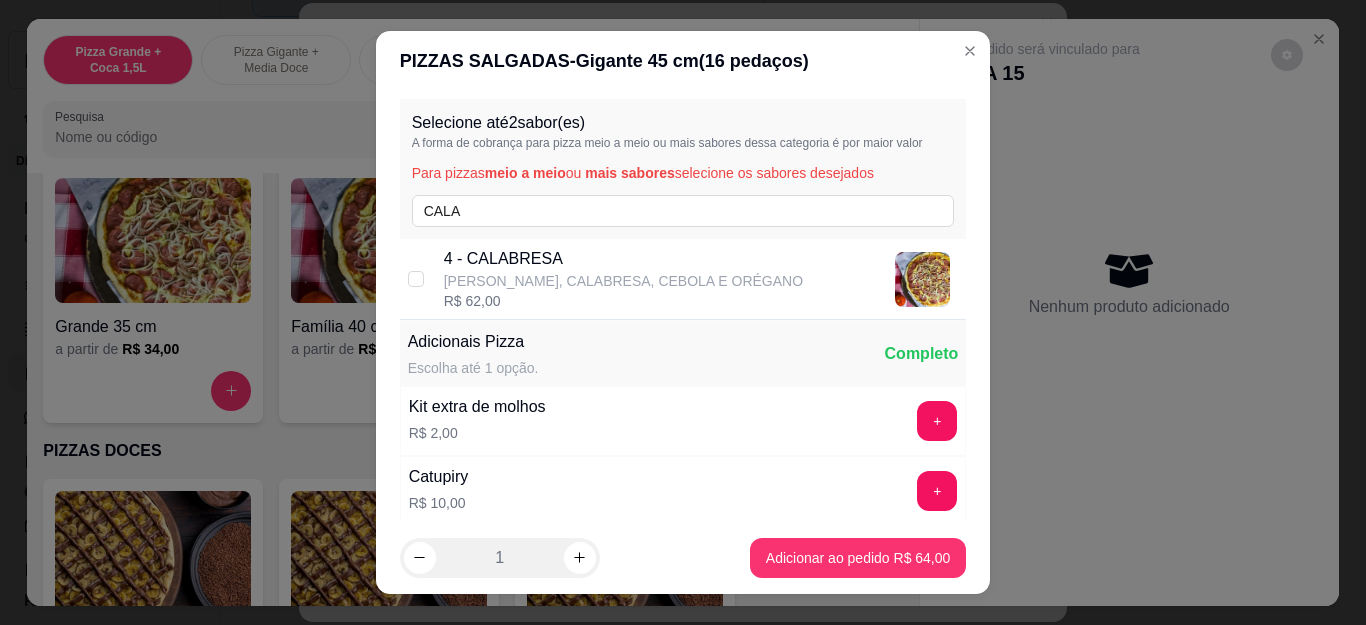 click on "[PERSON_NAME], CALABRESA, CEBOLA E ORÉGANO" at bounding box center [623, 281] 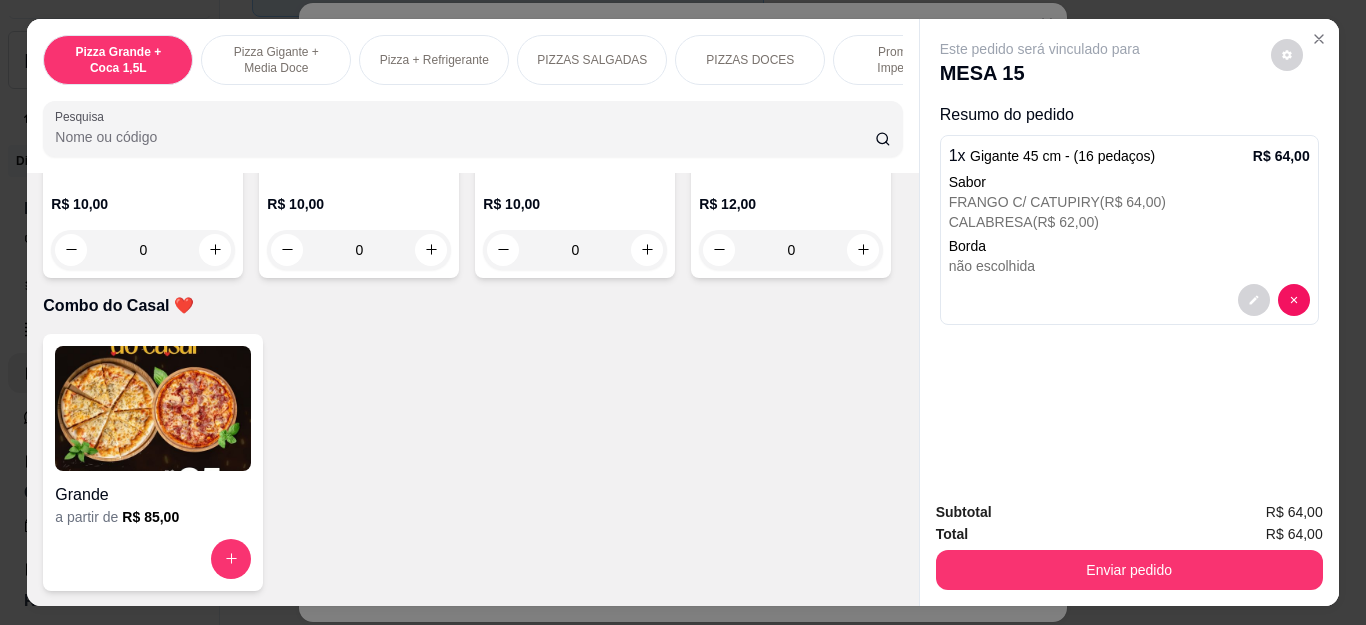scroll, scrollTop: 5100, scrollLeft: 0, axis: vertical 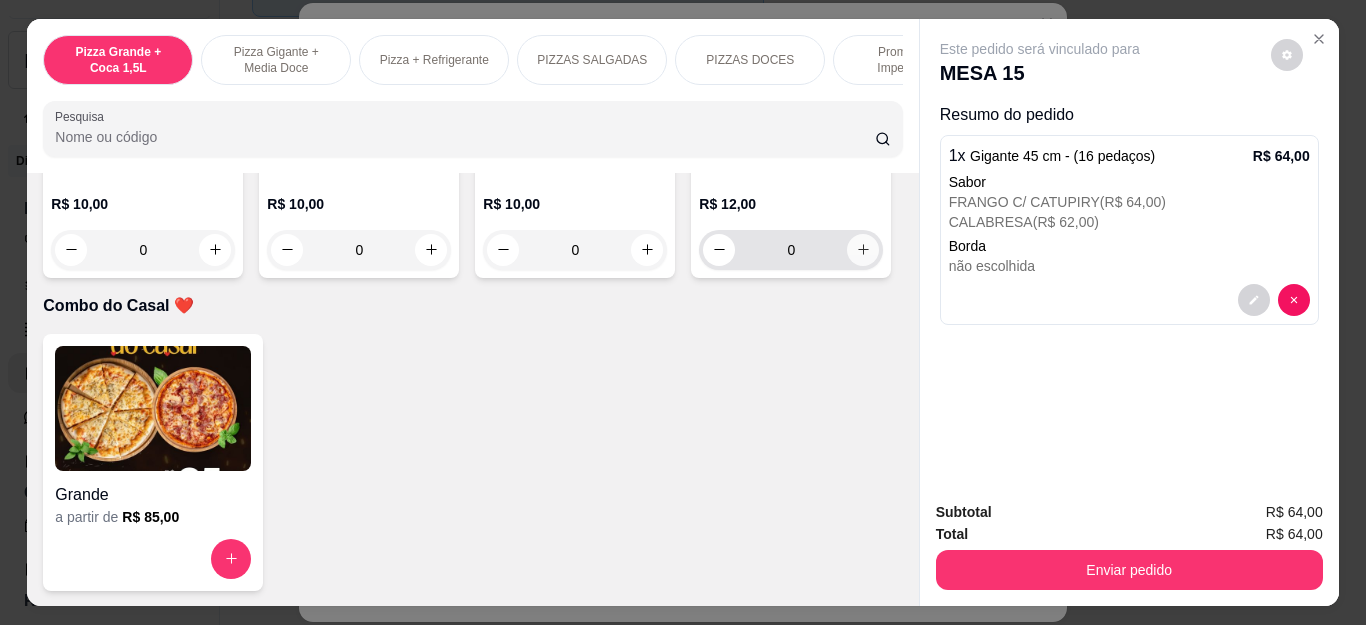 click at bounding box center [863, 250] 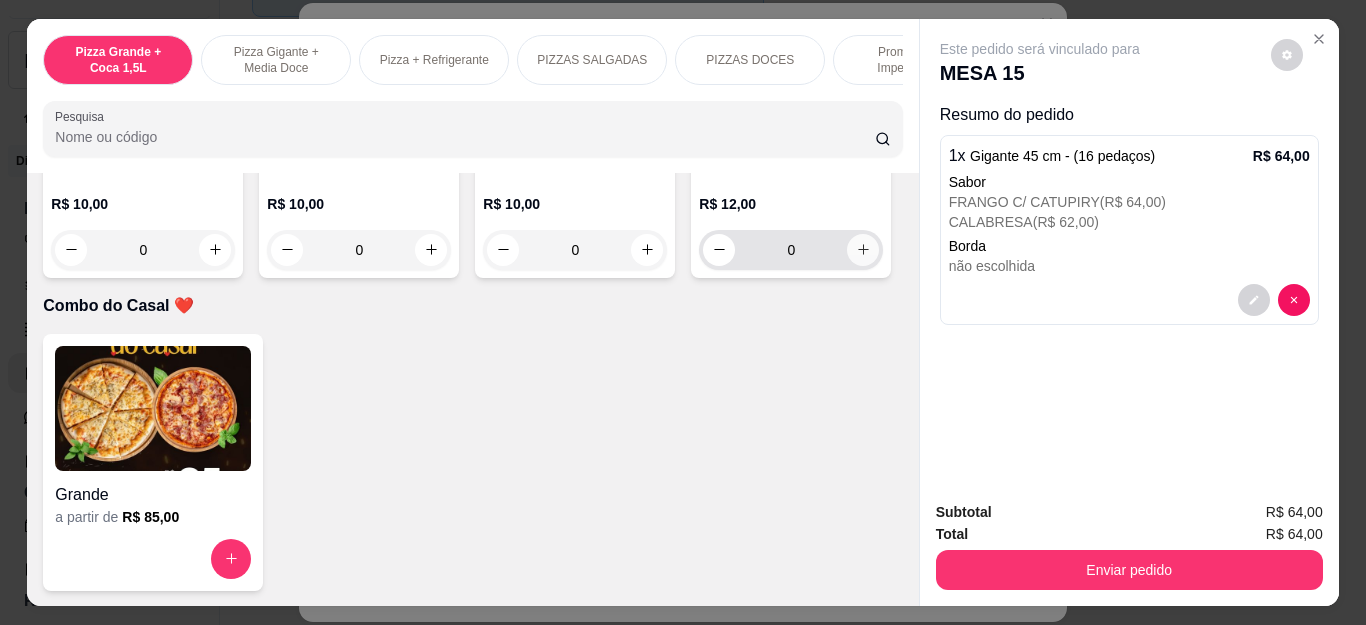 type on "1" 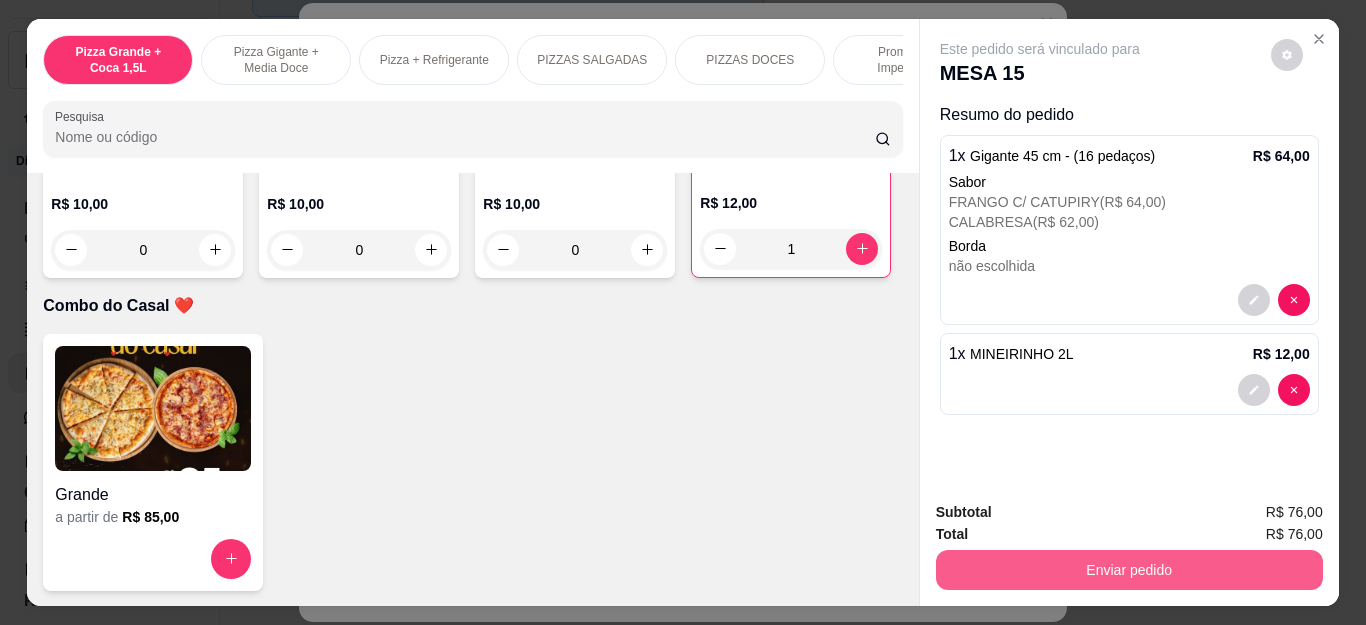 click on "Enviar pedido" at bounding box center [1129, 570] 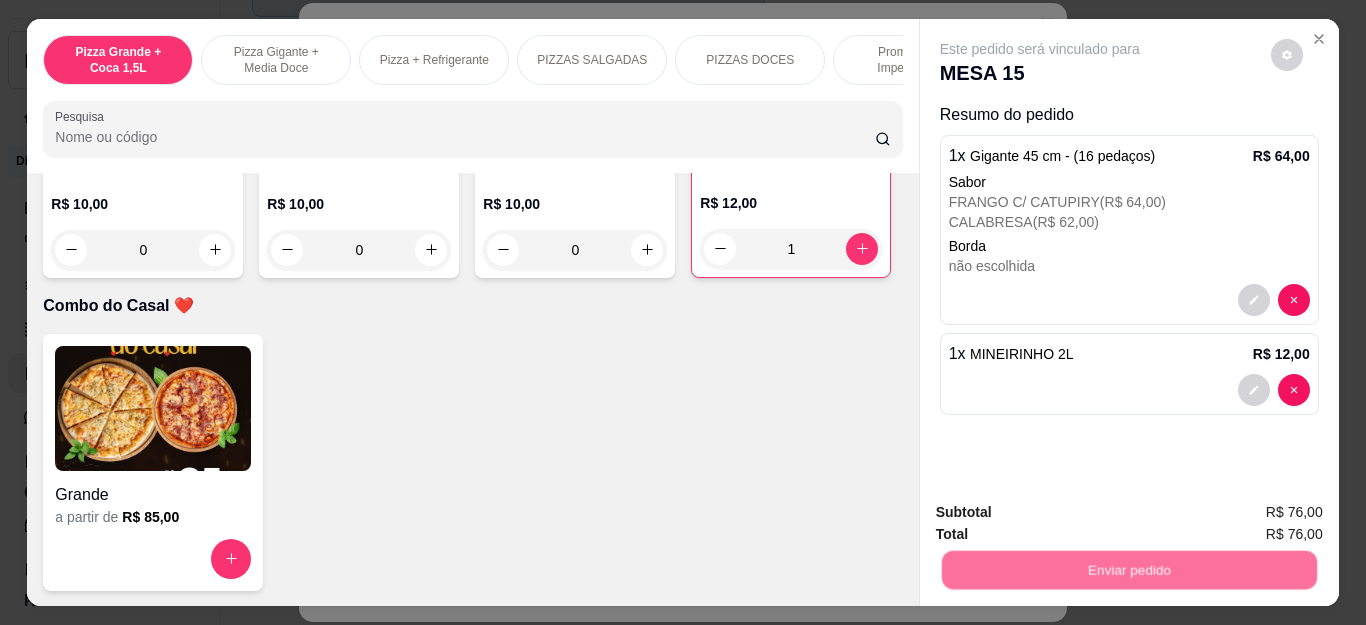 click on "Sim, quero registrar" at bounding box center [1251, 512] 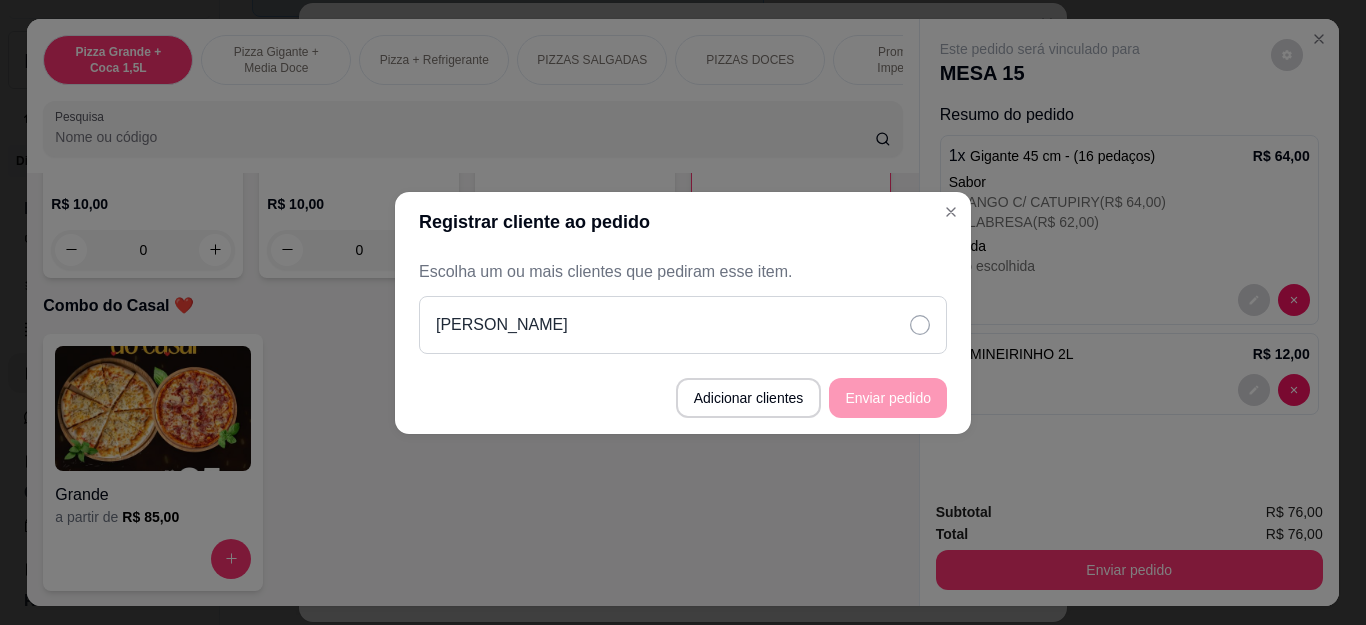 click on "[PERSON_NAME]" at bounding box center (683, 325) 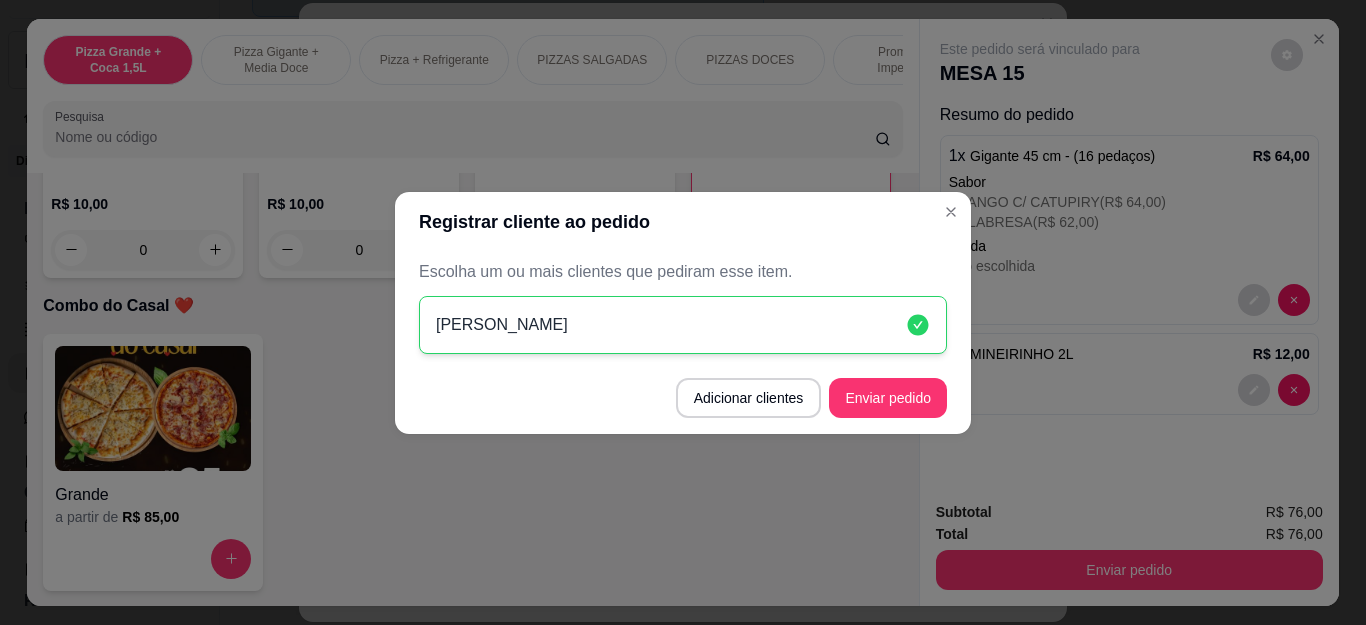 click 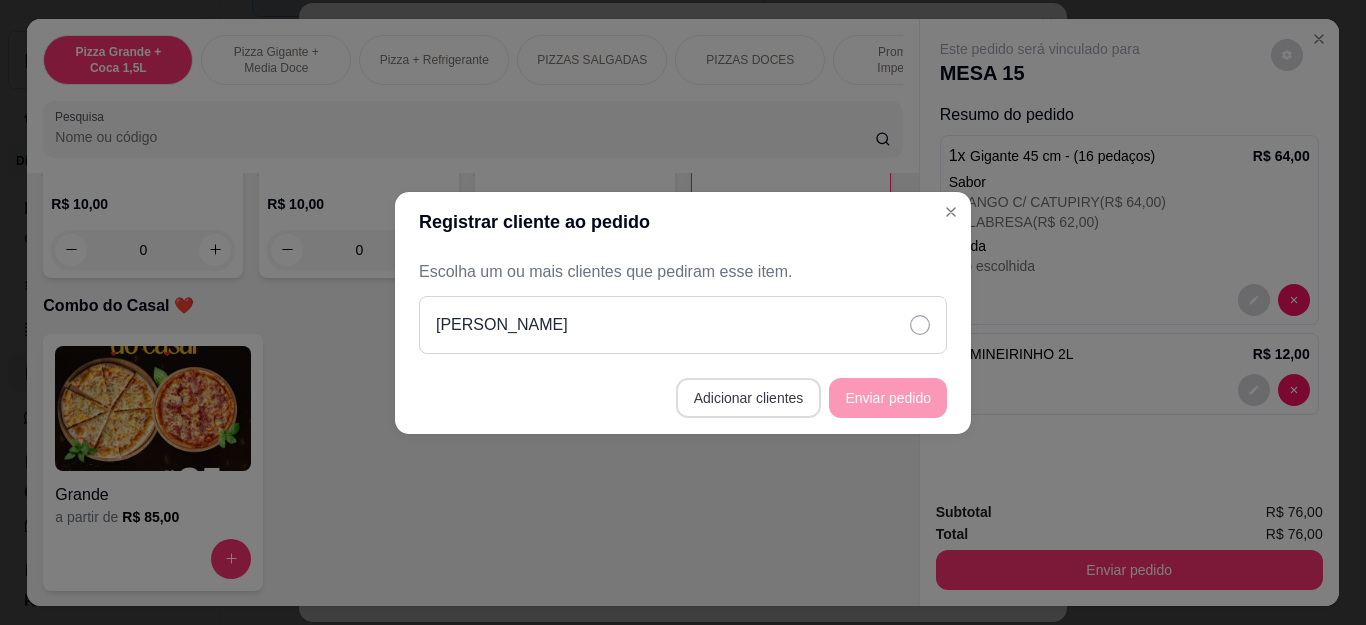 click on "Adicionar clientes" at bounding box center (749, 398) 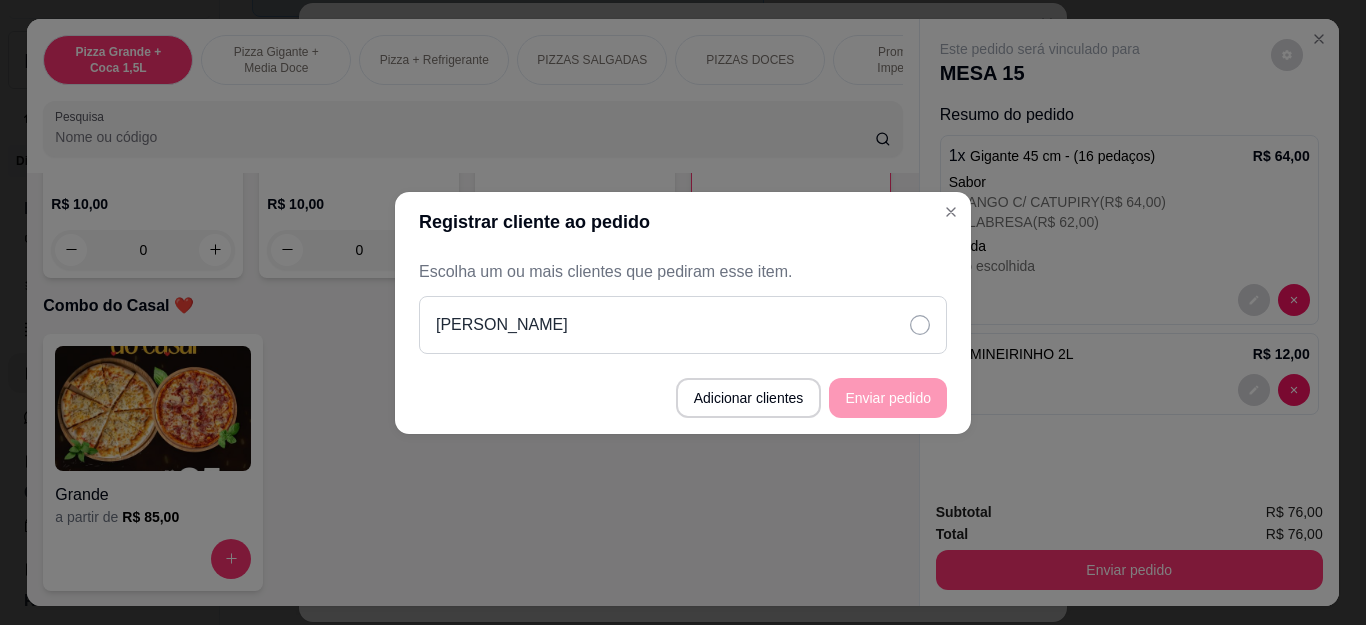 click on "Nome do cliente" at bounding box center (683, 315) 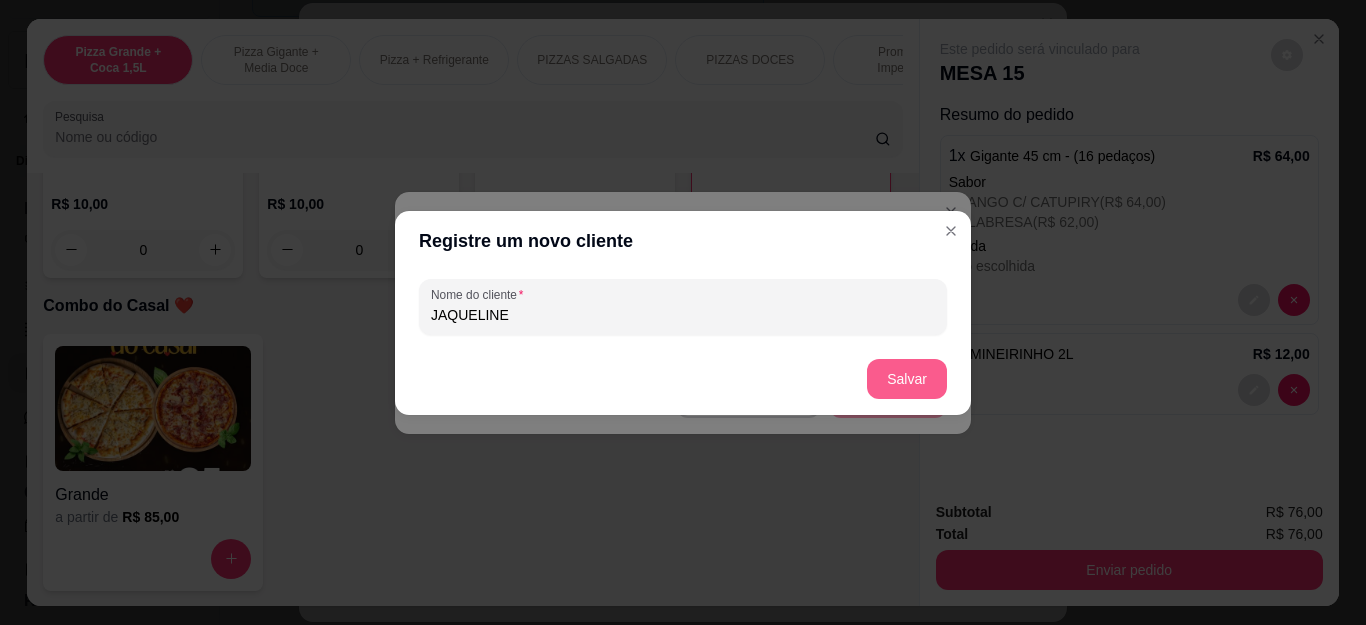 type on "JAQUELINE" 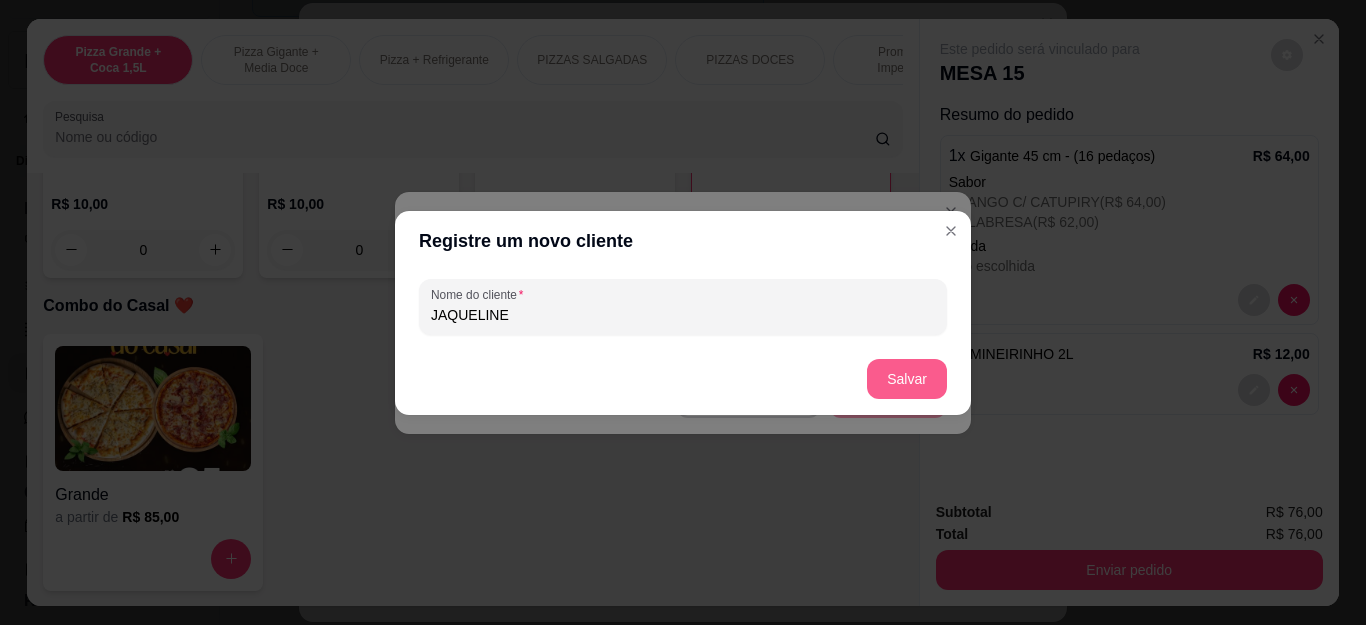click on "Salvar" at bounding box center (907, 379) 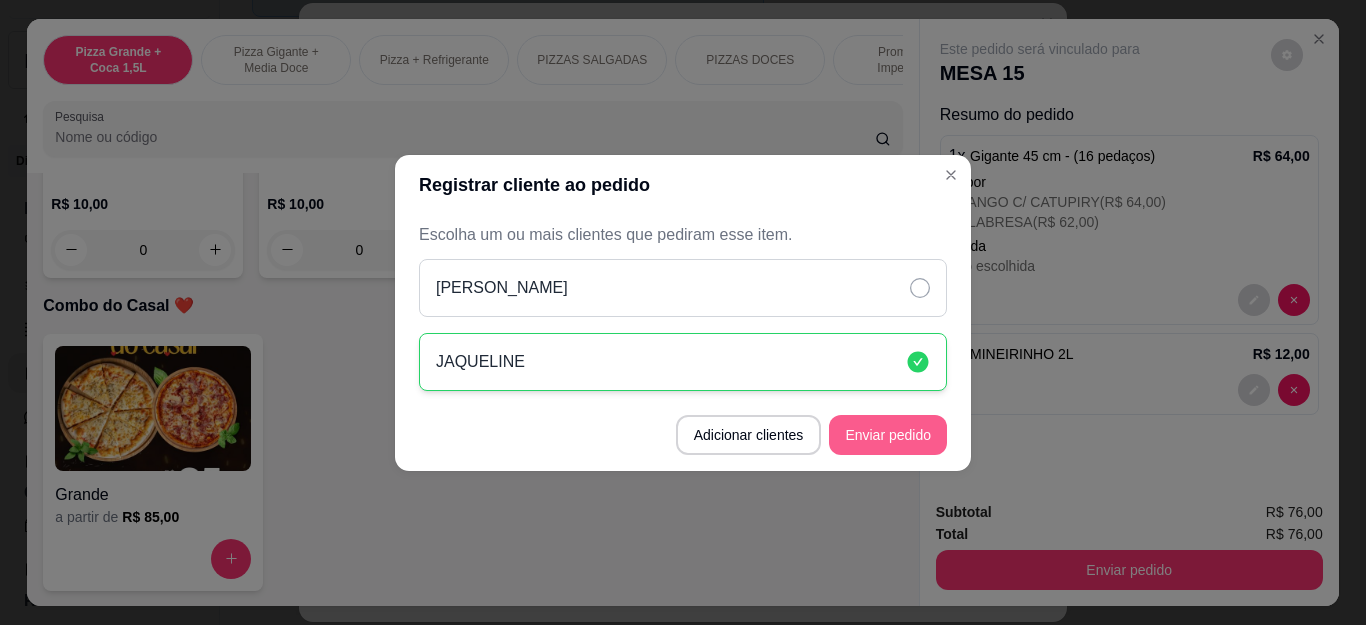 click on "Enviar pedido" at bounding box center [888, 435] 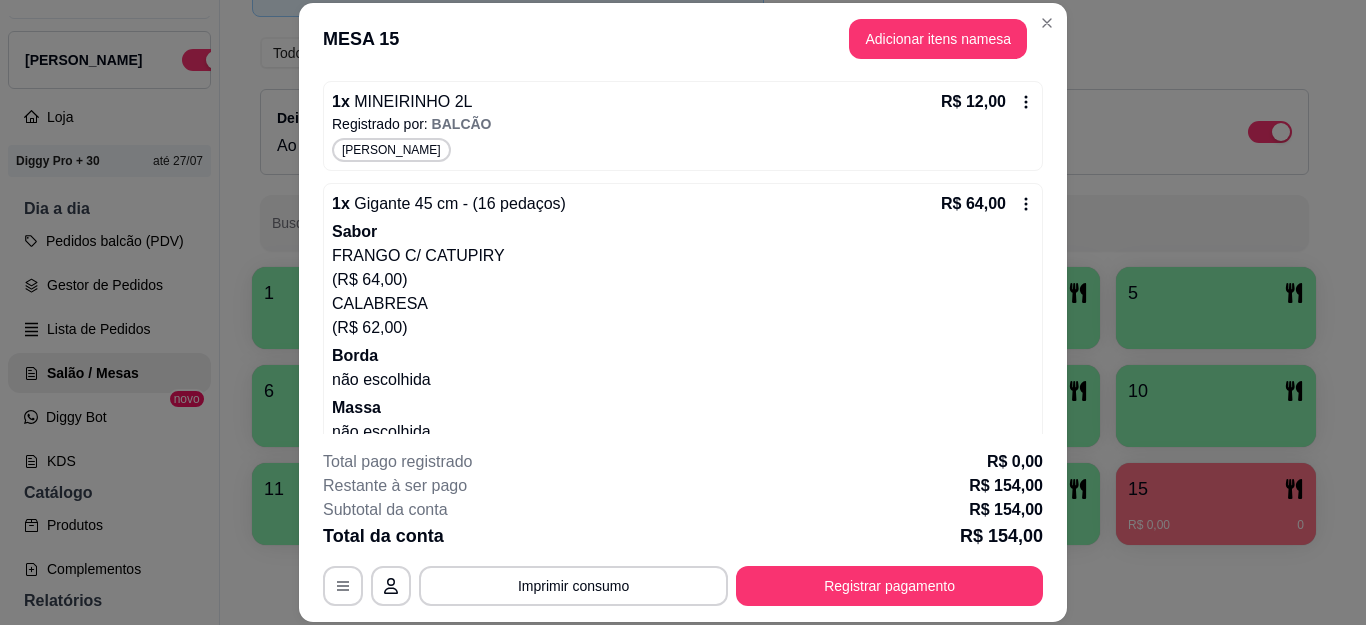 scroll, scrollTop: 700, scrollLeft: 0, axis: vertical 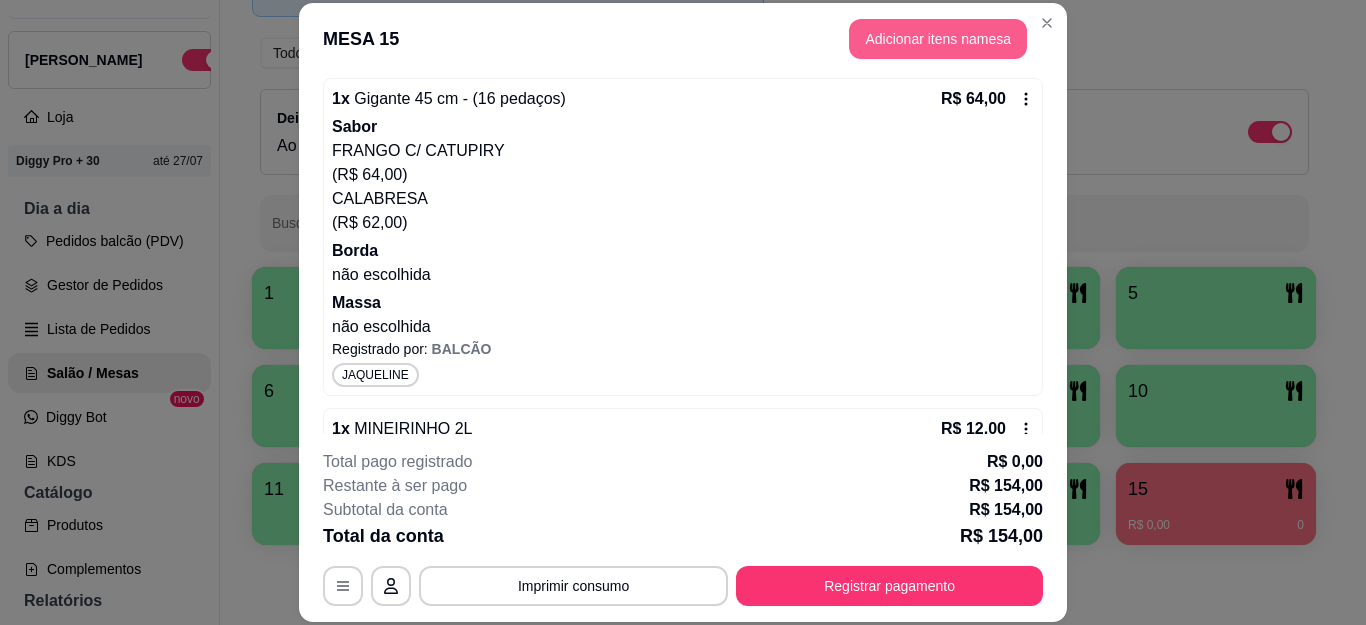 click on "Adicionar itens na  mesa" at bounding box center [938, 39] 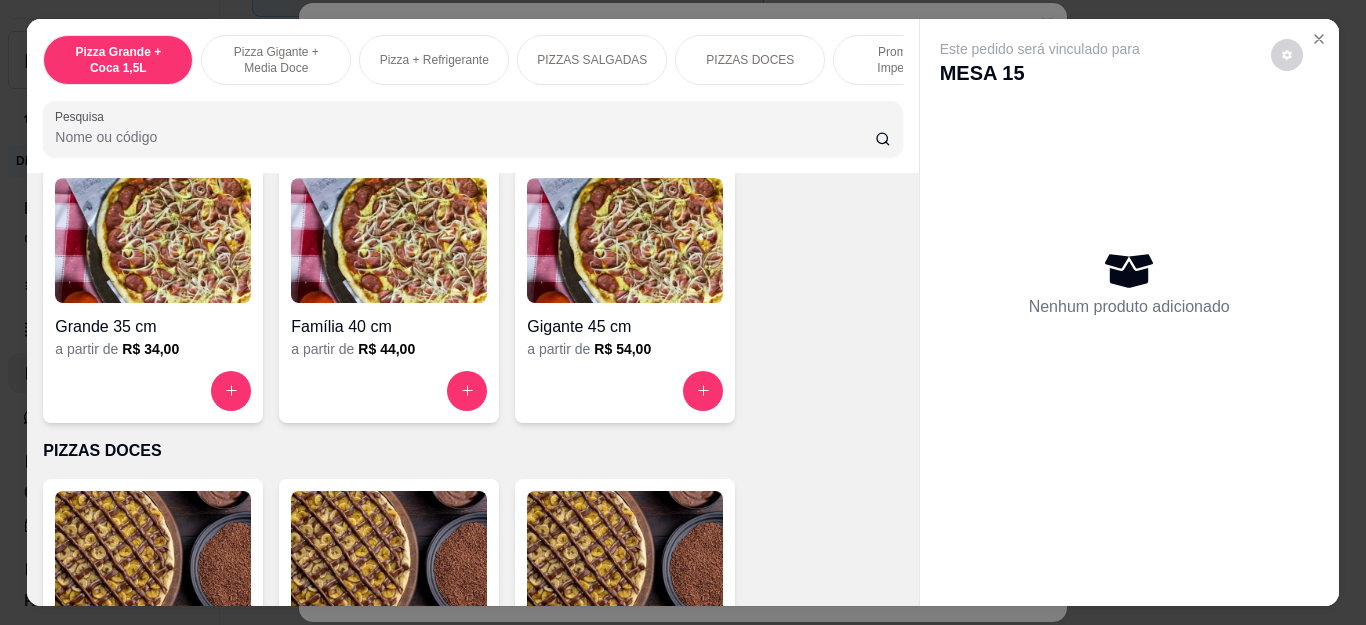 scroll, scrollTop: 1200, scrollLeft: 0, axis: vertical 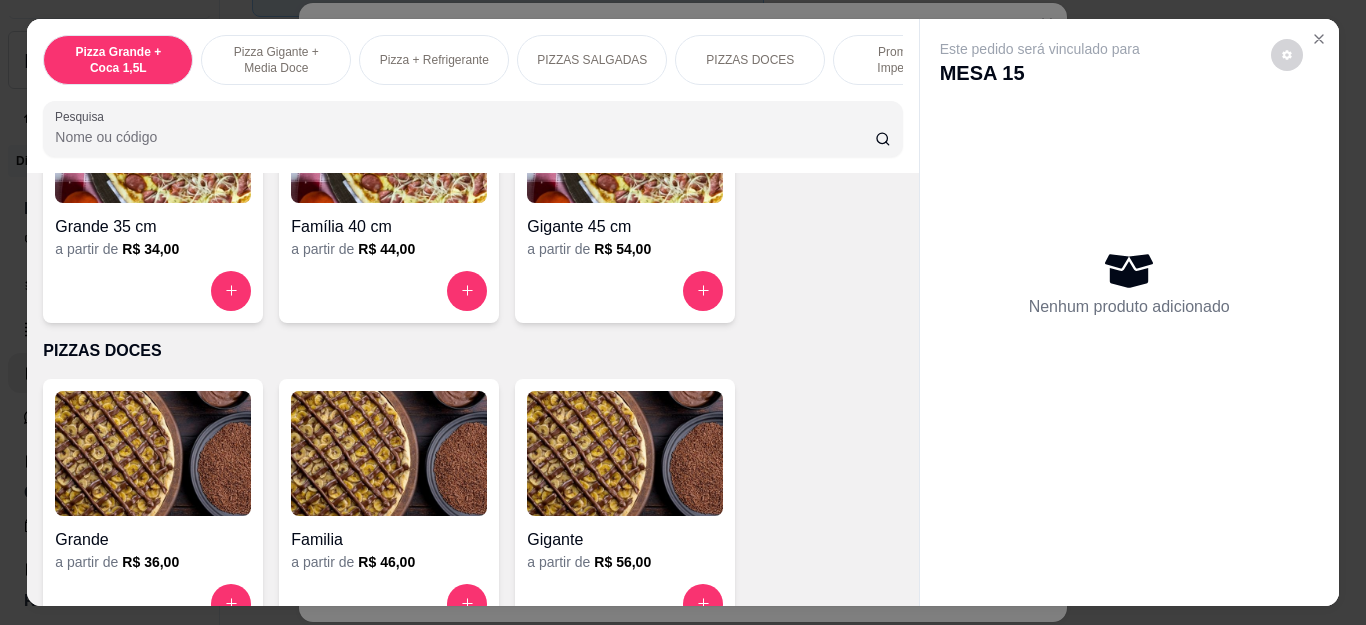 click 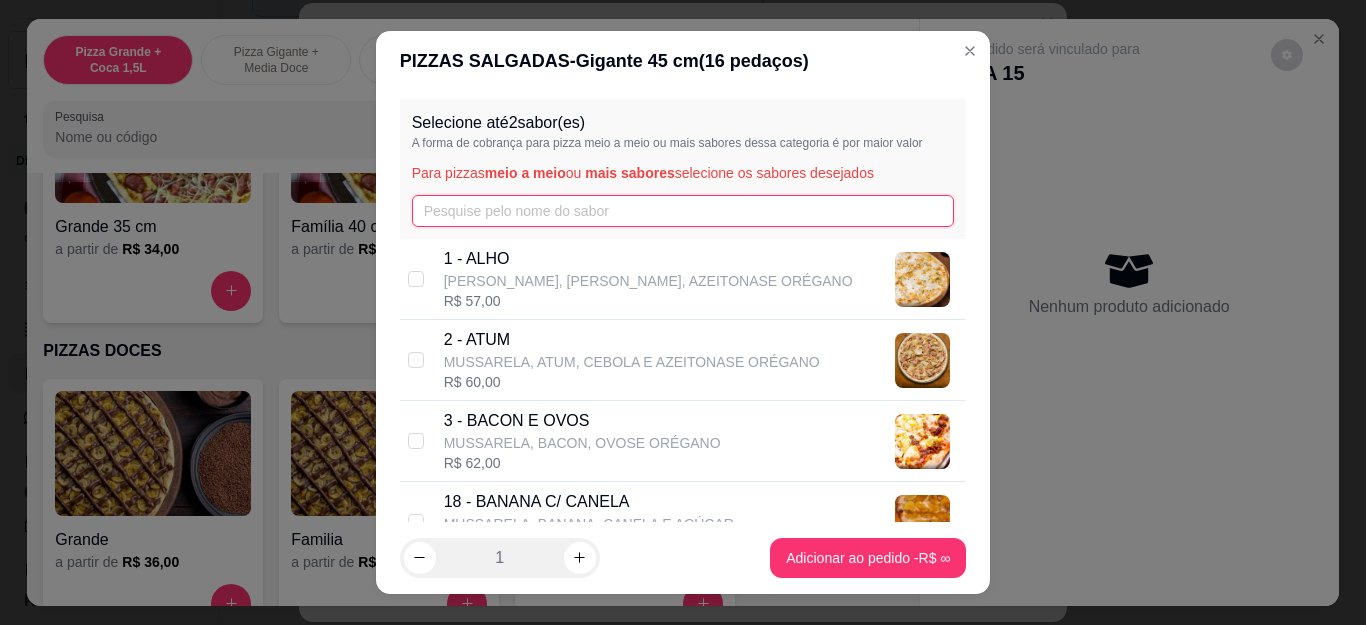 click at bounding box center (683, 211) 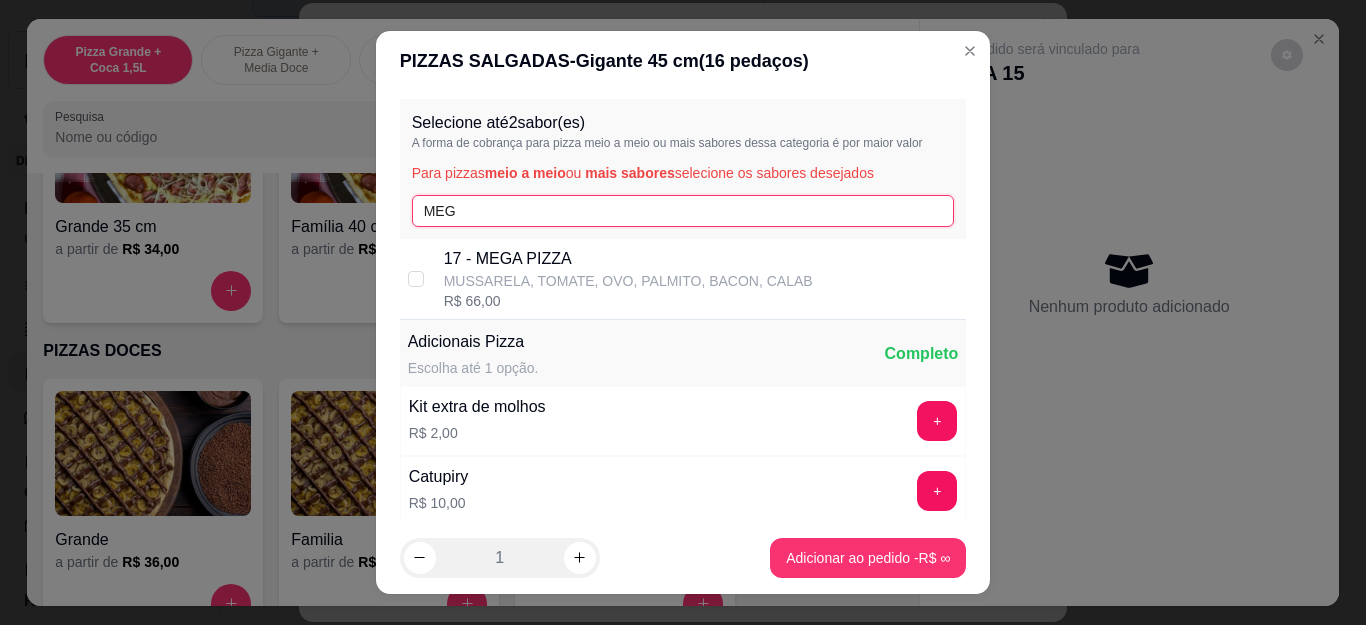 type on "MEG" 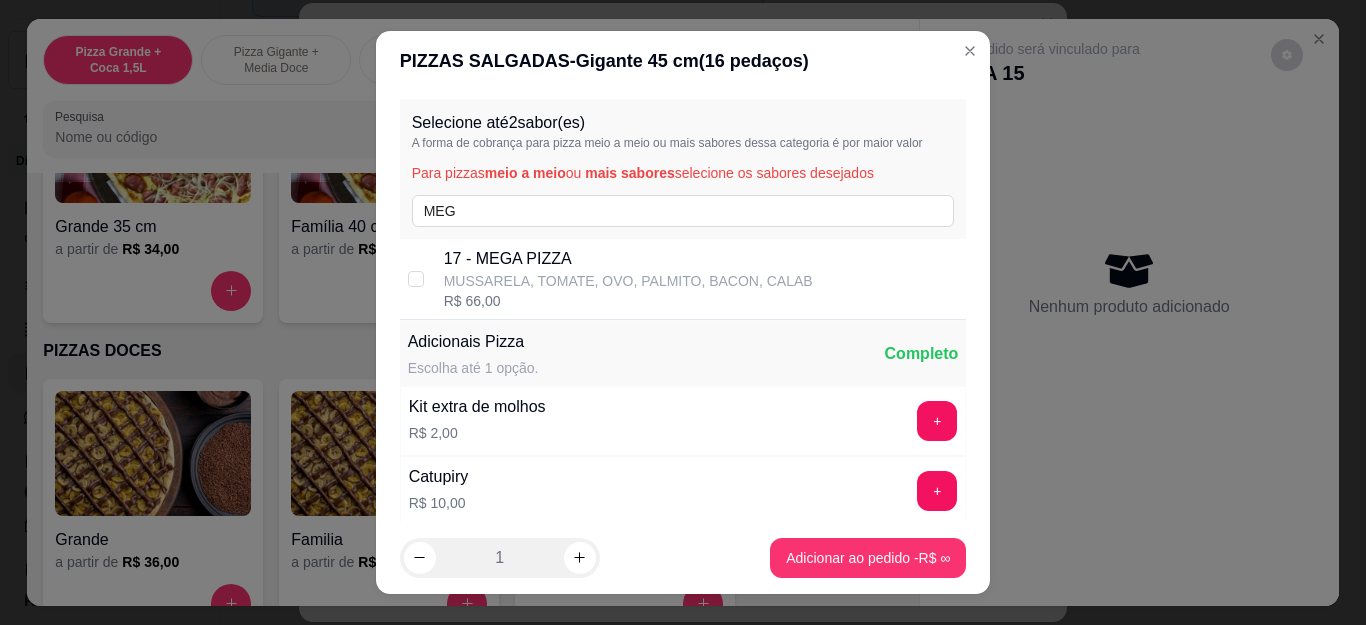 click on "17 - MEGA PIZZA" at bounding box center (628, 259) 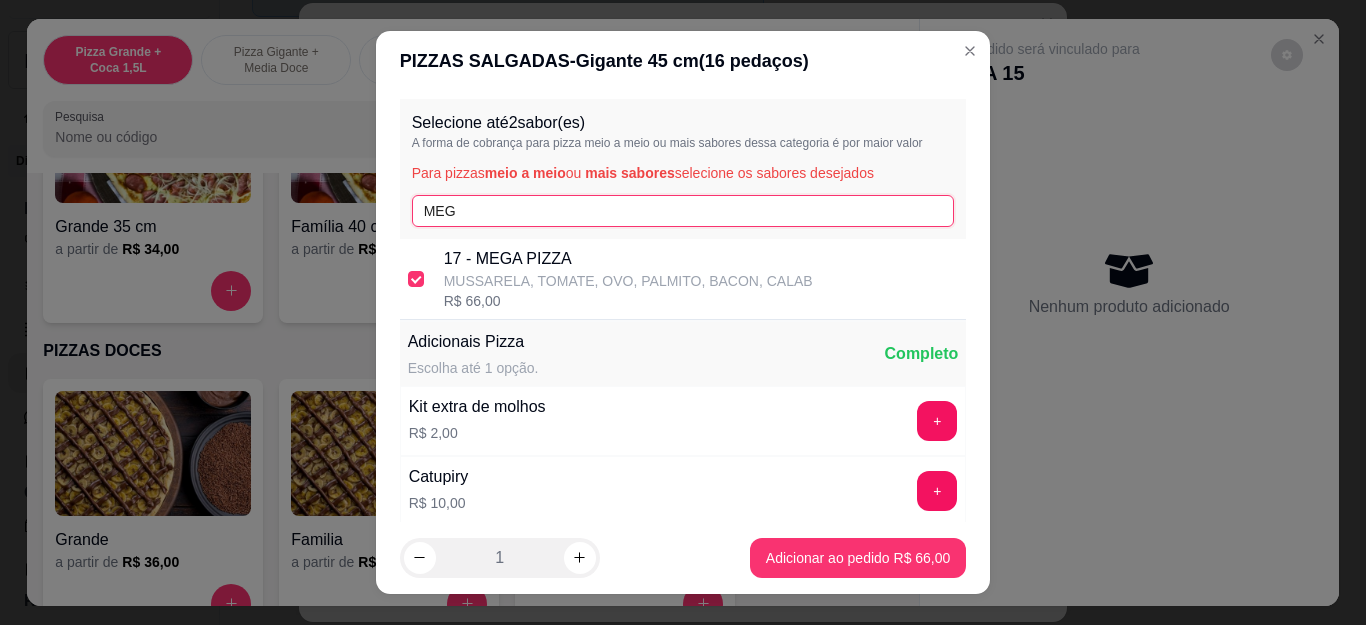 click on "MEG" at bounding box center [683, 211] 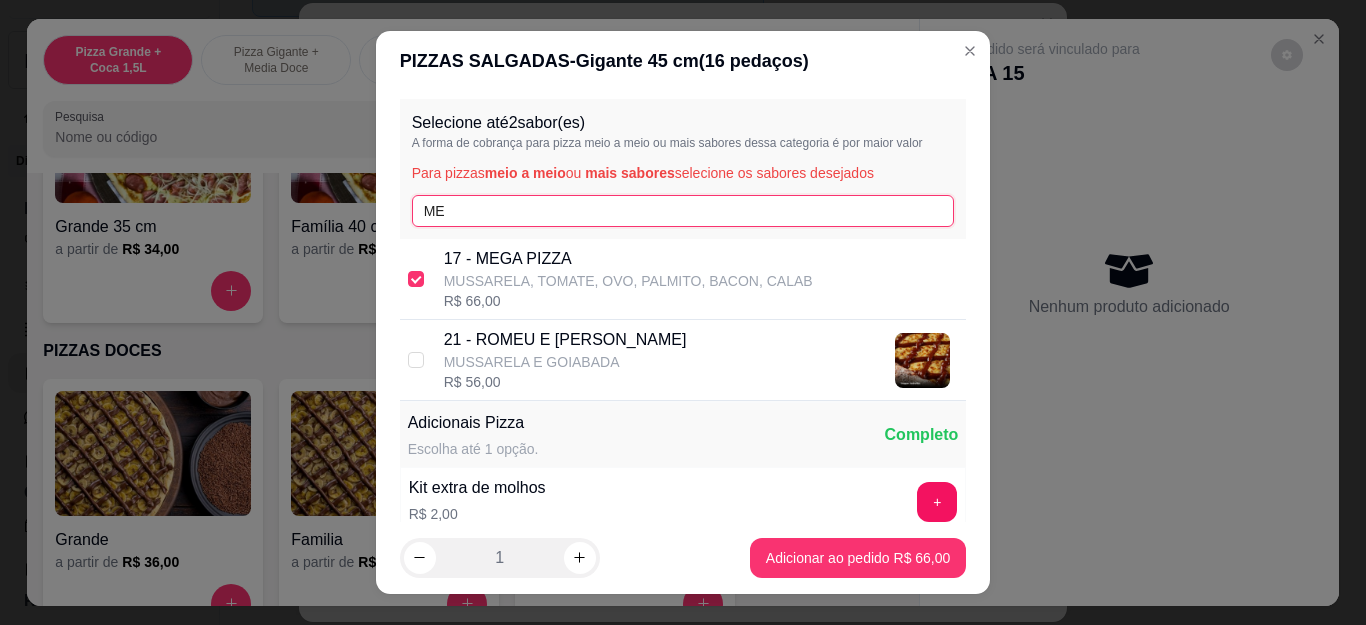 type on "M" 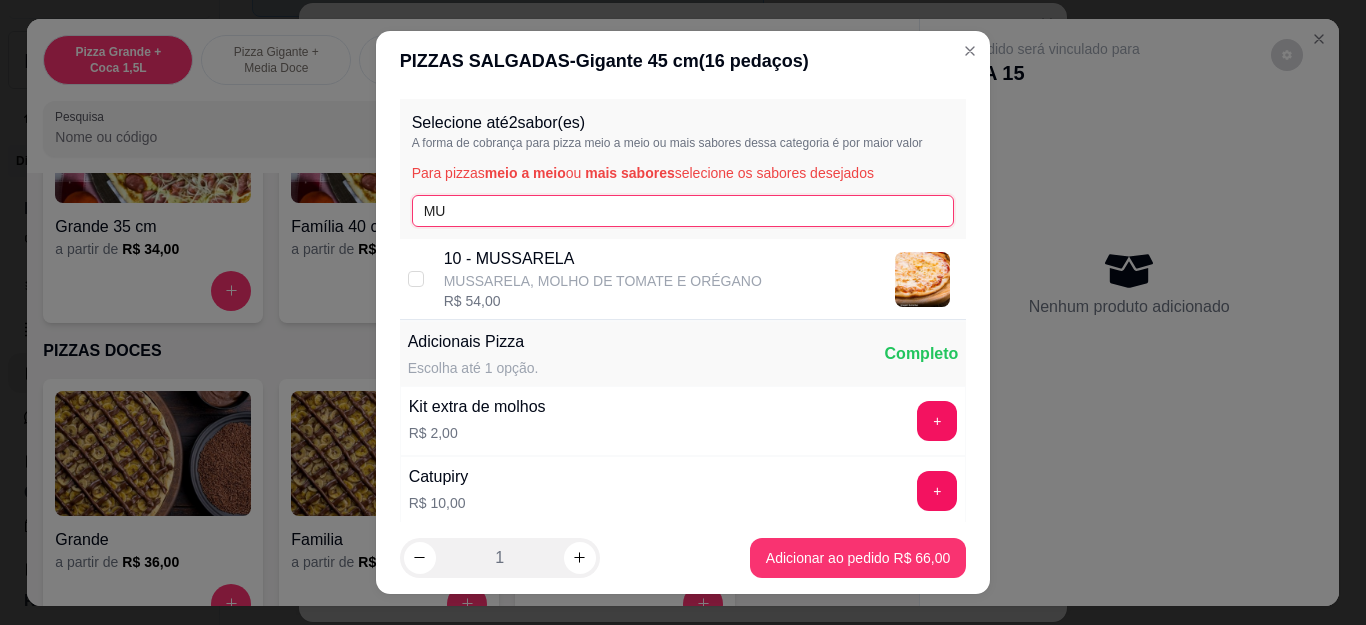 type on "MU" 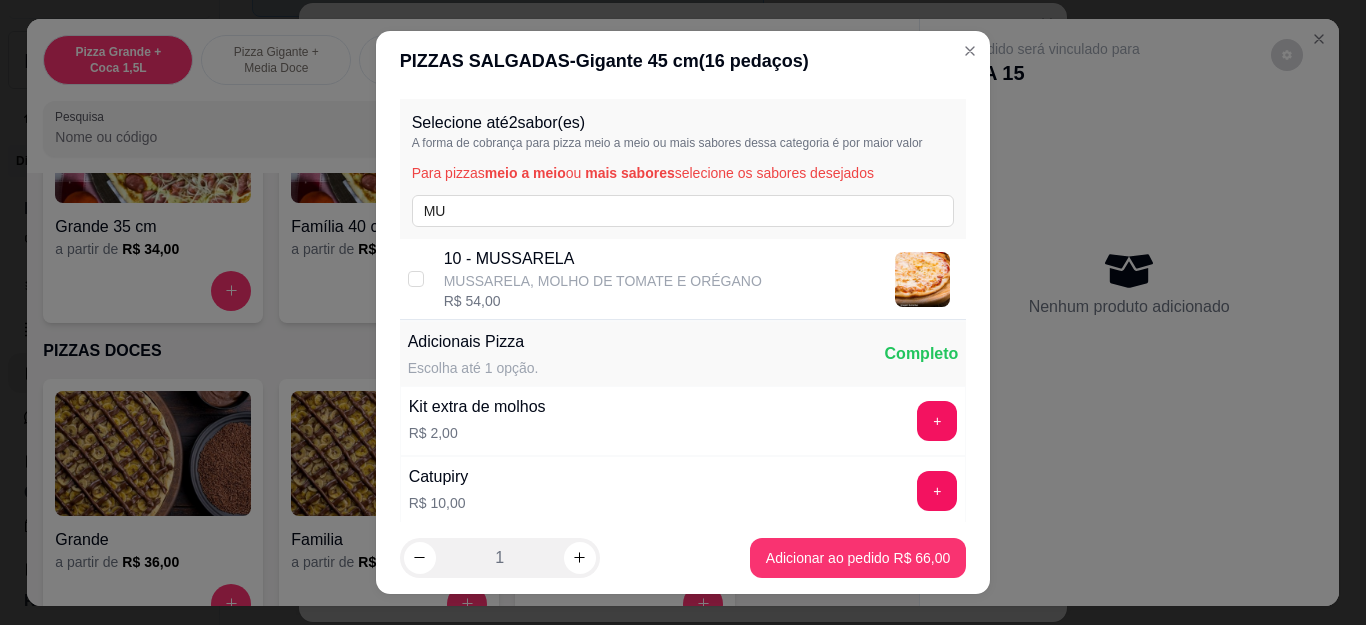click on "R$ 54,00" at bounding box center (603, 301) 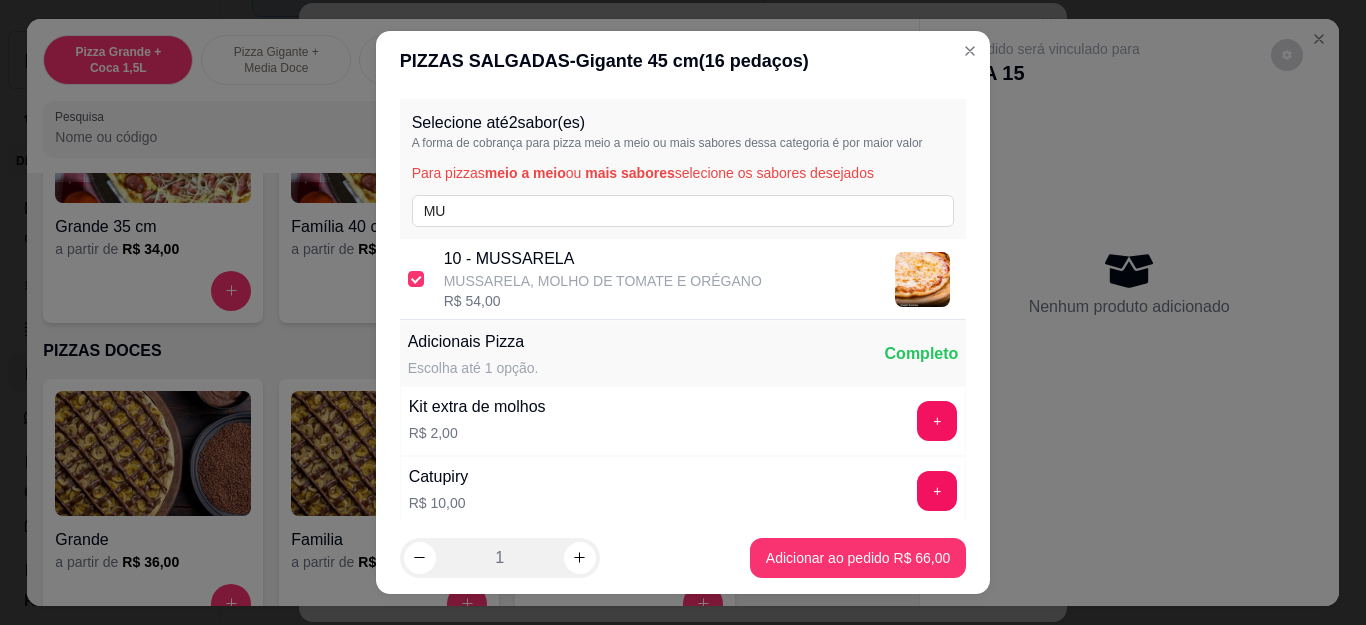 drag, startPoint x: 774, startPoint y: 526, endPoint x: 771, endPoint y: 547, distance: 21.213203 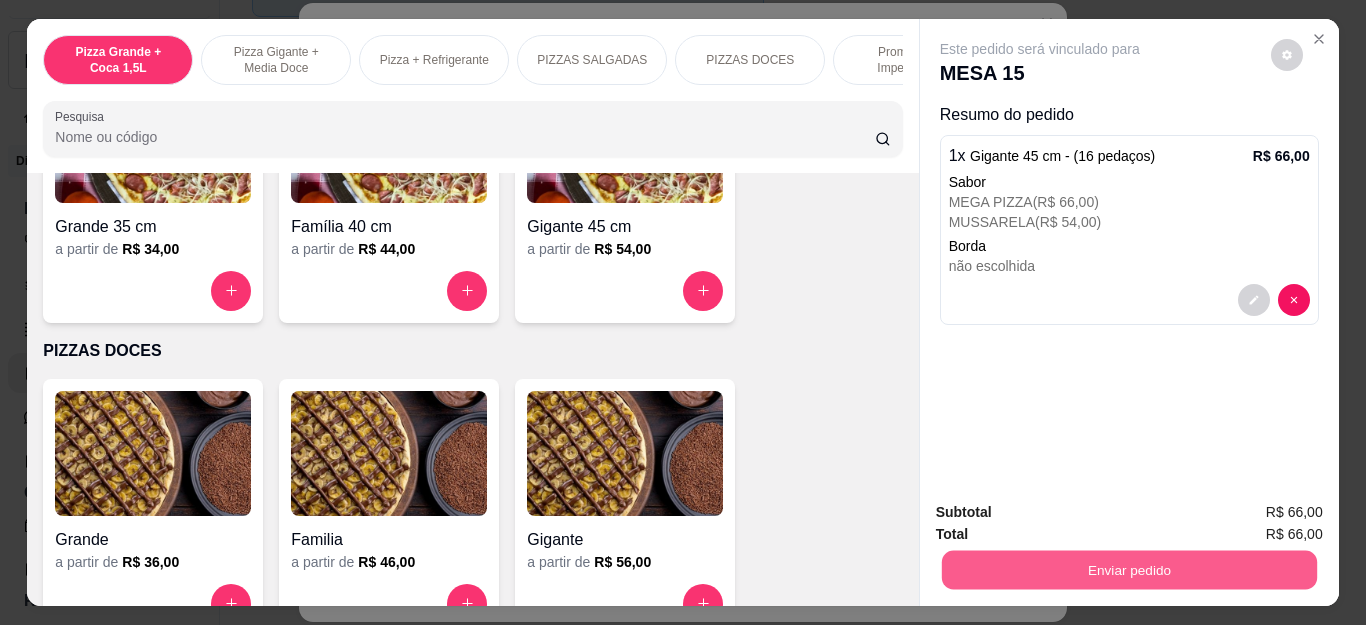 click on "Enviar pedido" at bounding box center (1128, 570) 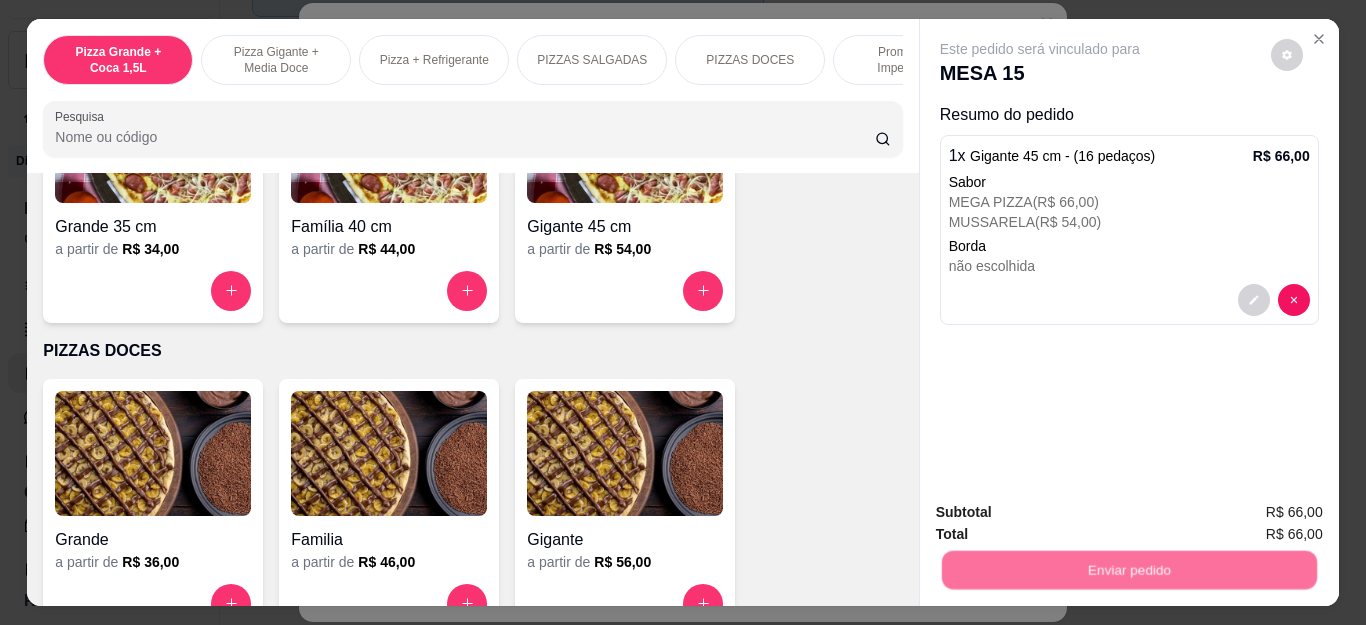 click on "Sim, quero registrar" at bounding box center [1251, 513] 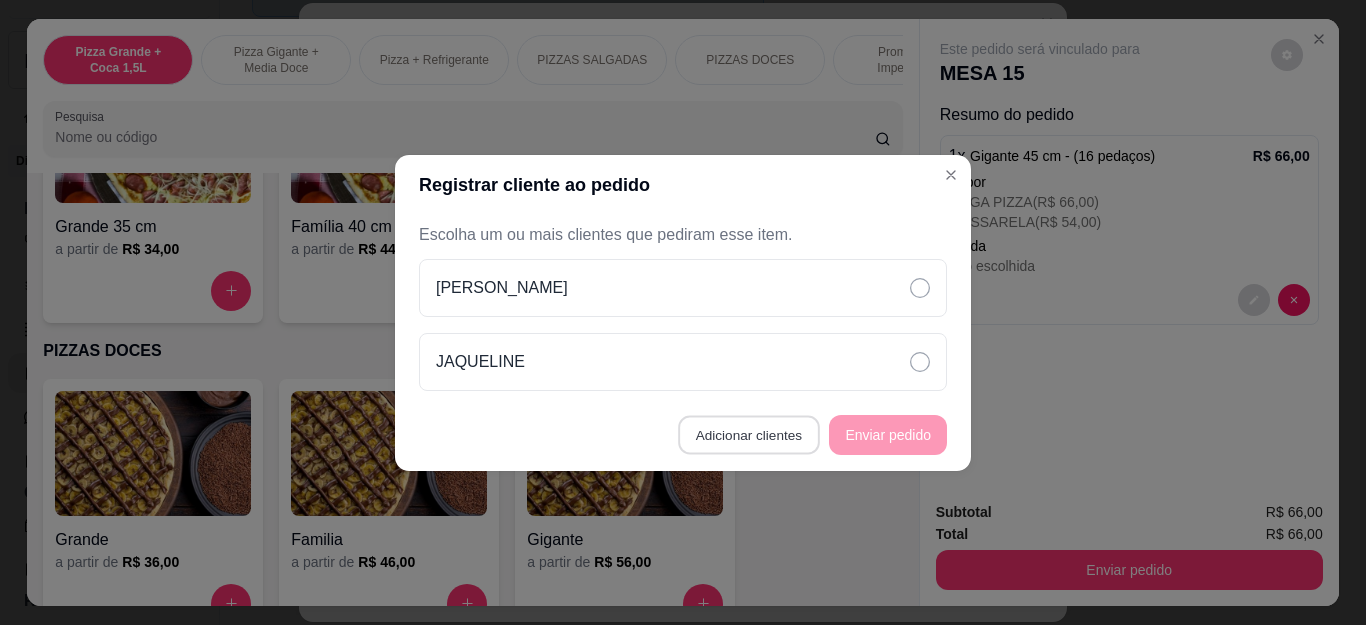 click on "Adicionar clientes" at bounding box center [748, 434] 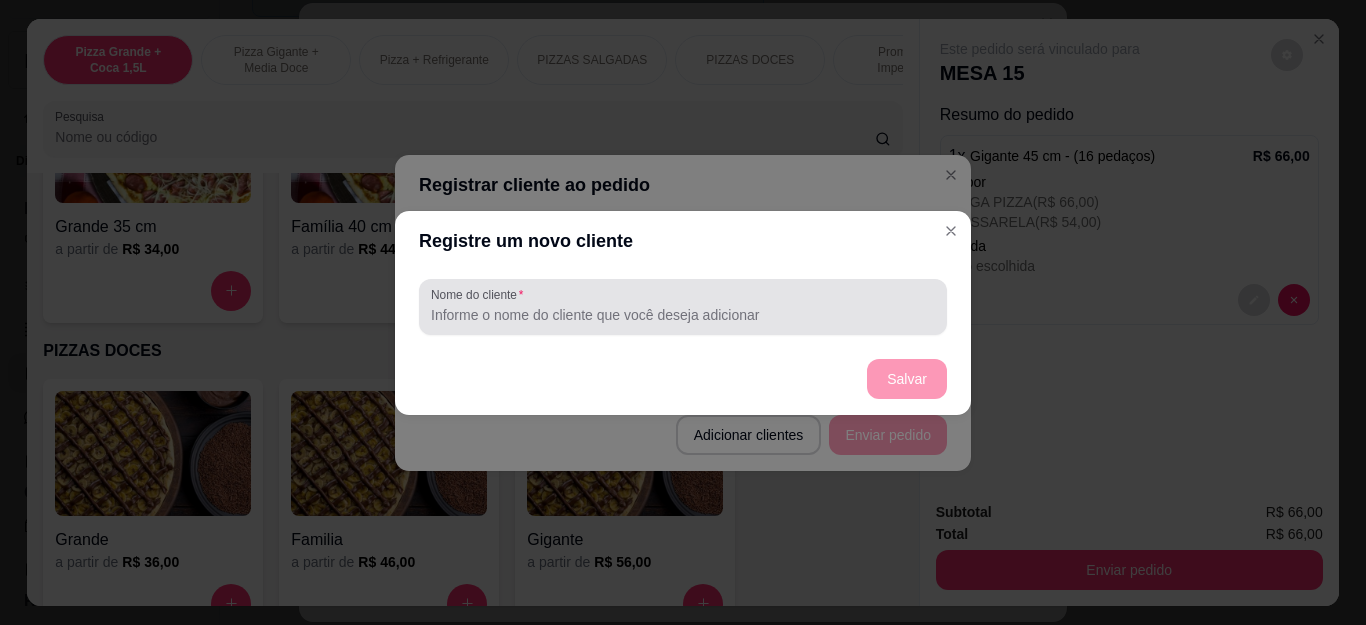 click on "Nome do cliente" at bounding box center (683, 315) 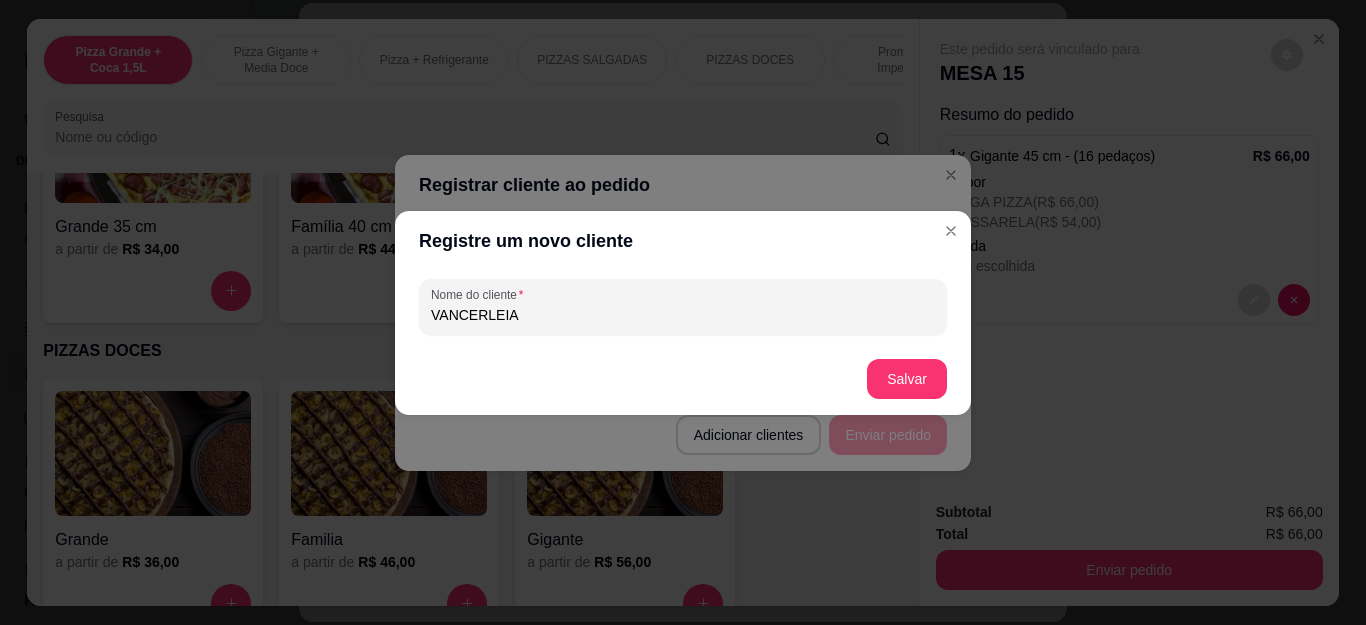 click on "VANCERLEIA" at bounding box center (683, 315) 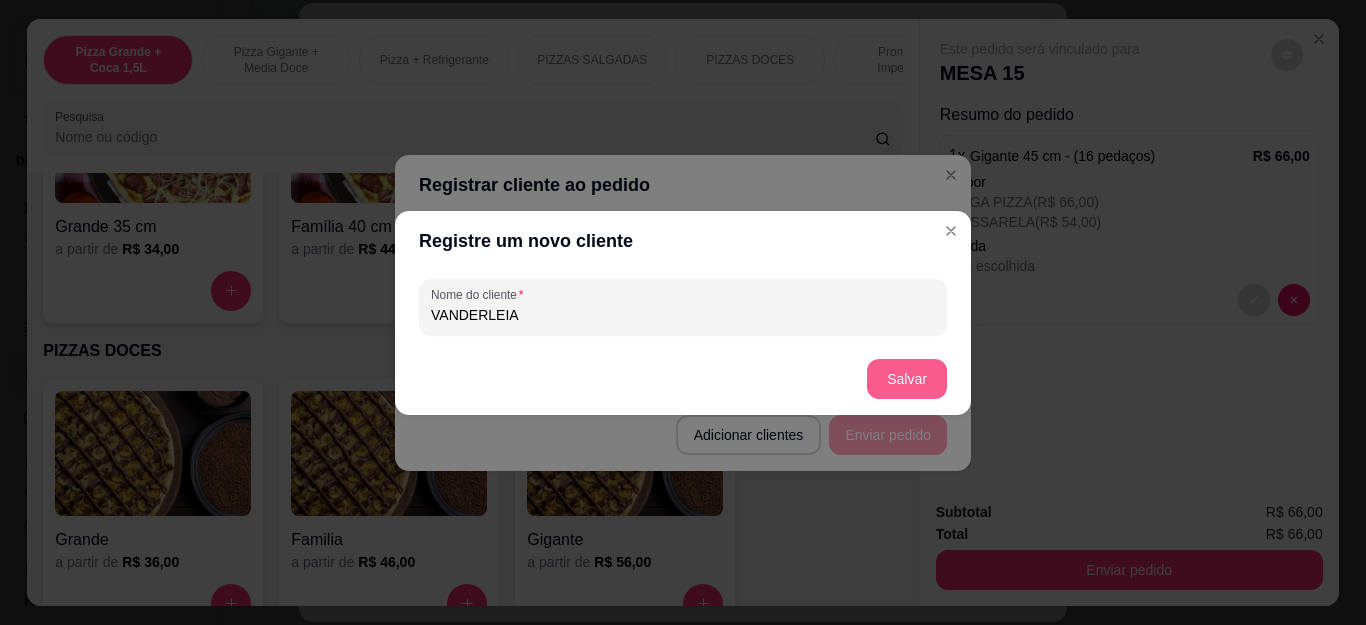 type on "VANDERLEIA" 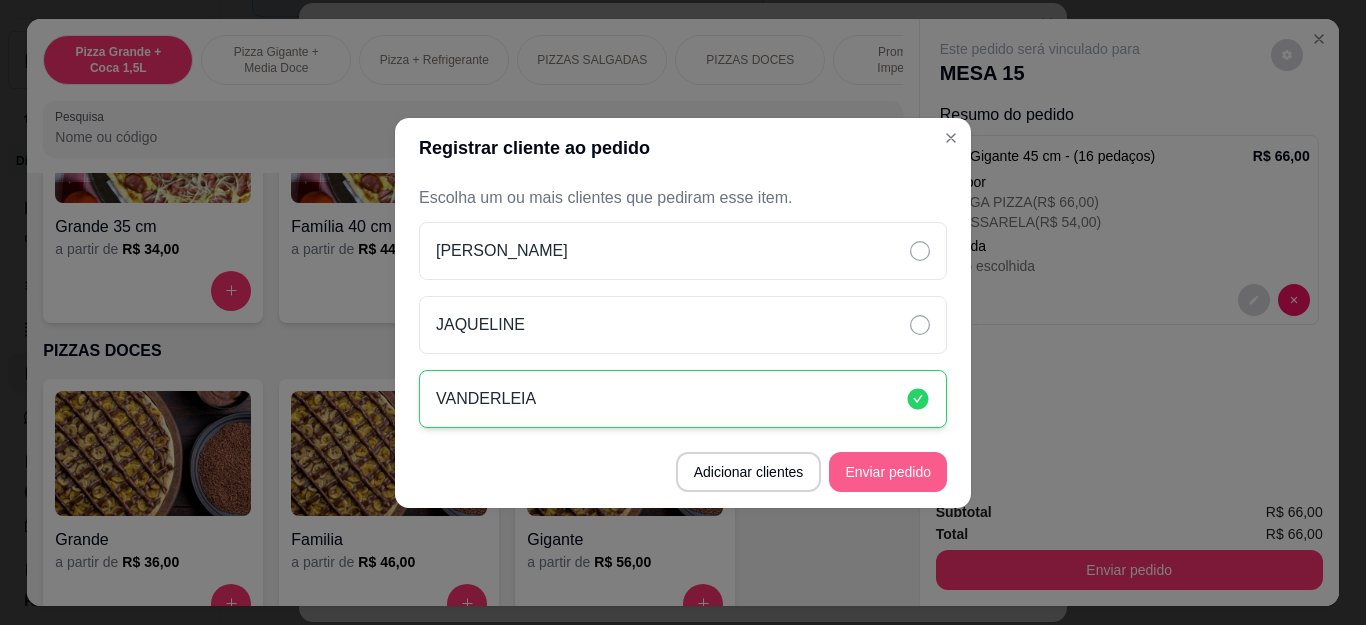 click on "Enviar pedido" at bounding box center [888, 472] 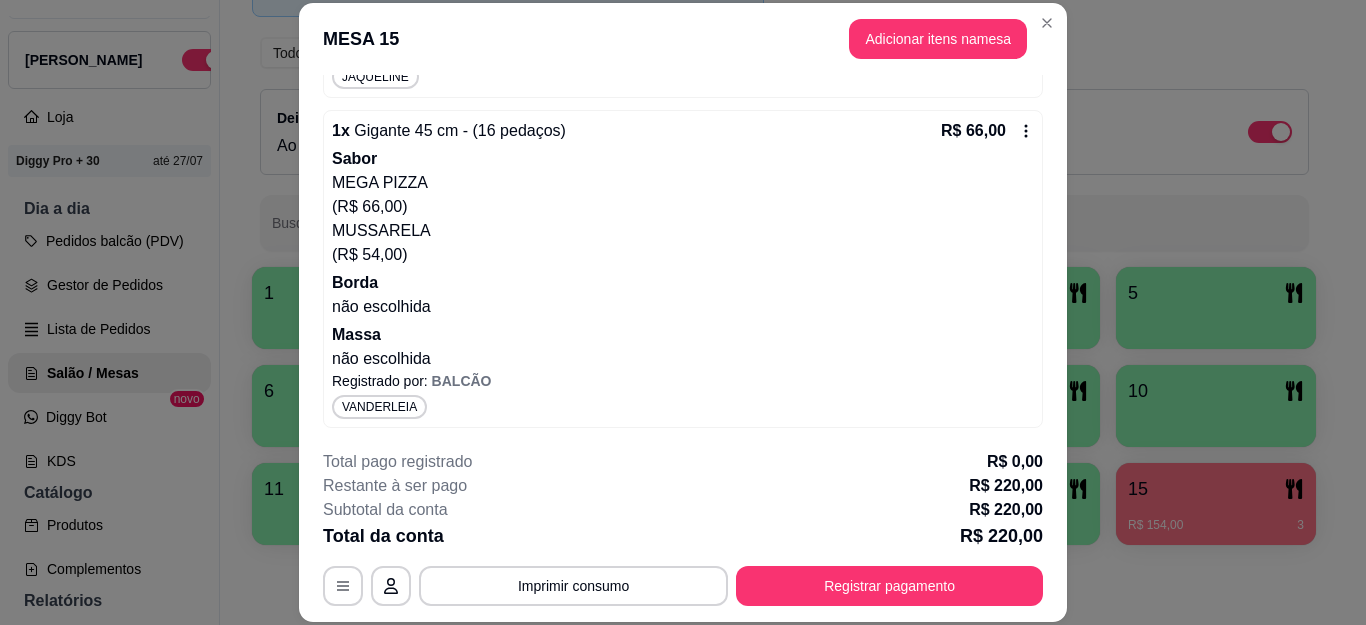 scroll, scrollTop: 1102, scrollLeft: 0, axis: vertical 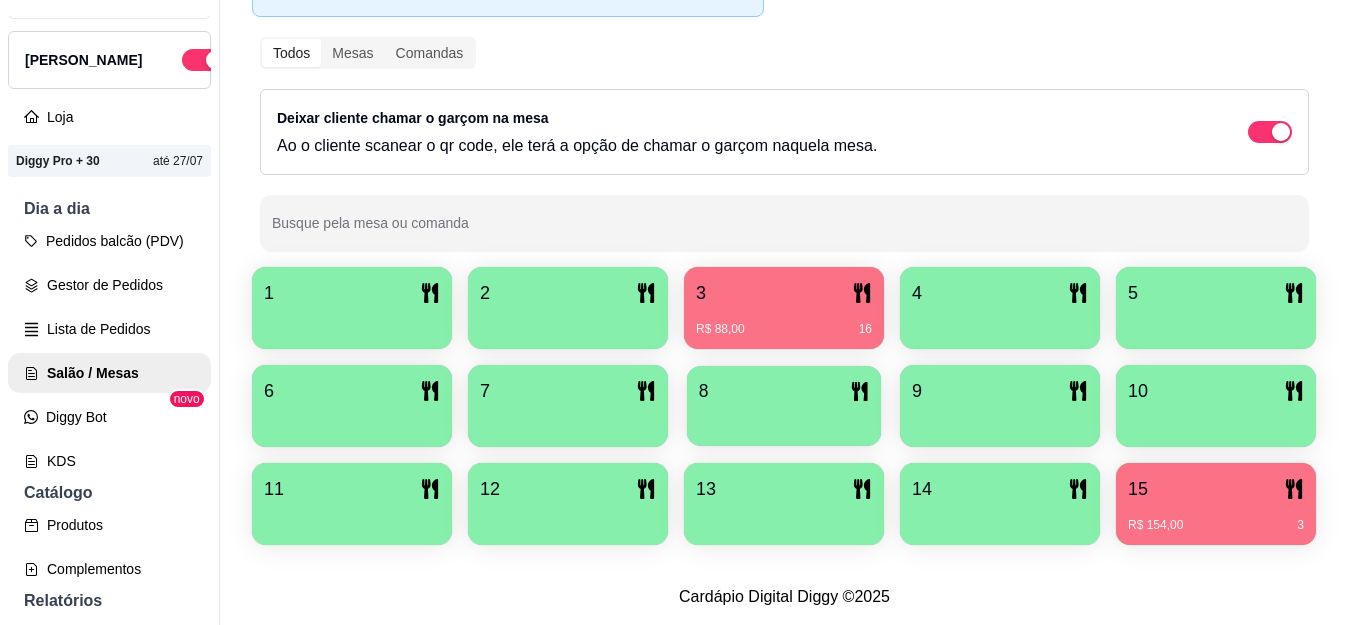 click on "8" at bounding box center [784, 391] 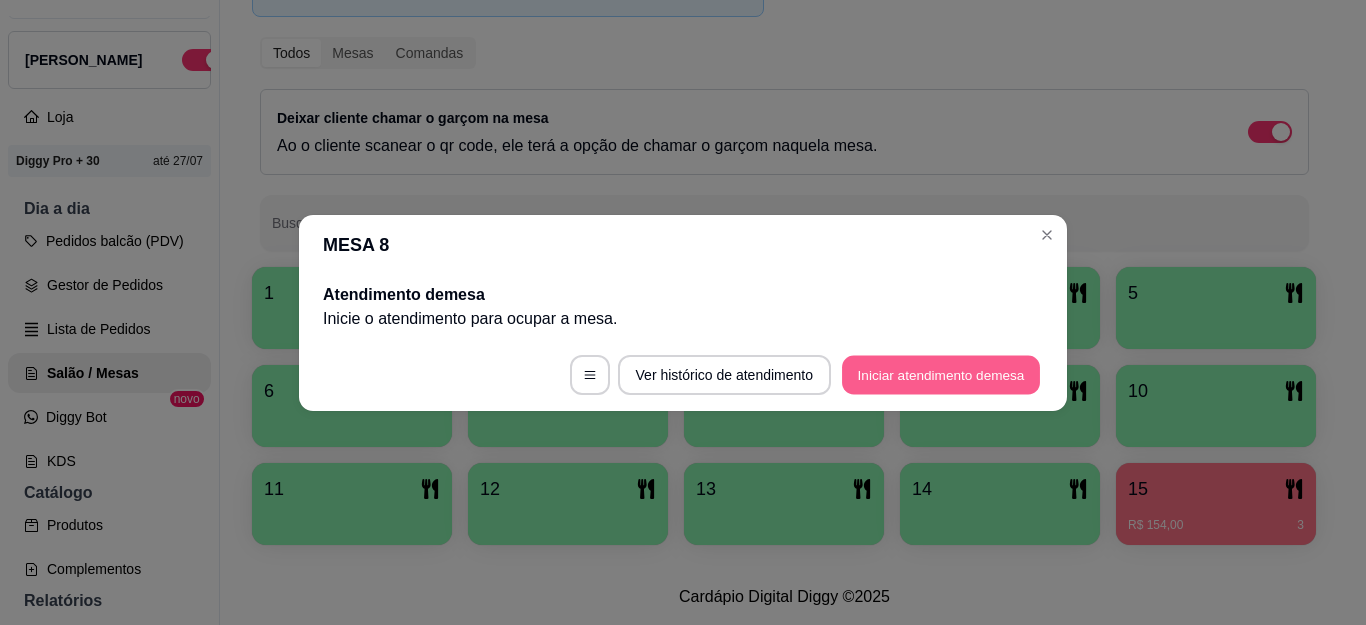 click on "Iniciar atendimento de  mesa" at bounding box center (941, 374) 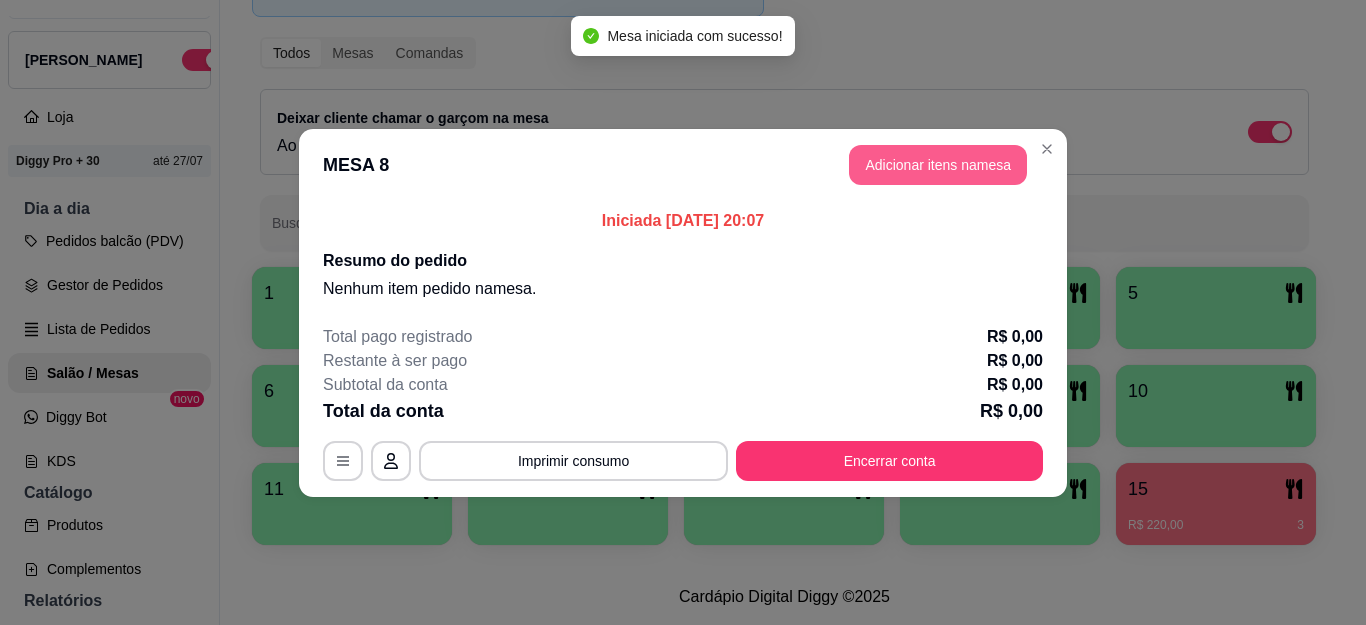 click on "Adicionar itens na  mesa" at bounding box center [938, 165] 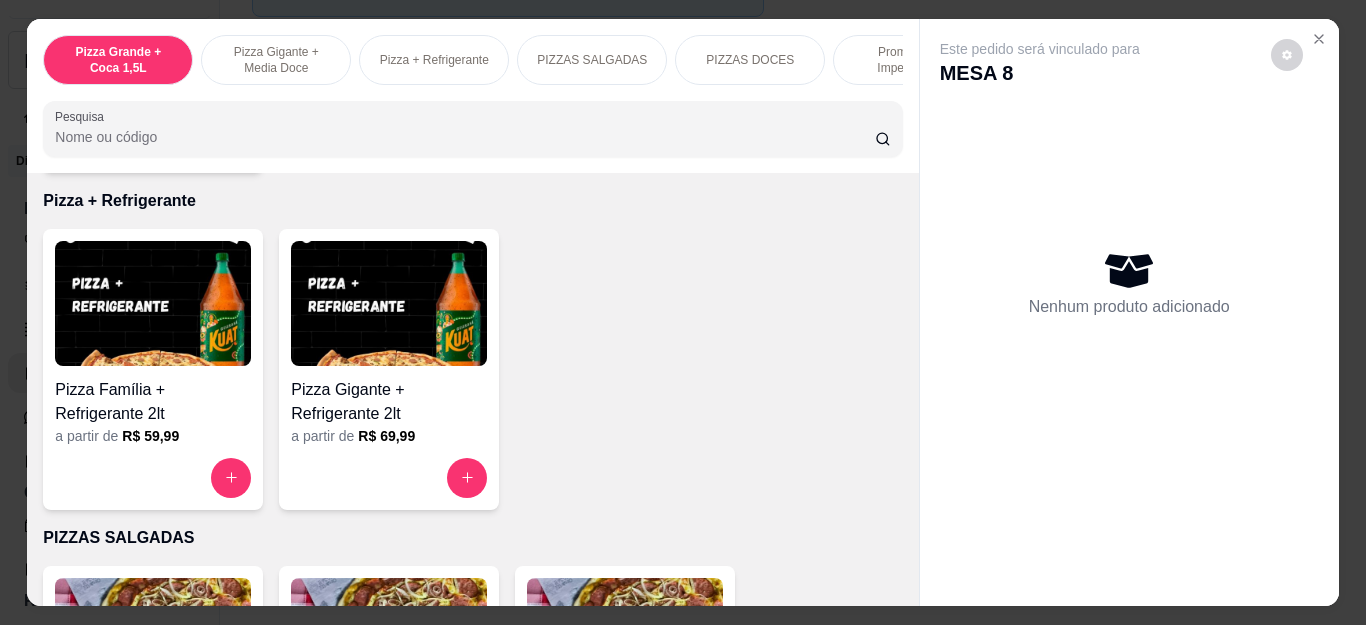 scroll, scrollTop: 1100, scrollLeft: 0, axis: vertical 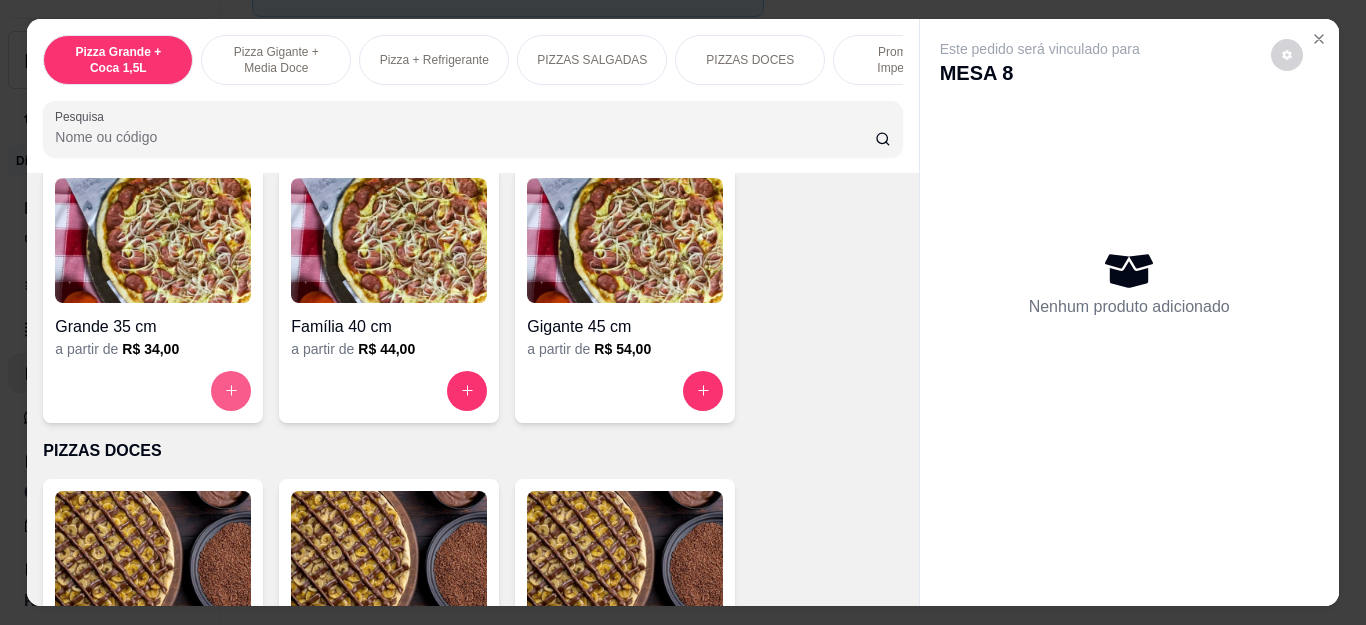 click 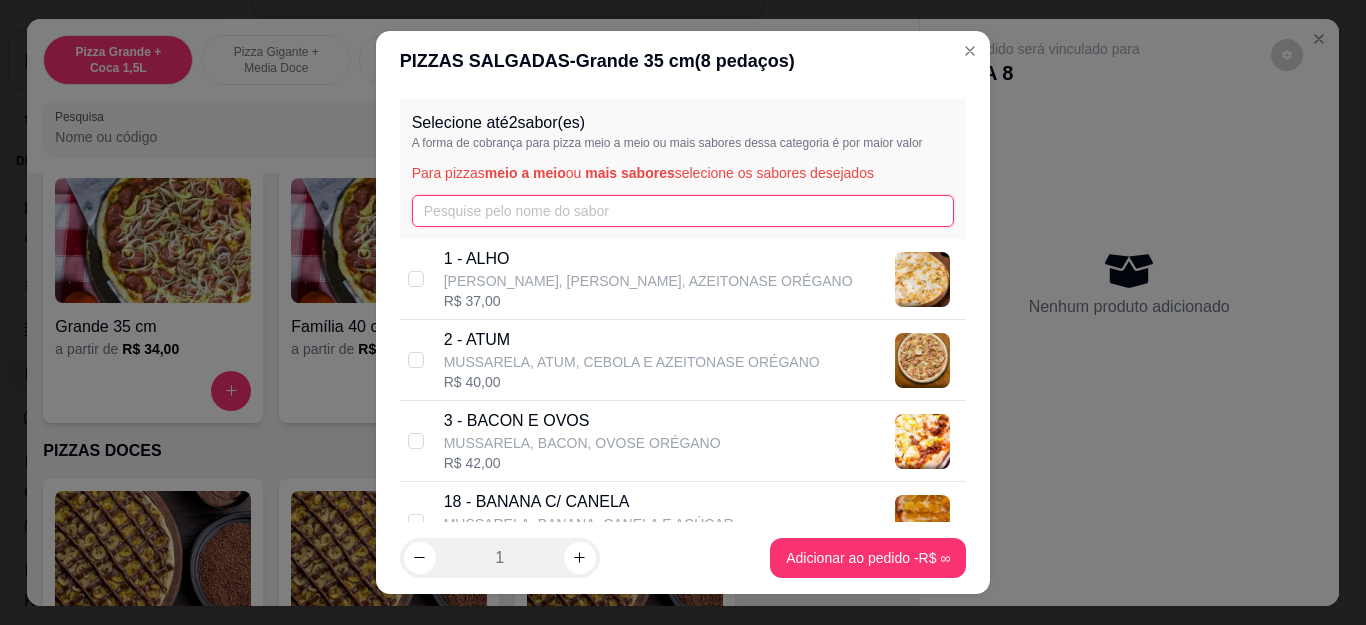 click at bounding box center (683, 211) 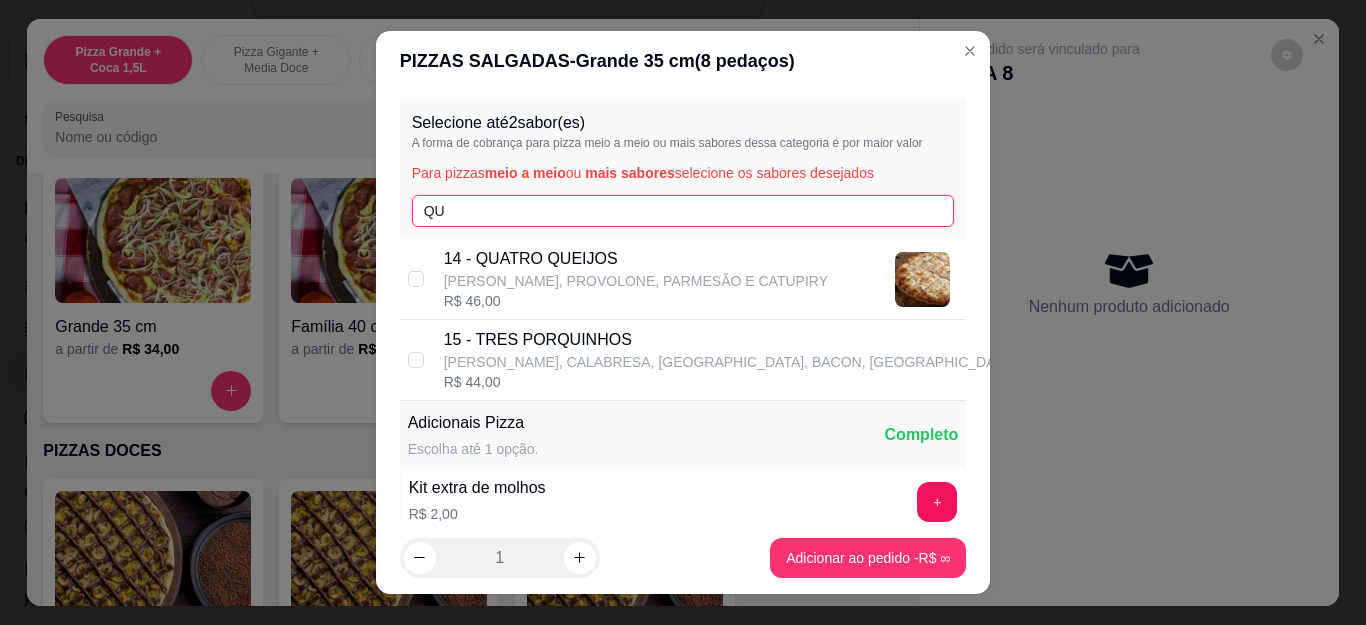 type on "QU" 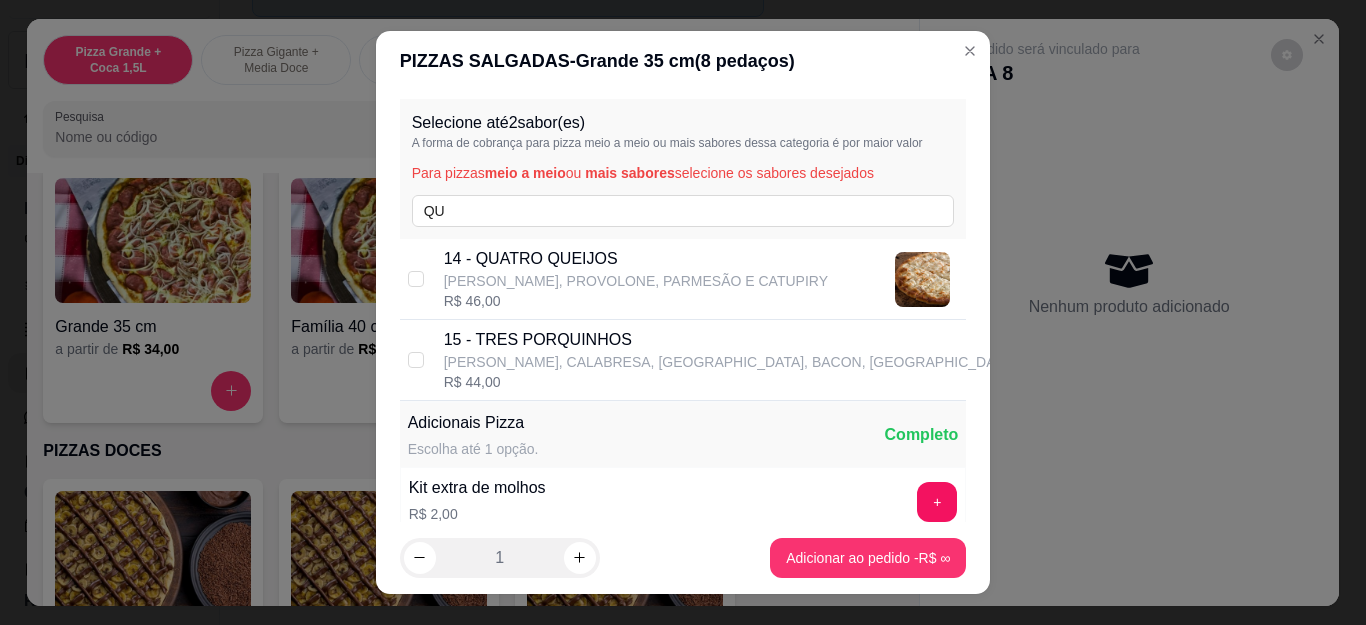 click on "14 - QUATRO QUEIJOS" at bounding box center (636, 259) 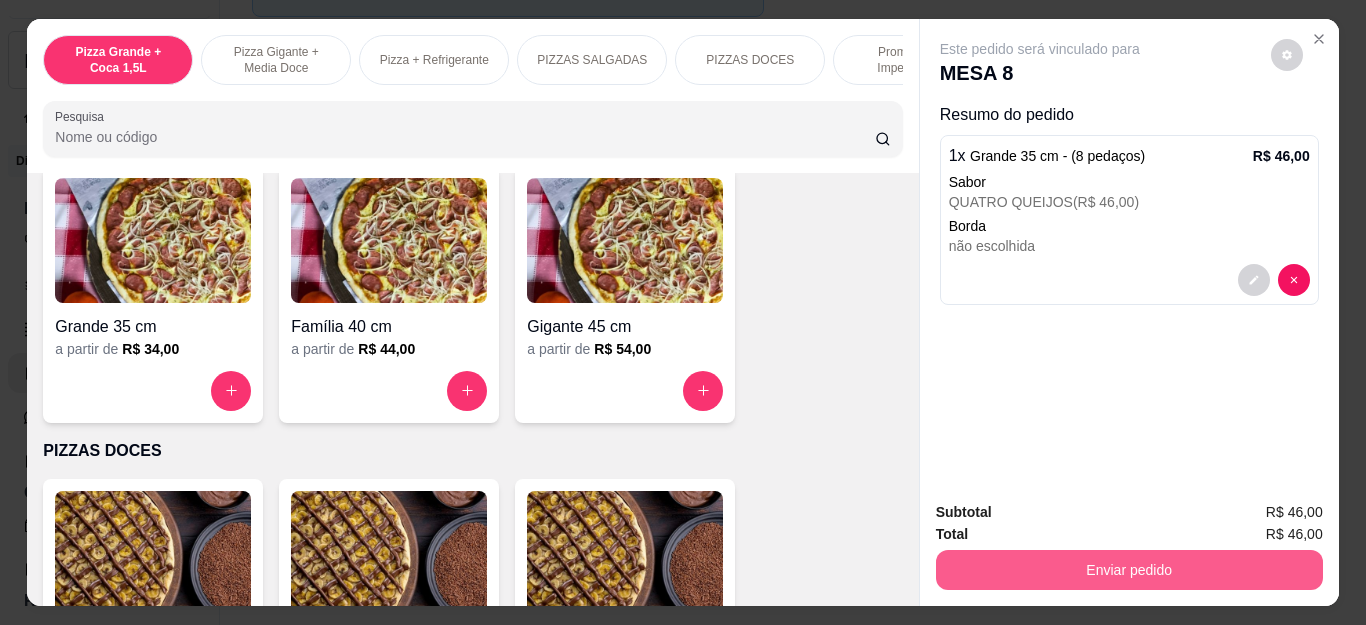 click on "Enviar pedido" at bounding box center [1129, 570] 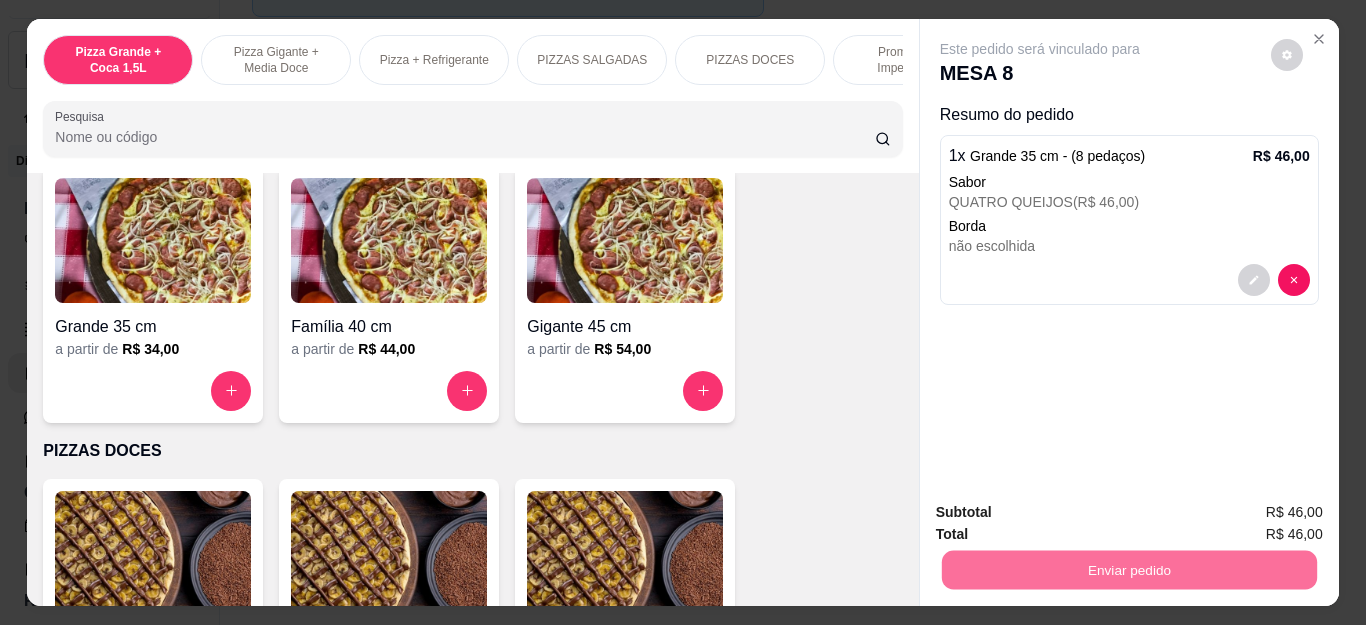 click on "Não registrar e enviar pedido" at bounding box center [1062, 512] 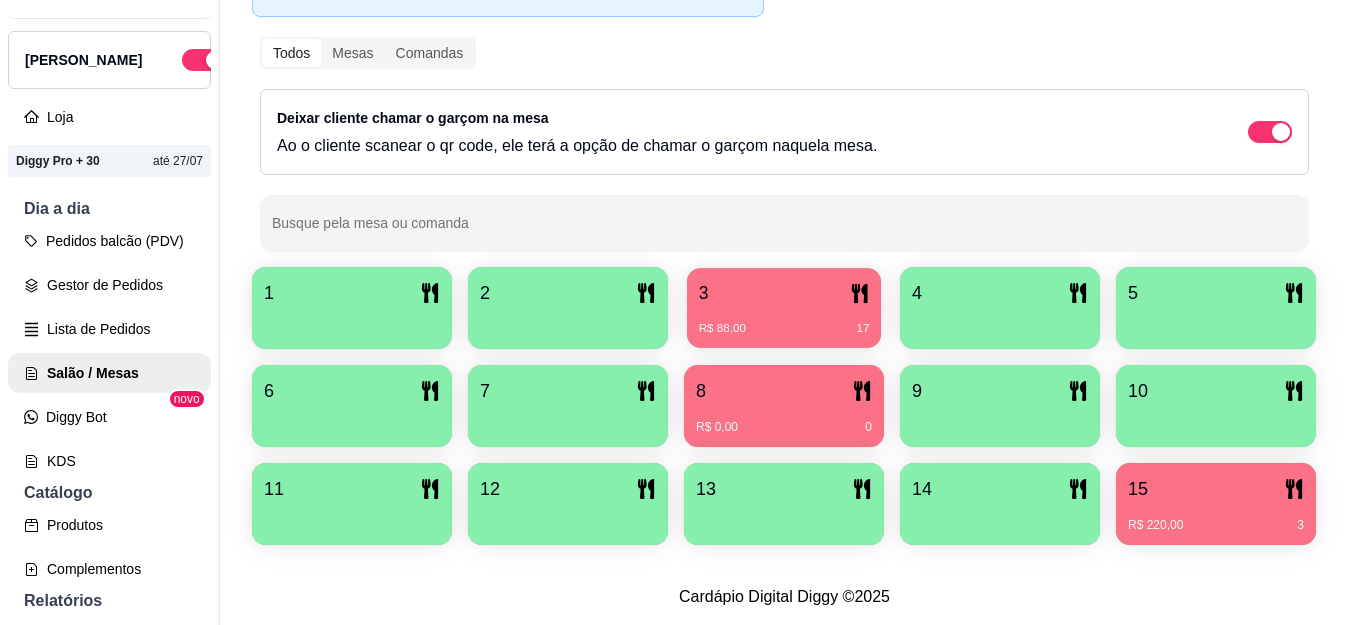 click on "3" at bounding box center [784, 293] 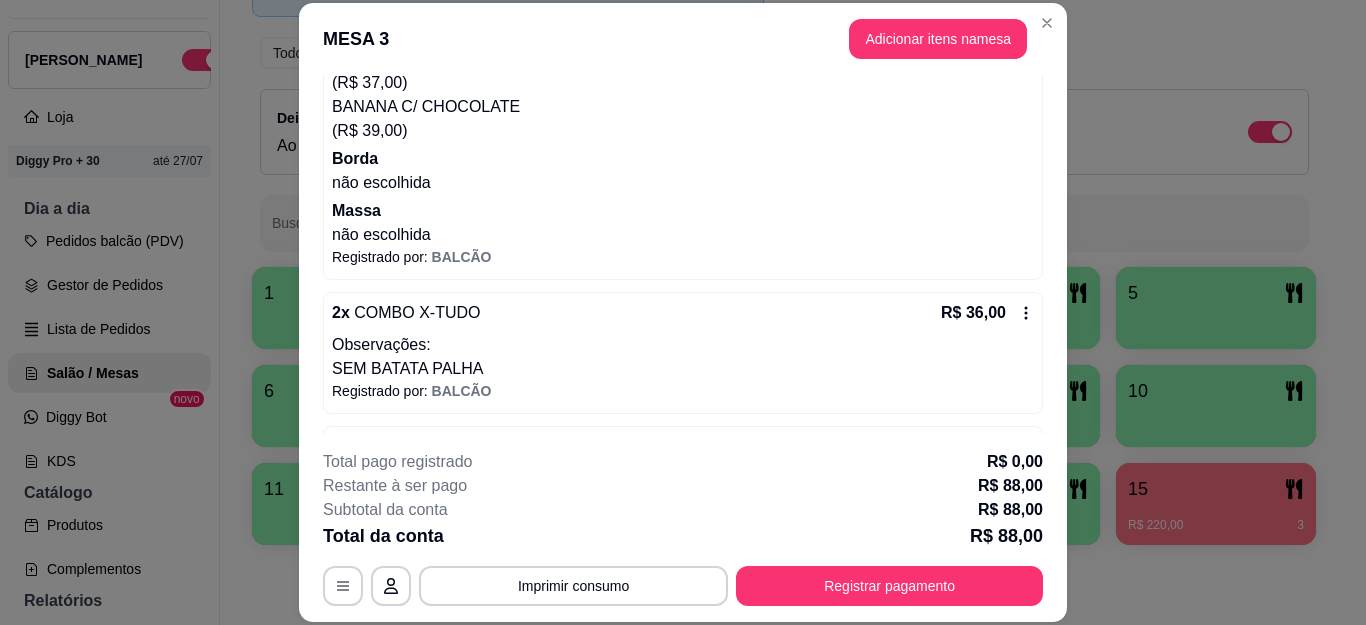 scroll, scrollTop: 300, scrollLeft: 0, axis: vertical 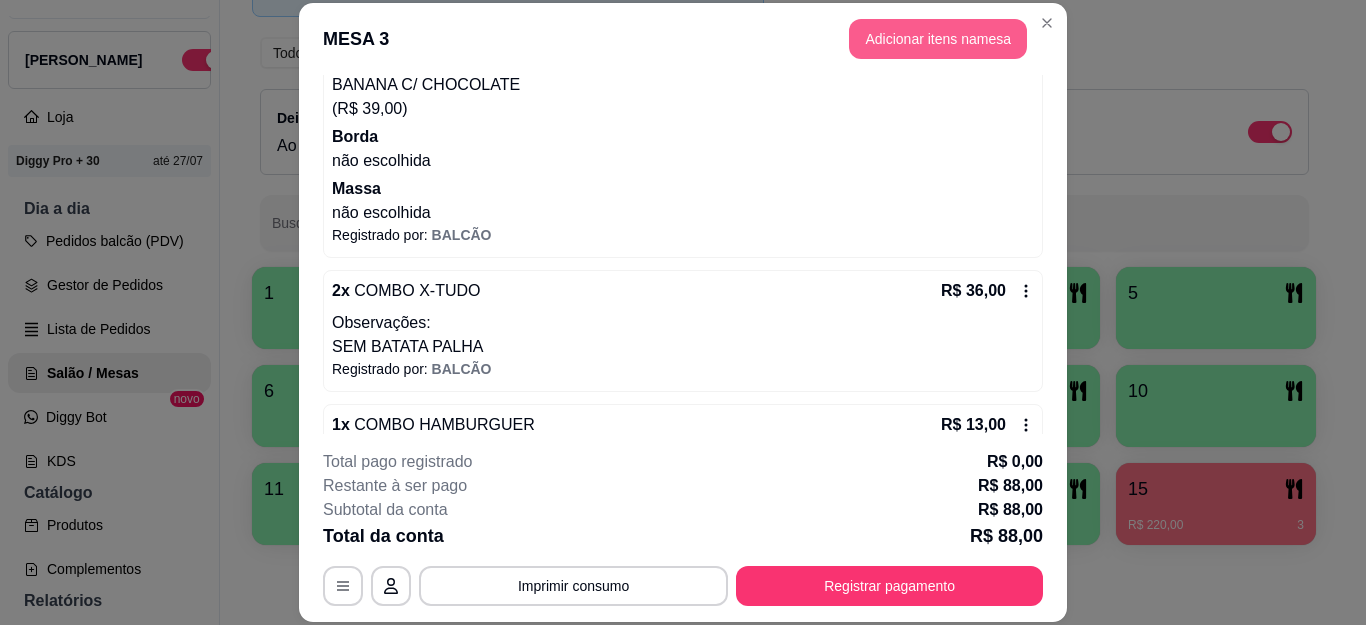 click on "Adicionar itens na  mesa" at bounding box center (938, 39) 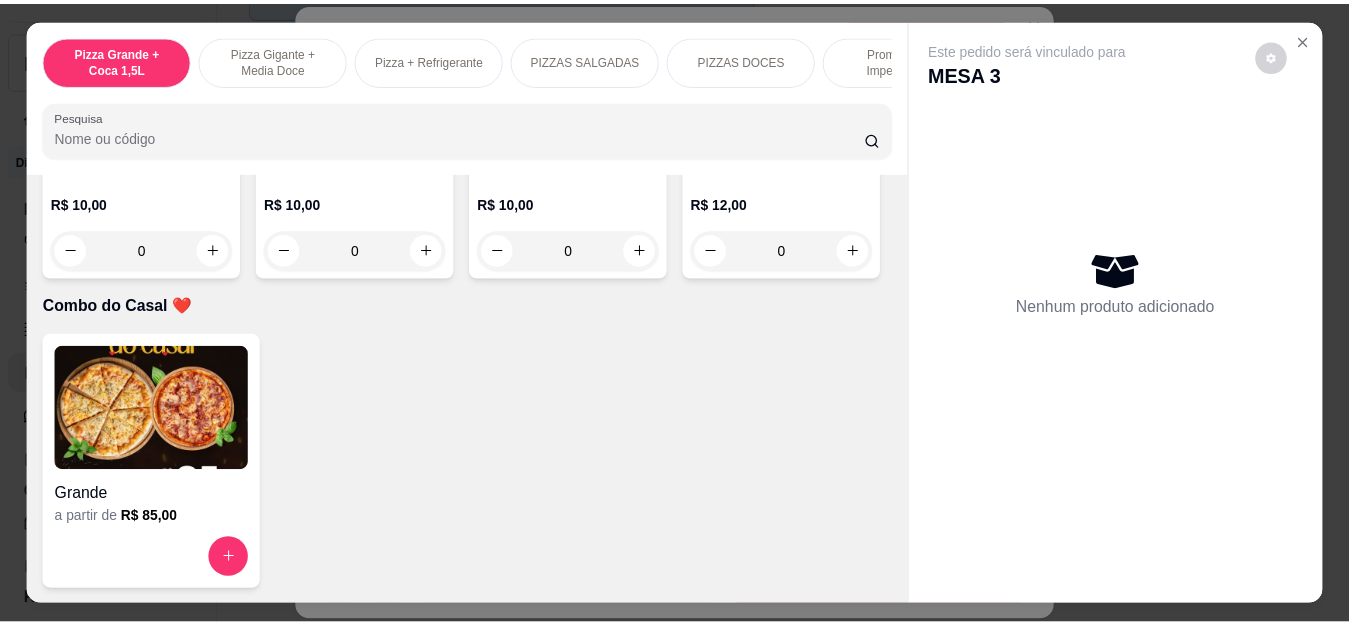 scroll, scrollTop: 4400, scrollLeft: 0, axis: vertical 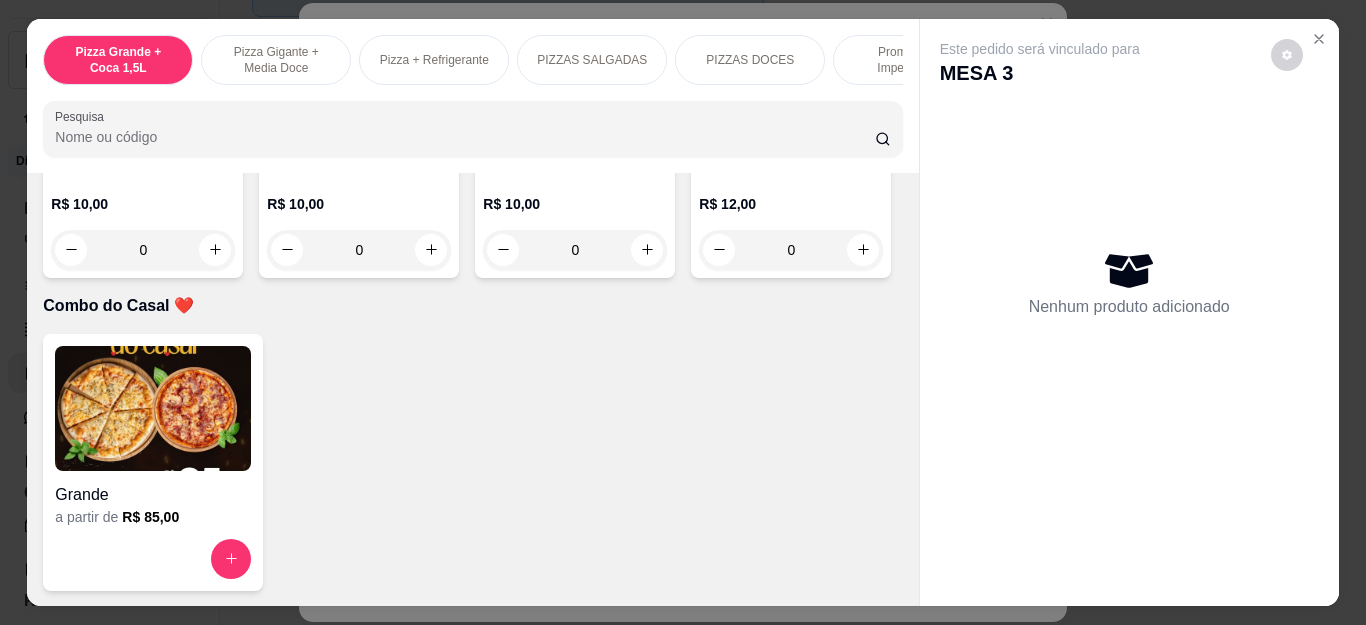 click at bounding box center (863, -320) 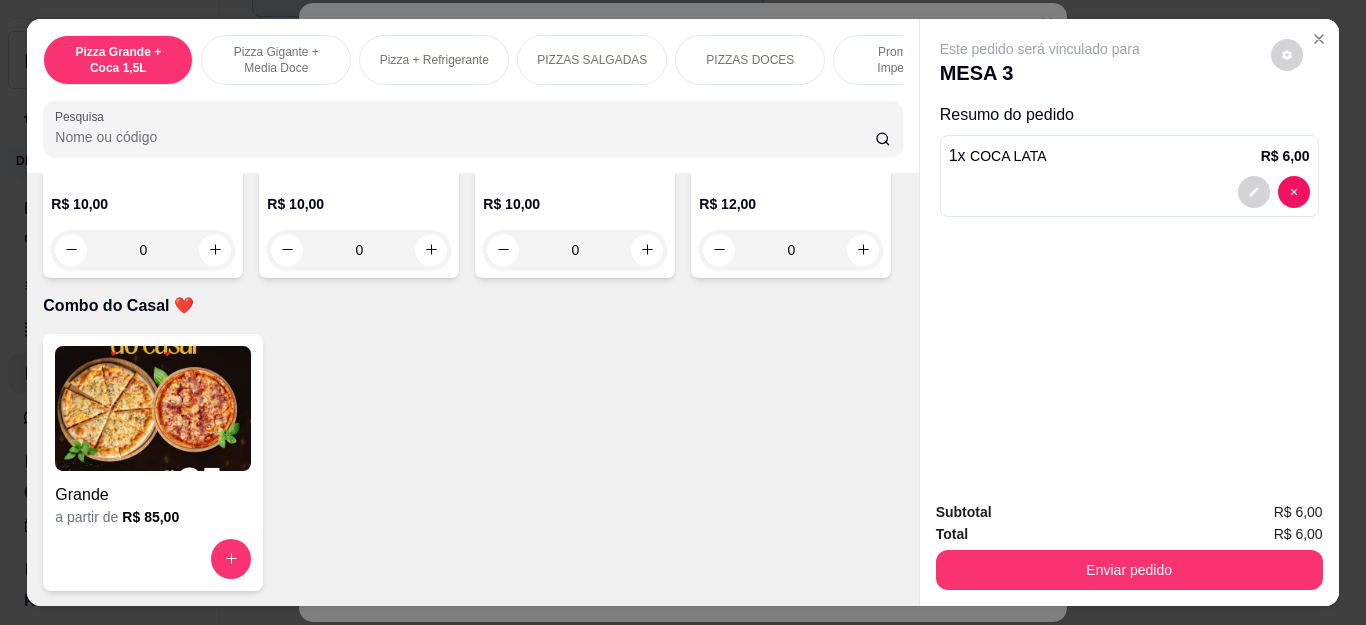 click at bounding box center (862, -321) 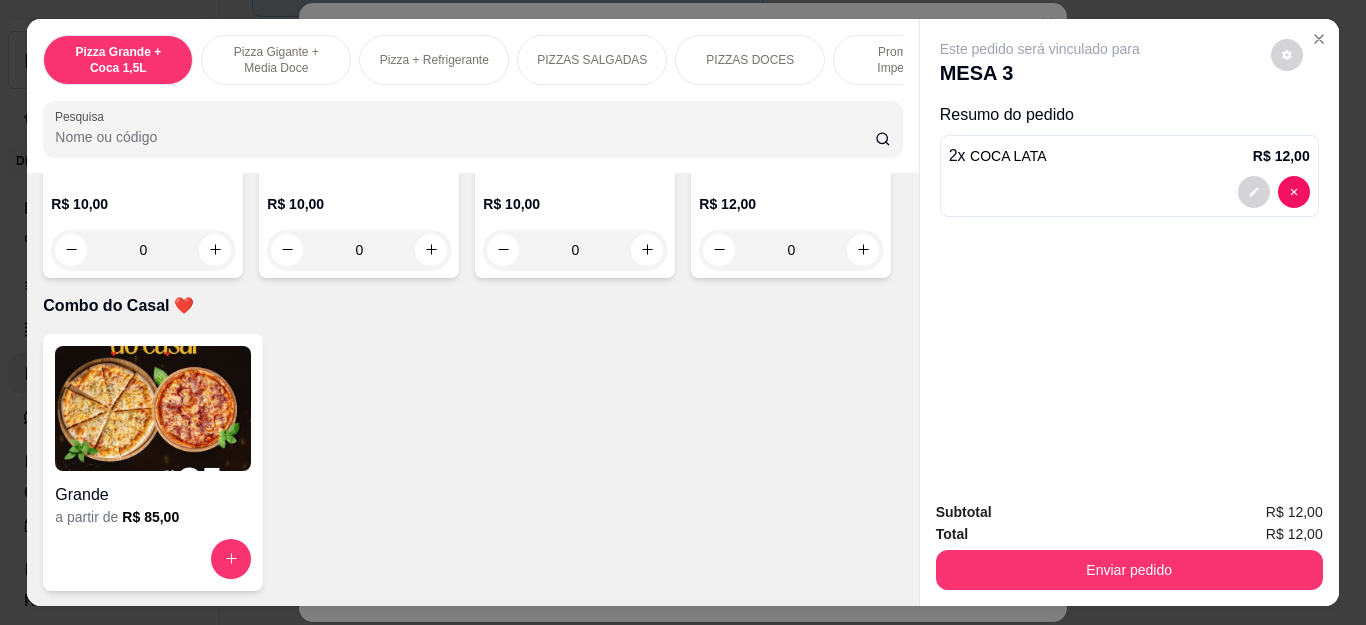 click 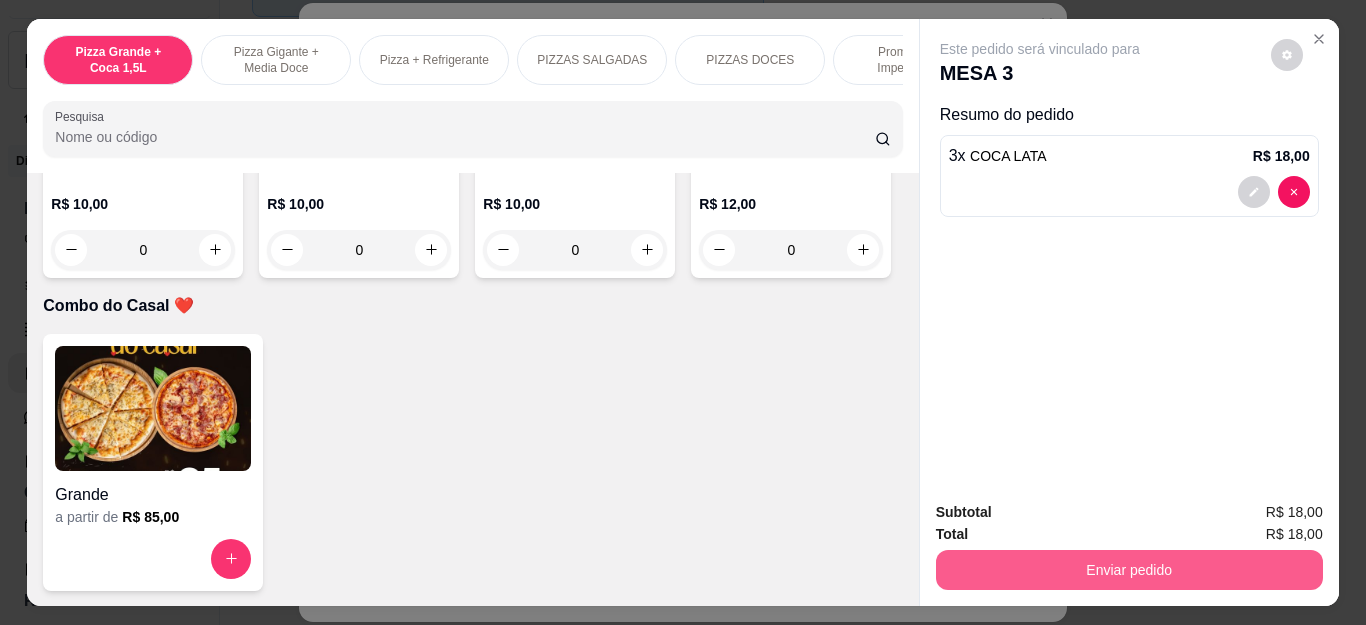 click on "Enviar pedido" at bounding box center (1129, 570) 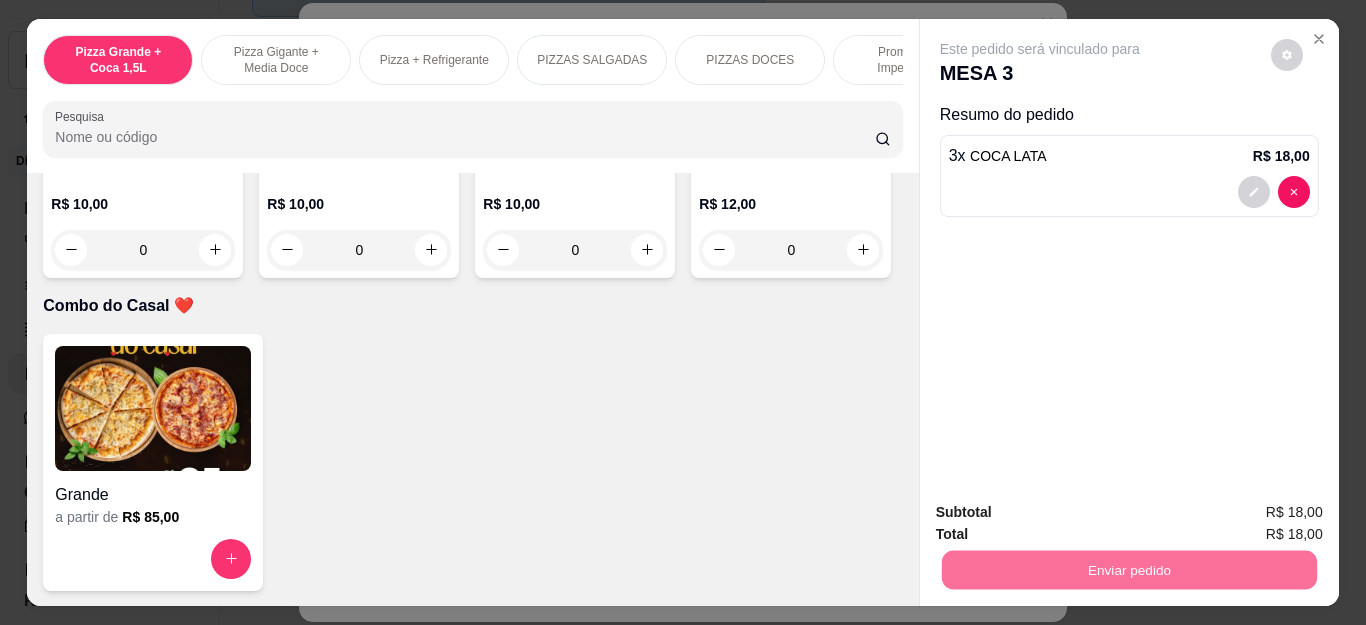 click on "Não registrar e enviar pedido" at bounding box center [1062, 513] 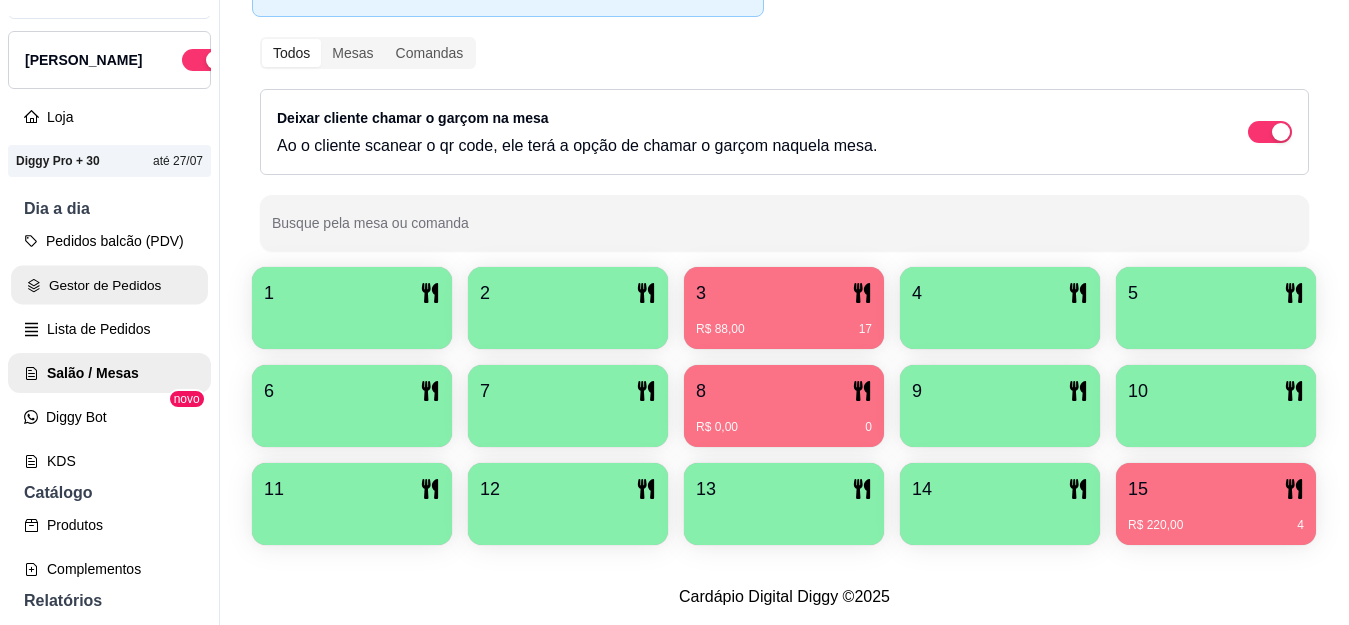 click on "Gestor de Pedidos" at bounding box center (109, 285) 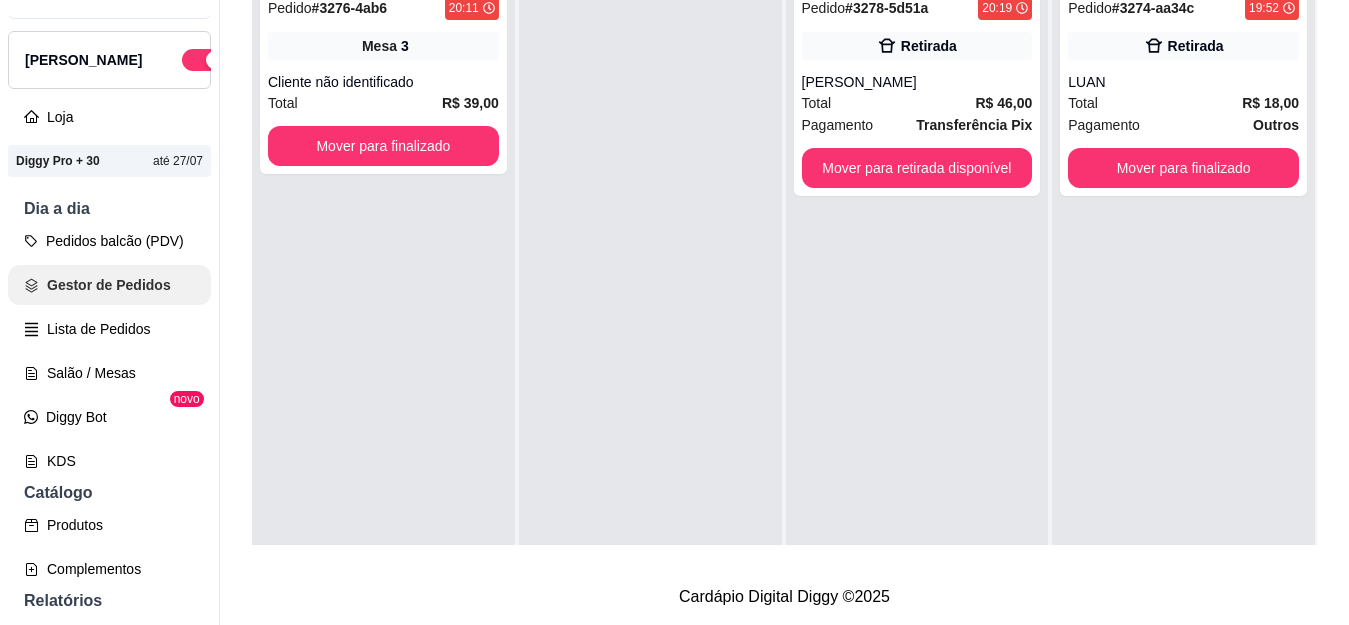 scroll, scrollTop: 0, scrollLeft: 0, axis: both 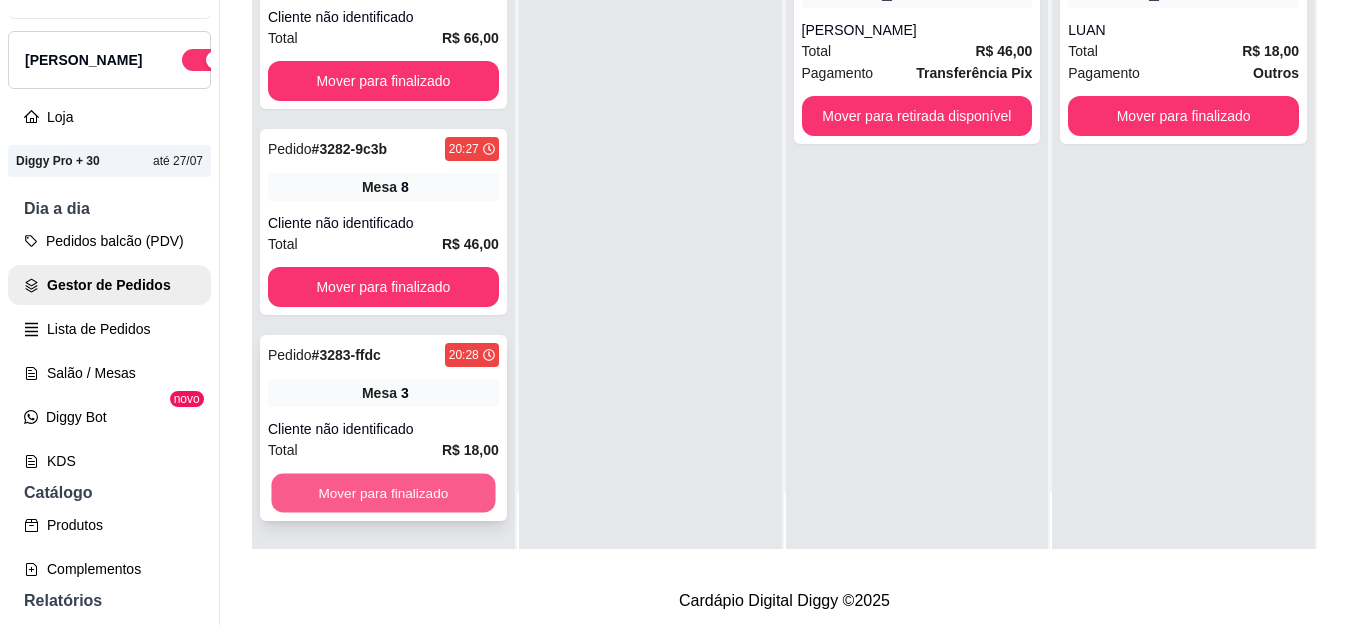 click on "Mover para finalizado" at bounding box center (383, 493) 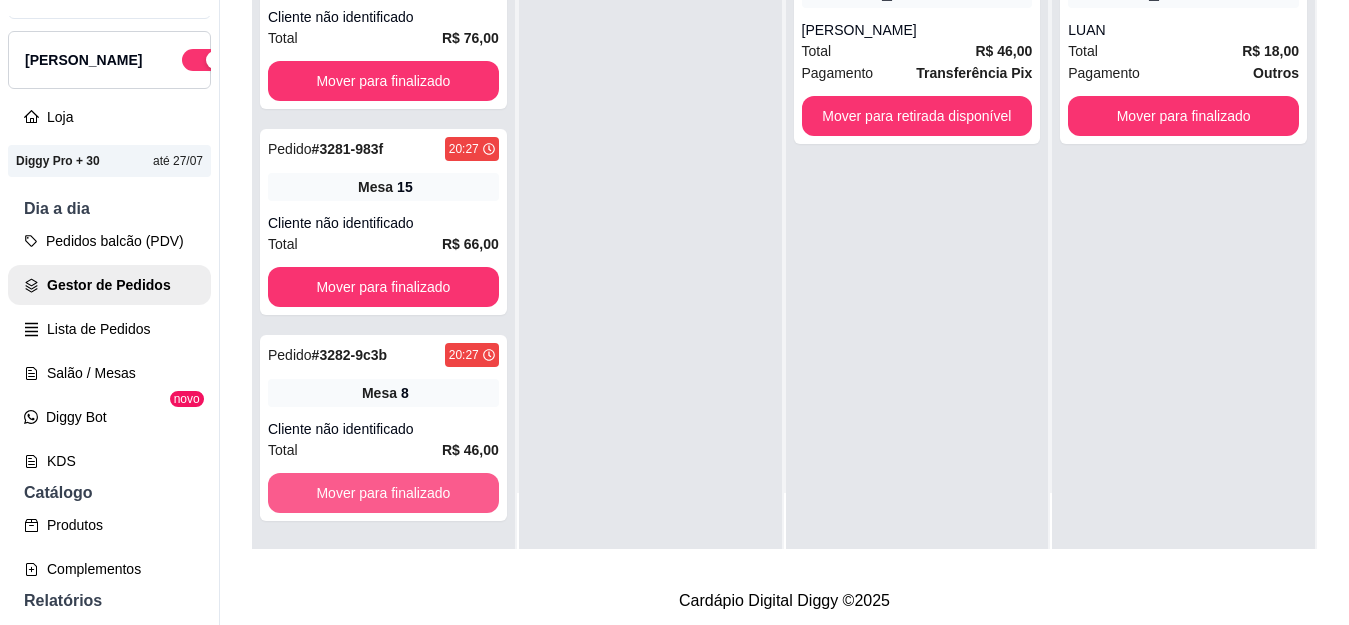 scroll, scrollTop: 425, scrollLeft: 0, axis: vertical 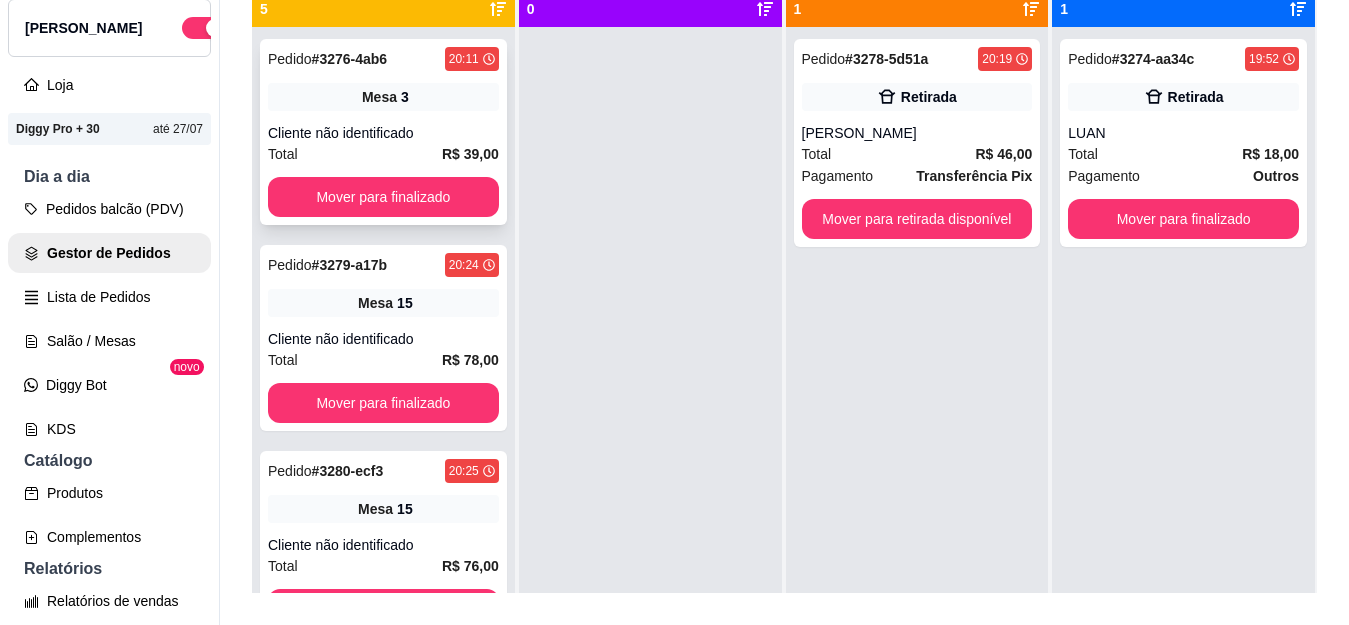 click on "Mesa 3" at bounding box center [383, 97] 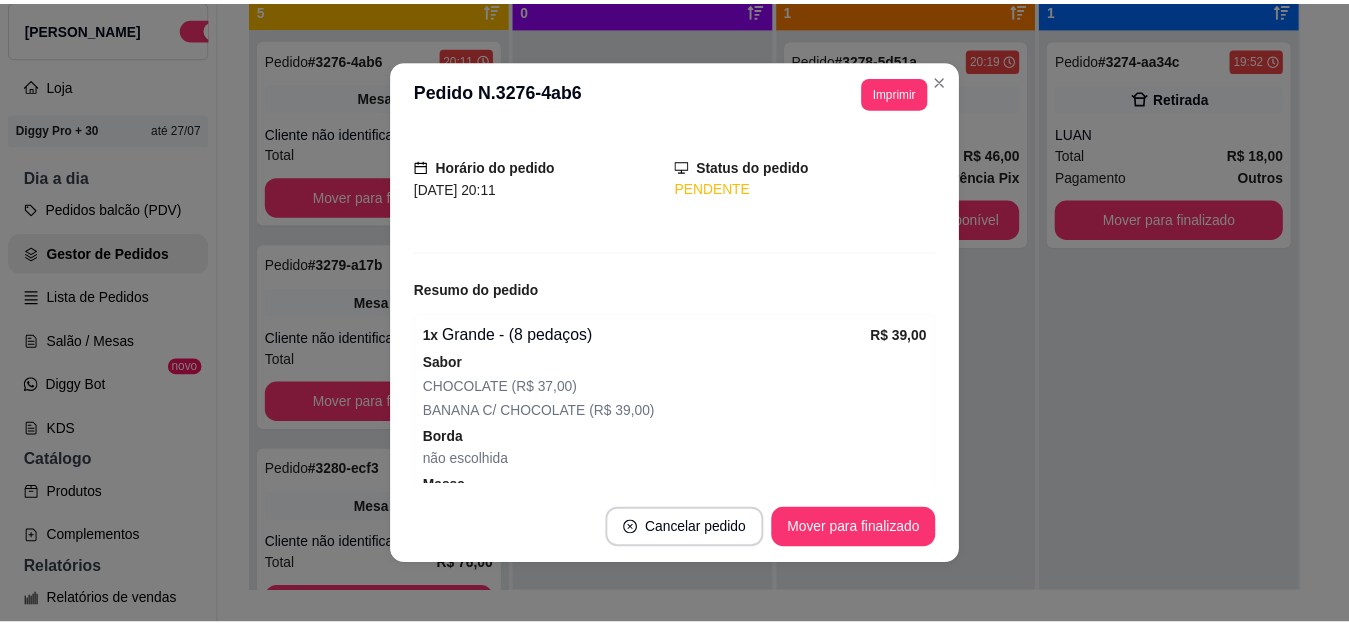 scroll, scrollTop: 200, scrollLeft: 0, axis: vertical 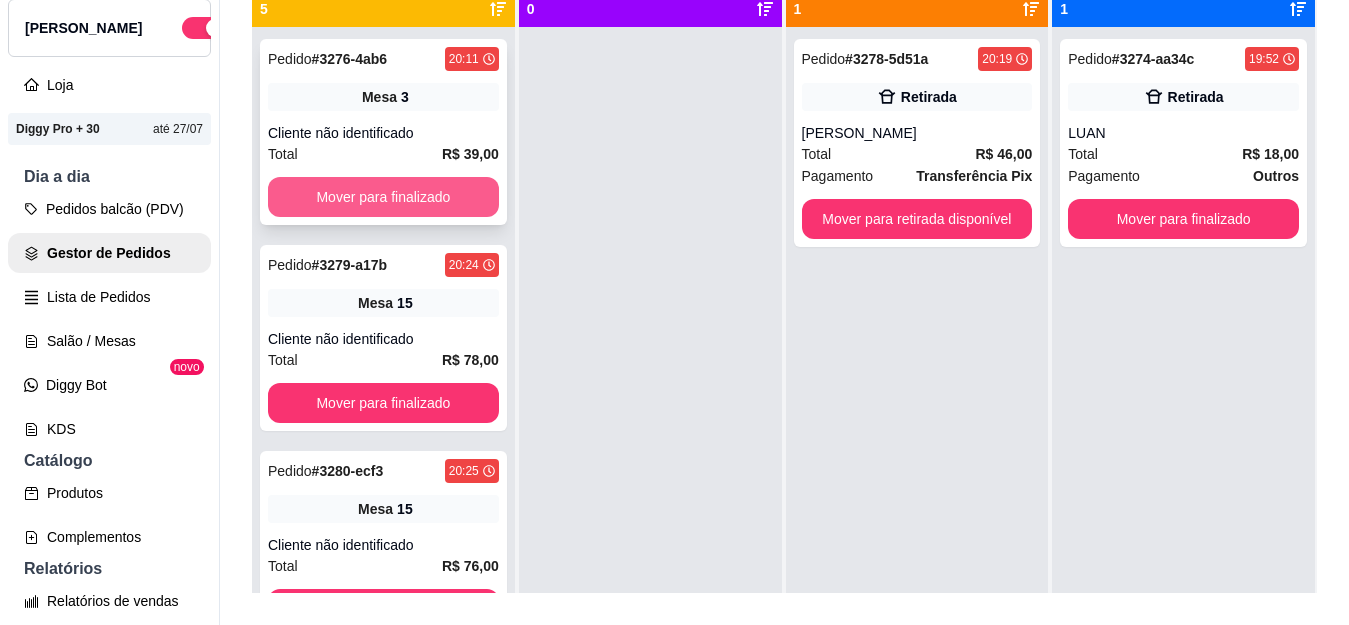 click on "Mover para finalizado" at bounding box center [383, 197] 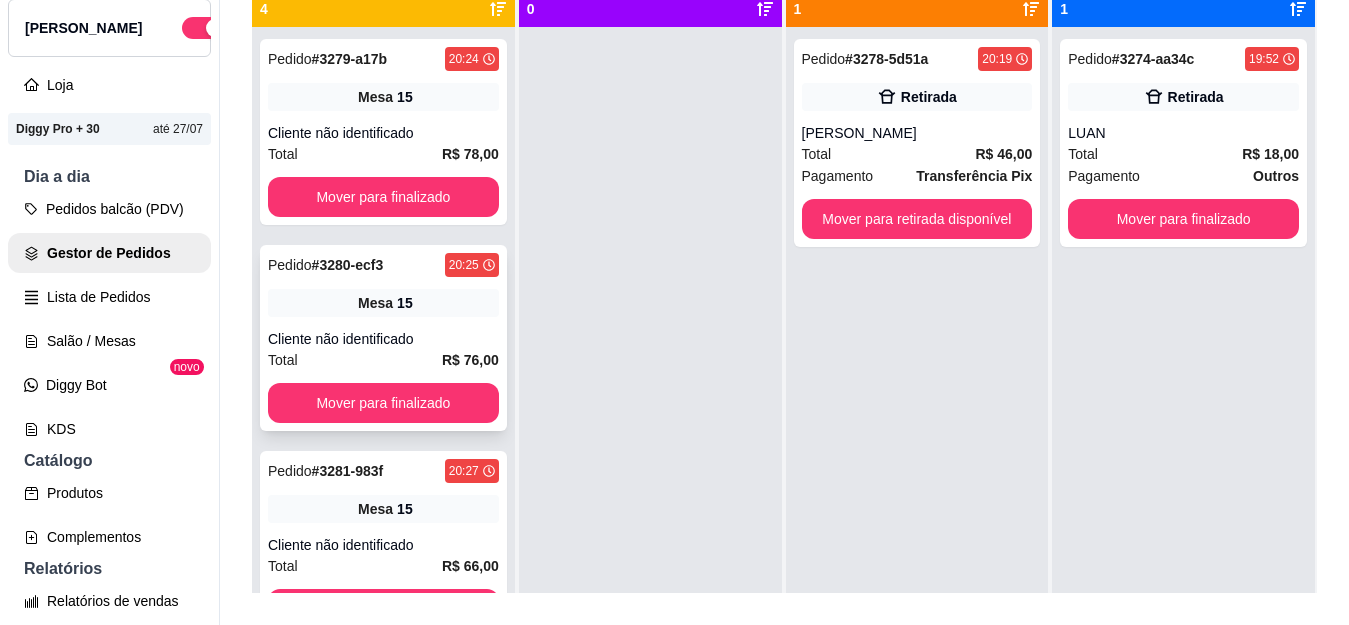 scroll, scrollTop: 200, scrollLeft: 0, axis: vertical 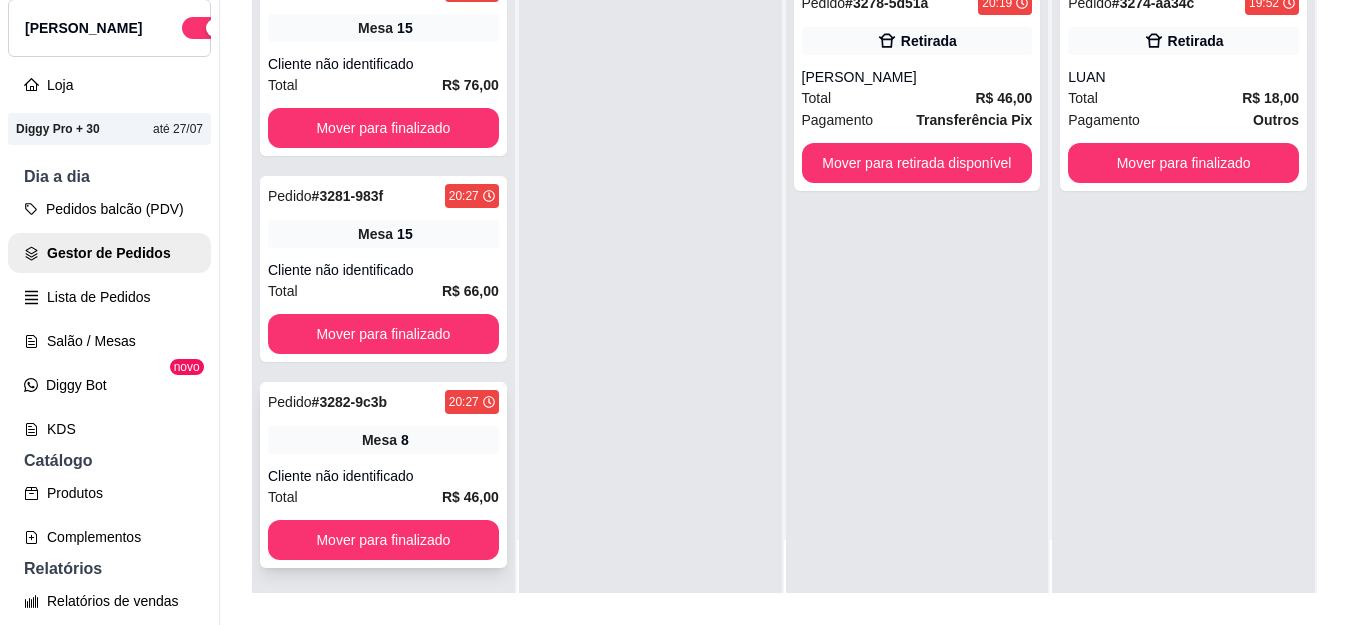 click on "Pedido  # 3282-9c3b 20:27 Mesa 8 Cliente não identificado Total R$ 46,00 Mover para finalizado" at bounding box center [383, 475] 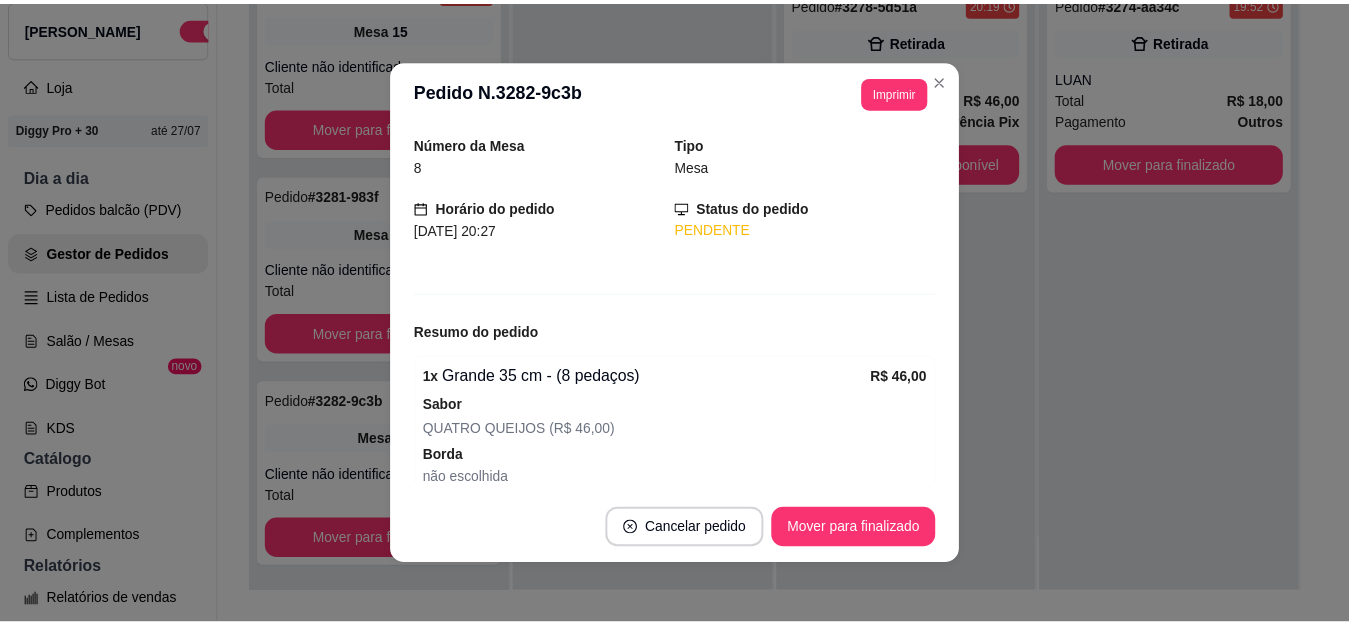 scroll, scrollTop: 100, scrollLeft: 0, axis: vertical 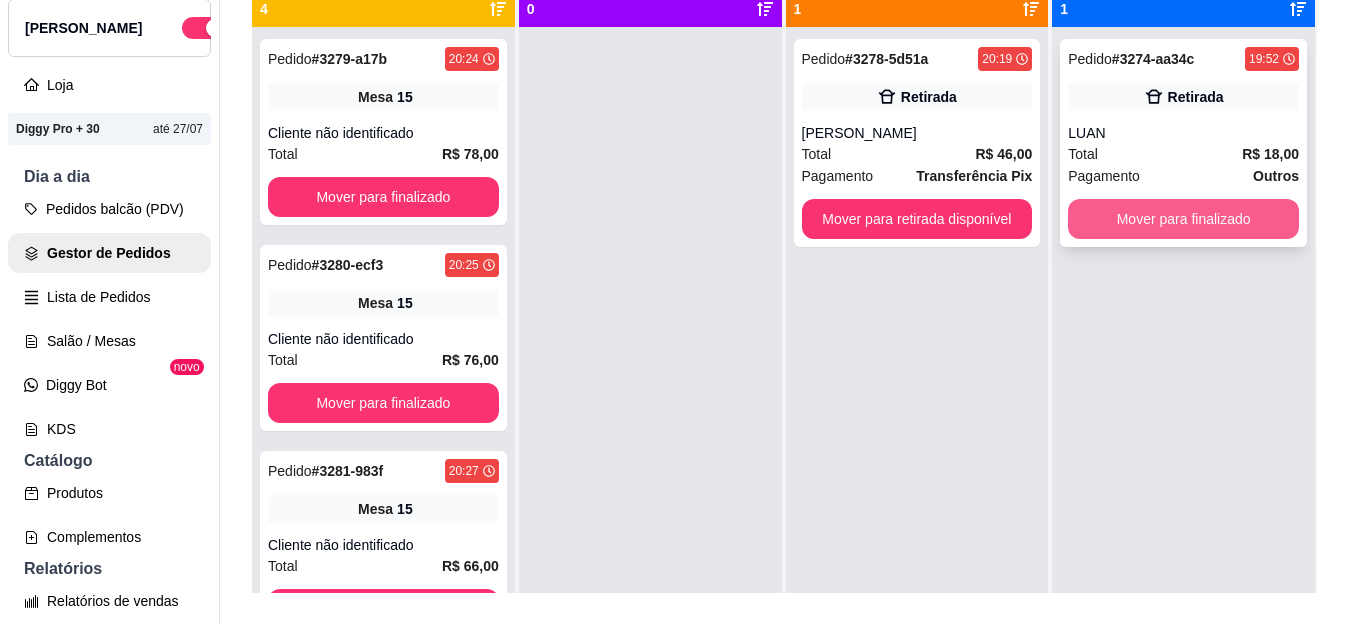 click on "Mover para finalizado" at bounding box center [1183, 219] 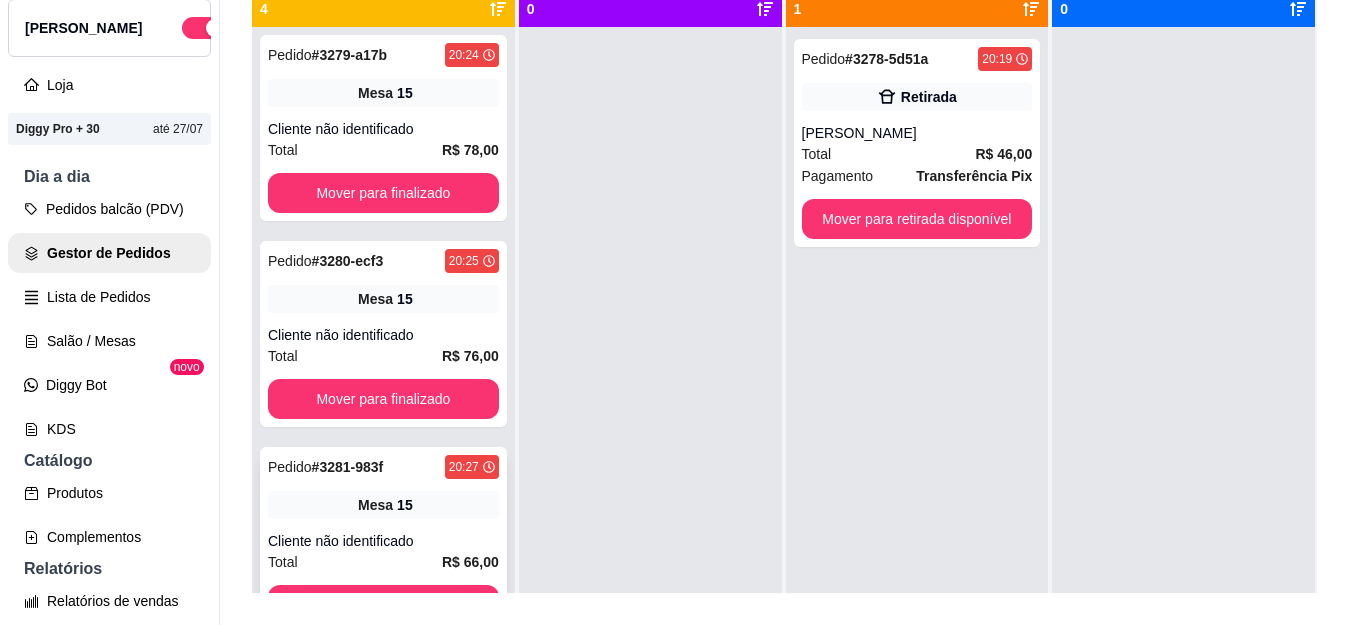 scroll, scrollTop: 0, scrollLeft: 0, axis: both 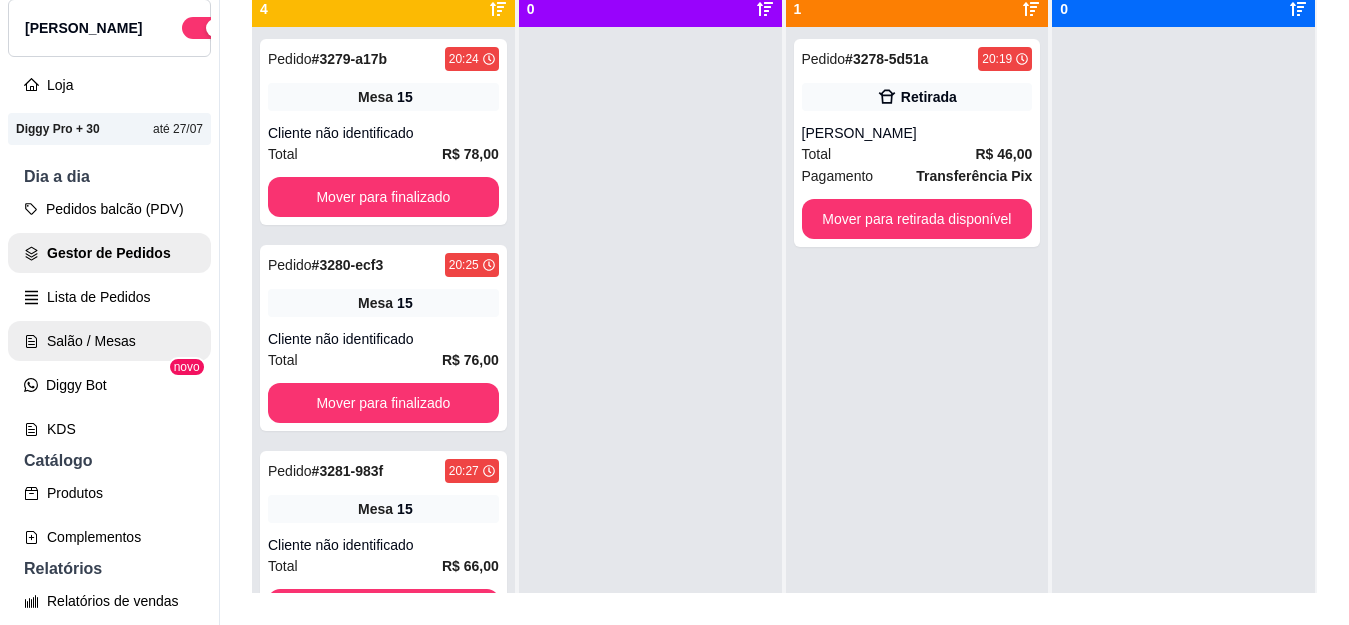 click on "Salão / Mesas" at bounding box center (109, 341) 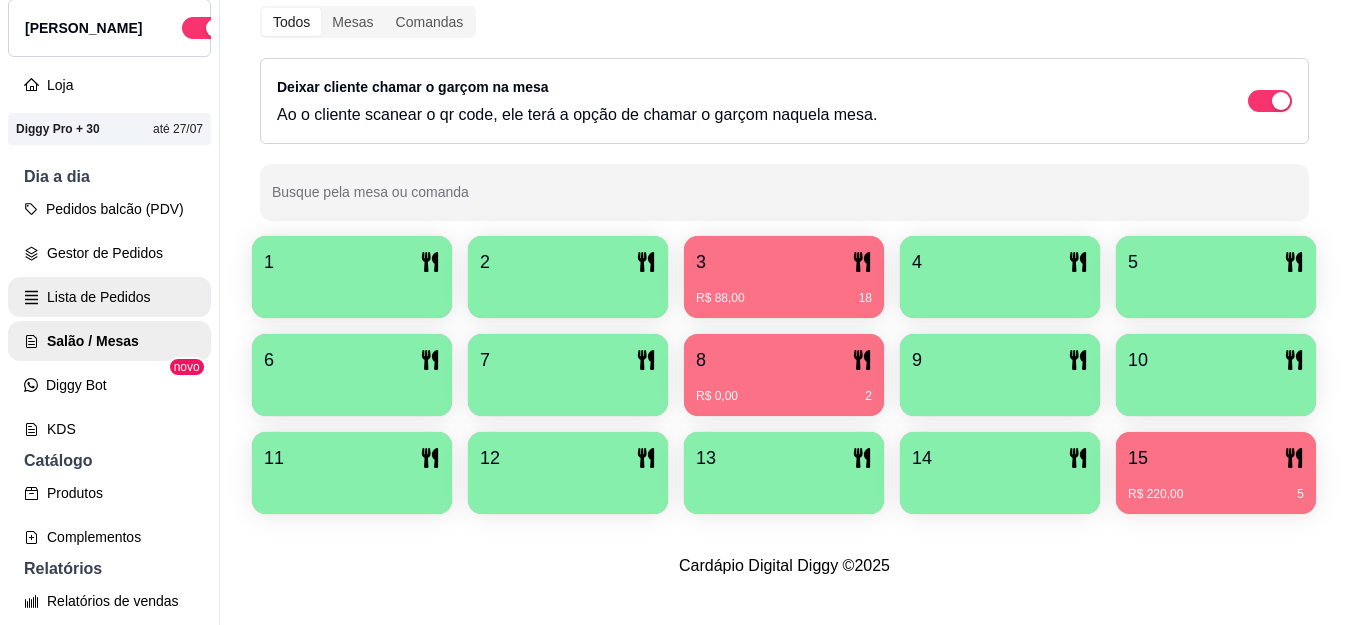 scroll, scrollTop: 0, scrollLeft: 0, axis: both 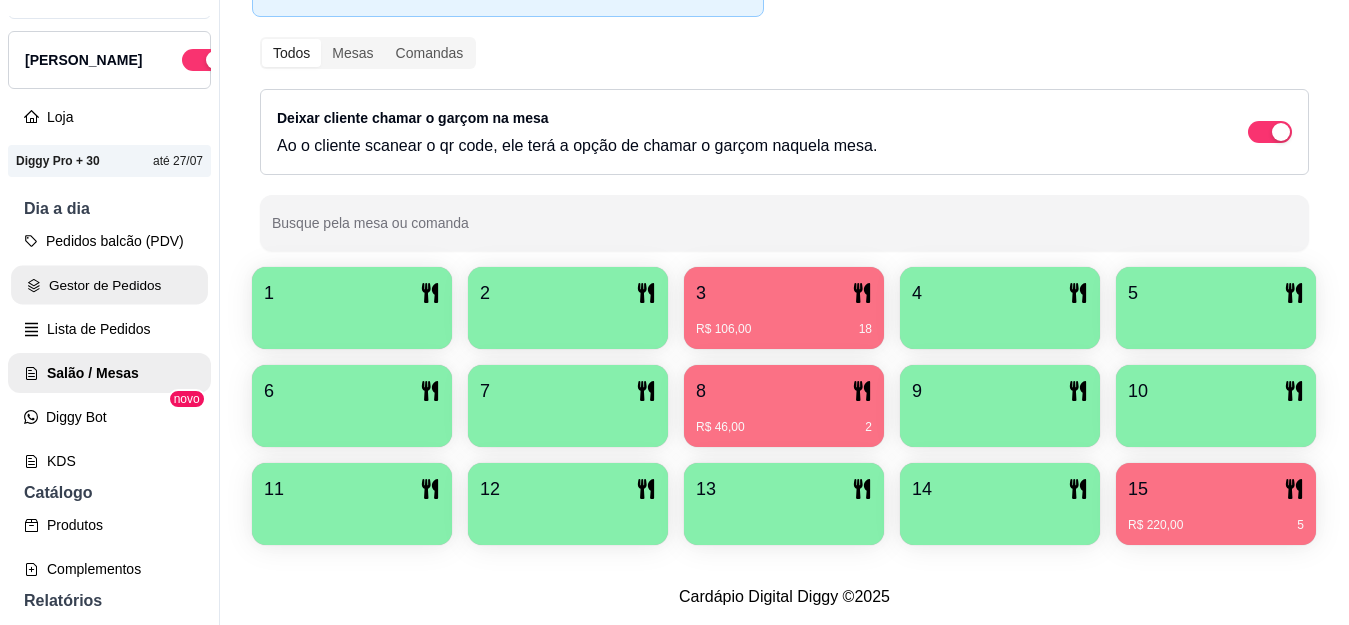 click on "Gestor de Pedidos" at bounding box center (109, 285) 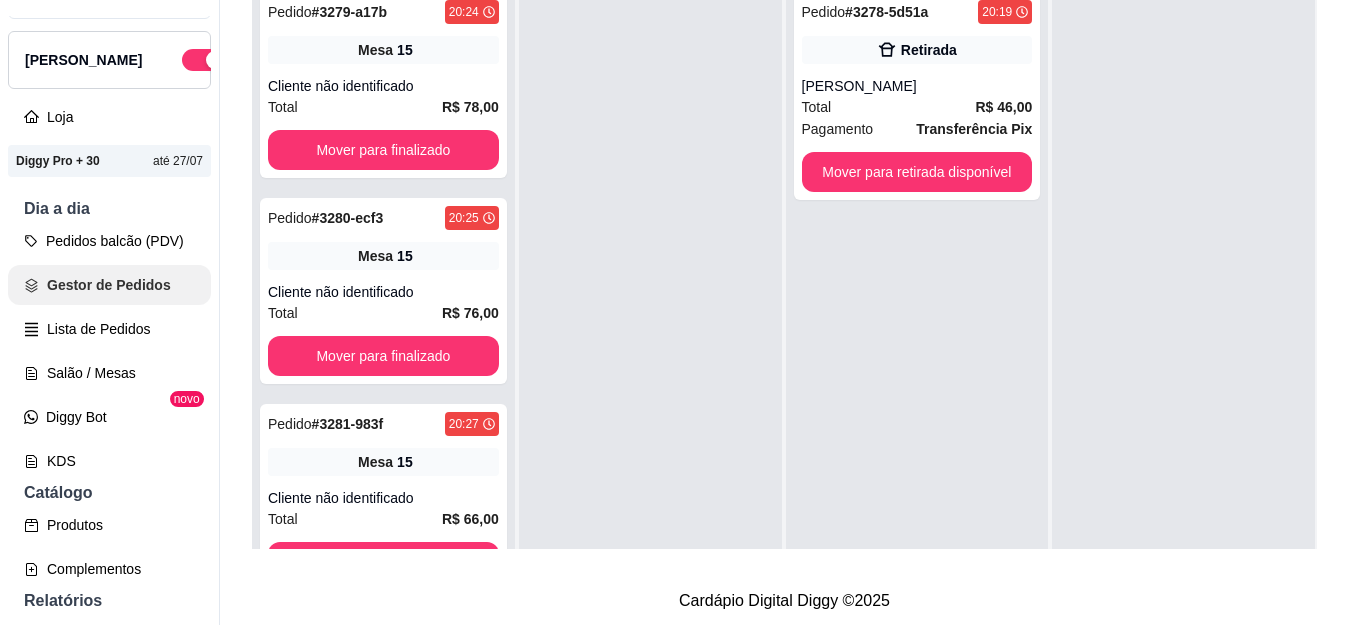 scroll, scrollTop: 0, scrollLeft: 0, axis: both 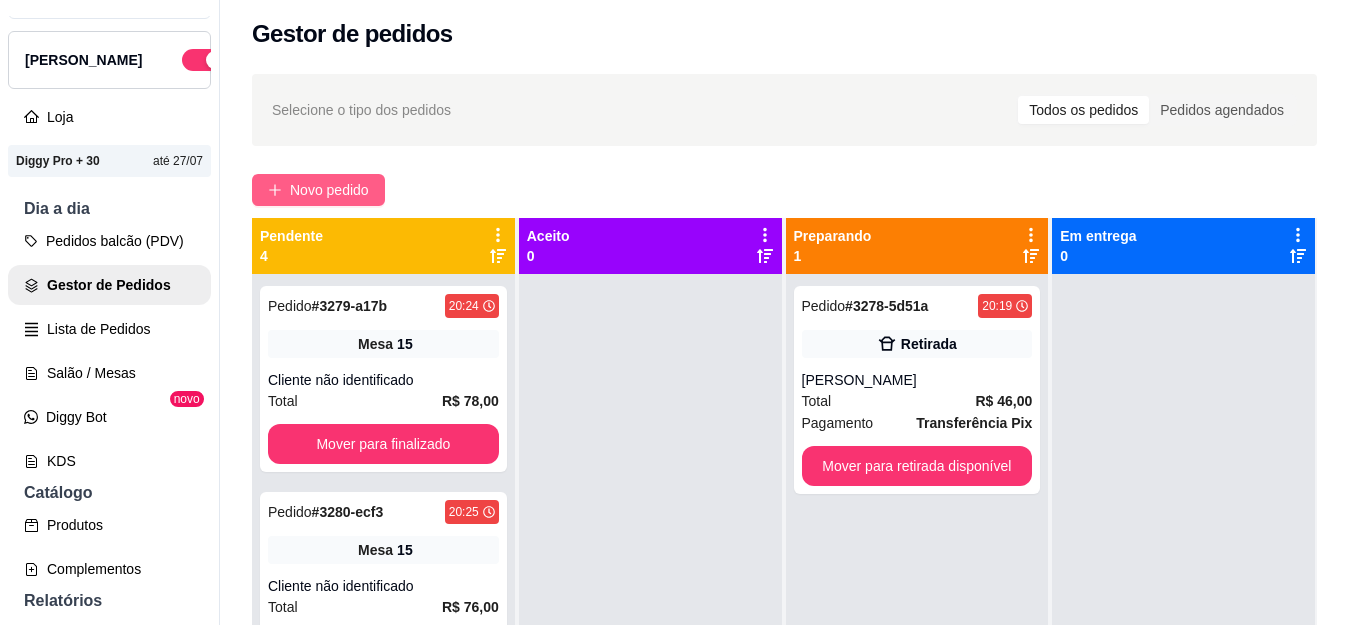 click on "Novo pedido" at bounding box center (329, 190) 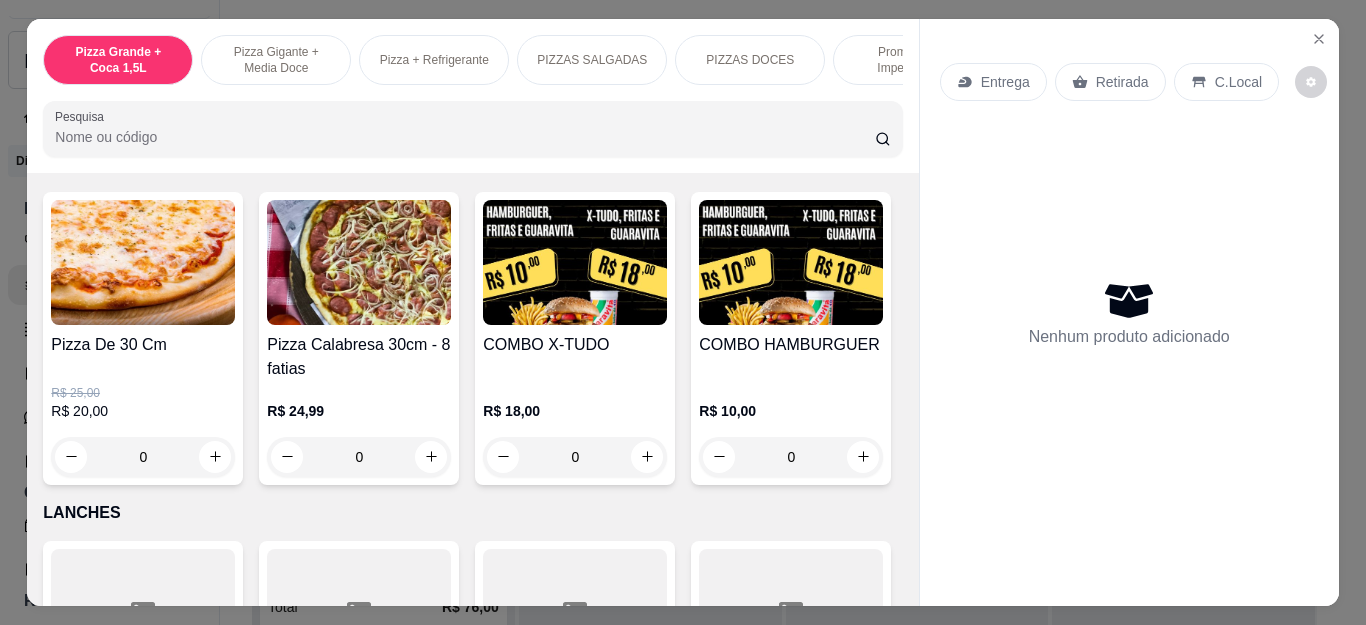 scroll, scrollTop: 1800, scrollLeft: 0, axis: vertical 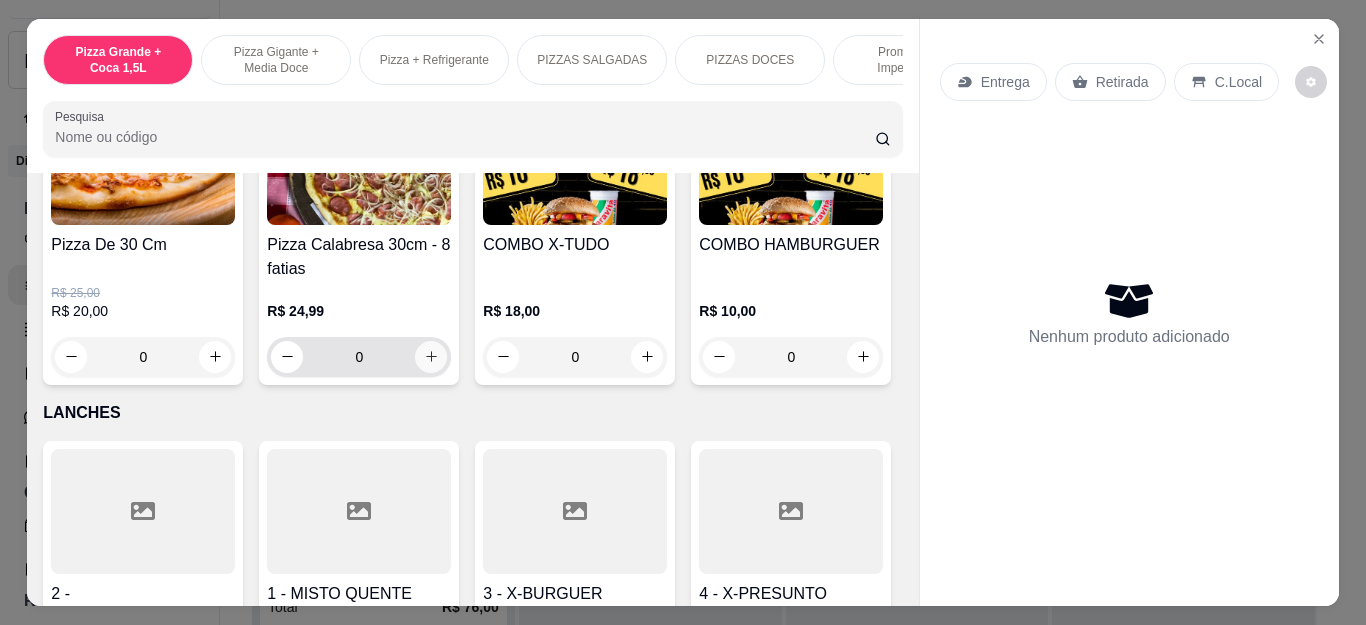 click at bounding box center (431, 357) 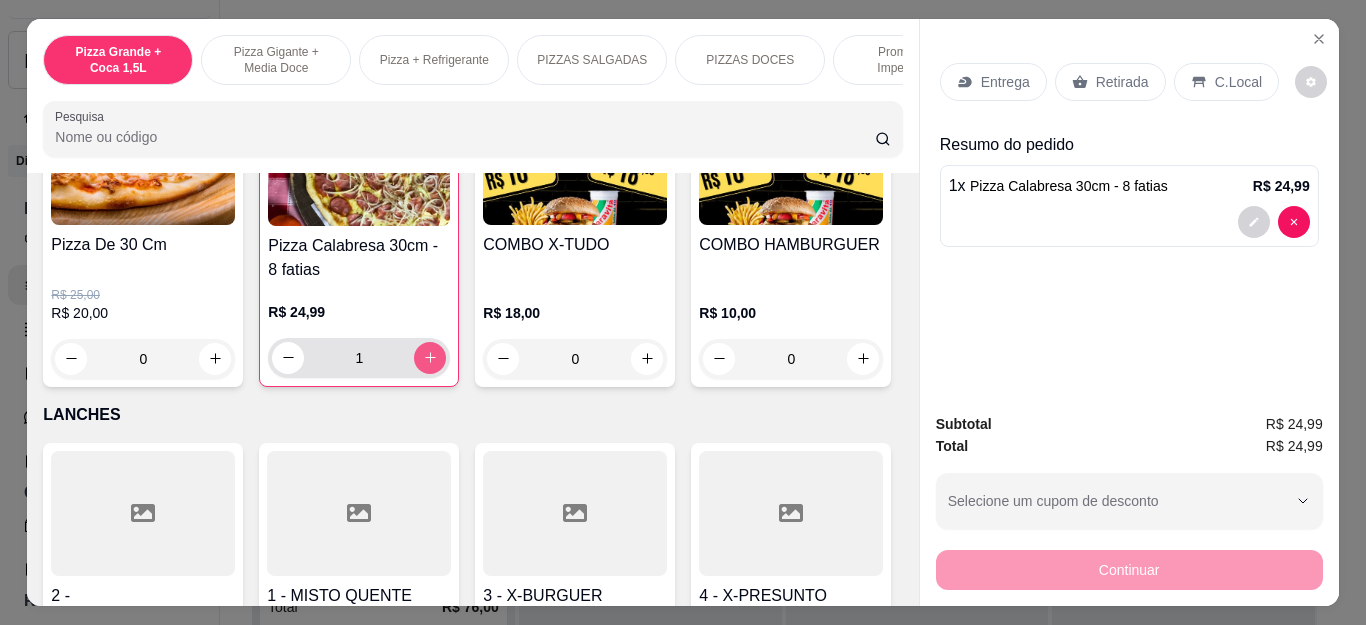 type on "1" 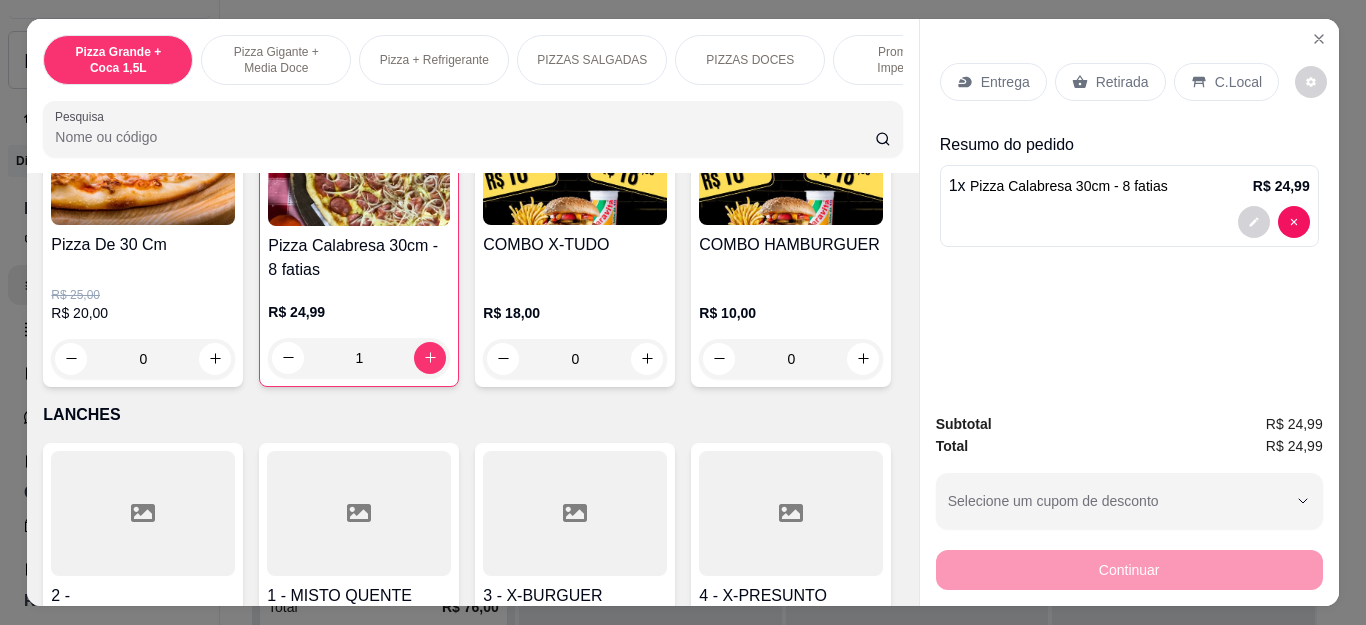 click on "0" at bounding box center (143, 359) 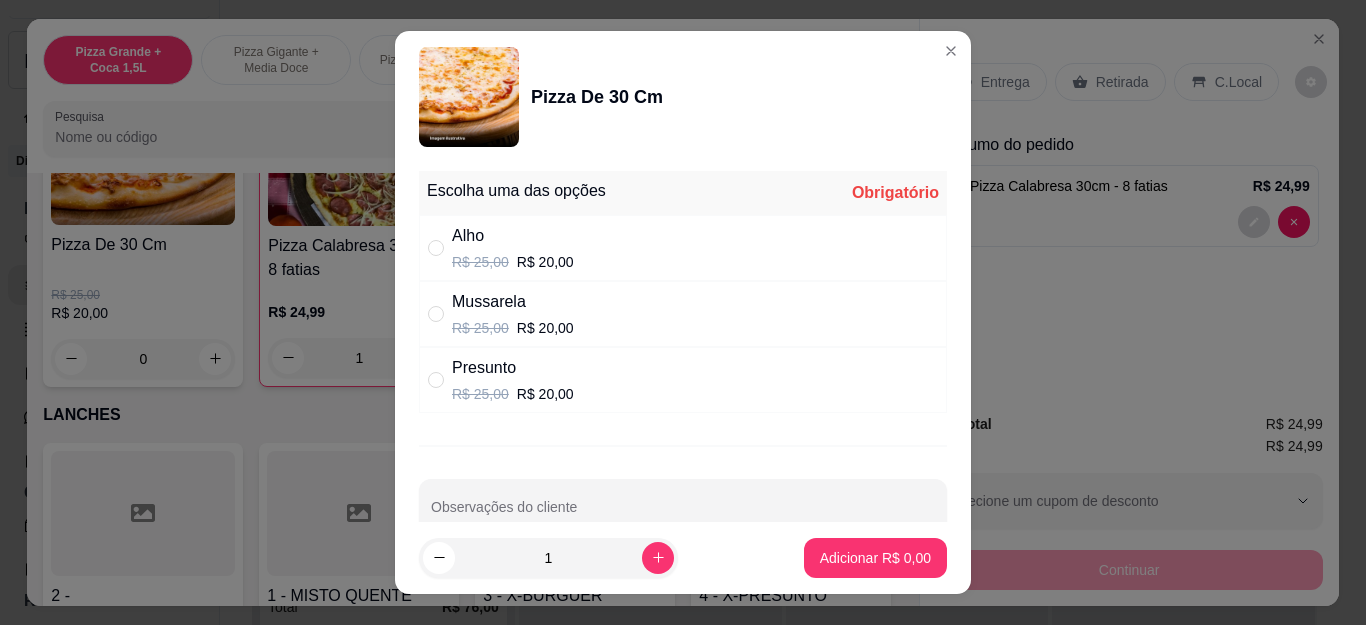 click on "Mussarela" at bounding box center [513, 302] 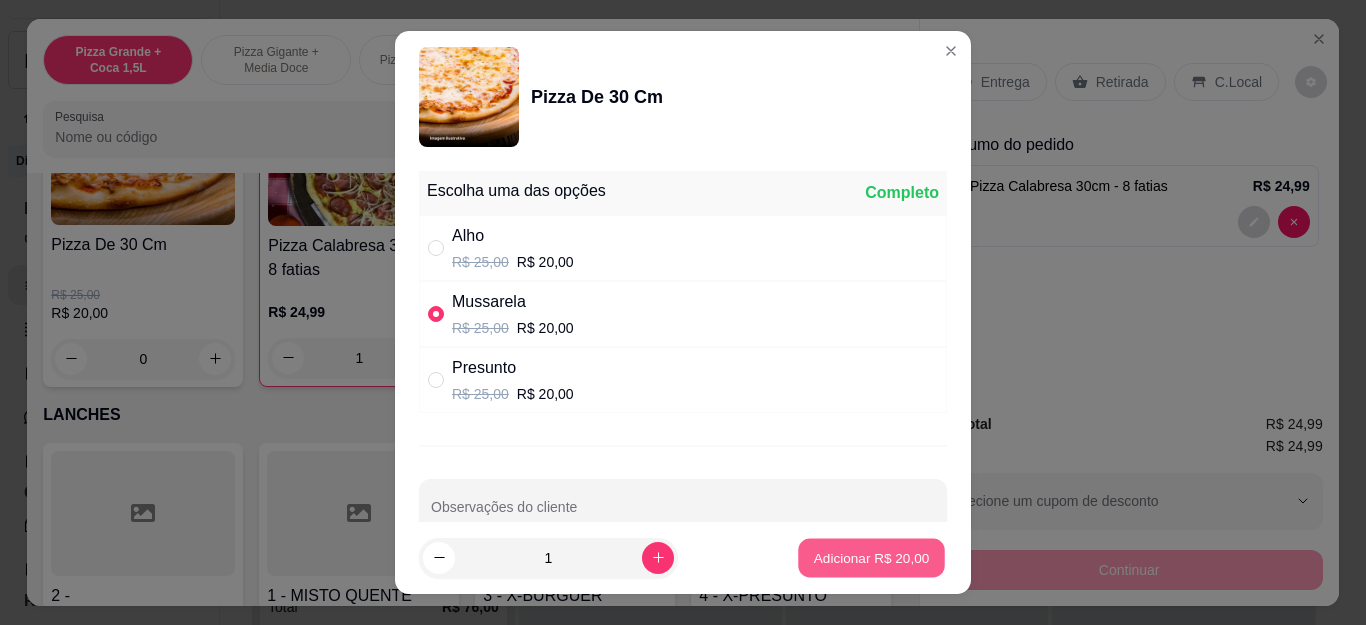 click on "Adicionar   R$ 20,00" at bounding box center [872, 557] 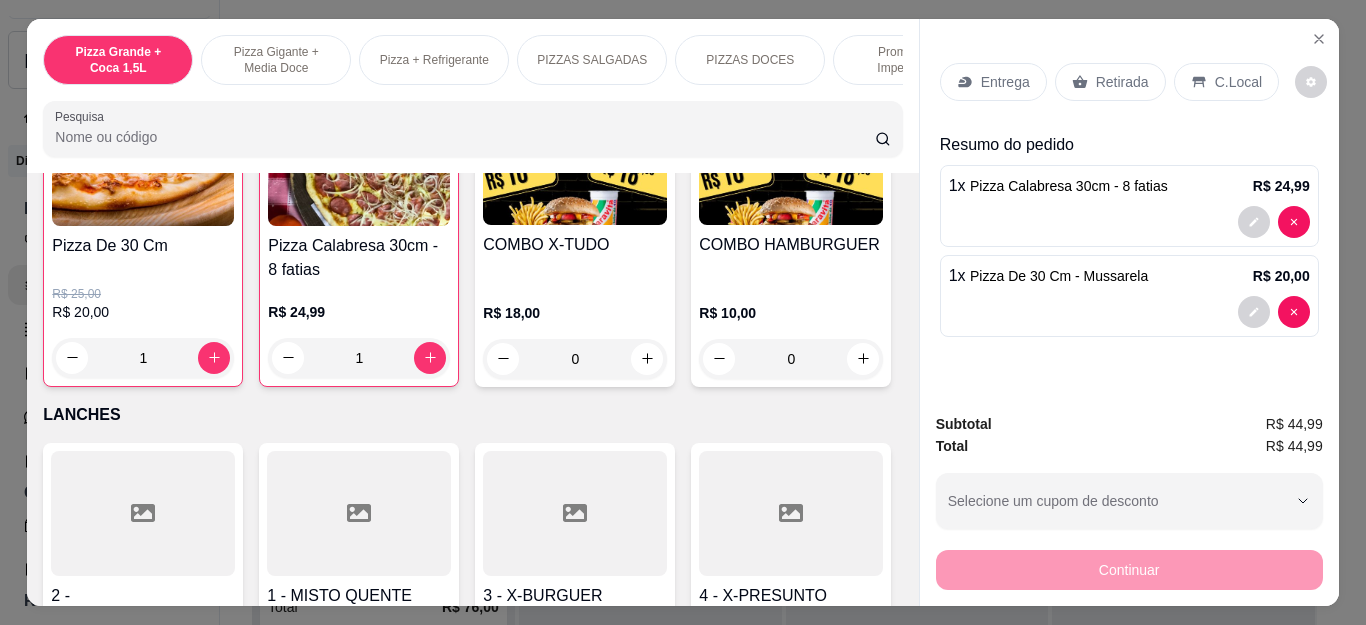 scroll, scrollTop: 1801, scrollLeft: 0, axis: vertical 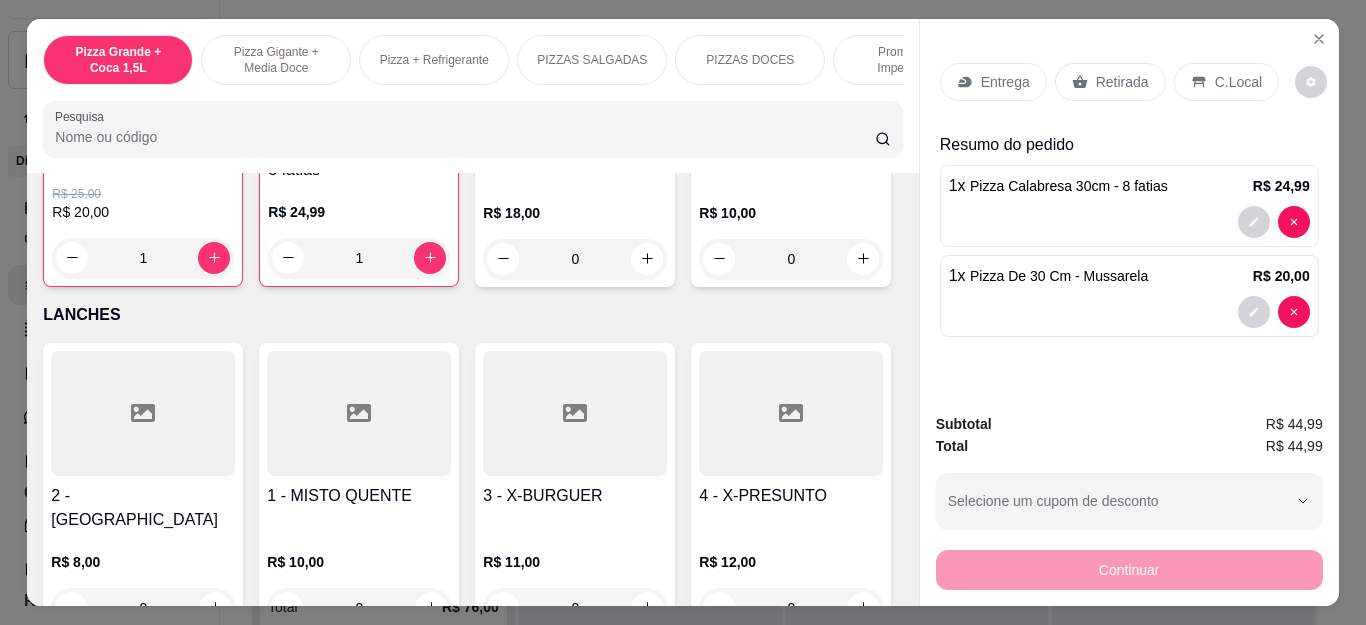 click on "Entrega" at bounding box center [1005, 82] 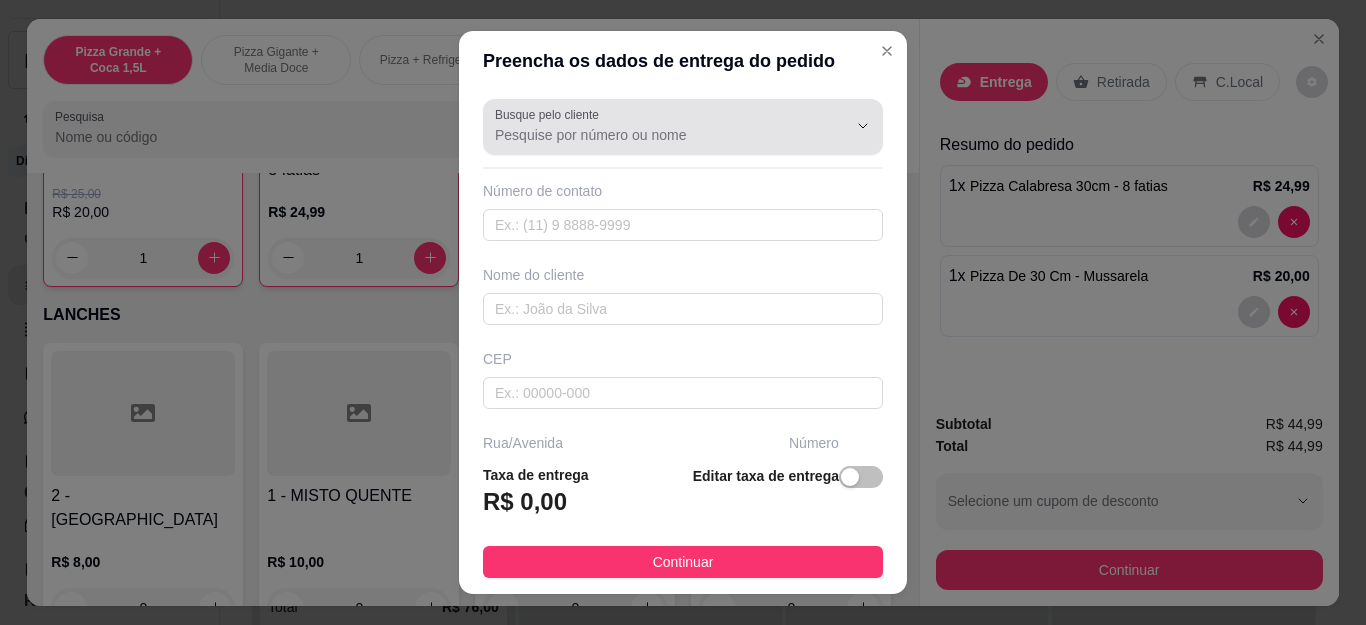 click on "Busque pelo cliente" at bounding box center (655, 135) 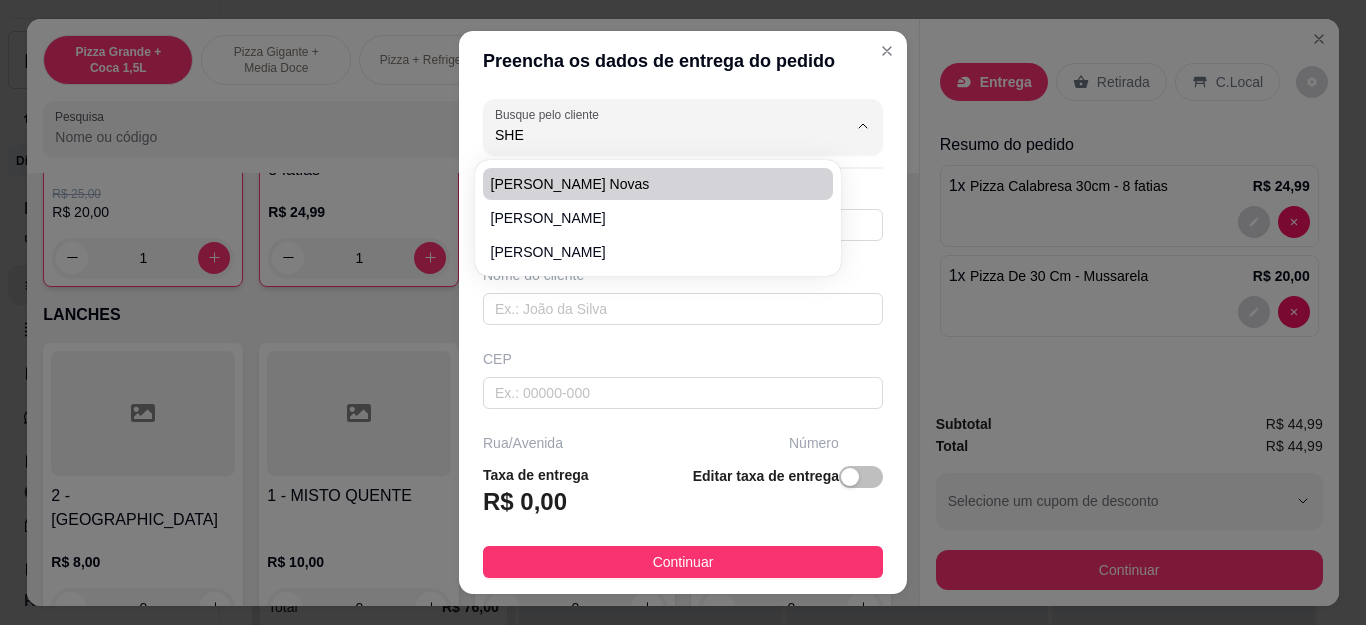click on "[PERSON_NAME] novas" at bounding box center (648, 184) 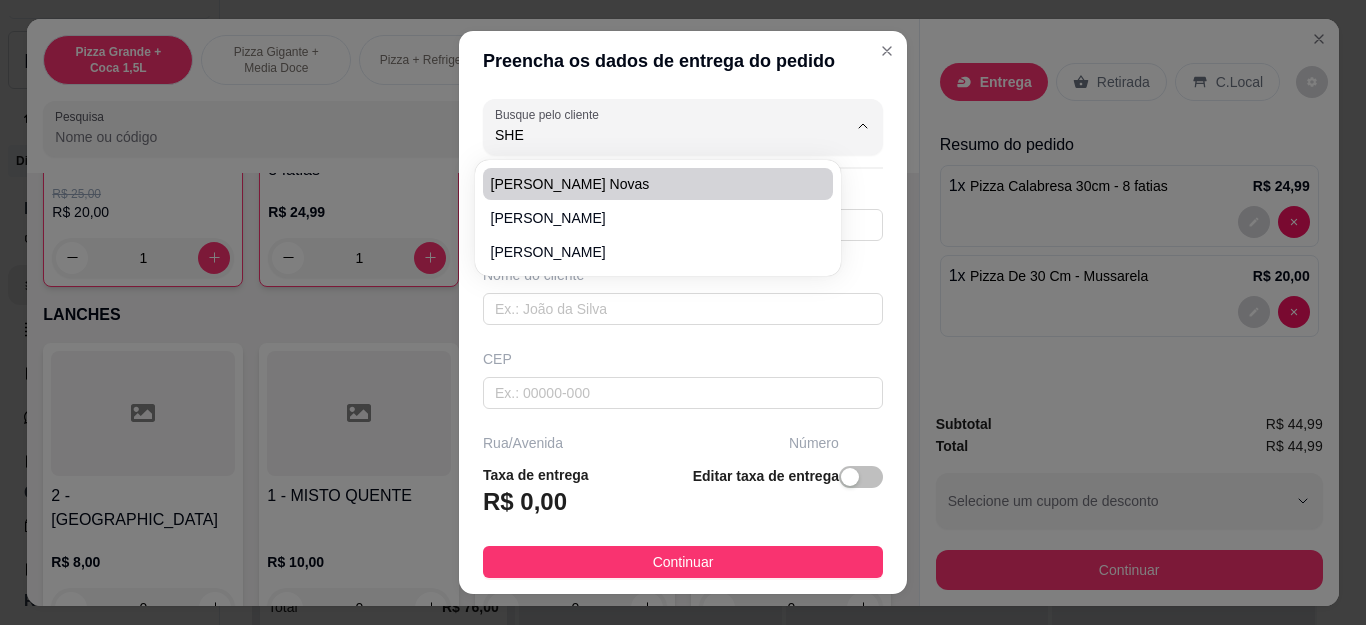 type on "[PERSON_NAME] novas" 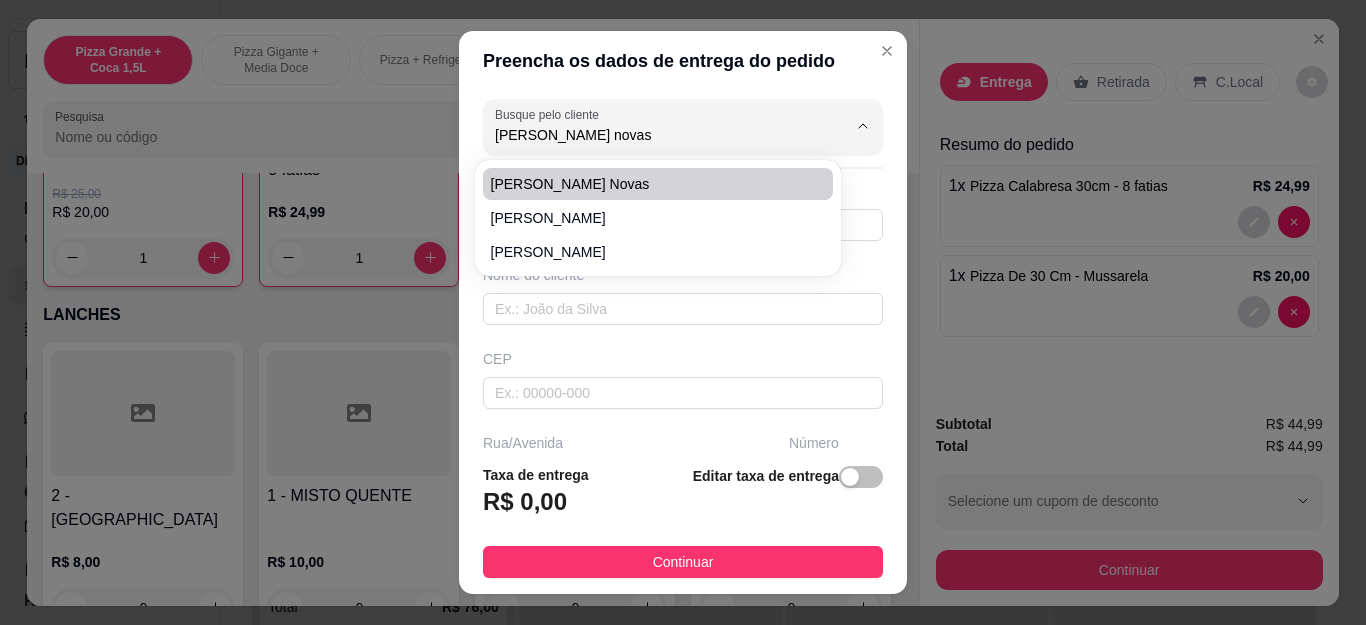 type on "22997346247" 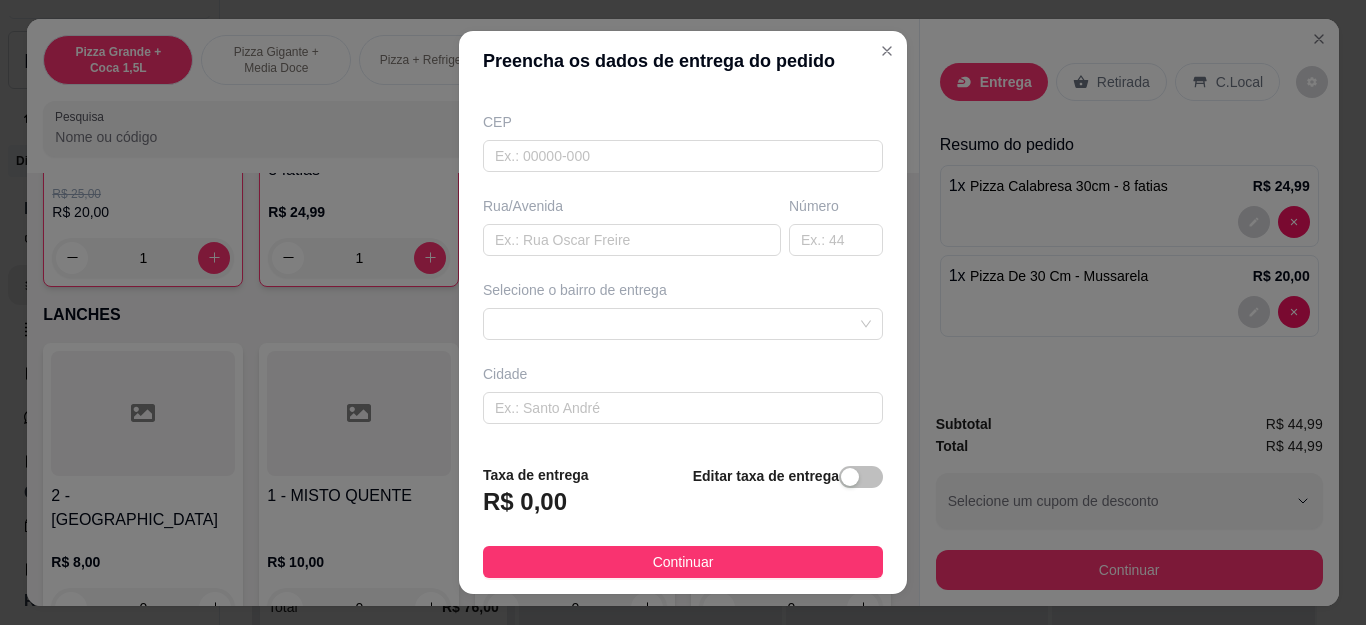 scroll, scrollTop: 317, scrollLeft: 0, axis: vertical 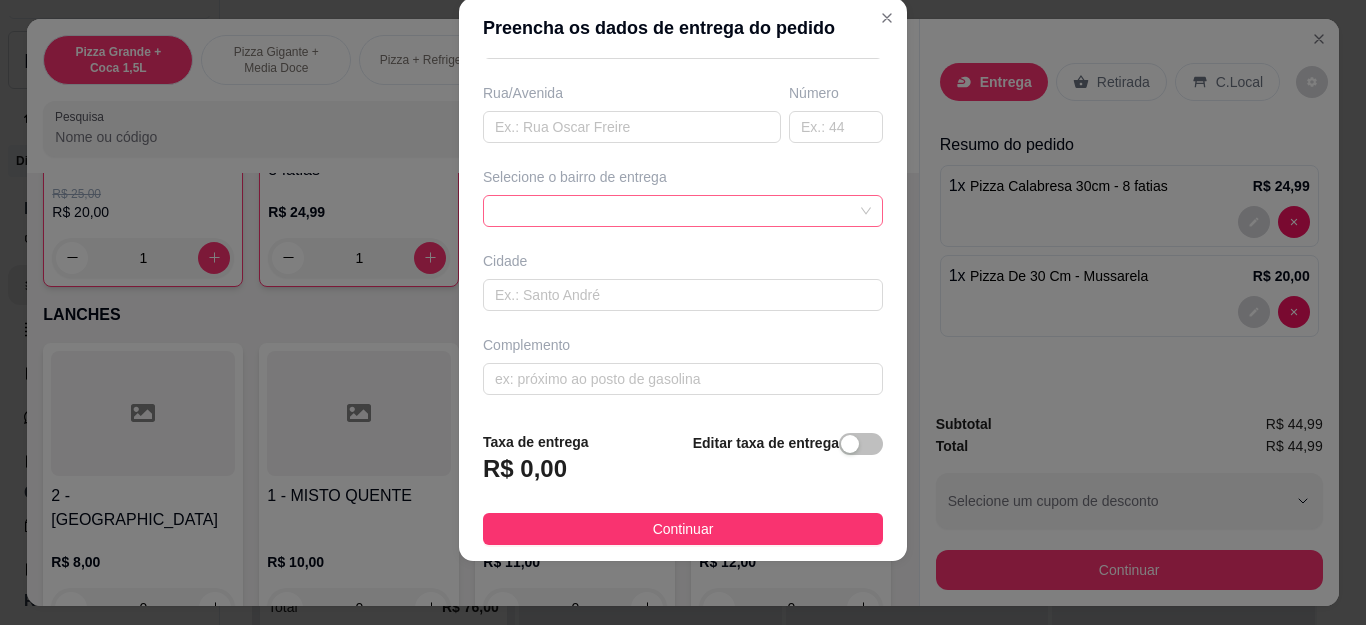 click at bounding box center [683, 211] 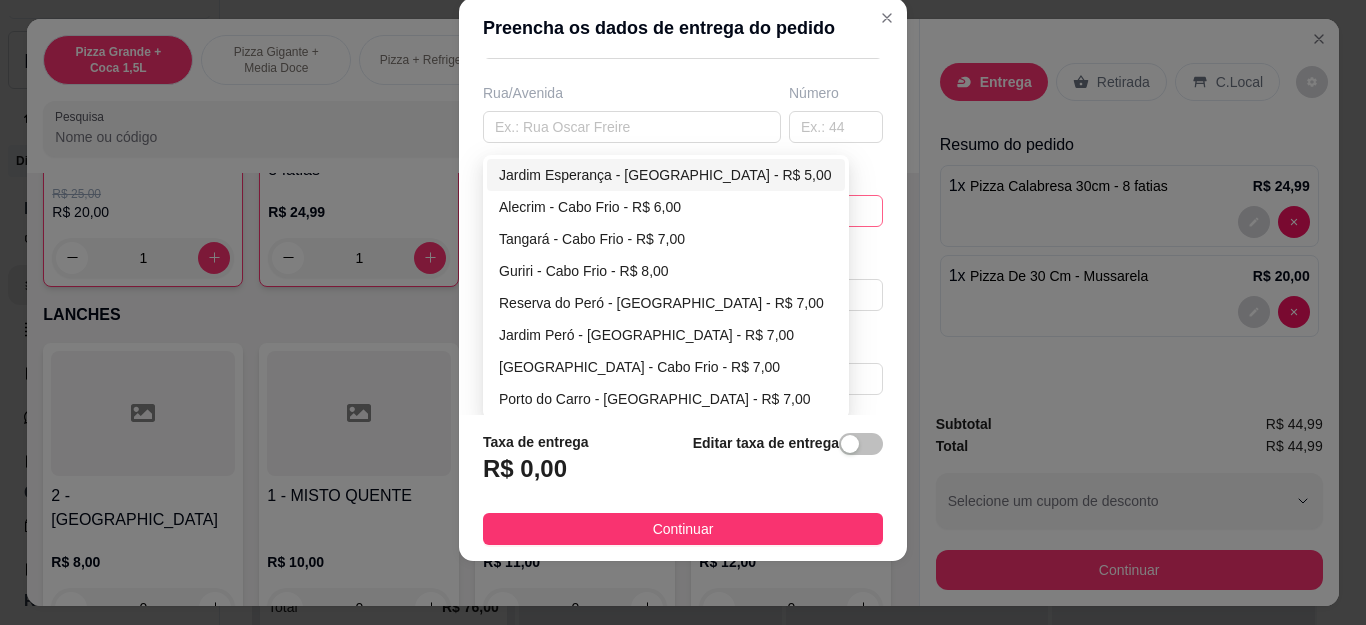 type on "[PERSON_NAME] novas" 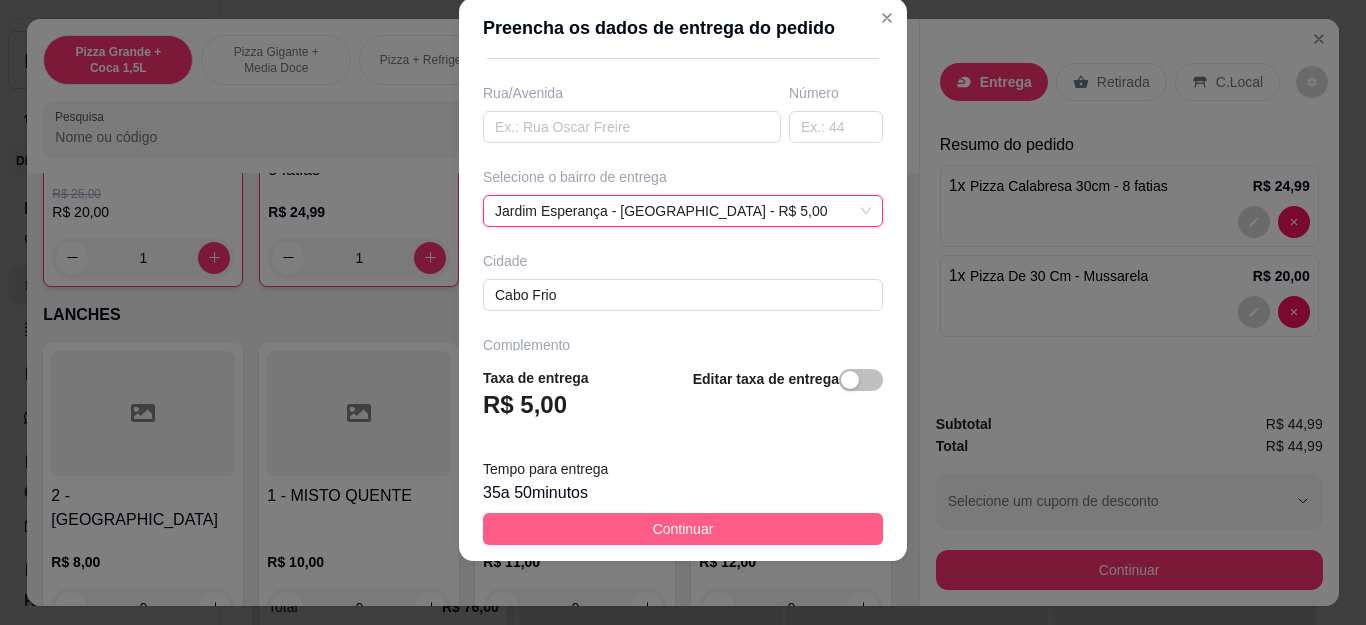 scroll, scrollTop: 317, scrollLeft: 0, axis: vertical 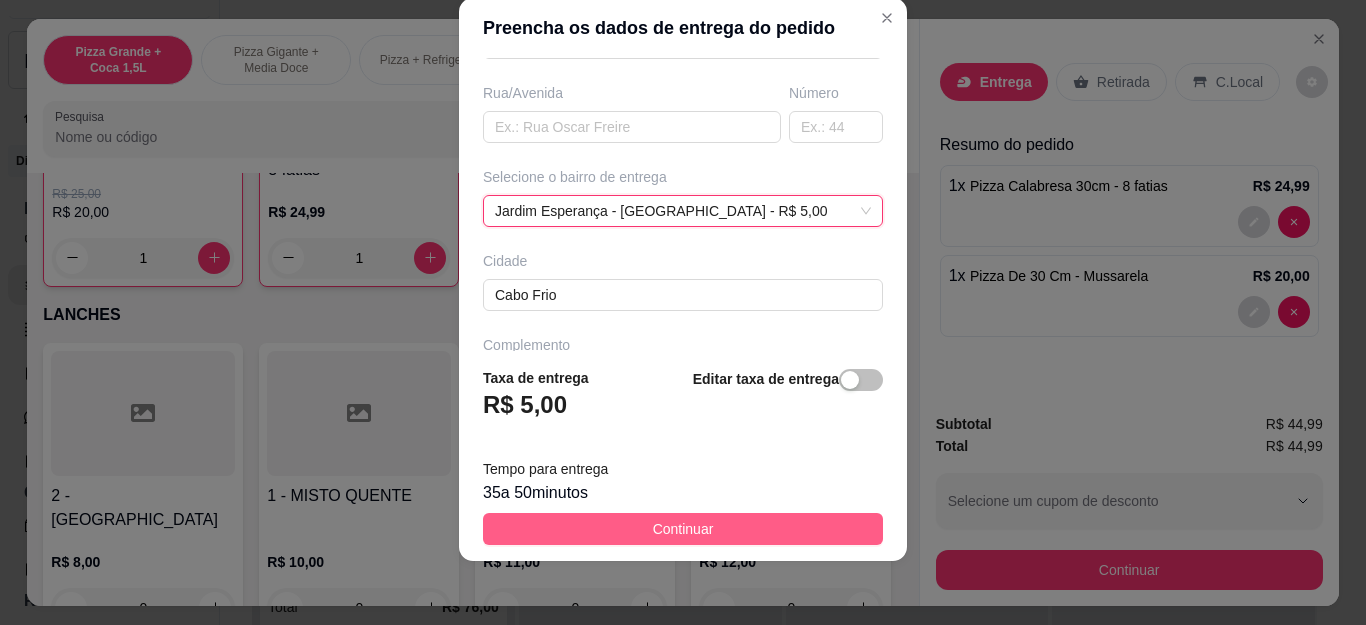 click on "Continuar" at bounding box center (683, 529) 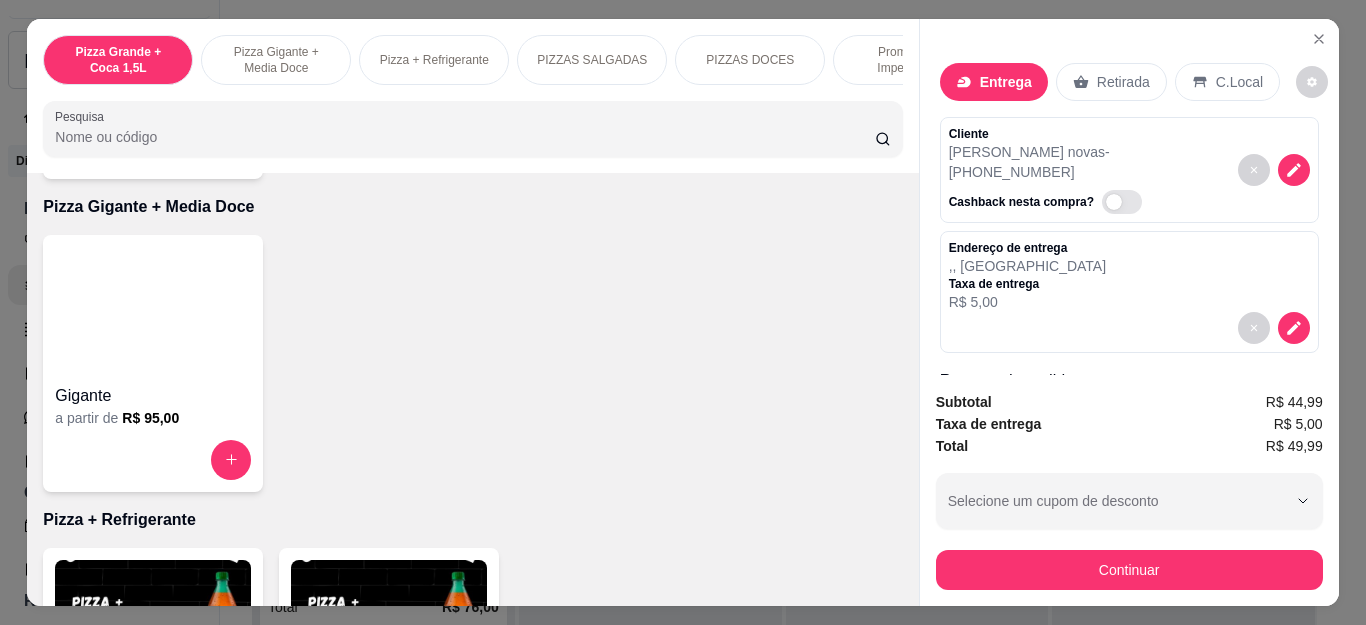 scroll, scrollTop: 0, scrollLeft: 0, axis: both 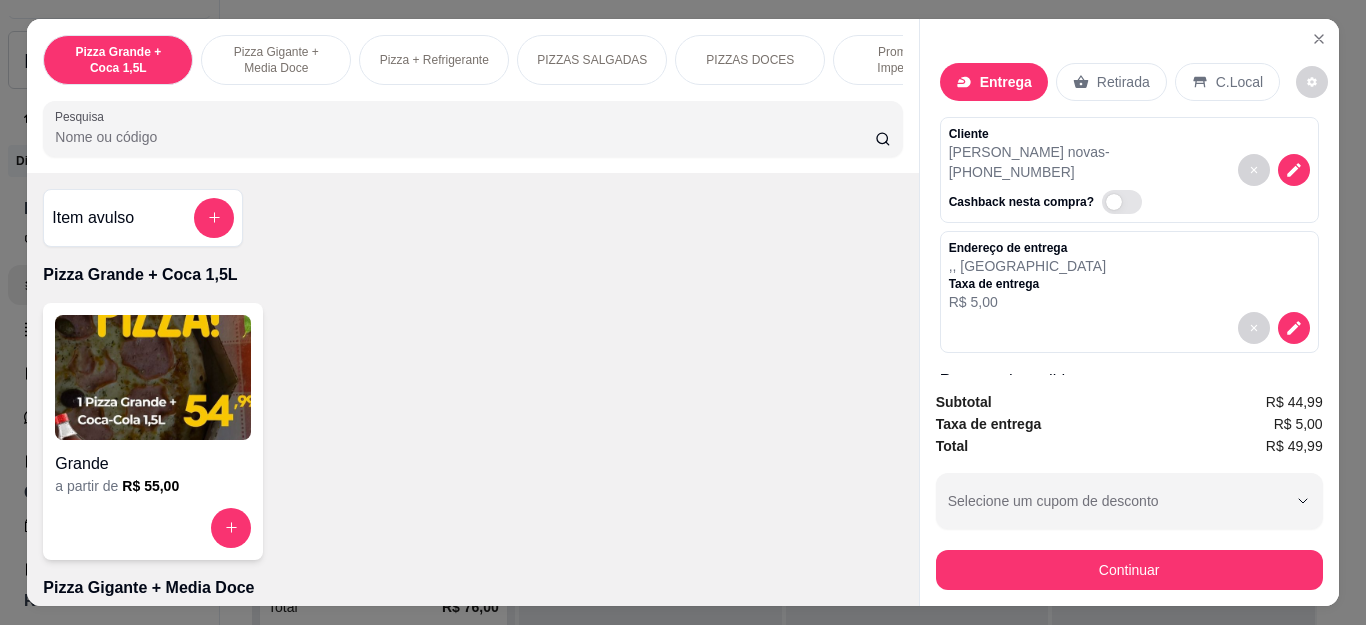 click at bounding box center (214, 218) 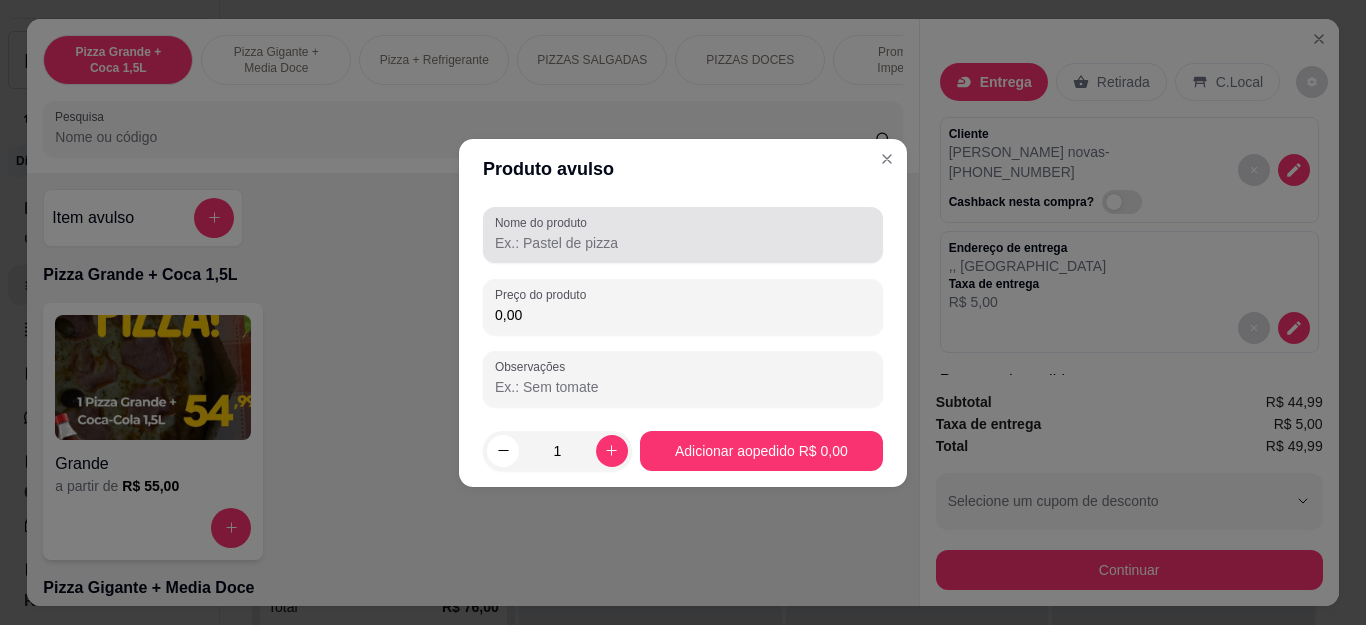 click on "Nome do produto" at bounding box center (683, 243) 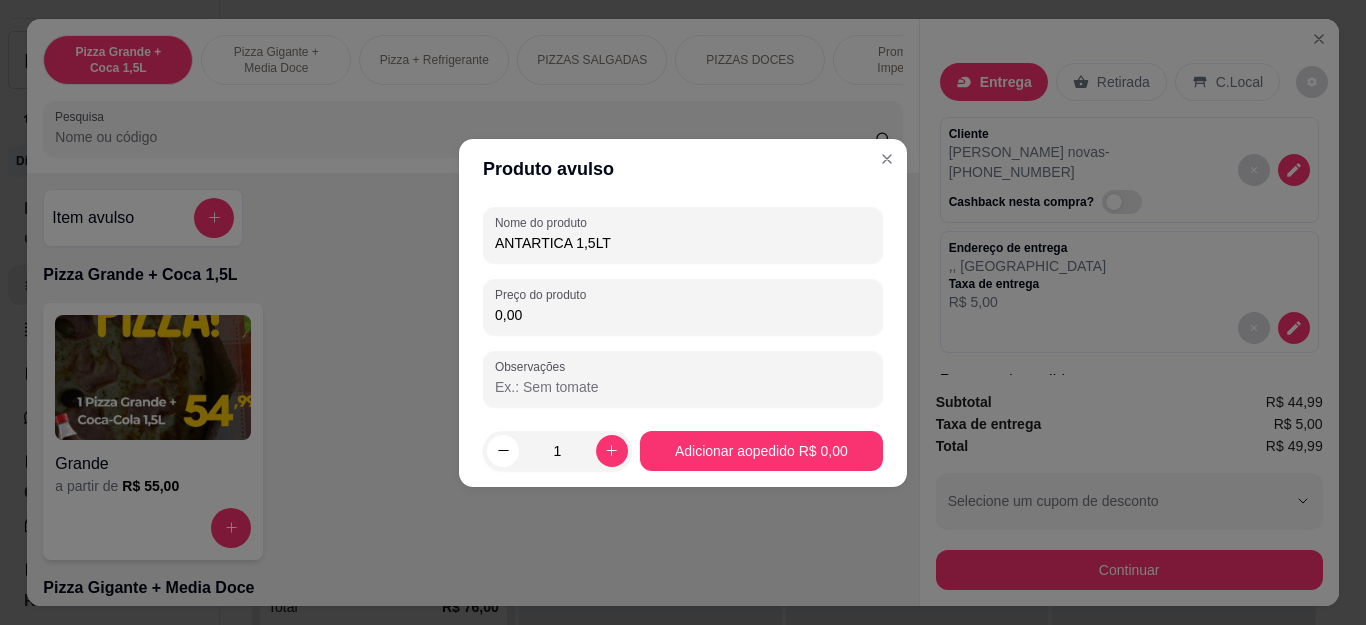 type on "ANTARTICA 1,5LT" 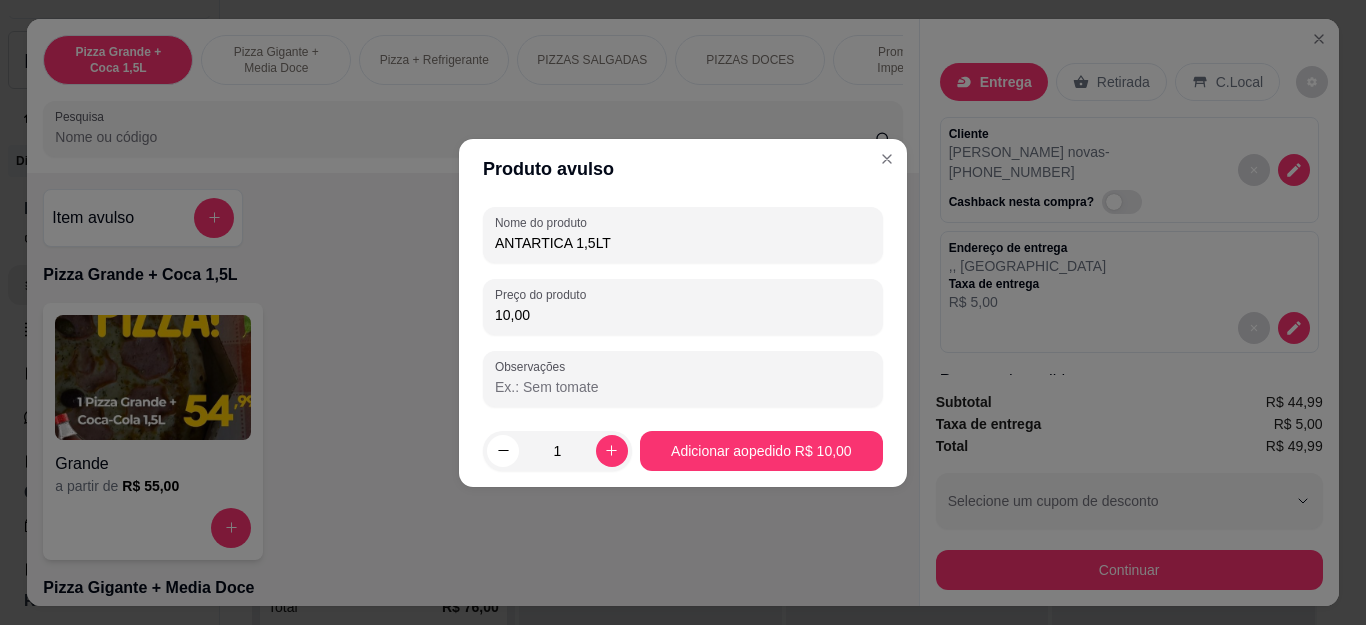 type on "10,00" 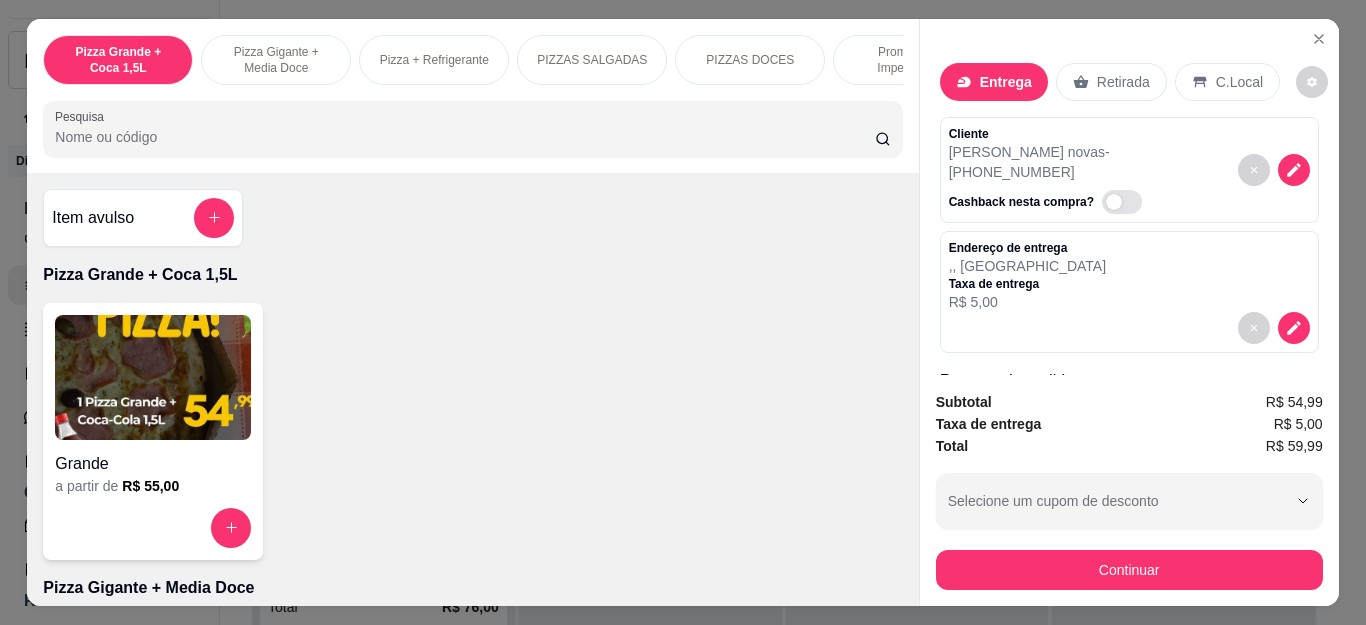 scroll, scrollTop: 54, scrollLeft: 0, axis: vertical 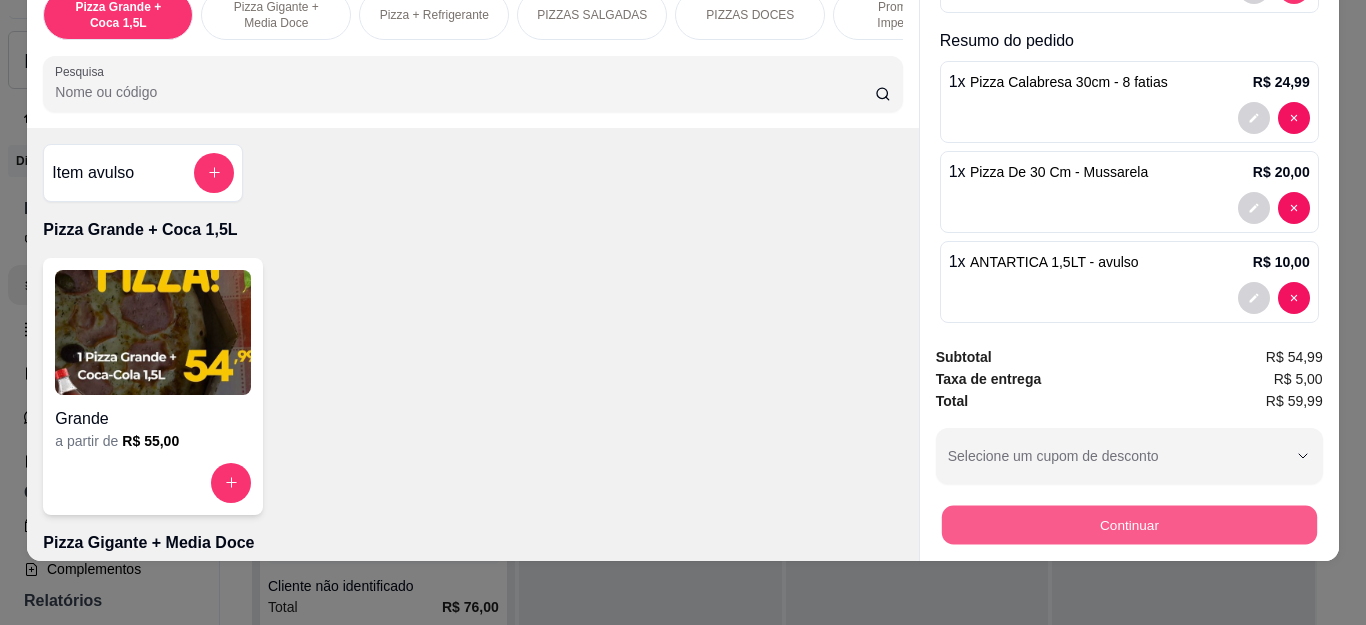 click on "Continuar" at bounding box center (1128, 525) 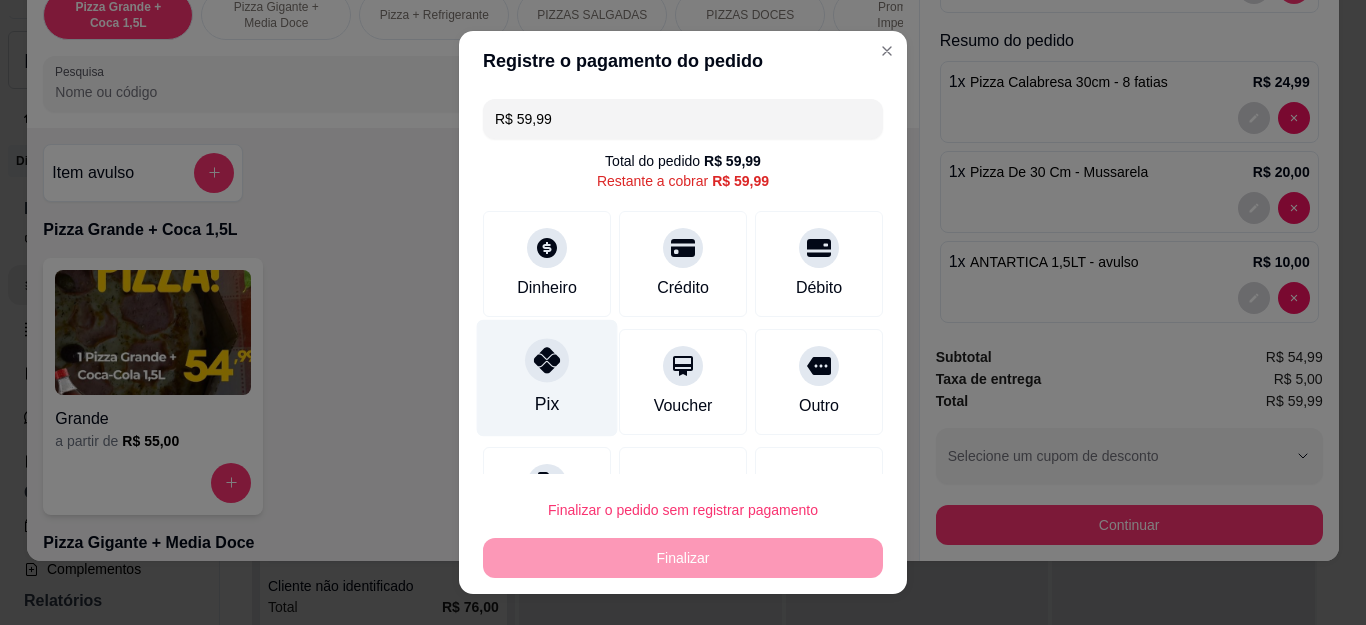 click on "Pix" at bounding box center (547, 378) 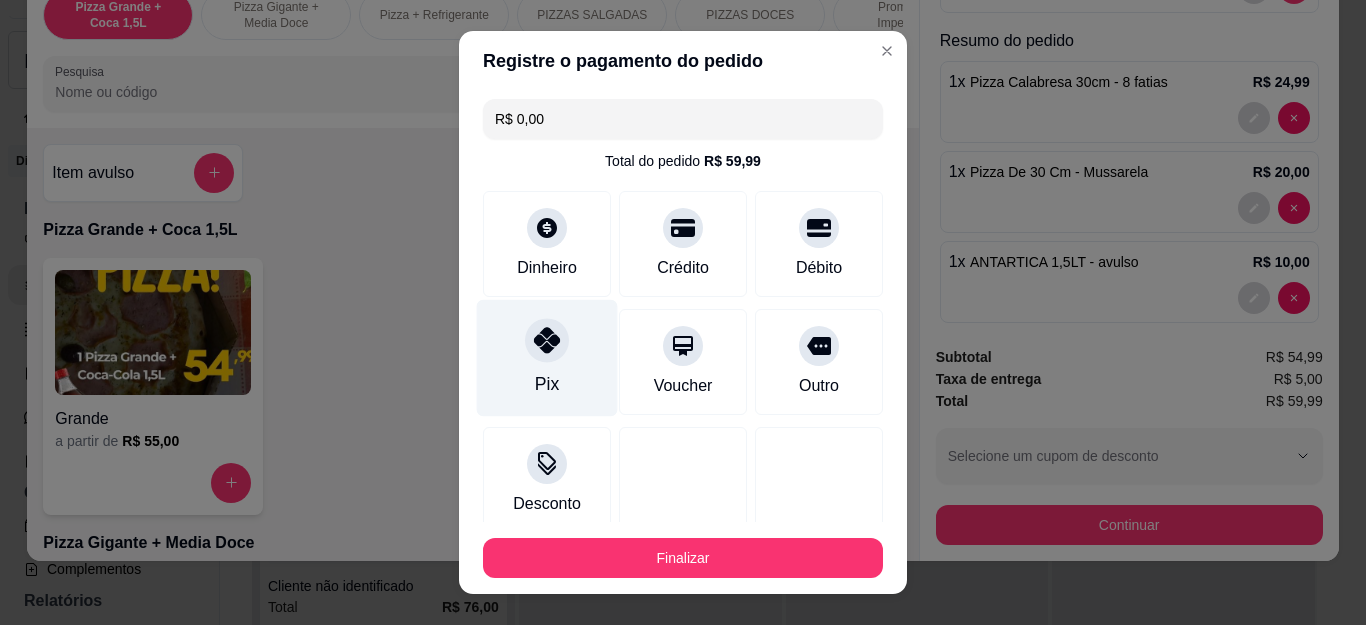 type on "R$ 0,00" 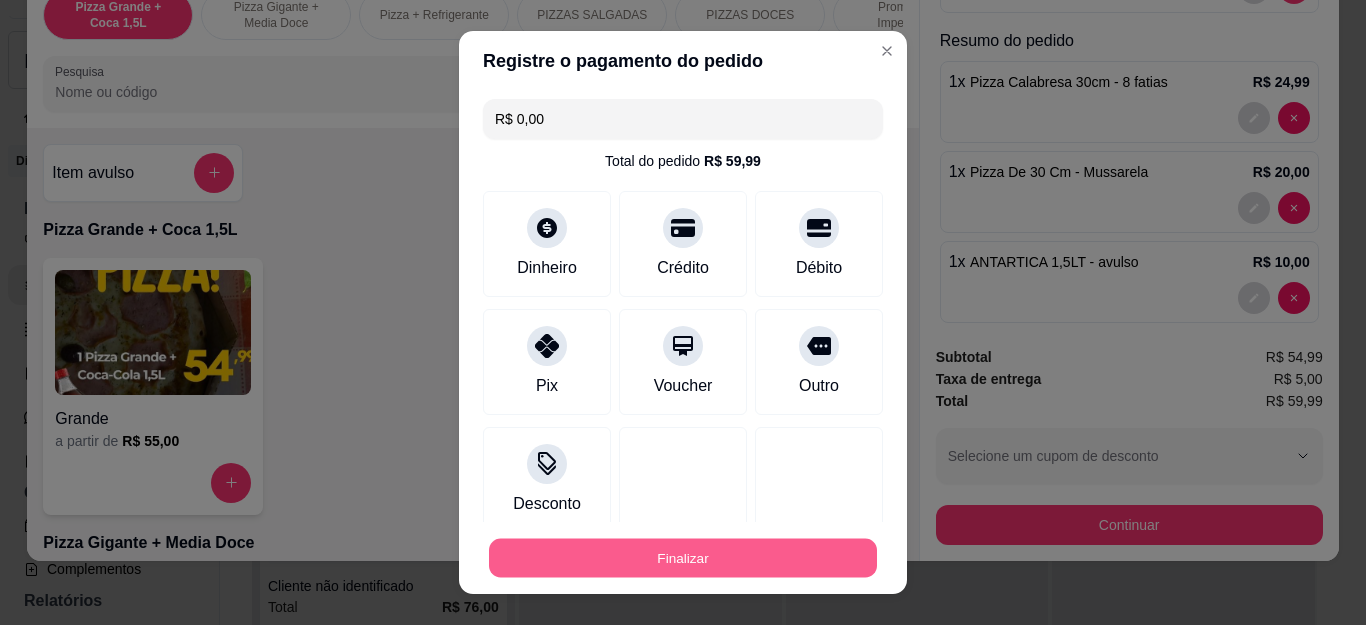 click on "Finalizar" at bounding box center [683, 557] 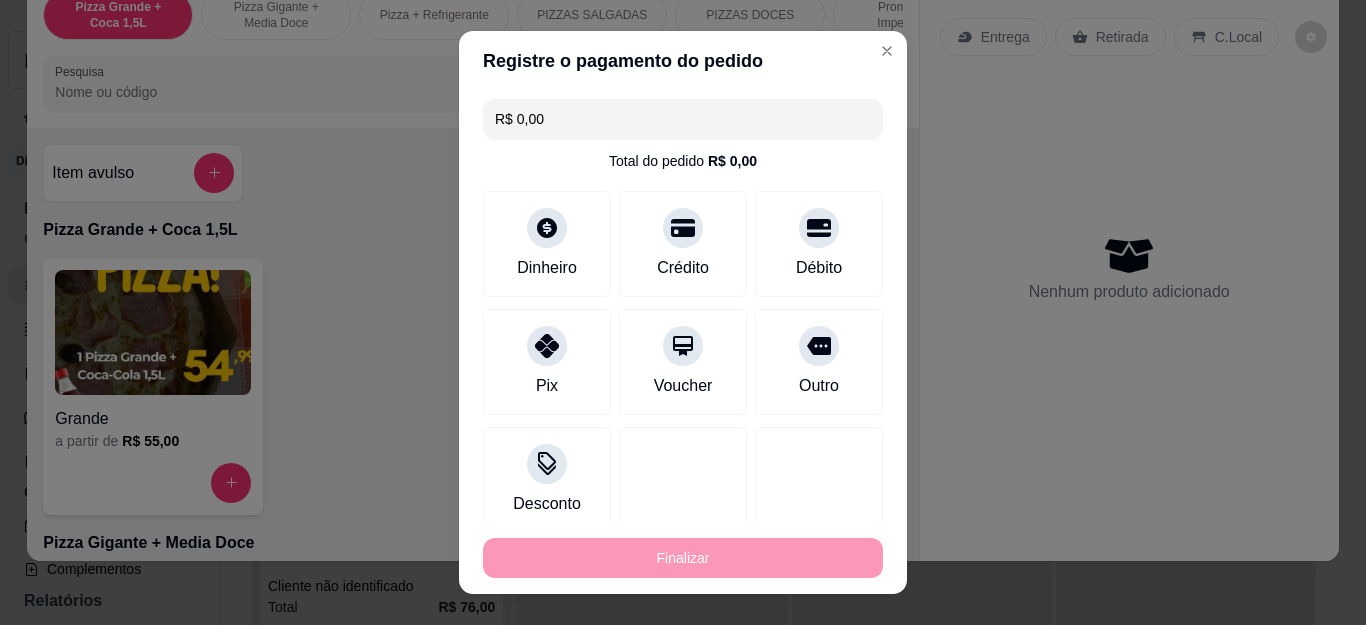 type on "0" 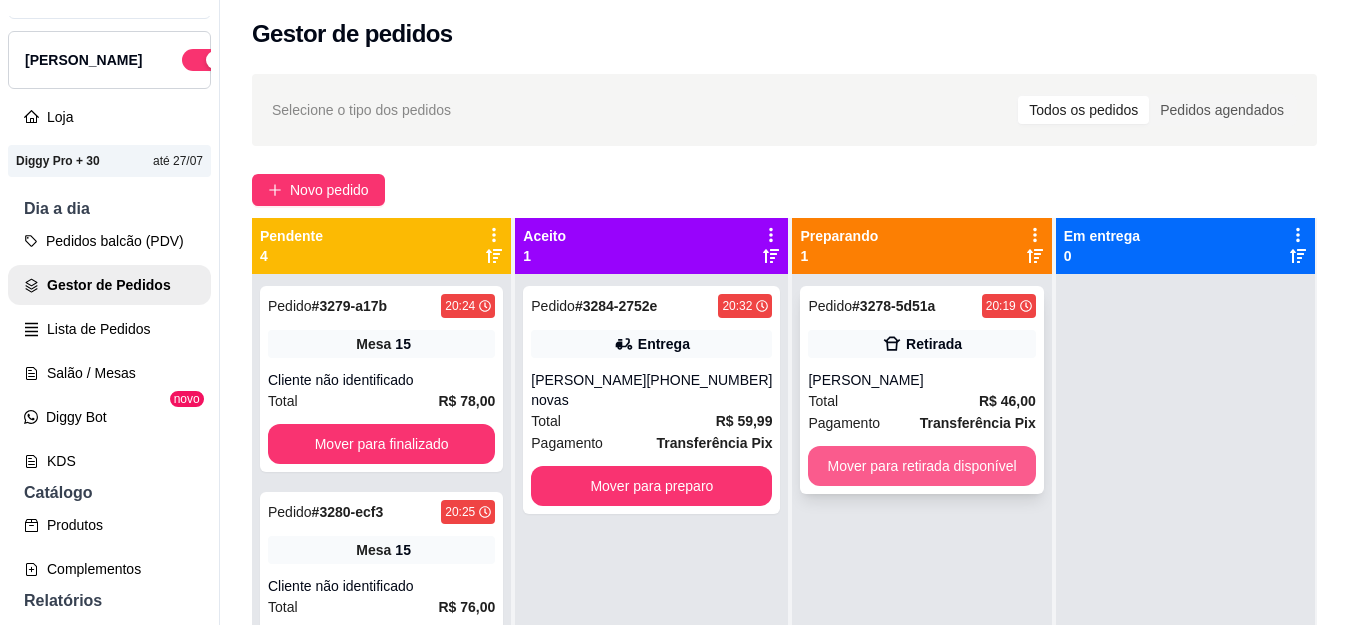 click on "Mover para retirada disponível" at bounding box center (921, 466) 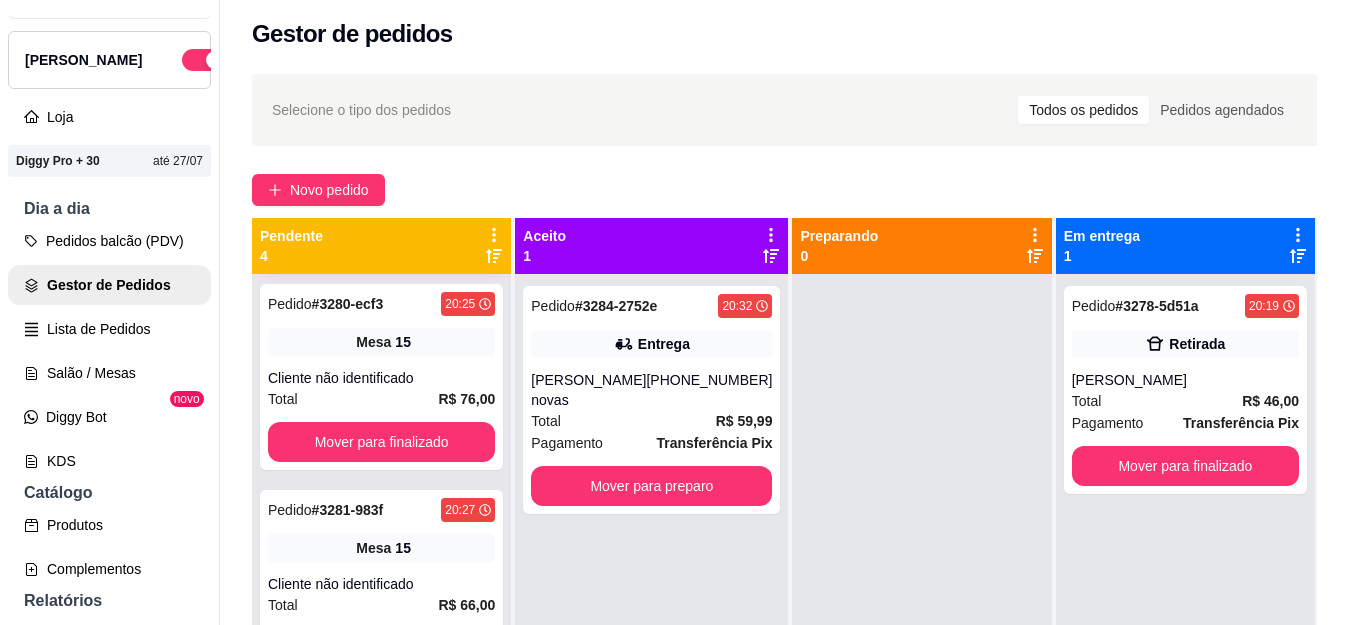 scroll, scrollTop: 219, scrollLeft: 0, axis: vertical 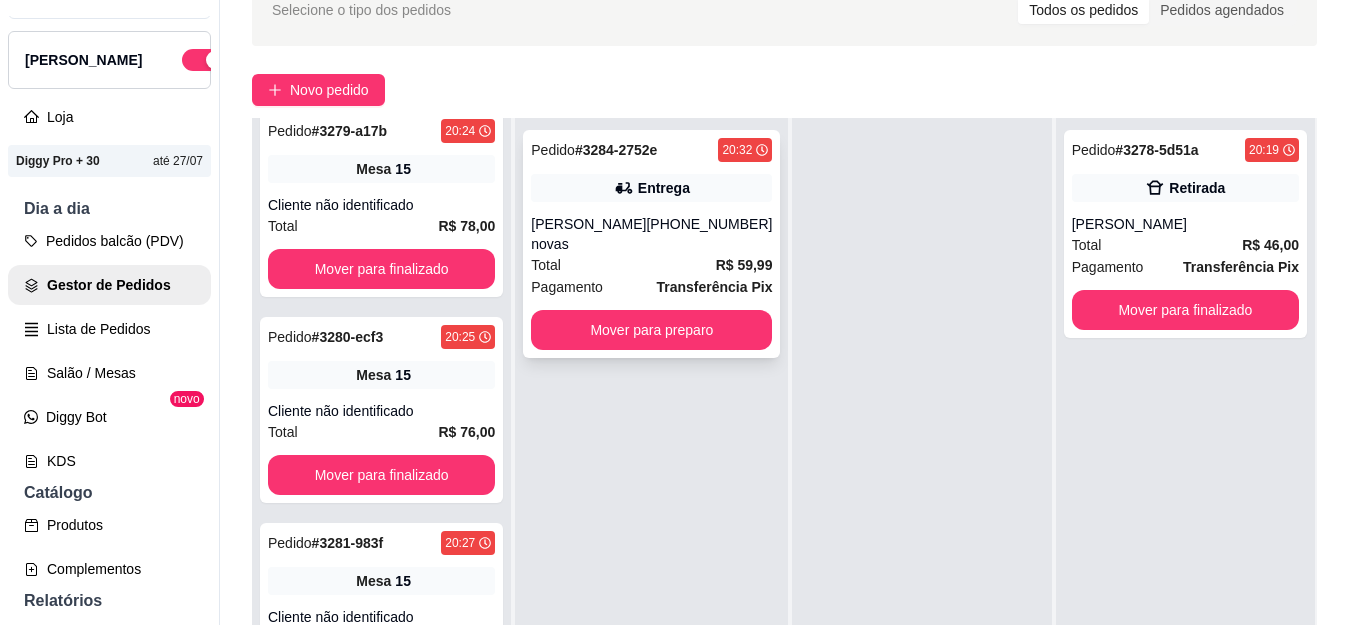 click on "[PERSON_NAME] novas" at bounding box center (588, 234) 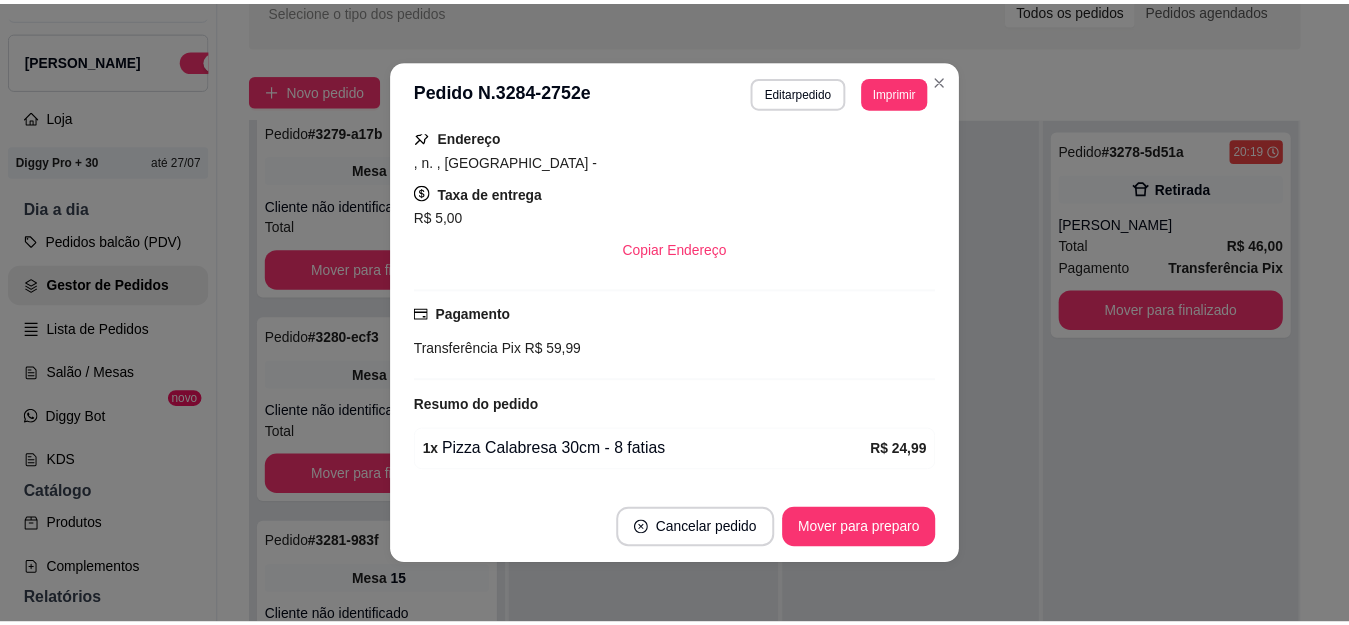 scroll, scrollTop: 488, scrollLeft: 0, axis: vertical 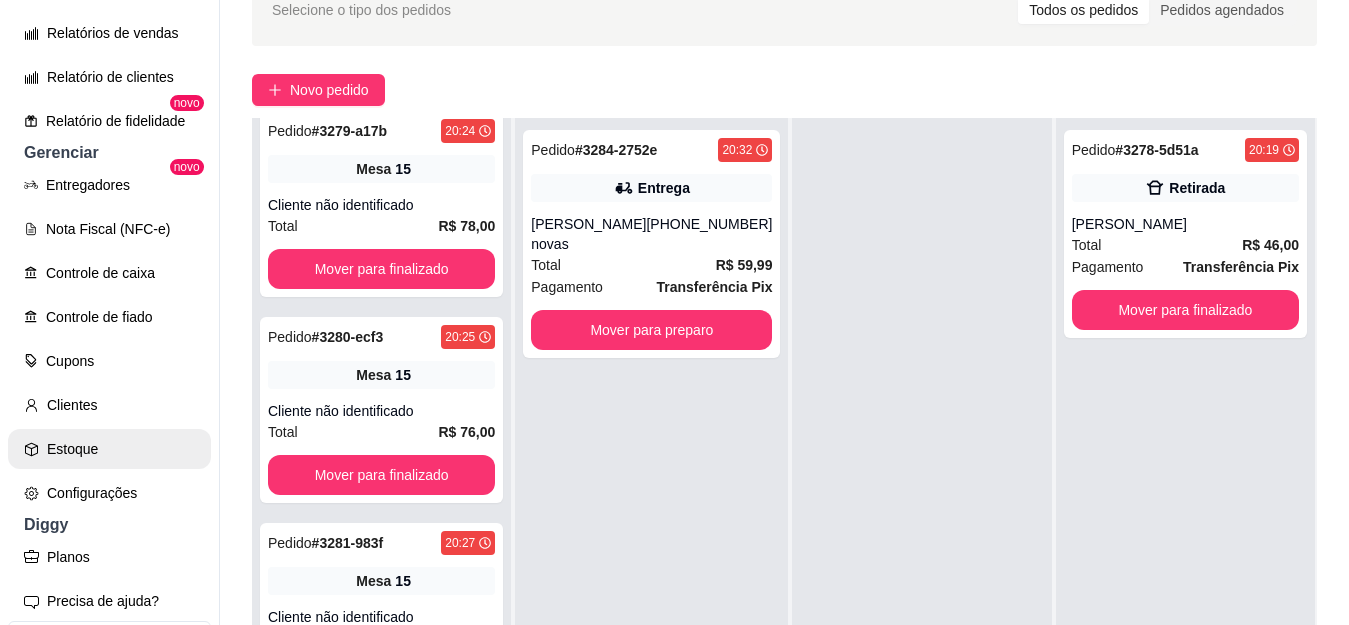 click on "Estoque" at bounding box center (109, 449) 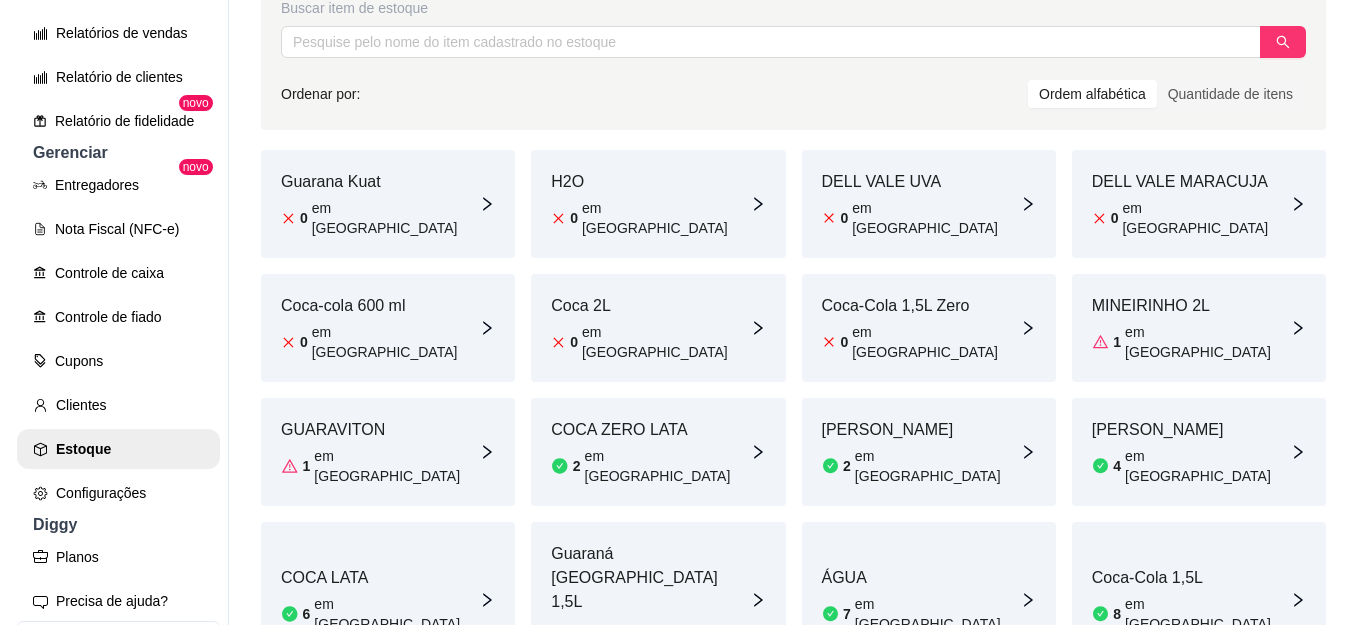 scroll, scrollTop: 200, scrollLeft: 0, axis: vertical 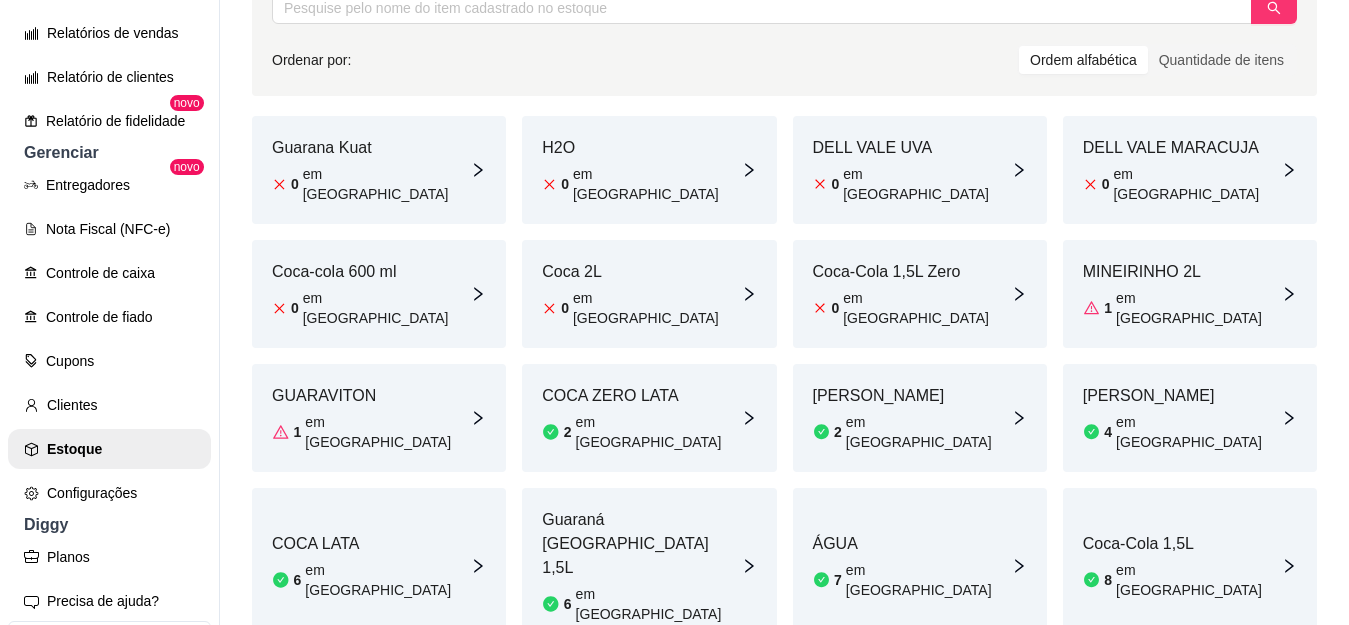 click on "Guaraná [GEOGRAPHIC_DATA] 1,5L 6 em [GEOGRAPHIC_DATA]" at bounding box center [641, 566] 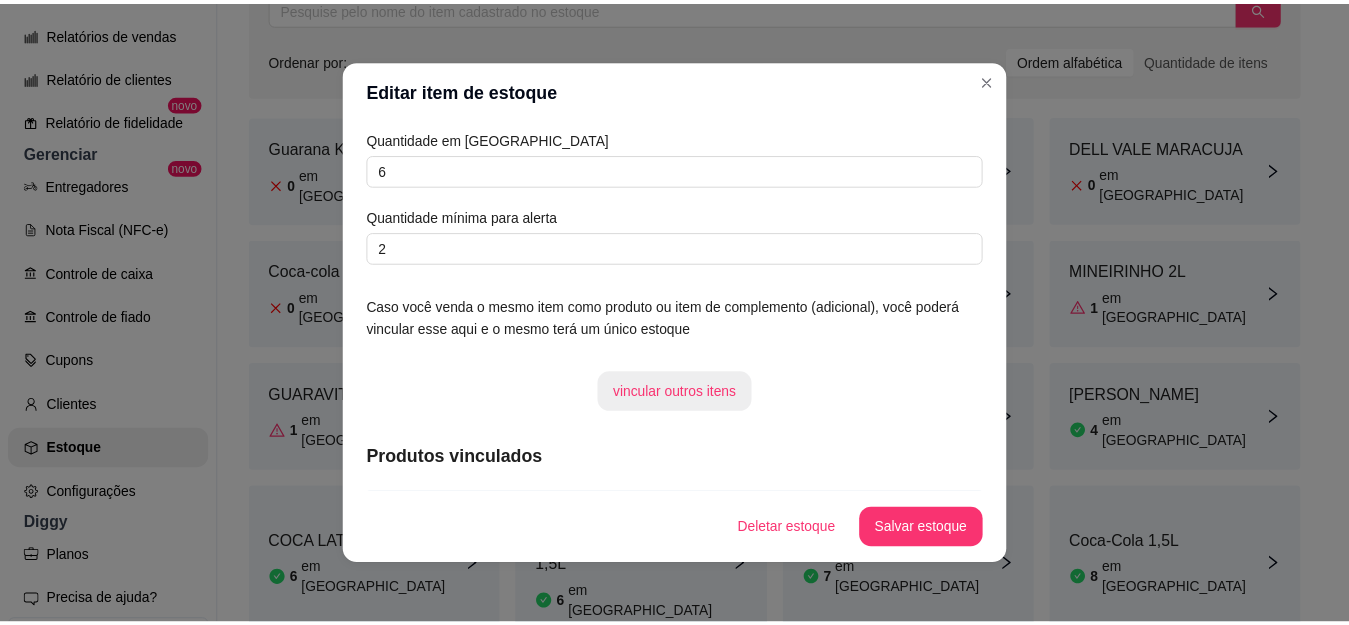 scroll, scrollTop: 313, scrollLeft: 0, axis: vertical 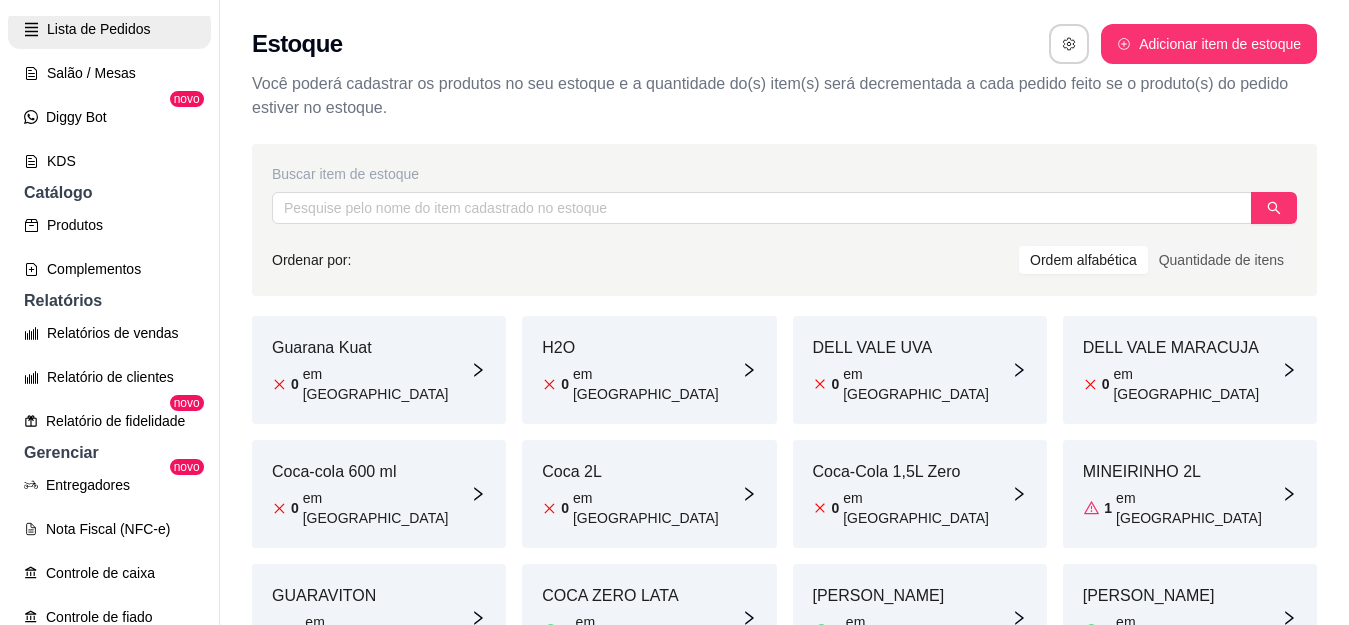 click on "Lista de Pedidos" at bounding box center [109, 29] 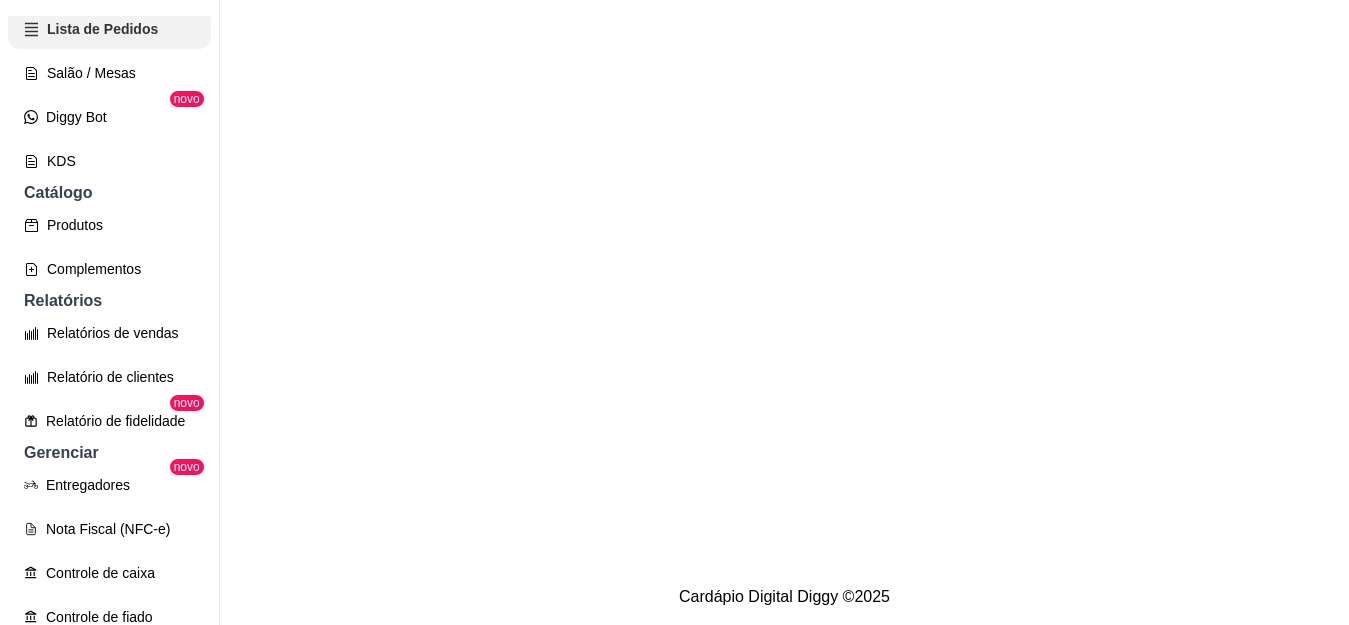 scroll, scrollTop: 146, scrollLeft: 0, axis: vertical 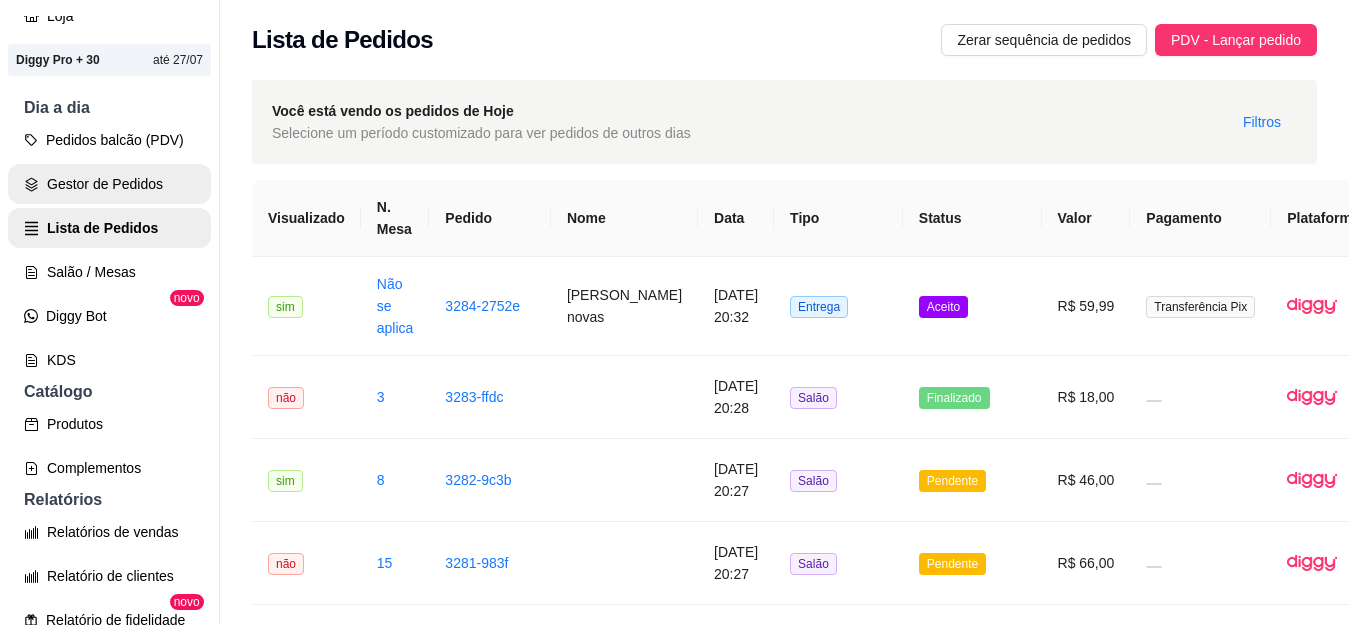 click on "Gestor de Pedidos" at bounding box center [109, 184] 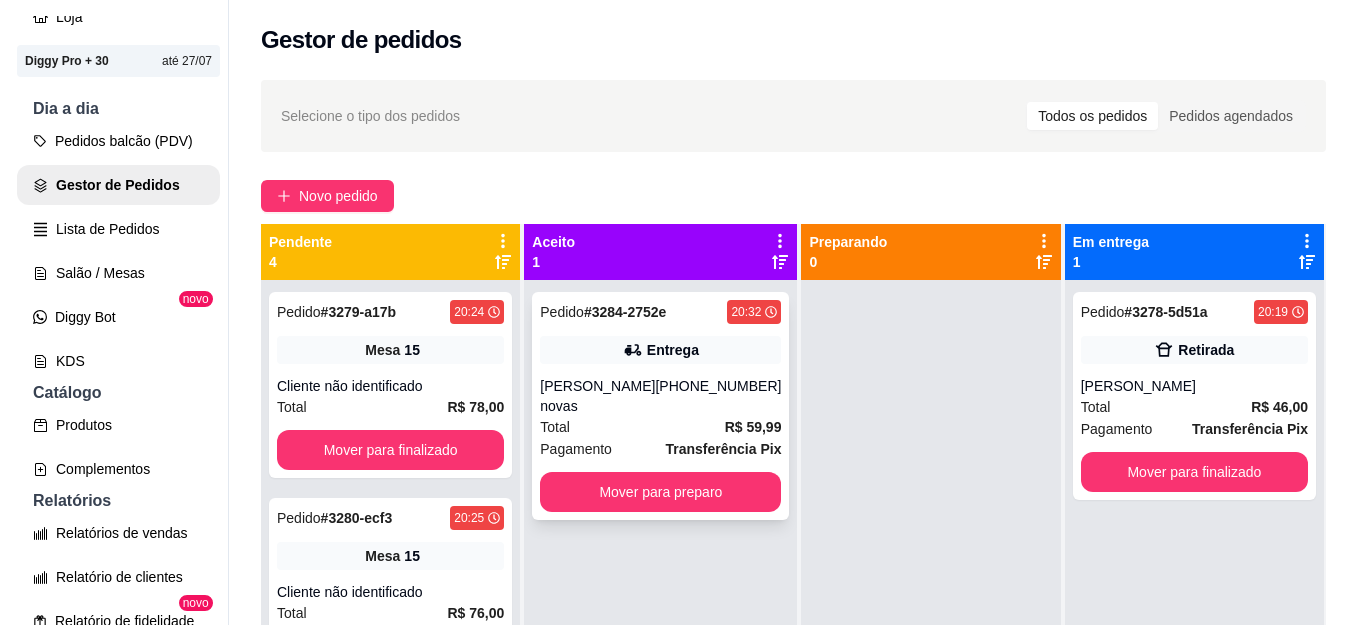 scroll, scrollTop: 56, scrollLeft: 0, axis: vertical 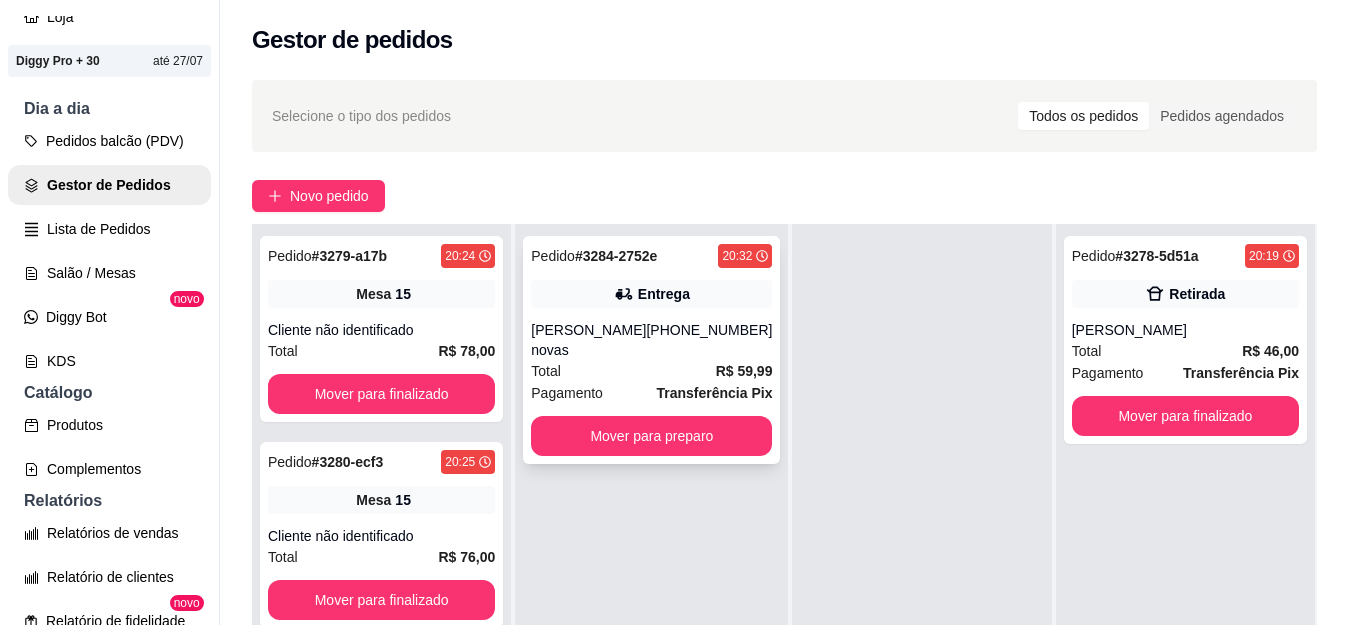 click 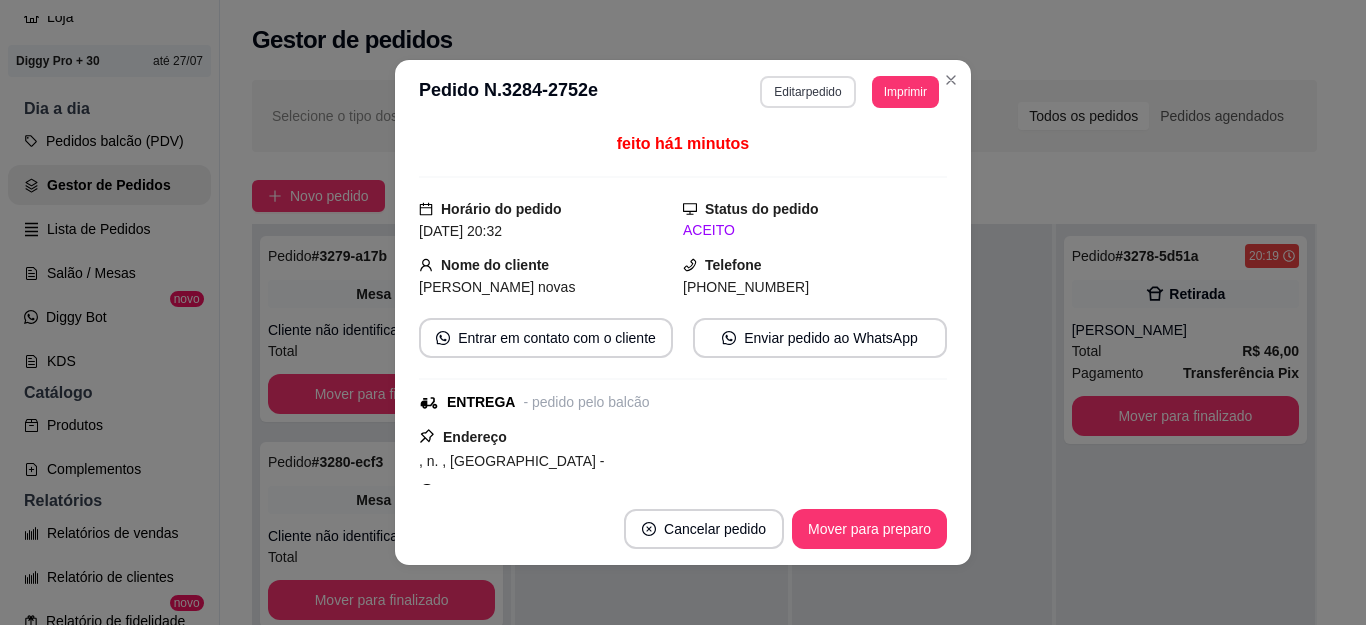 click on "Editar  pedido" at bounding box center [807, 92] 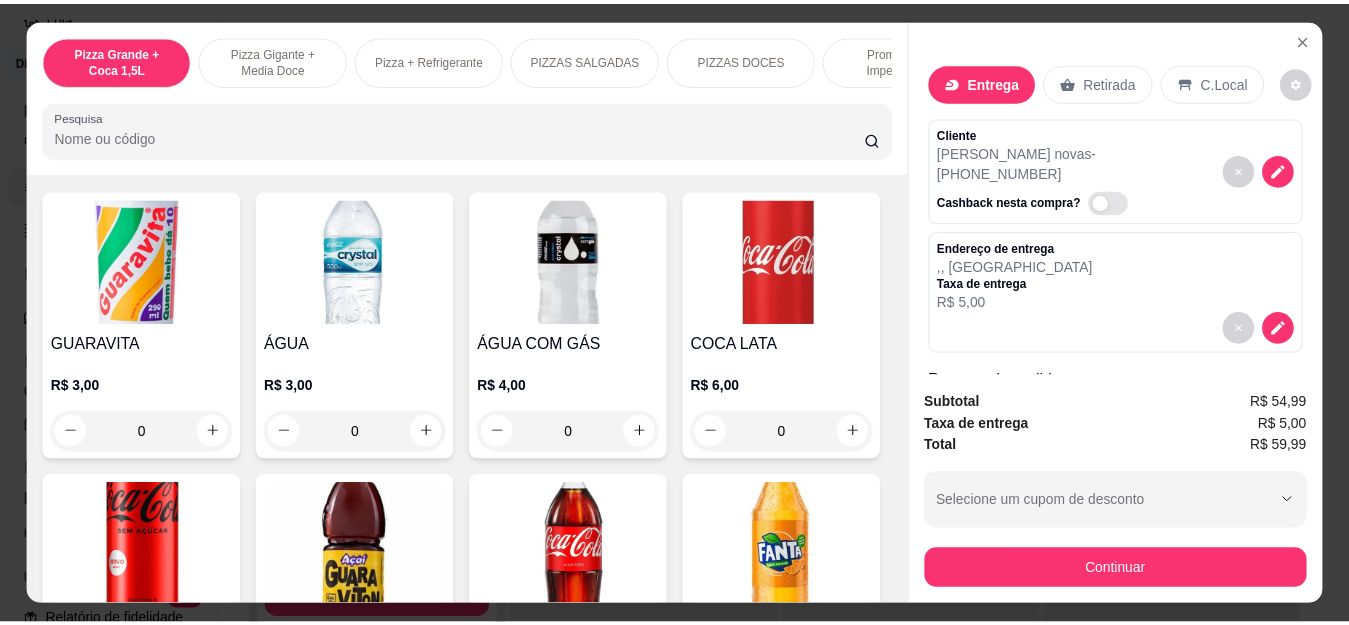 scroll, scrollTop: 3481, scrollLeft: 0, axis: vertical 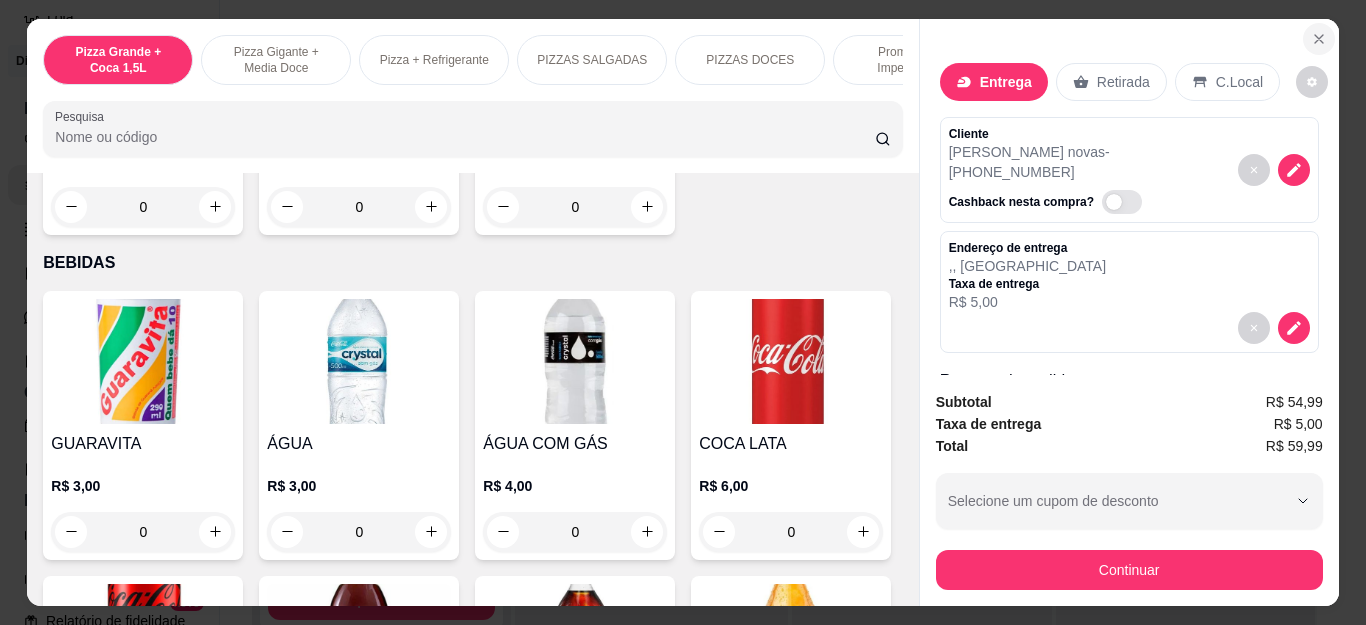 click 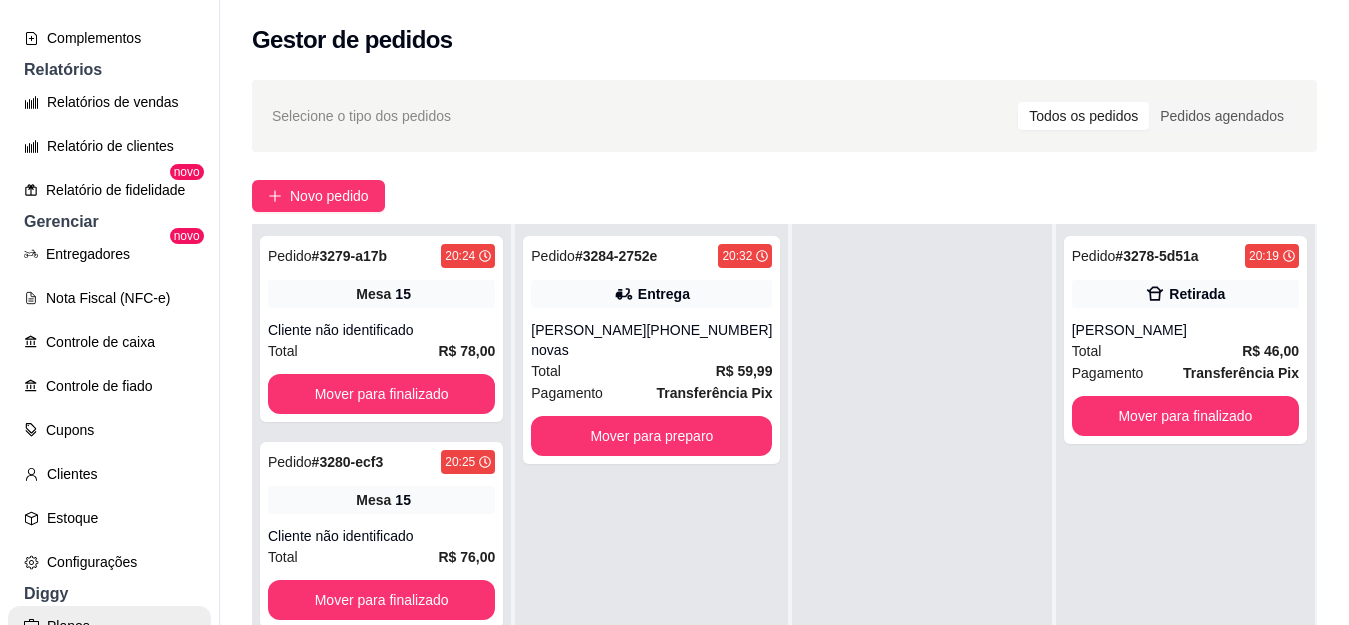 scroll, scrollTop: 545, scrollLeft: 0, axis: vertical 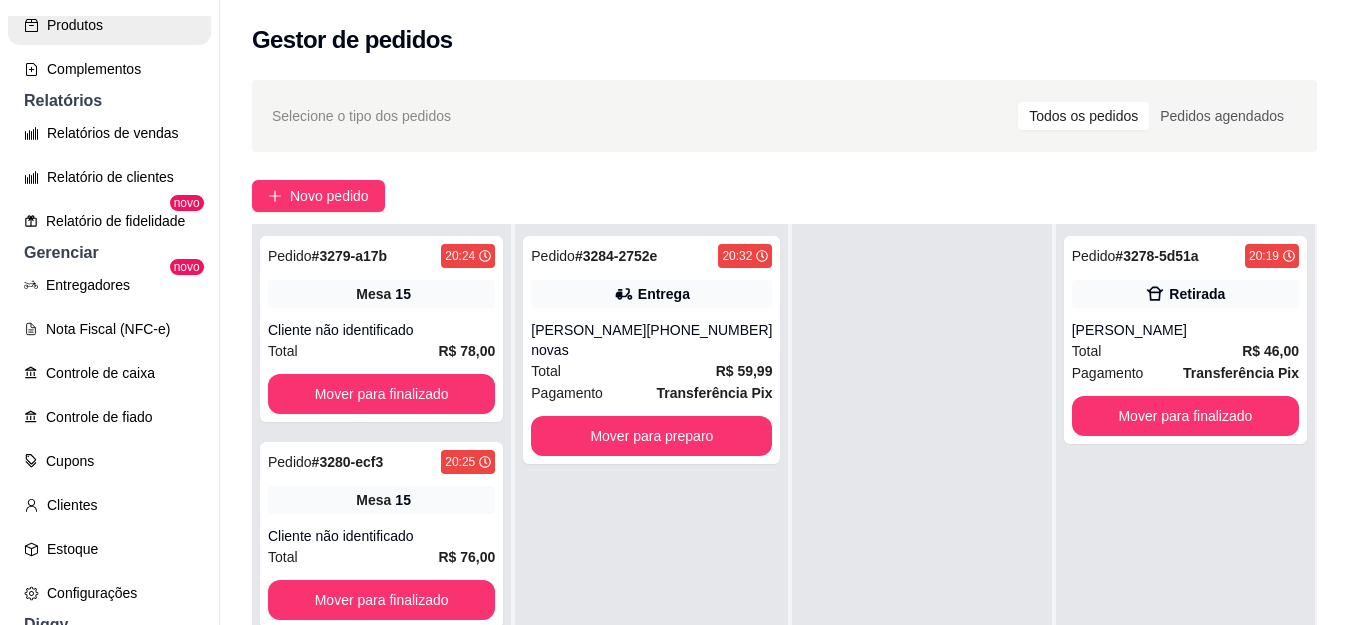 click on "Produtos" at bounding box center [109, 25] 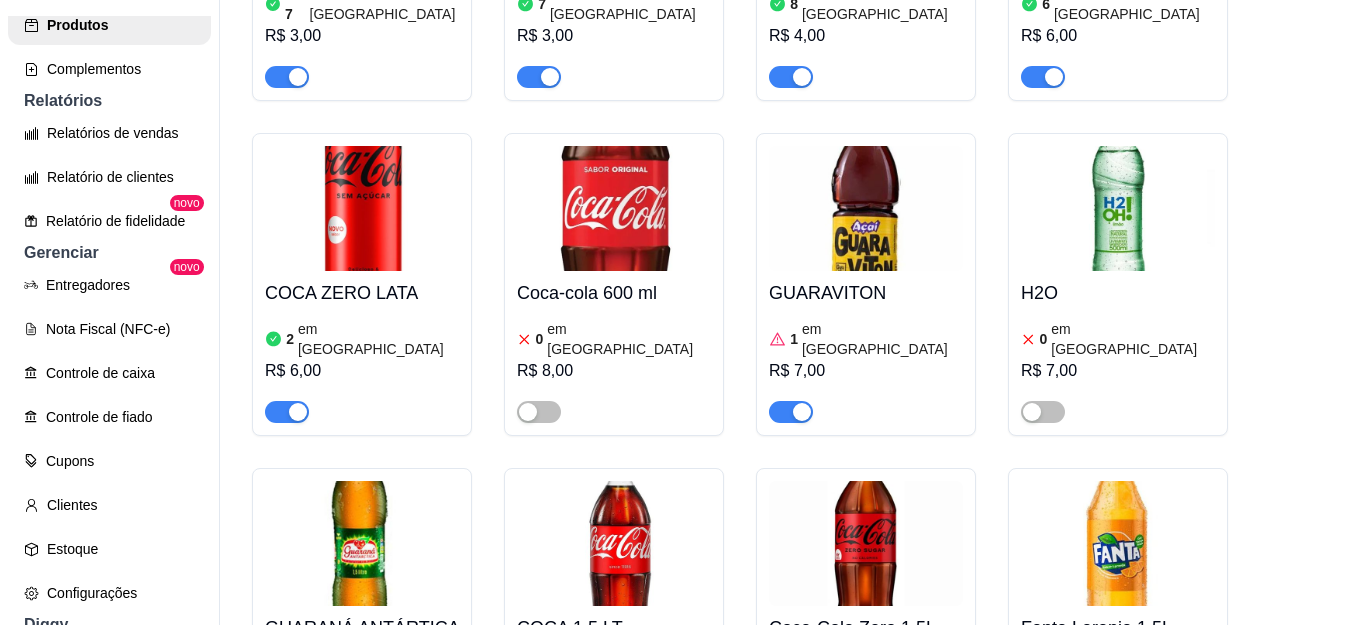 scroll, scrollTop: 10900, scrollLeft: 0, axis: vertical 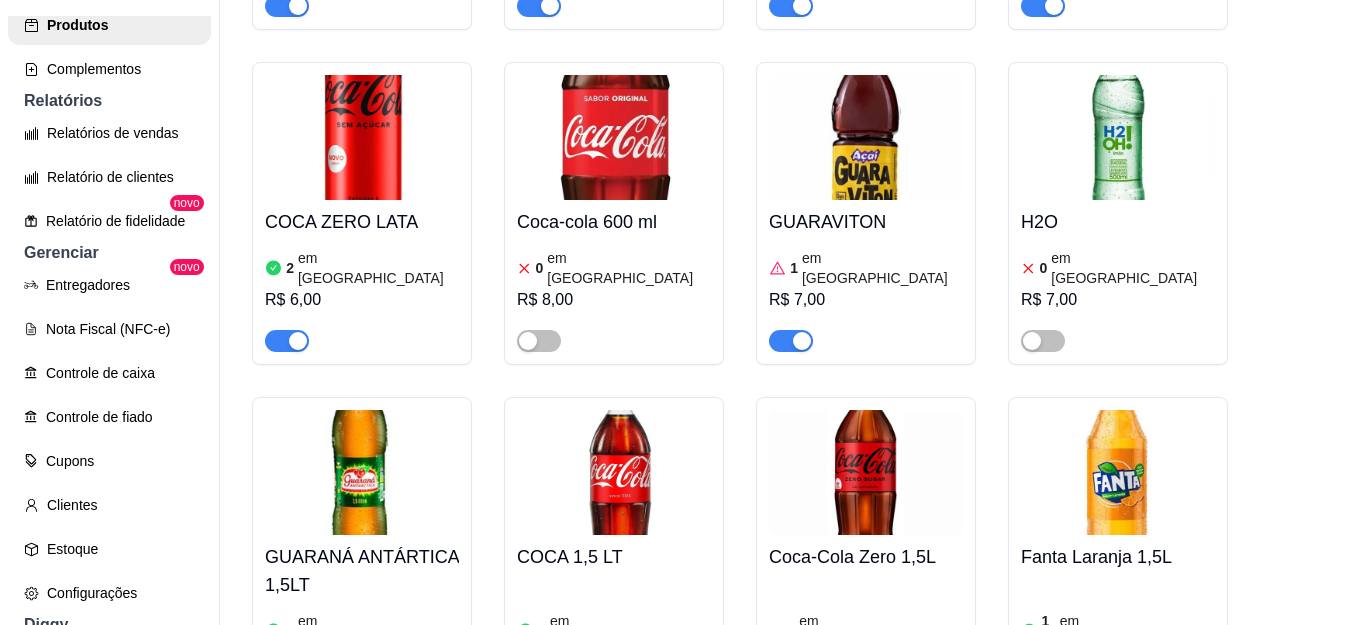 click at bounding box center (276, 704) 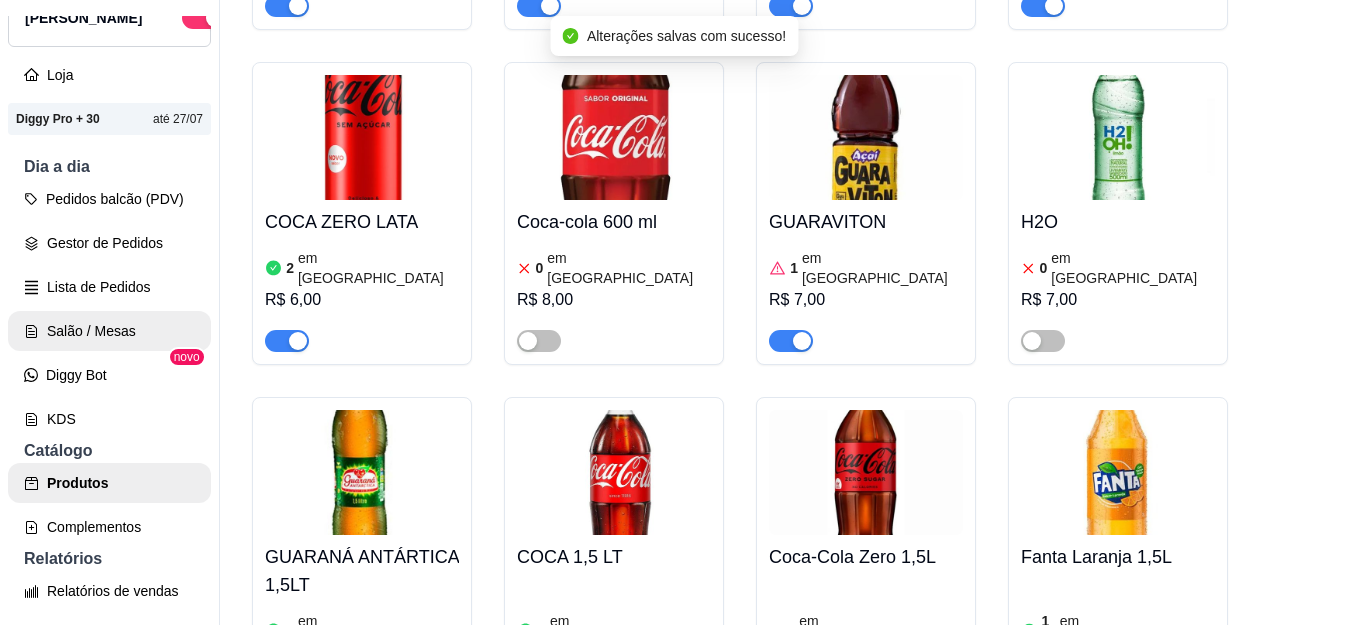 scroll, scrollTop: 0, scrollLeft: 0, axis: both 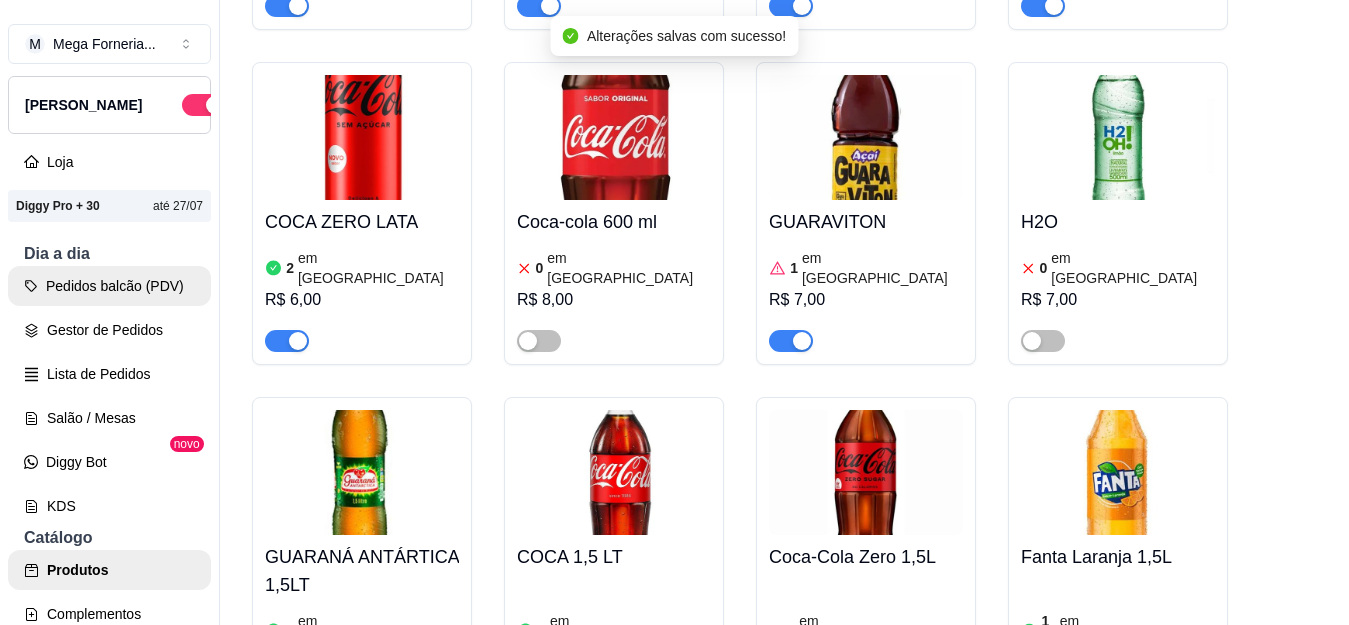 click on "Gestor de Pedidos" at bounding box center [109, 330] 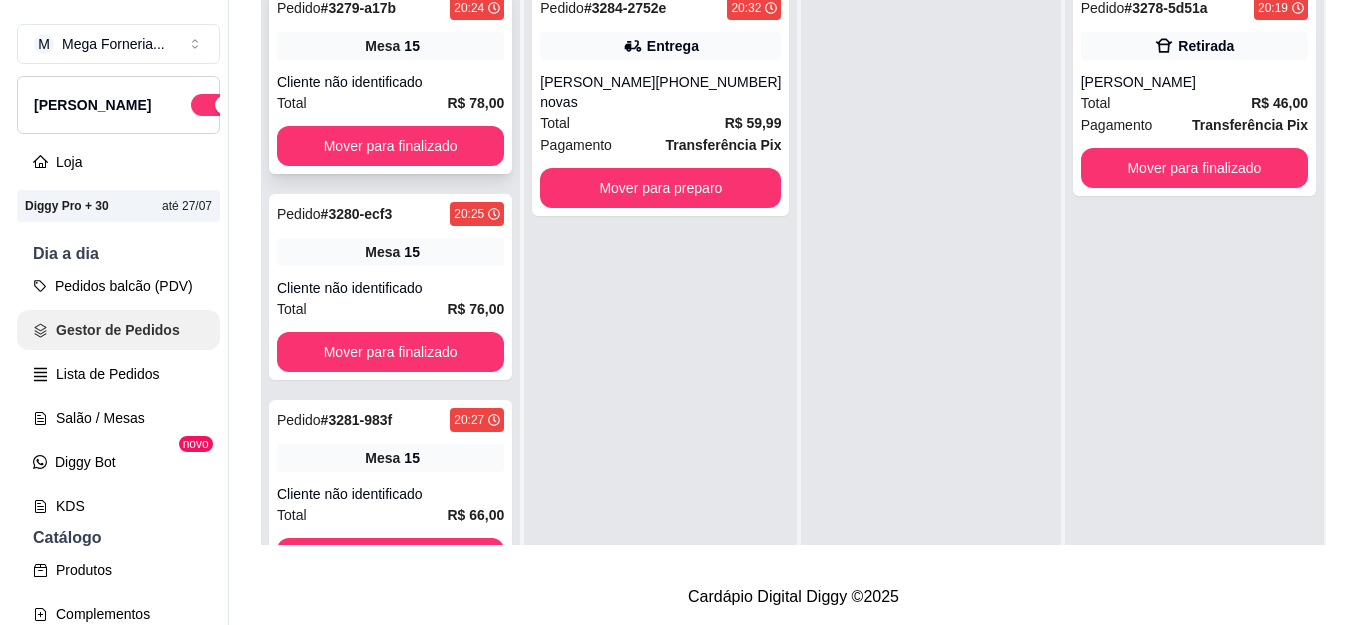 scroll, scrollTop: 0, scrollLeft: 0, axis: both 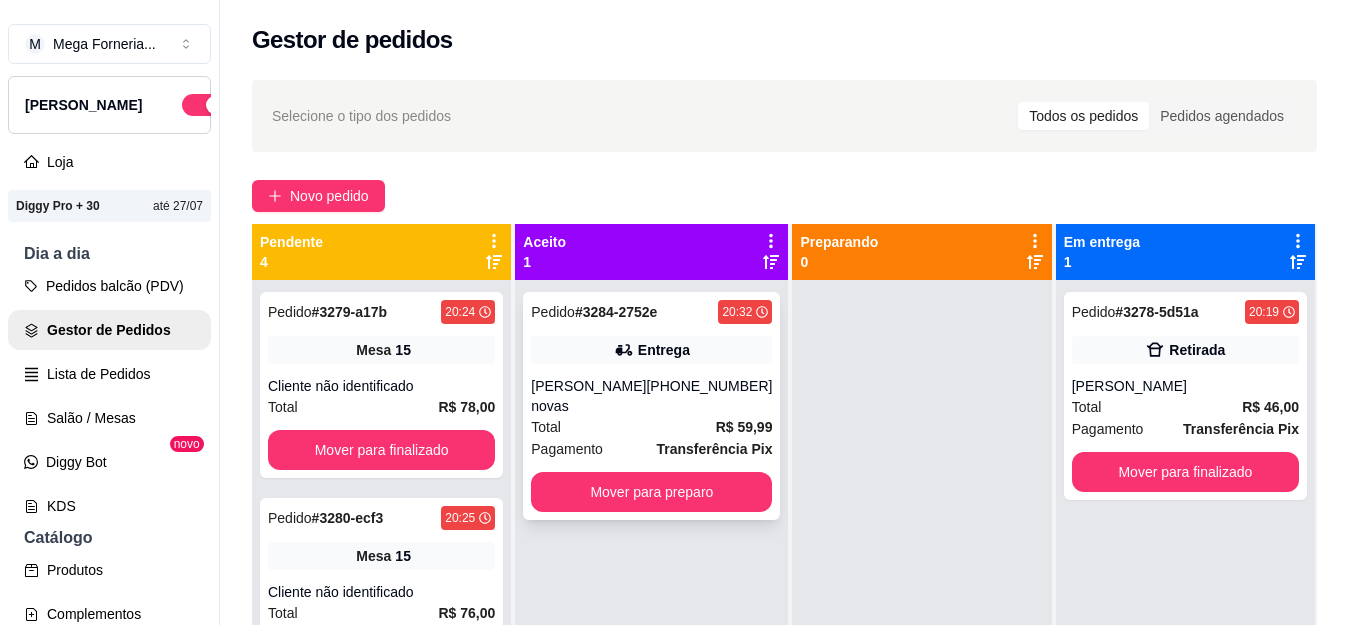 click on "Entrega" at bounding box center [651, 350] 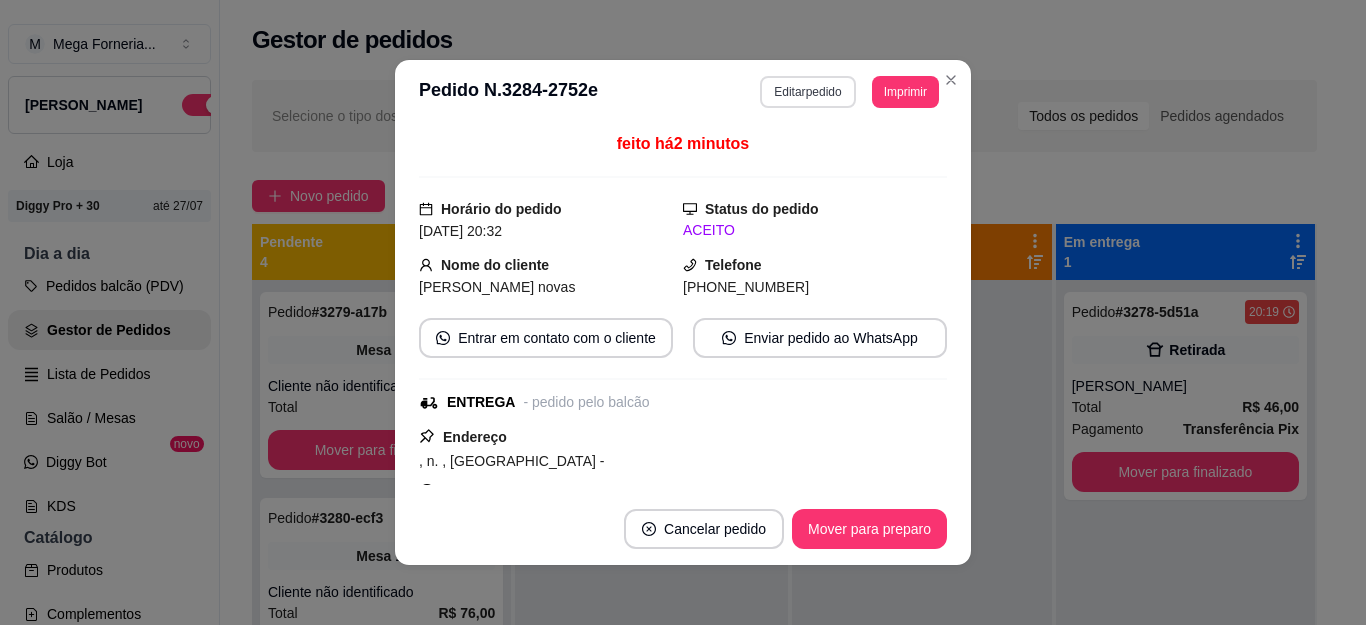 click on "Editar  pedido" at bounding box center (807, 92) 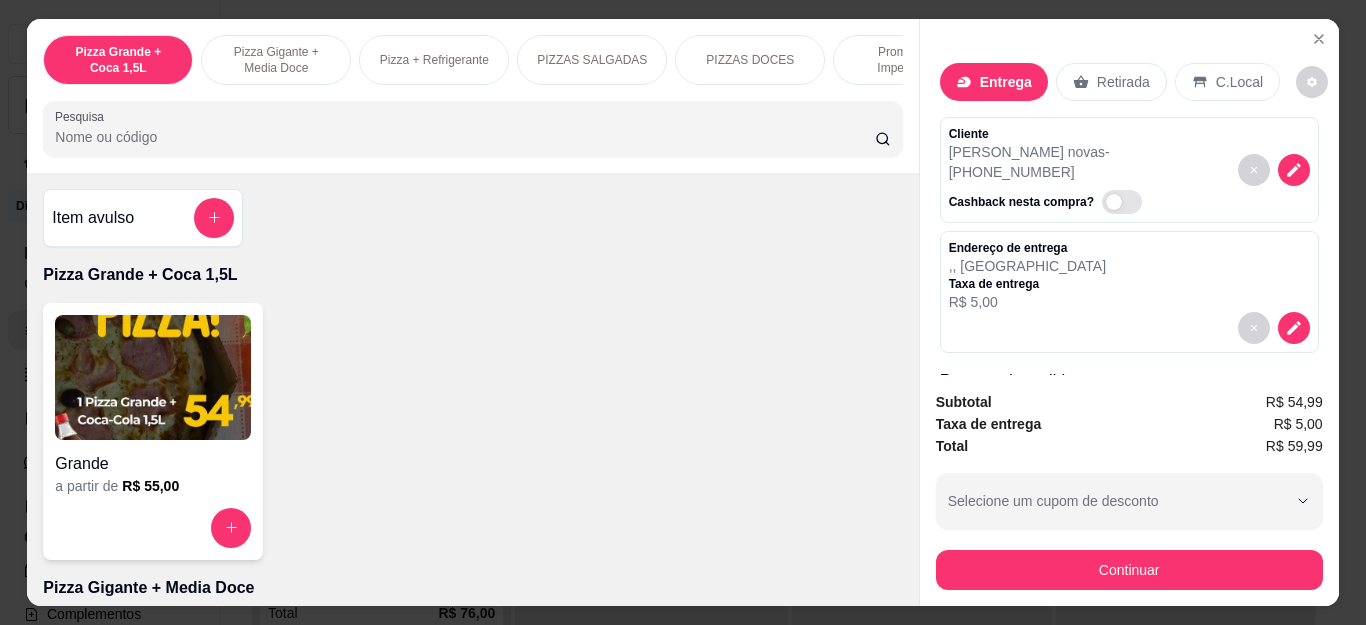 scroll, scrollTop: 295, scrollLeft: 0, axis: vertical 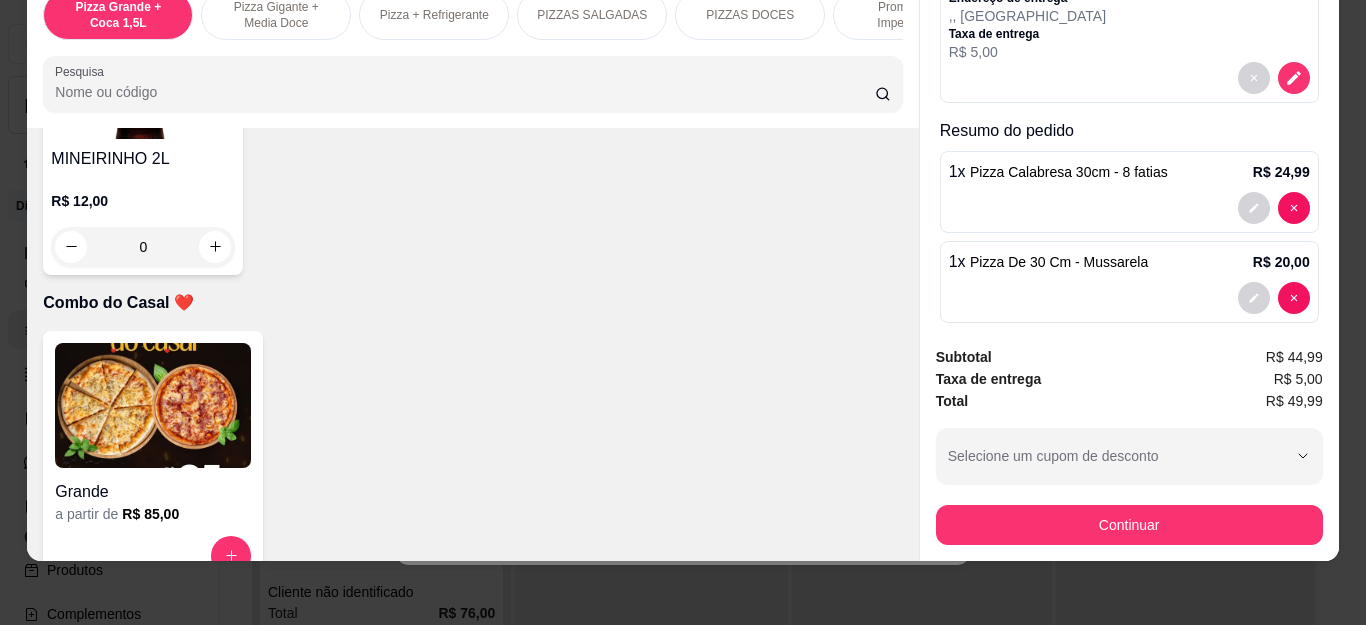 click at bounding box center (647, -324) 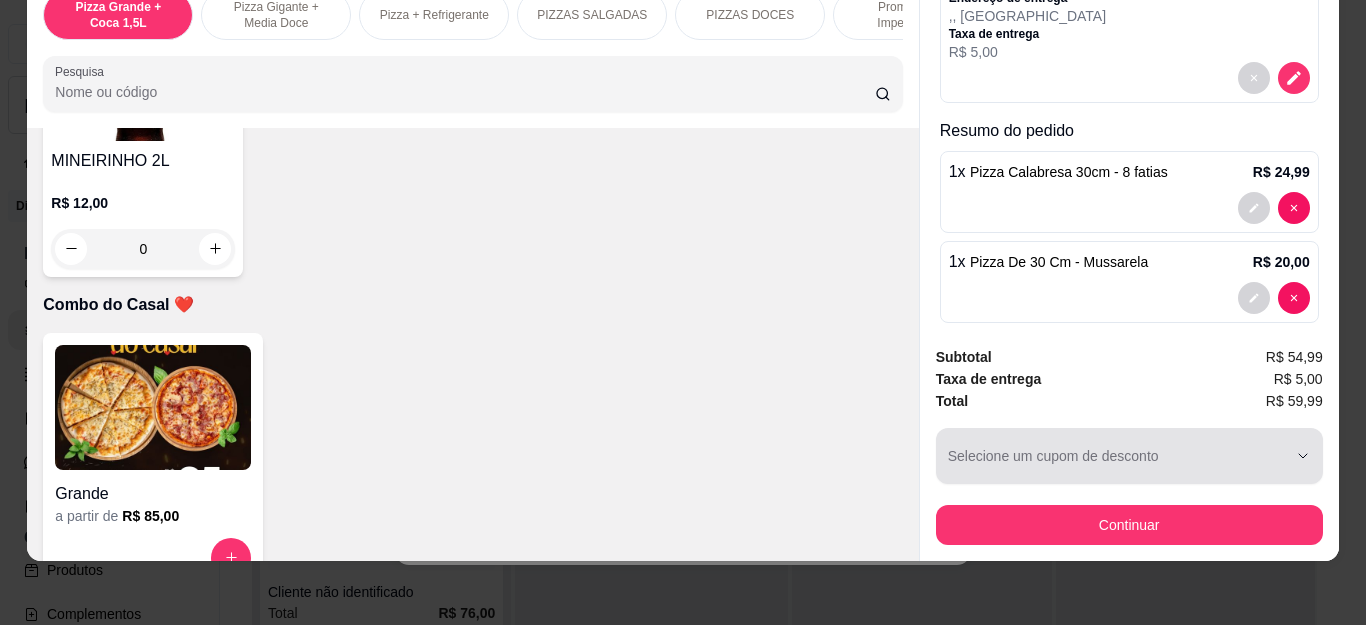scroll, scrollTop: 295, scrollLeft: 0, axis: vertical 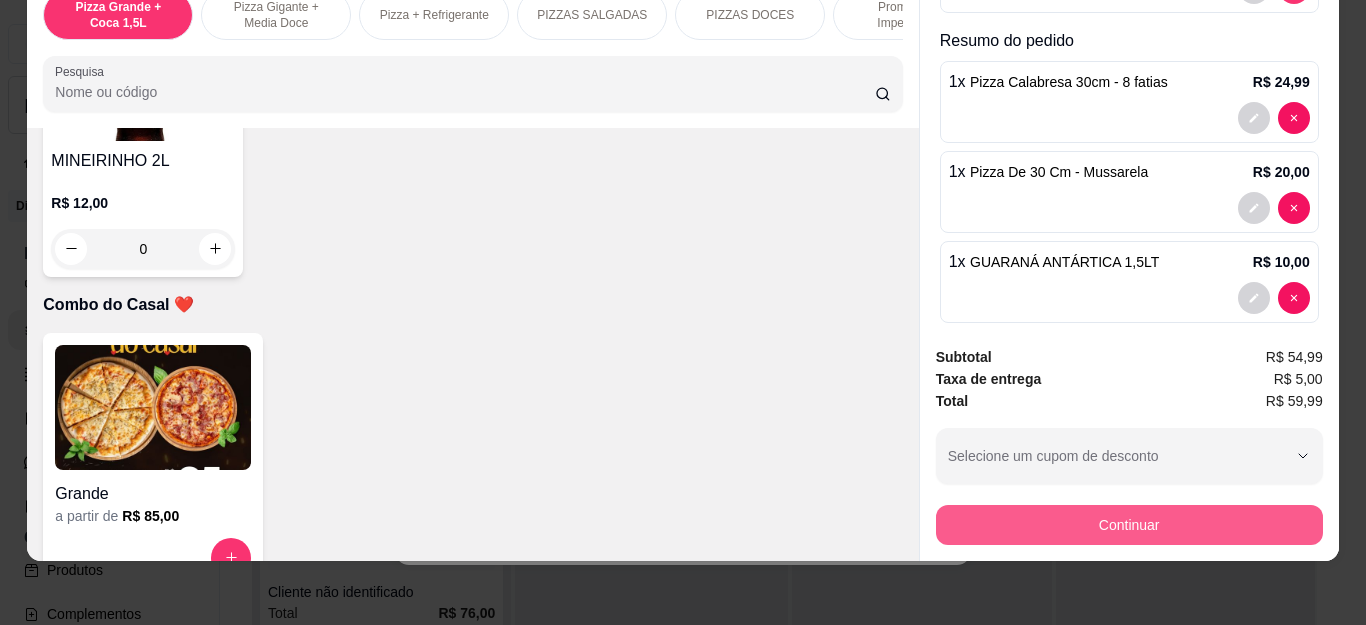 click on "Continuar" at bounding box center (1129, 525) 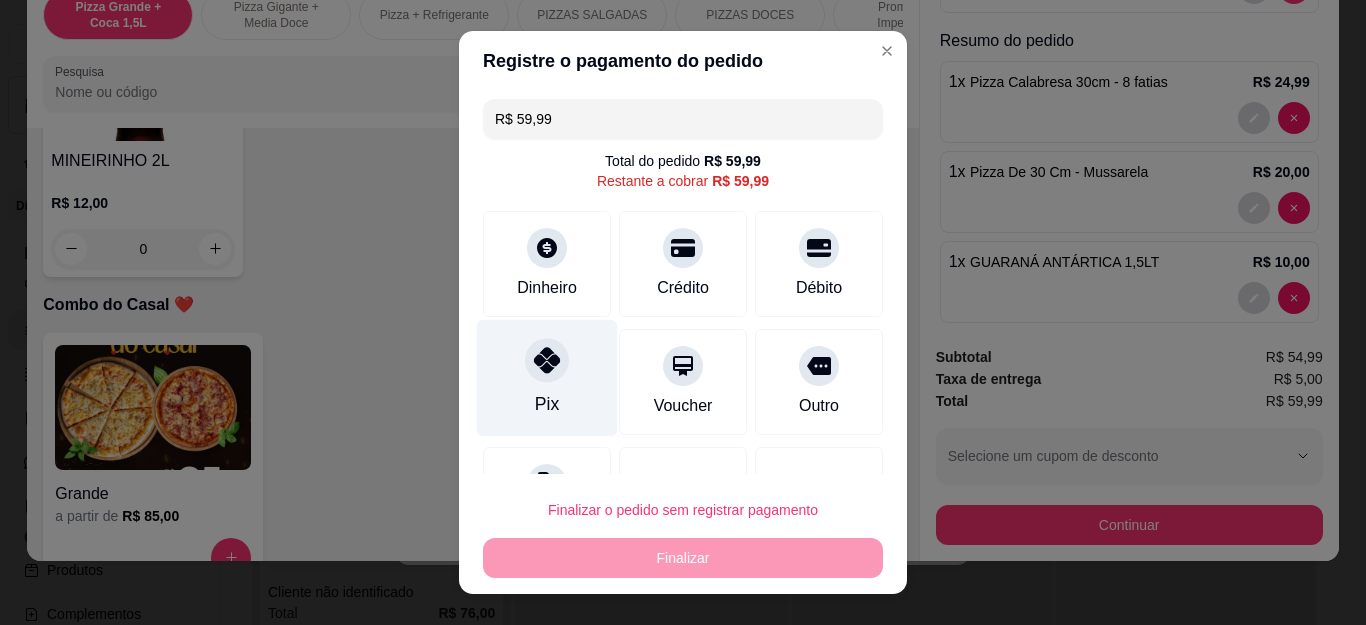 click at bounding box center [547, 361] 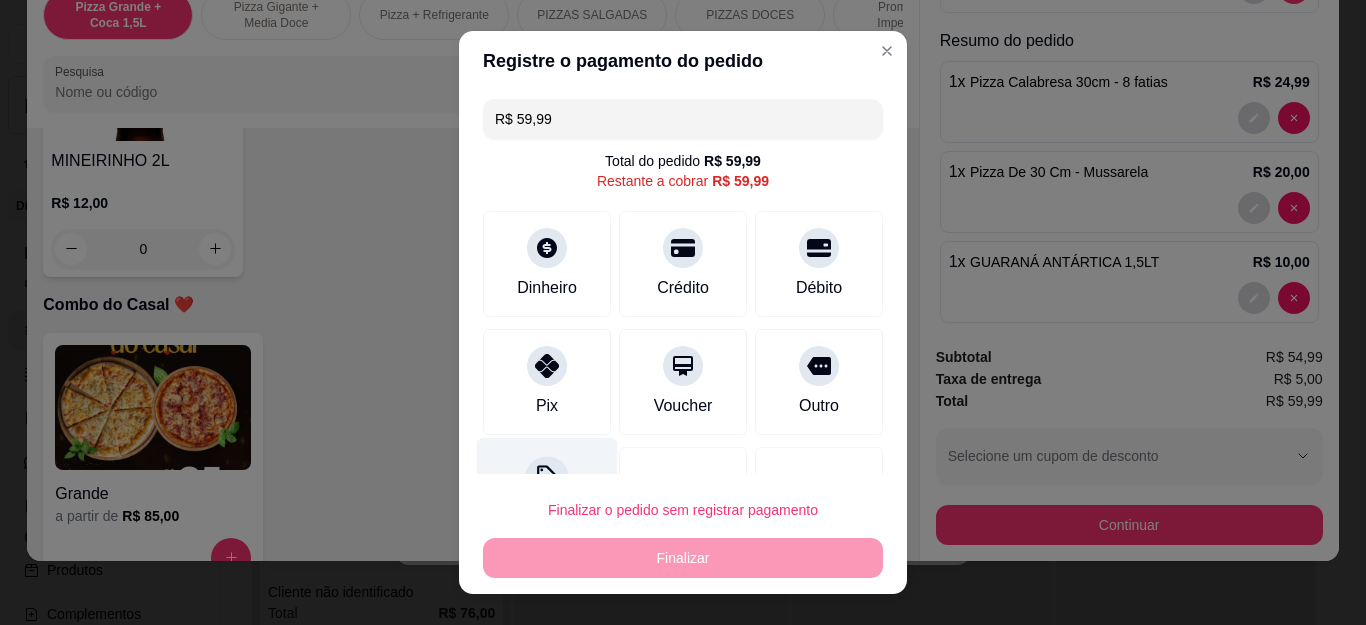 type on "R$ 0,00" 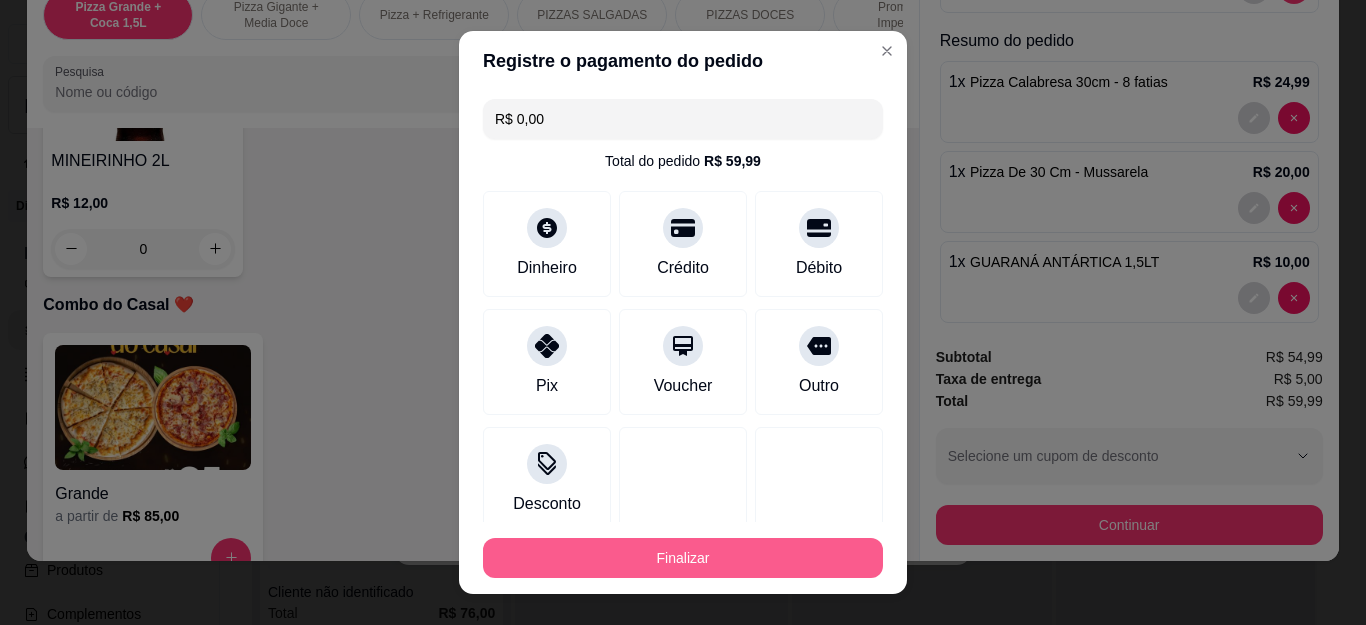 click on "Finalizar" at bounding box center (683, 558) 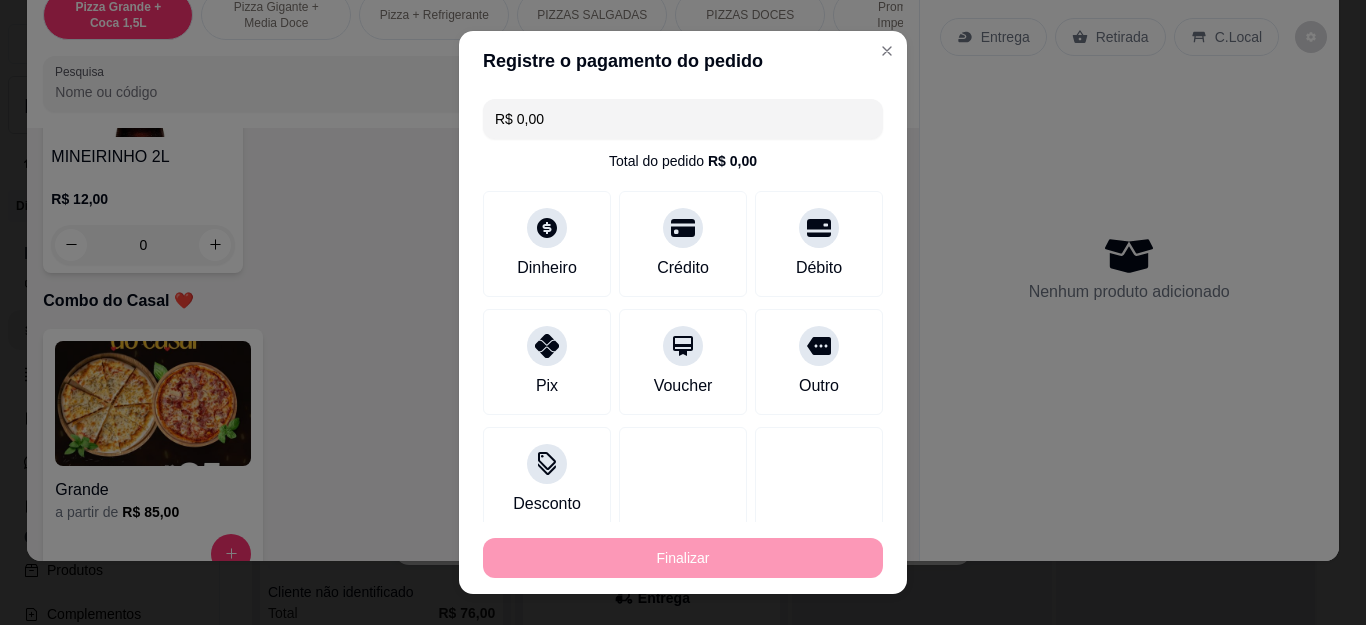 type on "0" 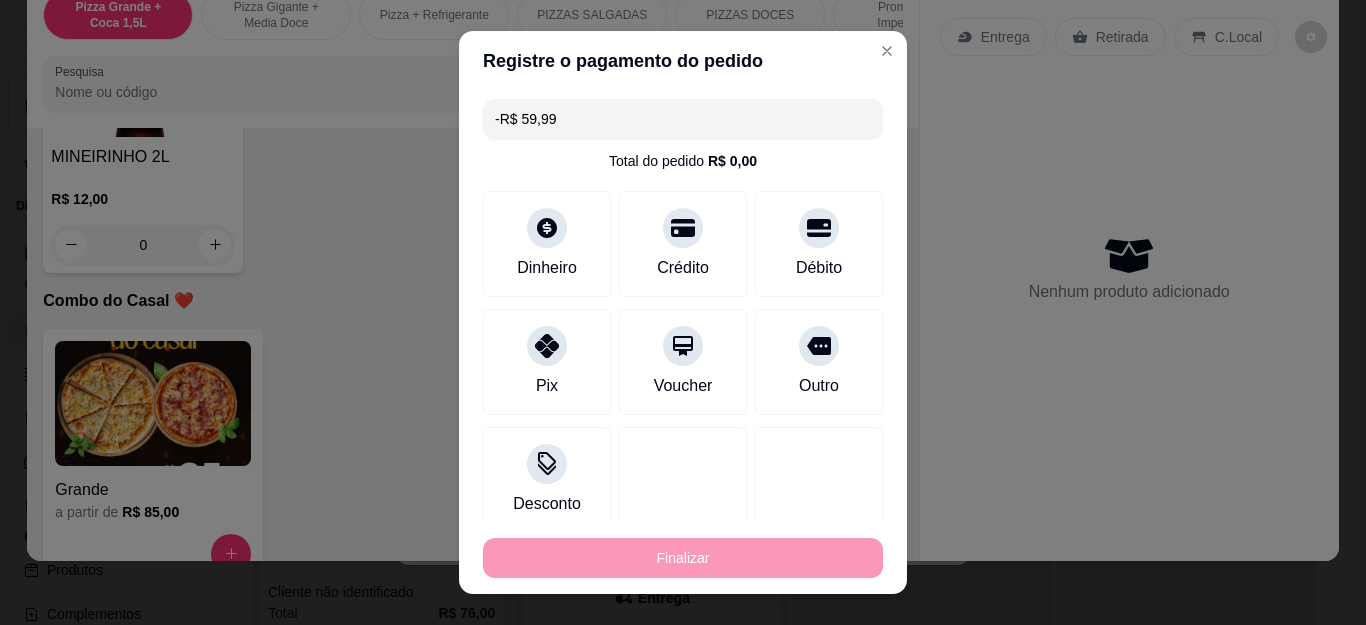 scroll, scrollTop: 0, scrollLeft: 0, axis: both 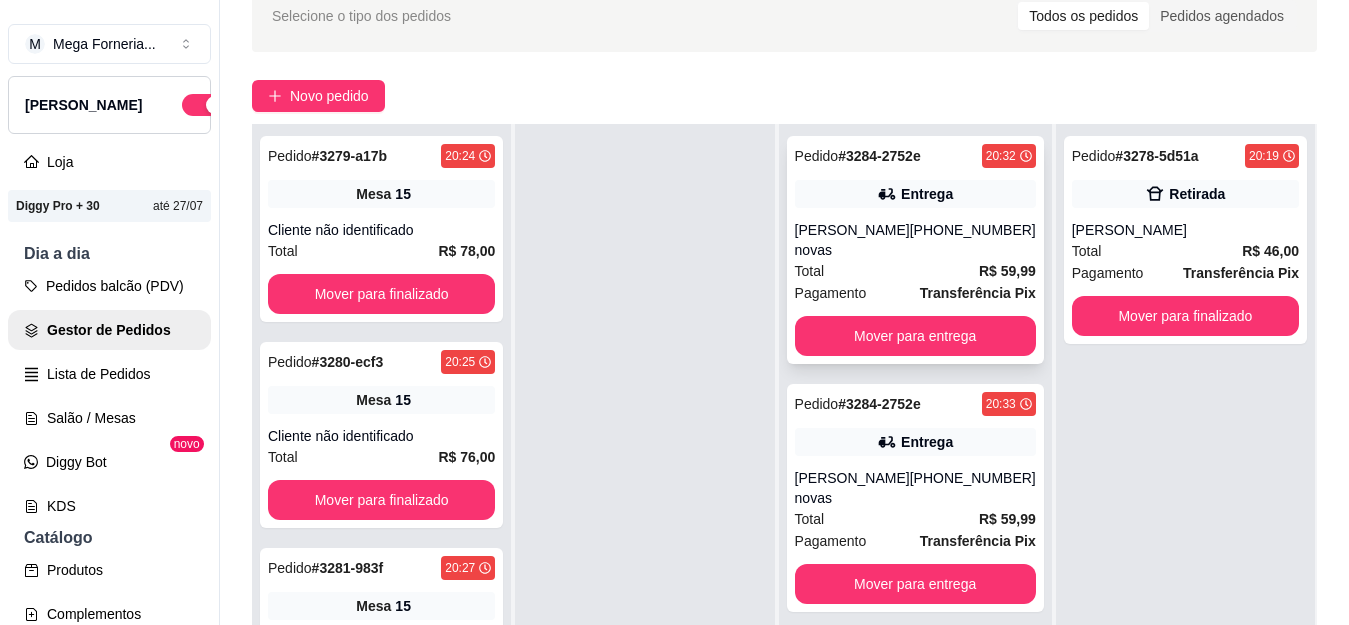 click on "Entrega" at bounding box center [915, 194] 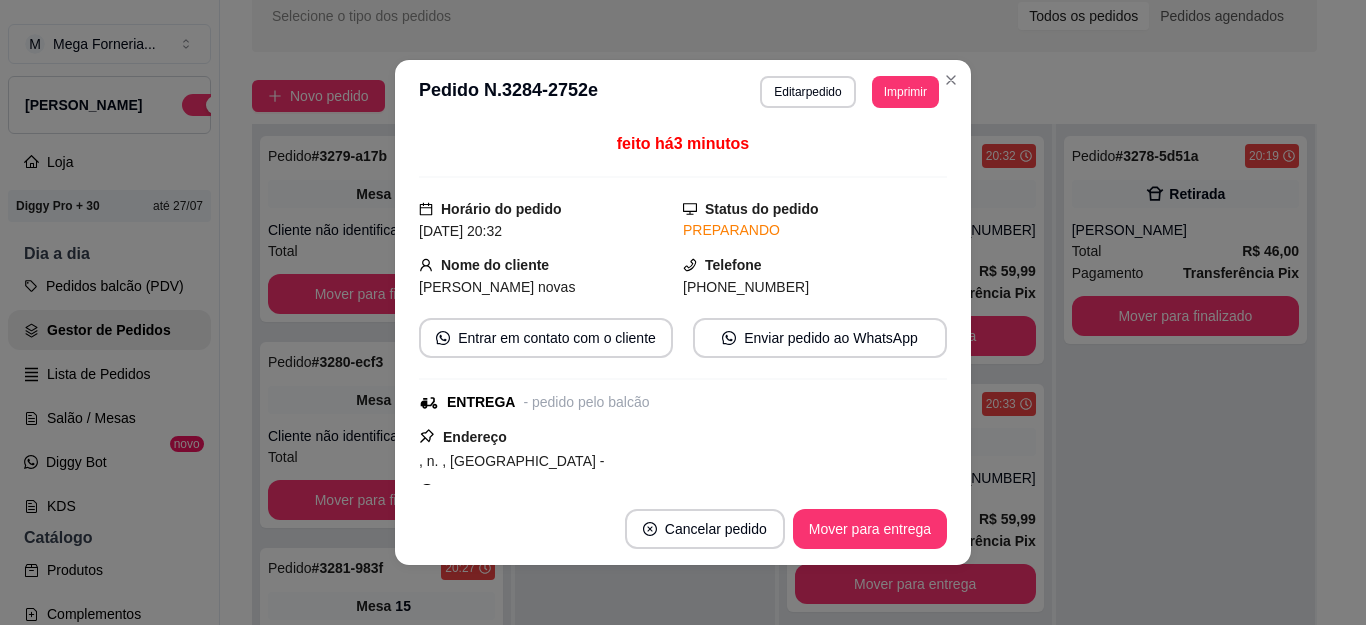 scroll, scrollTop: 488, scrollLeft: 0, axis: vertical 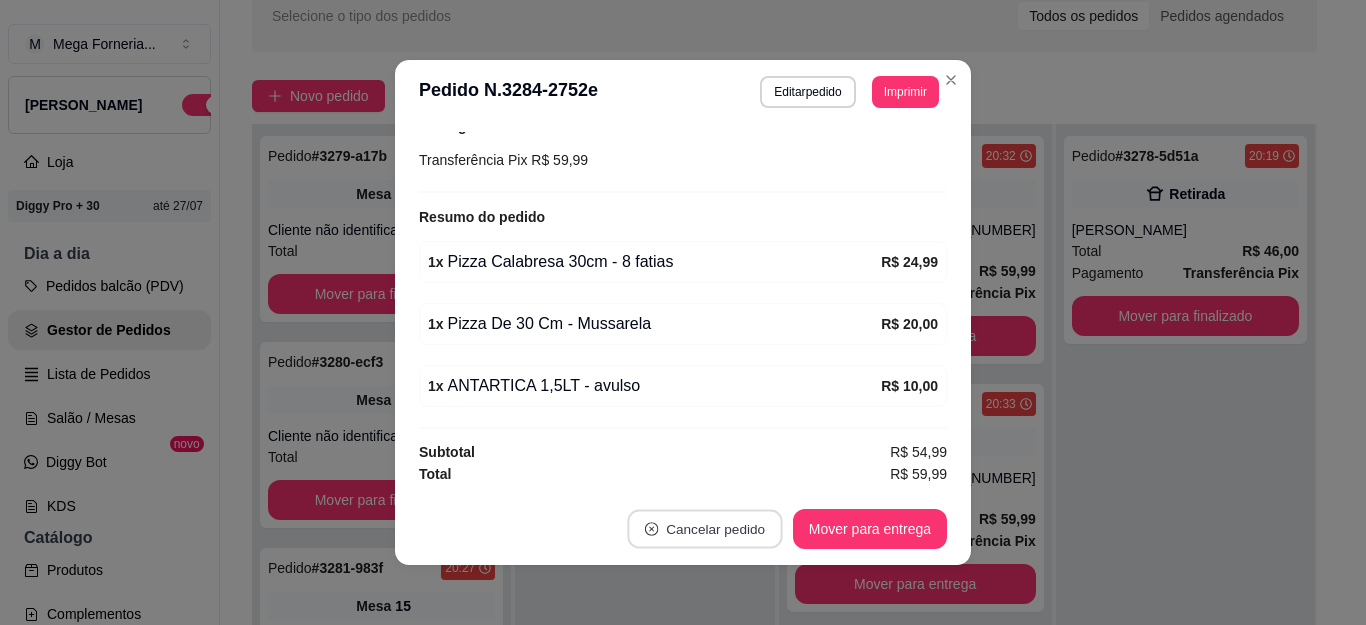 click on "Cancelar pedido" at bounding box center (704, 529) 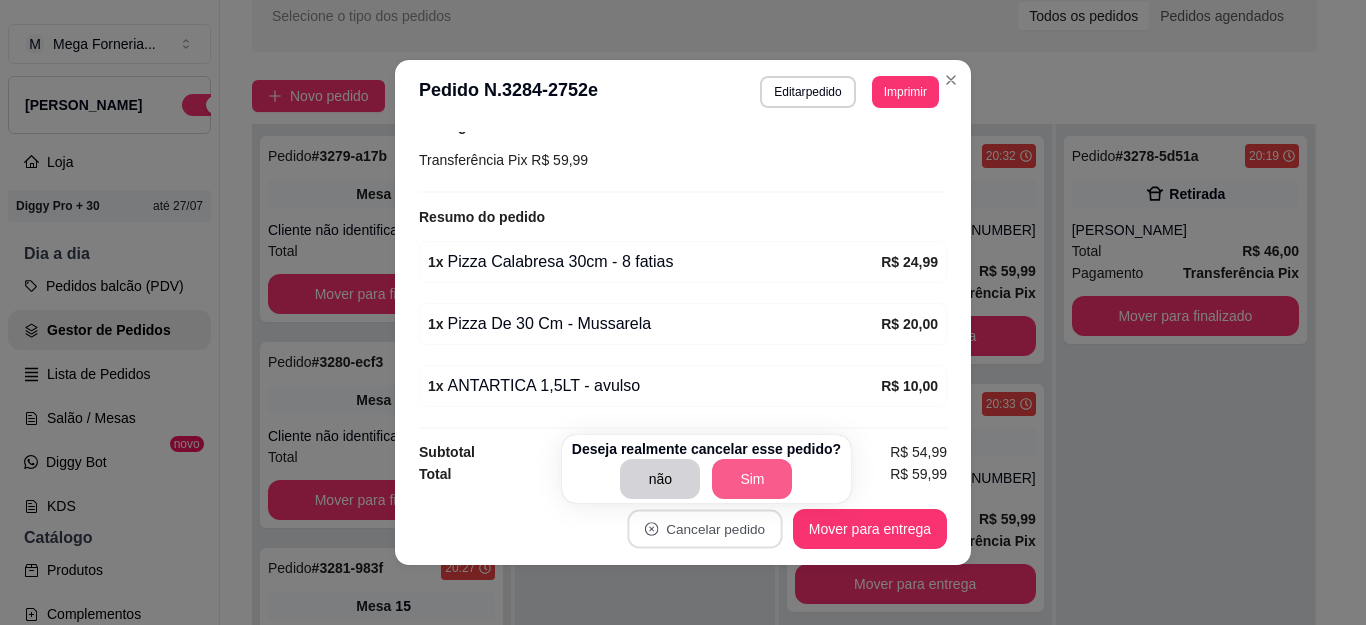click on "Sim" at bounding box center [752, 479] 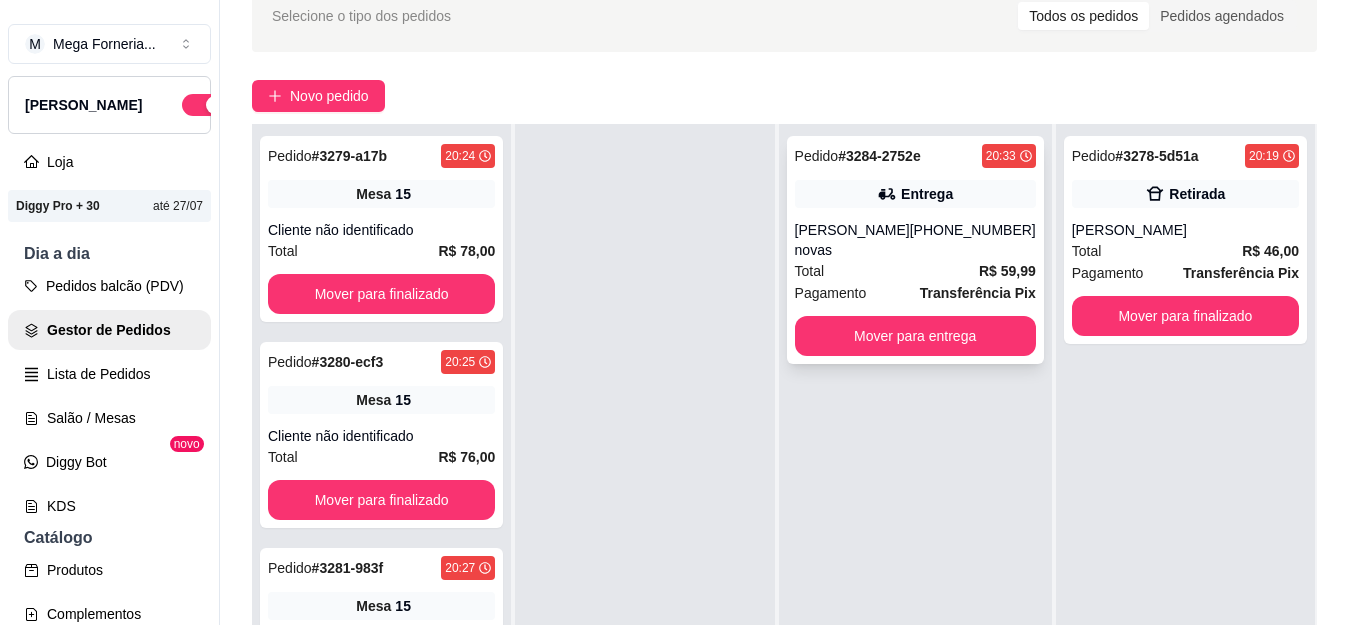 click on "Pedido  # 3284-2752e 20:33 Entrega [PERSON_NAME] novas [PHONE_NUMBER] Total R$ 59,99 Pagamento Transferência Pix Mover para entrega" at bounding box center (915, 250) 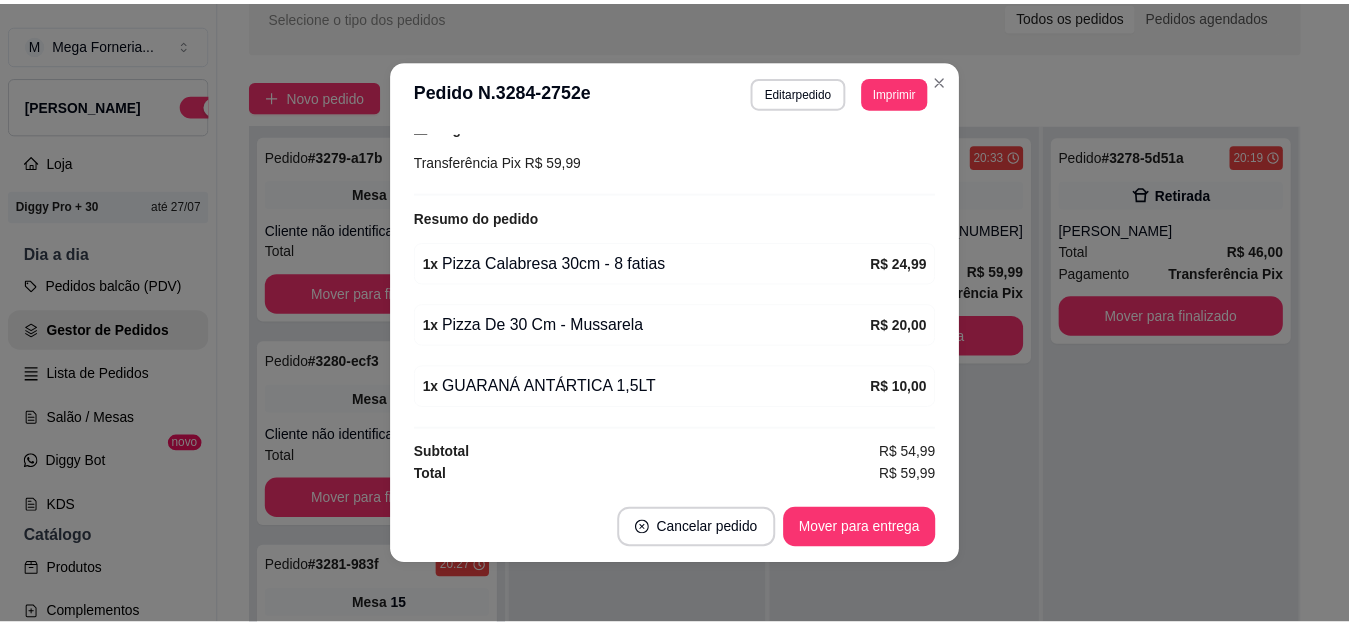 scroll, scrollTop: 532, scrollLeft: 0, axis: vertical 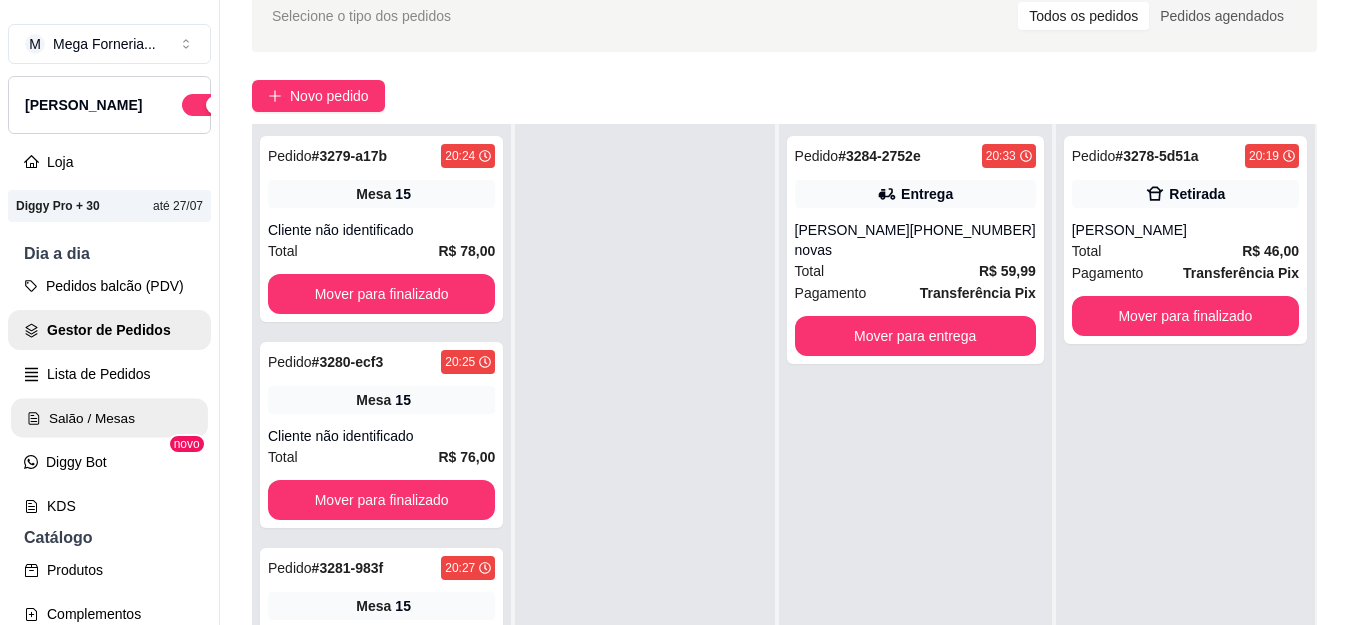 click on "Salão / Mesas" at bounding box center [109, 418] 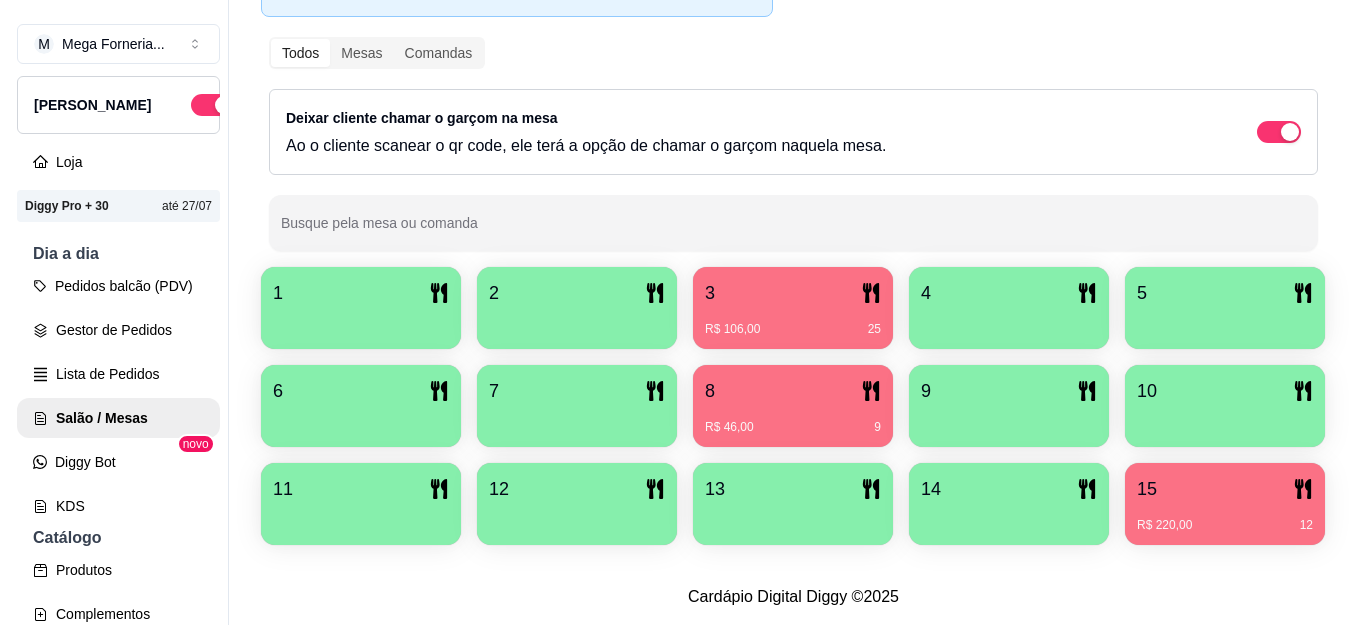 scroll, scrollTop: 337, scrollLeft: 0, axis: vertical 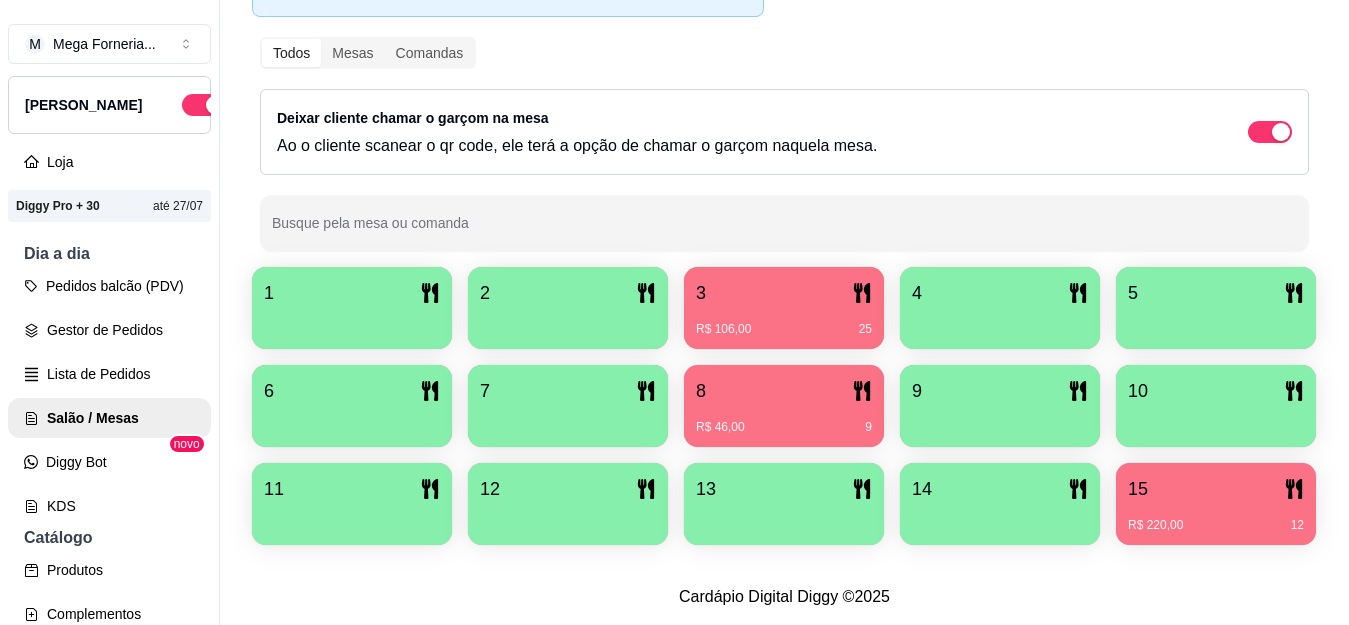 click on "R$ 220,00 12" at bounding box center (1216, 525) 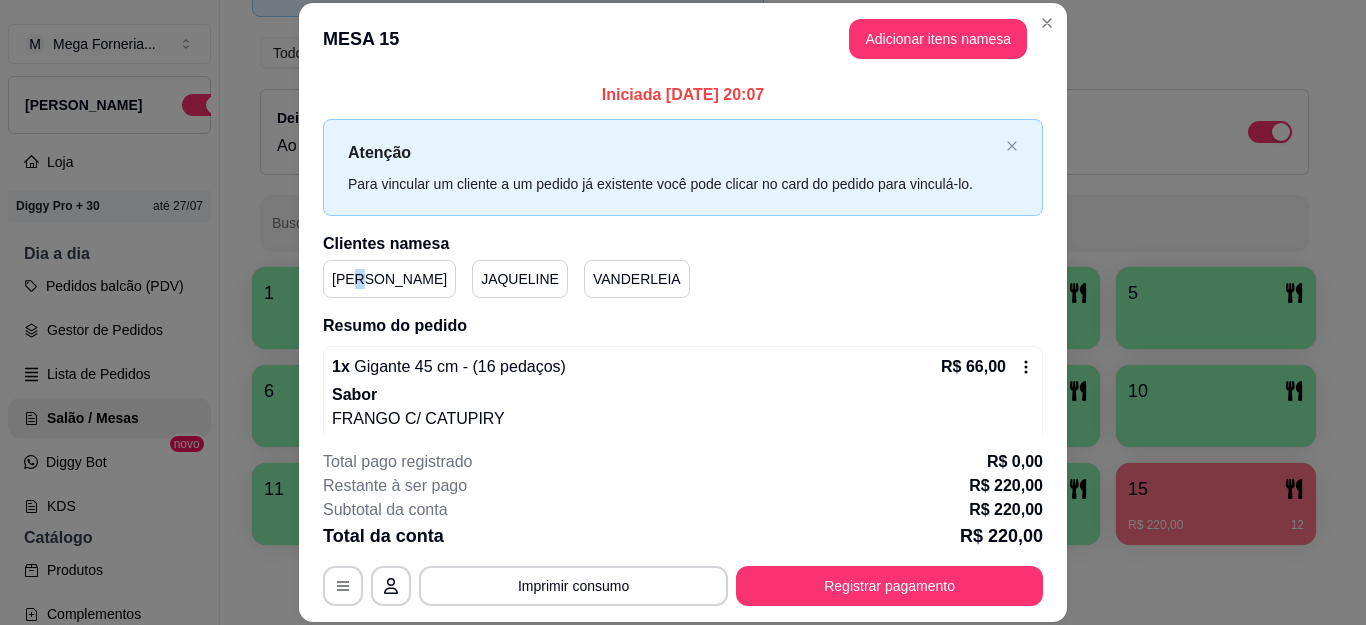 click on "[PERSON_NAME]" at bounding box center (389, 279) 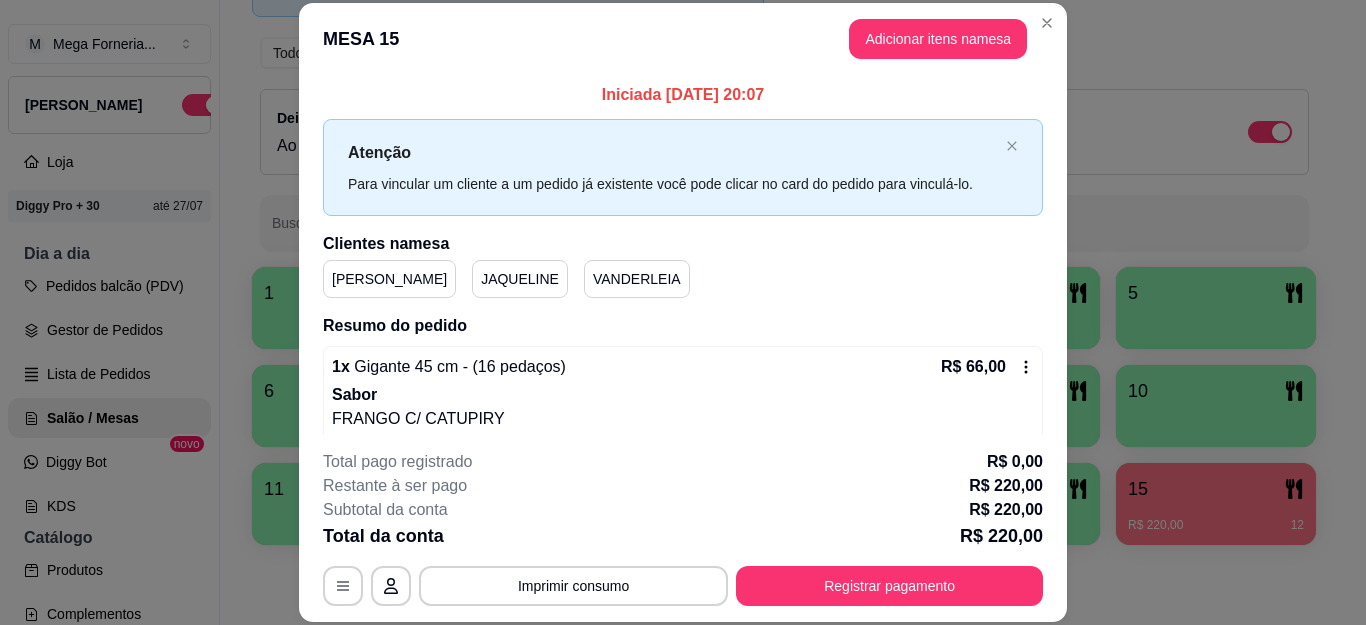 click on "JAQUELINE" at bounding box center [520, 279] 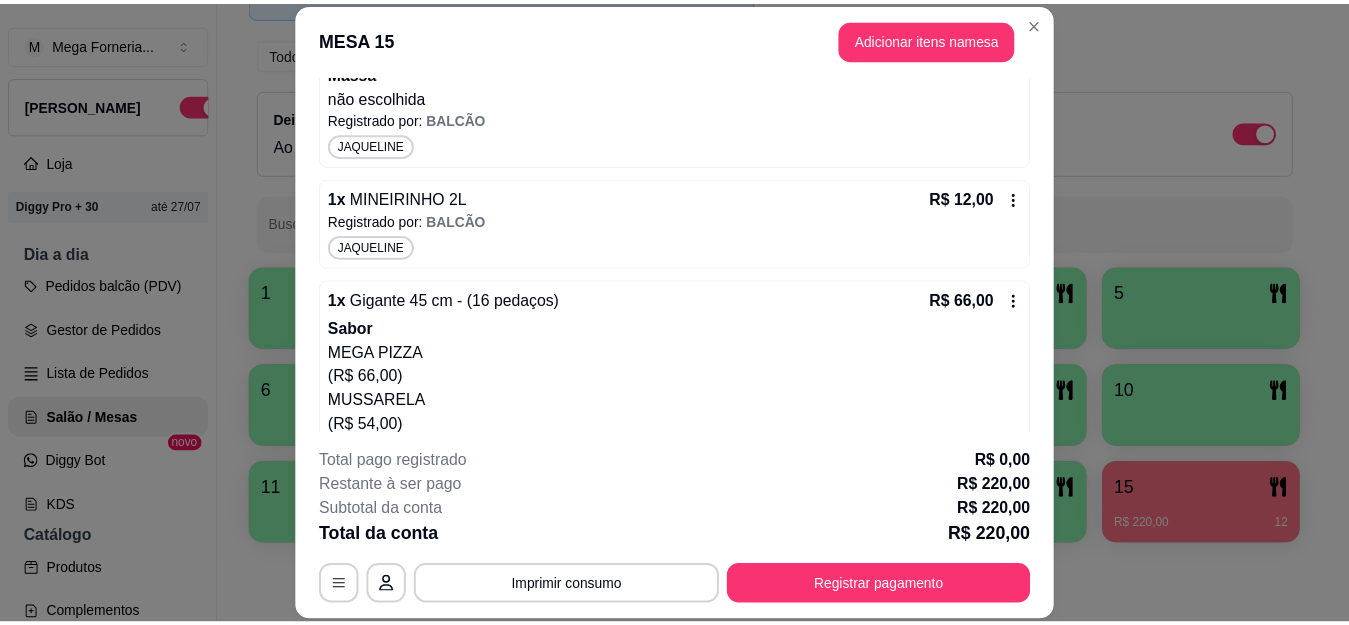 scroll, scrollTop: 902, scrollLeft: 0, axis: vertical 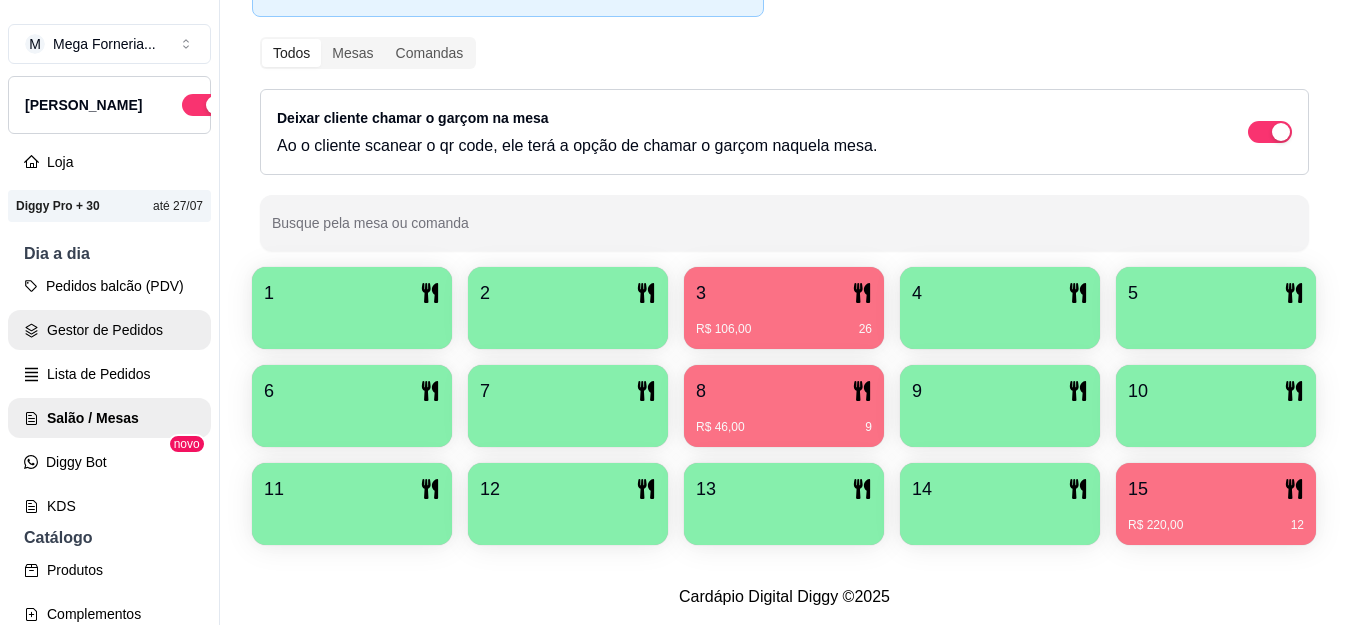 click on "Gestor de Pedidos" at bounding box center (109, 330) 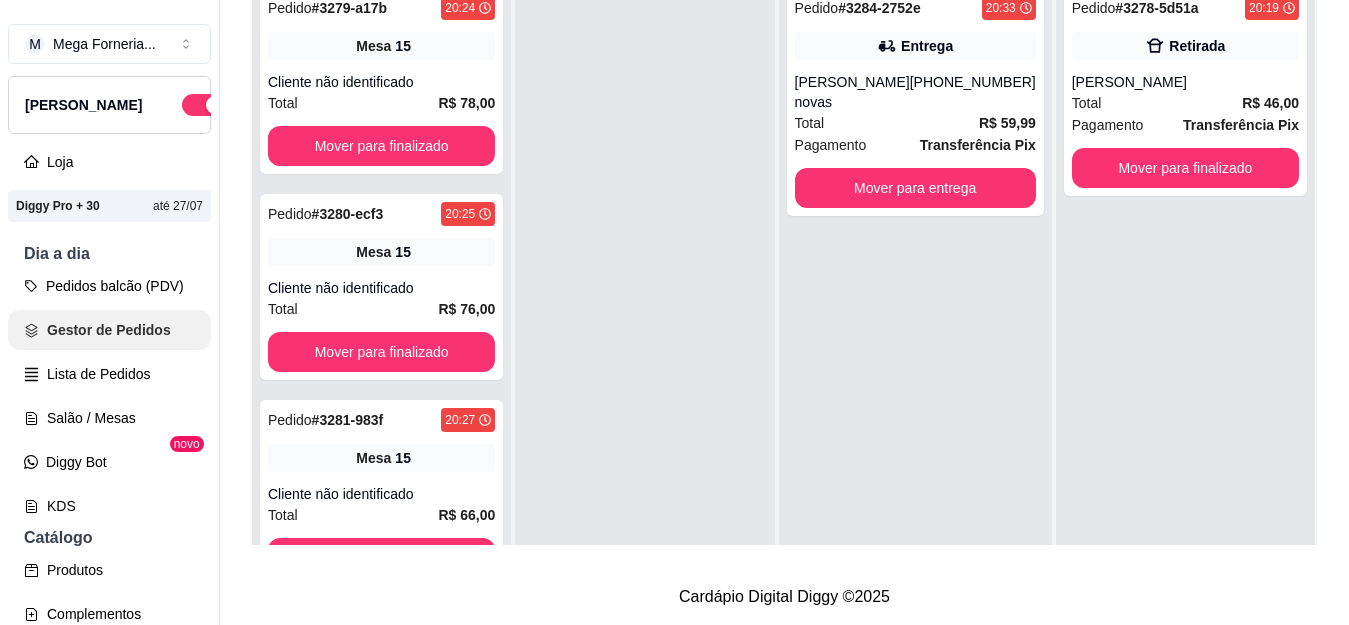 scroll, scrollTop: 0, scrollLeft: 0, axis: both 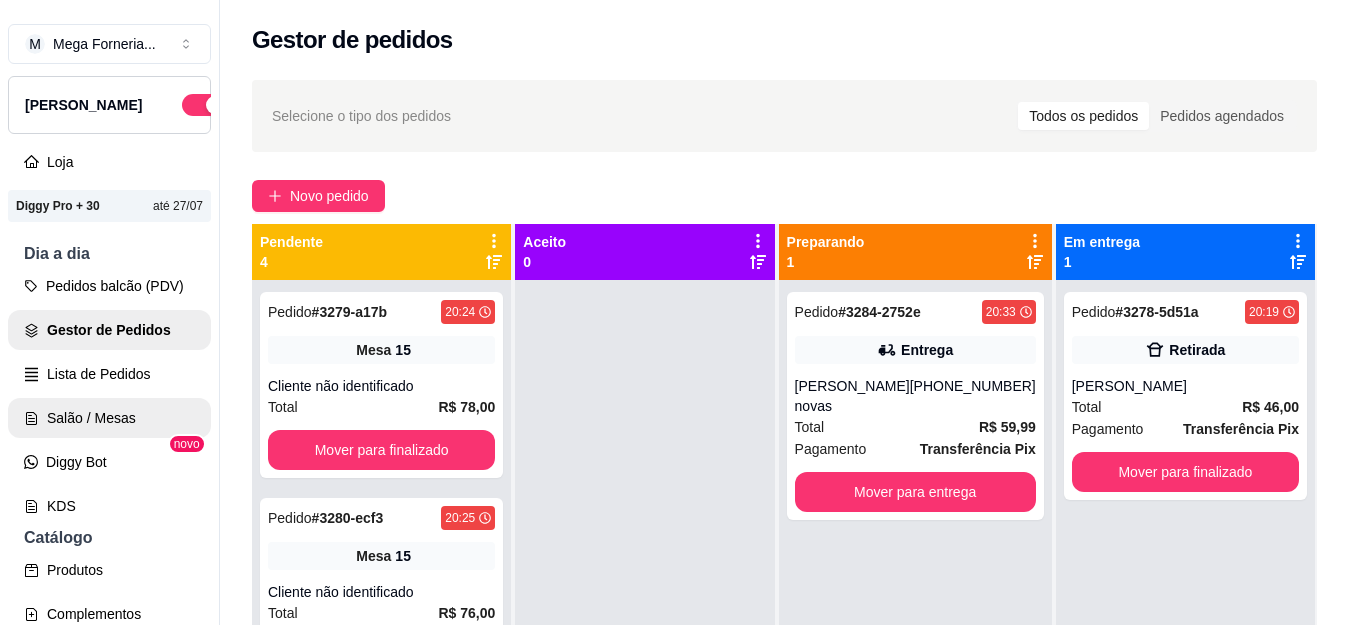 click on "Salão / Mesas" at bounding box center (109, 418) 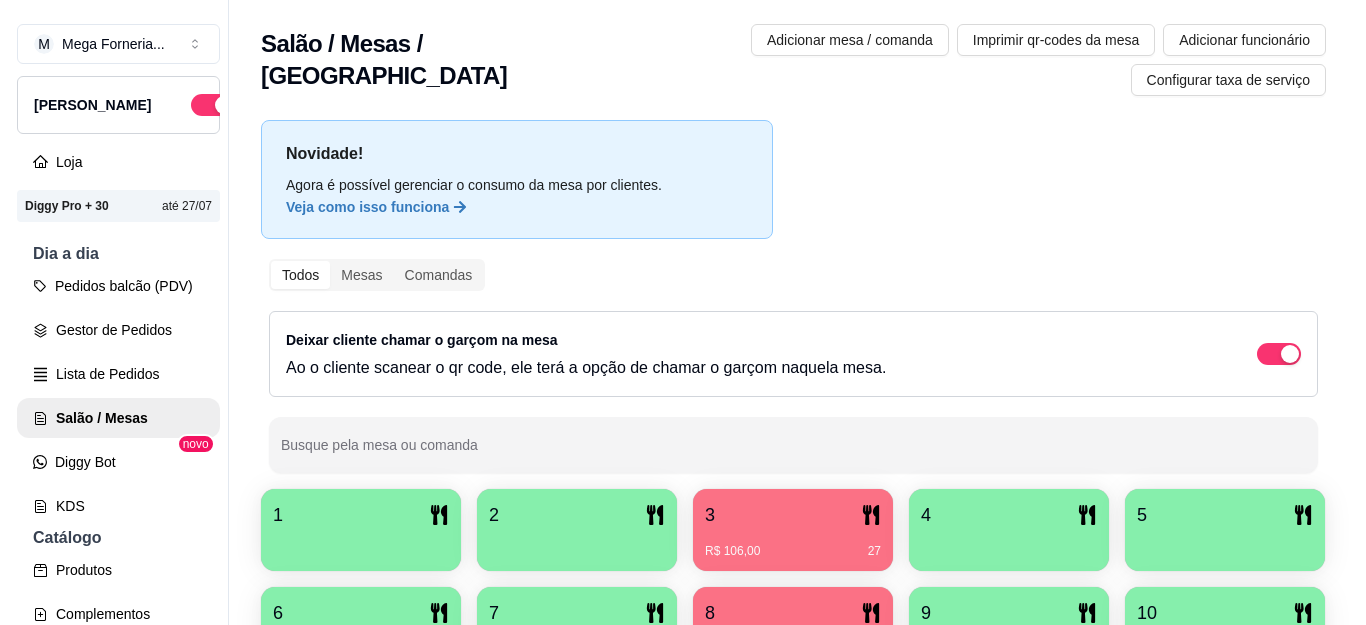scroll, scrollTop: 337, scrollLeft: 0, axis: vertical 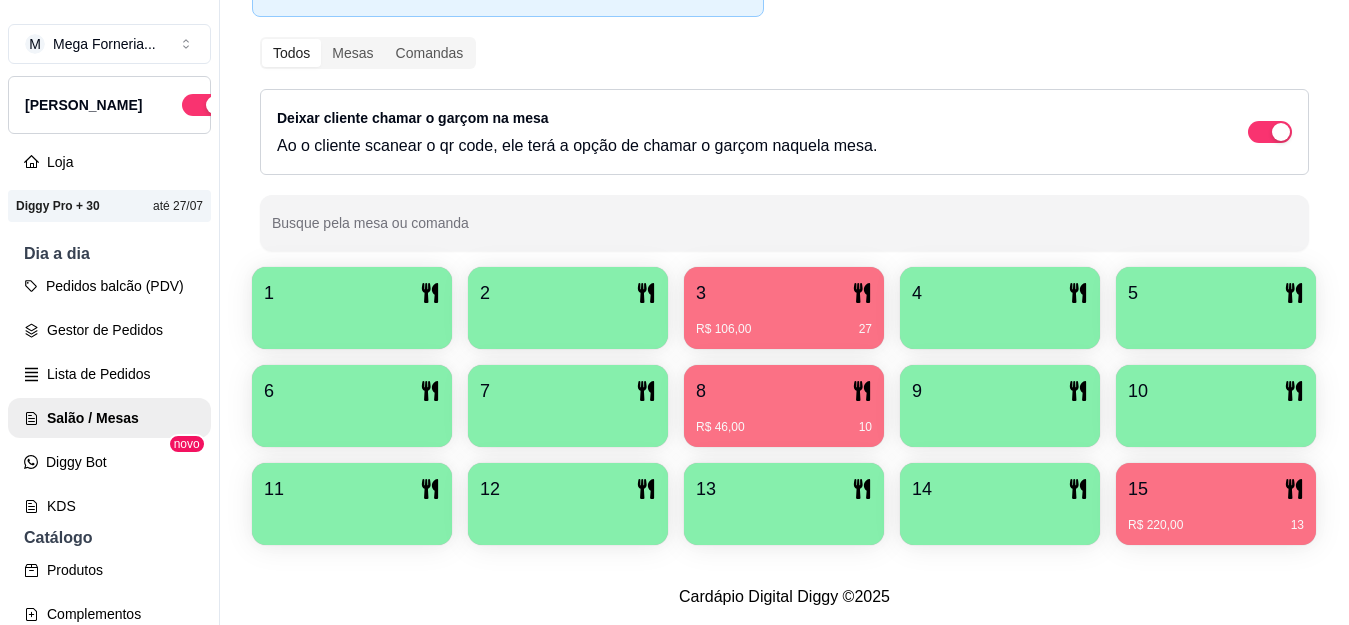 click on "15" at bounding box center (1216, 489) 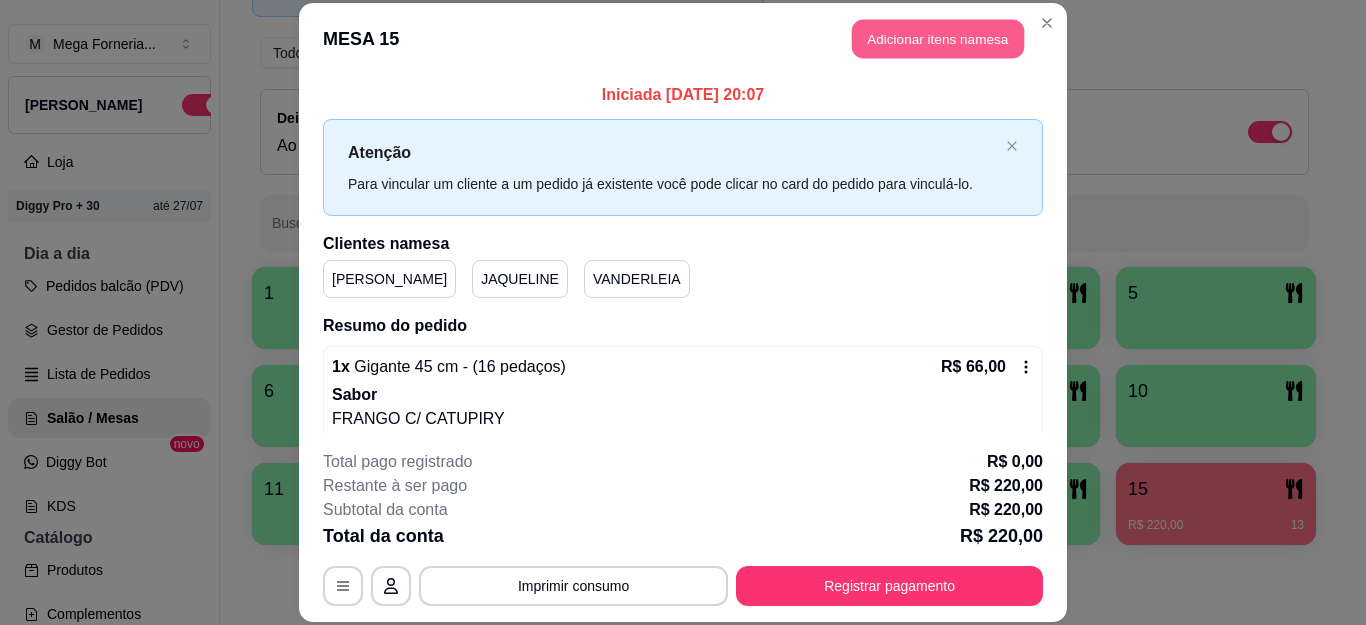 click on "Adicionar itens na  mesa" at bounding box center [938, 39] 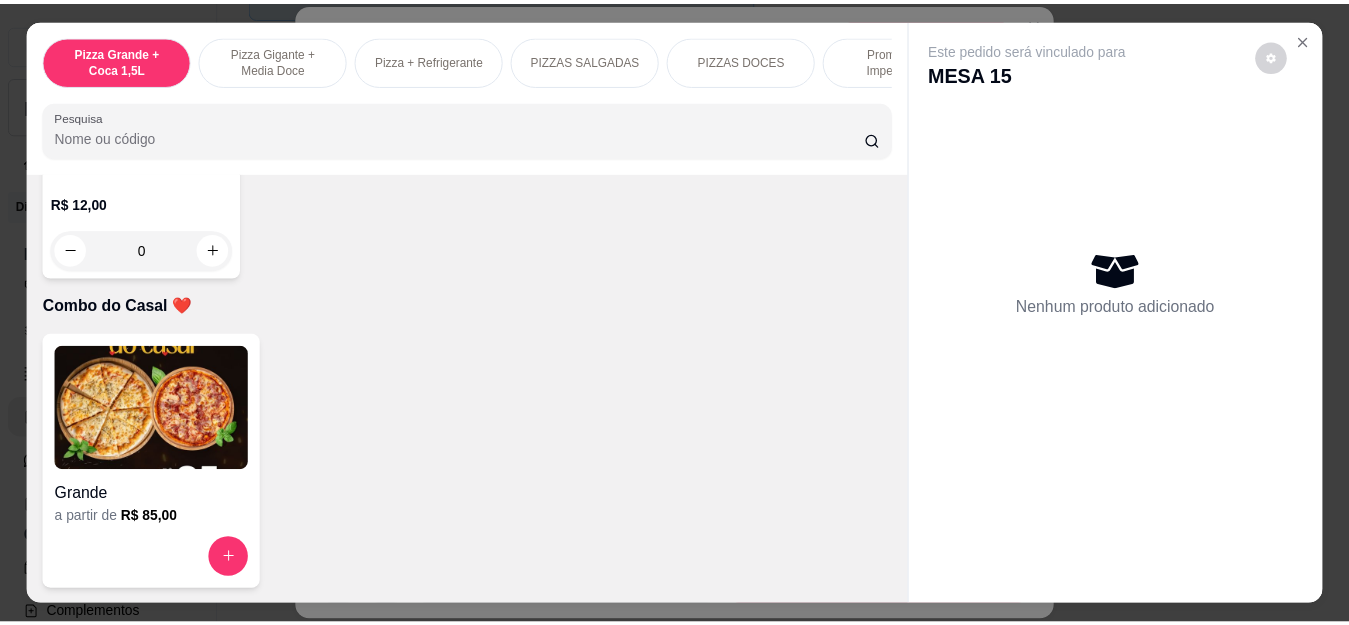 scroll, scrollTop: 4888, scrollLeft: 0, axis: vertical 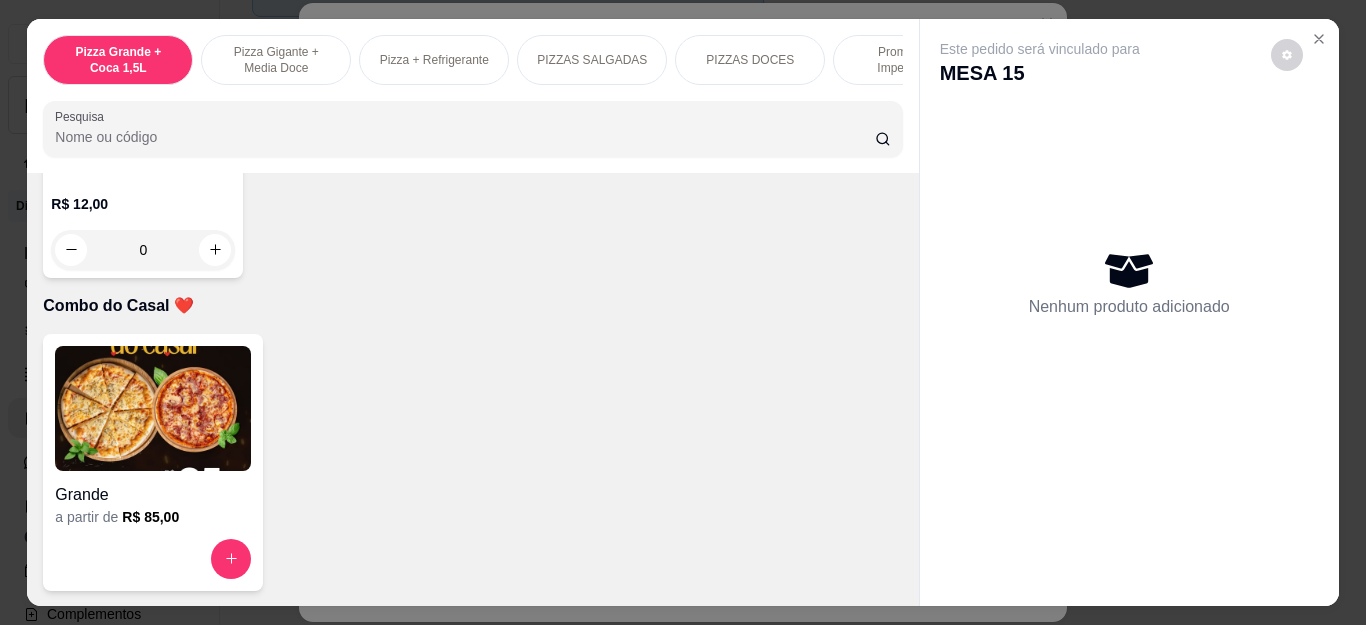 click 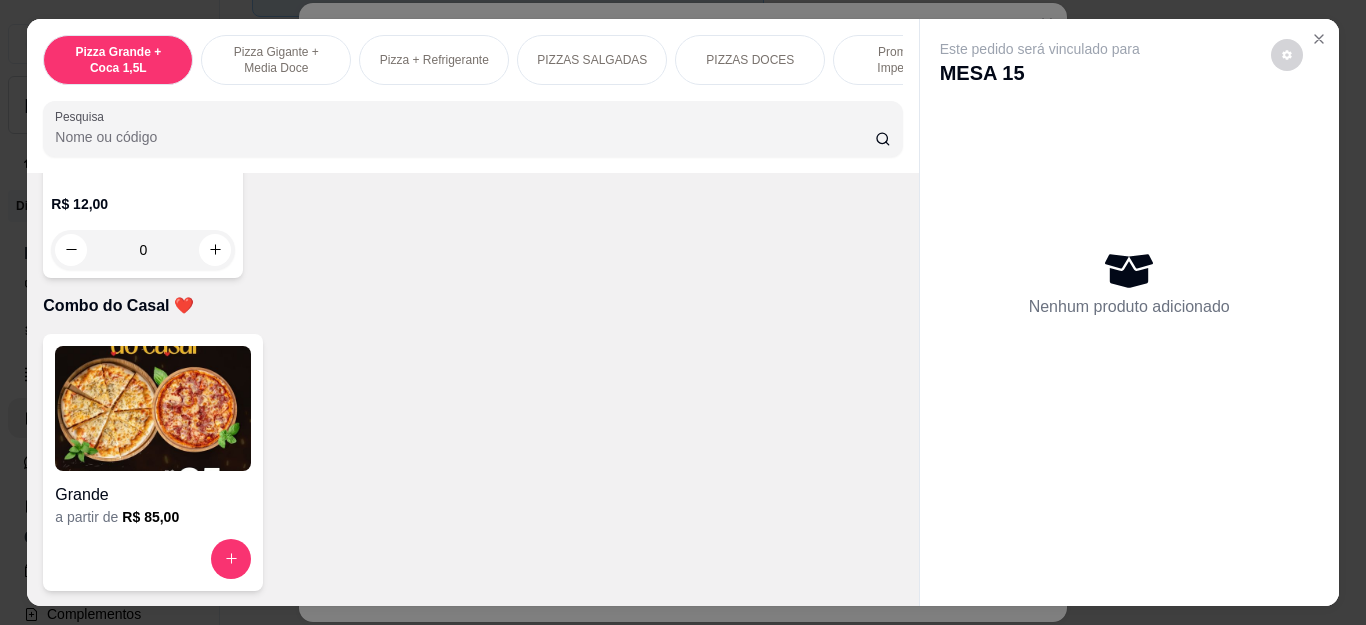 type on "1" 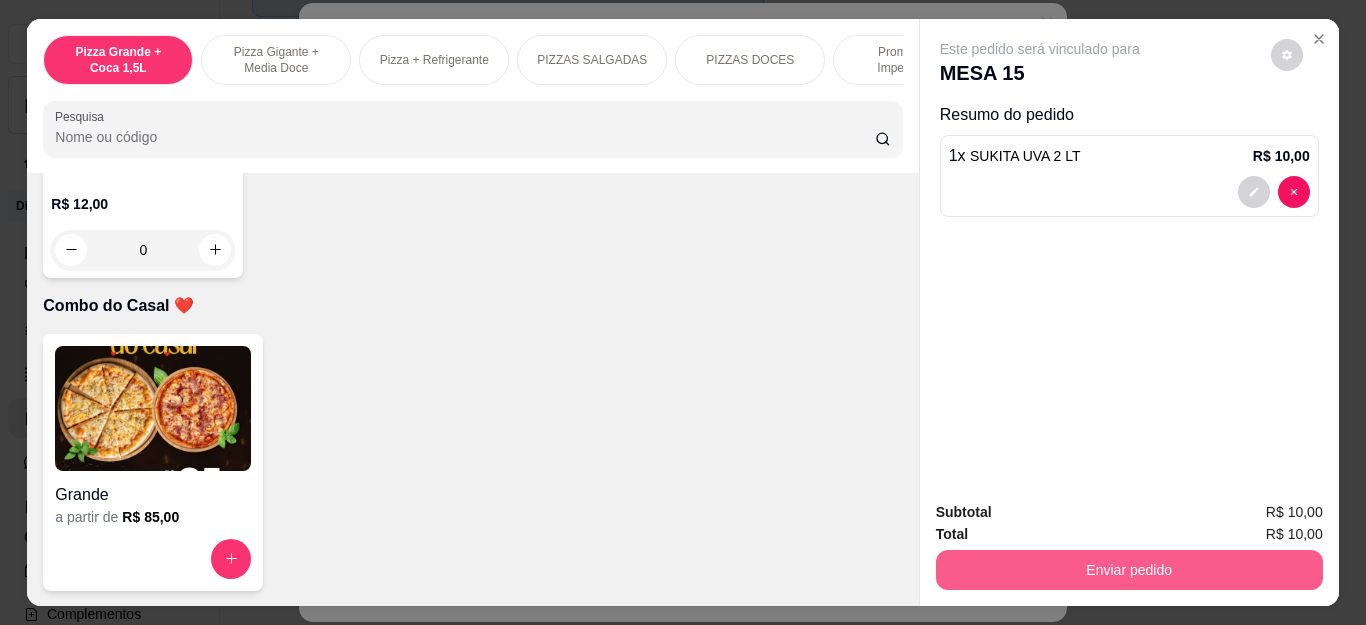 click on "Enviar pedido" at bounding box center (1129, 570) 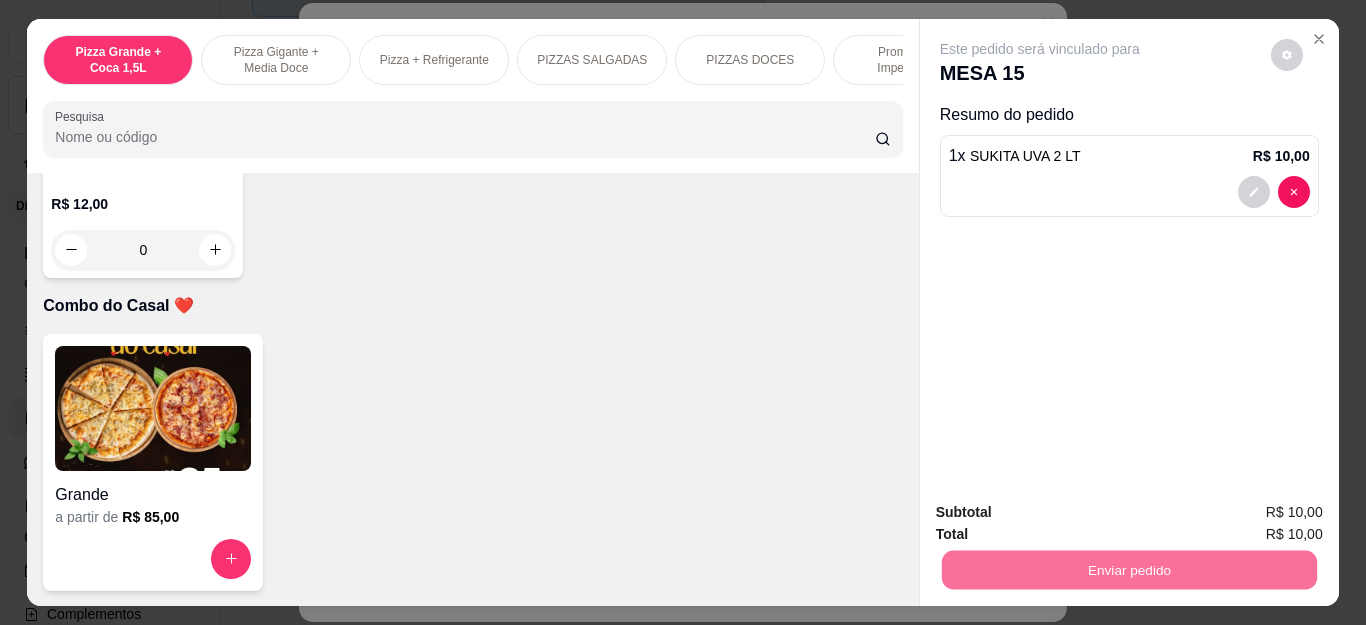 click on "Sim, quero registrar" at bounding box center [1252, 512] 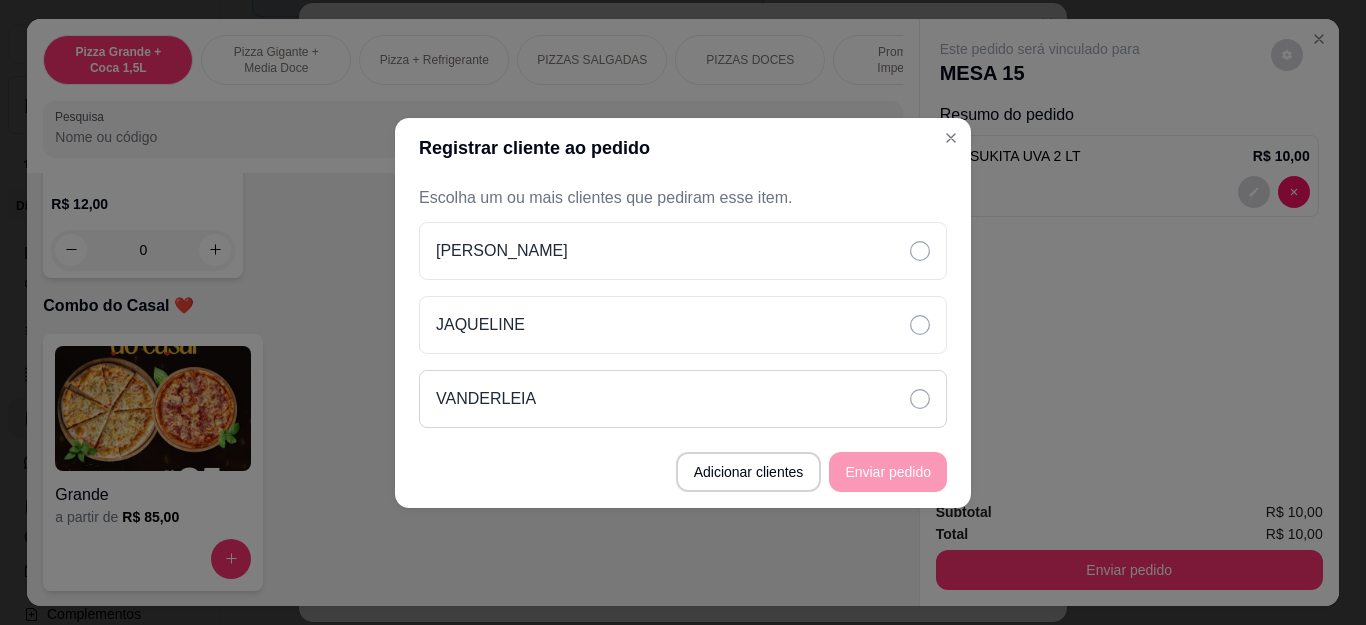 click on "VANDERLEIA" at bounding box center (683, 399) 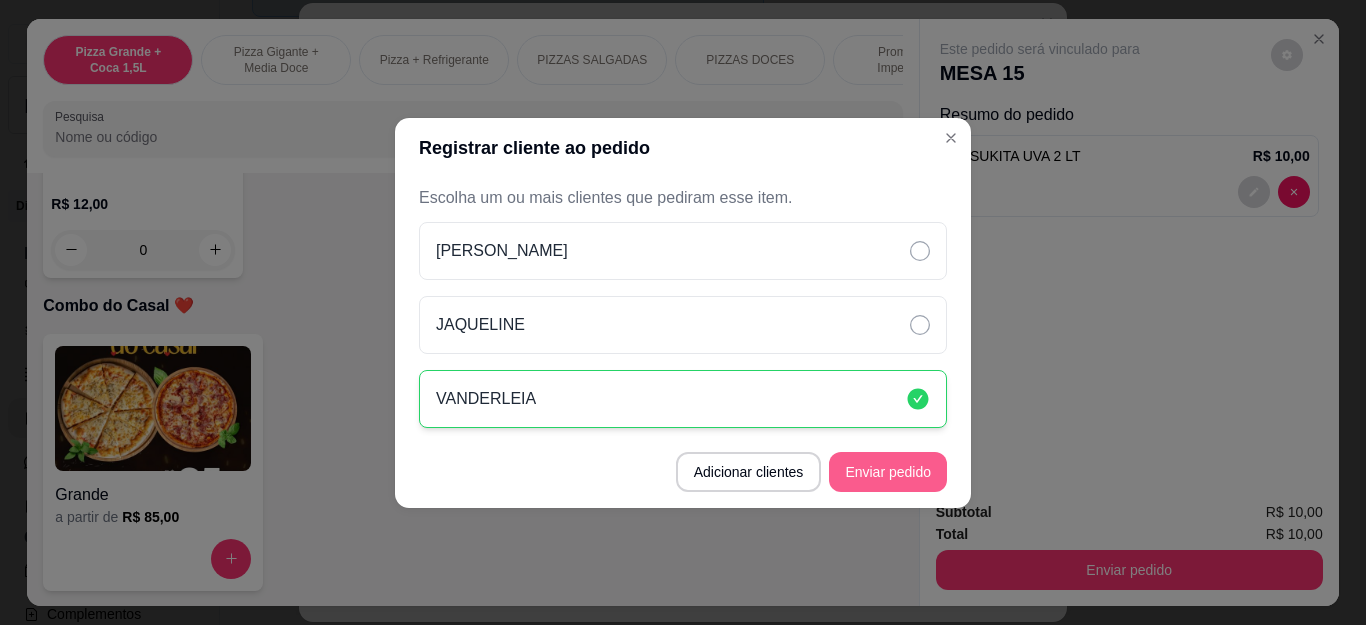 click on "Enviar pedido" at bounding box center (888, 472) 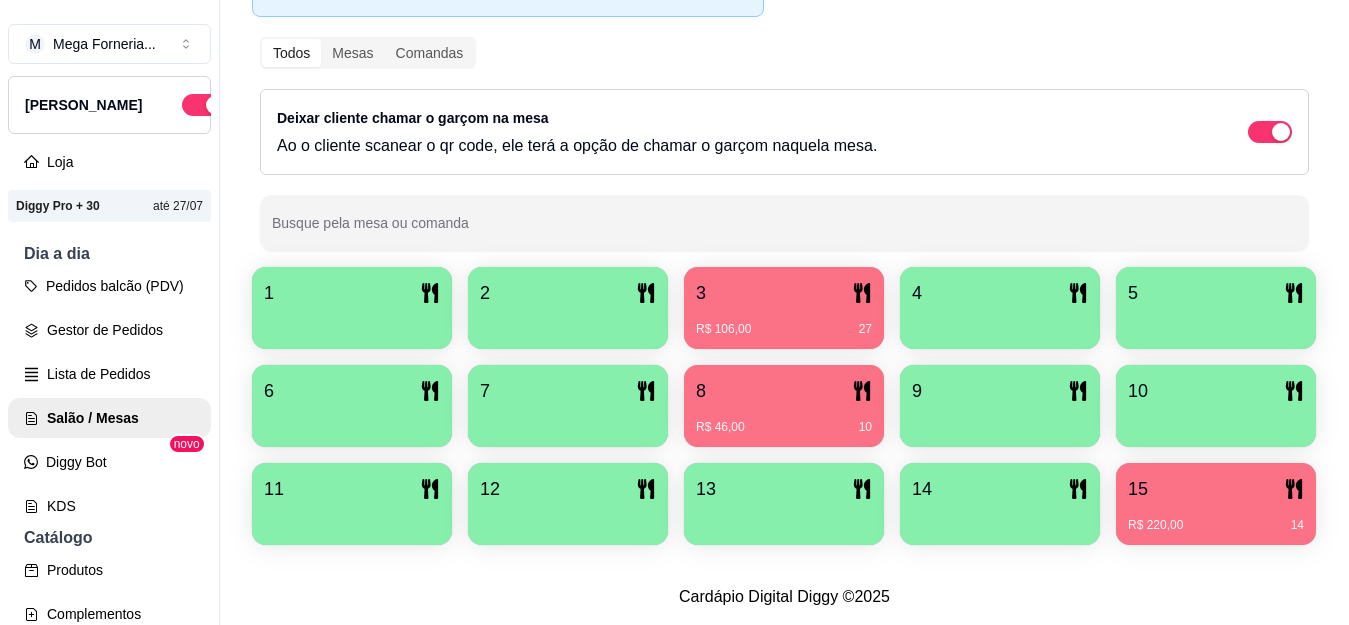 click on "Gestor de Pedidos" at bounding box center [109, 330] 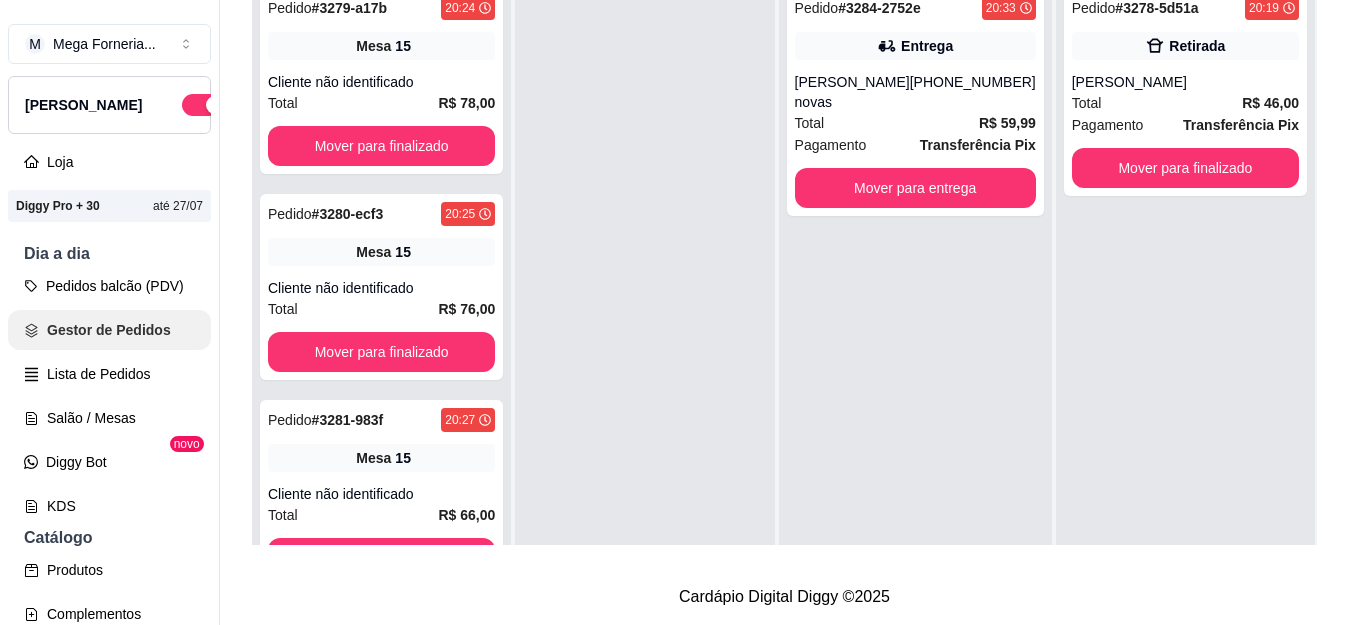 scroll, scrollTop: 0, scrollLeft: 0, axis: both 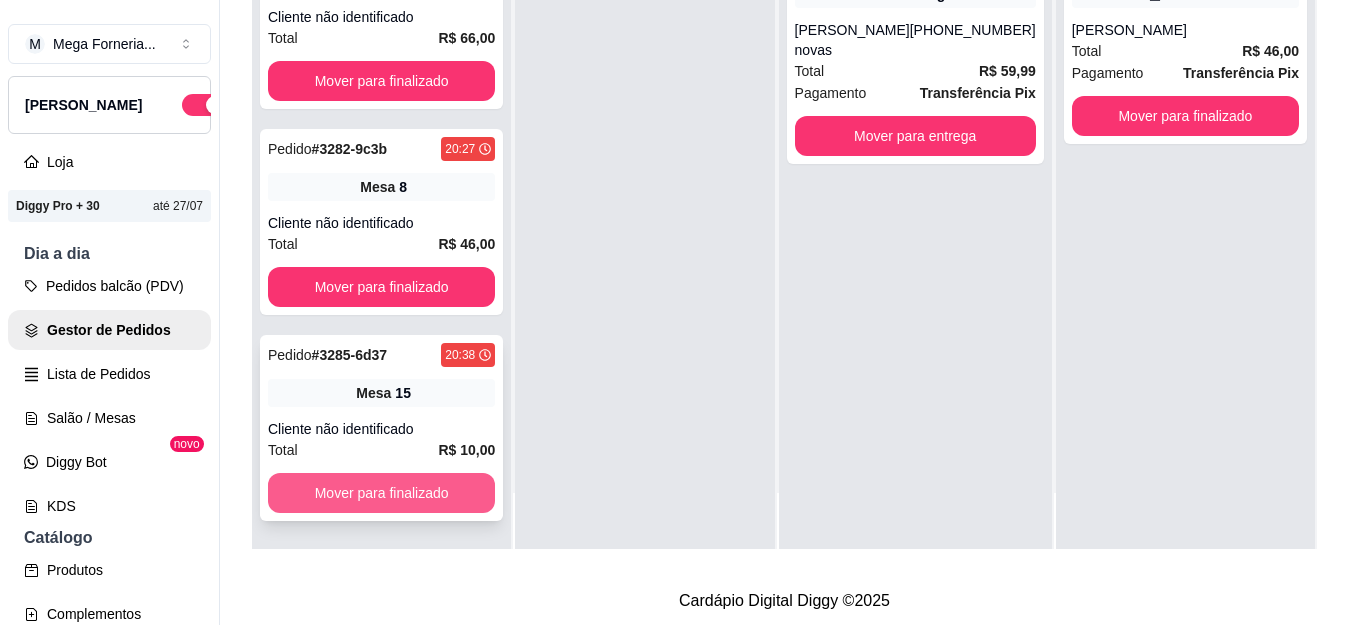 click on "Mover para finalizado" at bounding box center (381, 493) 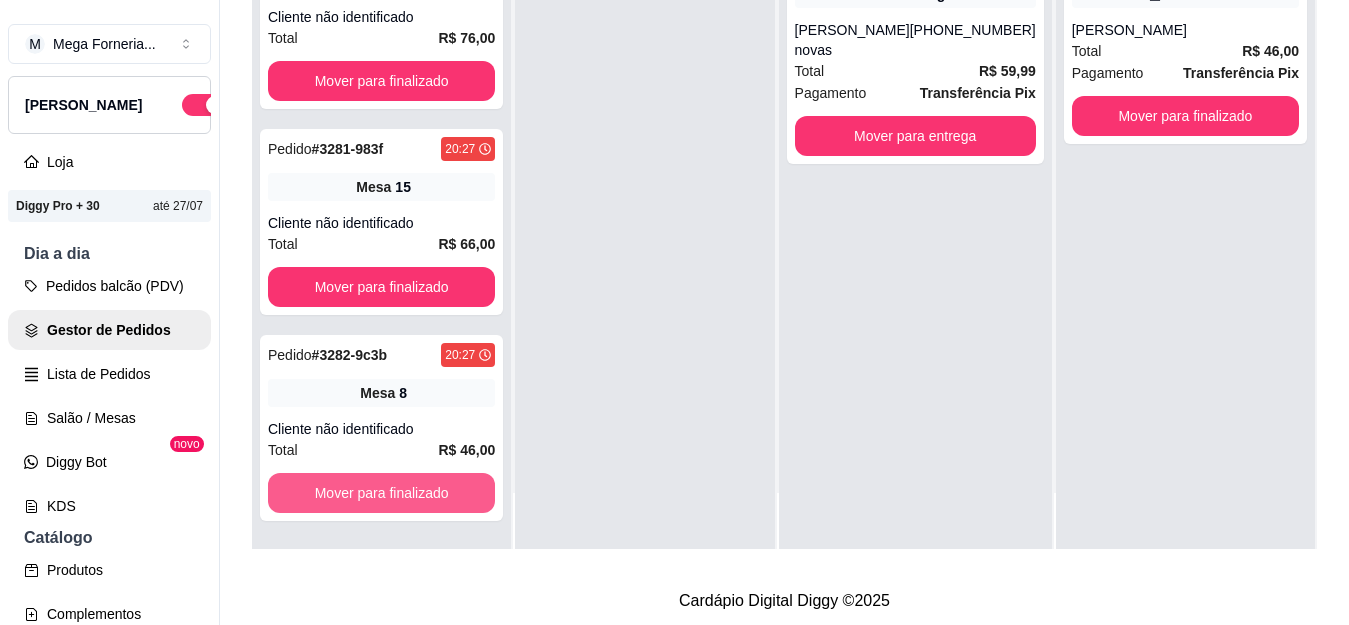 scroll, scrollTop: 219, scrollLeft: 0, axis: vertical 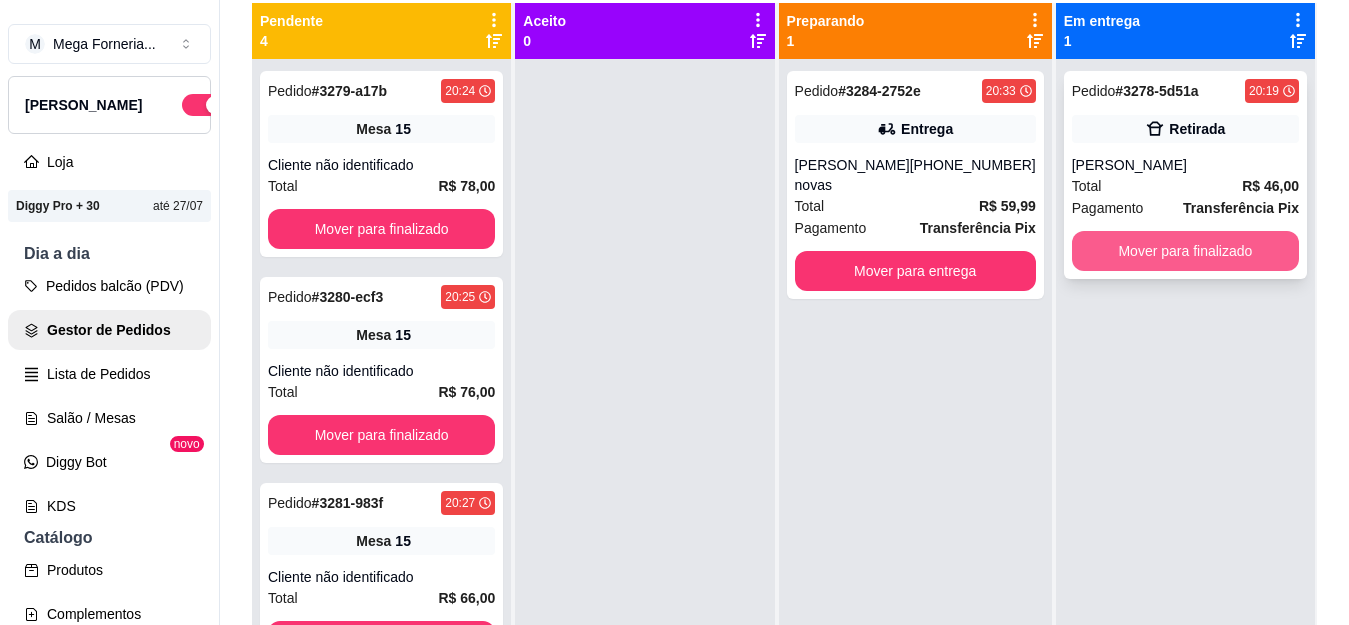 click on "Mover para finalizado" at bounding box center [1185, 251] 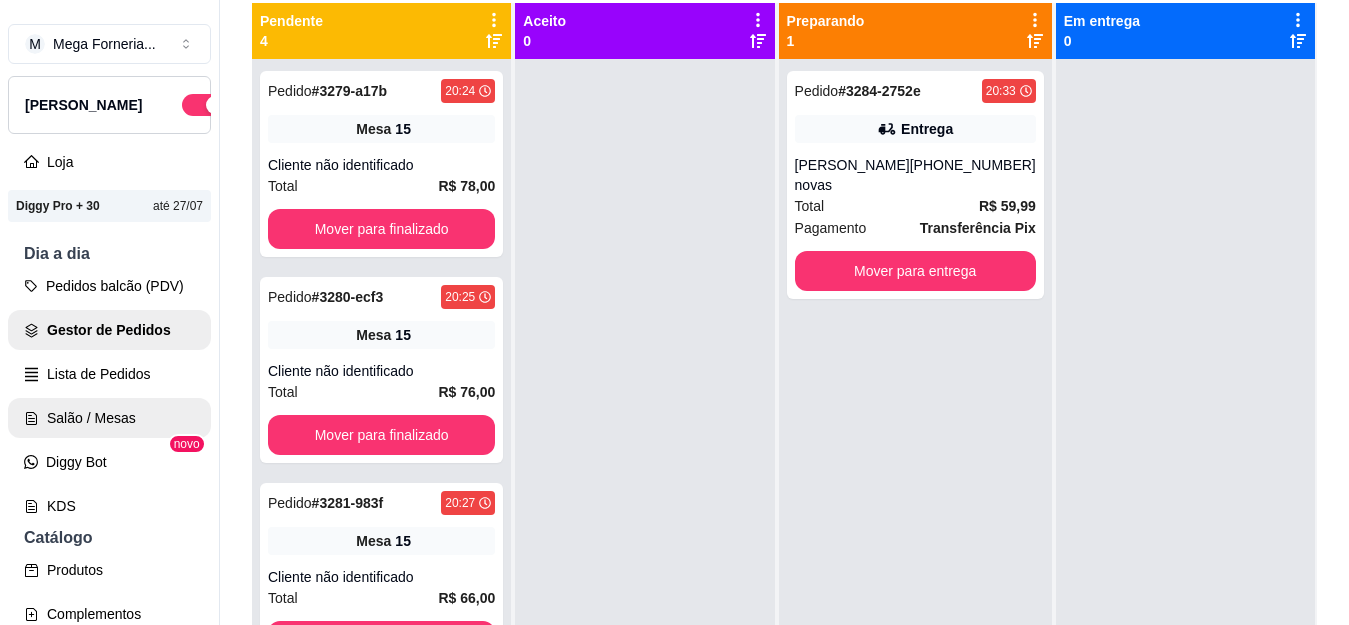 click on "Salão / Mesas" at bounding box center (109, 418) 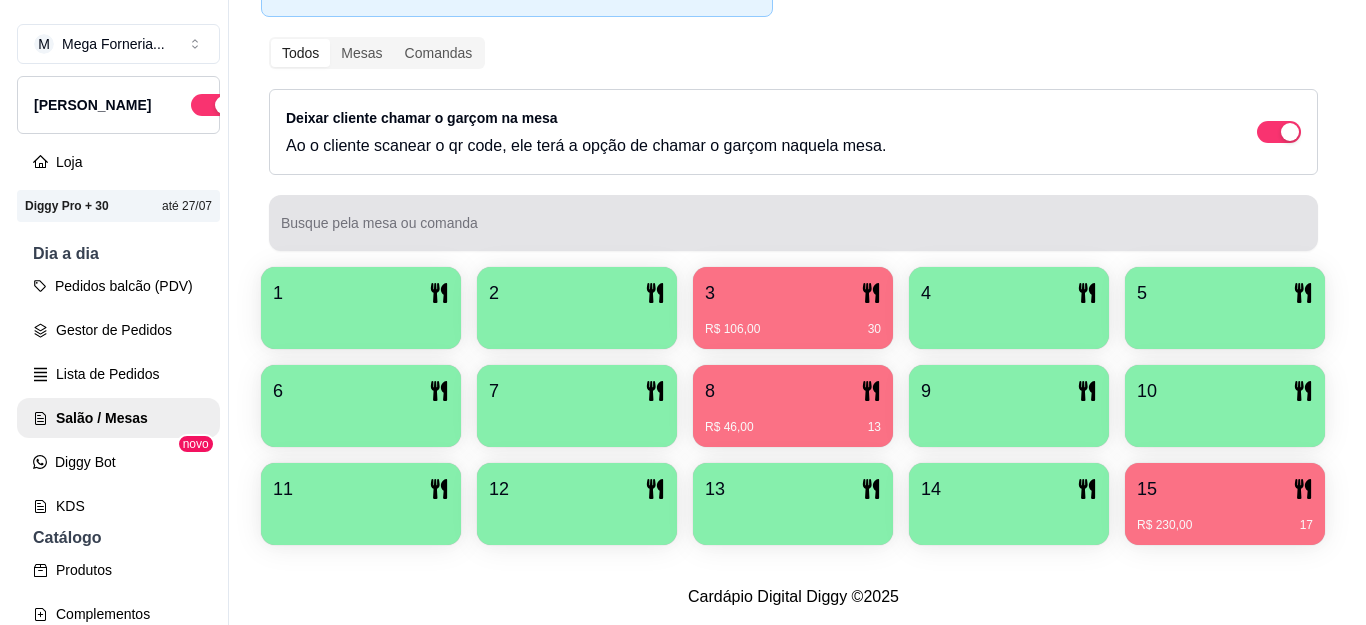 scroll, scrollTop: 300, scrollLeft: 0, axis: vertical 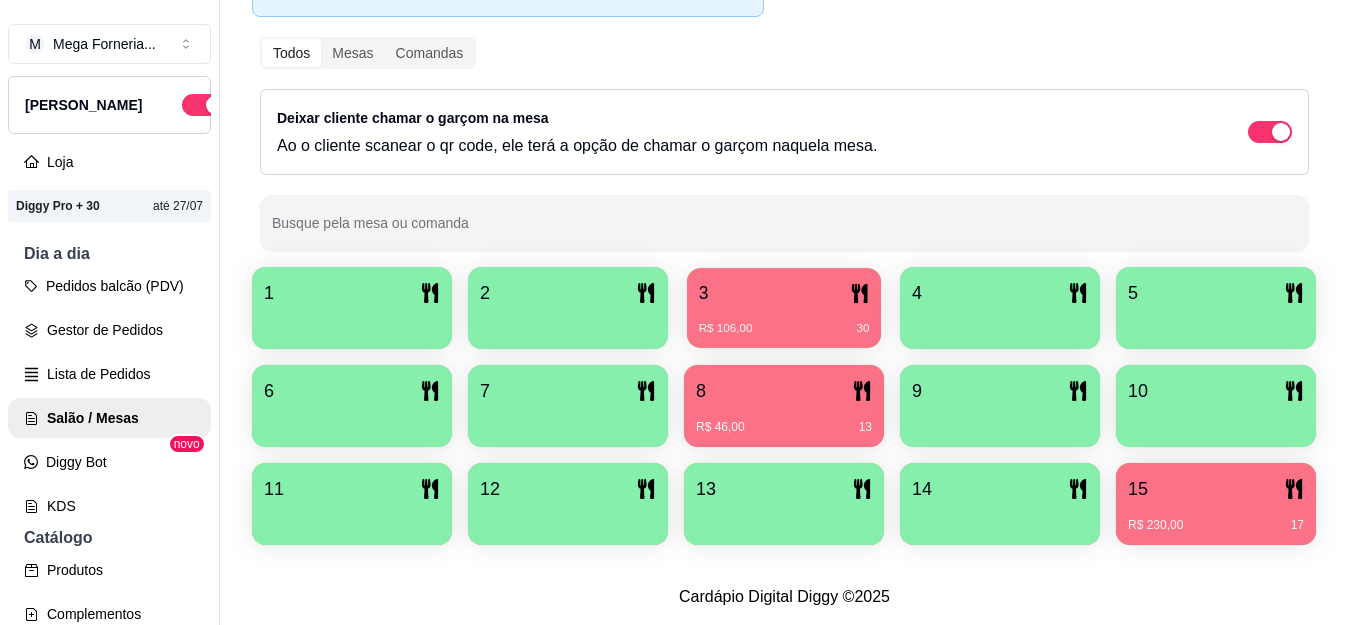 click on "R$ 106,00 30" at bounding box center [784, 321] 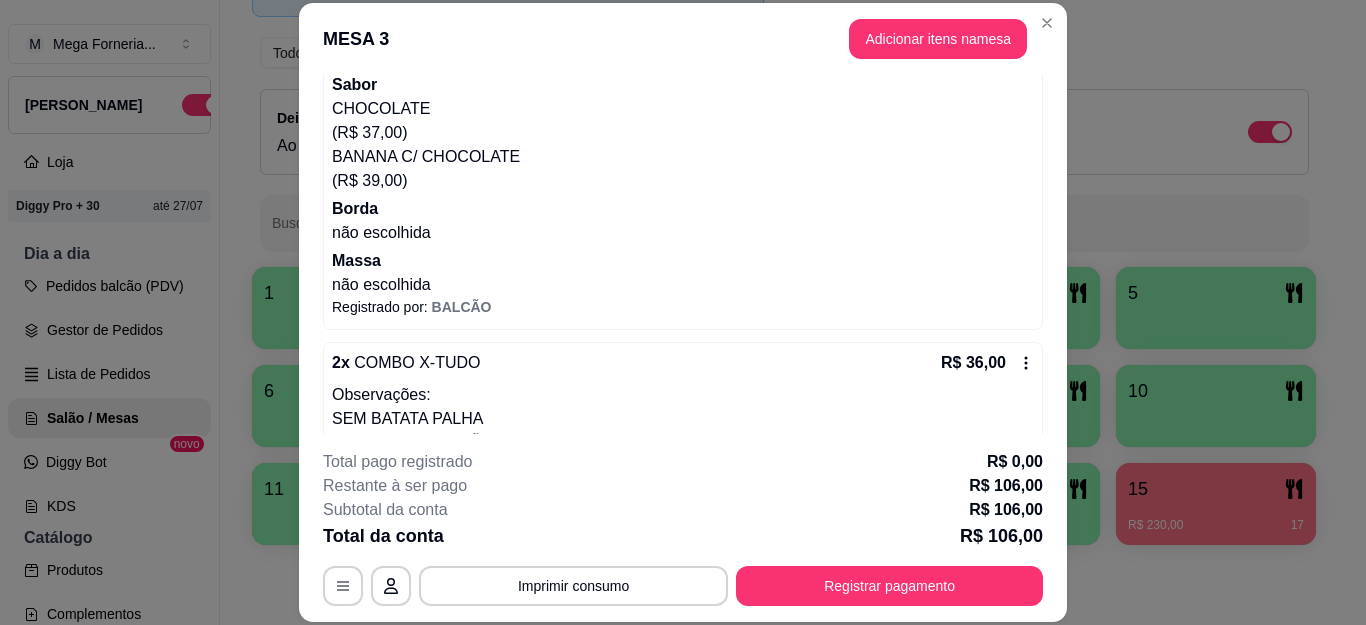 scroll, scrollTop: 204, scrollLeft: 0, axis: vertical 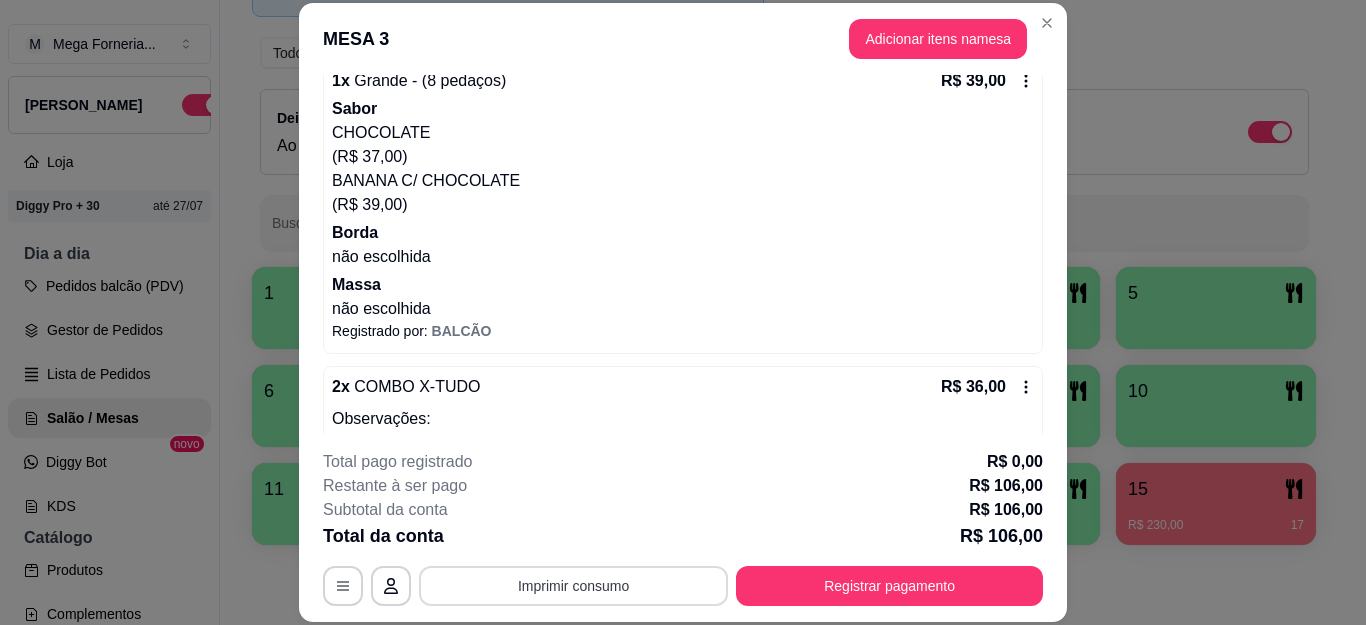 click on "Imprimir consumo" at bounding box center [573, 586] 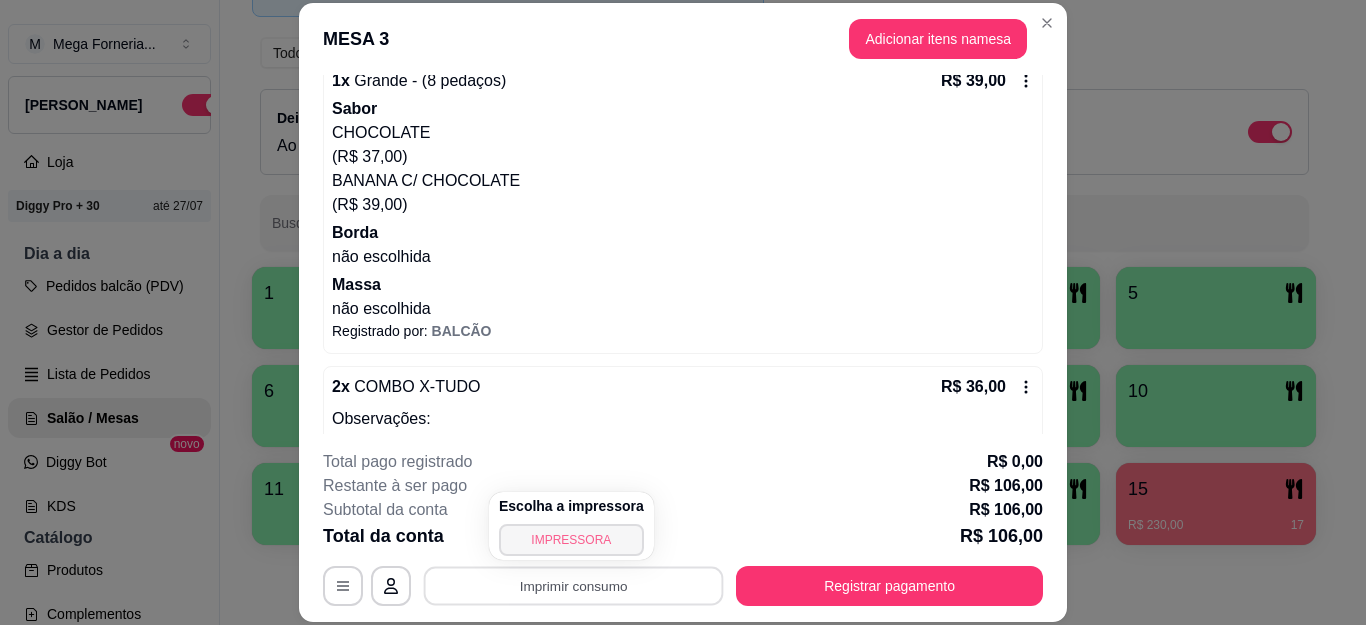 click on "IMPRESSORA" at bounding box center (571, 540) 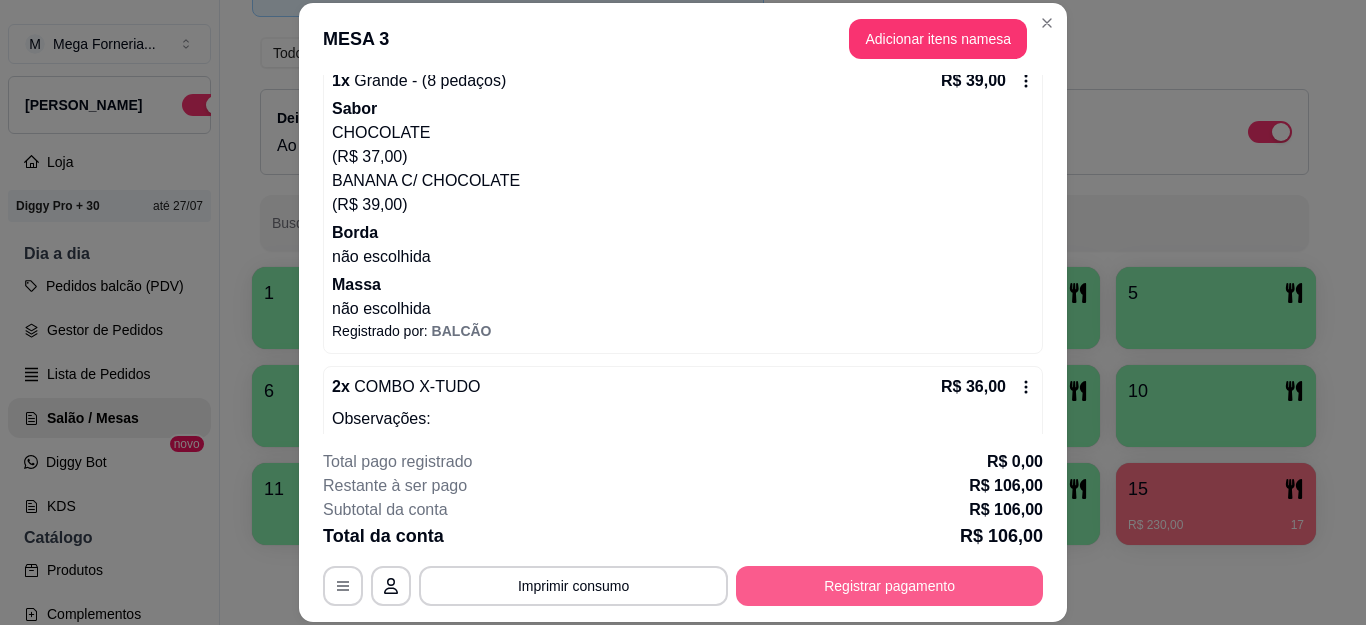 click on "Registrar pagamento" at bounding box center (889, 586) 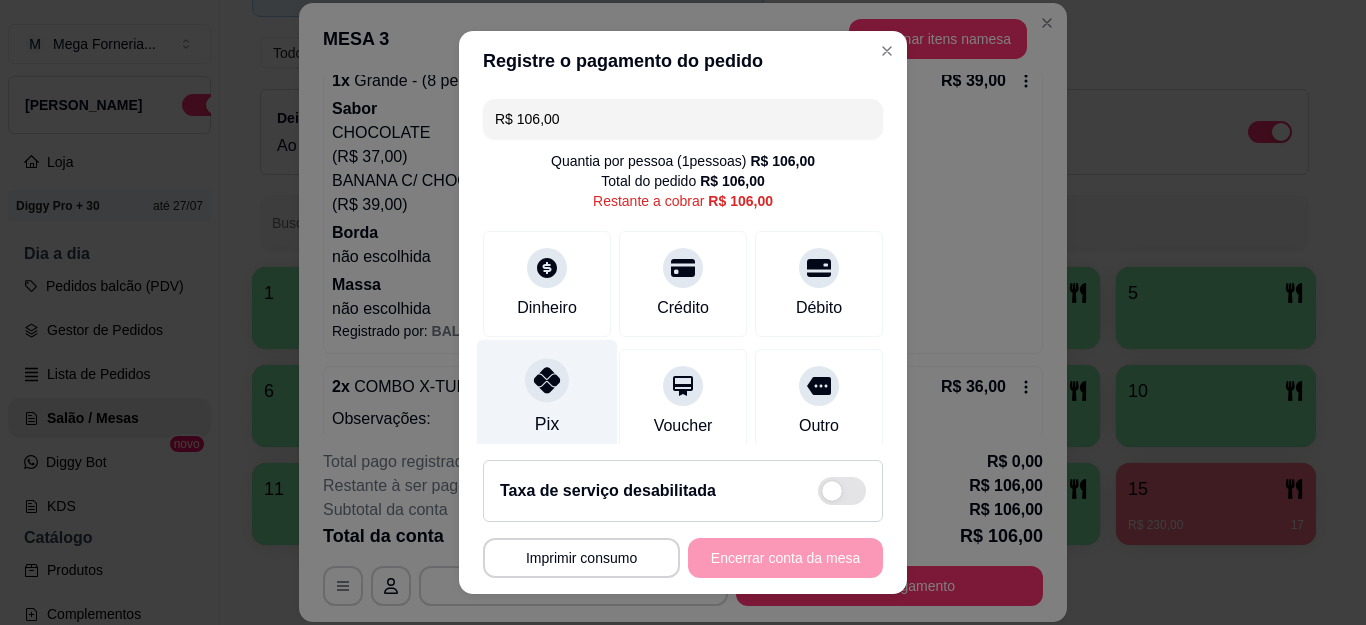 click at bounding box center (547, 381) 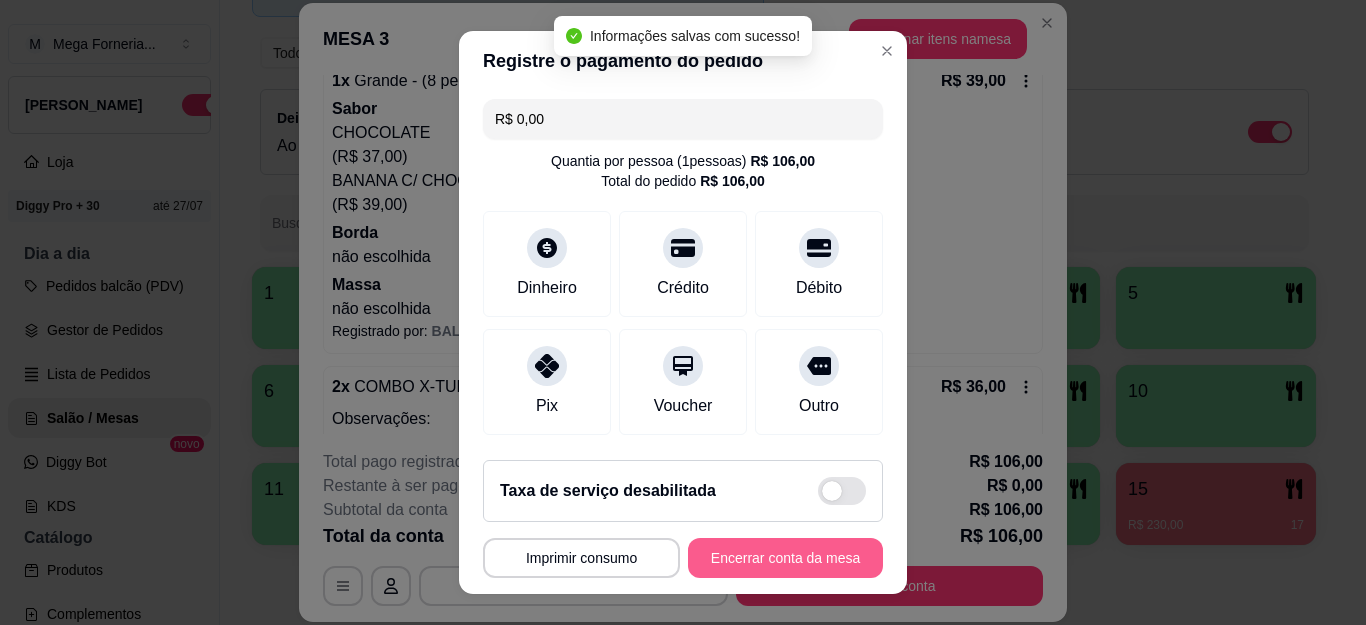 type on "R$ 0,00" 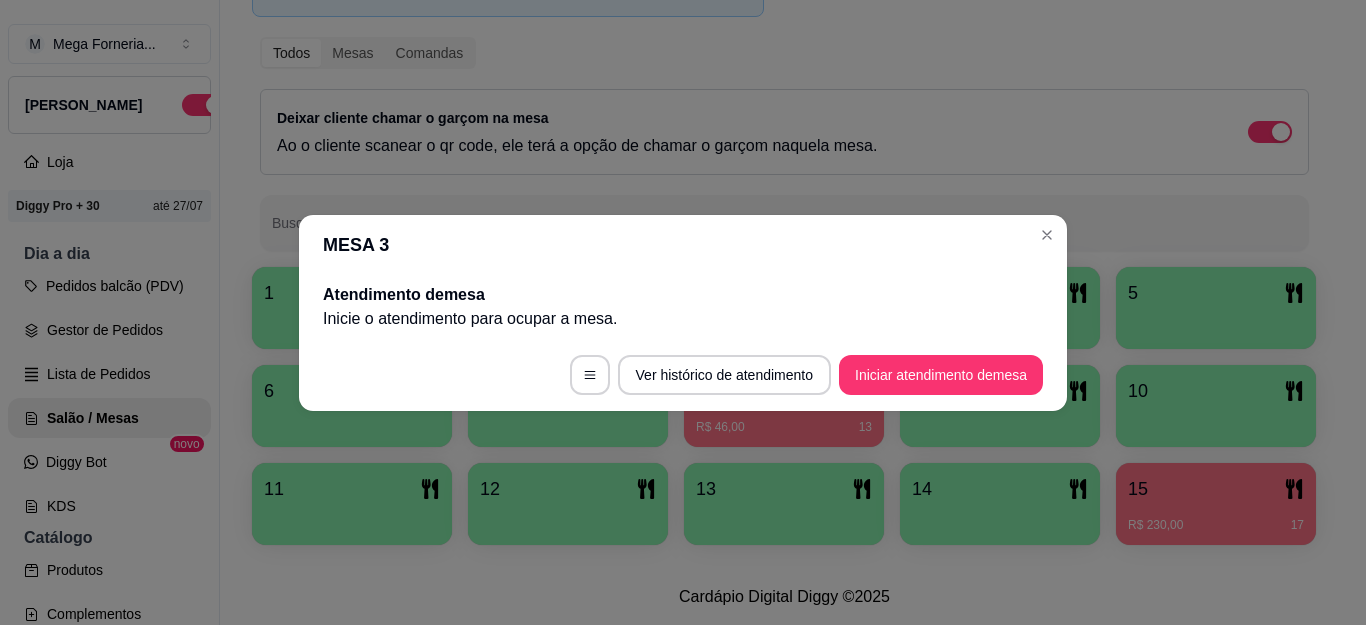 scroll, scrollTop: 0, scrollLeft: 0, axis: both 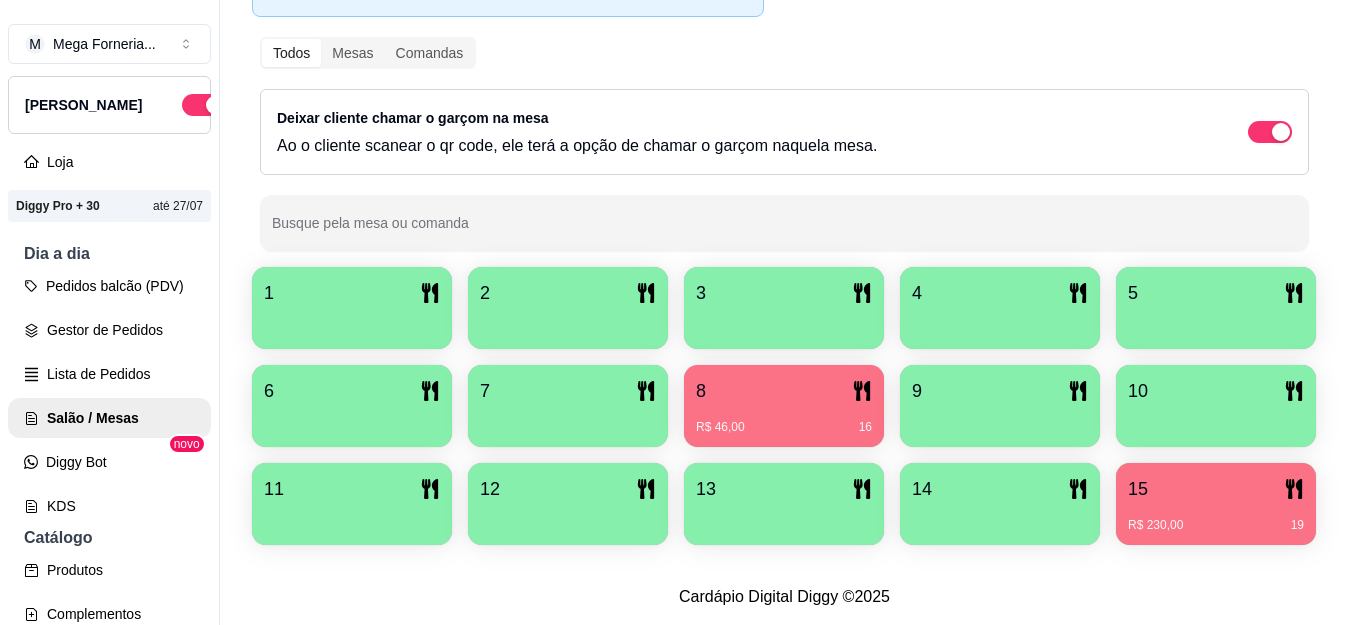 click on "R$ 46,00 16" at bounding box center [784, 420] 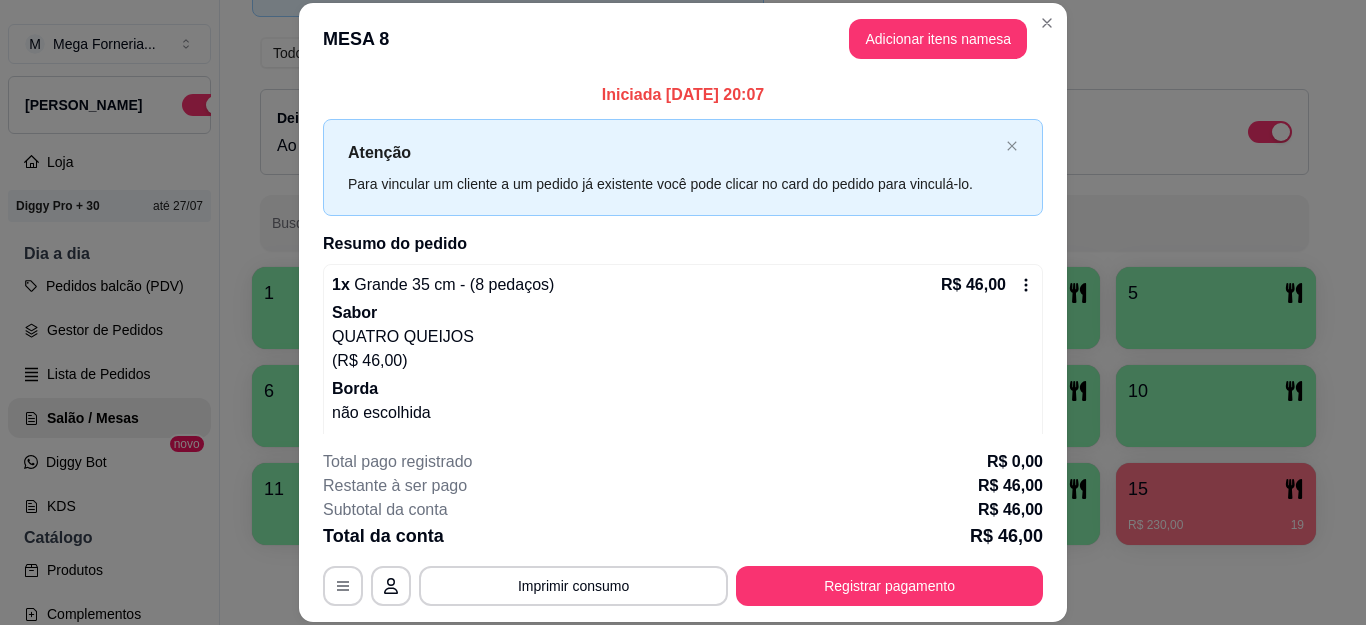 scroll, scrollTop: 84, scrollLeft: 0, axis: vertical 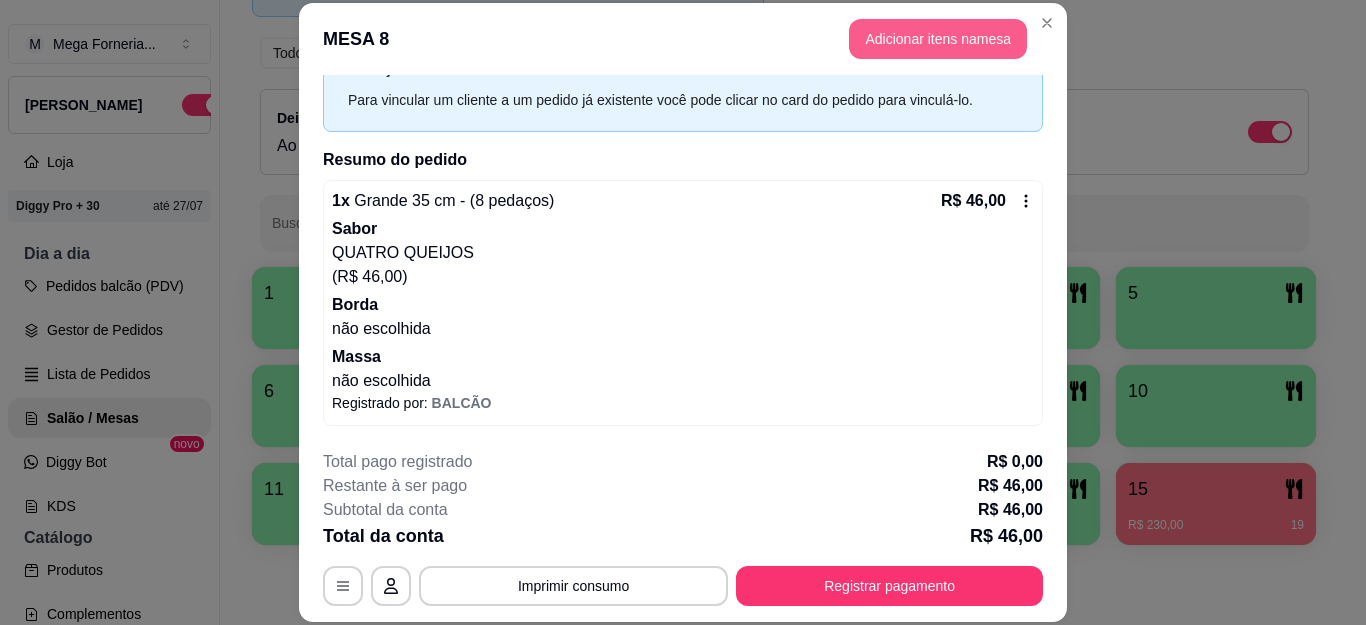 click on "Adicionar itens na  mesa" at bounding box center [938, 39] 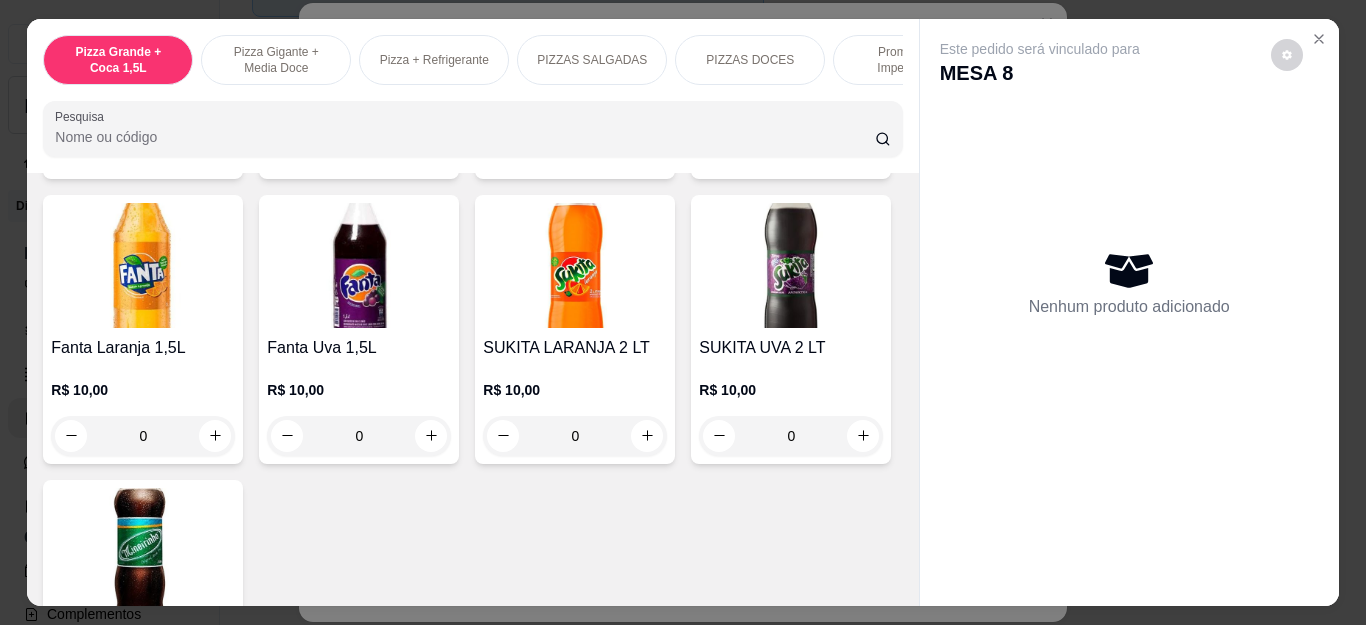 scroll, scrollTop: 4100, scrollLeft: 0, axis: vertical 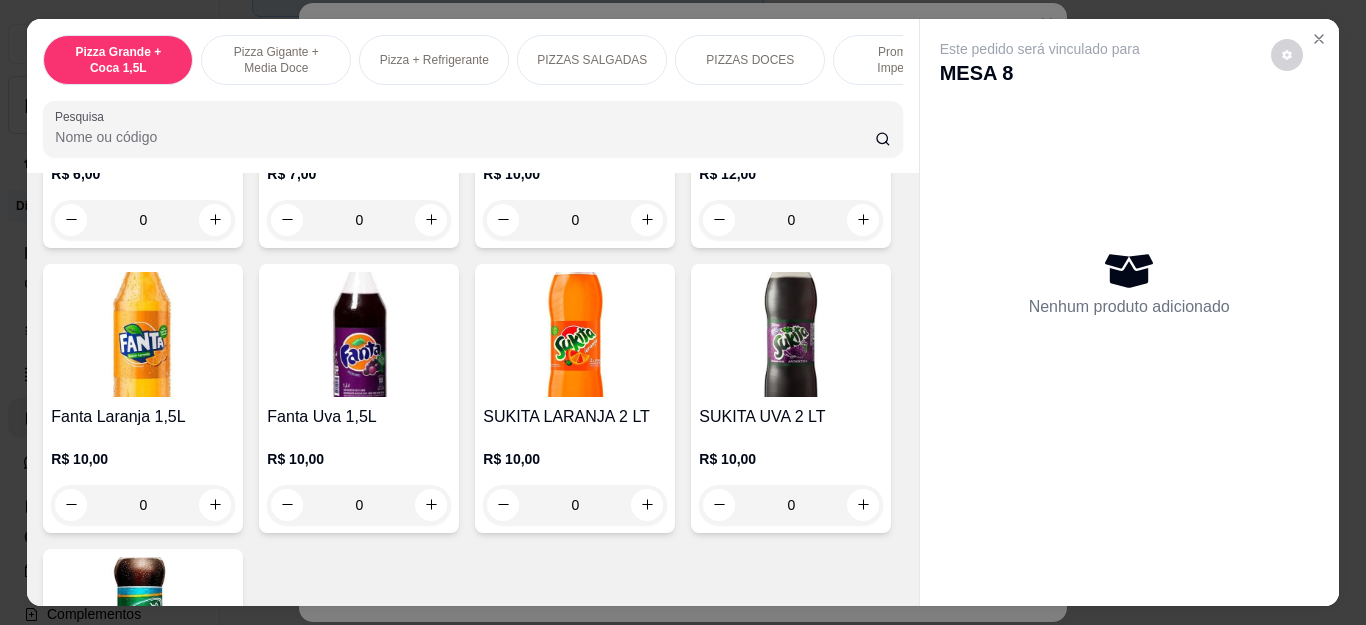 click 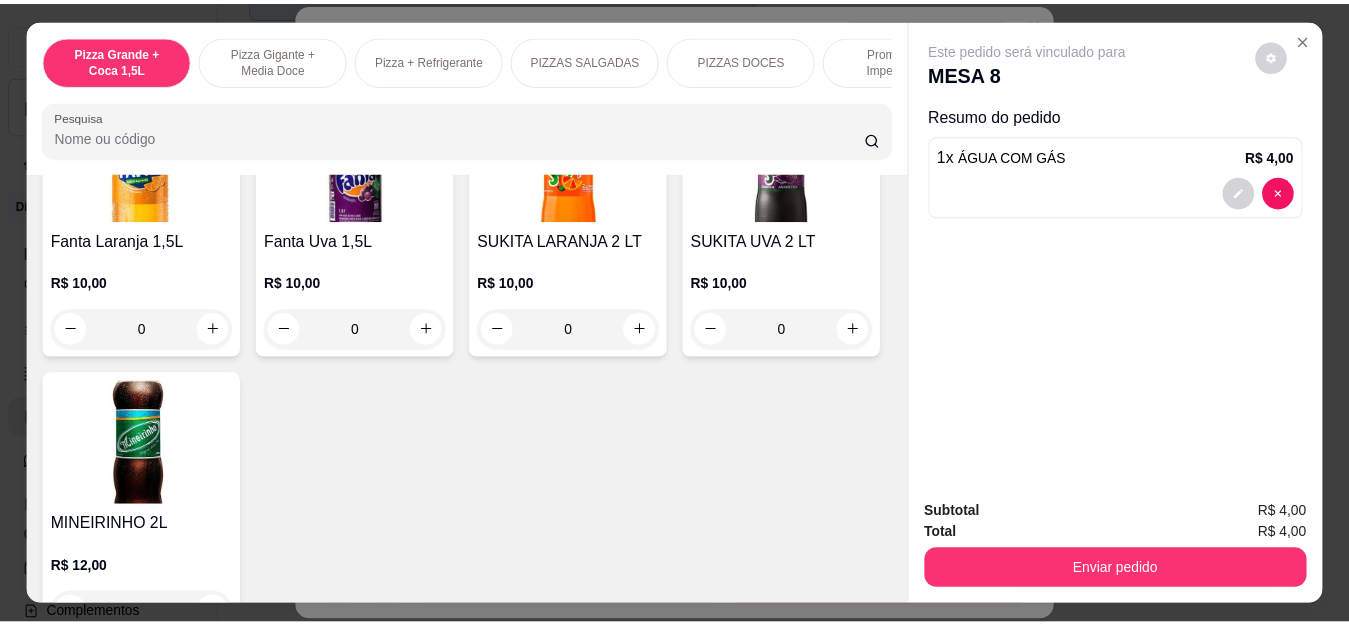 scroll, scrollTop: 4300, scrollLeft: 0, axis: vertical 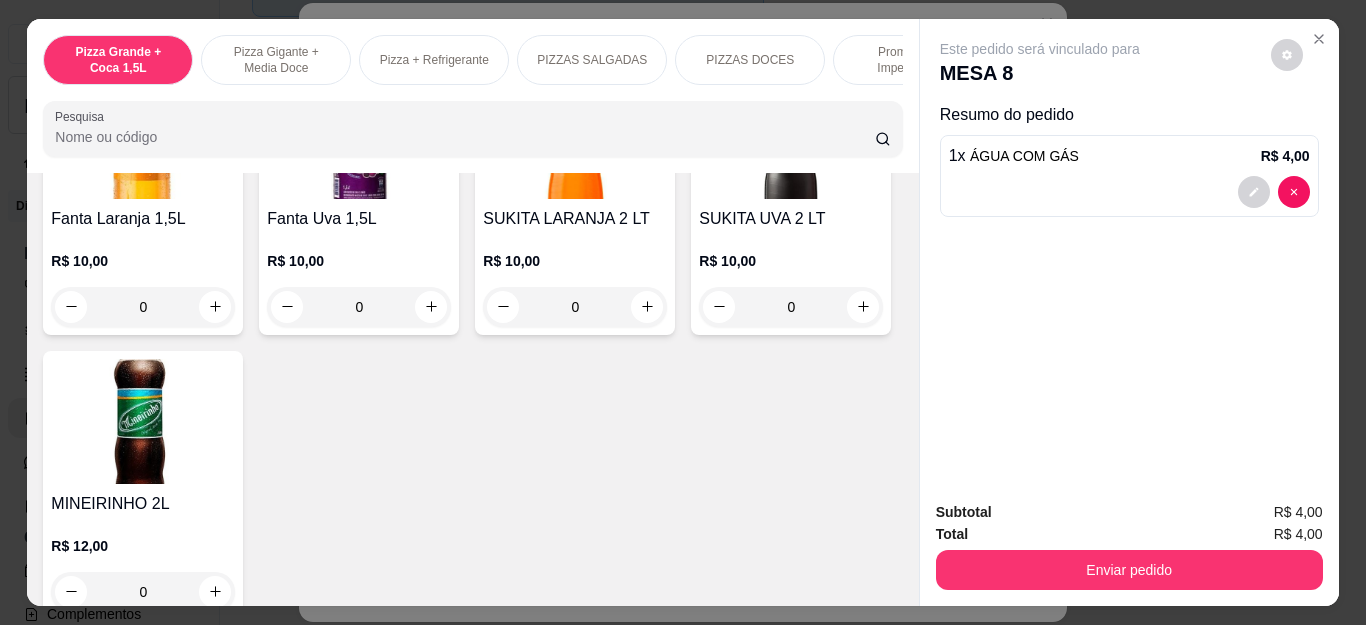 click at bounding box center [431, 22] 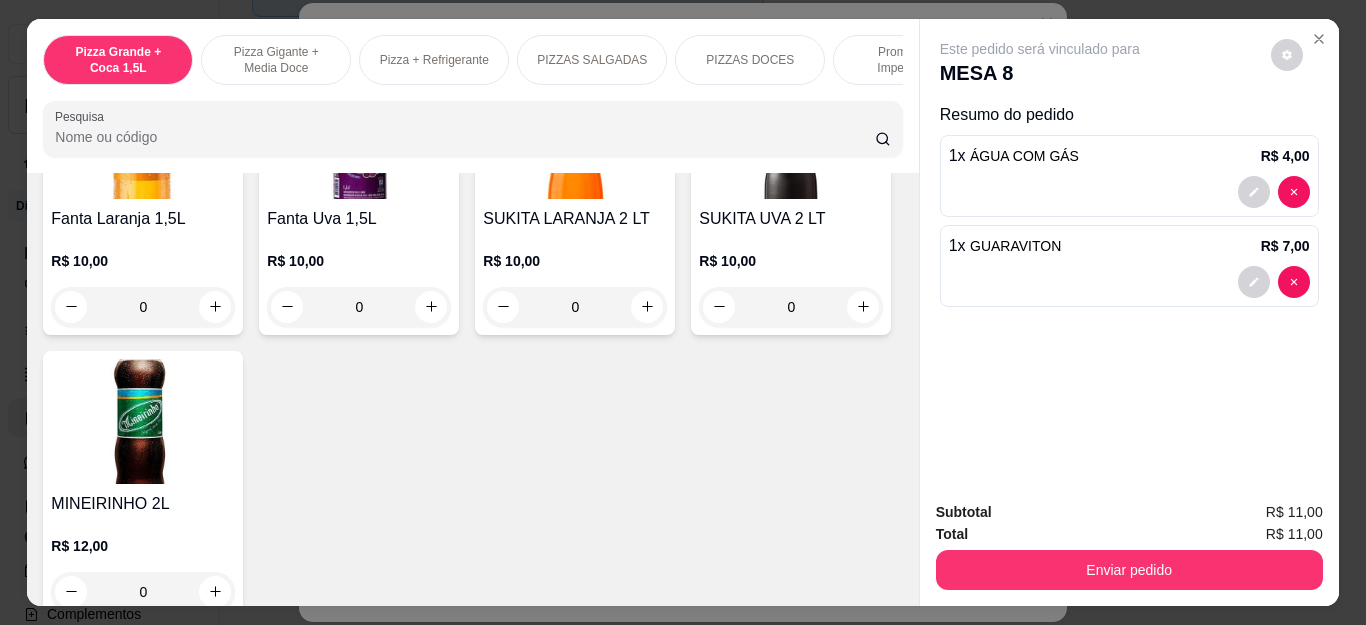 click on "Enviar pedido" at bounding box center [1129, 570] 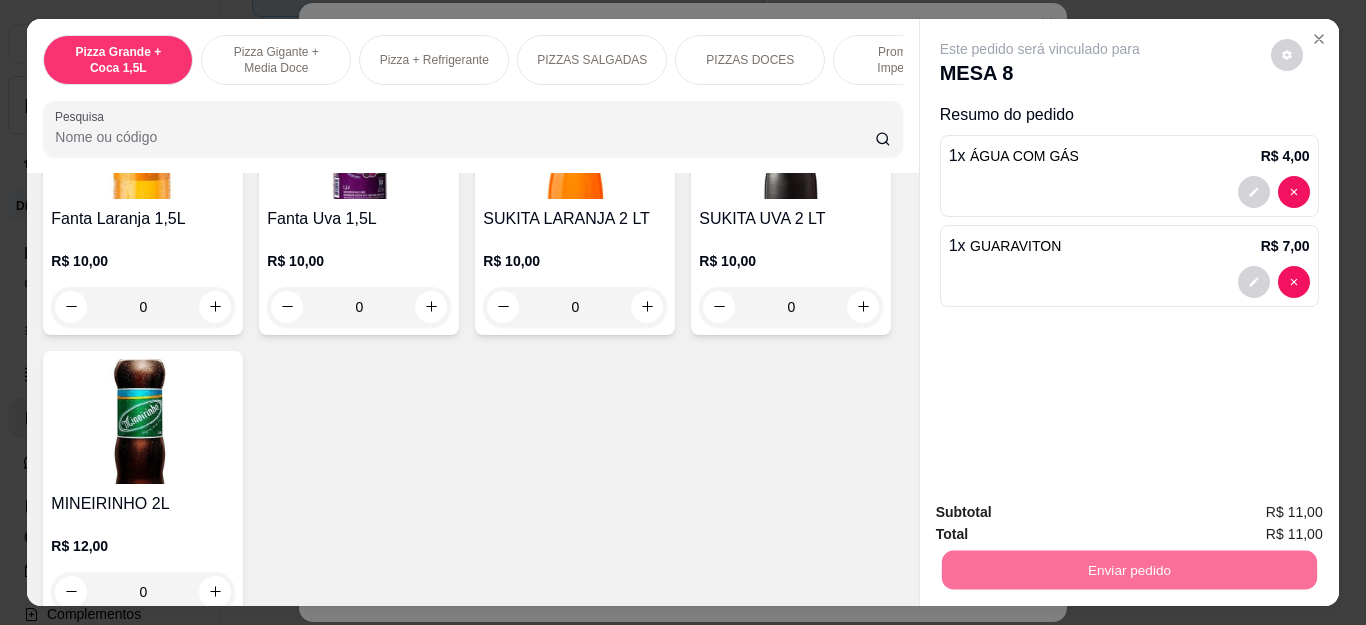 click on "Não registrar e enviar pedido" at bounding box center [1062, 513] 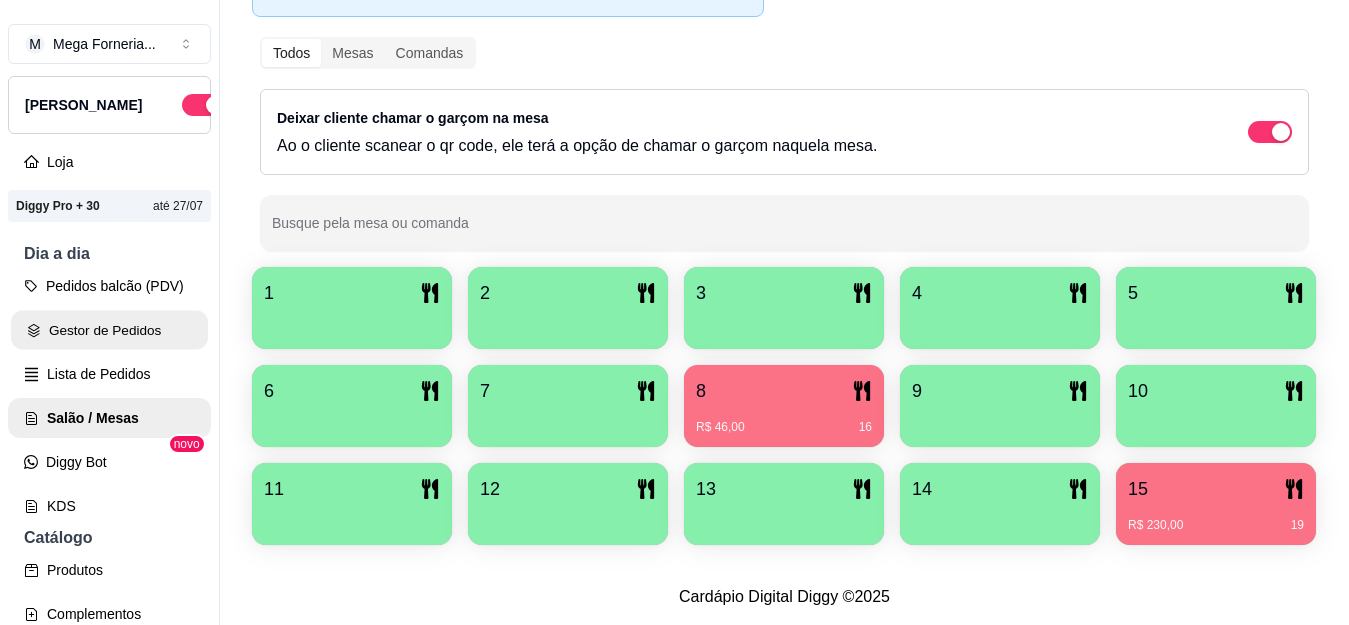 click on "Gestor de Pedidos" at bounding box center (109, 330) 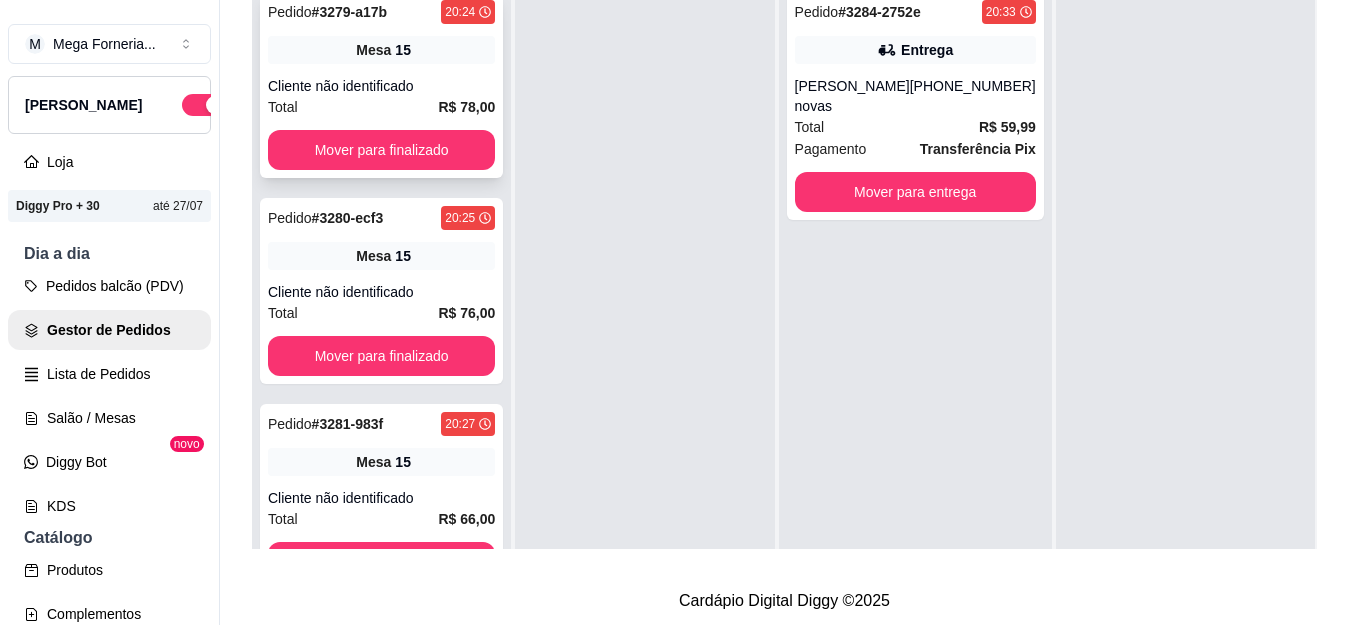 scroll, scrollTop: 0, scrollLeft: 0, axis: both 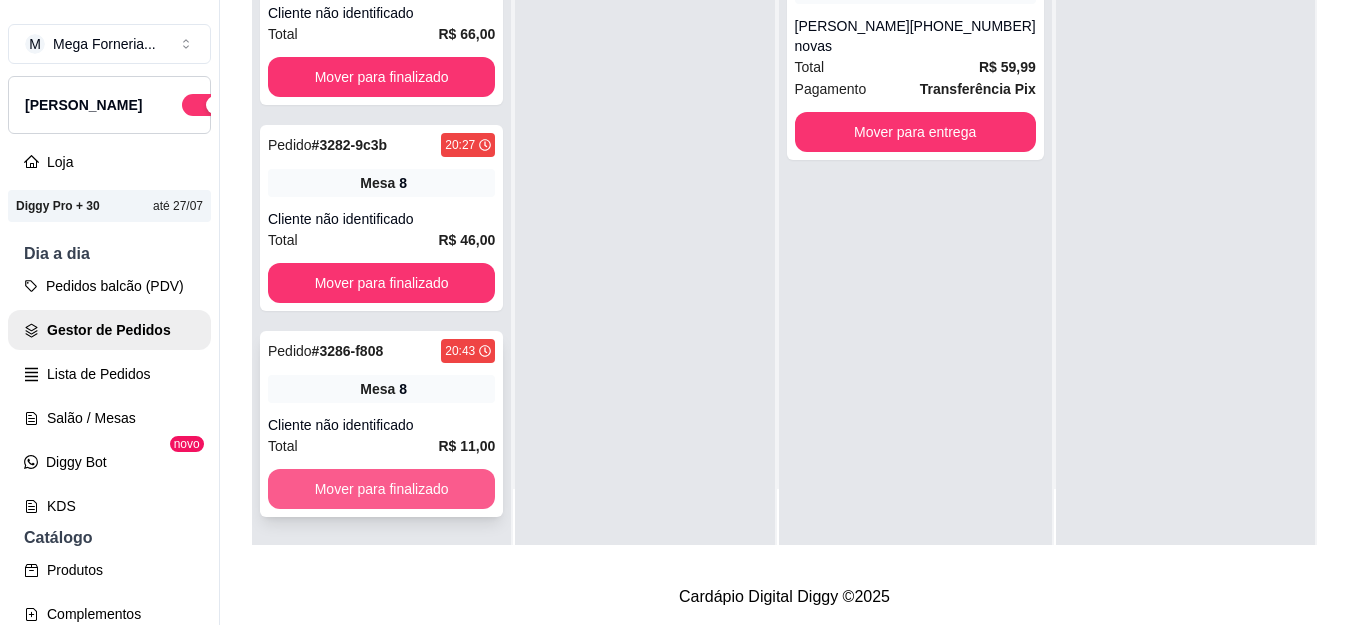 click on "Mover para finalizado" at bounding box center [381, 489] 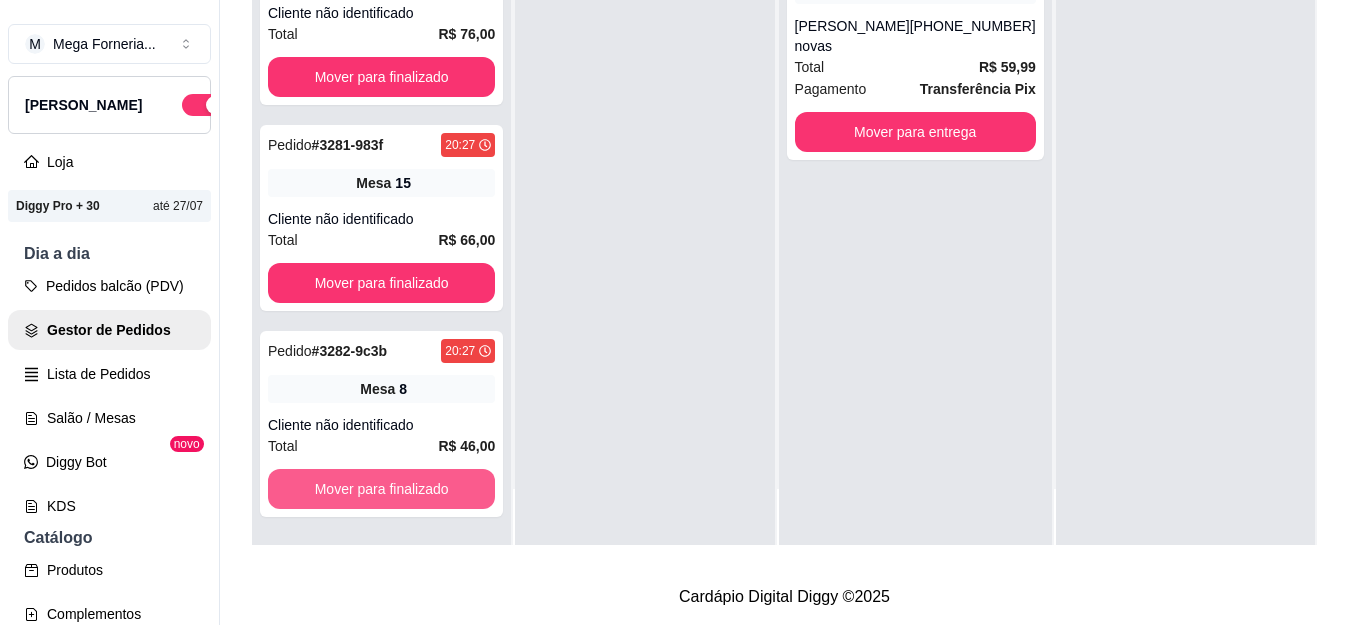 scroll, scrollTop: 219, scrollLeft: 0, axis: vertical 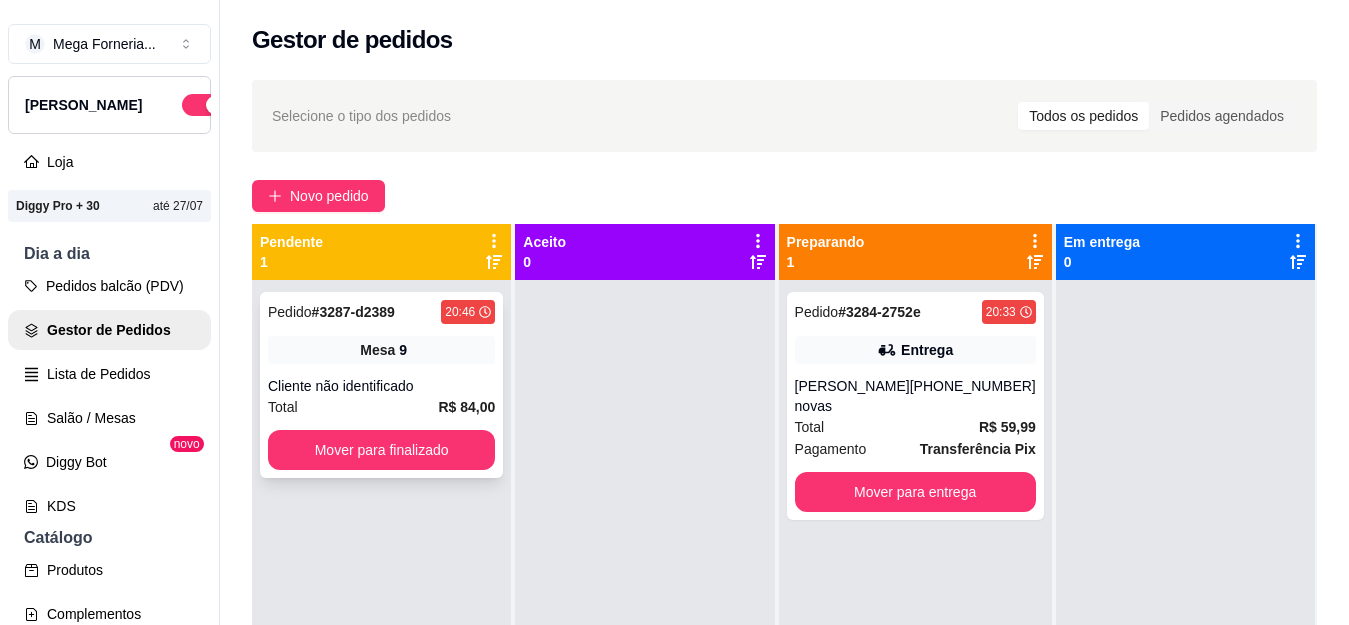 click on "Mesa 9" at bounding box center [381, 350] 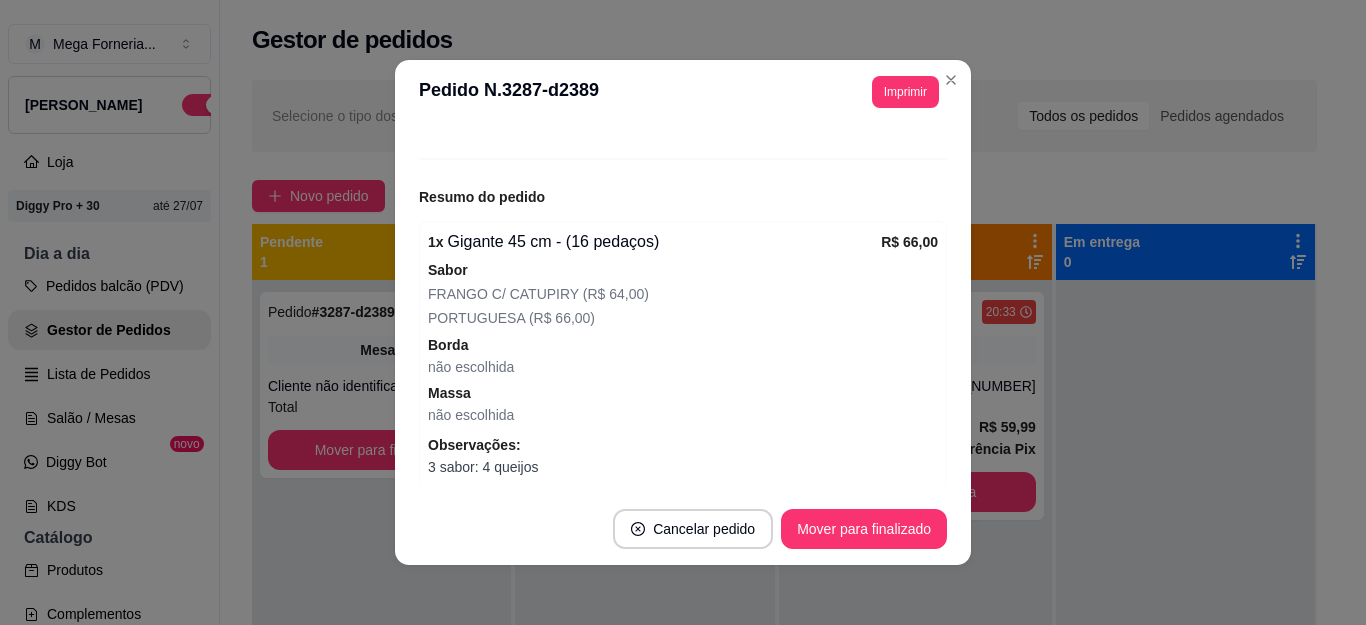 scroll, scrollTop: 300, scrollLeft: 0, axis: vertical 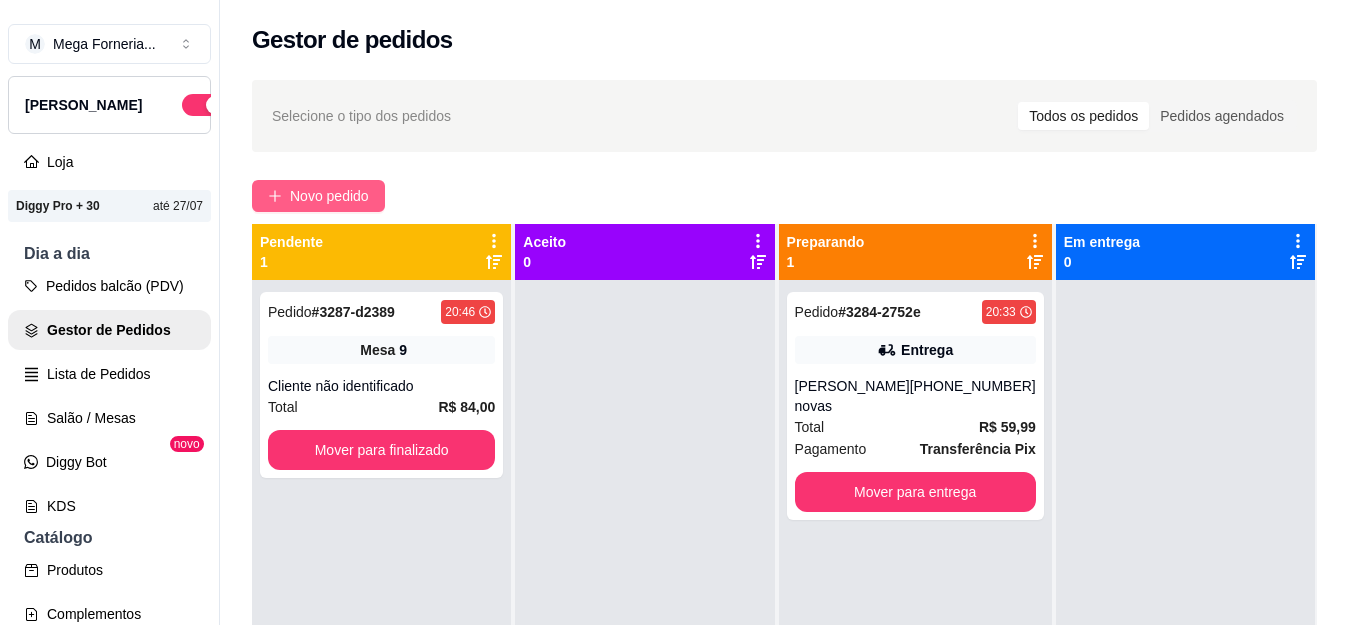 click on "Novo pedido" at bounding box center (329, 196) 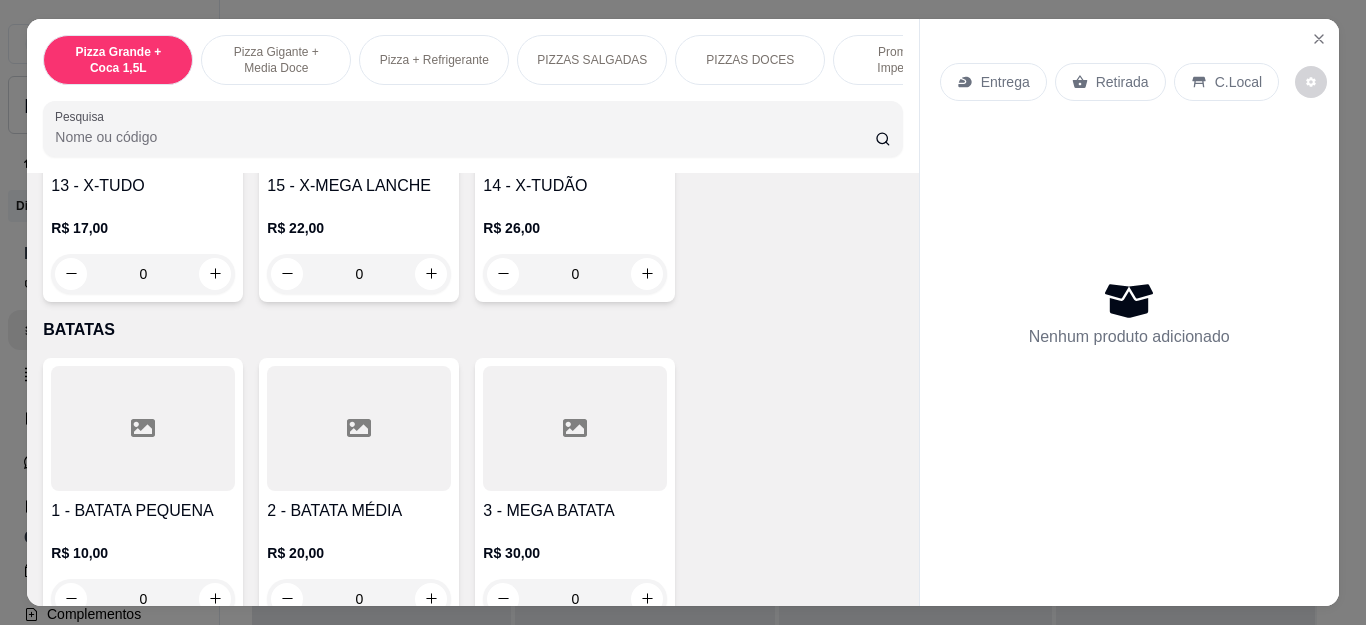 scroll, scrollTop: 3100, scrollLeft: 0, axis: vertical 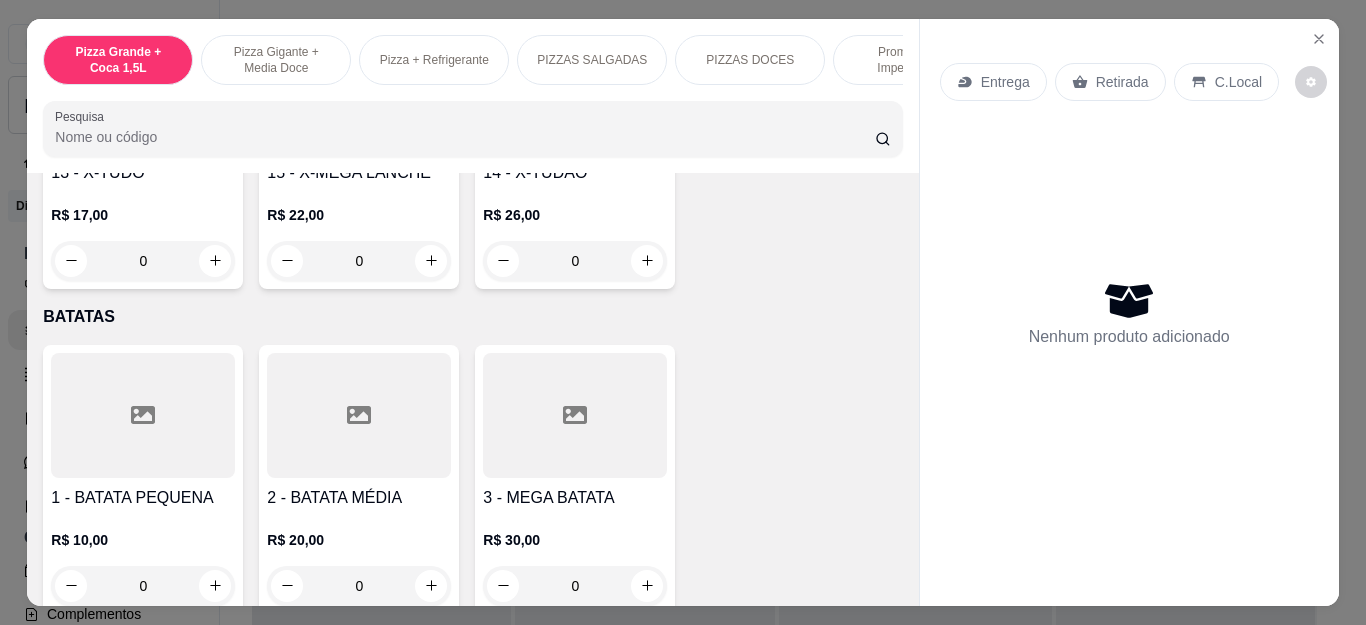 click on "0" at bounding box center [575, -24] 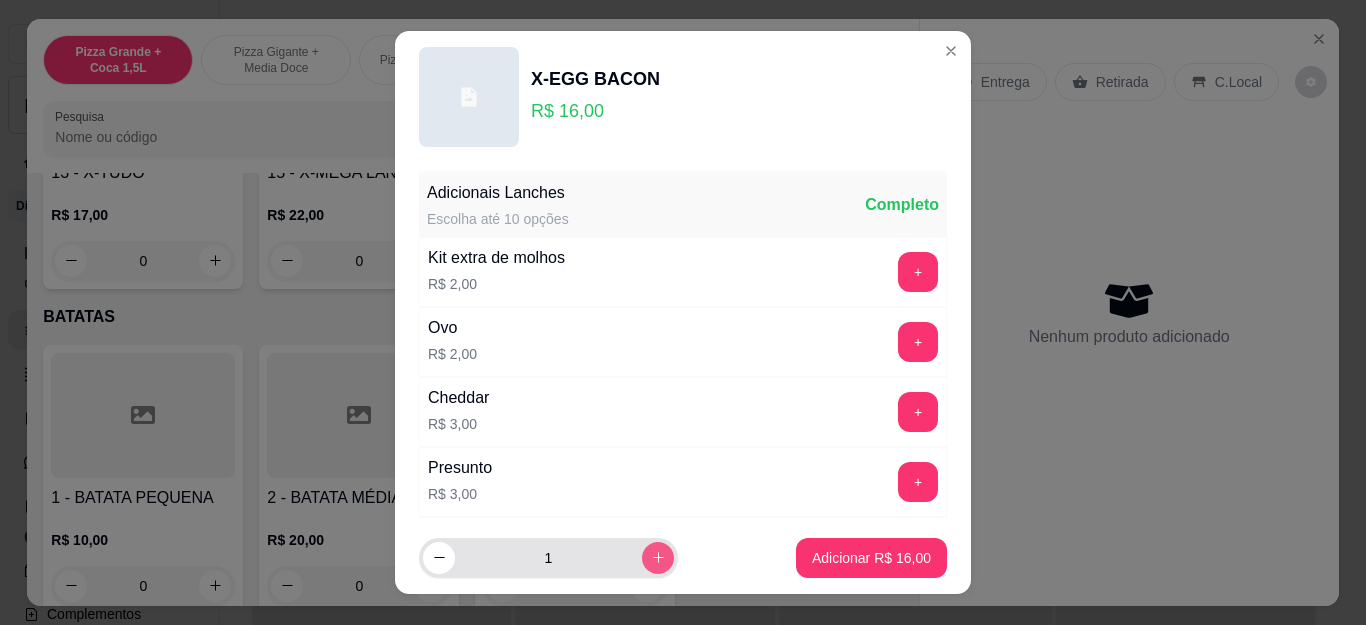 click 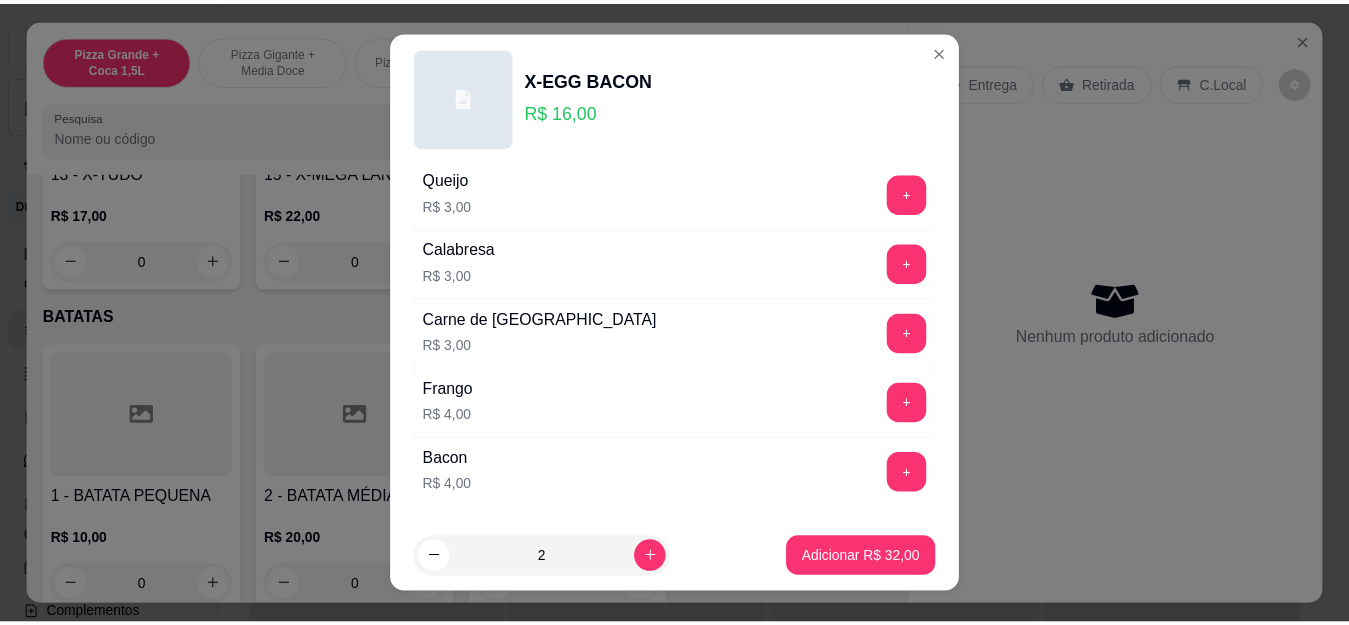 scroll, scrollTop: 495, scrollLeft: 0, axis: vertical 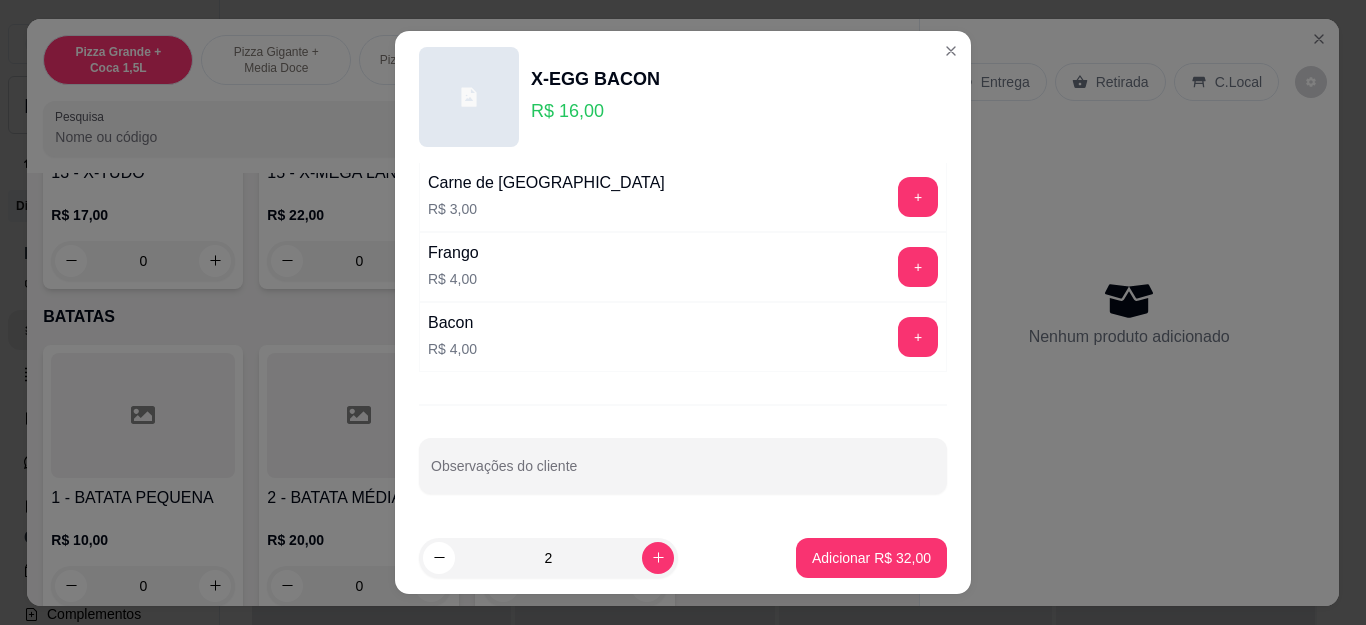 click at bounding box center (683, 466) 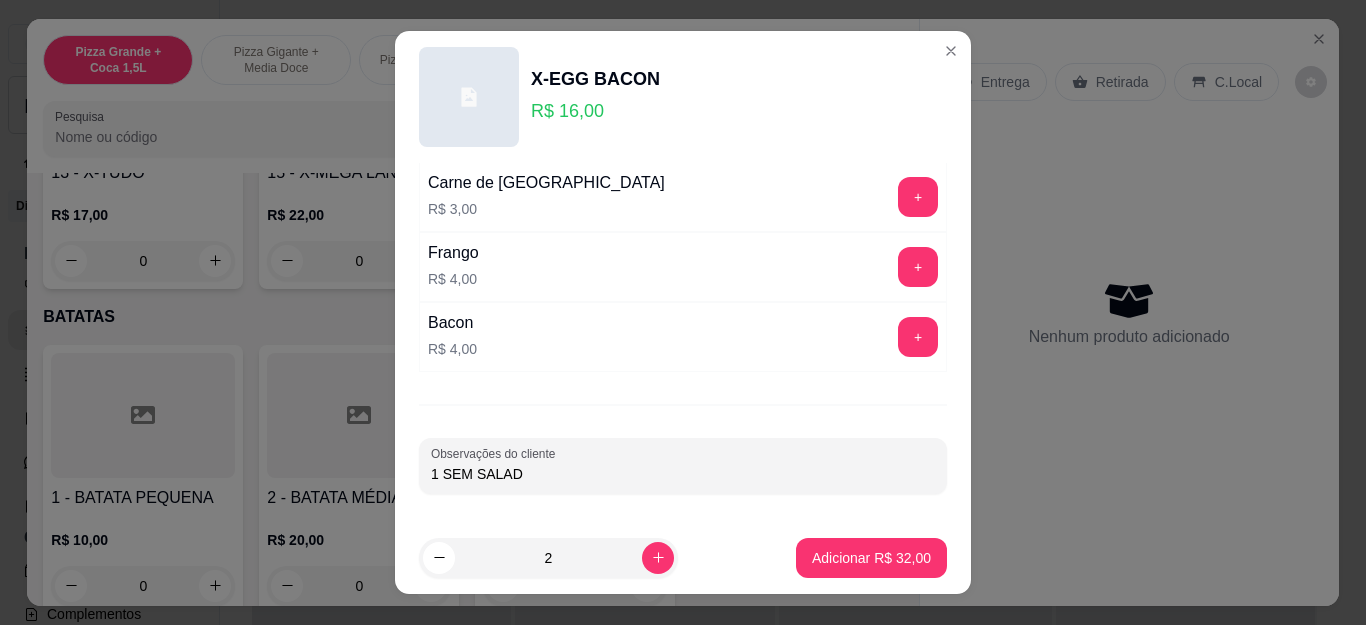 type on "1 SEM SALADA" 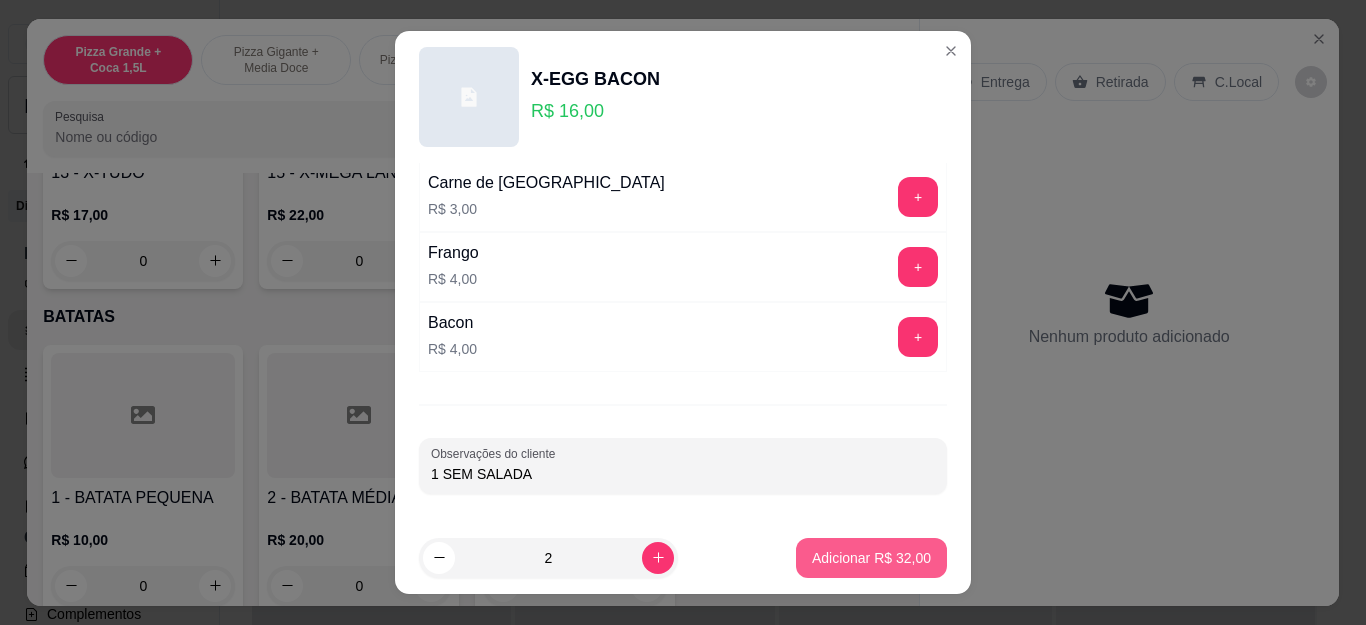 click on "Adicionar   R$ 32,00" at bounding box center (871, 558) 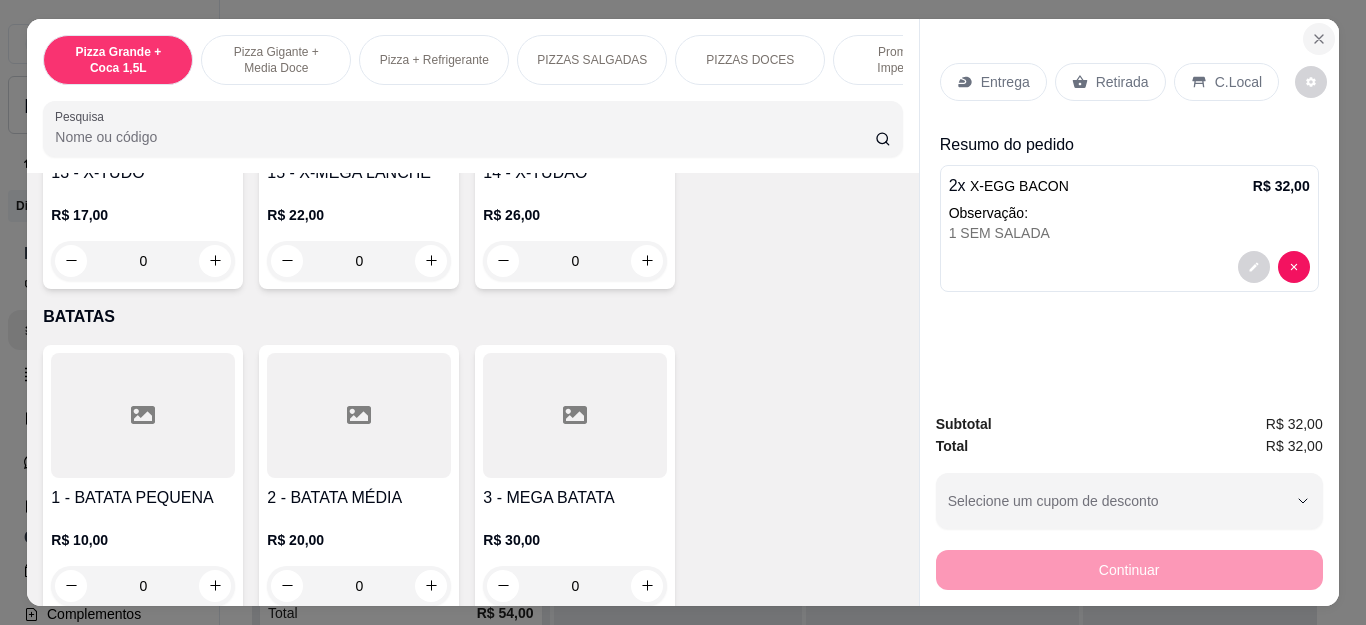 click 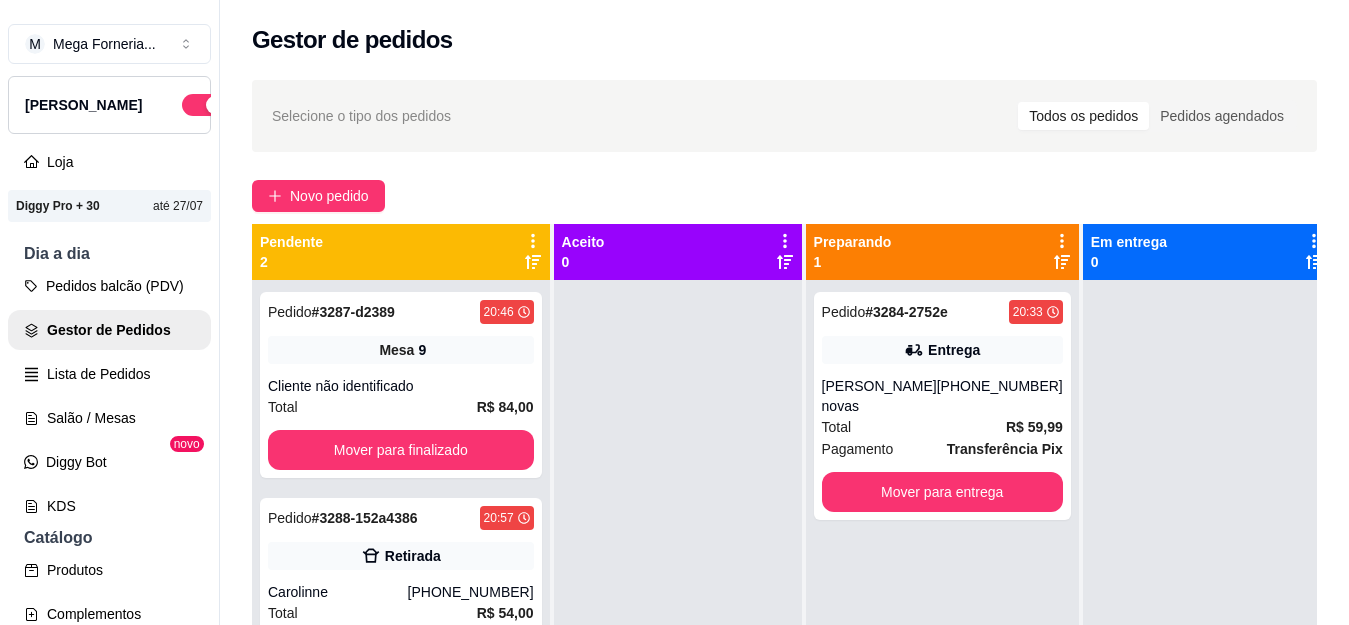 scroll, scrollTop: 73, scrollLeft: 0, axis: vertical 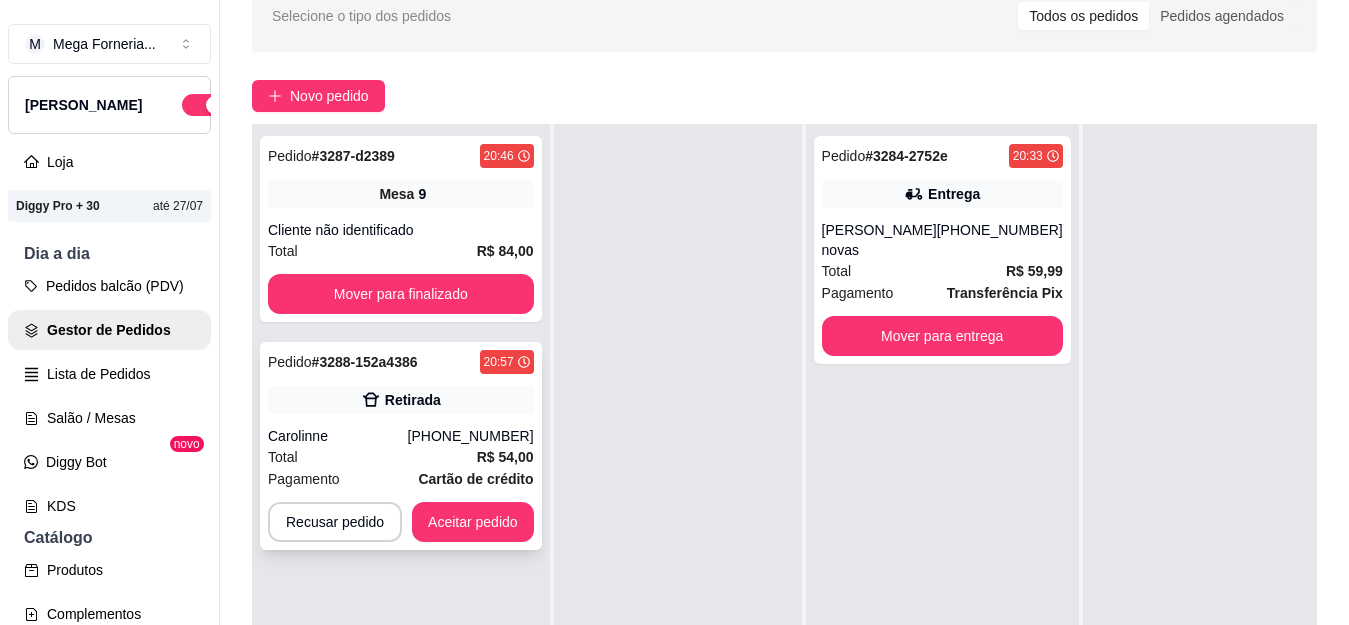 click on "Retirada" at bounding box center (413, 400) 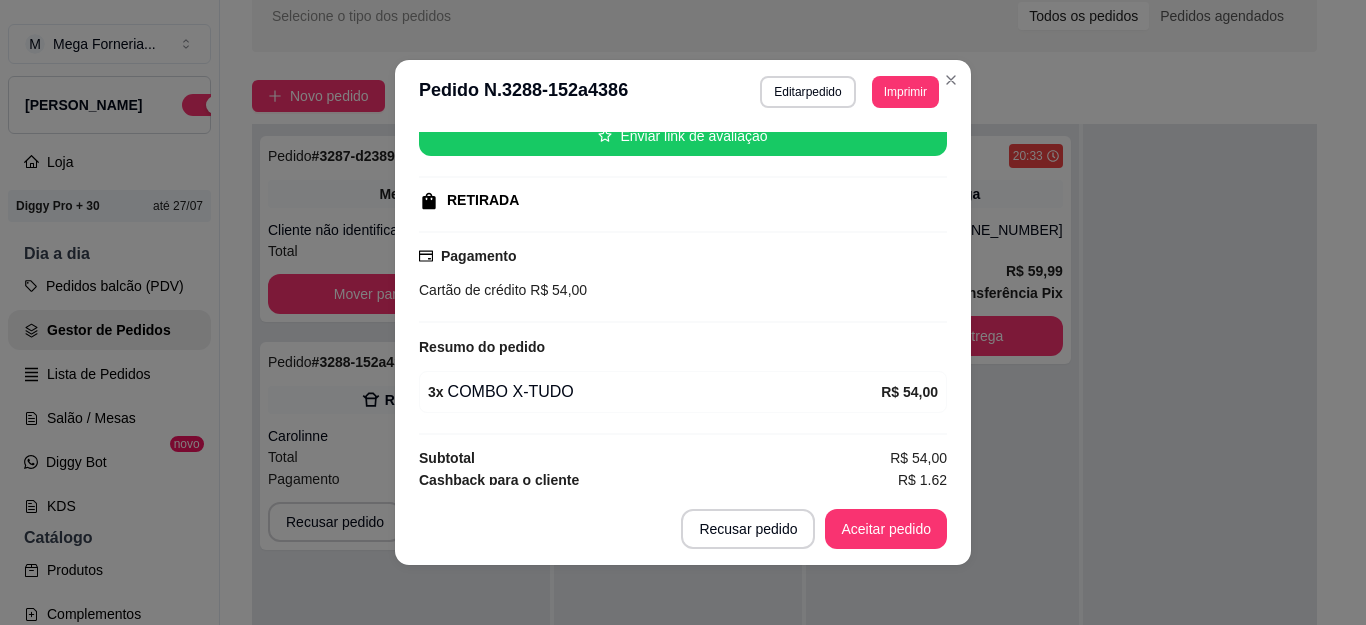 scroll, scrollTop: 290, scrollLeft: 0, axis: vertical 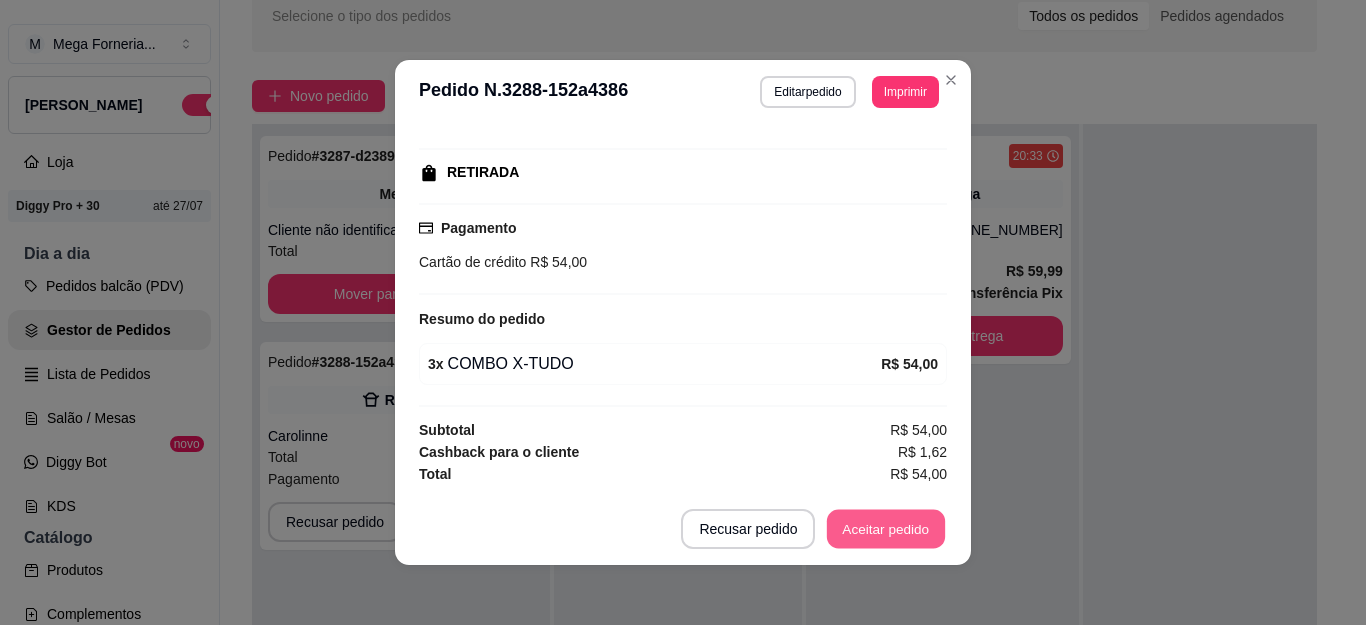 click on "Aceitar pedido" at bounding box center (886, 529) 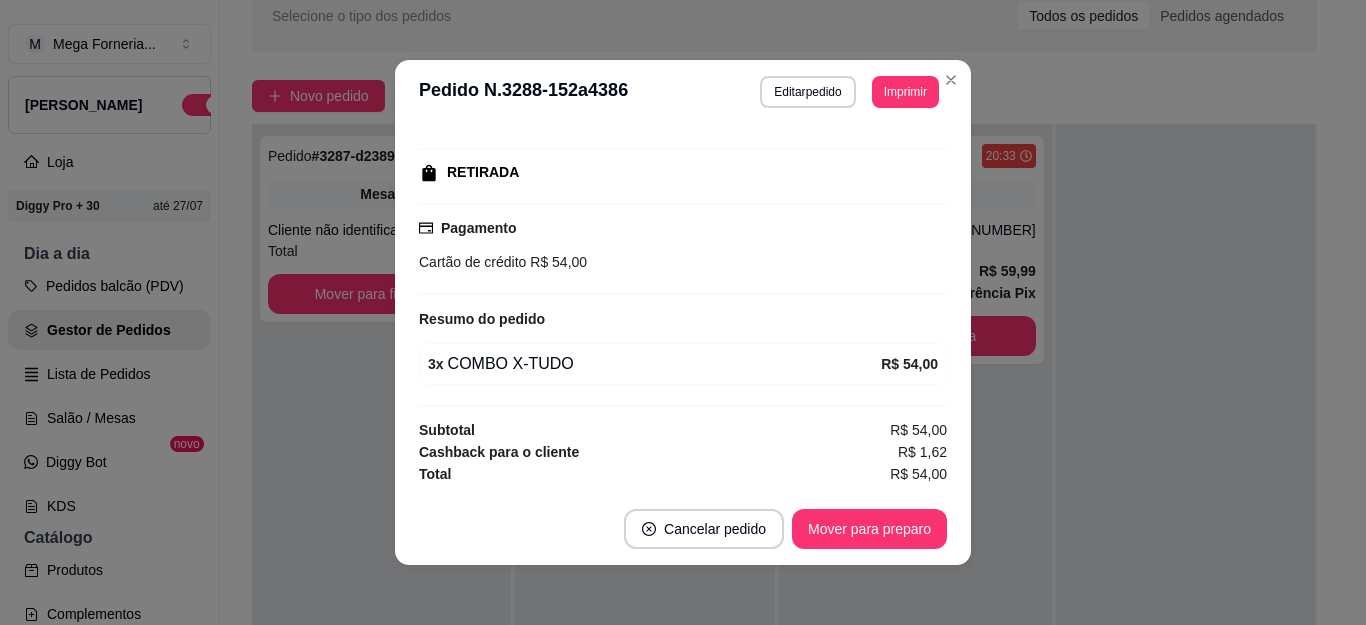 scroll, scrollTop: 56, scrollLeft: 0, axis: vertical 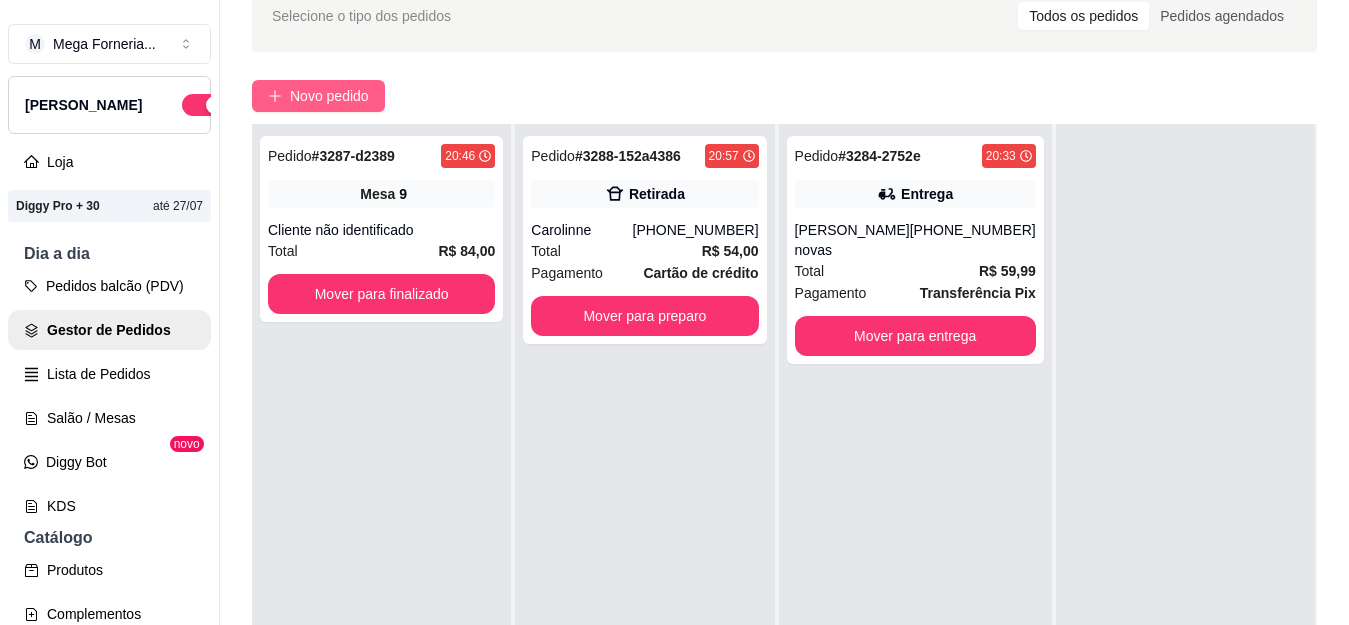 click on "Novo pedido" at bounding box center (329, 96) 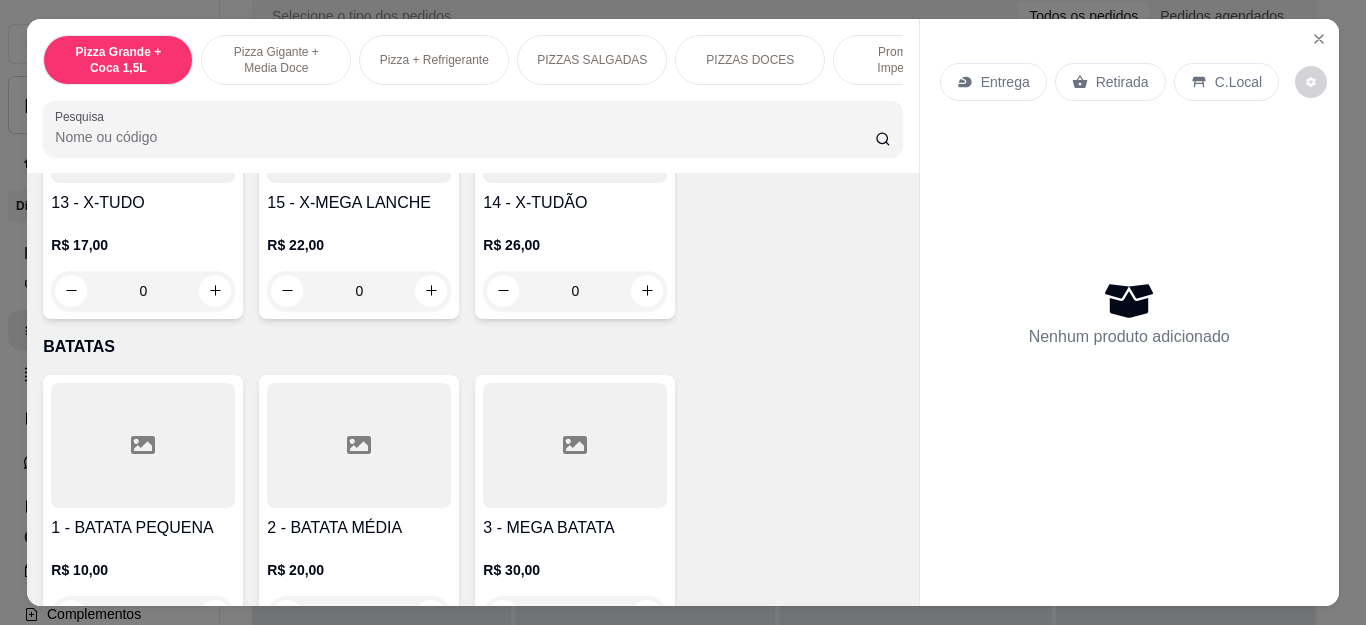 scroll, scrollTop: 3100, scrollLeft: 0, axis: vertical 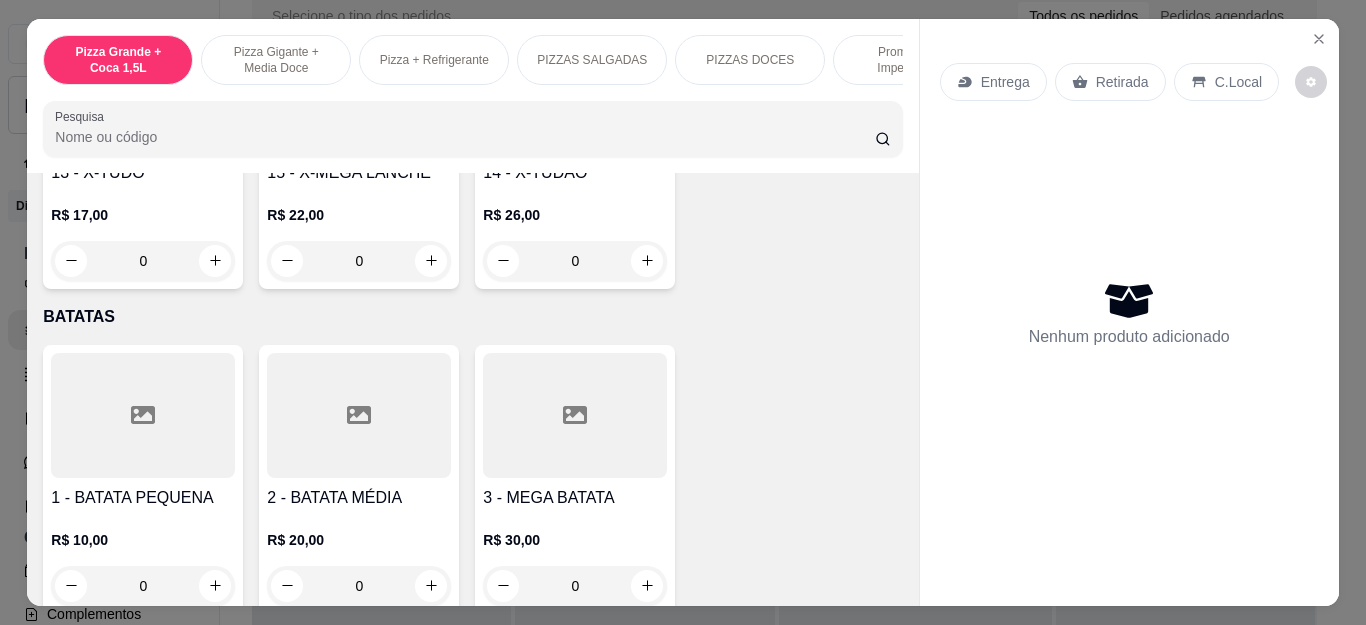 click on "0" at bounding box center (575, -24) 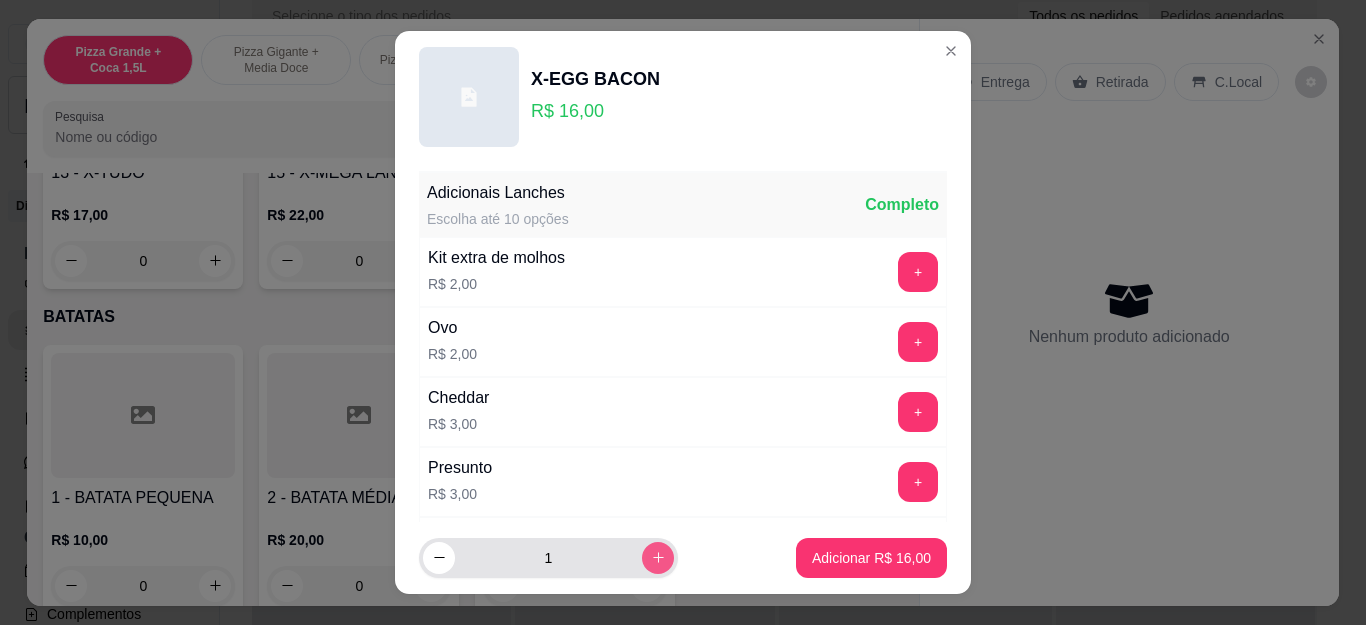 click at bounding box center (658, 558) 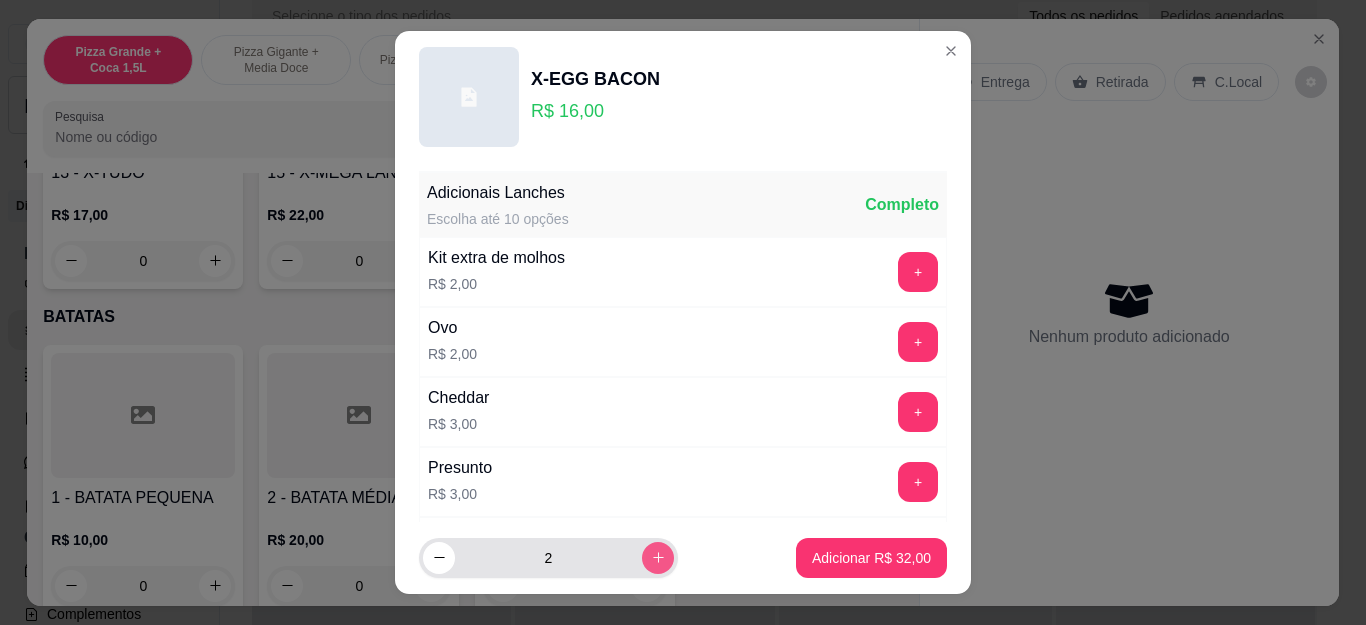 type on "2" 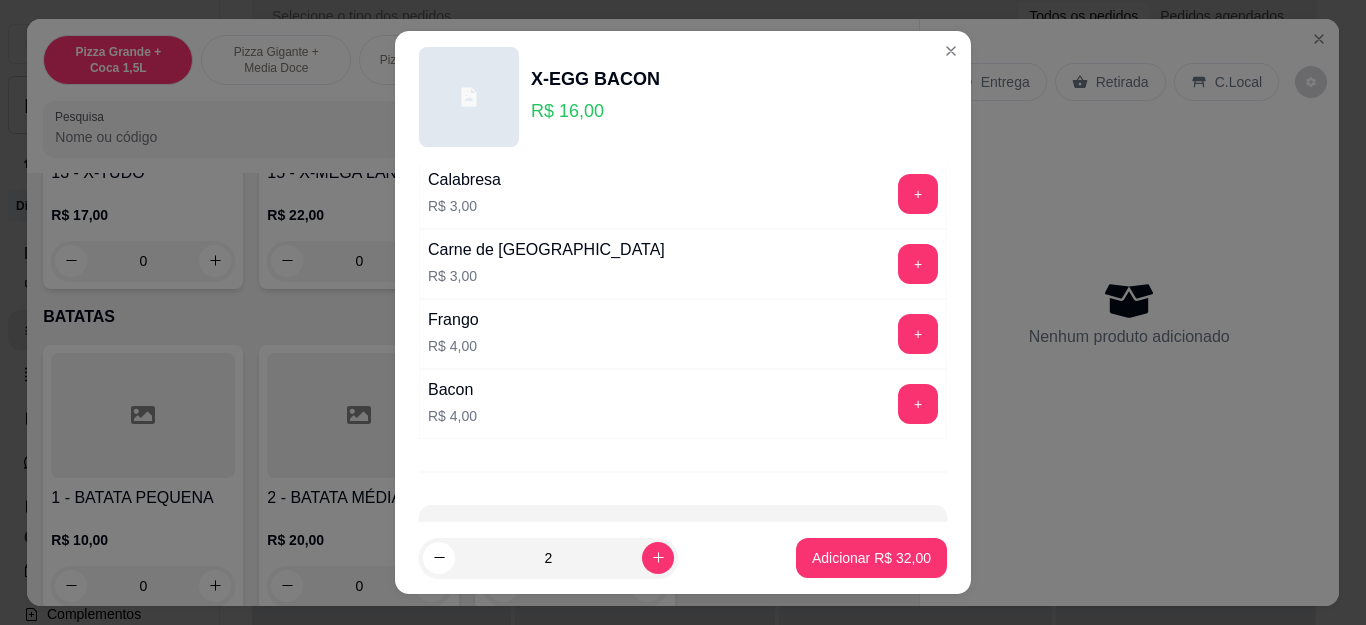 scroll, scrollTop: 495, scrollLeft: 0, axis: vertical 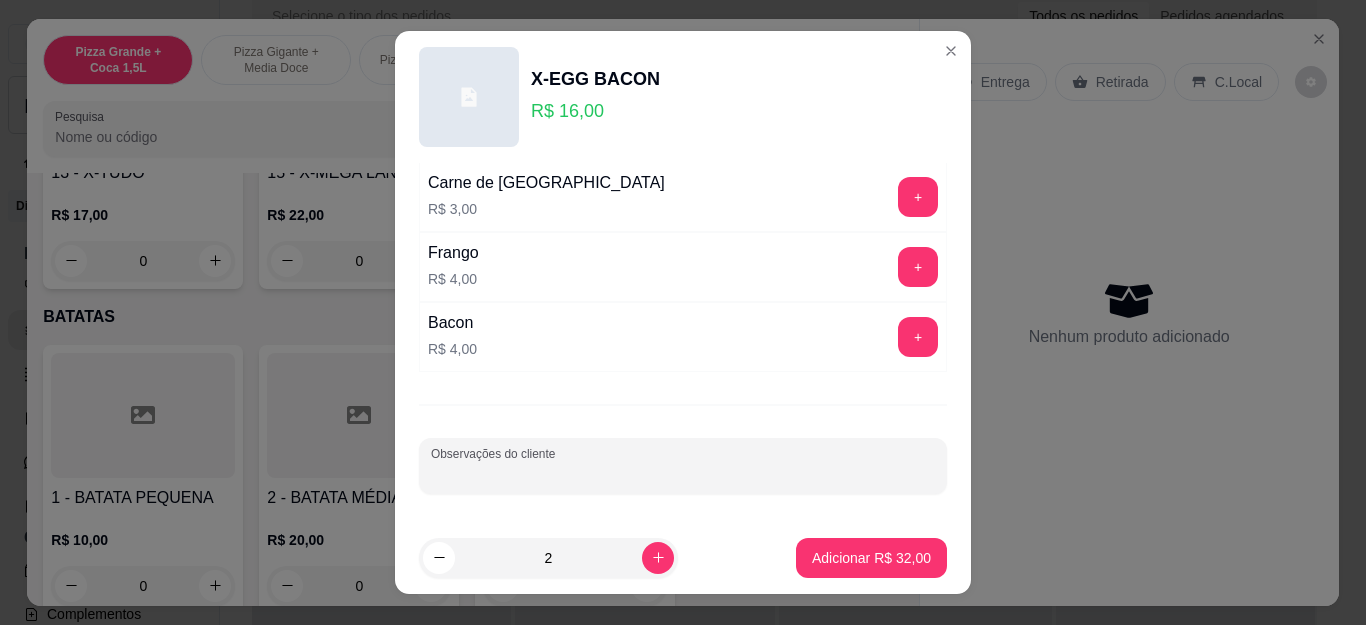 click on "Observações do cliente" at bounding box center (683, 474) 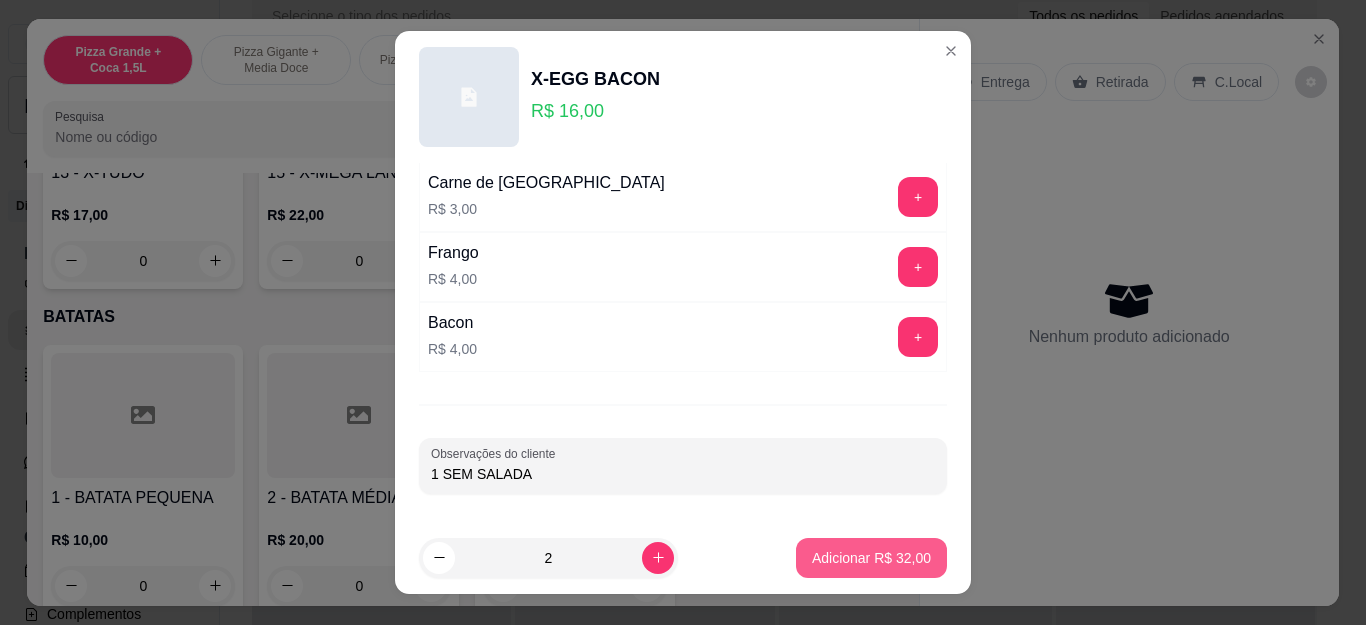 type on "1 SEM SALADA" 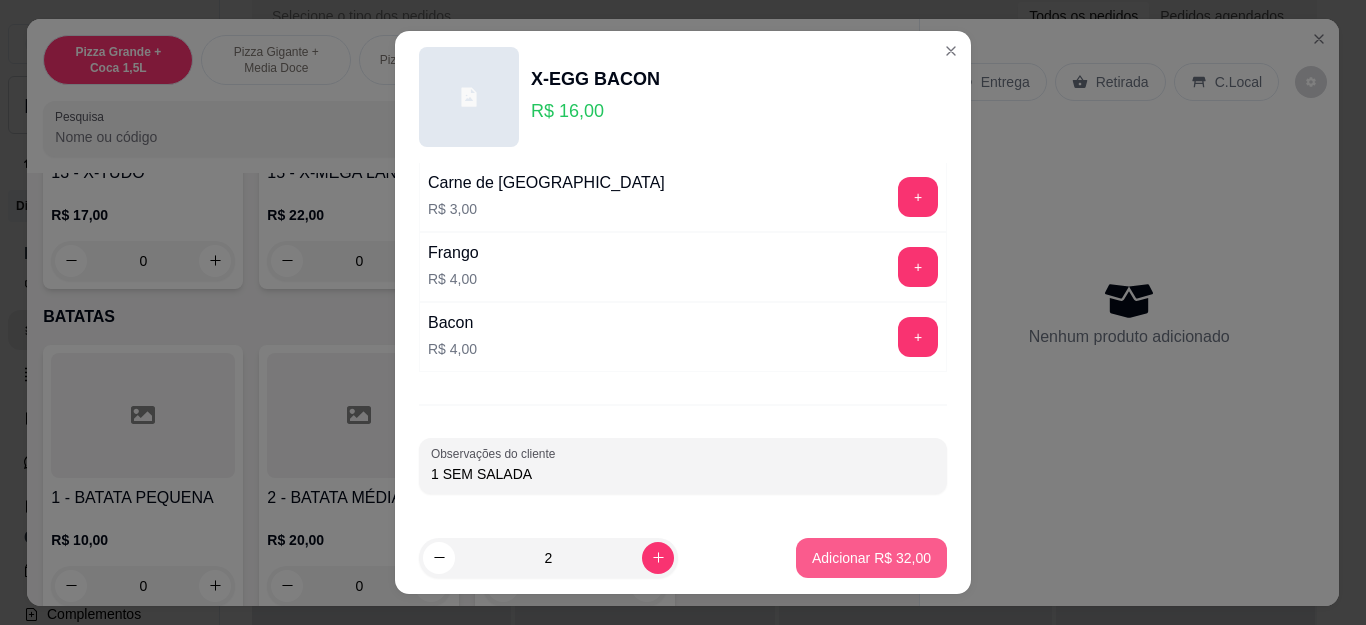 click on "Adicionar   R$ 32,00" at bounding box center [871, 558] 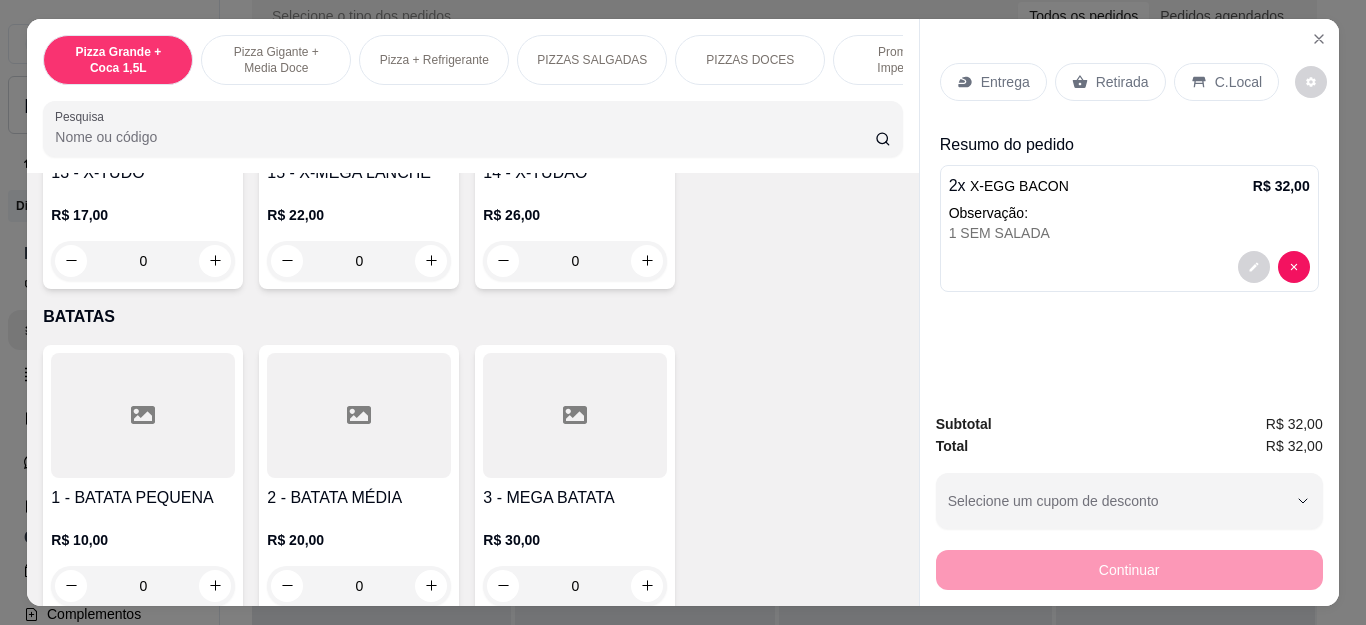 click on "Entrega" at bounding box center (1005, 82) 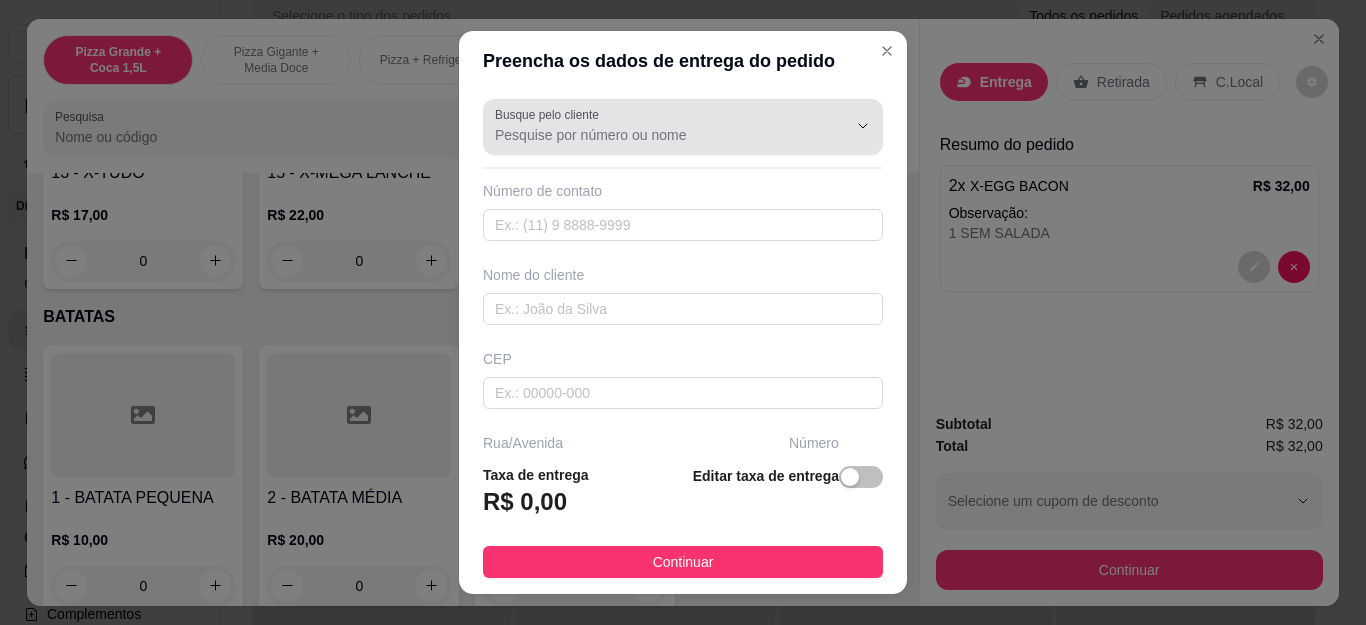 click on "Busque pelo cliente" at bounding box center [655, 135] 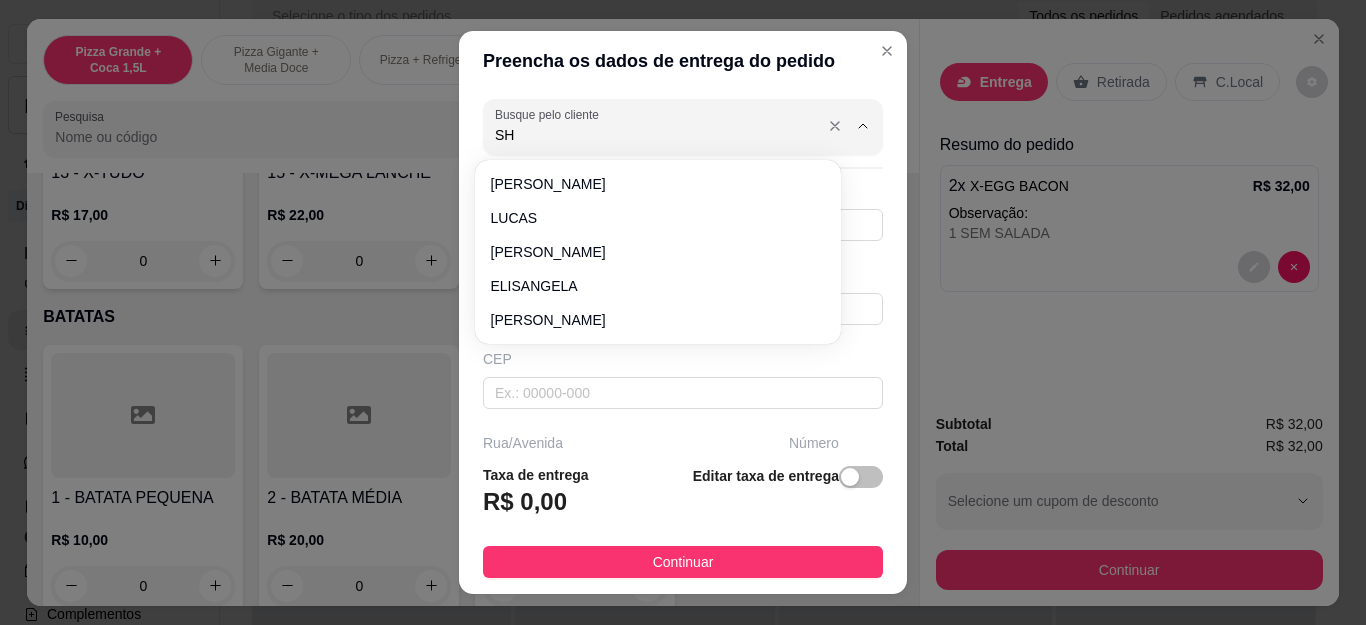type on "S" 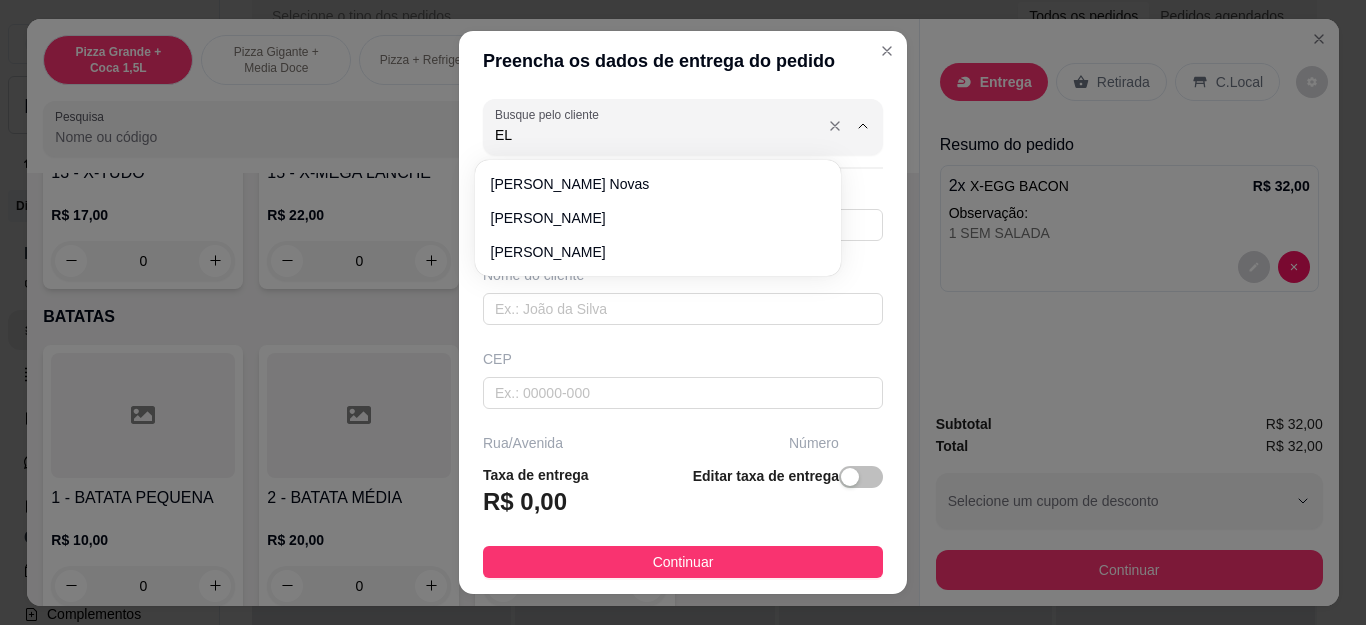 type on "E" 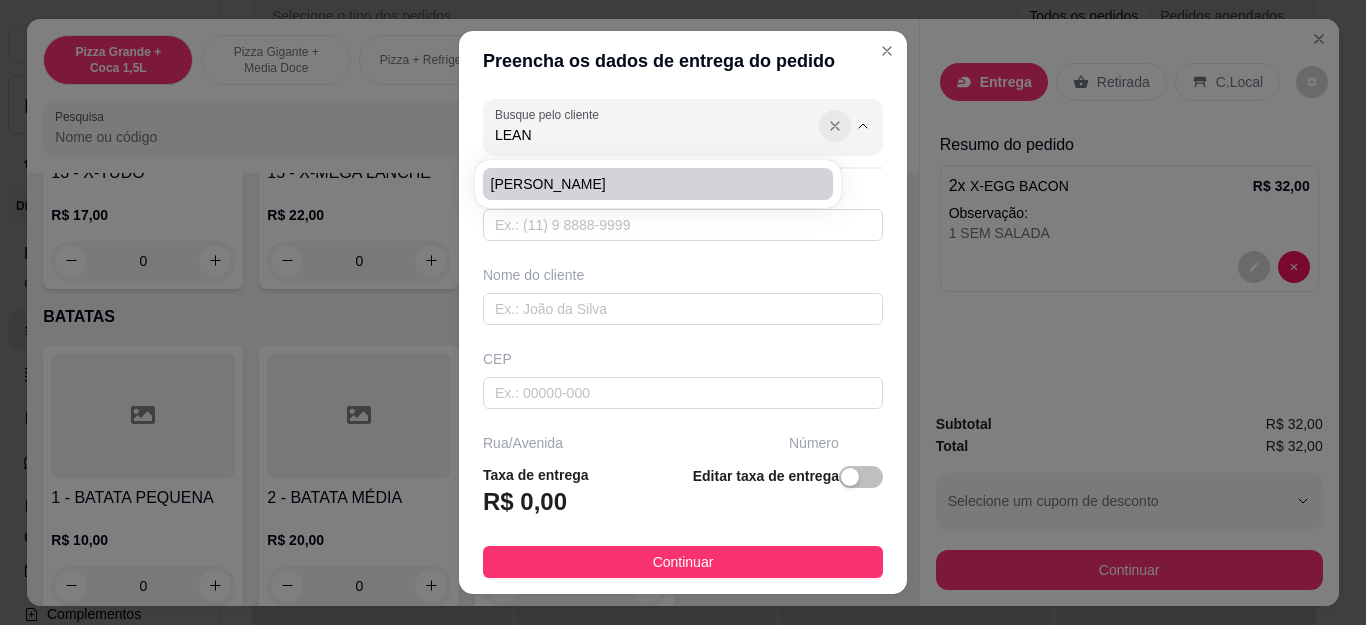 type on "LEAN" 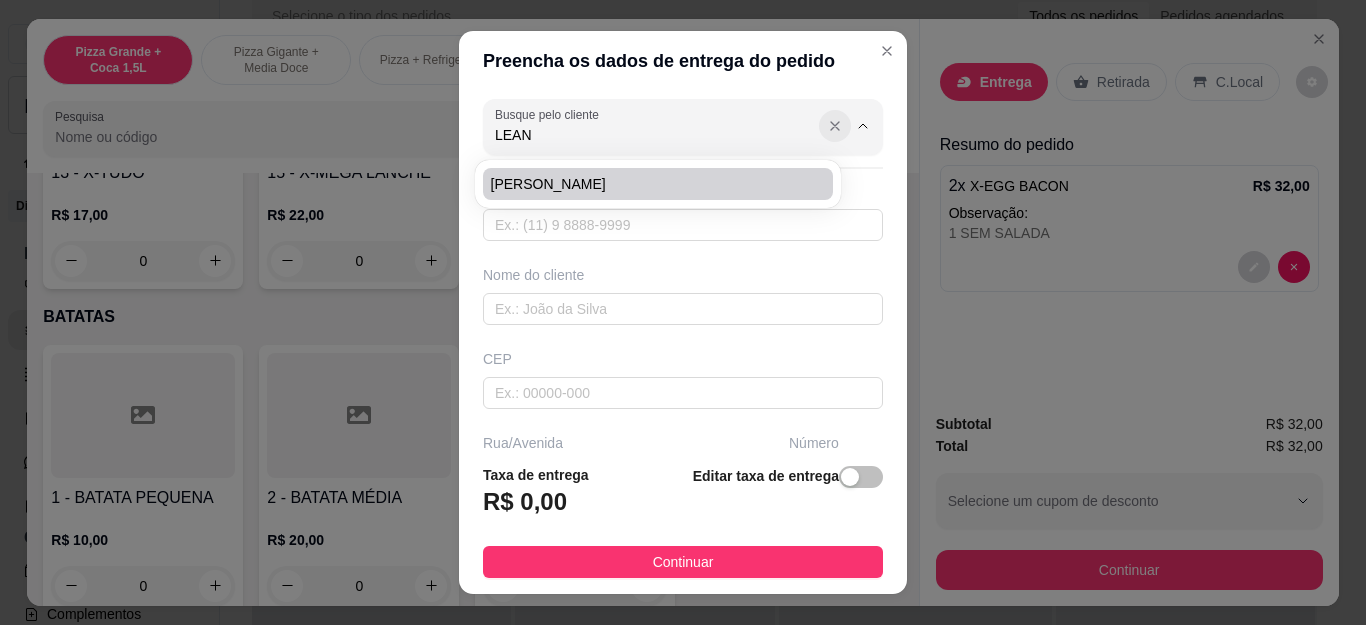click 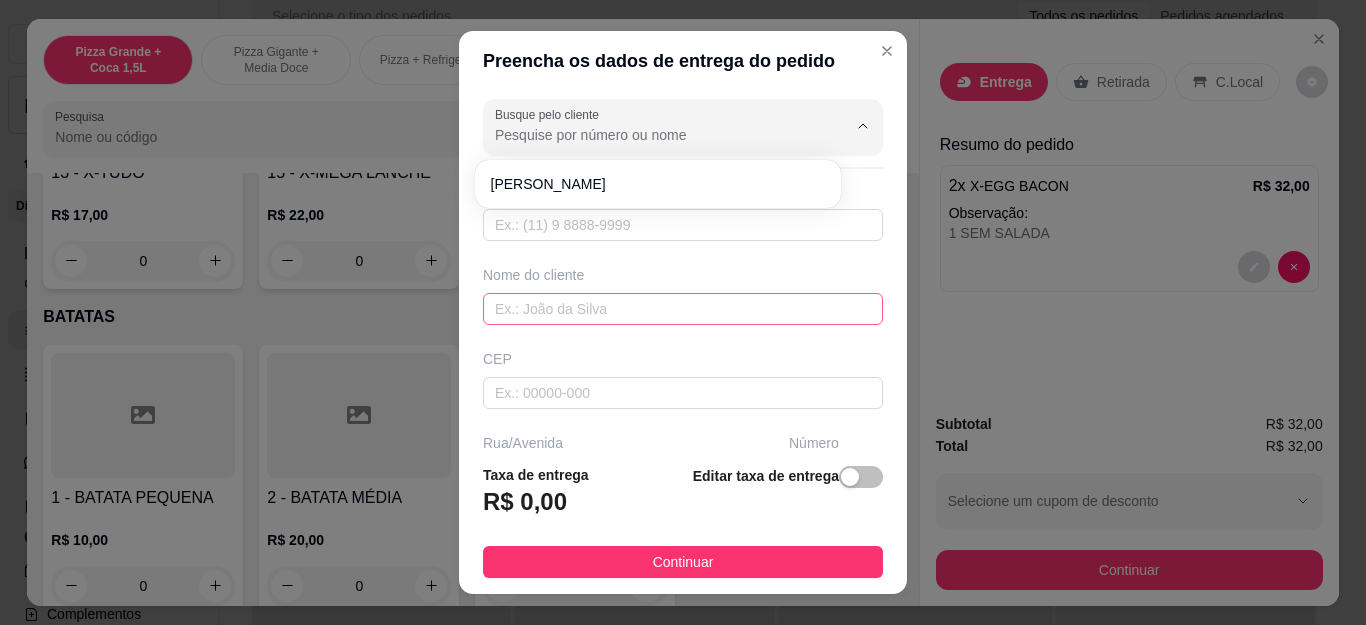 click at bounding box center [683, 309] 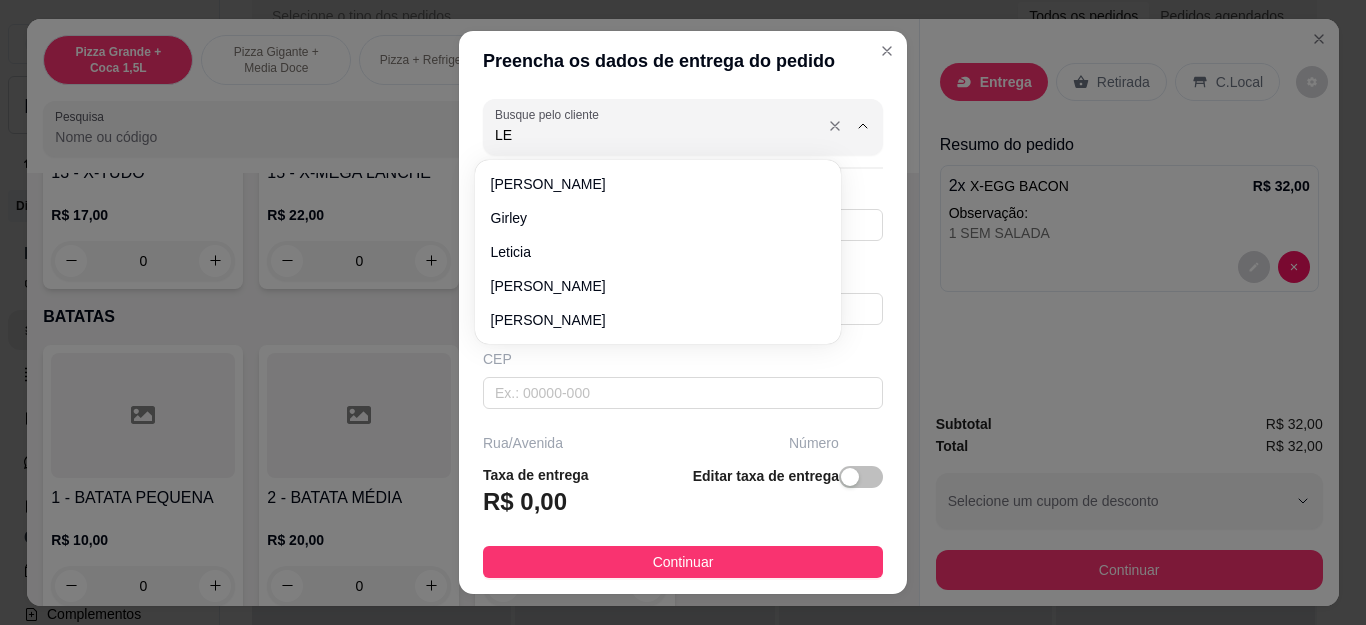 type on "L" 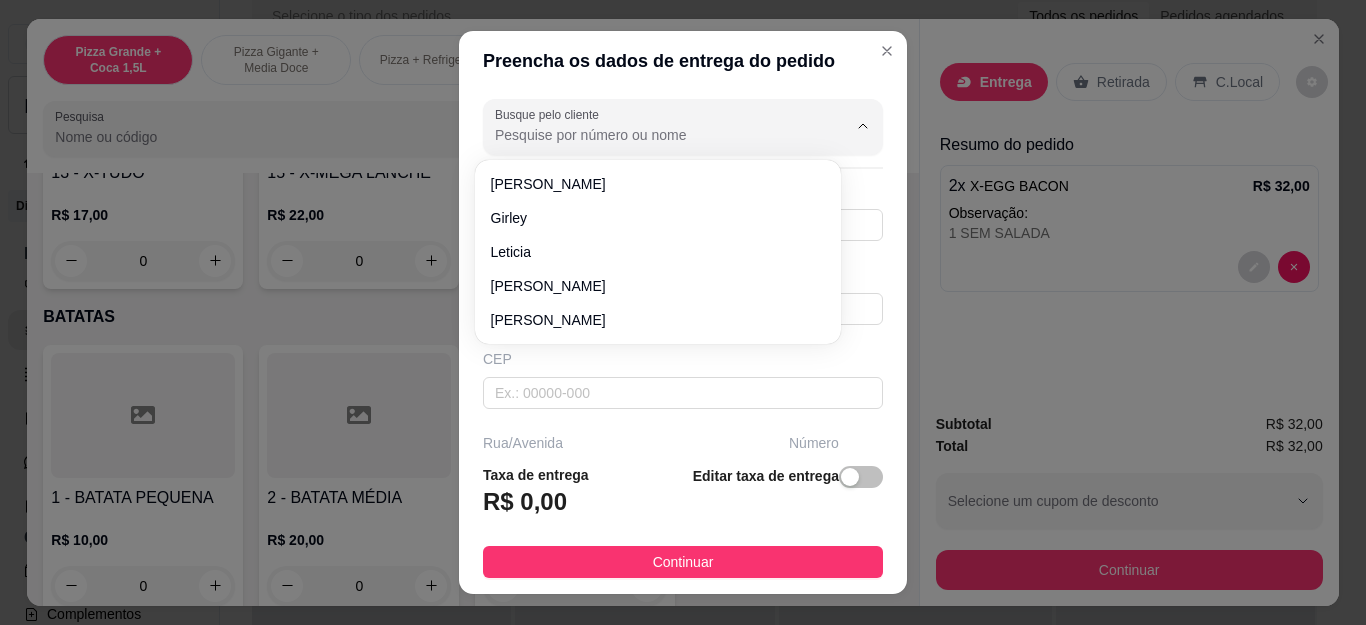 click on "Busque pelo cliente Número de contato Nome do cliente CEP Rua/[GEOGRAPHIC_DATA] o bairro de entrega [GEOGRAPHIC_DATA]" at bounding box center (683, 269) 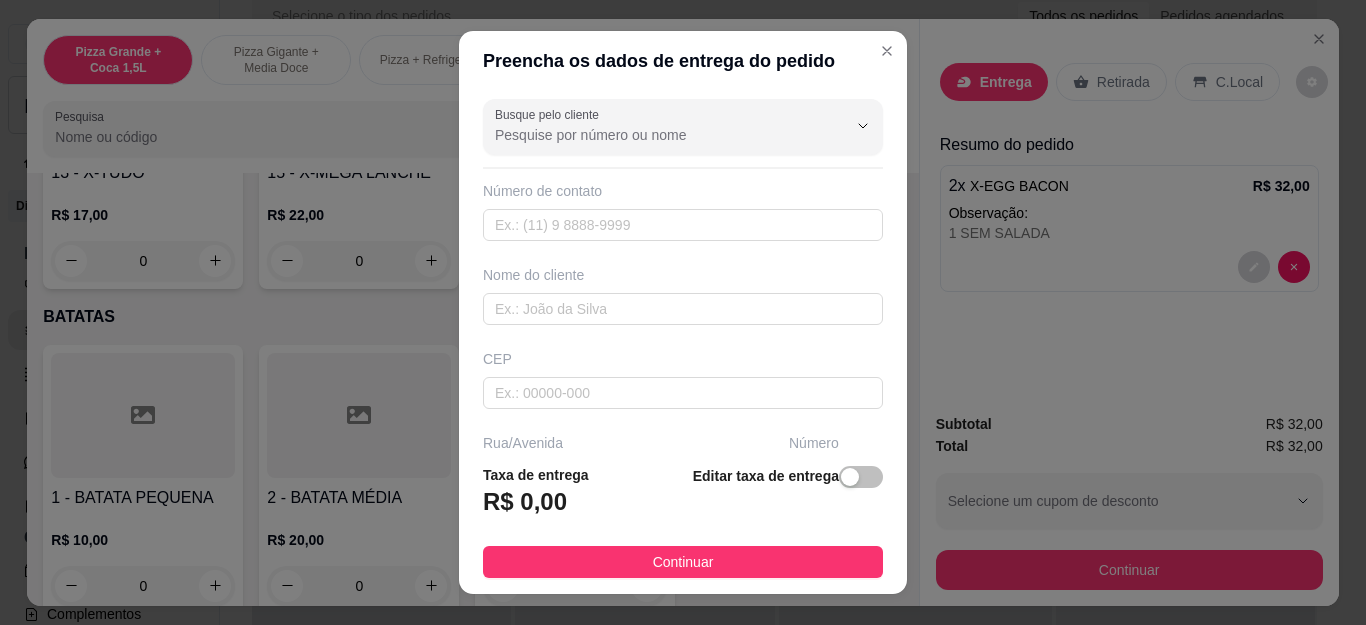 type 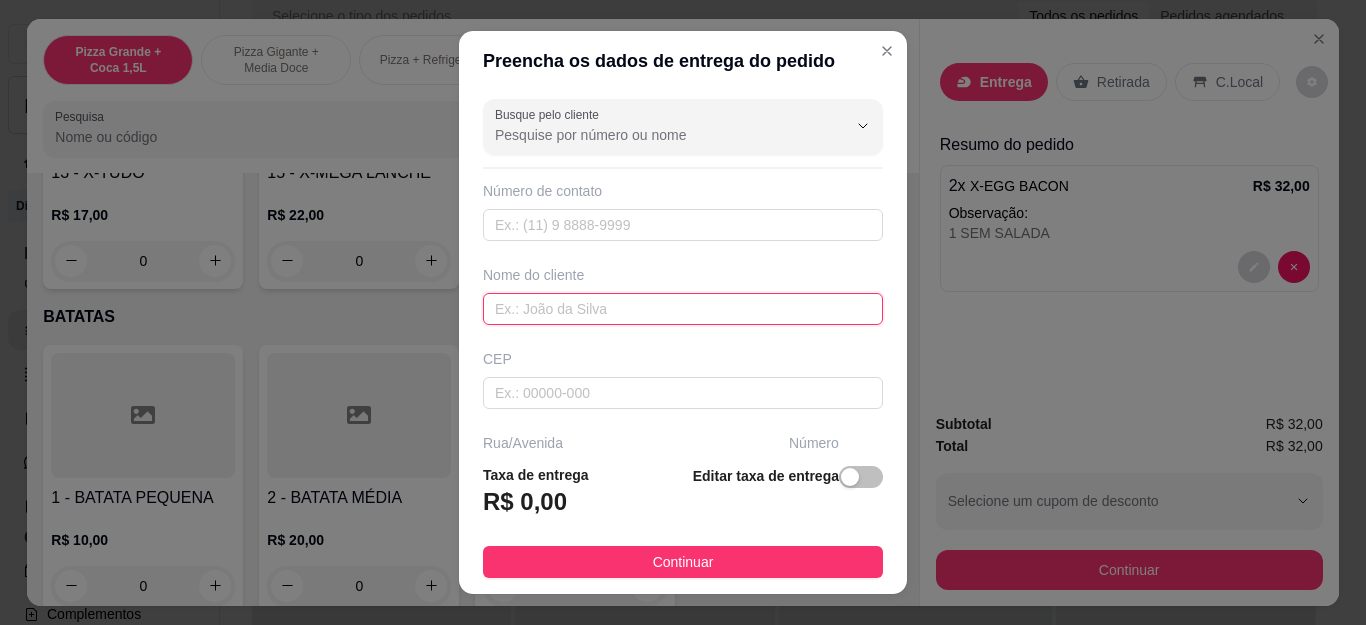 click at bounding box center (683, 309) 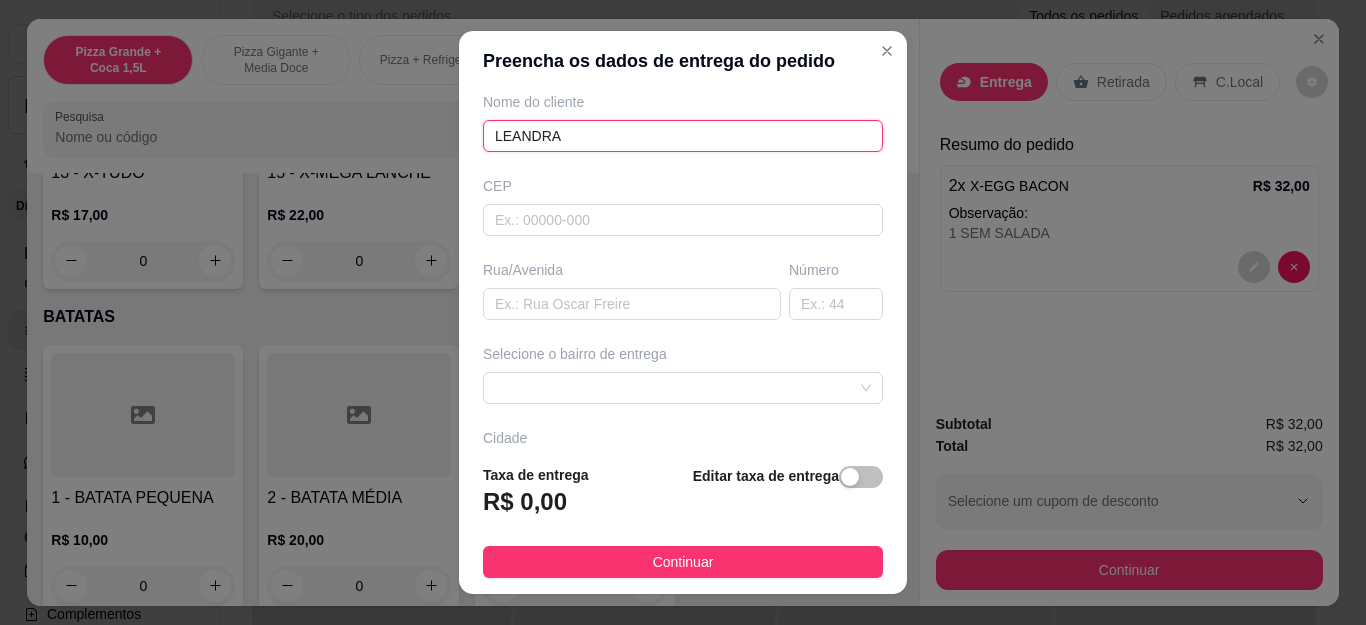 scroll, scrollTop: 200, scrollLeft: 0, axis: vertical 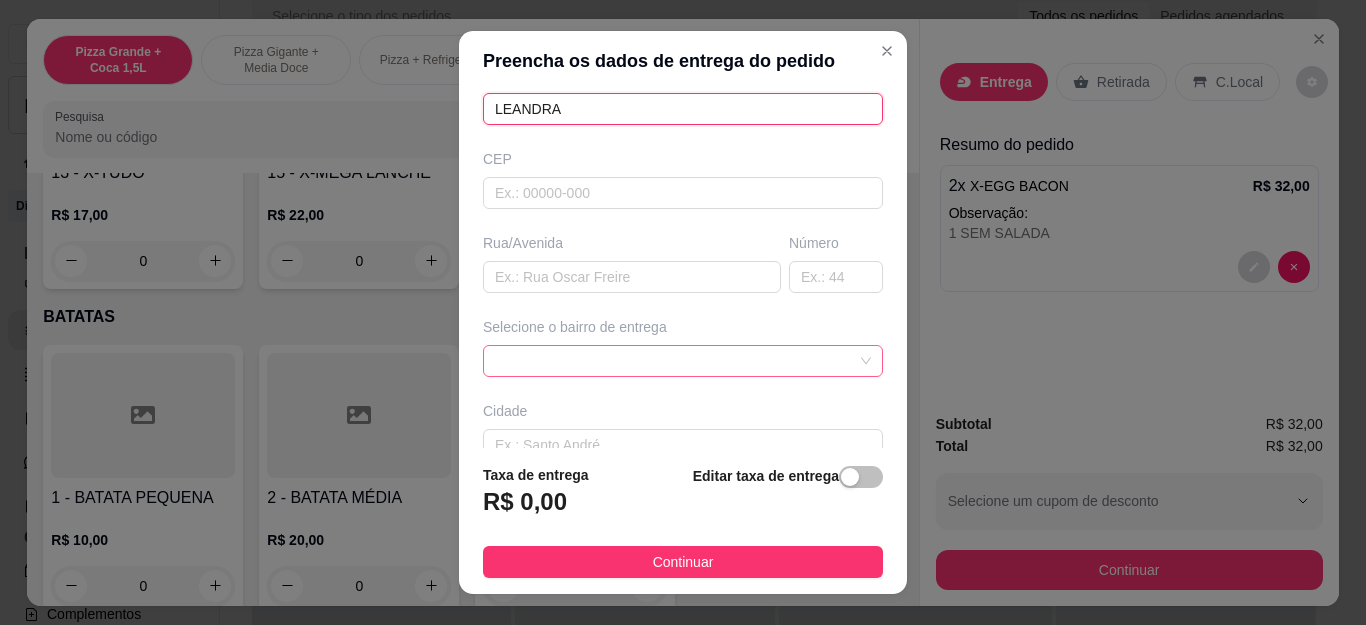 click at bounding box center [683, 361] 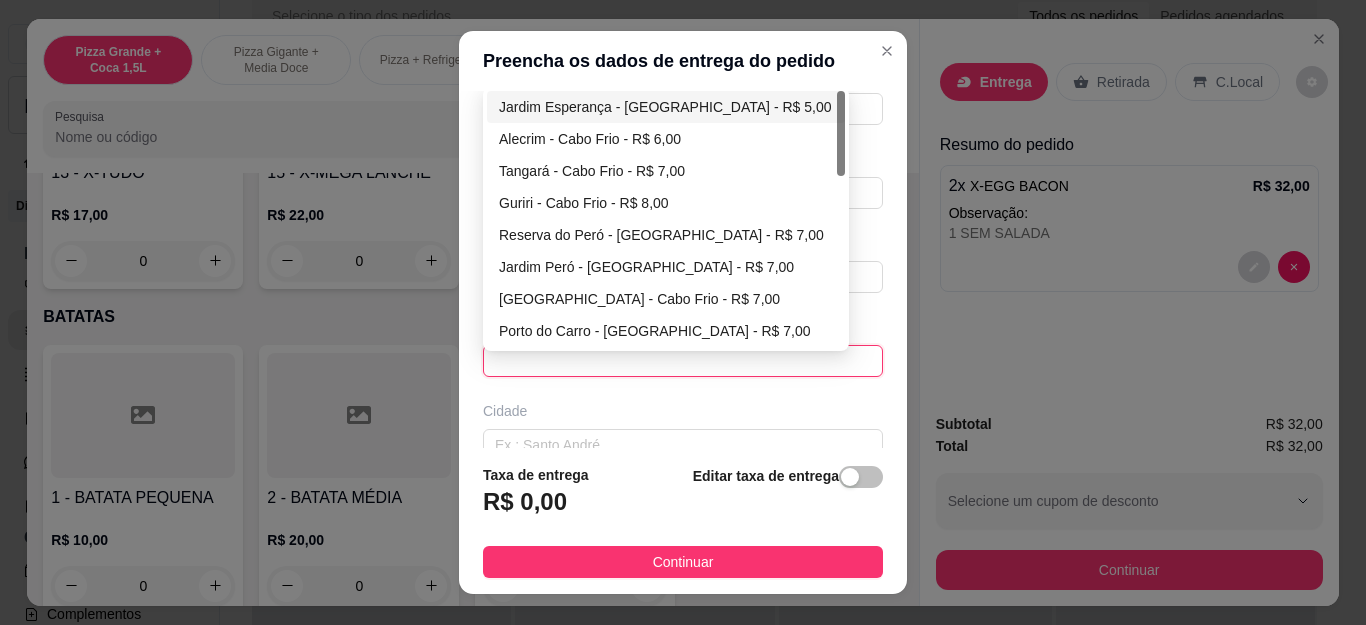 click on "Jardim Esperança - [GEOGRAPHIC_DATA] -  R$ 5,00" at bounding box center (666, 107) 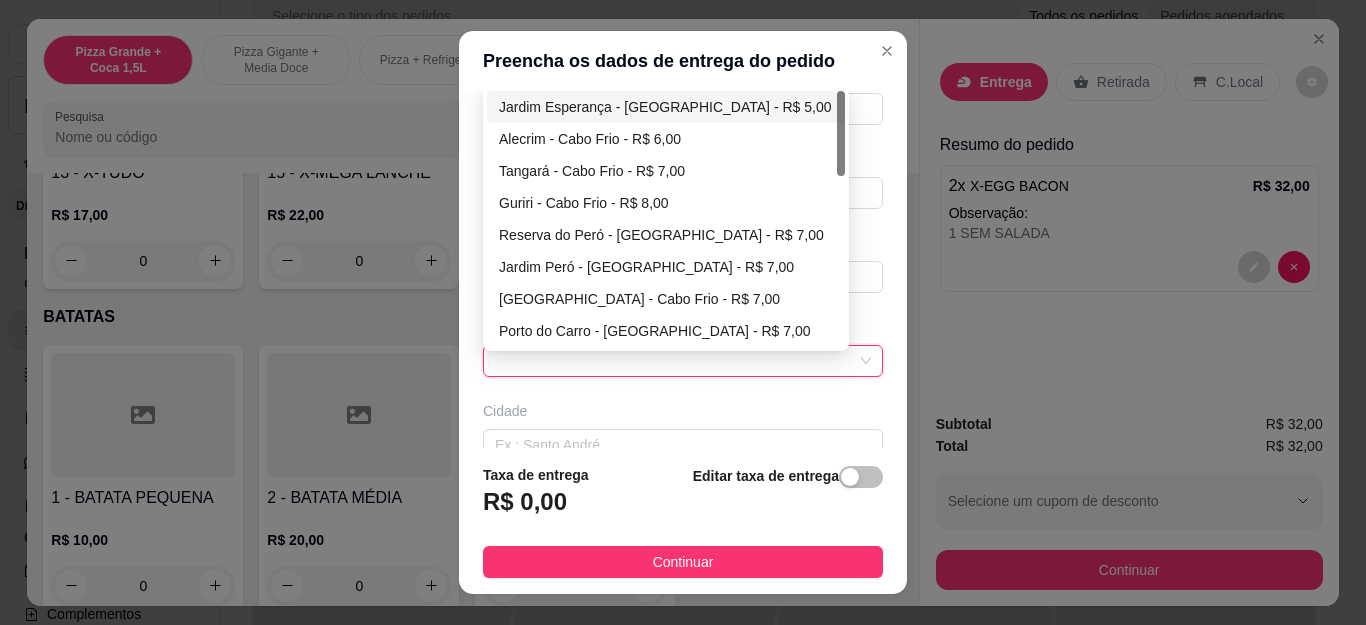 type on "Cabo Frio" 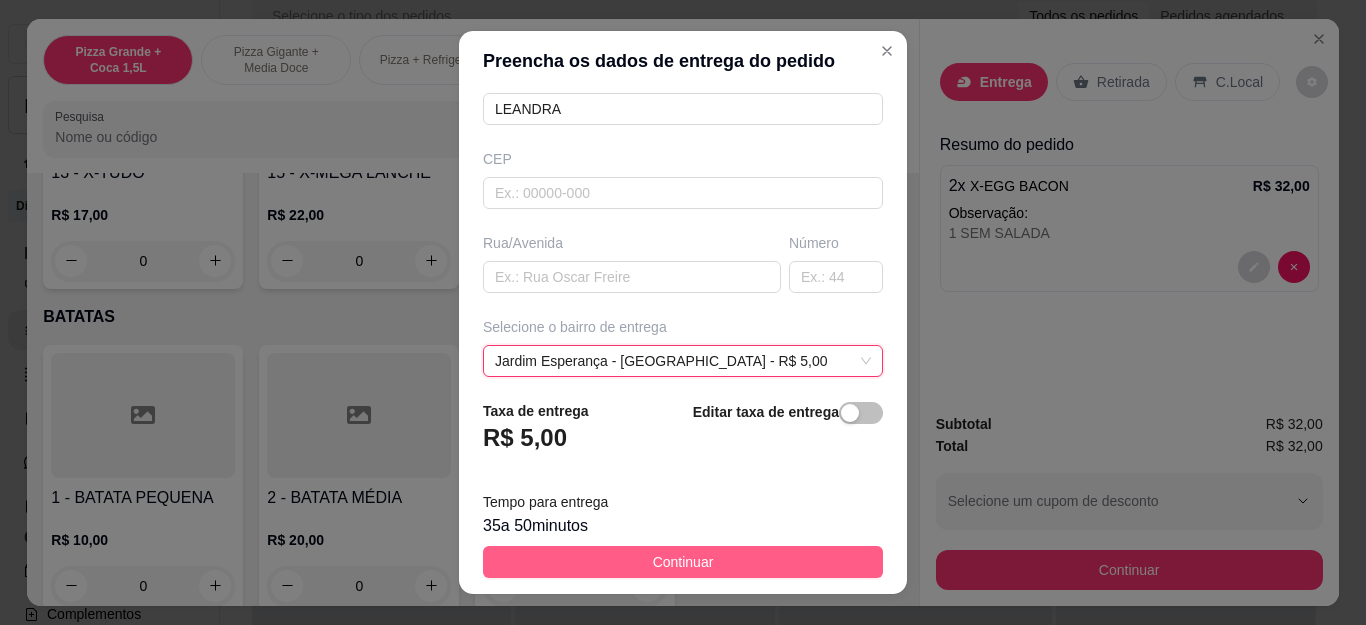 click on "Continuar" at bounding box center [683, 562] 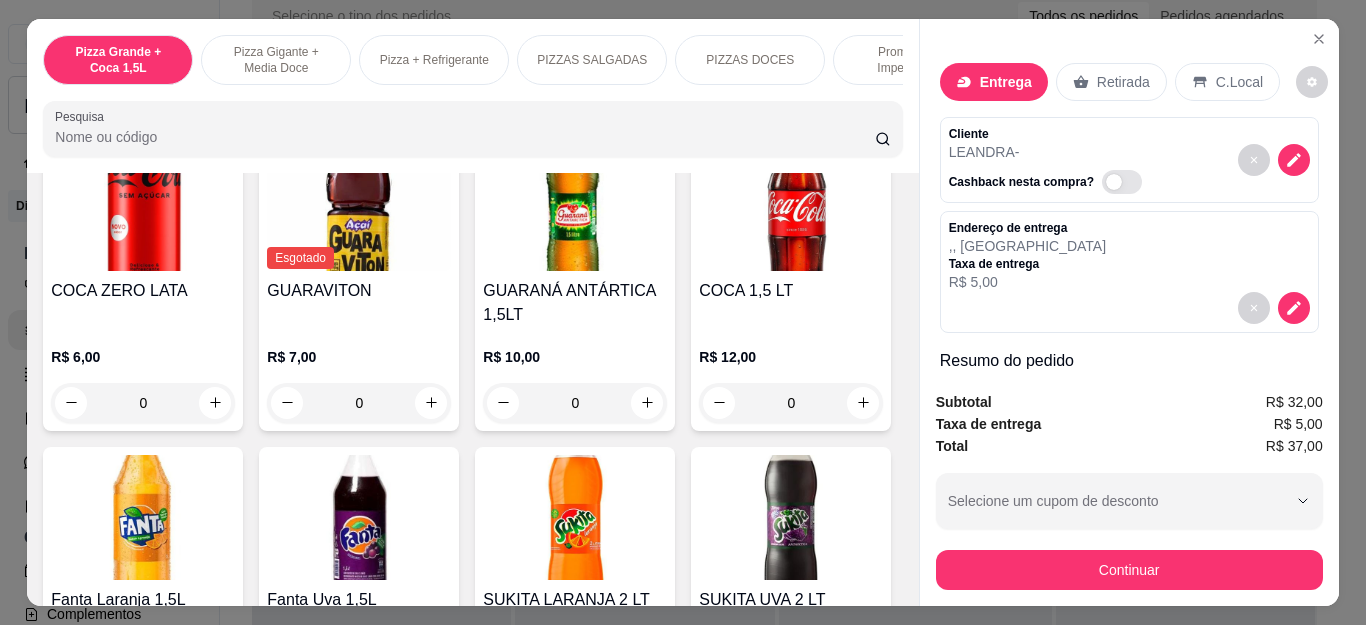scroll, scrollTop: 4000, scrollLeft: 0, axis: vertical 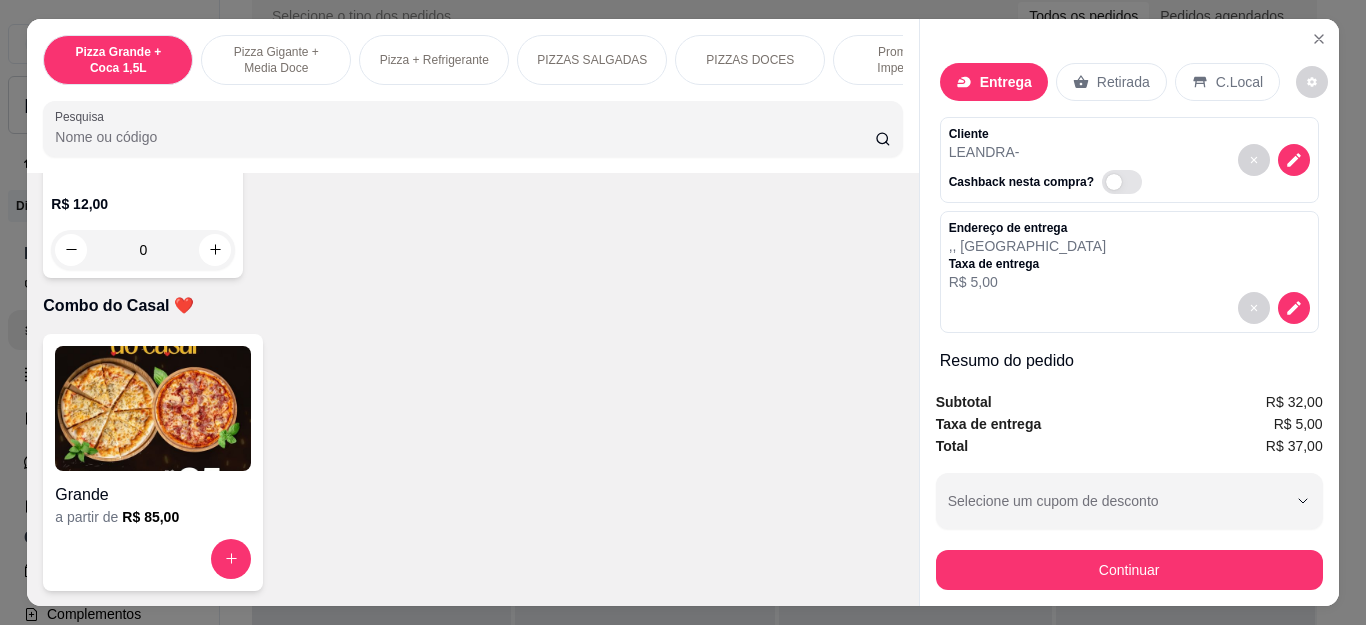 click 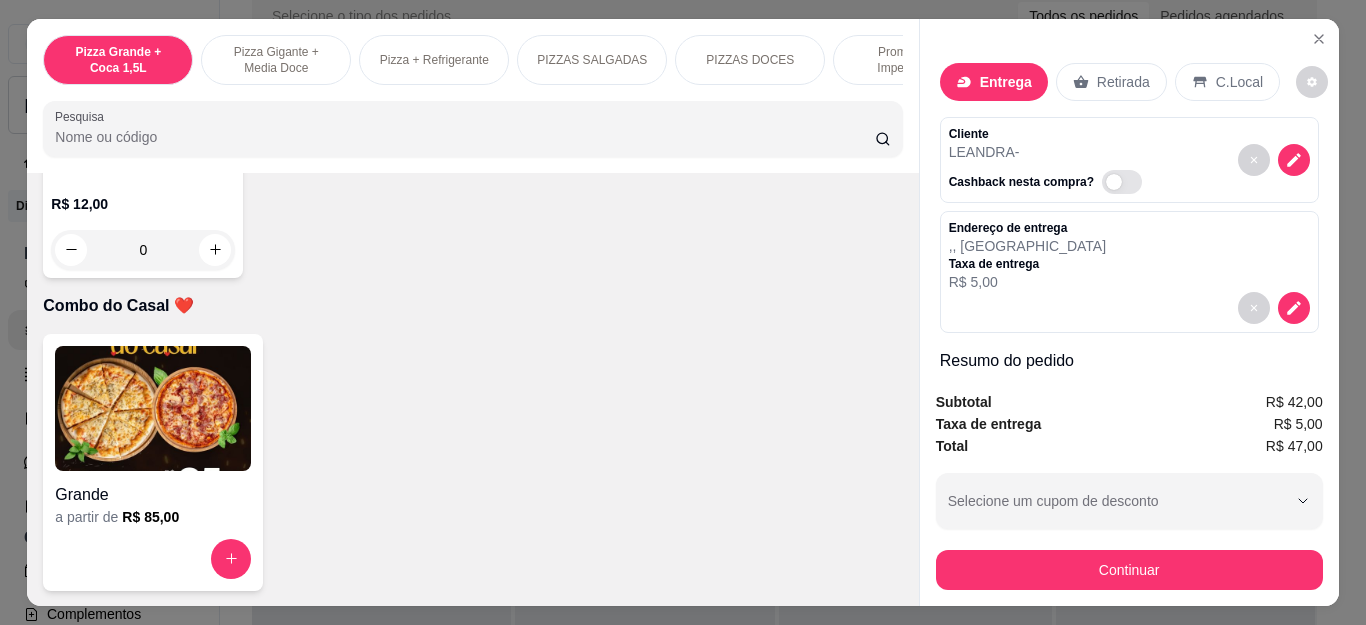 type on "1" 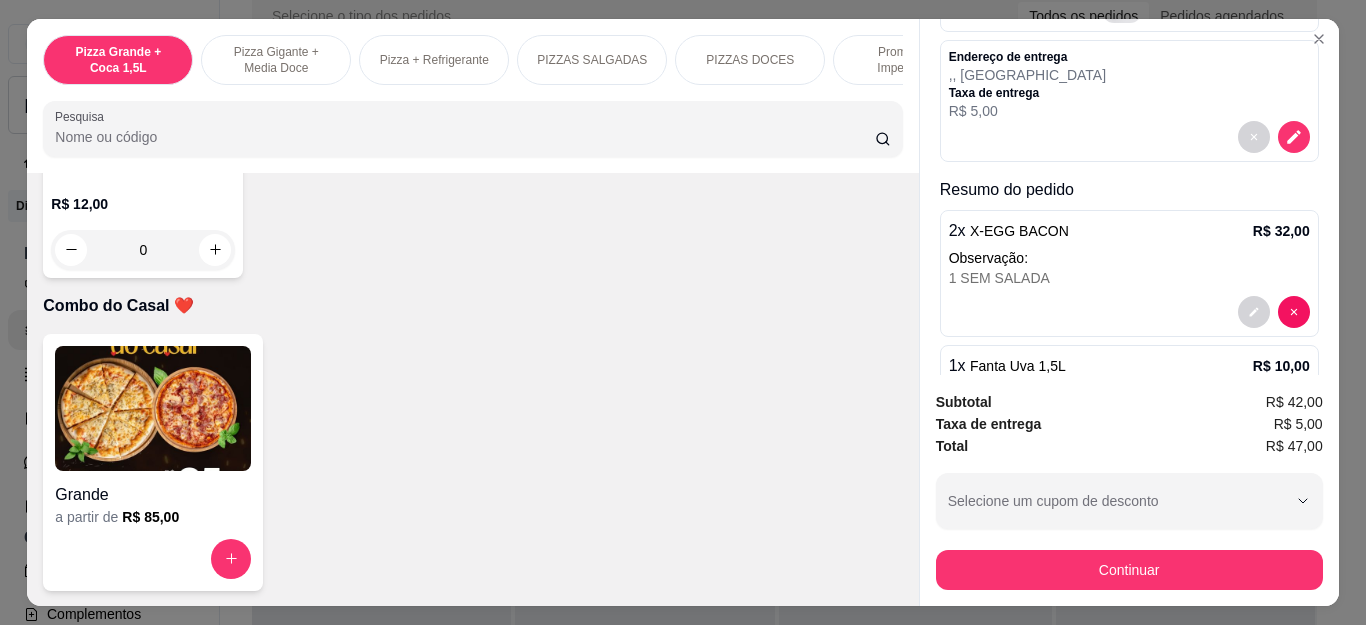 scroll, scrollTop: 250, scrollLeft: 0, axis: vertical 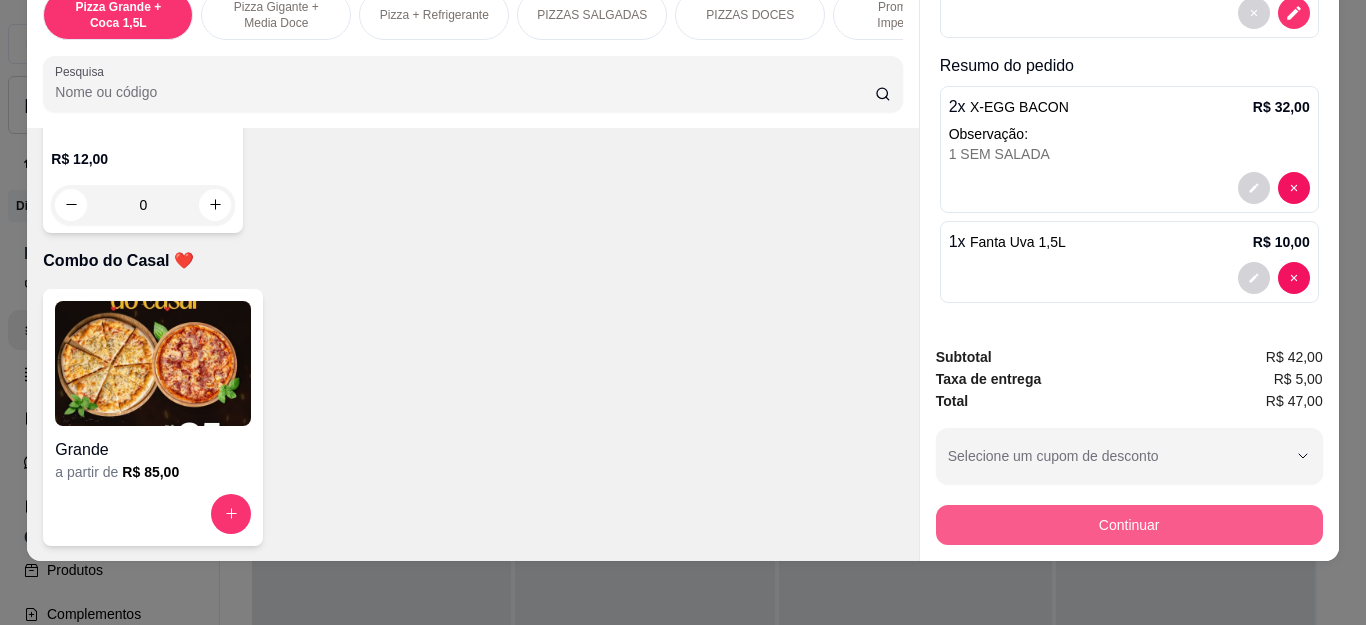 click on "Continuar" at bounding box center (1129, 525) 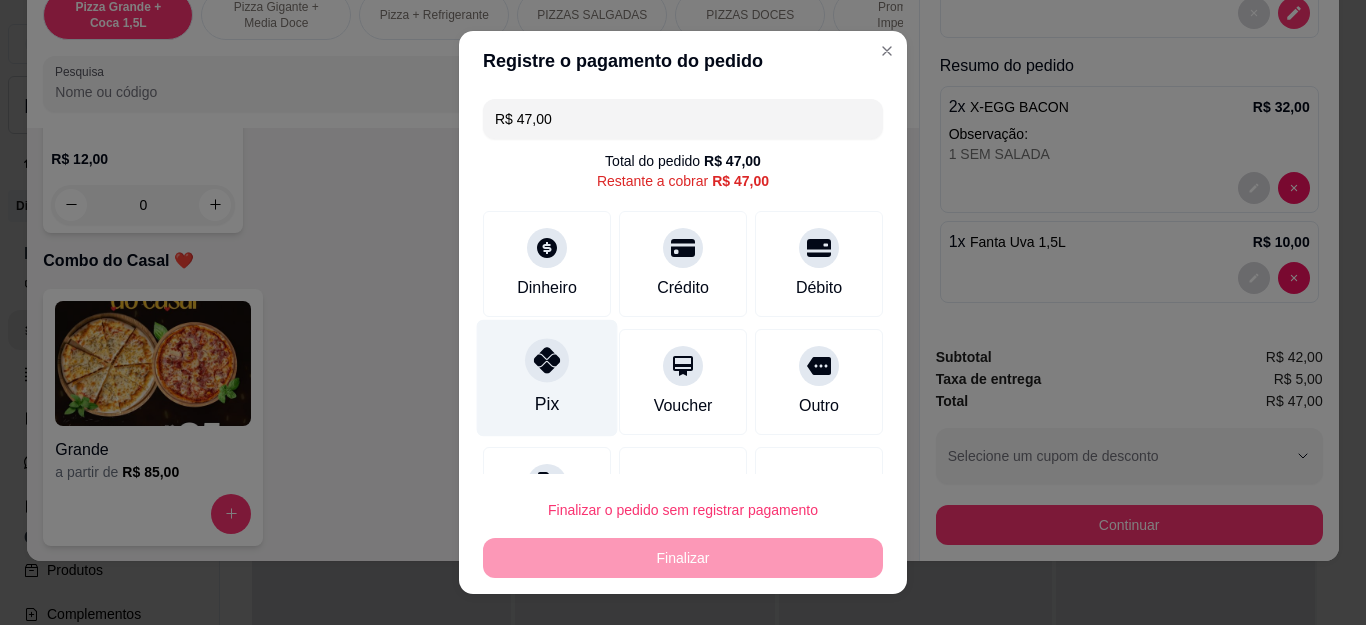 click at bounding box center (547, 361) 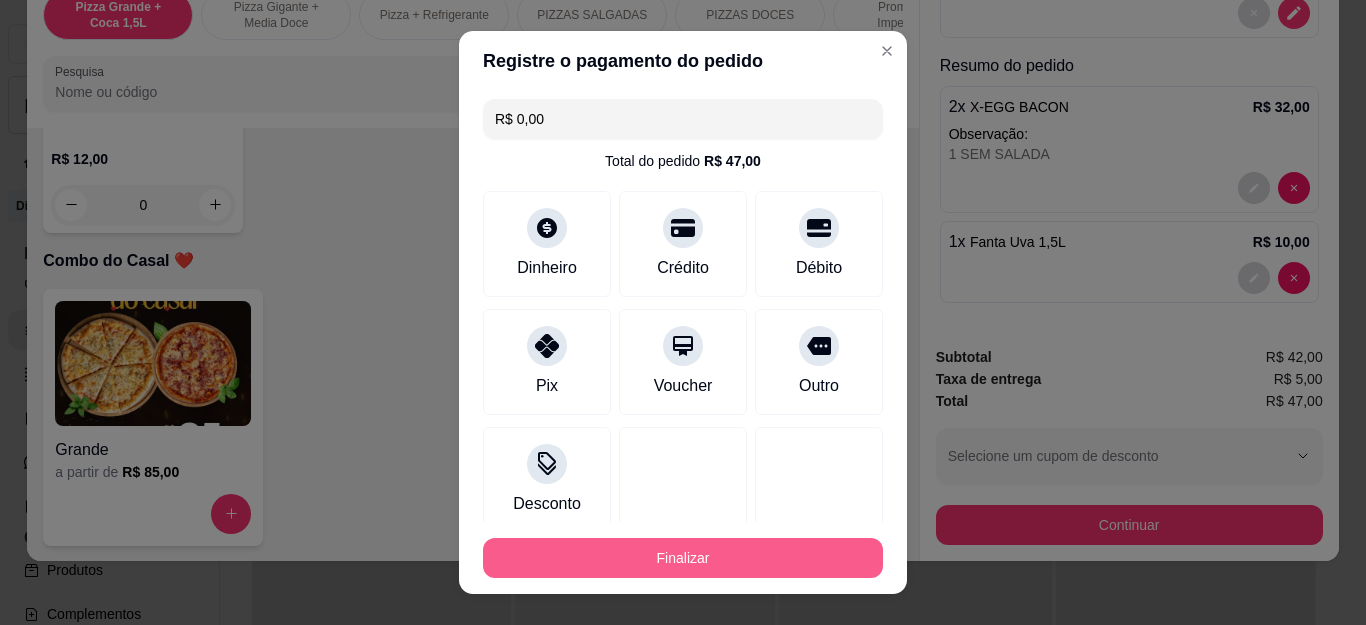 type on "R$ 0,00" 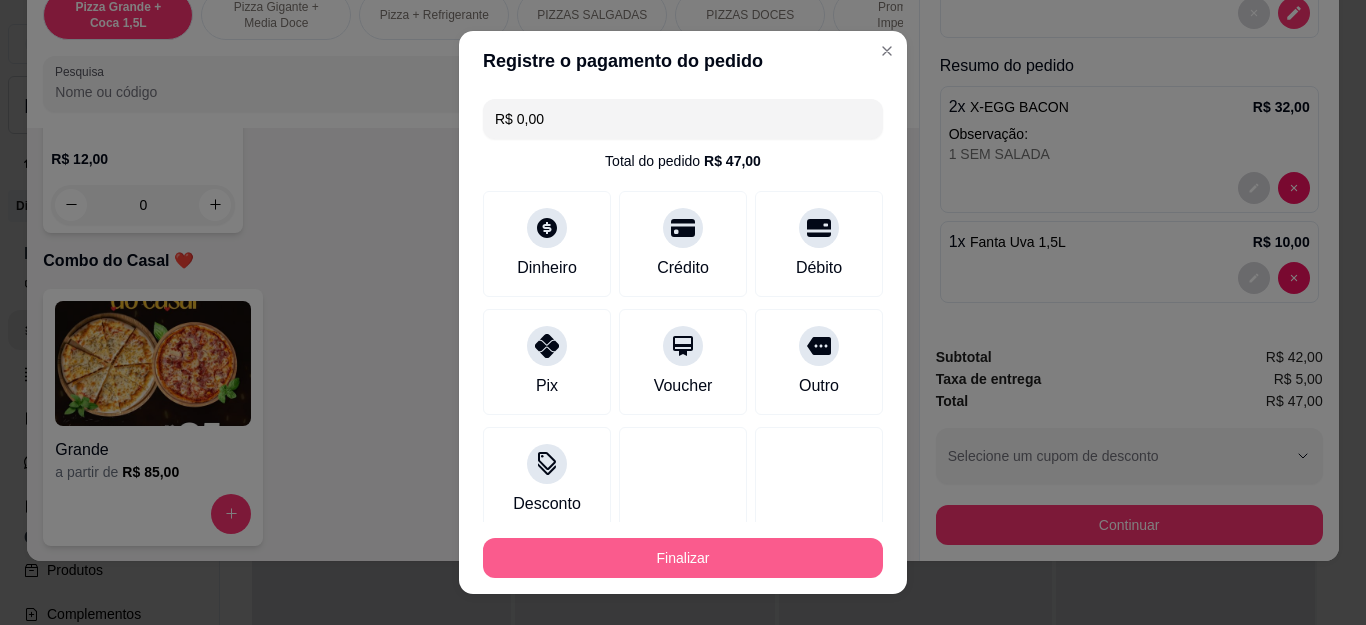 click on "Finalizar" at bounding box center (683, 558) 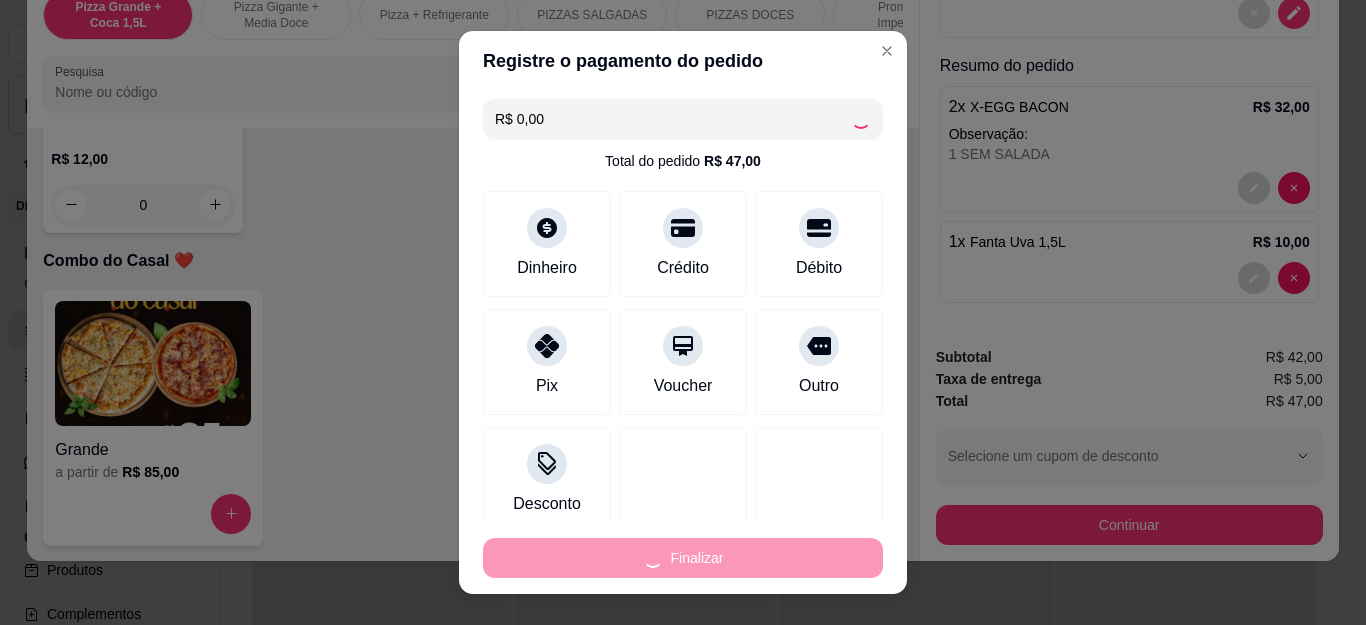 type on "0" 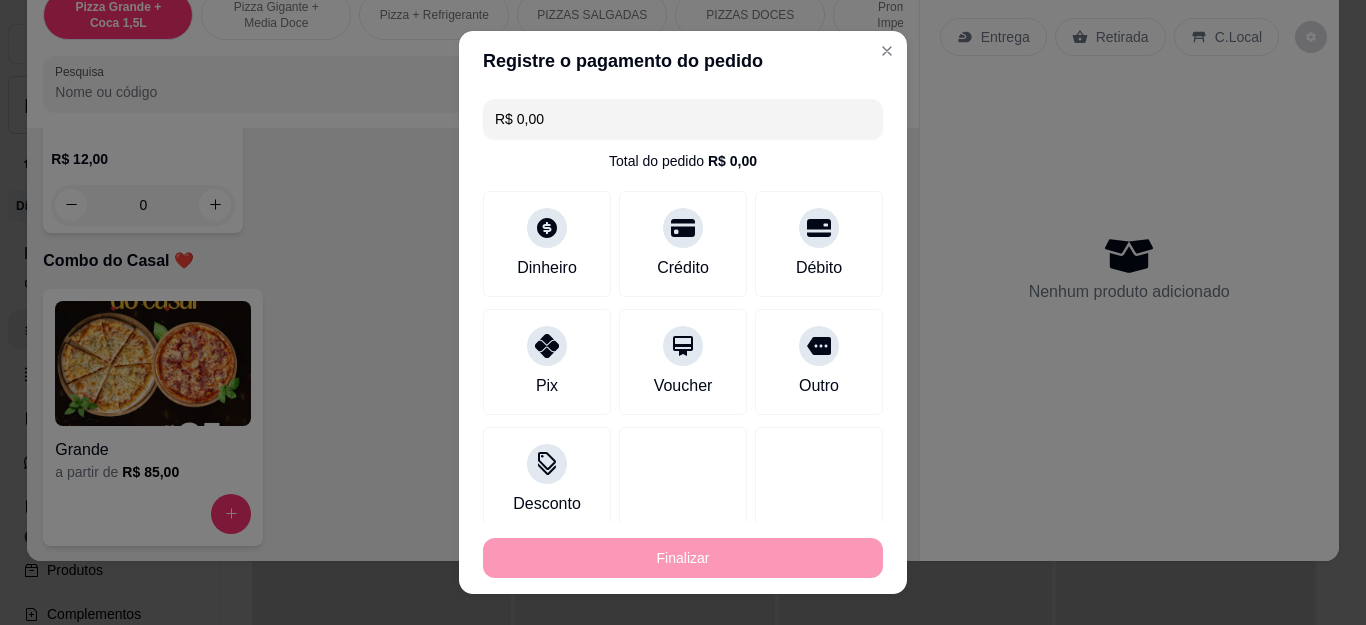 type on "-R$ 47,00" 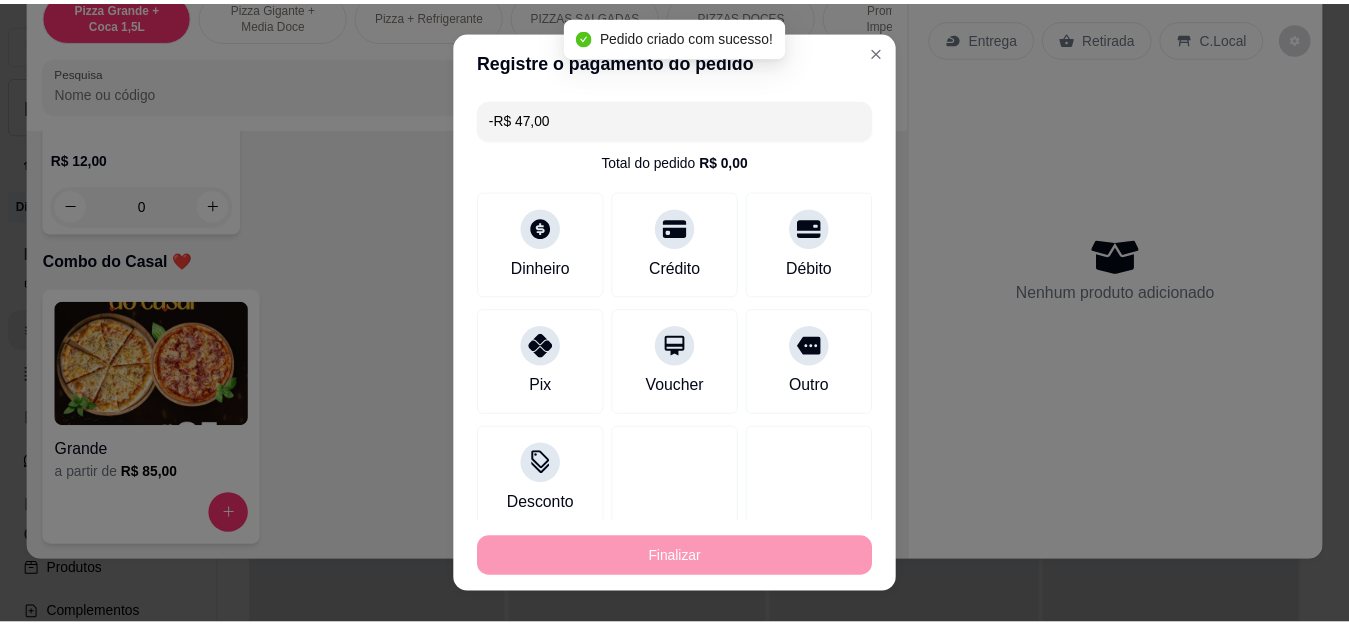 scroll, scrollTop: 0, scrollLeft: 0, axis: both 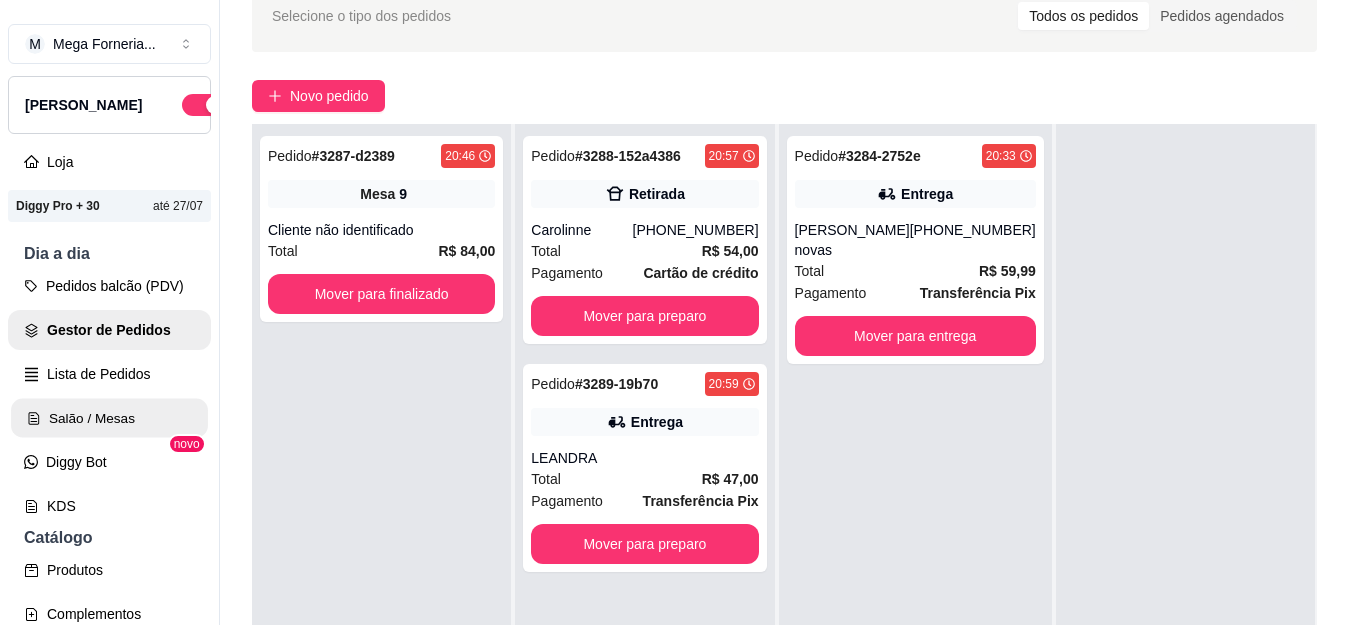 click on "Salão / Mesas" at bounding box center (109, 418) 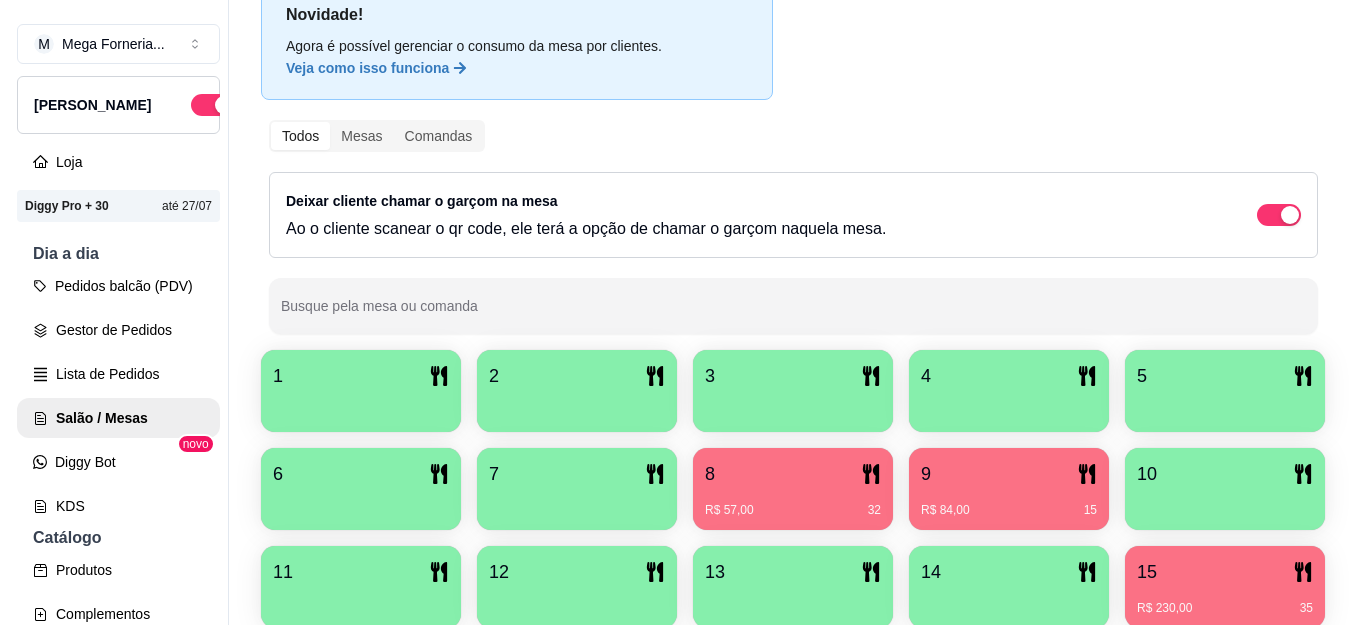 scroll, scrollTop: 200, scrollLeft: 0, axis: vertical 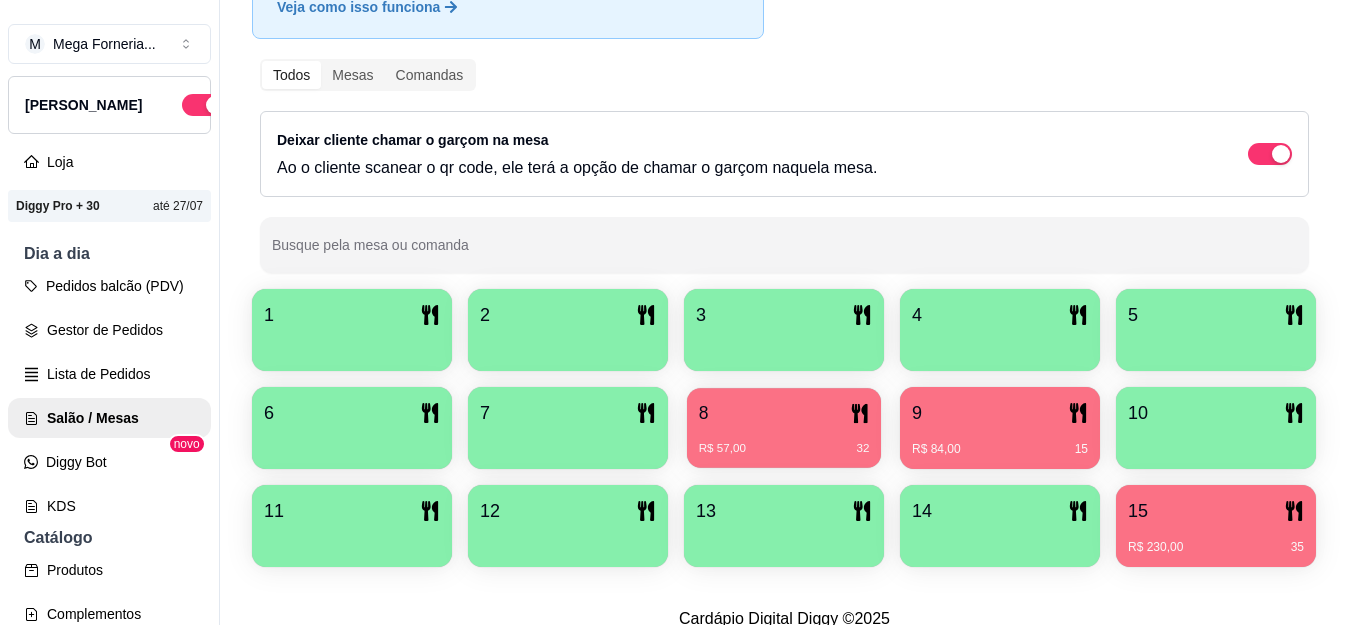 click on "8" at bounding box center (784, 413) 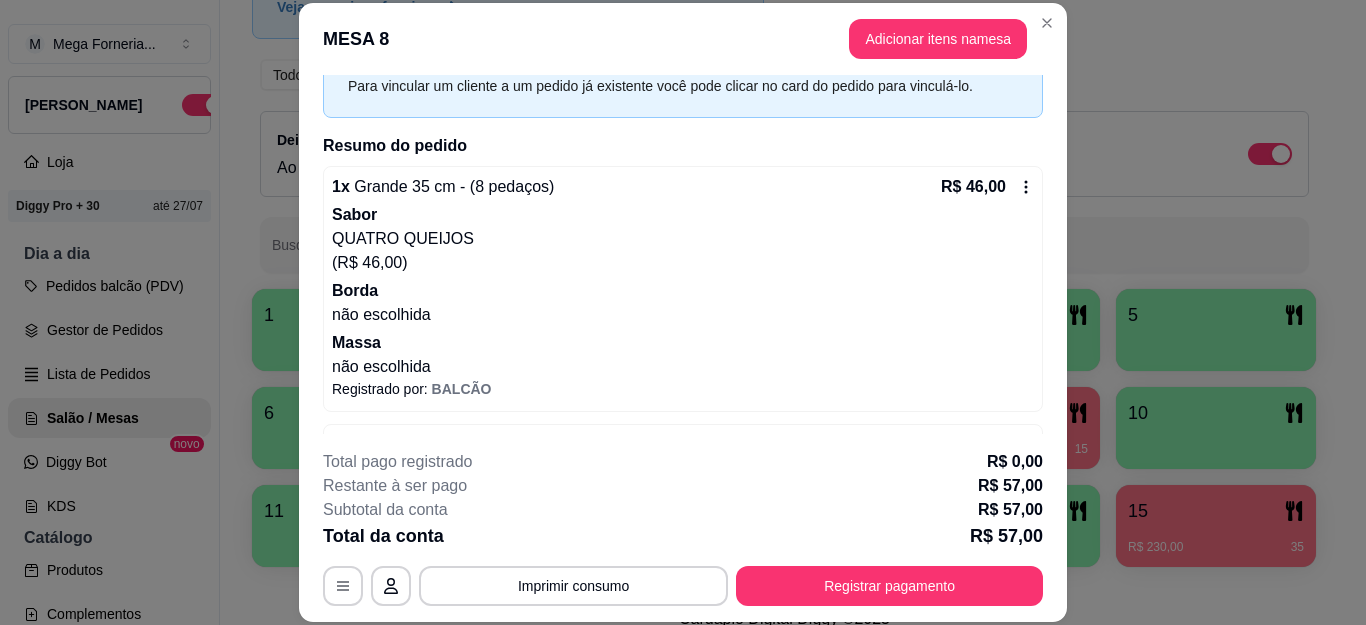 scroll, scrollTop: 240, scrollLeft: 0, axis: vertical 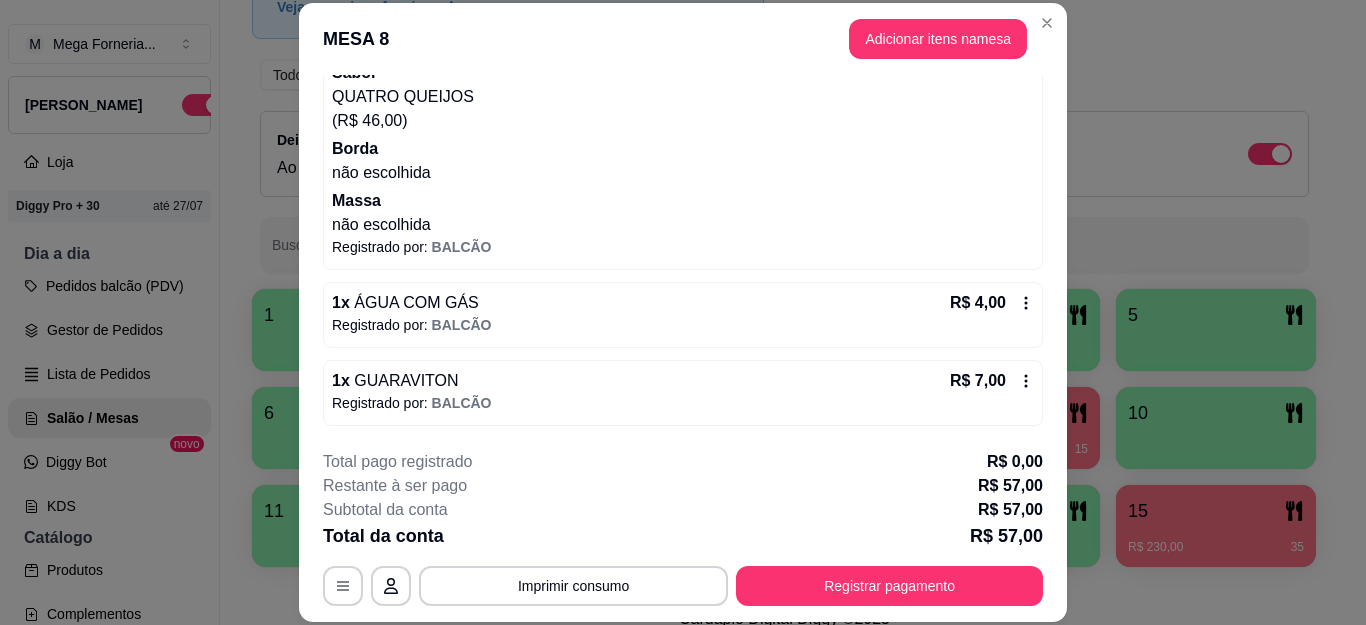 click 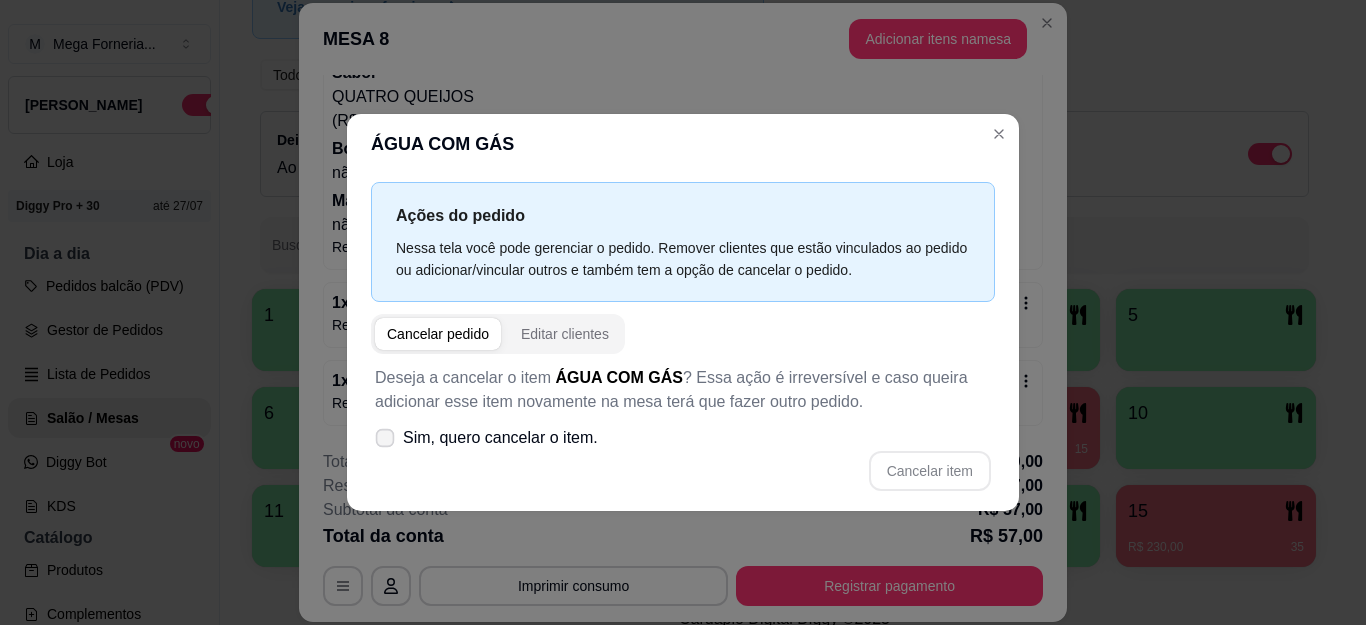 click on "Sim, quero cancelar o item." at bounding box center (500, 438) 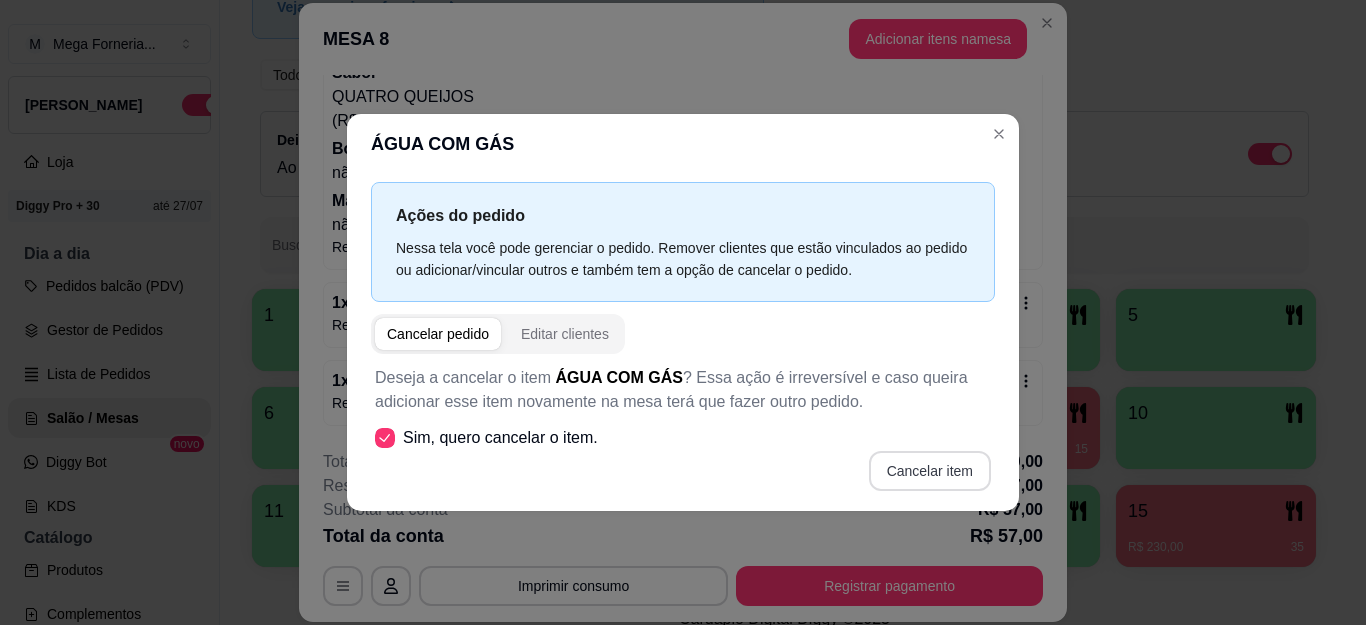 click on "Cancelar item" at bounding box center [930, 471] 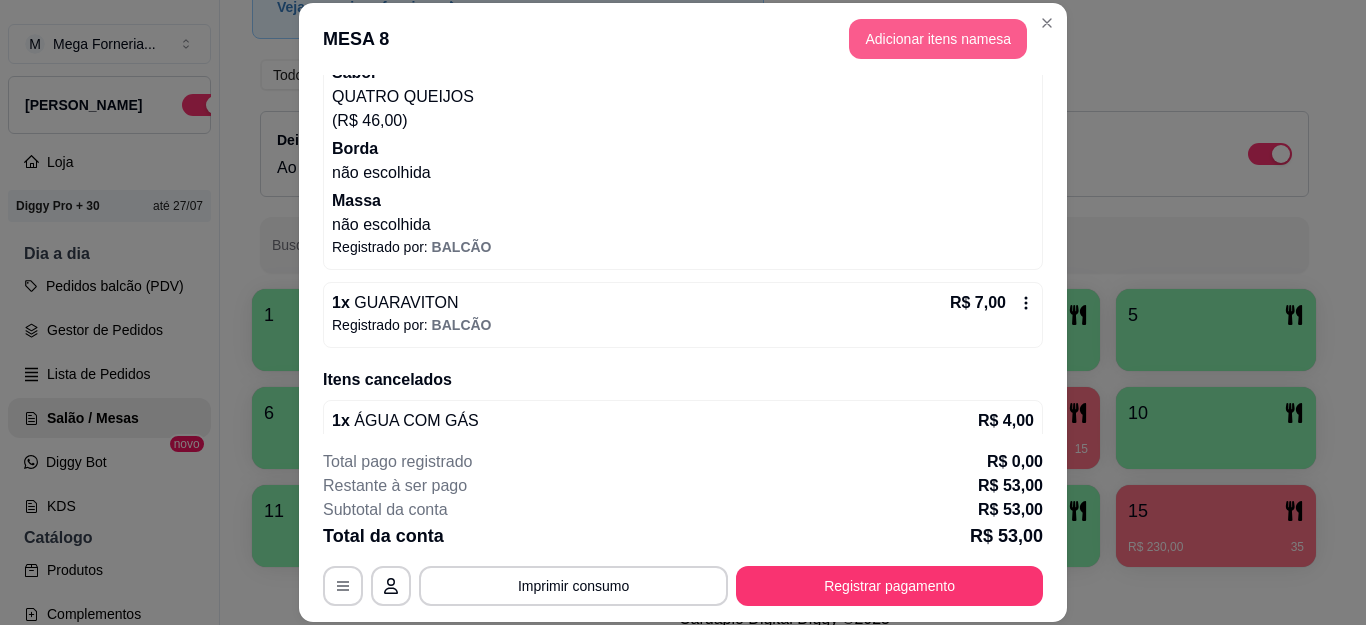 click on "Adicionar itens na  mesa" at bounding box center [938, 39] 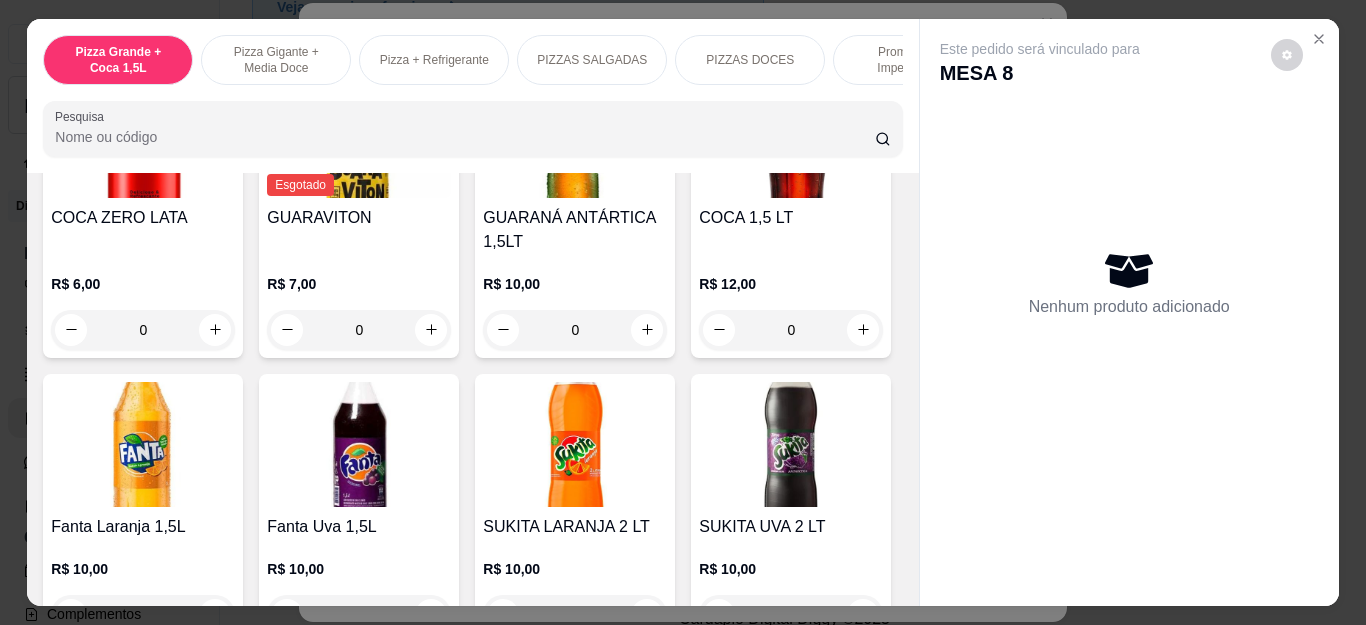 scroll, scrollTop: 4000, scrollLeft: 0, axis: vertical 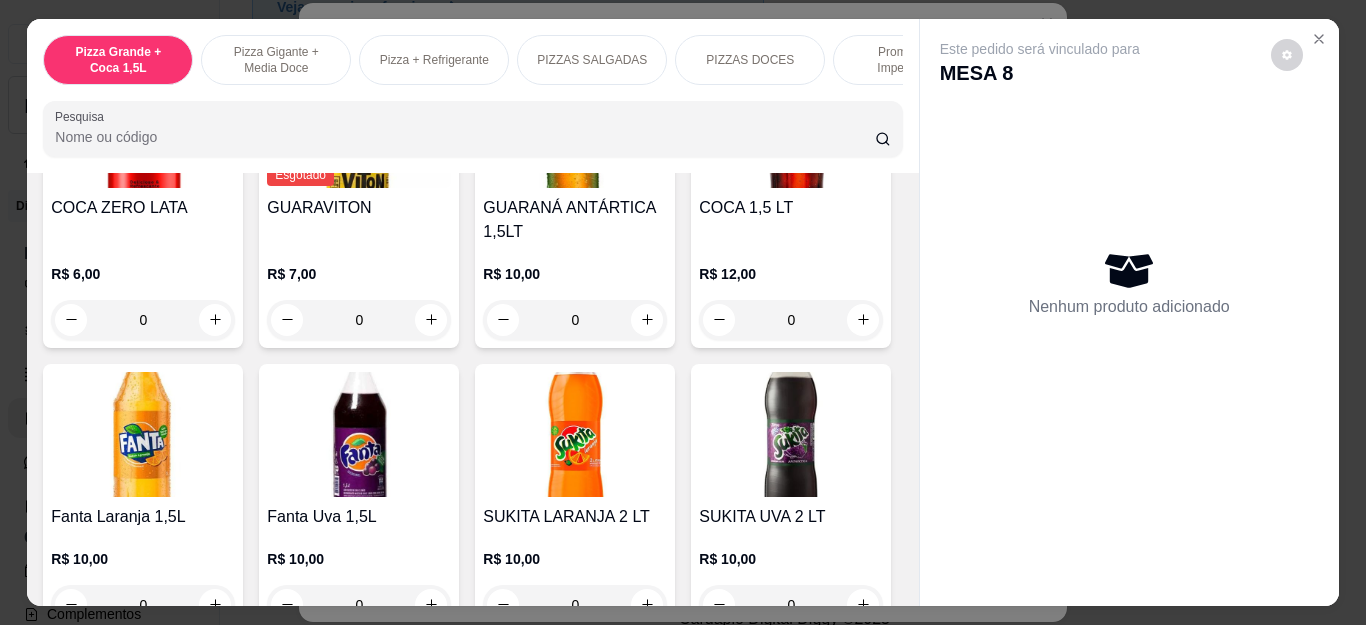 click at bounding box center [431, 11] 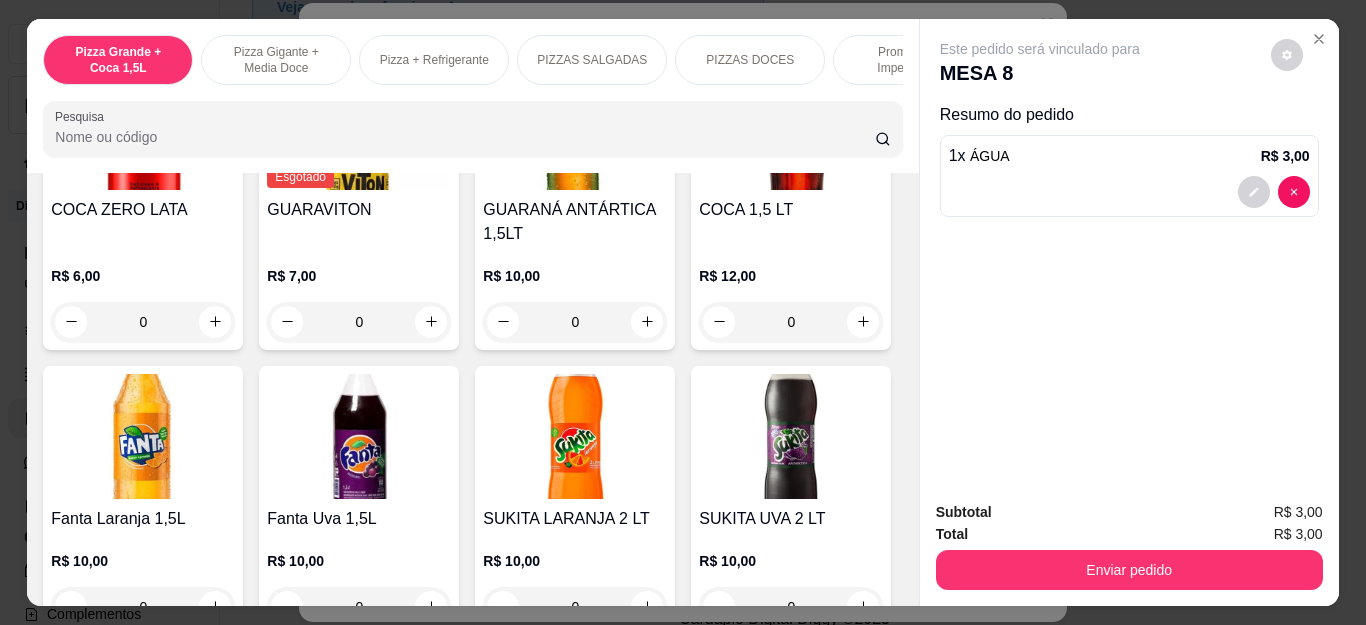 type on "1" 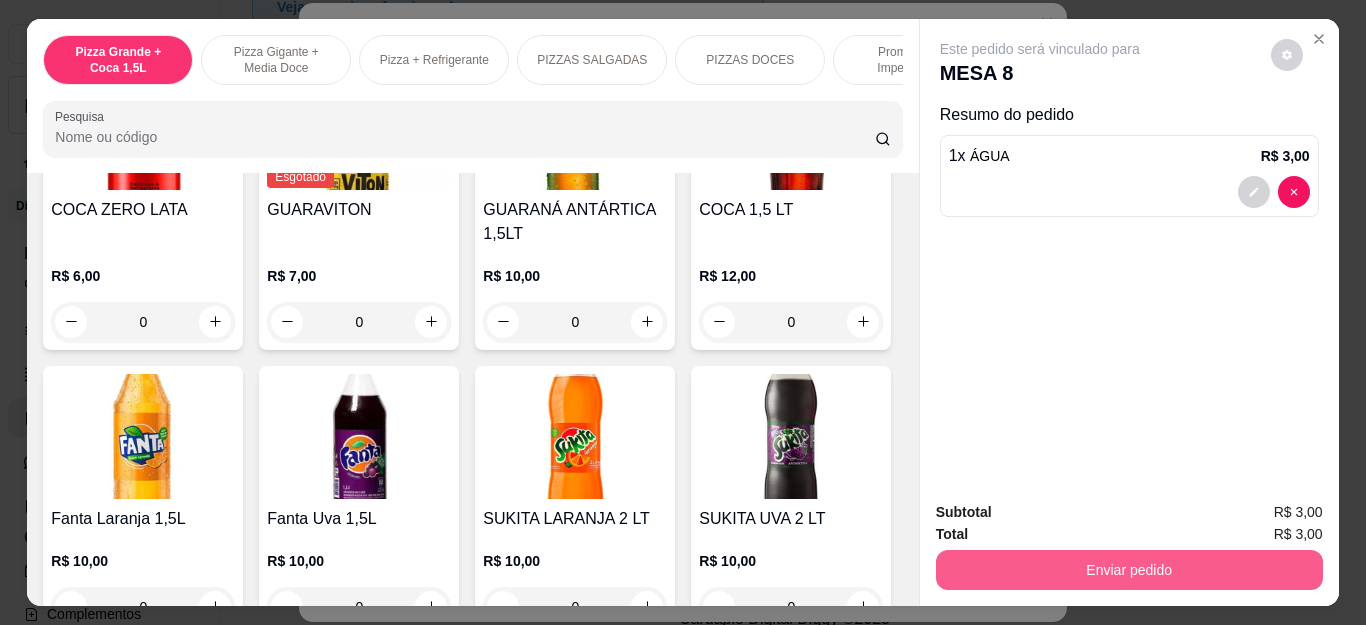 click on "Enviar pedido" at bounding box center (1129, 570) 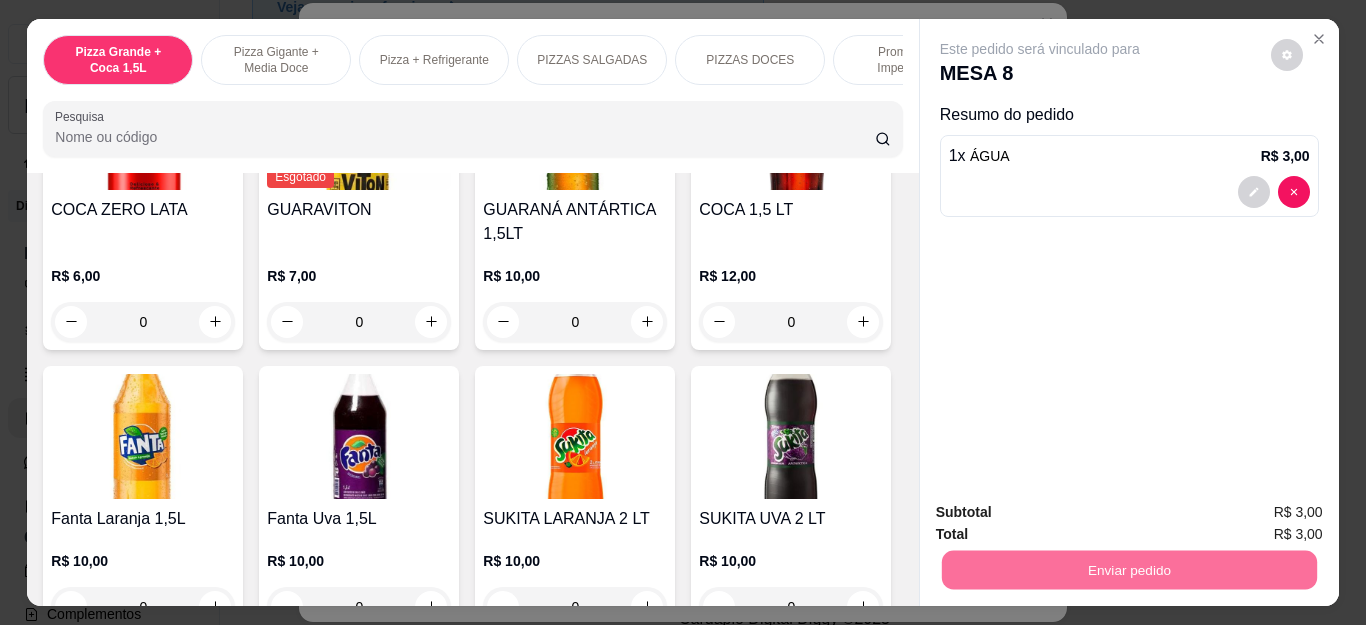 click on "Não registrar e enviar pedido" at bounding box center [1062, 513] 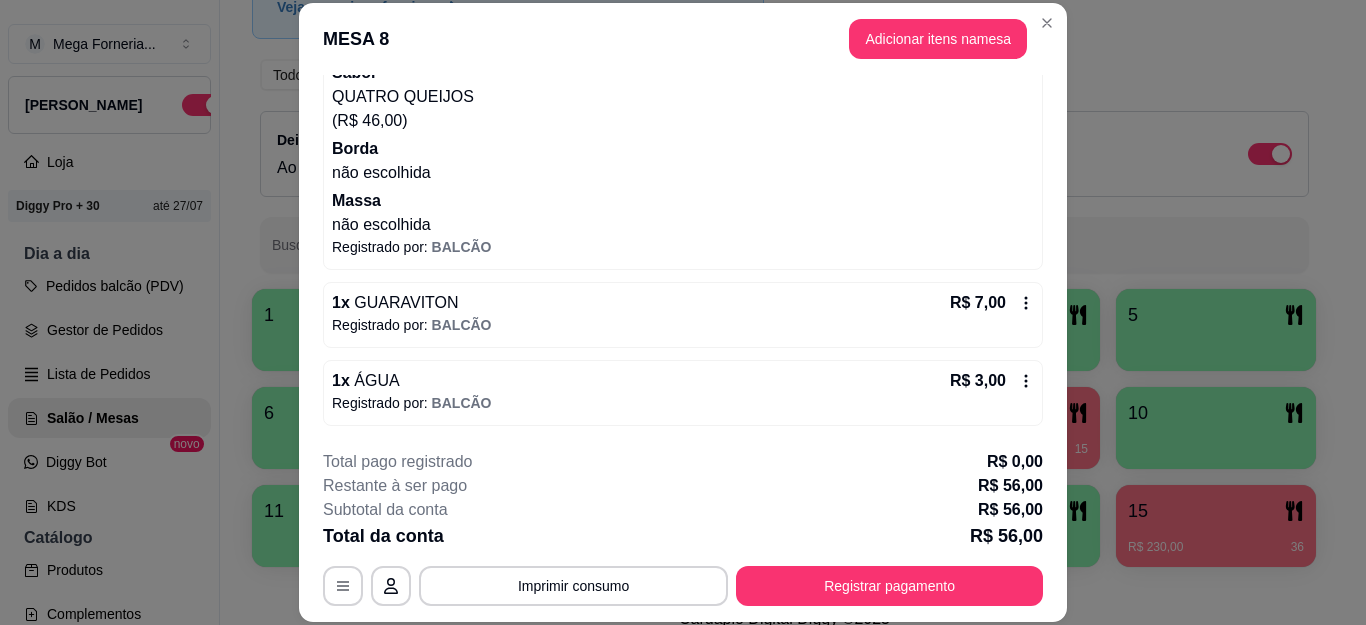 scroll, scrollTop: 61, scrollLeft: 0, axis: vertical 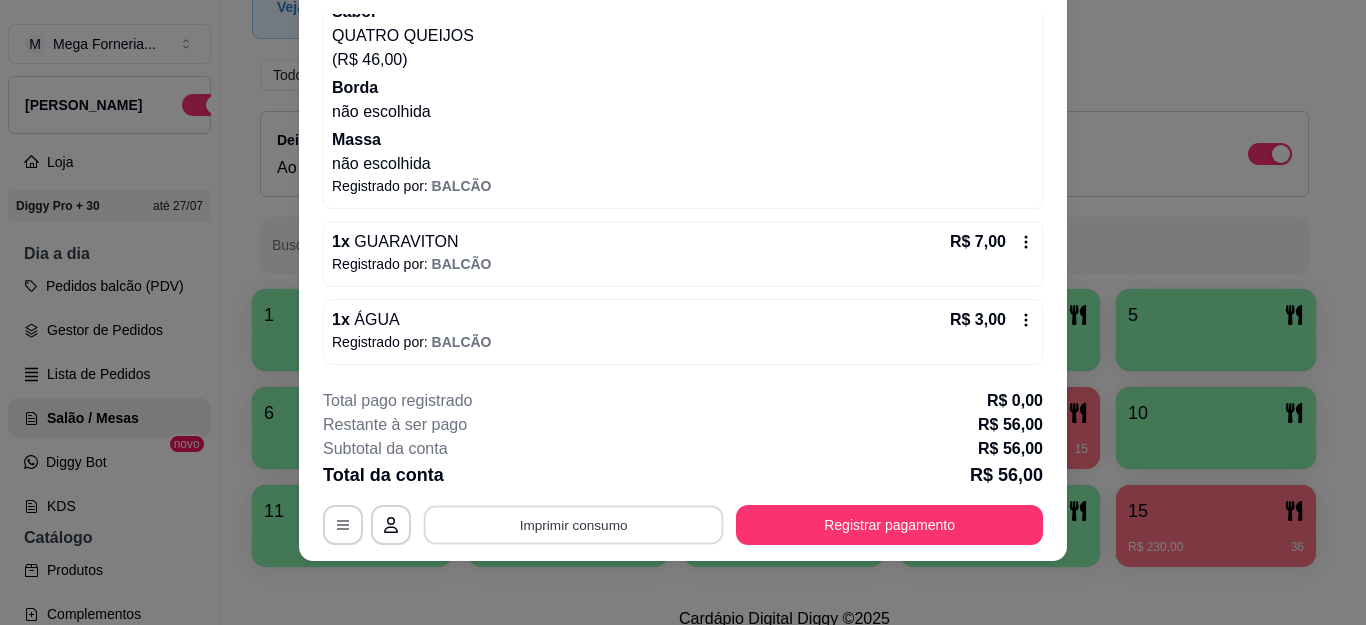 click on "Imprimir consumo" at bounding box center [574, 524] 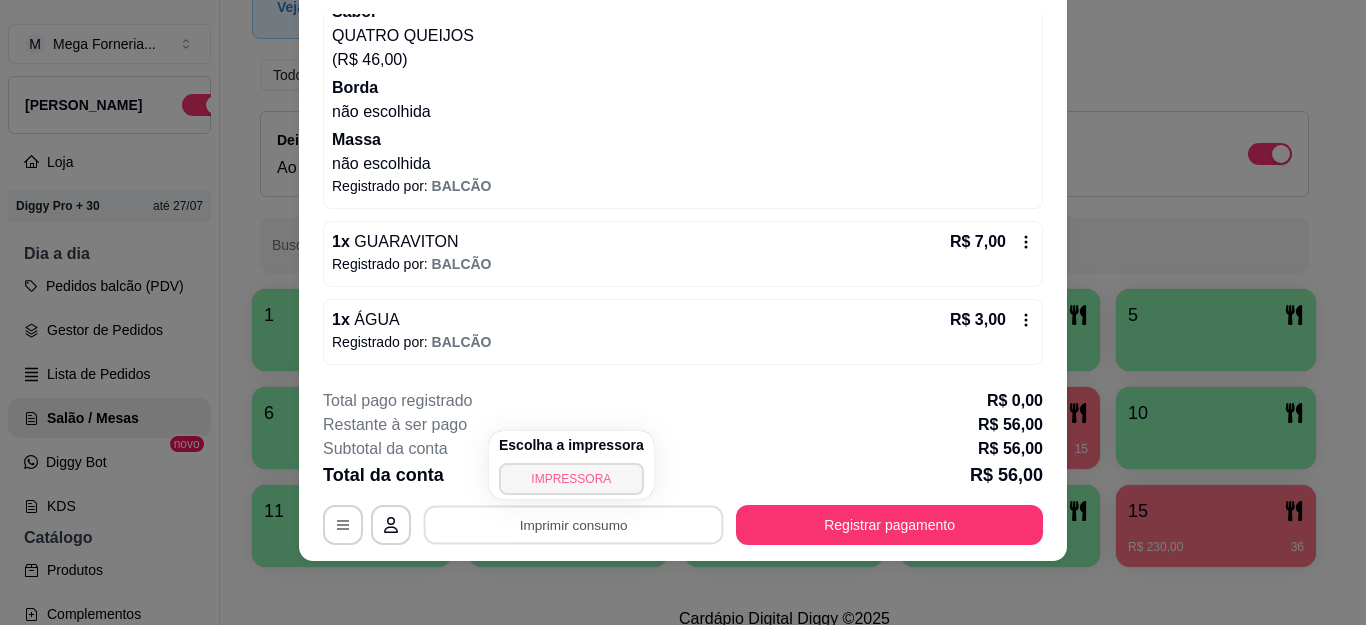 click on "IMPRESSORA" at bounding box center [571, 479] 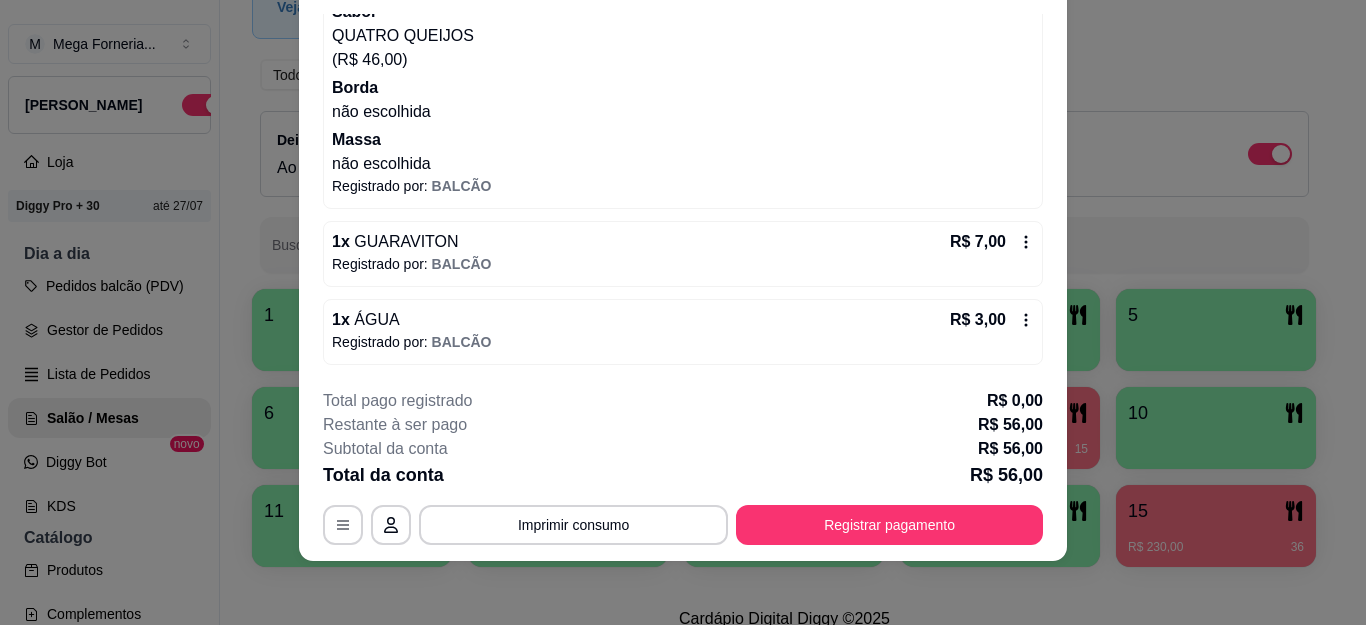scroll, scrollTop: 0, scrollLeft: 0, axis: both 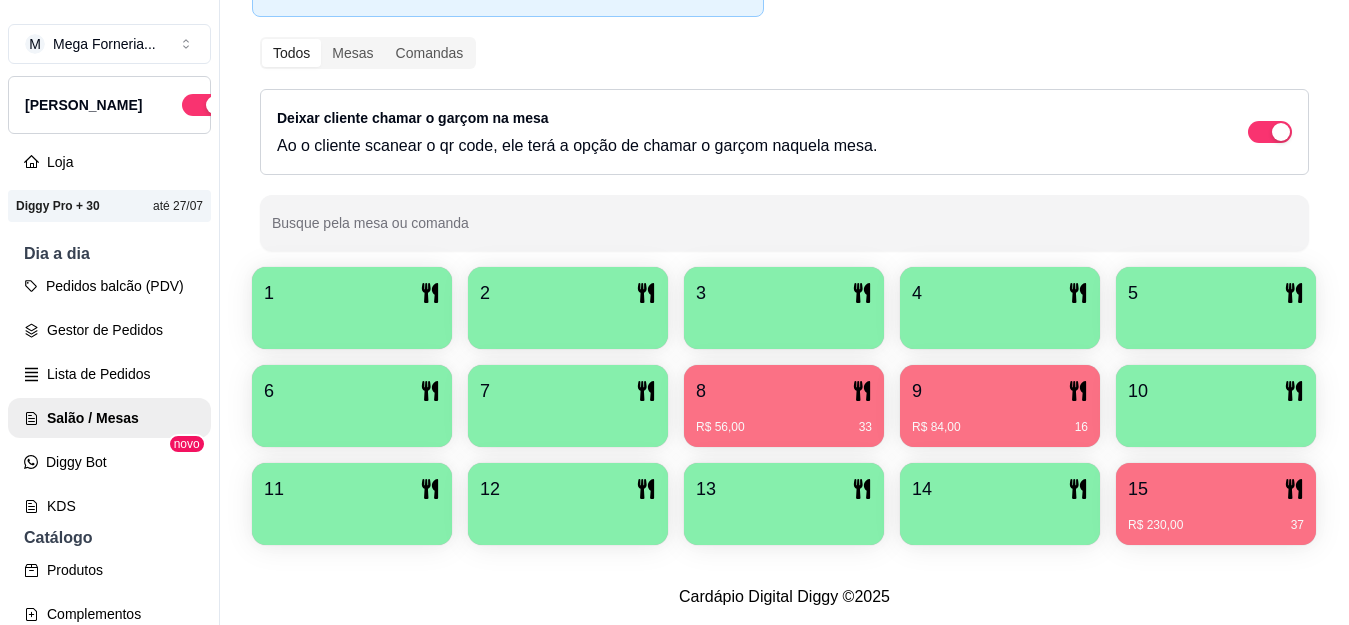 click on "R$ 230,00 37" at bounding box center (1216, 518) 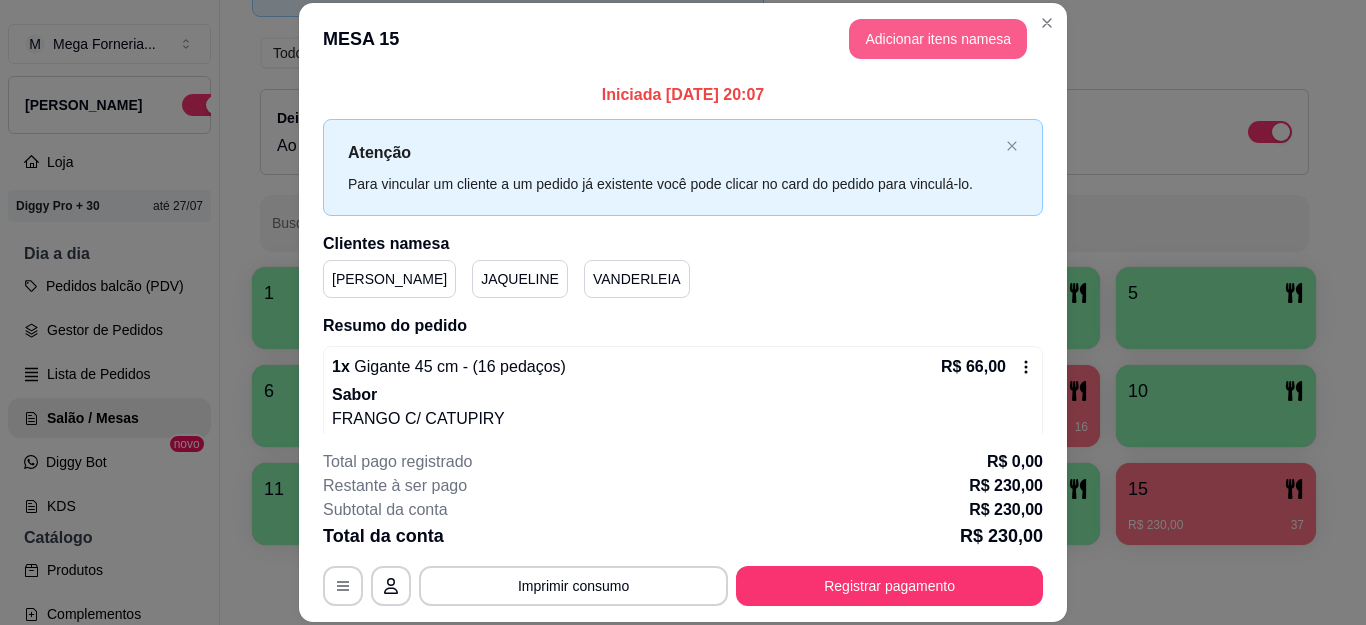 click on "Adicionar itens na  mesa" at bounding box center [938, 39] 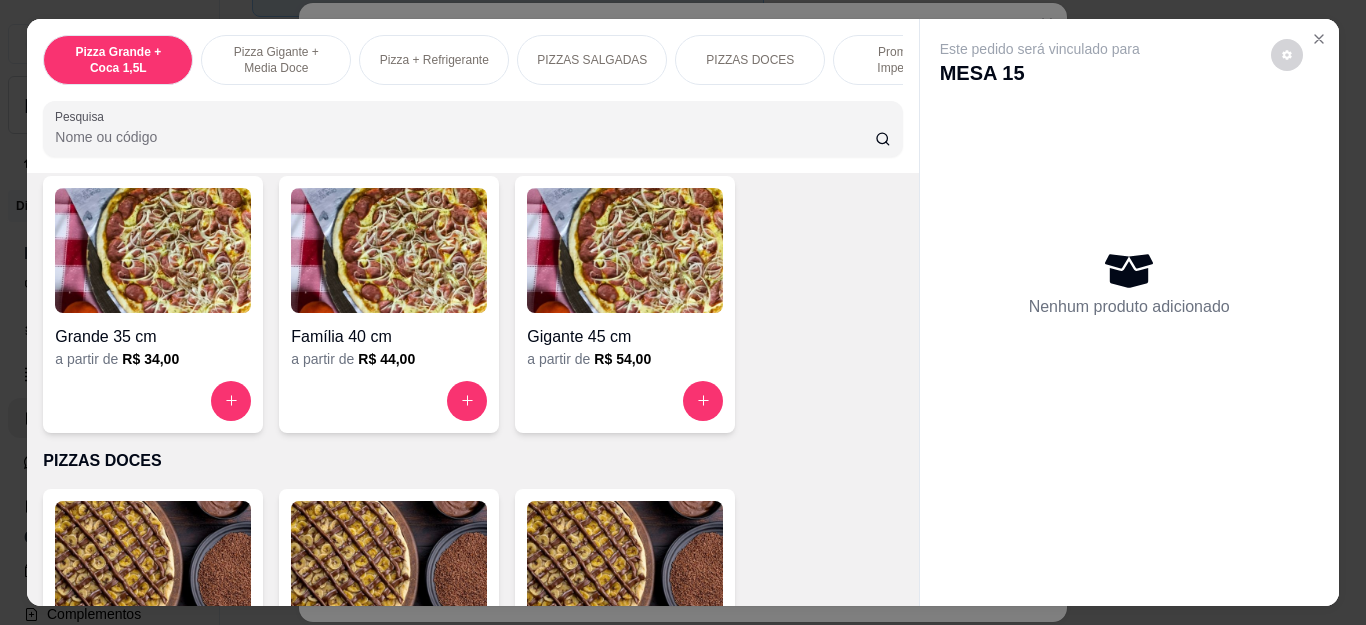 scroll, scrollTop: 1100, scrollLeft: 0, axis: vertical 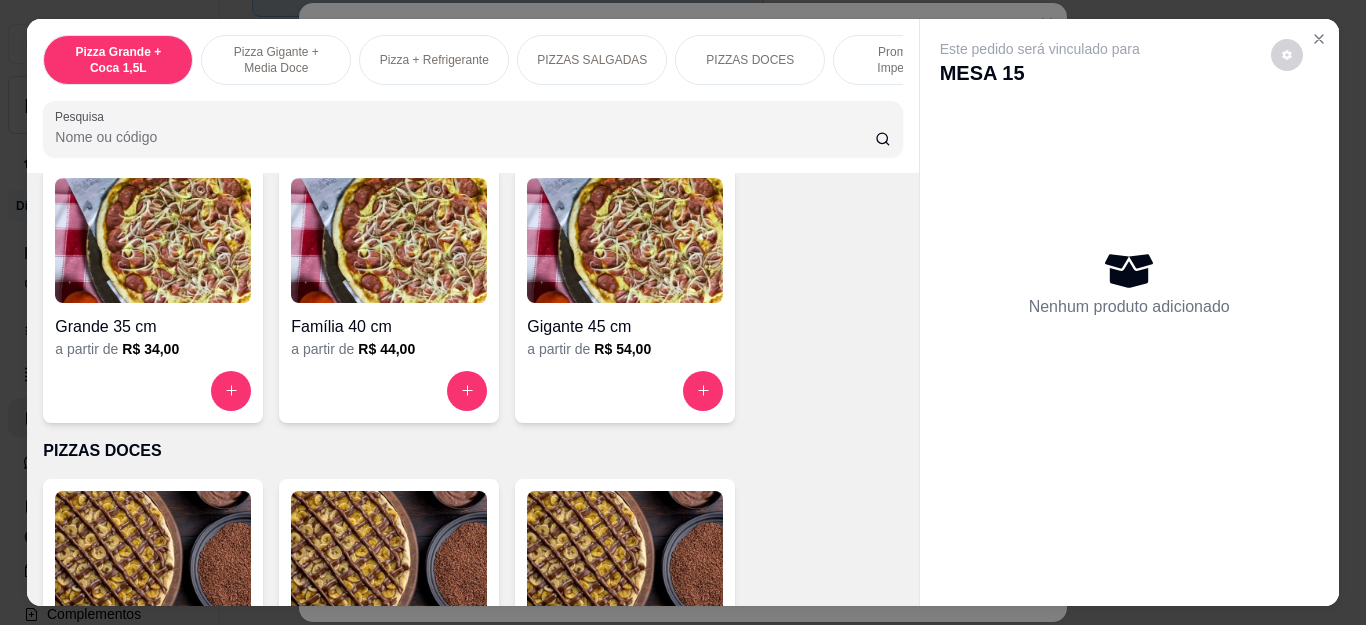 click on "Gigante 45 cm a partir de     R$ 54,00" at bounding box center [625, 294] 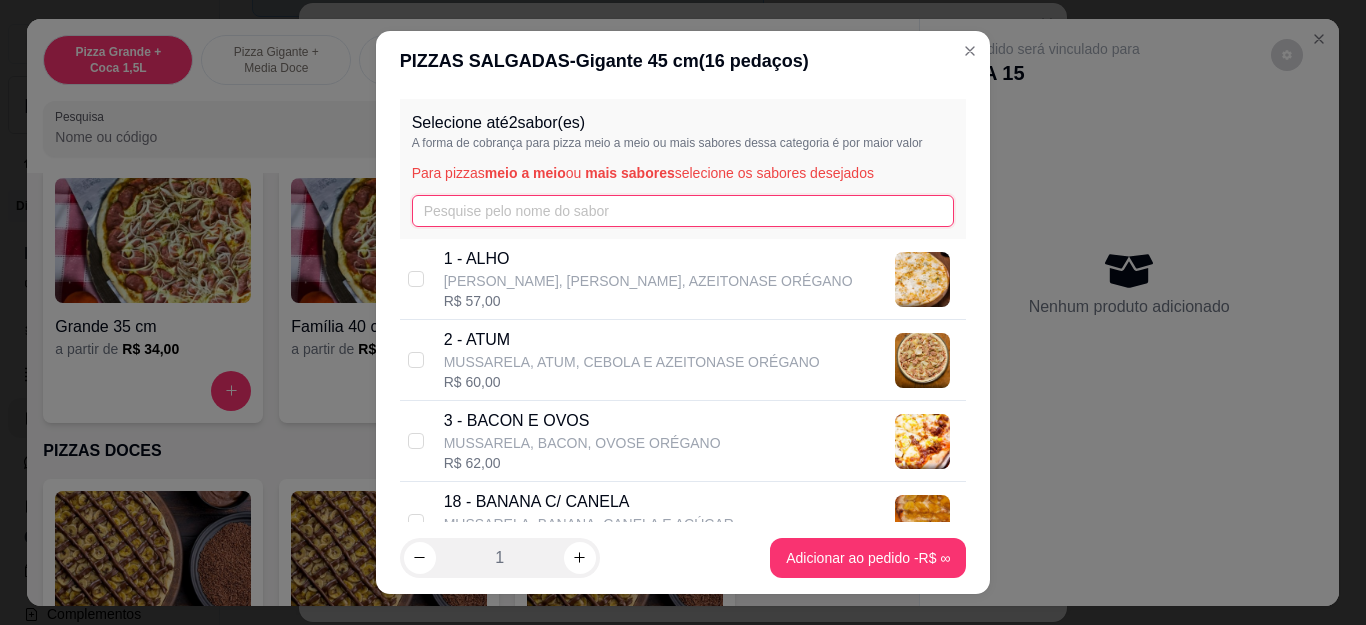 click at bounding box center [683, 211] 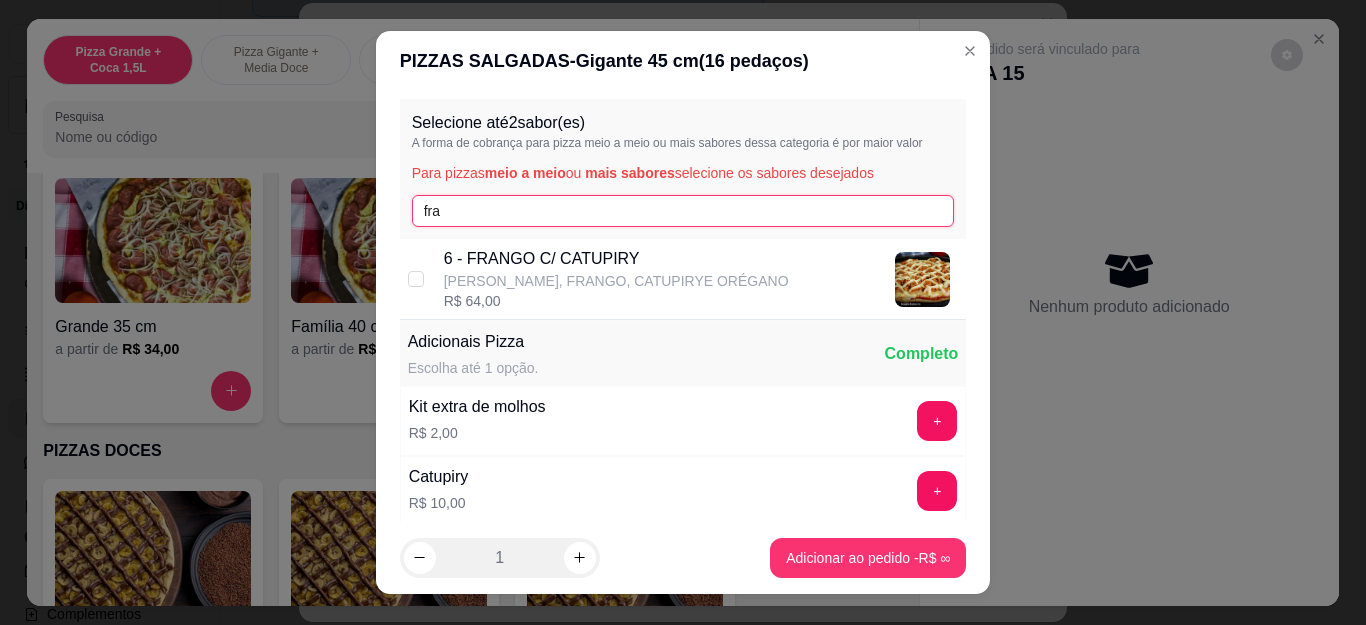 type on "fra" 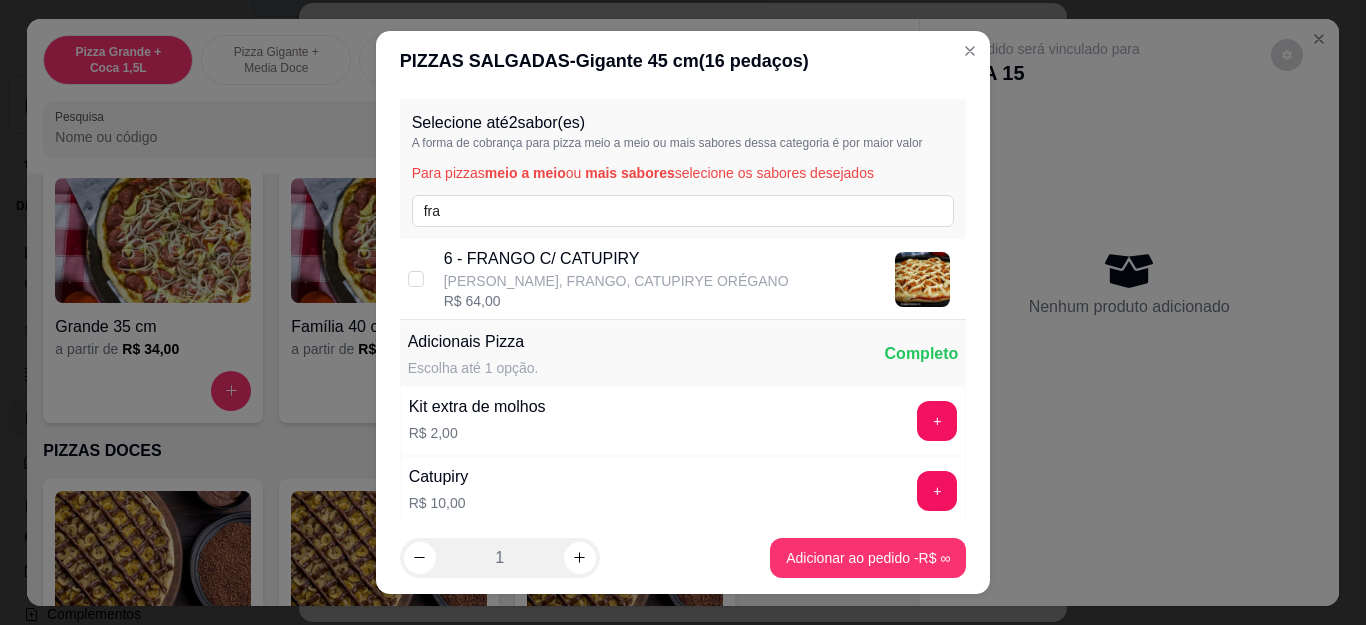 click on "[PERSON_NAME], FRANGO, CATUPIRYE ORÉGANO" at bounding box center (616, 281) 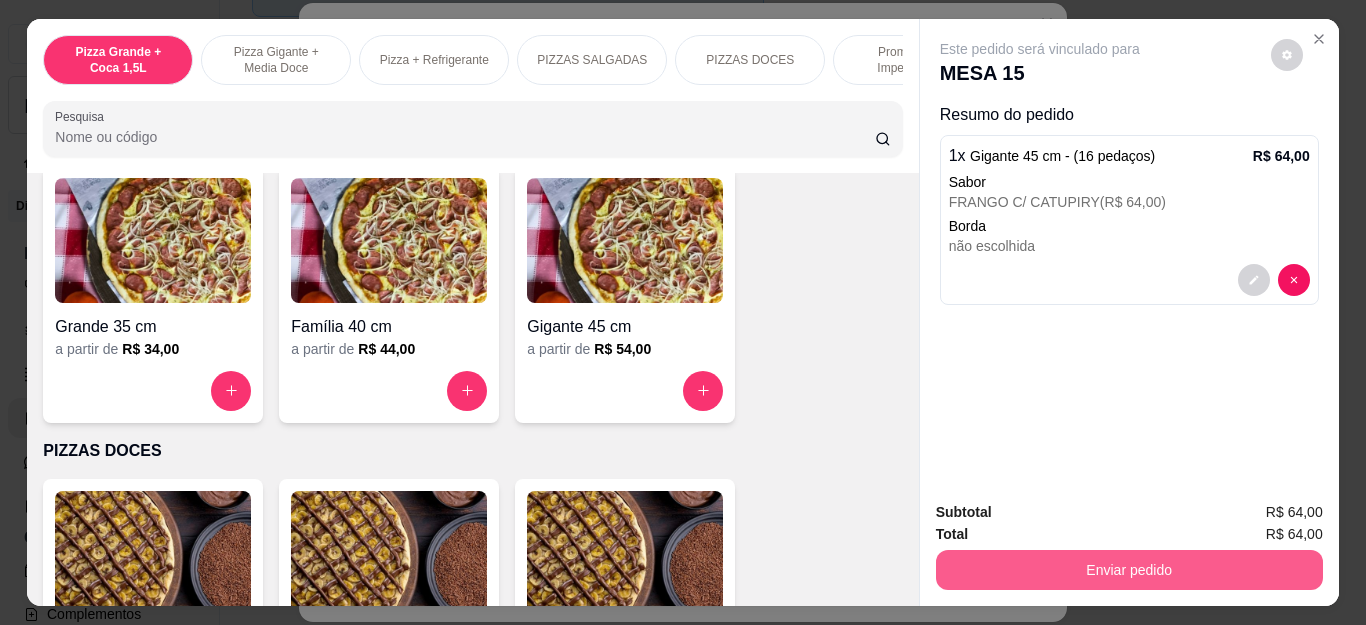 click on "Enviar pedido" at bounding box center [1129, 570] 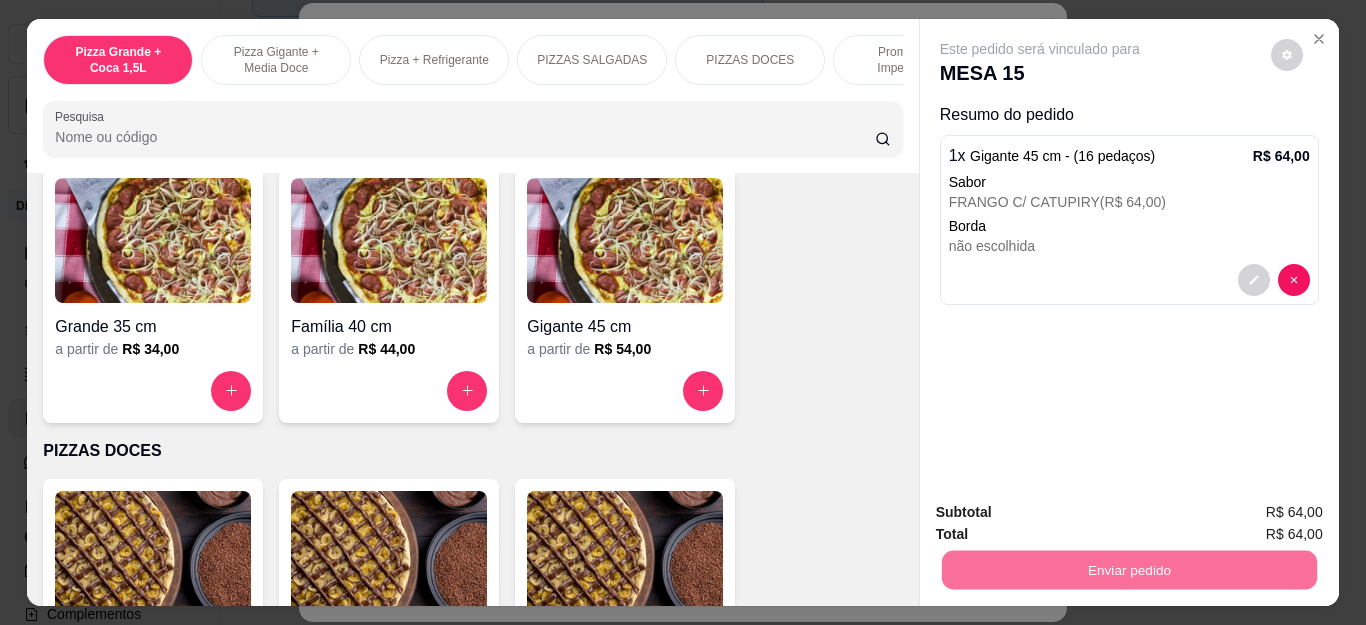 click on "Sim, quero registrar" at bounding box center (1251, 513) 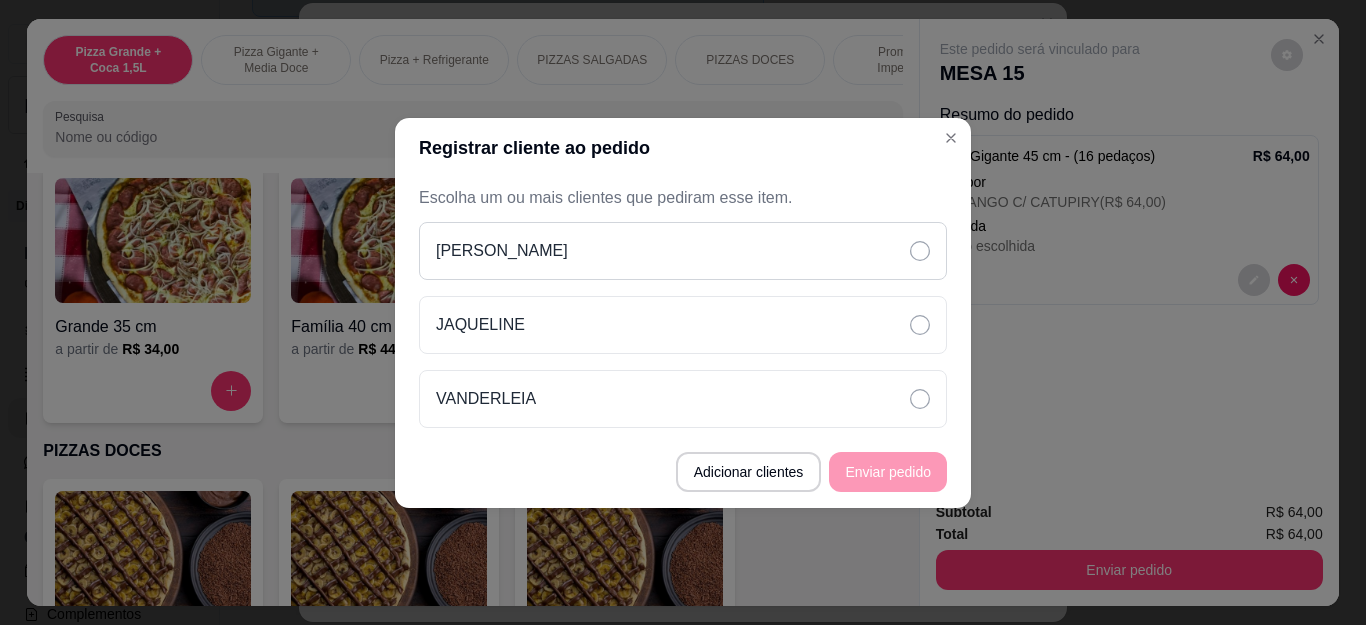 click on "[PERSON_NAME]" at bounding box center [683, 251] 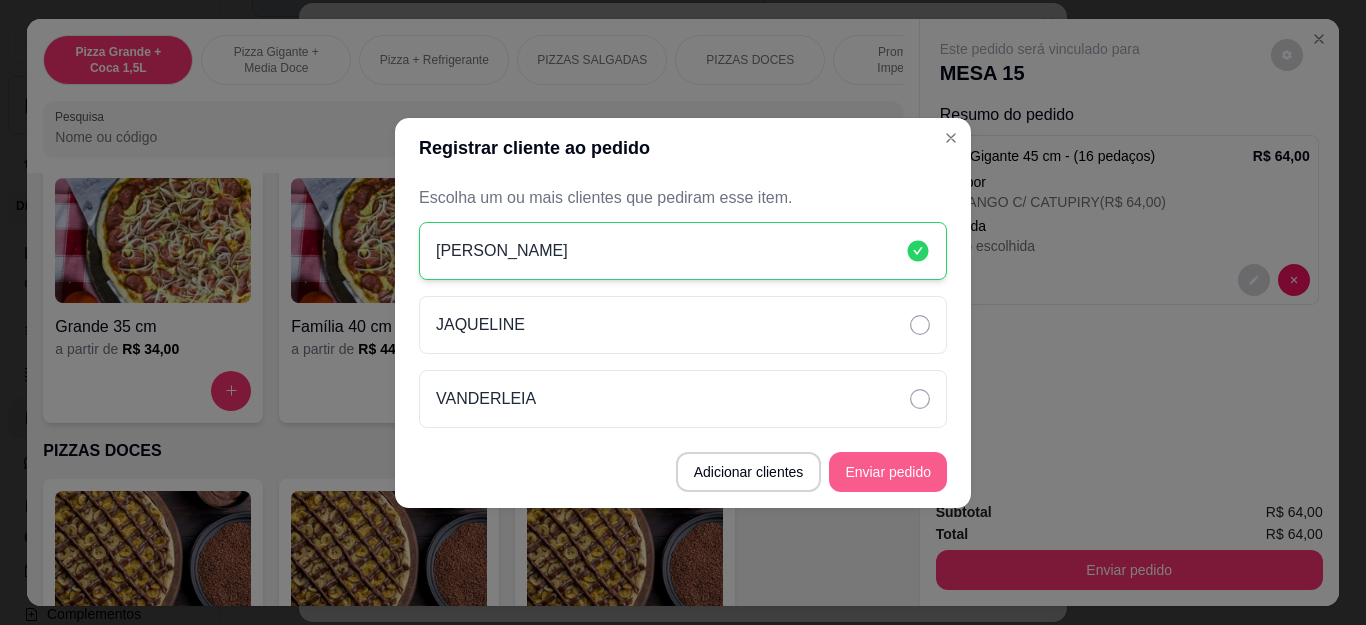 click on "Enviar pedido" at bounding box center (888, 472) 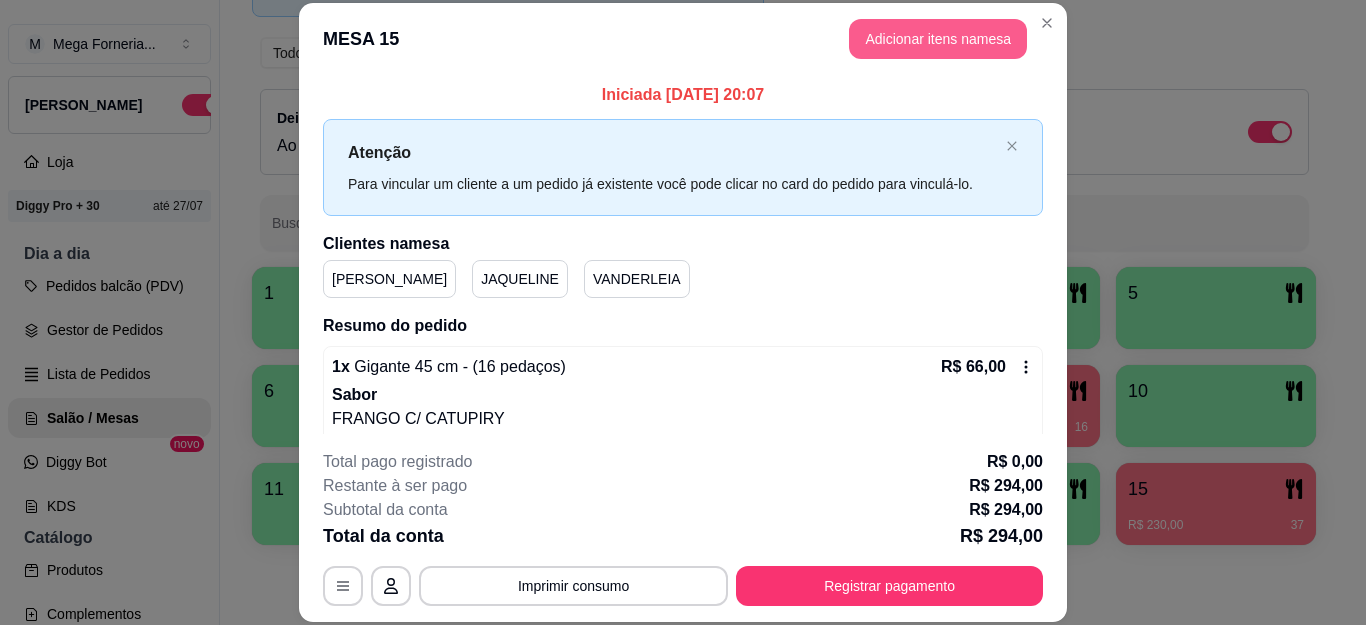 click on "Adicionar itens na  mesa" at bounding box center (938, 39) 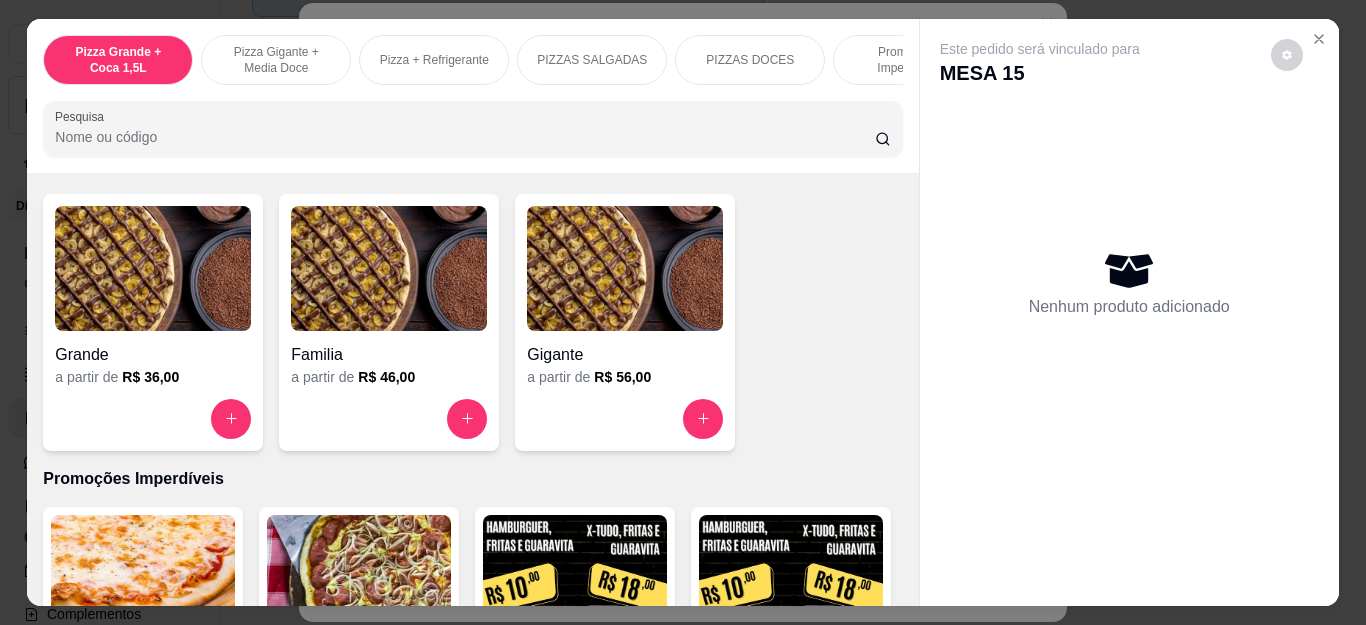 scroll, scrollTop: 1400, scrollLeft: 0, axis: vertical 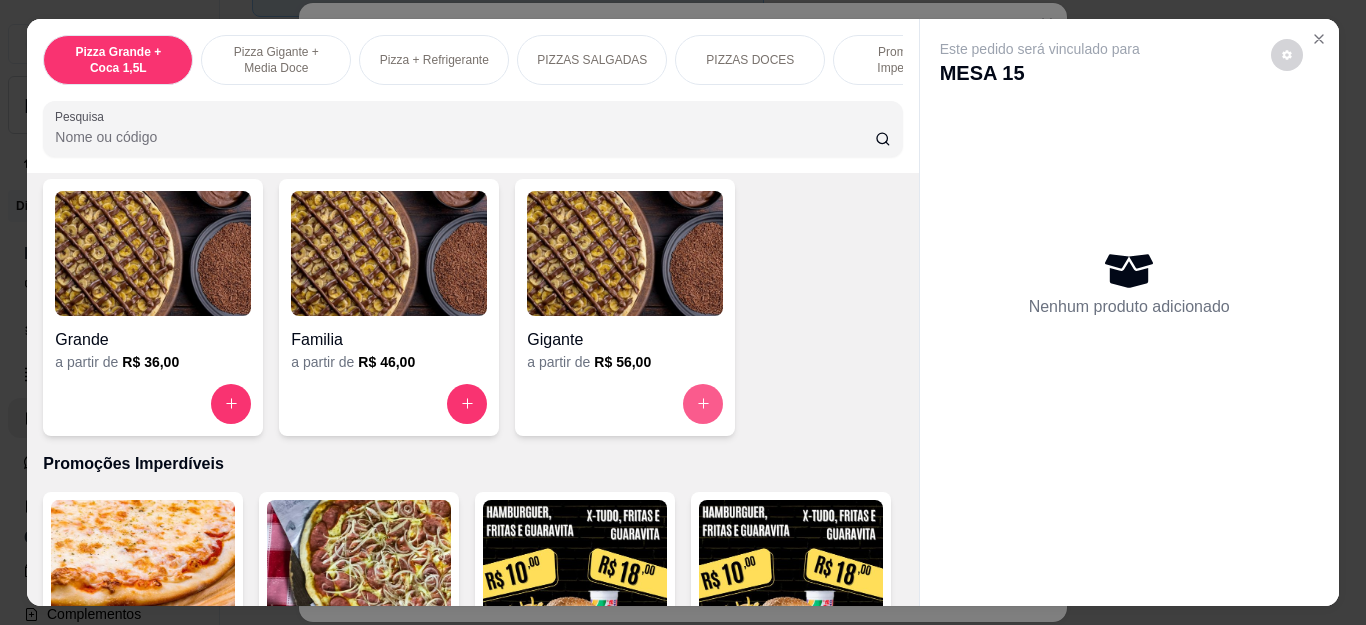 click at bounding box center [703, 404] 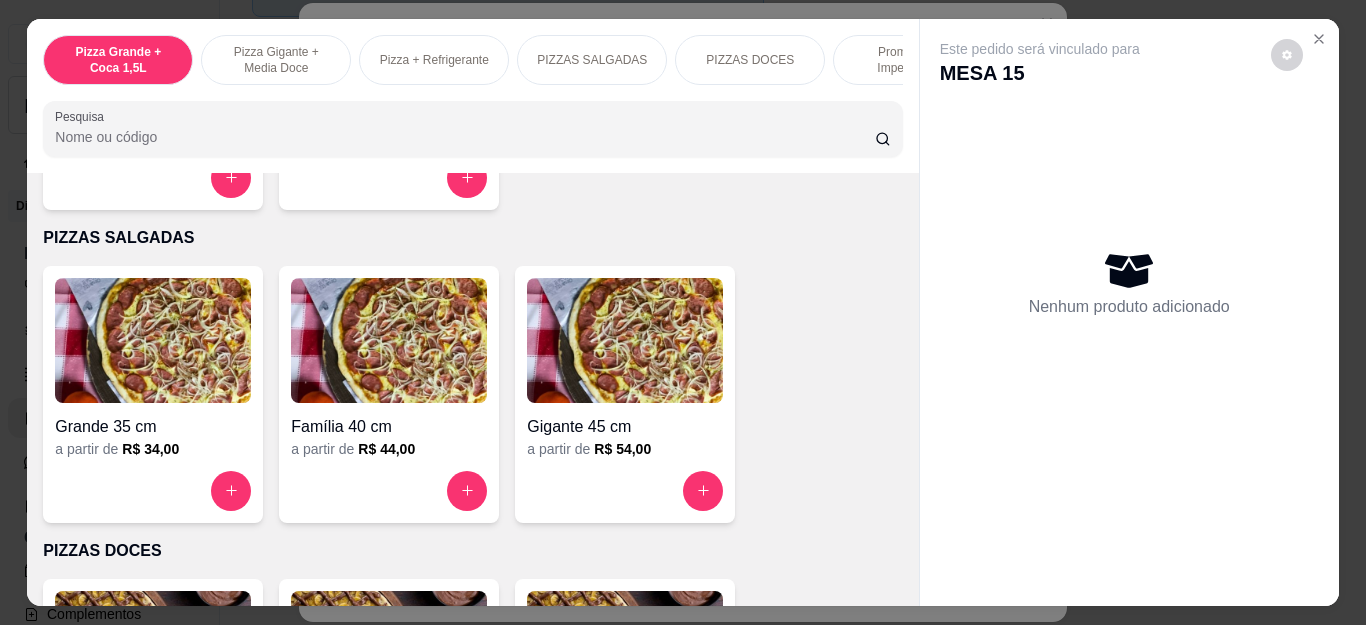 click on "MESA 15" at bounding box center [1040, 73] 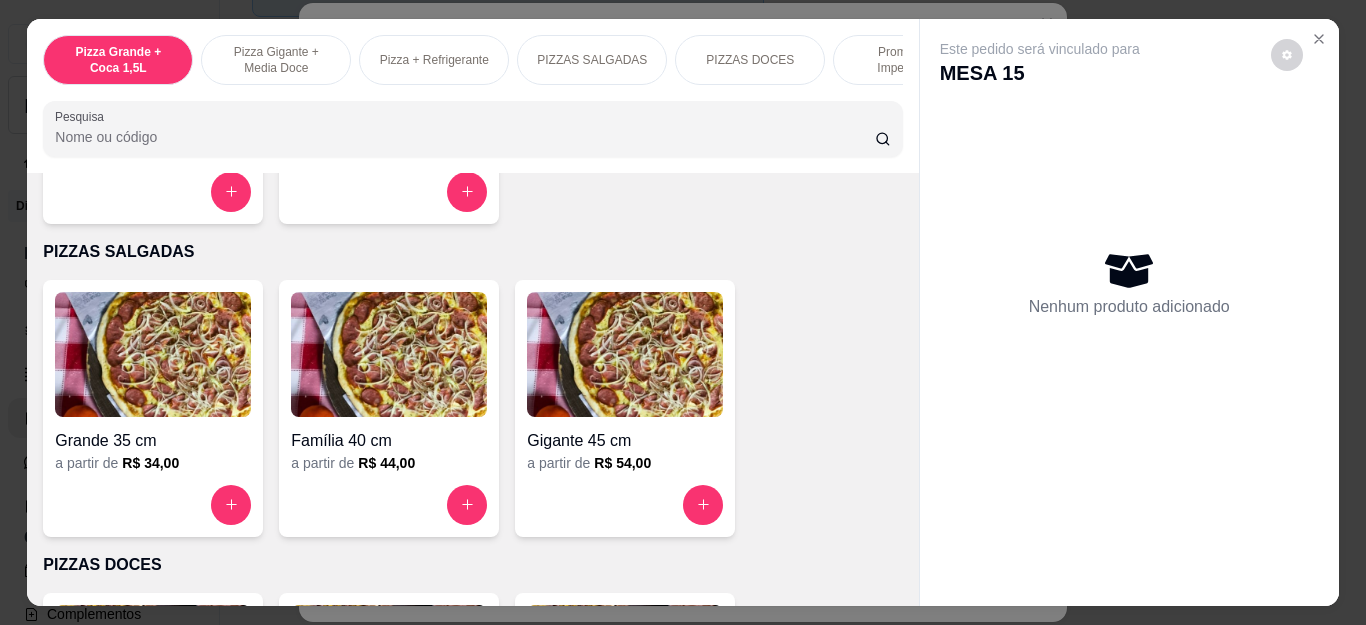 scroll, scrollTop: 1000, scrollLeft: 0, axis: vertical 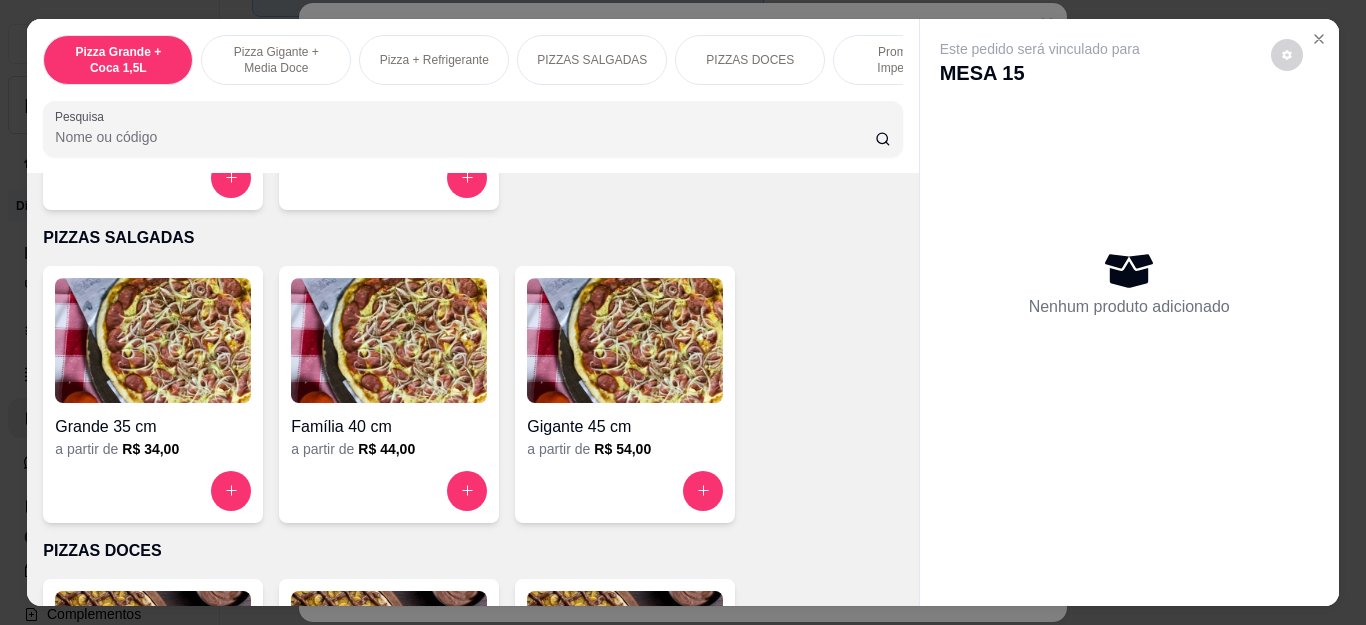 click 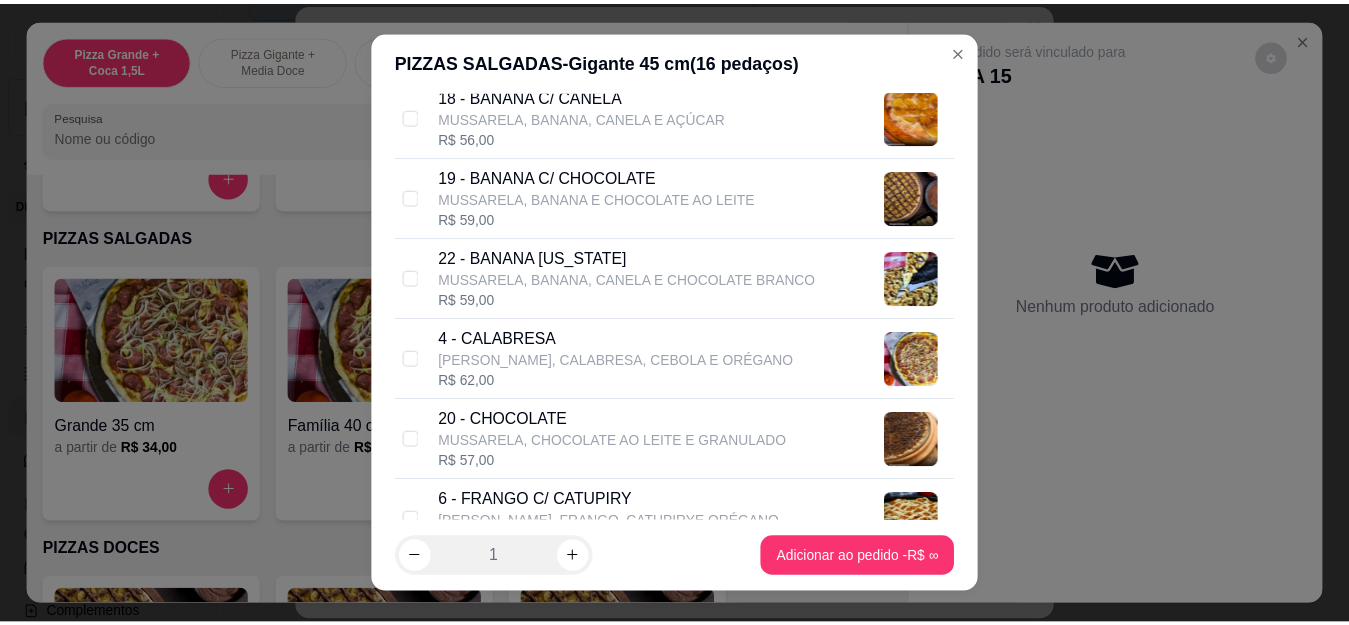 scroll, scrollTop: 500, scrollLeft: 0, axis: vertical 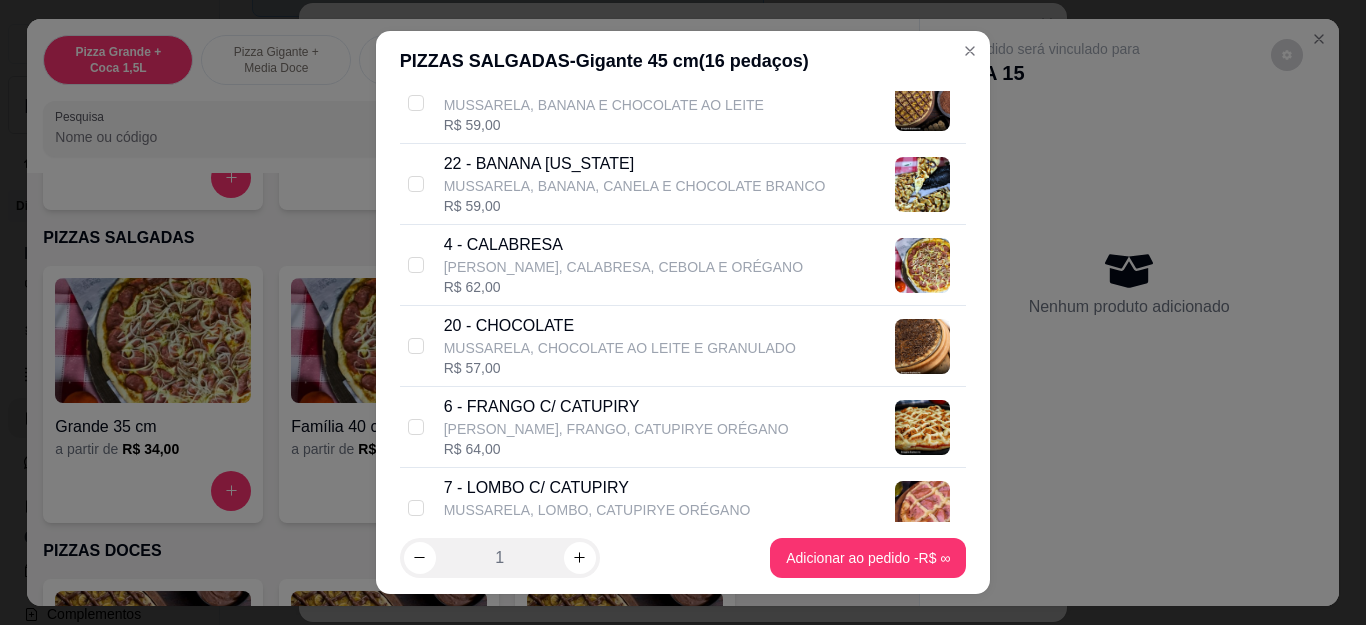 click on "6 - FRANGO C/ CATUPIRY" at bounding box center (616, 407) 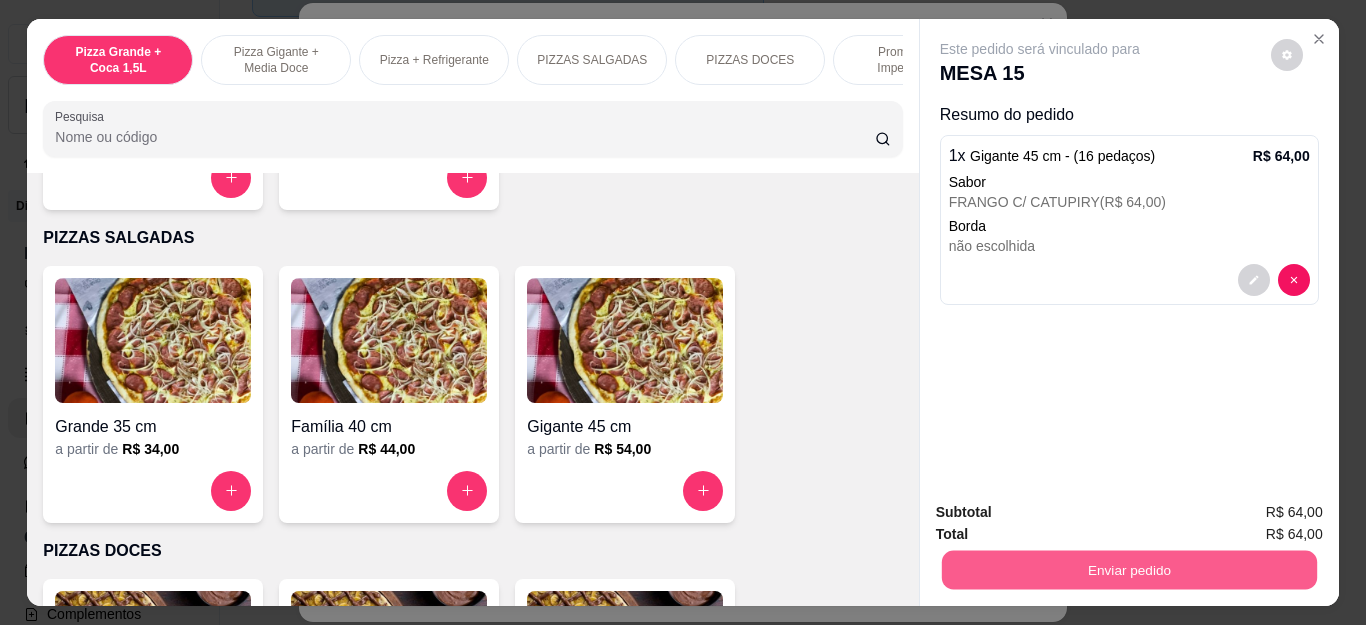 click on "Enviar pedido" at bounding box center (1128, 570) 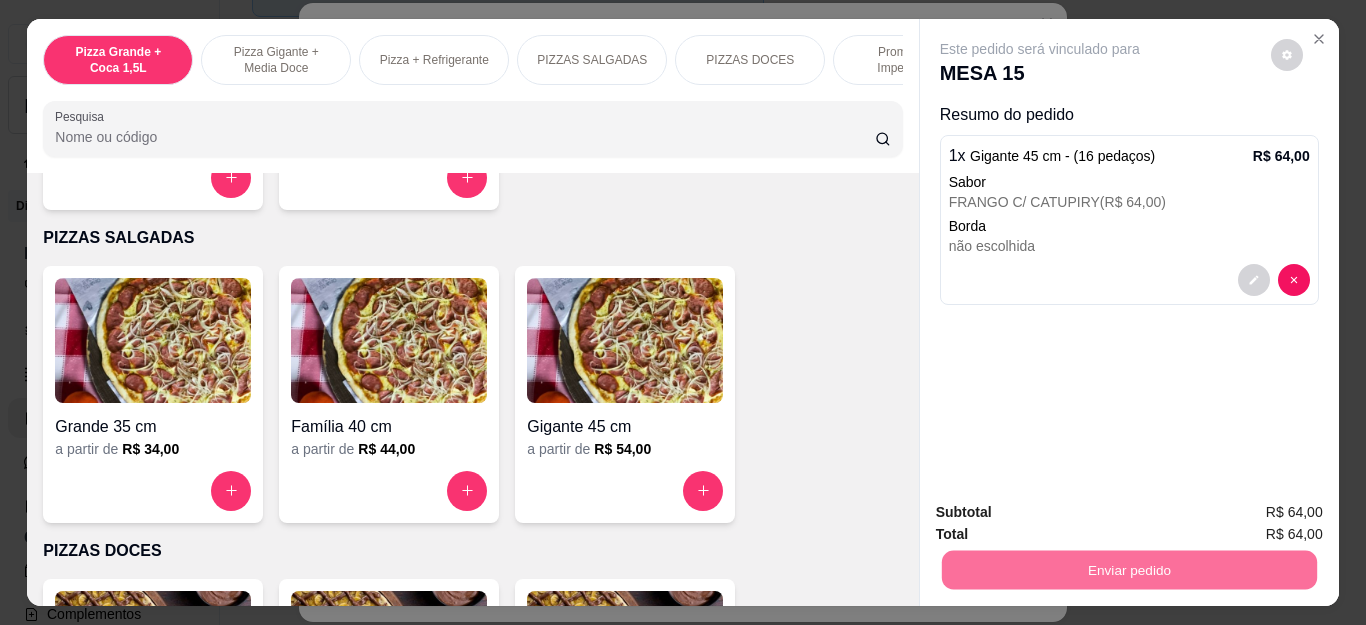 click on "Sim, quero registrar" at bounding box center [1251, 513] 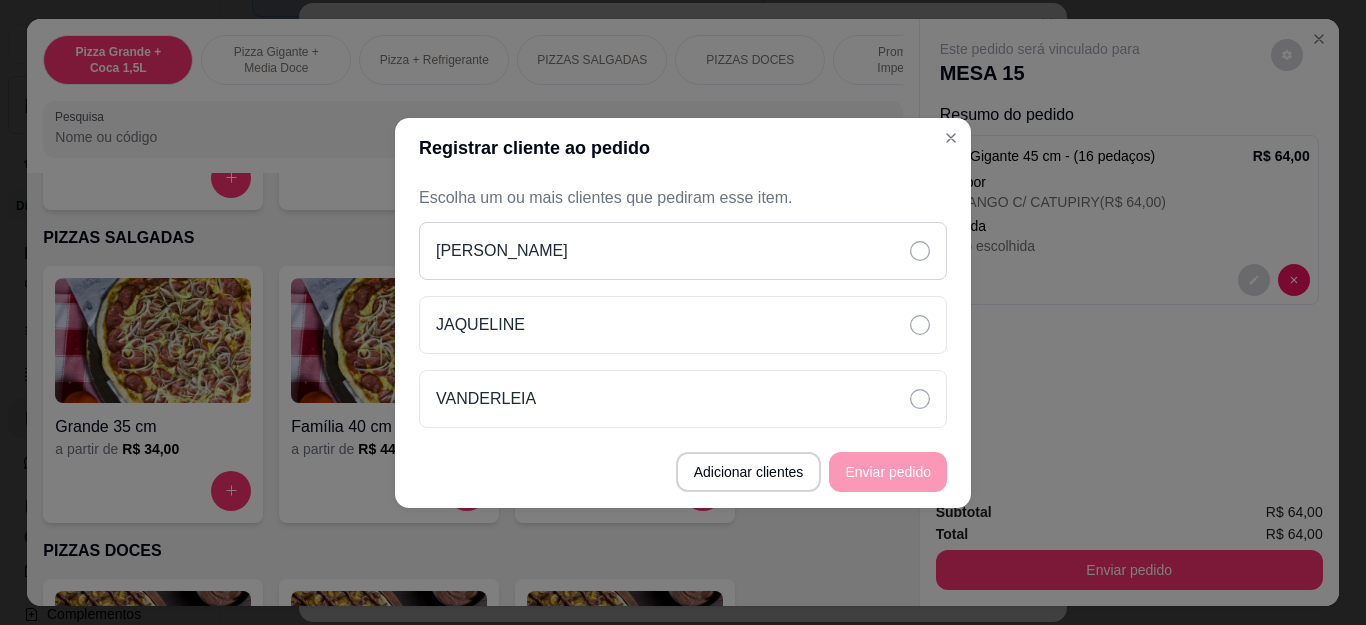 click on "[PERSON_NAME]" at bounding box center (683, 251) 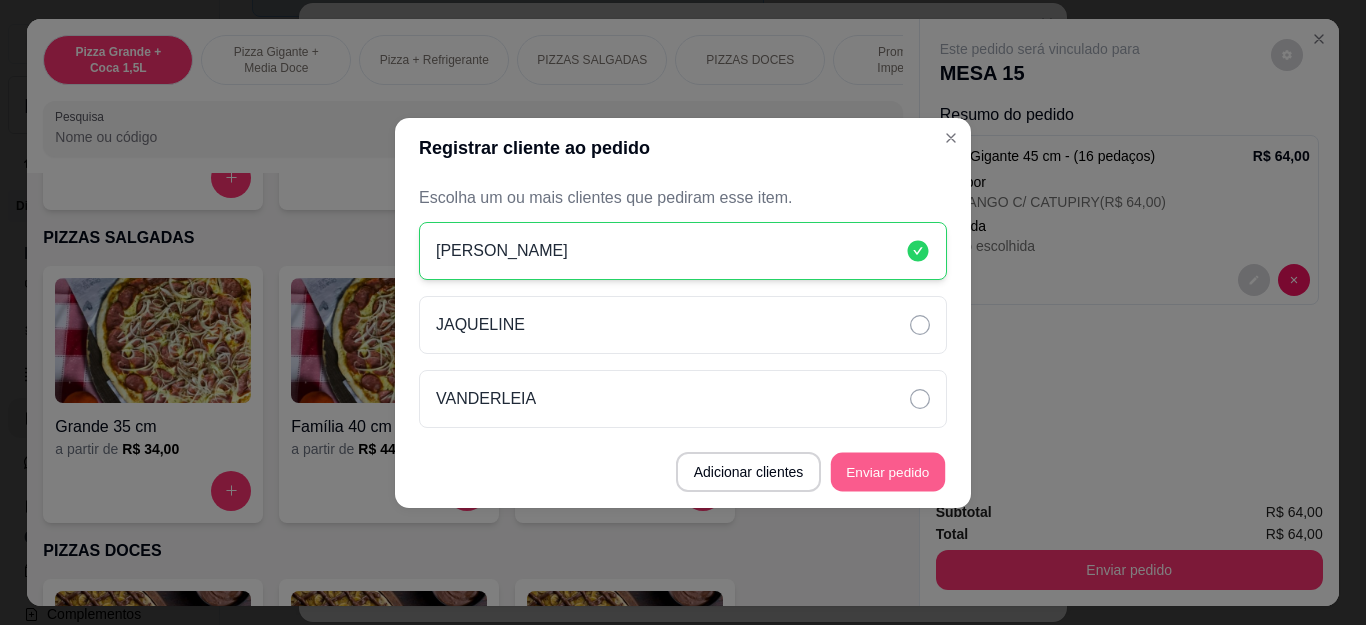 click on "Enviar pedido" at bounding box center [888, 471] 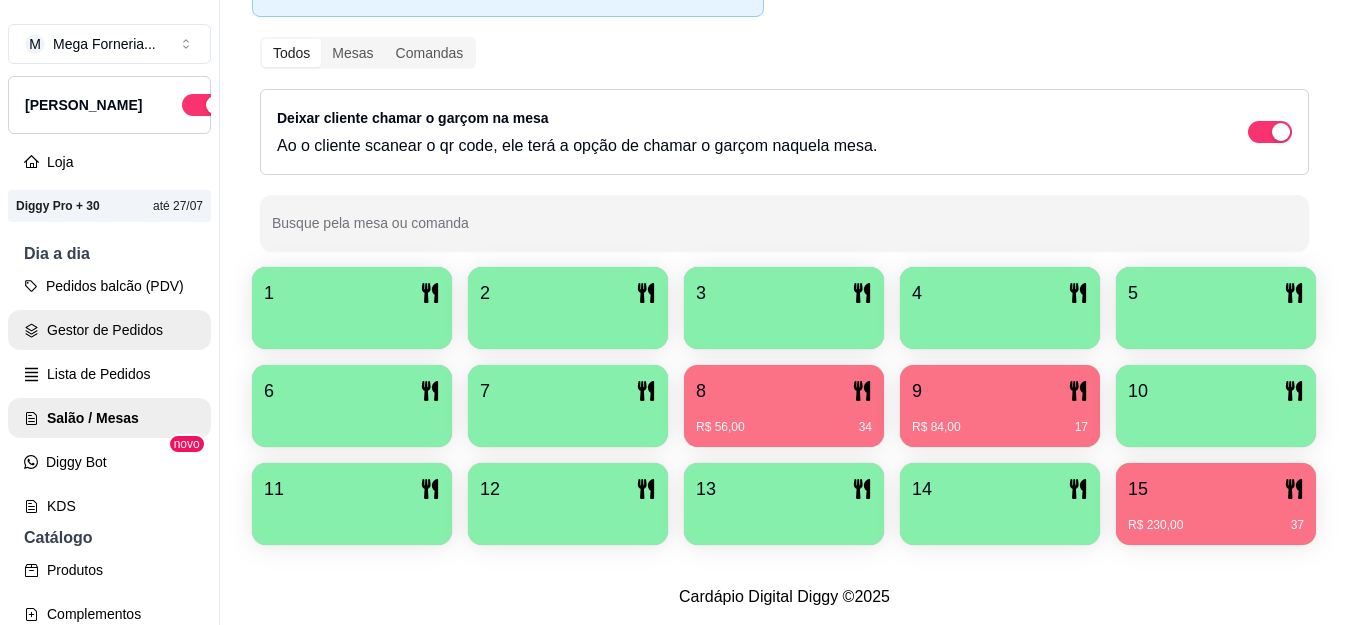 click on "Gestor de Pedidos" at bounding box center (109, 330) 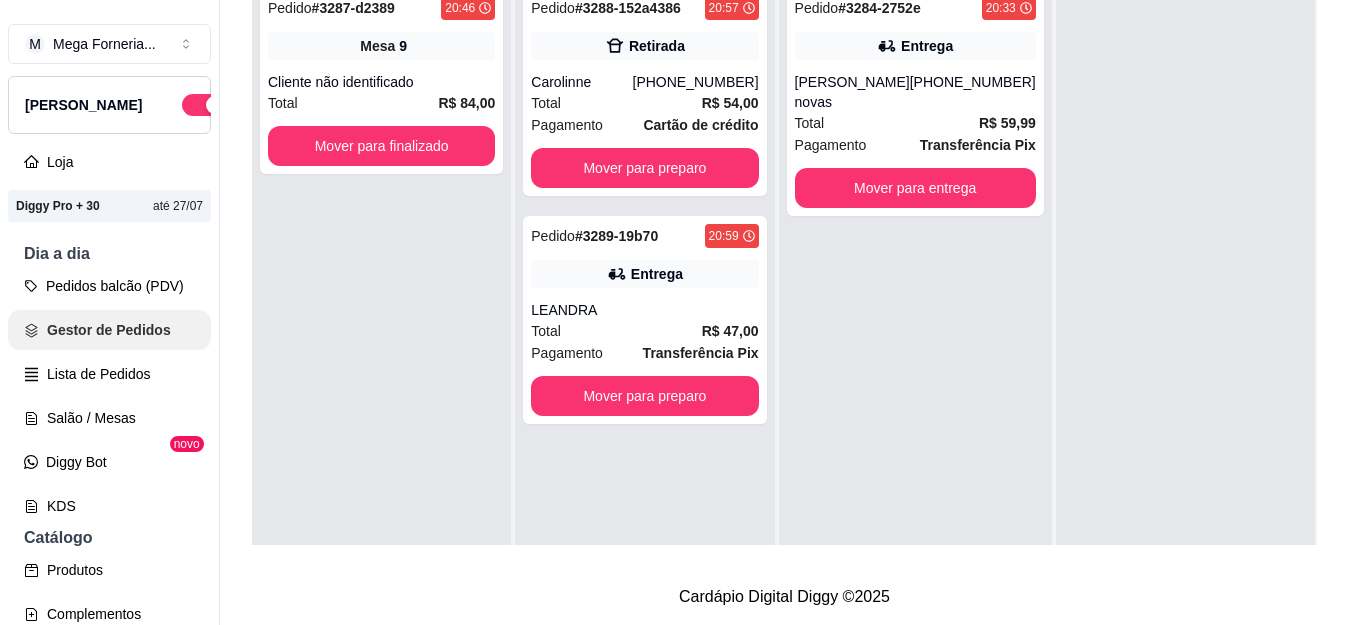scroll, scrollTop: 0, scrollLeft: 0, axis: both 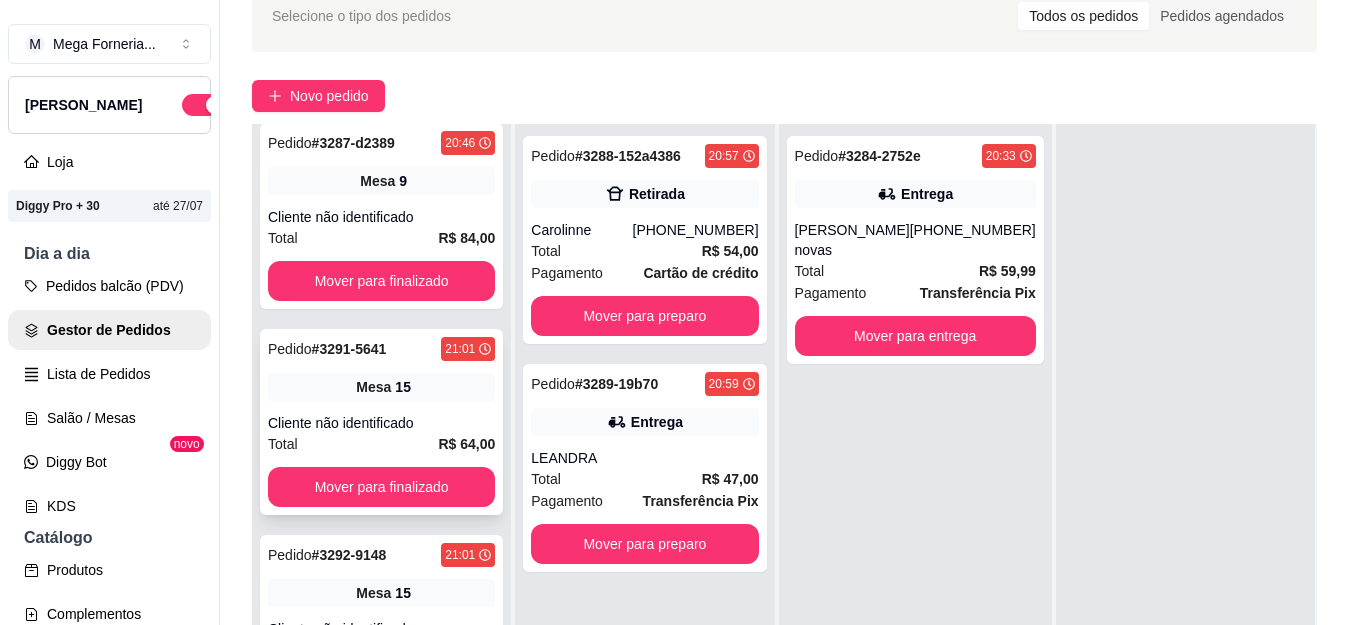 click on "Mesa" at bounding box center (373, 387) 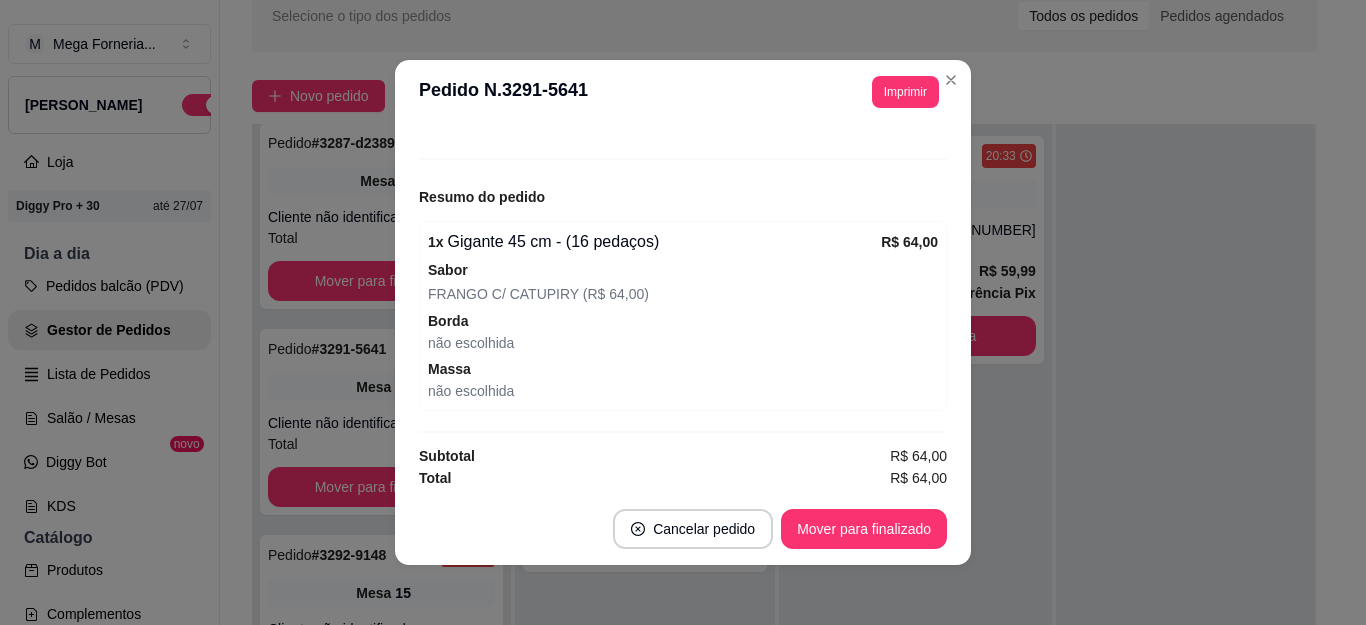 scroll, scrollTop: 204, scrollLeft: 0, axis: vertical 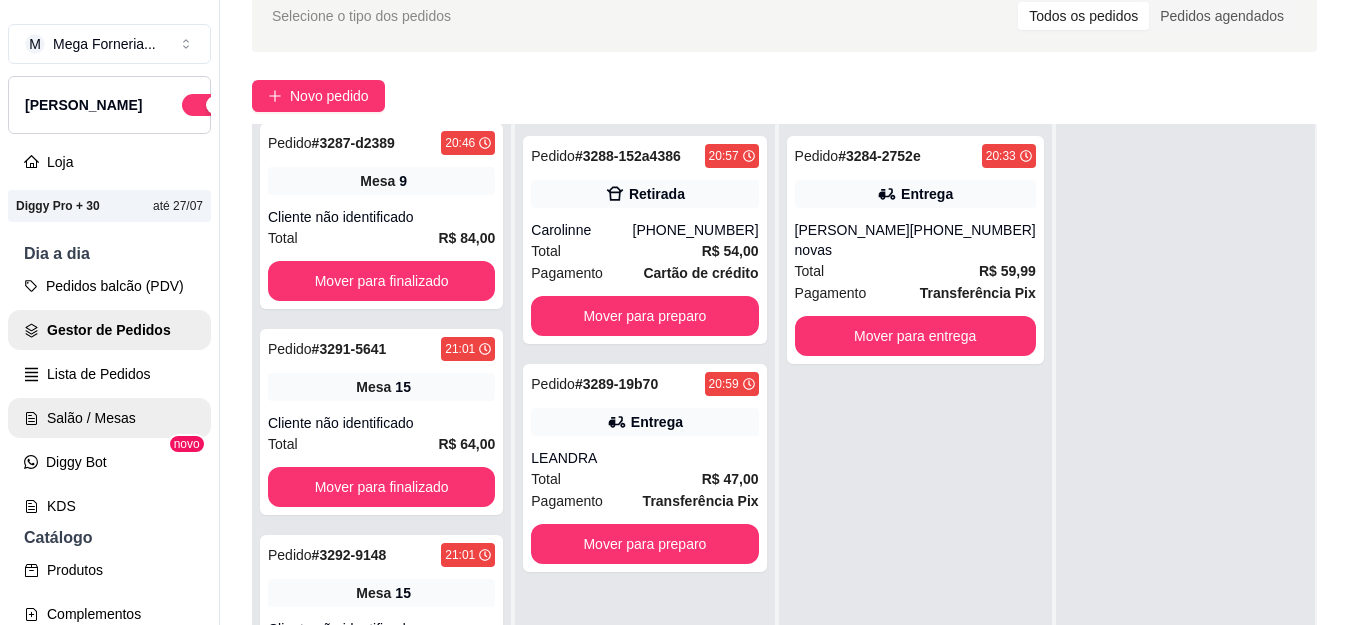 click on "Salão / Mesas" at bounding box center (109, 418) 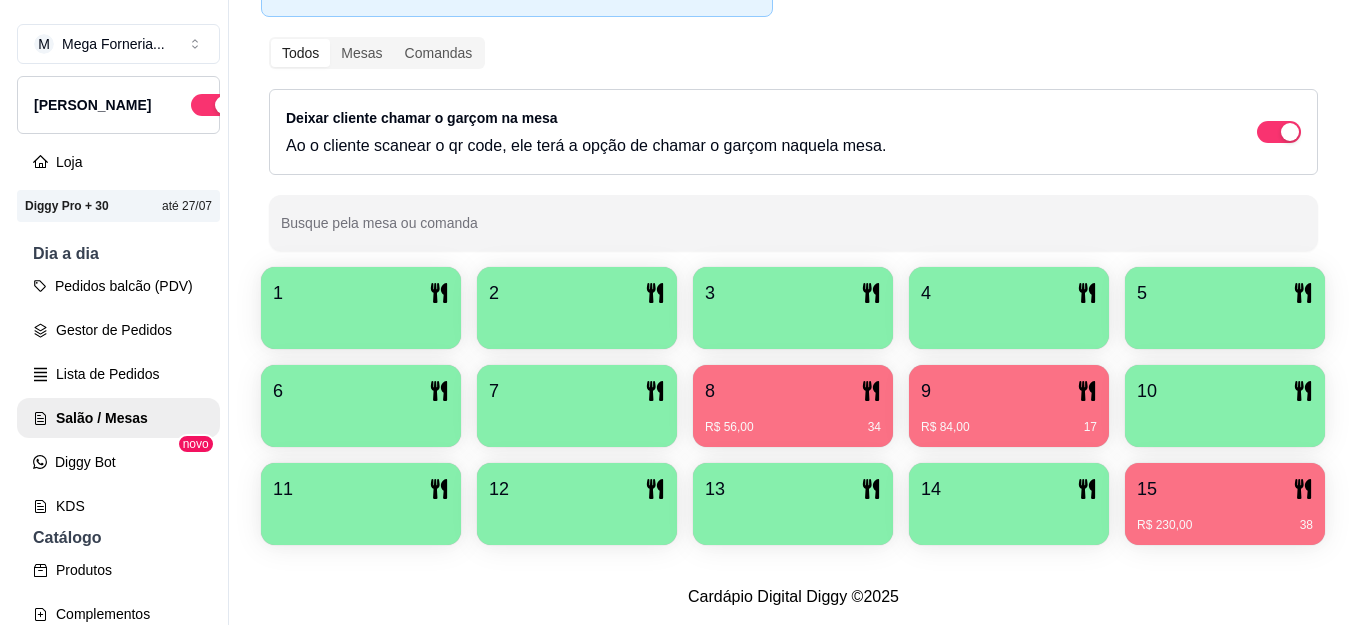 scroll, scrollTop: 337, scrollLeft: 0, axis: vertical 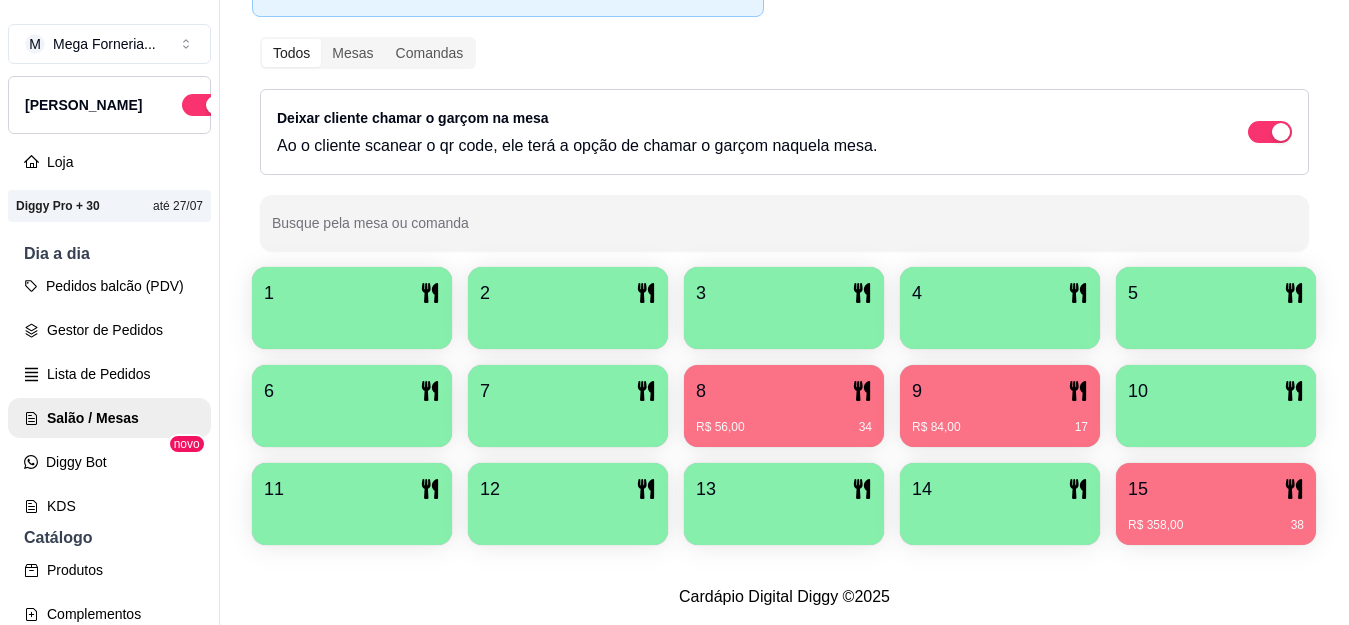 click on "R$ 358,00 38" at bounding box center [1216, 525] 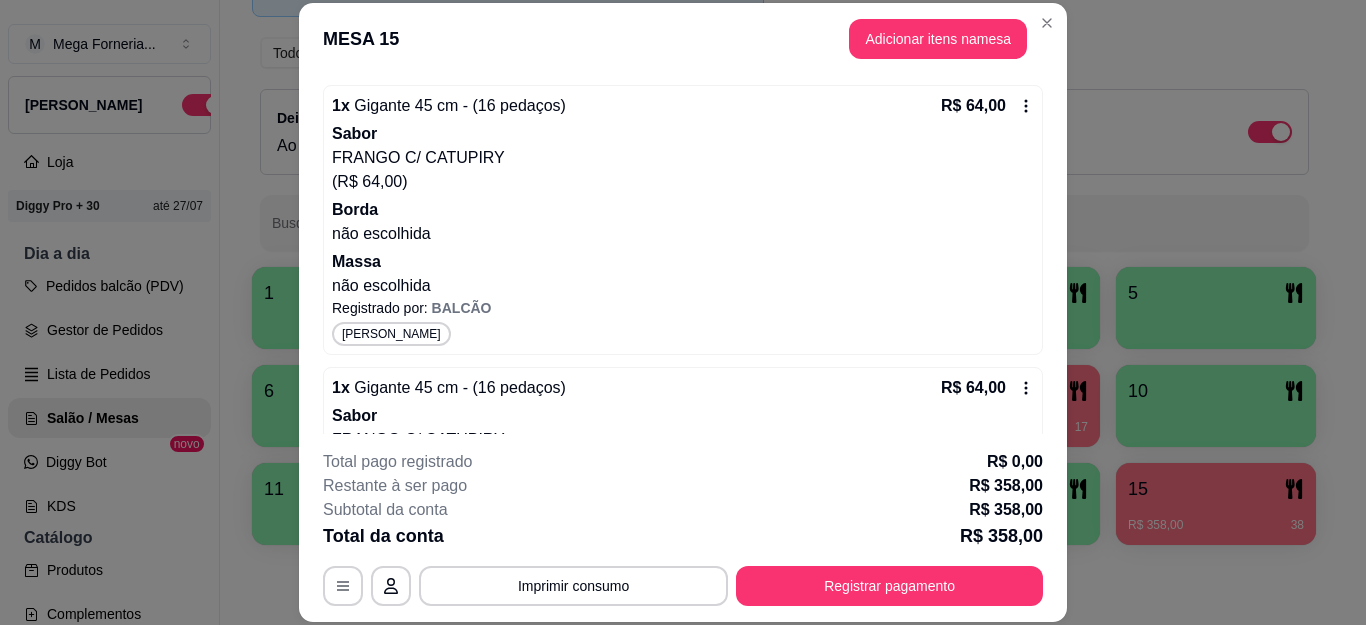 scroll, scrollTop: 1468, scrollLeft: 0, axis: vertical 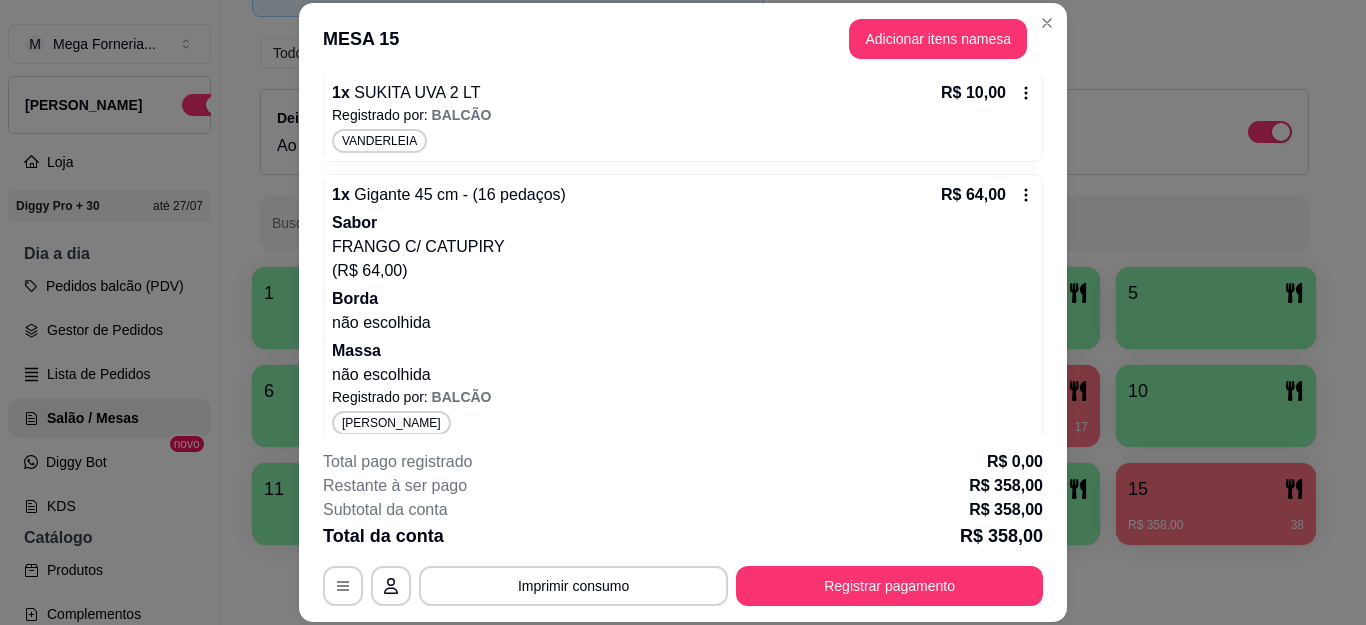 click 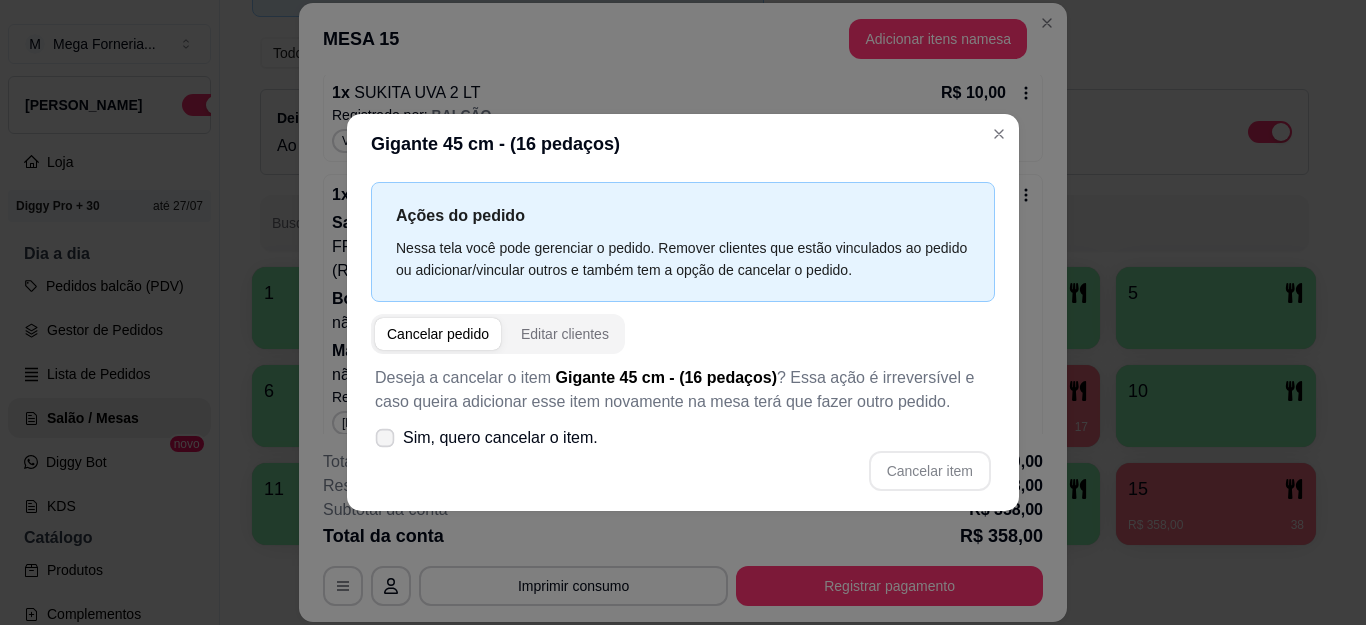 click on "Sim, quero cancelar o item." at bounding box center [500, 438] 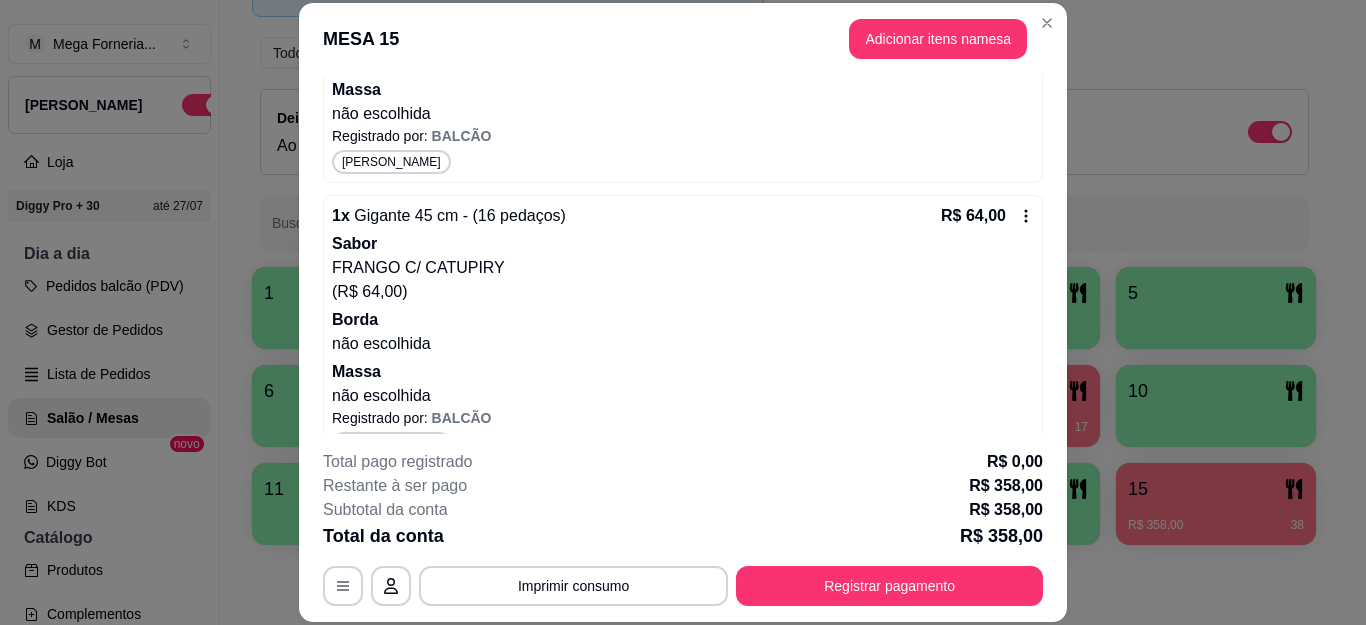 scroll, scrollTop: 1768, scrollLeft: 0, axis: vertical 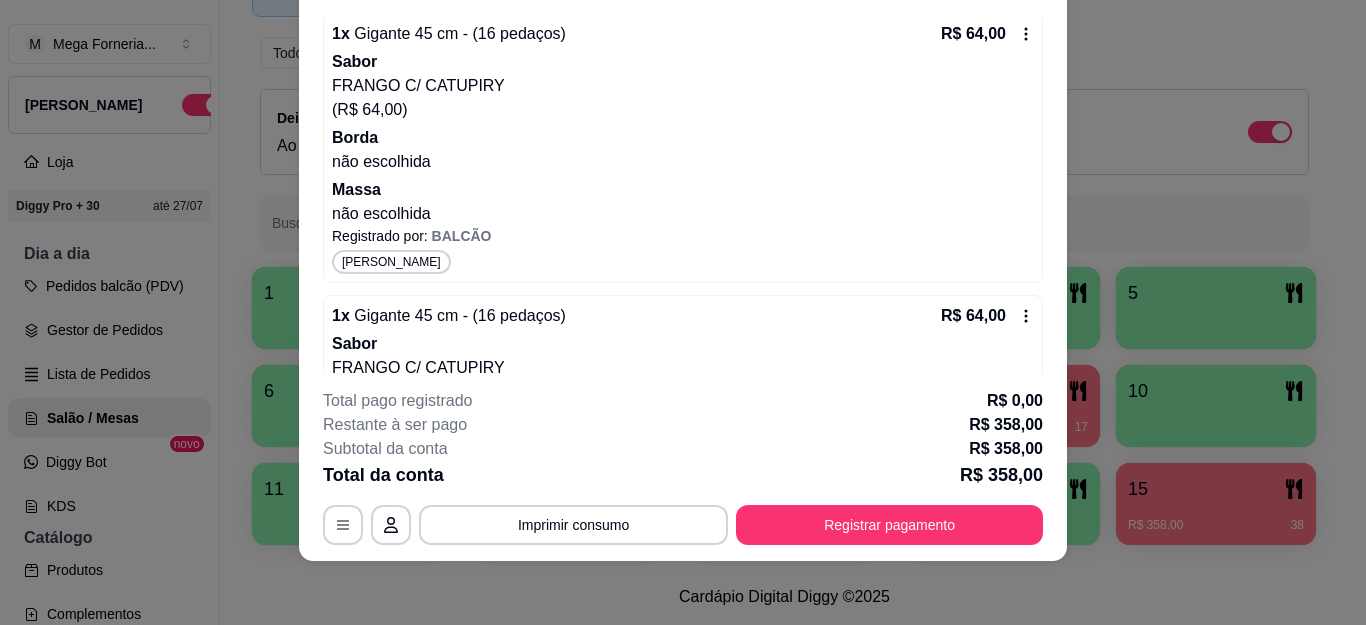 click on "Sabor" at bounding box center [683, 344] 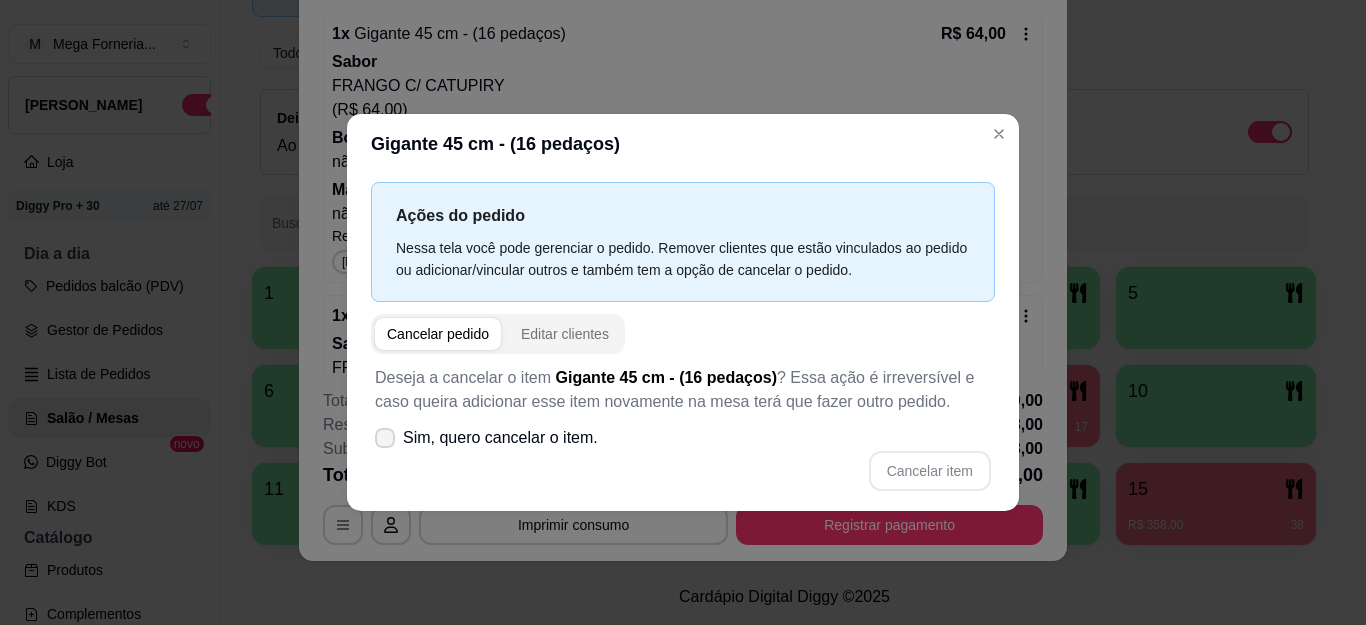 click on "Sim, quero cancelar o item." at bounding box center (500, 438) 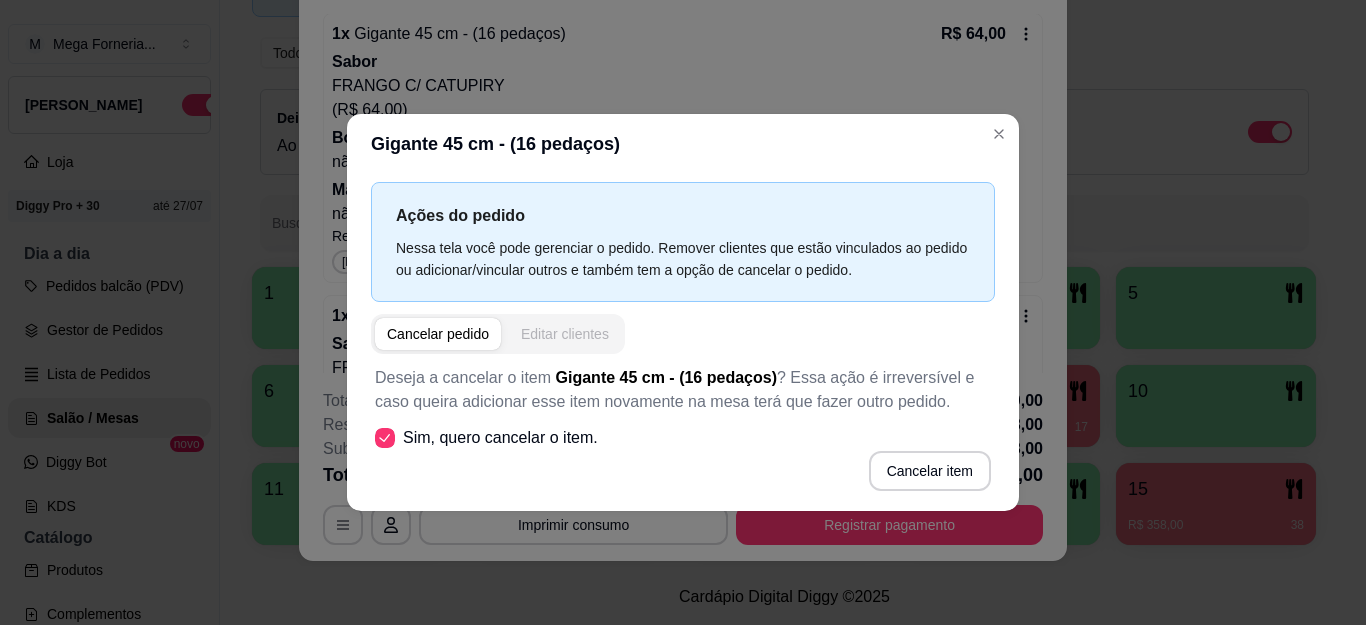 click on "Editar clientes" at bounding box center (565, 334) 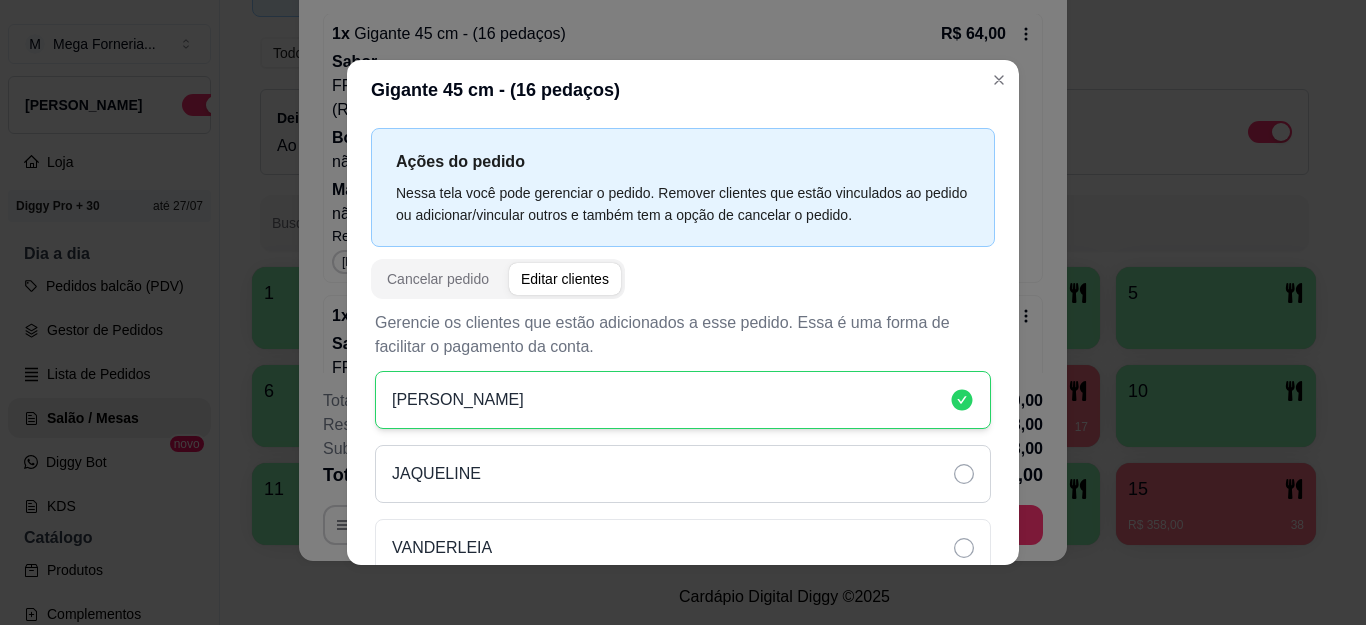 click on "JAQUELINE" at bounding box center [683, 474] 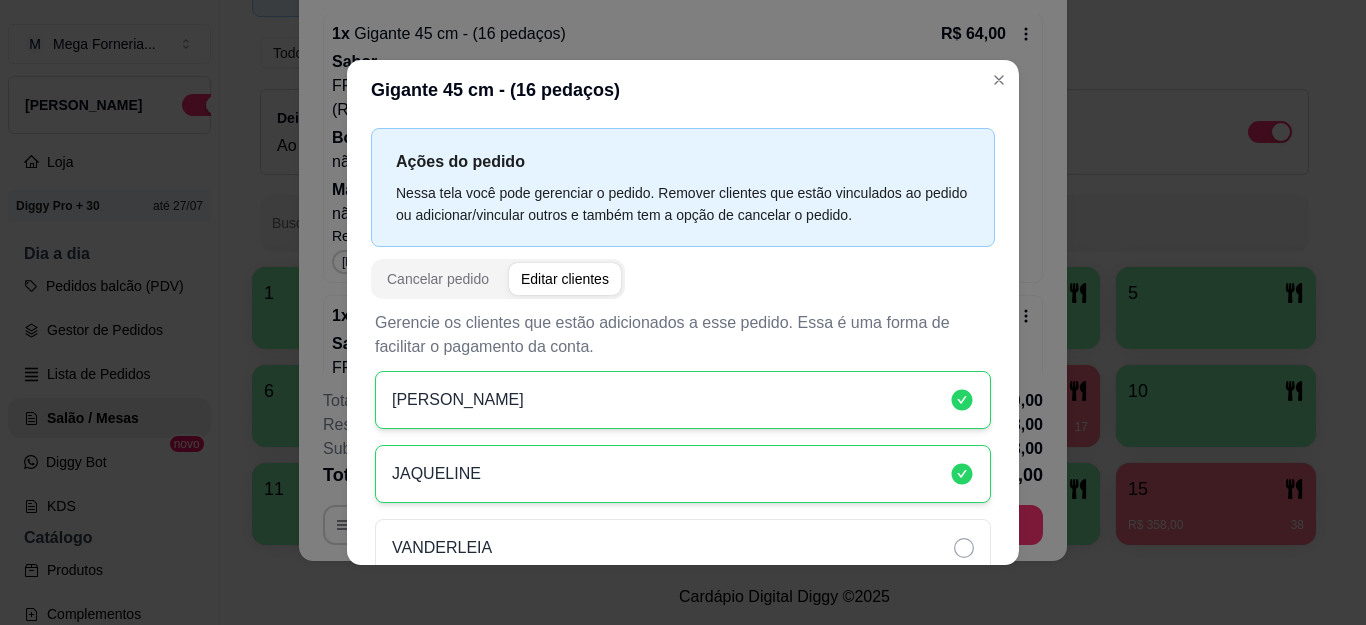 click on "[PERSON_NAME]" at bounding box center [683, 400] 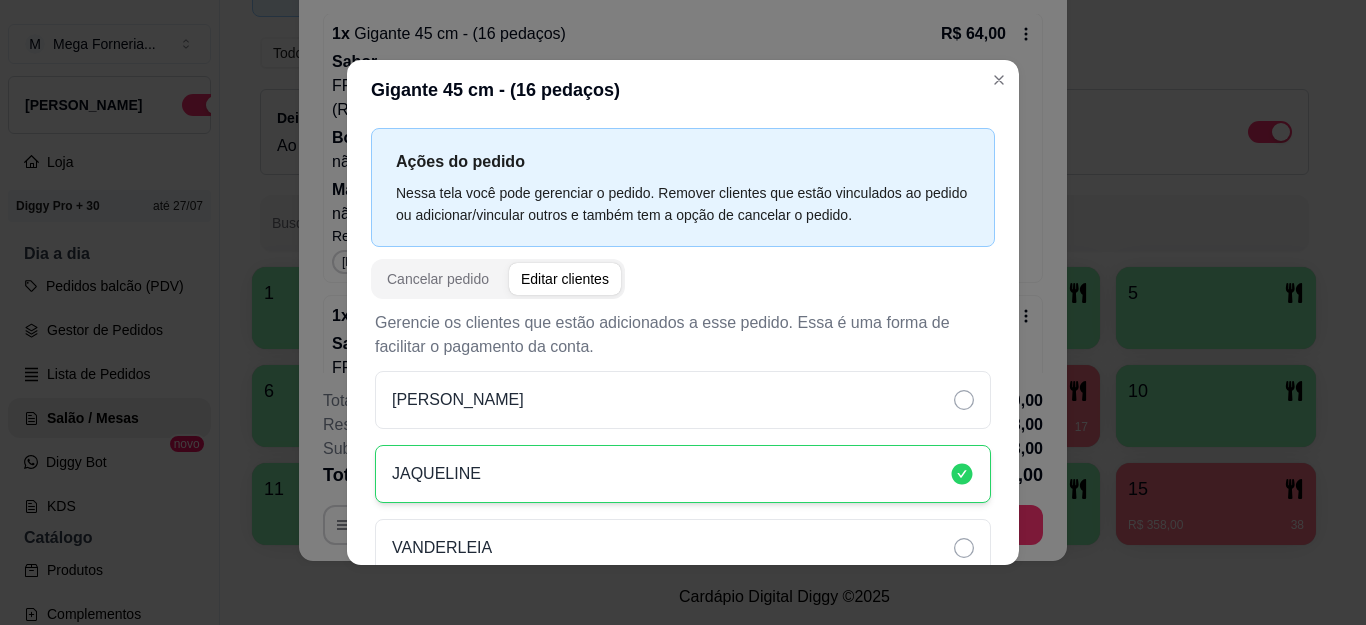 scroll, scrollTop: 92, scrollLeft: 0, axis: vertical 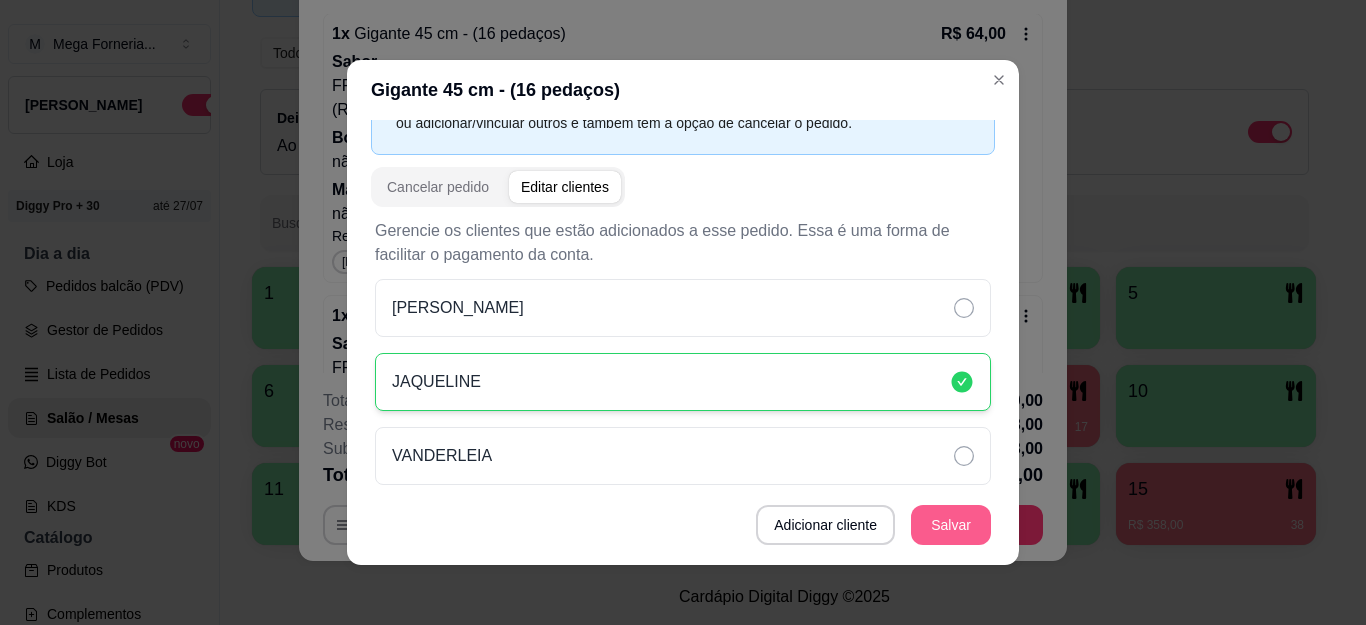 click on "Salvar" at bounding box center [951, 525] 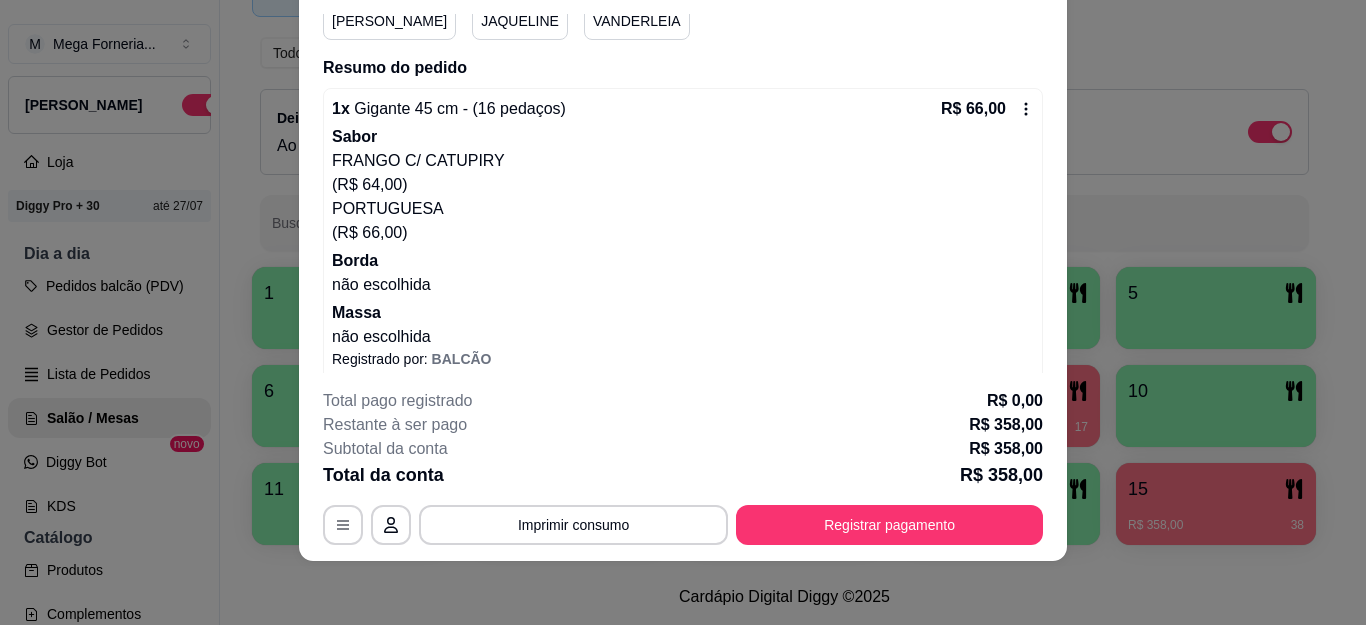 scroll, scrollTop: 0, scrollLeft: 0, axis: both 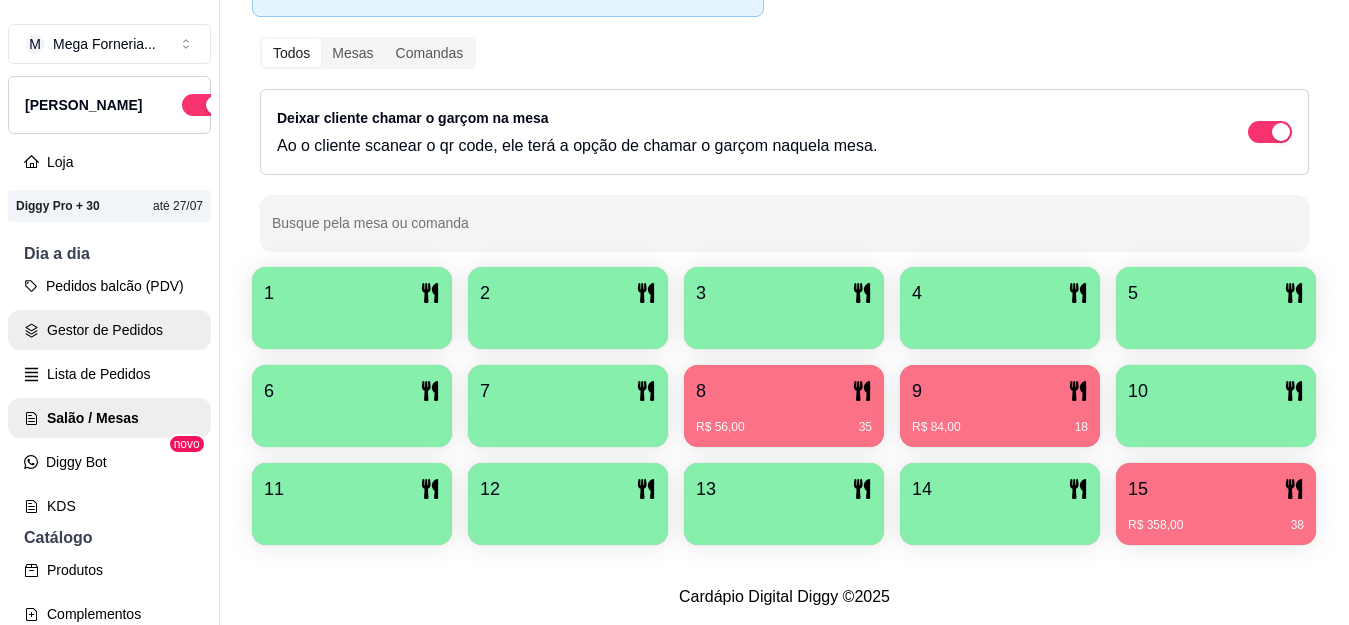 click on "Gestor de Pedidos" at bounding box center (109, 330) 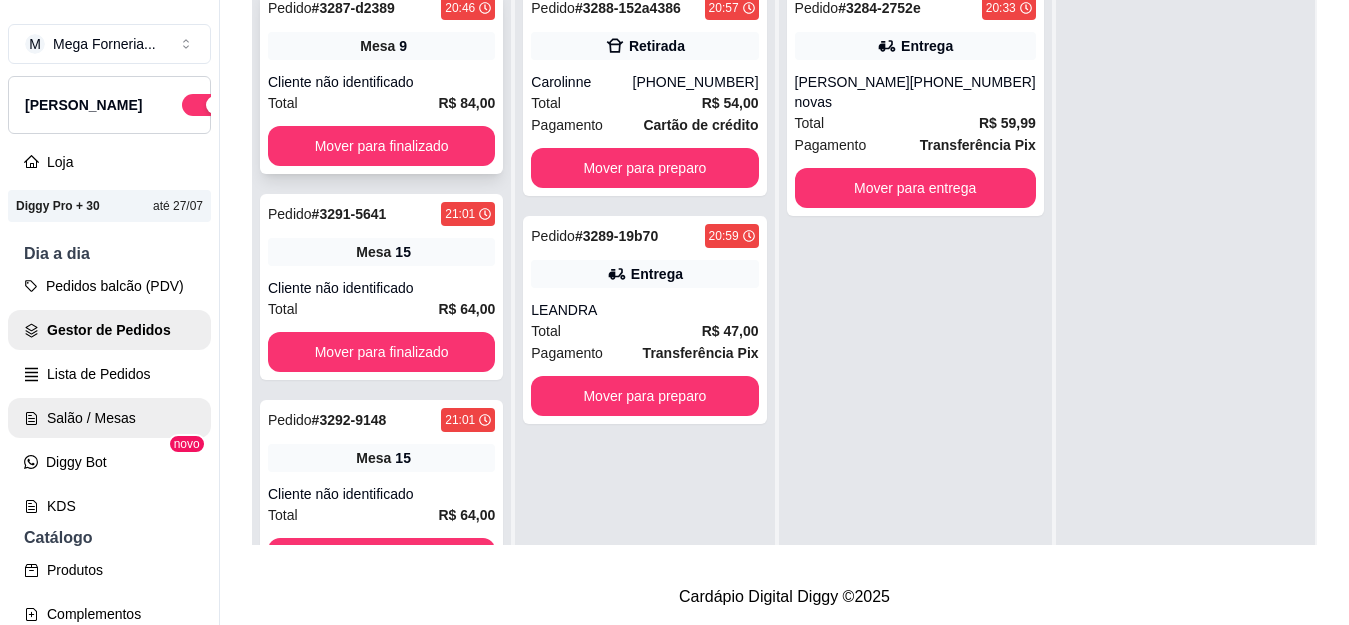 scroll, scrollTop: 0, scrollLeft: 0, axis: both 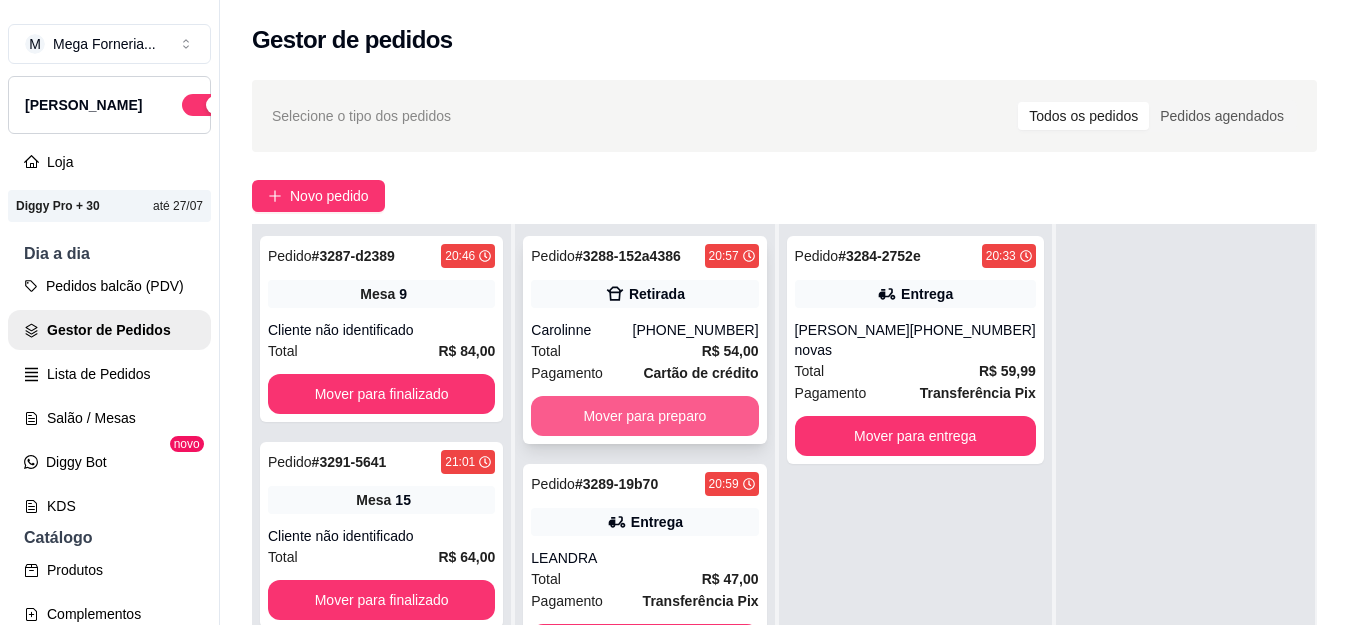 click on "Mover para preparo" at bounding box center (644, 416) 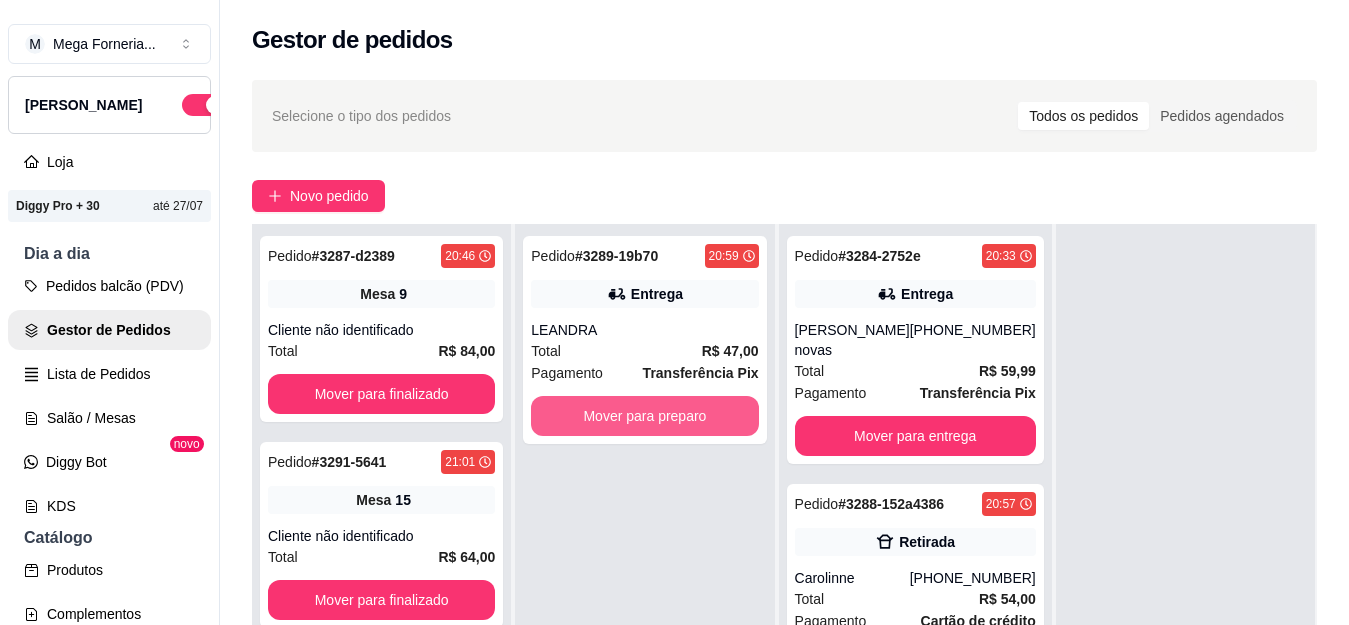 click on "Mover para preparo" at bounding box center (644, 416) 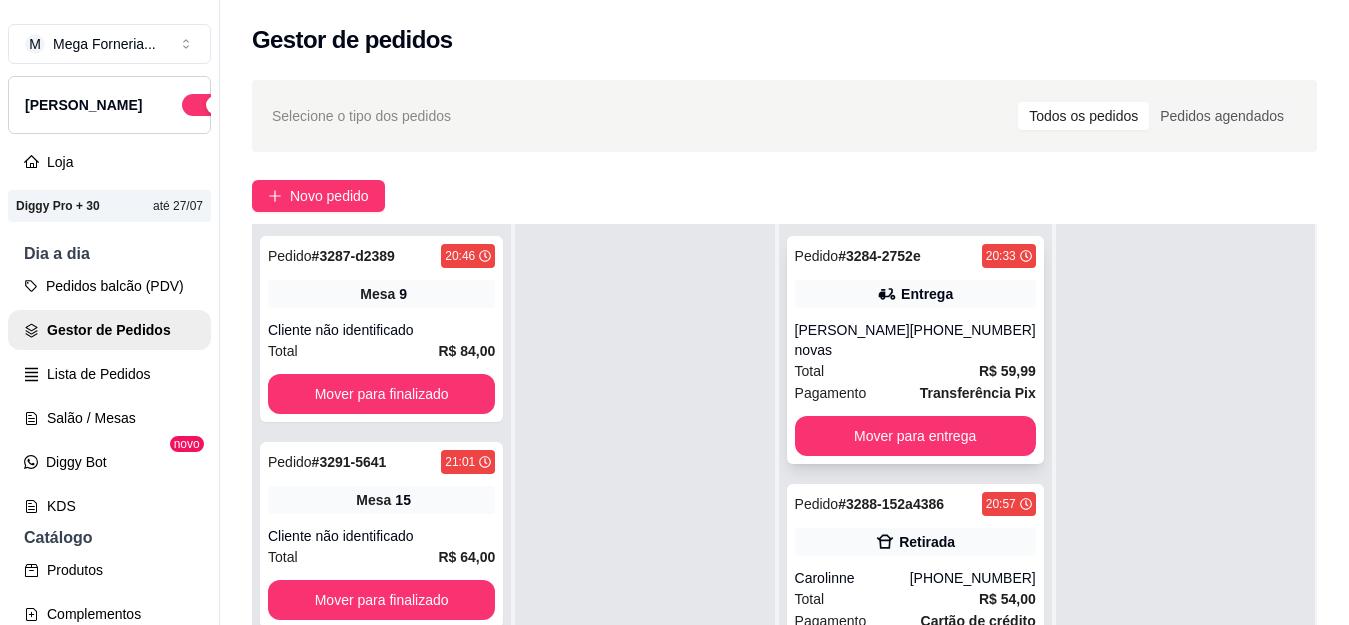 scroll, scrollTop: 79, scrollLeft: 0, axis: vertical 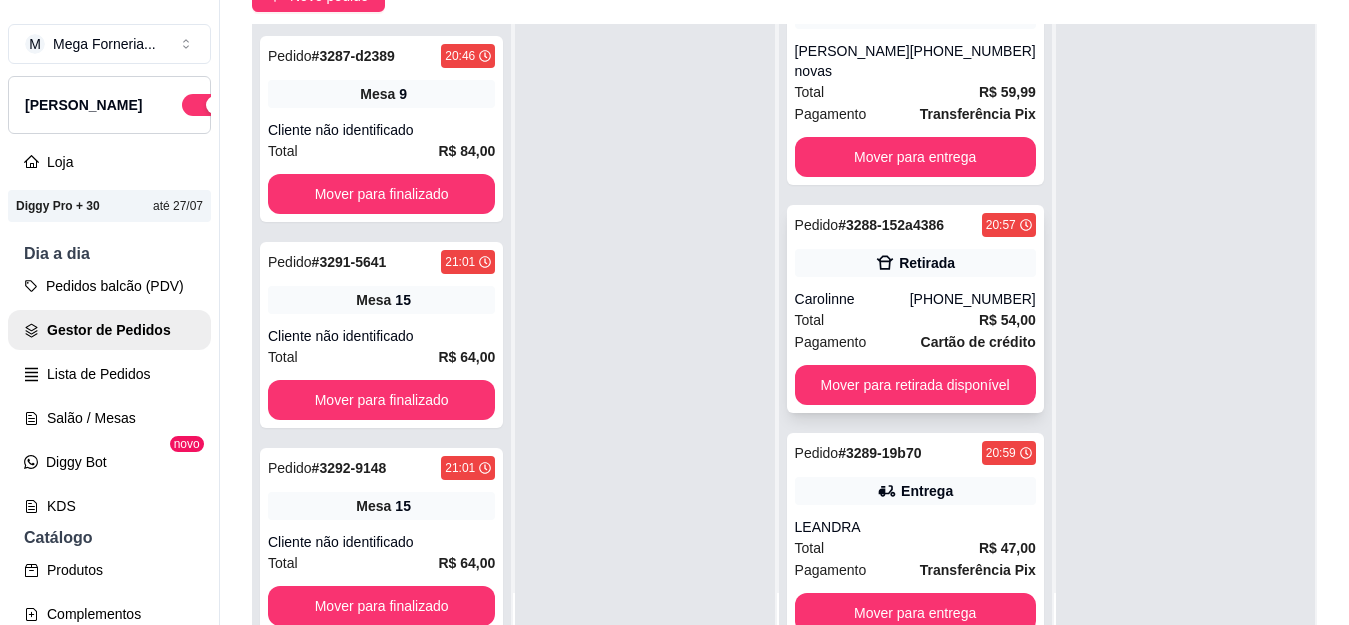click on "Retirada" at bounding box center [915, 263] 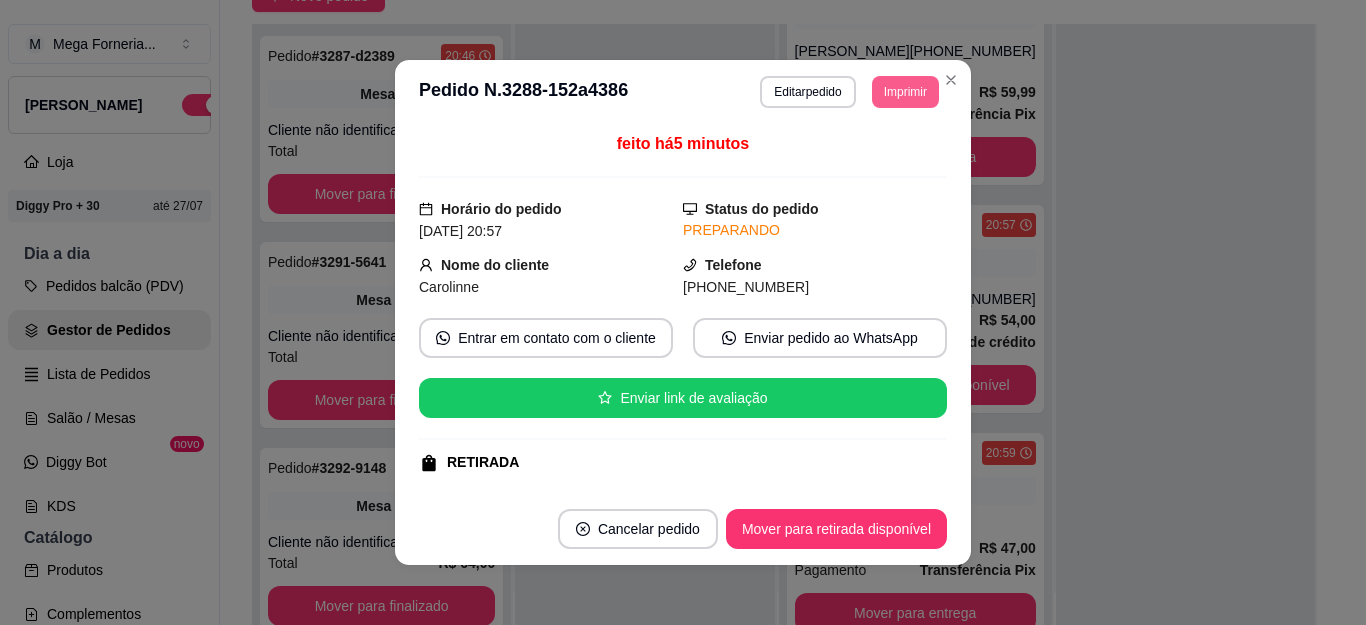 click on "Imprimir" at bounding box center (905, 92) 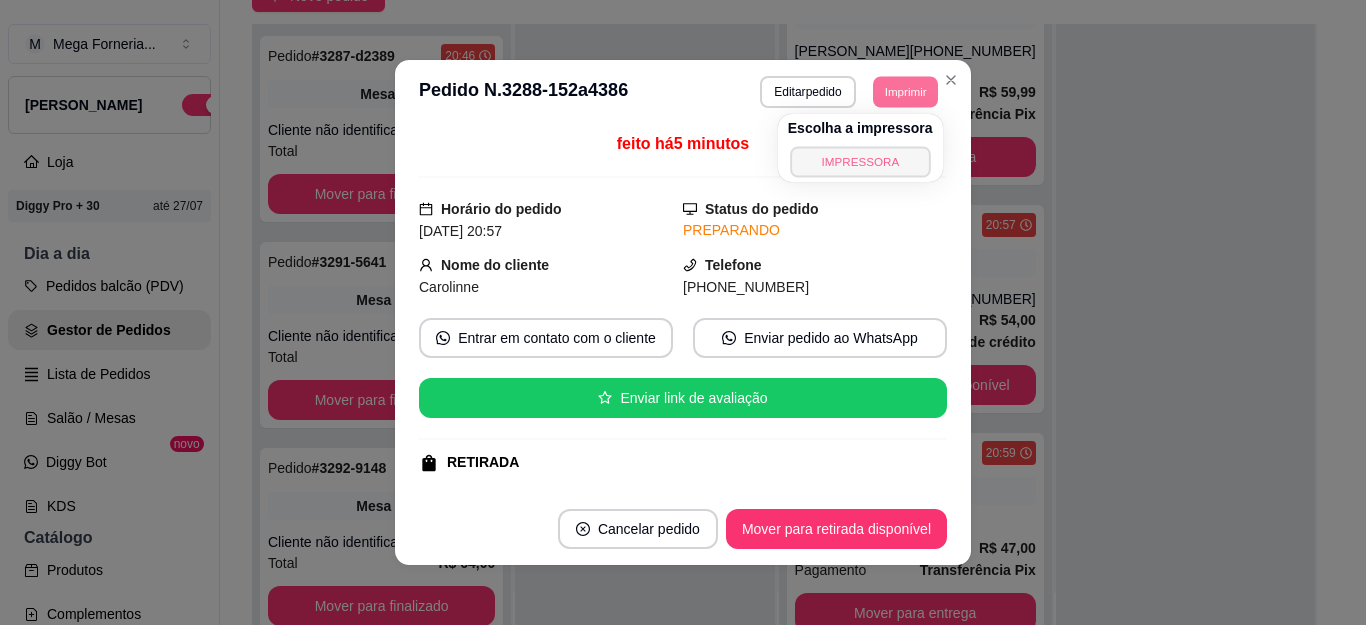 click on "IMPRESSORA" at bounding box center (860, 161) 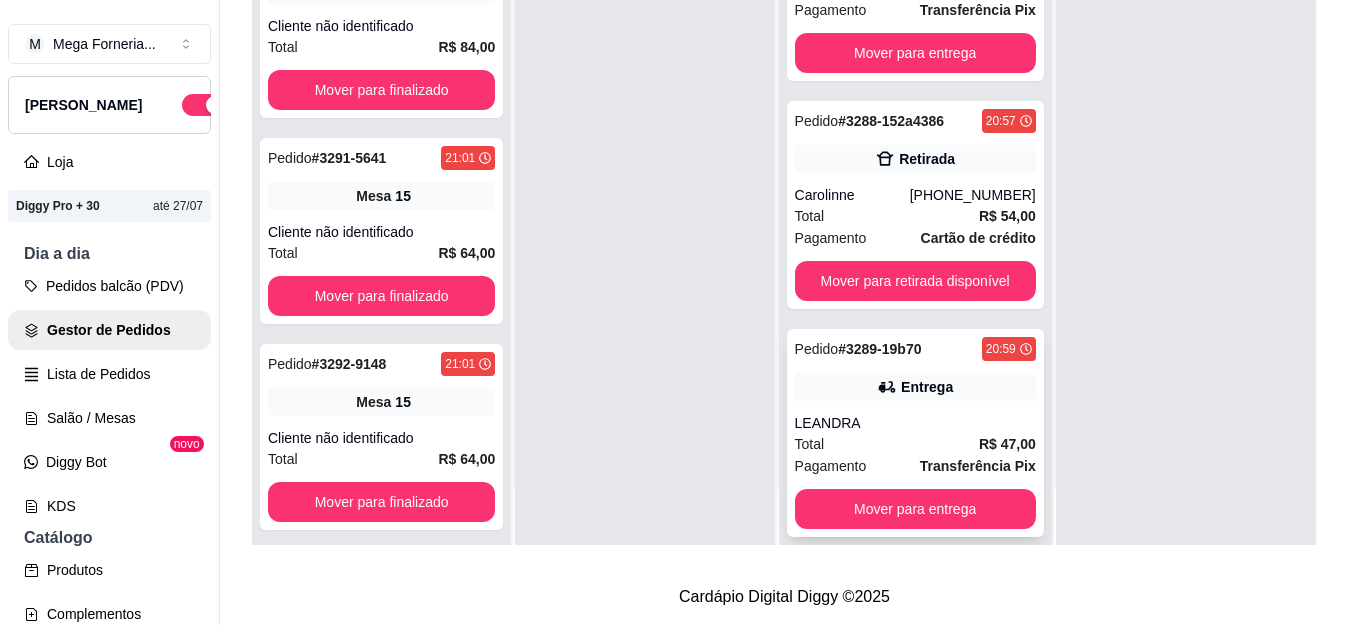 scroll, scrollTop: 321, scrollLeft: 0, axis: vertical 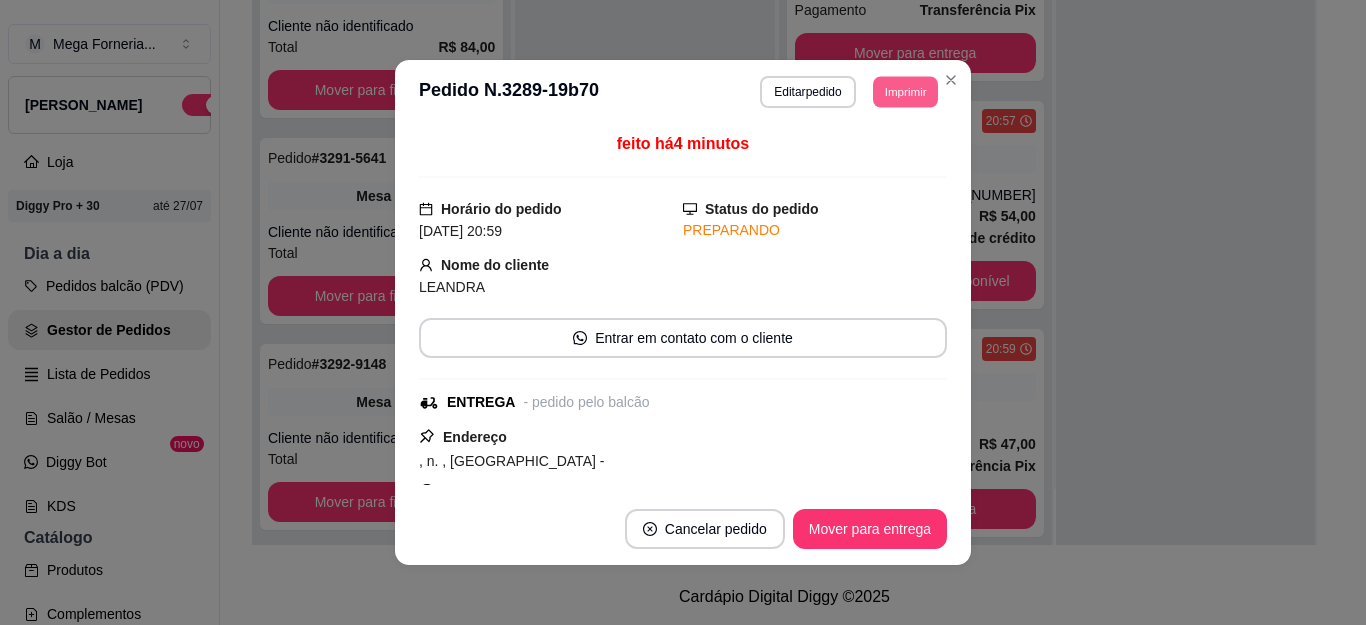 click on "Imprimir" at bounding box center (905, 91) 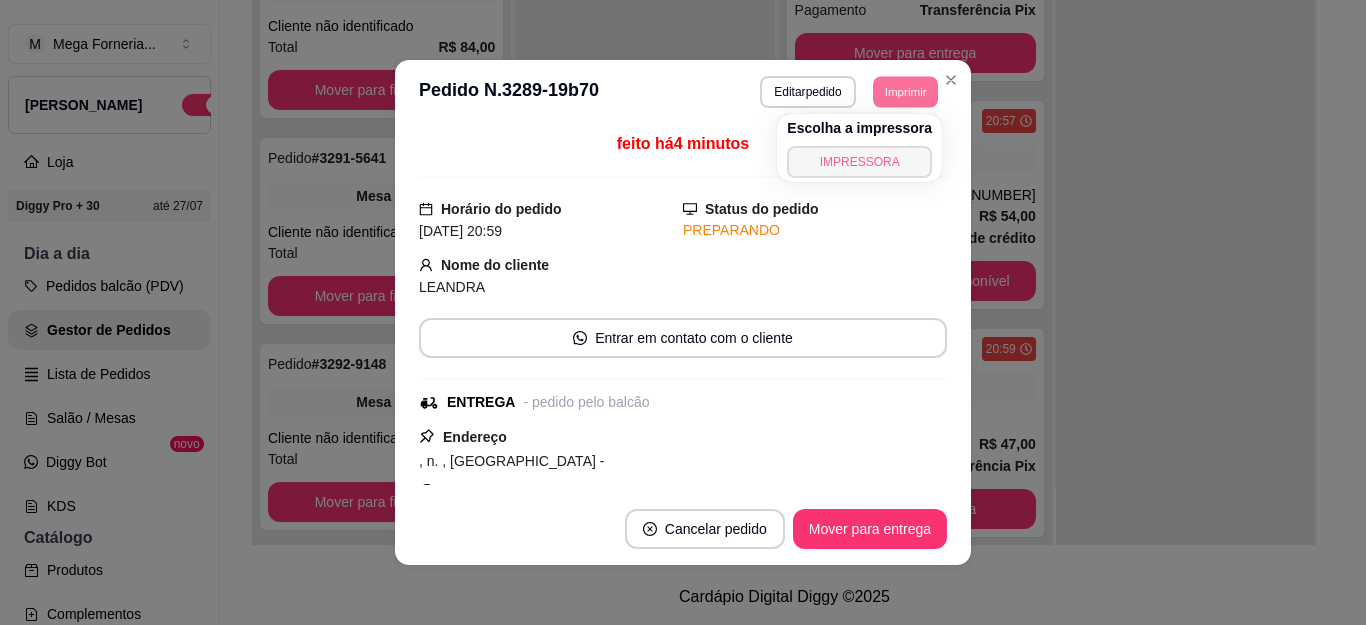 click on "IMPRESSORA" at bounding box center (859, 162) 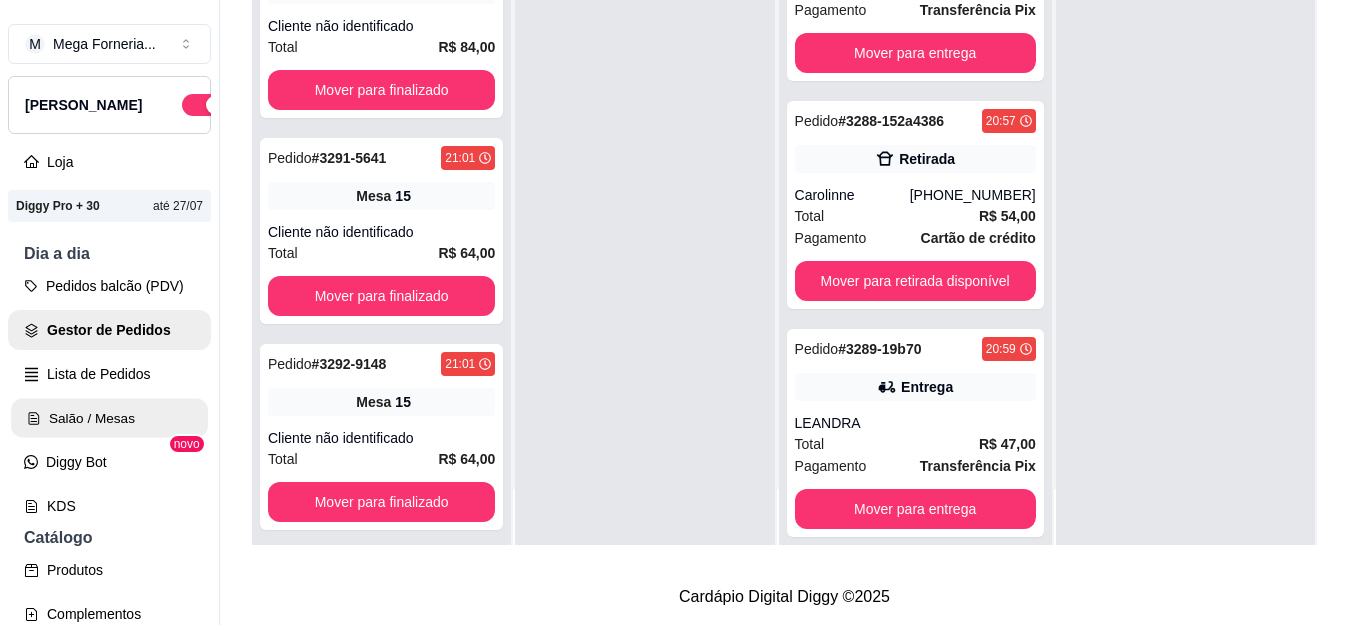 click on "Salão / Mesas" at bounding box center (109, 418) 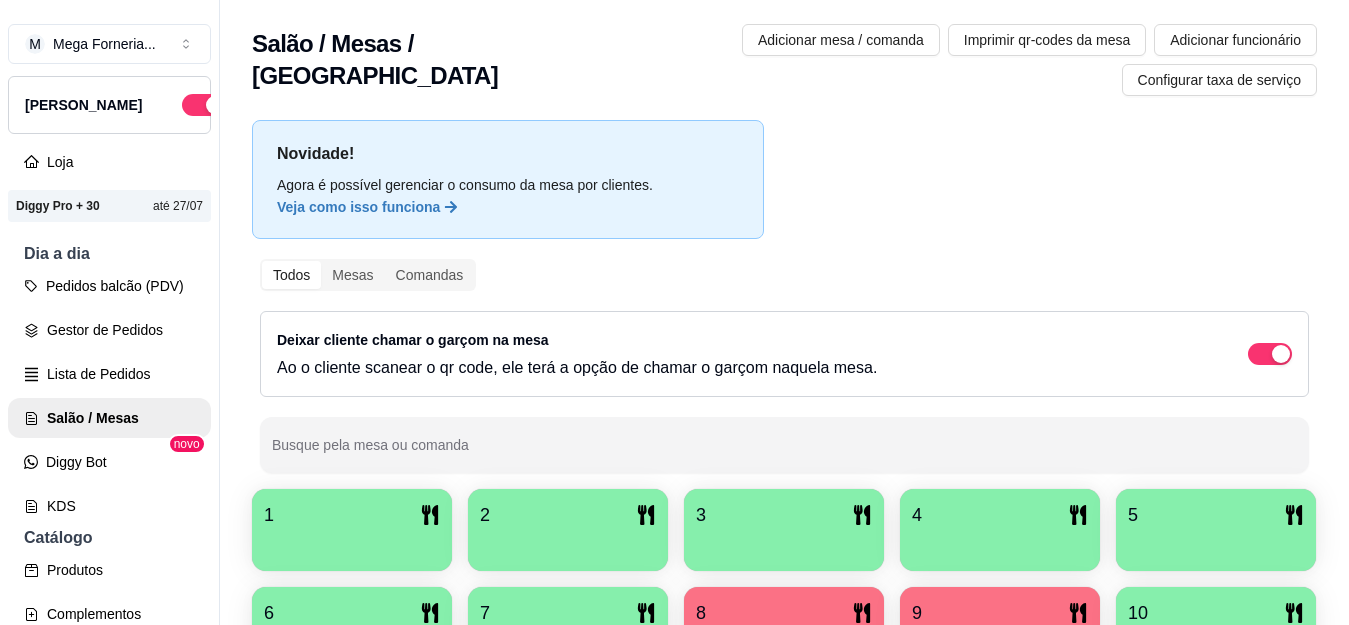 scroll, scrollTop: 300, scrollLeft: 0, axis: vertical 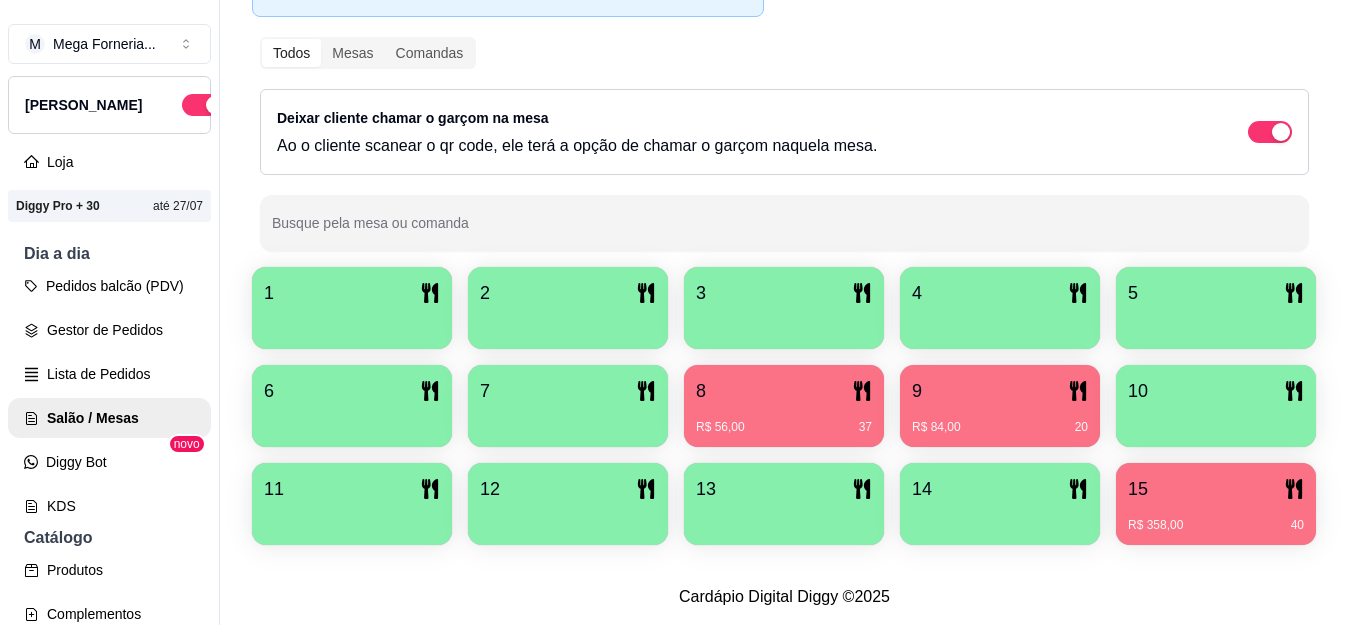 click on "8" at bounding box center [784, 391] 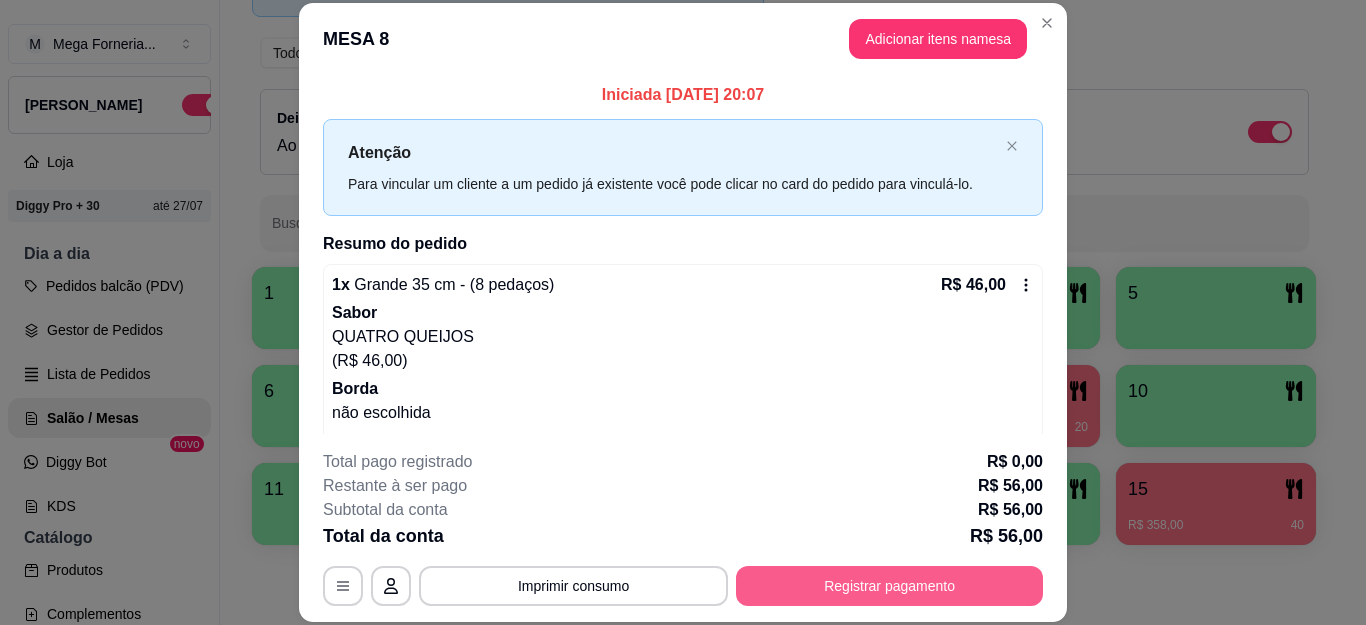 click on "Registrar pagamento" at bounding box center [889, 586] 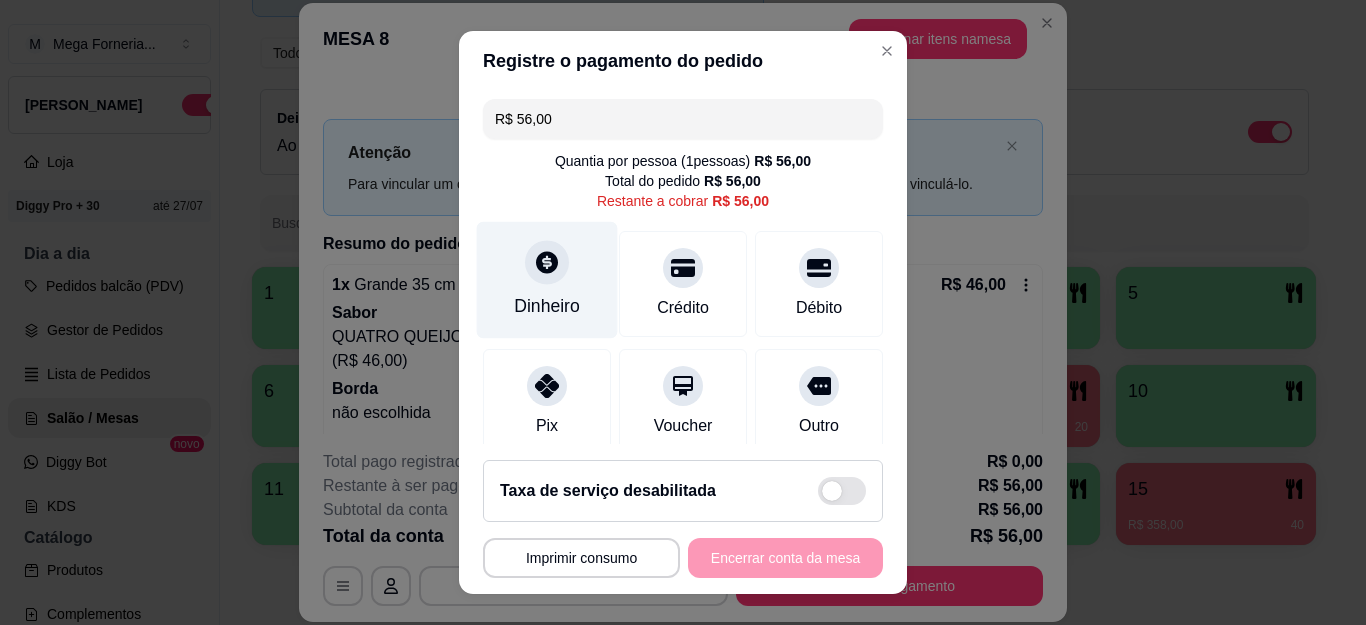 click on "Dinheiro" at bounding box center (547, 306) 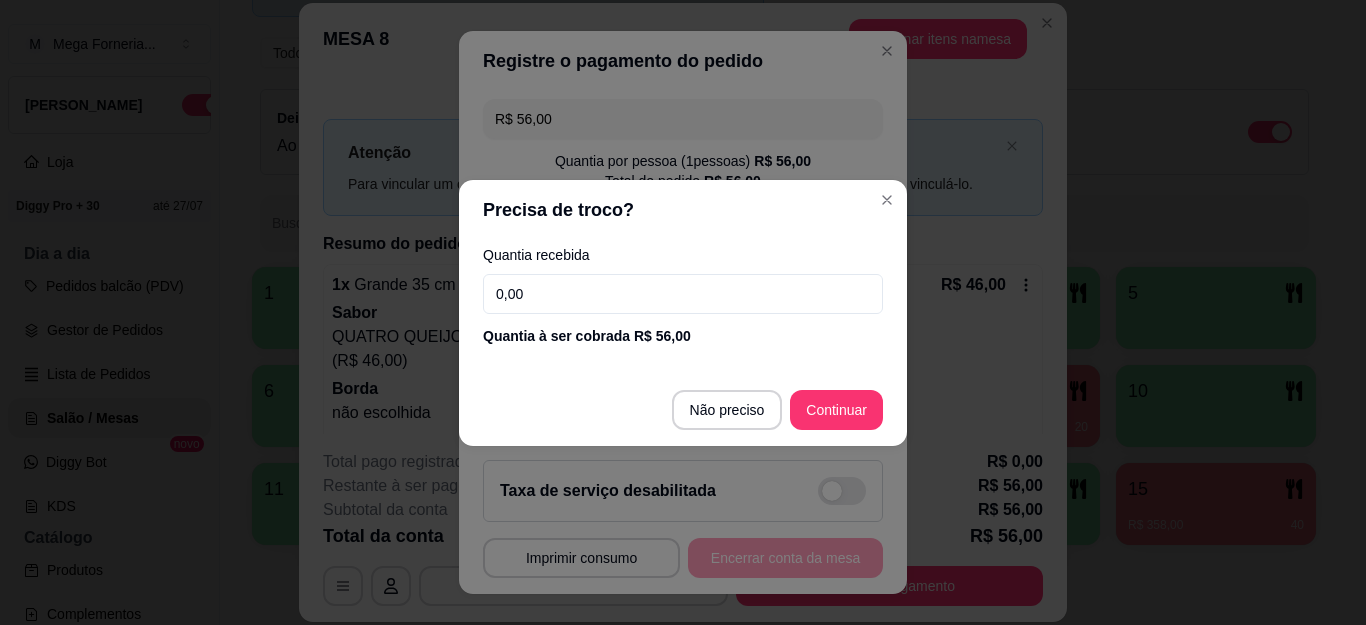 click on "0,00" at bounding box center (683, 294) 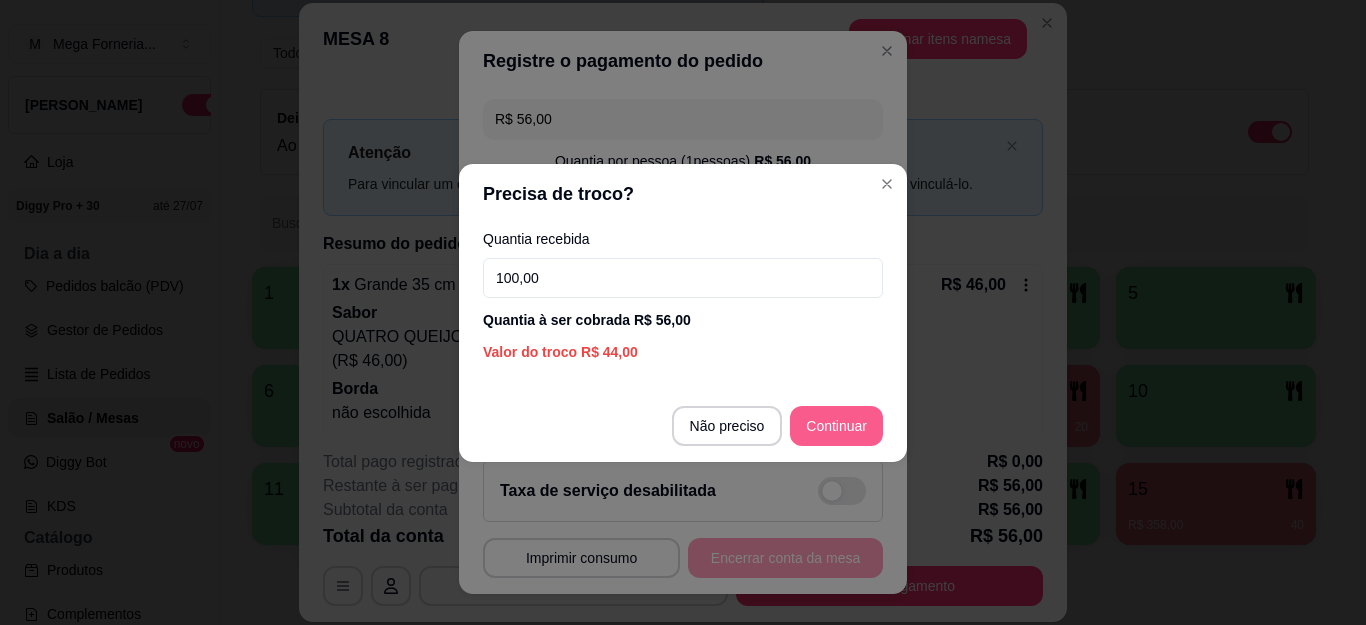 type on "100,00" 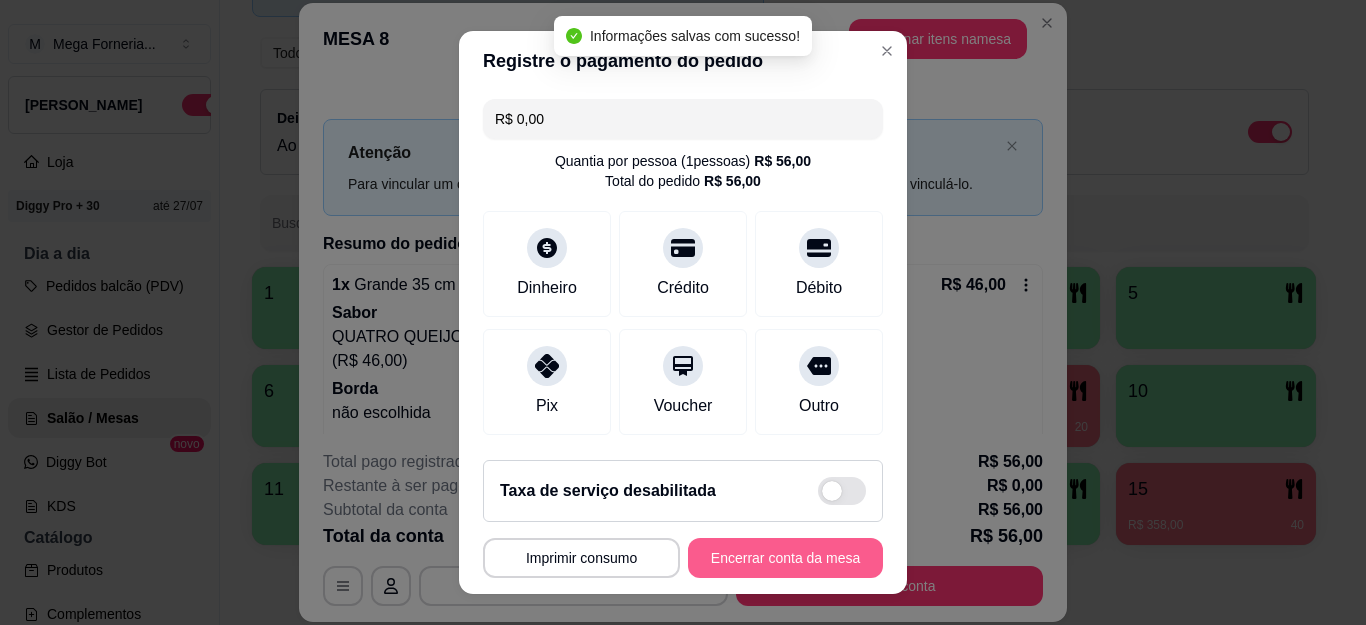 type on "R$ 0,00" 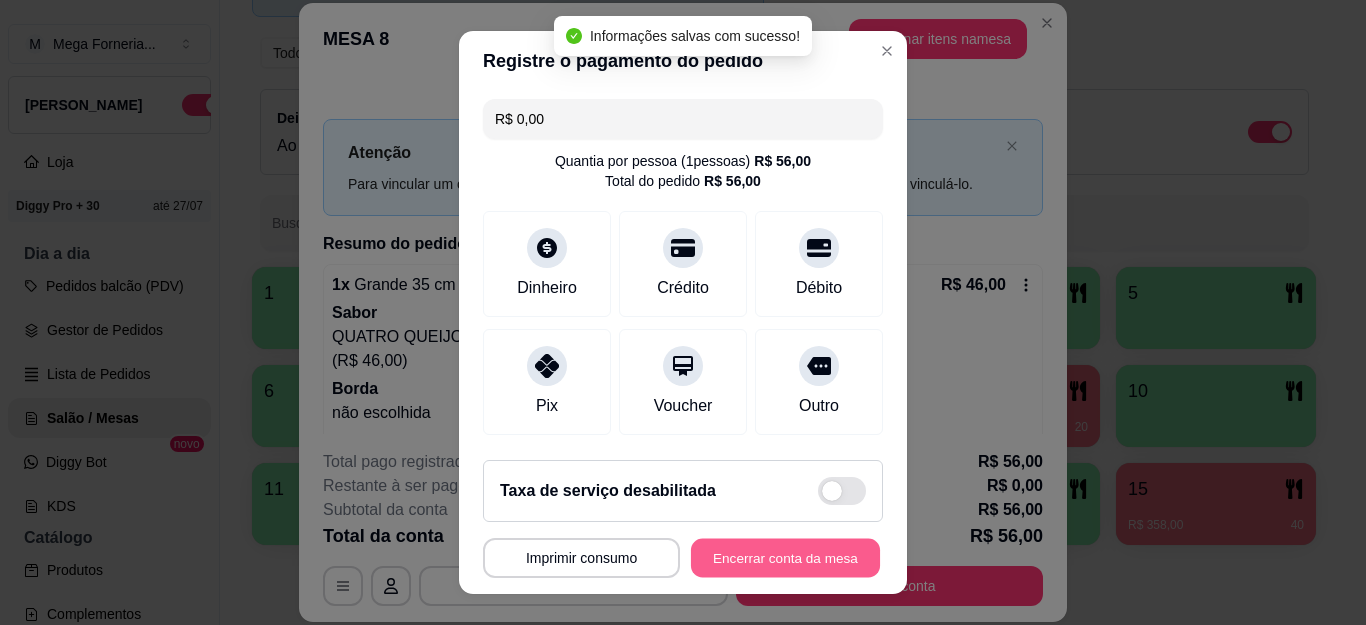 click on "Encerrar conta da mesa" at bounding box center (785, 557) 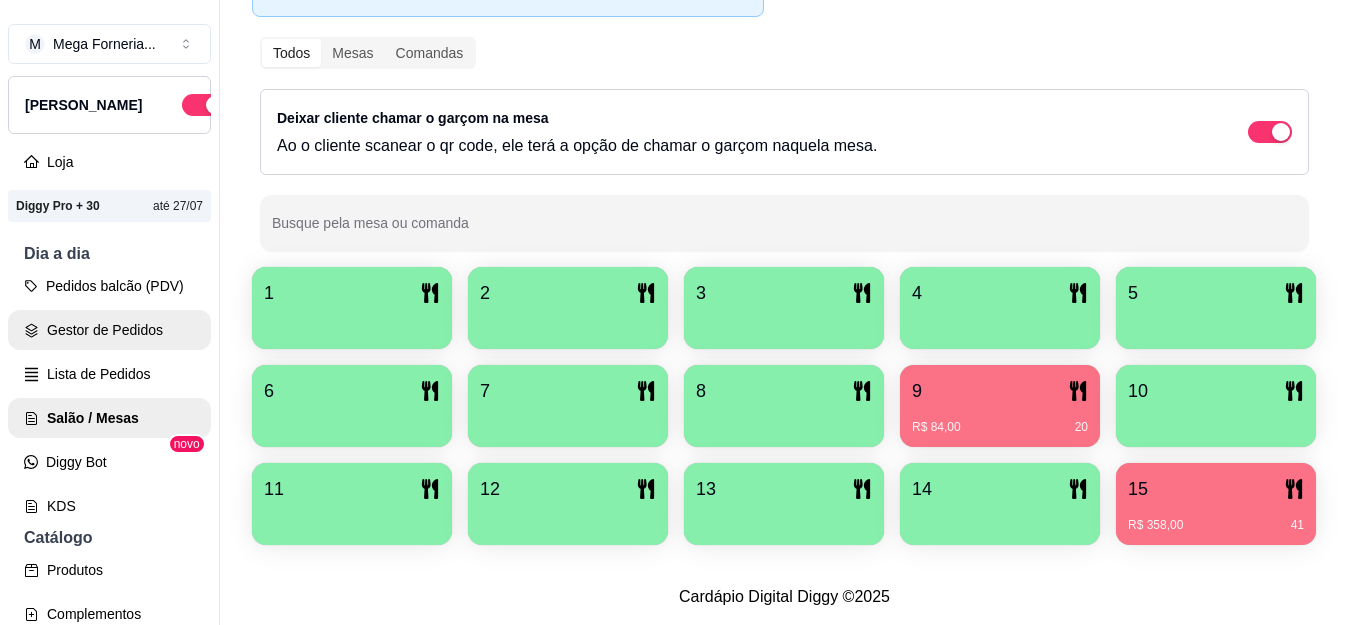 click on "Gestor de Pedidos" at bounding box center [109, 330] 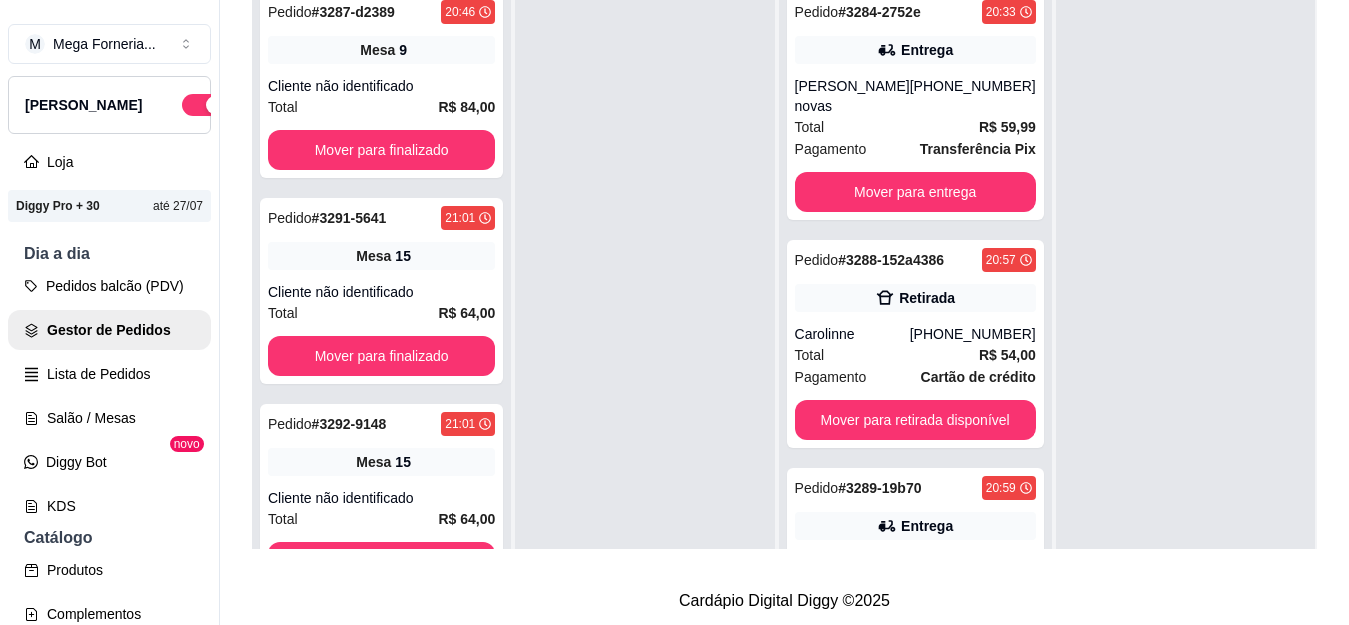 scroll, scrollTop: 0, scrollLeft: 0, axis: both 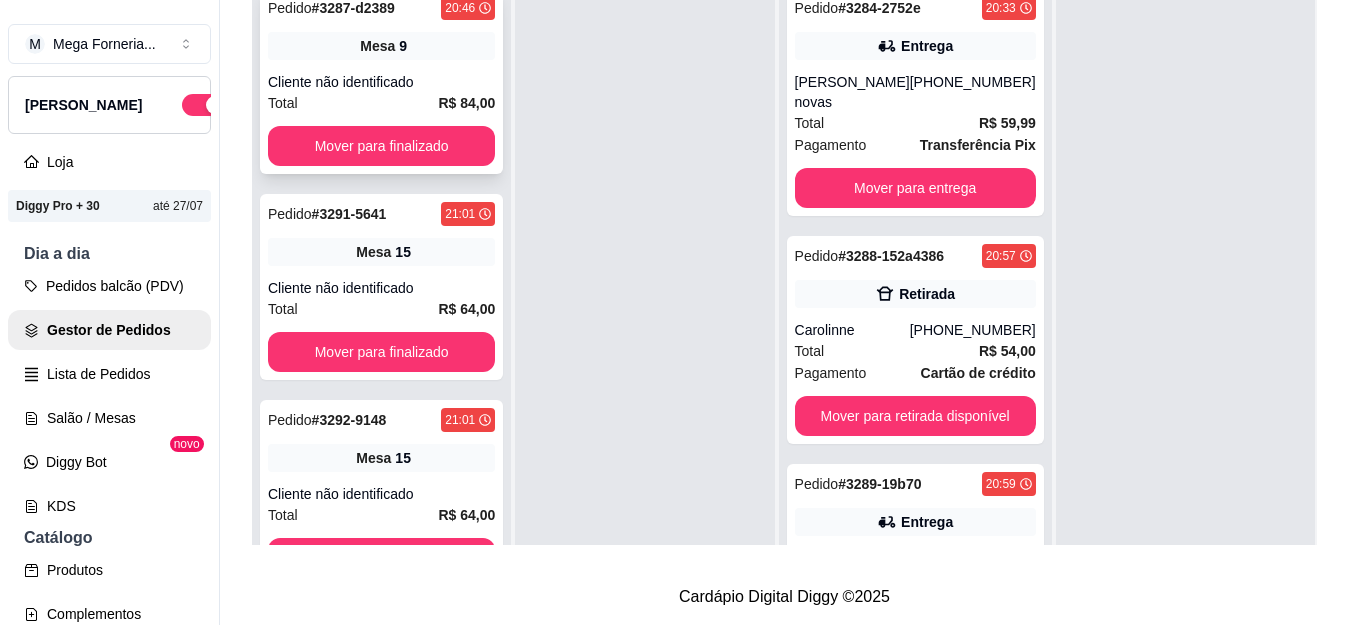 click on "9" at bounding box center [403, 46] 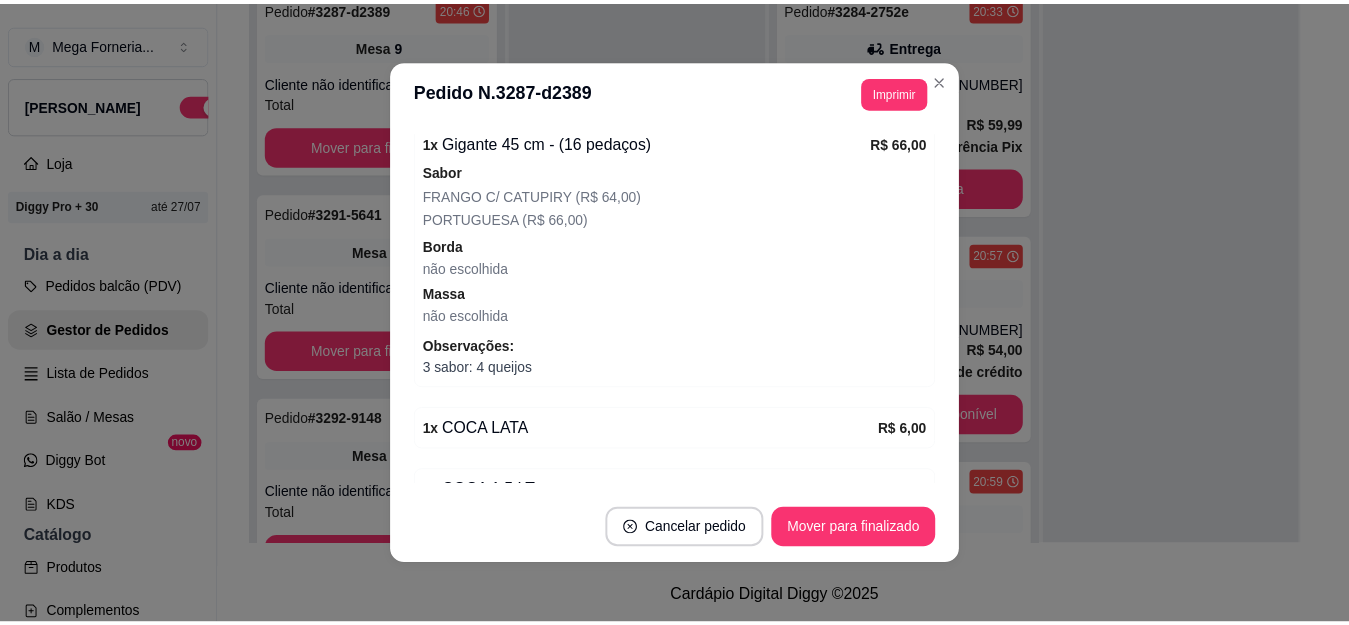 scroll, scrollTop: 300, scrollLeft: 0, axis: vertical 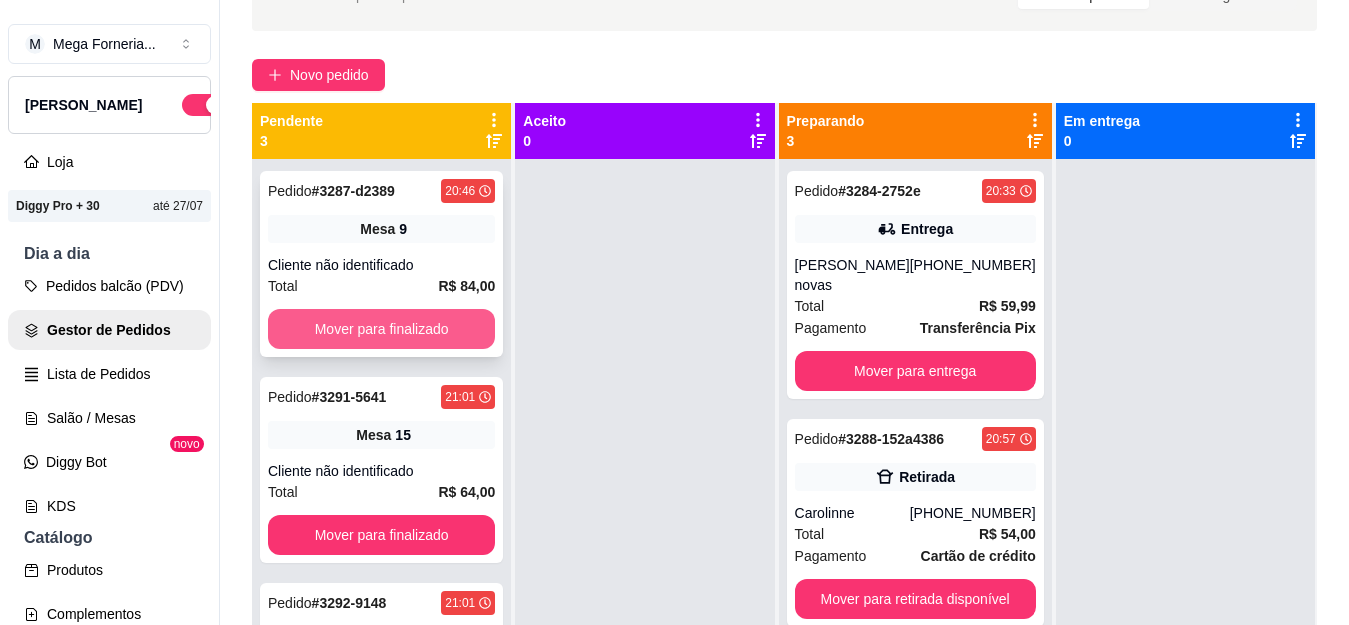click on "Mover para finalizado" at bounding box center (381, 329) 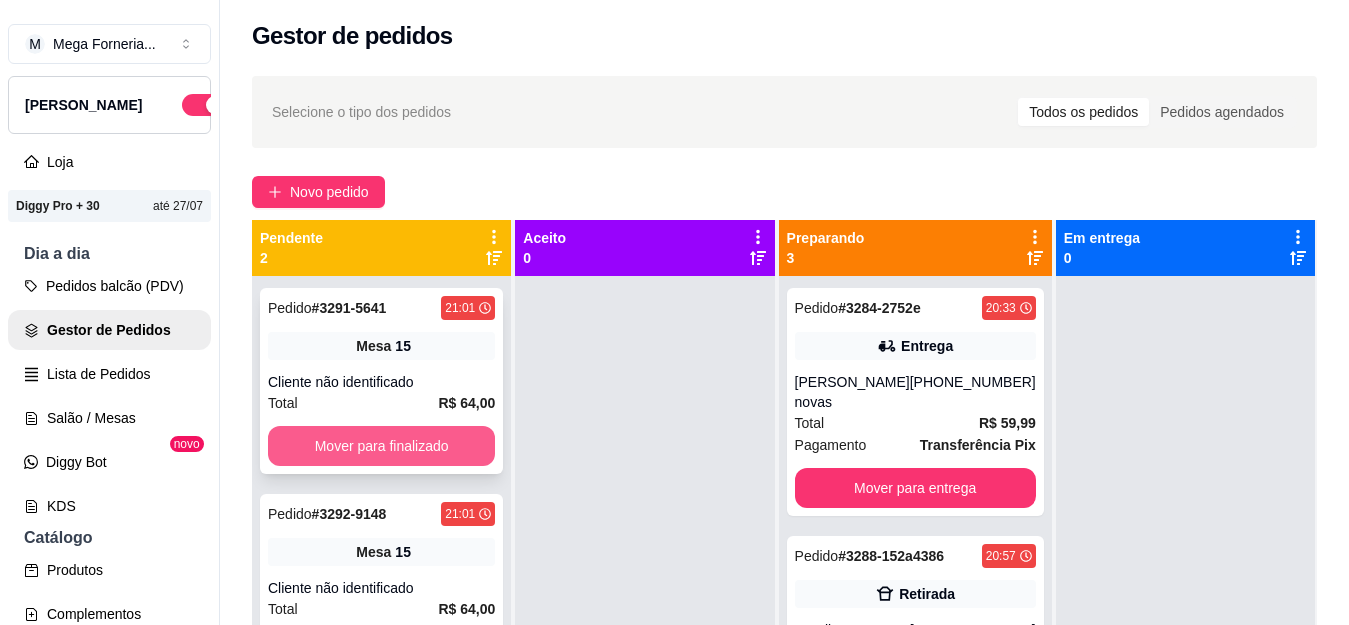 scroll, scrollTop: 0, scrollLeft: 0, axis: both 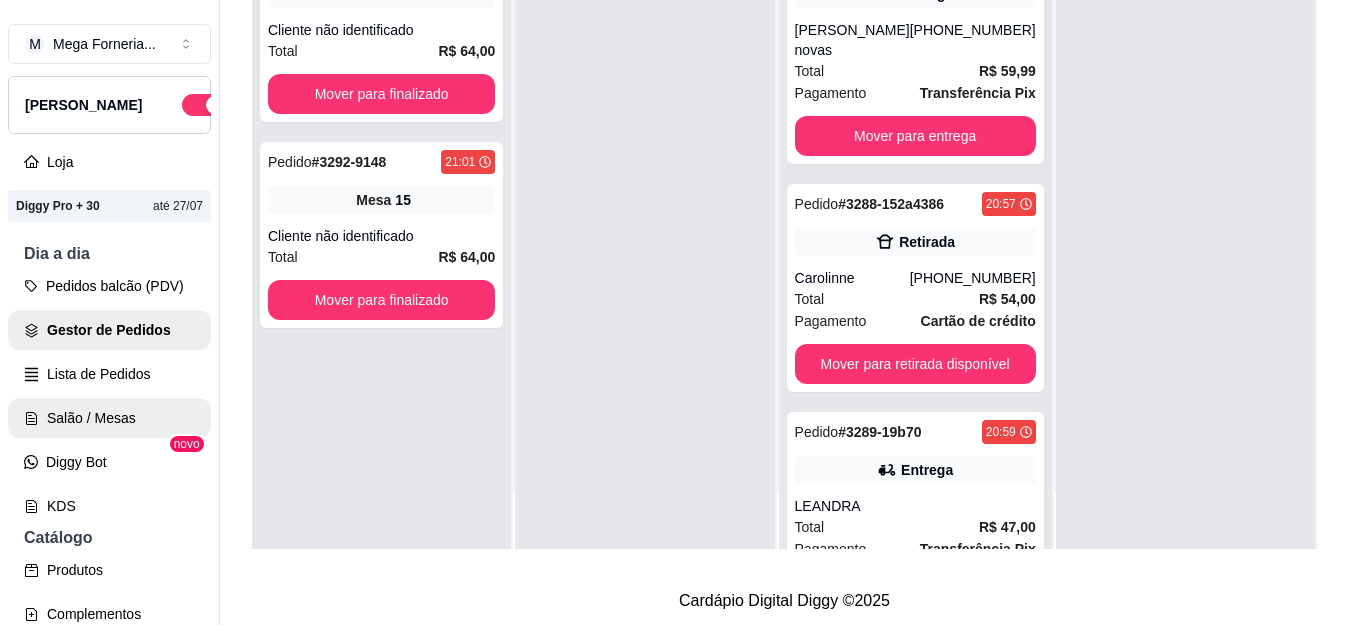 click on "Salão / Mesas" at bounding box center (109, 418) 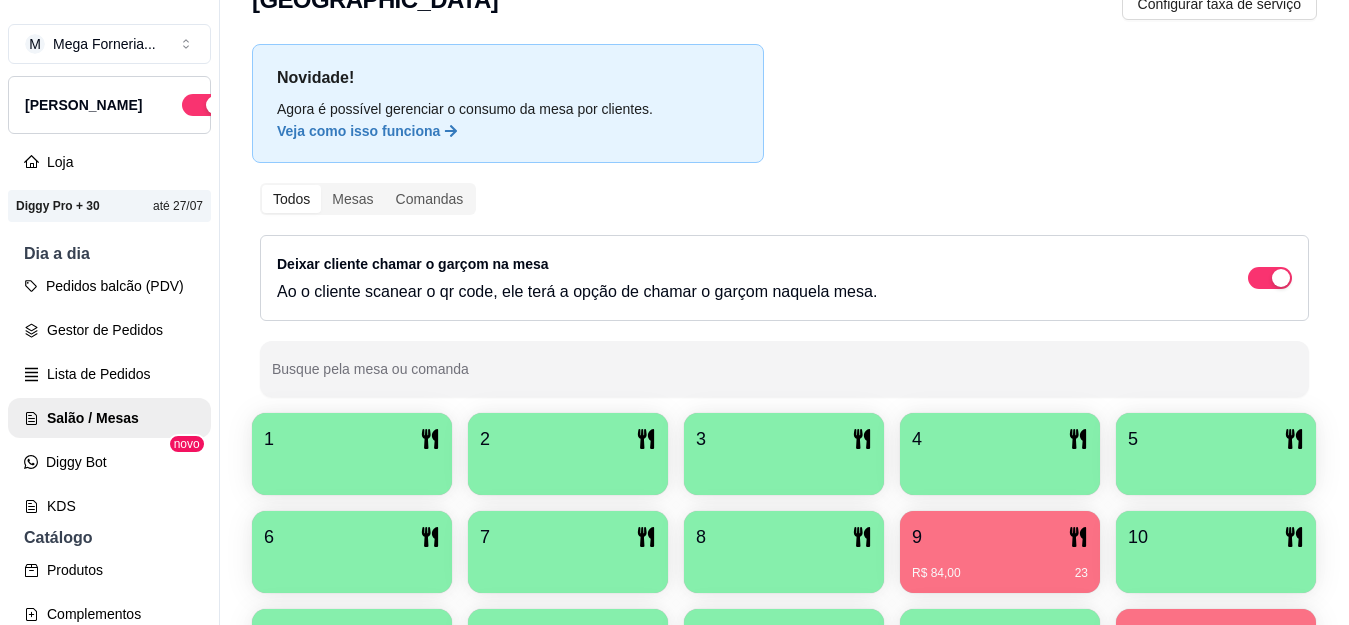 scroll, scrollTop: 337, scrollLeft: 0, axis: vertical 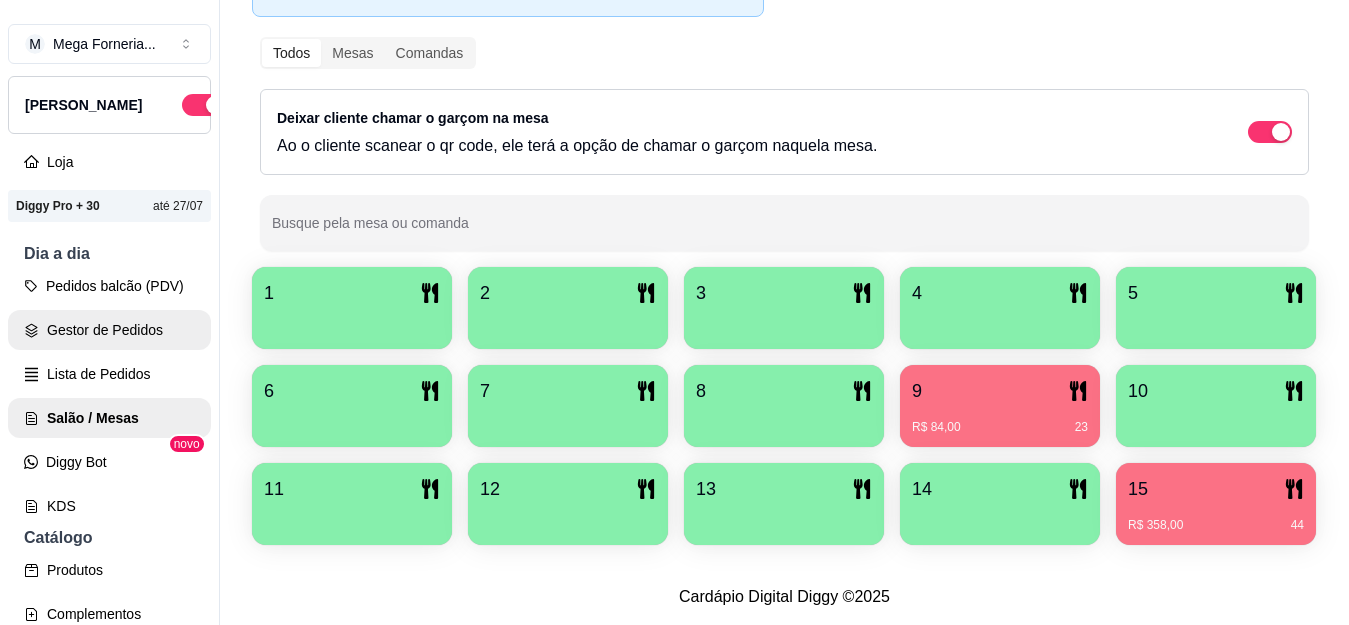 click on "Gestor de Pedidos" at bounding box center (109, 330) 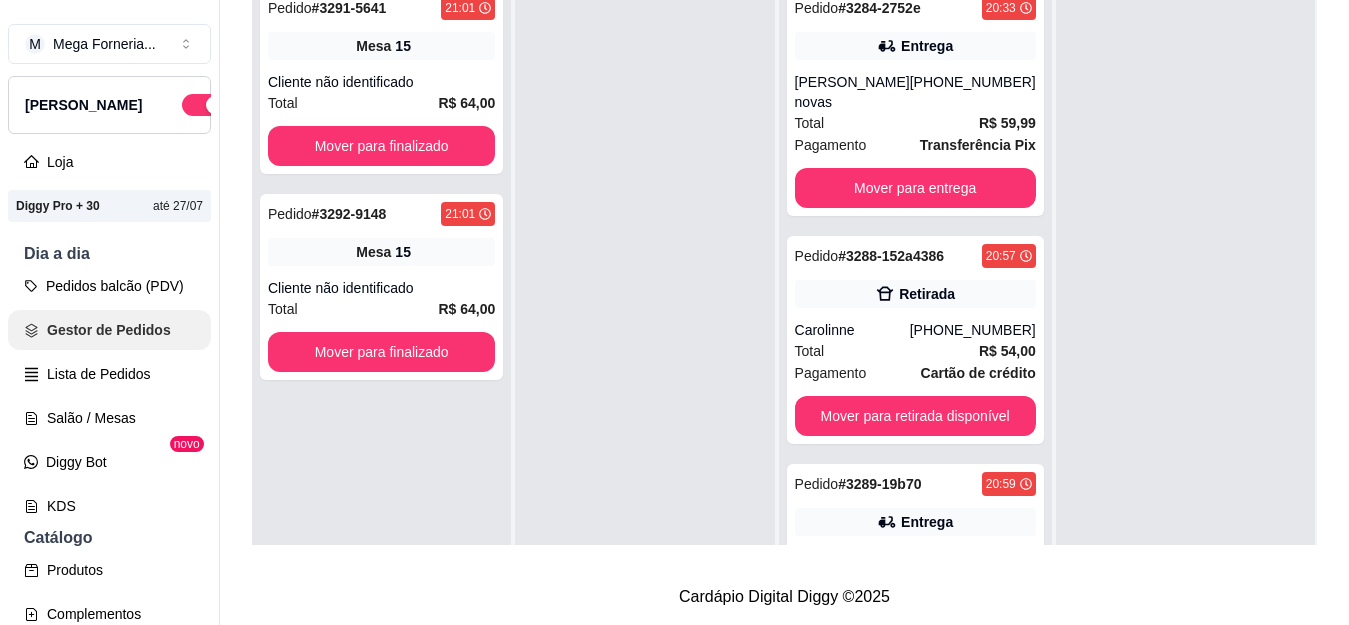 scroll, scrollTop: 0, scrollLeft: 0, axis: both 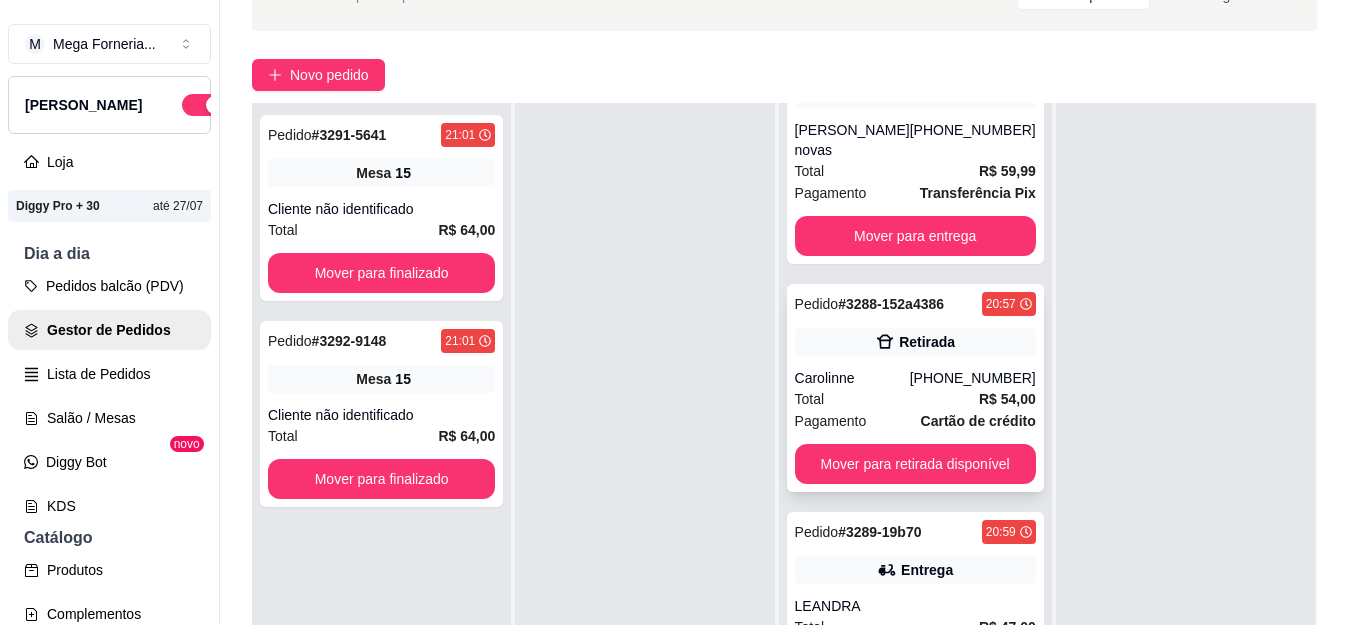 click on "Pedido  # 3288-152a4386 20:57 Retirada Carolinne [PHONE_NUMBER] Total R$ 54,00 Pagamento Cartão de crédito Mover para retirada disponível" at bounding box center [915, 388] 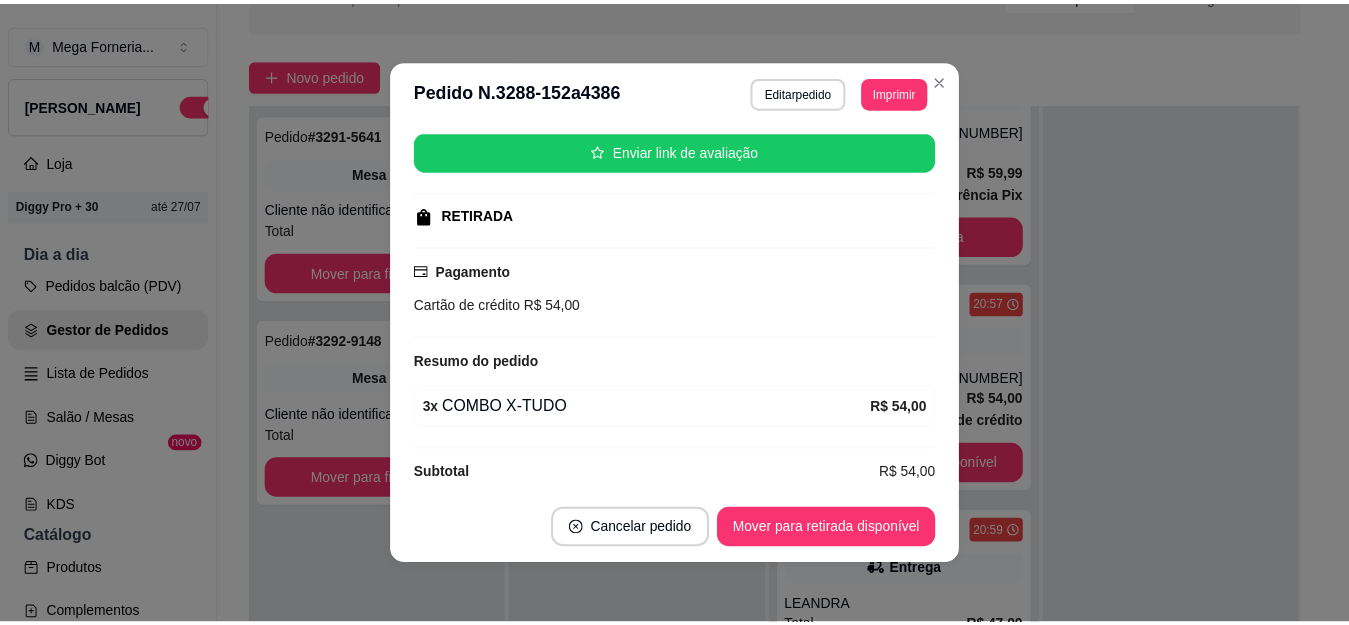 scroll, scrollTop: 290, scrollLeft: 0, axis: vertical 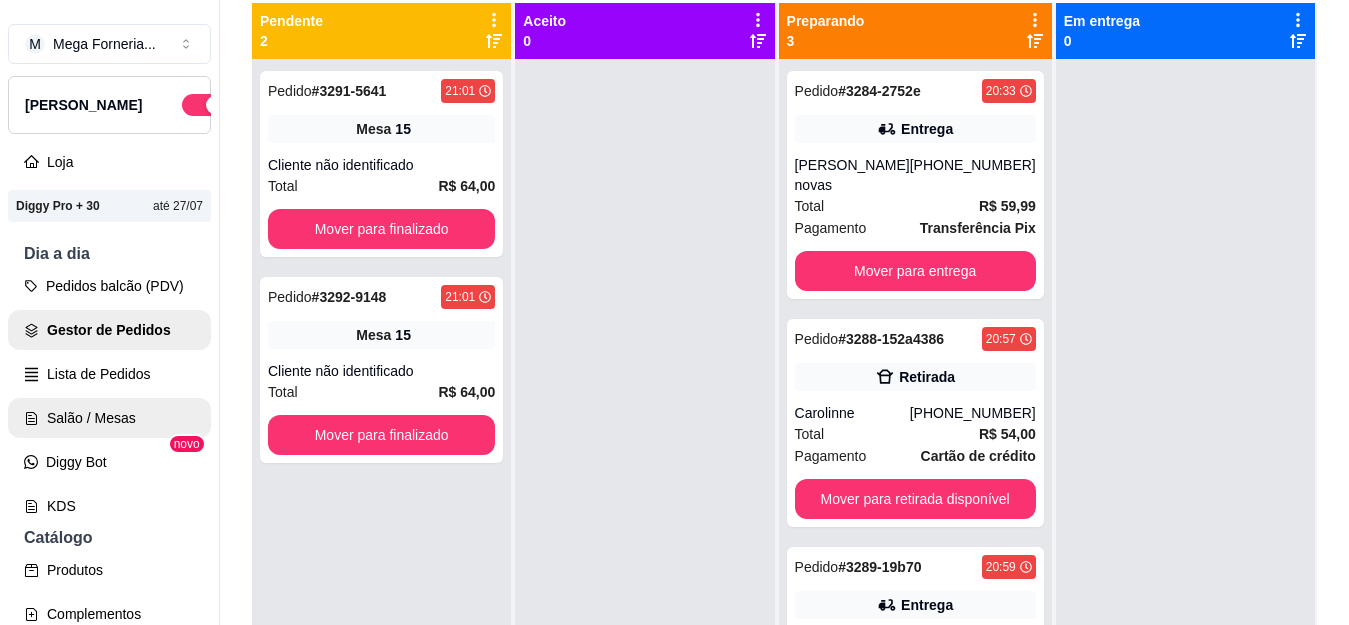 click on "Salão / Mesas" at bounding box center [109, 418] 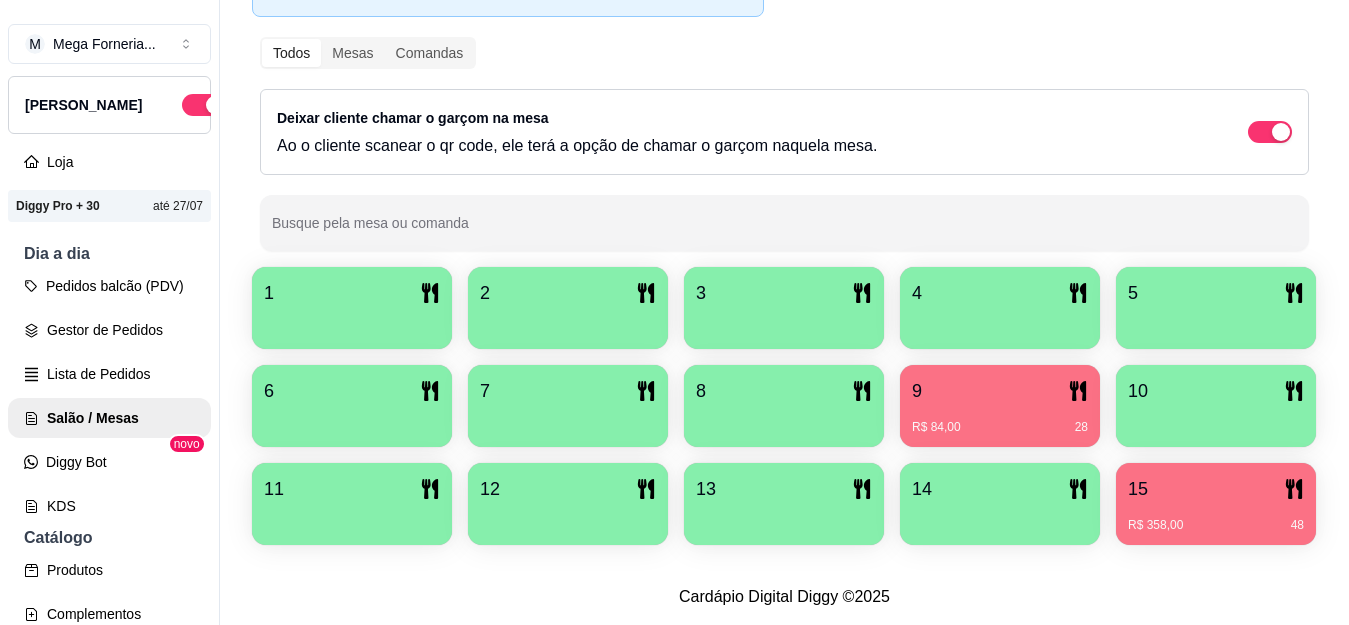 scroll, scrollTop: 337, scrollLeft: 0, axis: vertical 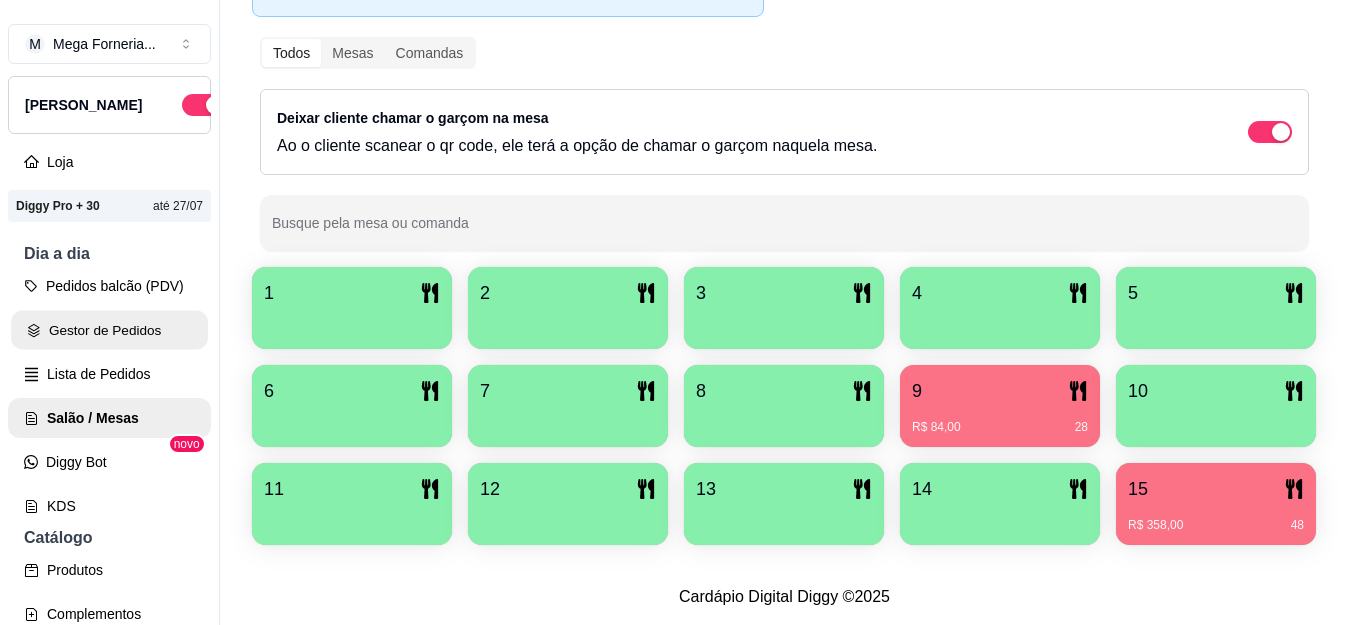 click on "Gestor de Pedidos" at bounding box center (109, 330) 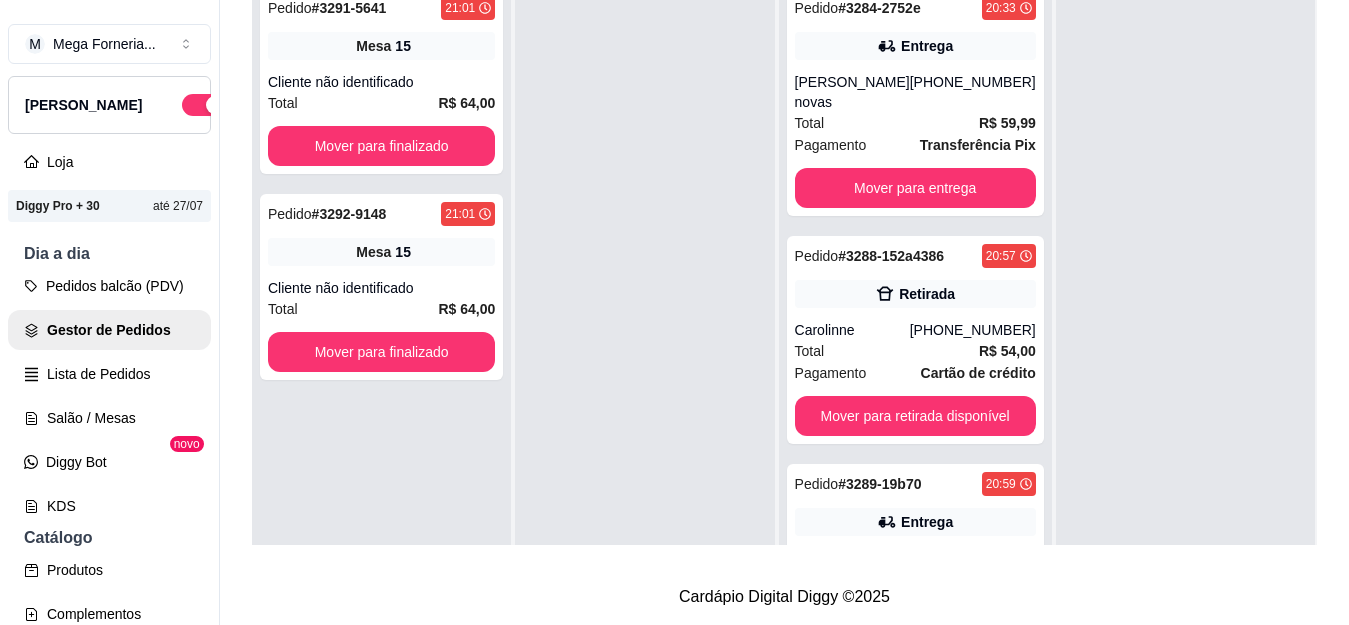 scroll, scrollTop: 0, scrollLeft: 0, axis: both 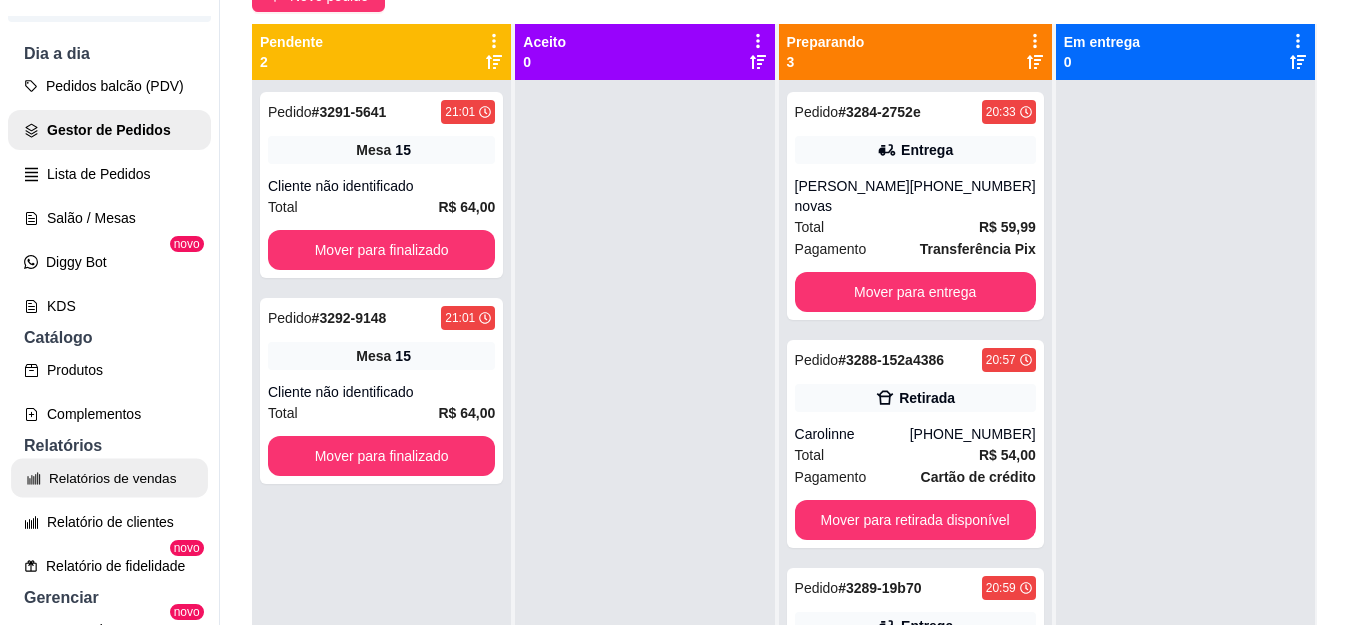 click on "Relatórios de vendas" at bounding box center [109, 478] 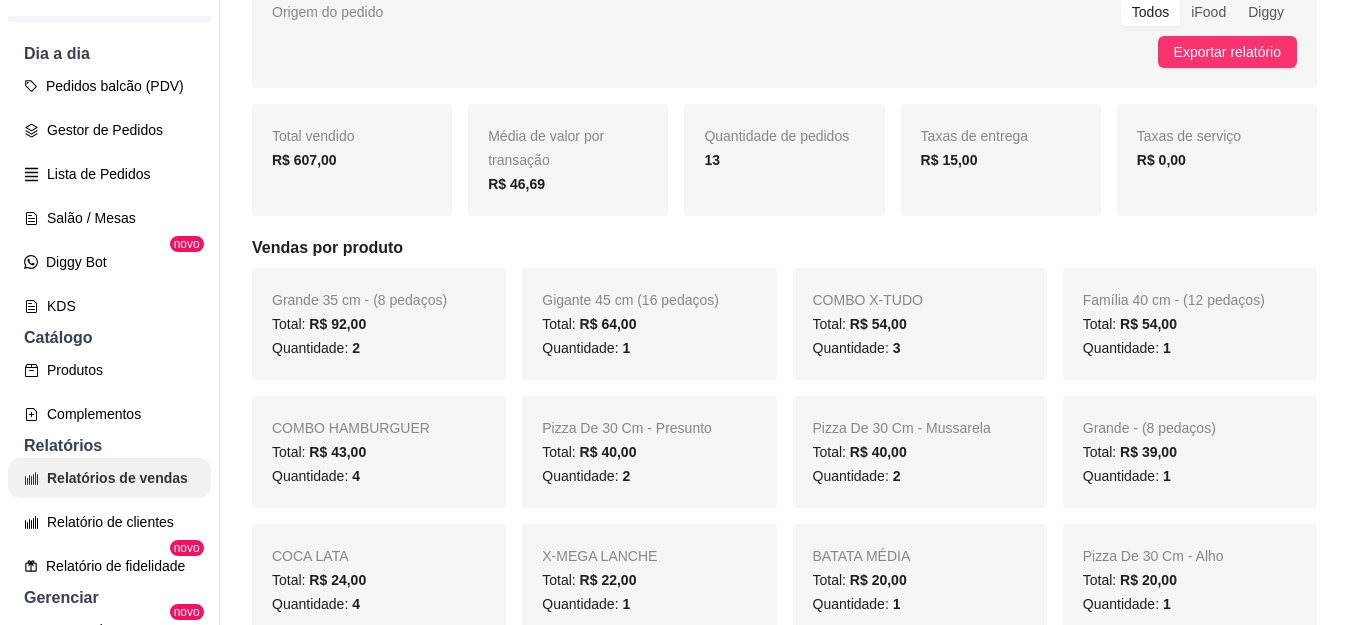 scroll, scrollTop: 0, scrollLeft: 0, axis: both 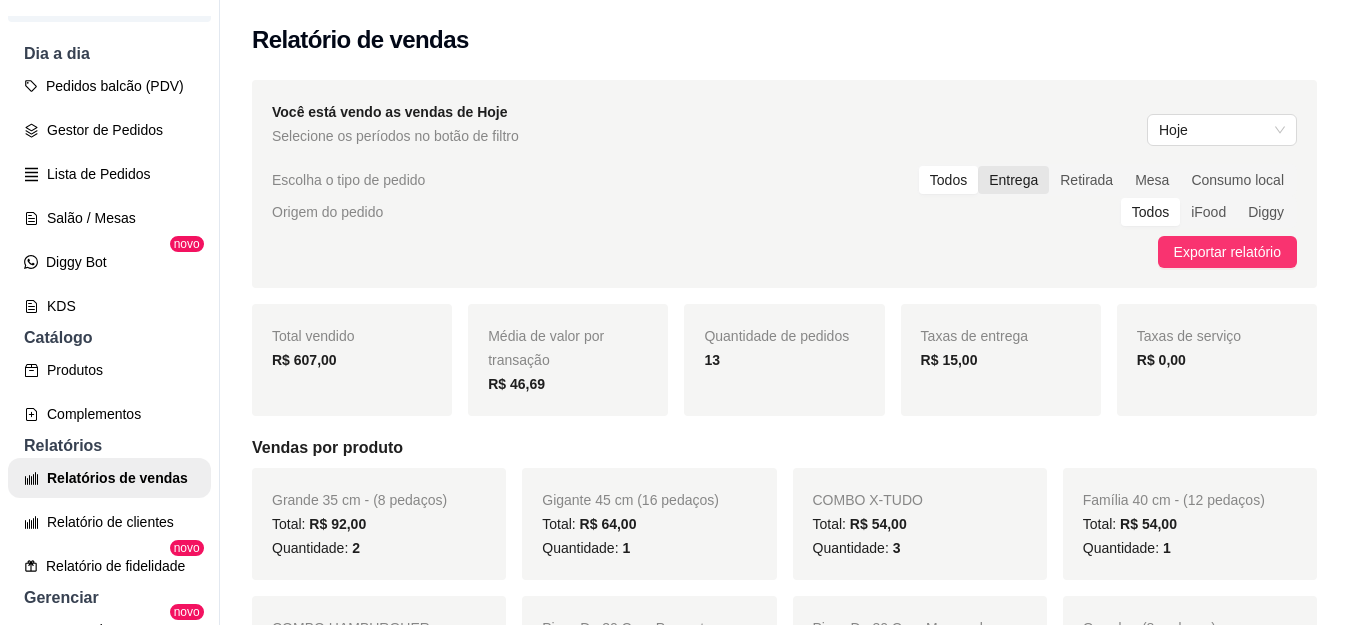click on "Entrega" at bounding box center (1013, 180) 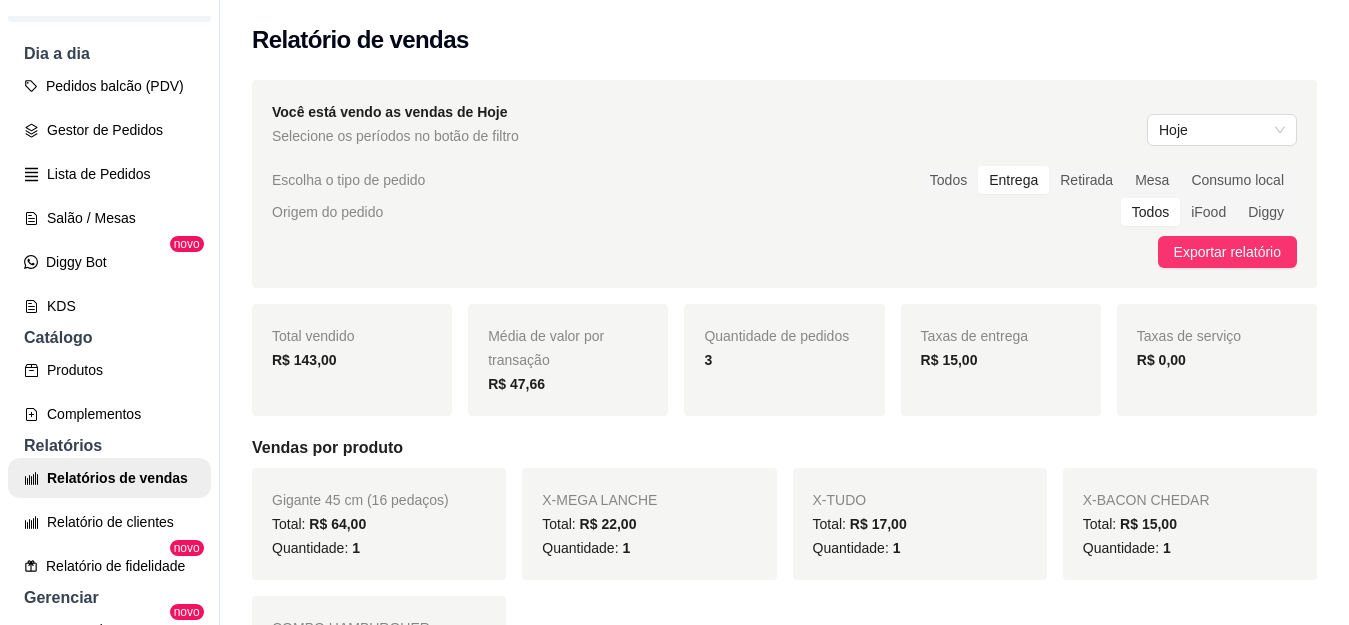 drag, startPoint x: 941, startPoint y: 184, endPoint x: 117, endPoint y: 455, distance: 867.41974 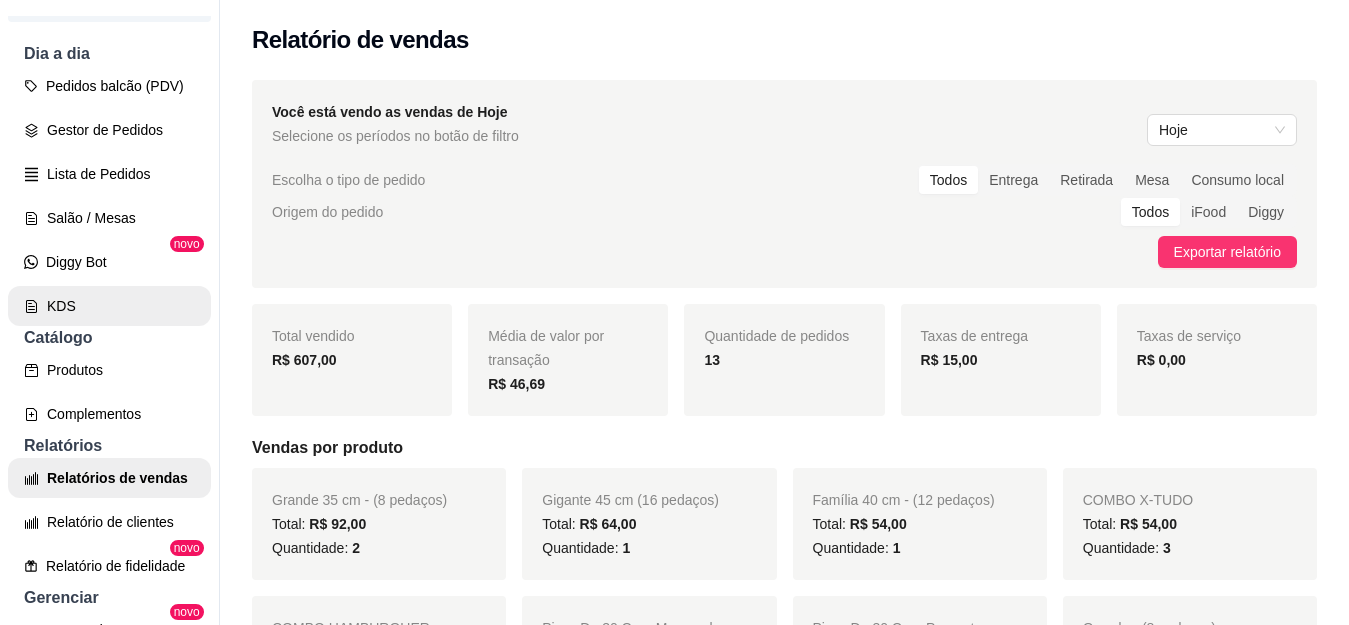 scroll, scrollTop: 0, scrollLeft: 0, axis: both 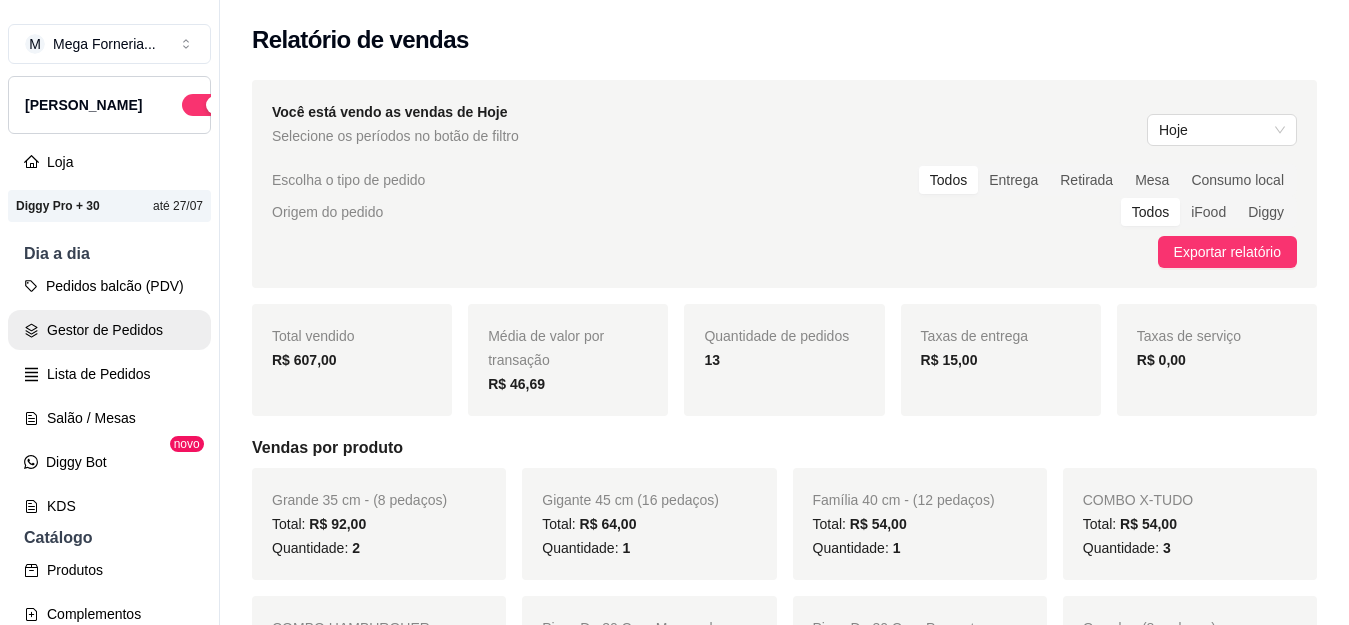 click on "Gestor de Pedidos" at bounding box center (109, 330) 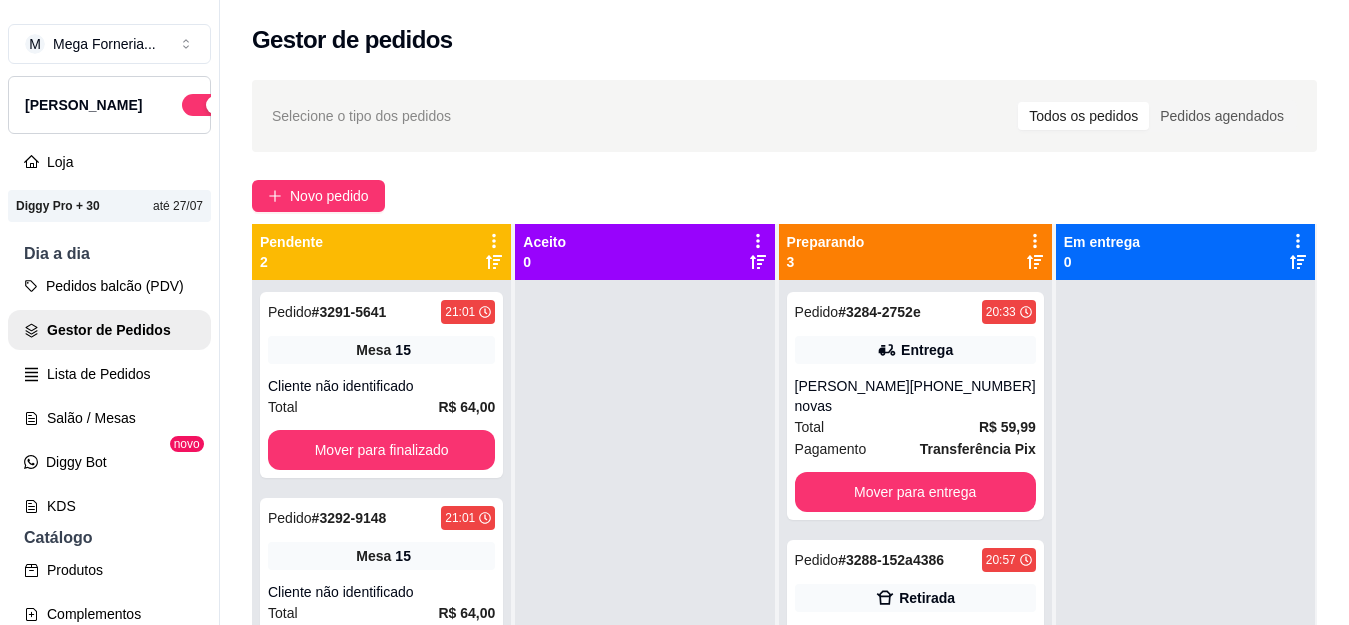 scroll, scrollTop: 56, scrollLeft: 0, axis: vertical 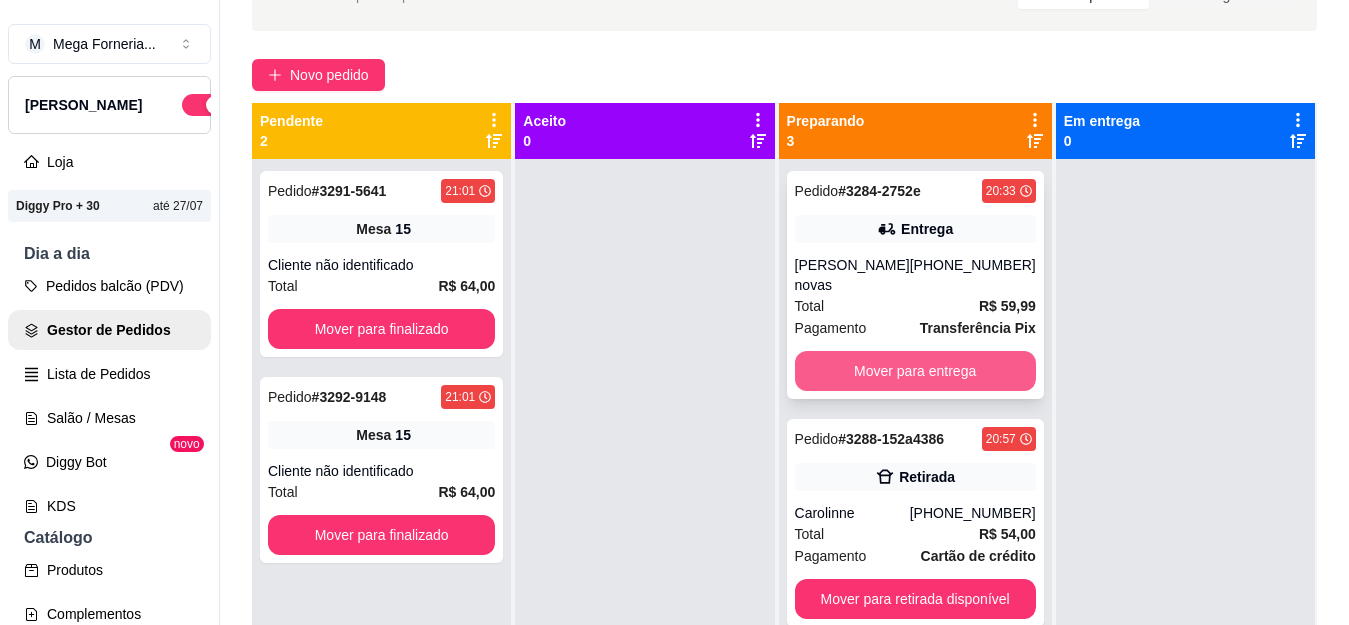 click on "Mover para entrega" at bounding box center [915, 371] 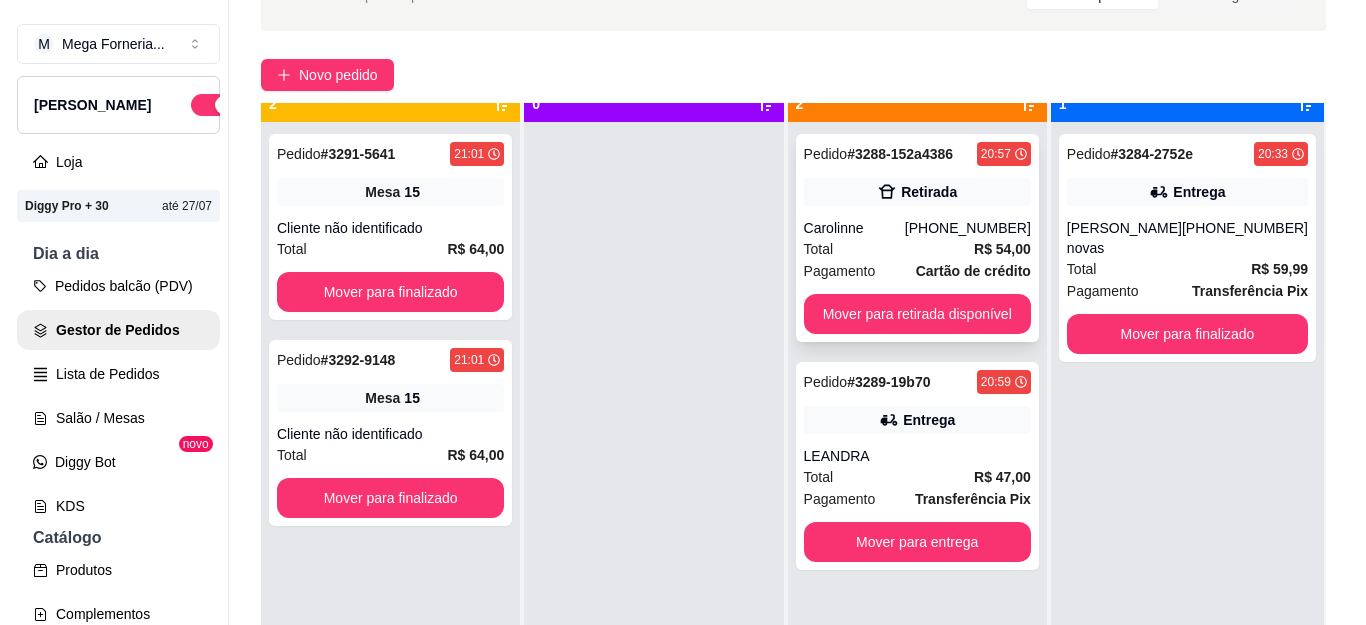 scroll, scrollTop: 56, scrollLeft: 0, axis: vertical 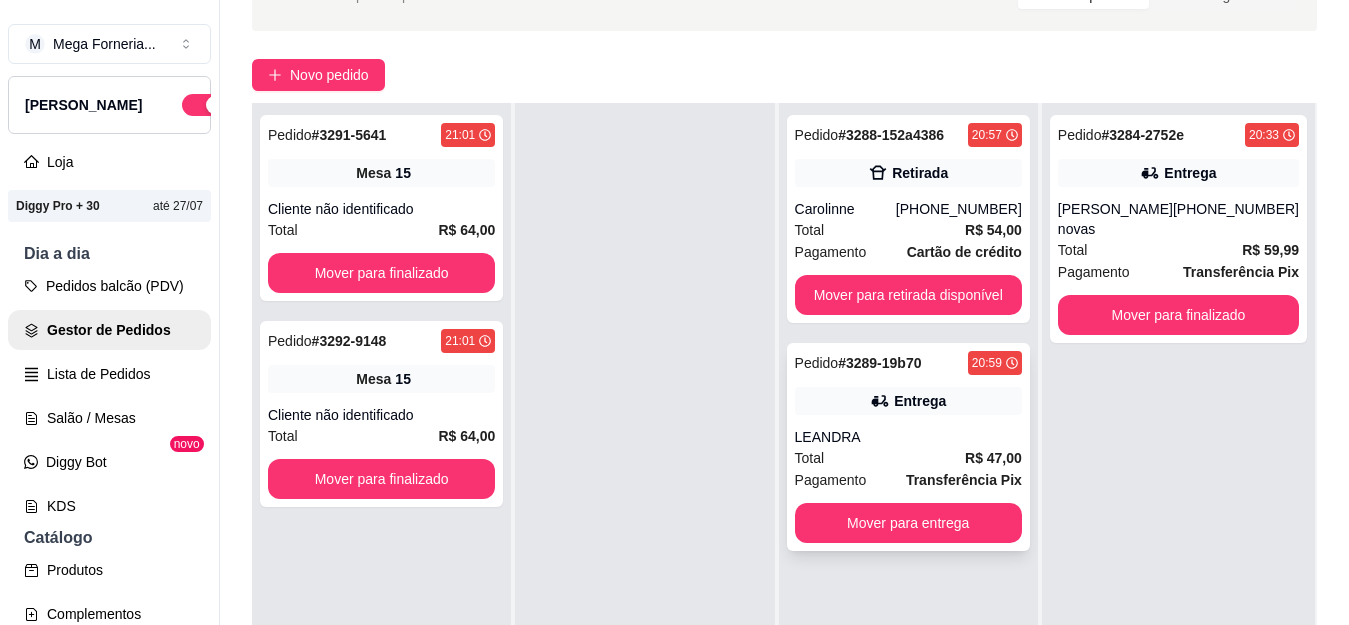 click 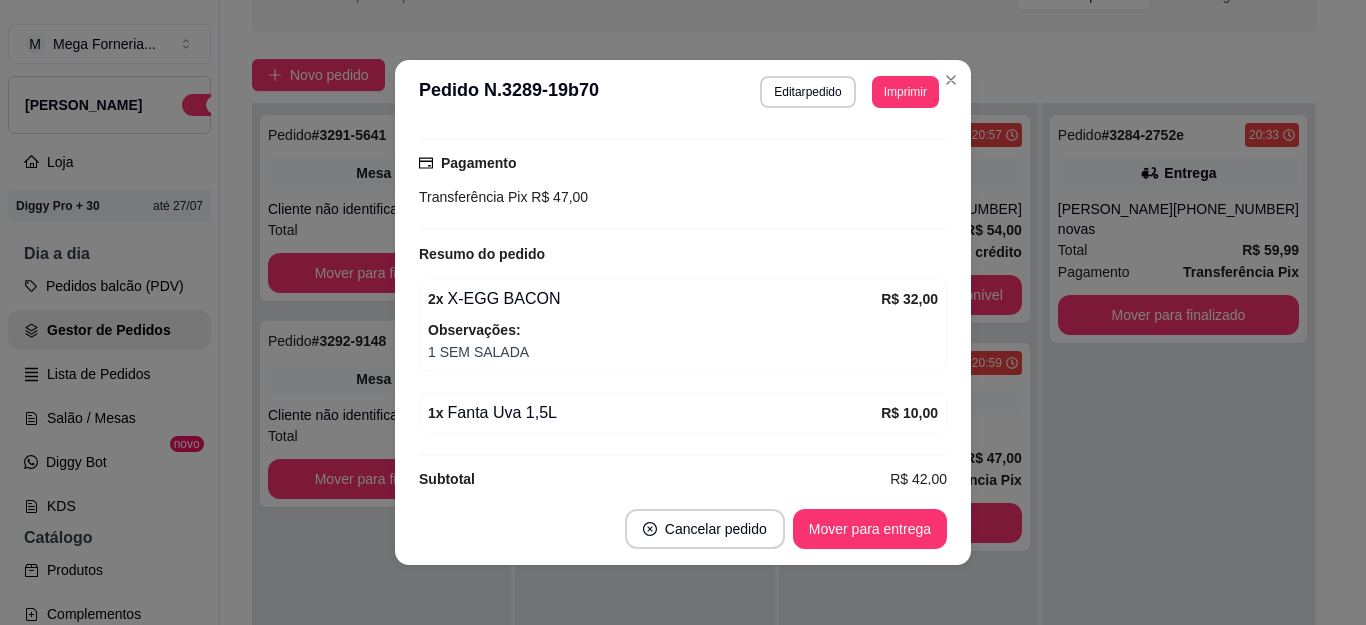 scroll, scrollTop: 478, scrollLeft: 0, axis: vertical 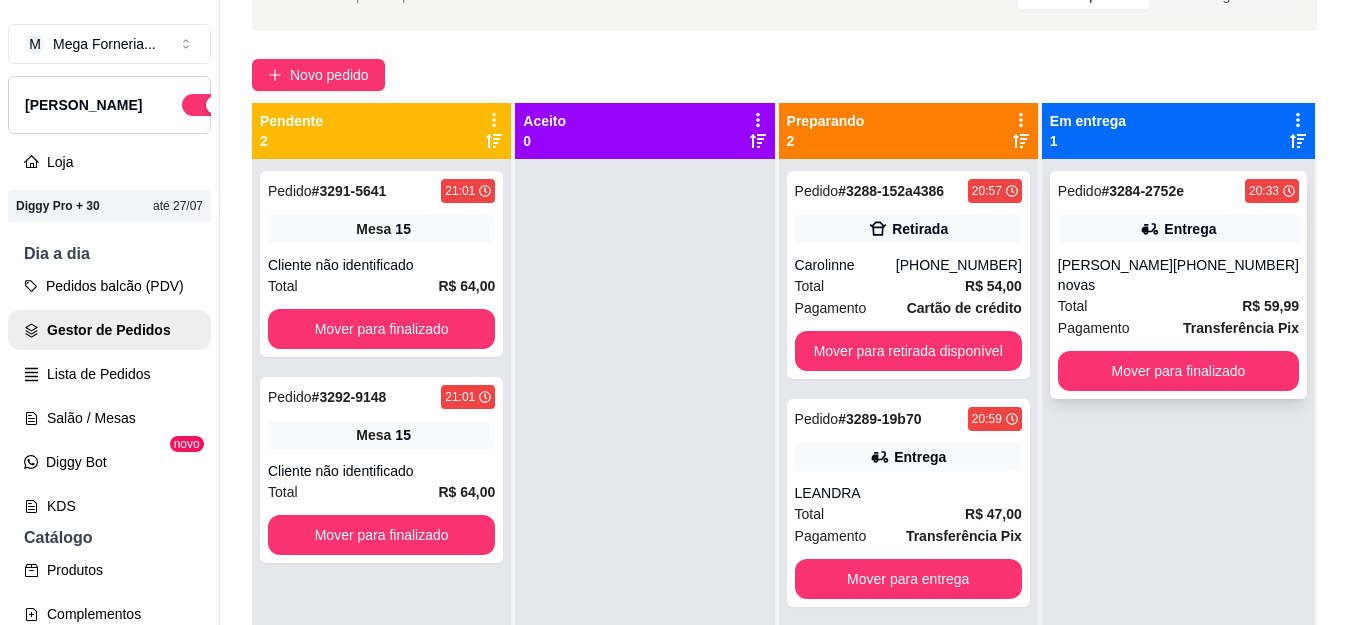 click on "[PERSON_NAME] novas" at bounding box center [1115, 275] 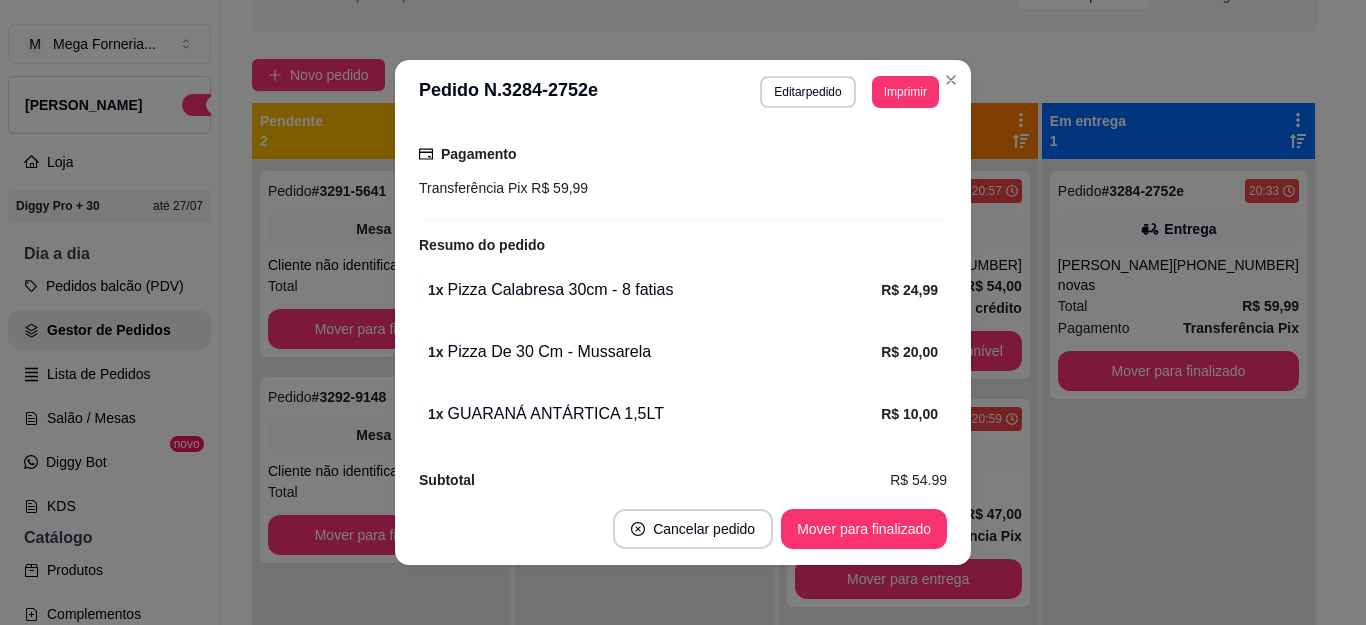 scroll, scrollTop: 532, scrollLeft: 0, axis: vertical 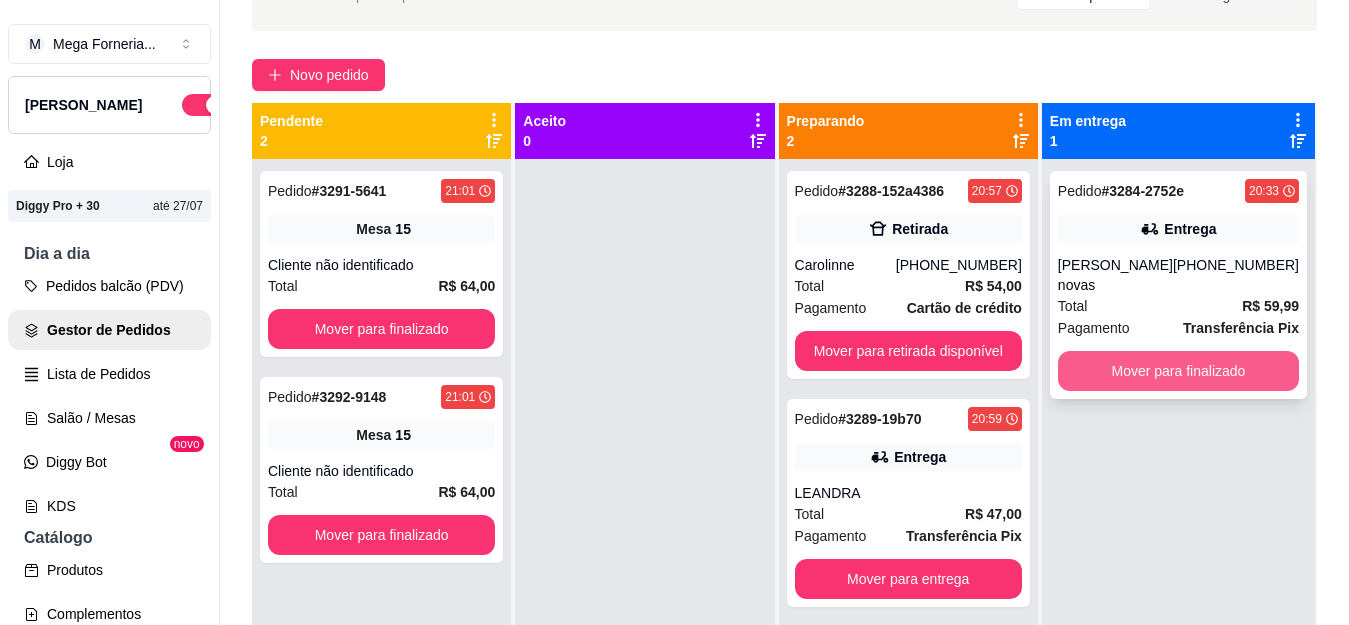 click on "Mover para finalizado" at bounding box center [1178, 371] 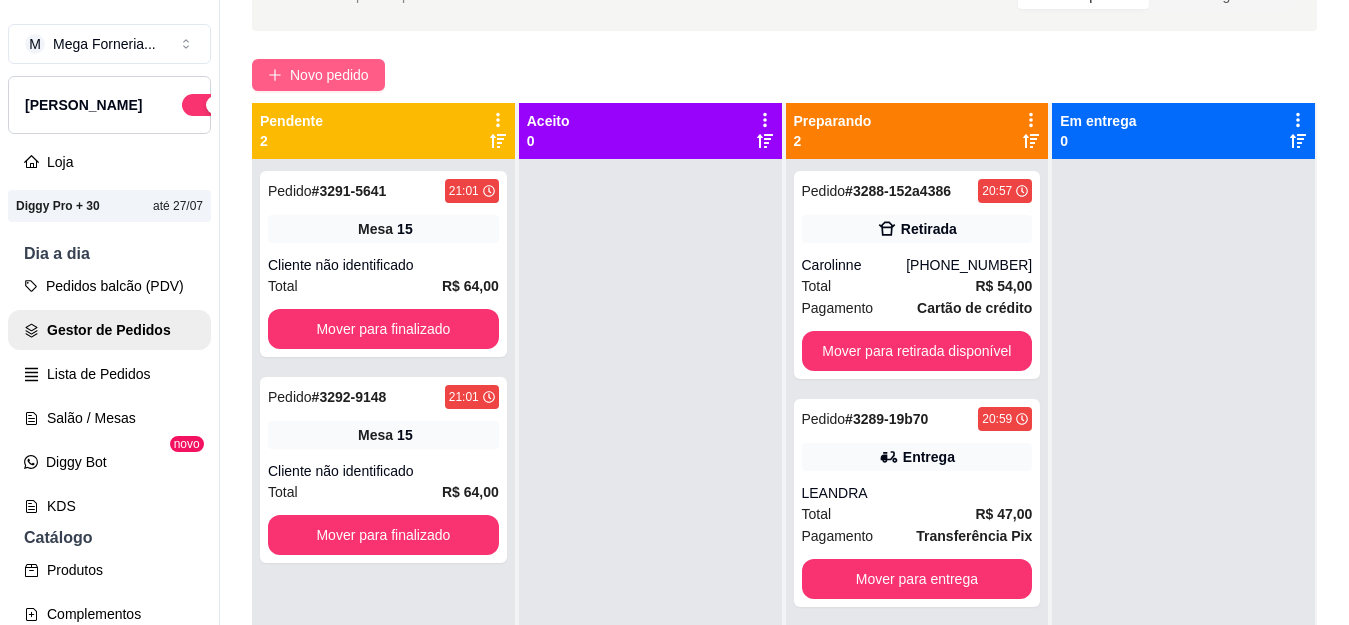 click on "Novo pedido" at bounding box center [329, 75] 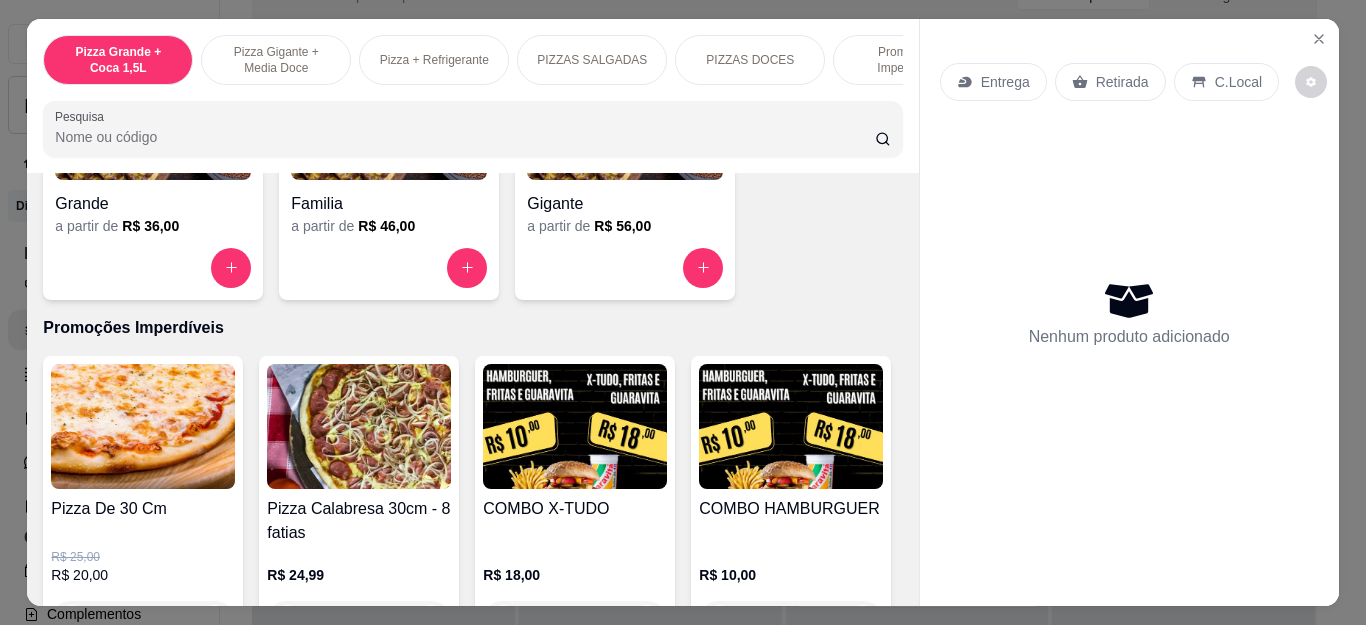 scroll, scrollTop: 1700, scrollLeft: 0, axis: vertical 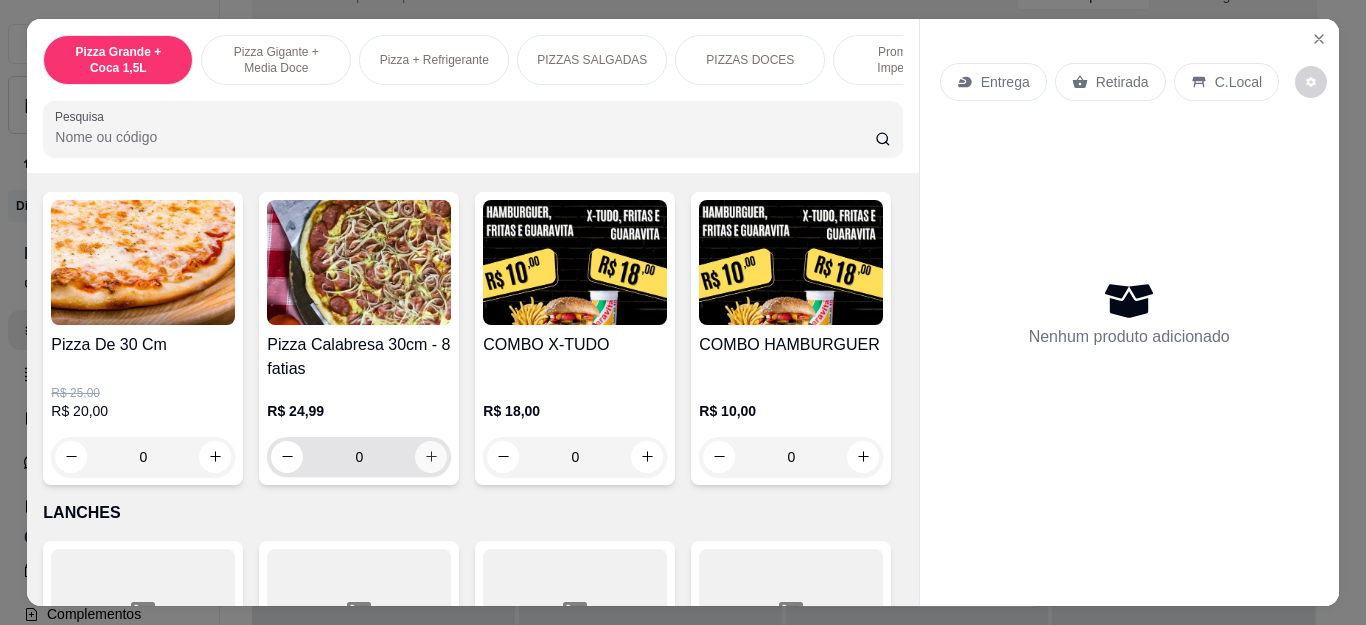 click at bounding box center (431, 457) 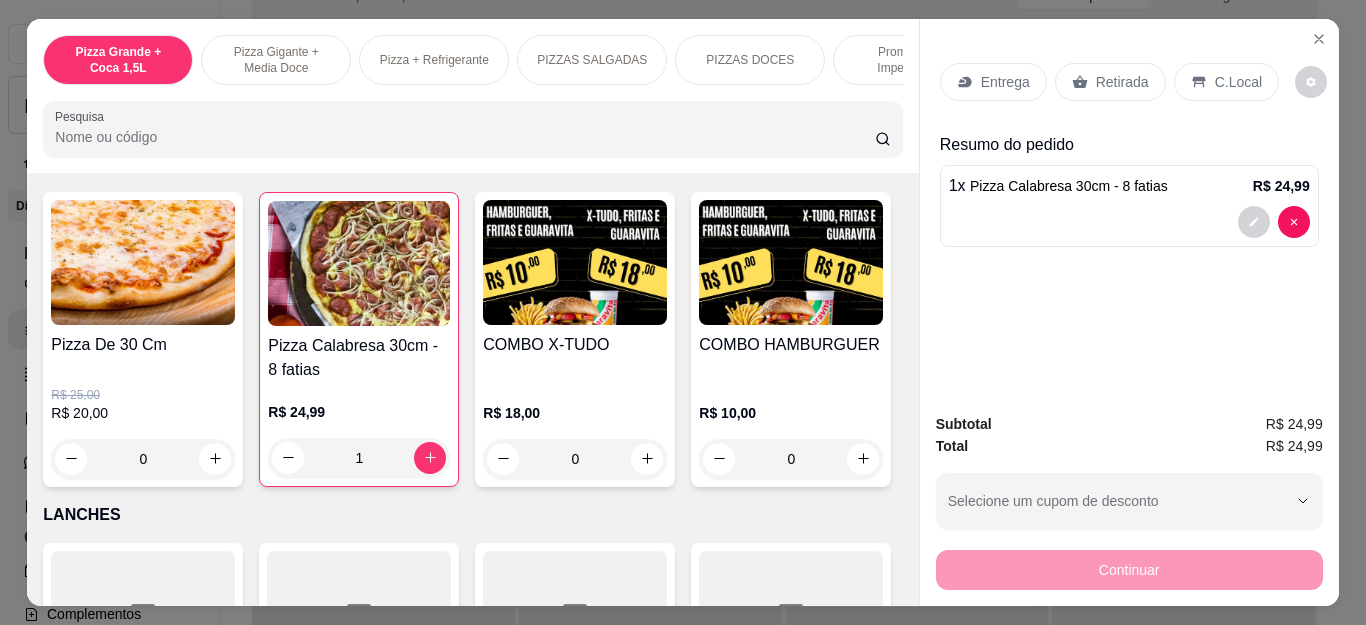 click on "Entrega" at bounding box center [1005, 82] 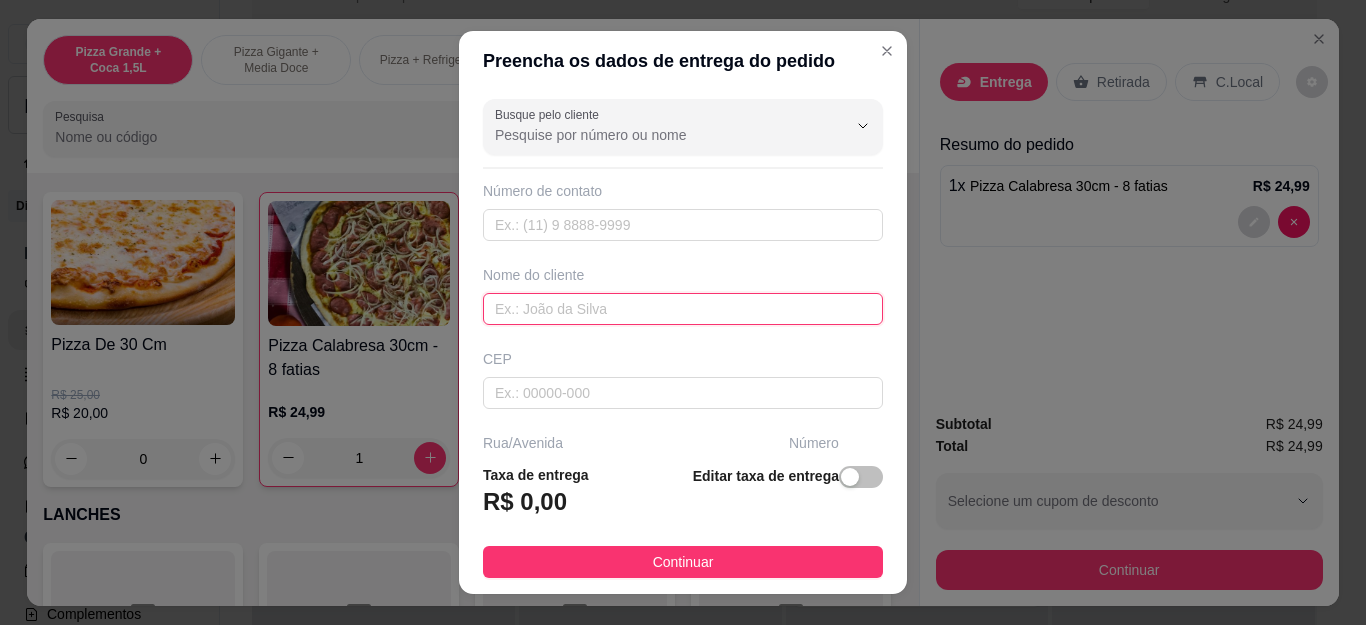 click at bounding box center (683, 309) 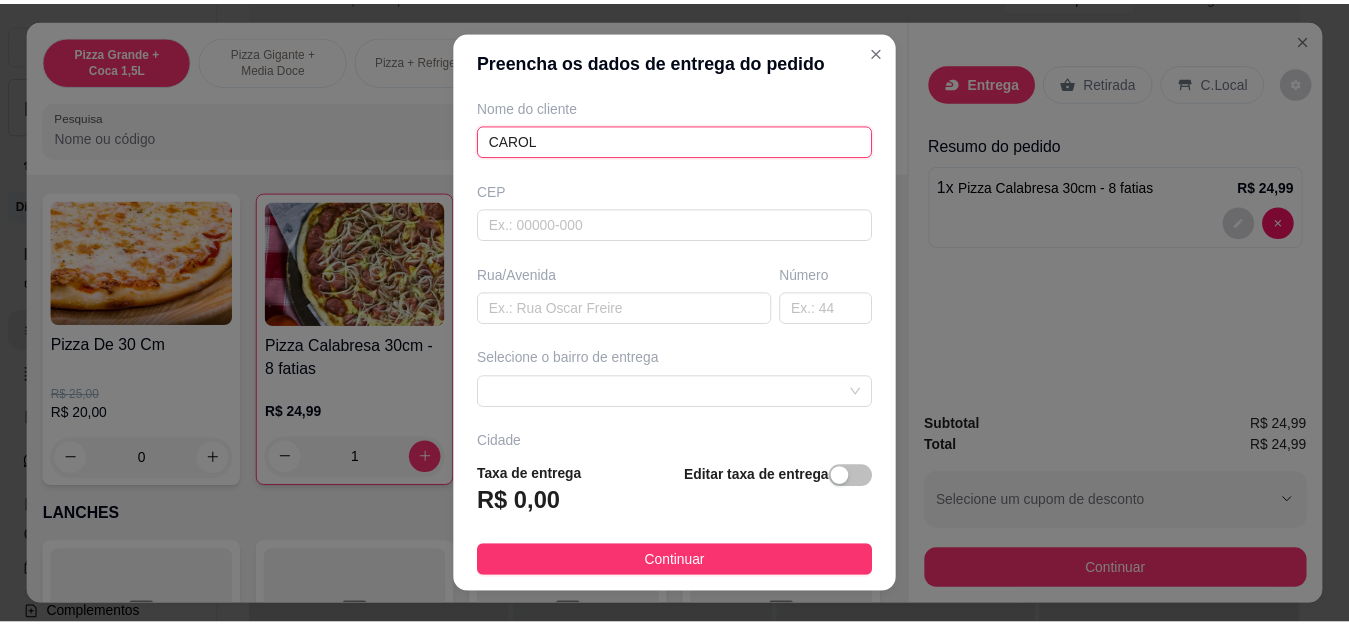scroll, scrollTop: 200, scrollLeft: 0, axis: vertical 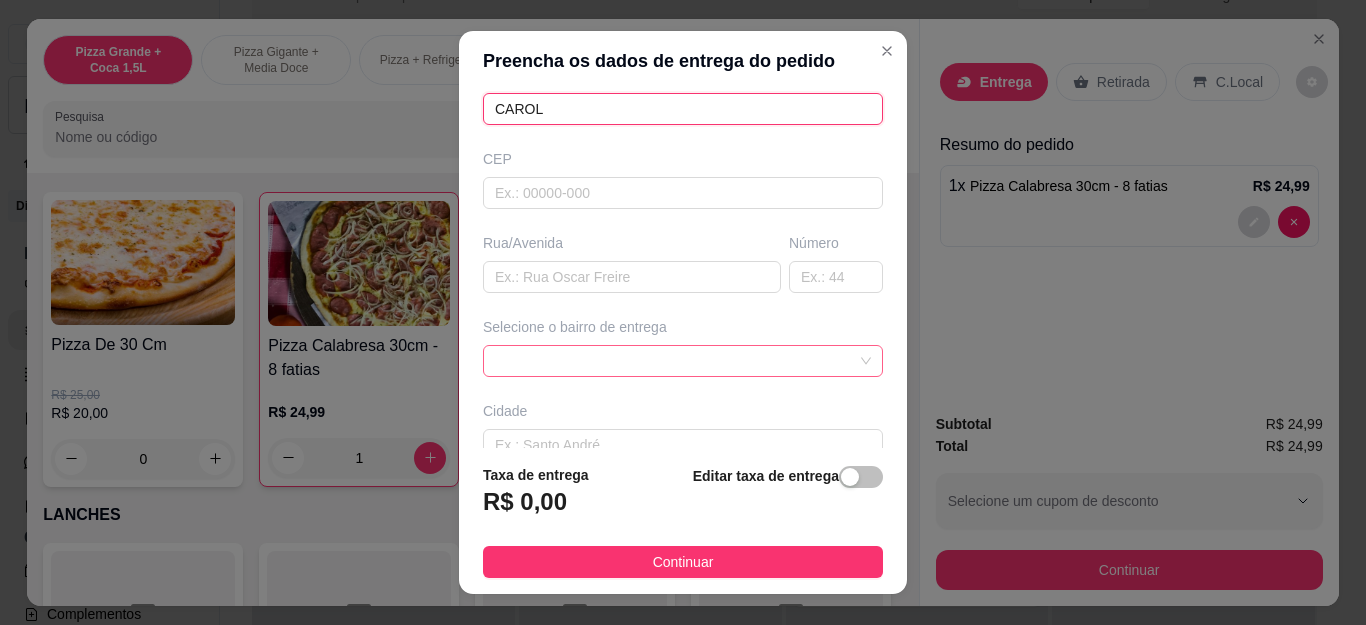 click at bounding box center (683, 361) 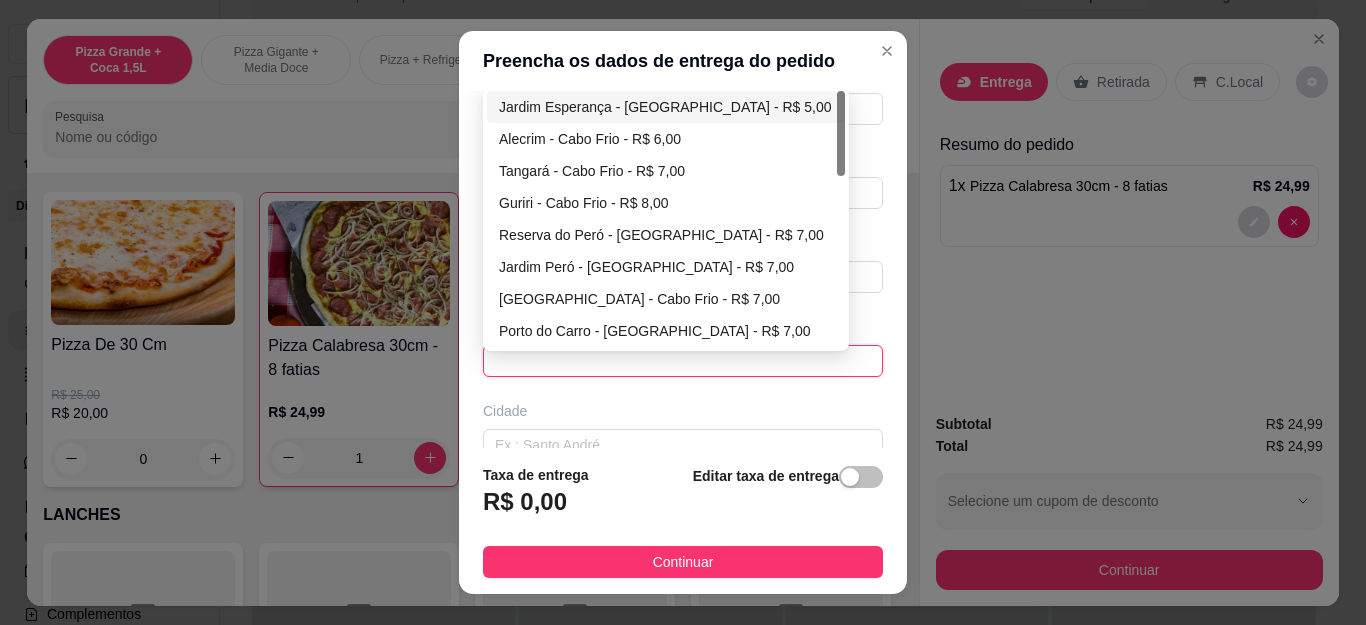click on "Jardim Esperança - [GEOGRAPHIC_DATA] -  R$ 5,00" at bounding box center (666, 107) 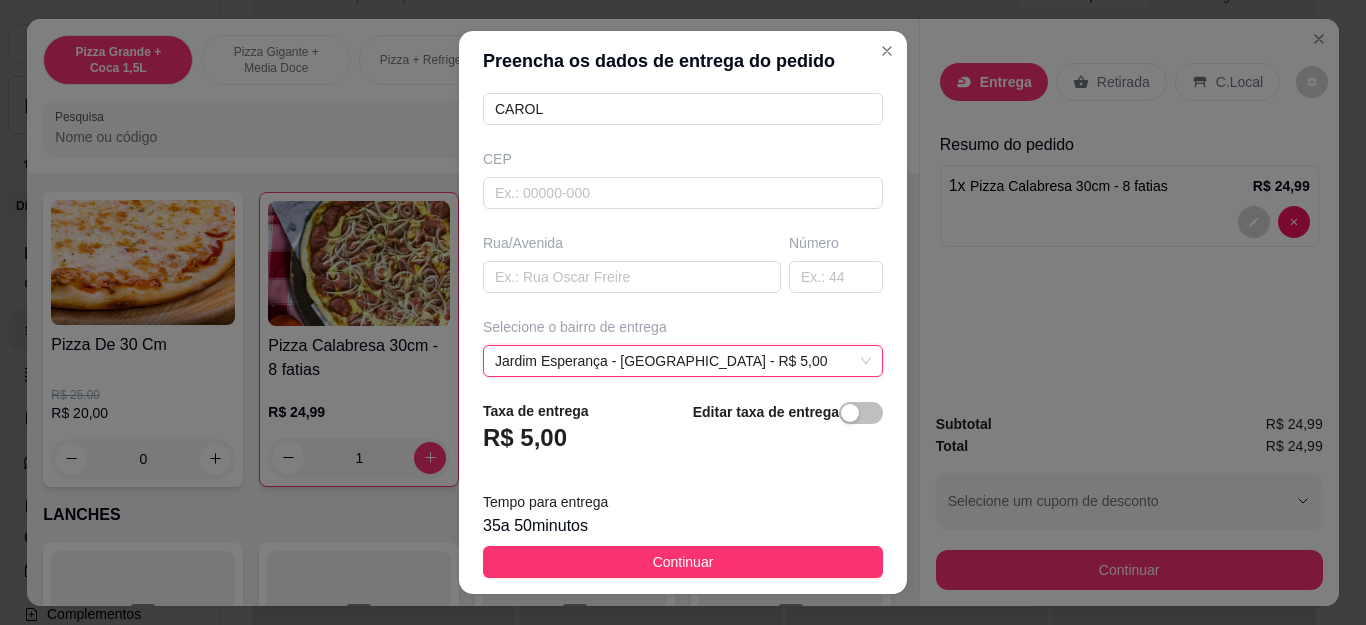 click on "Continuar" at bounding box center [683, 562] 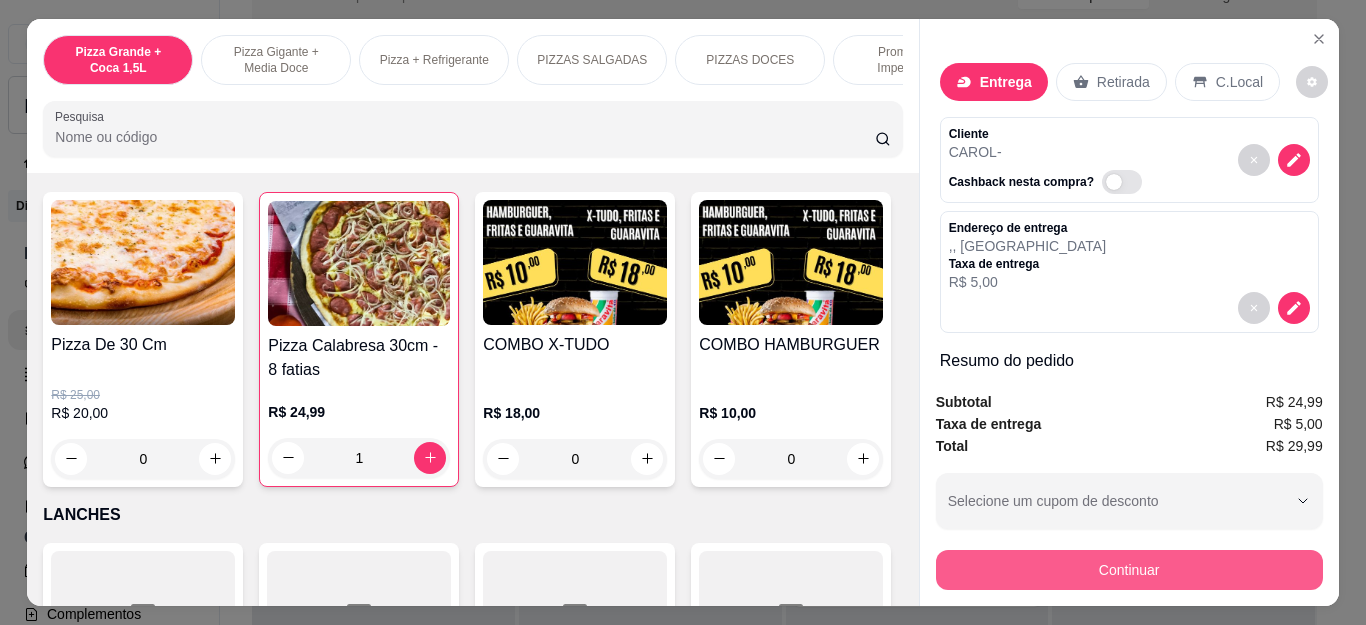click on "Continuar" at bounding box center [1129, 570] 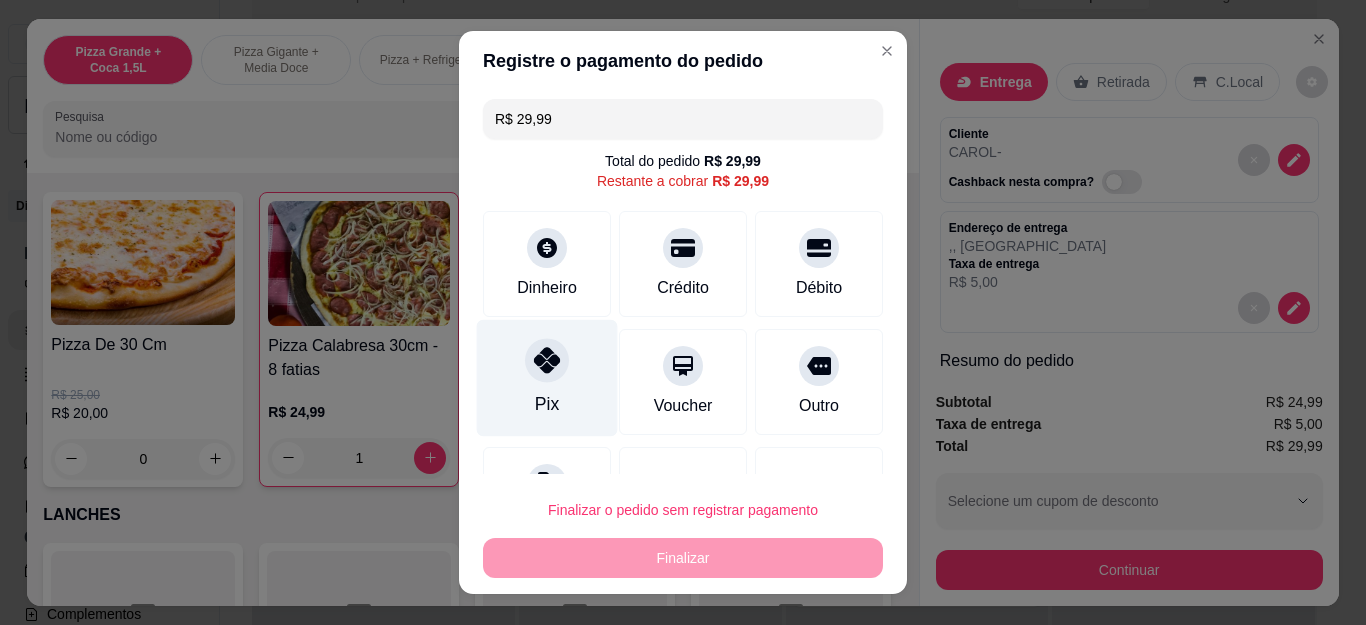 click on "Pix" at bounding box center (547, 404) 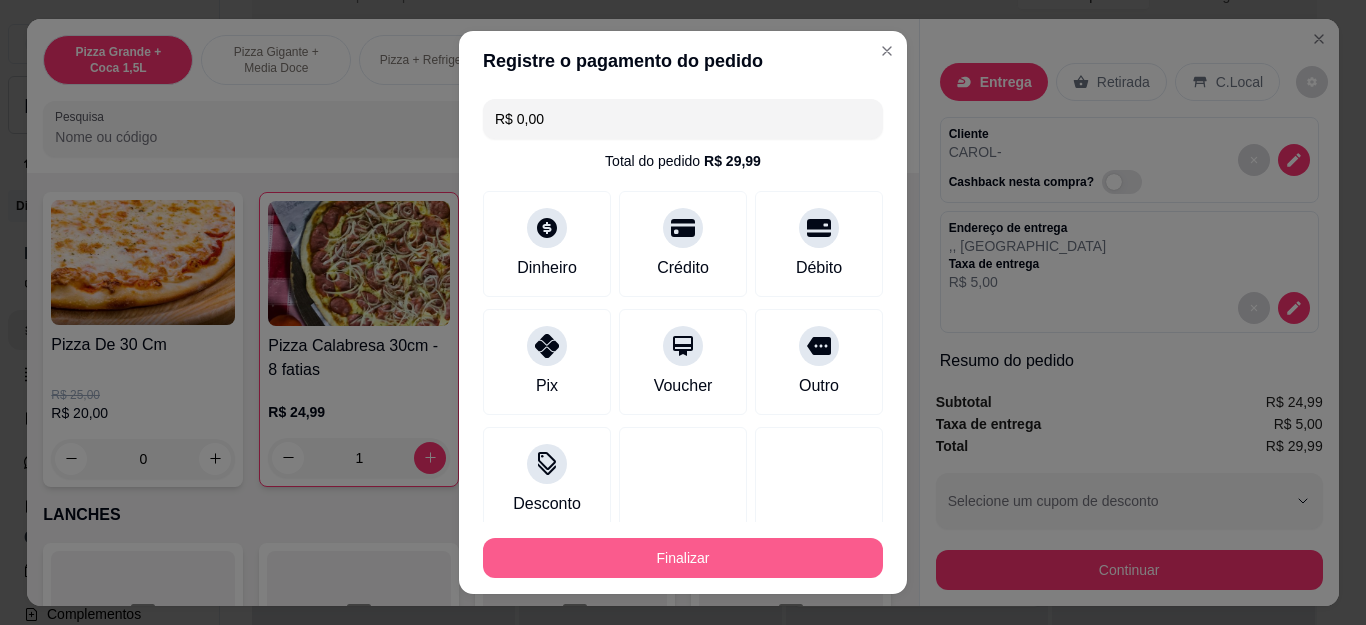 click on "Finalizar" at bounding box center (683, 558) 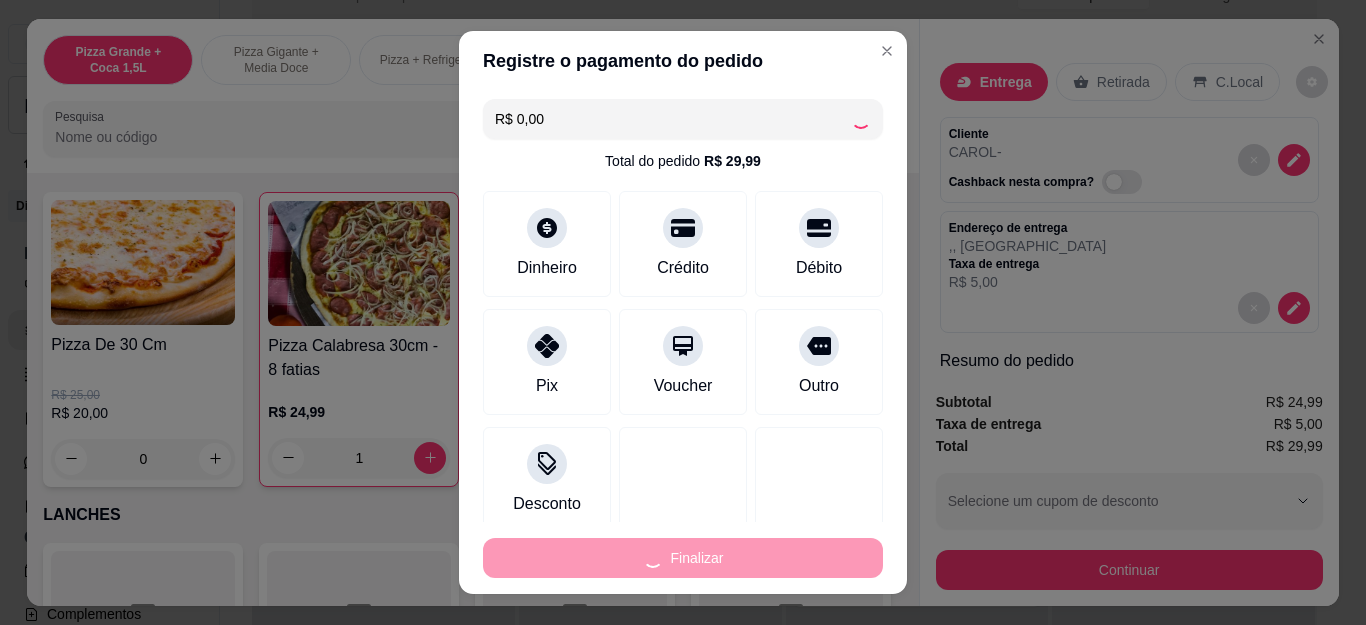 type on "0" 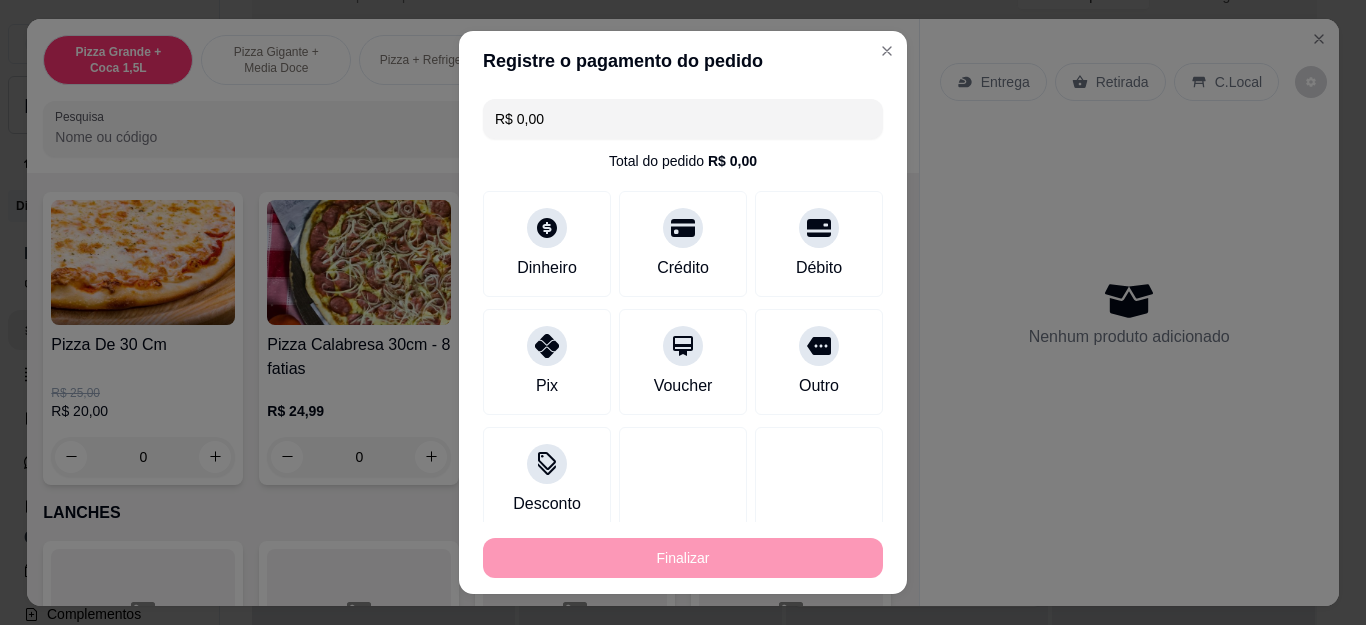 type on "-R$ 29,99" 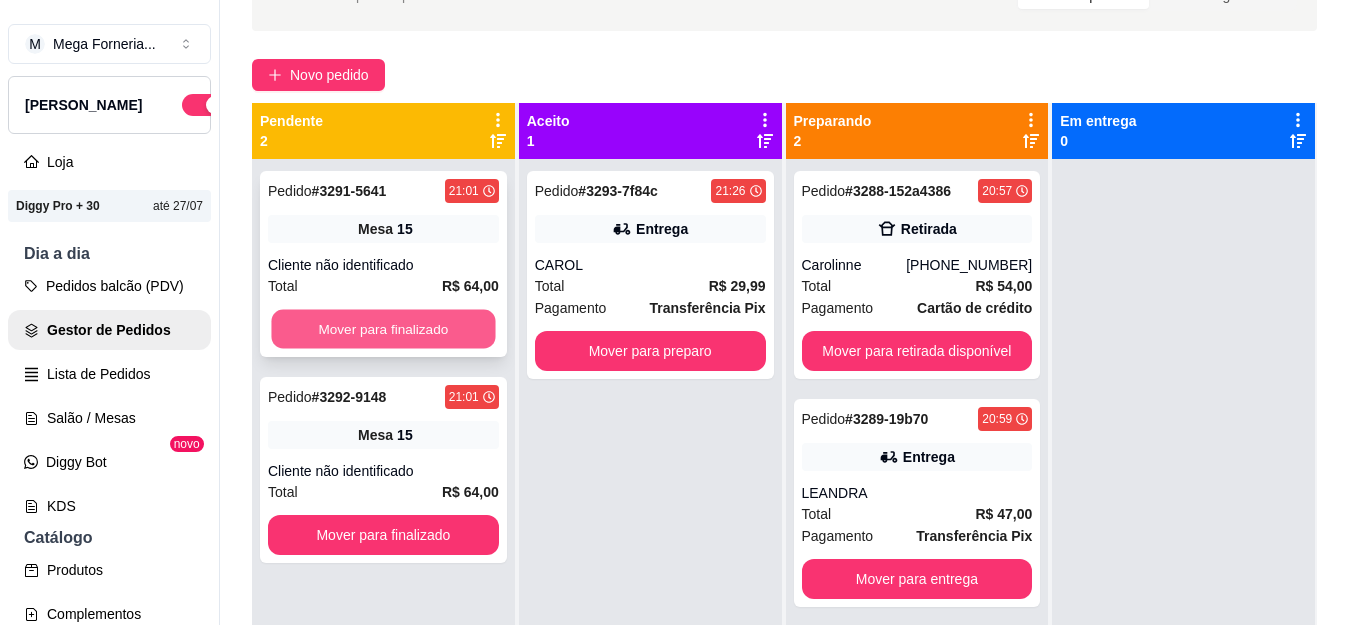 click on "Mover para finalizado" at bounding box center (383, 329) 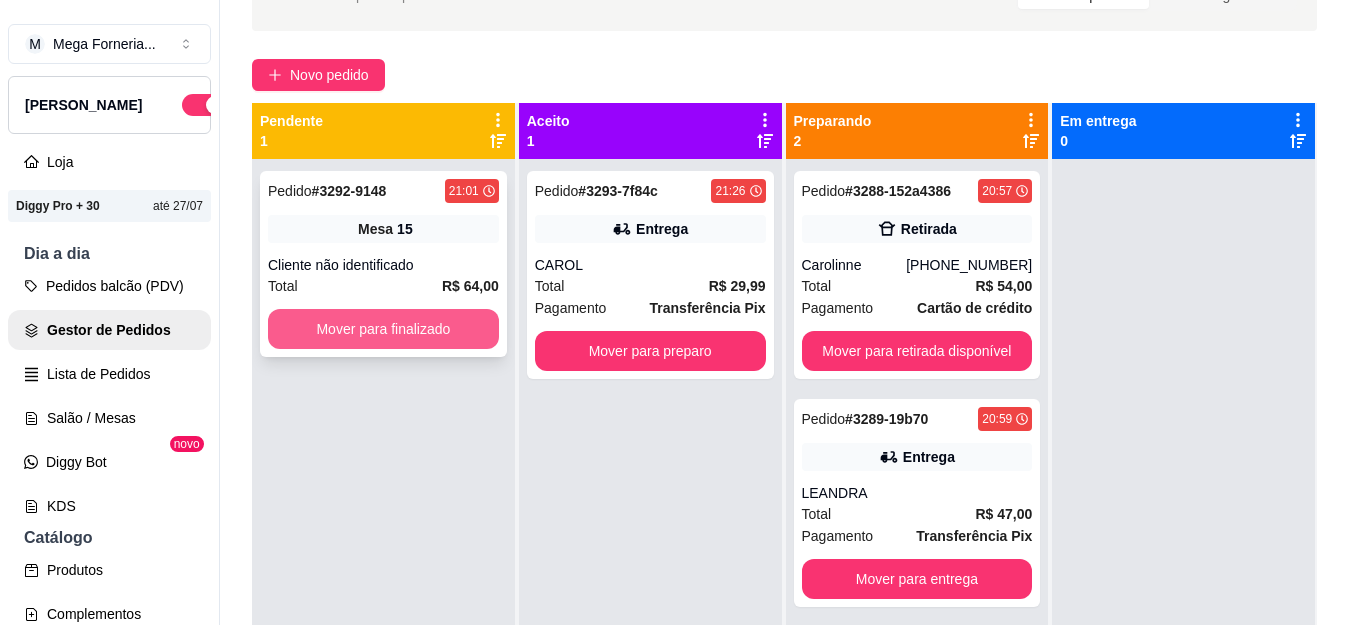 click on "Mover para finalizado" at bounding box center [383, 329] 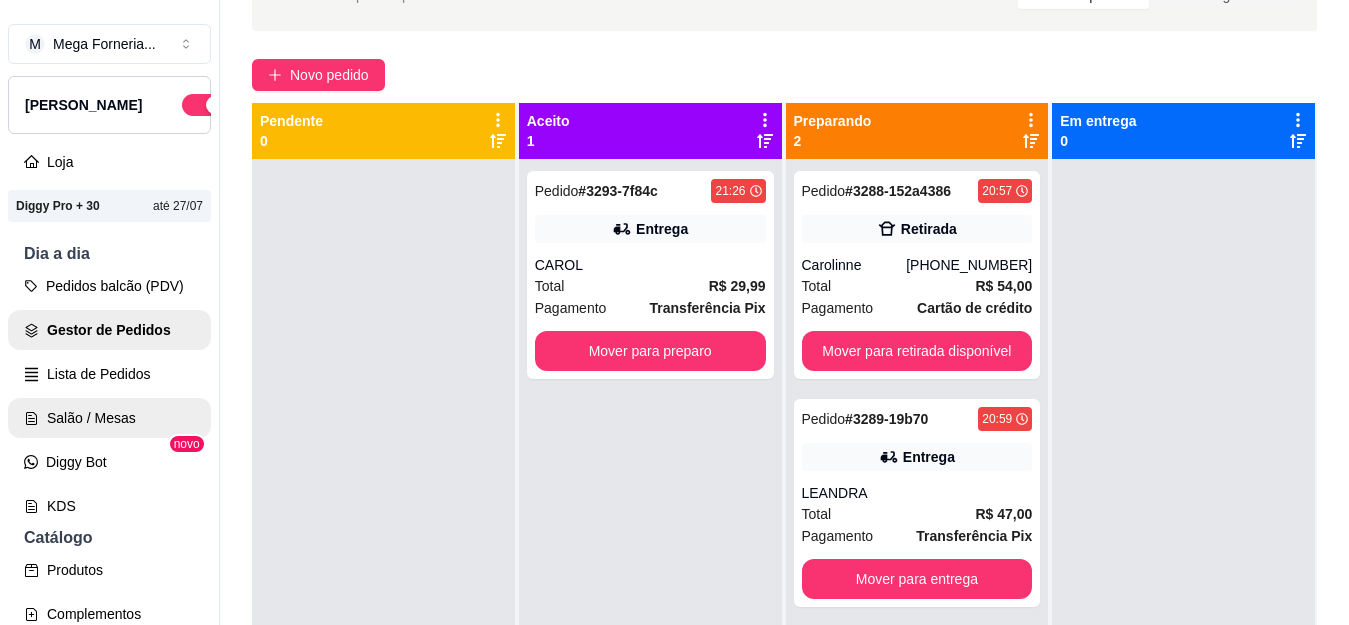 click on "Salão / Mesas" at bounding box center (109, 418) 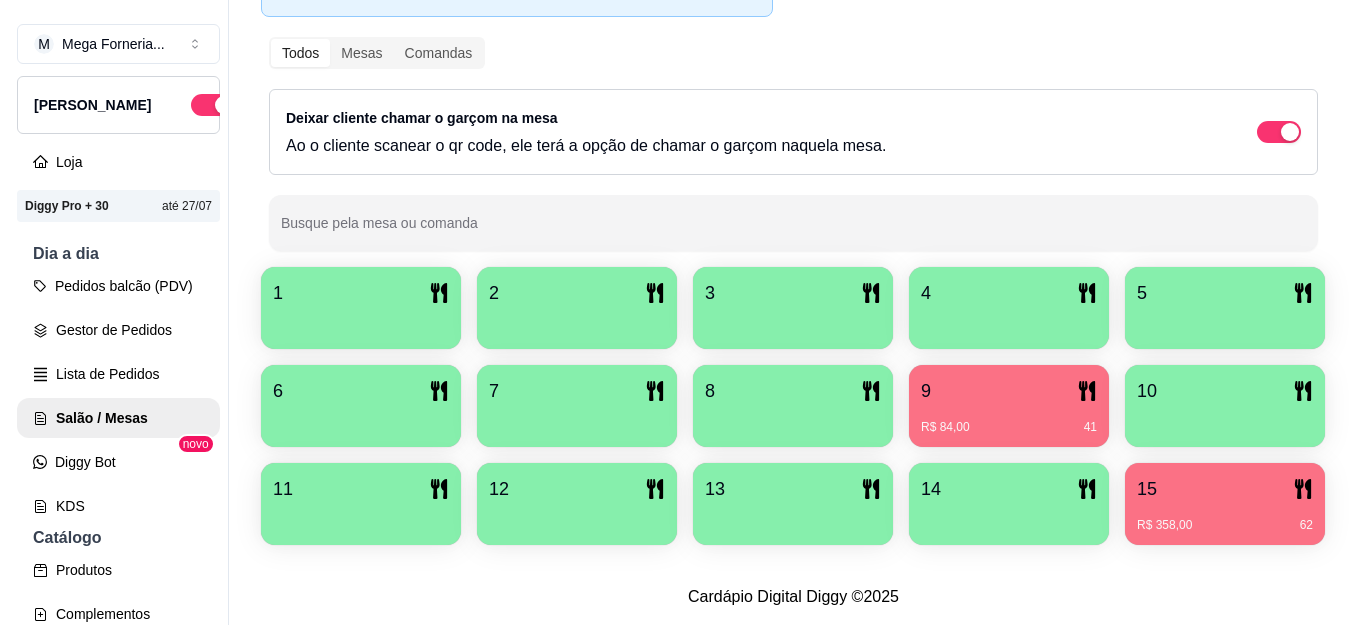 scroll, scrollTop: 337, scrollLeft: 0, axis: vertical 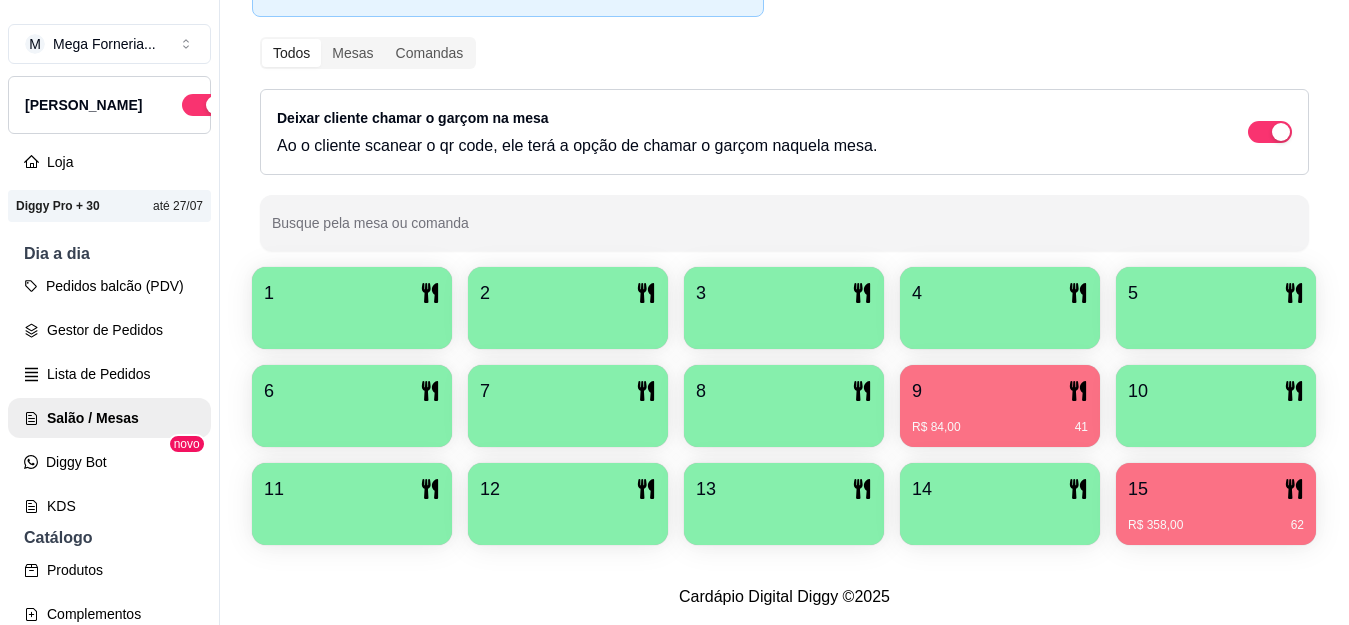 click on "15" at bounding box center (1216, 489) 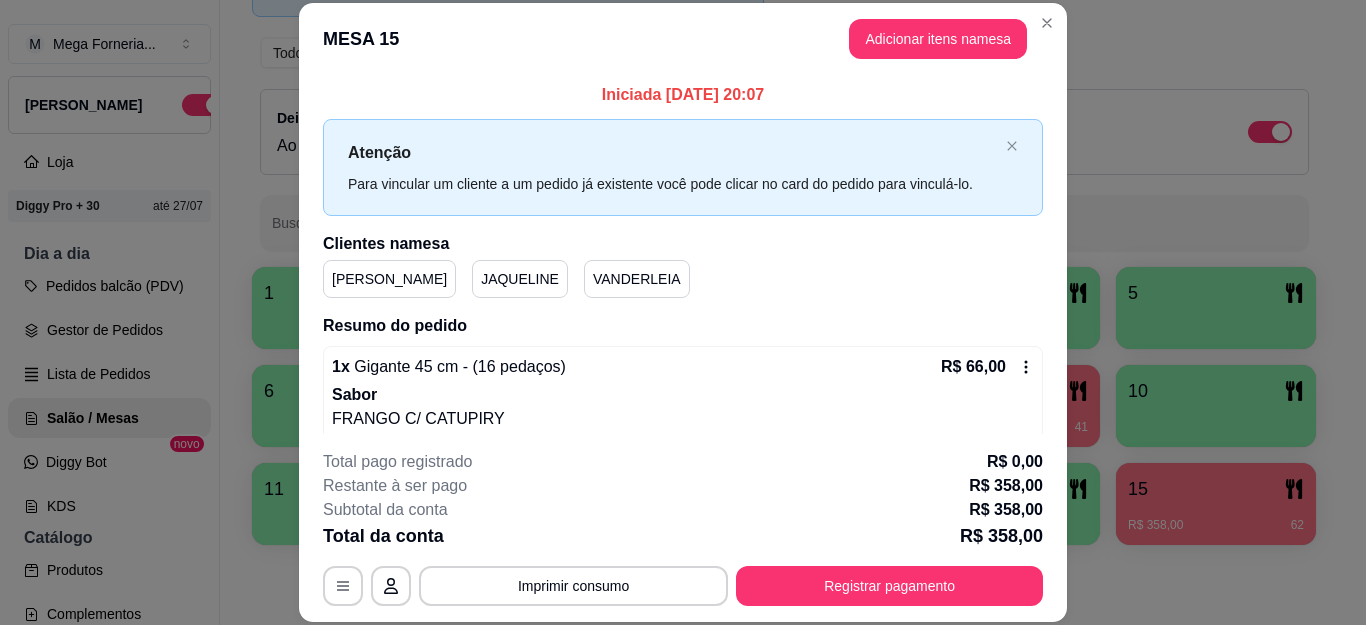 scroll, scrollTop: 100, scrollLeft: 0, axis: vertical 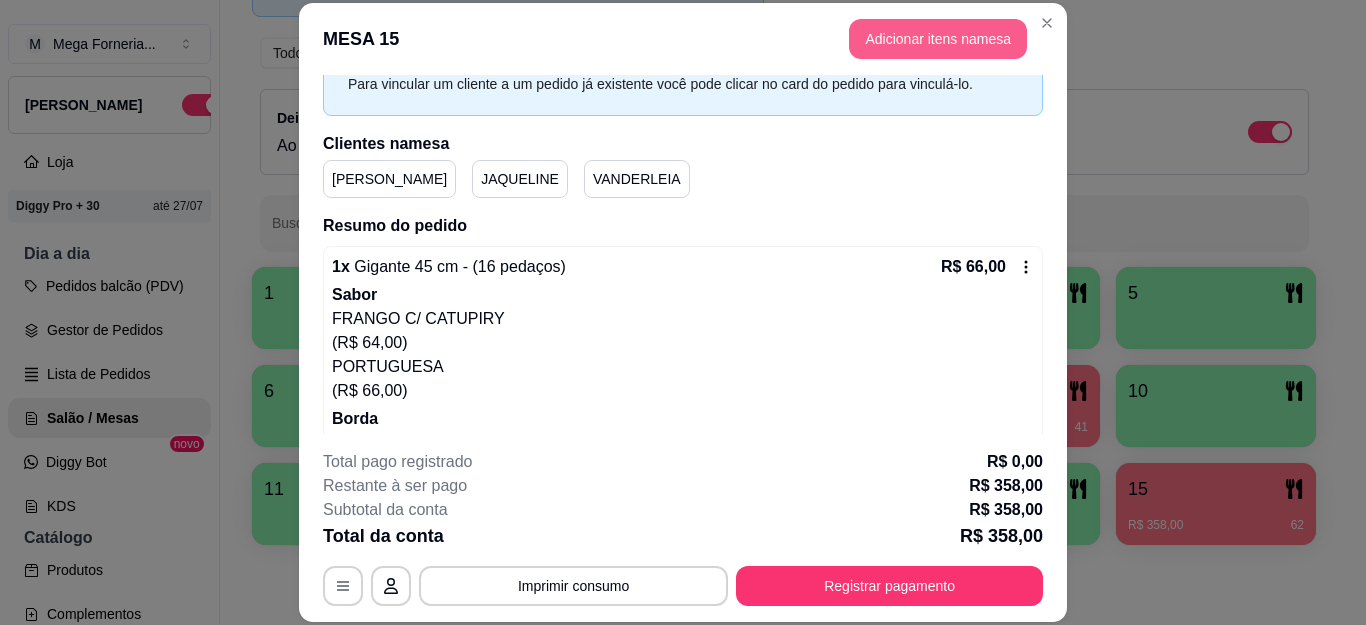 click on "Adicionar itens na  mesa" at bounding box center [938, 39] 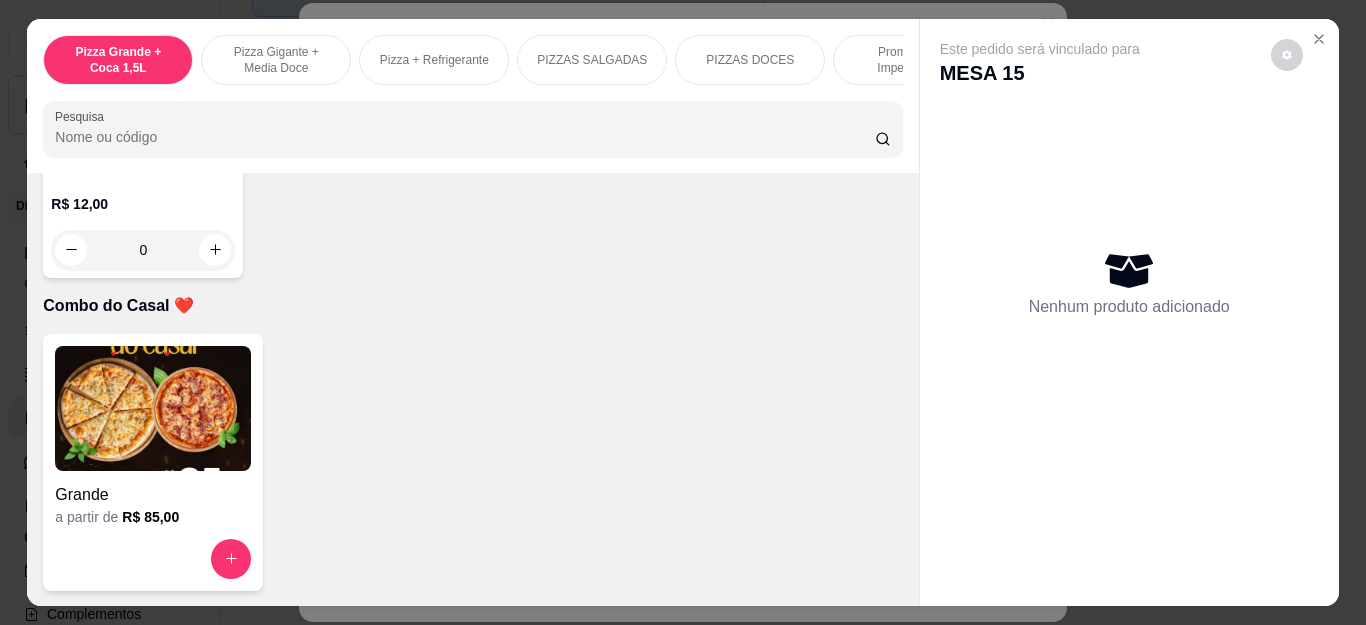scroll, scrollTop: 5100, scrollLeft: 0, axis: vertical 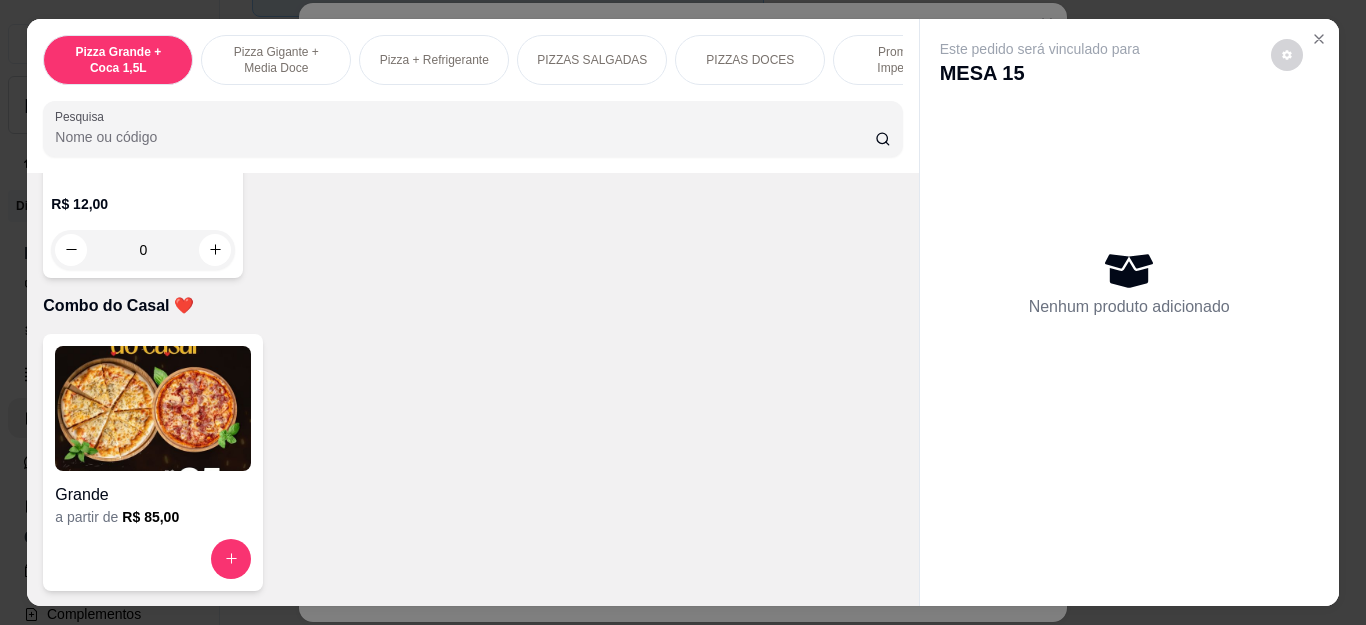 click 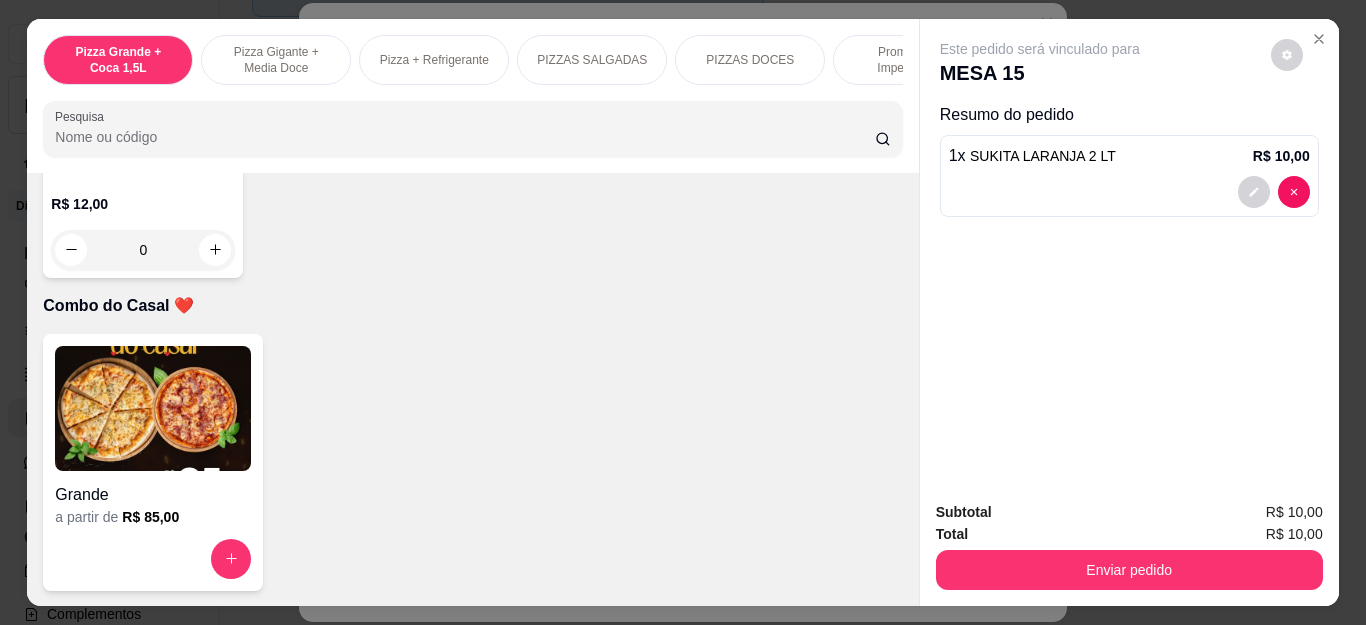 type on "1" 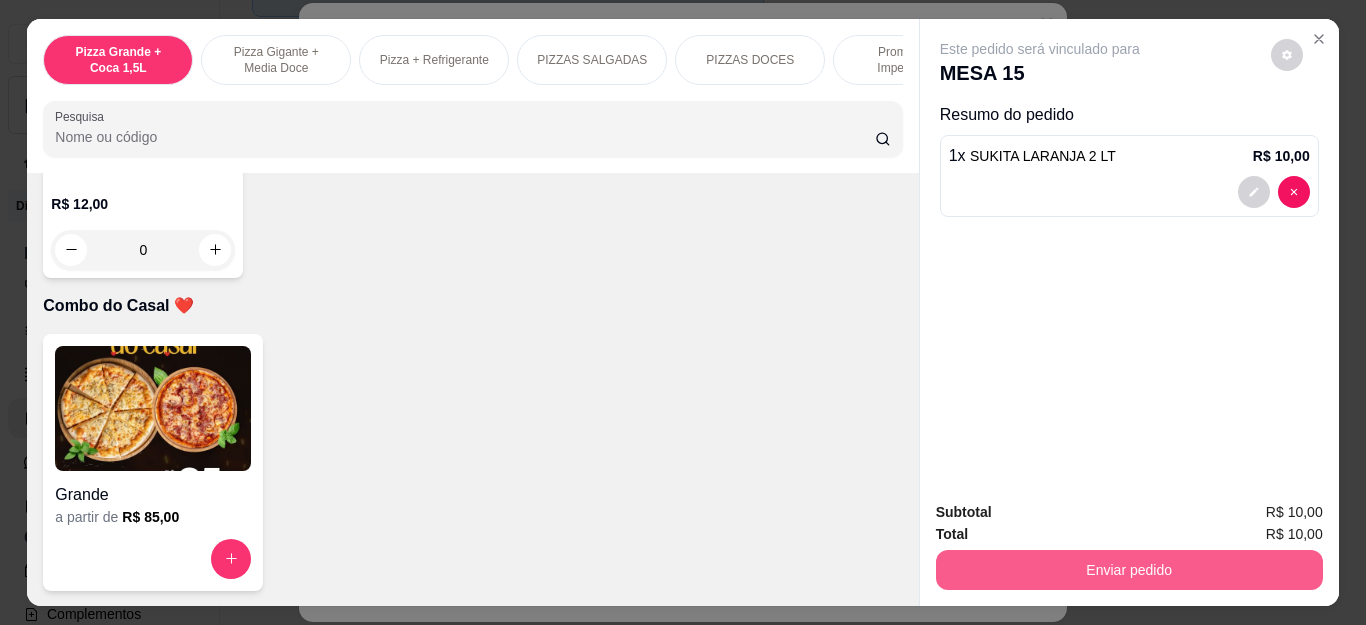 click on "Enviar pedido" at bounding box center [1129, 570] 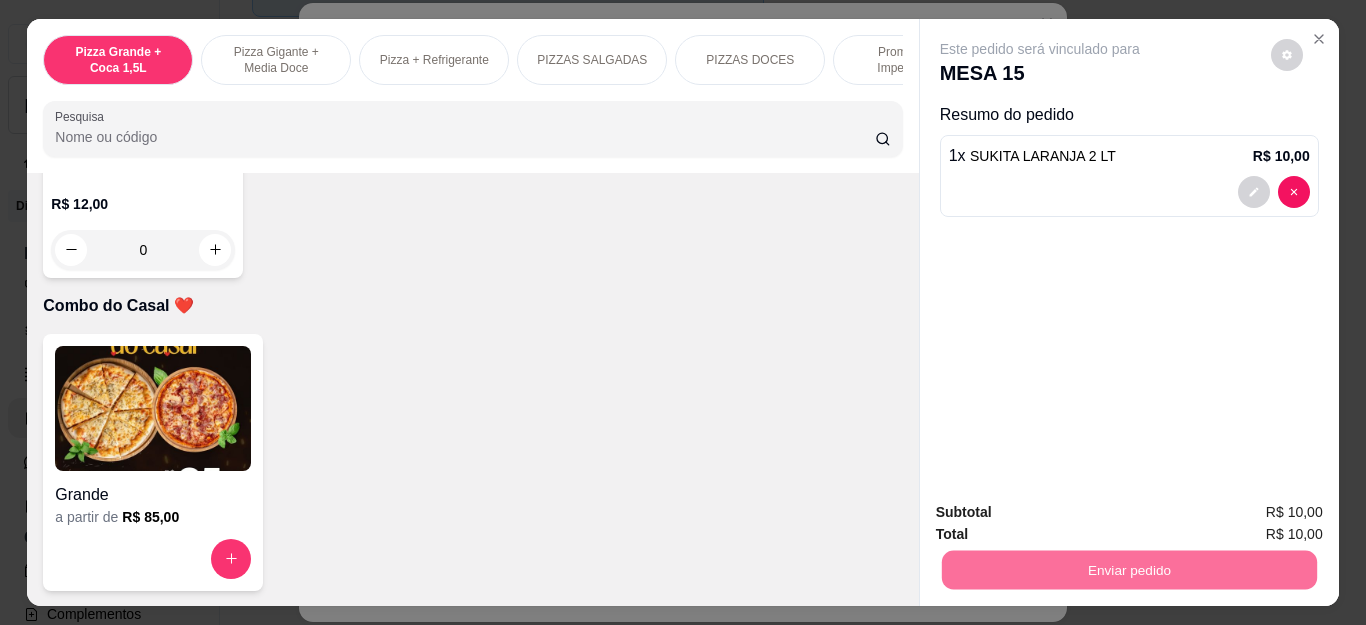 click on "Sim, quero registrar" at bounding box center (1251, 512) 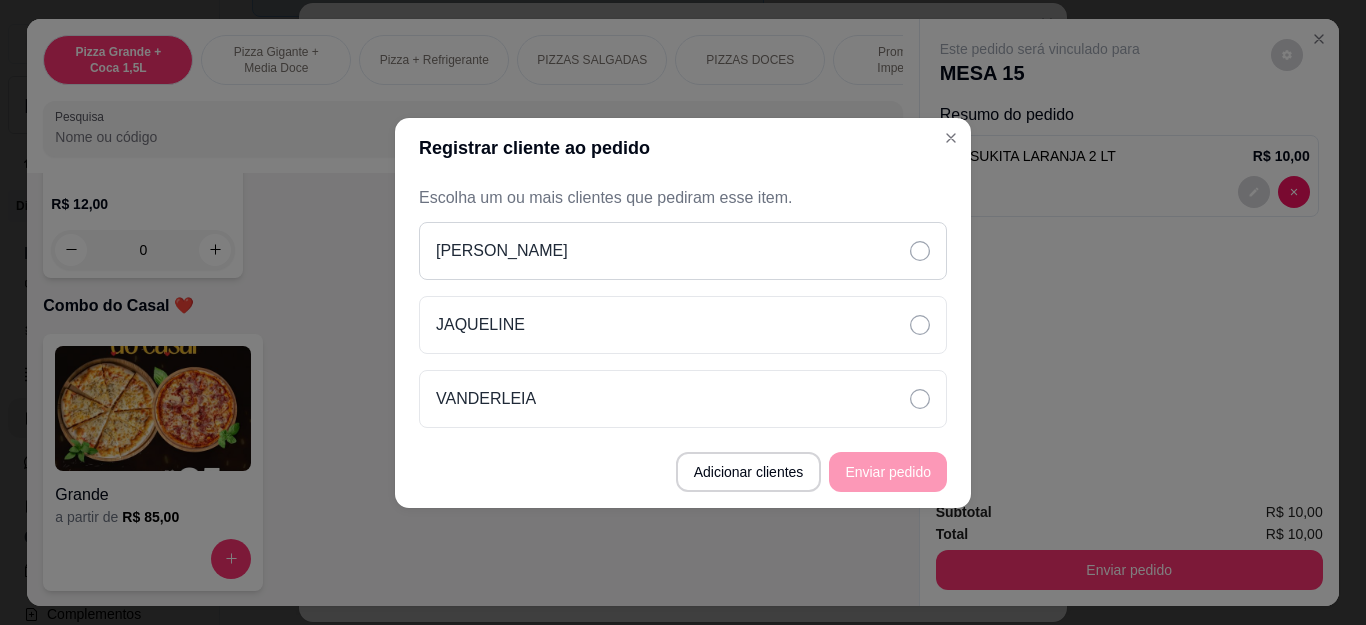 click on "[PERSON_NAME]" at bounding box center (683, 251) 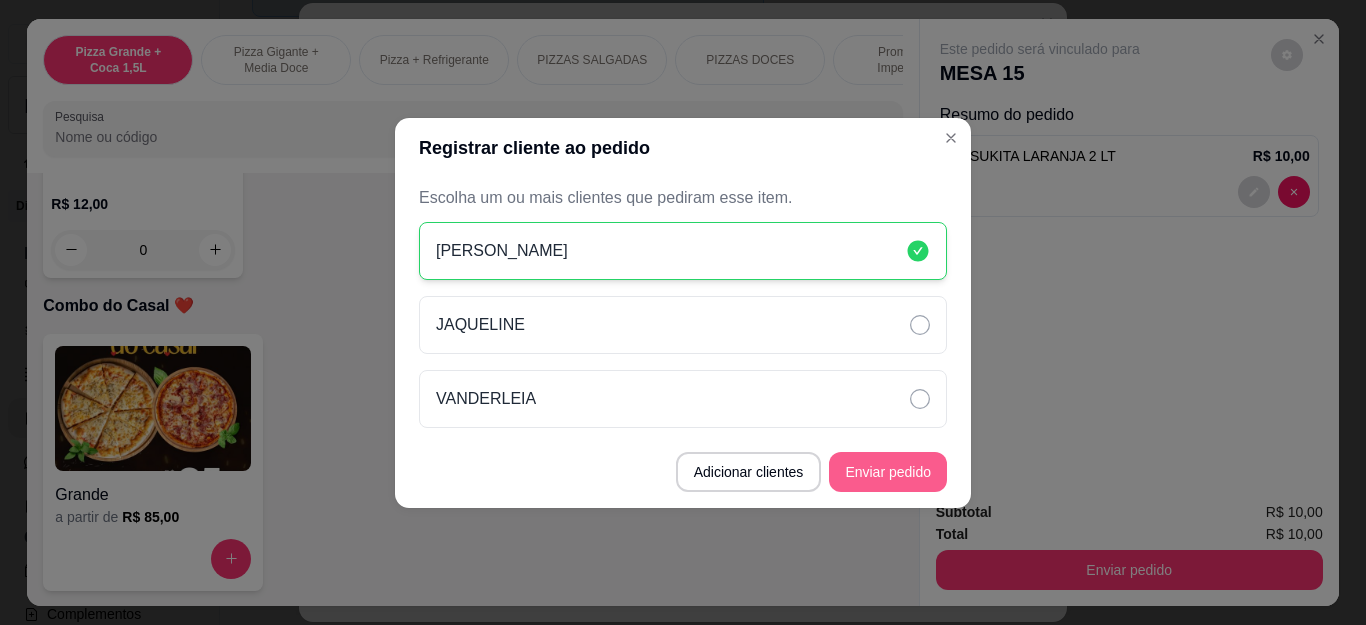 click on "Enviar pedido" at bounding box center (888, 472) 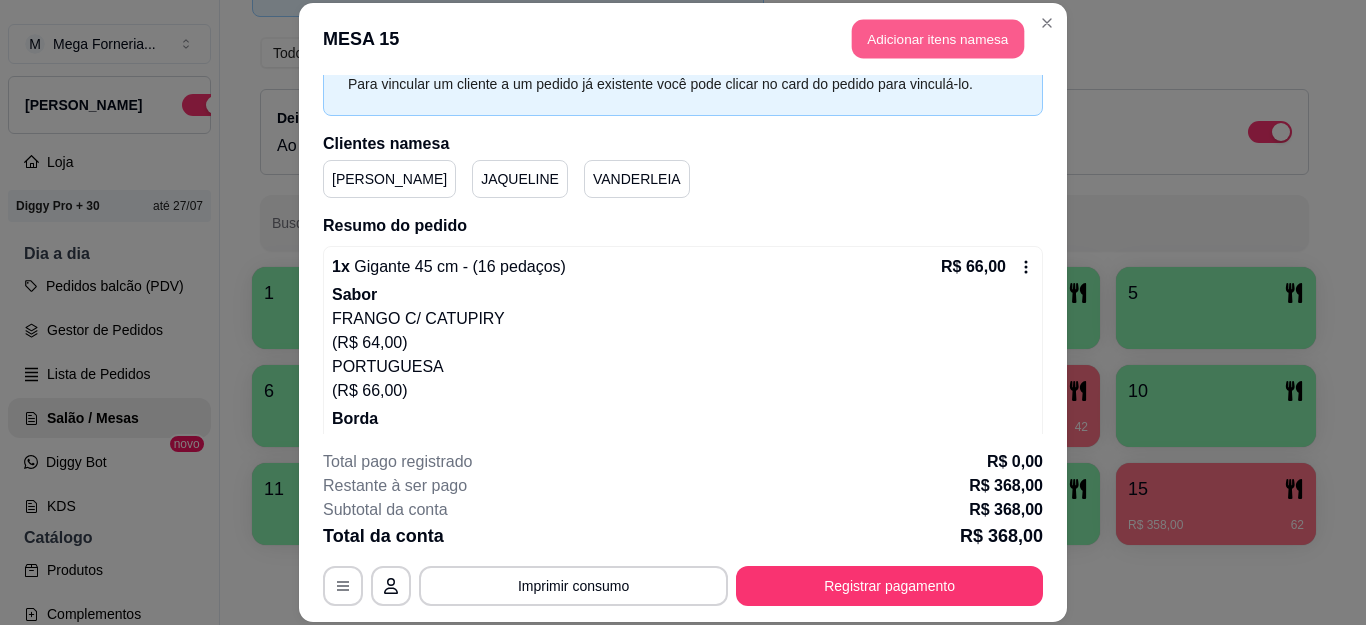 click on "Adicionar itens na  mesa" at bounding box center (938, 39) 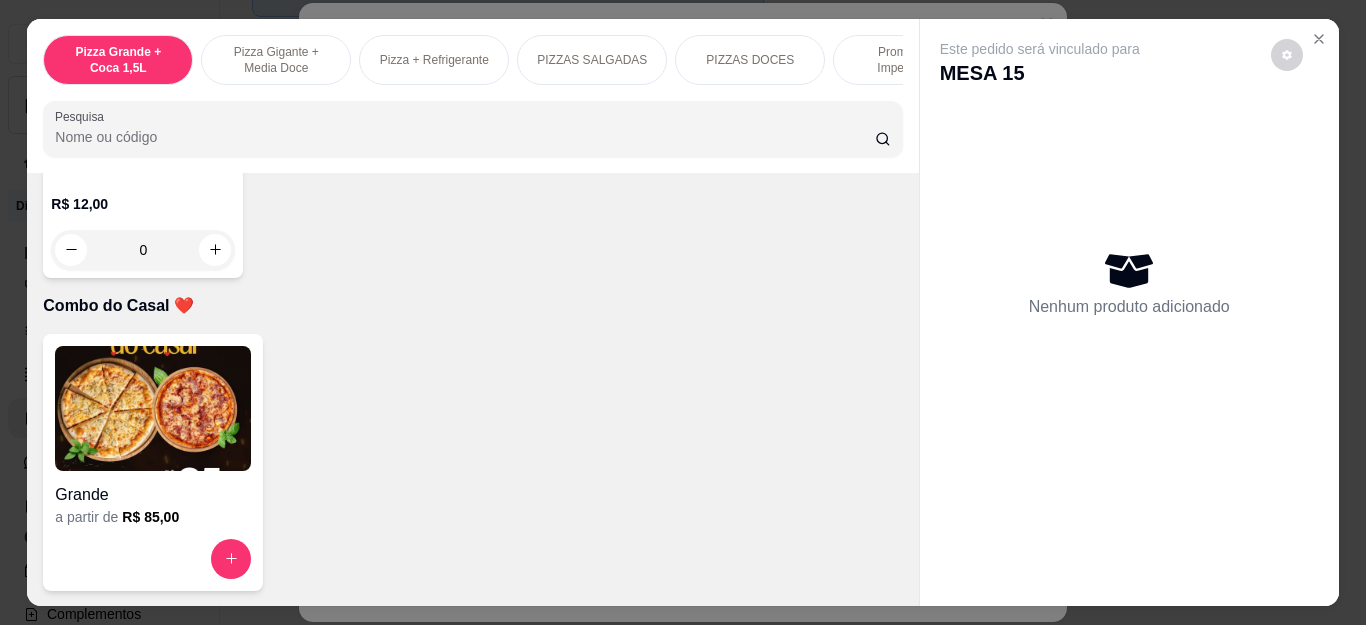 scroll, scrollTop: 5000, scrollLeft: 0, axis: vertical 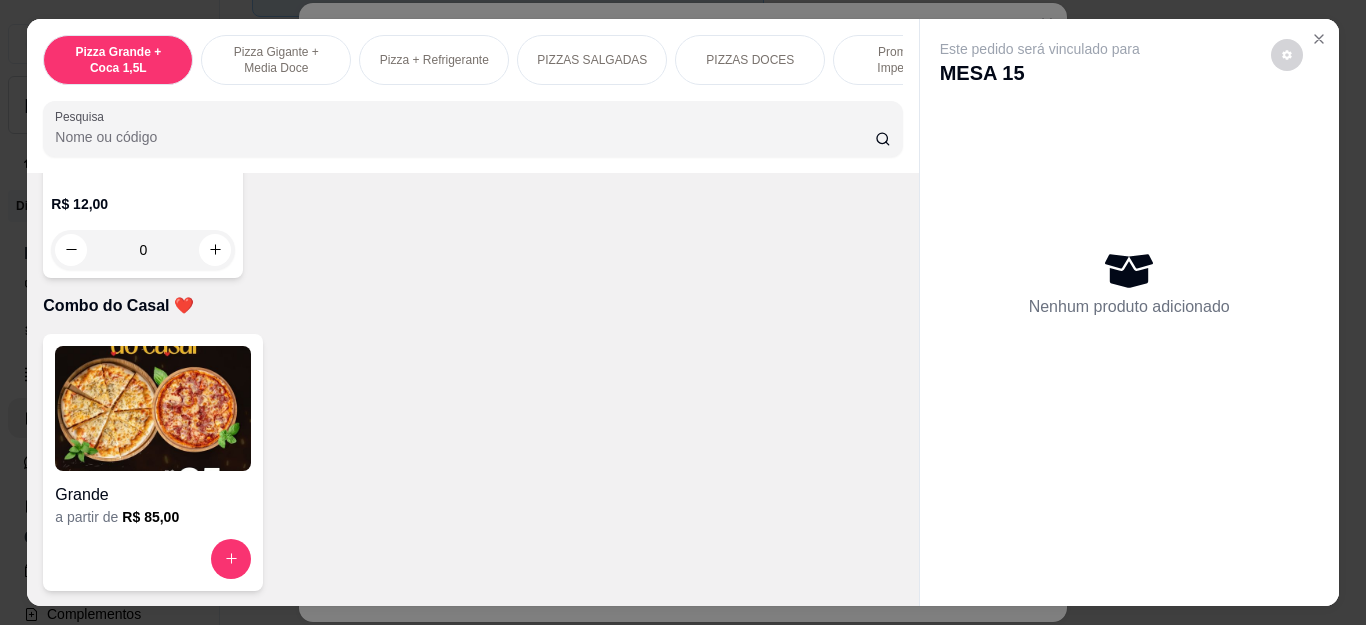 click at bounding box center [431, -35] 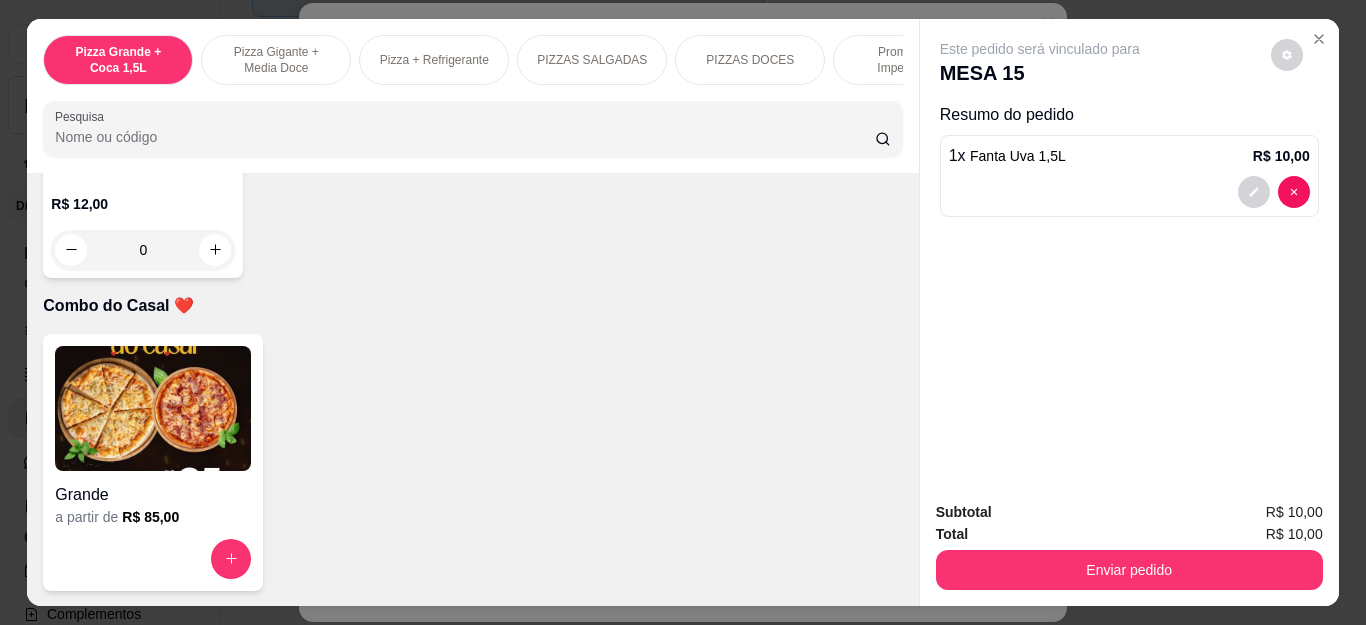 type on "1" 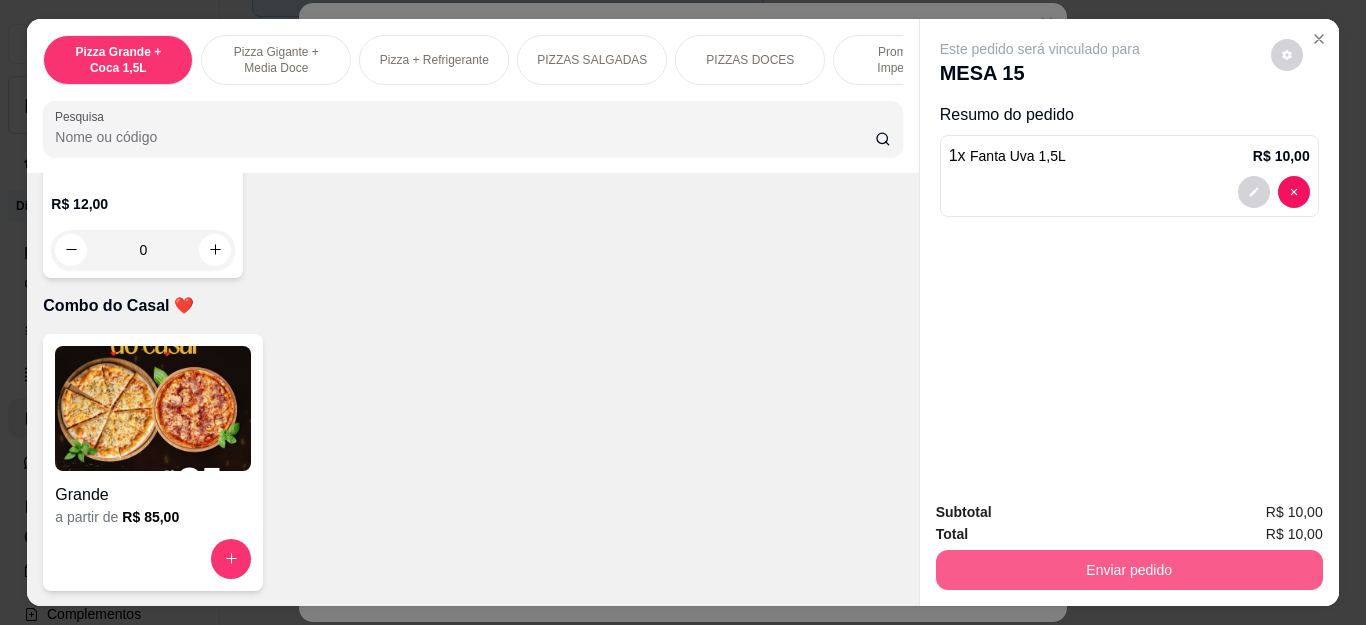 click on "Enviar pedido" at bounding box center [1129, 570] 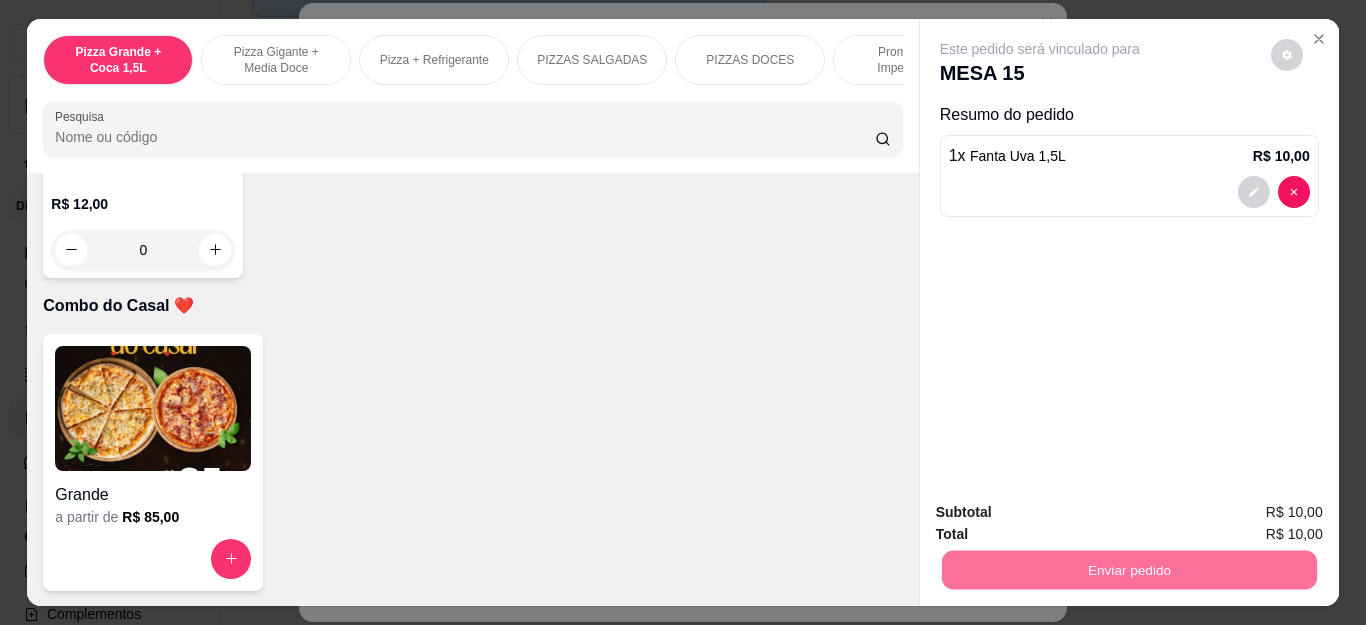 click on "Sim, quero registrar" at bounding box center [1251, 513] 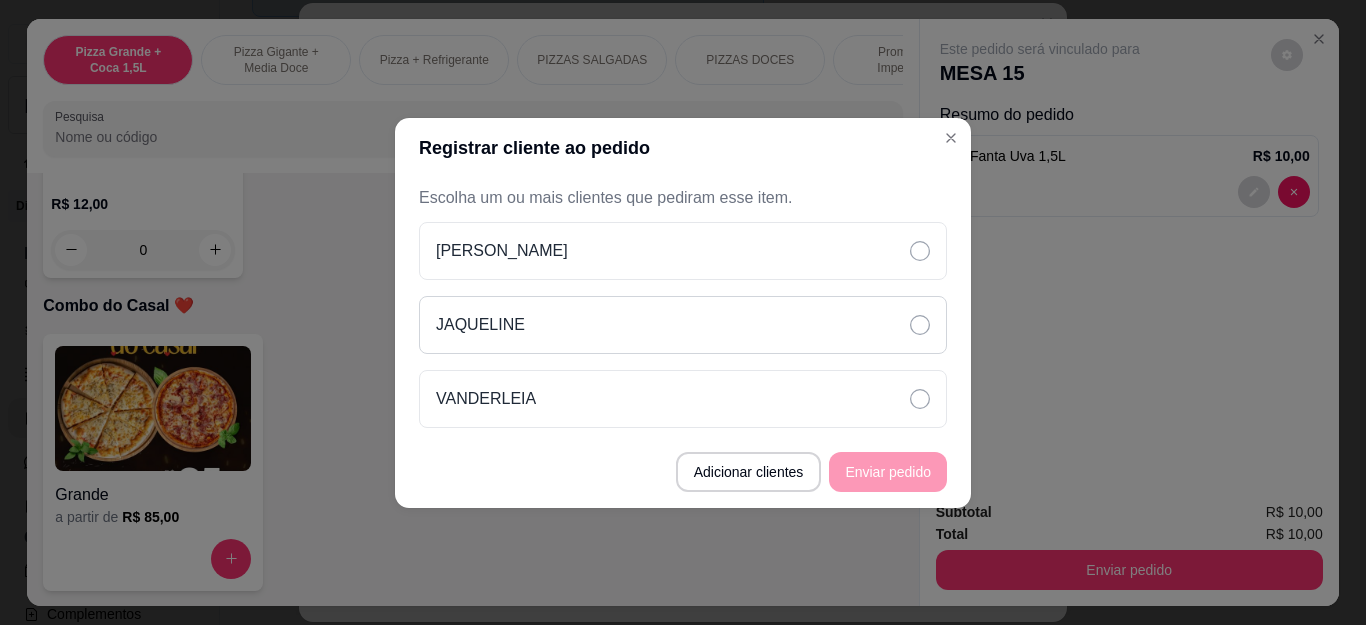 click on "JAQUELINE" at bounding box center [683, 325] 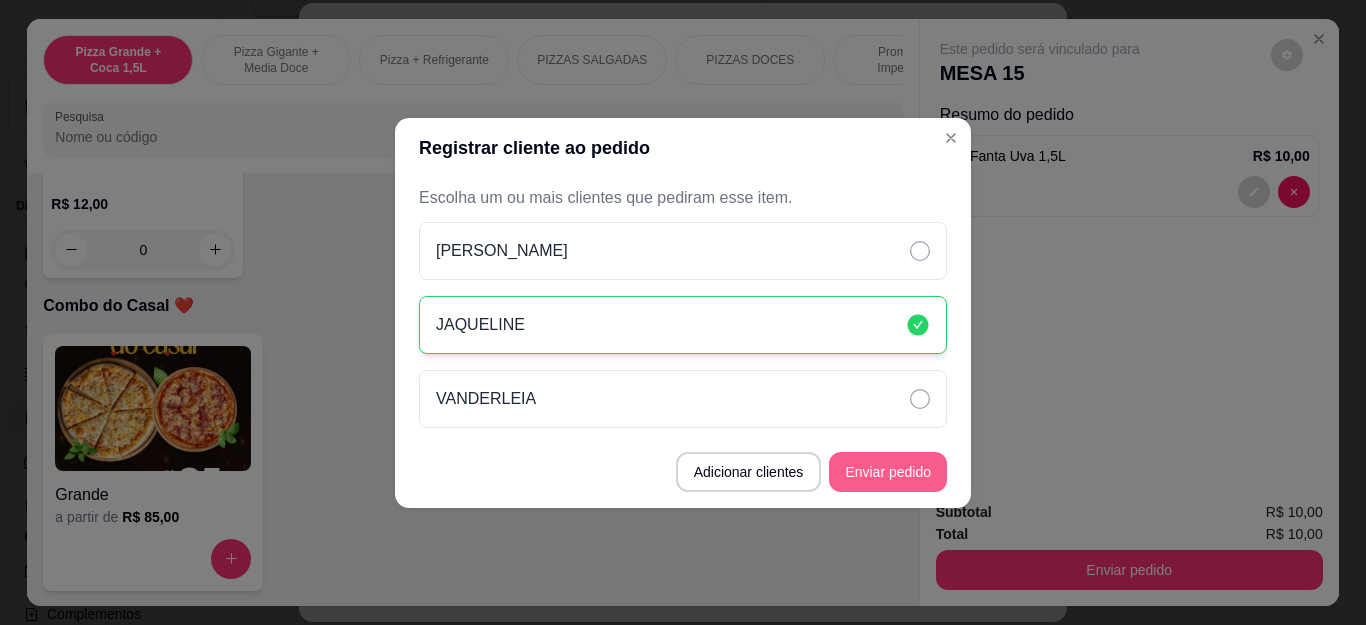 click on "Enviar pedido" at bounding box center (888, 472) 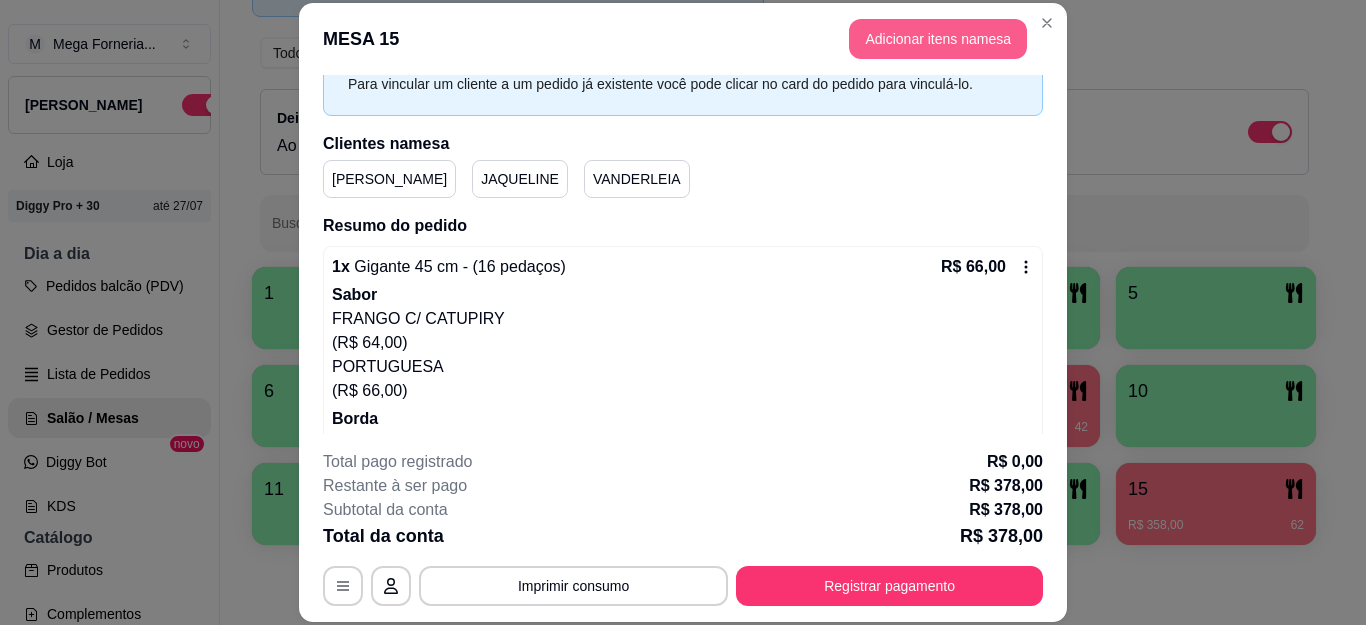 click on "Adicionar itens na  mesa" at bounding box center [938, 39] 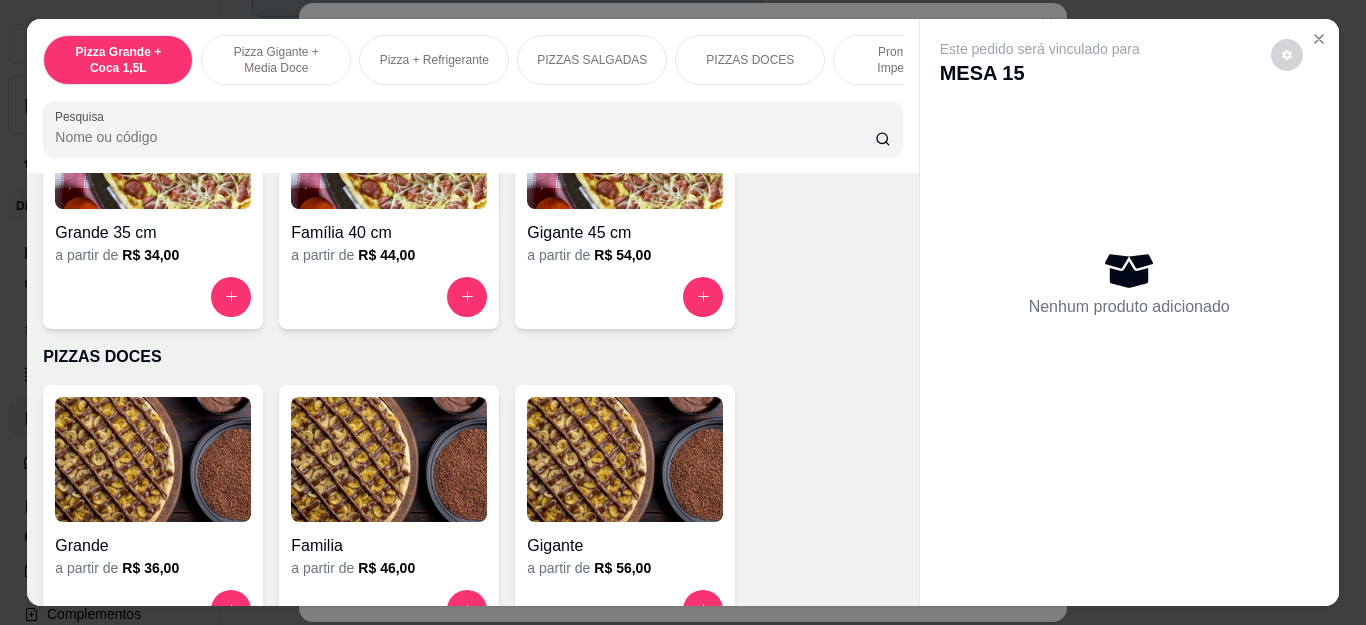 scroll, scrollTop: 1100, scrollLeft: 0, axis: vertical 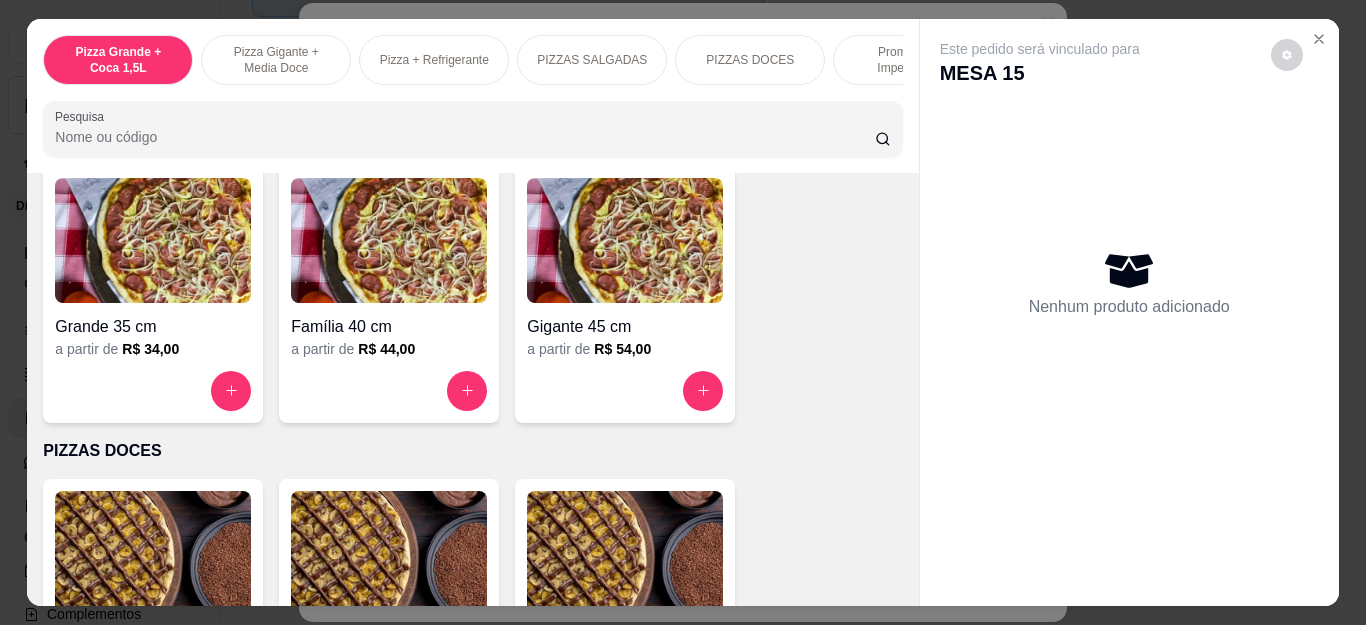 click 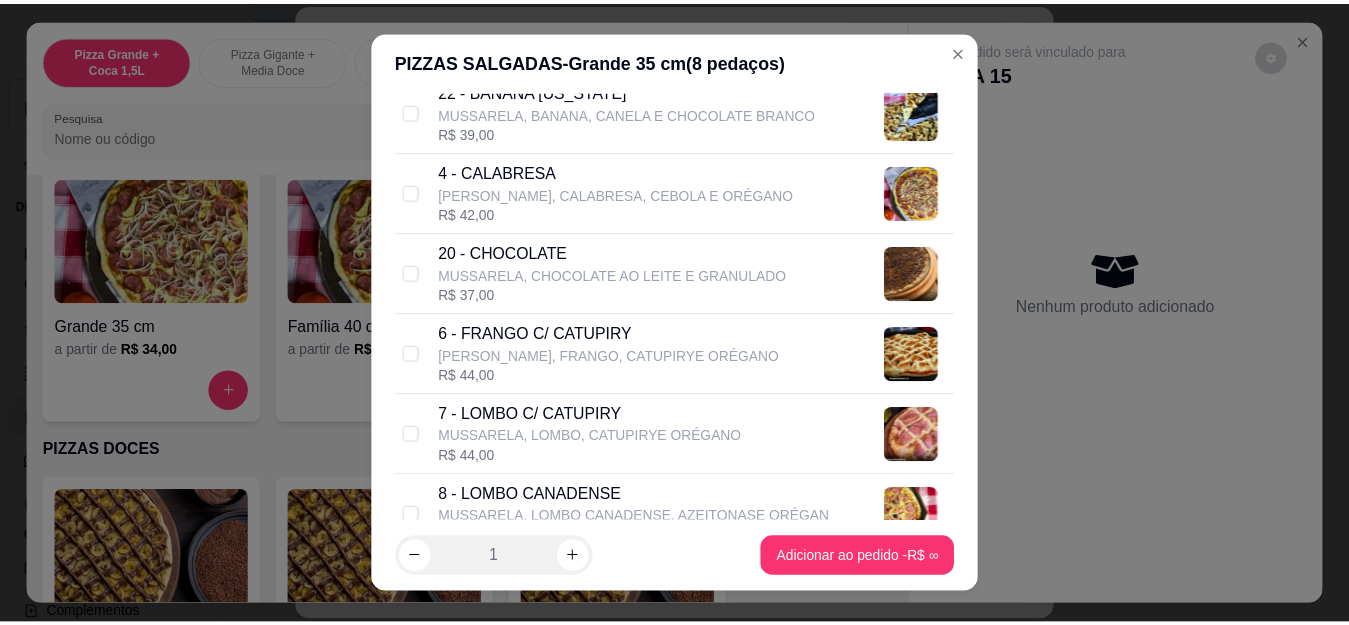 scroll, scrollTop: 600, scrollLeft: 0, axis: vertical 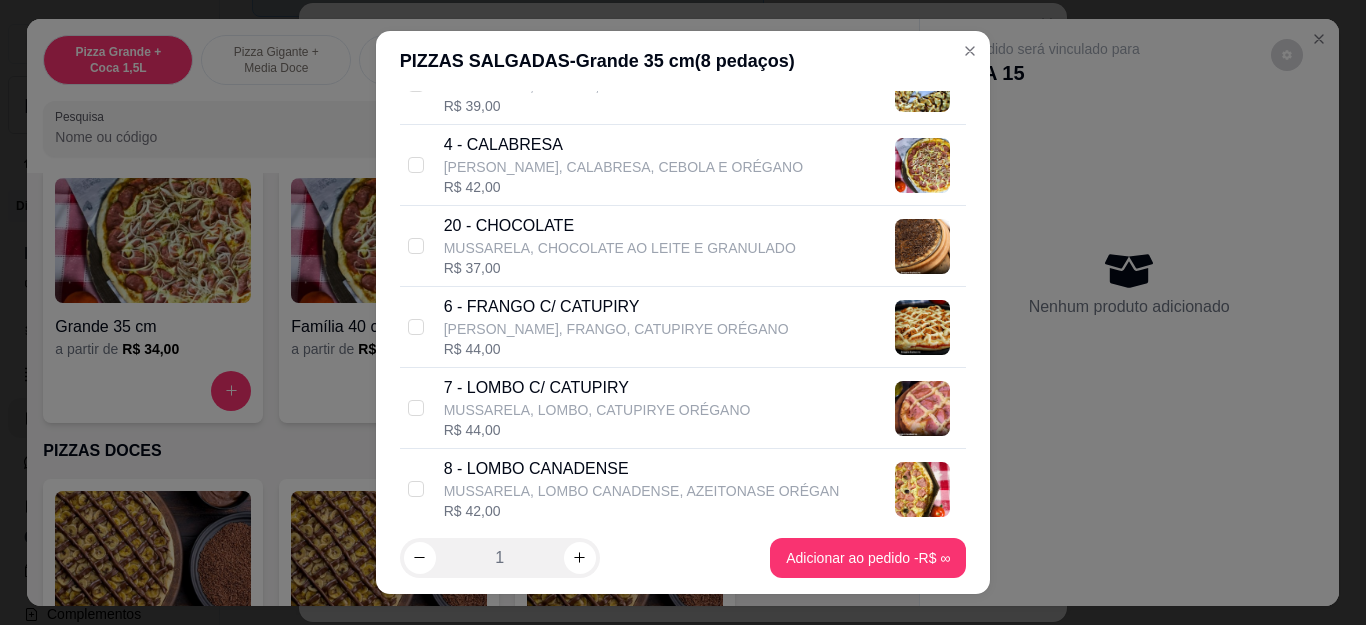 click on "[PERSON_NAME], FRANGO, CATUPIRYE ORÉGANO" at bounding box center (616, 329) 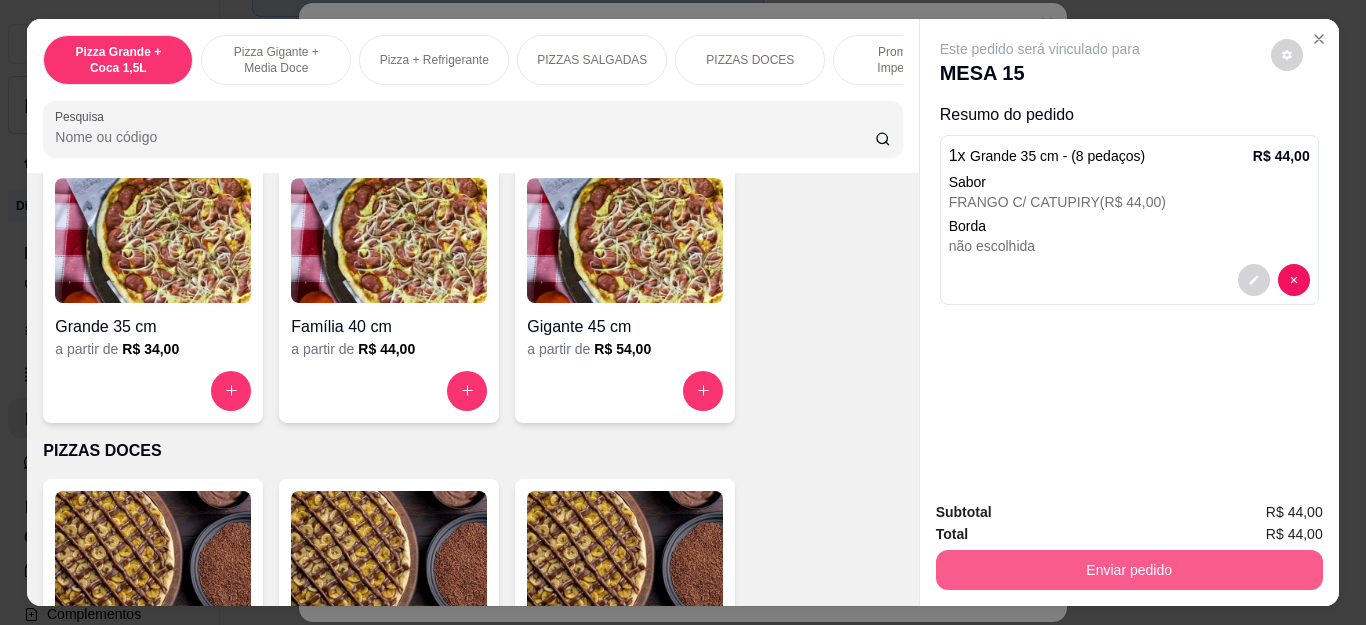 click on "Enviar pedido" at bounding box center [1129, 570] 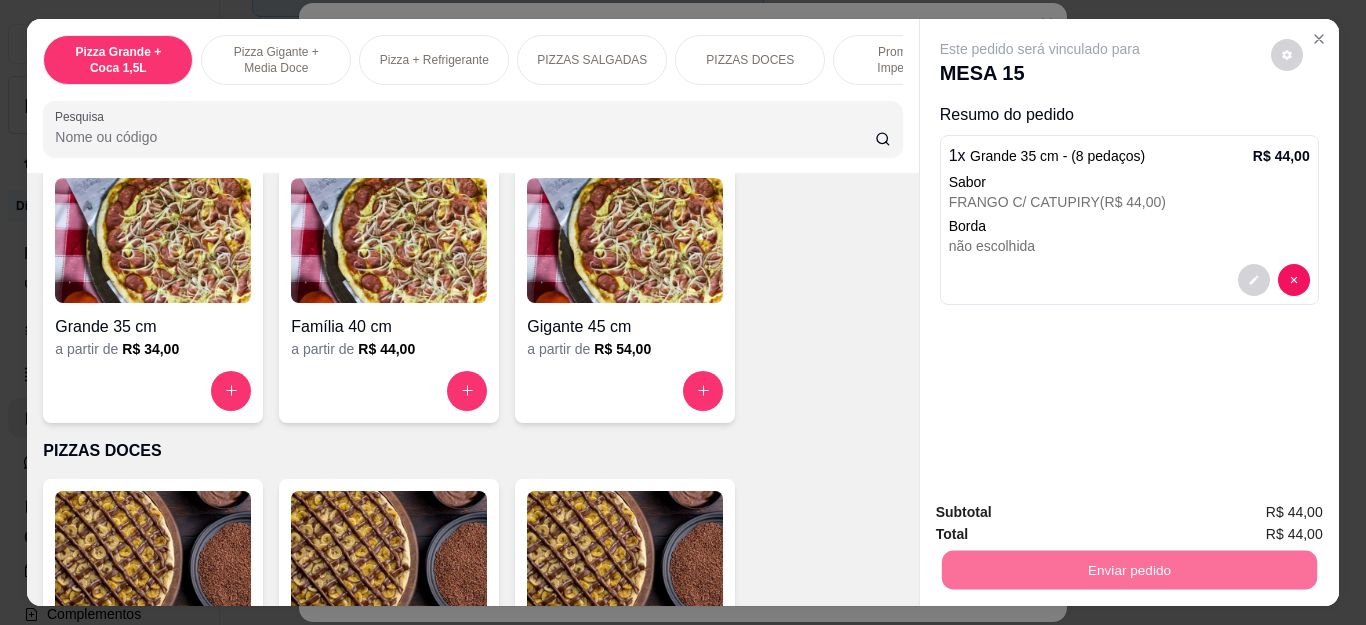 click on "Sim, quero registrar" at bounding box center (1252, 512) 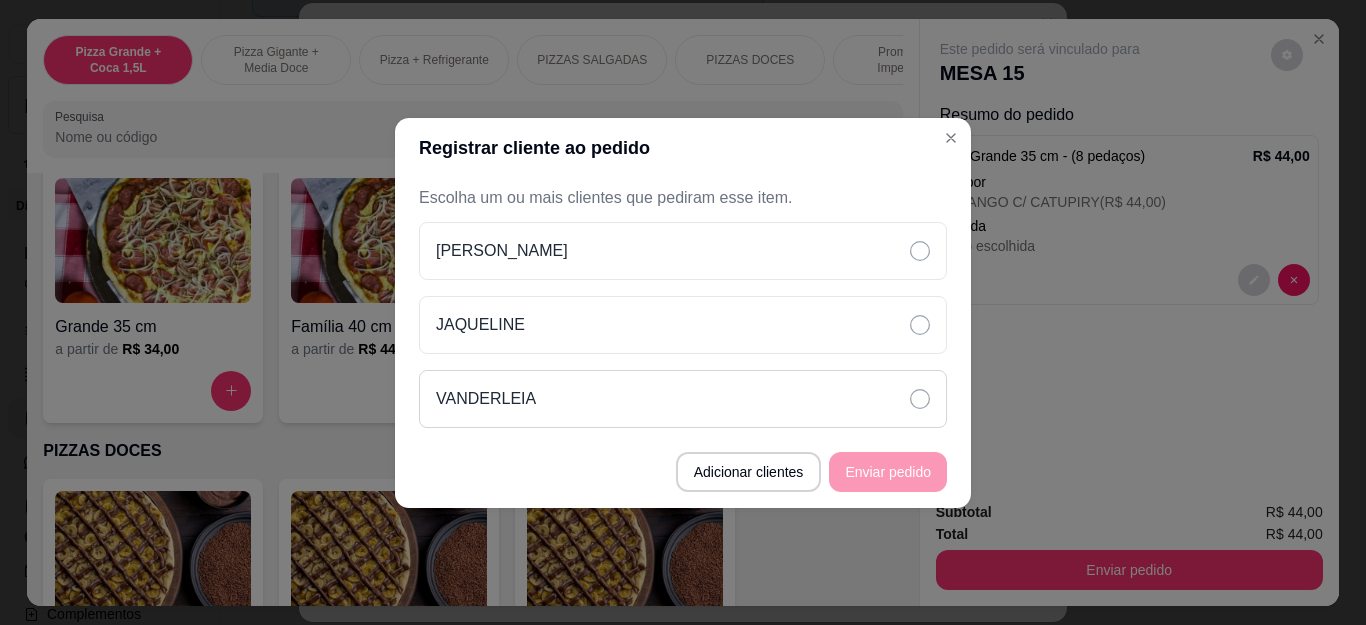 click on "VANDERLEIA" at bounding box center (683, 399) 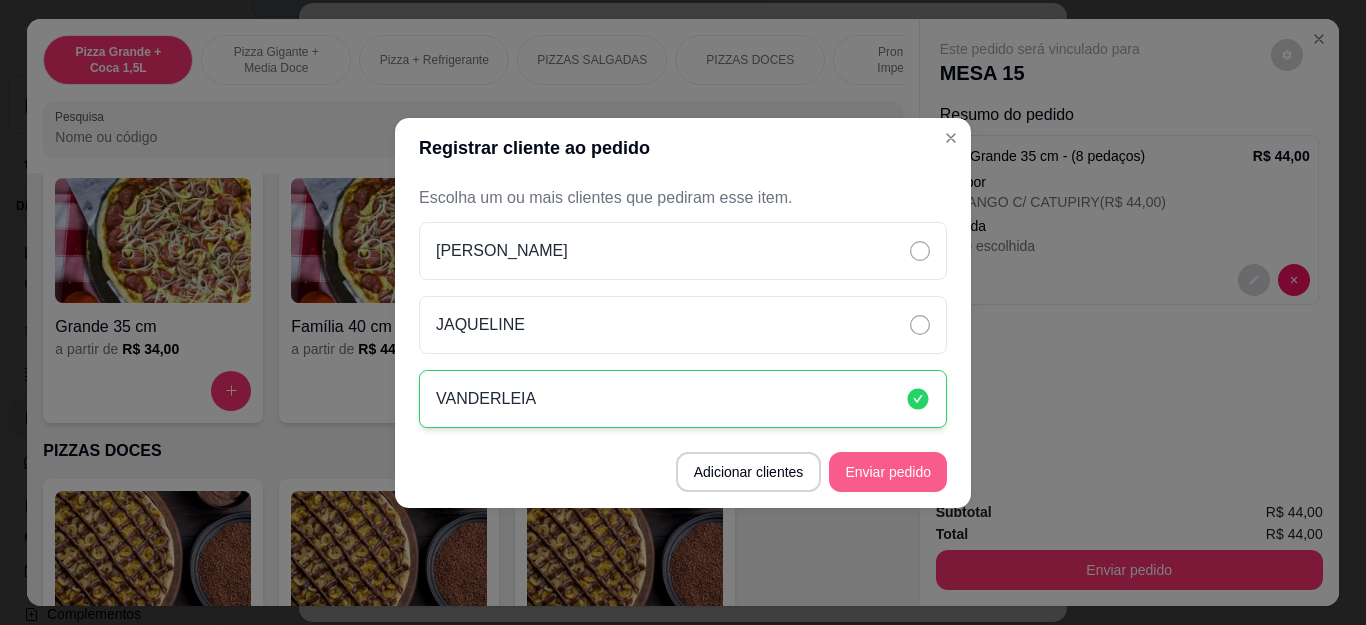 click on "Enviar pedido" at bounding box center (888, 472) 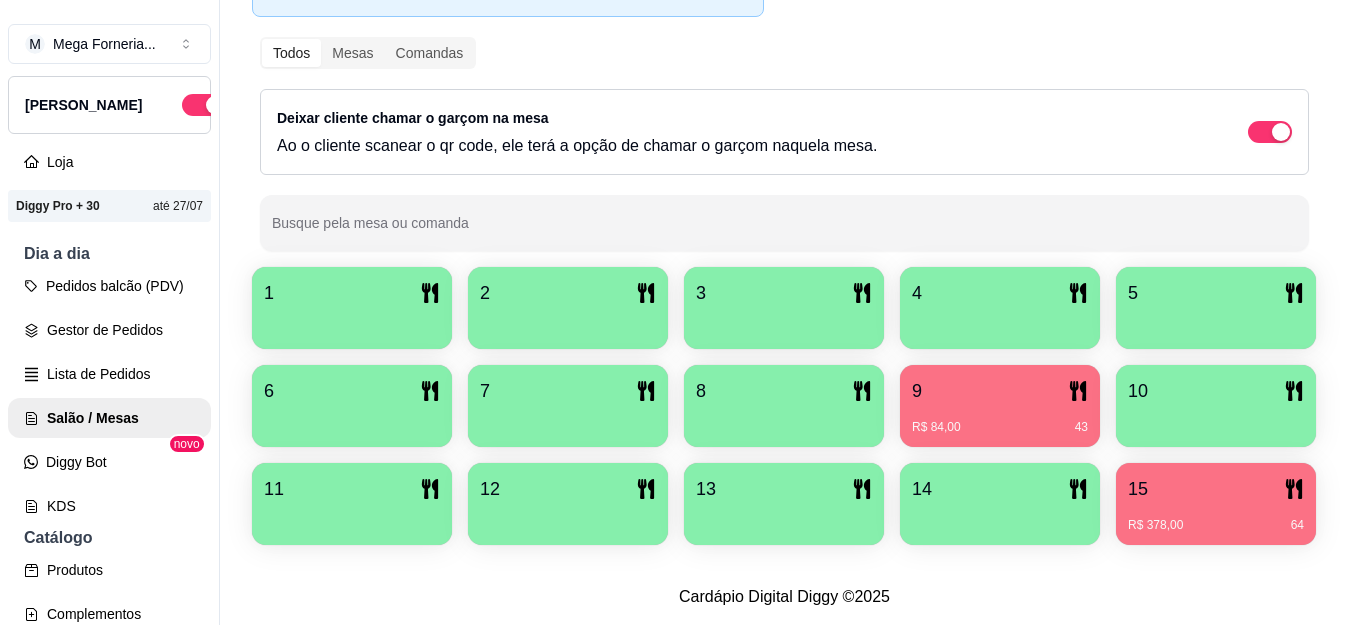click on "9" at bounding box center (1000, 391) 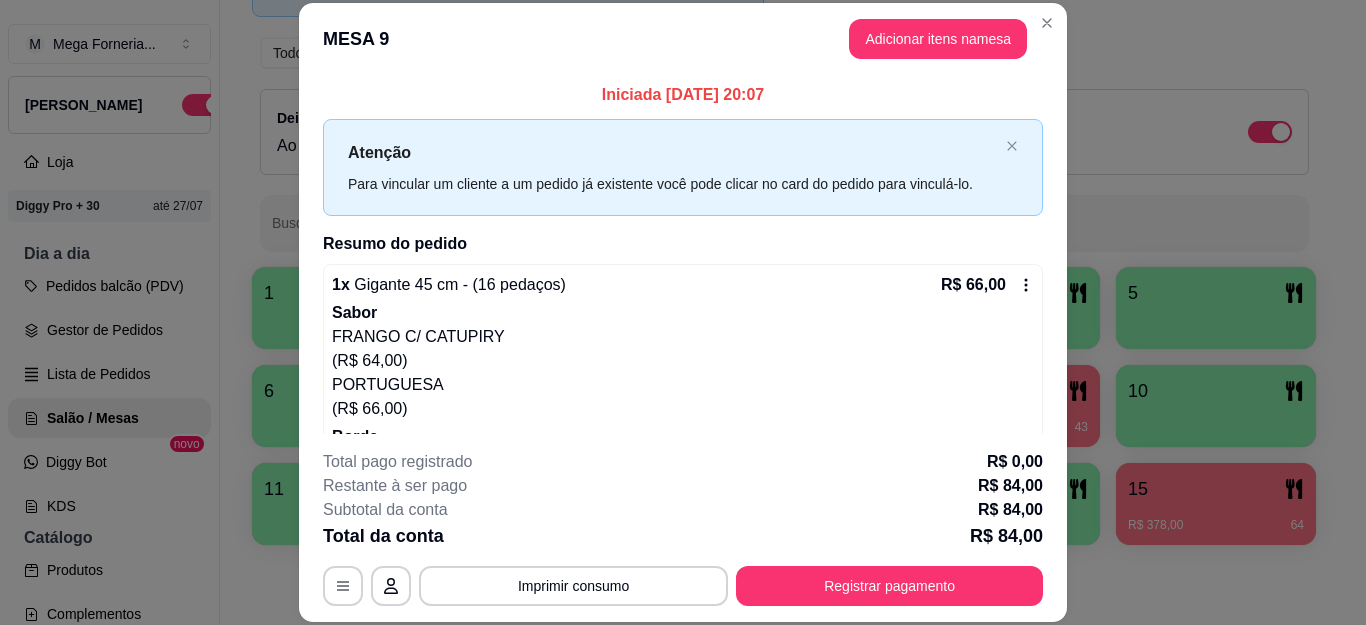 click on "**********" at bounding box center [683, 528] 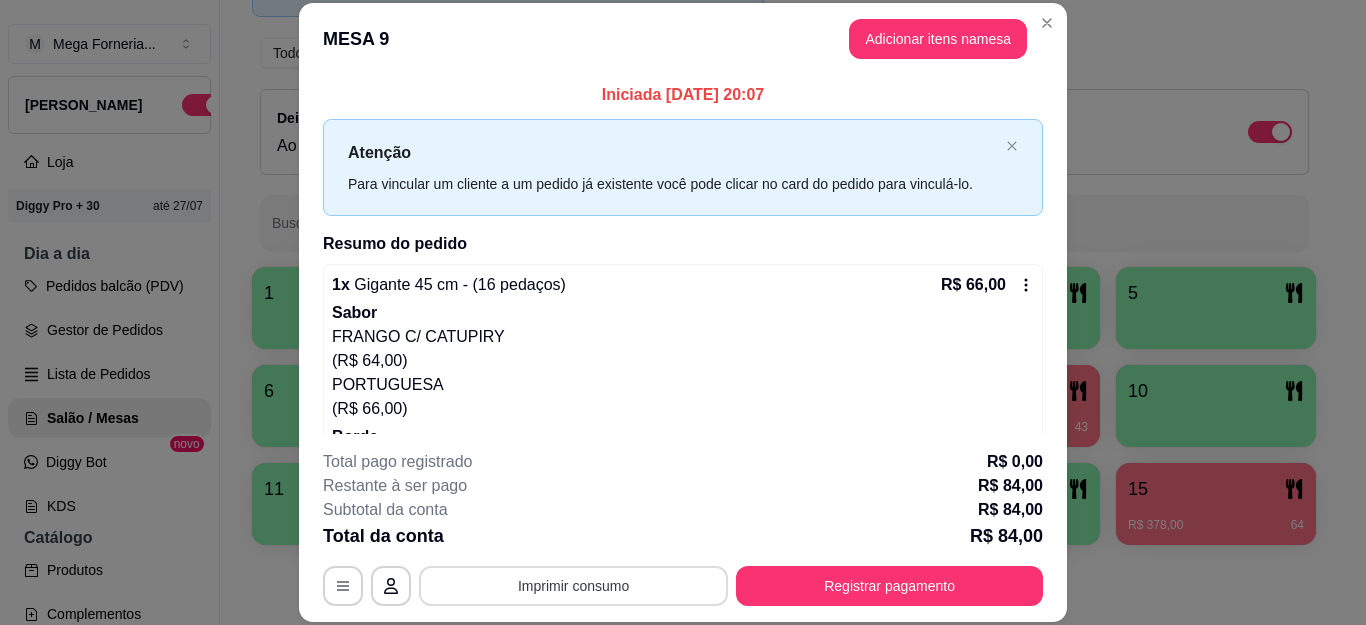 click on "Imprimir consumo" at bounding box center (573, 586) 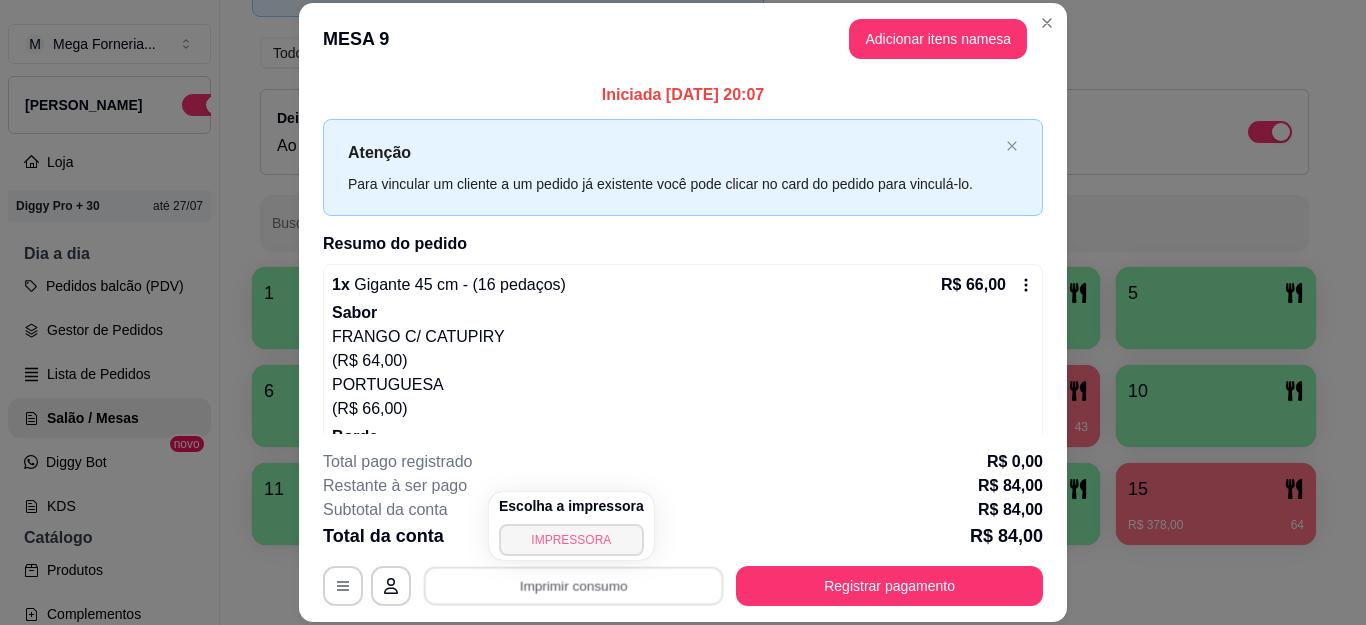 click on "IMPRESSORA" at bounding box center (571, 540) 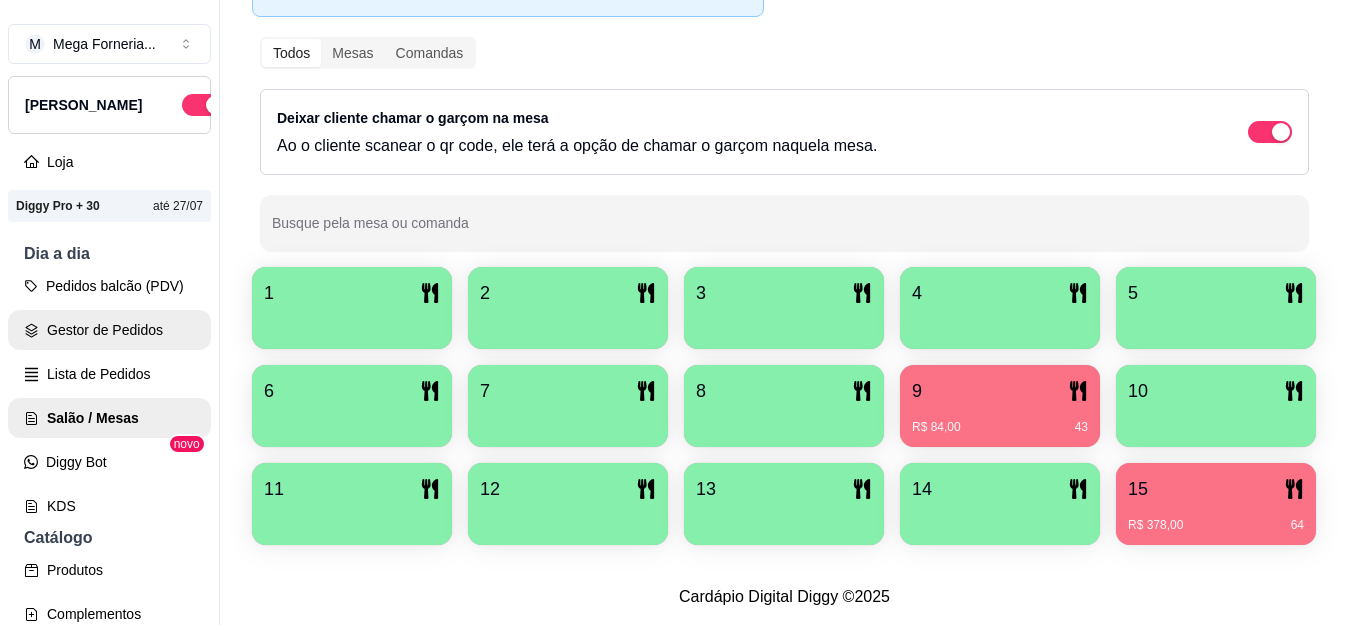 click on "Gestor de Pedidos" at bounding box center (109, 330) 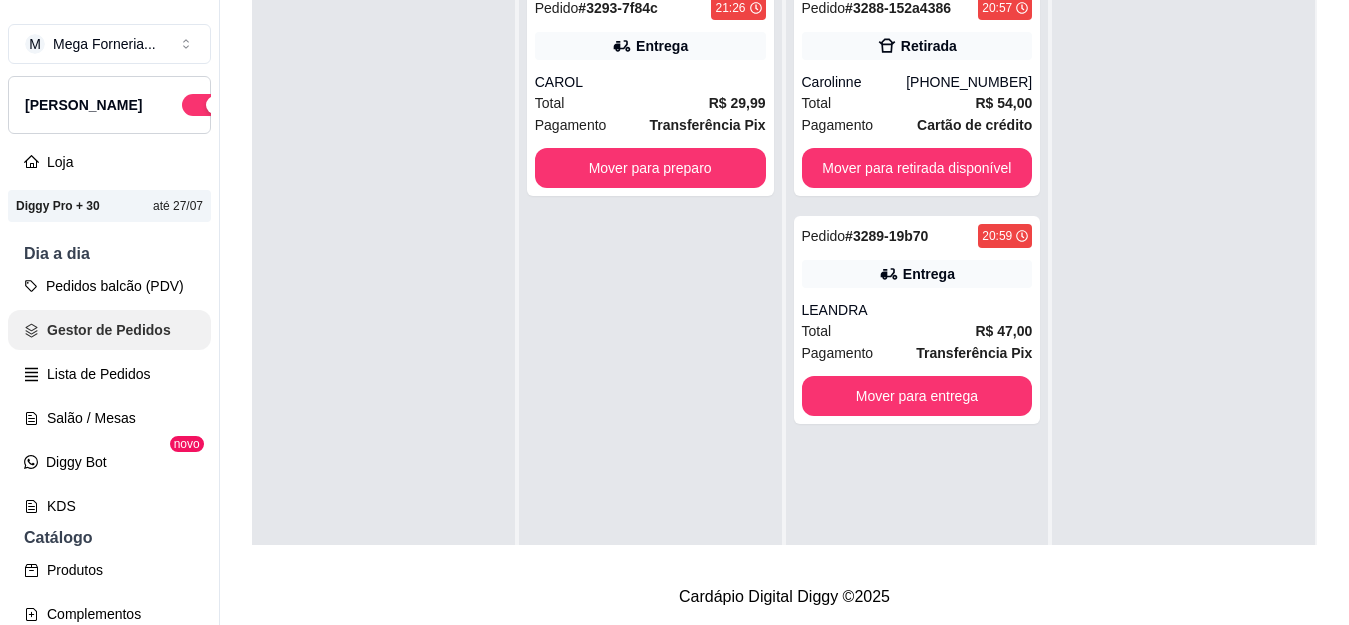 scroll, scrollTop: 0, scrollLeft: 0, axis: both 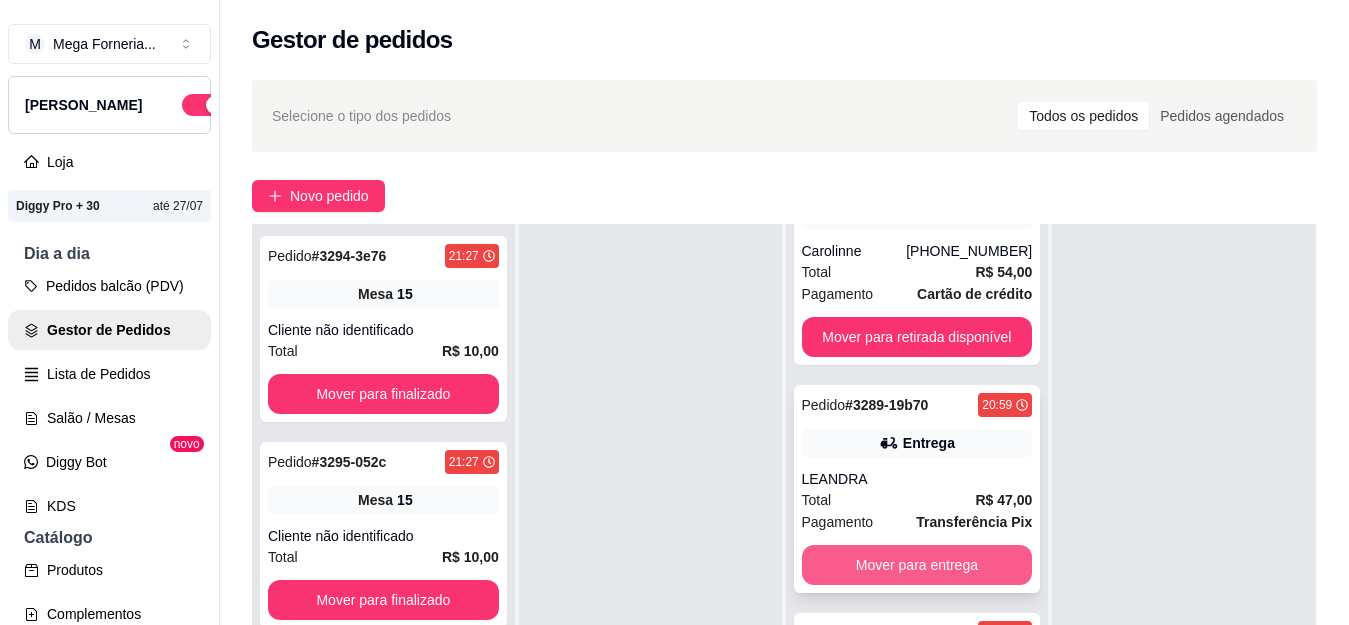 click on "Mover para entrega" at bounding box center (917, 565) 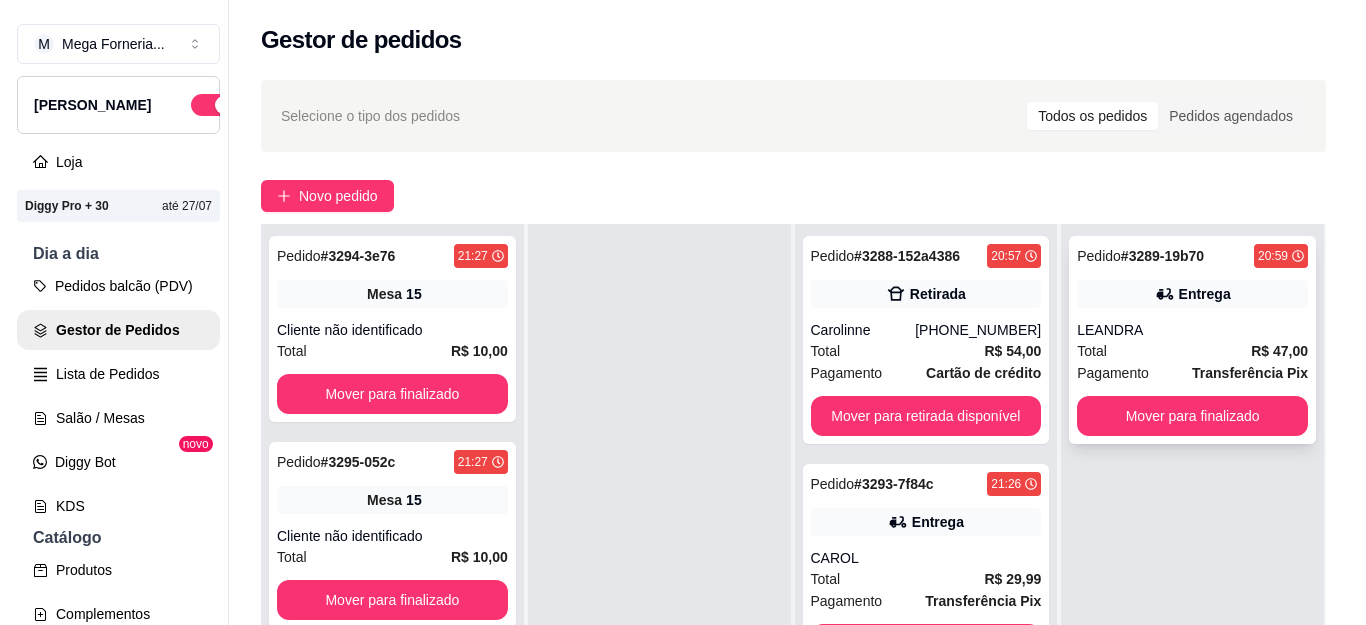 scroll, scrollTop: 0, scrollLeft: 0, axis: both 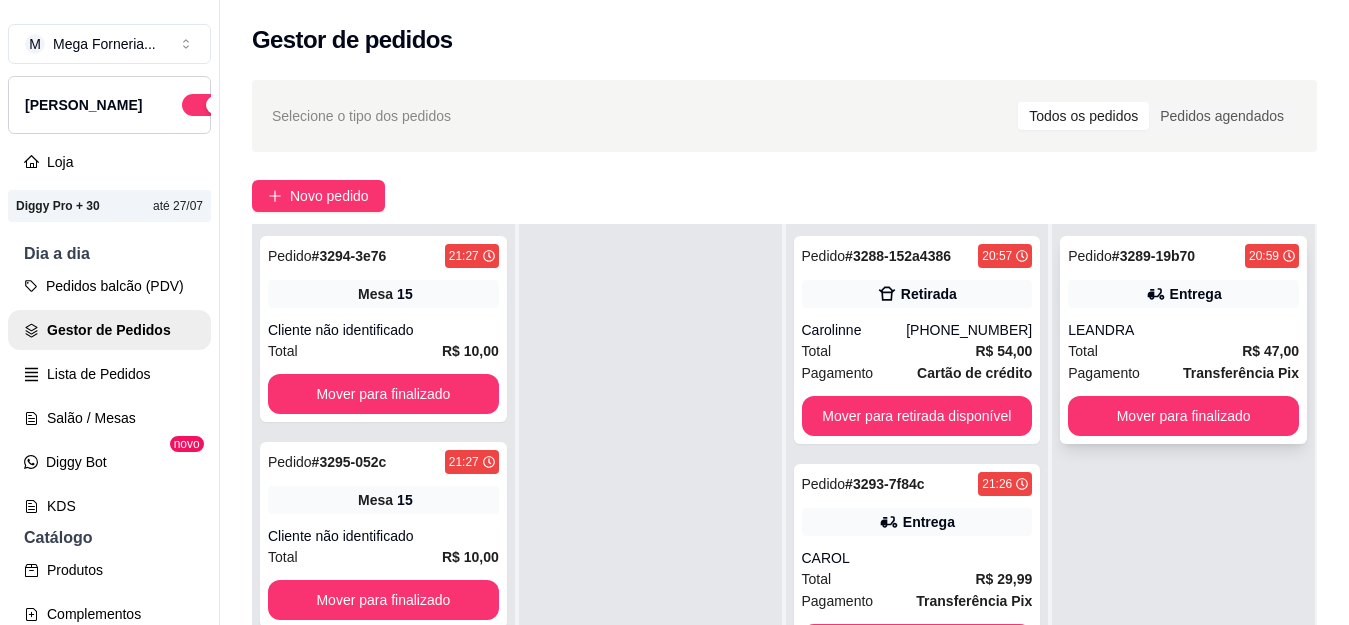 click on "Total R$ 47,00" at bounding box center [1183, 351] 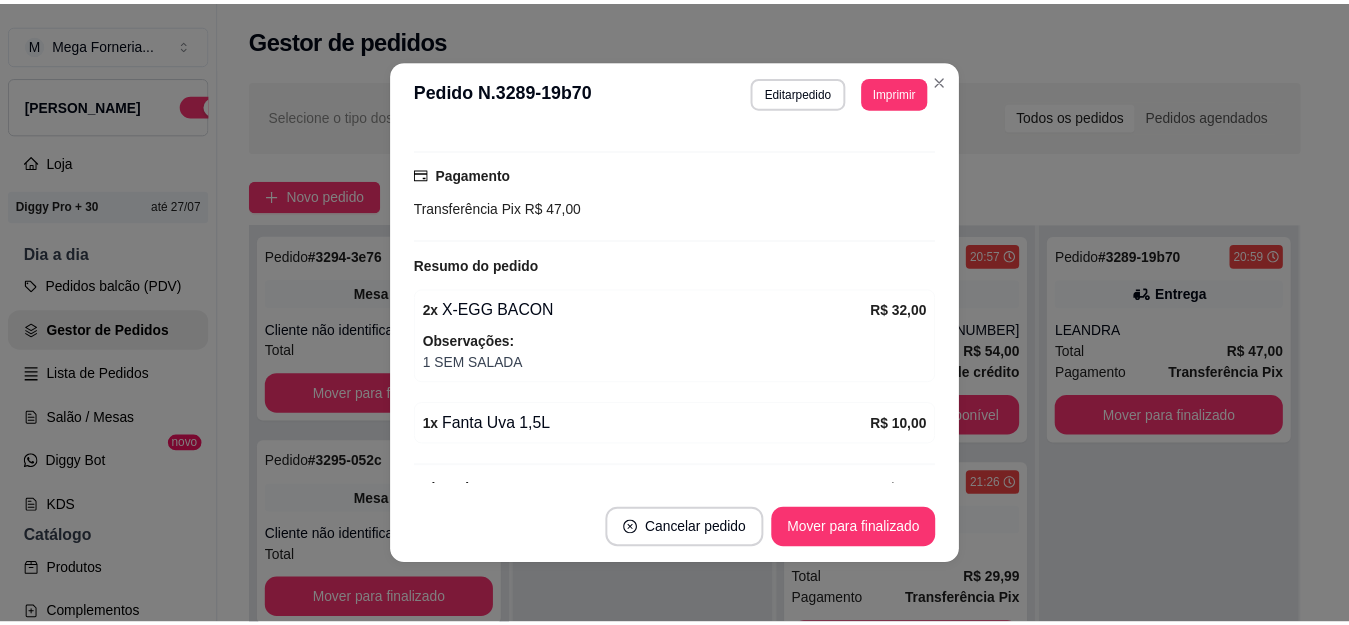 scroll, scrollTop: 478, scrollLeft: 0, axis: vertical 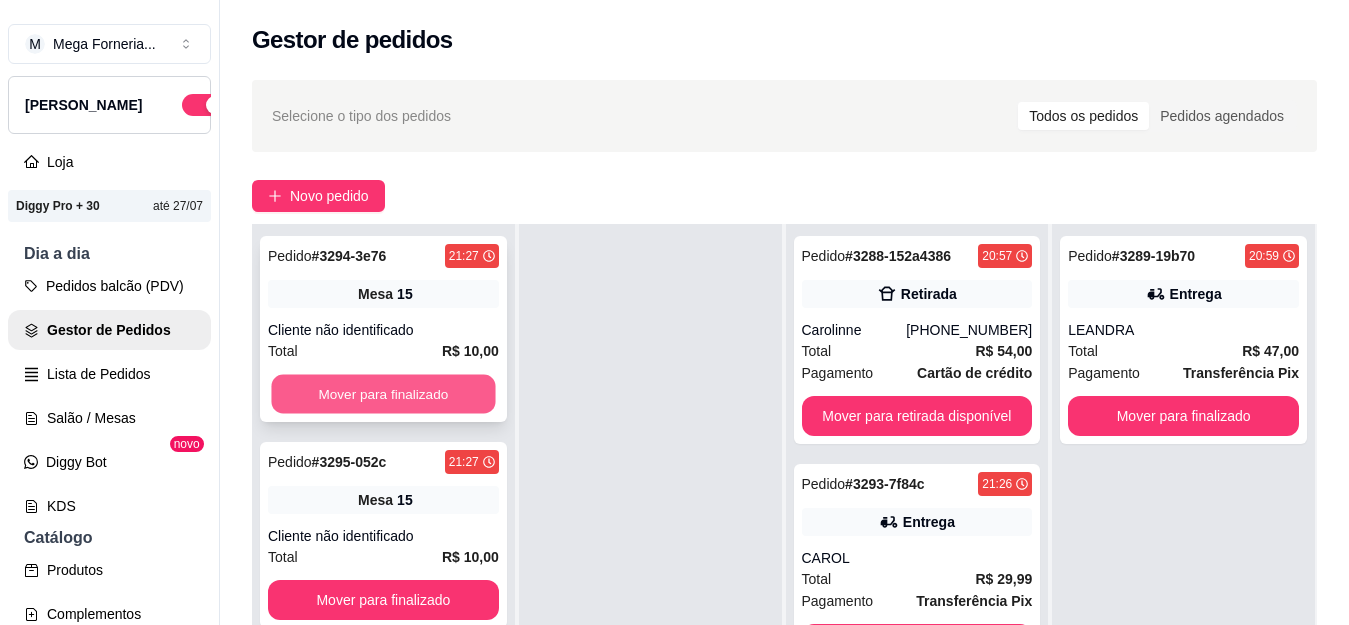 click on "Mover para finalizado" at bounding box center (383, 394) 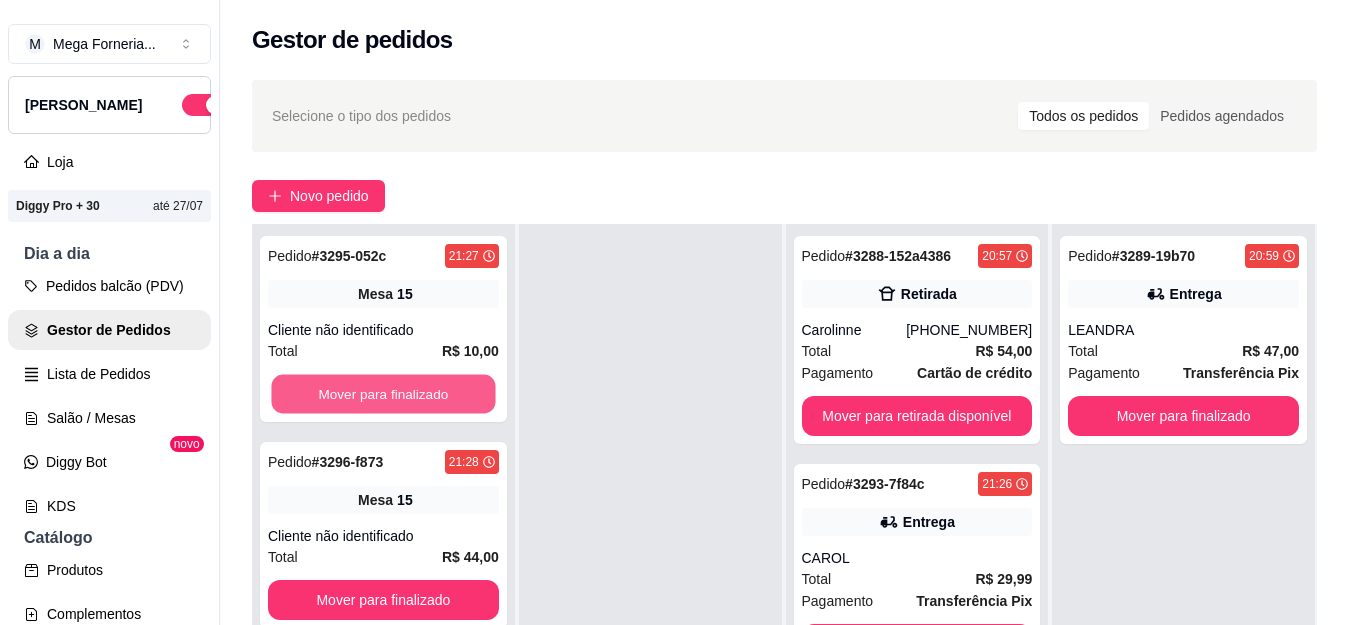 click on "Mover para finalizado" at bounding box center [383, 394] 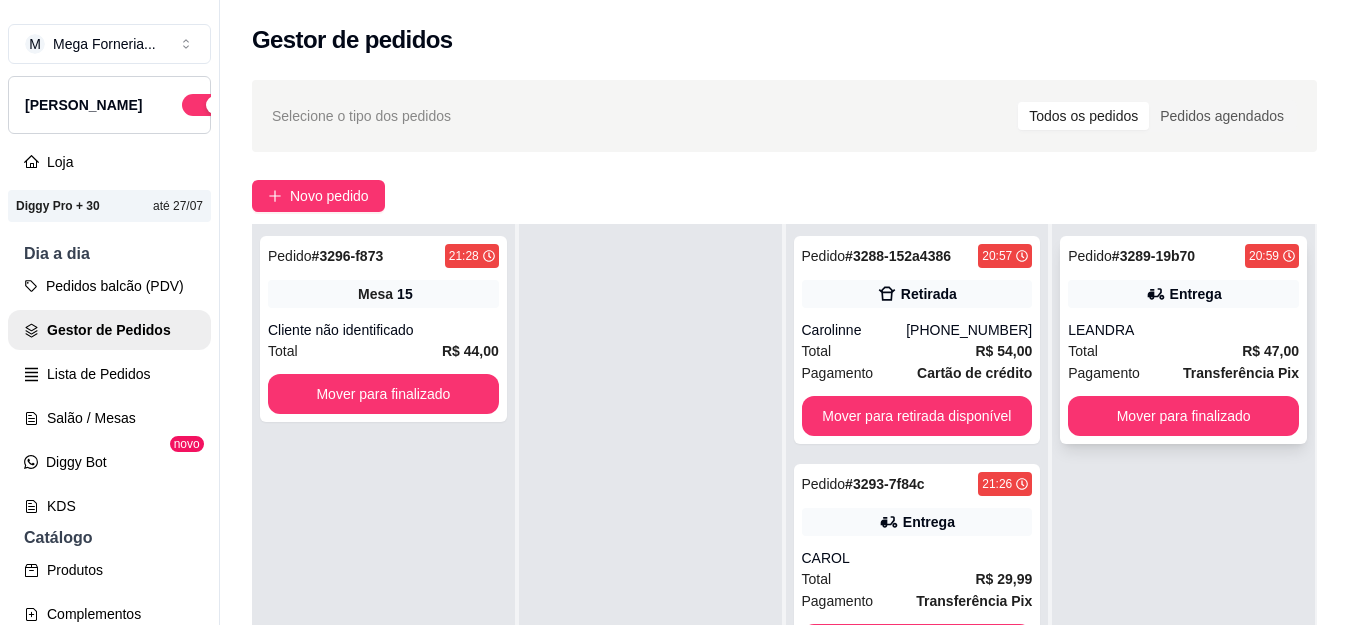 click on "LEANDRA" at bounding box center [1183, 330] 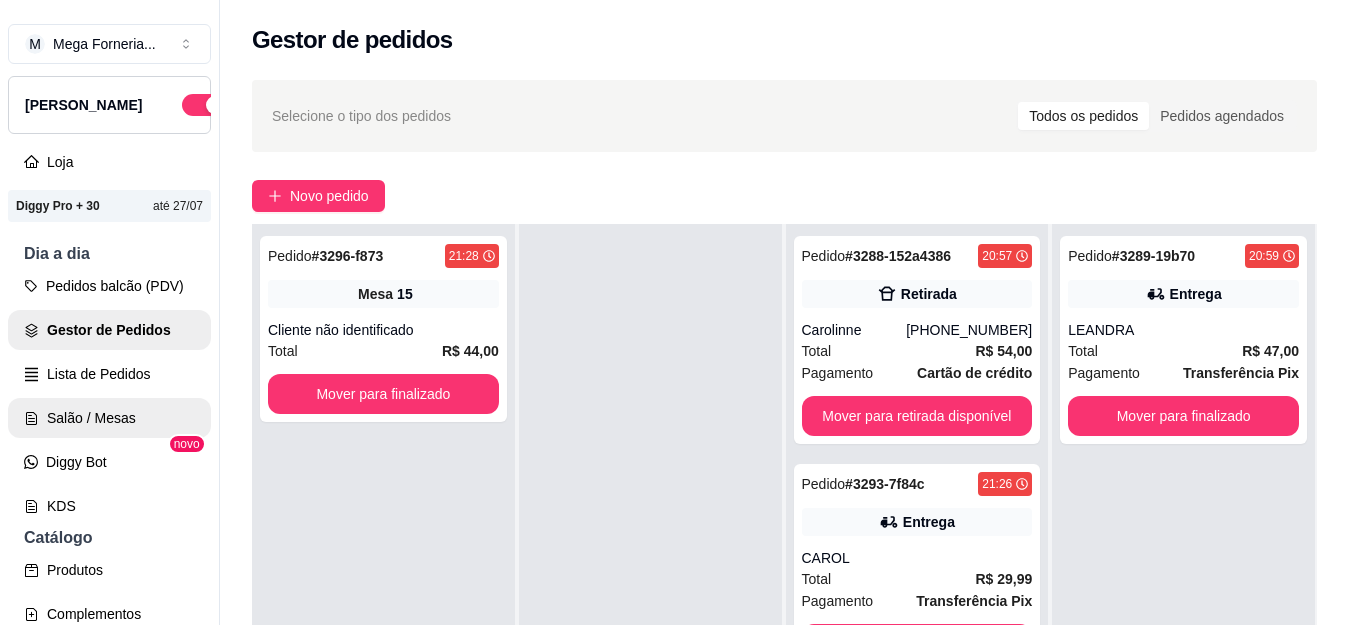 click on "Salão / Mesas" at bounding box center (109, 418) 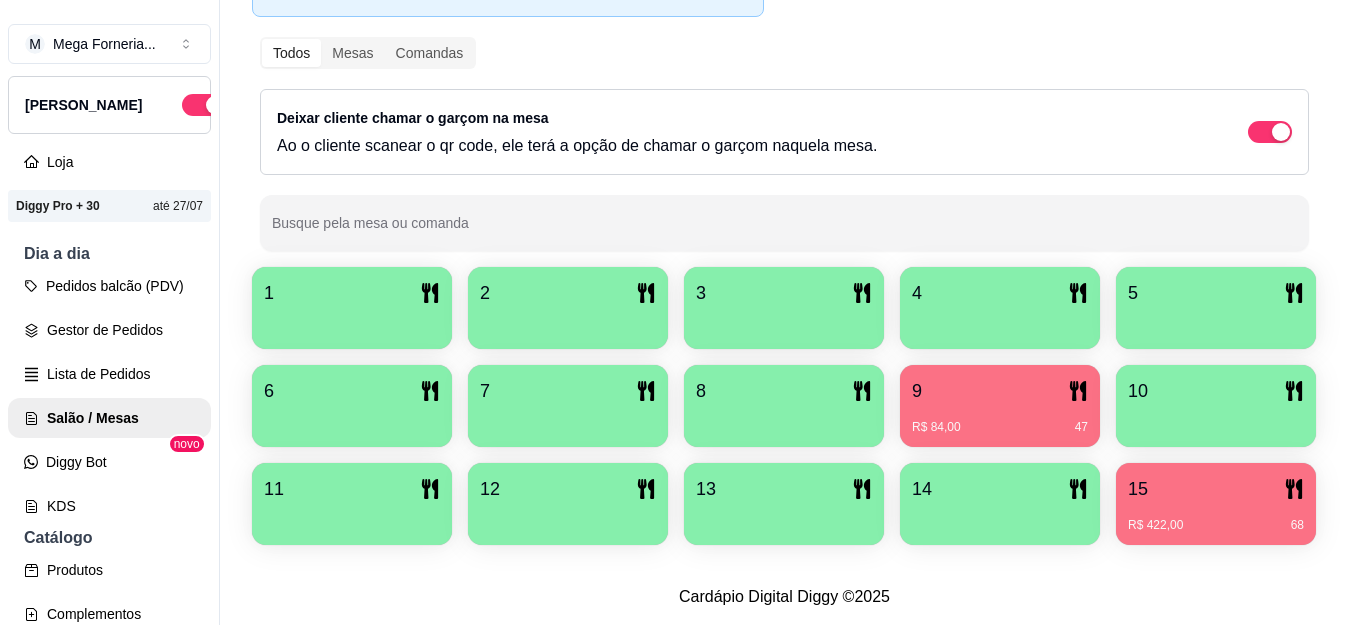 scroll, scrollTop: 337, scrollLeft: 0, axis: vertical 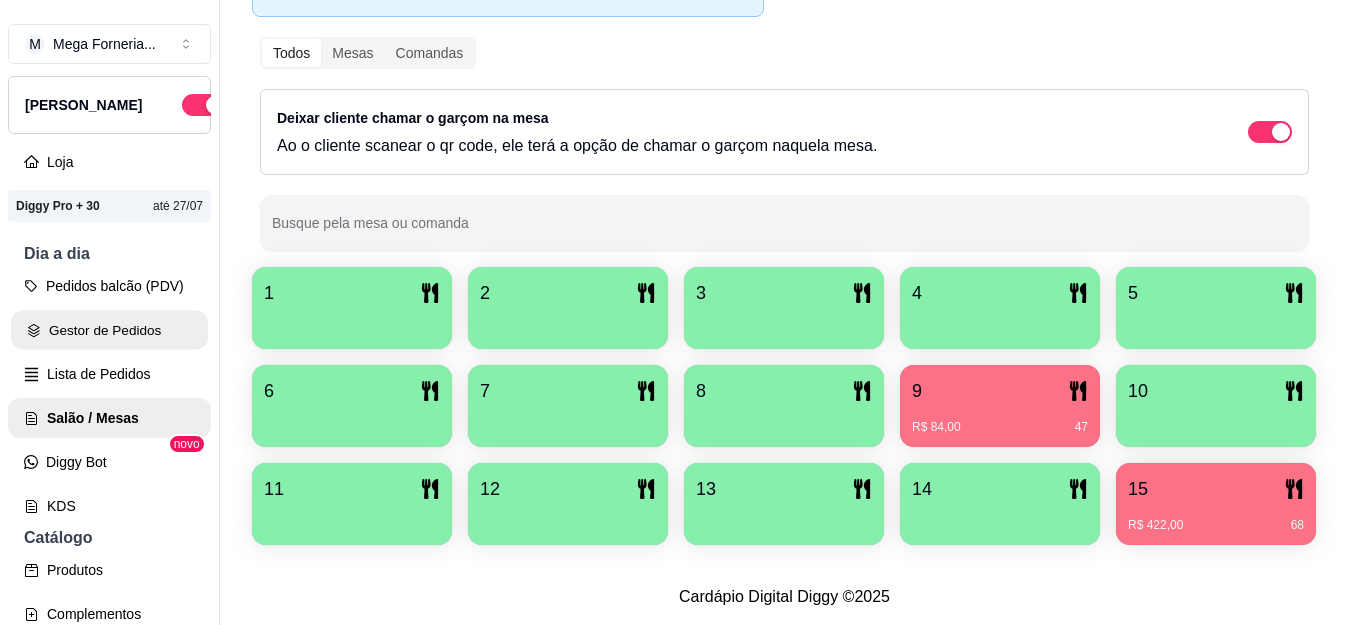 click on "Gestor de Pedidos" at bounding box center (109, 330) 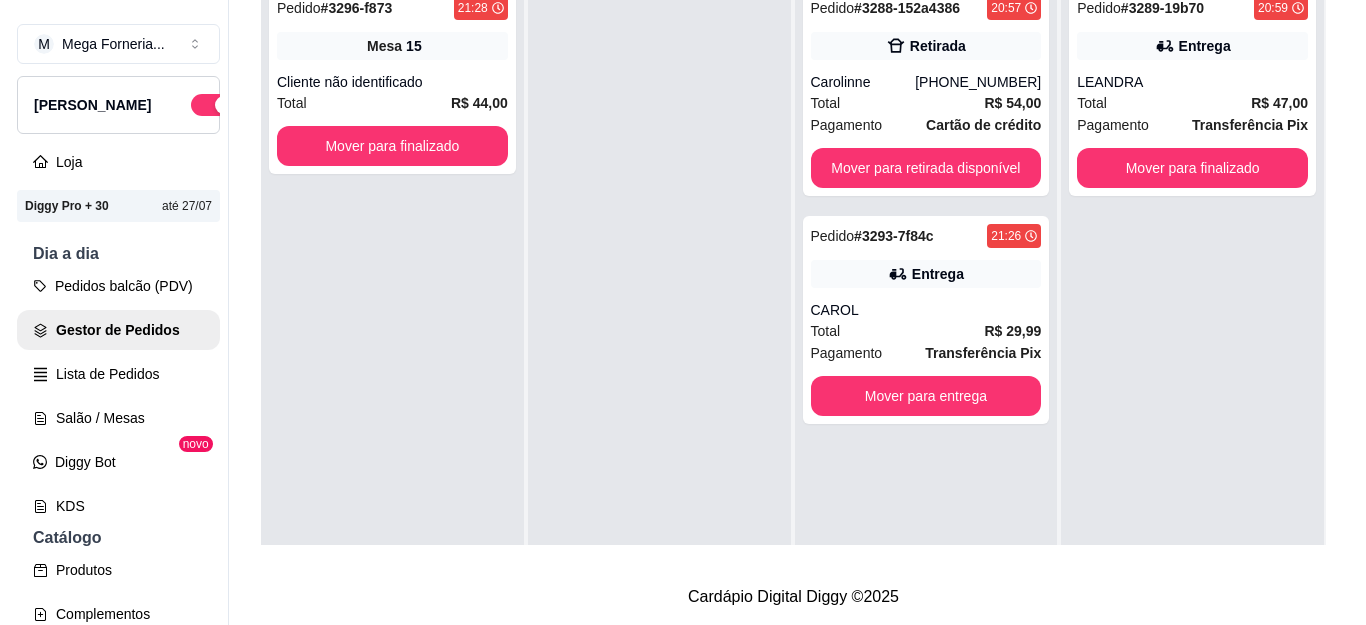 scroll, scrollTop: 0, scrollLeft: 0, axis: both 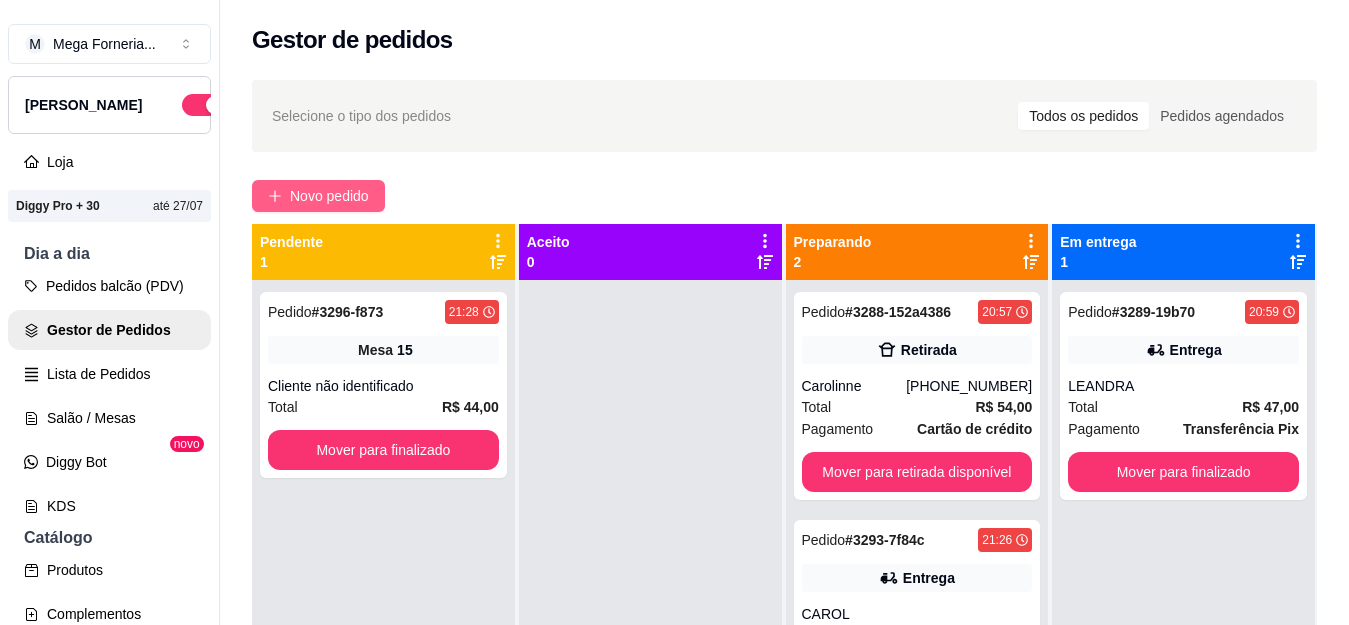 click 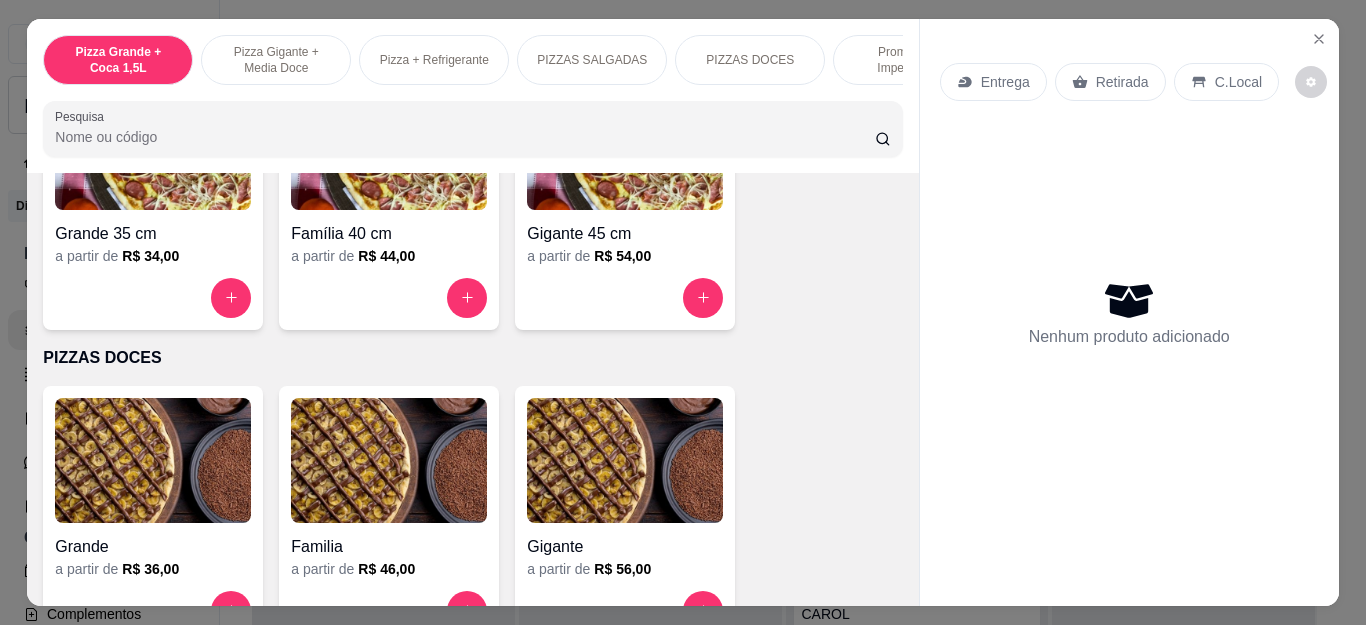 scroll, scrollTop: 1100, scrollLeft: 0, axis: vertical 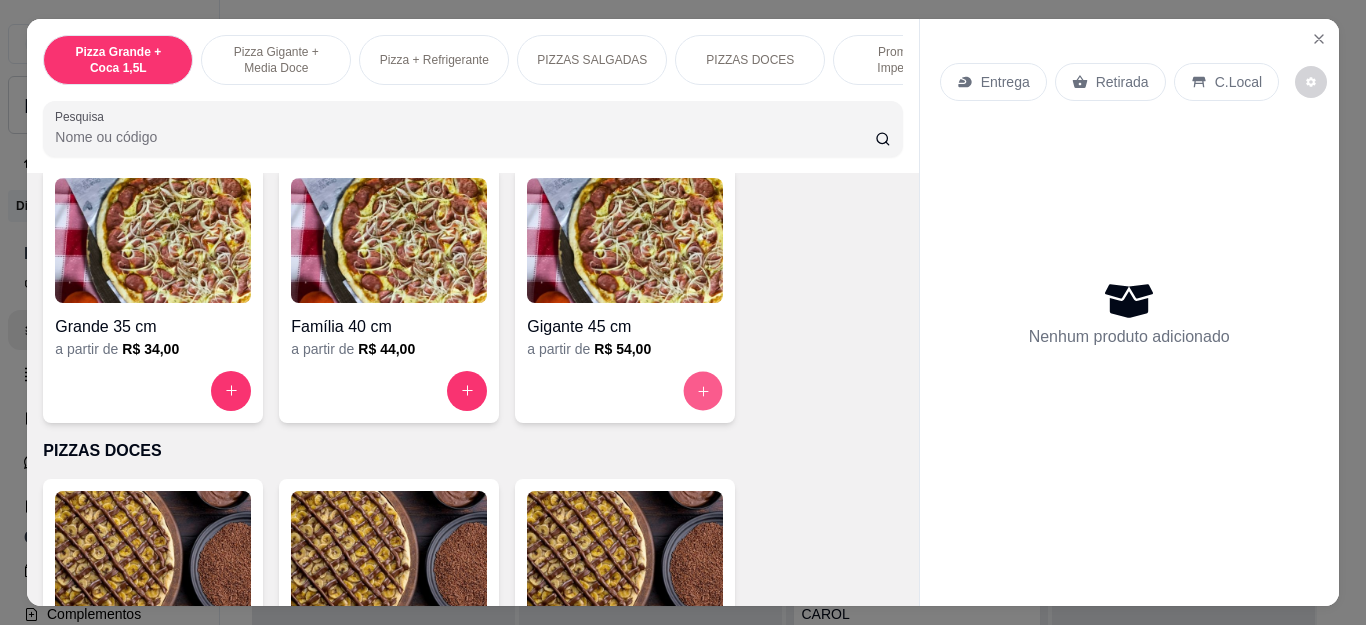click at bounding box center [703, 390] 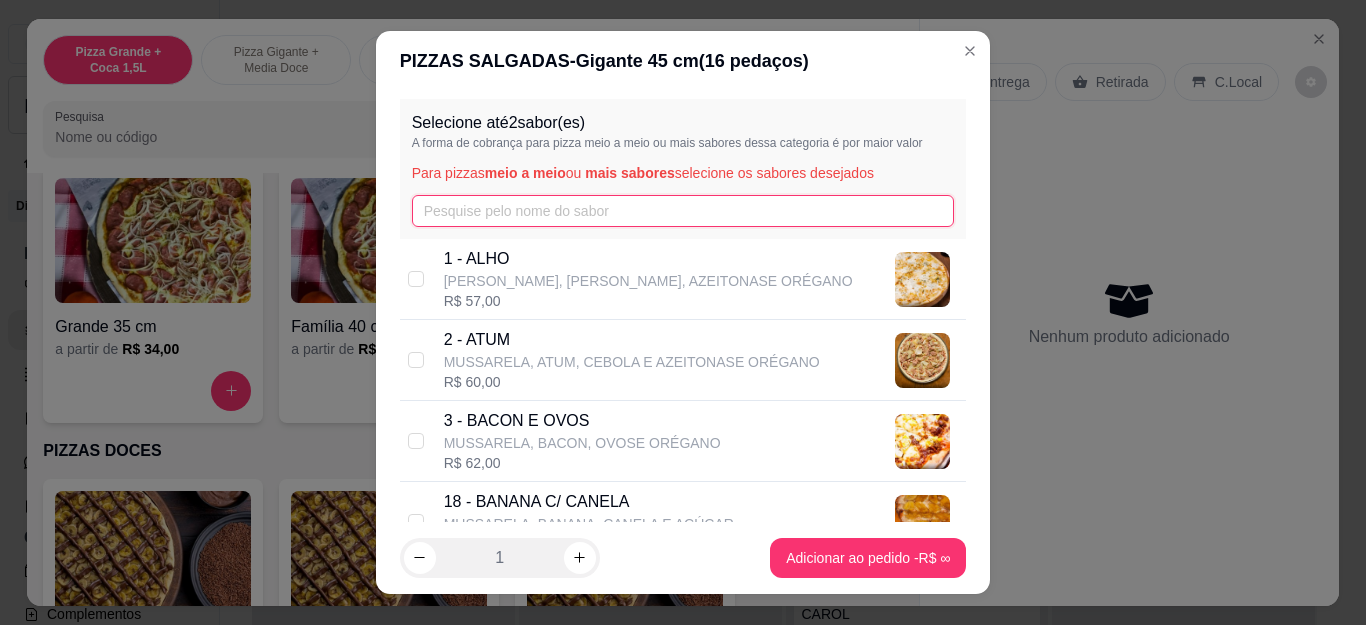 click at bounding box center [683, 211] 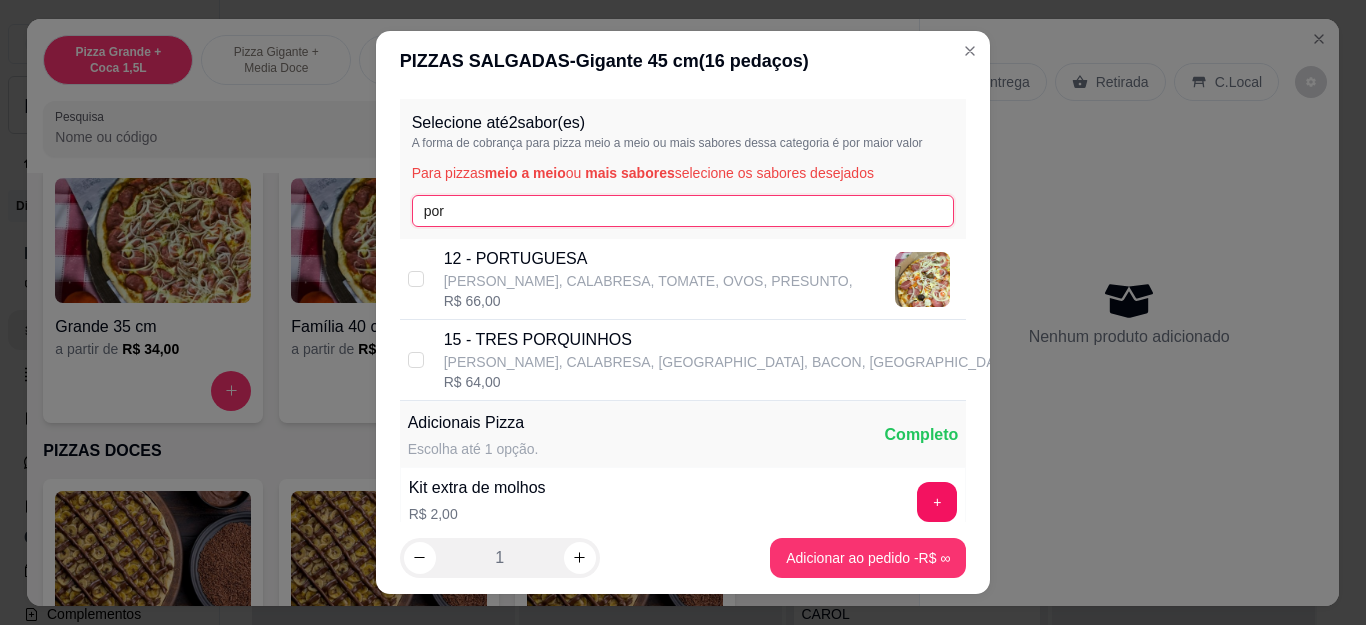 type on "por" 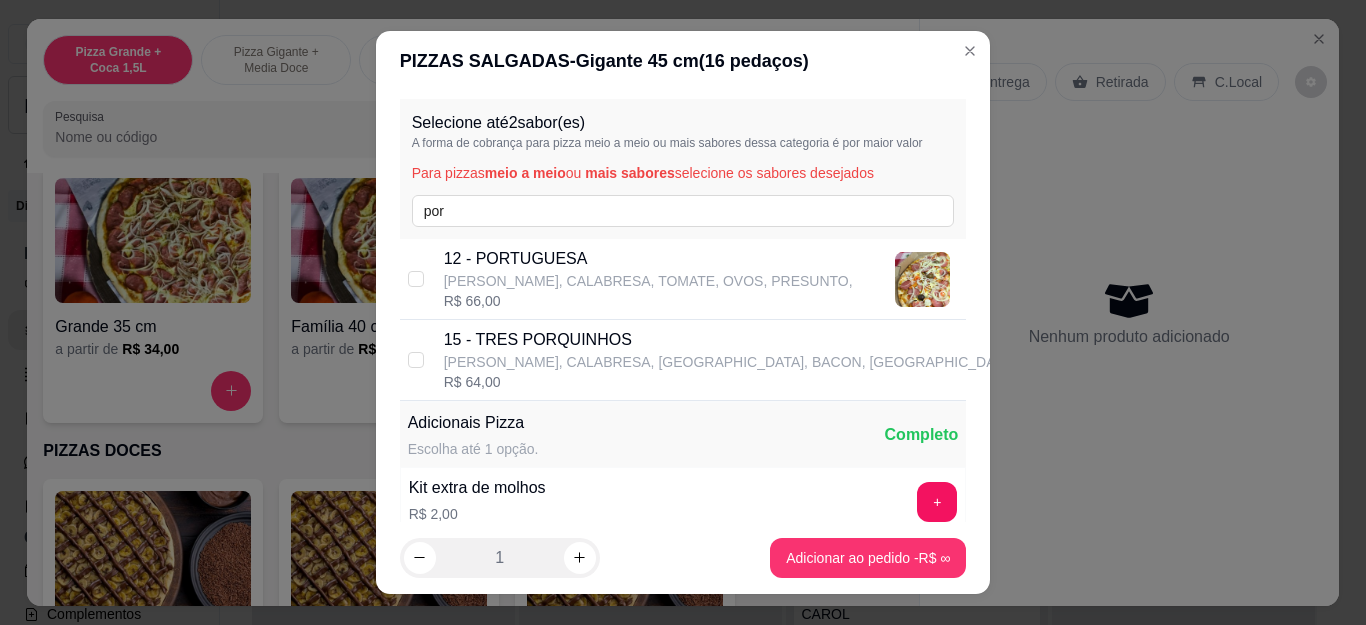 click on "12 - PORTUGUESA" at bounding box center [648, 259] 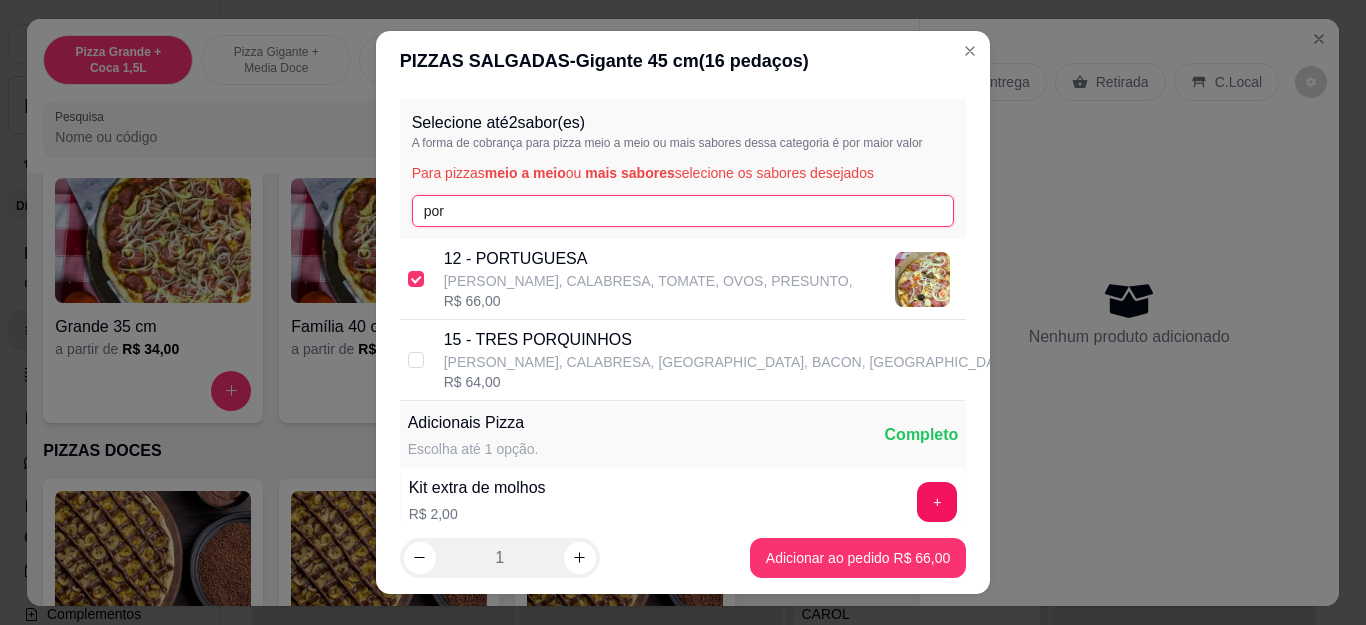 click on "por" at bounding box center [683, 211] 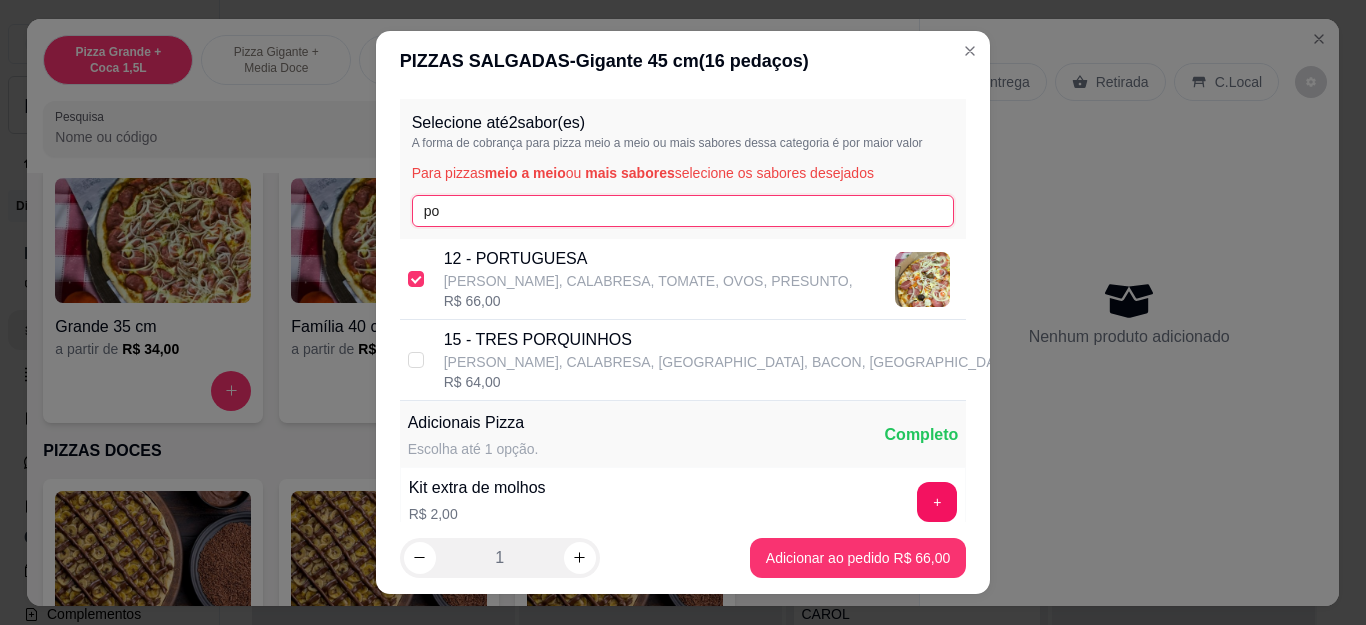 type on "p" 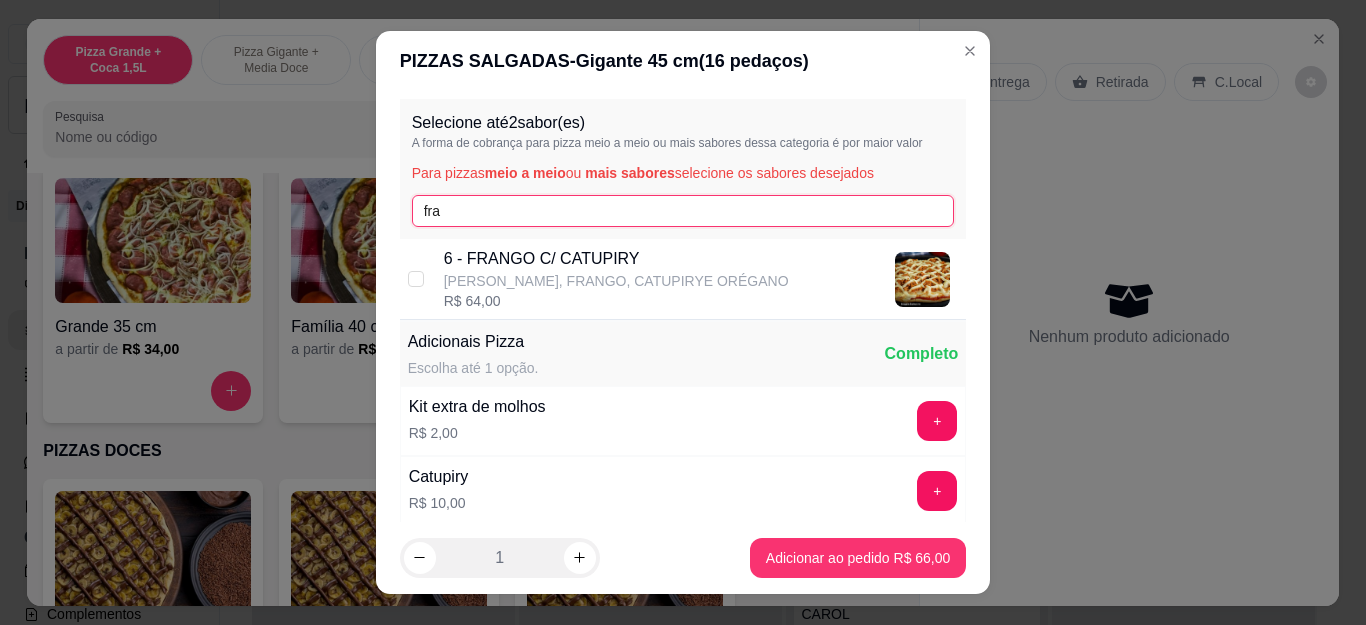 type on "fra" 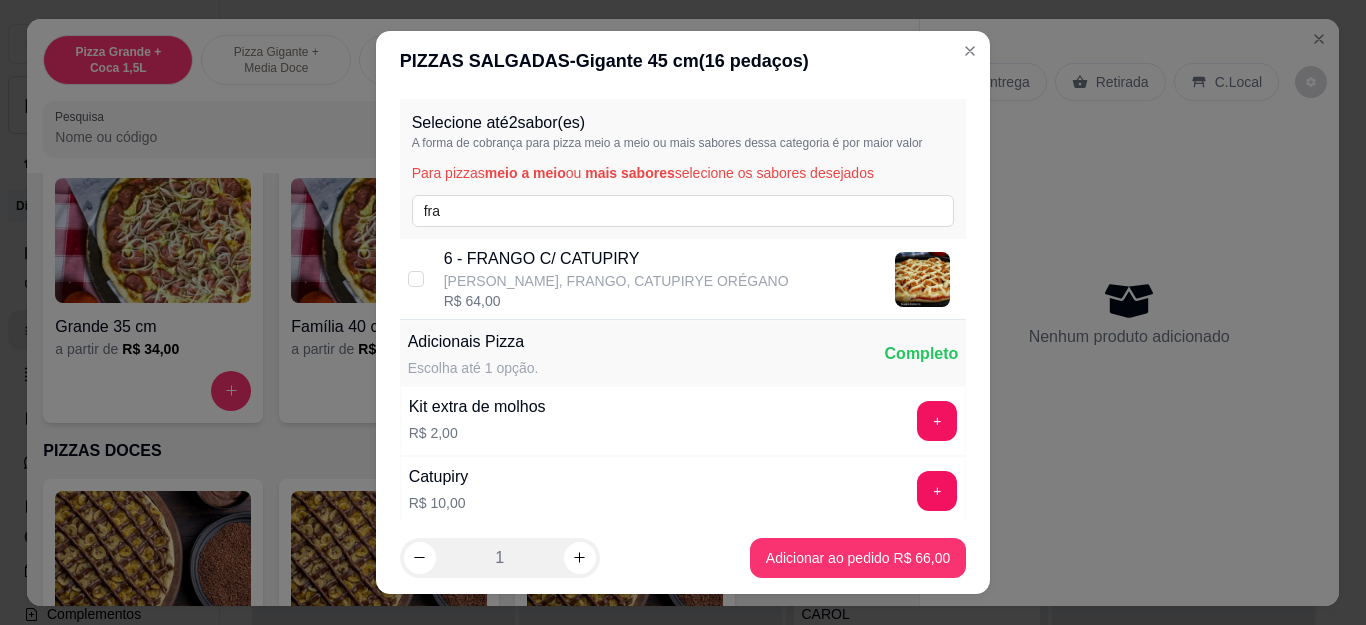click on "[PERSON_NAME], FRANGO, CATUPIRYE ORÉGANO" at bounding box center [616, 281] 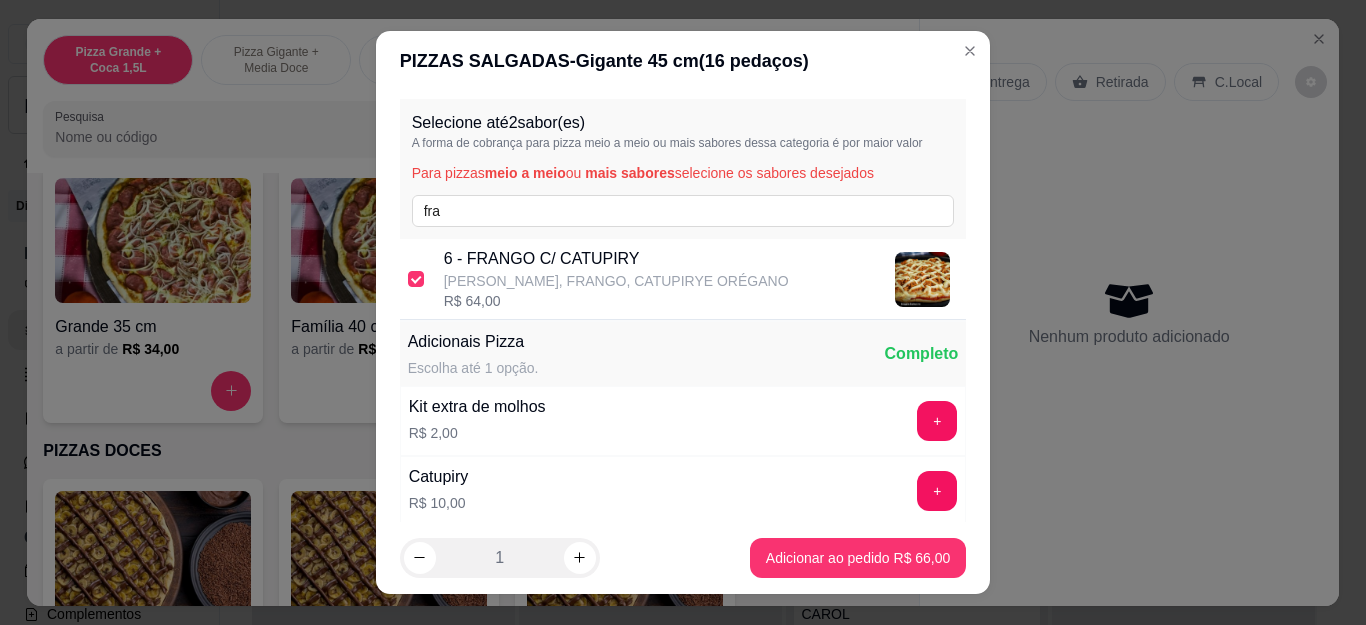 checkbox on "true" 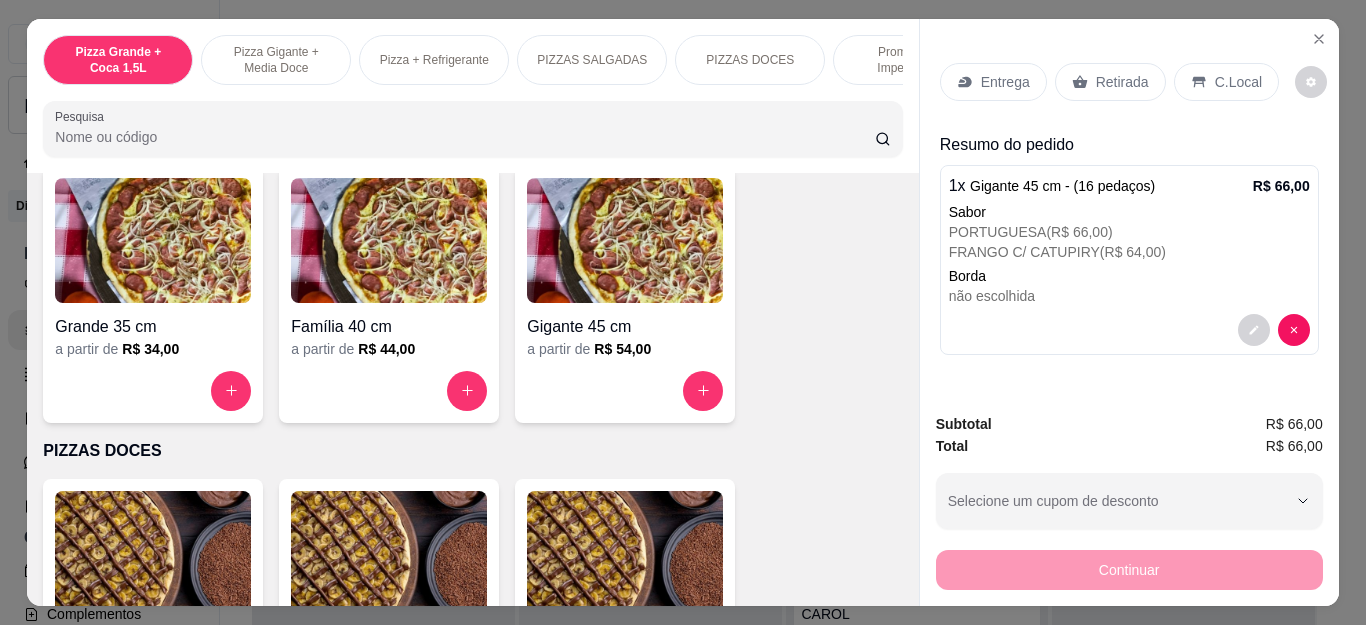 click on "Entrega" at bounding box center [1005, 82] 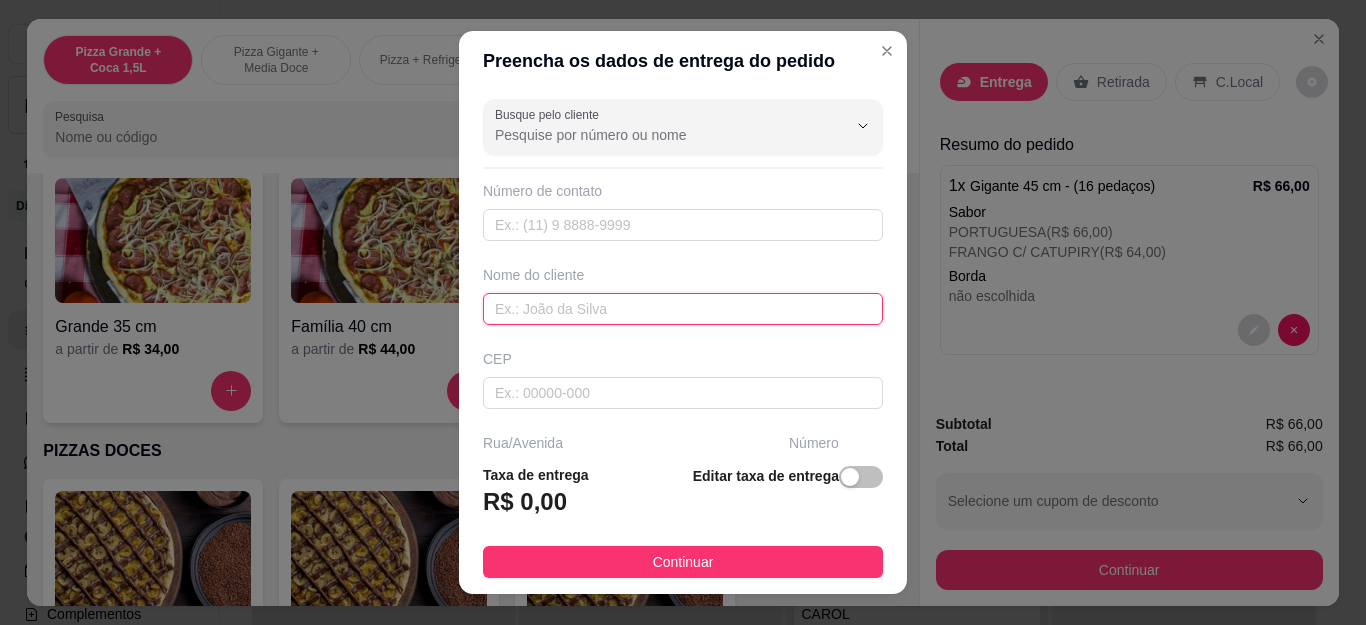 click at bounding box center (683, 309) 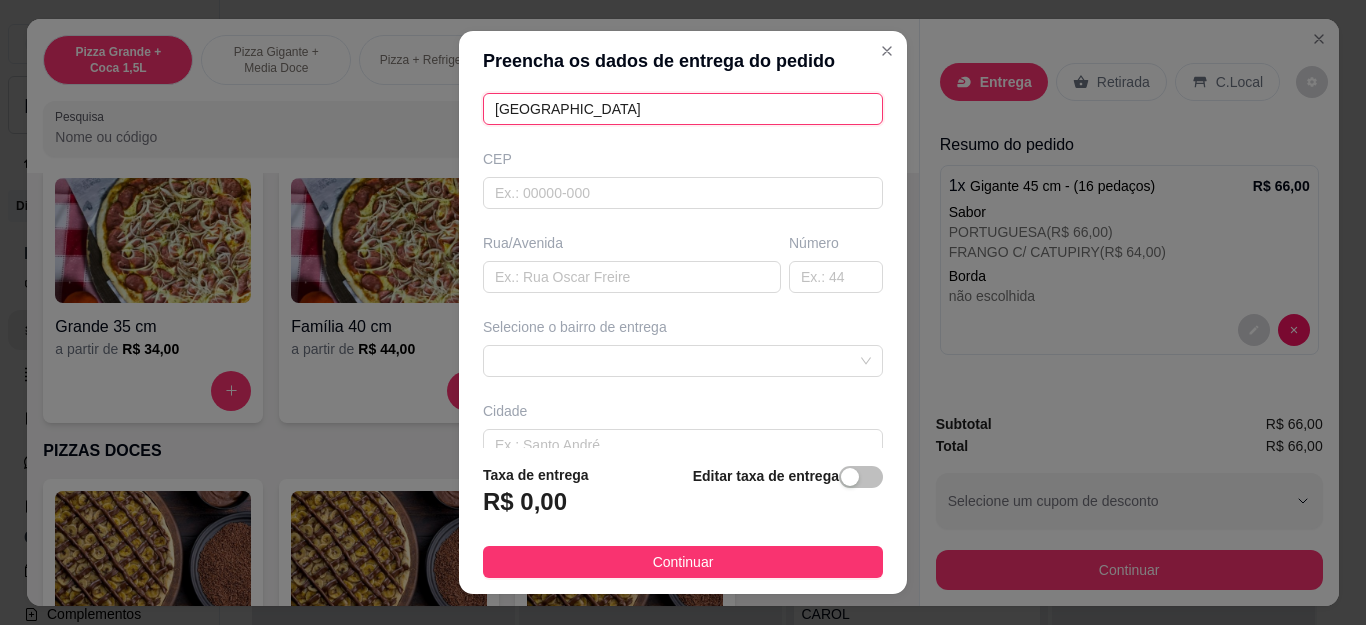scroll, scrollTop: 300, scrollLeft: 0, axis: vertical 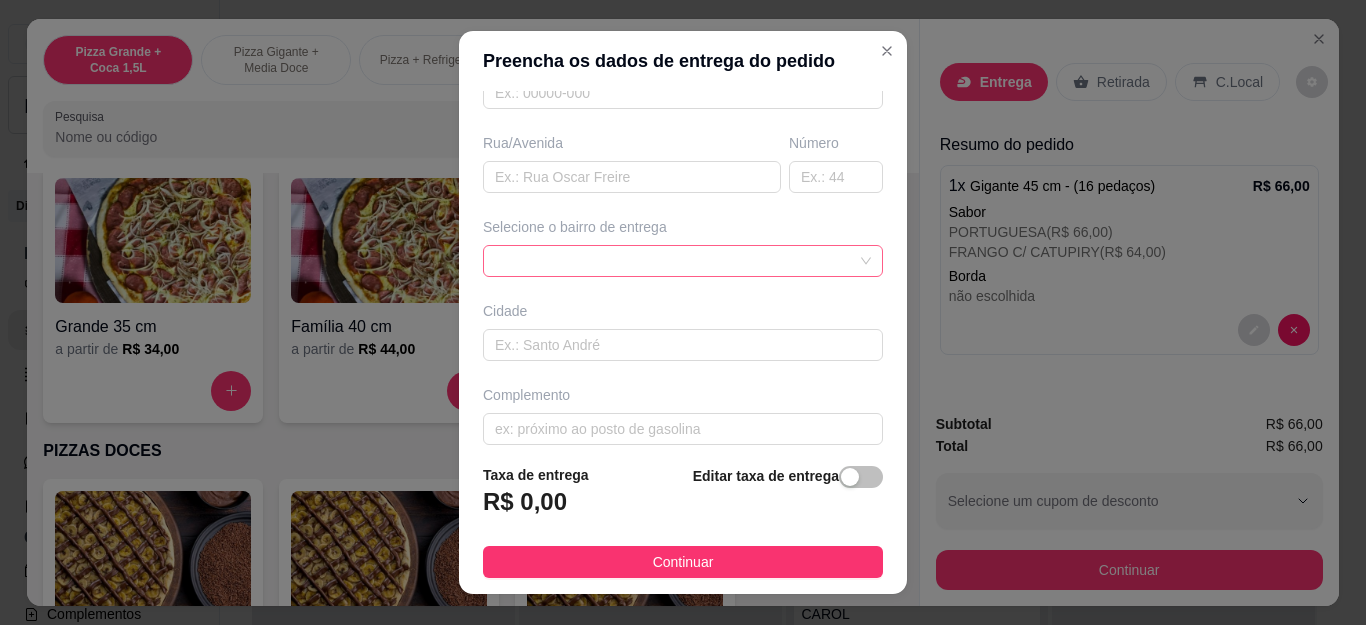 click at bounding box center (683, 261) 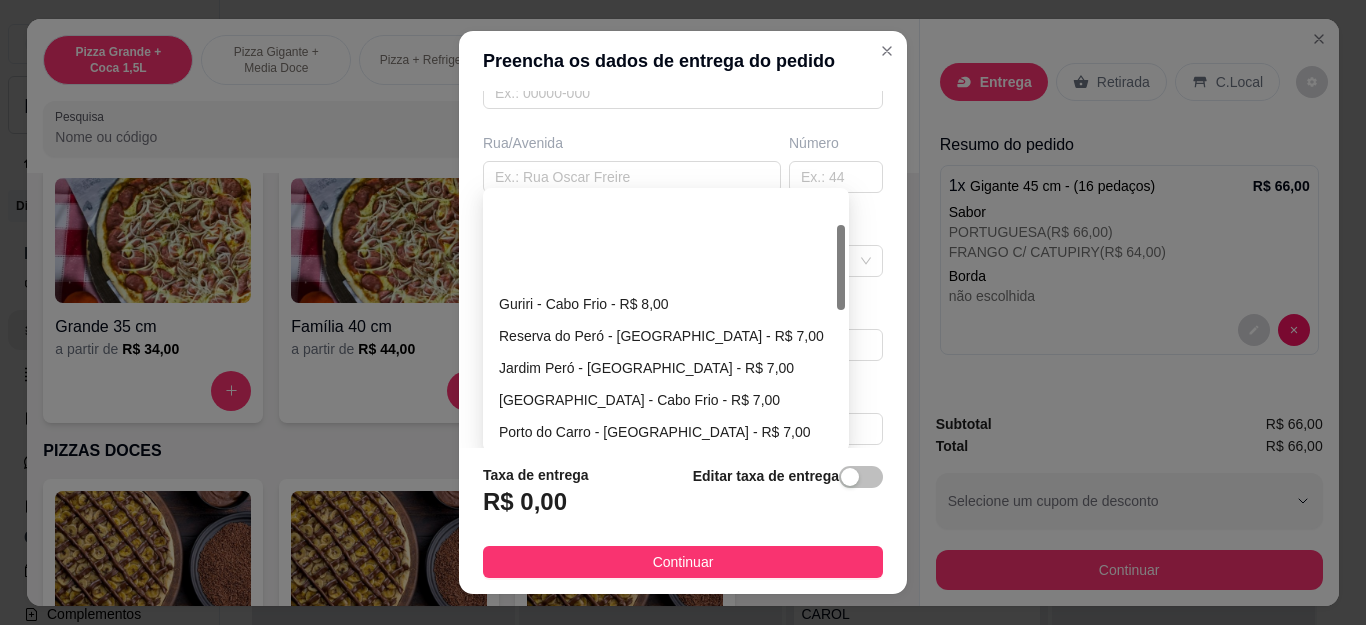 scroll, scrollTop: 100, scrollLeft: 0, axis: vertical 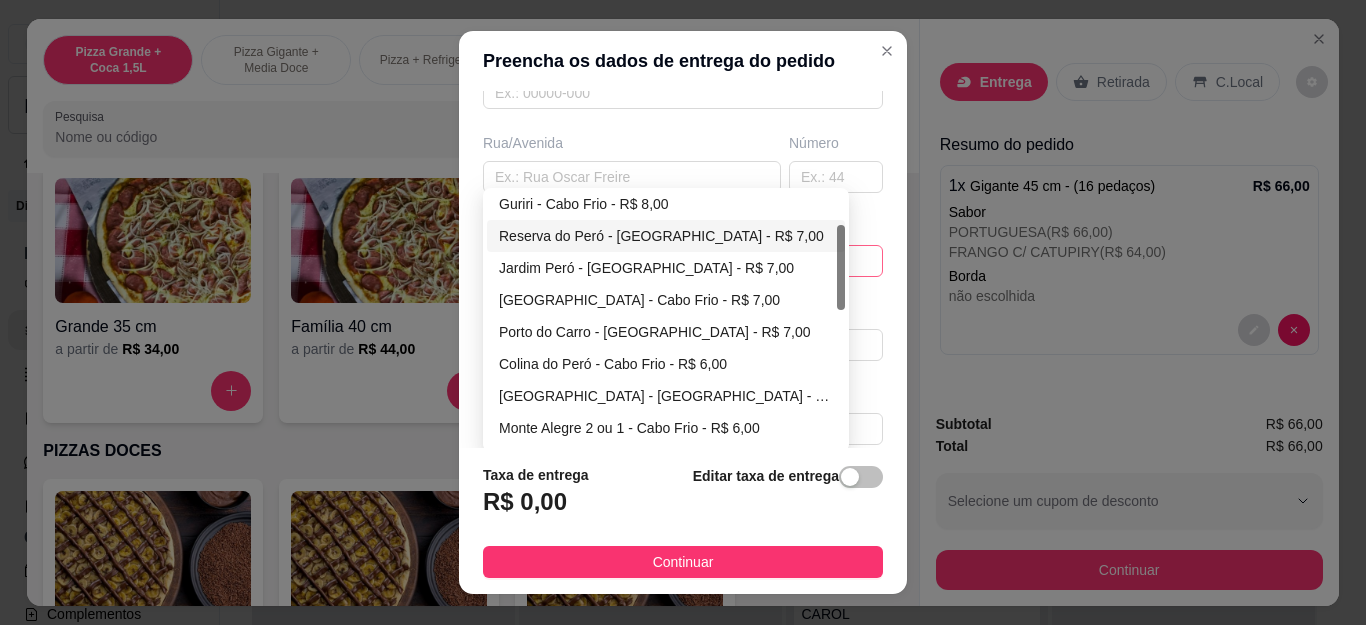 type on "[GEOGRAPHIC_DATA]" 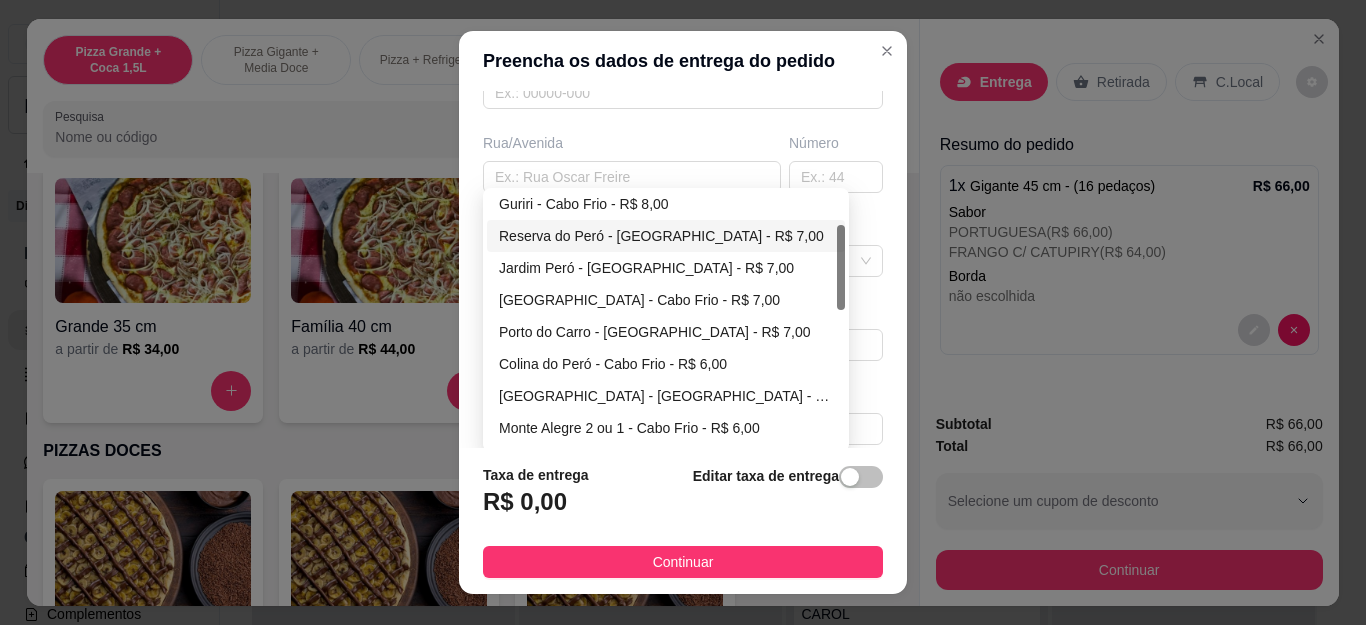 click on "Reserva do Peró - [GEOGRAPHIC_DATA] -  R$ 7,00" at bounding box center (666, 236) 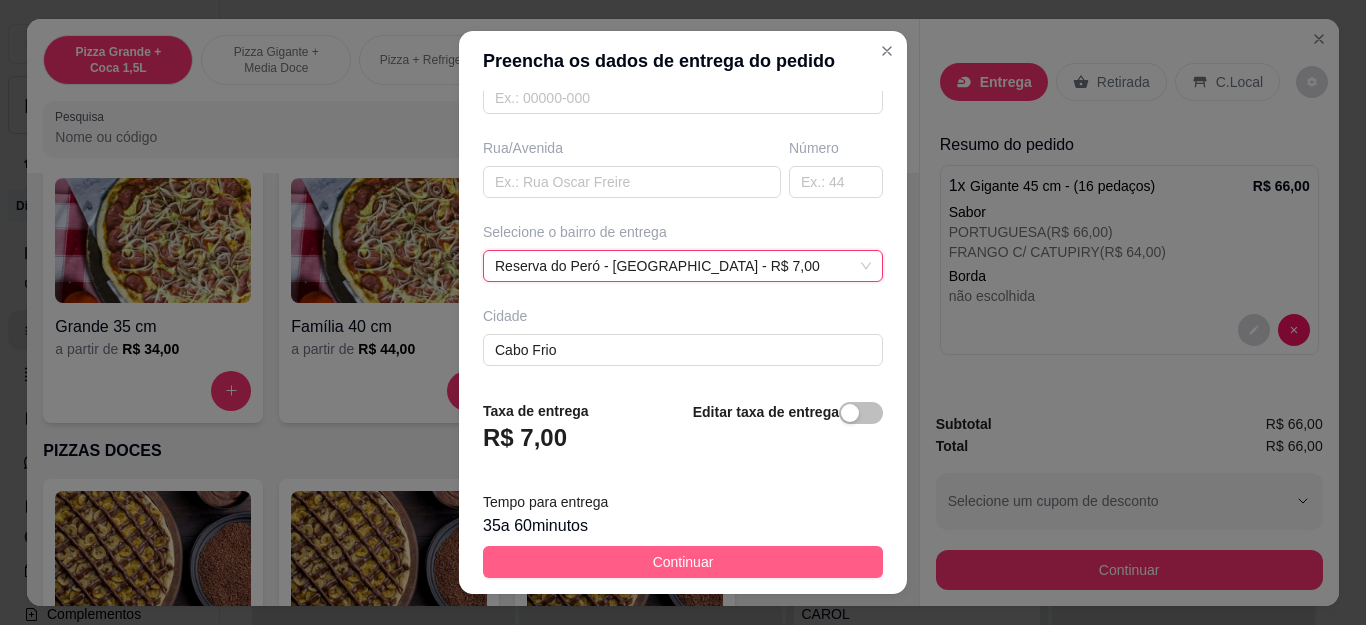 scroll, scrollTop: 300, scrollLeft: 0, axis: vertical 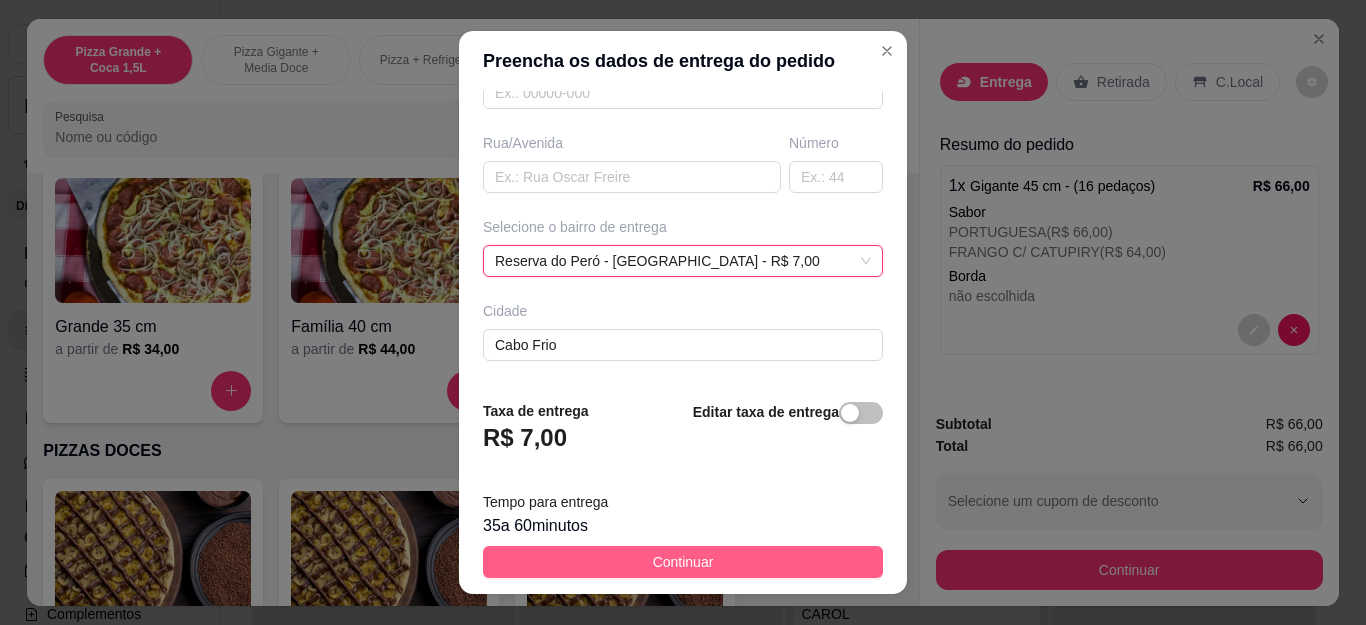 click on "Continuar" at bounding box center (683, 562) 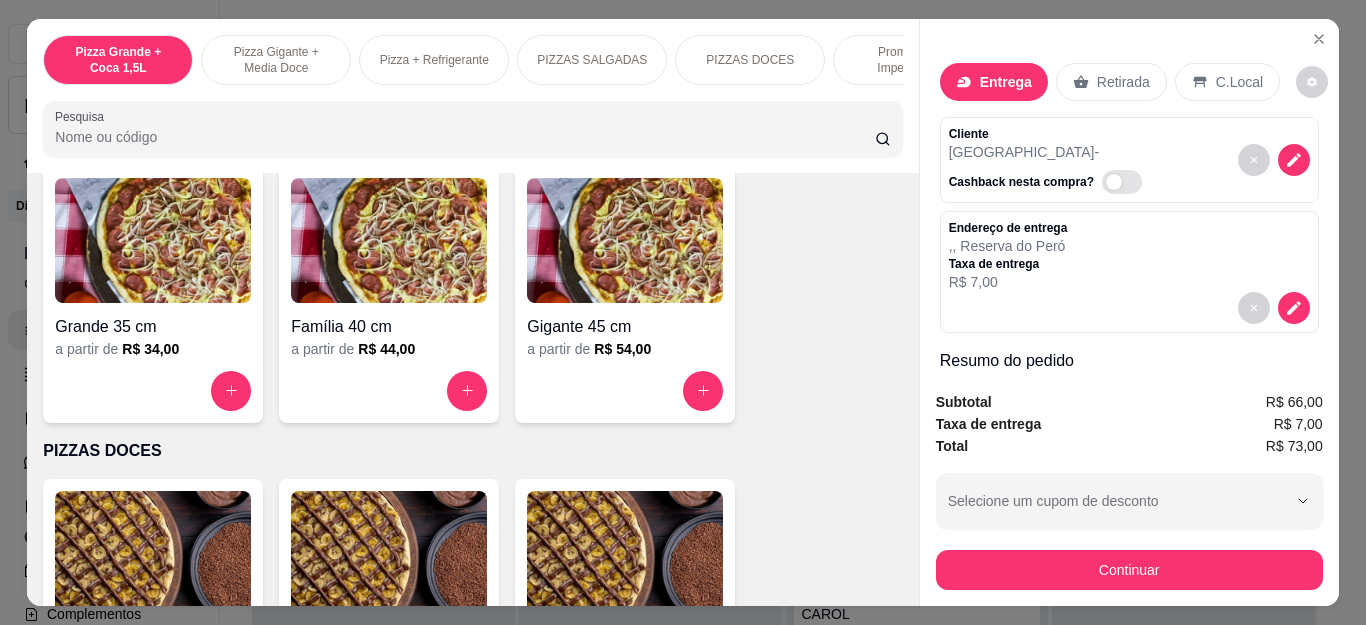 scroll, scrollTop: 100, scrollLeft: 0, axis: vertical 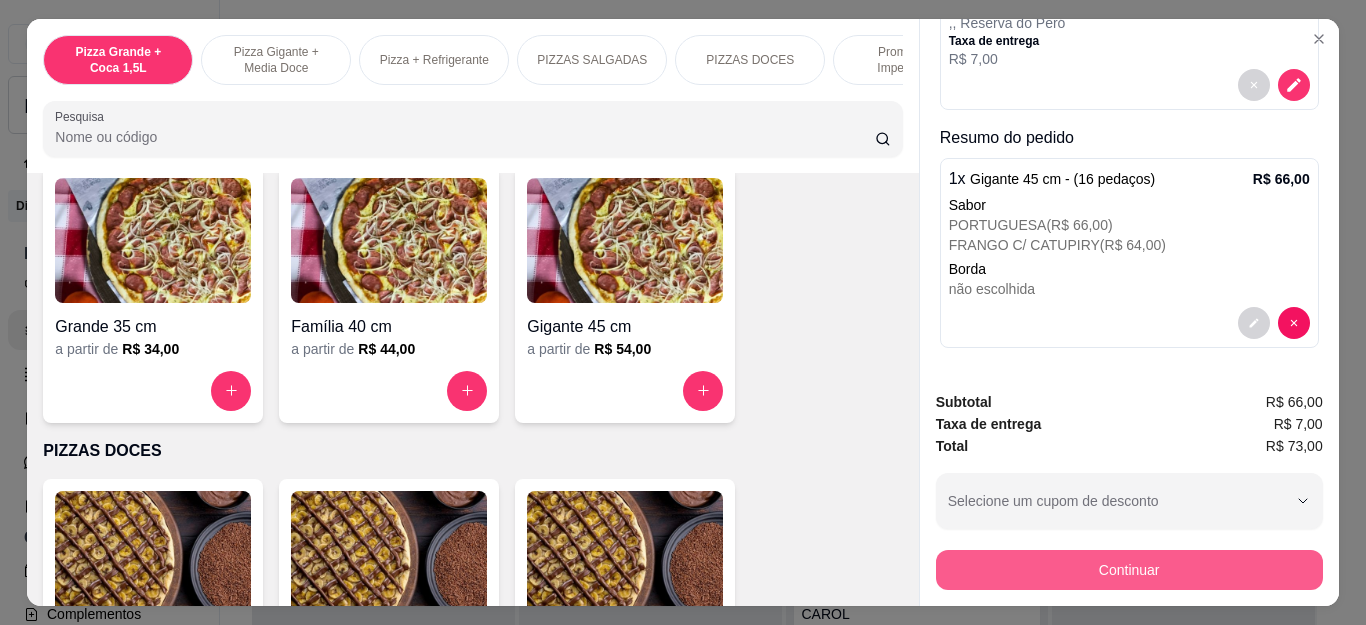 click on "Continuar" at bounding box center (1129, 570) 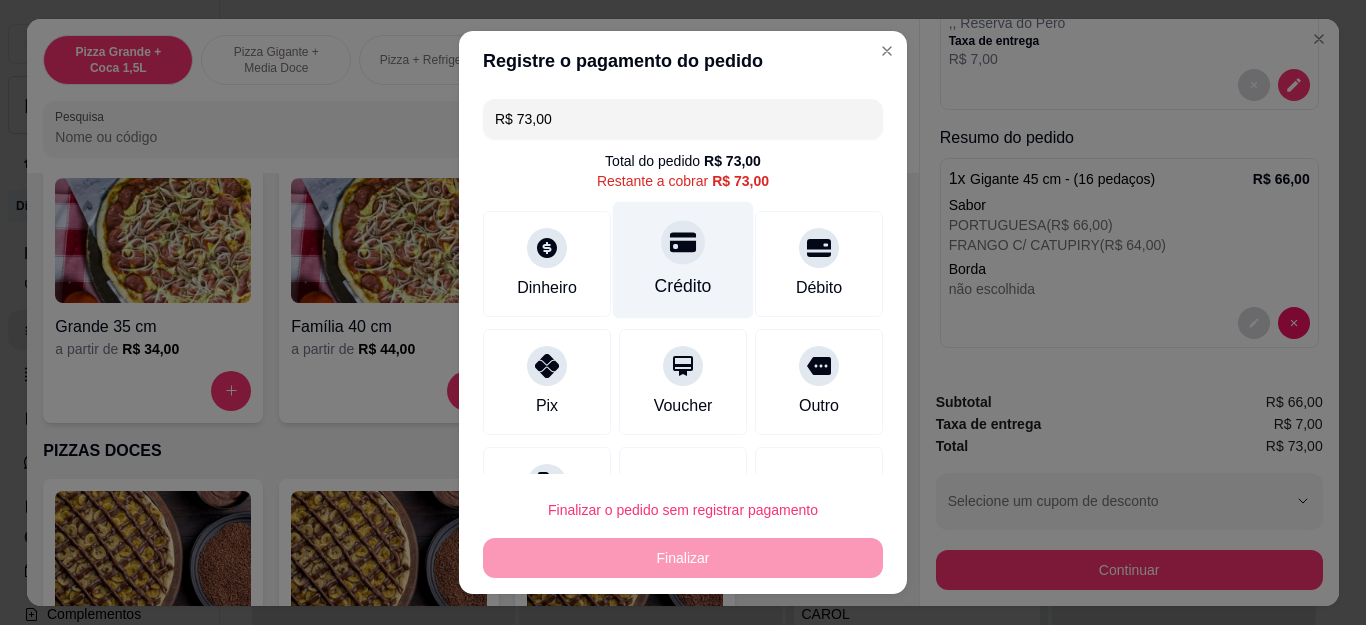 click on "Crédito" at bounding box center (683, 260) 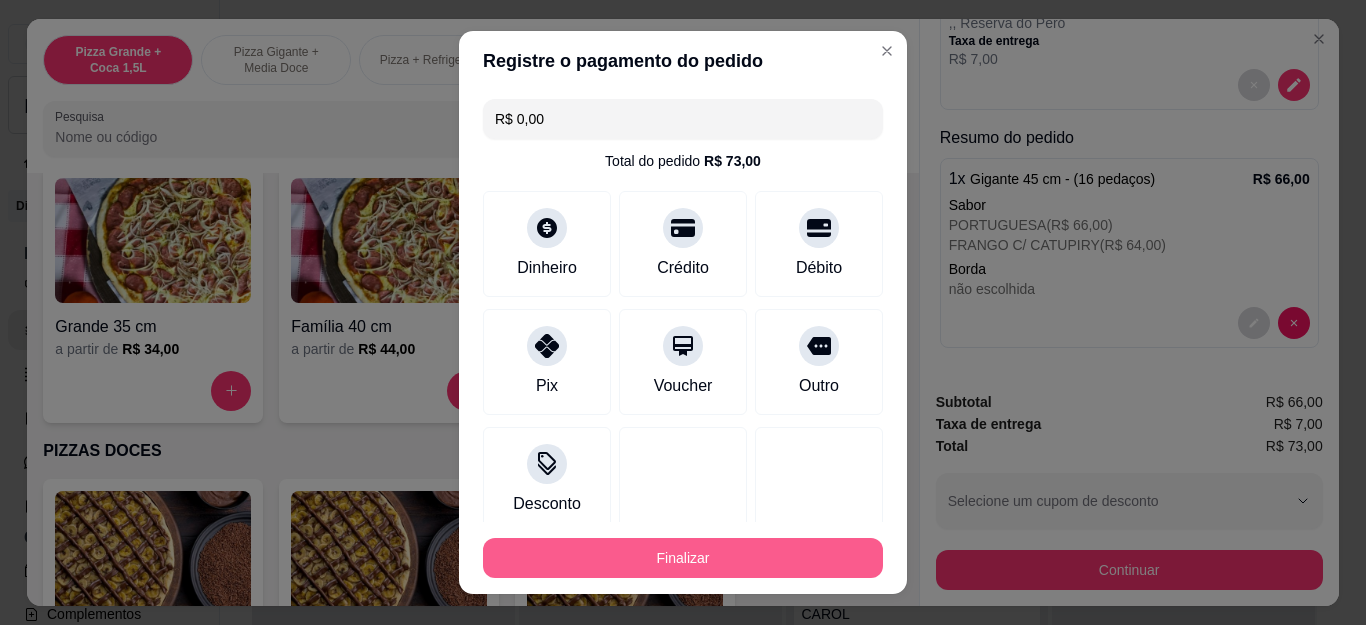 click on "Finalizar" at bounding box center (683, 558) 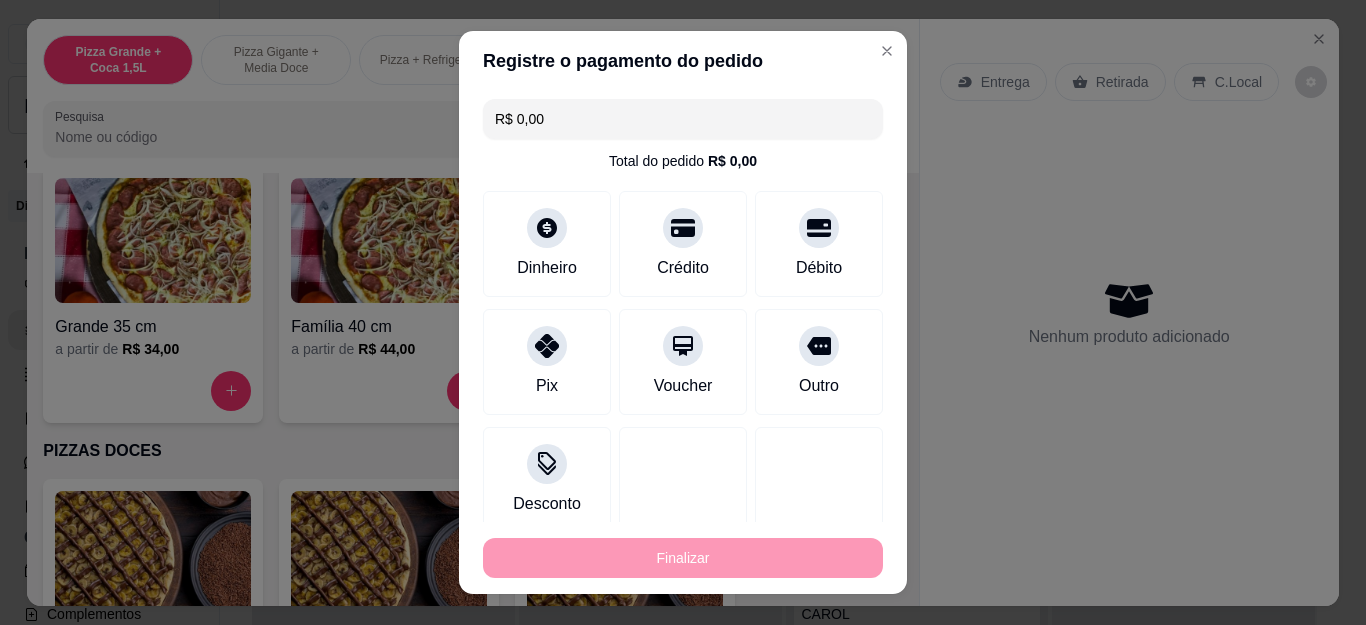 type on "-R$ 73,00" 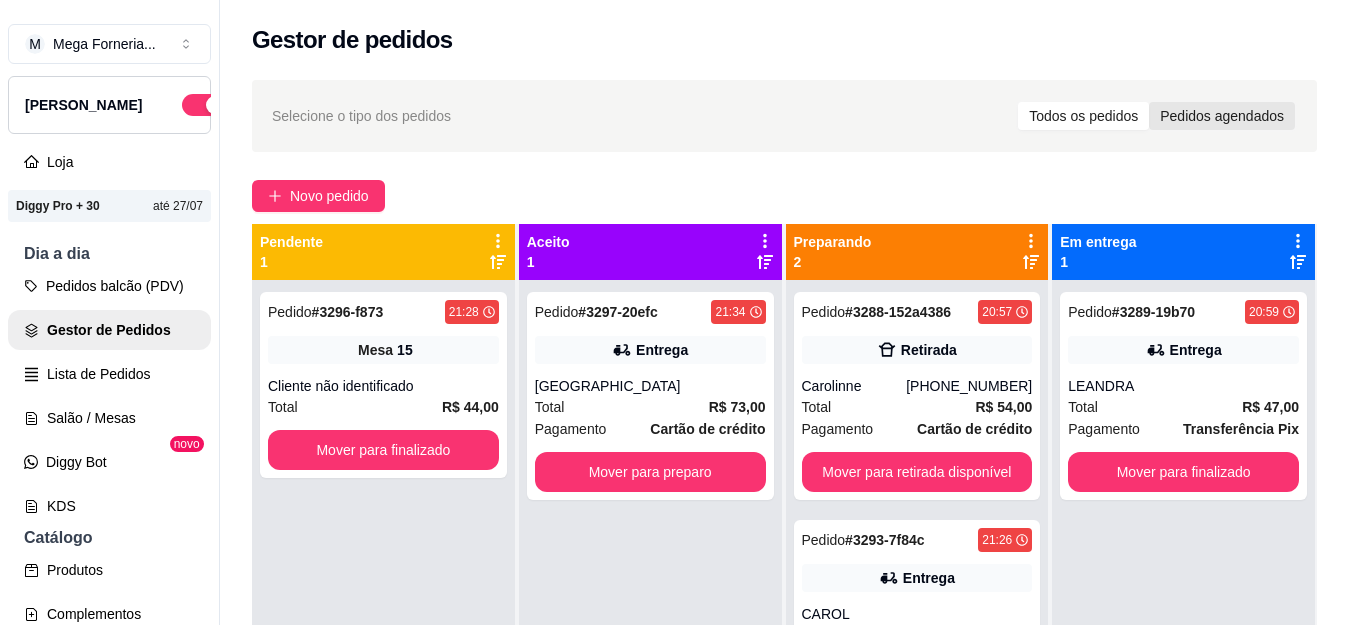 scroll, scrollTop: 100, scrollLeft: 0, axis: vertical 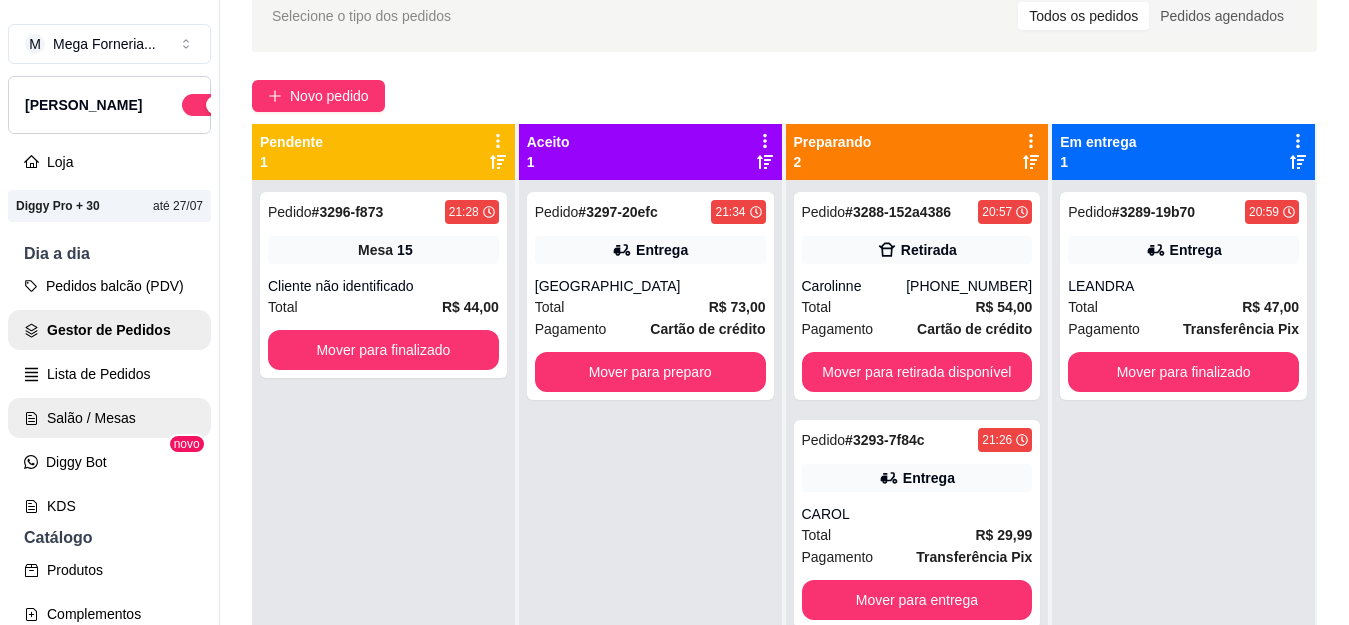 click on "Salão / Mesas" at bounding box center (109, 418) 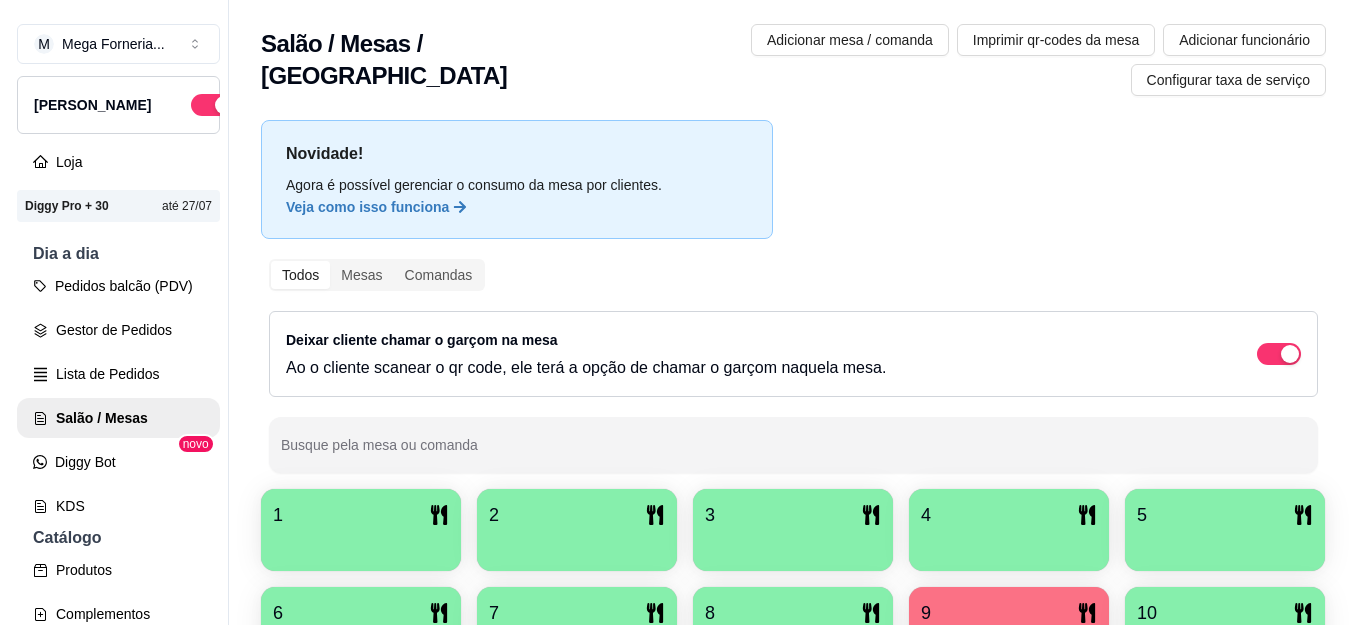 scroll, scrollTop: 337, scrollLeft: 0, axis: vertical 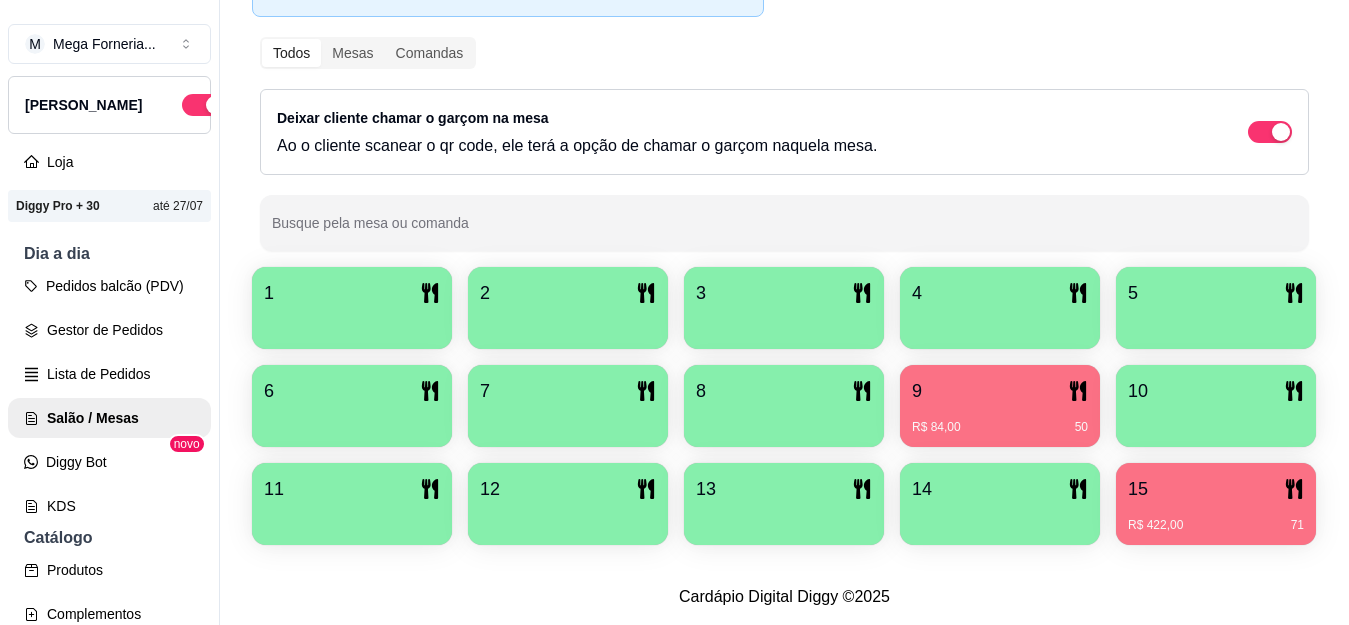 click on "9" at bounding box center [1000, 391] 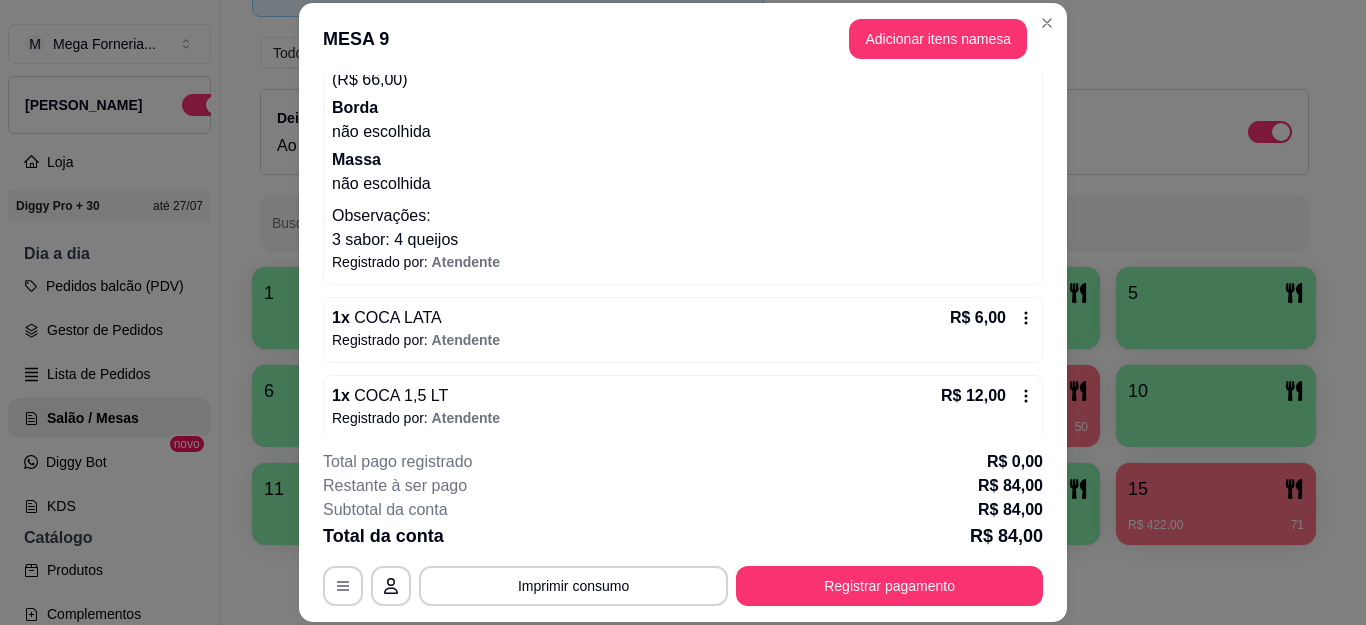 scroll, scrollTop: 344, scrollLeft: 0, axis: vertical 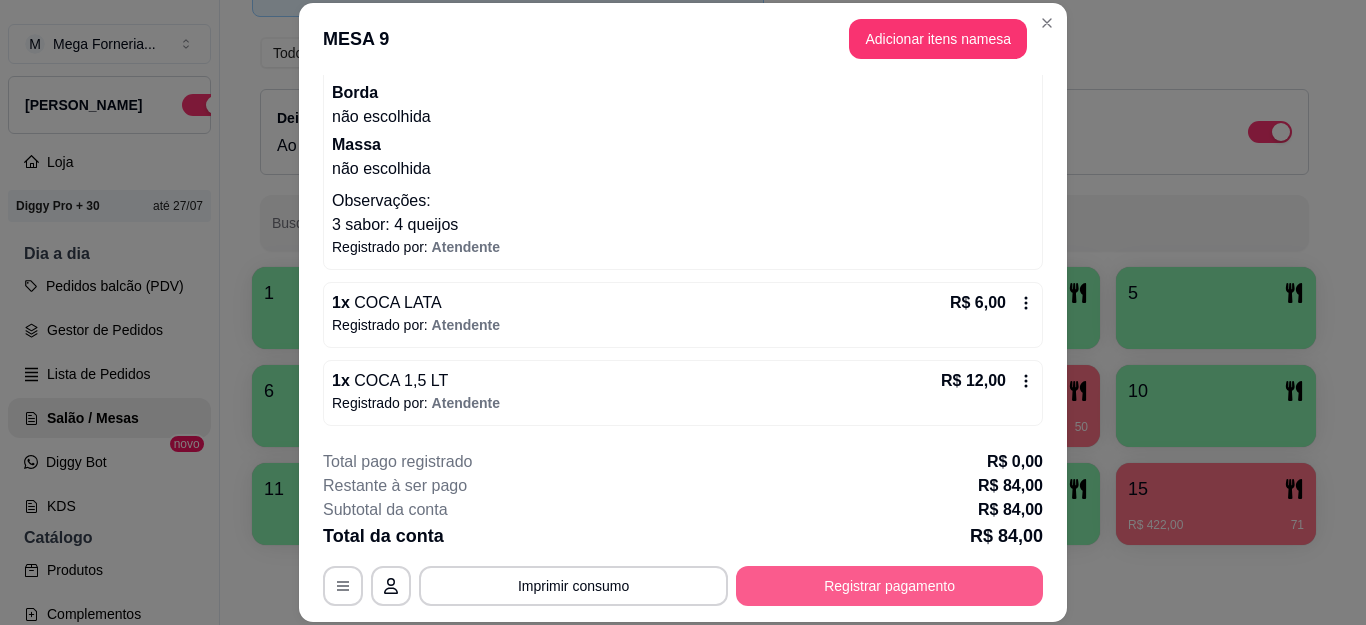 click on "Registrar pagamento" at bounding box center [889, 586] 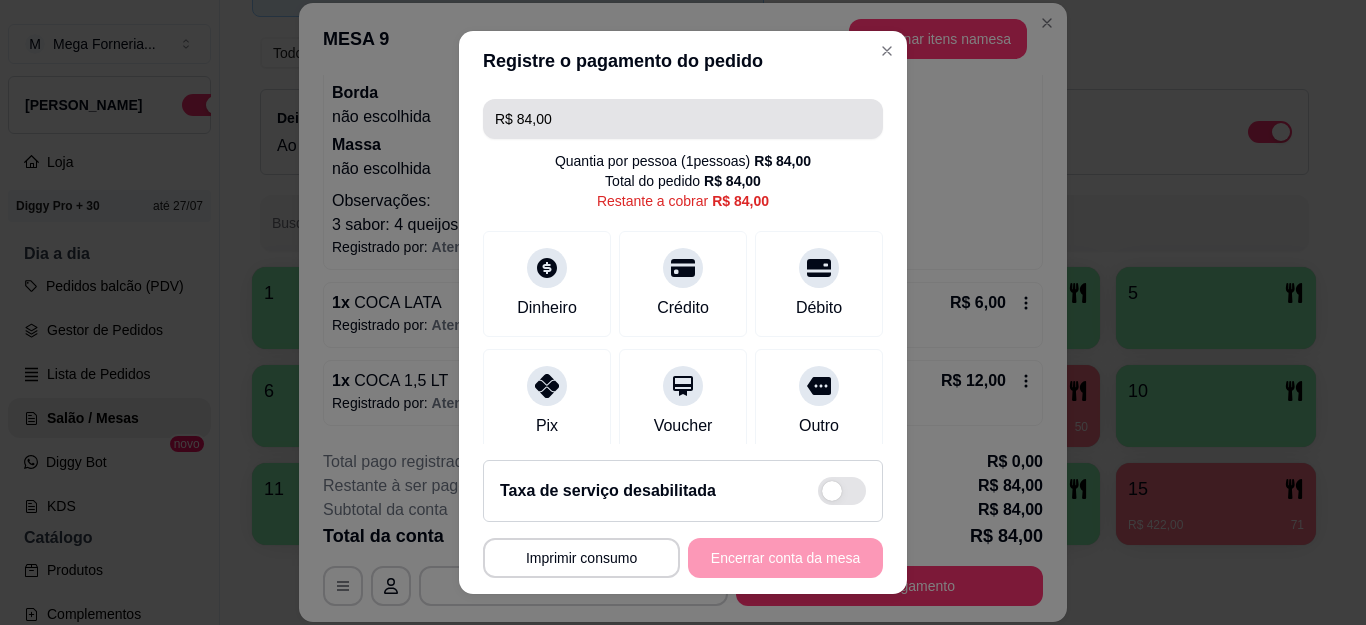 click on "R$ 84,00" at bounding box center (683, 119) 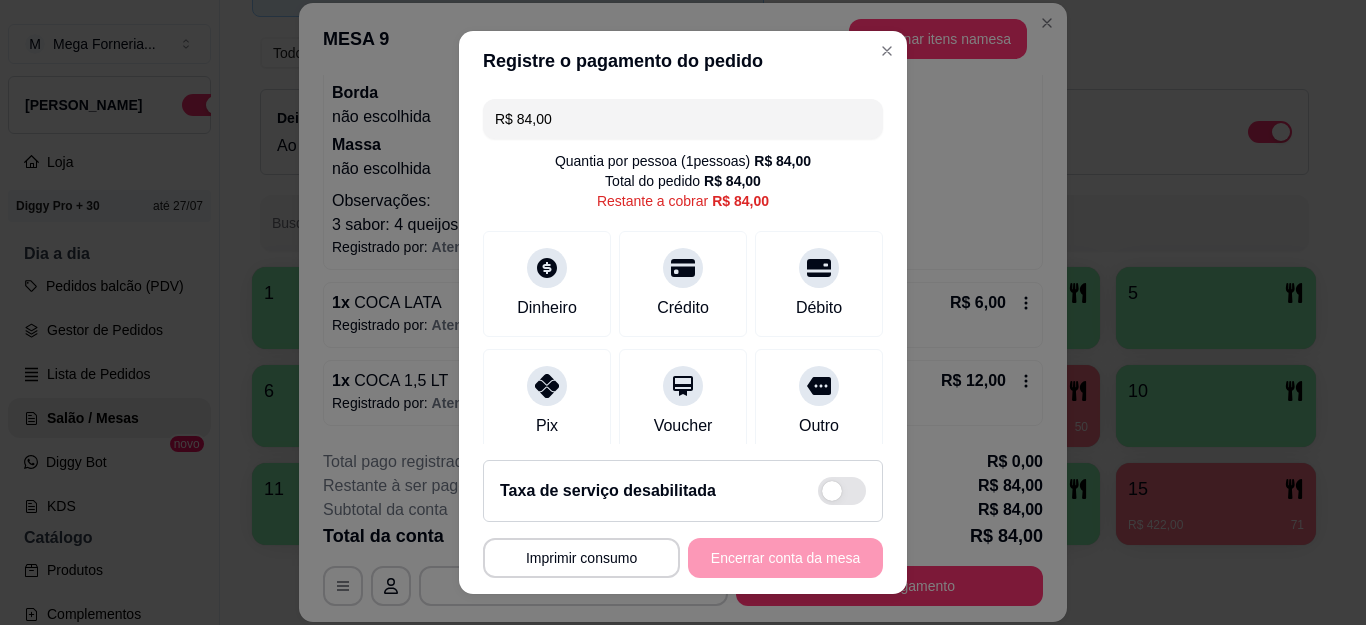 drag, startPoint x: 670, startPoint y: 131, endPoint x: 507, endPoint y: 126, distance: 163.07668 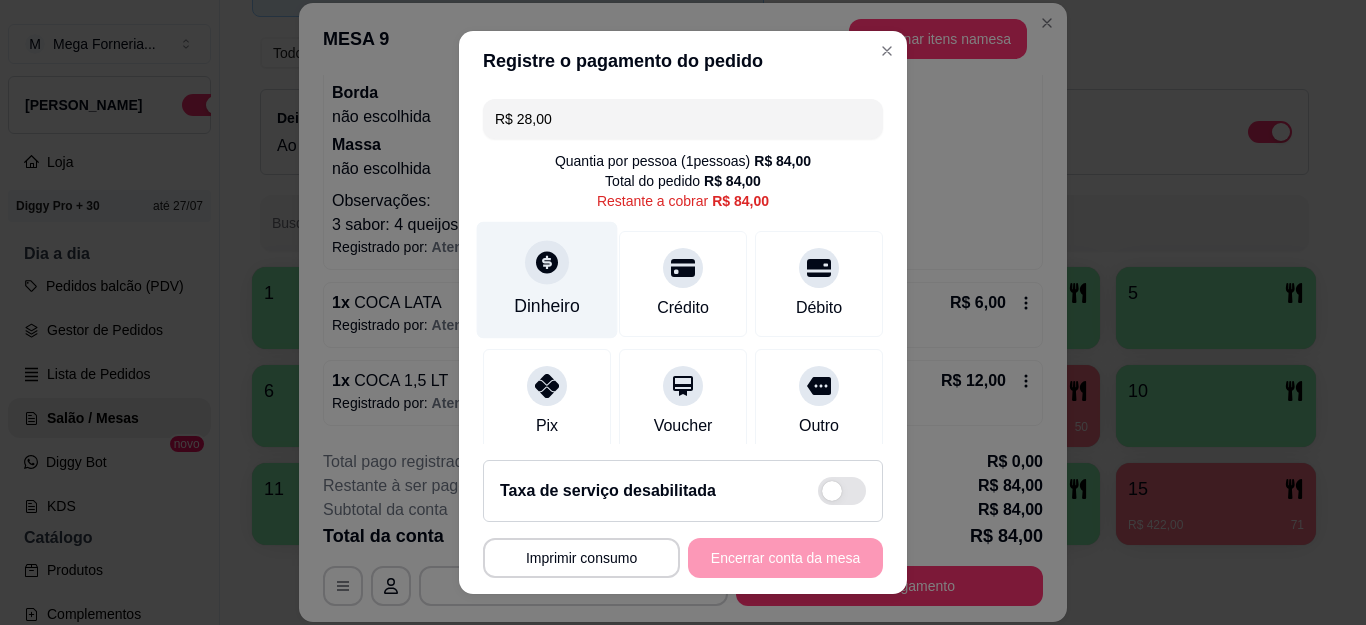 type on "R$ 28,00" 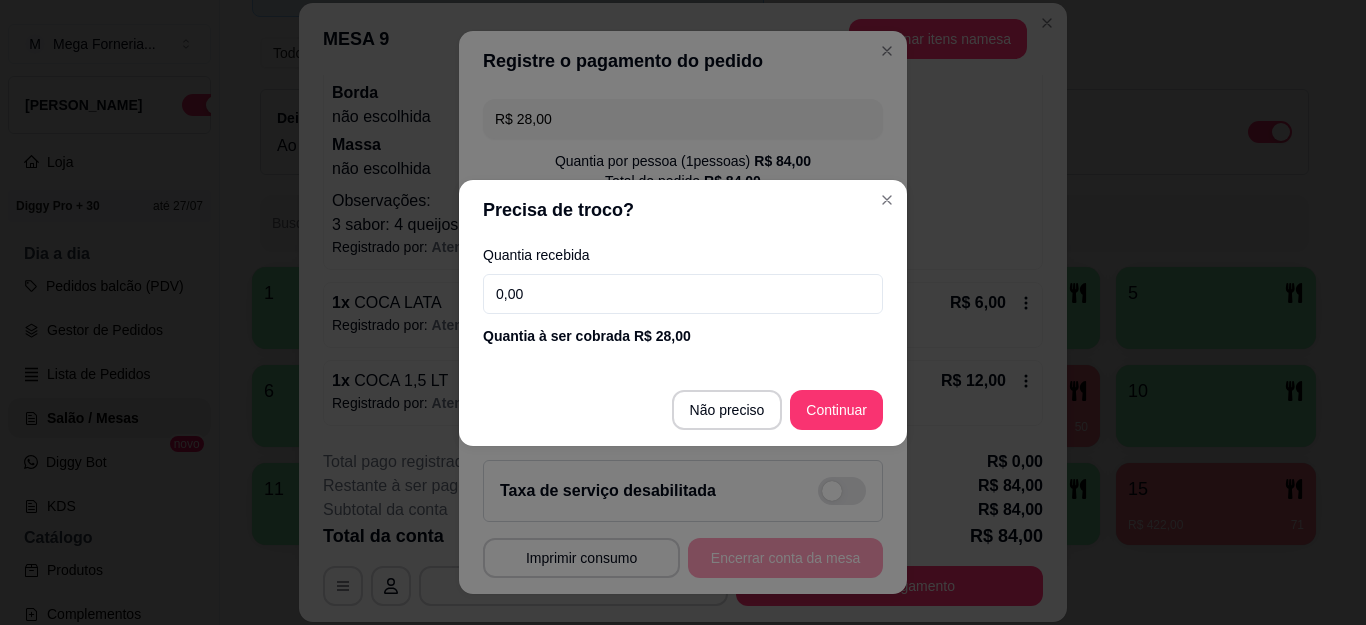 click on "0,00" at bounding box center (683, 294) 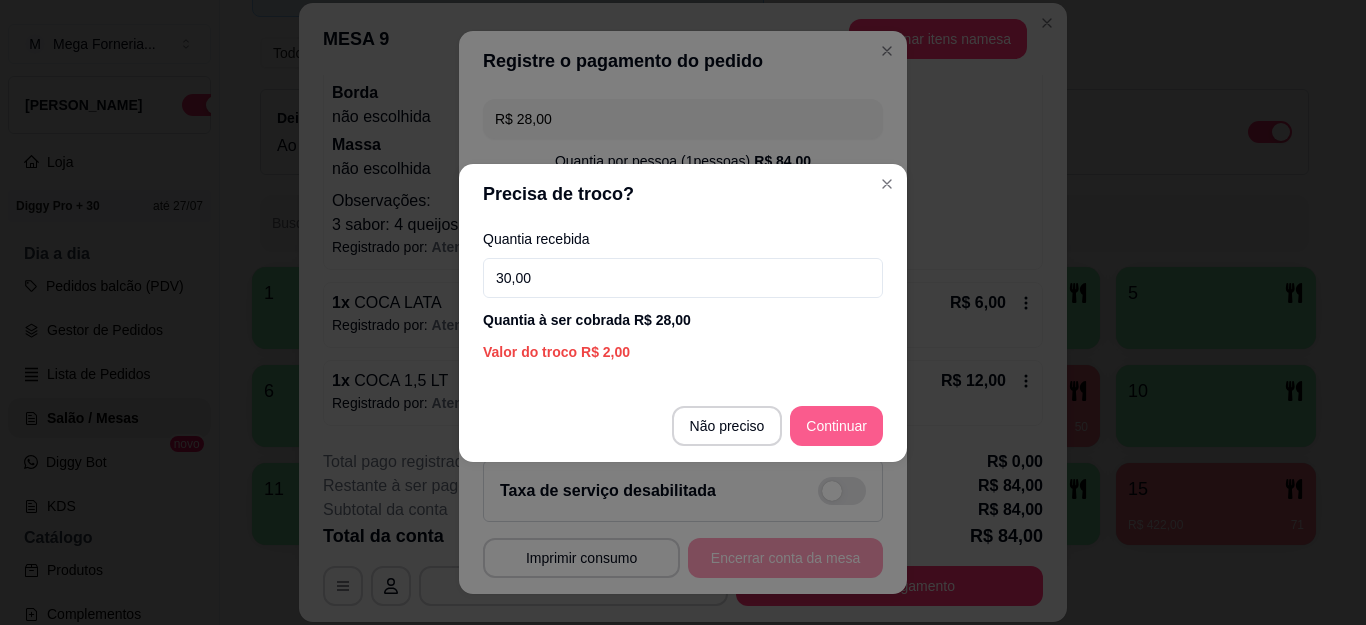 type on "30,00" 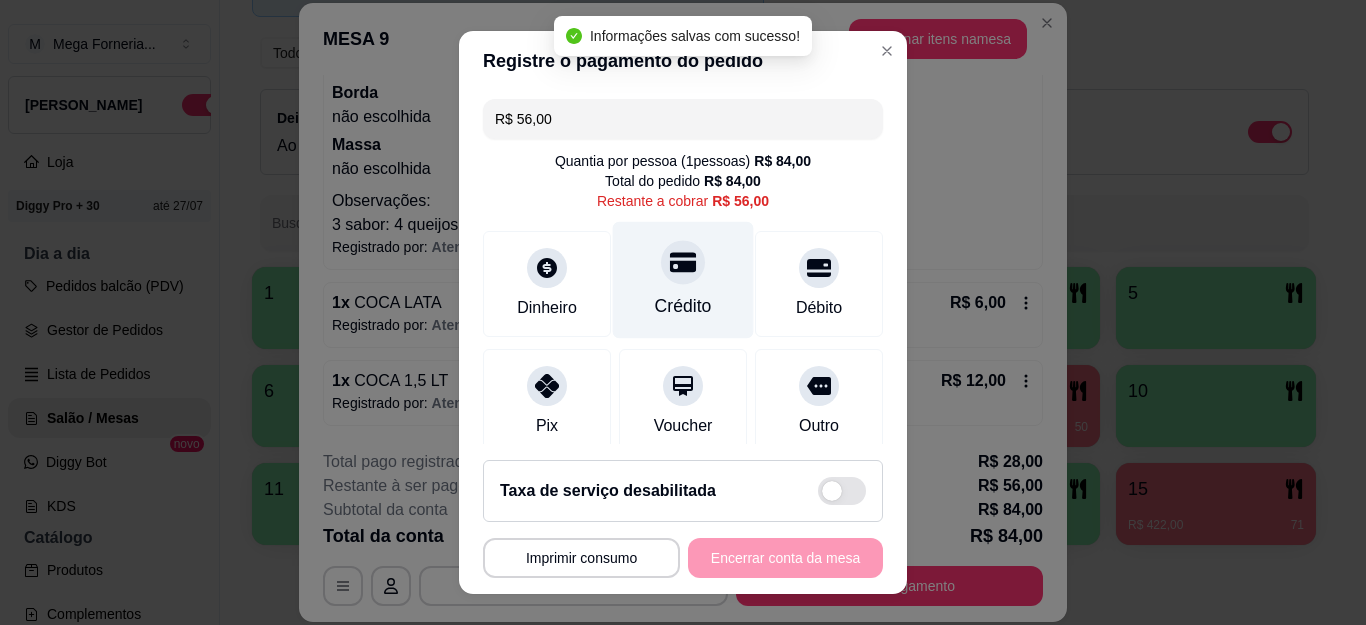 click on "Crédito" at bounding box center (683, 280) 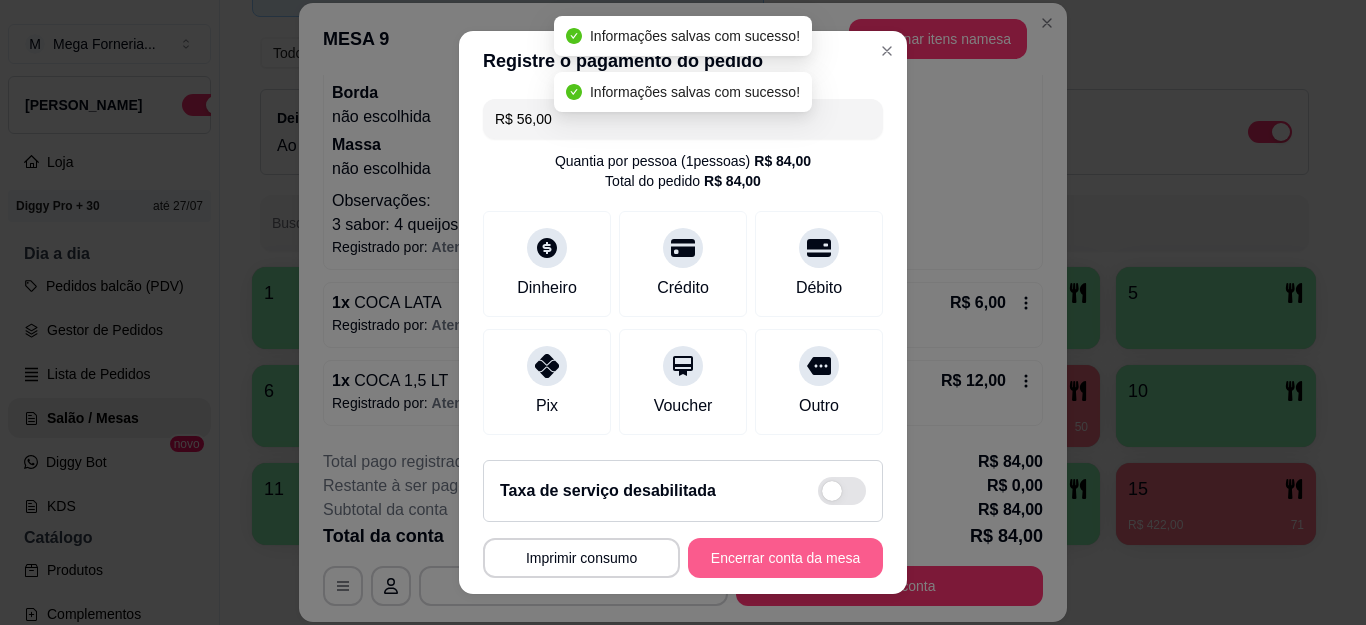 type on "R$ 0,00" 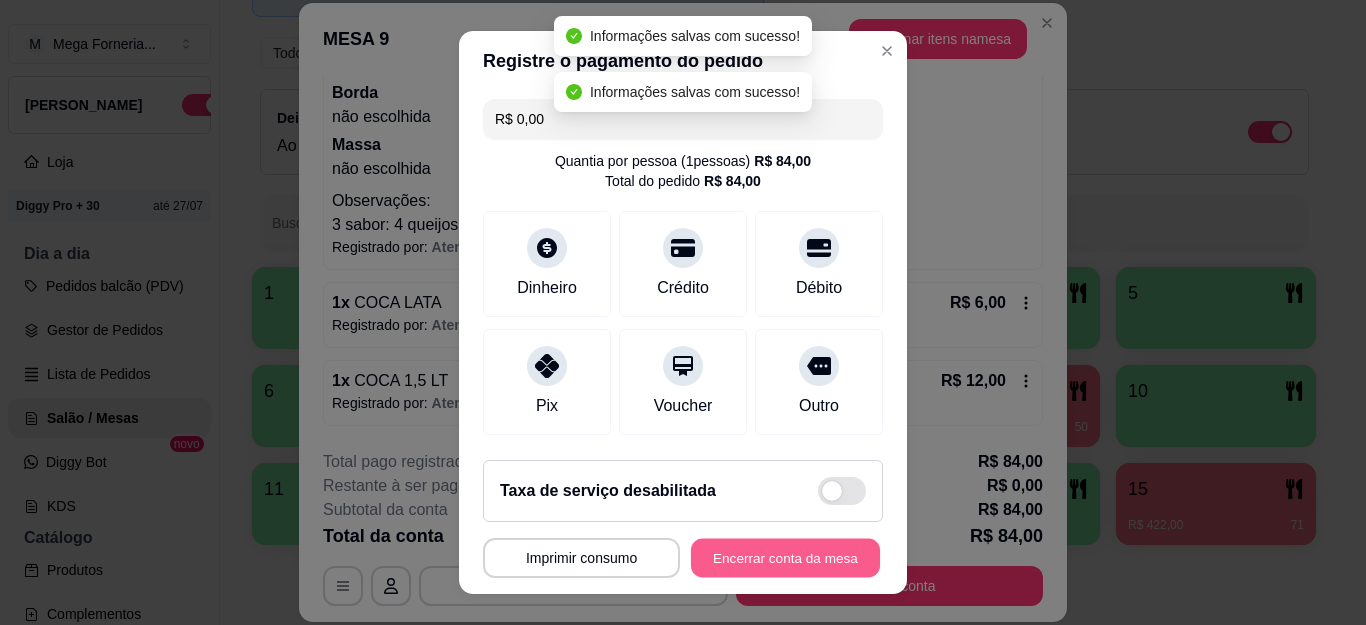 click on "Encerrar conta da mesa" at bounding box center [785, 557] 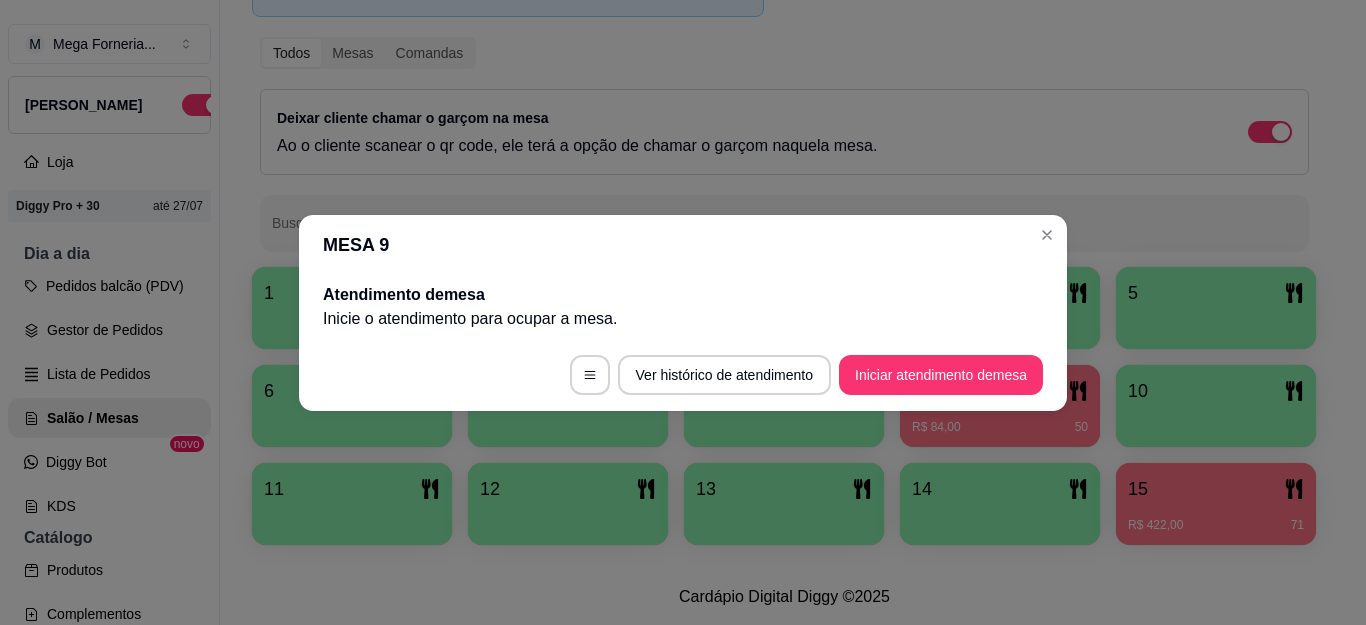 scroll, scrollTop: 0, scrollLeft: 0, axis: both 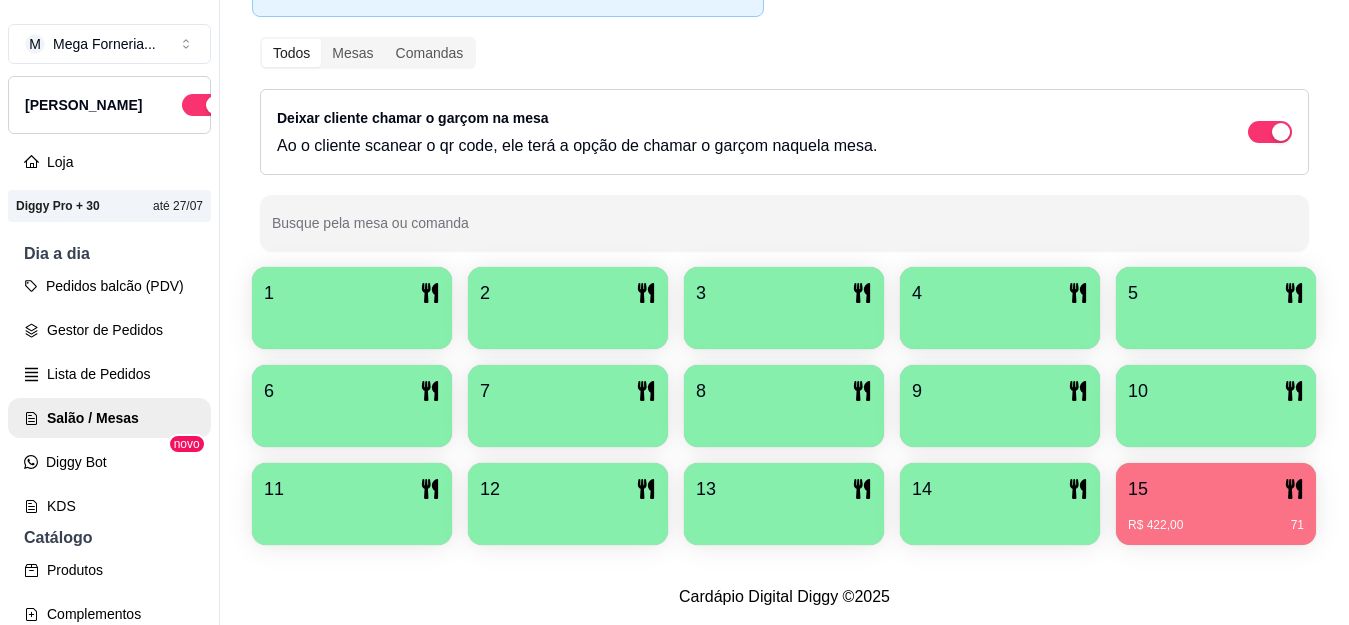 click on "15" at bounding box center (1216, 489) 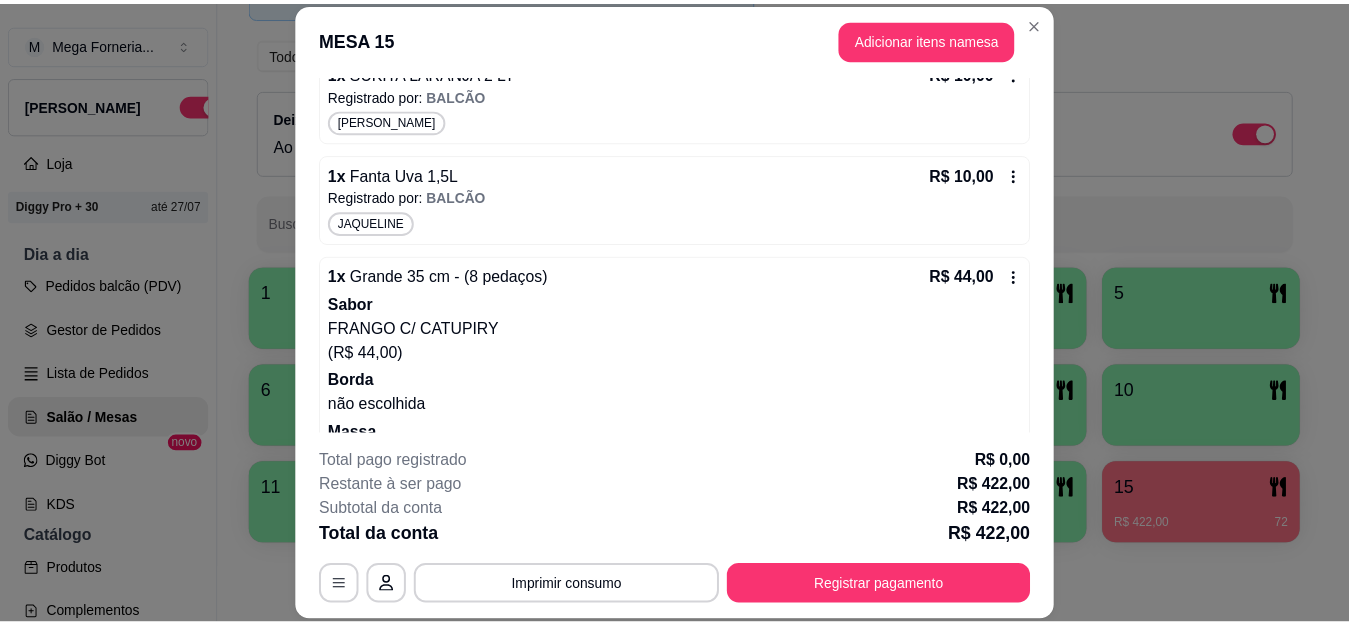 scroll, scrollTop: 2054, scrollLeft: 0, axis: vertical 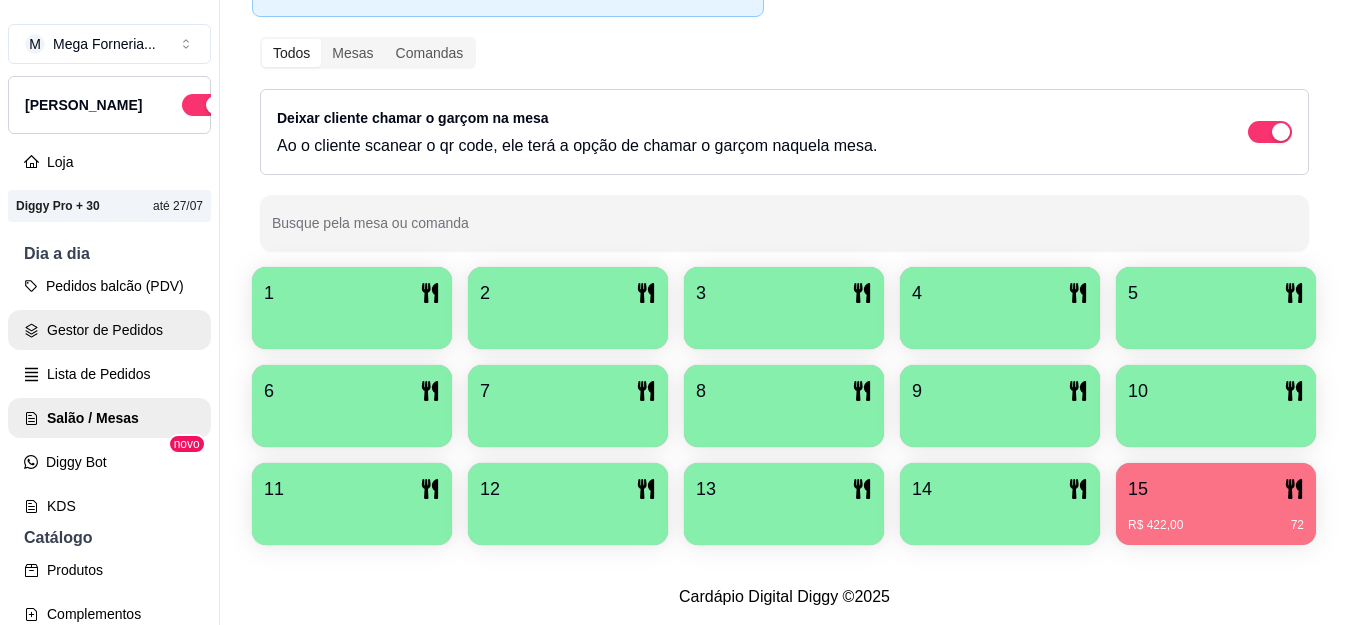 click on "Gestor de Pedidos" at bounding box center (109, 330) 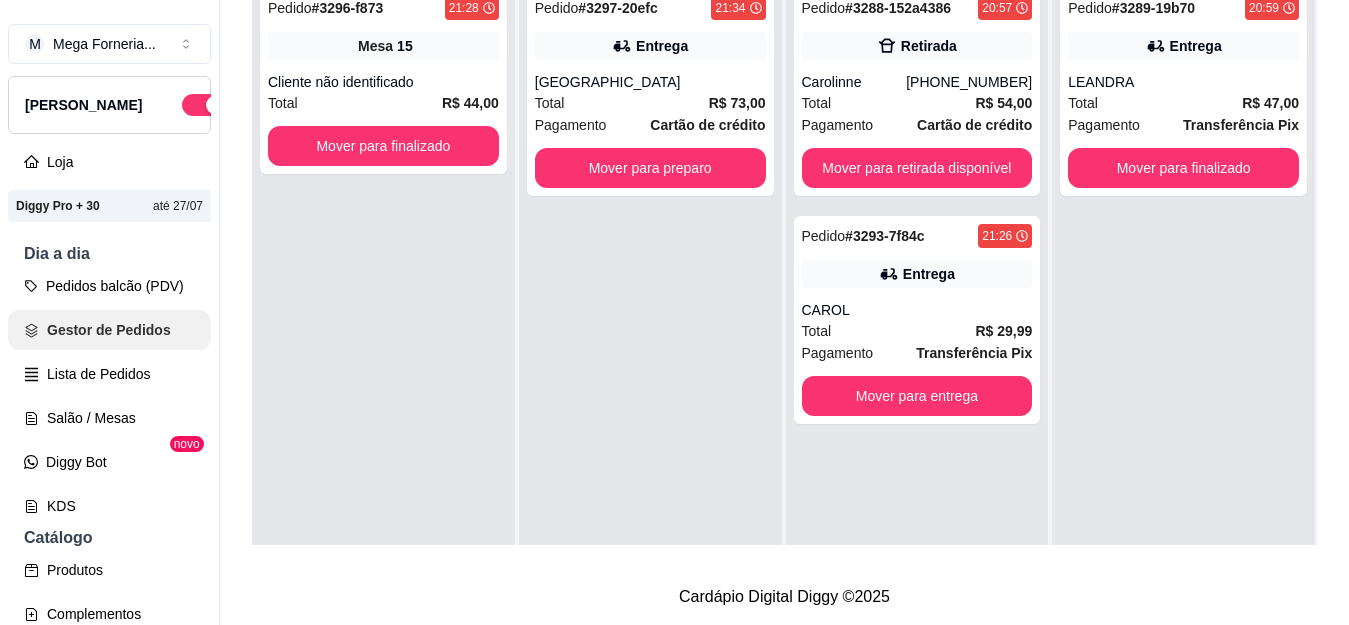 scroll, scrollTop: 0, scrollLeft: 0, axis: both 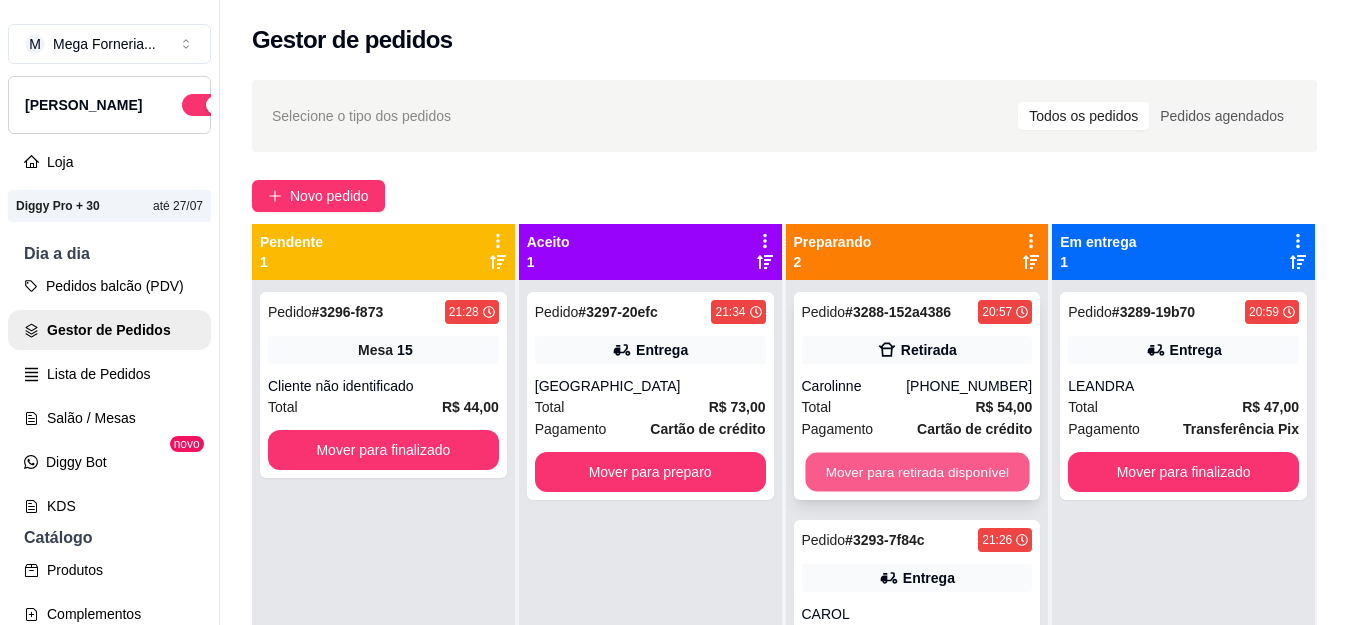click on "Mover para retirada disponível" at bounding box center (917, 472) 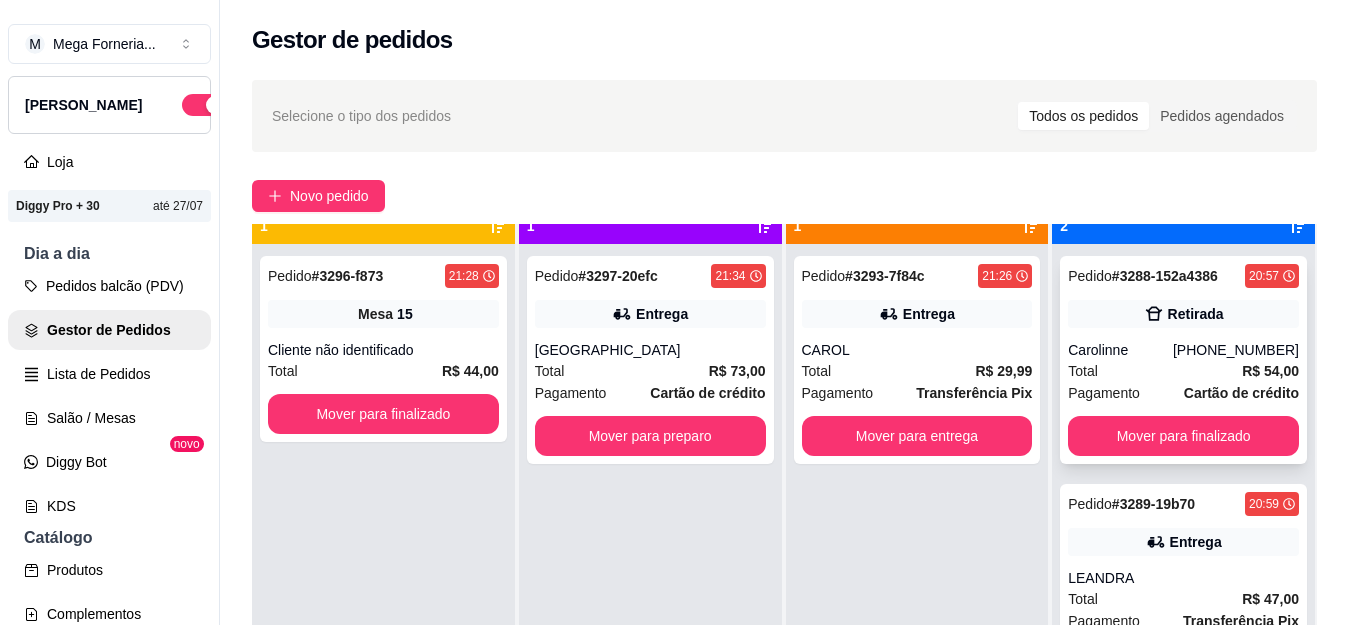 scroll, scrollTop: 56, scrollLeft: 0, axis: vertical 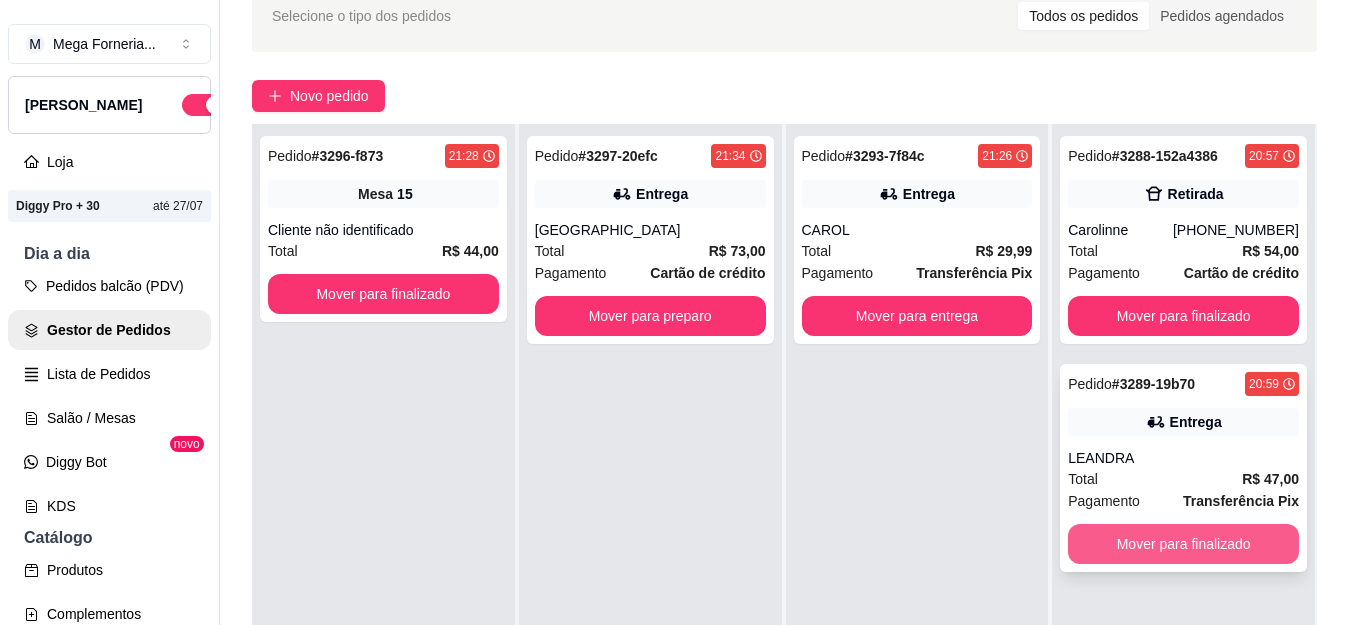 click on "Mover para finalizado" at bounding box center (1183, 544) 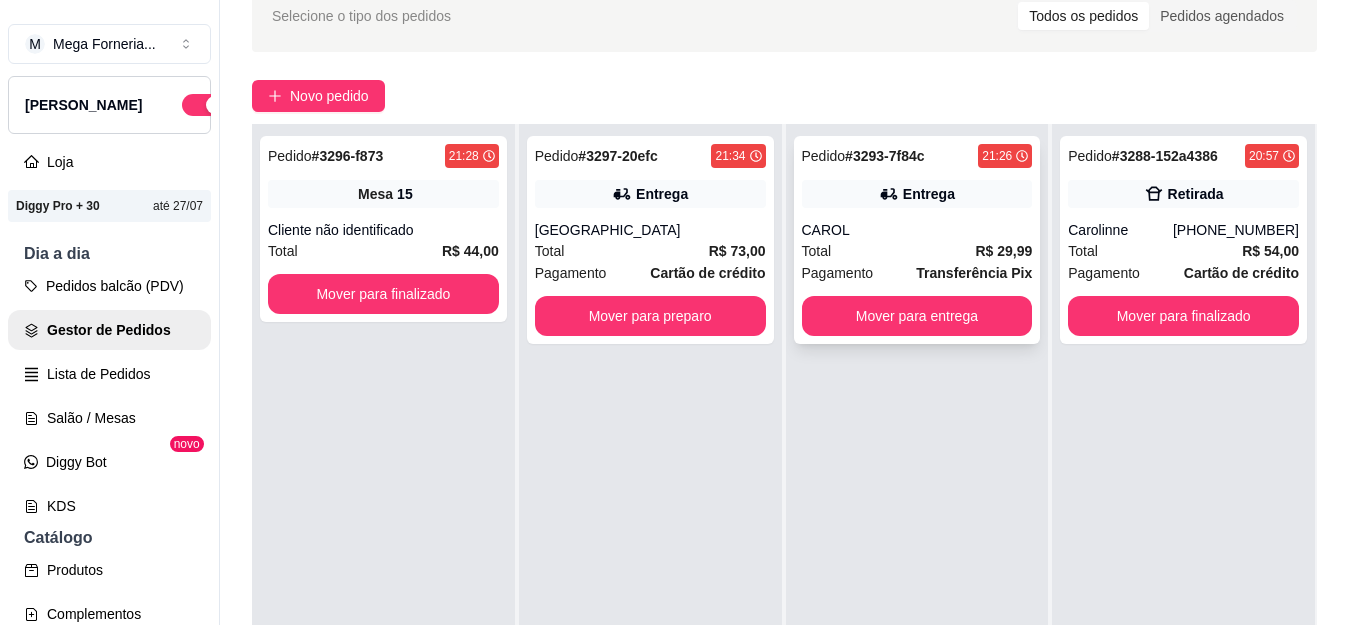 click on "Pedido  # 3293-7f84c 21:26 Entrega CAROL Total R$ 29,99 Pagamento Transferência Pix Mover para entrega" at bounding box center (917, 240) 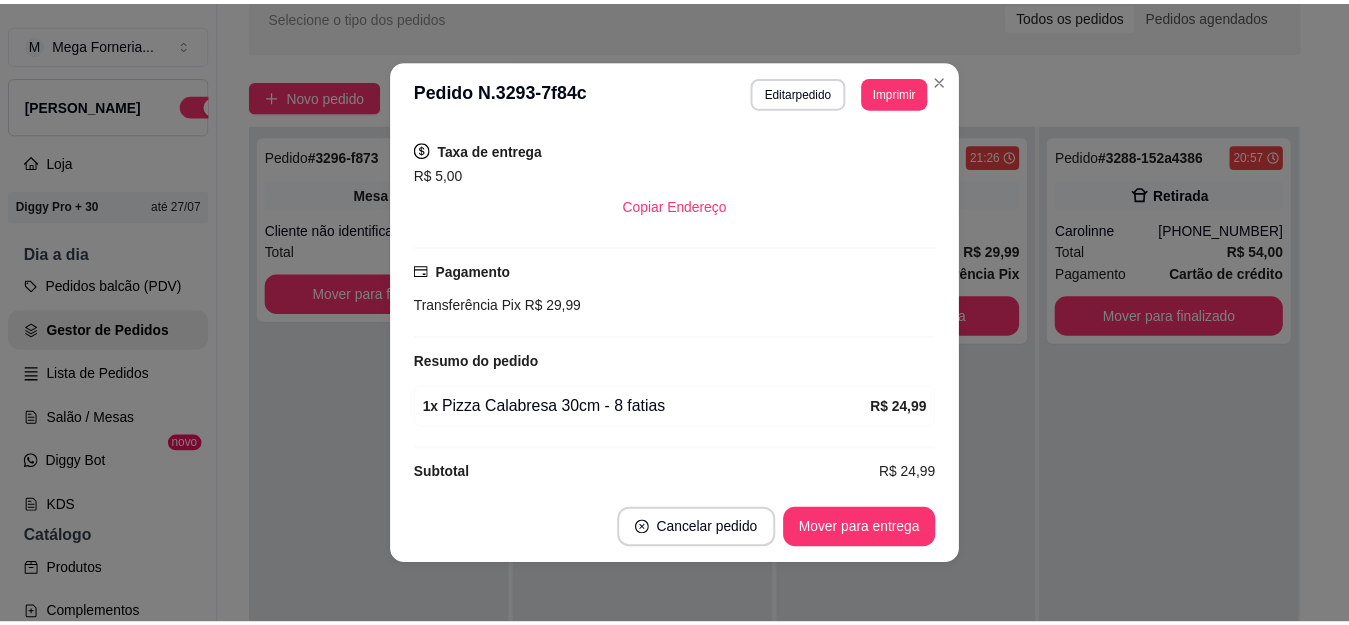 scroll, scrollTop: 364, scrollLeft: 0, axis: vertical 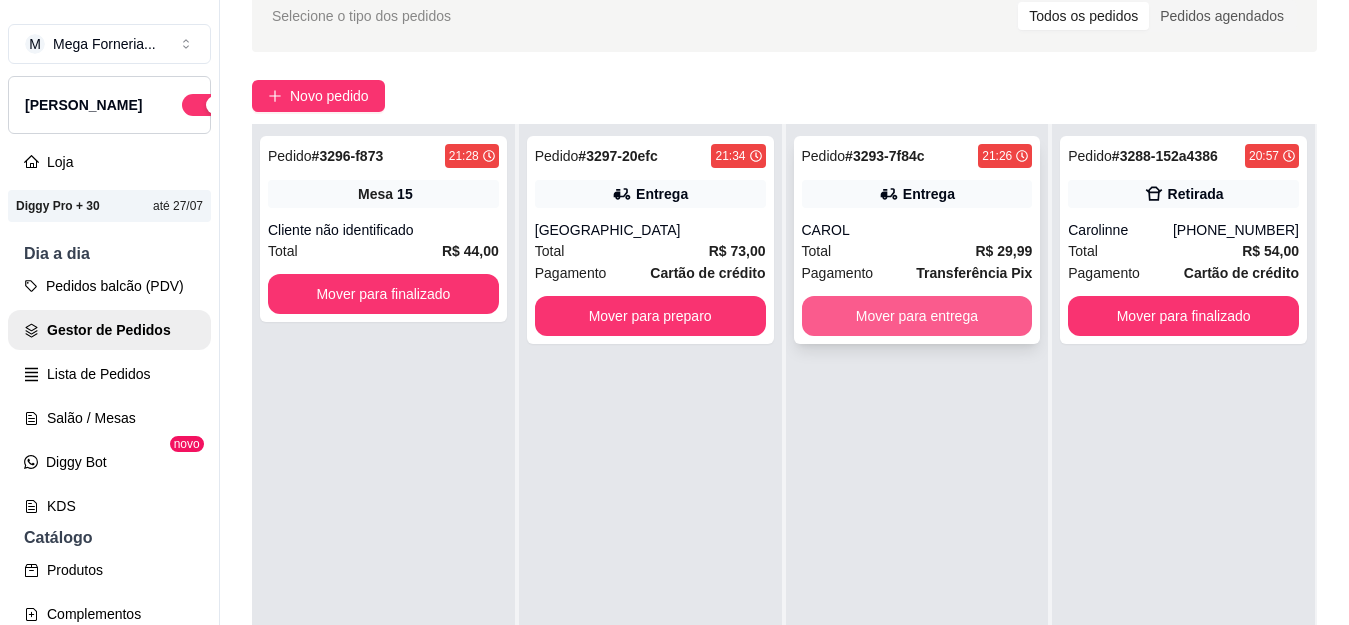 click on "Mover para entrega" at bounding box center [917, 316] 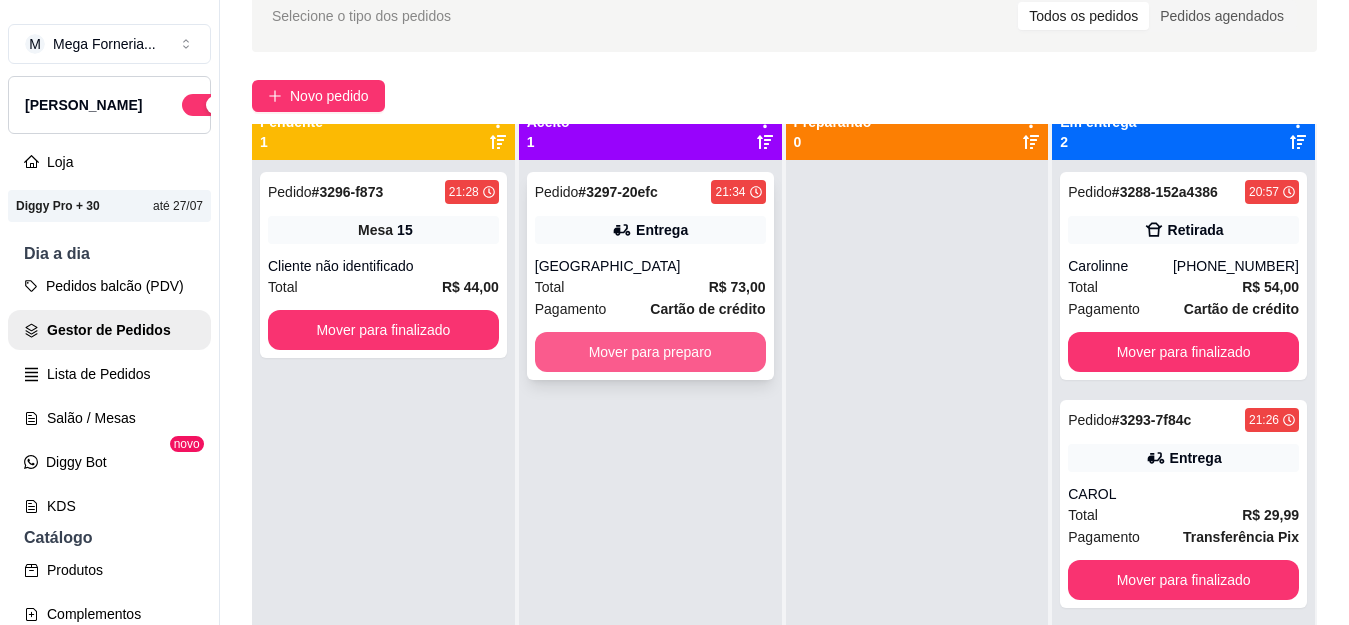 scroll, scrollTop: 0, scrollLeft: 0, axis: both 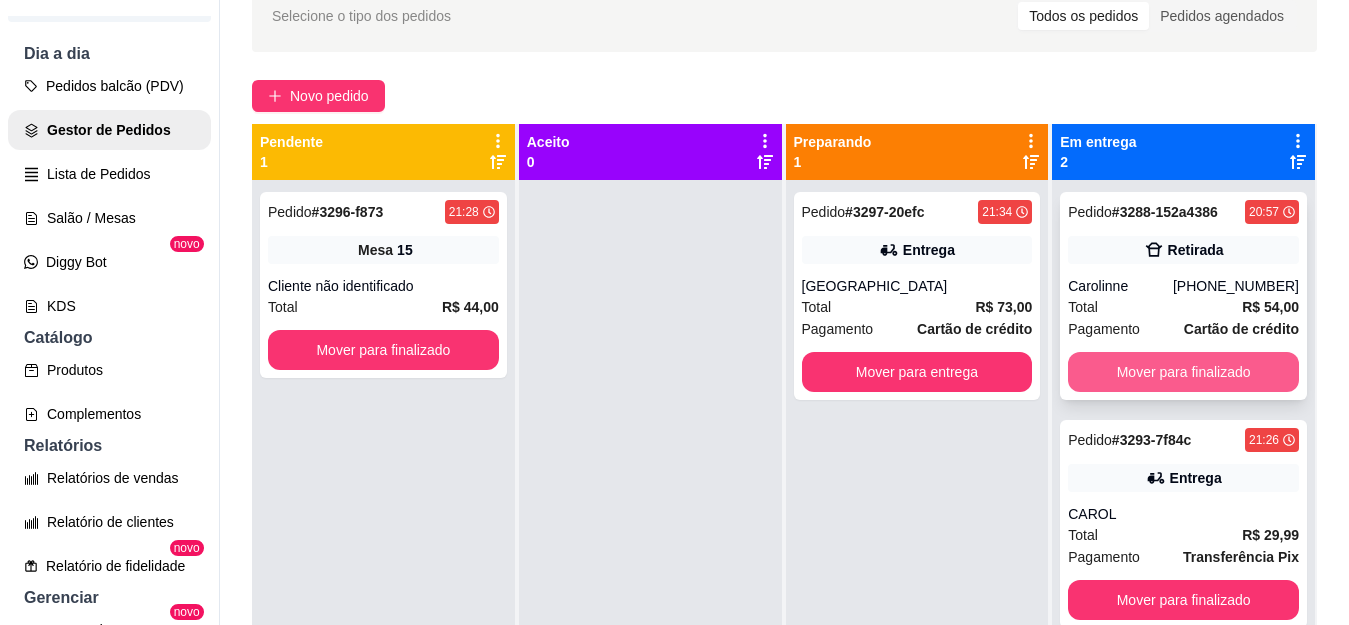 click on "Mover para finalizado" at bounding box center [1183, 372] 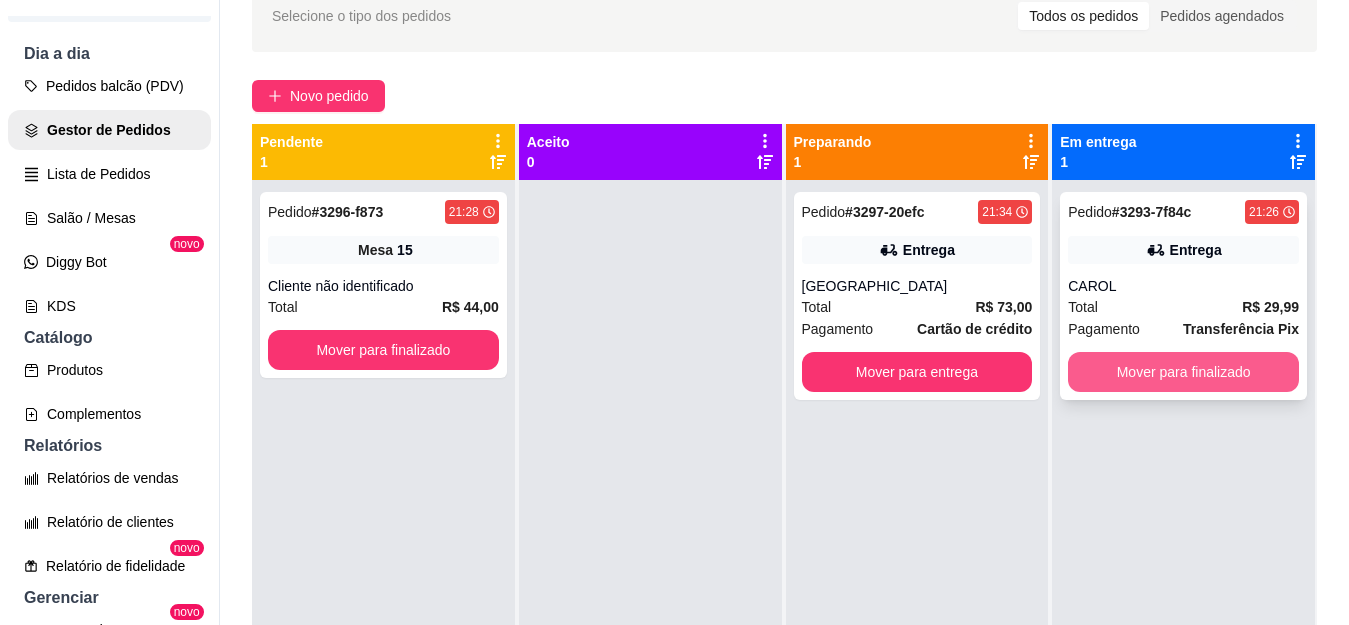 click on "Mover para finalizado" at bounding box center (1183, 372) 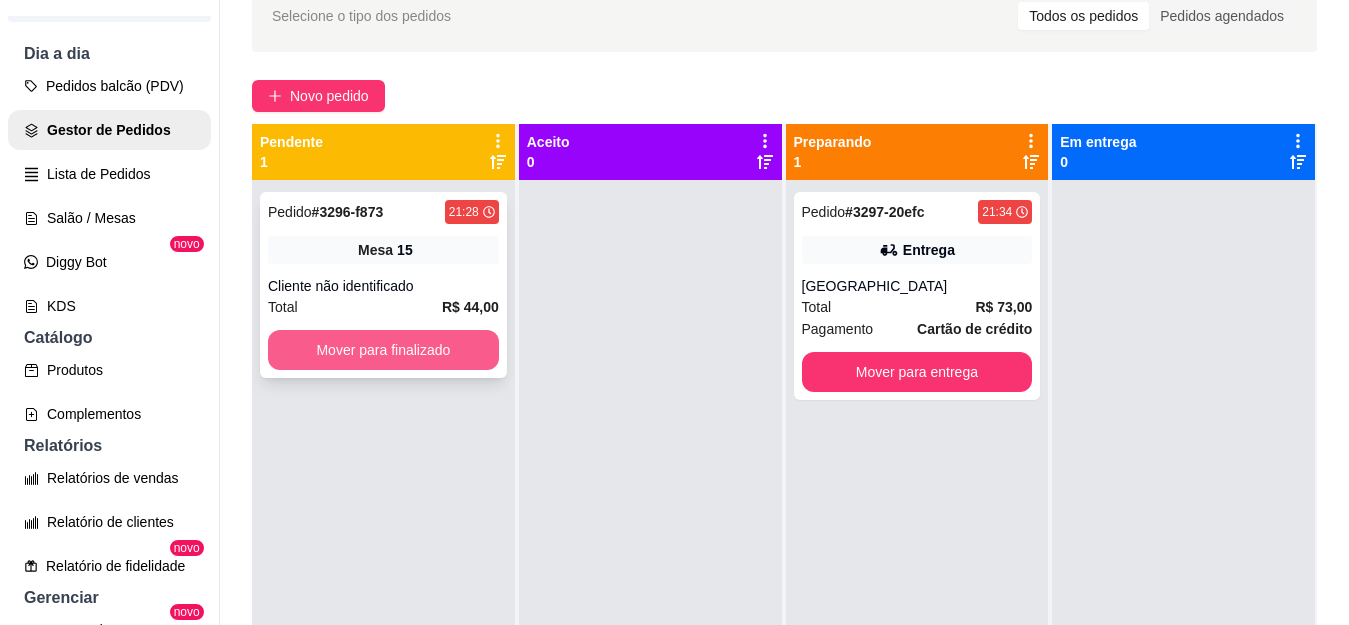 click on "Mover para finalizado" at bounding box center [383, 350] 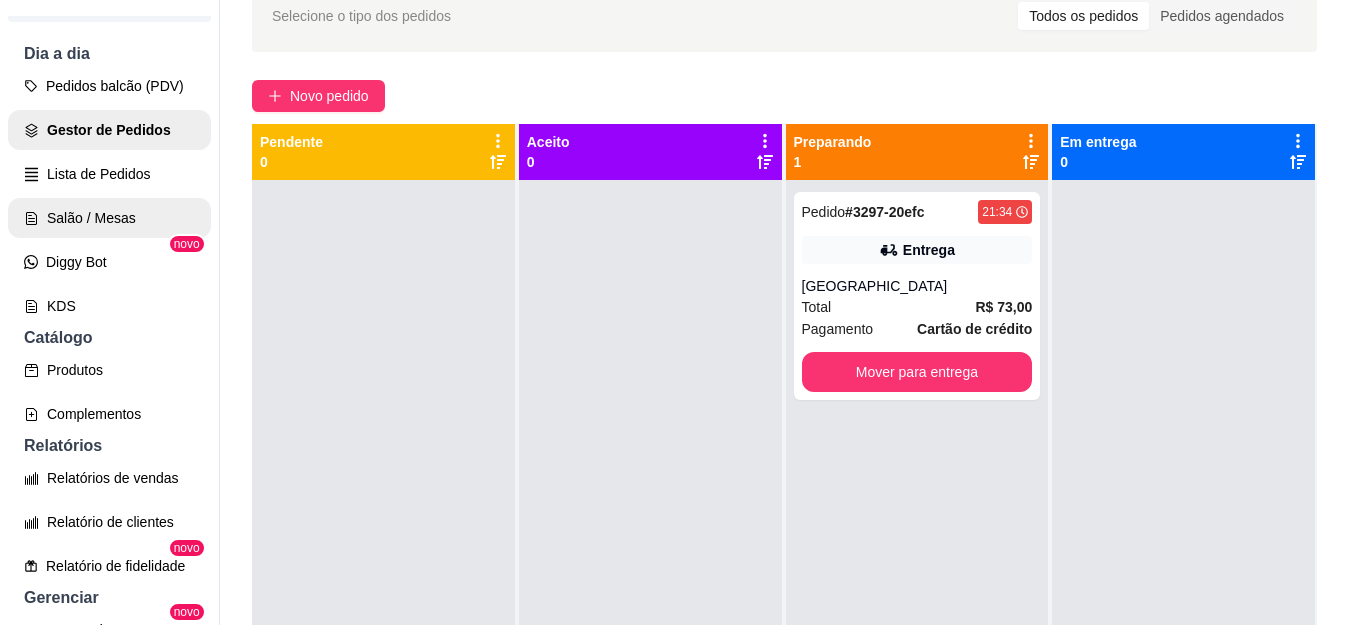 click on "Salão / Mesas" at bounding box center (109, 218) 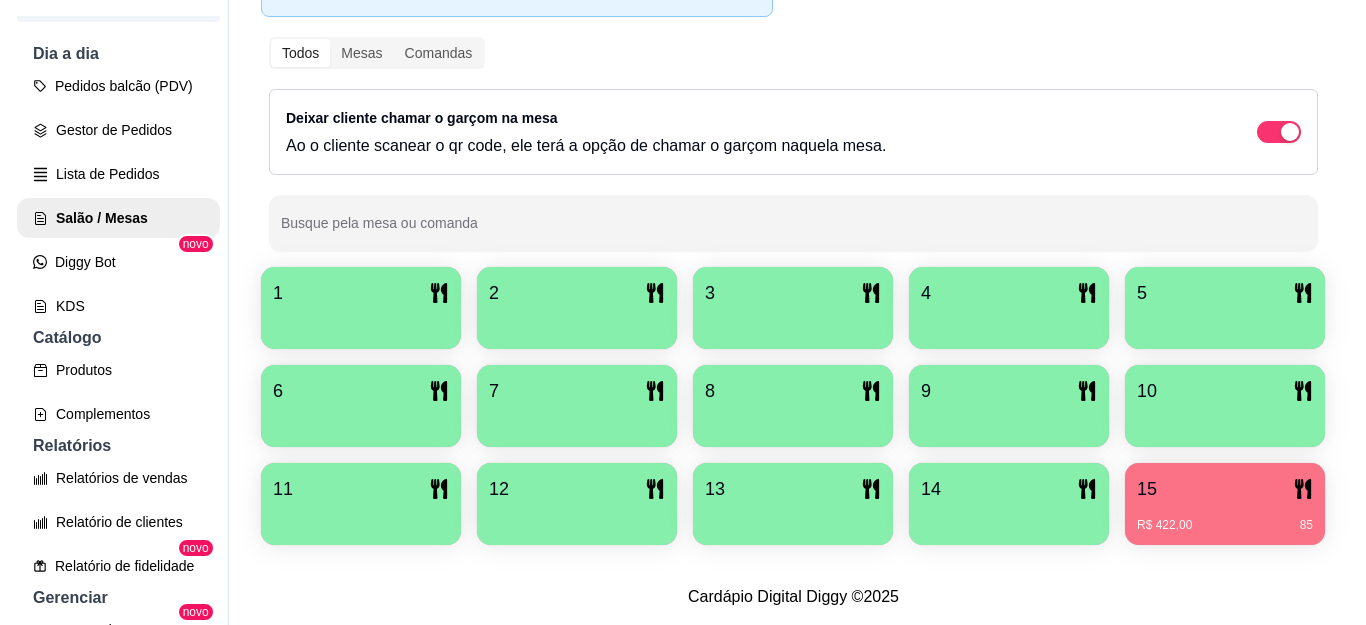 scroll, scrollTop: 337, scrollLeft: 0, axis: vertical 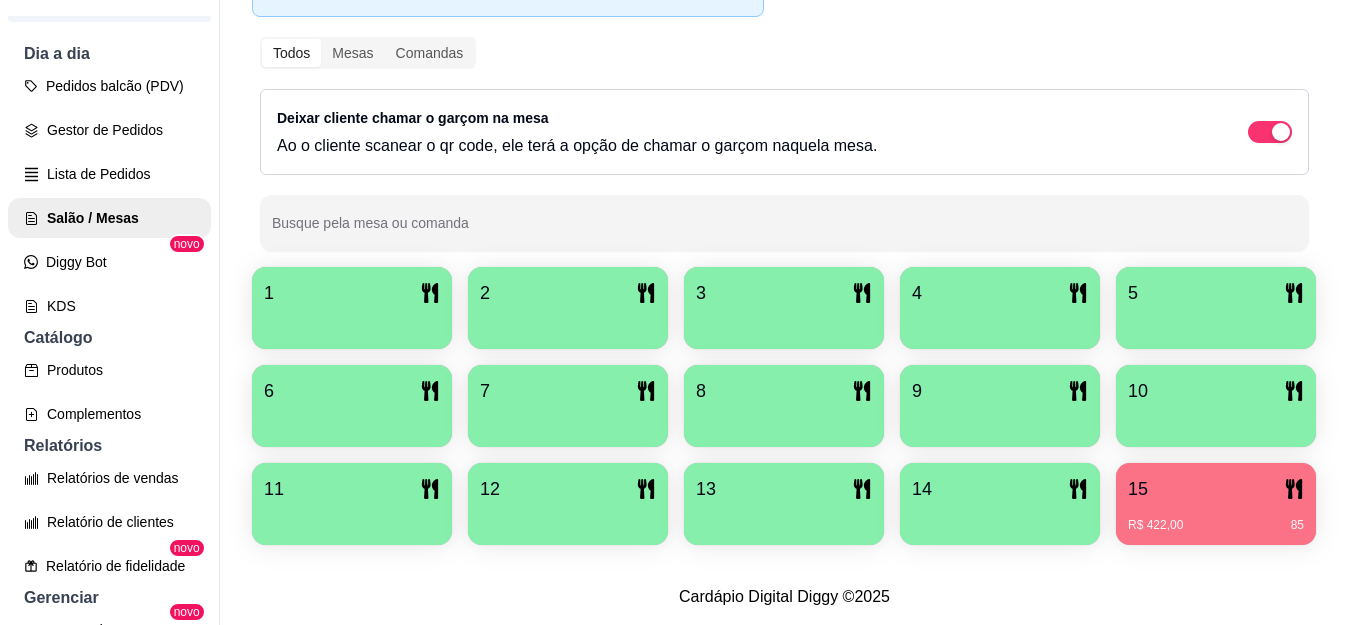 click on "R$ 422,00 85" at bounding box center [1216, 518] 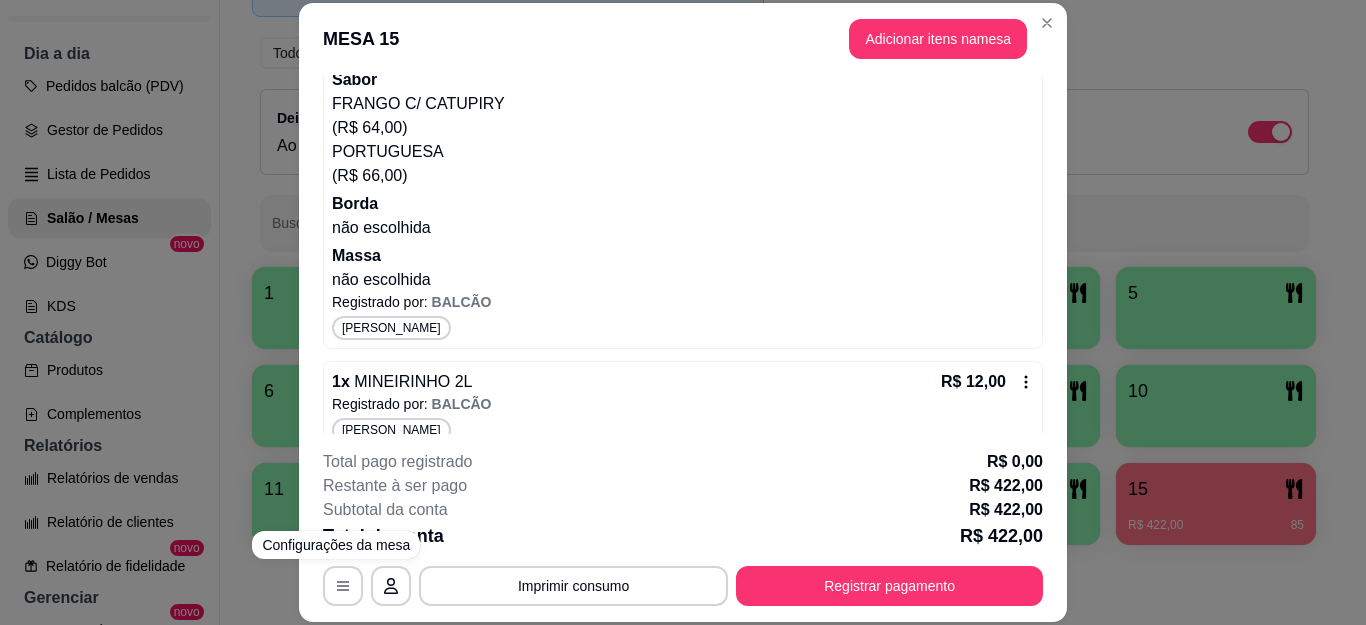 scroll, scrollTop: 0, scrollLeft: 0, axis: both 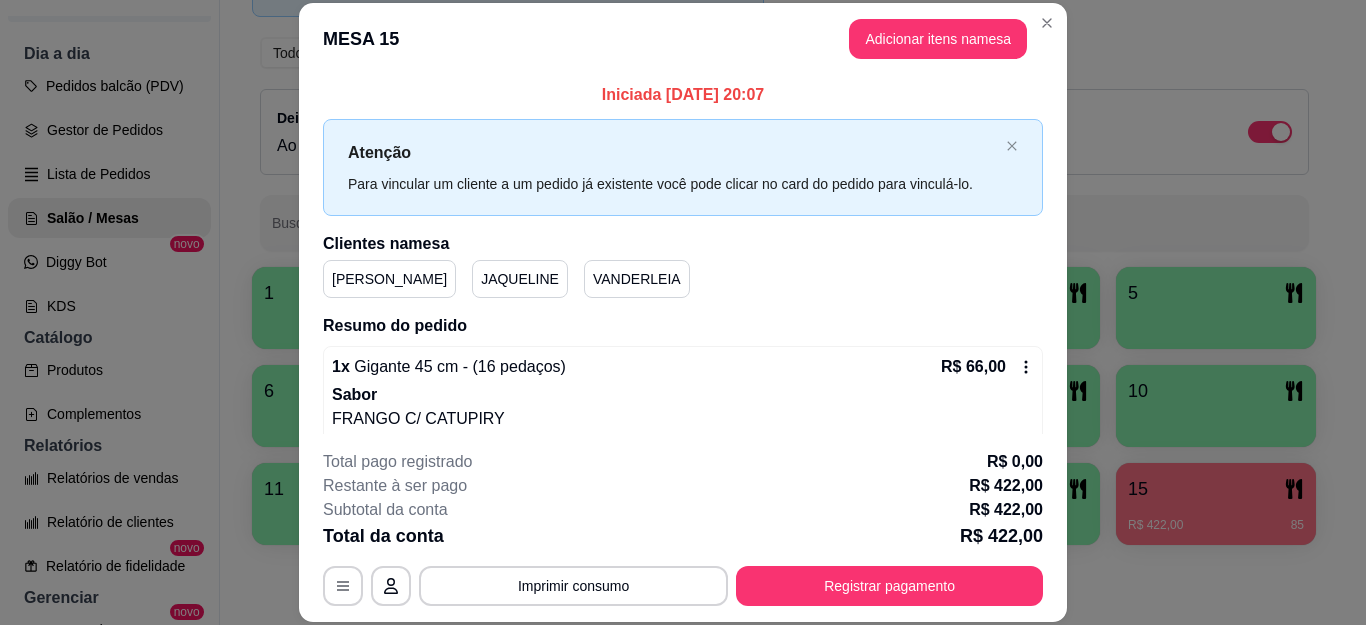 click on "[PERSON_NAME]" at bounding box center (389, 279) 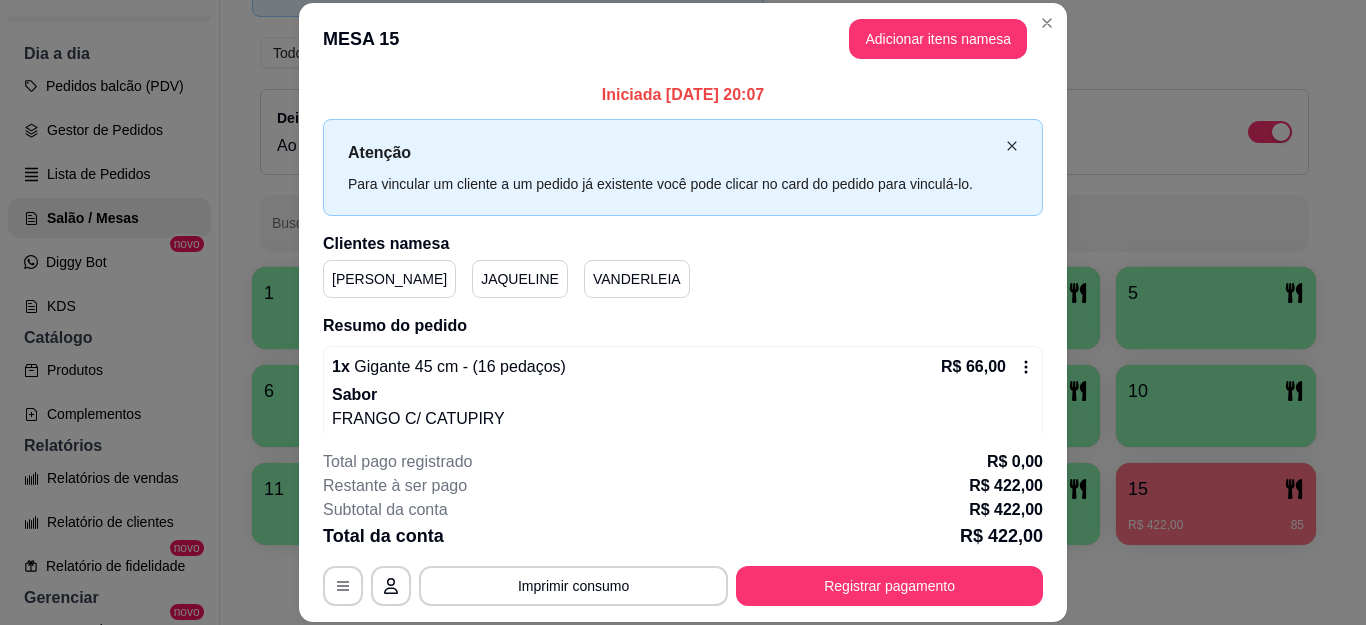 click 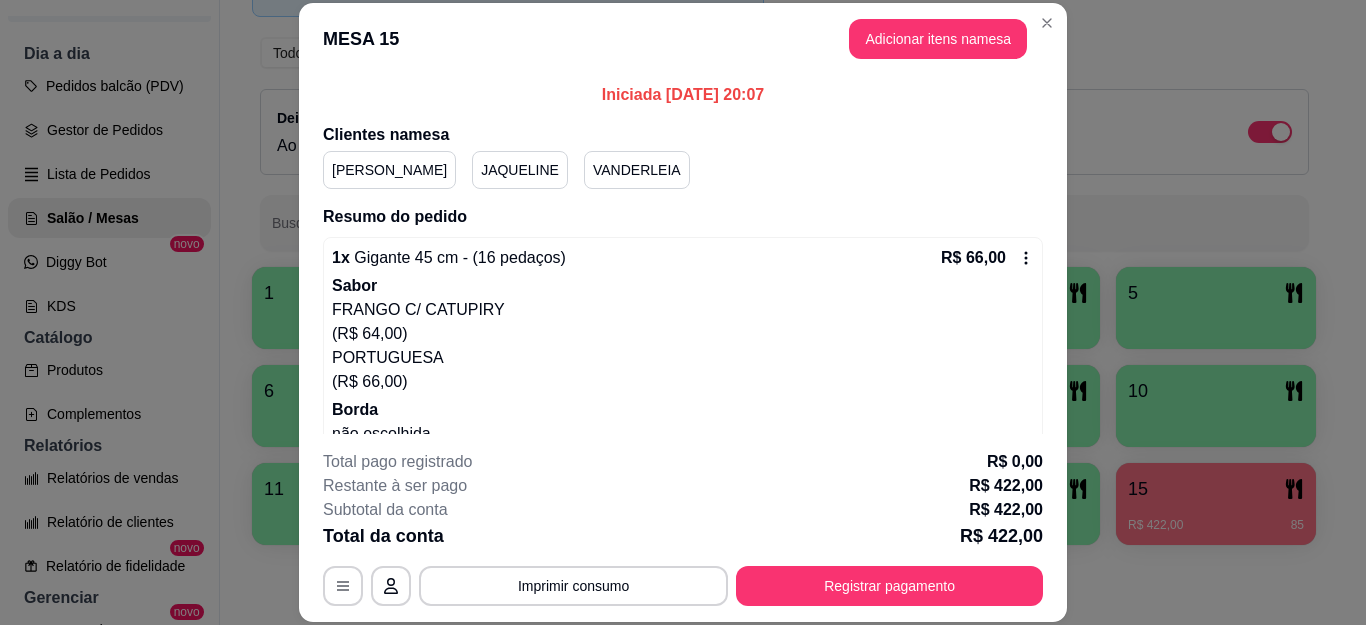 click on "JAQUELINE" at bounding box center [520, 170] 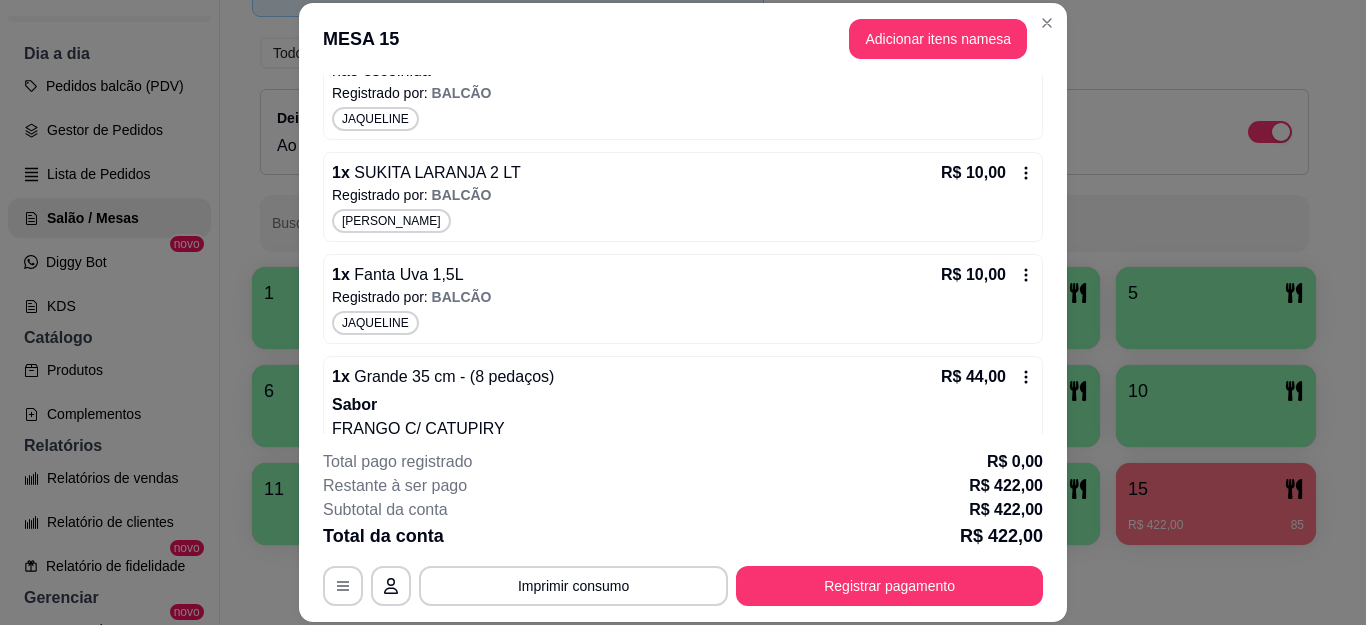 scroll, scrollTop: 2145, scrollLeft: 0, axis: vertical 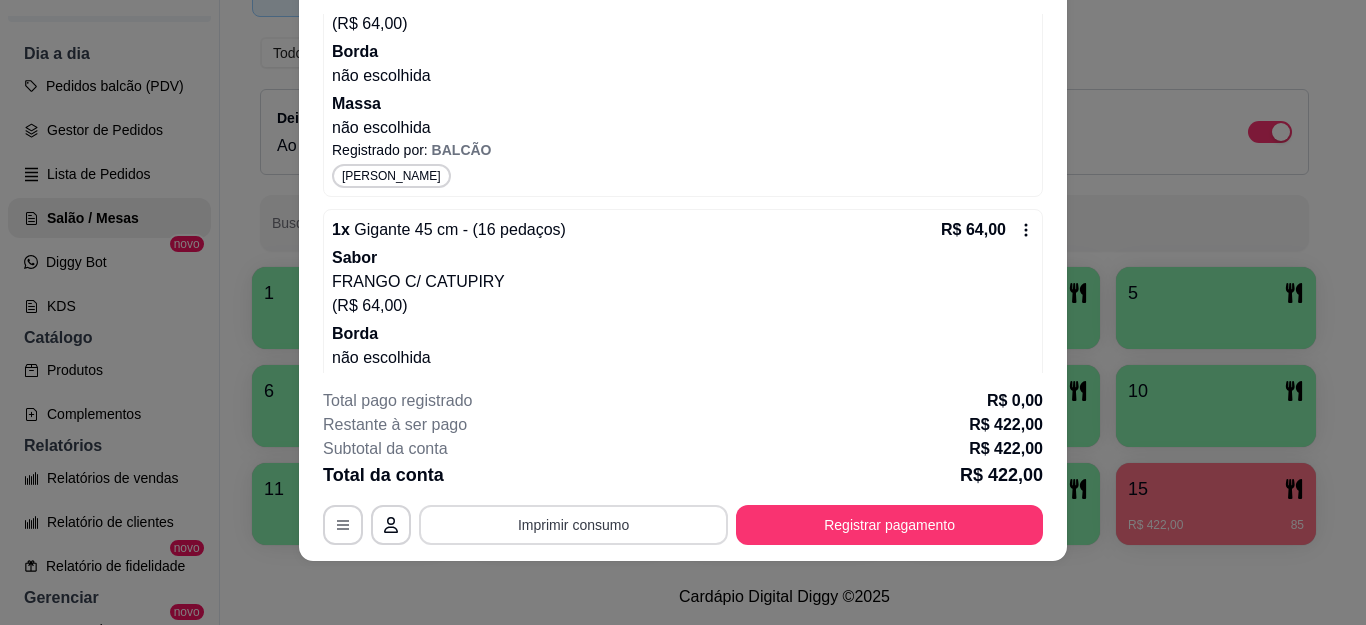 click on "Imprimir consumo" at bounding box center [573, 525] 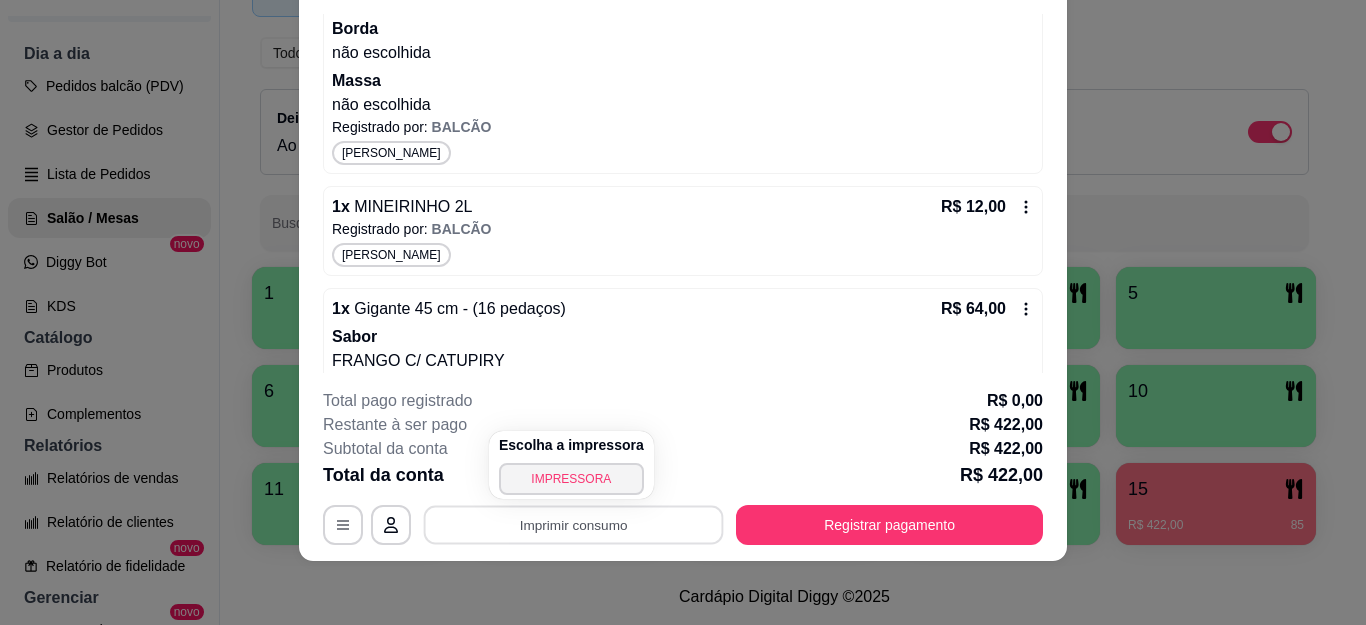 scroll, scrollTop: 0, scrollLeft: 0, axis: both 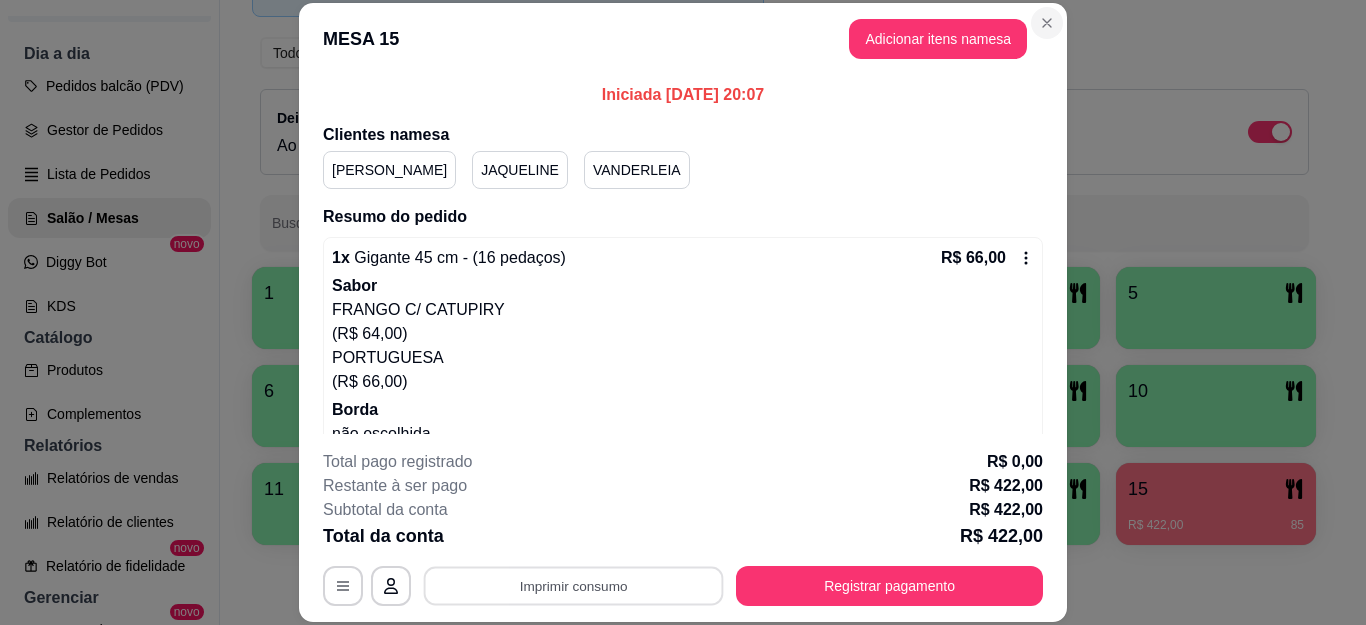 click 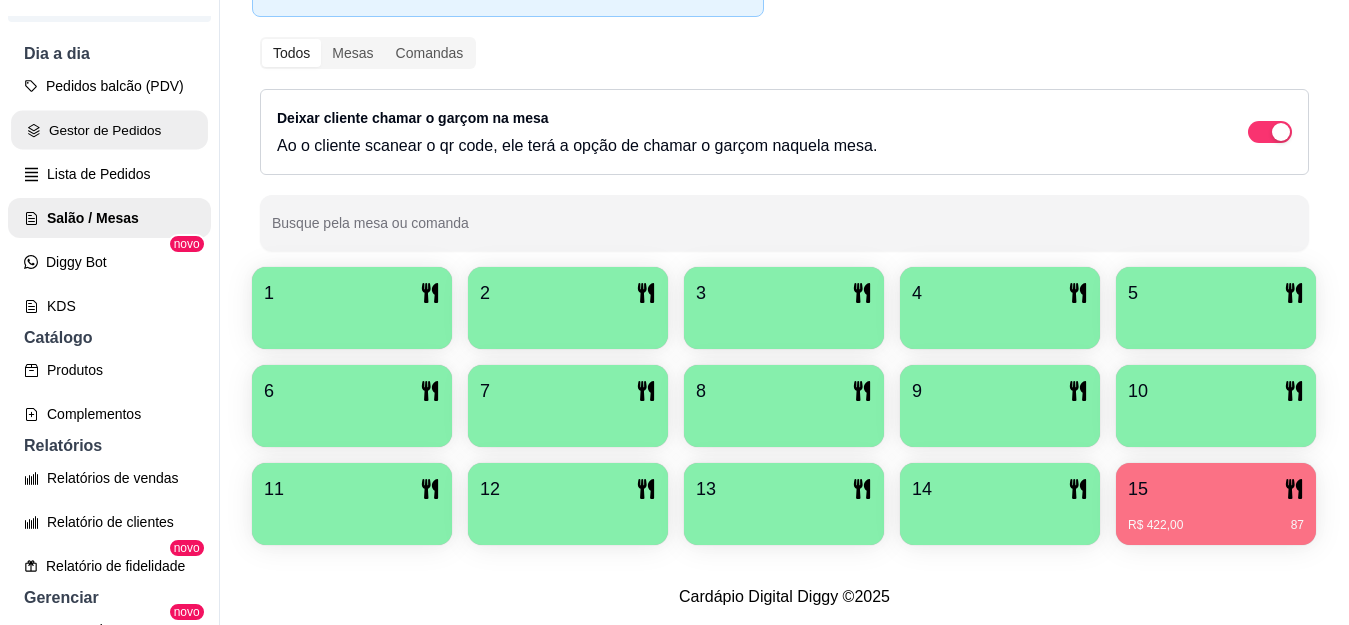 click on "Gestor de Pedidos" at bounding box center (109, 130) 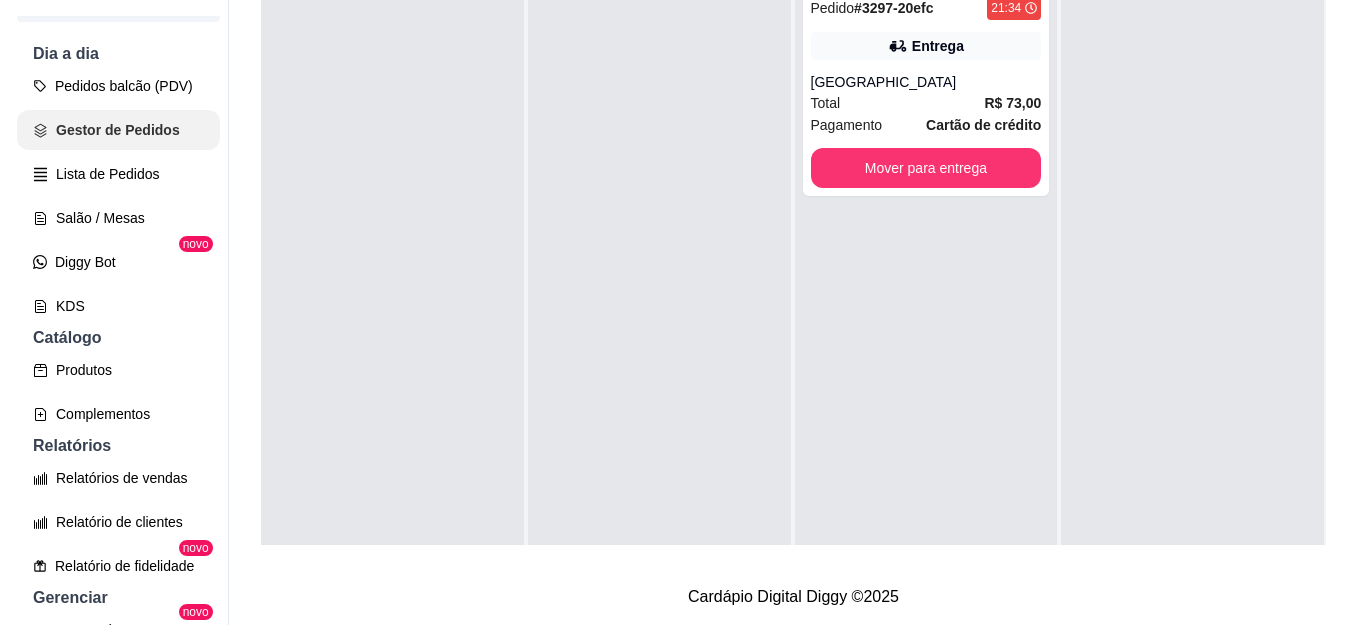 scroll, scrollTop: 0, scrollLeft: 0, axis: both 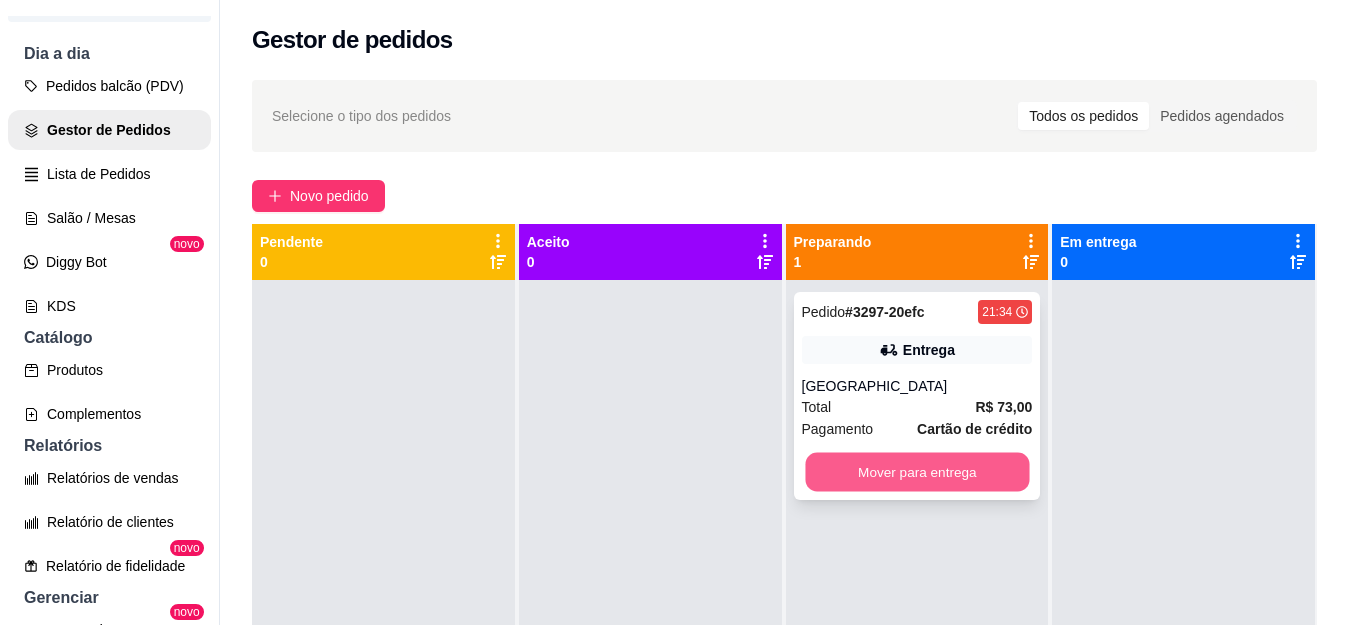 click on "Mover para entrega" at bounding box center [917, 472] 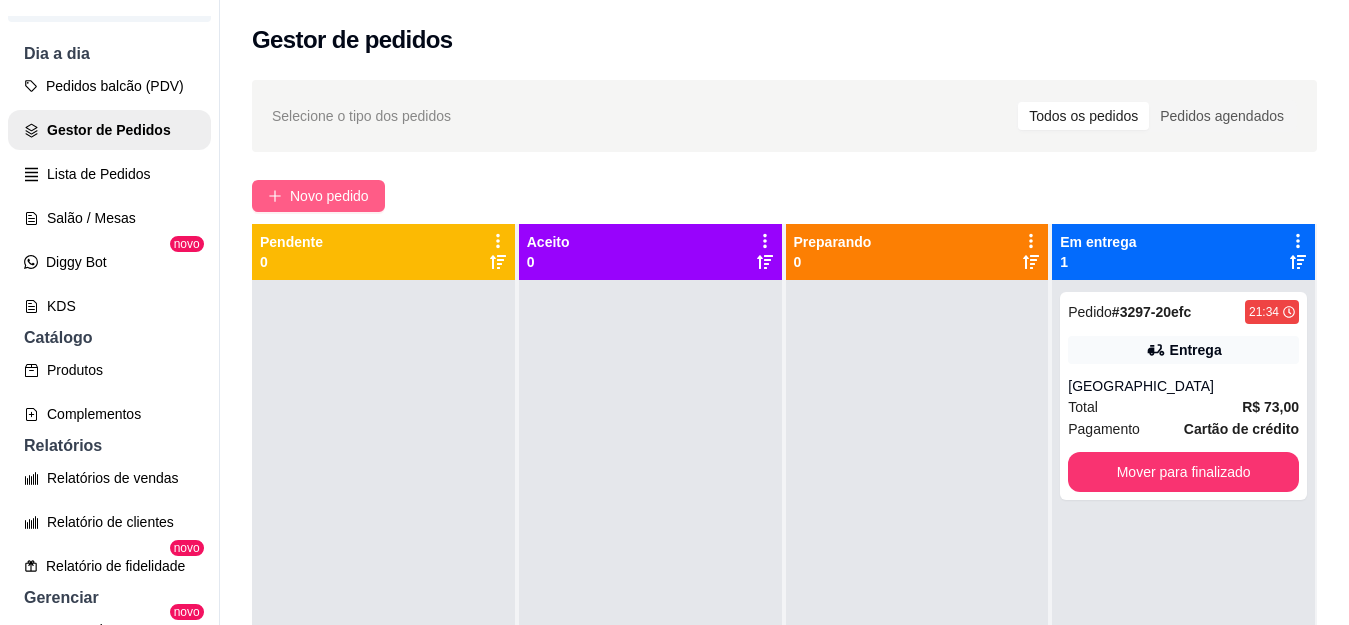 click on "Novo pedido" at bounding box center [329, 196] 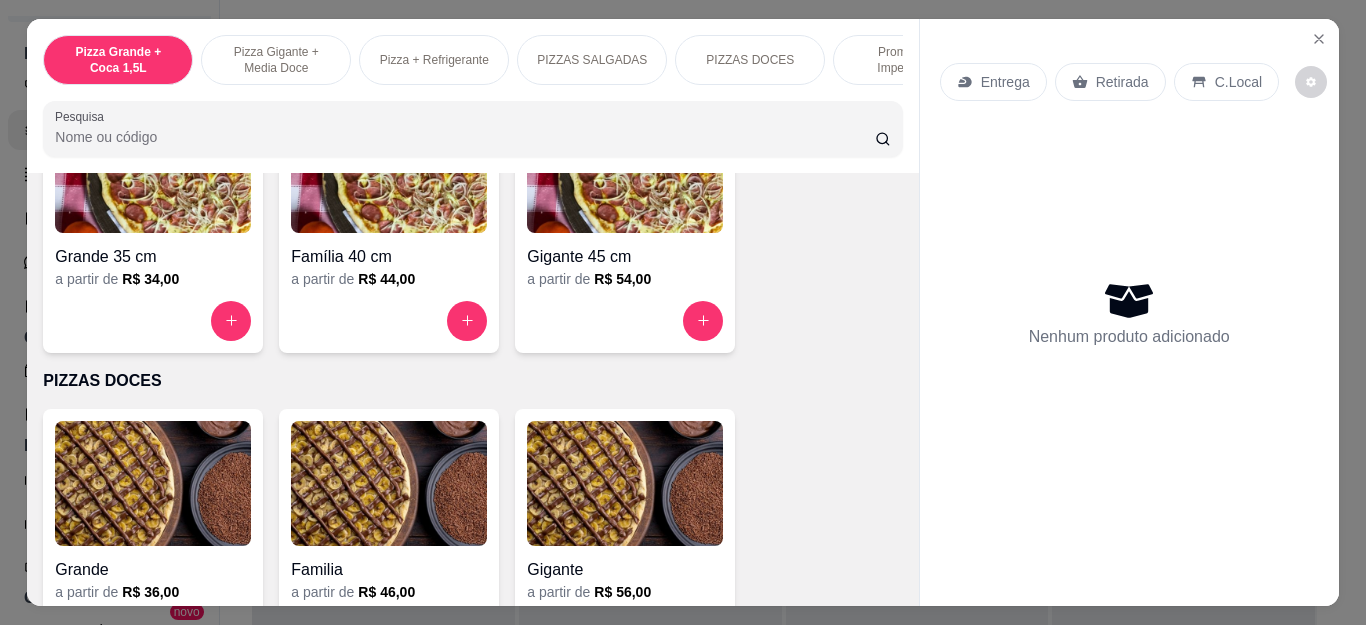 scroll, scrollTop: 1200, scrollLeft: 0, axis: vertical 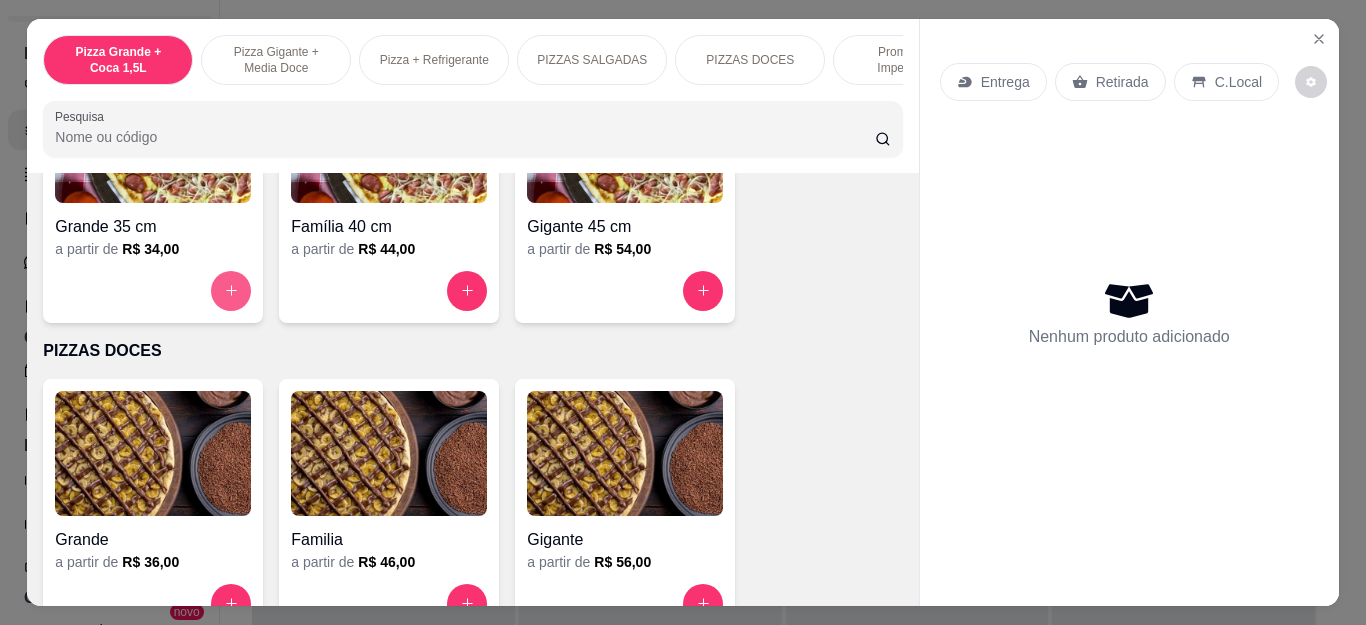 click 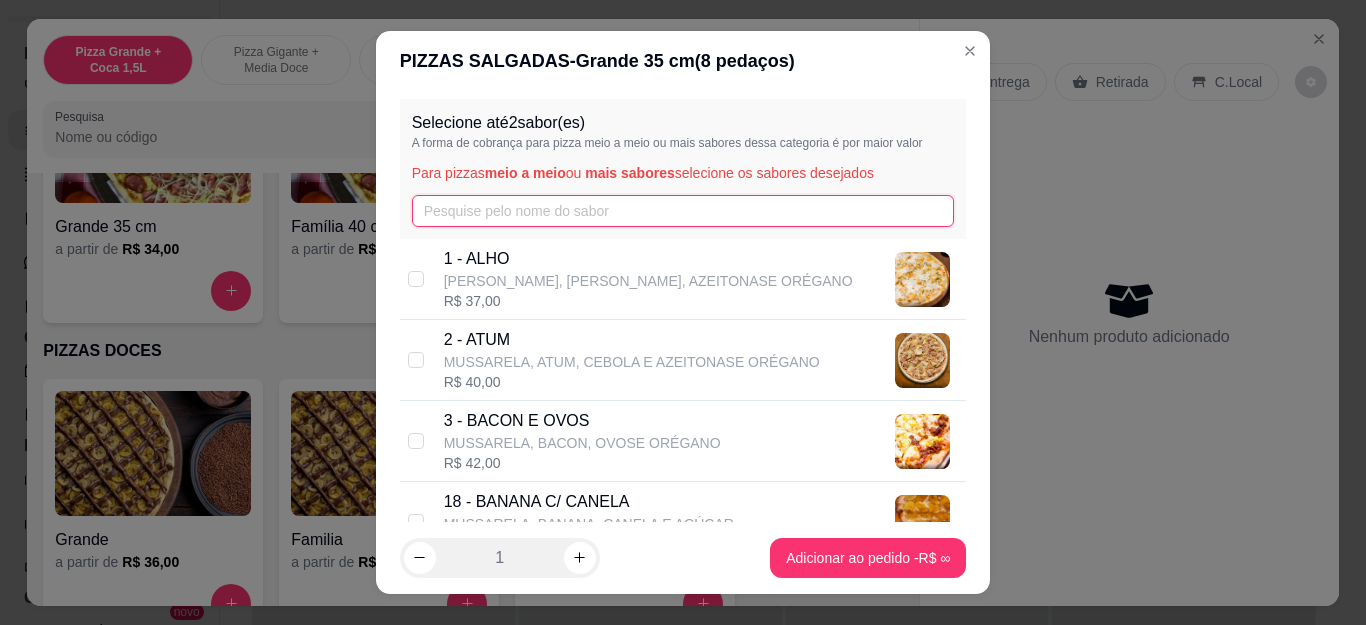 click at bounding box center (683, 211) 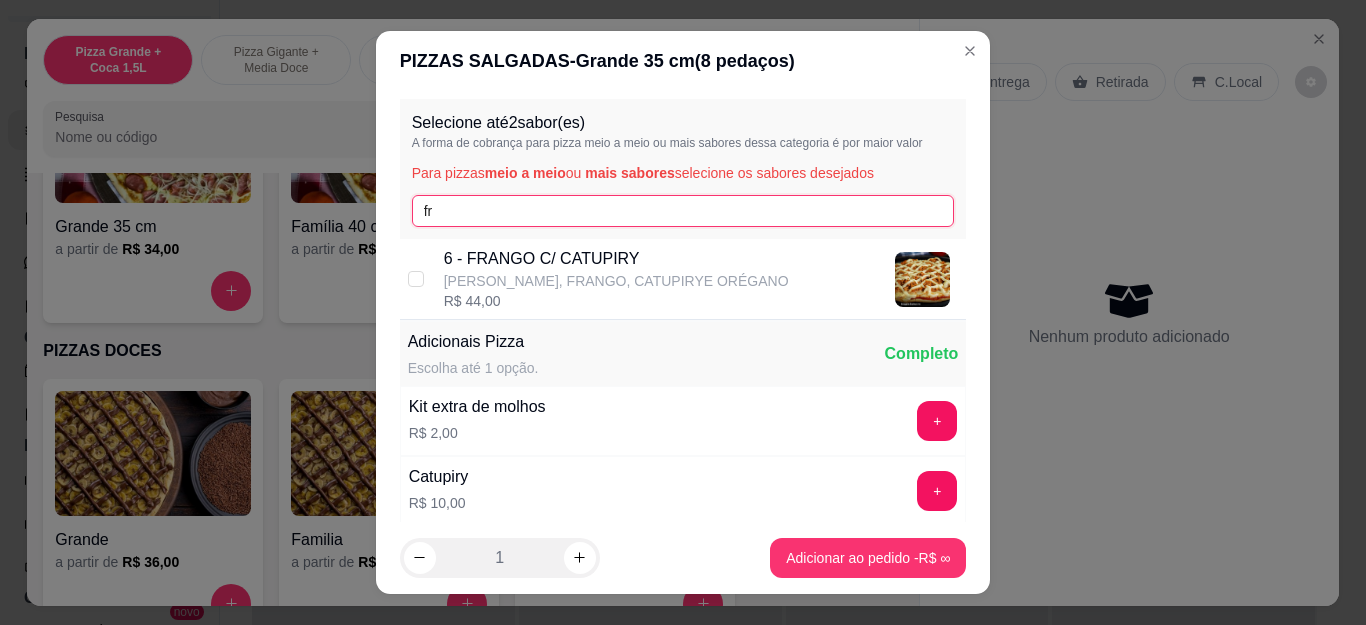 type on "fr" 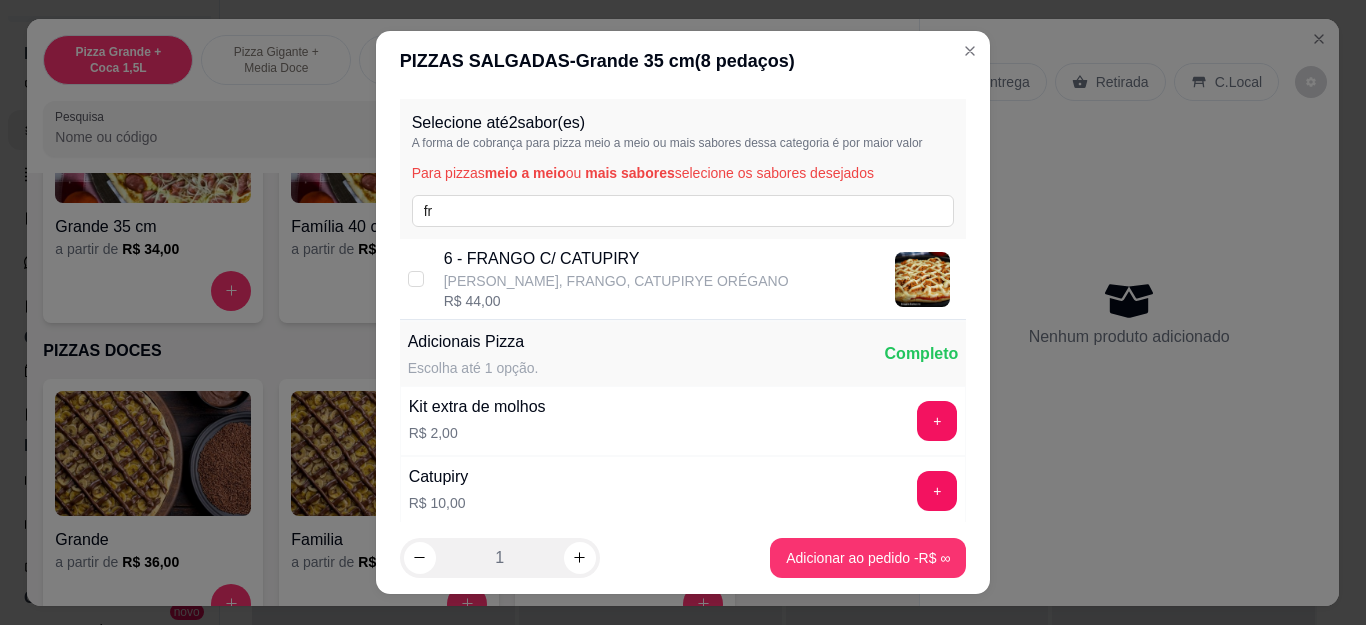 click on "6 - FRANGO C/ CATUPIRY" at bounding box center [616, 259] 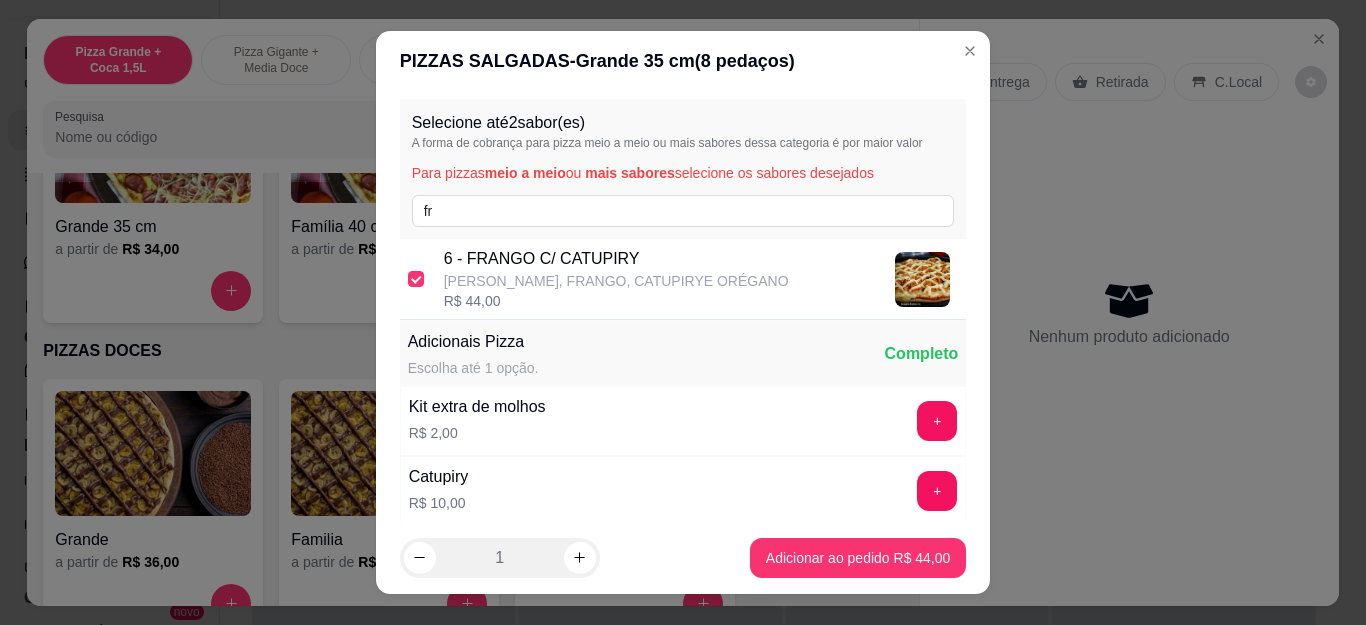 checkbox on "true" 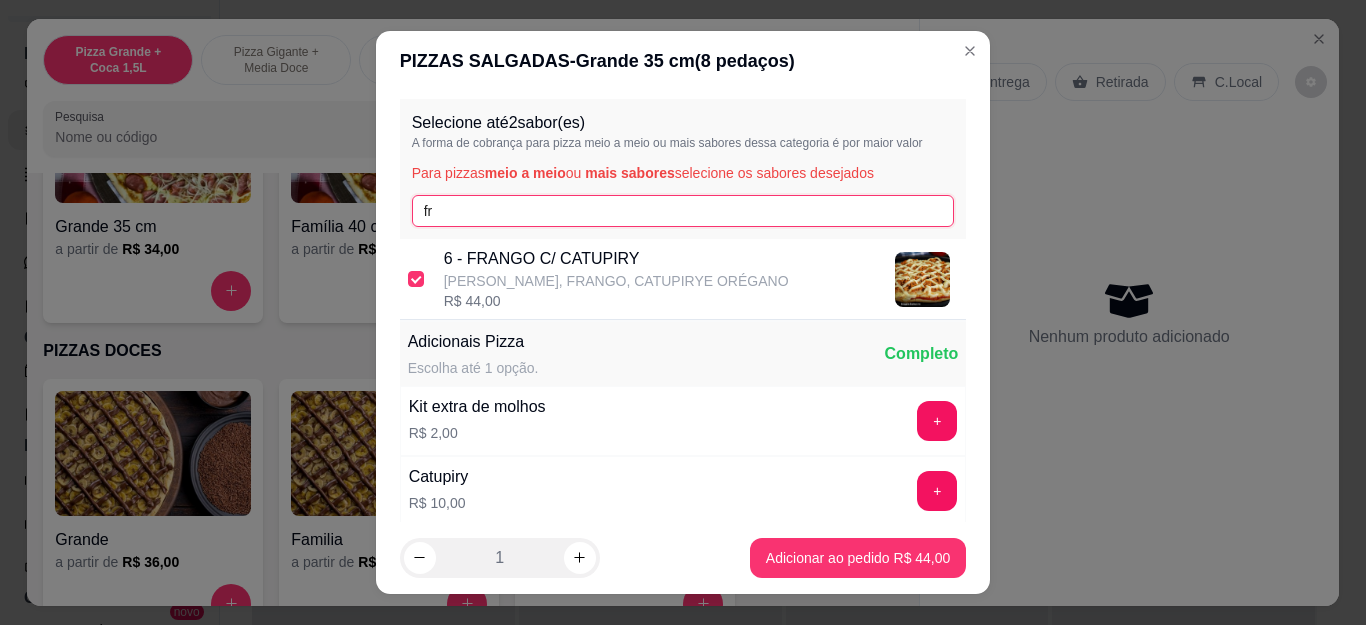 click on "fr" at bounding box center (683, 211) 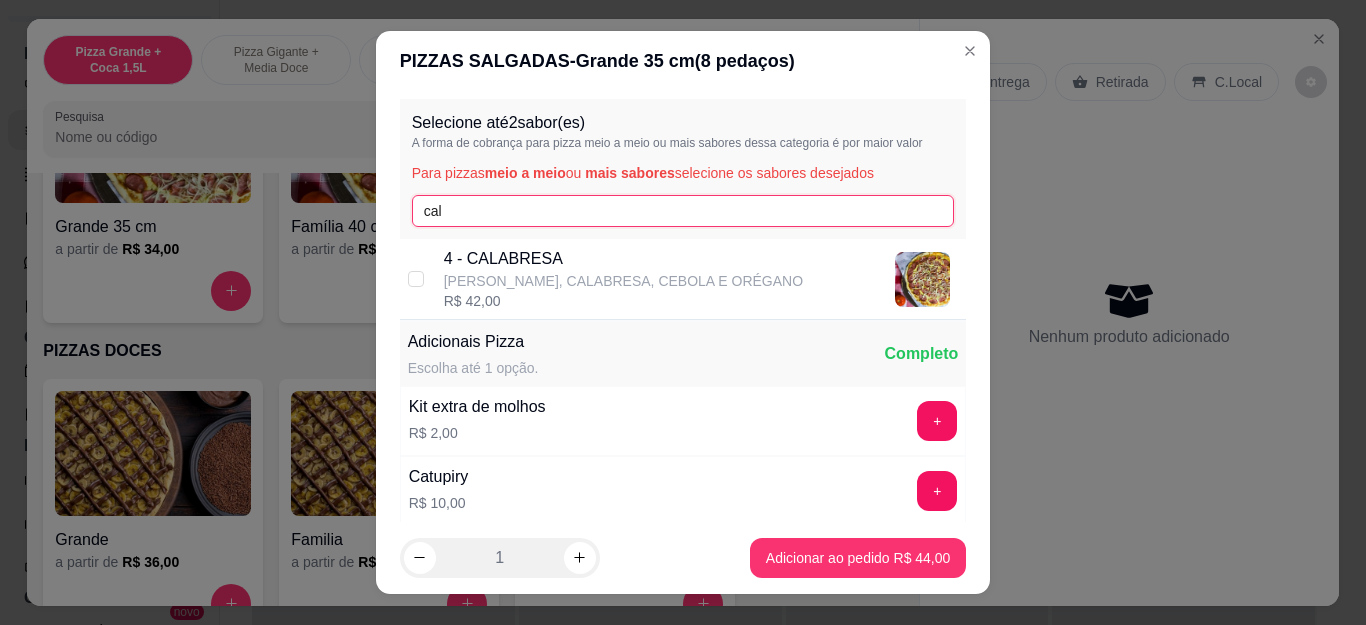type on "cal" 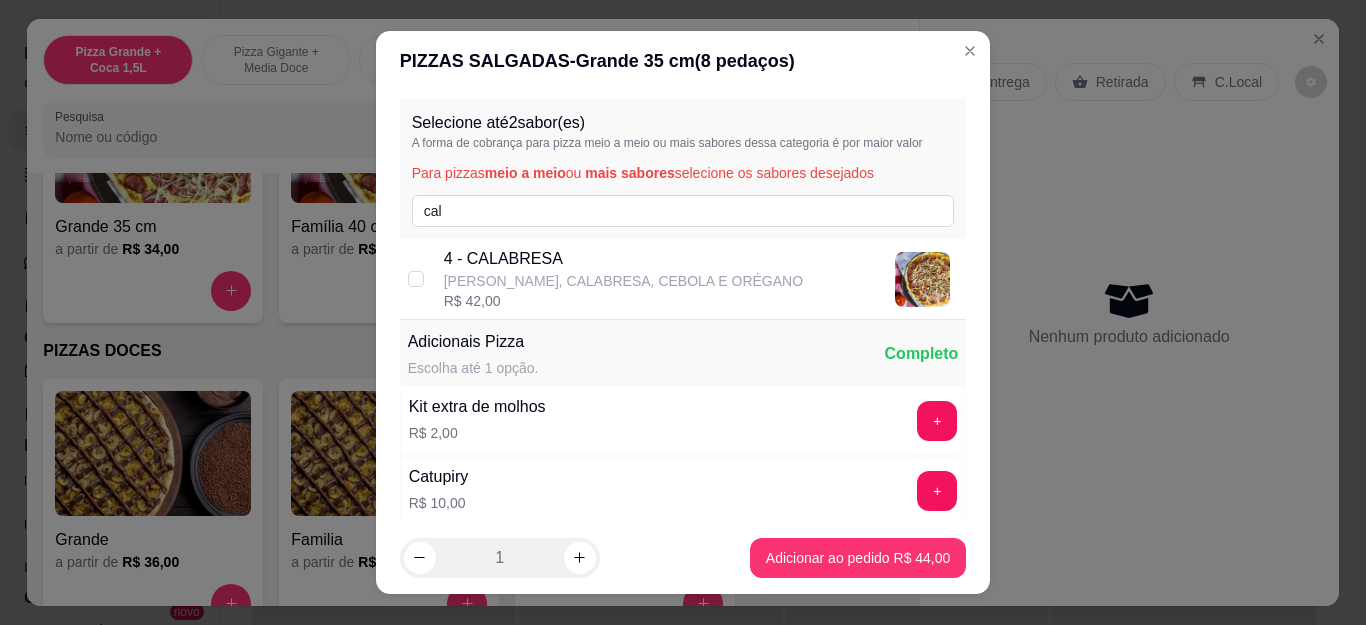 click on "[PERSON_NAME], CALABRESA, CEBOLA E ORÉGANO" at bounding box center (623, 281) 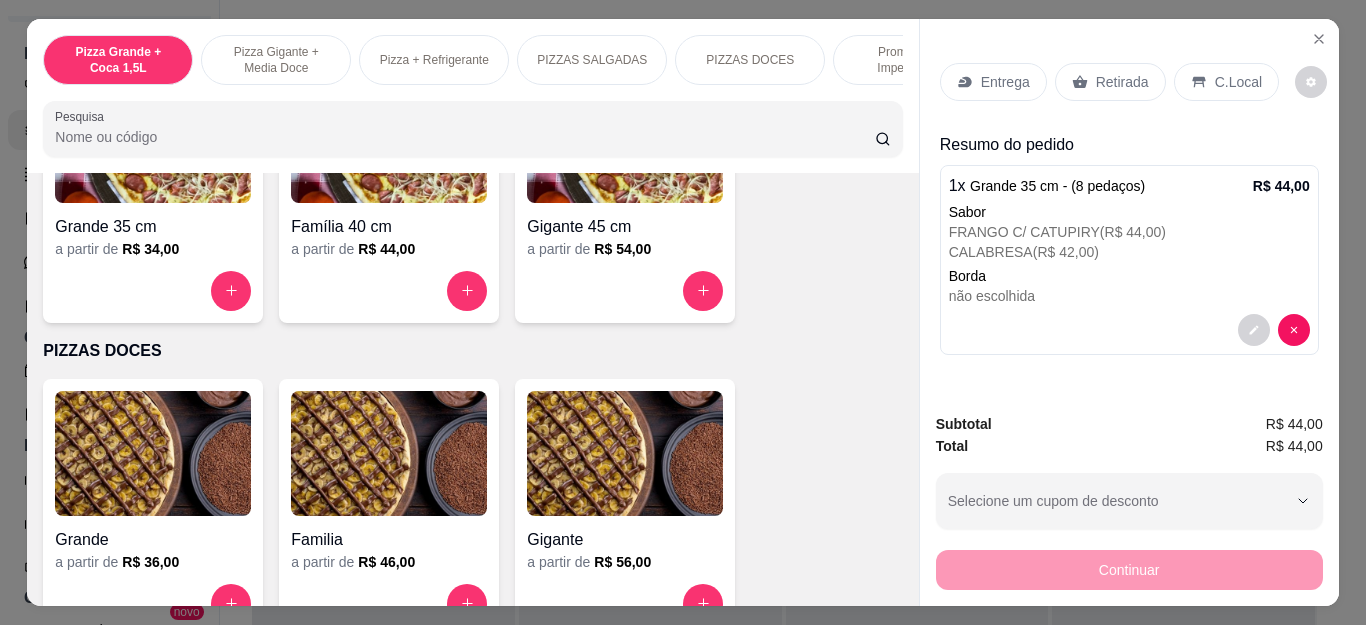 click on "Retirada" at bounding box center (1110, 82) 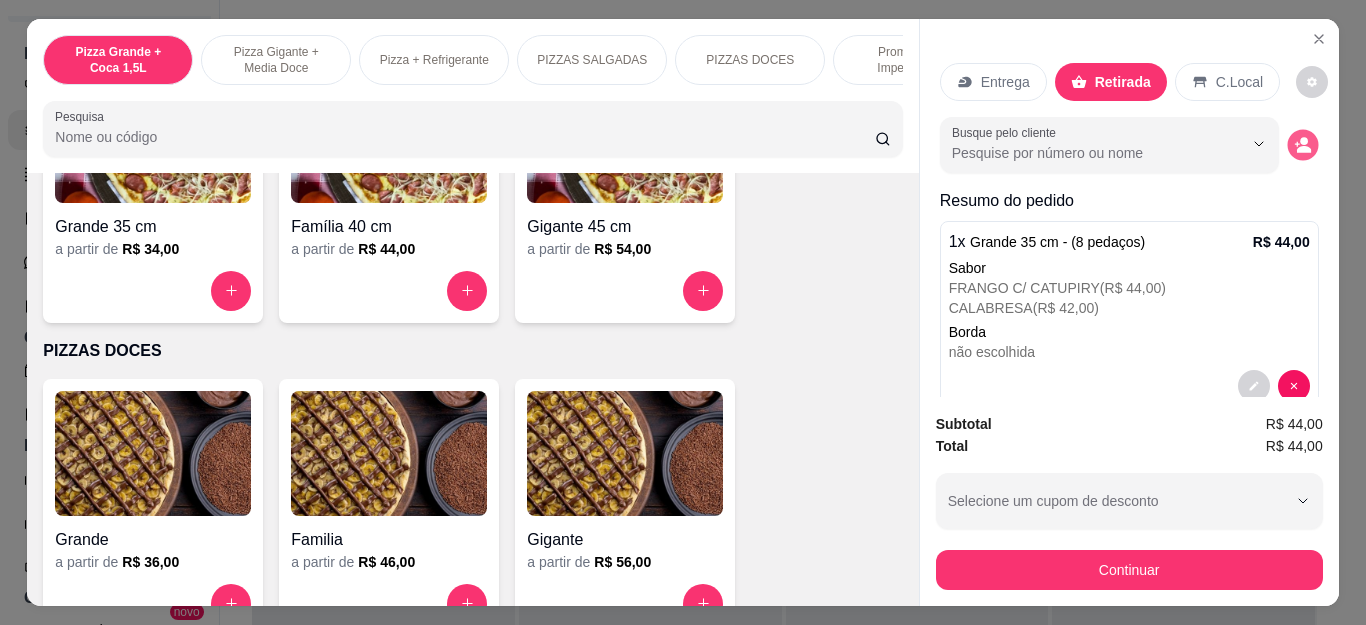 click 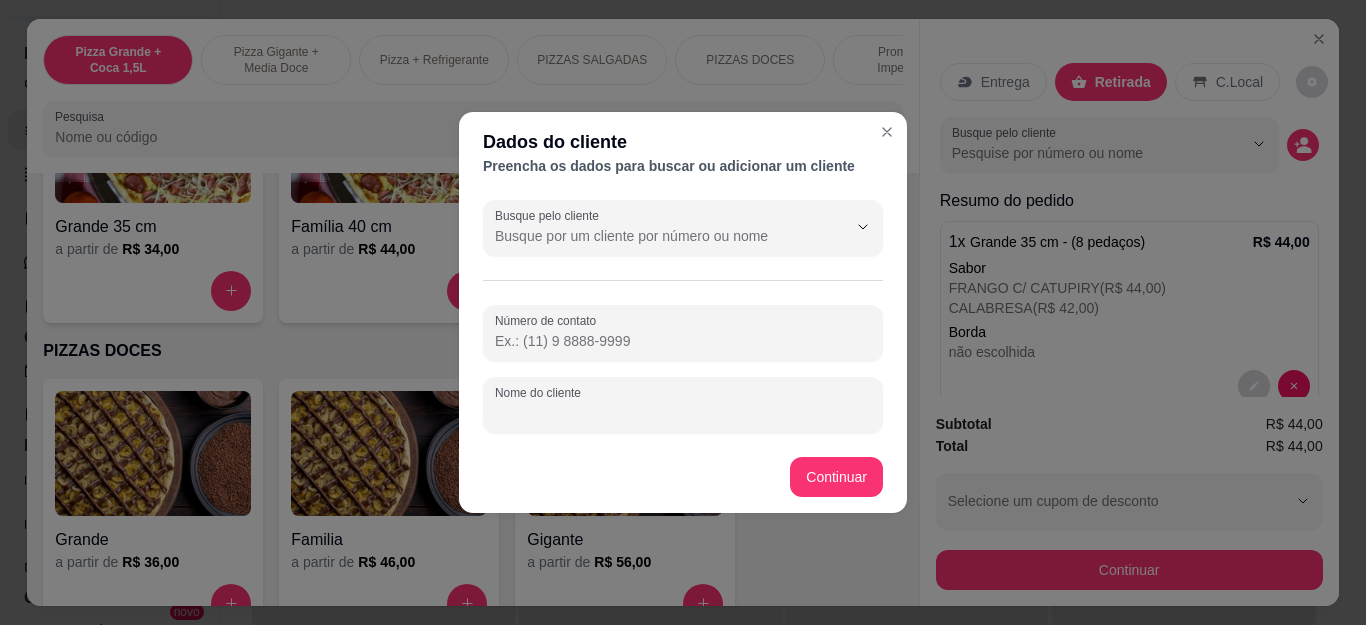 click on "Nome do cliente" at bounding box center [683, 413] 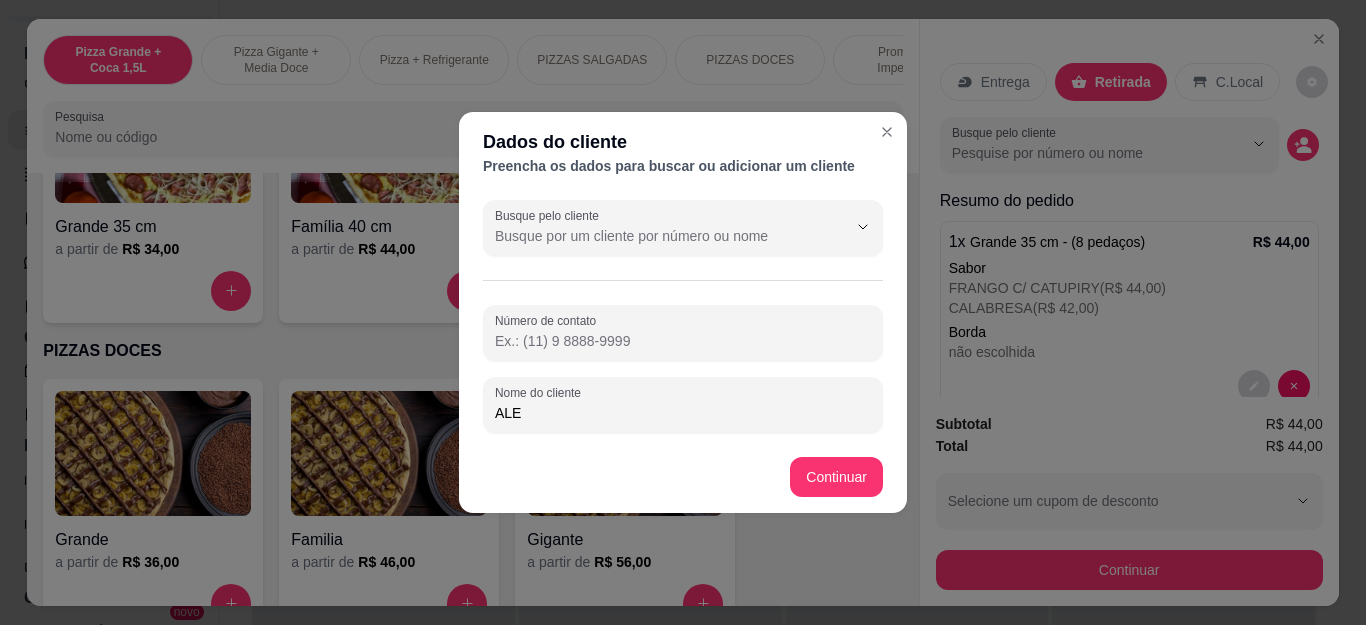 type on "[PERSON_NAME]" 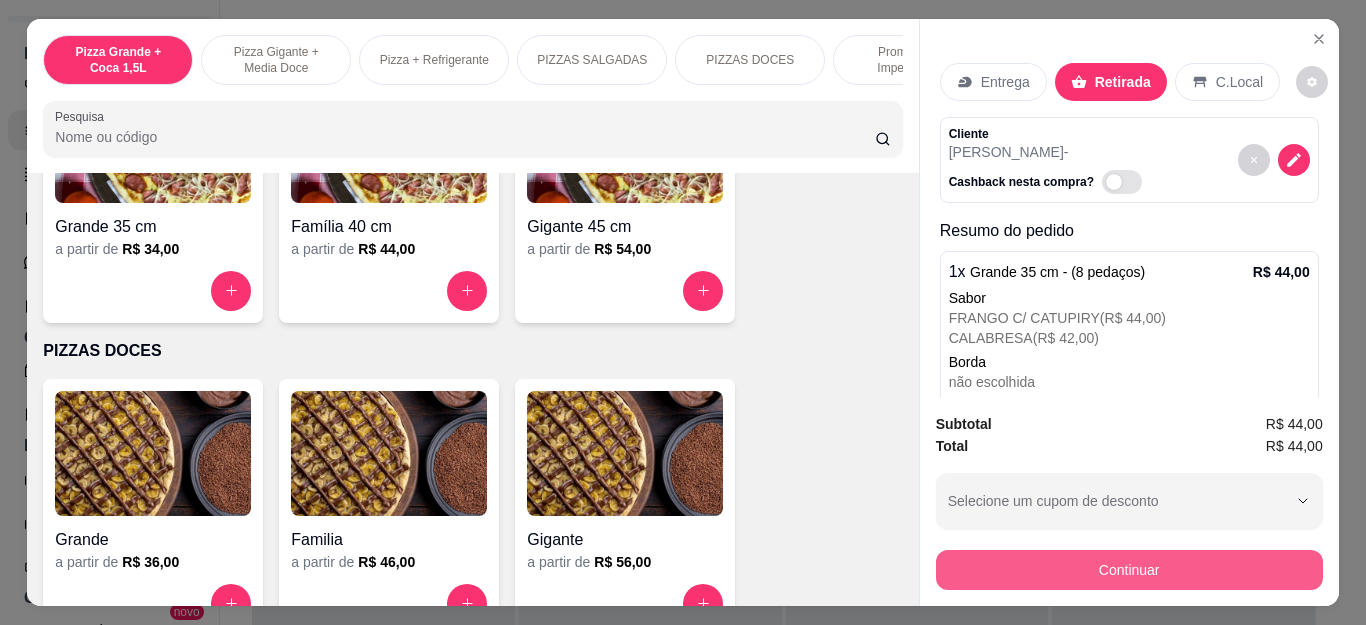 click on "Continuar" at bounding box center [1129, 570] 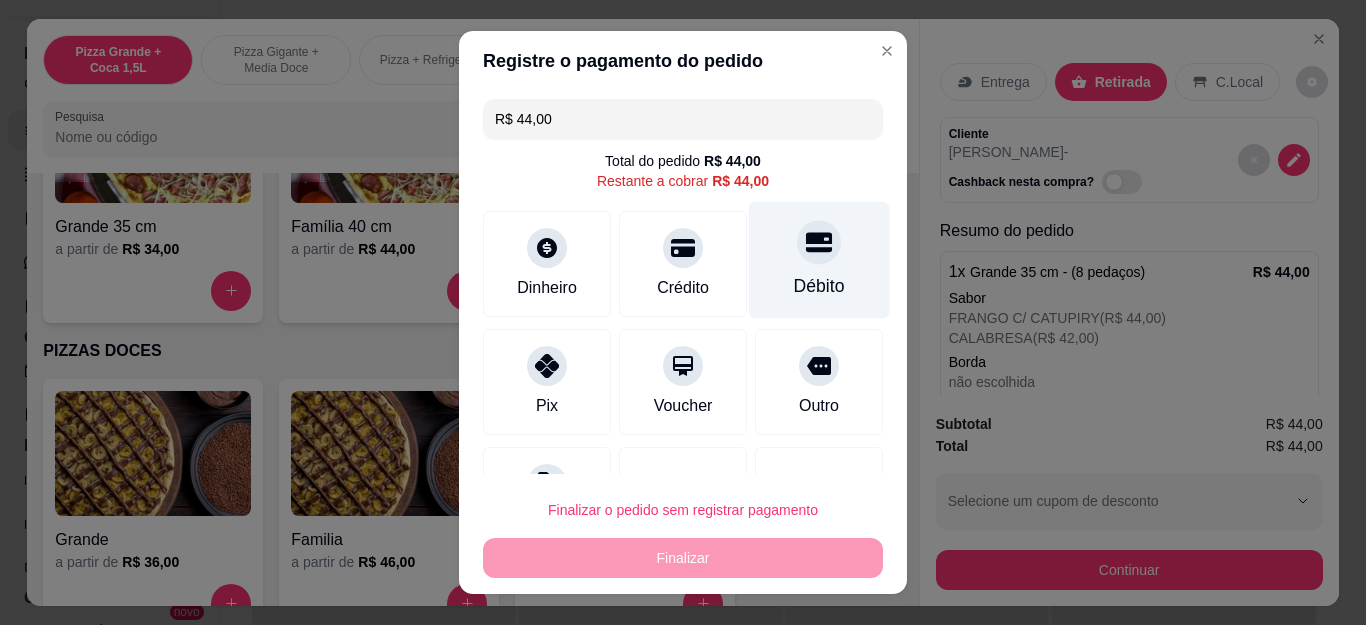 click 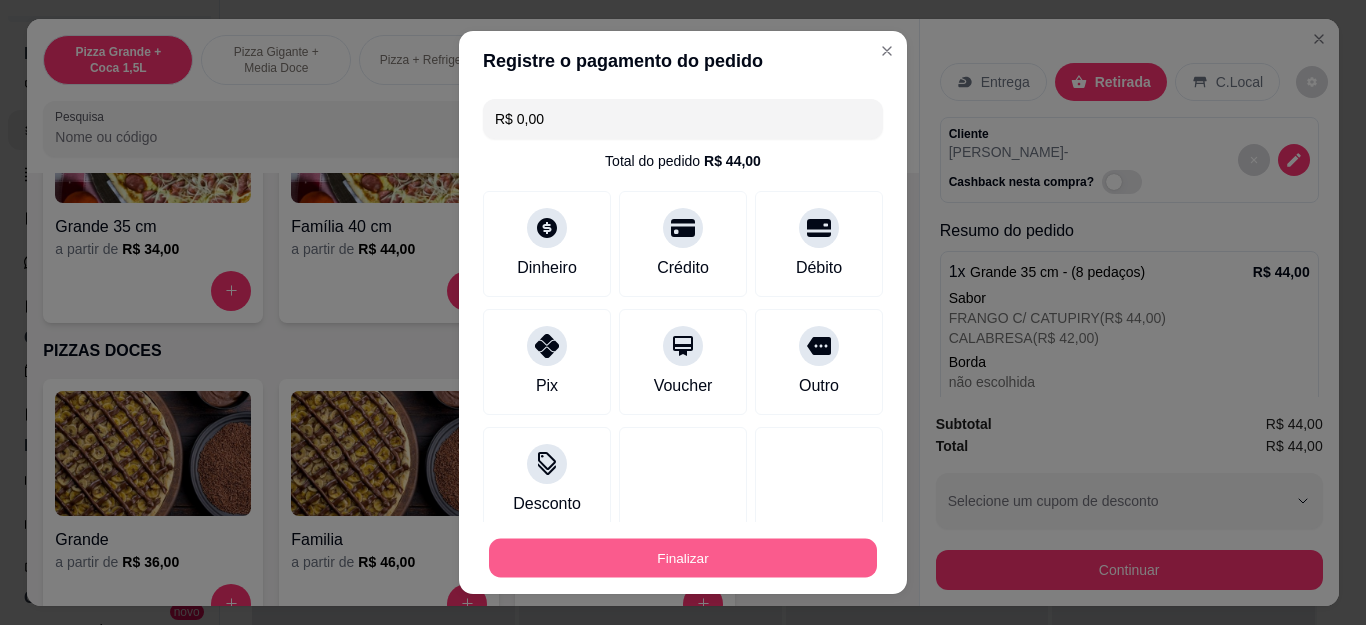 click on "Finalizar" at bounding box center (683, 557) 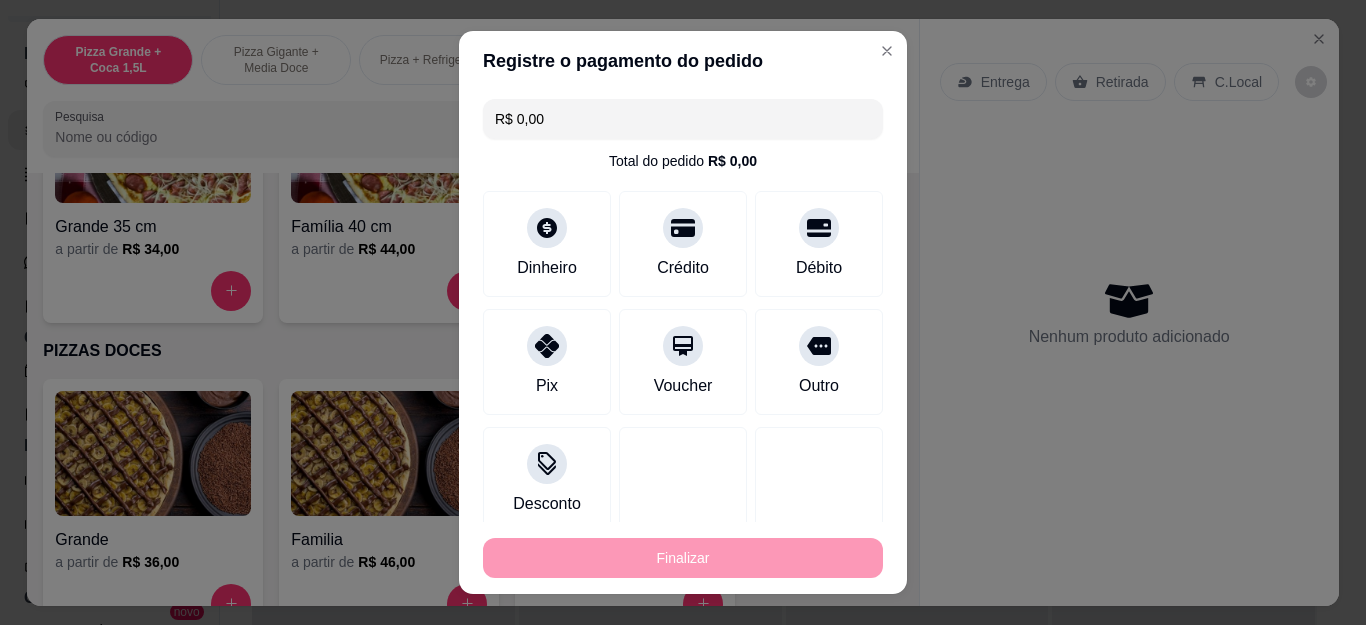 type on "-R$ 44,00" 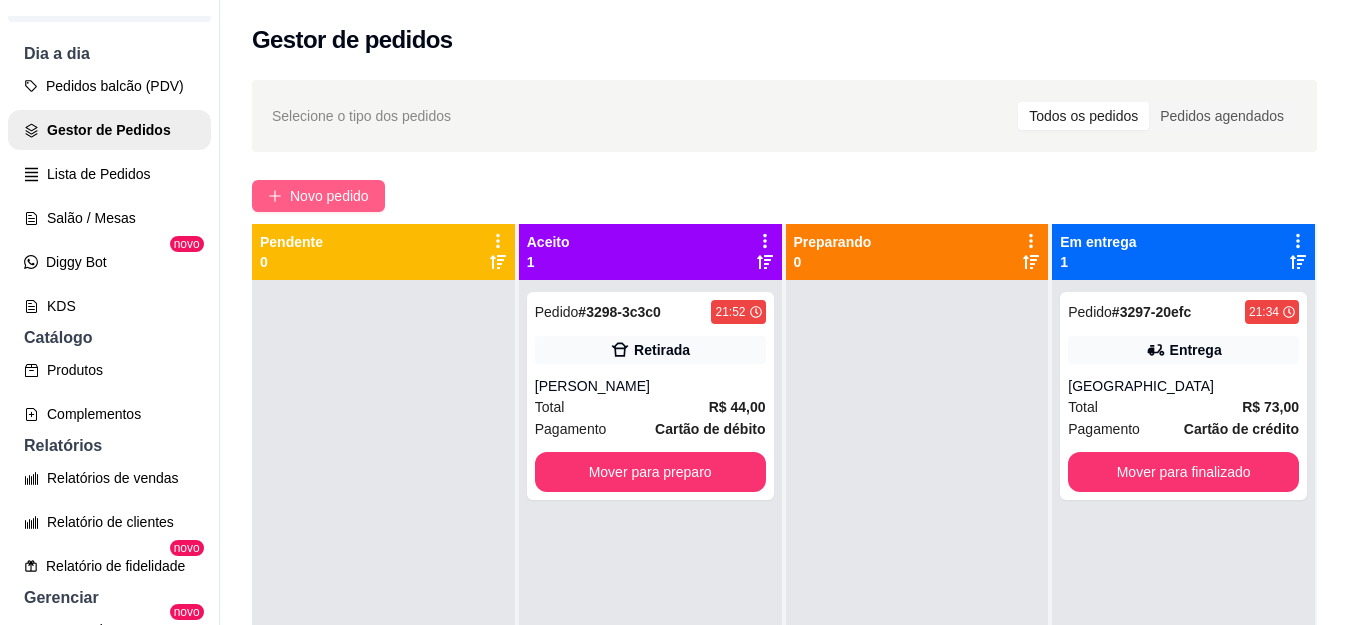 click on "Novo pedido" at bounding box center (329, 196) 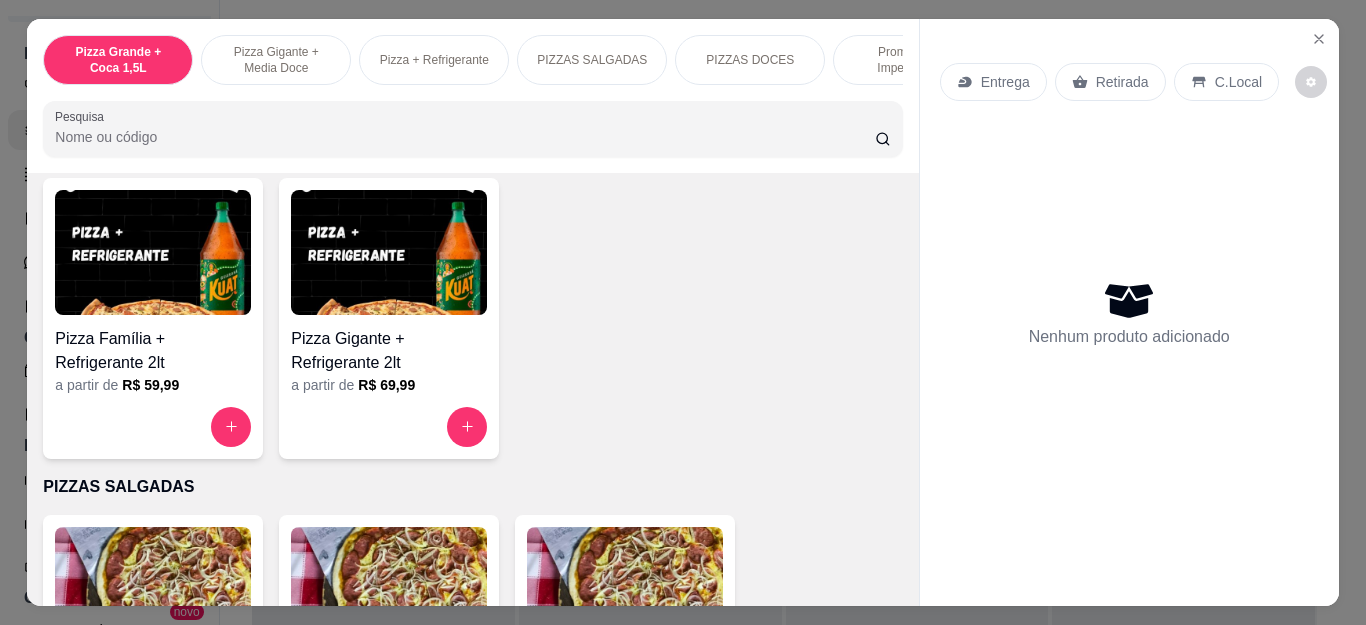 scroll, scrollTop: 800, scrollLeft: 0, axis: vertical 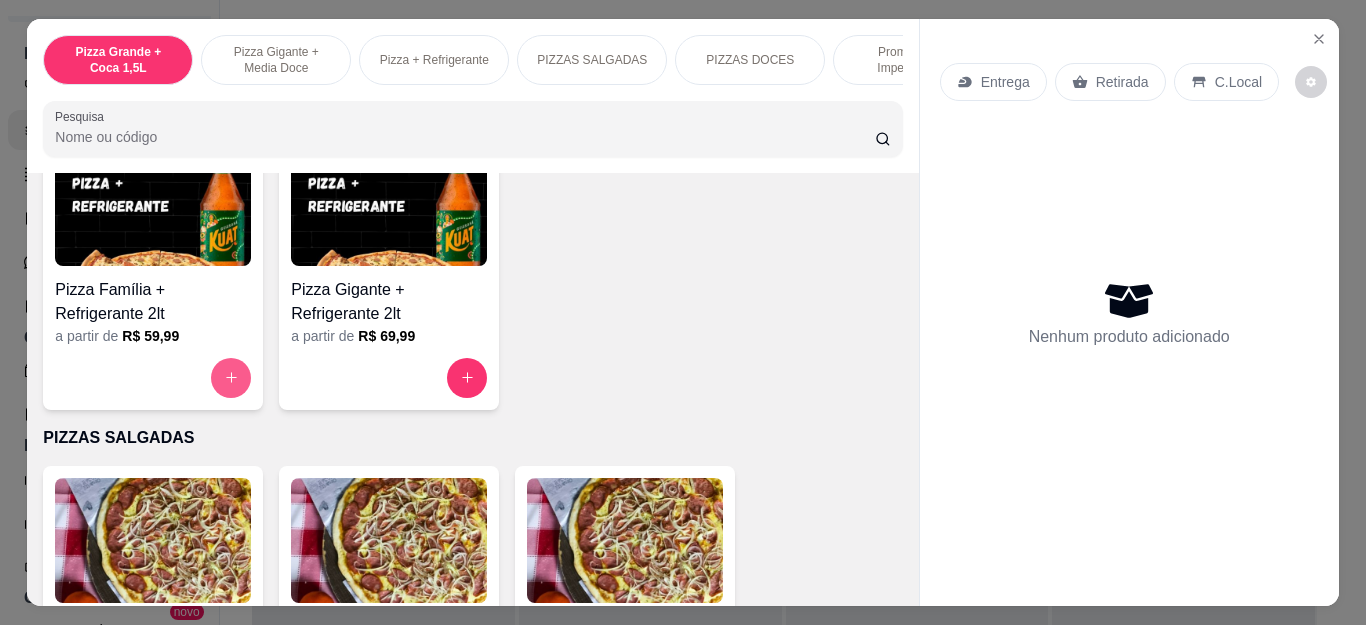 click 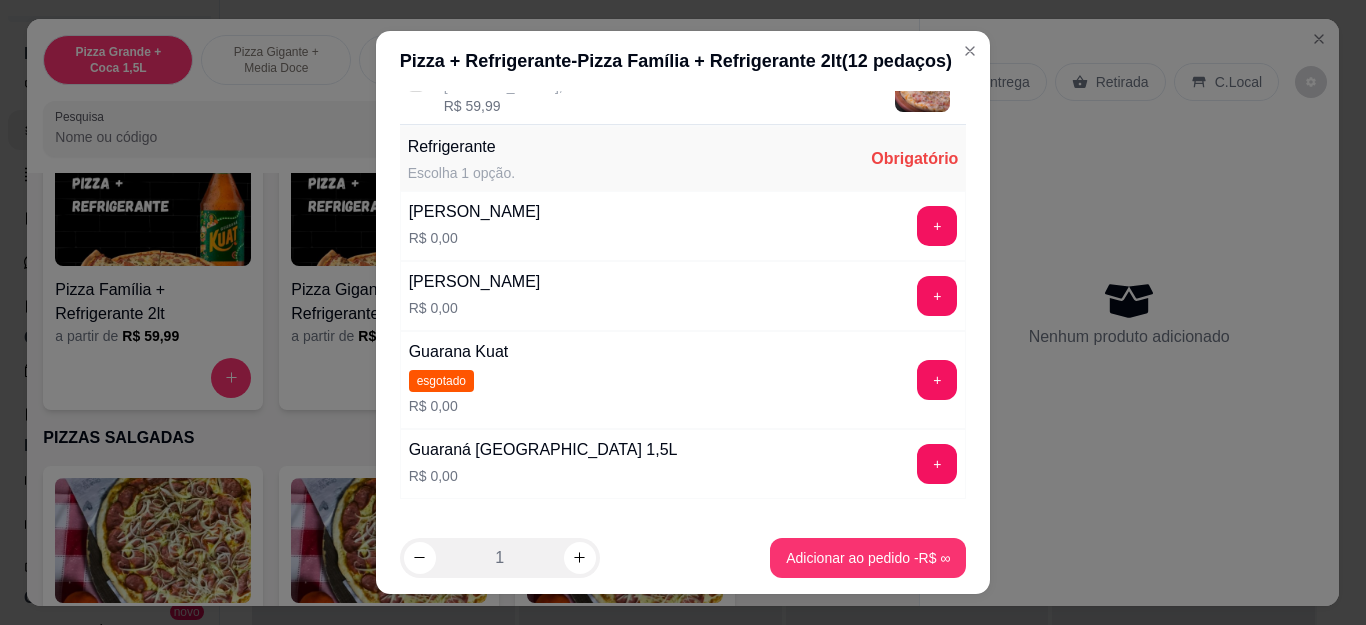 scroll, scrollTop: 565, scrollLeft: 0, axis: vertical 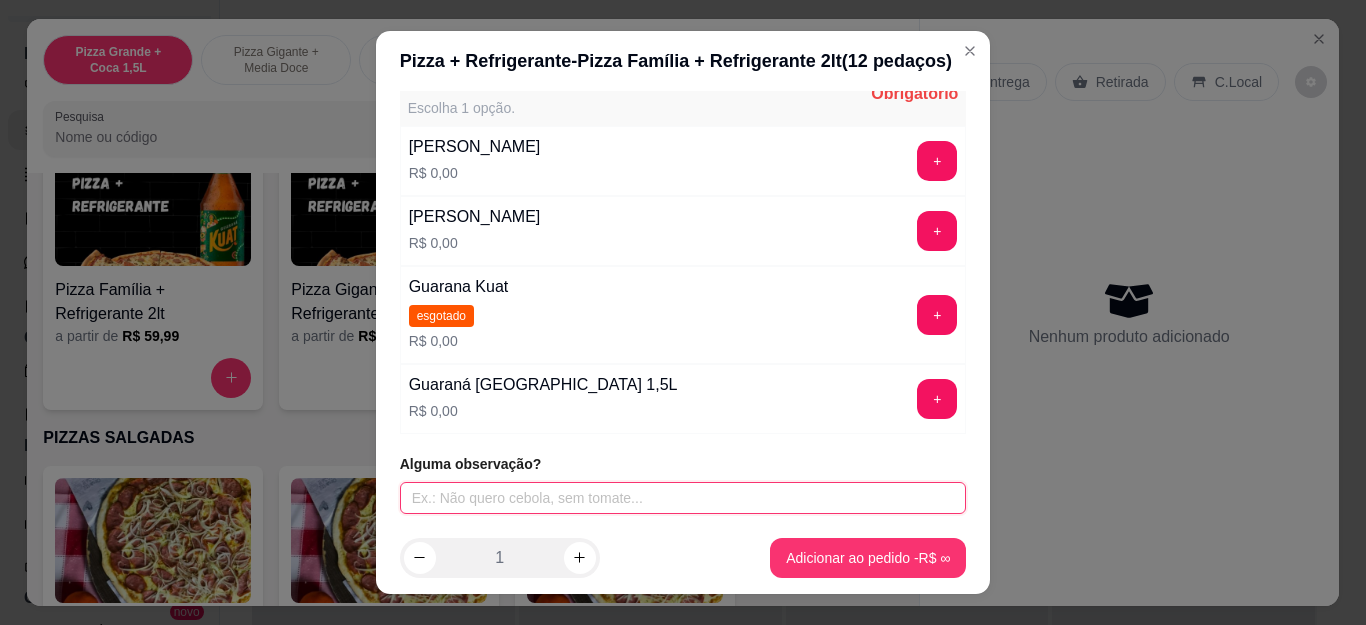 click at bounding box center (683, 498) 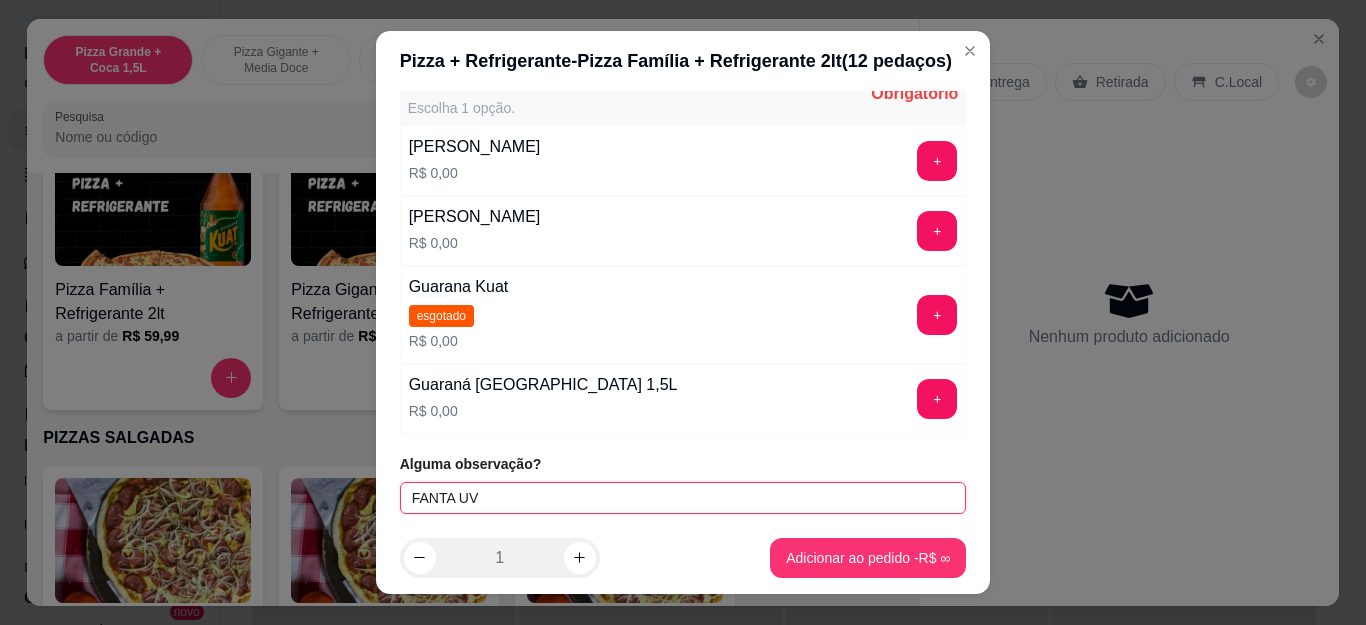 type on "FANTA UVA" 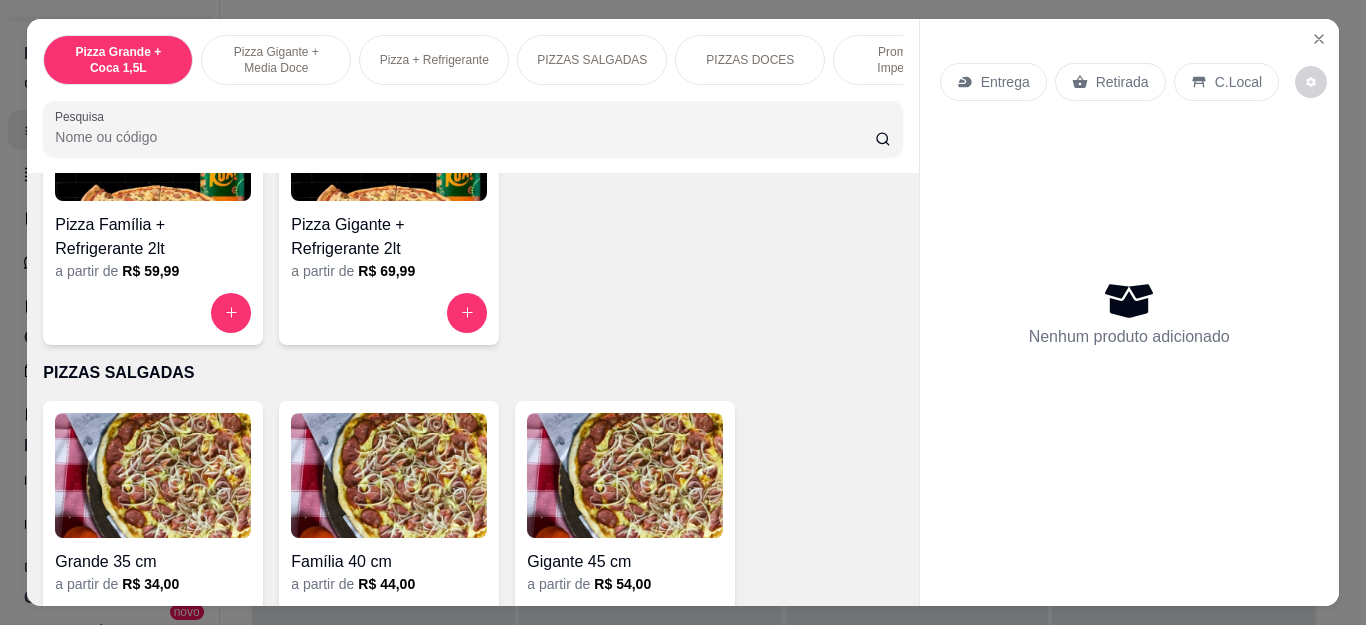 scroll, scrollTop: 900, scrollLeft: 0, axis: vertical 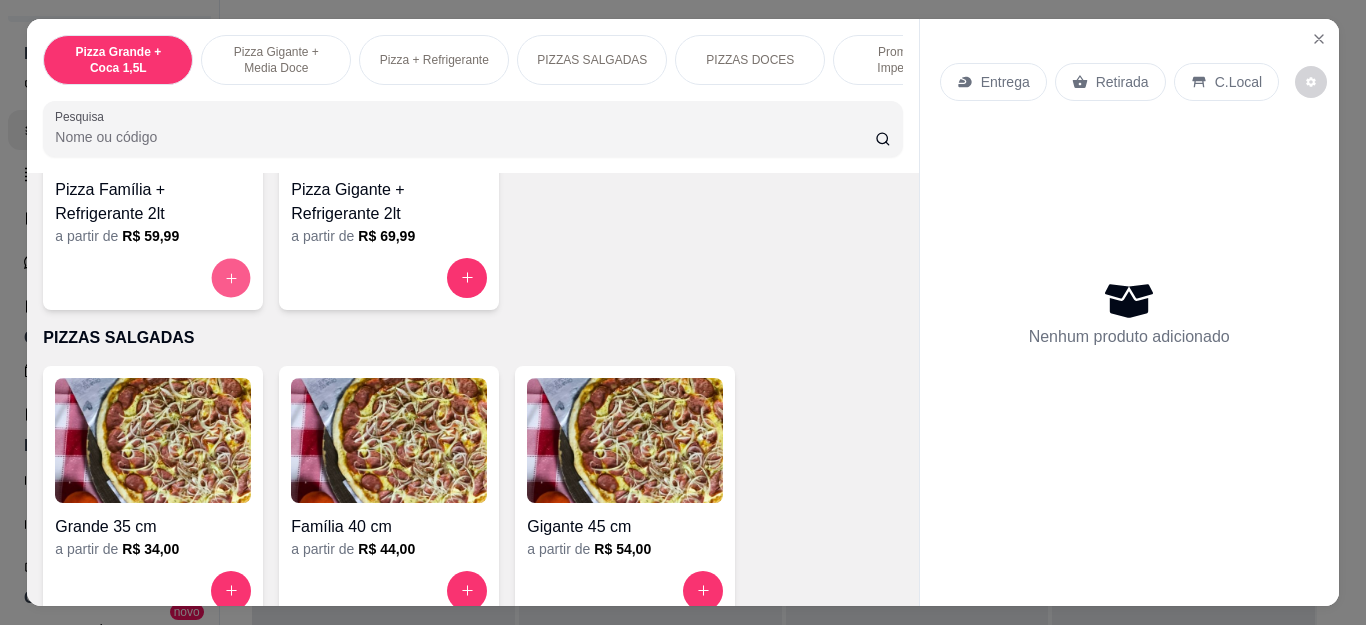 click at bounding box center (231, 277) 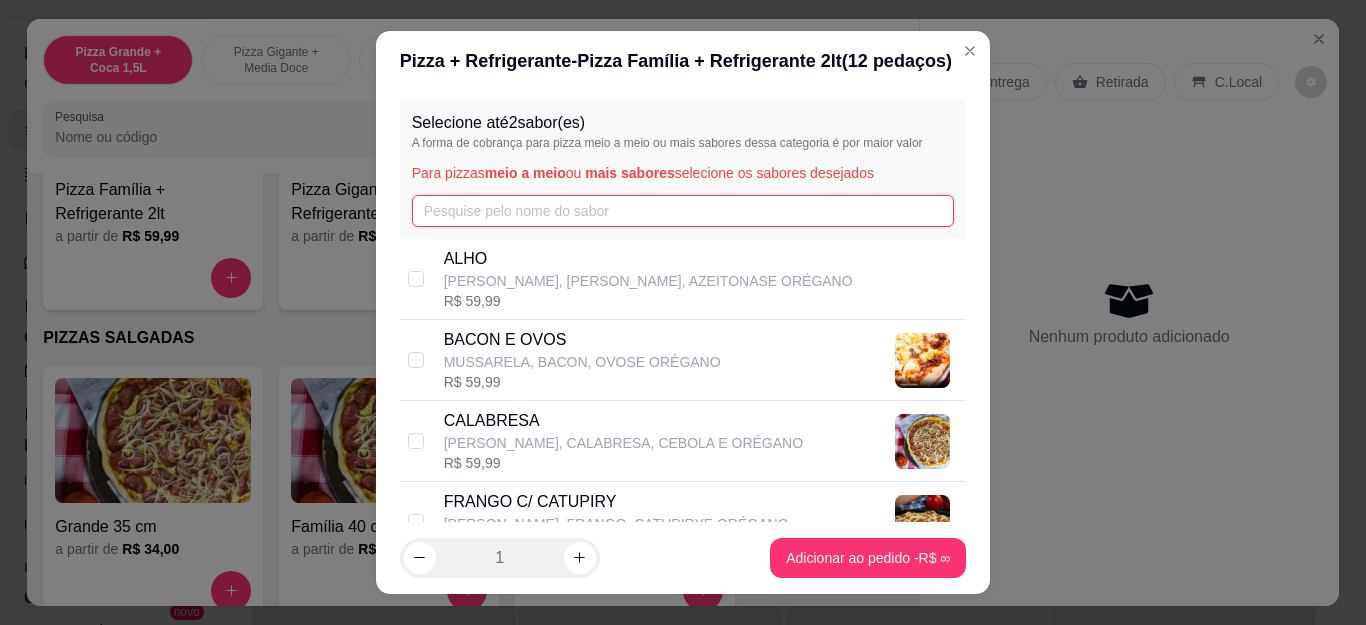 click at bounding box center (683, 211) 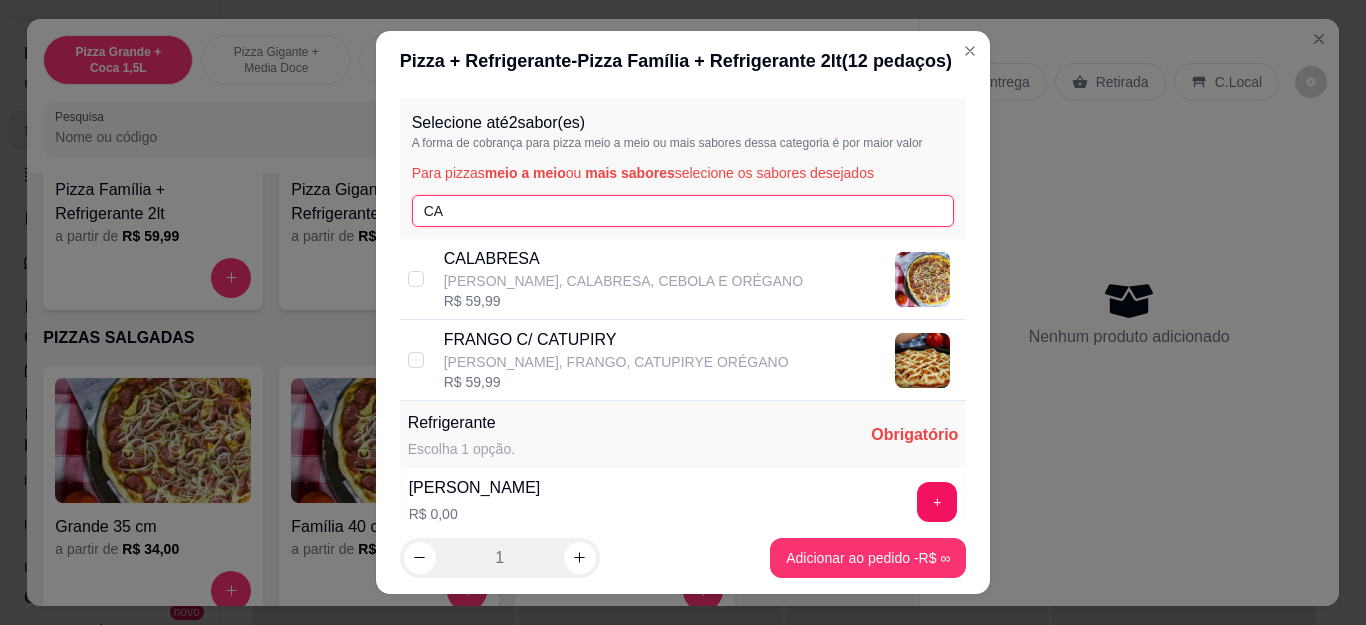 type on "CA" 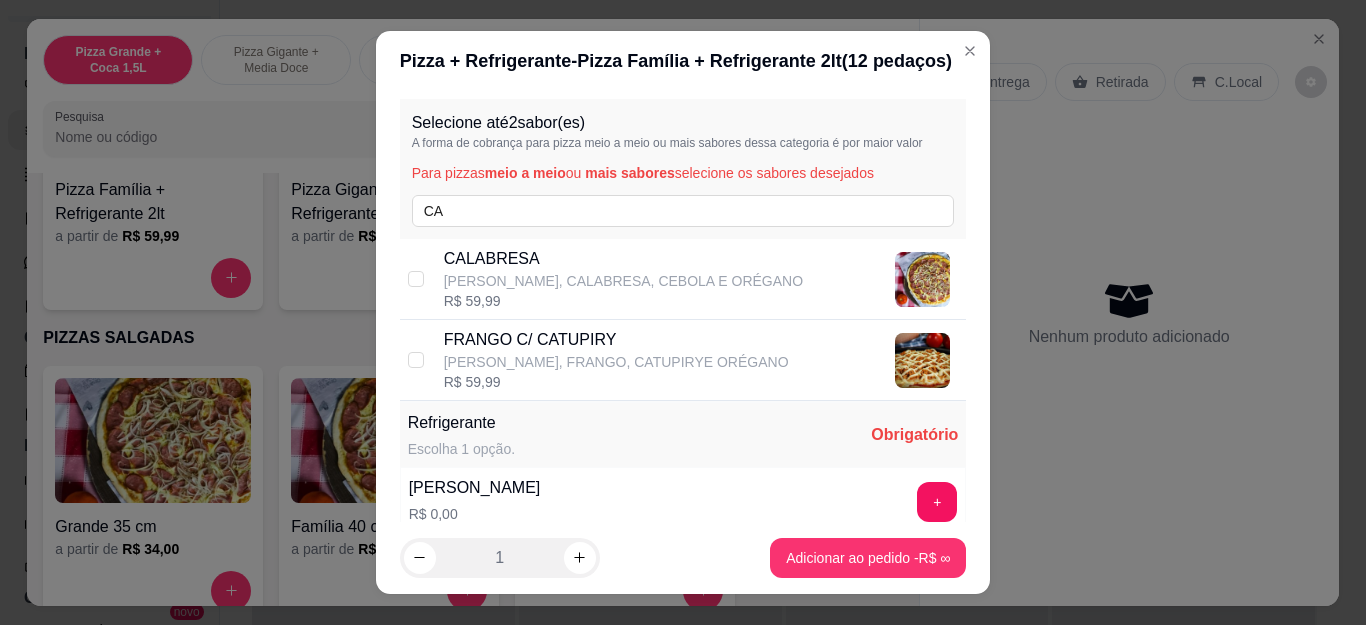 click on "[PERSON_NAME], CALABRESA, CEBOLA E ORÉGANO" at bounding box center (623, 281) 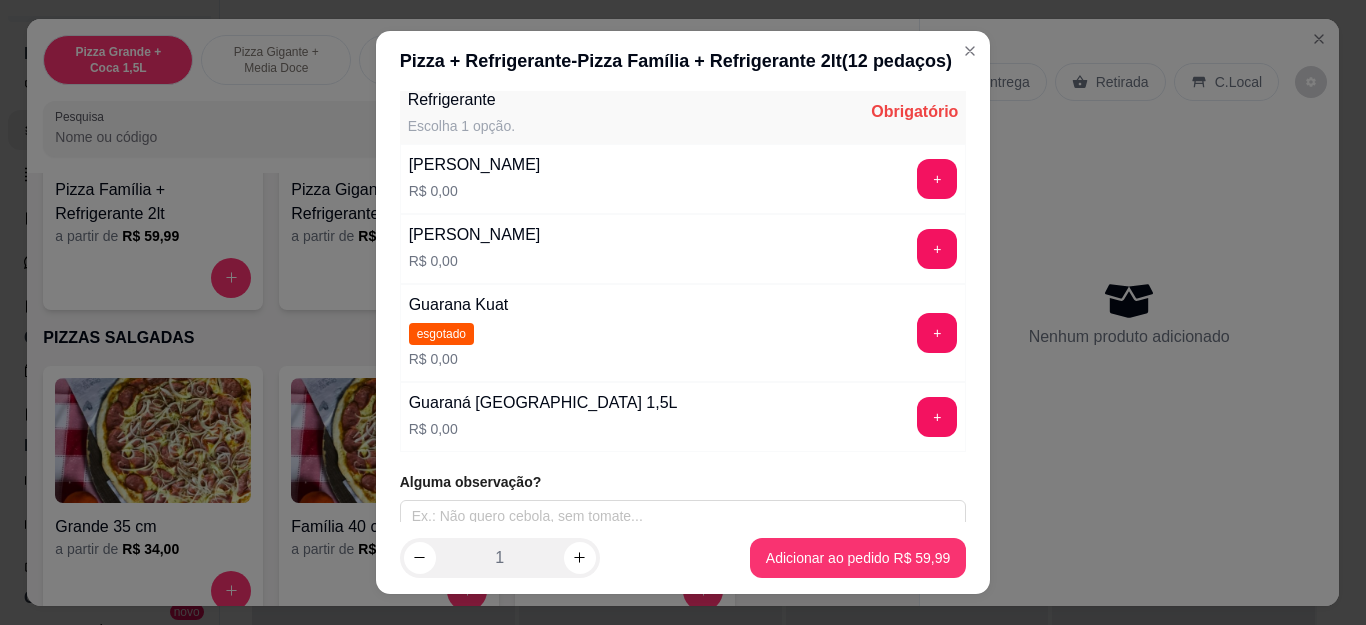 scroll, scrollTop: 341, scrollLeft: 0, axis: vertical 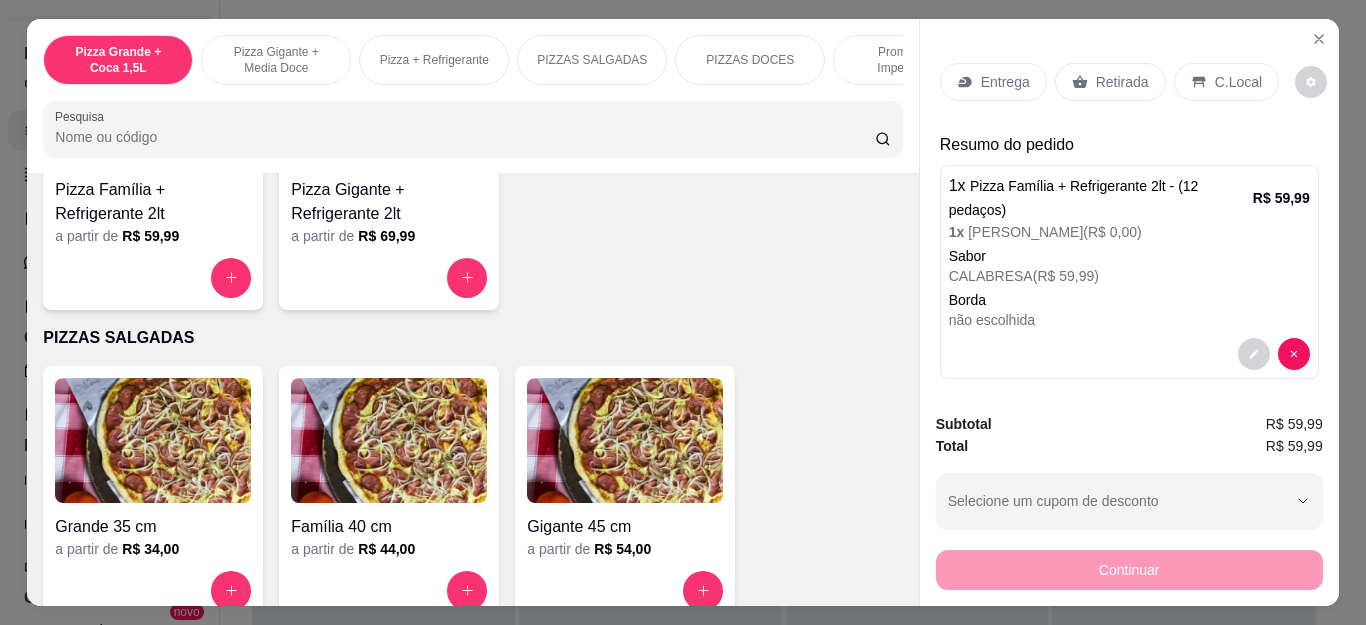 click on "Entrega" at bounding box center [993, 82] 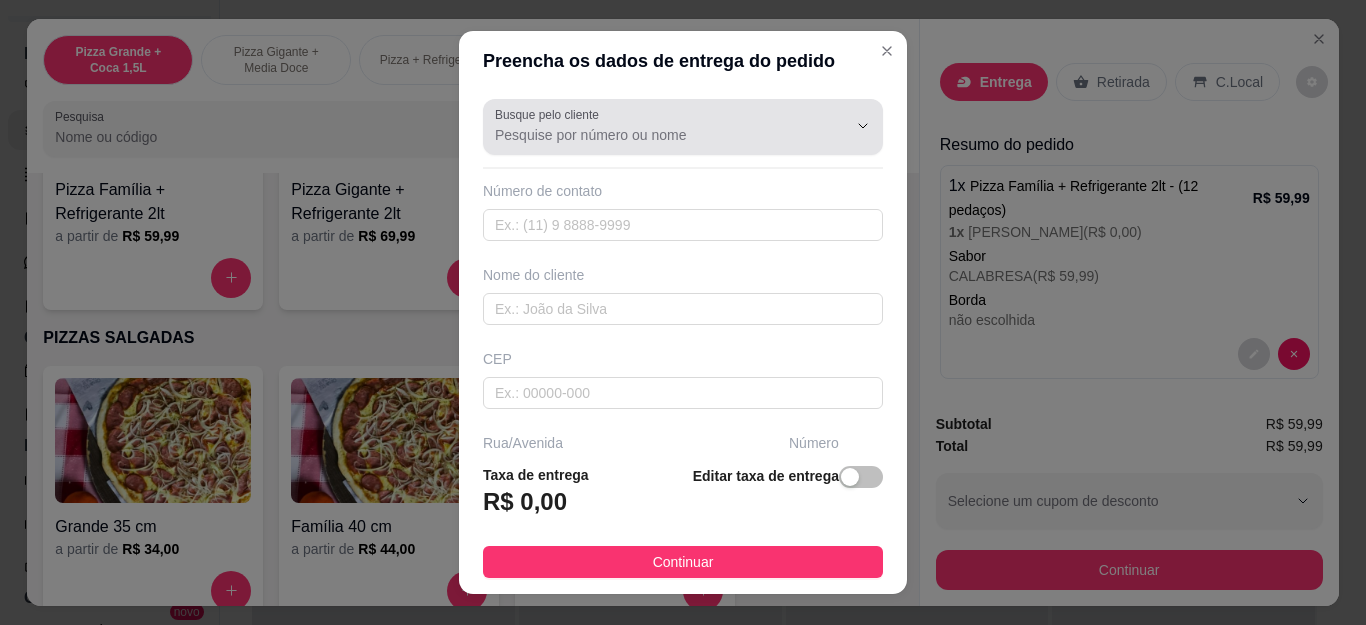 click at bounding box center [683, 127] 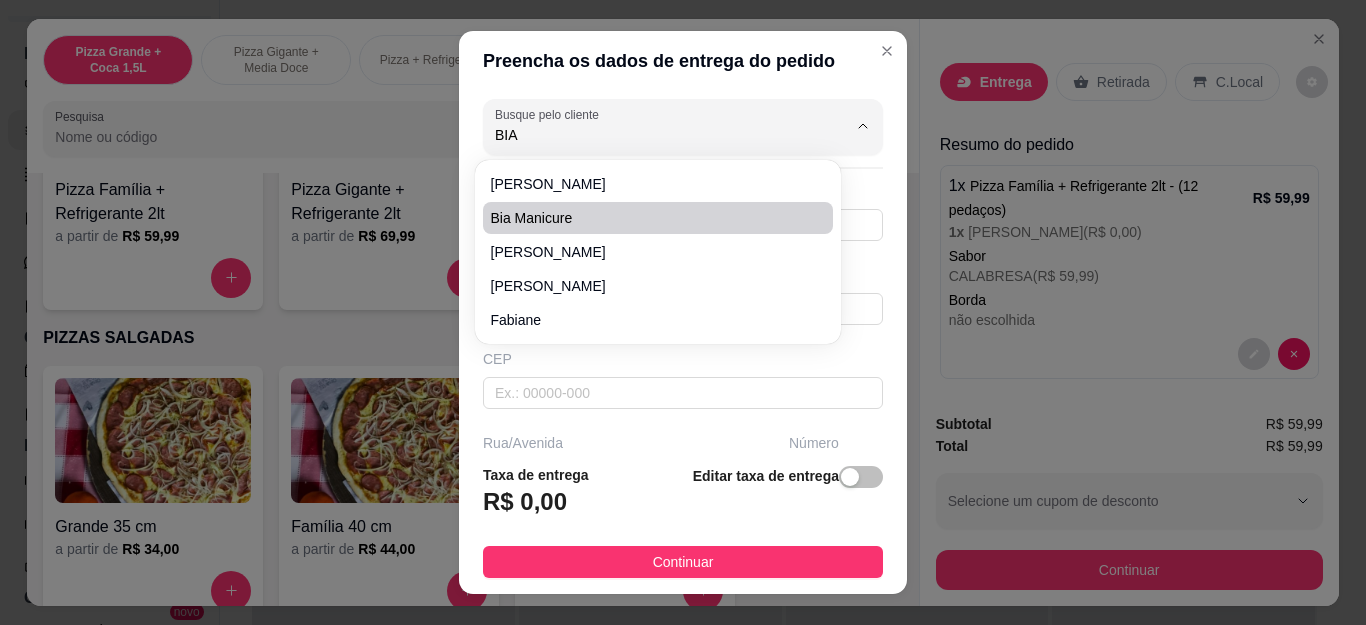 click on "Bia Manicure" at bounding box center (648, 218) 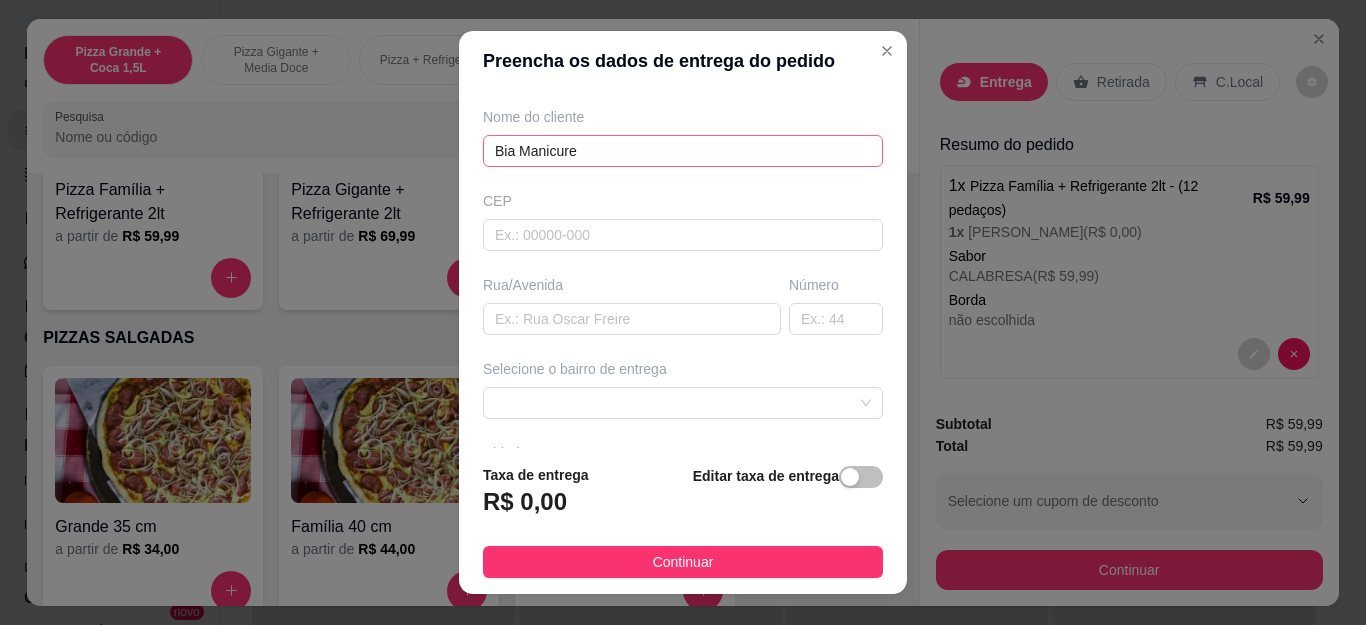 scroll, scrollTop: 300, scrollLeft: 0, axis: vertical 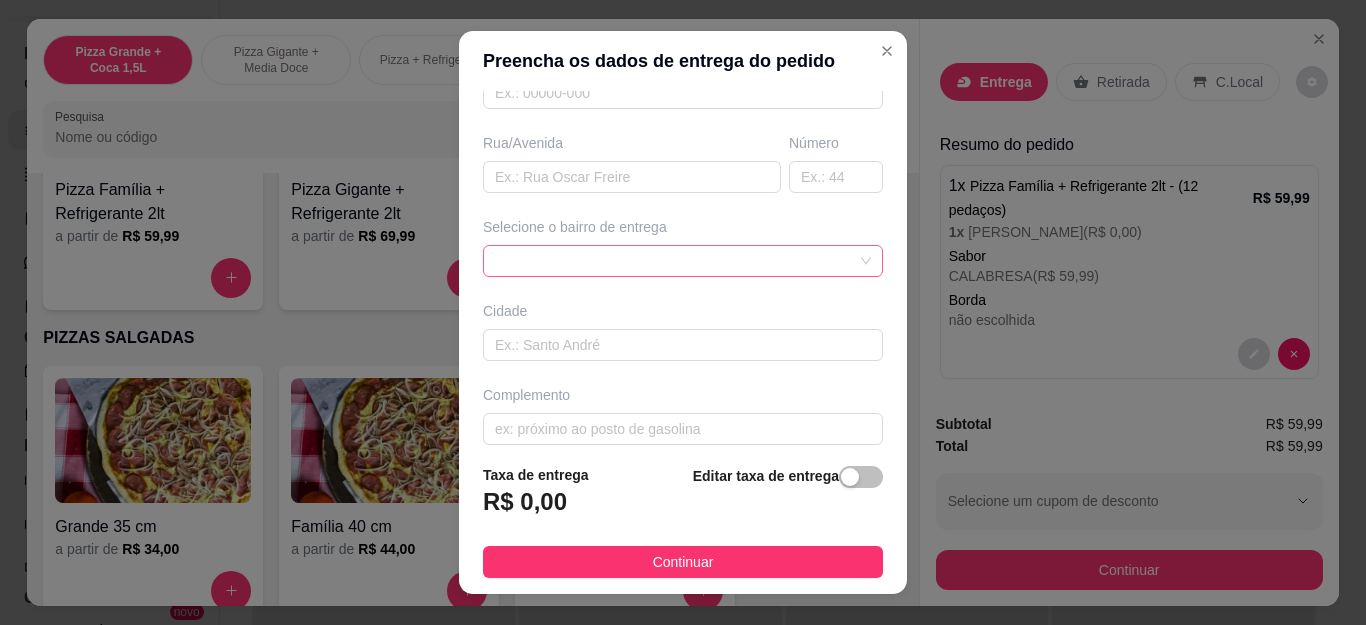 click at bounding box center [683, 261] 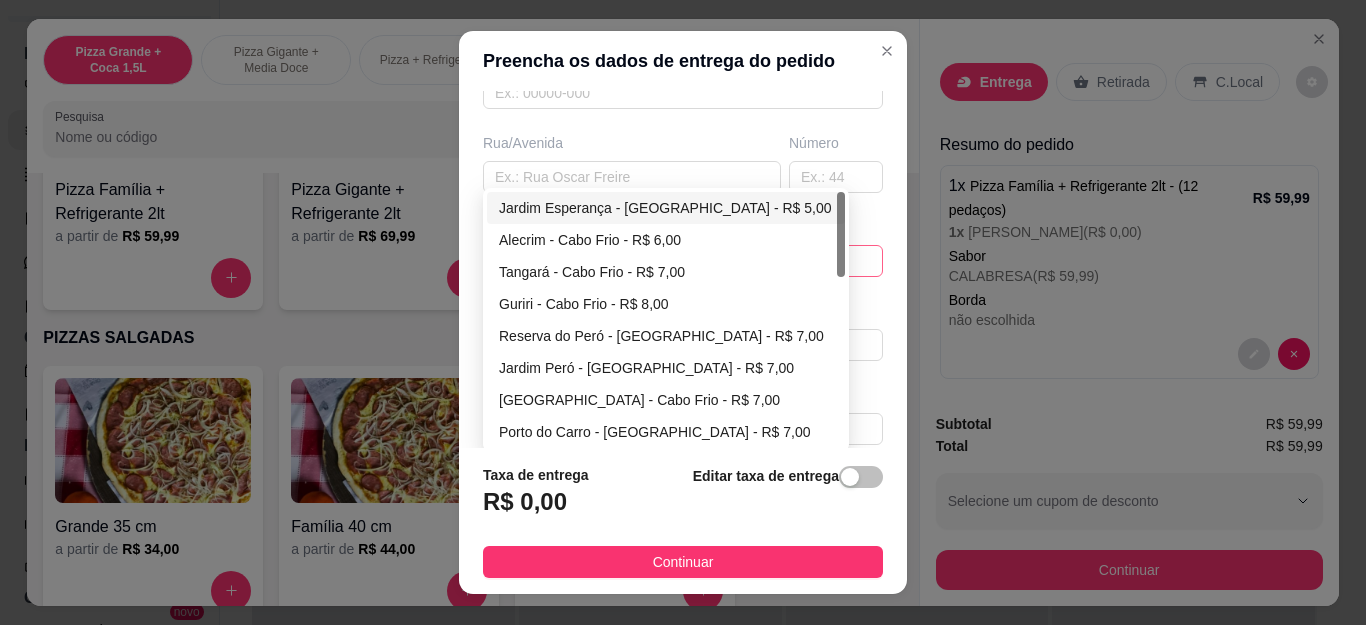 type on "Bia Manicure" 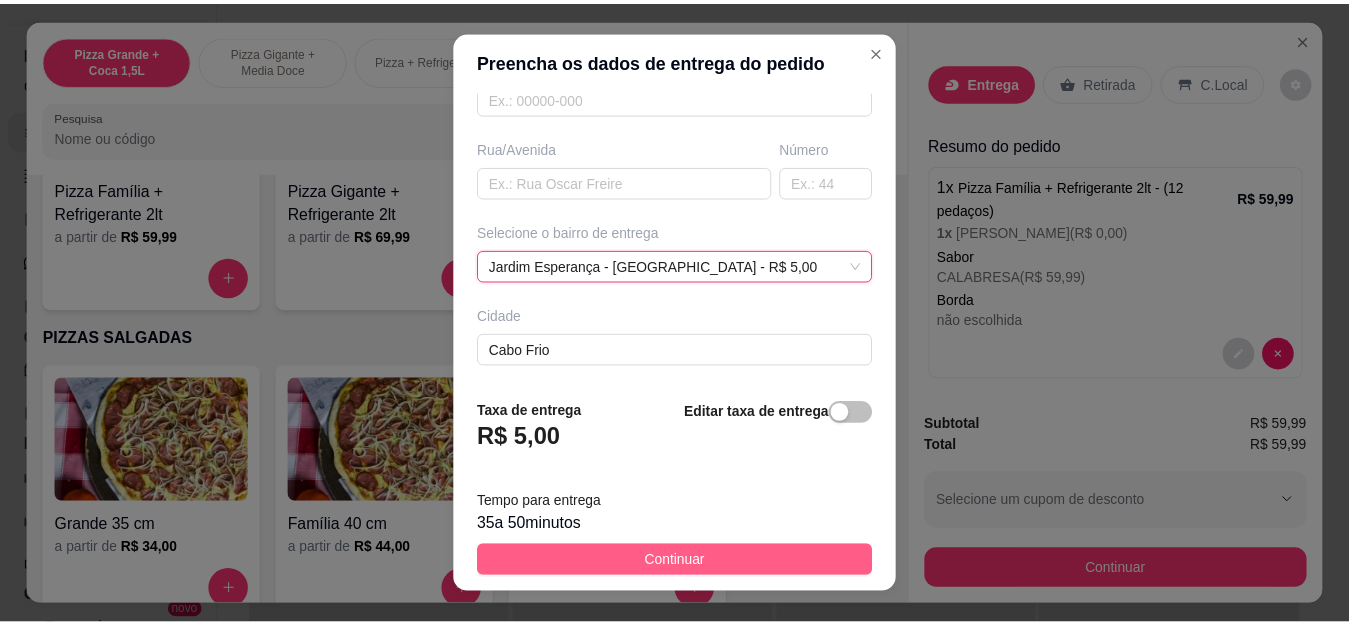 scroll, scrollTop: 300, scrollLeft: 0, axis: vertical 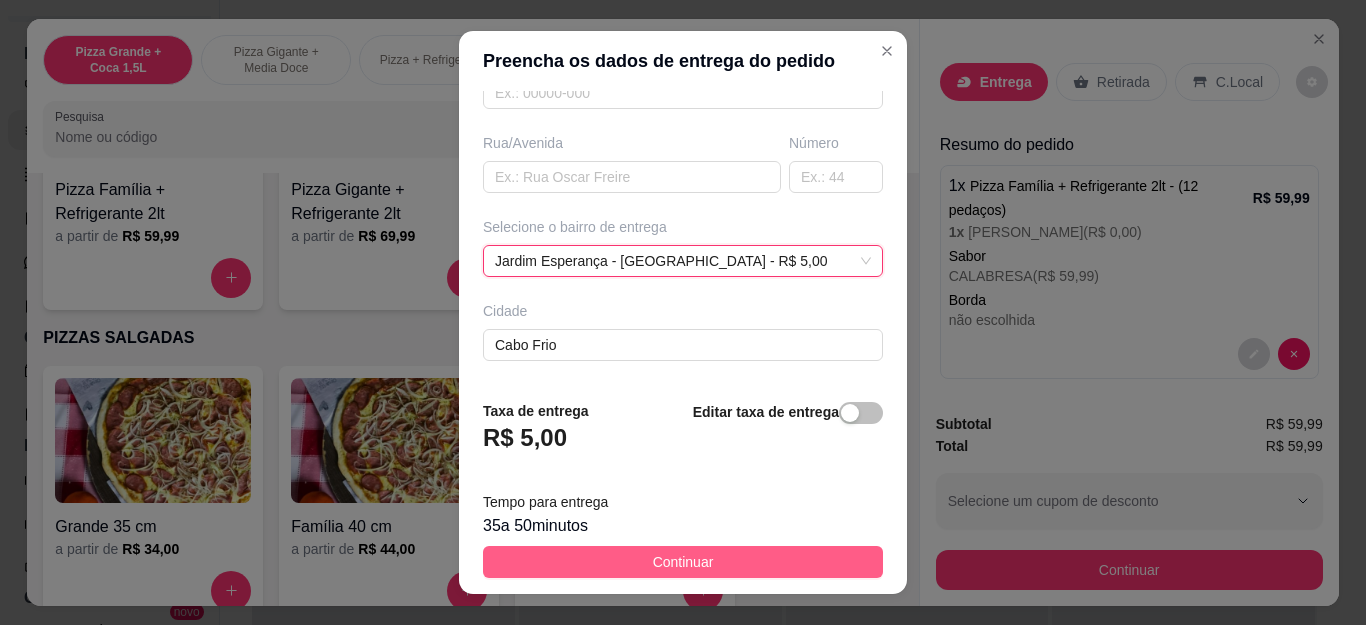 click on "Continuar" at bounding box center (683, 562) 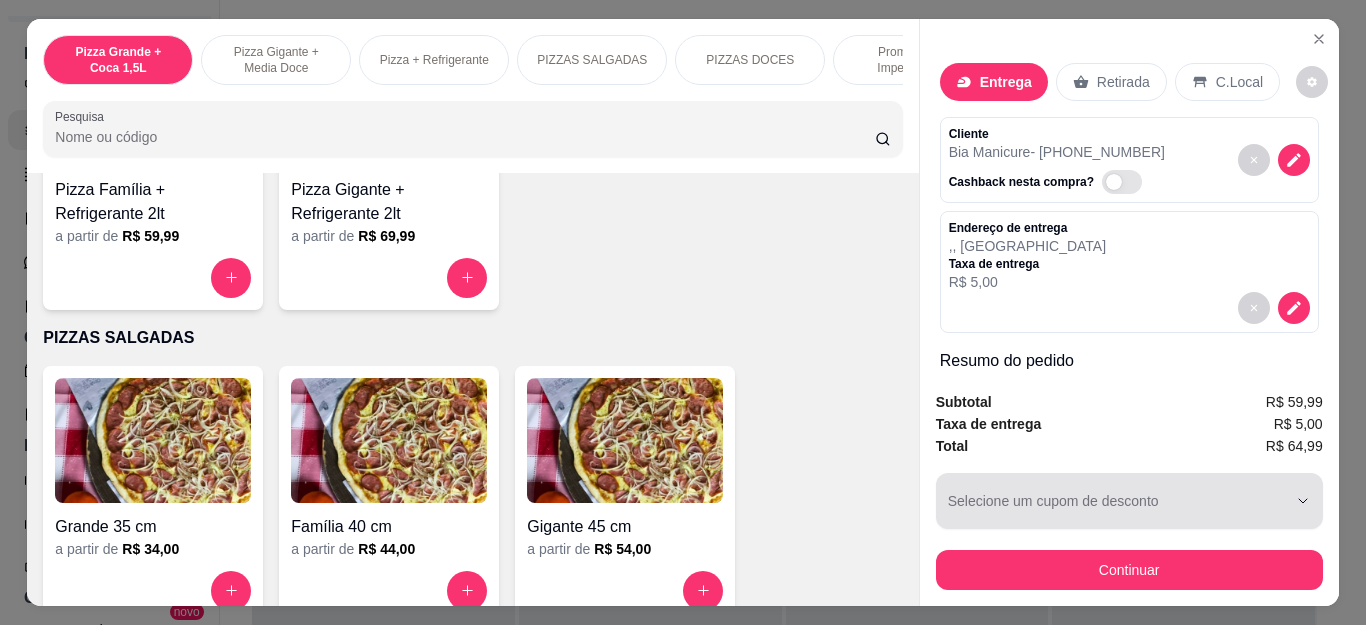 click on "Continuar" at bounding box center [1129, 570] 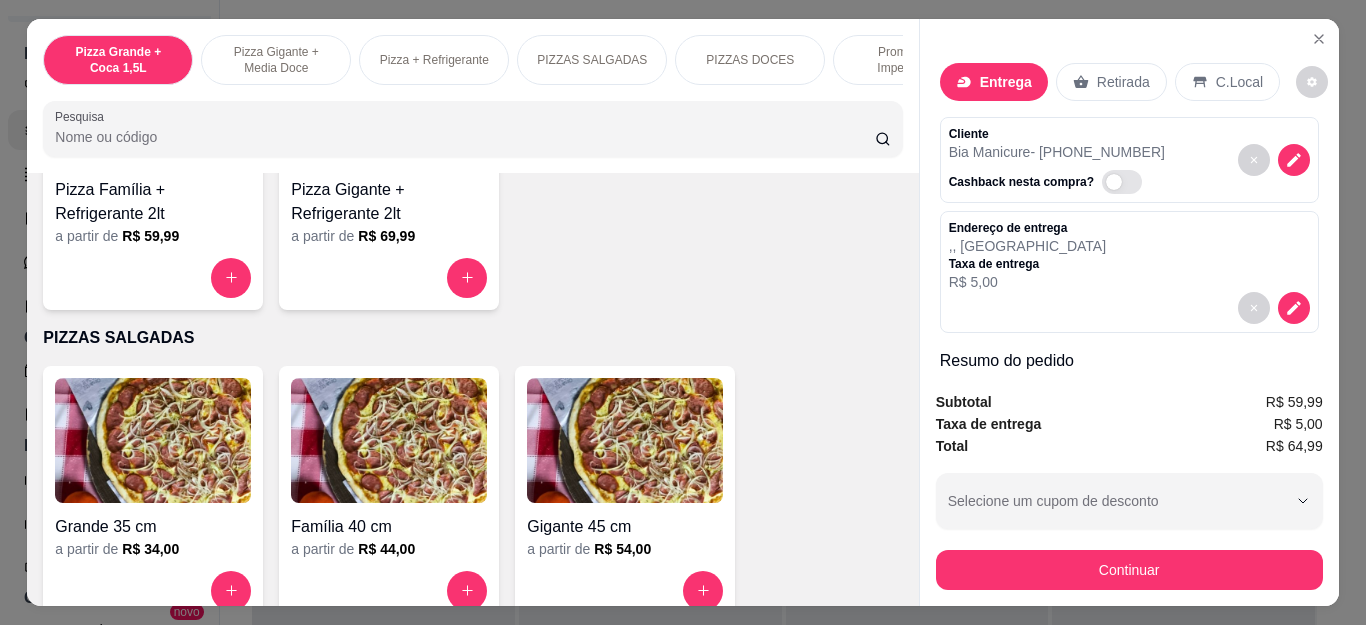 click 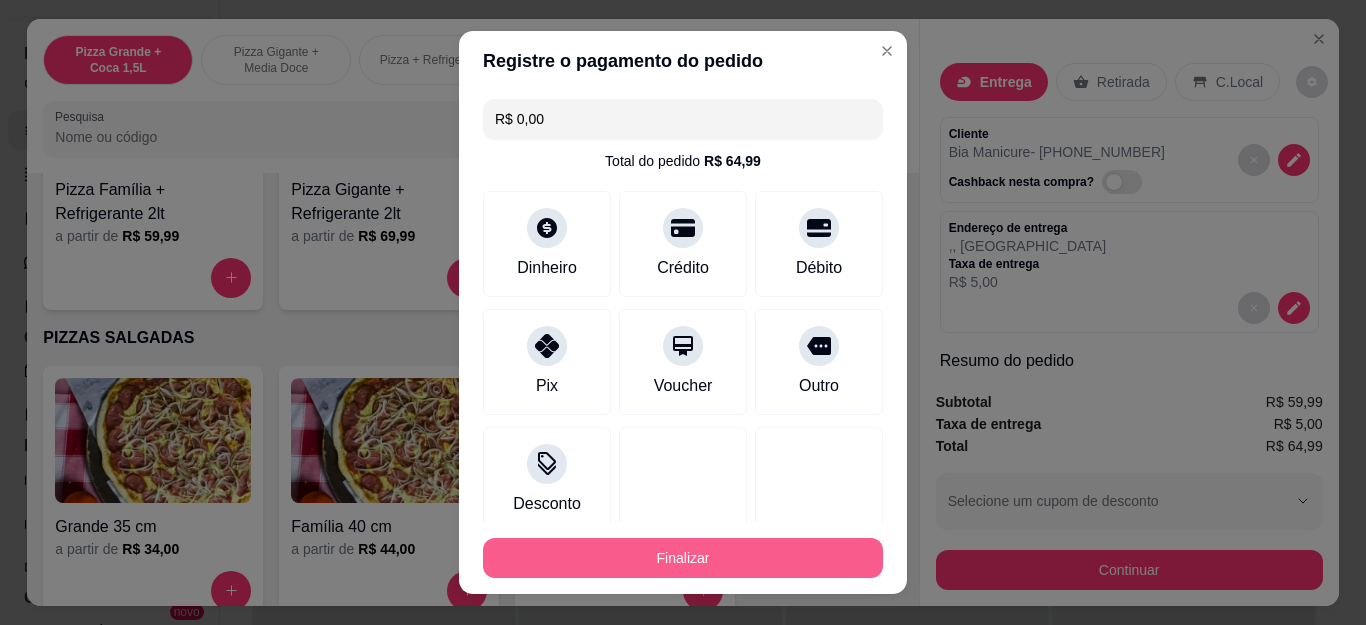 type on "R$ 0,00" 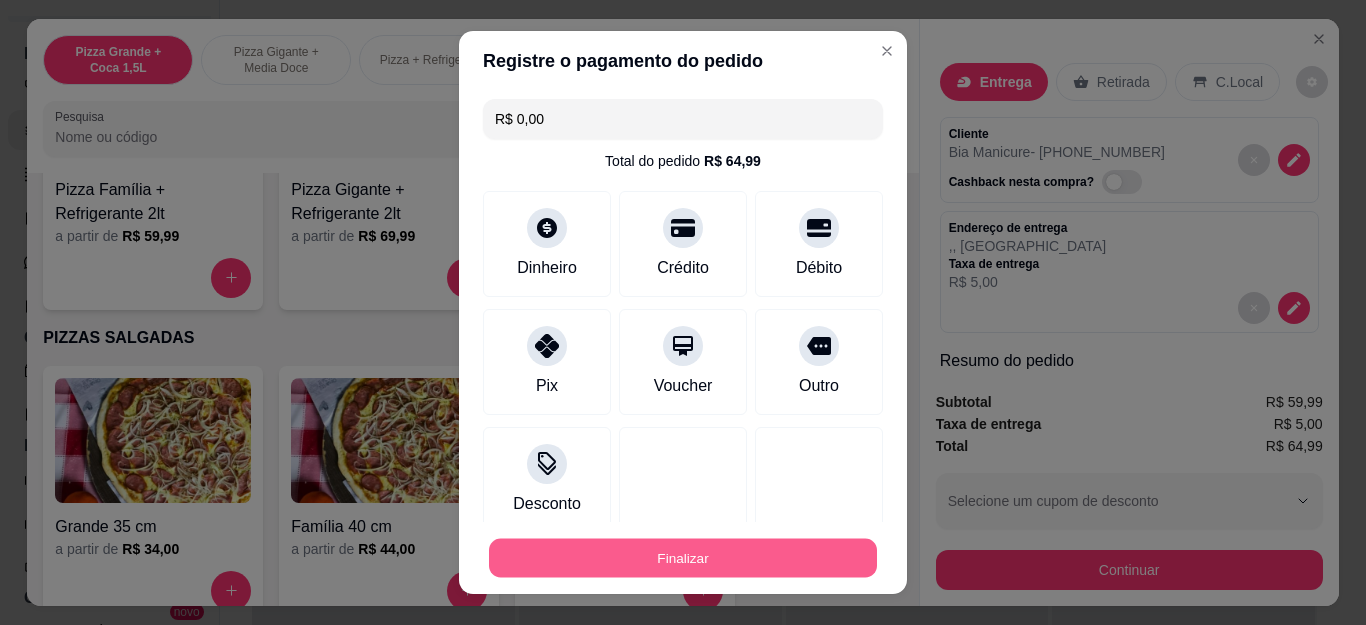click on "Finalizar" at bounding box center (683, 557) 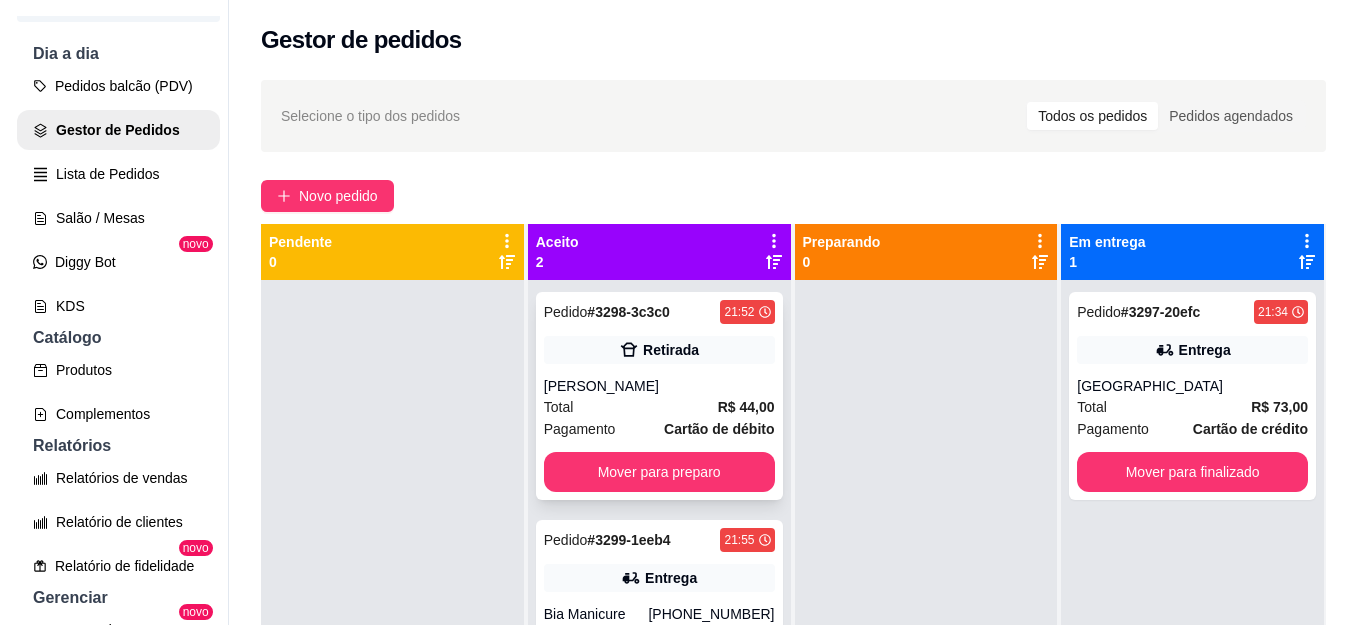 scroll, scrollTop: 56, scrollLeft: 0, axis: vertical 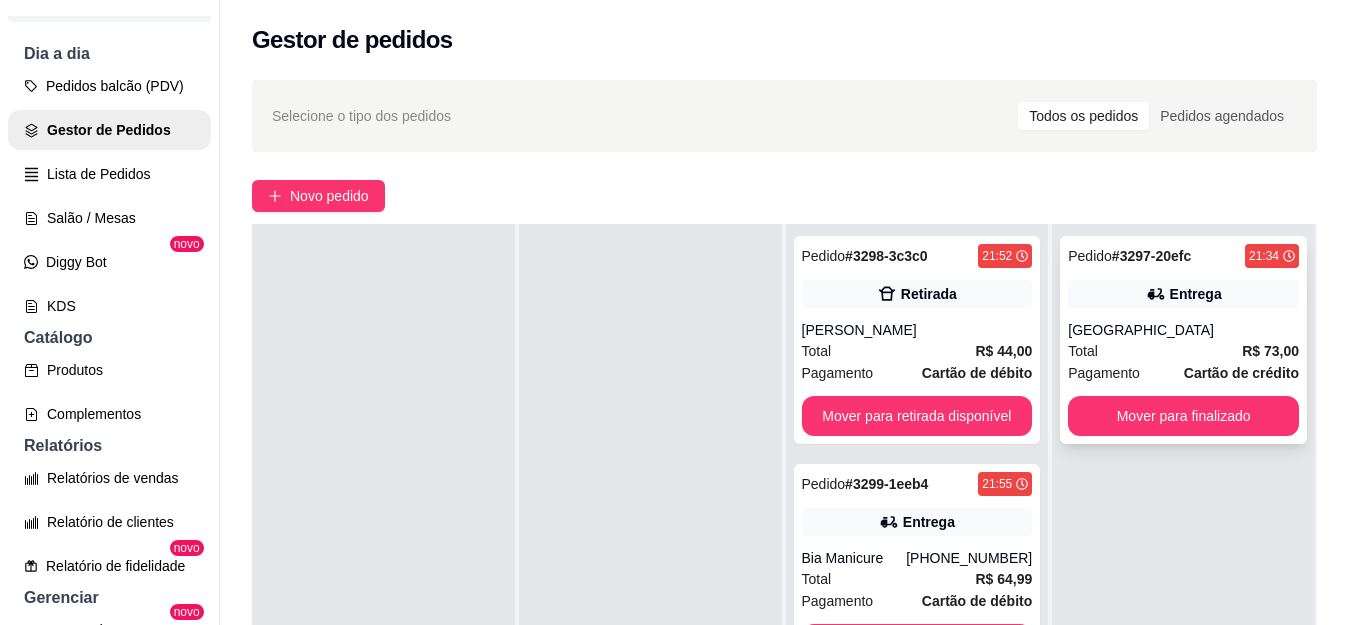 click on "Entrega" at bounding box center [1183, 294] 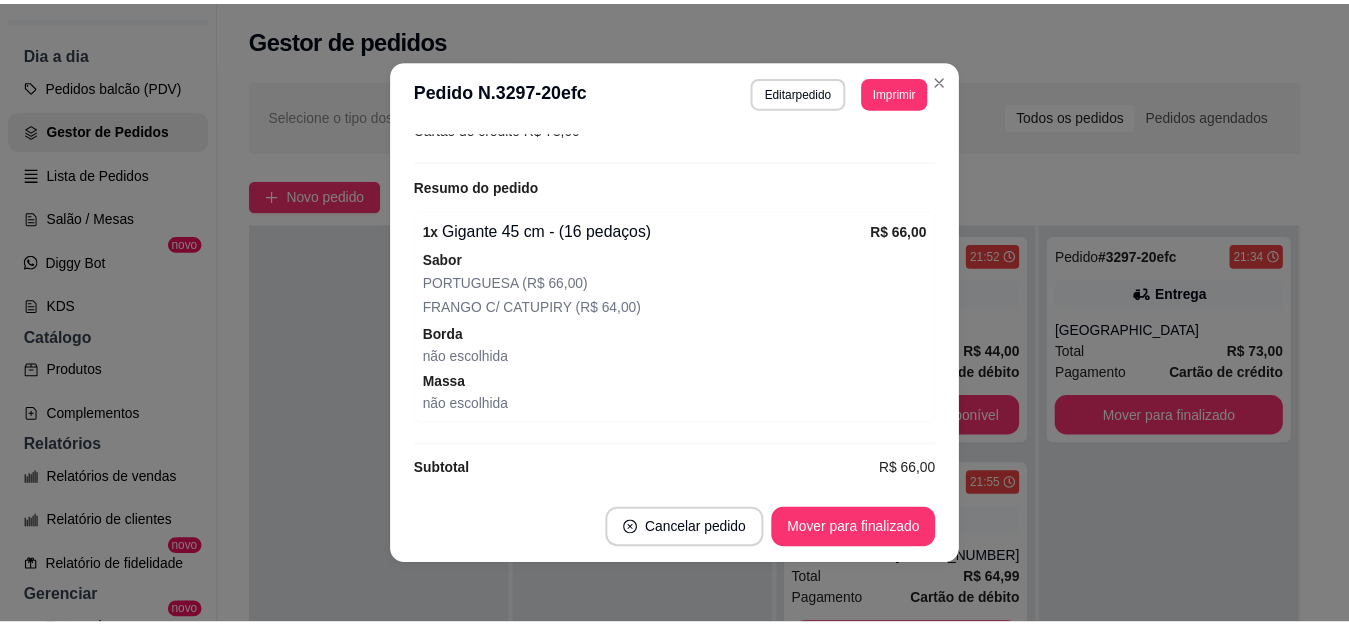 scroll, scrollTop: 536, scrollLeft: 0, axis: vertical 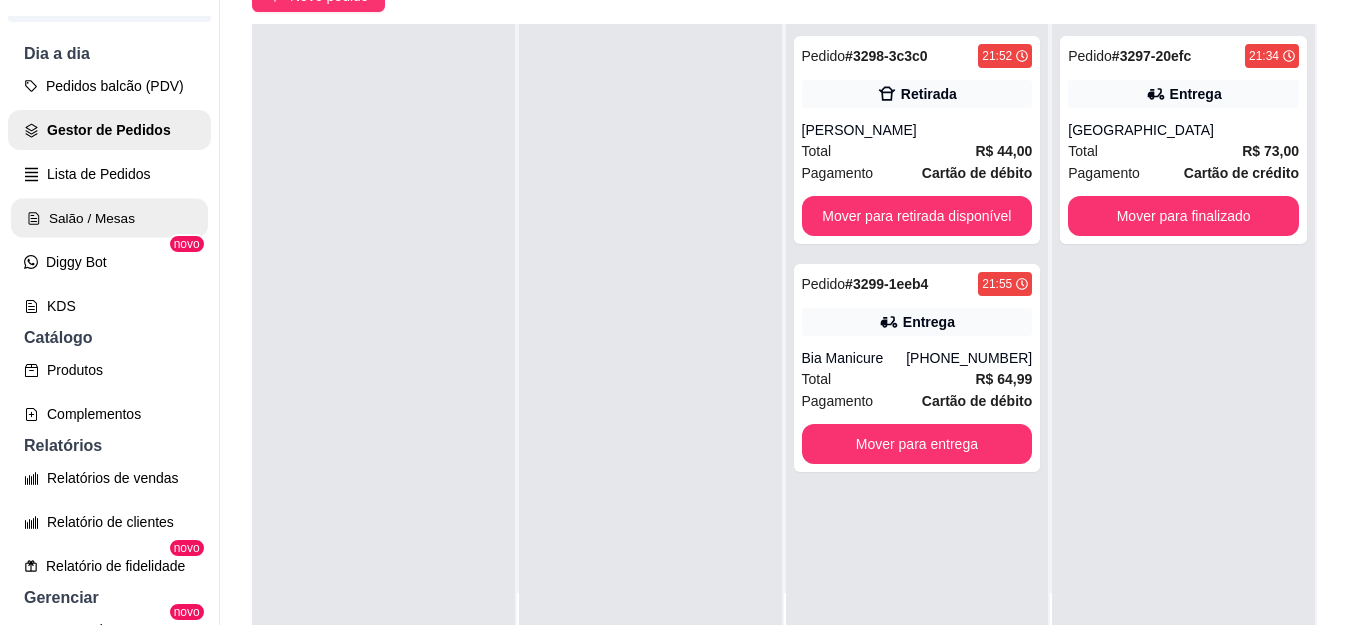 click on "Salão / Mesas" at bounding box center (109, 218) 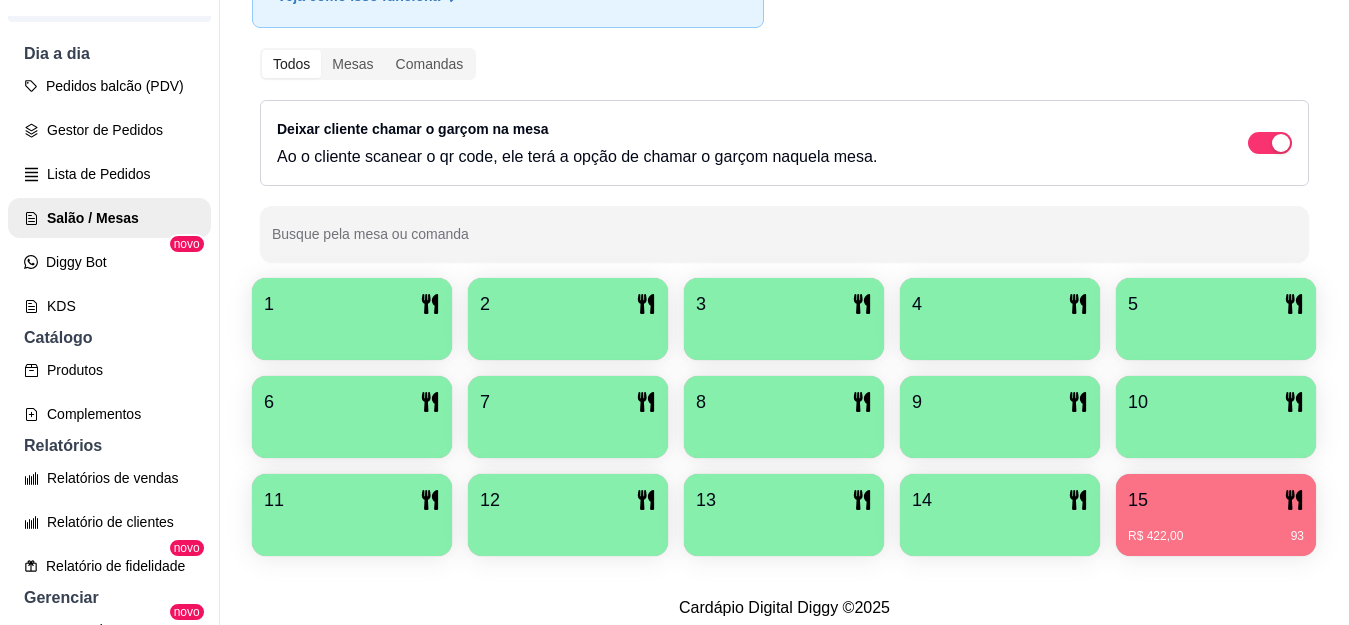 scroll, scrollTop: 300, scrollLeft: 0, axis: vertical 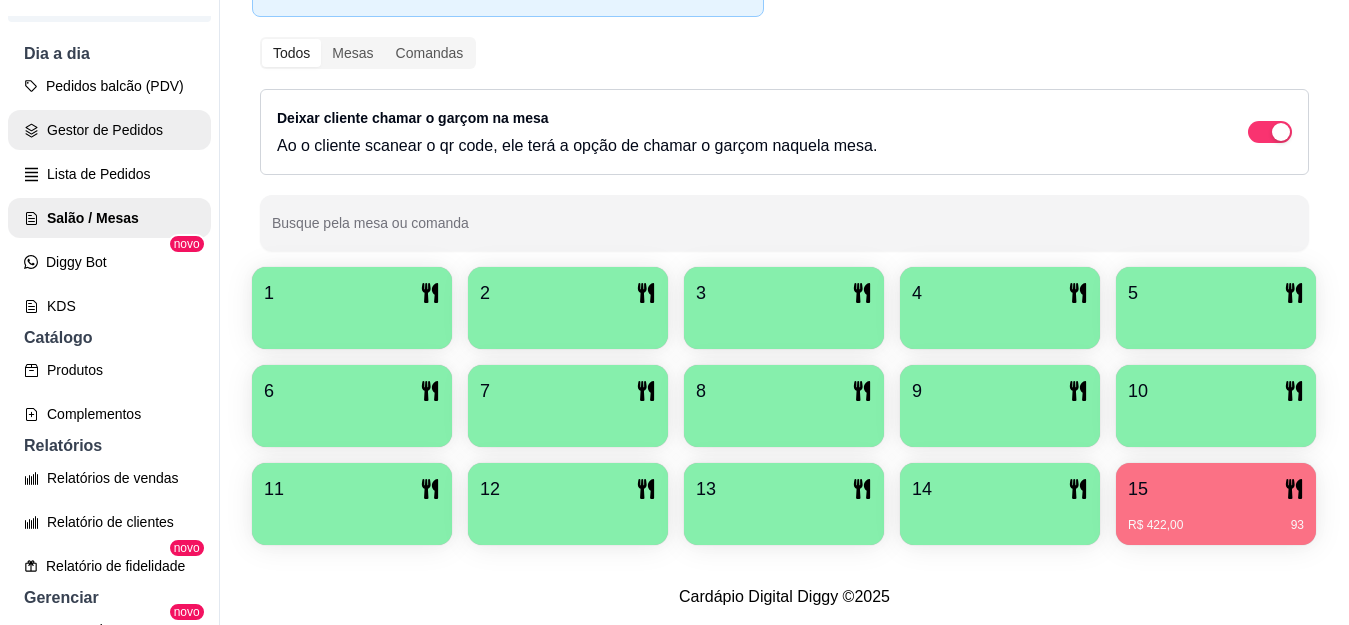 click on "Gestor de Pedidos" at bounding box center [109, 130] 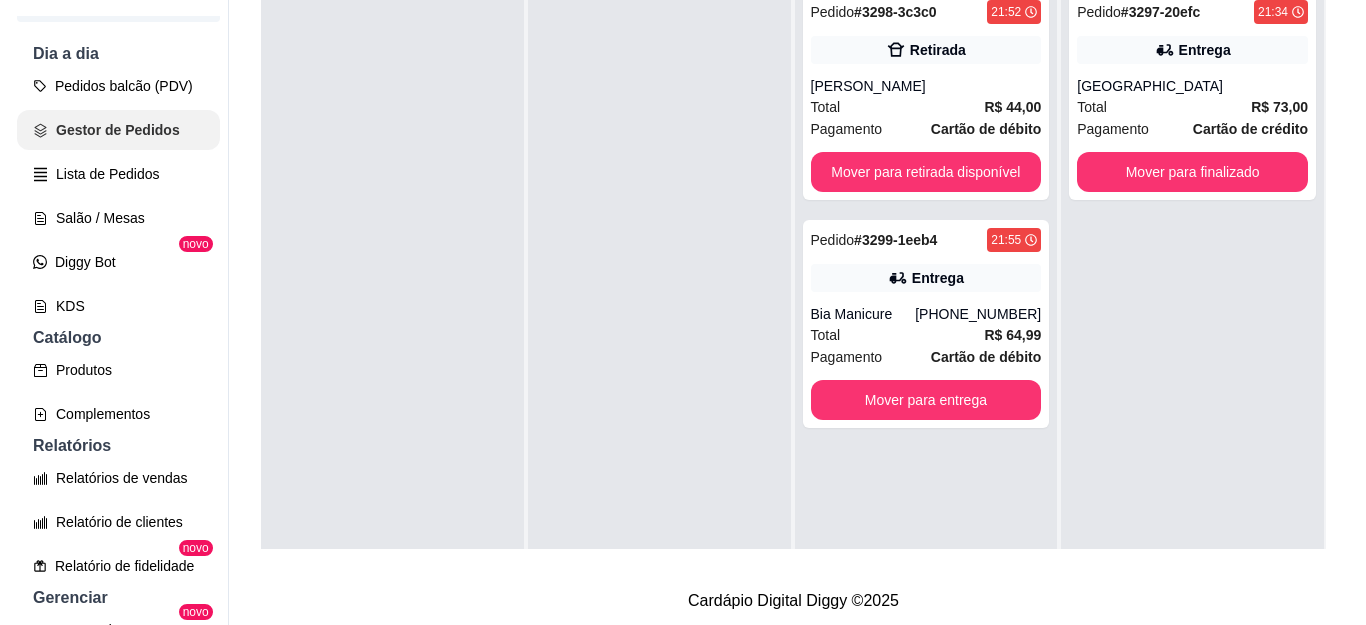scroll, scrollTop: 0, scrollLeft: 0, axis: both 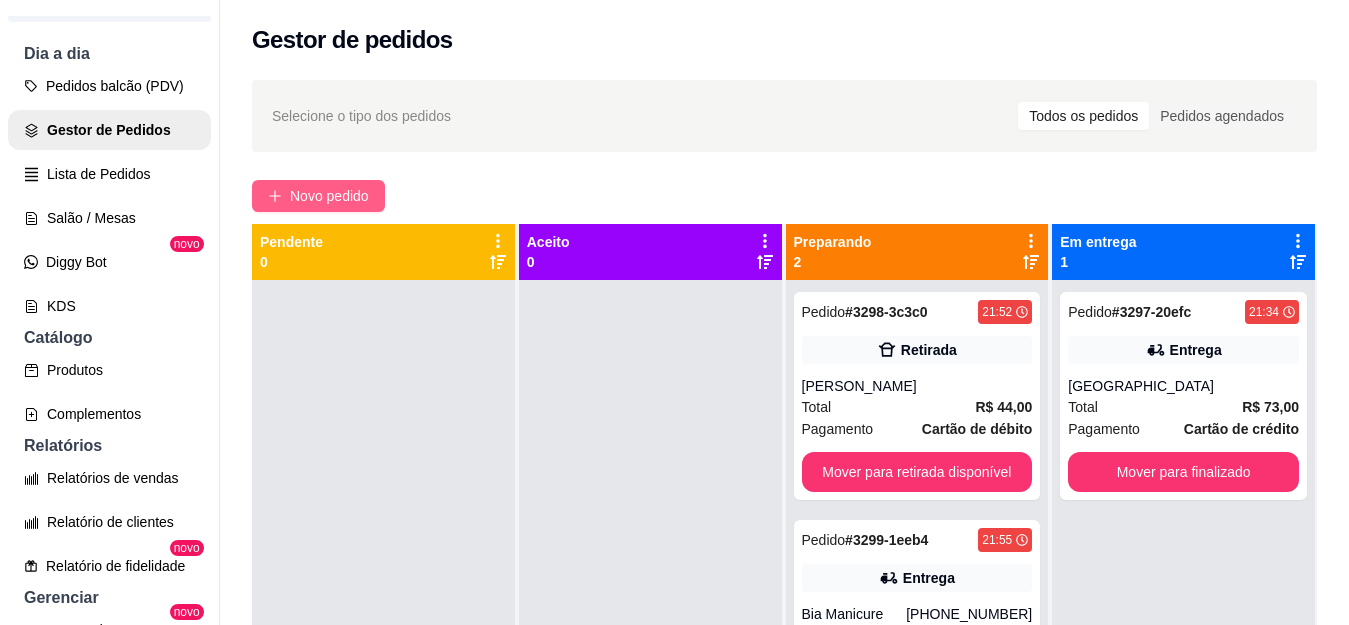 click on "Novo pedido" at bounding box center (318, 196) 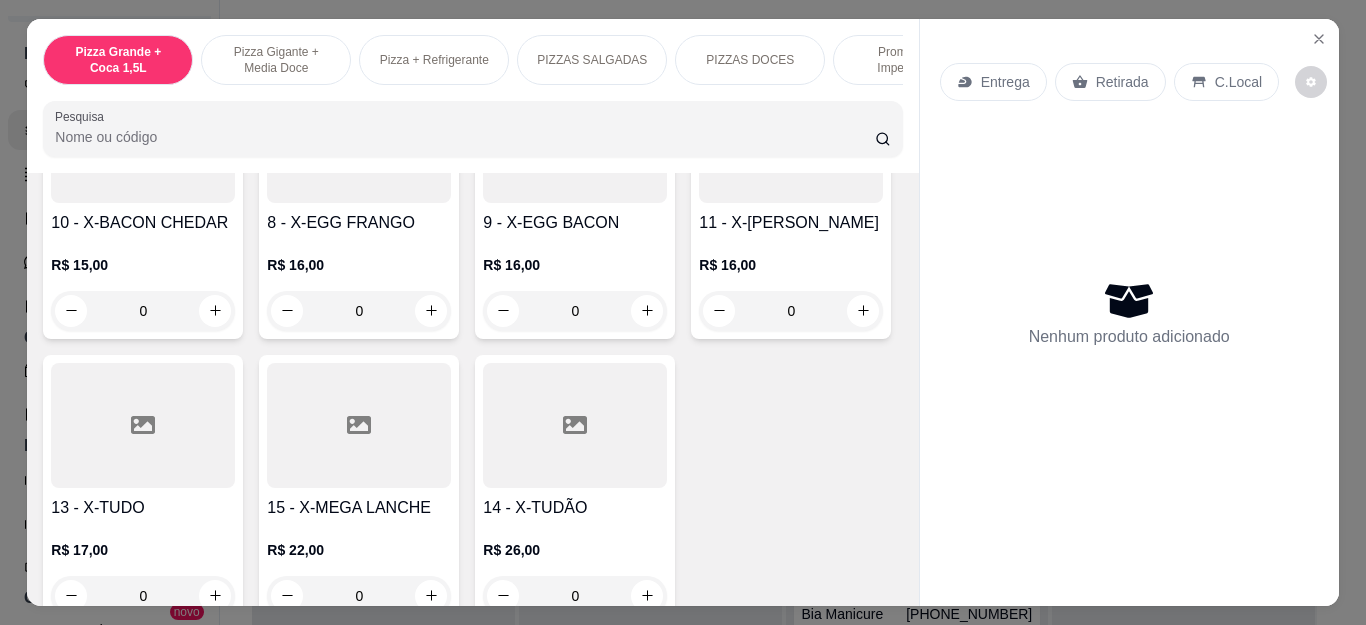 scroll, scrollTop: 2800, scrollLeft: 0, axis: vertical 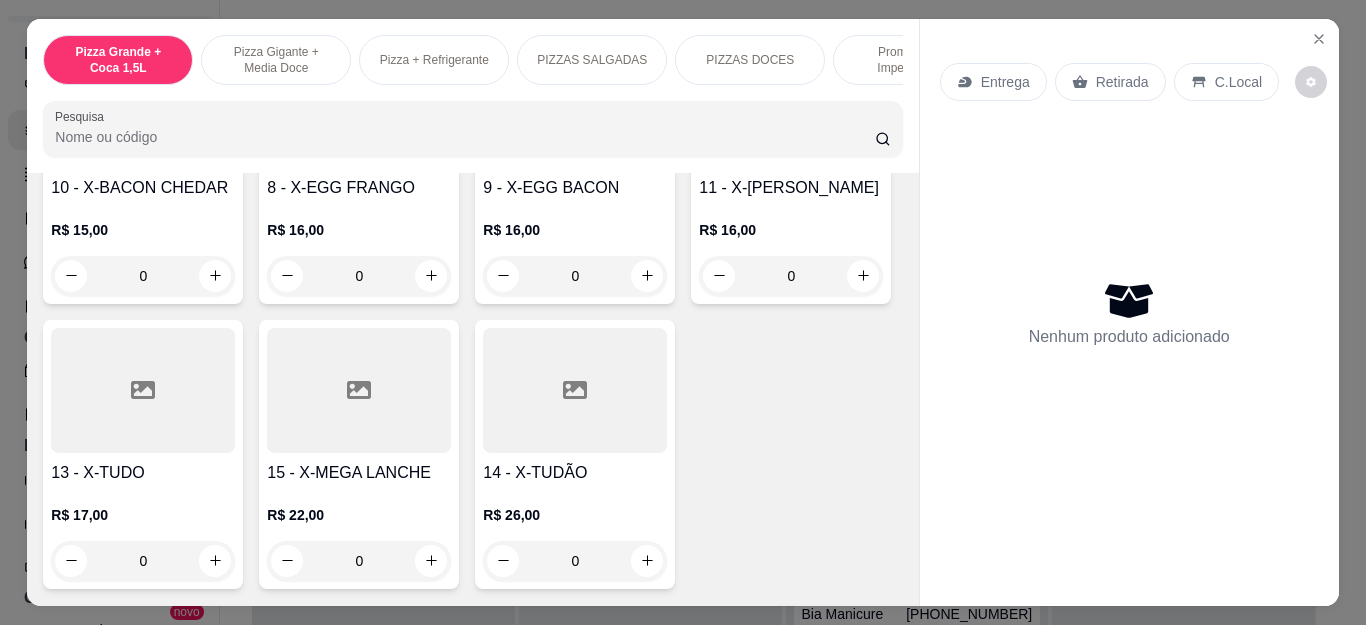 click on "0" at bounding box center [791, -9] 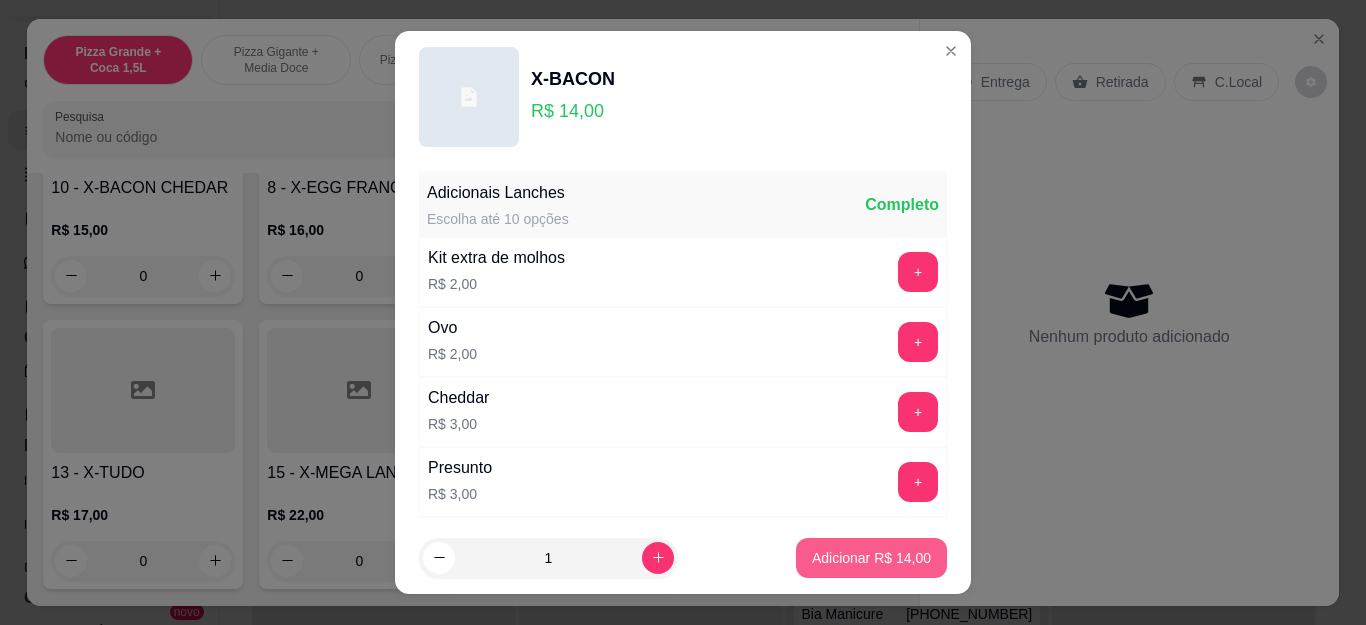 click on "Adicionar   R$ 14,00" at bounding box center [871, 558] 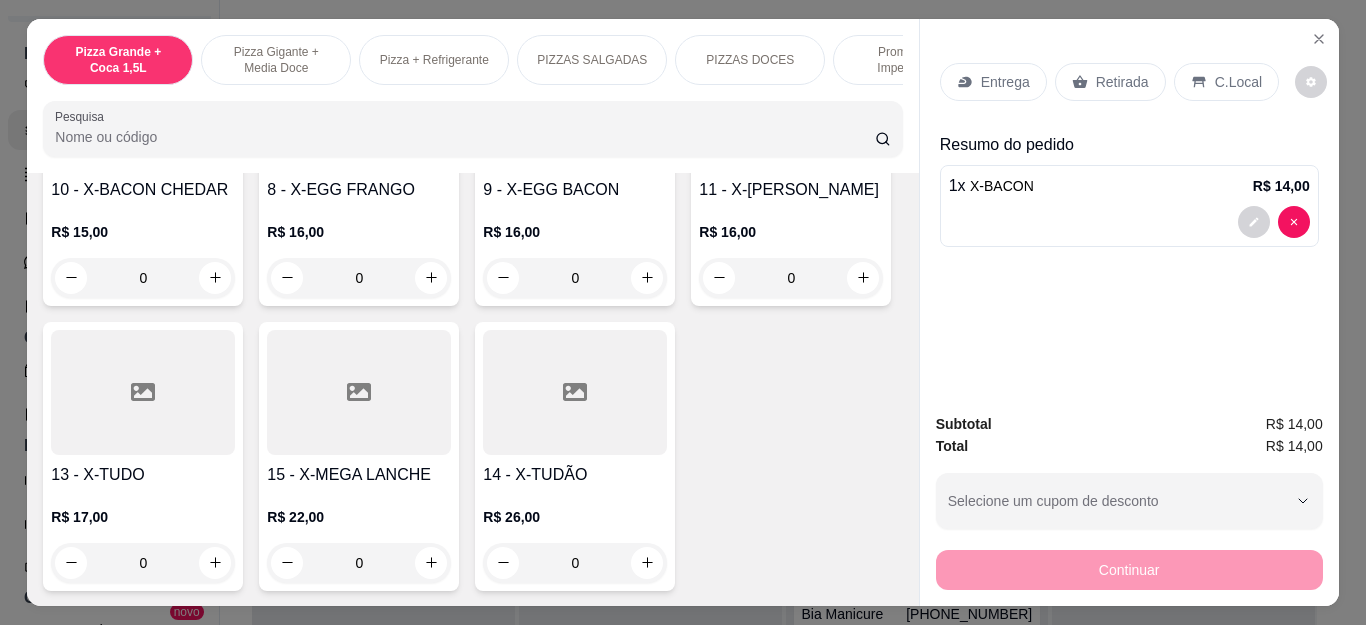 click on "Retirada" at bounding box center [1110, 82] 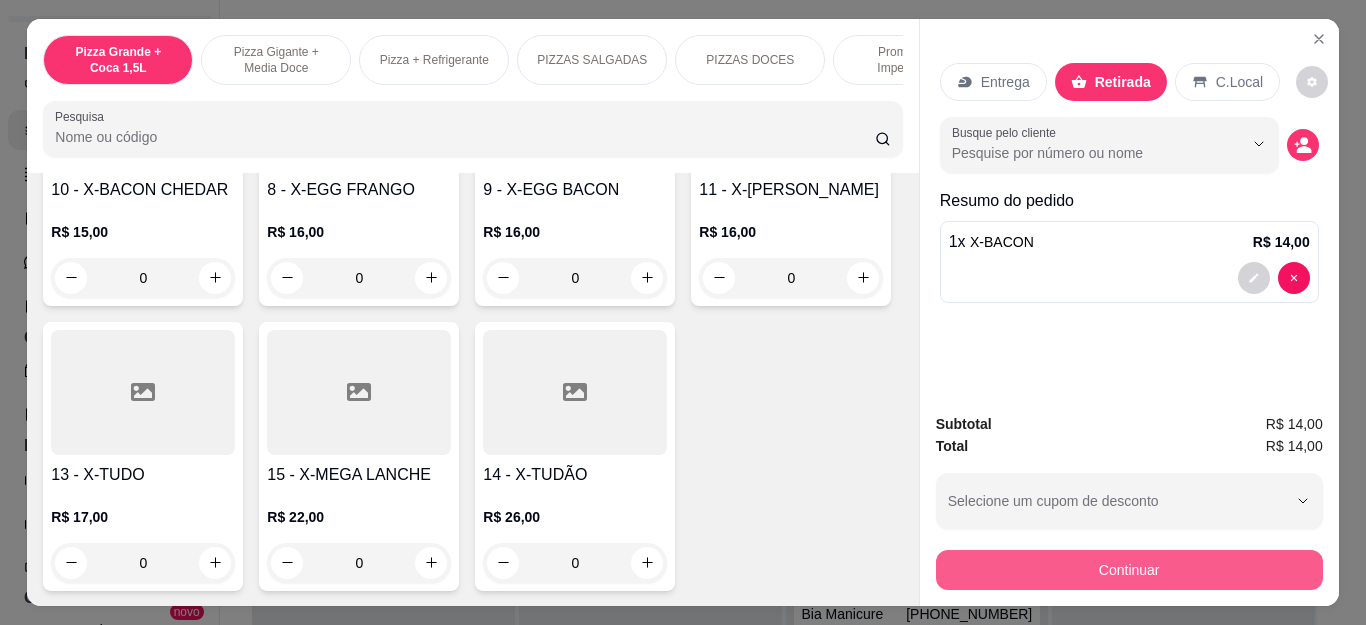 click on "Continuar" at bounding box center [1129, 570] 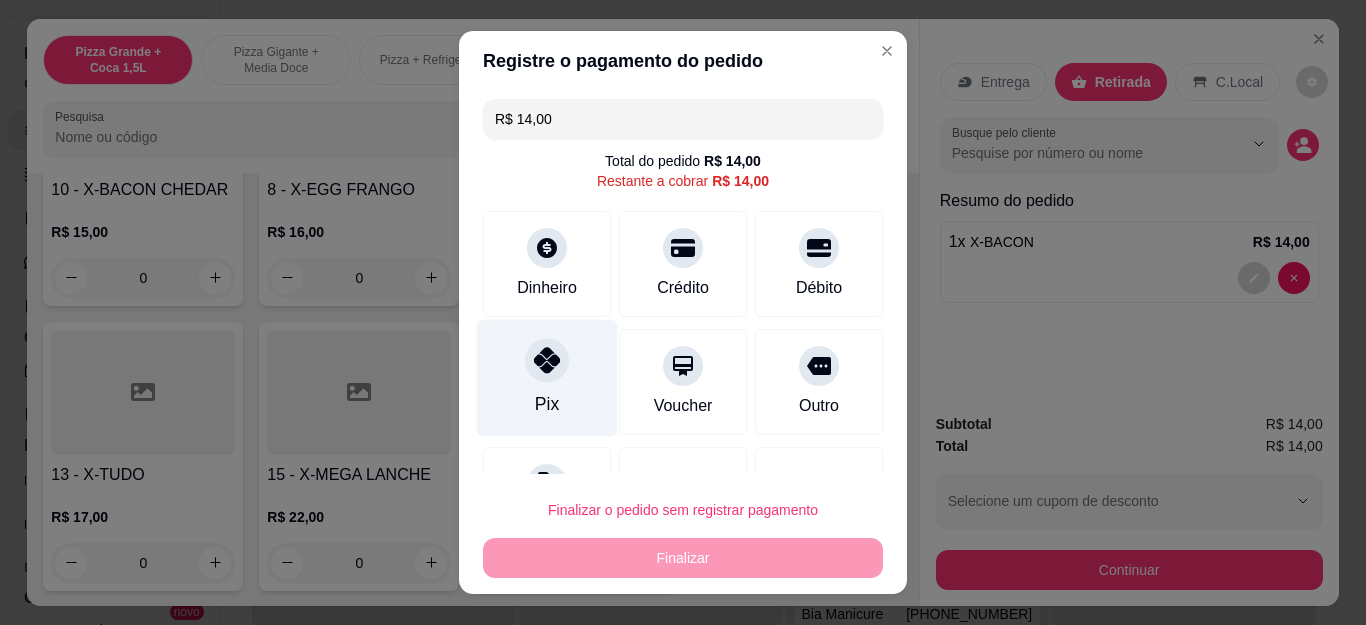 click at bounding box center (547, 361) 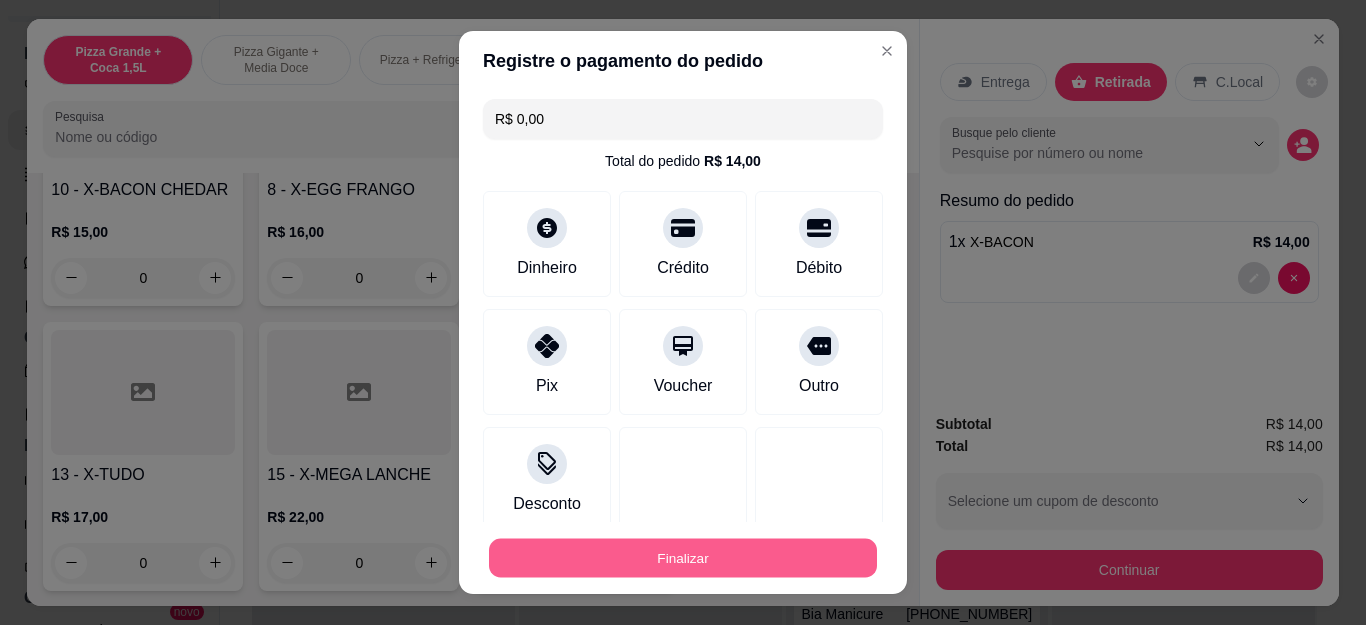 click on "Finalizar" at bounding box center [683, 557] 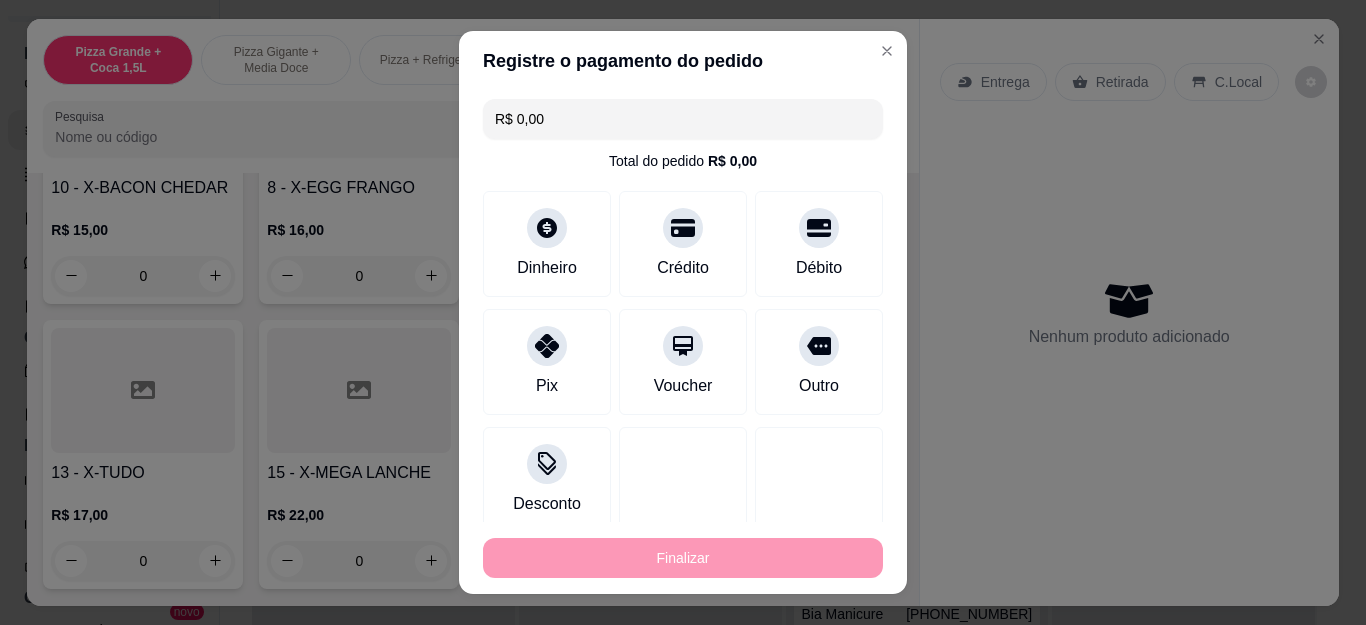 type on "0" 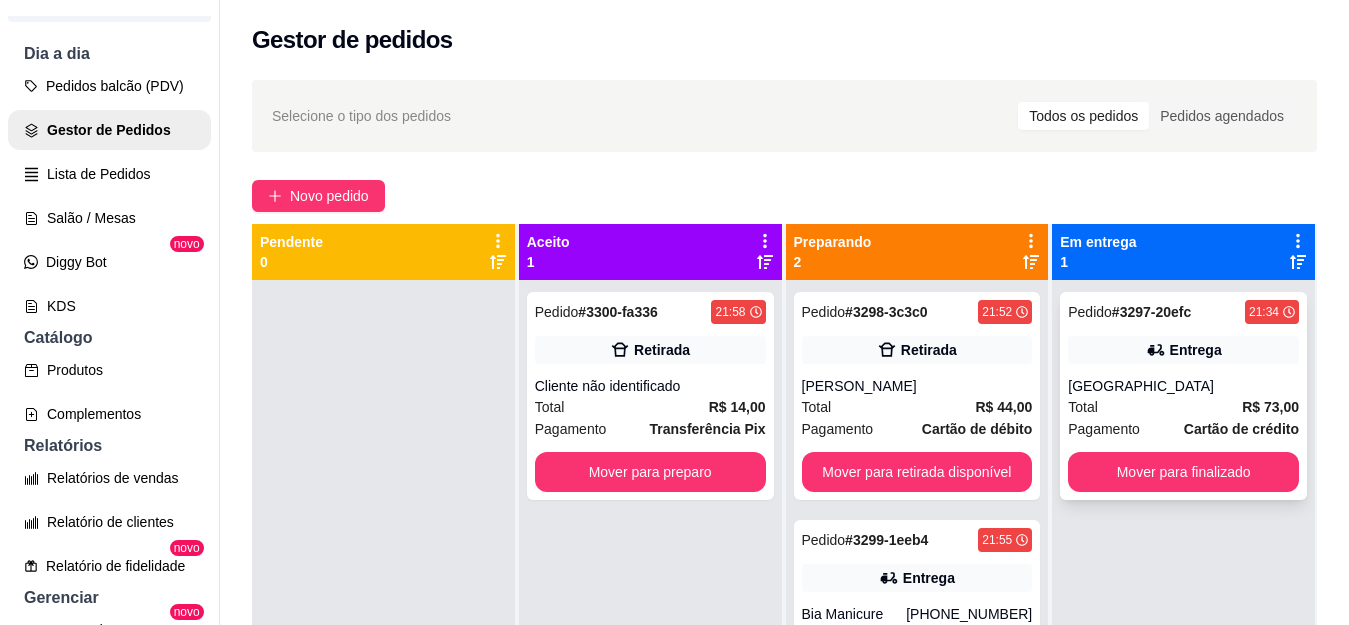 click on "Pedido  # 3297-20efc 21:34 Entrega WELLINGTON Total R$ 73,00 Pagamento Cartão de crédito Mover para finalizado" at bounding box center (1183, 396) 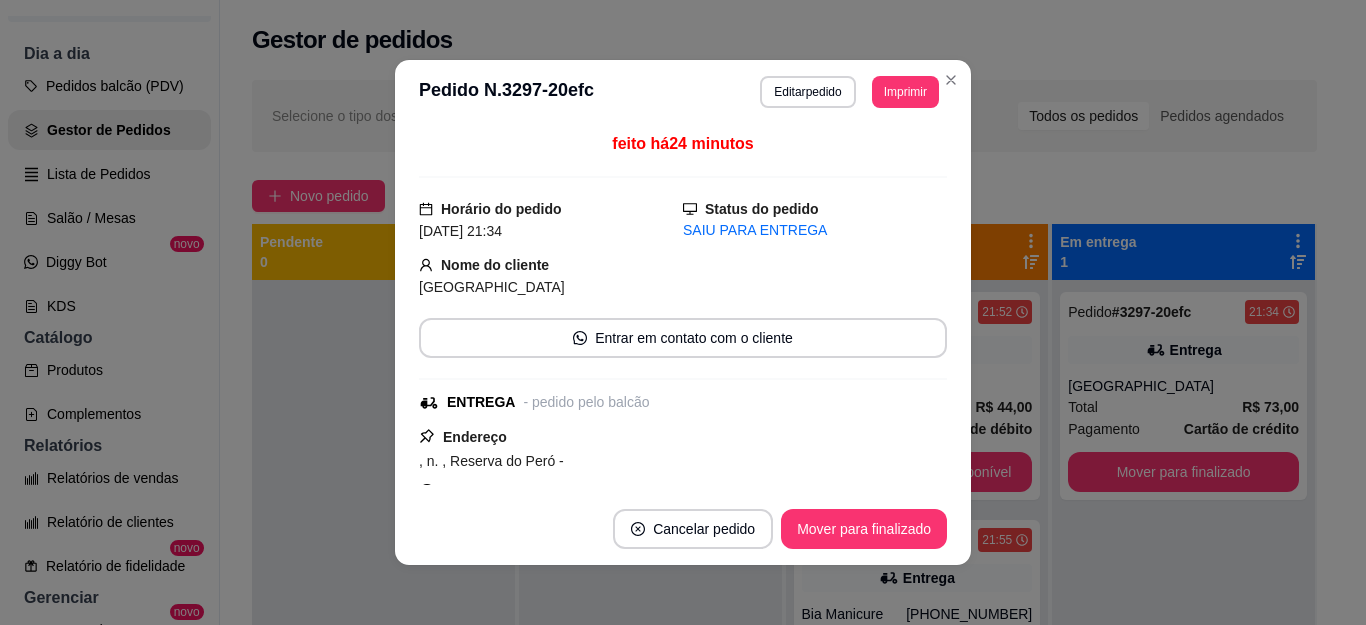 scroll, scrollTop: 4, scrollLeft: 0, axis: vertical 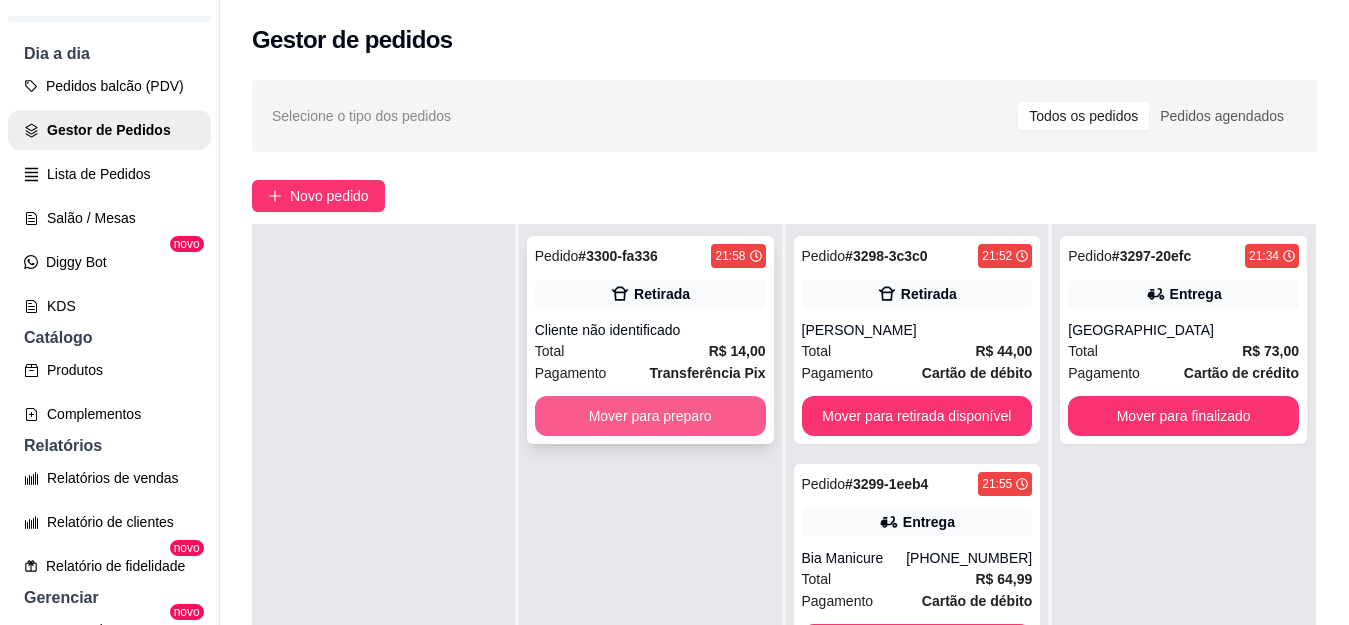 click on "Mover para preparo" at bounding box center (650, 416) 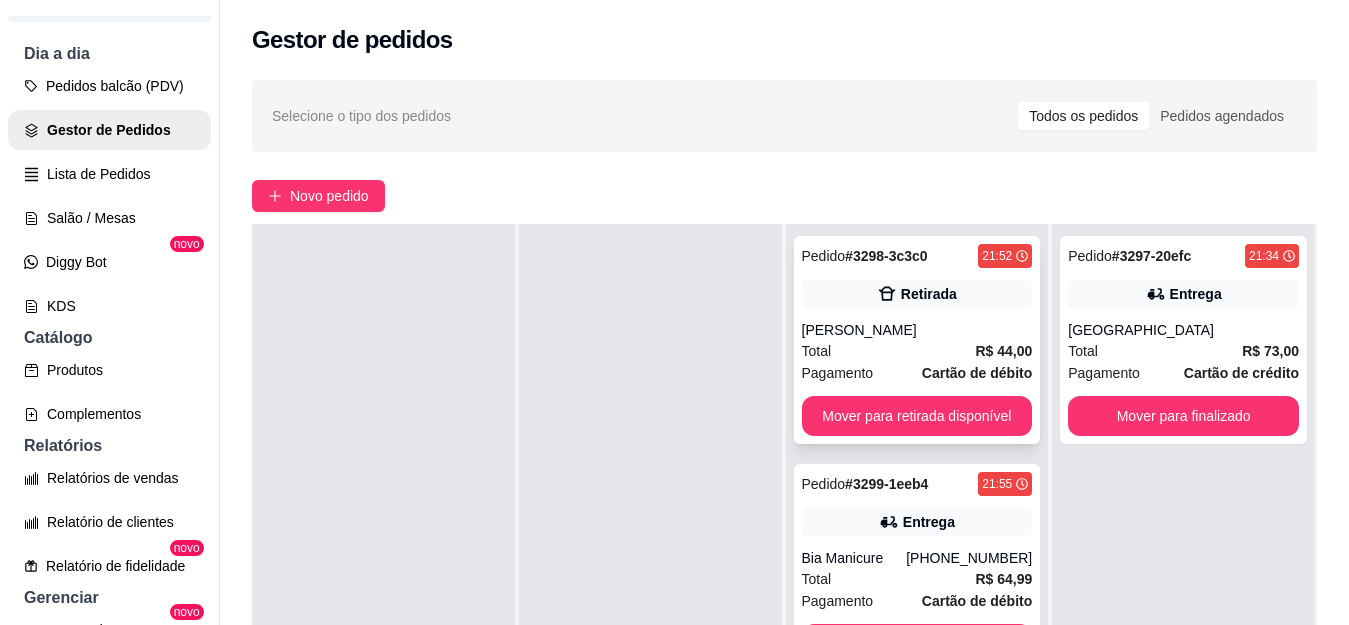 scroll, scrollTop: 79, scrollLeft: 0, axis: vertical 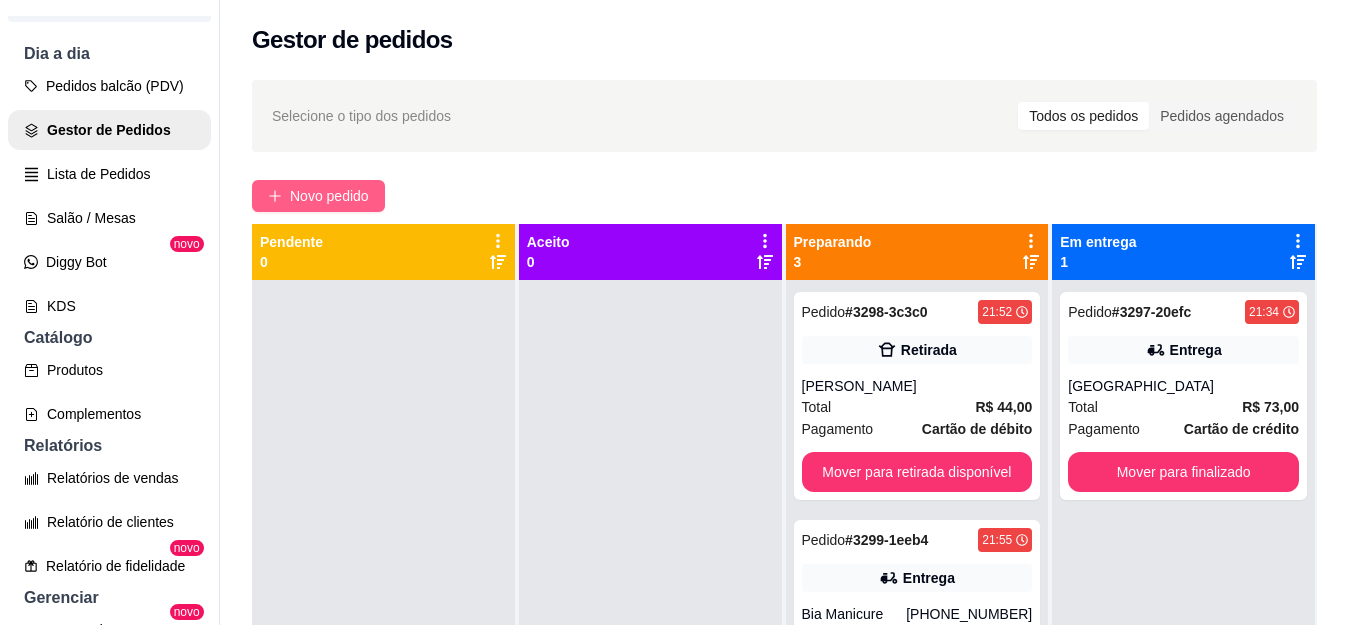 click on "Novo pedido" at bounding box center (329, 196) 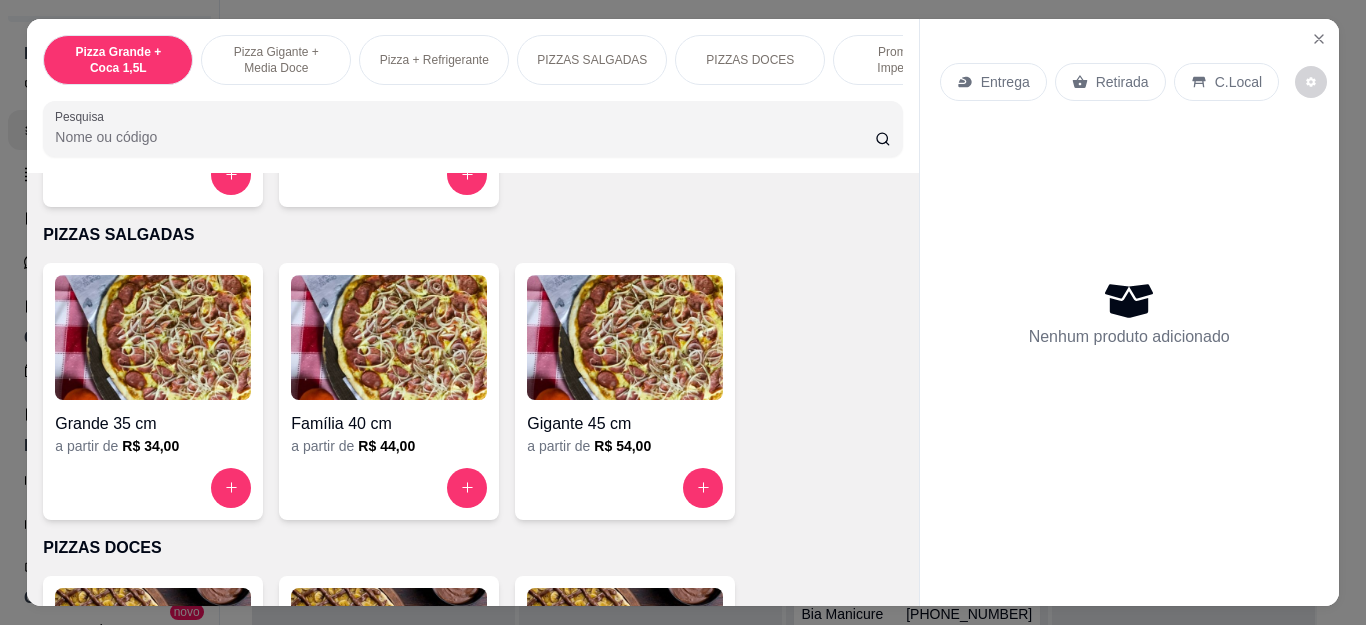 scroll, scrollTop: 1100, scrollLeft: 0, axis: vertical 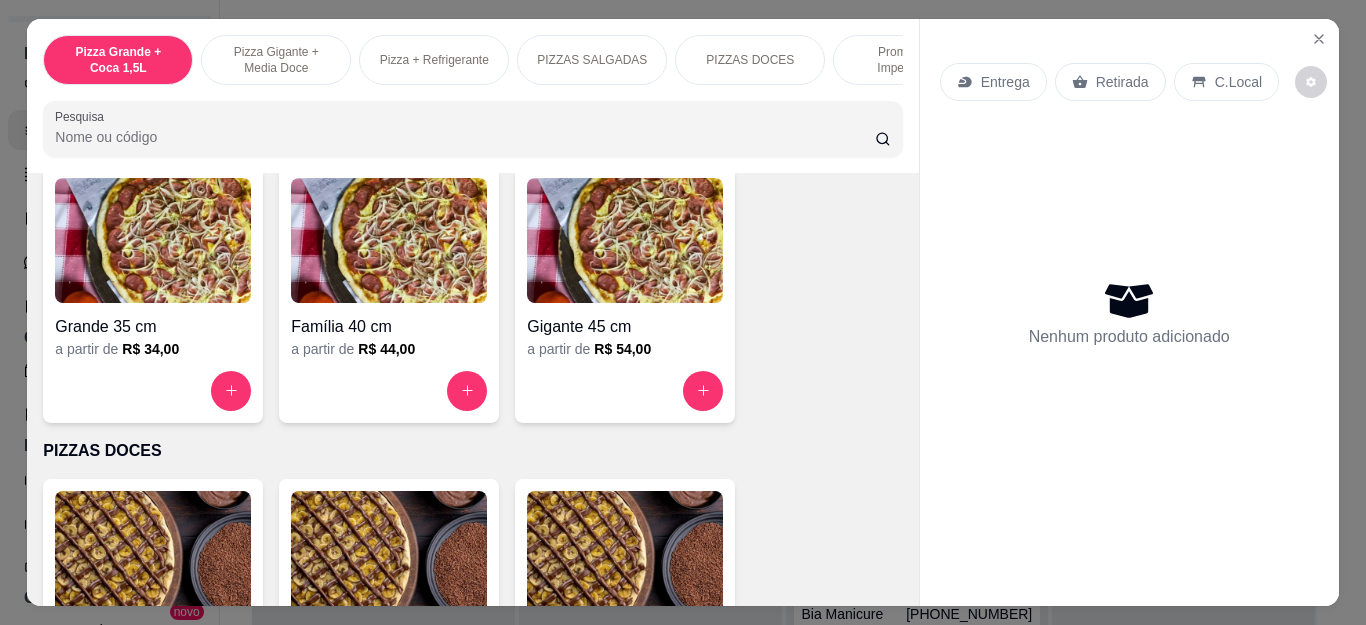 click at bounding box center [153, 391] 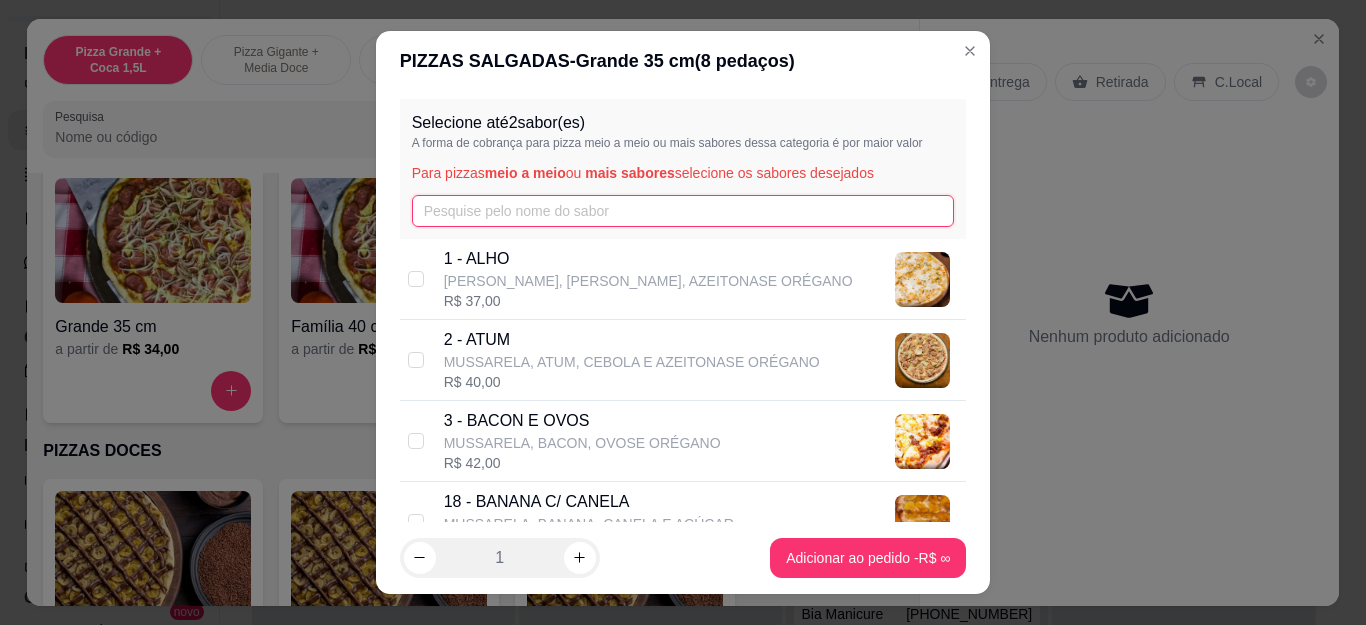 click at bounding box center [683, 211] 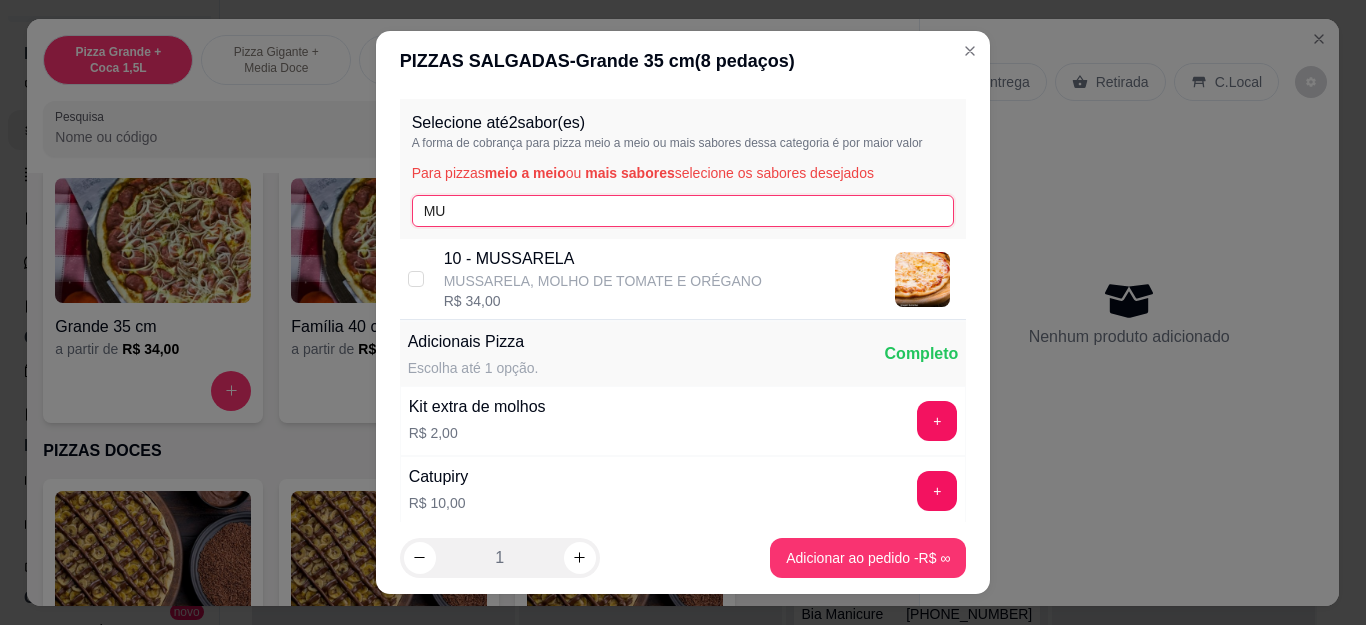 type on "MU" 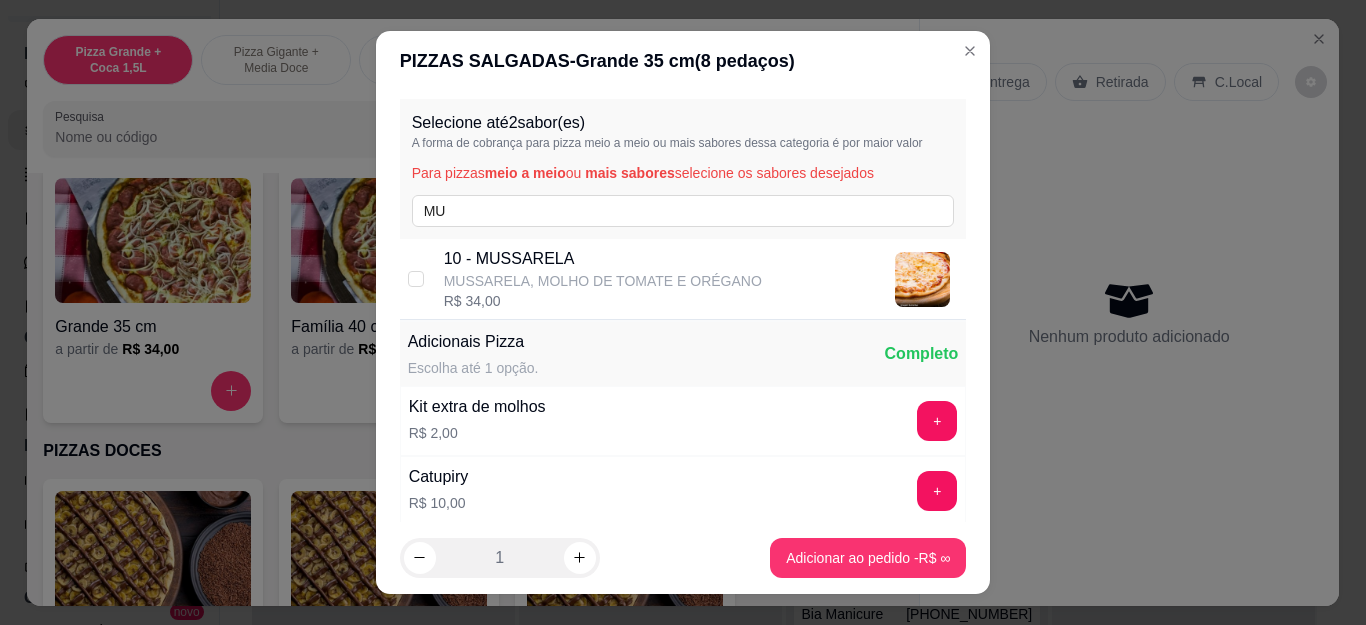 click on "MUSSARELA, MOLHO DE TOMATE E ORÉGANO" at bounding box center [603, 281] 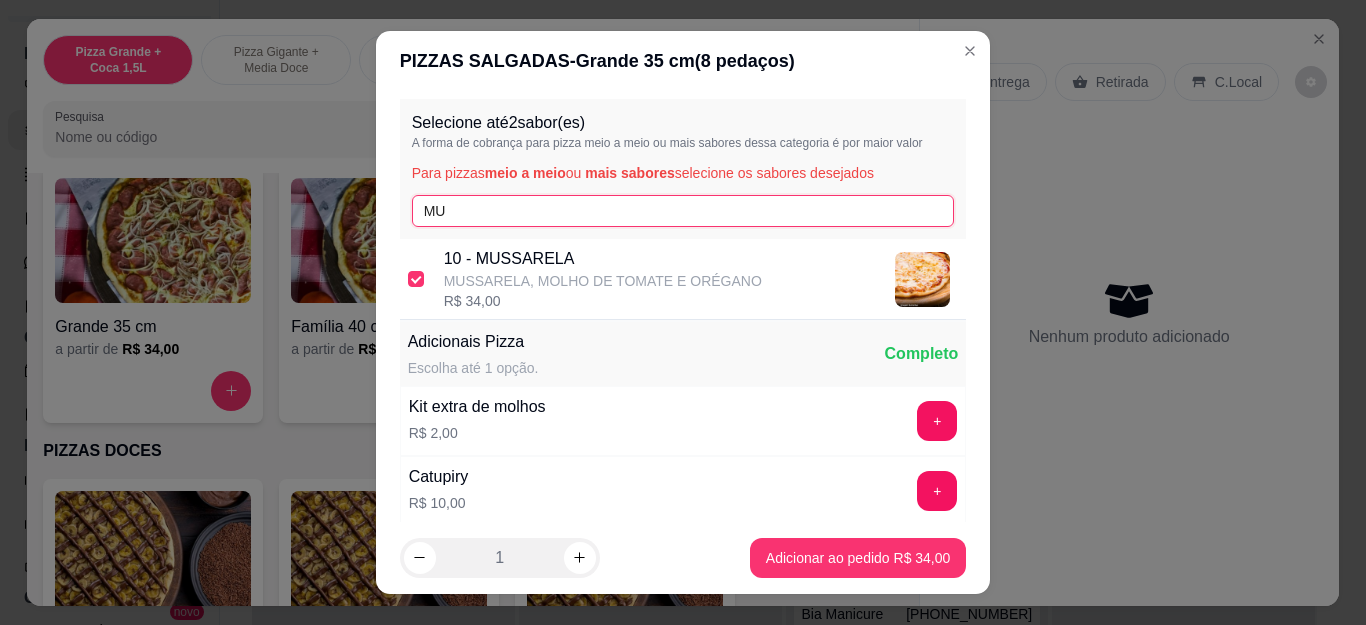 click on "MU" at bounding box center (683, 211) 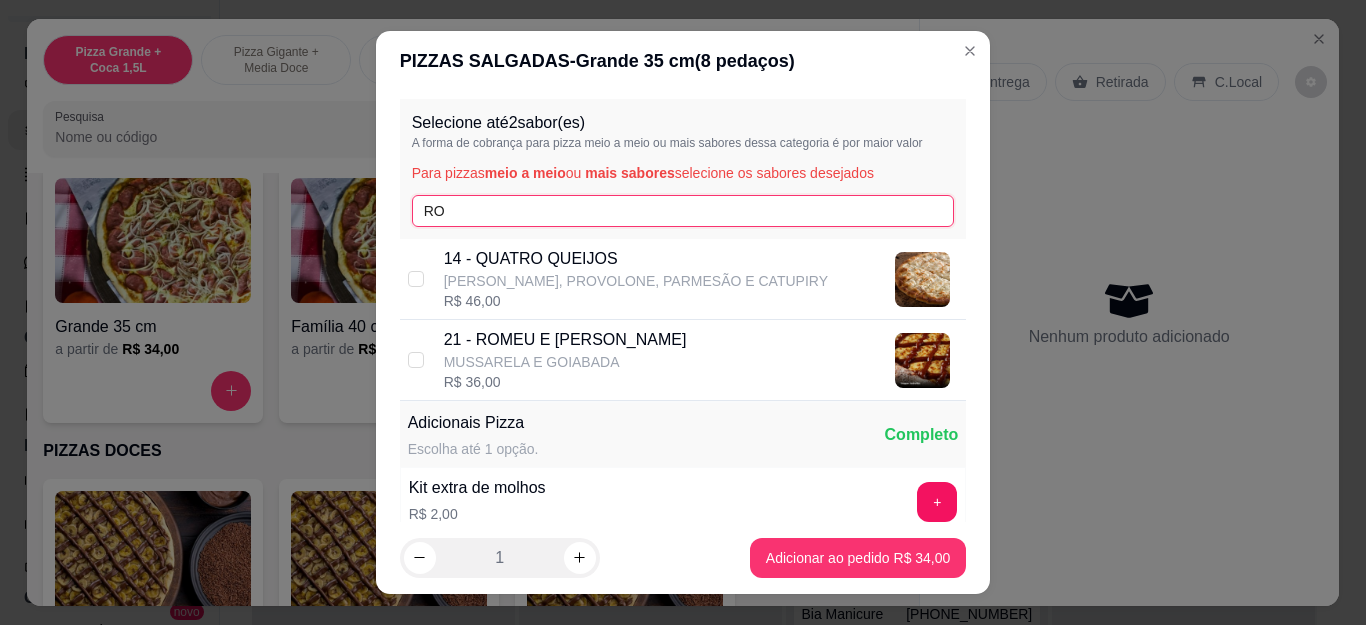 type on "RO" 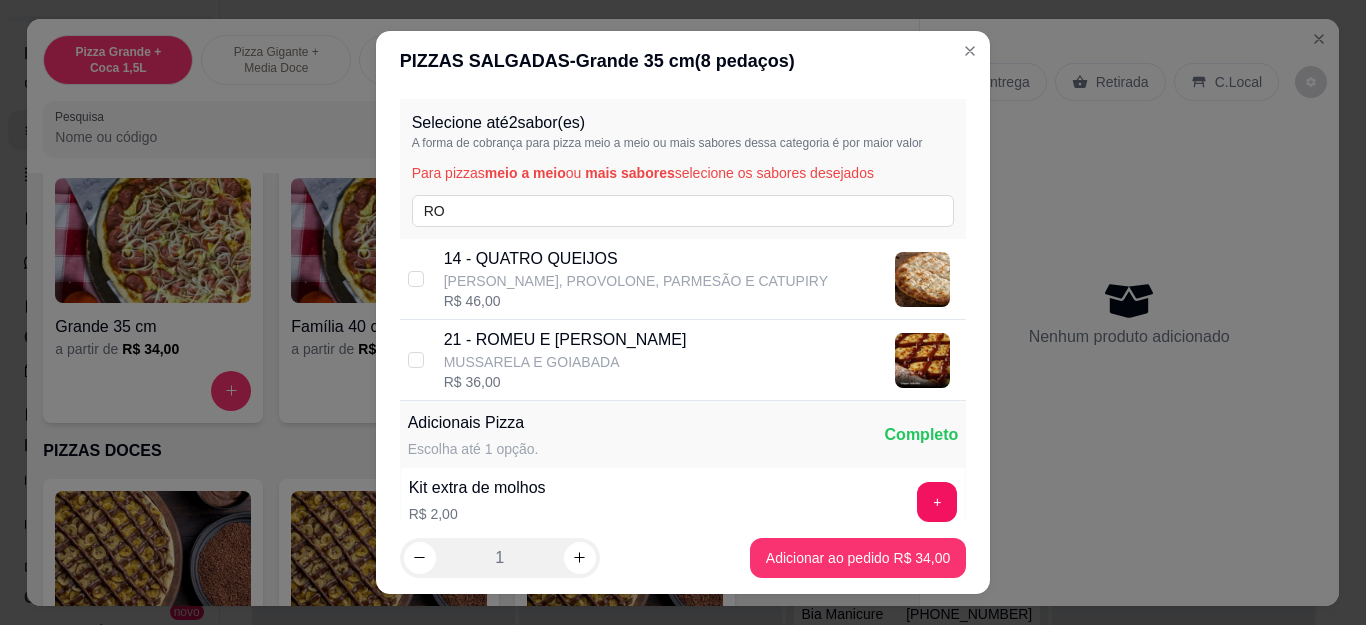click on "21 - ROMEU E [PERSON_NAME]" at bounding box center (565, 340) 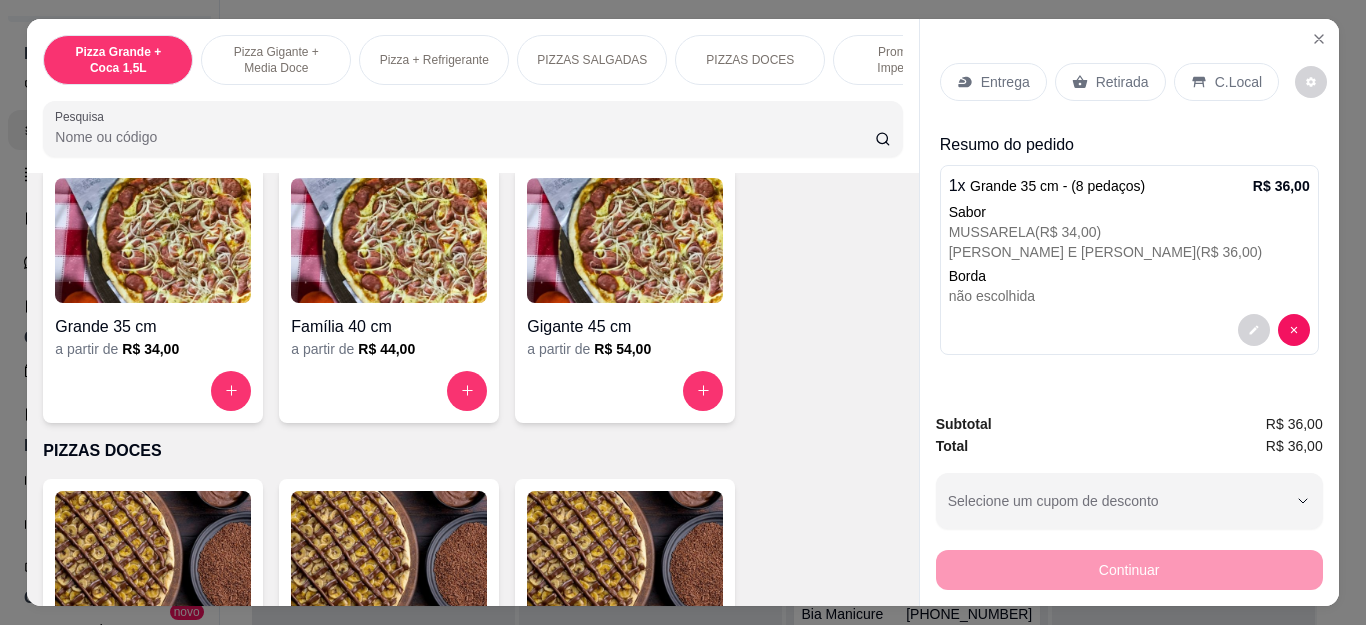 click on "Entrega" at bounding box center (1005, 82) 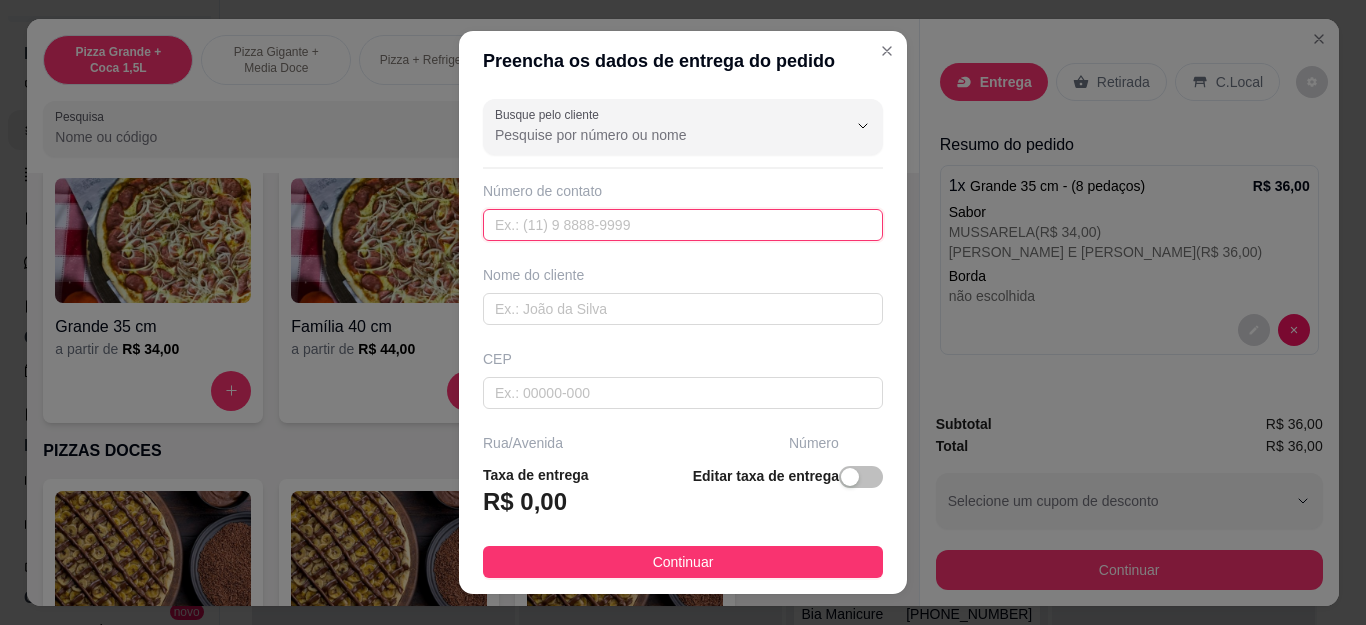 click at bounding box center (683, 225) 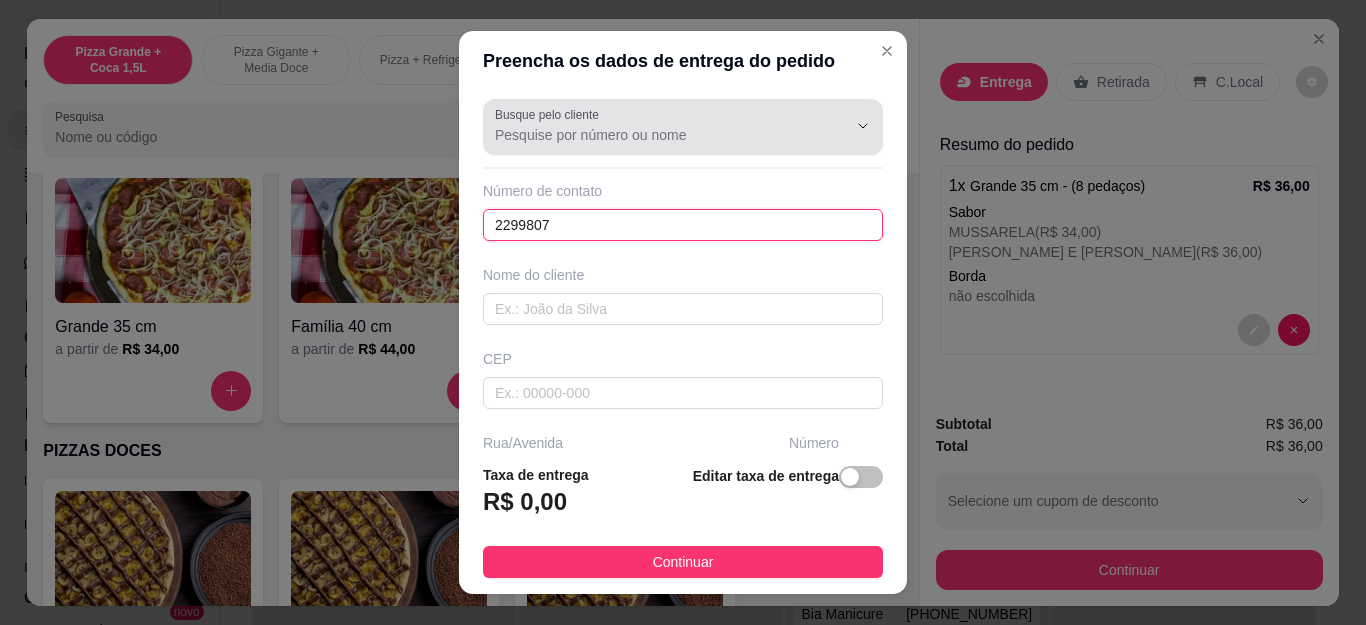 type on "2299807" 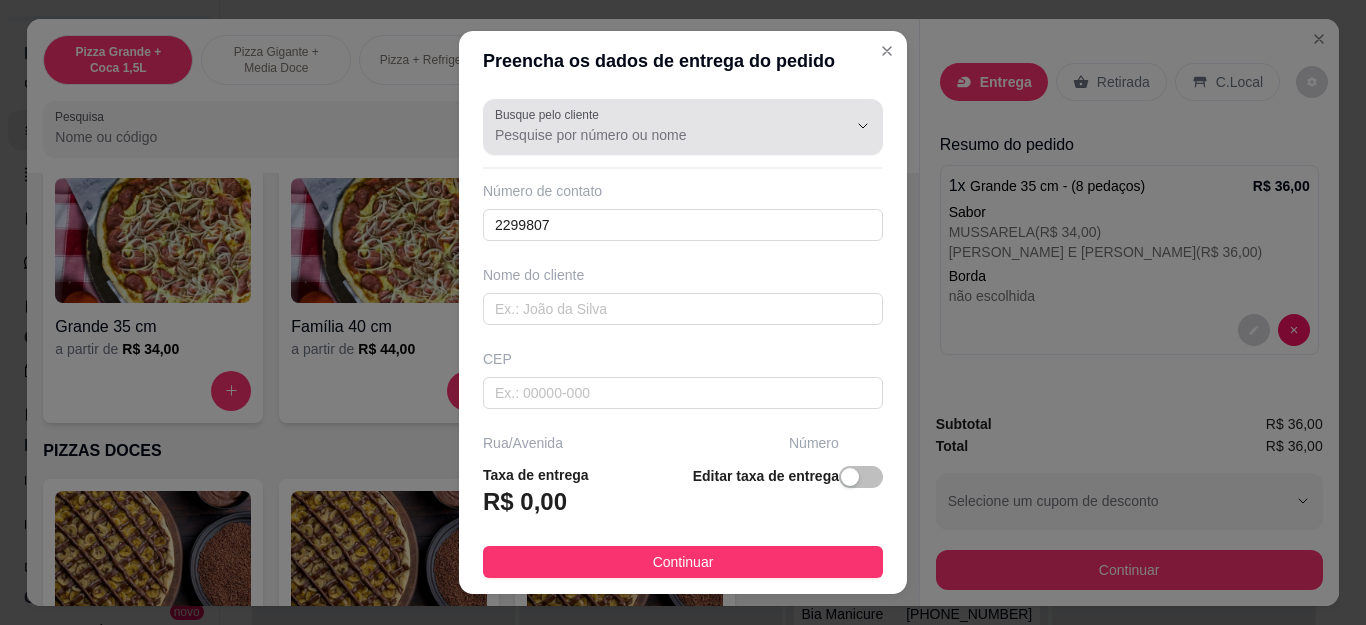 click on "Busque pelo cliente" at bounding box center (655, 135) 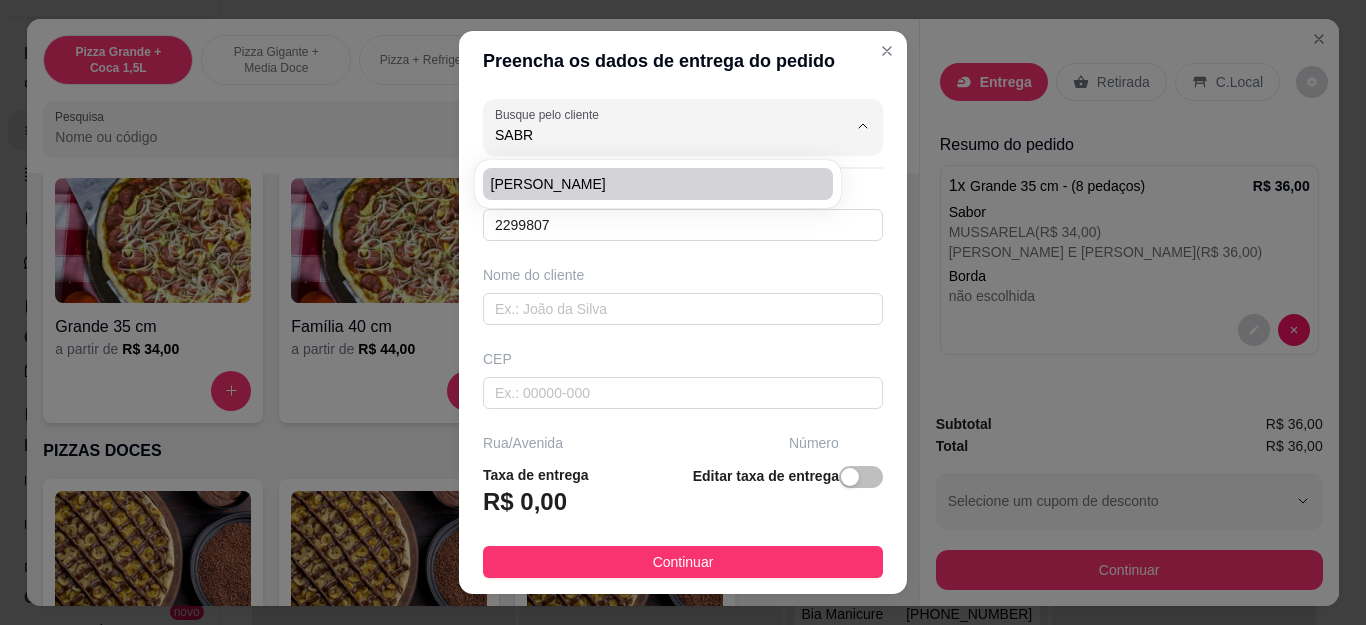 click on "[PERSON_NAME]" at bounding box center [648, 184] 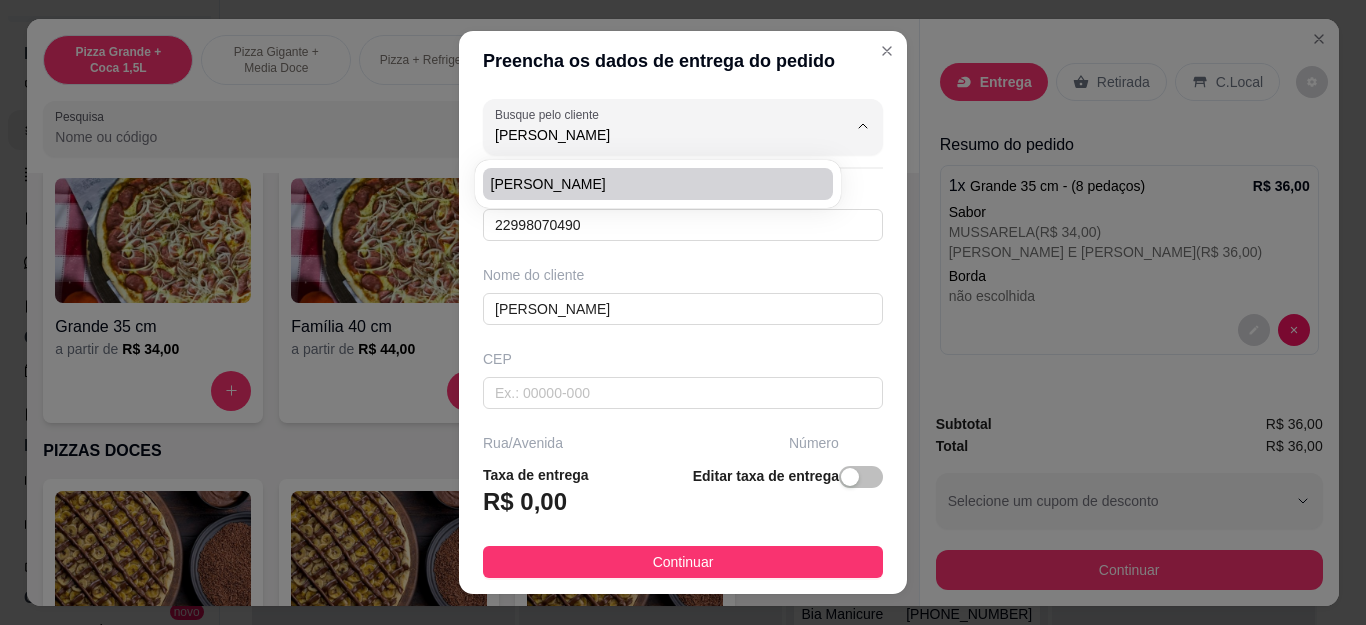 type on "[PERSON_NAME]" 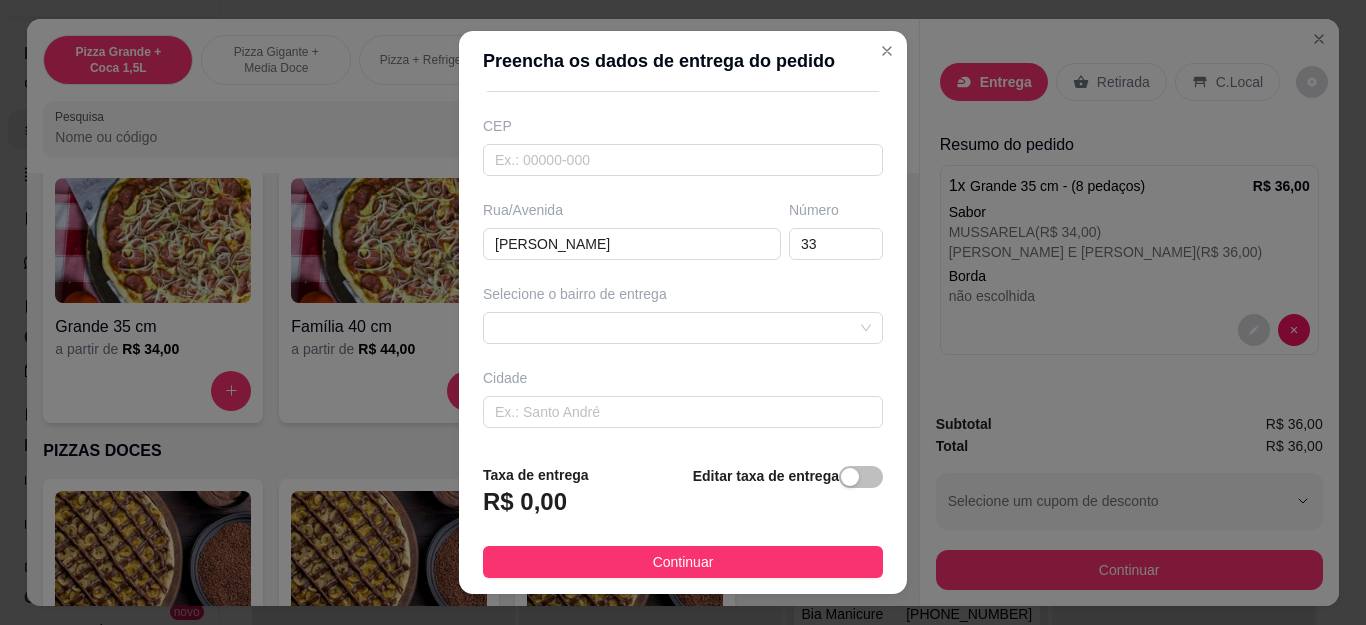 scroll, scrollTop: 300, scrollLeft: 0, axis: vertical 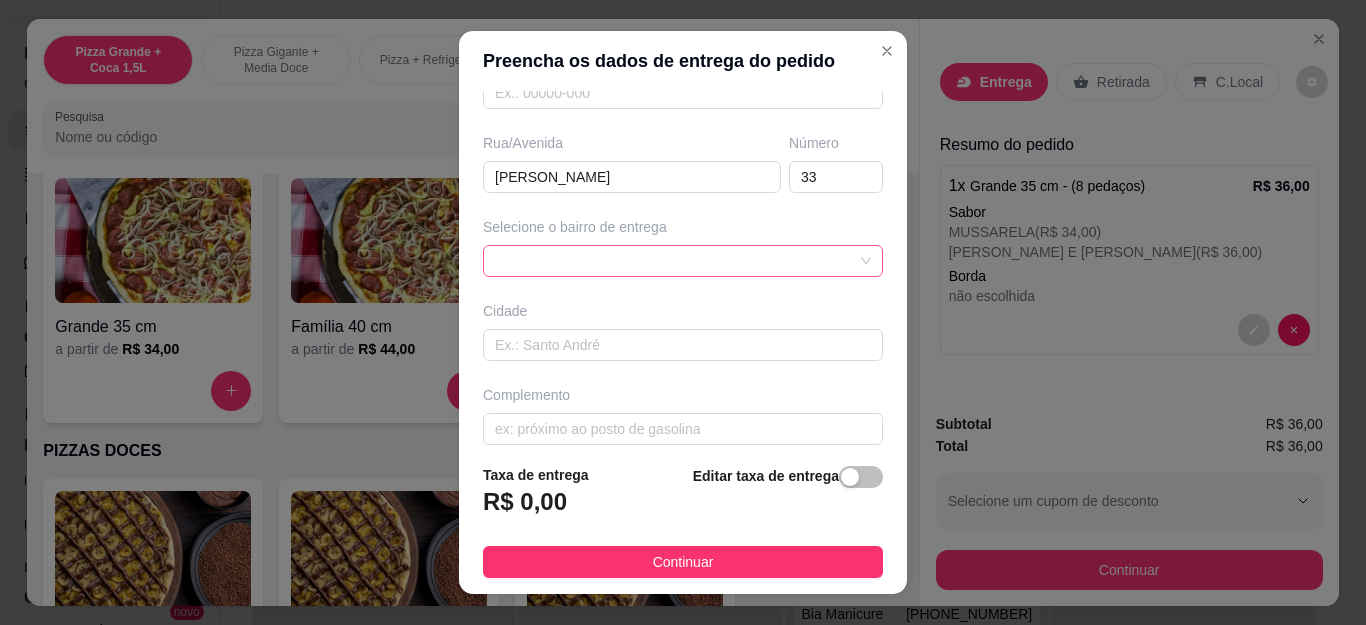 click at bounding box center (683, 261) 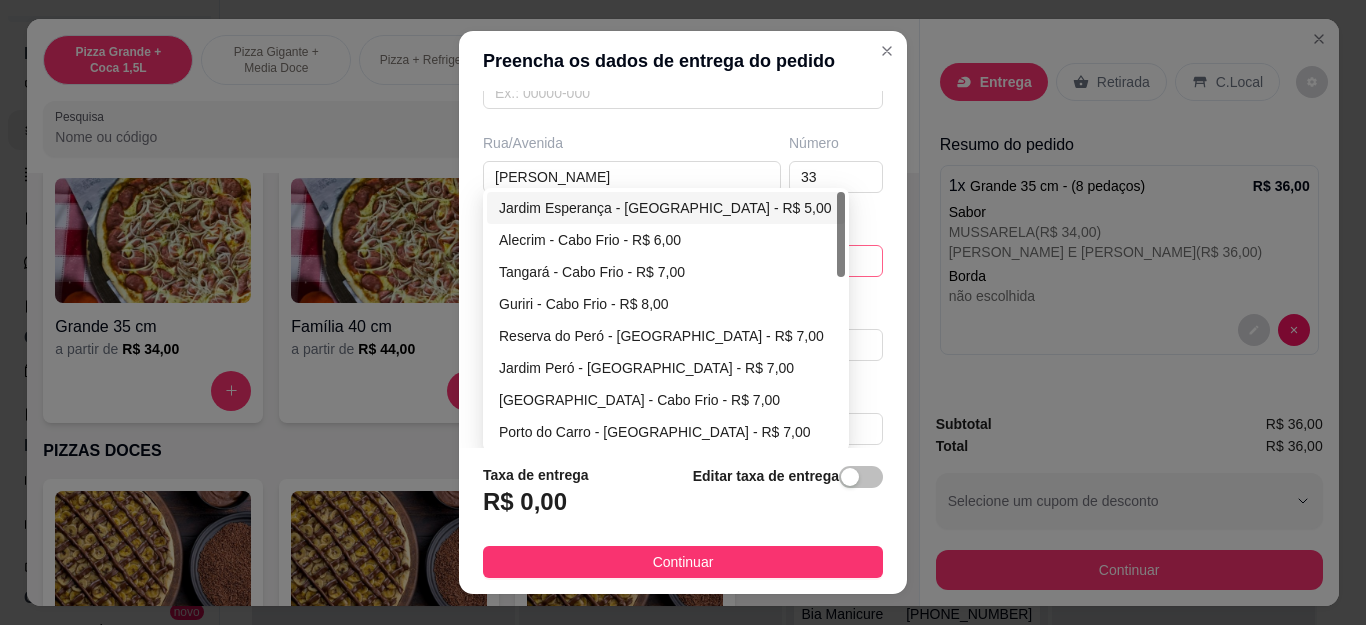 type on "[PERSON_NAME]" 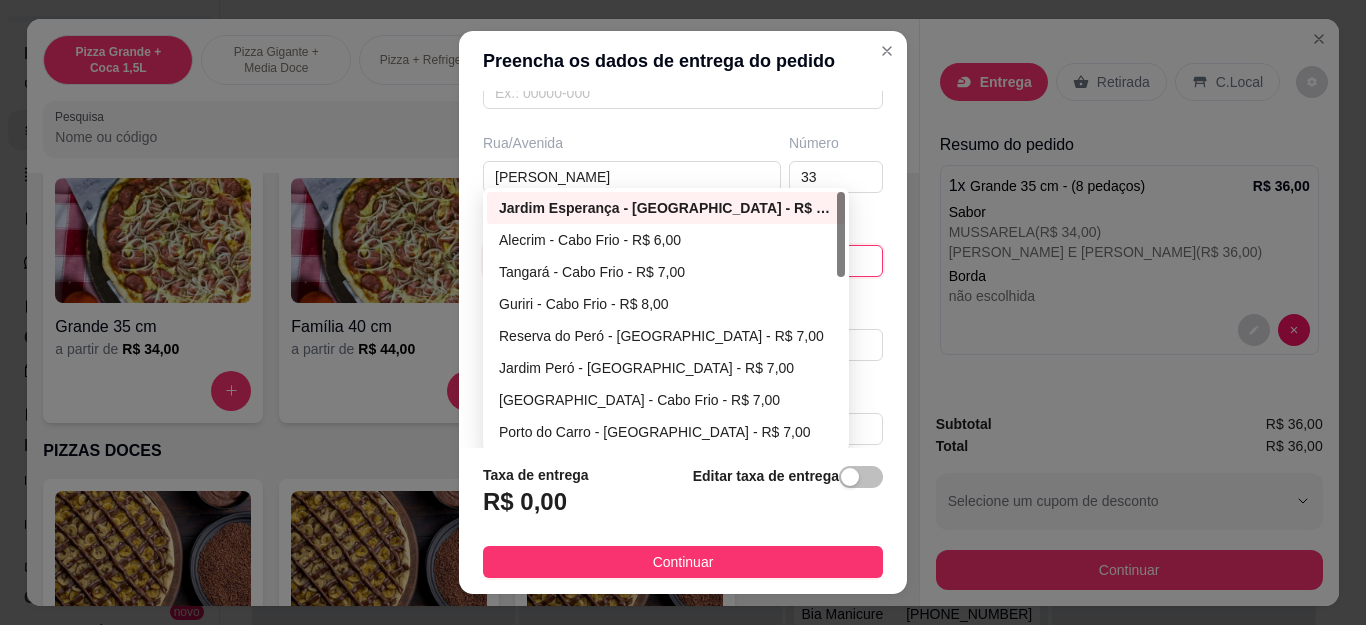 type on "Cabo Frio" 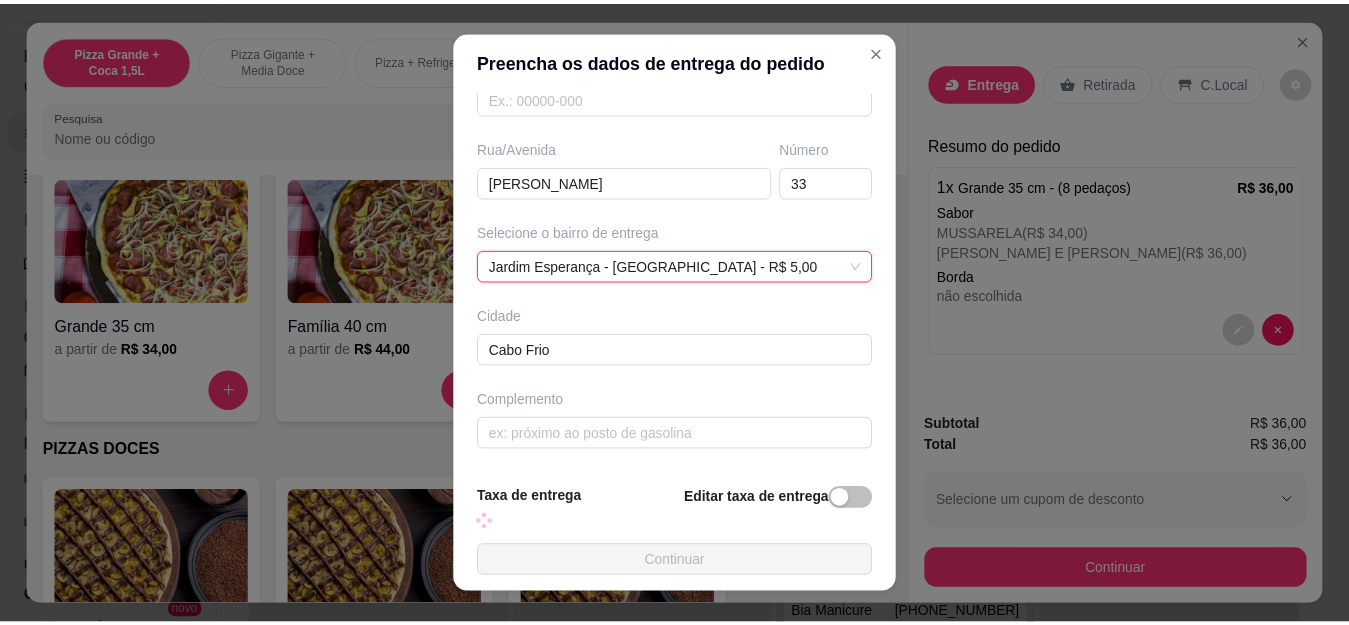 scroll, scrollTop: 300, scrollLeft: 0, axis: vertical 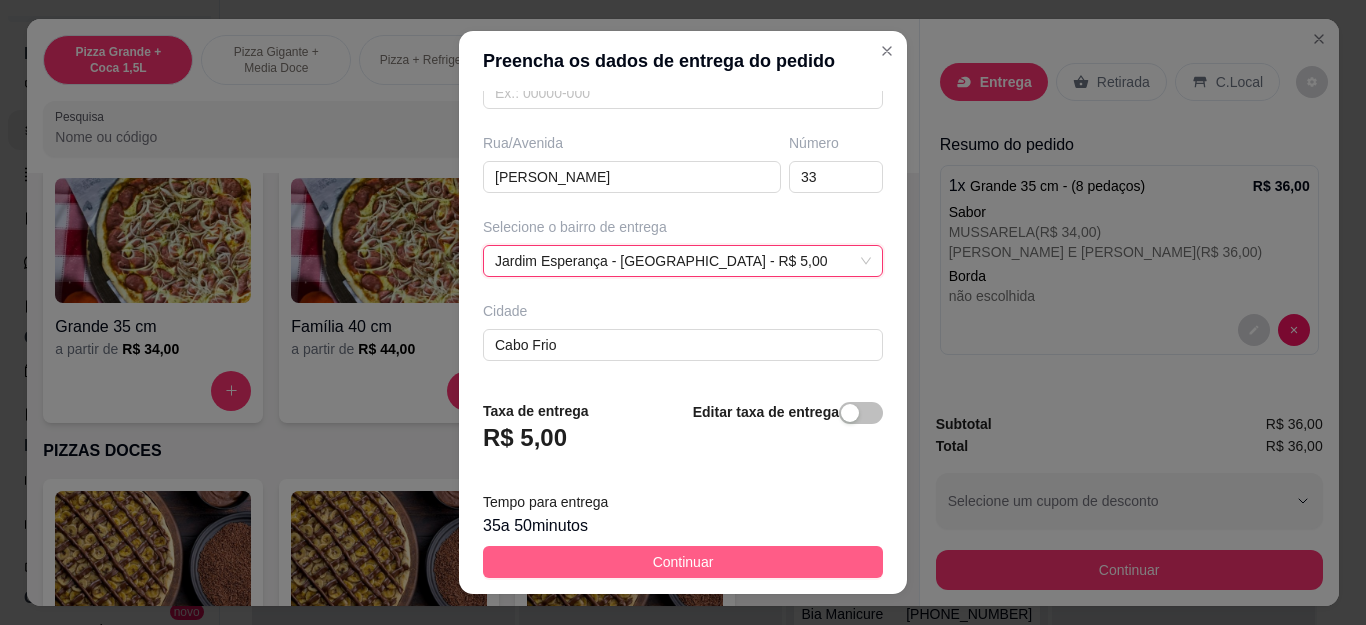 click on "Continuar" at bounding box center (683, 562) 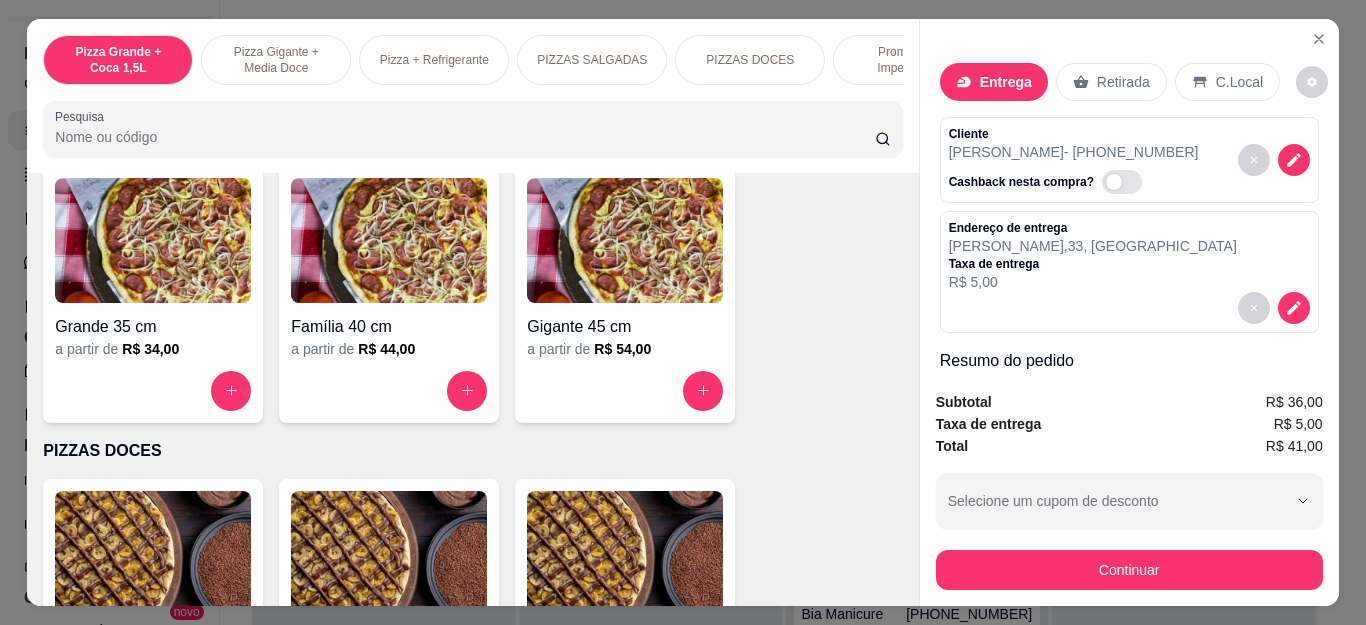 click on "Continuar" at bounding box center [1129, 570] 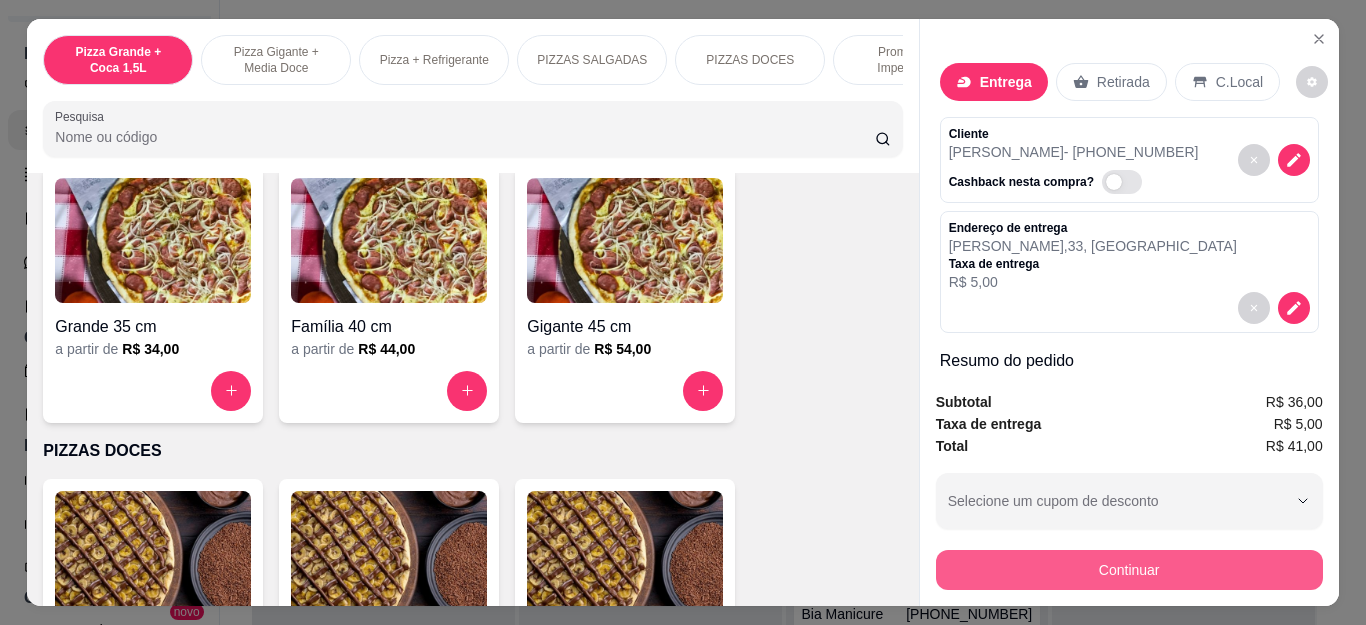 click on "Continuar" at bounding box center [1129, 570] 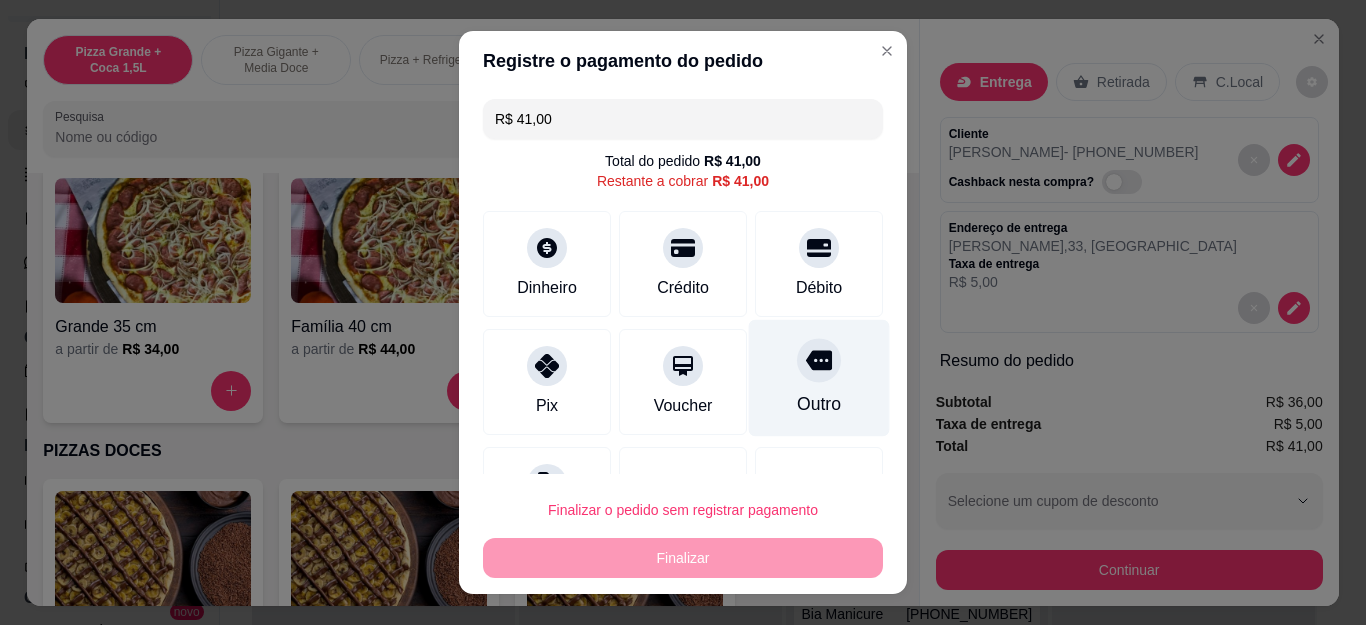 click on "Outro" at bounding box center [819, 378] 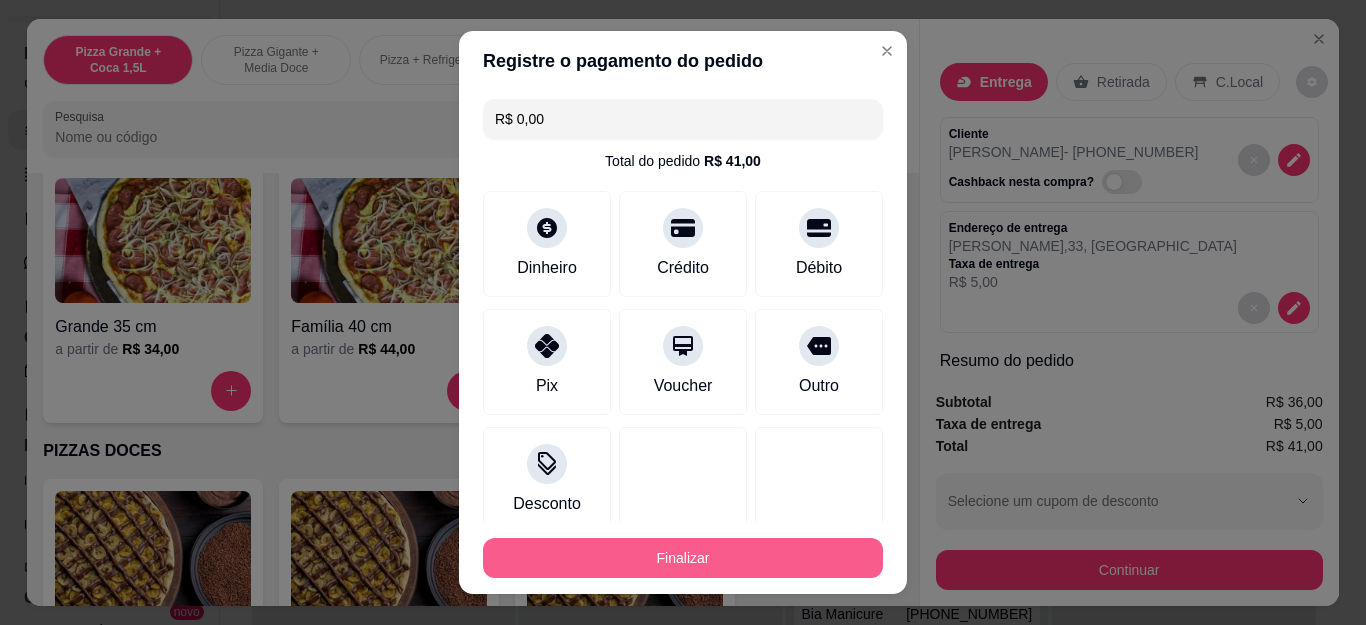 click on "Finalizar" at bounding box center [683, 558] 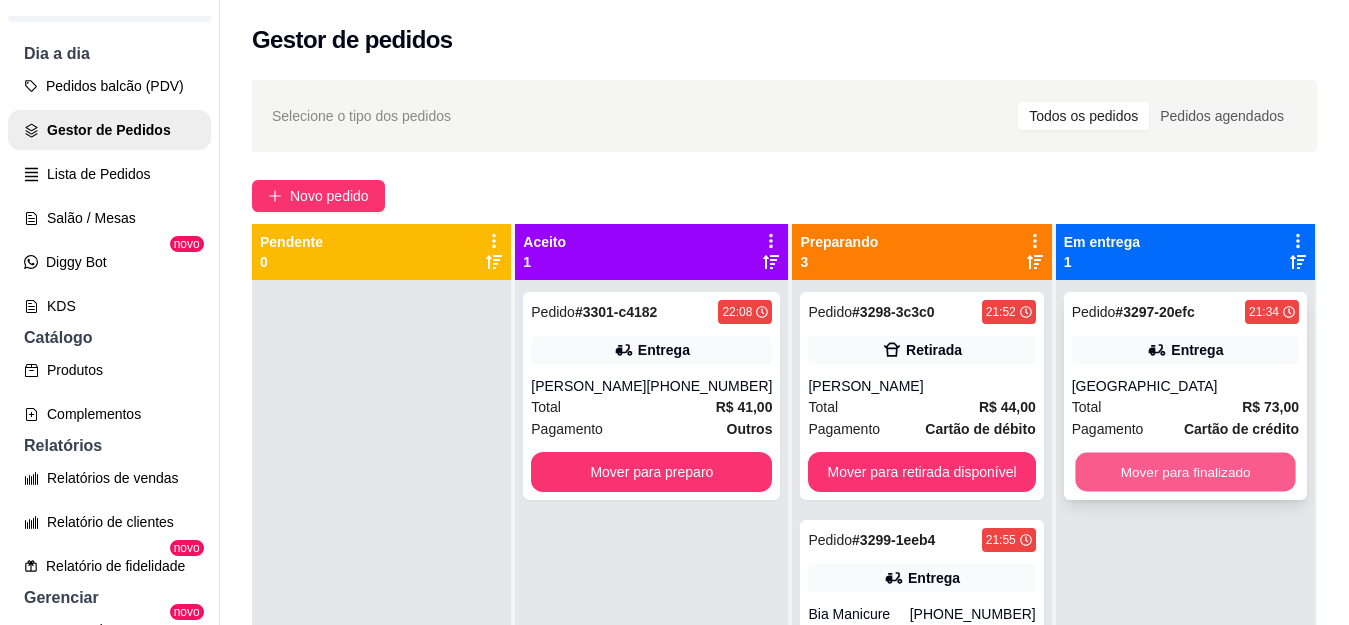 click on "Mover para finalizado" at bounding box center (1185, 472) 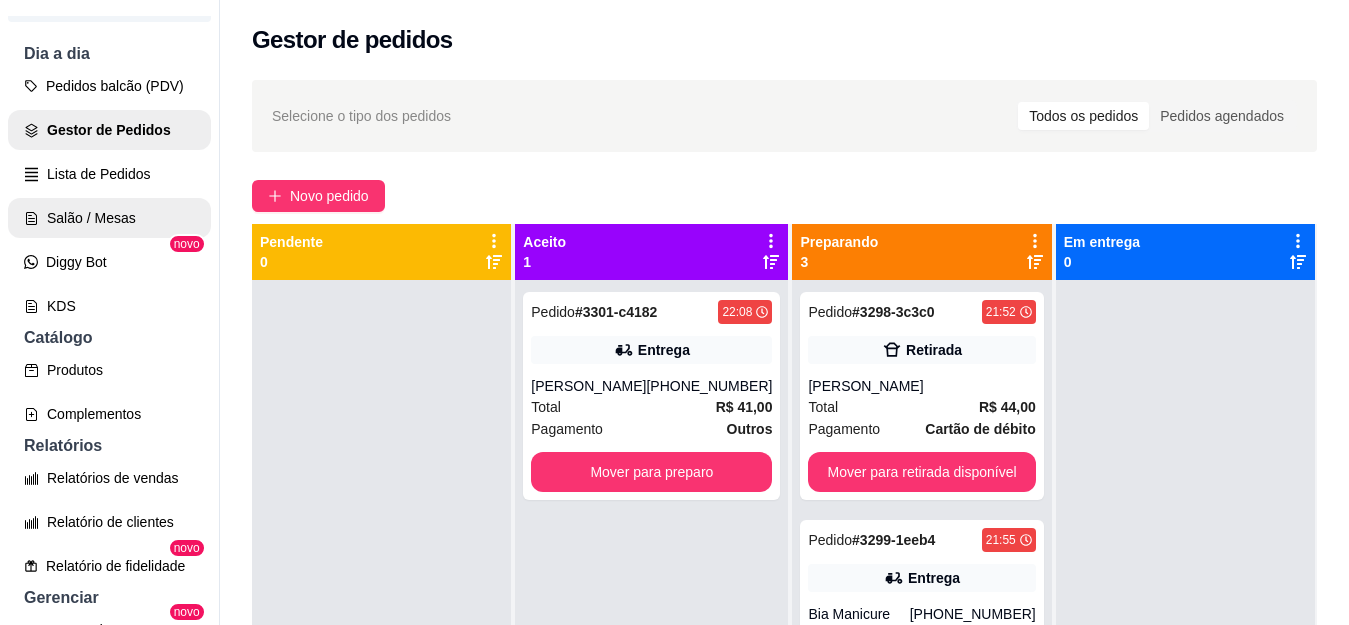 click on "Salão / Mesas" at bounding box center [109, 218] 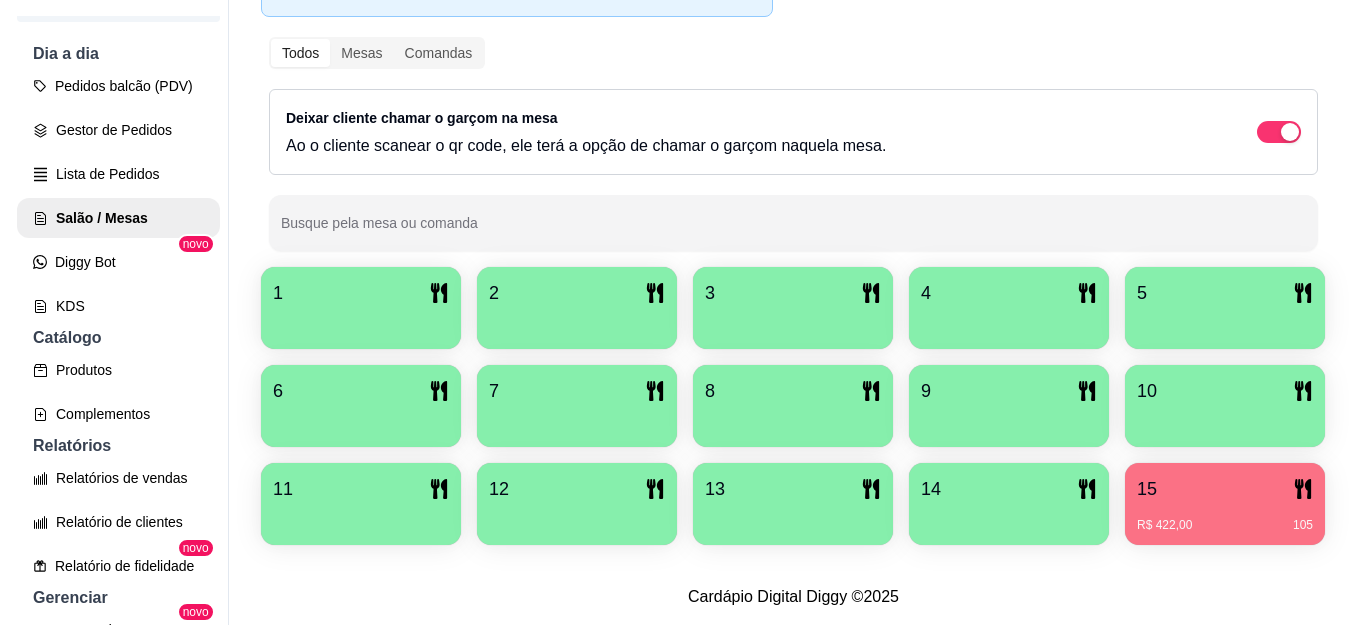 scroll, scrollTop: 337, scrollLeft: 0, axis: vertical 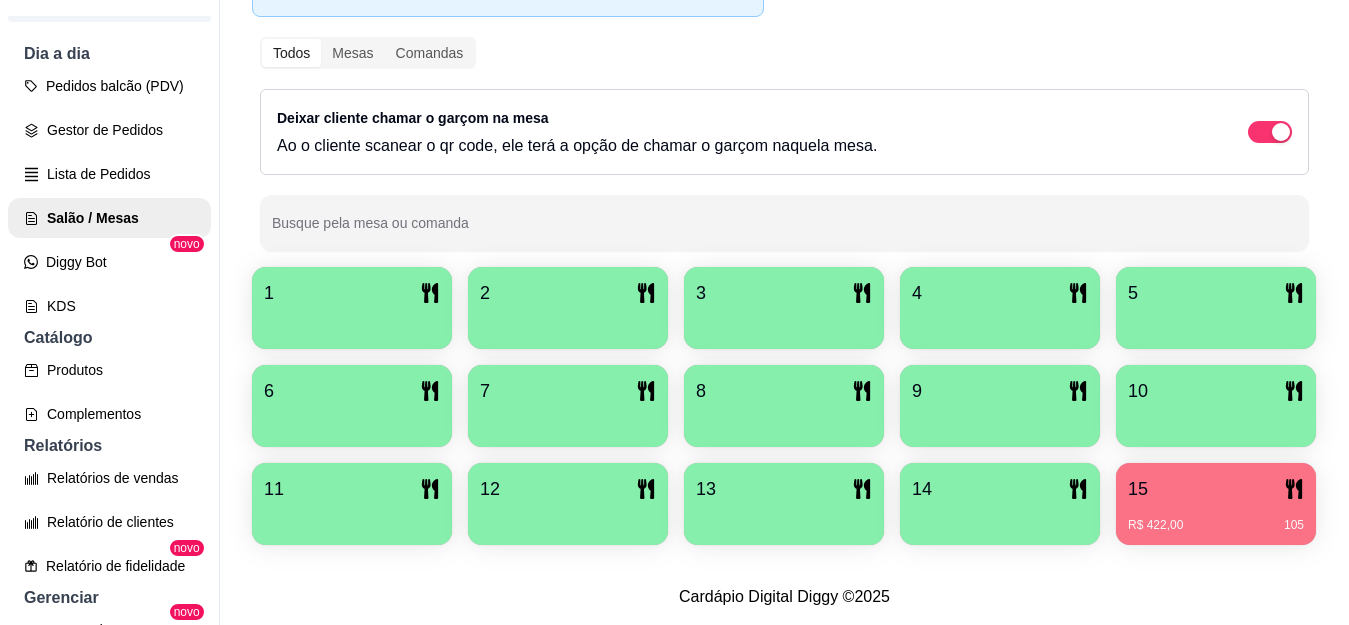 click on "R$ 422,00 105" at bounding box center (1216, 518) 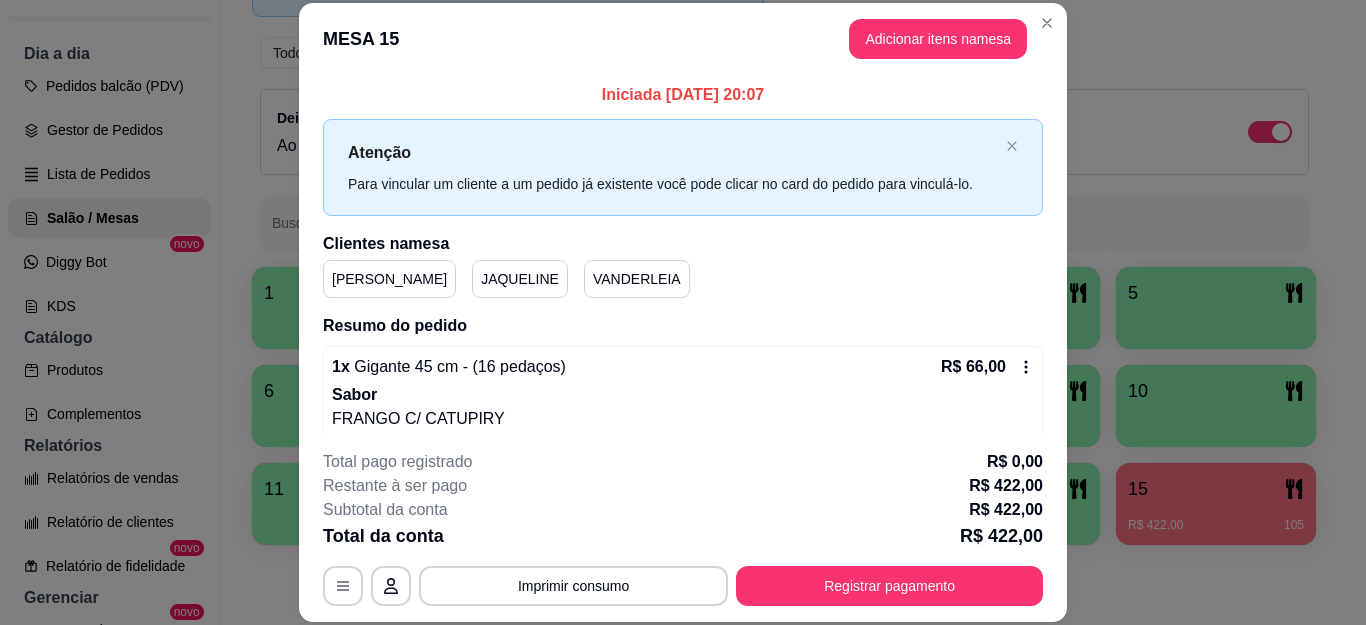 scroll, scrollTop: 61, scrollLeft: 0, axis: vertical 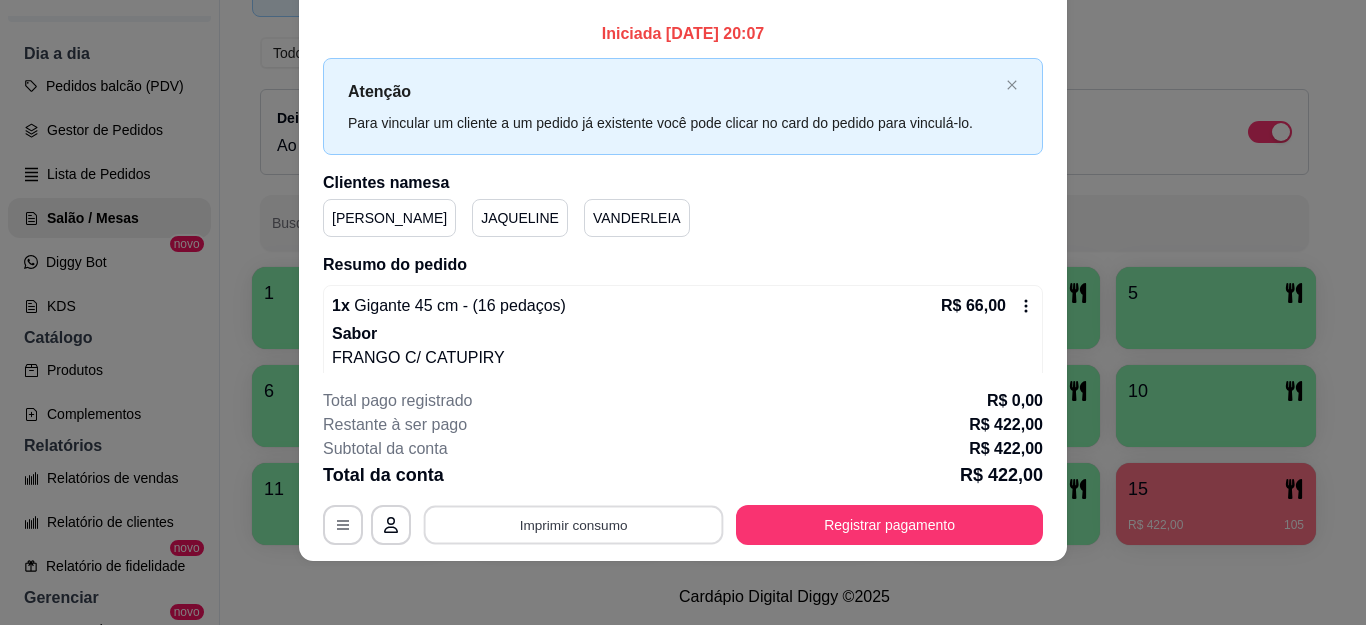 click on "Imprimir consumo" at bounding box center [574, 524] 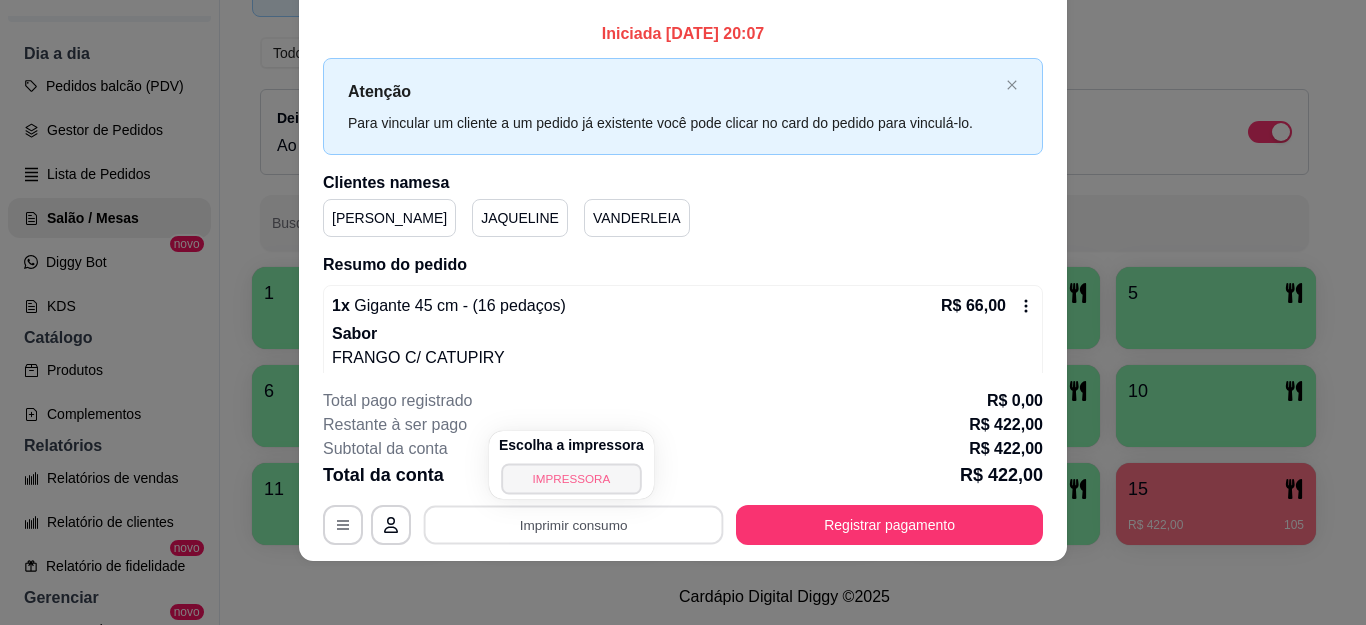 click on "IMPRESSORA" at bounding box center (571, 478) 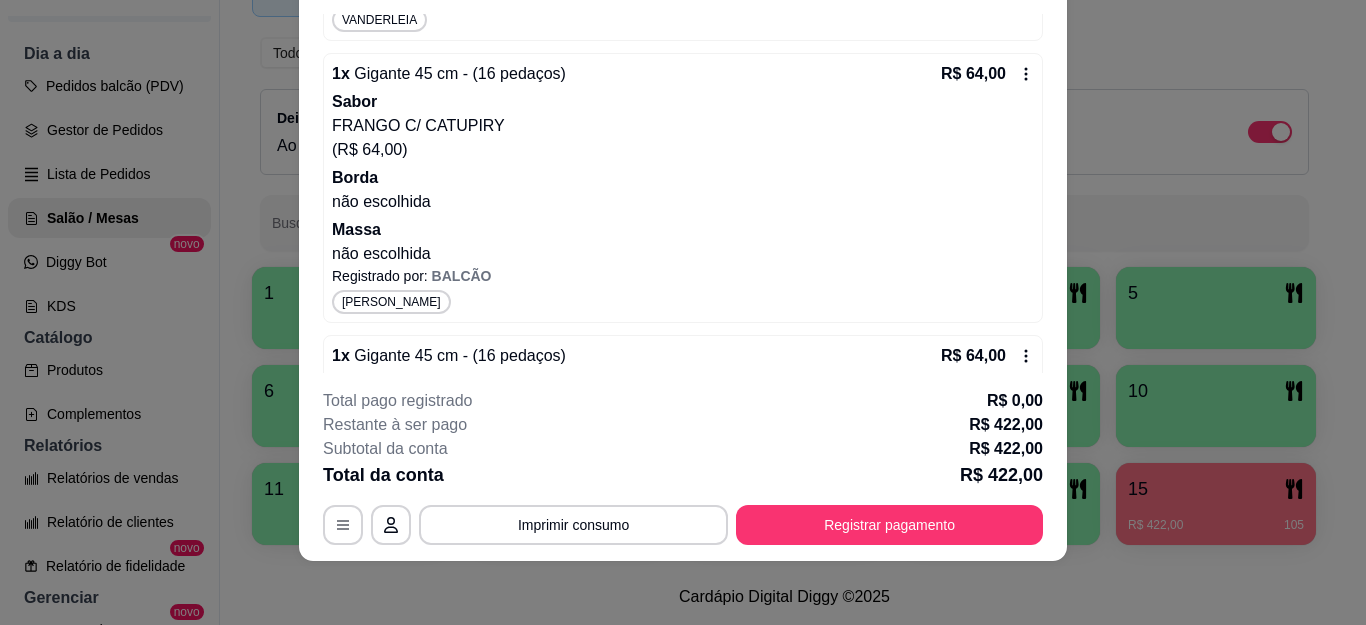scroll, scrollTop: 1500, scrollLeft: 0, axis: vertical 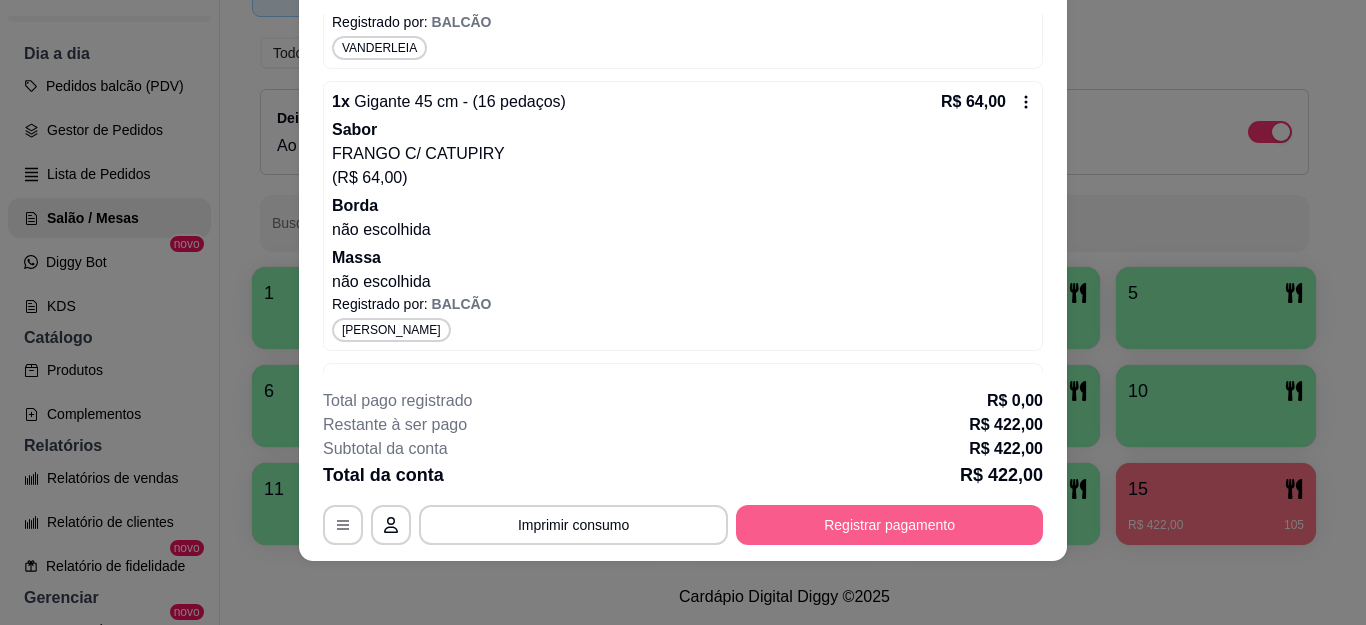 click on "Registrar pagamento" at bounding box center [889, 525] 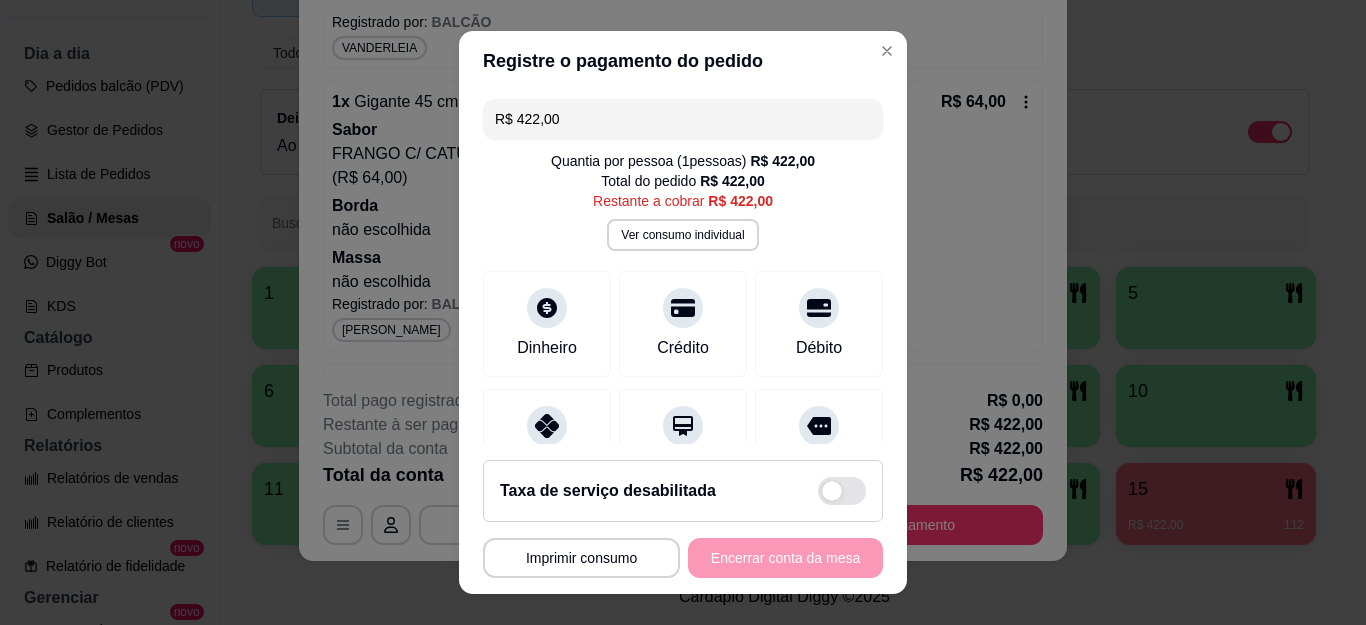 click on "R$ 422,00" at bounding box center (683, 119) 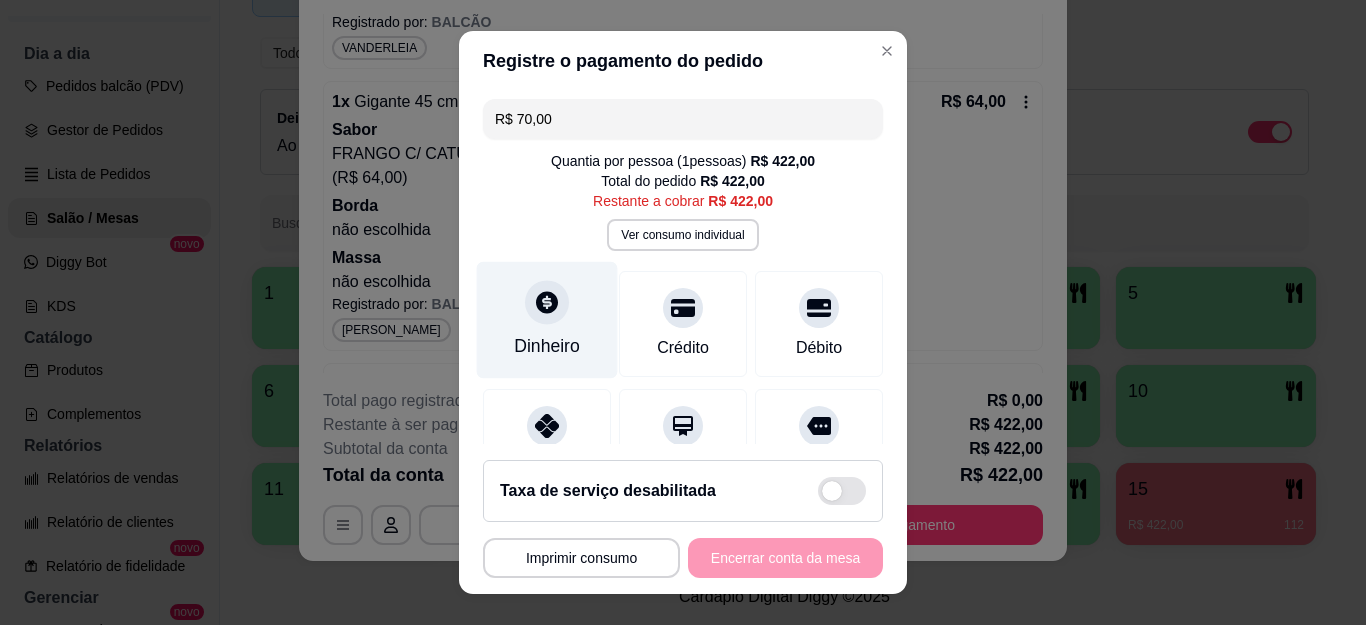 click on "Dinheiro" at bounding box center [547, 346] 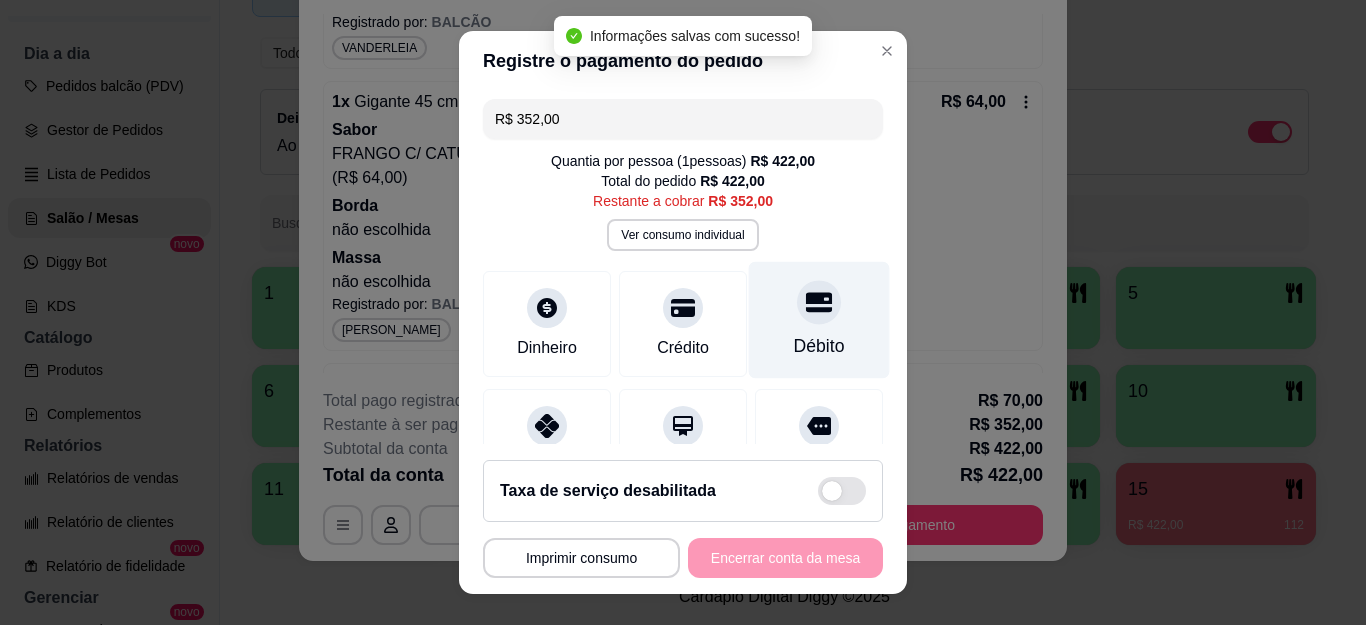 click at bounding box center [819, 303] 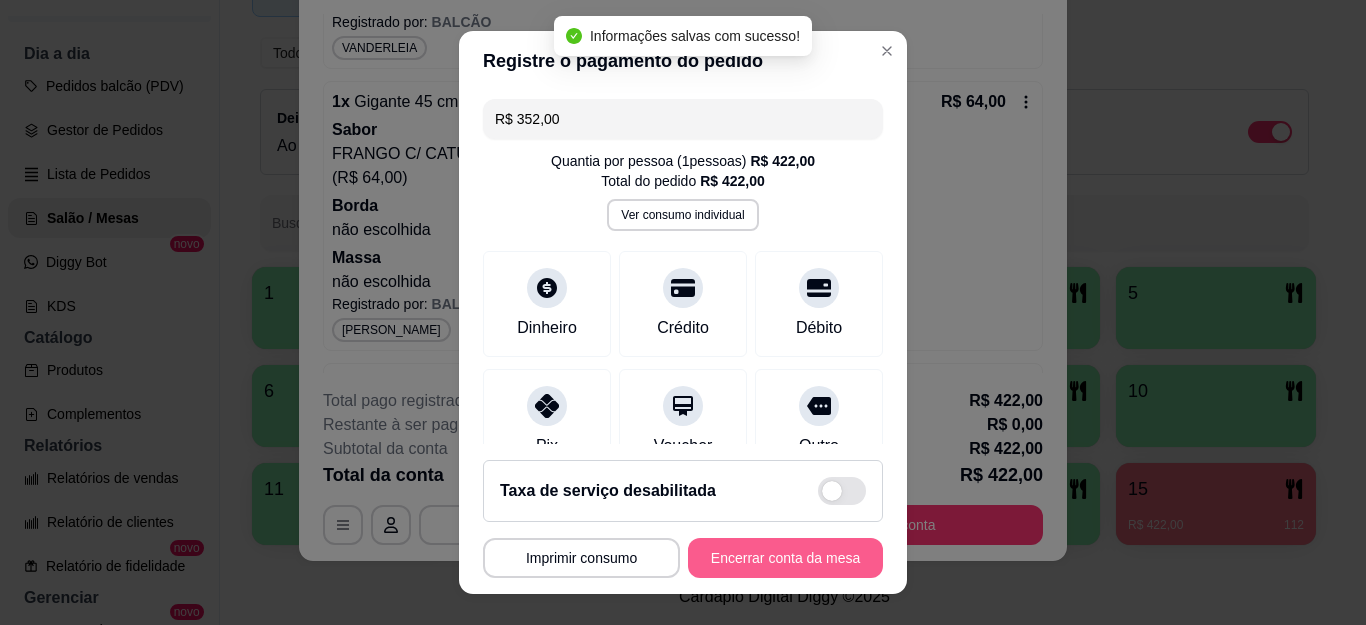 type on "R$ 0,00" 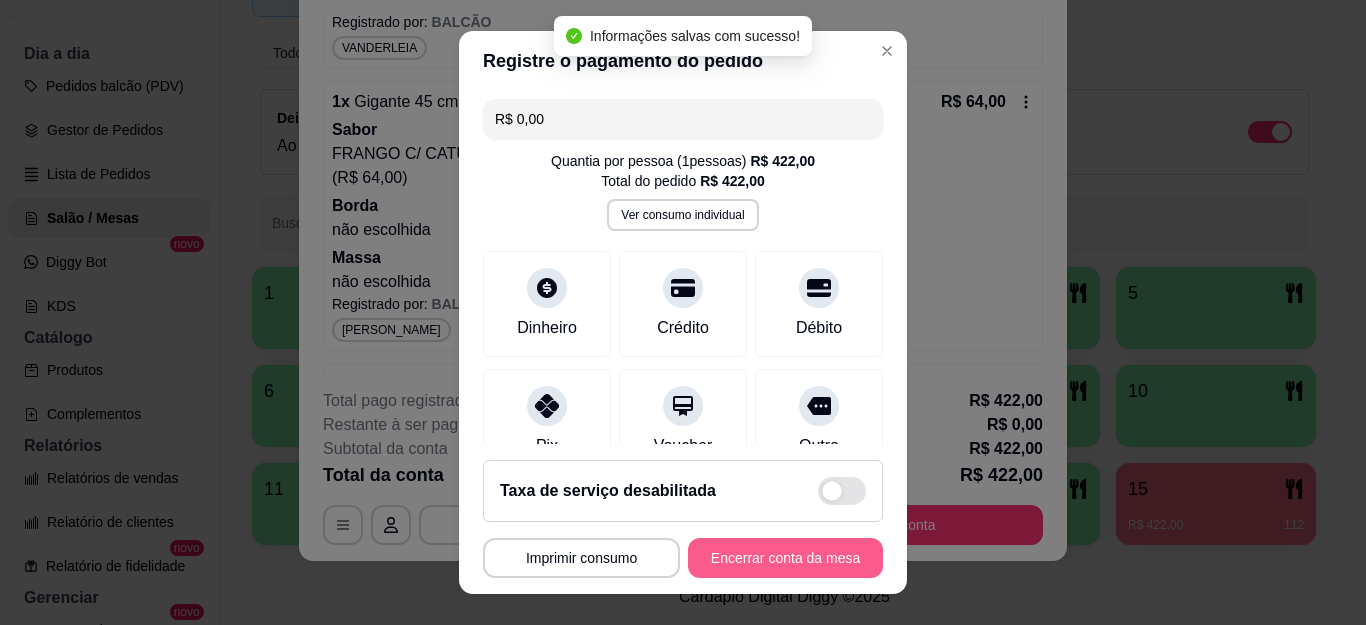 click on "Encerrar conta da mesa" at bounding box center [785, 558] 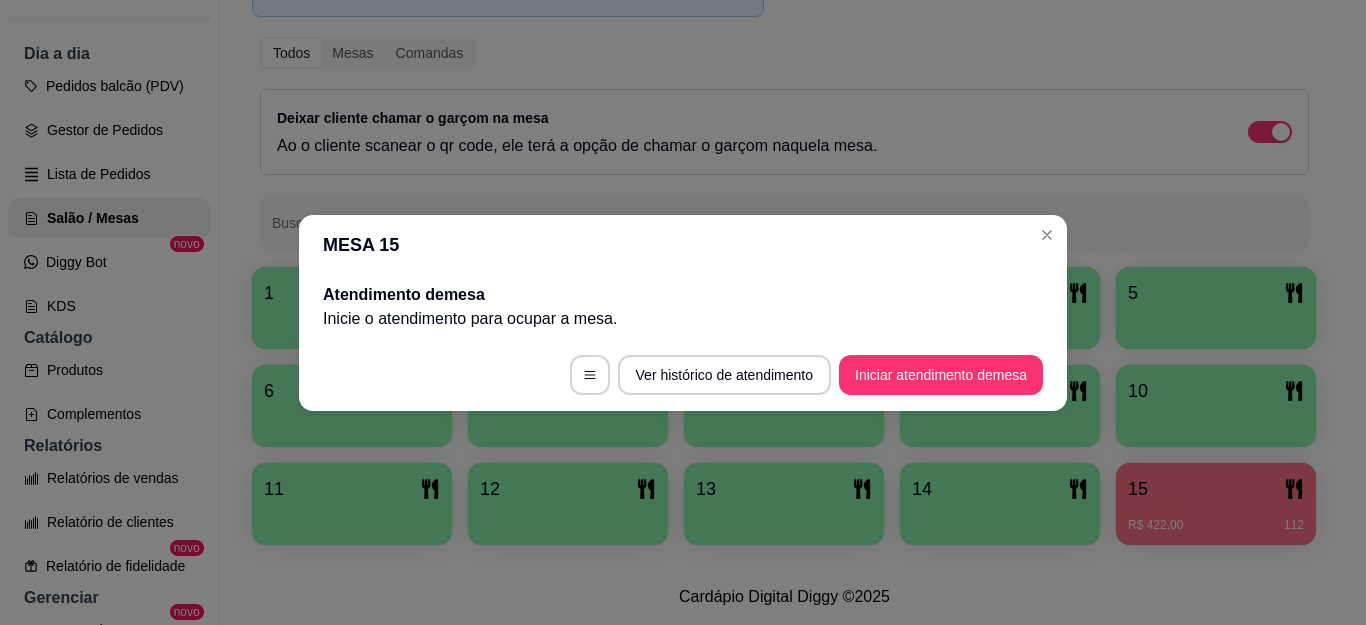 scroll, scrollTop: 0, scrollLeft: 0, axis: both 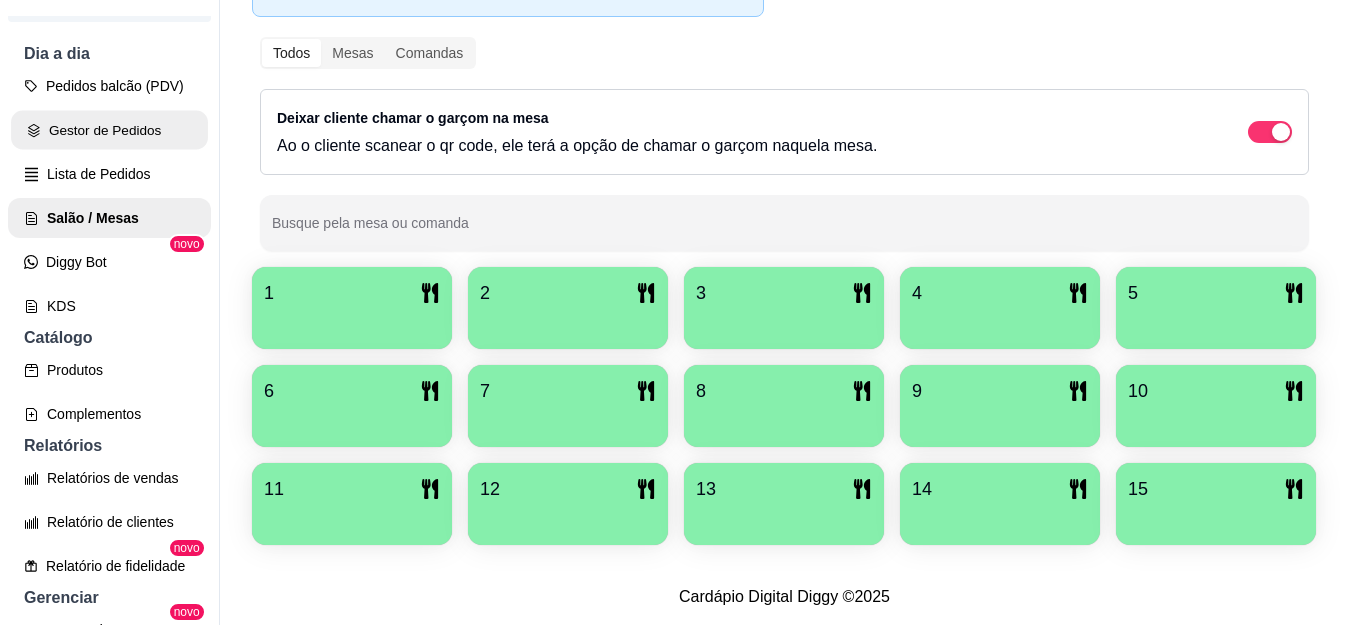 click on "Gestor de Pedidos" at bounding box center [109, 130] 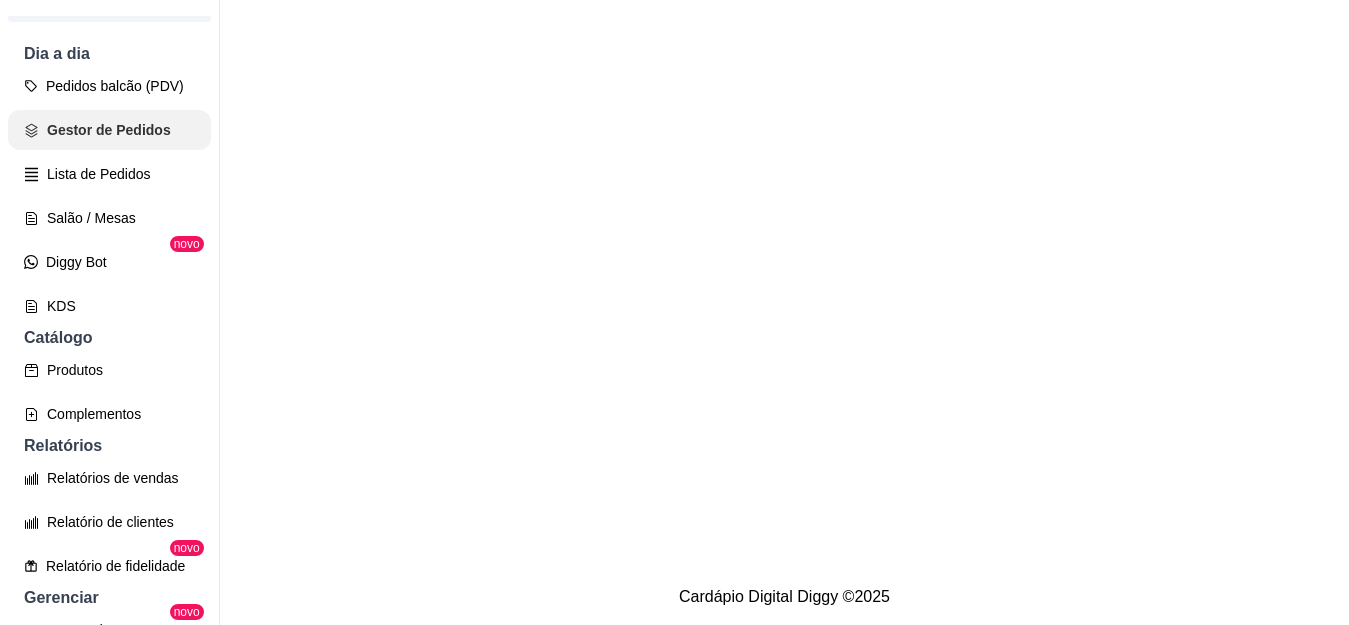 scroll, scrollTop: 0, scrollLeft: 0, axis: both 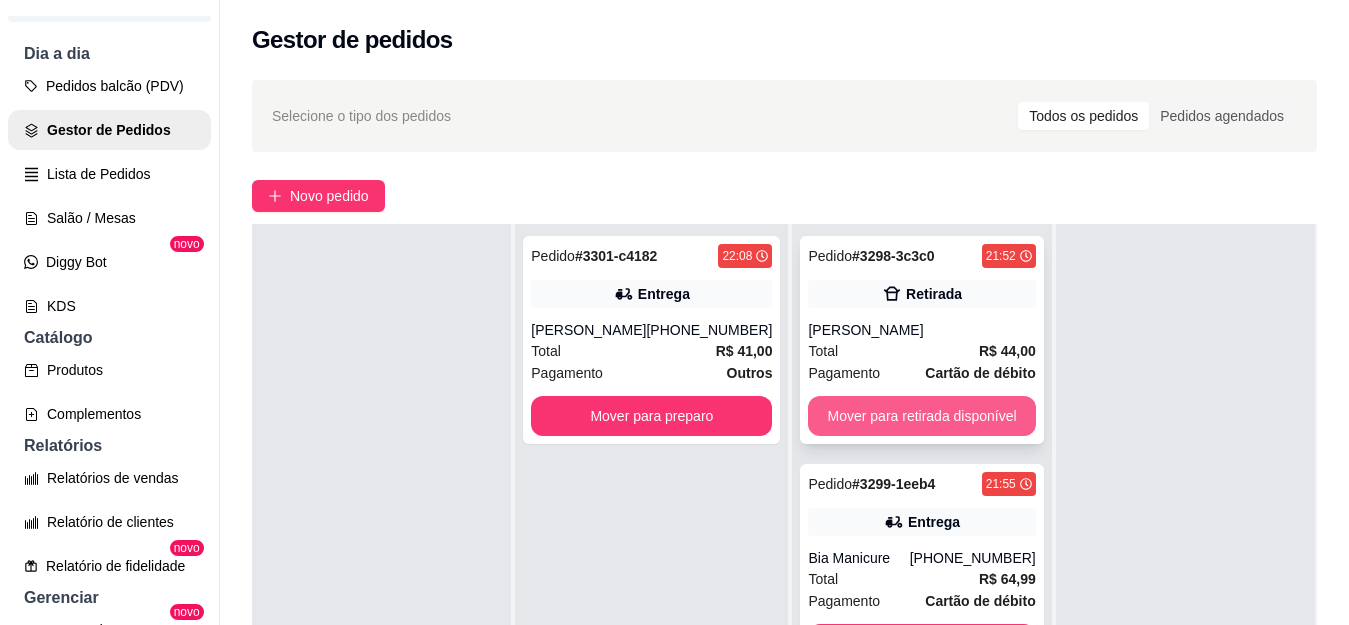 click on "Mover para retirada disponível" at bounding box center [921, 416] 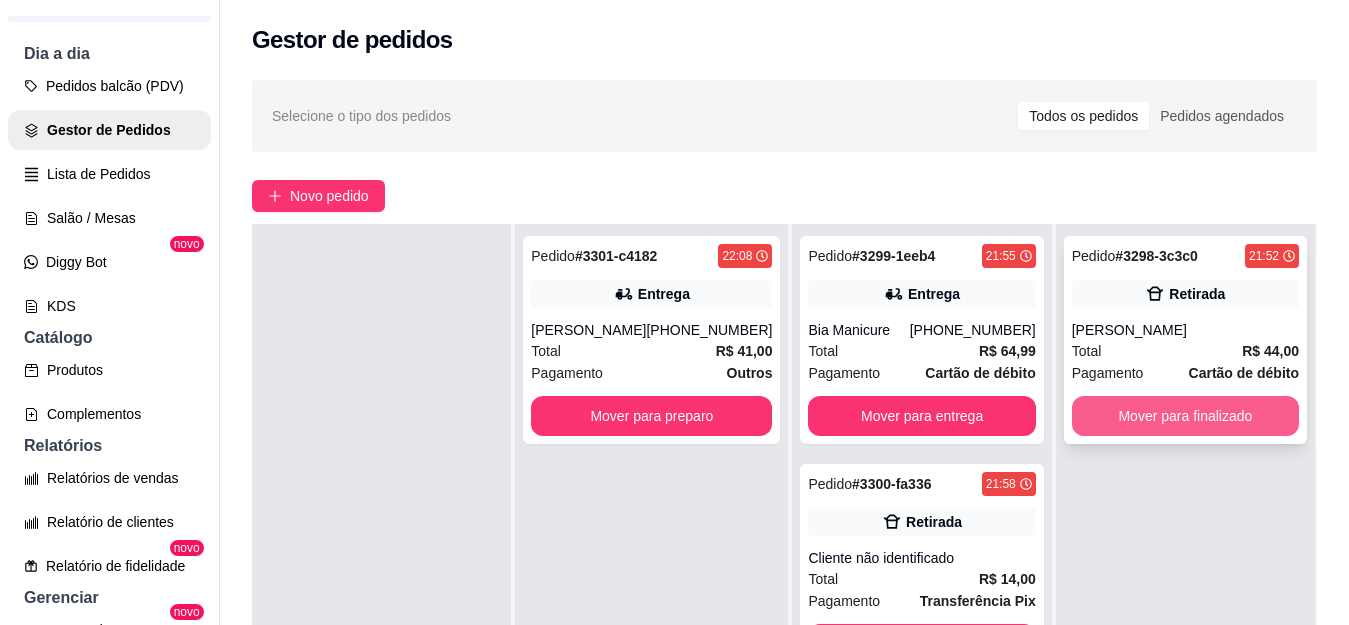 click on "Mover para finalizado" at bounding box center (1185, 416) 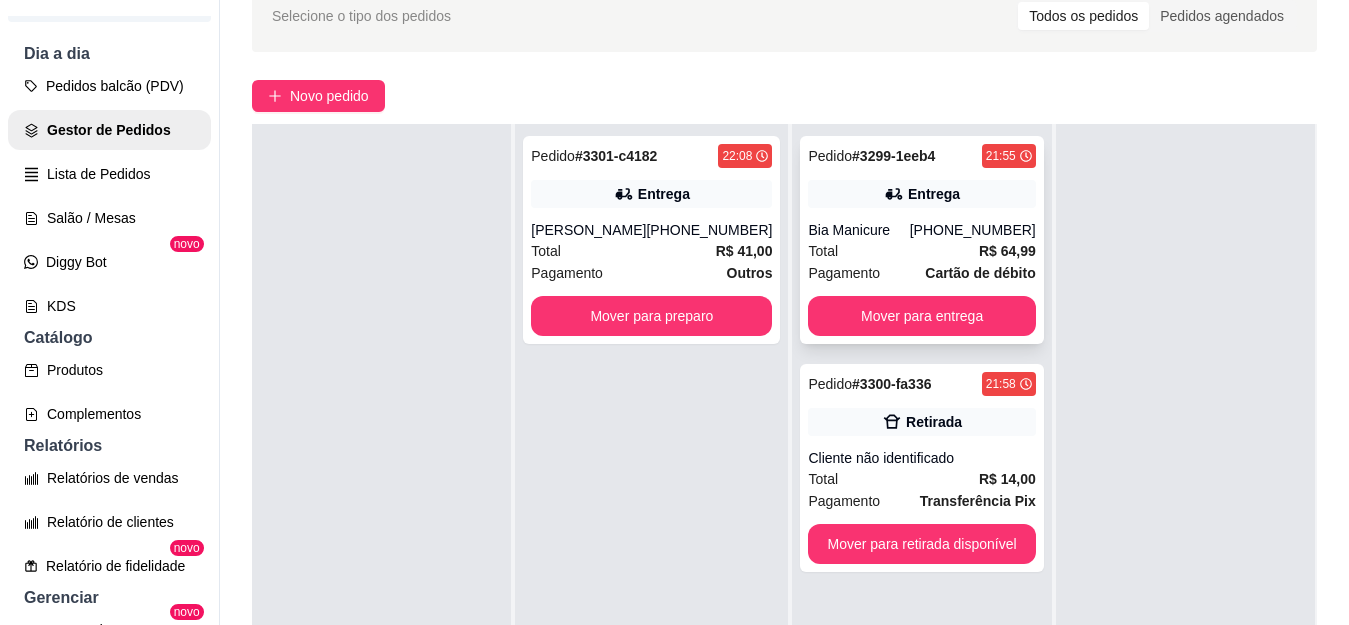 scroll, scrollTop: 200, scrollLeft: 0, axis: vertical 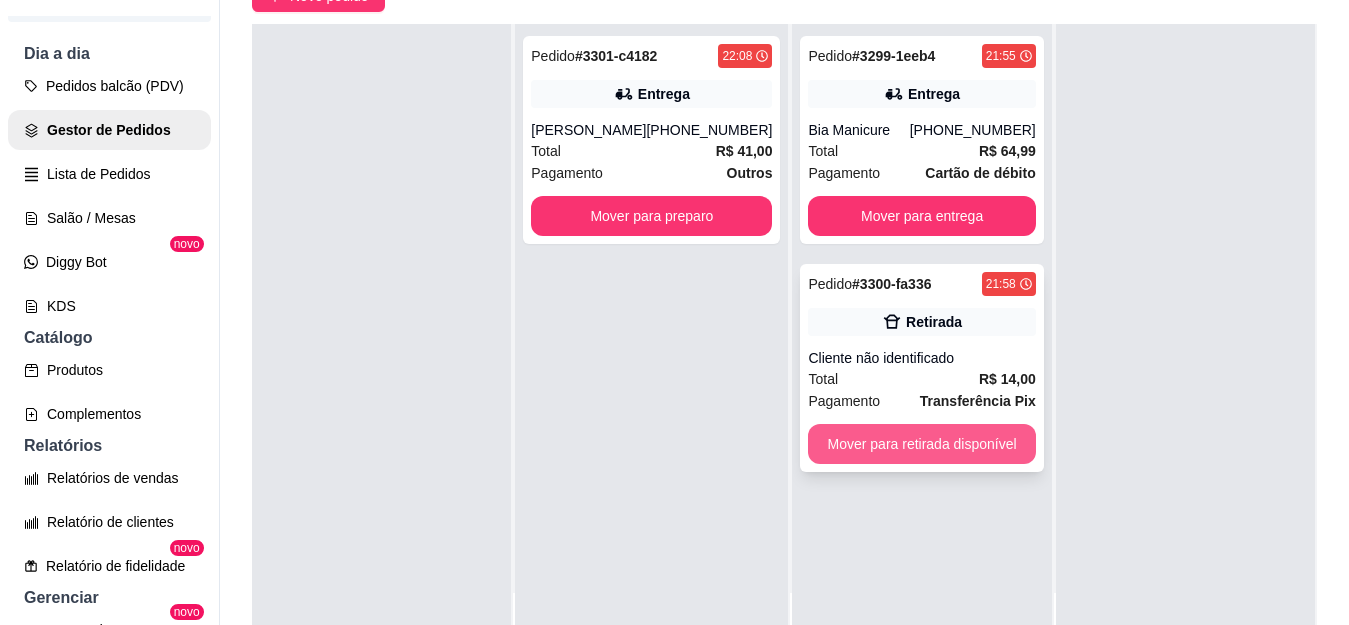 click on "Mover para retirada disponível" at bounding box center (921, 444) 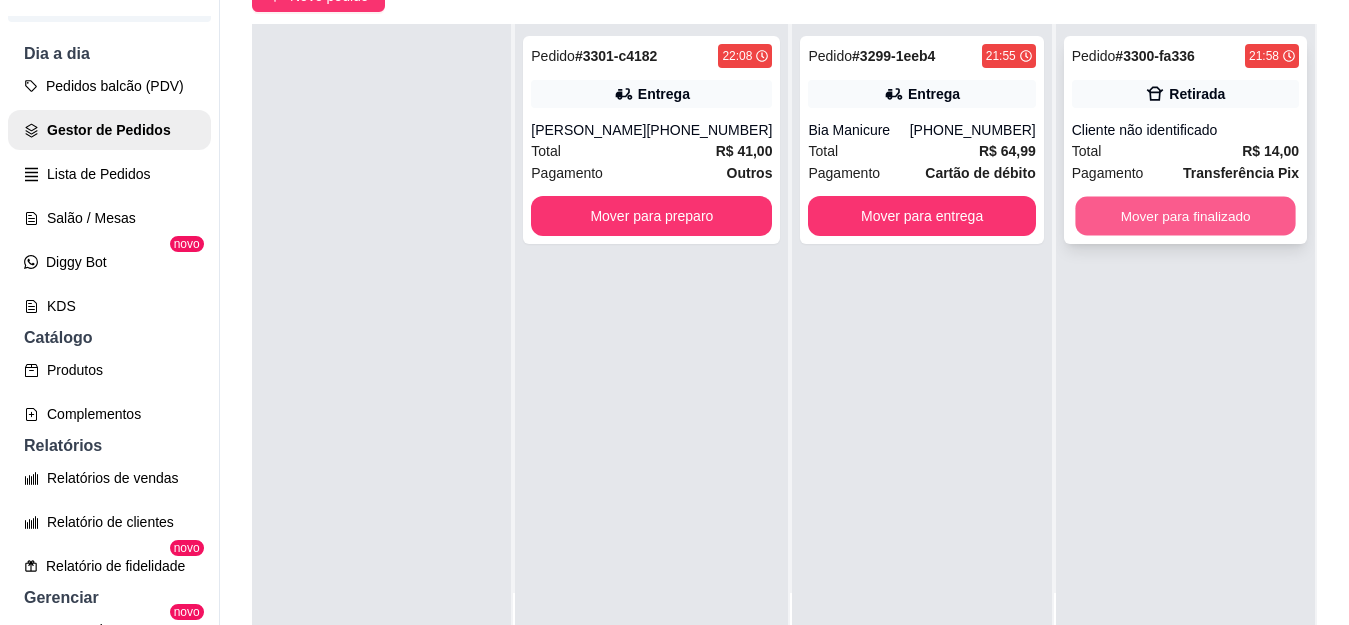 click on "Mover para finalizado" at bounding box center [1185, 216] 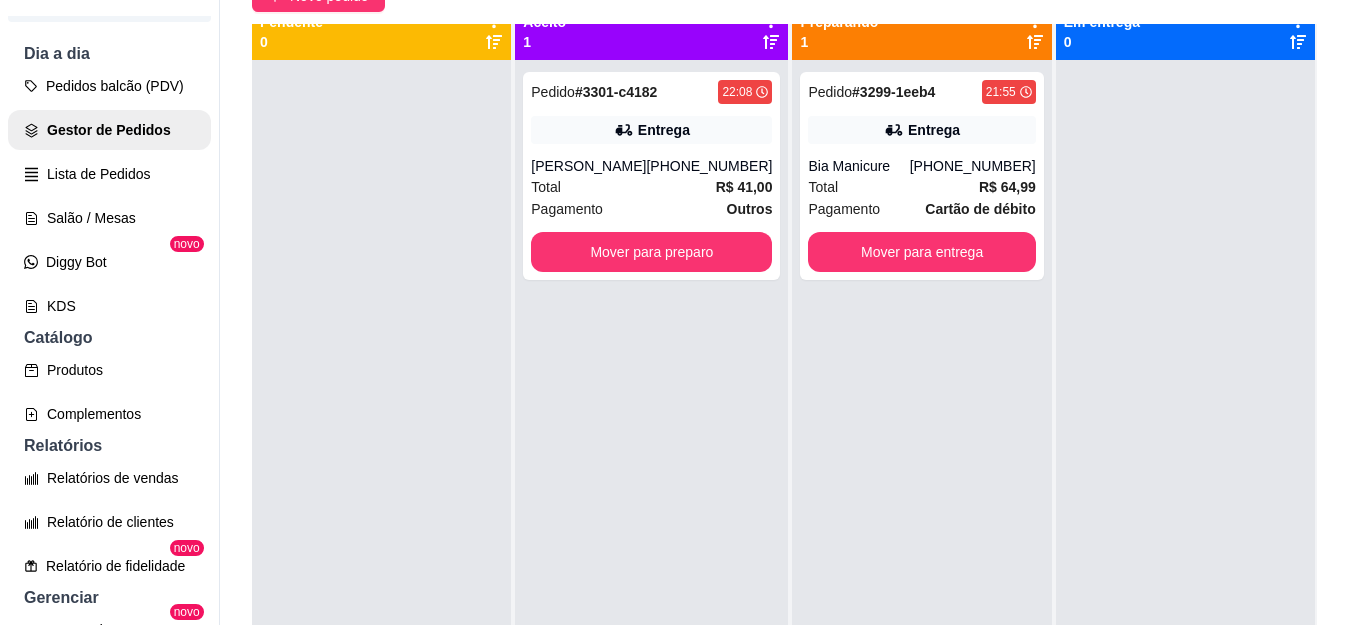 scroll, scrollTop: 0, scrollLeft: 0, axis: both 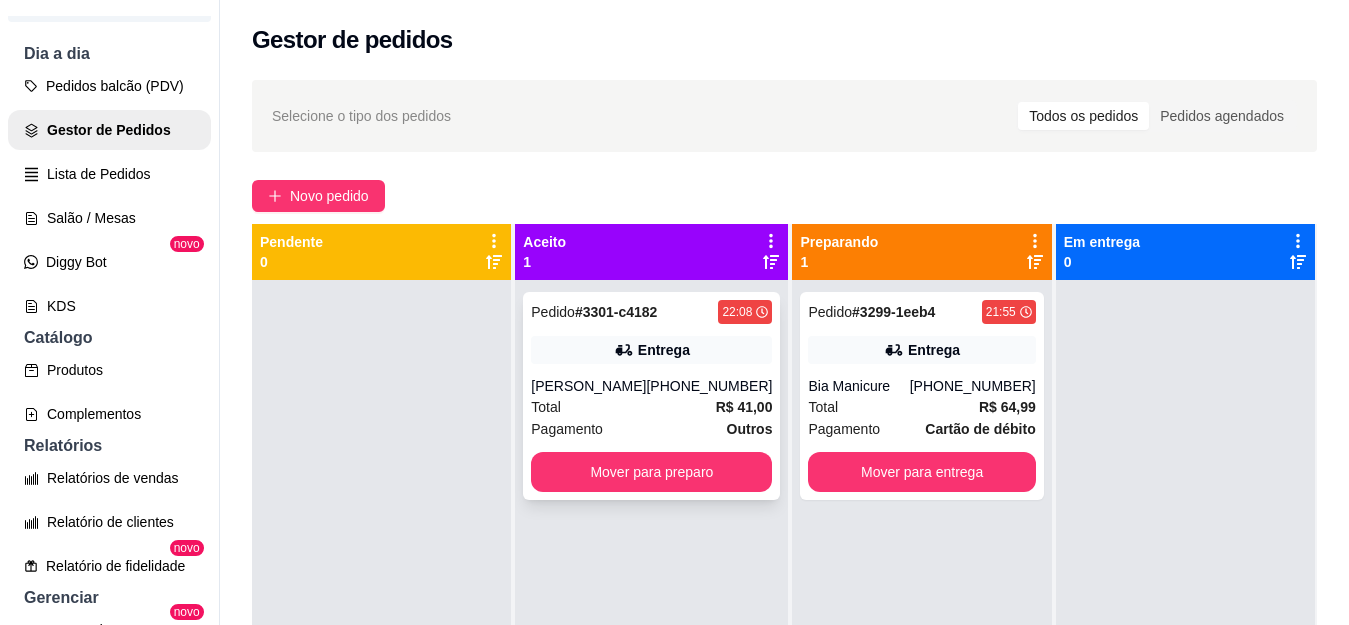 click on "[PERSON_NAME]" at bounding box center (588, 386) 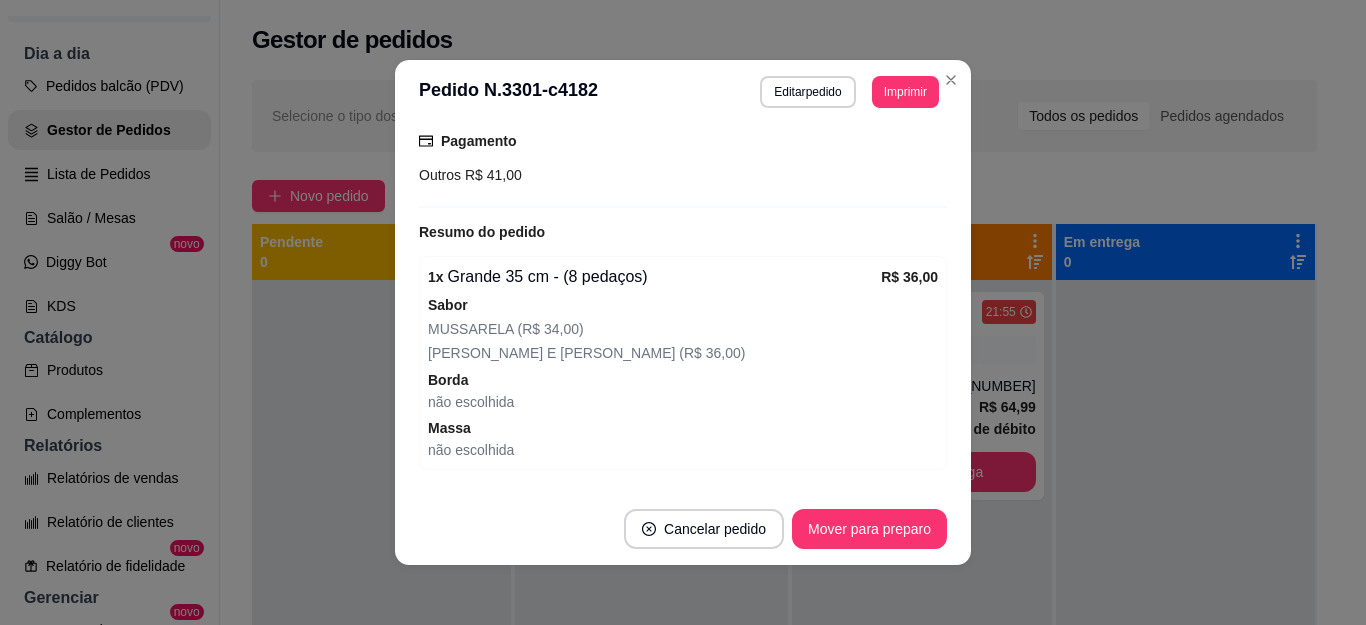 scroll, scrollTop: 500, scrollLeft: 0, axis: vertical 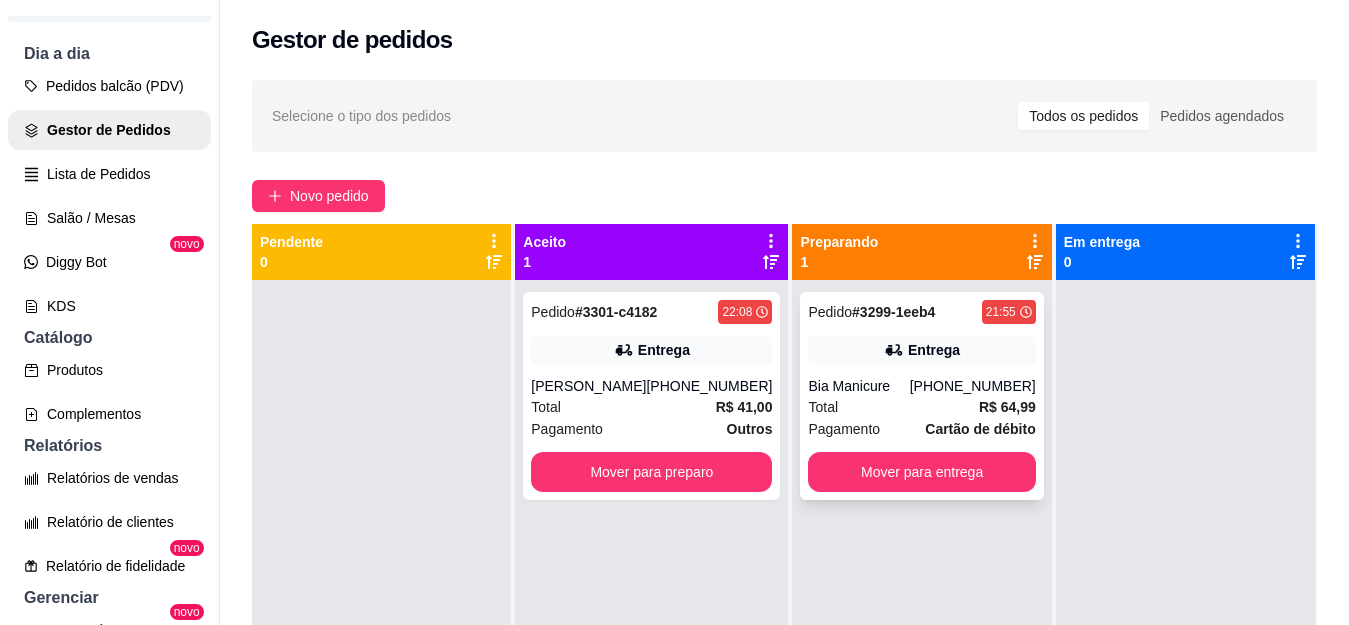 click on "Bia Manicure" at bounding box center [858, 386] 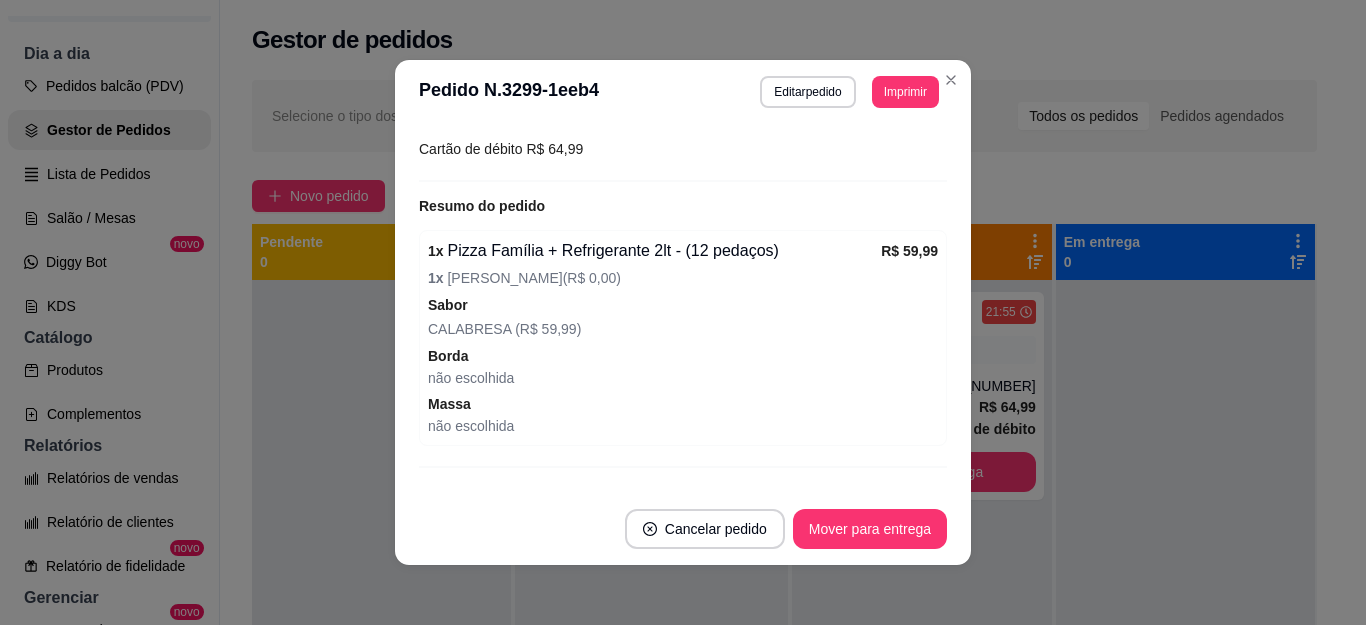 scroll, scrollTop: 500, scrollLeft: 0, axis: vertical 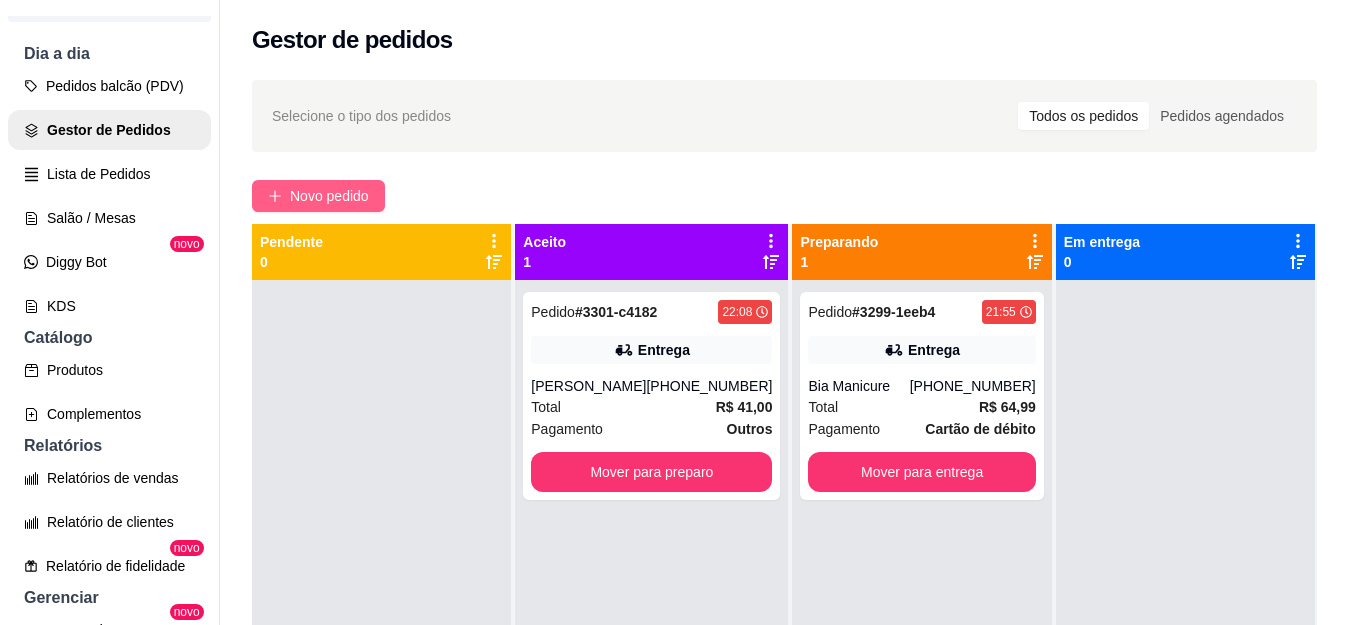 click on "Novo pedido" at bounding box center [329, 196] 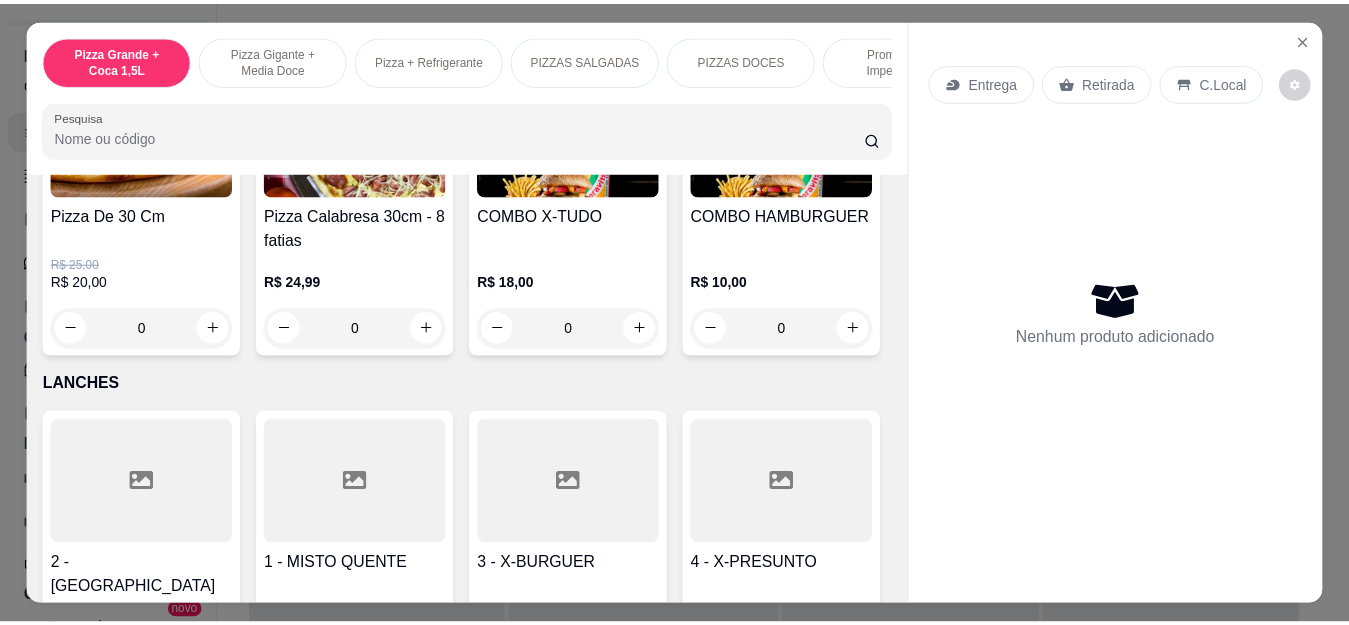 scroll, scrollTop: 1900, scrollLeft: 0, axis: vertical 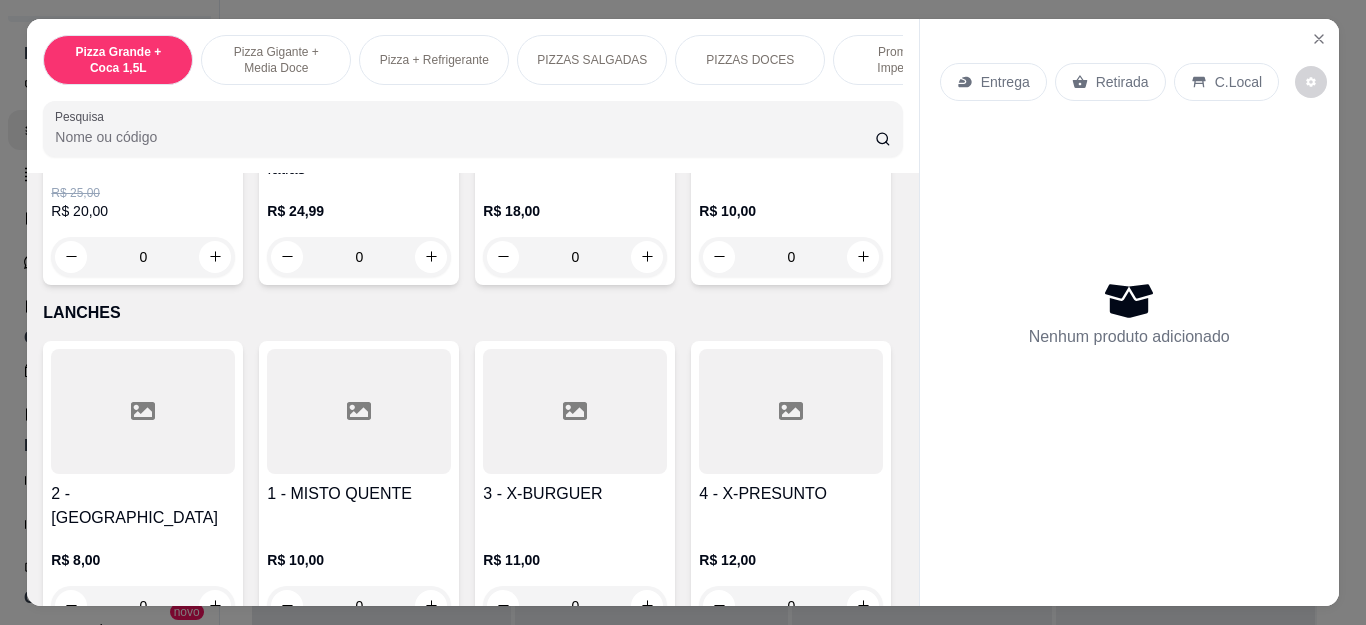 click on "0" at bounding box center [575, 257] 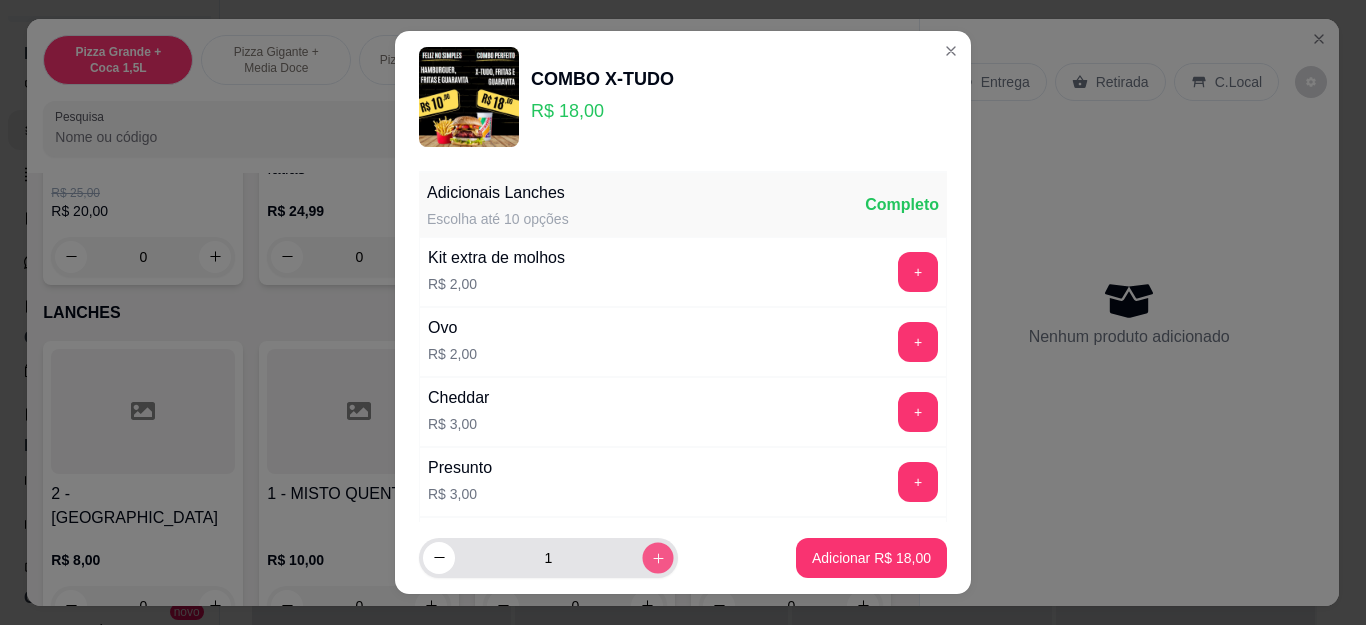 click at bounding box center [657, 557] 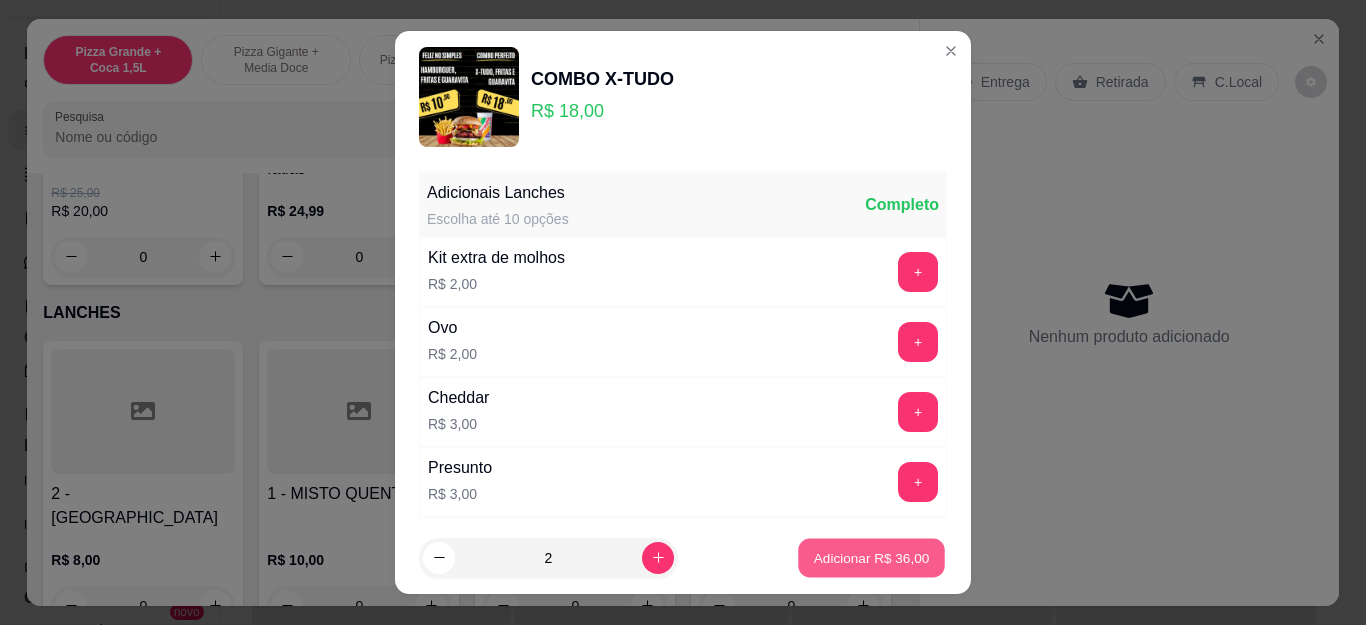 click on "Adicionar   R$ 36,00" at bounding box center [872, 557] 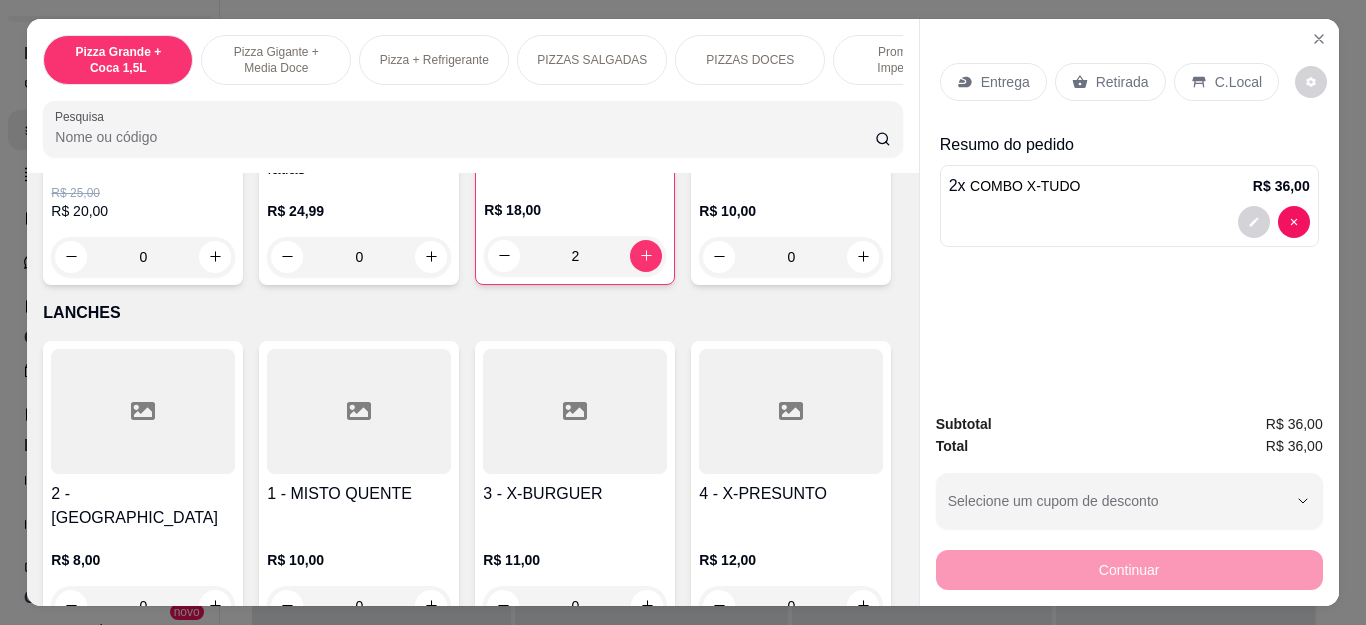 type on "2" 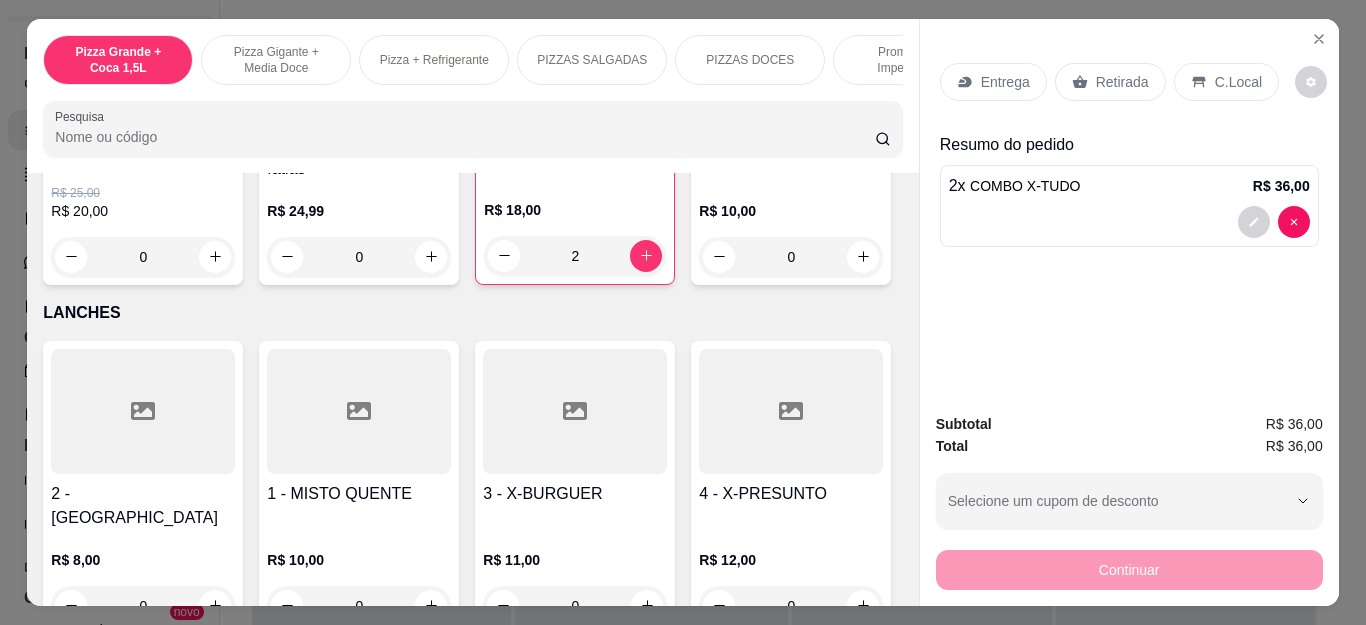 click on "Retirada" at bounding box center [1122, 82] 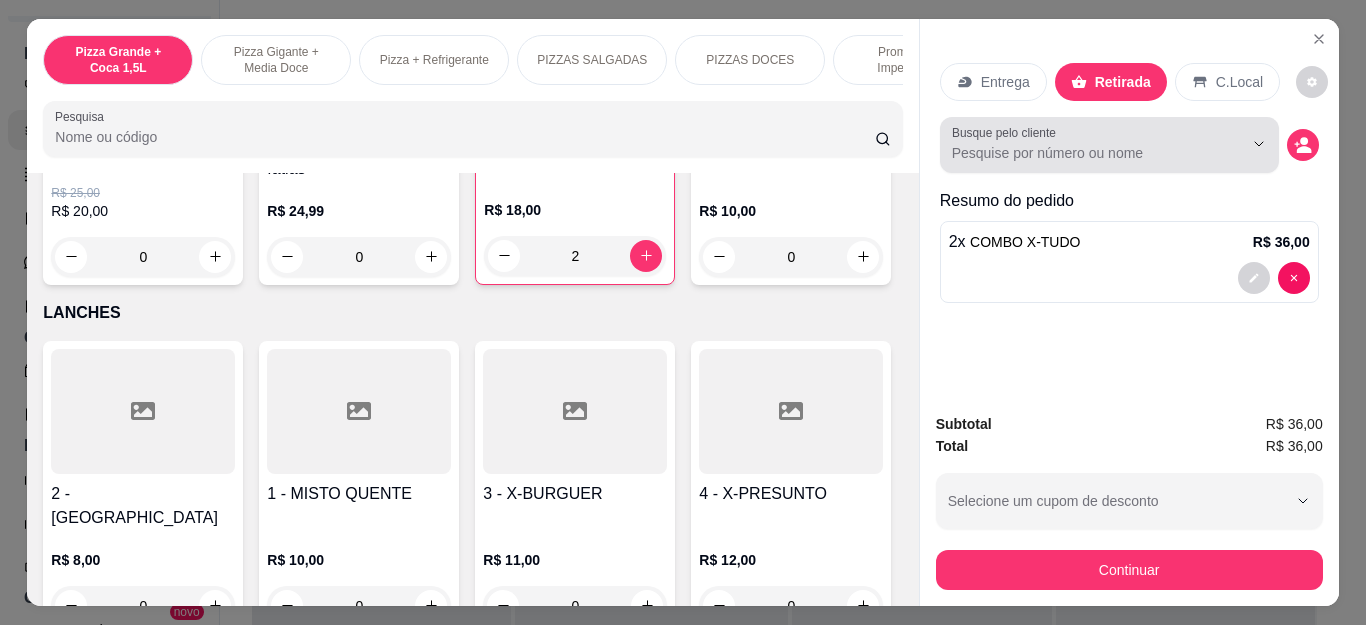 click on "Busque pelo cliente" at bounding box center [1081, 153] 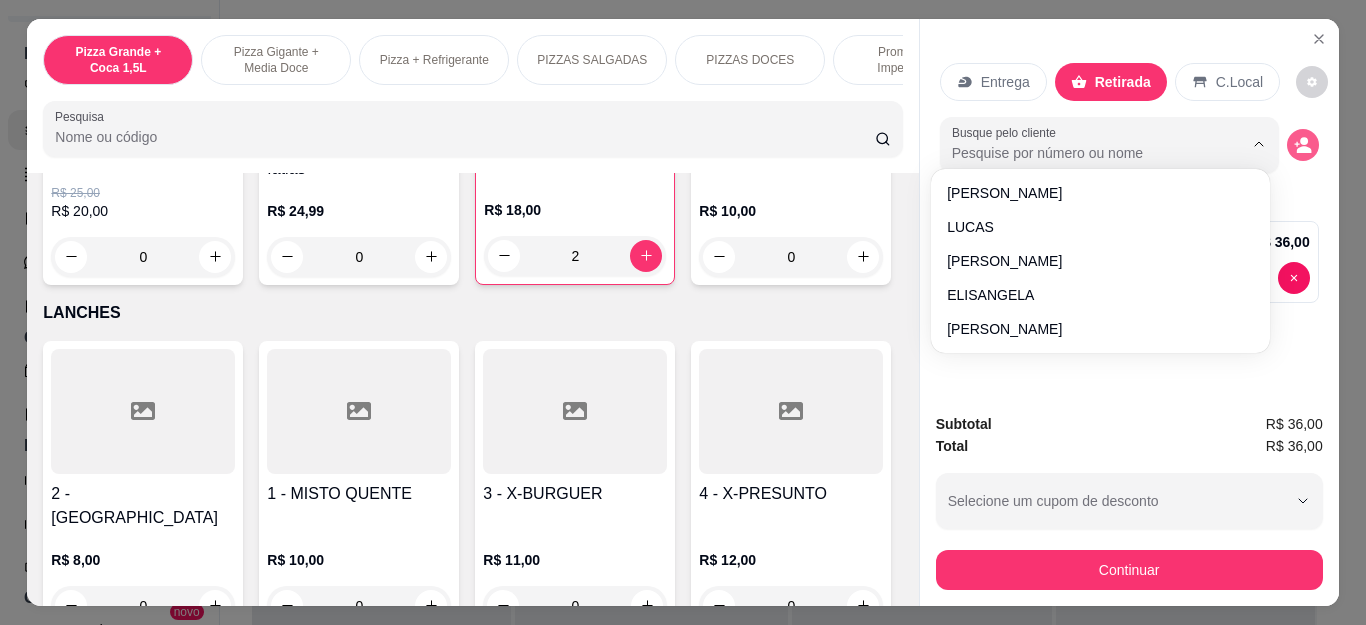 click at bounding box center [1303, 145] 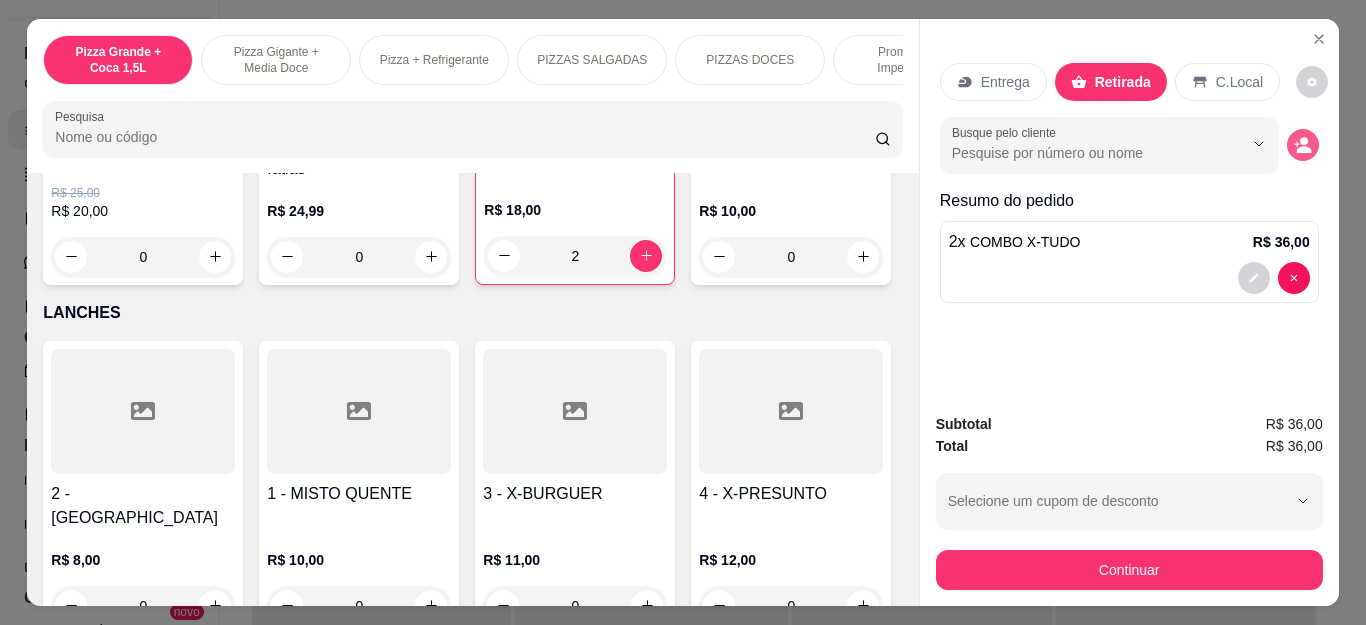click 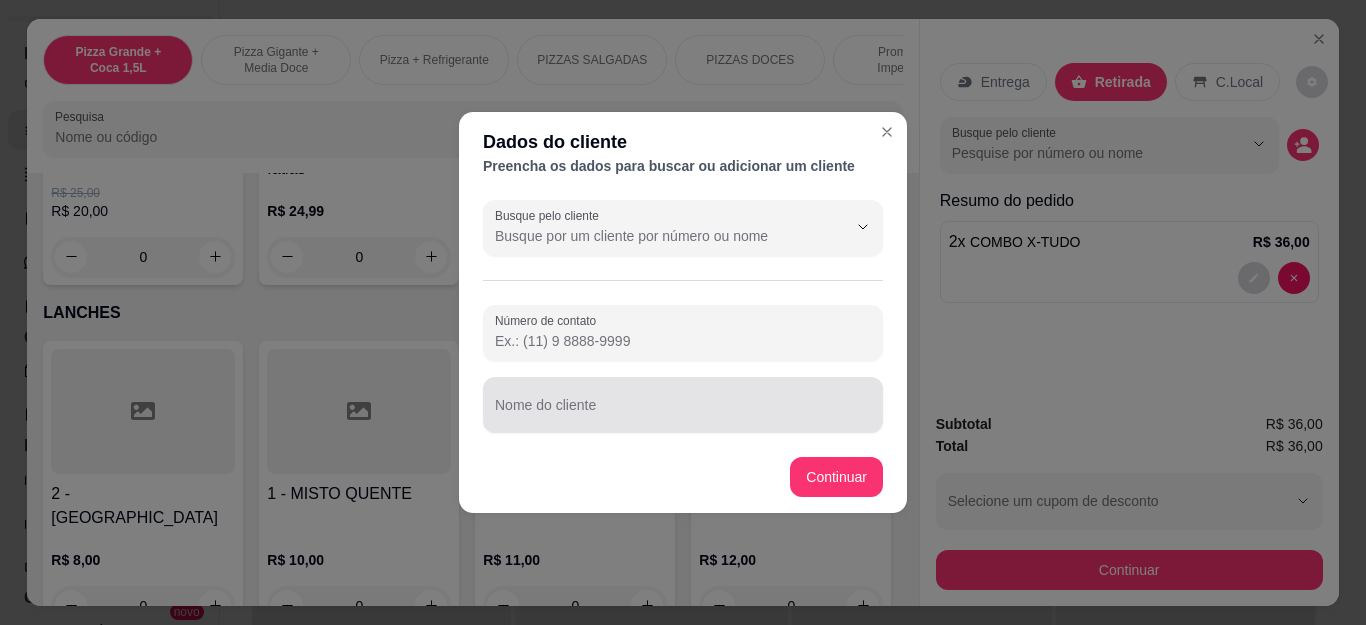 click on "Nome do cliente" at bounding box center (683, 413) 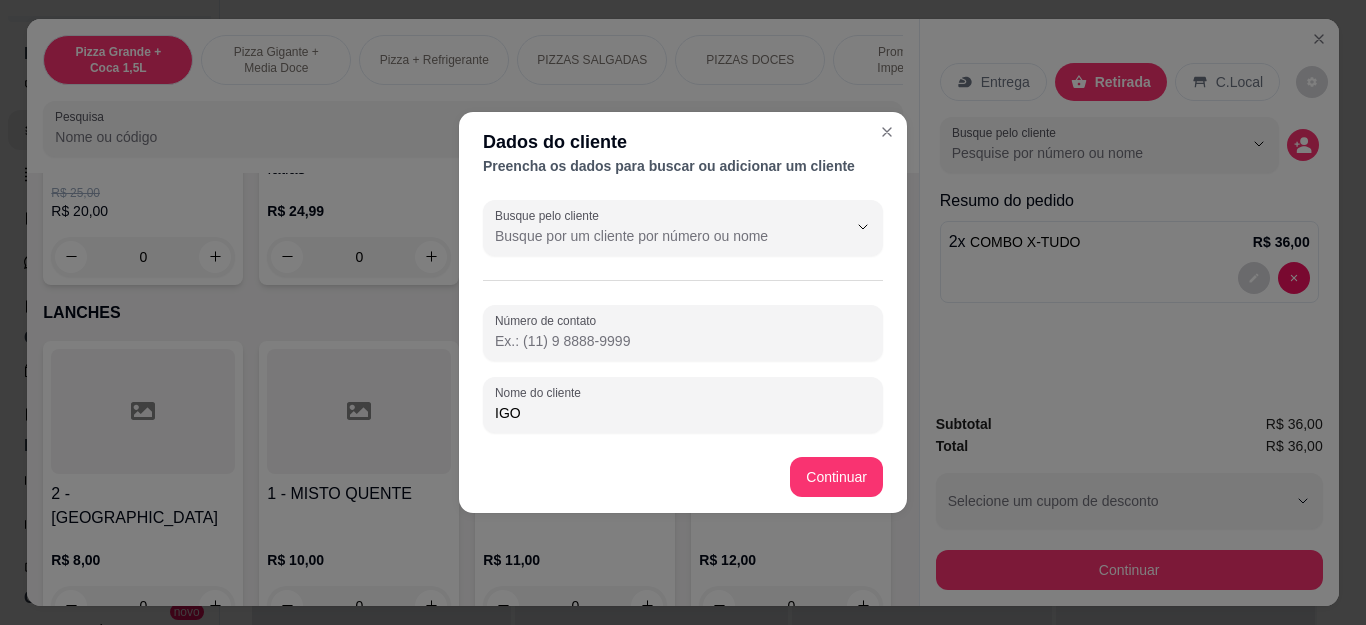 type on "[PERSON_NAME]" 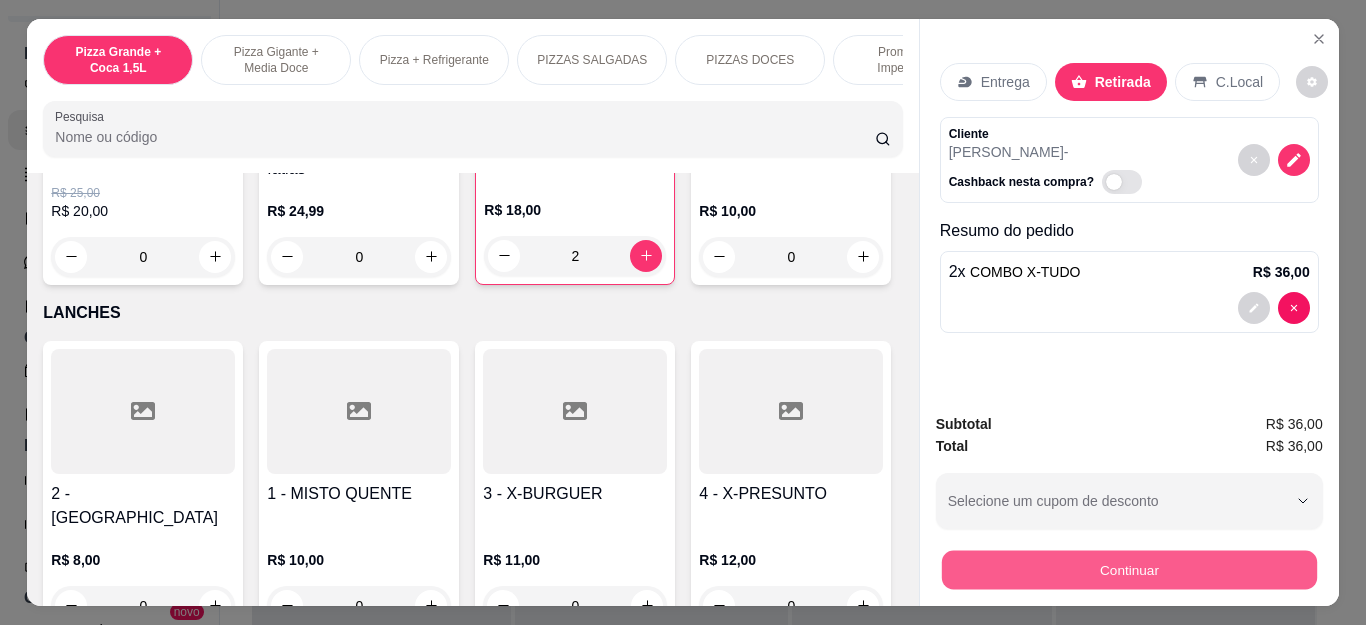 click on "Continuar" at bounding box center (1128, 570) 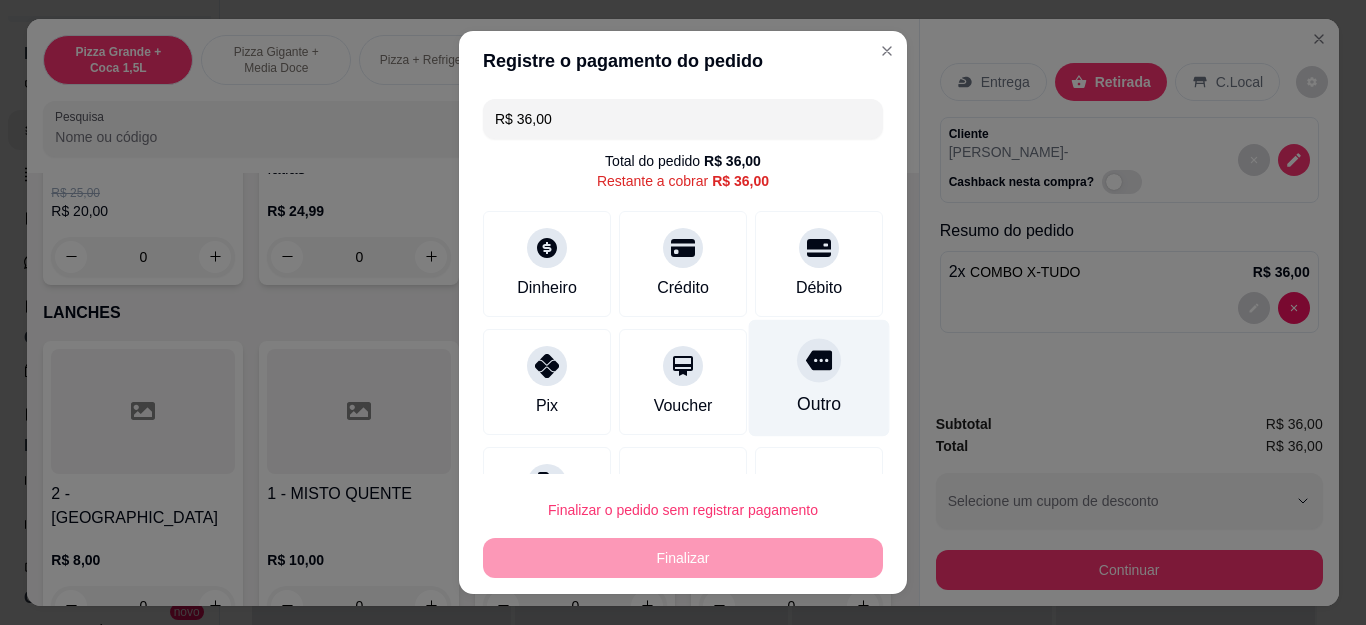 click on "Outro" at bounding box center (819, 404) 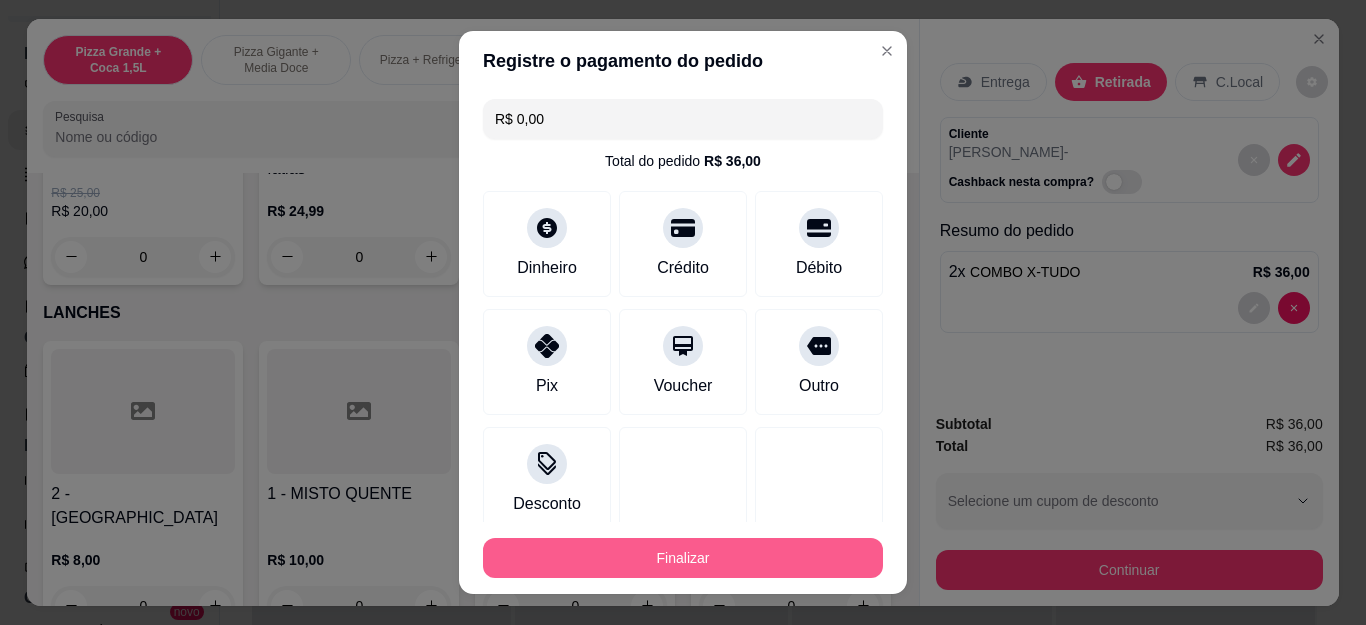 click on "Finalizar" at bounding box center (683, 558) 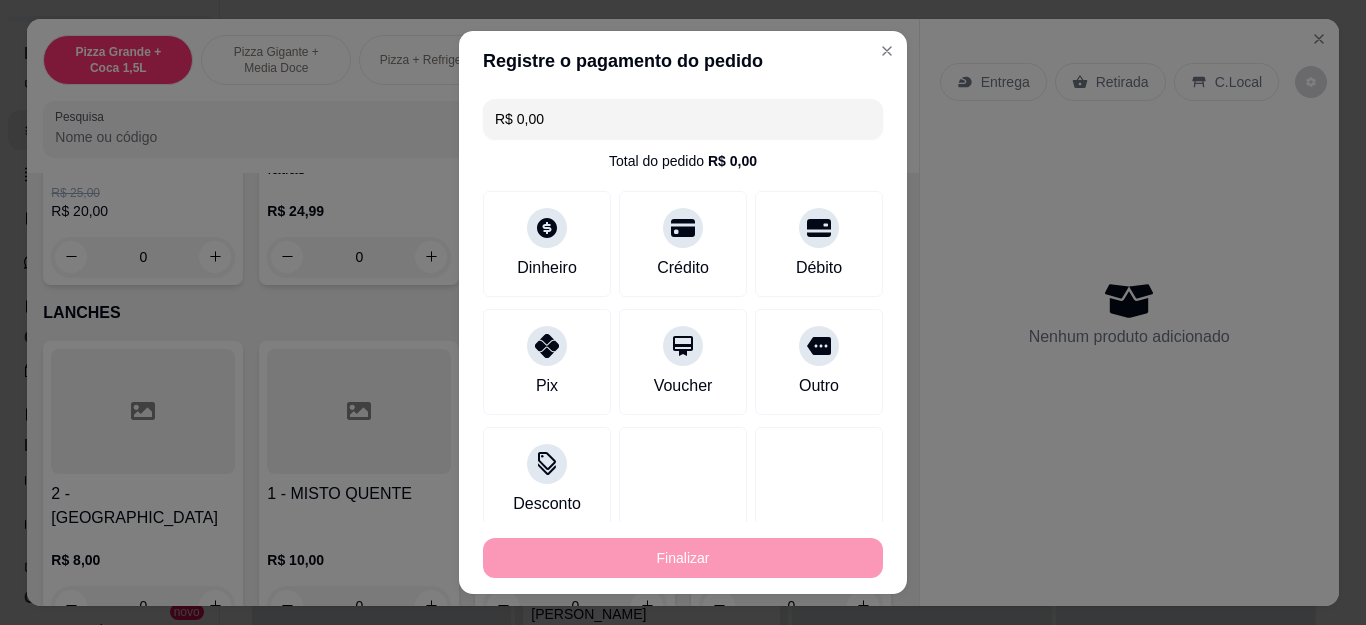 type on "0" 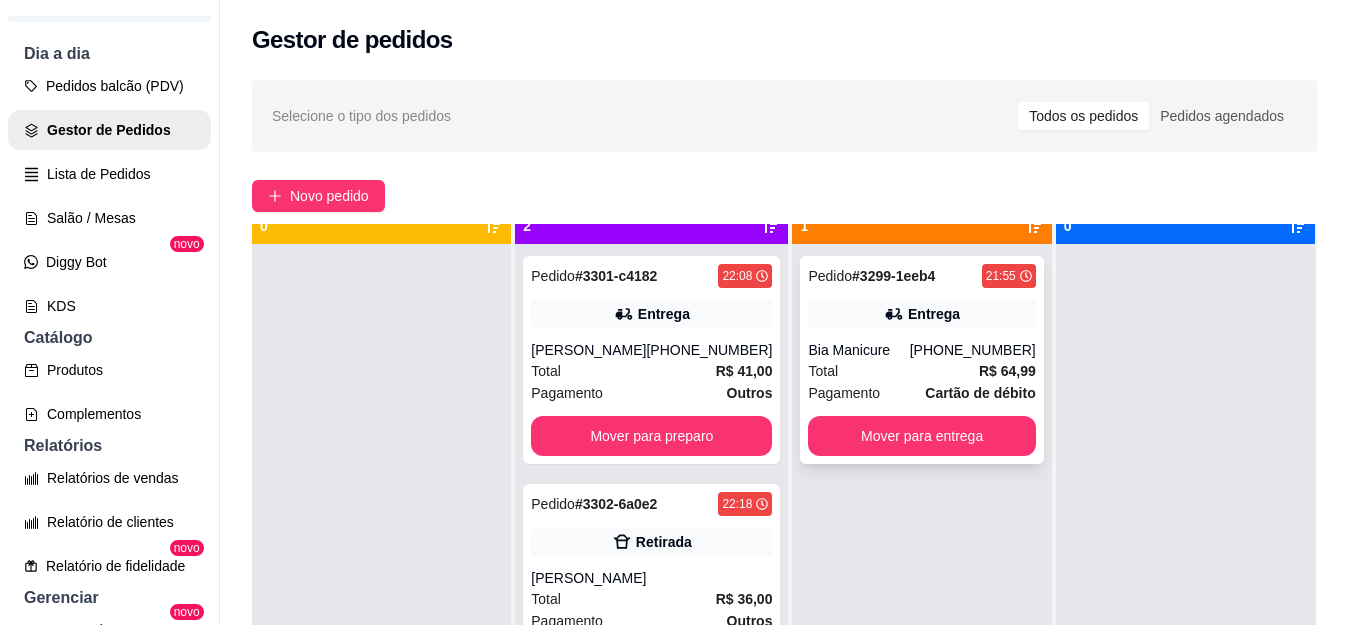 scroll, scrollTop: 56, scrollLeft: 0, axis: vertical 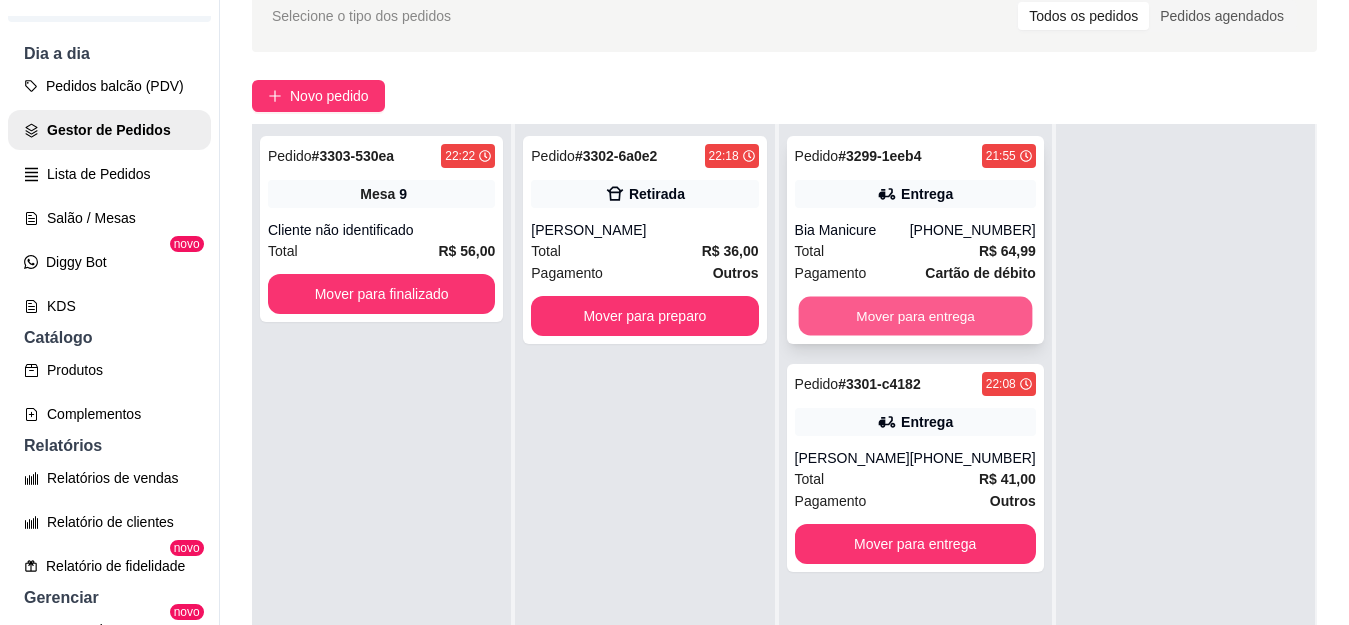 click on "Mover para entrega" at bounding box center [915, 316] 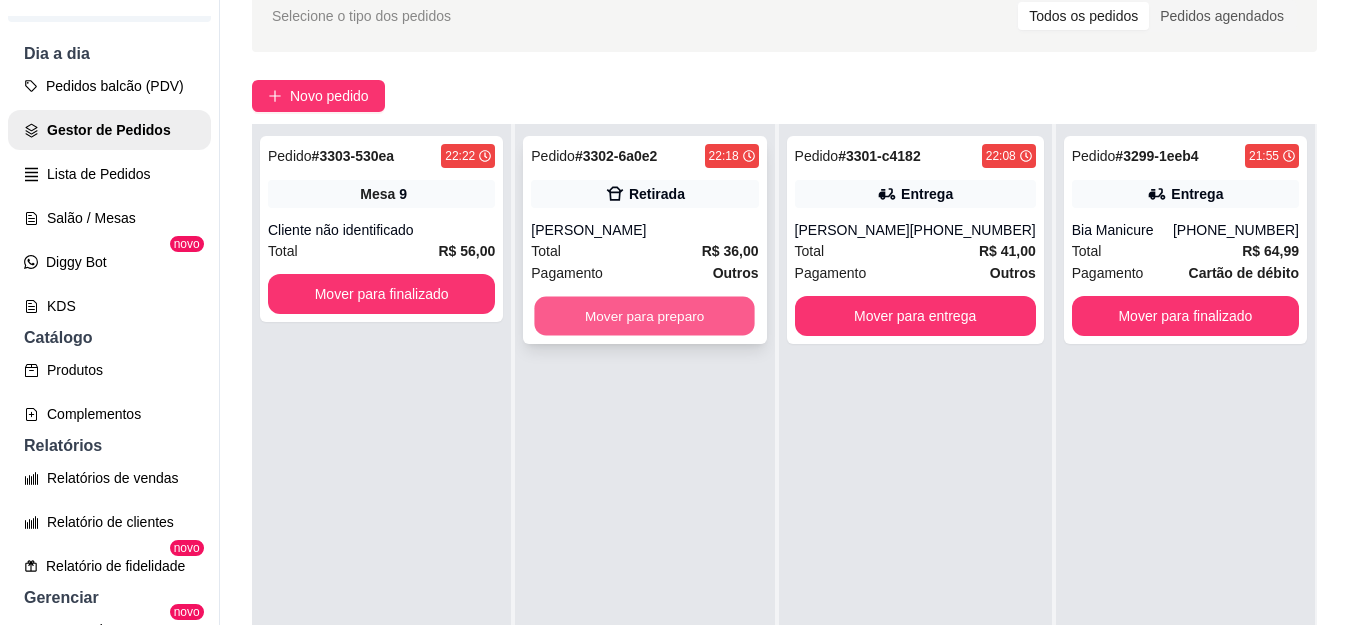 click on "Mover para preparo" at bounding box center [645, 316] 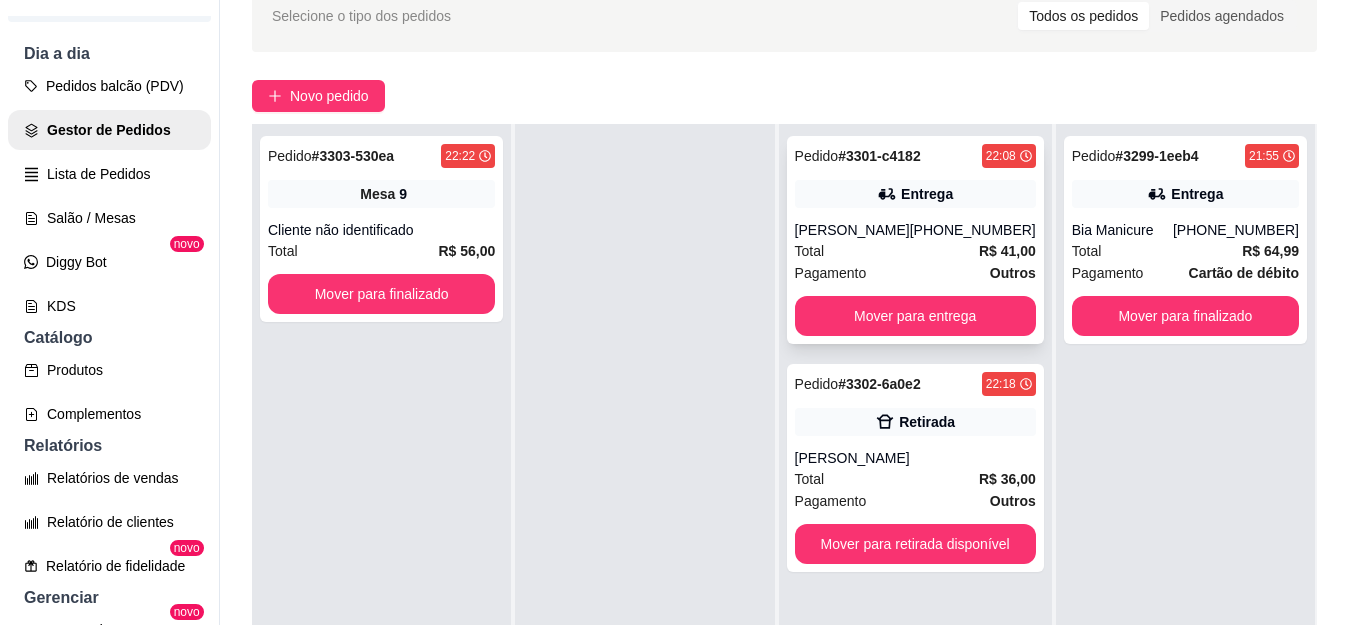 click on "Entrega" at bounding box center (915, 194) 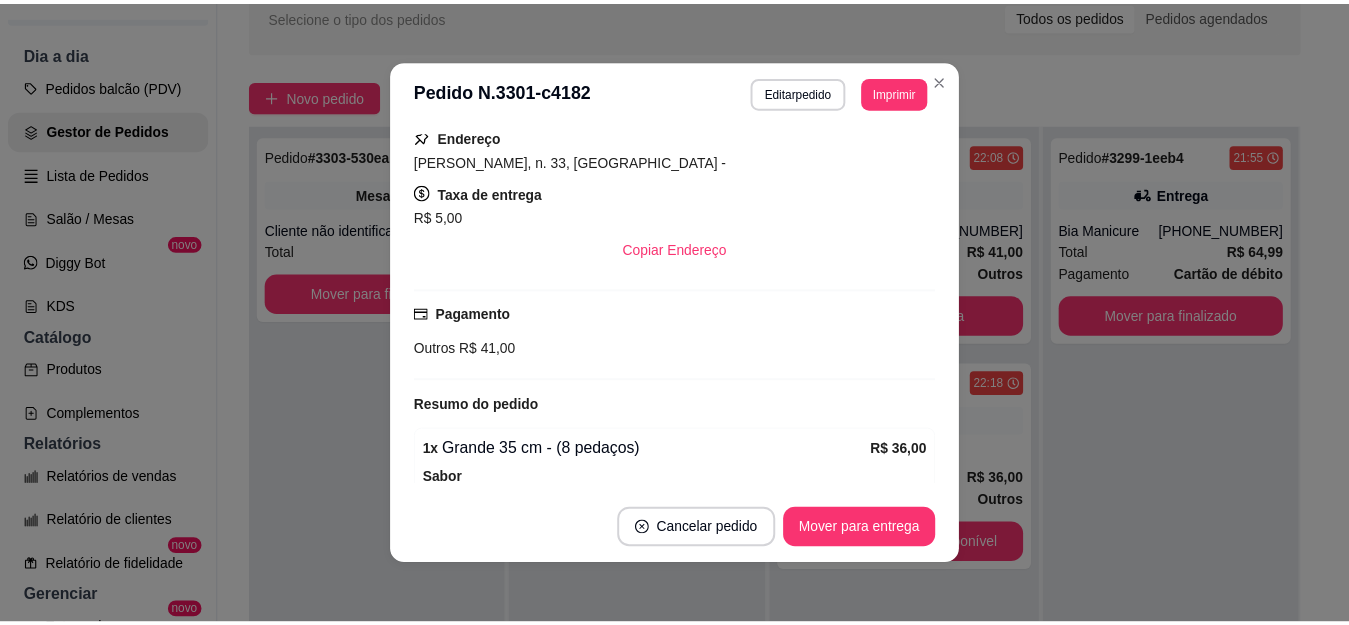 scroll, scrollTop: 0, scrollLeft: 0, axis: both 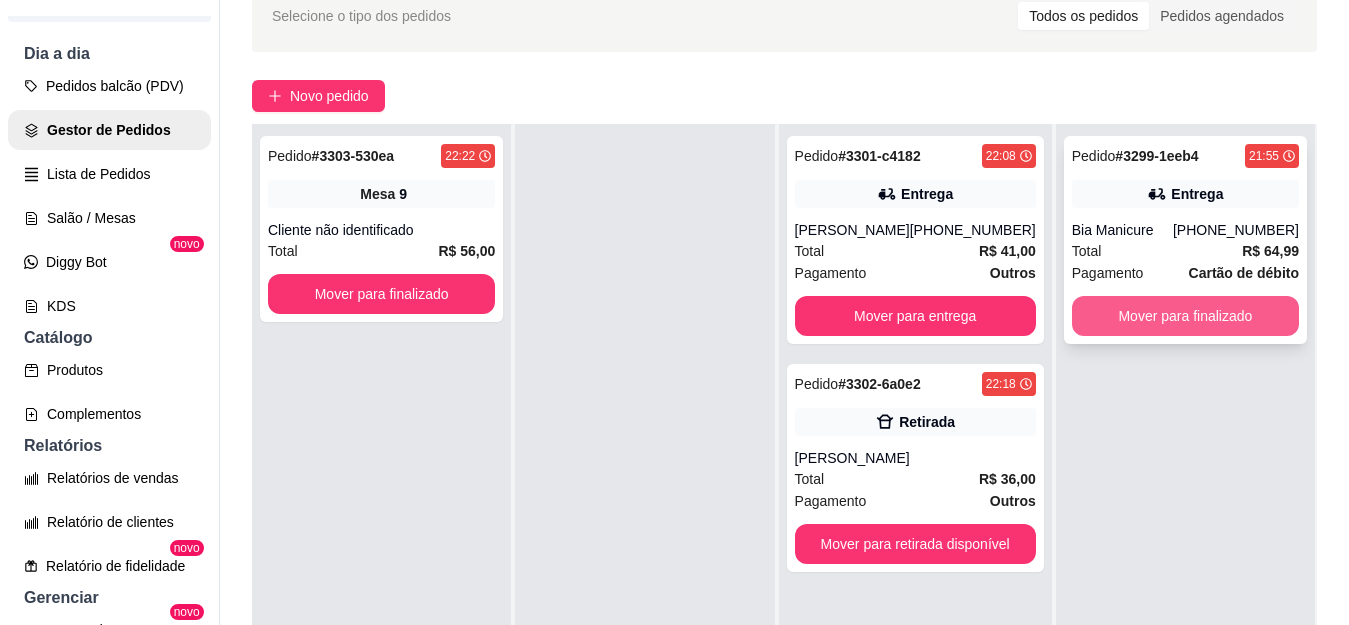 click on "Mover para finalizado" at bounding box center [1185, 316] 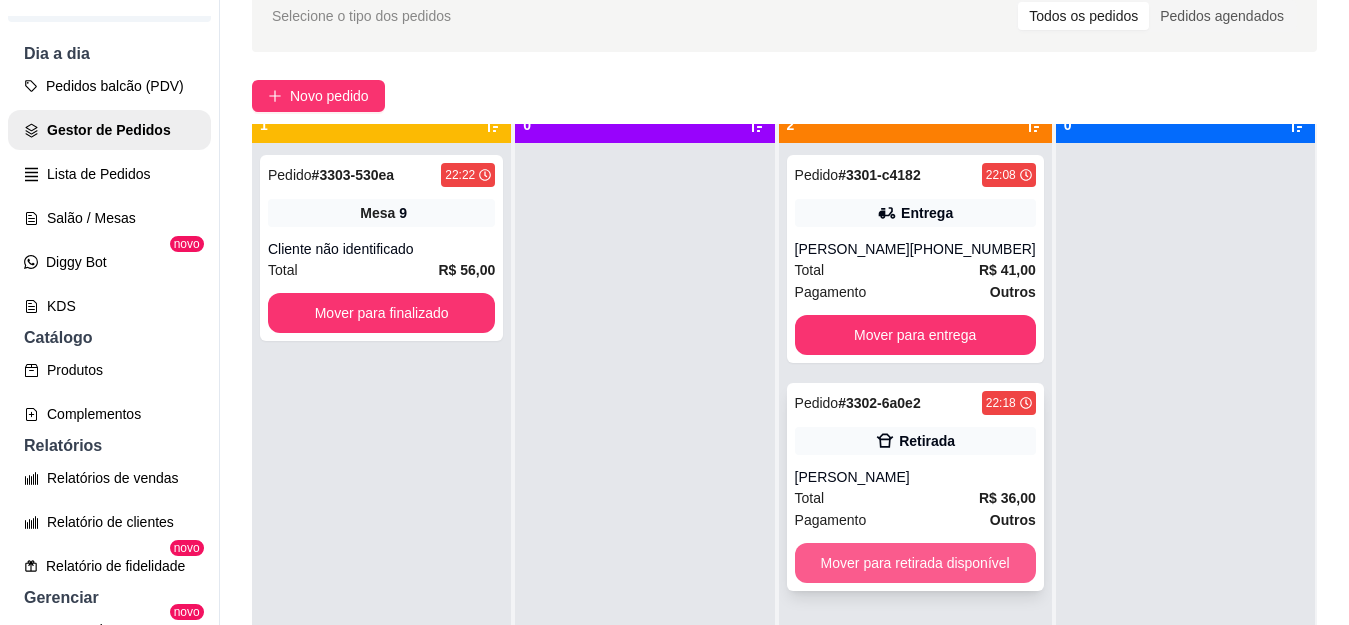 scroll, scrollTop: 56, scrollLeft: 0, axis: vertical 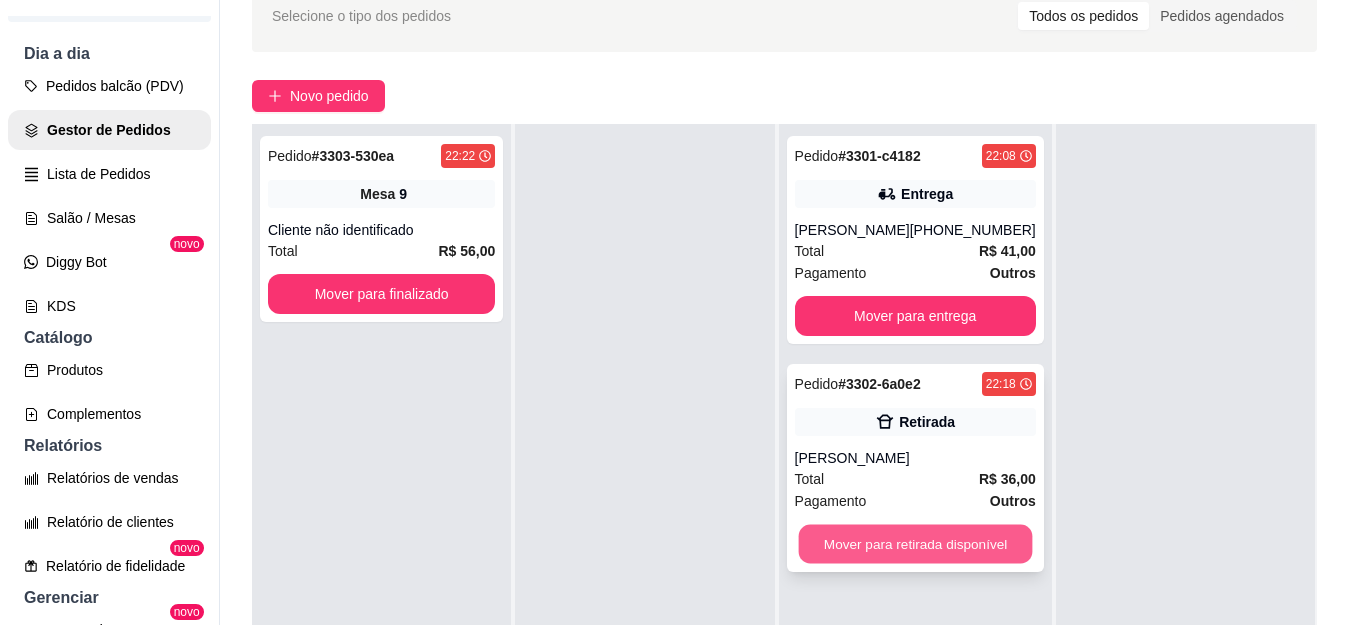 click on "Mover para retirada disponível" at bounding box center (915, 544) 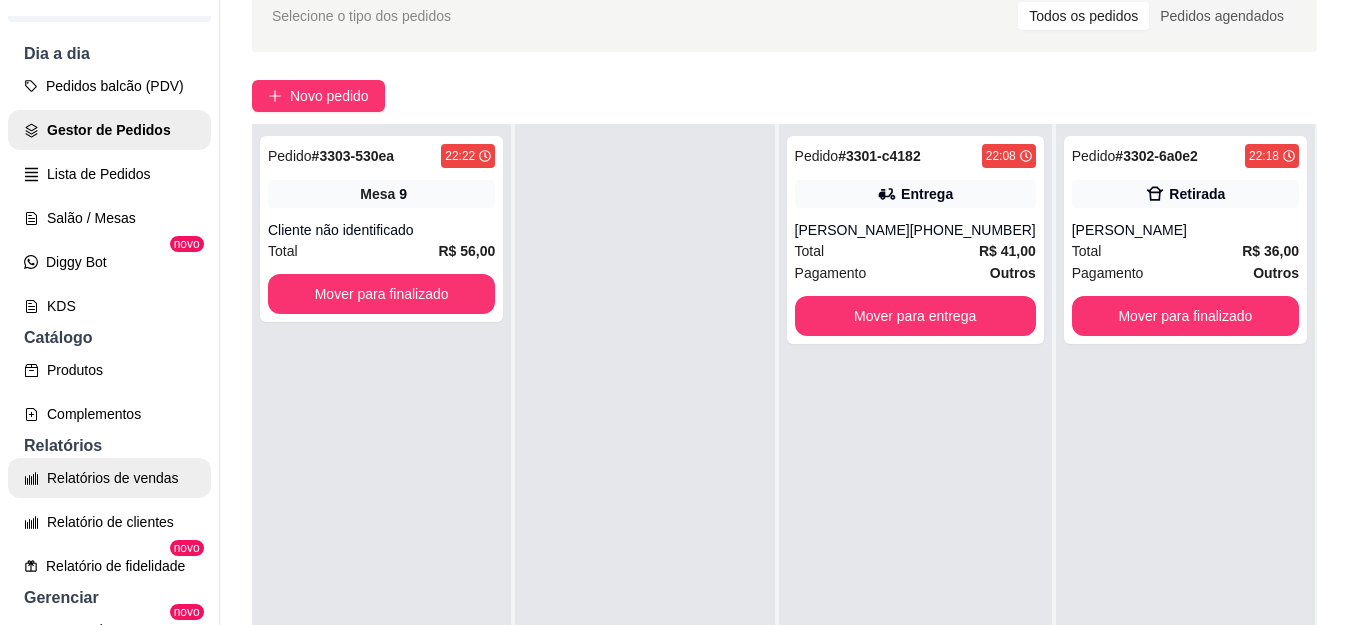click on "Relatórios" at bounding box center (109, 446) 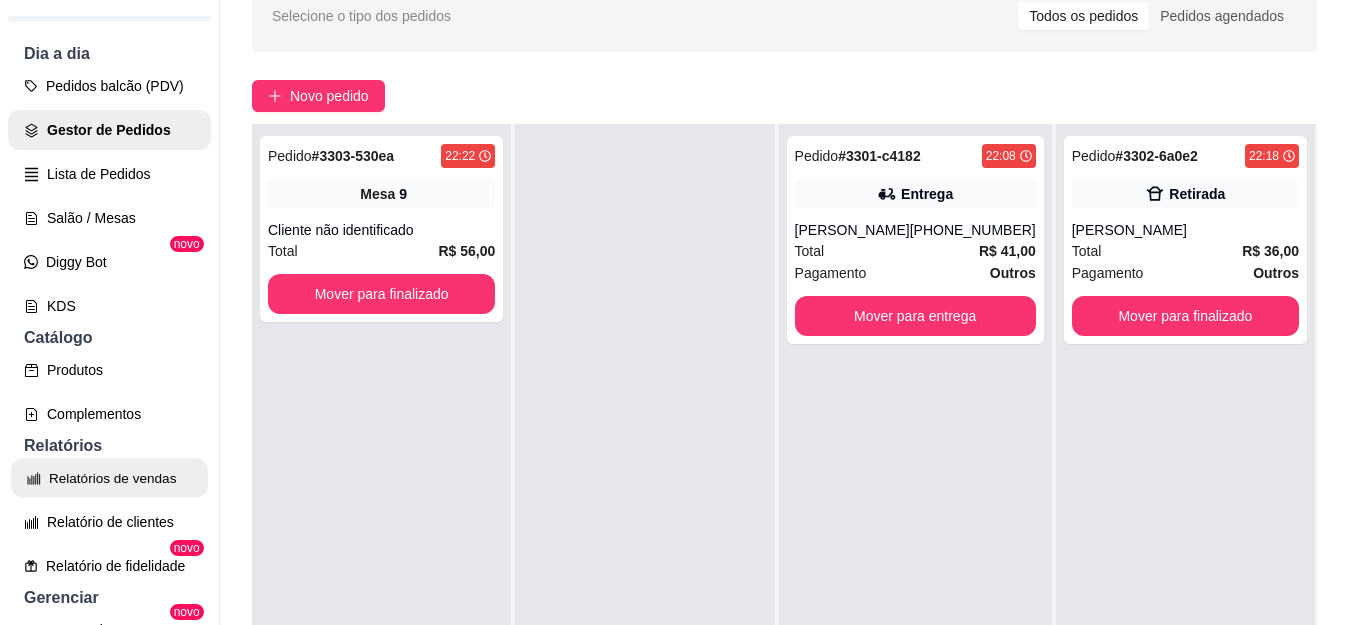 click on "Relatórios de vendas" at bounding box center [109, 478] 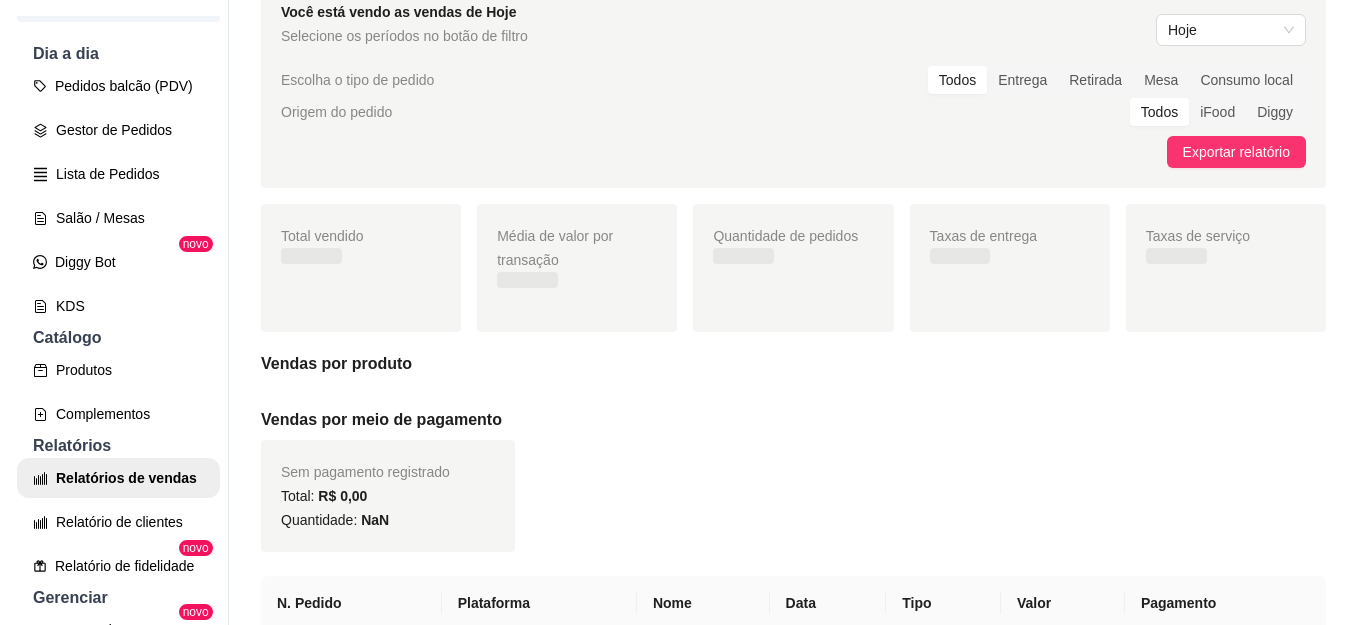 scroll, scrollTop: 0, scrollLeft: 0, axis: both 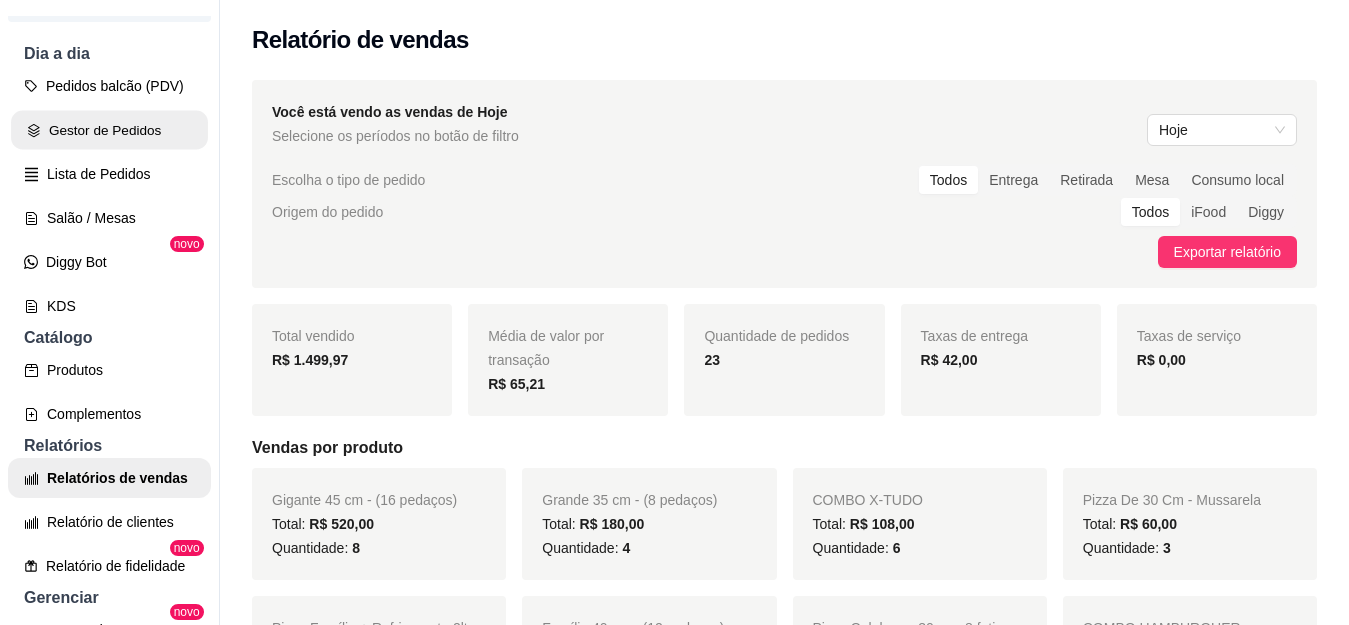 click on "Gestor de Pedidos" at bounding box center (109, 130) 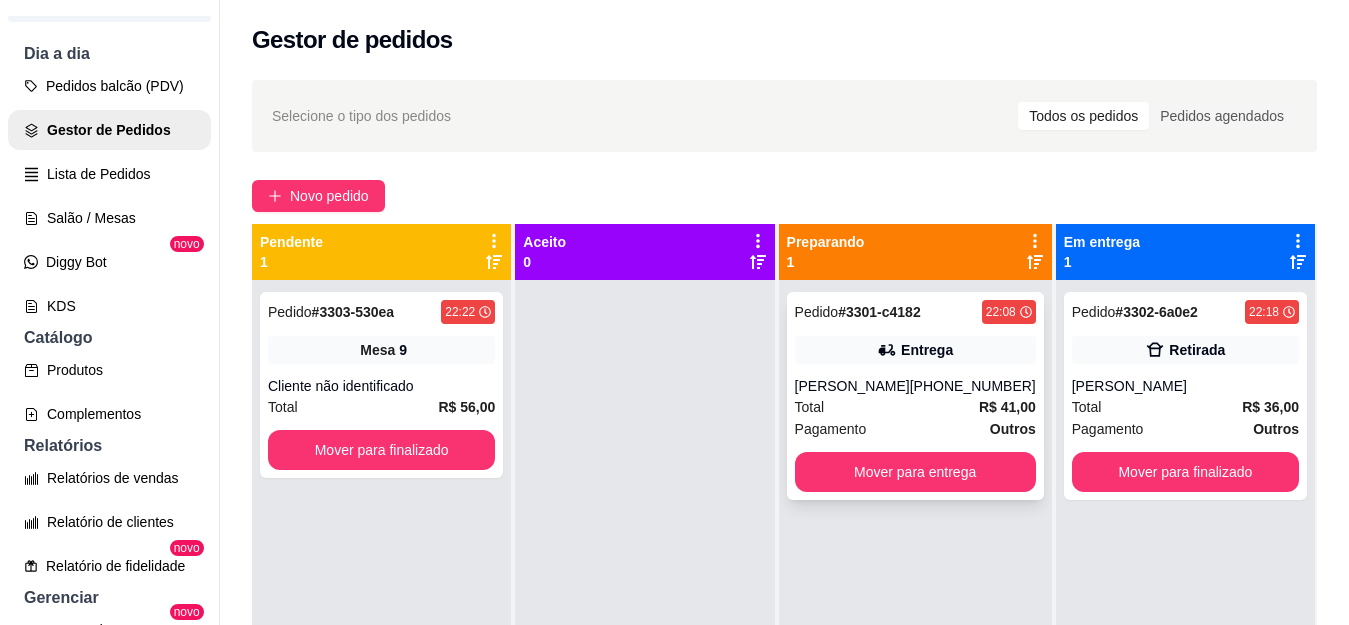 click on "Pedido  # 3301-c4182 22:08 Entrega [PERSON_NAME] [PHONE_NUMBER] Total R$ 41,00 Pagamento Outros Mover para entrega" at bounding box center (915, 396) 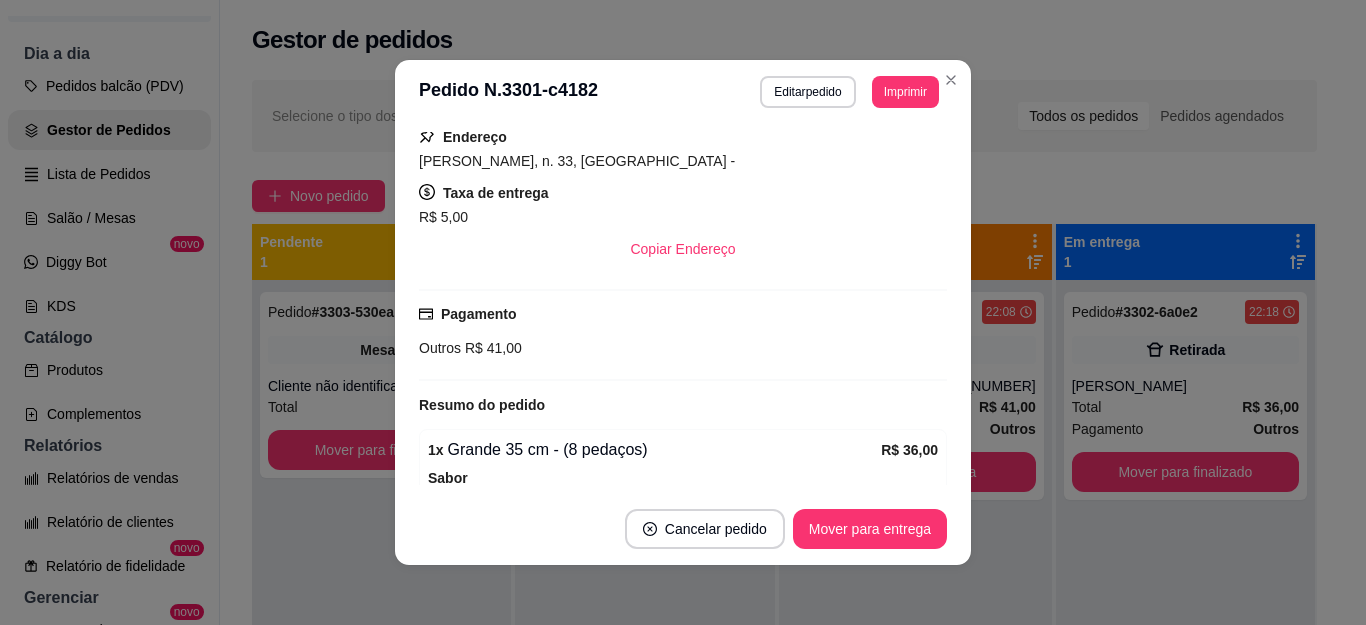 scroll, scrollTop: 536, scrollLeft: 0, axis: vertical 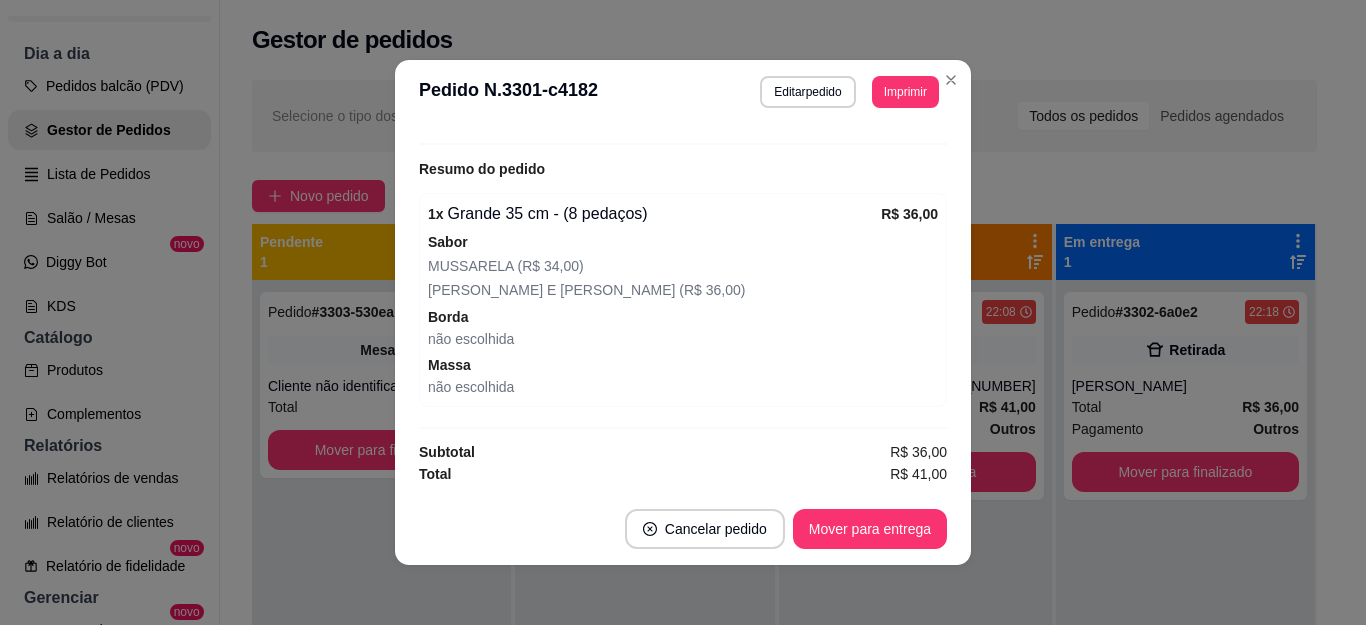 click on "**********" at bounding box center [683, 92] 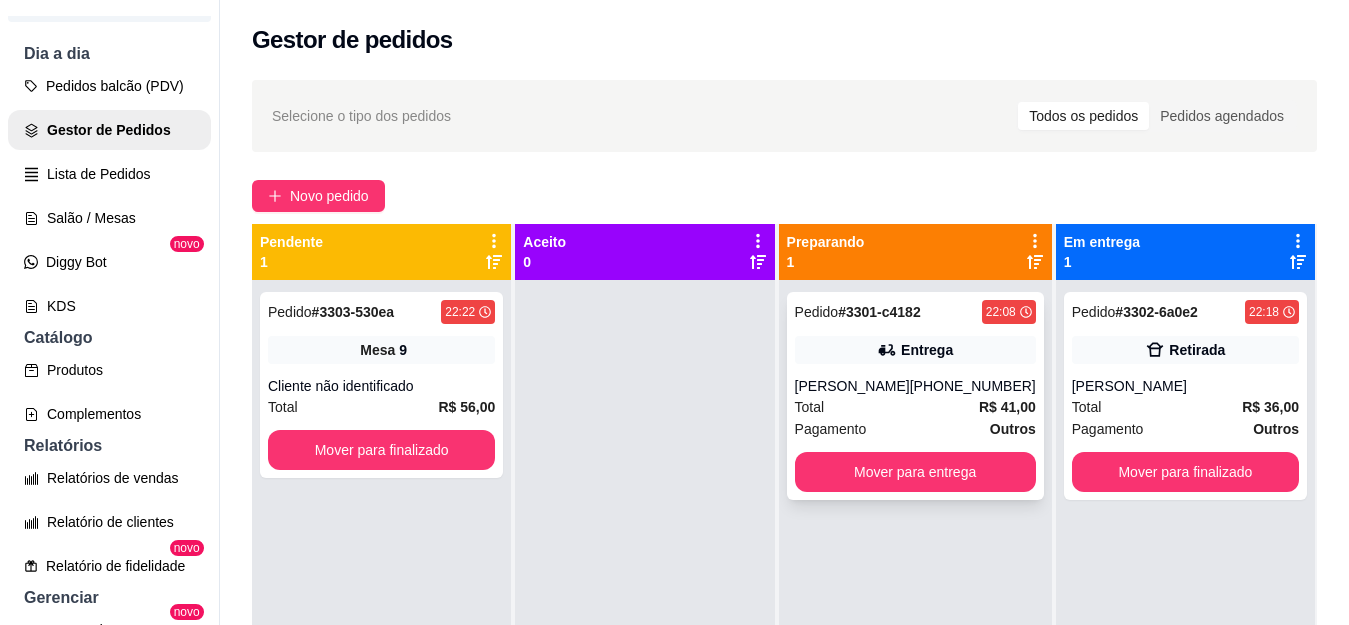 click on "Entrega" at bounding box center [927, 350] 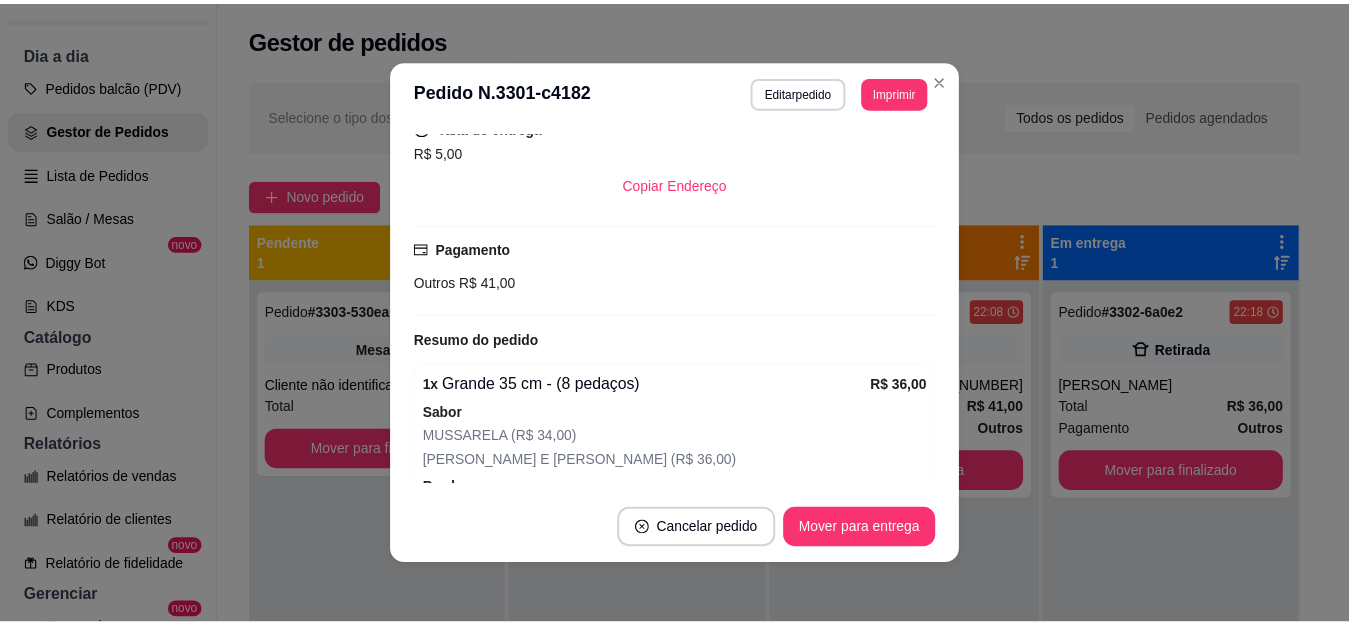 scroll, scrollTop: 400, scrollLeft: 0, axis: vertical 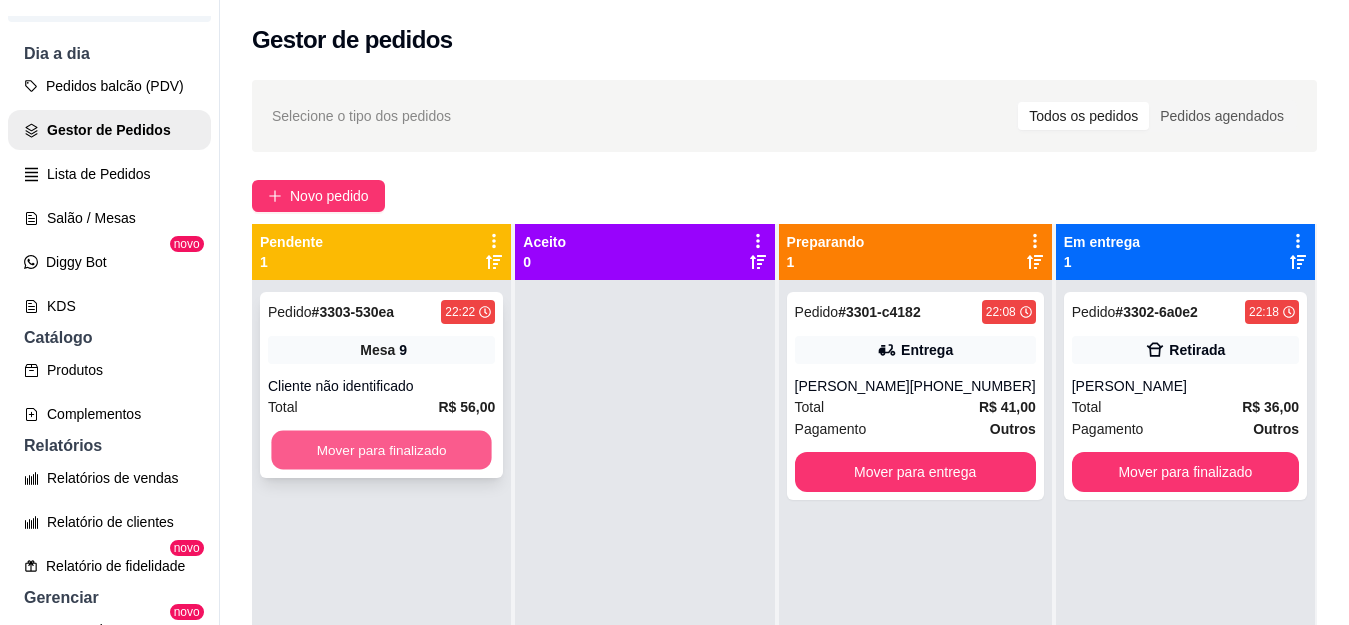 click on "Mover para finalizado" at bounding box center [381, 450] 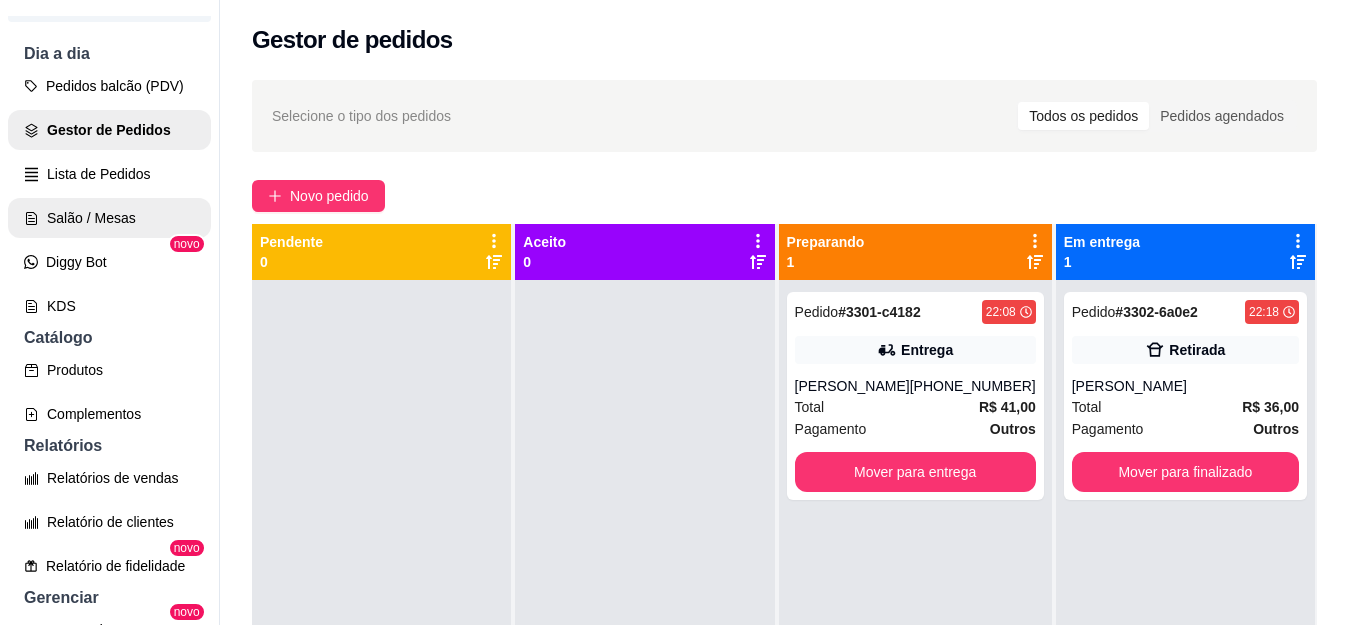 click on "Salão / Mesas" at bounding box center (109, 218) 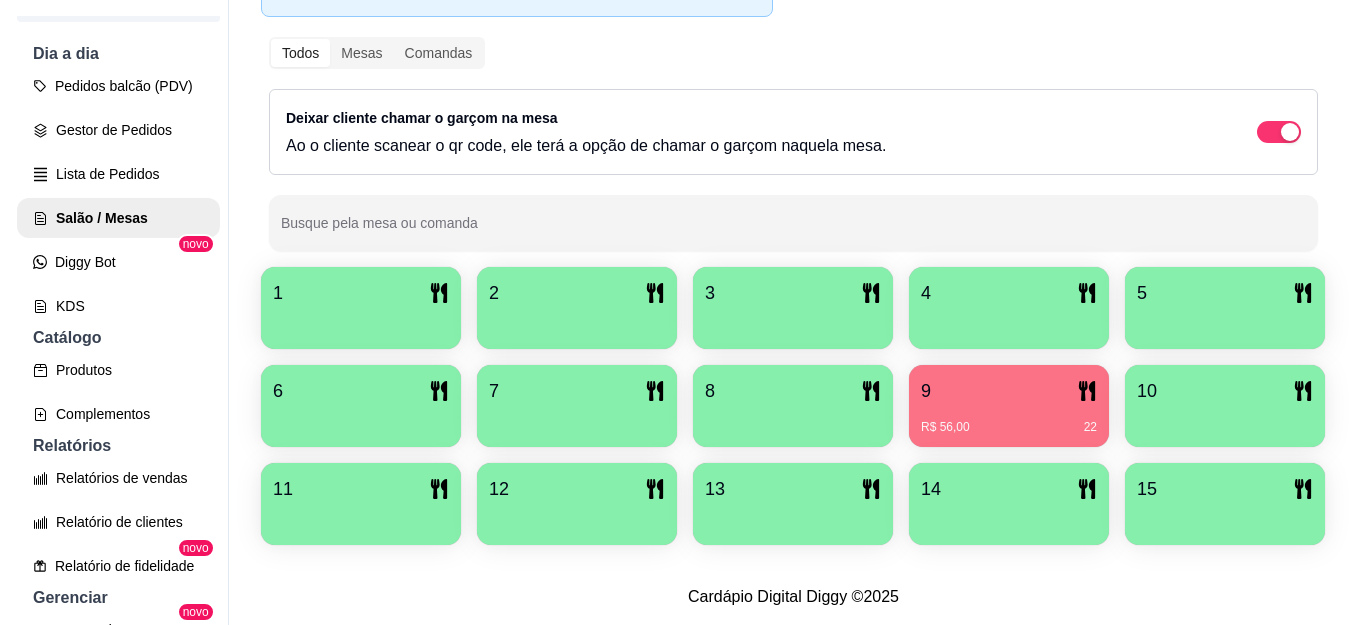 scroll, scrollTop: 337, scrollLeft: 0, axis: vertical 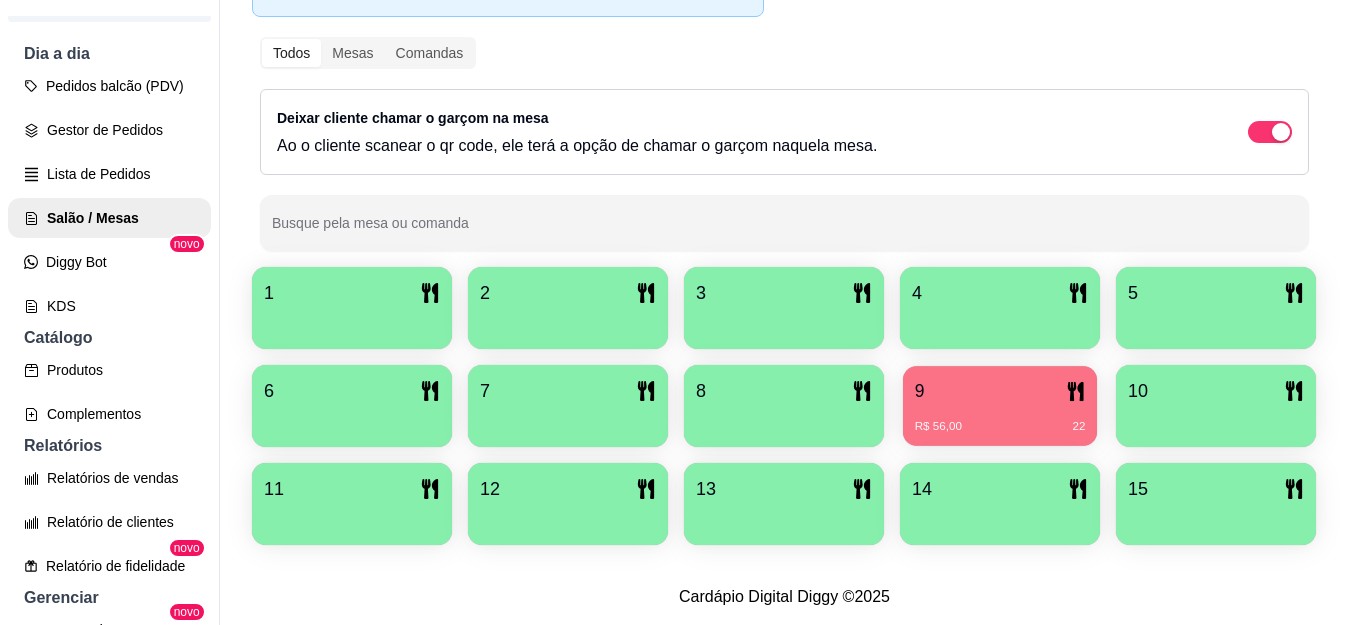 click on "R$ 56,00 22" at bounding box center (1000, 419) 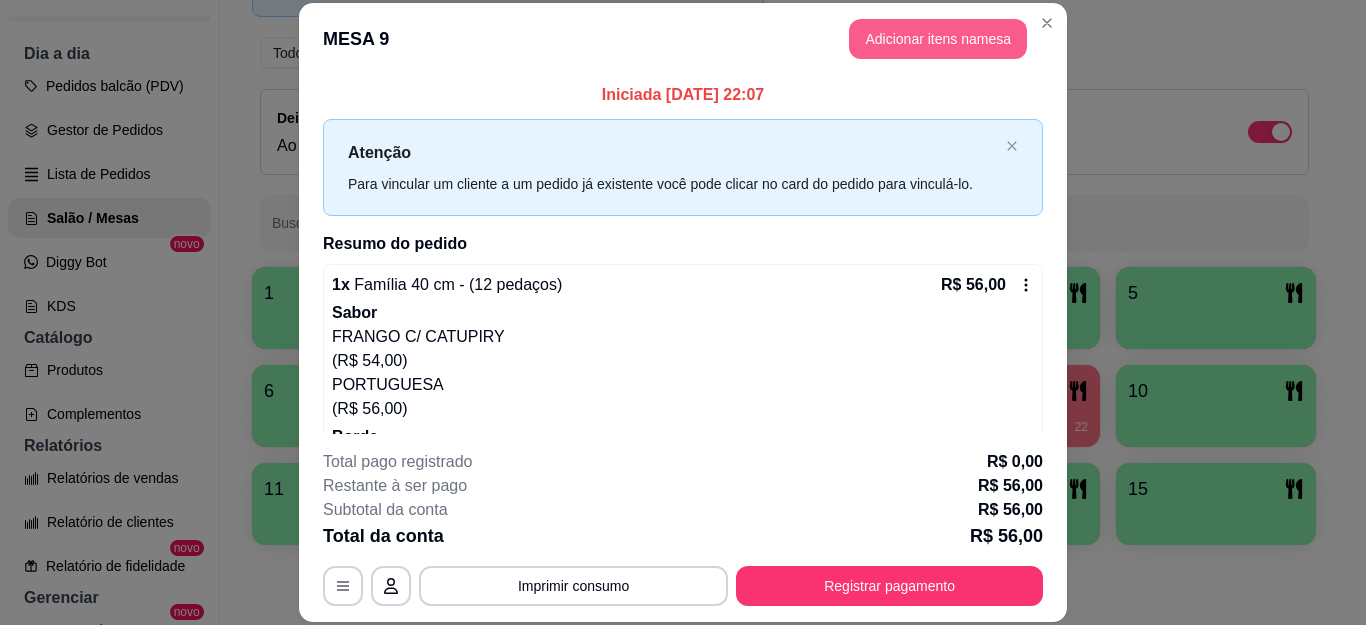 click on "Adicionar itens na  mesa" at bounding box center (938, 39) 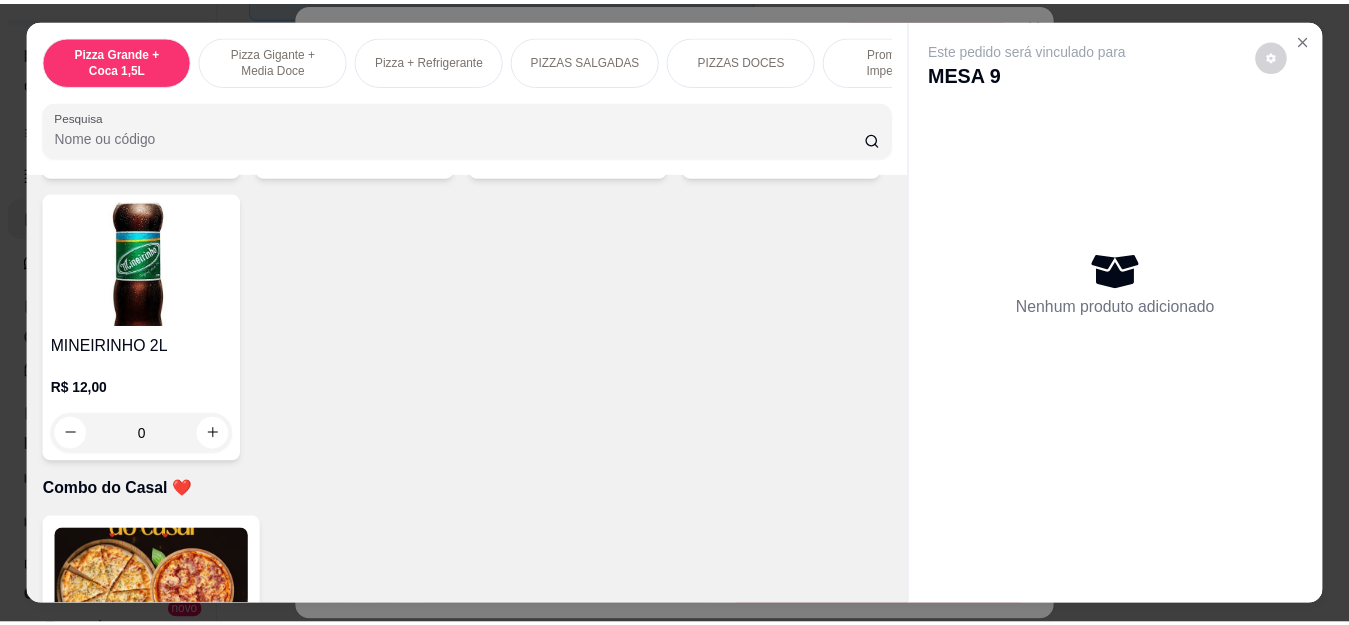 scroll, scrollTop: 4700, scrollLeft: 0, axis: vertical 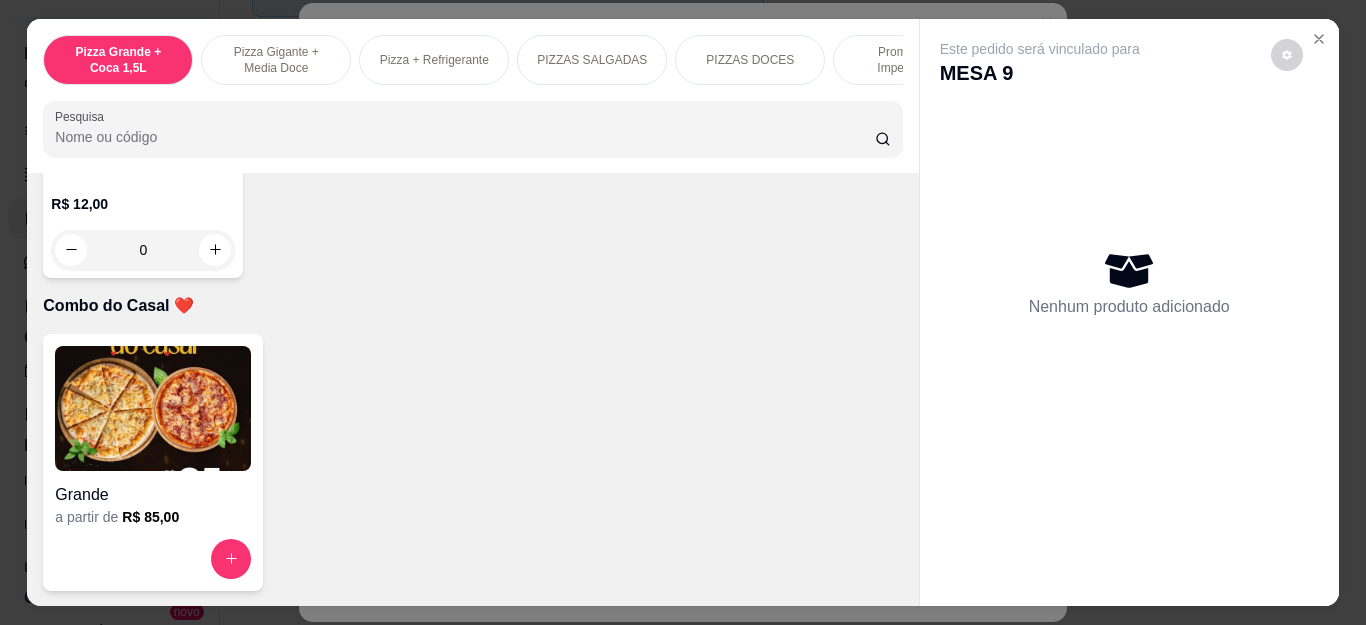 click 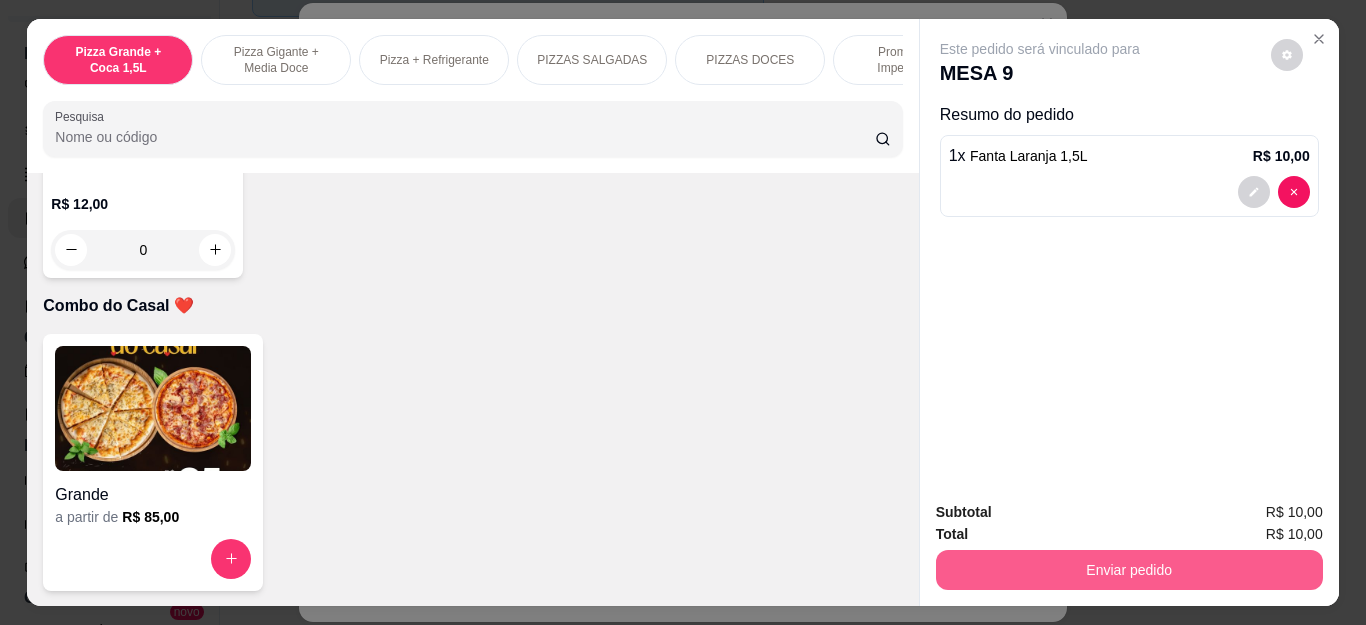 click on "Enviar pedido" at bounding box center (1129, 570) 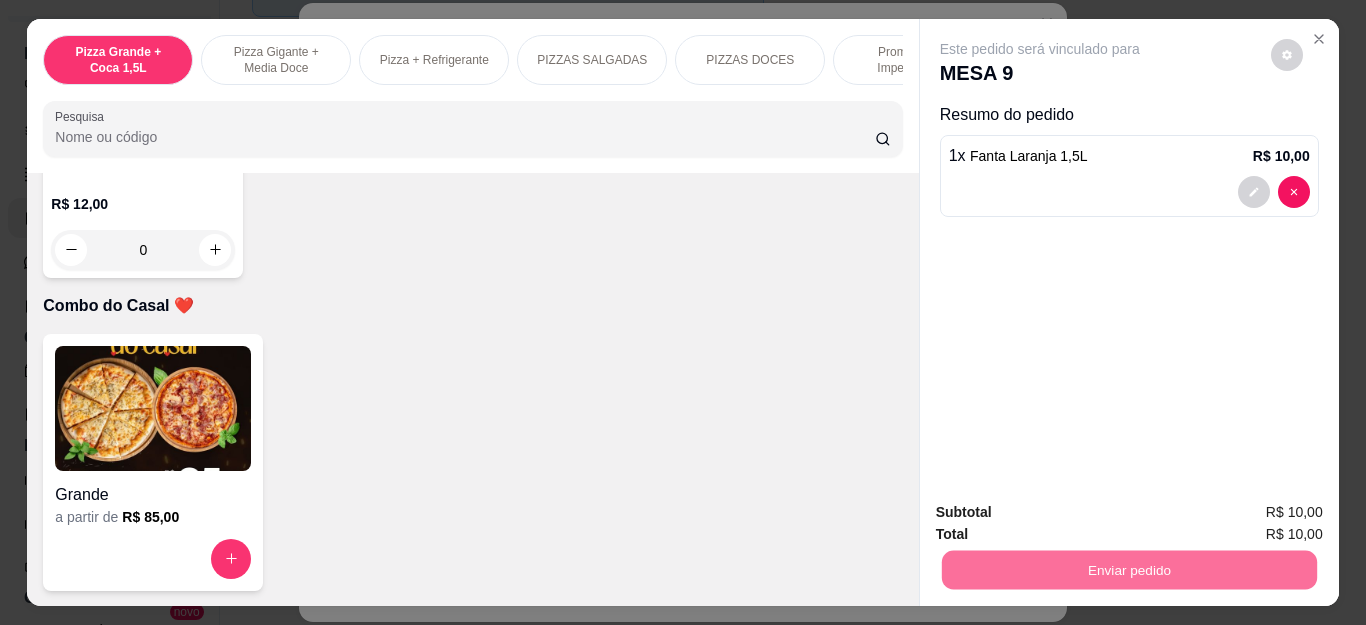 click on "Não registrar e enviar pedido" at bounding box center (1062, 512) 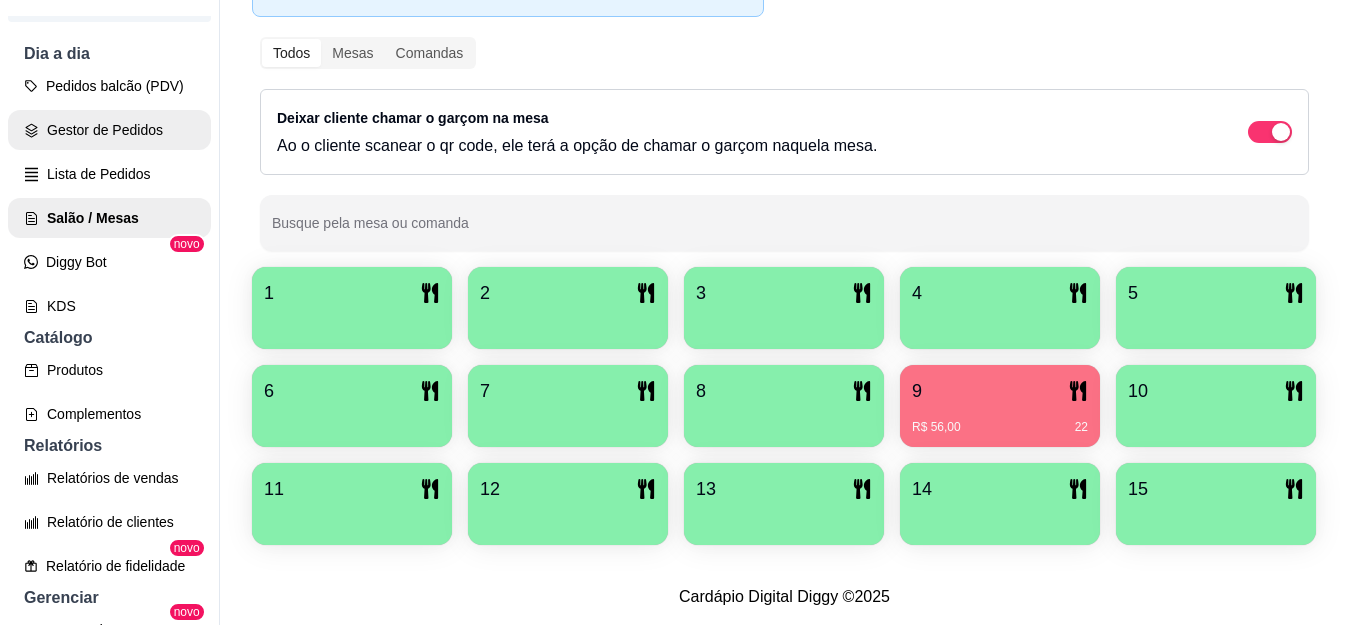 click on "Gestor de Pedidos" at bounding box center [109, 130] 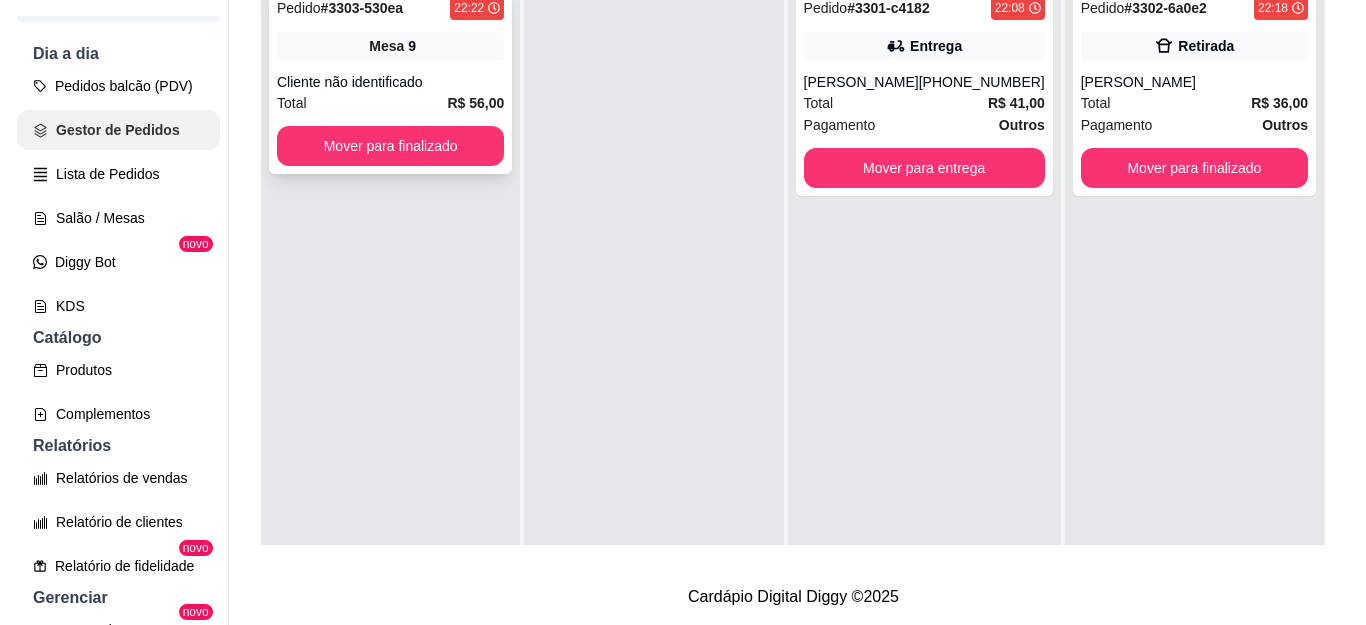 scroll, scrollTop: 0, scrollLeft: 0, axis: both 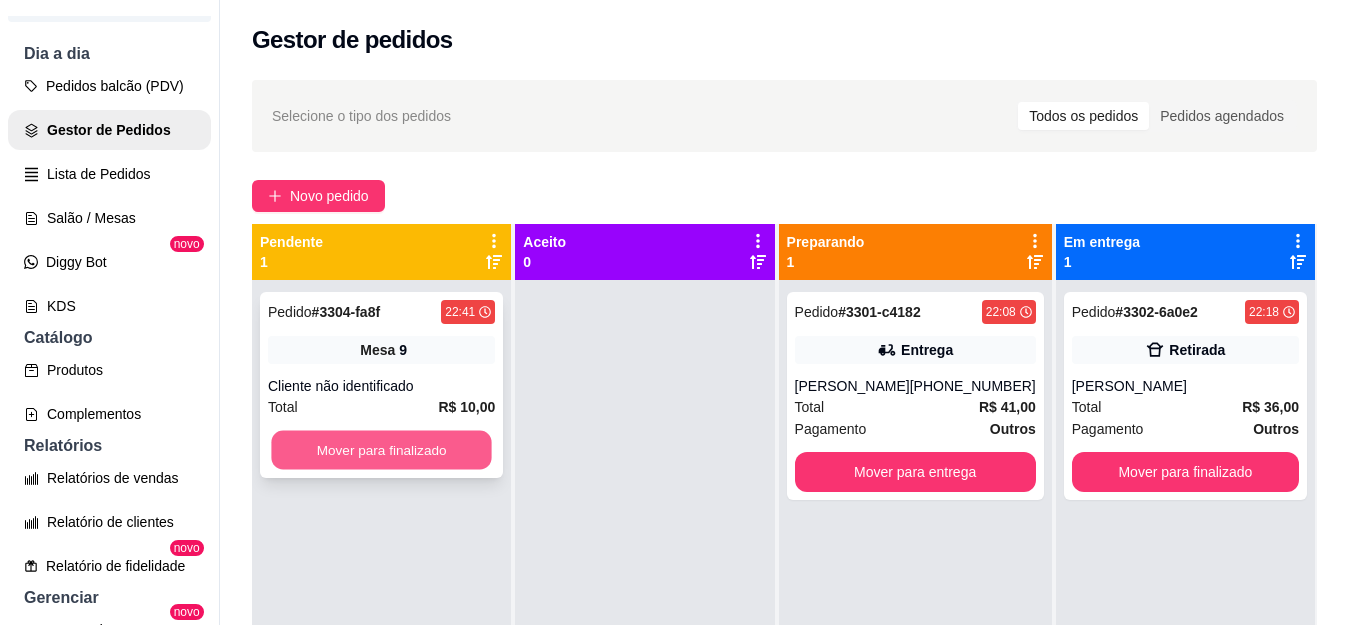 click on "Mover para finalizado" at bounding box center (381, 450) 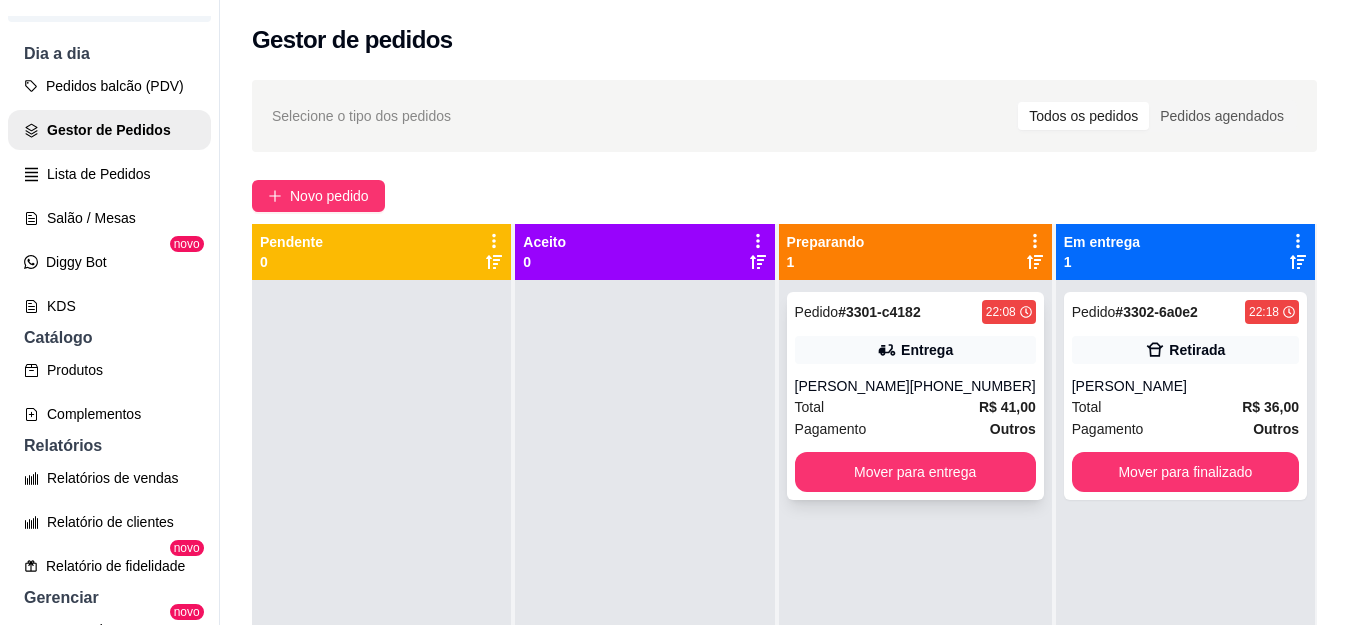 click on "[PHONE_NUMBER]" at bounding box center (973, 386) 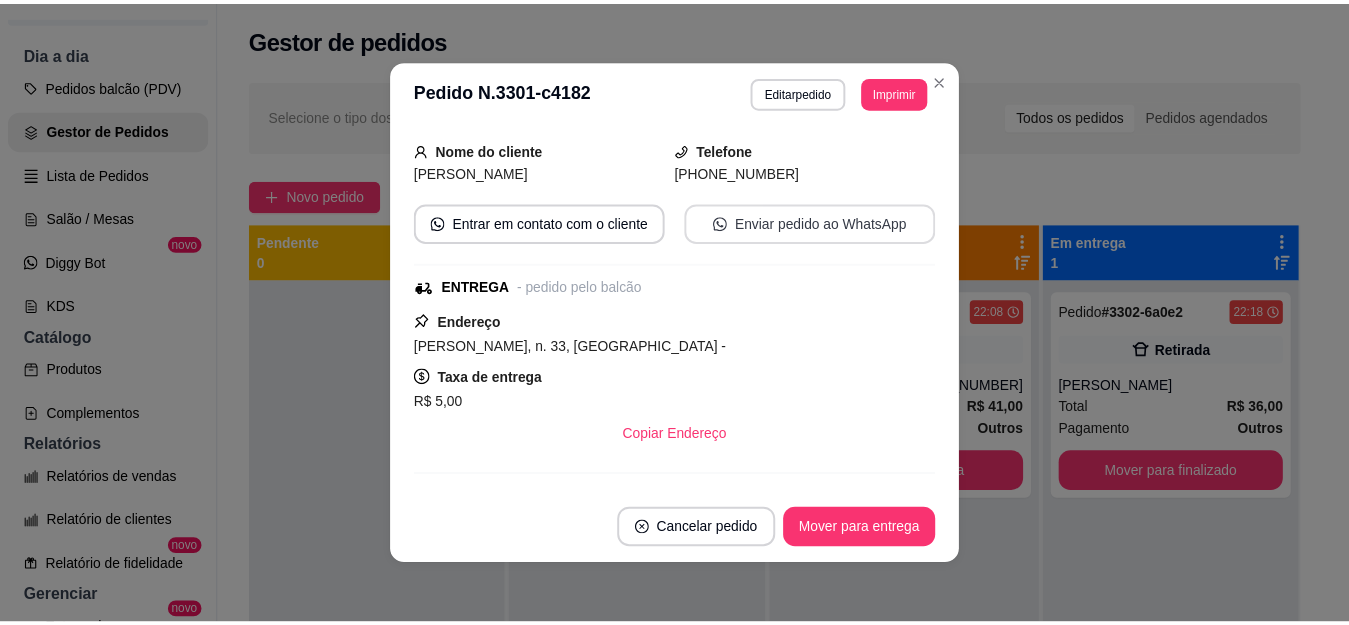 scroll, scrollTop: 0, scrollLeft: 0, axis: both 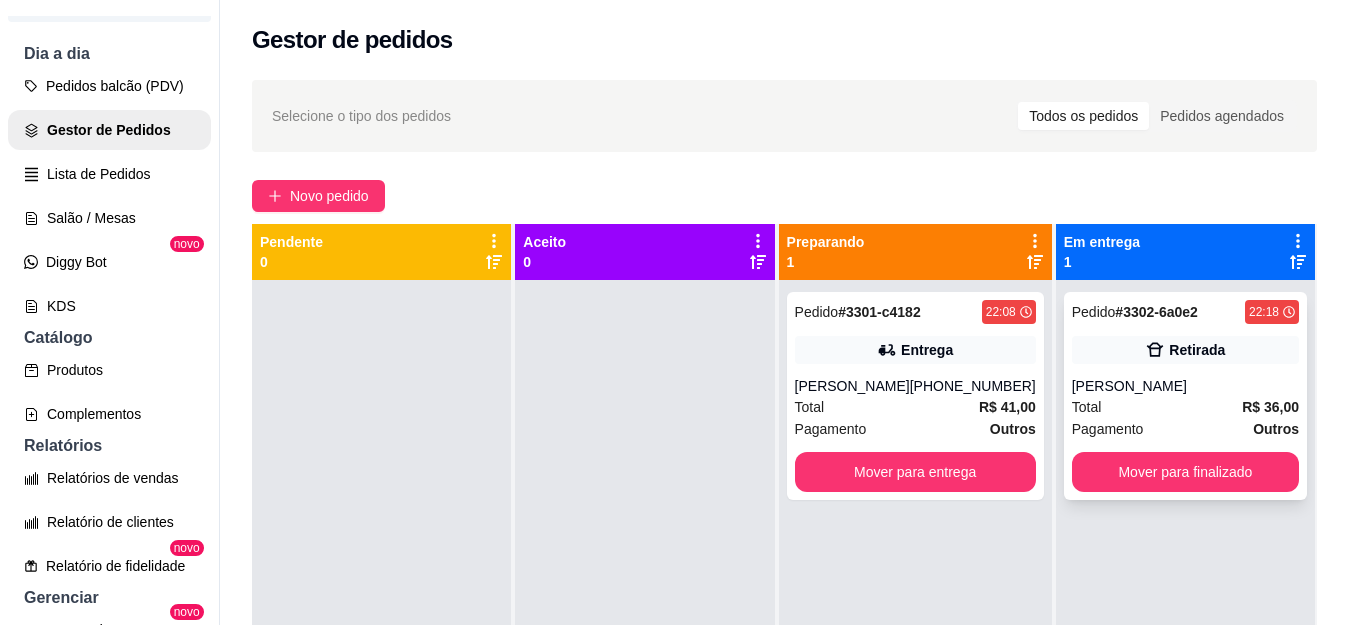click on "Pedido" at bounding box center (1094, 312) 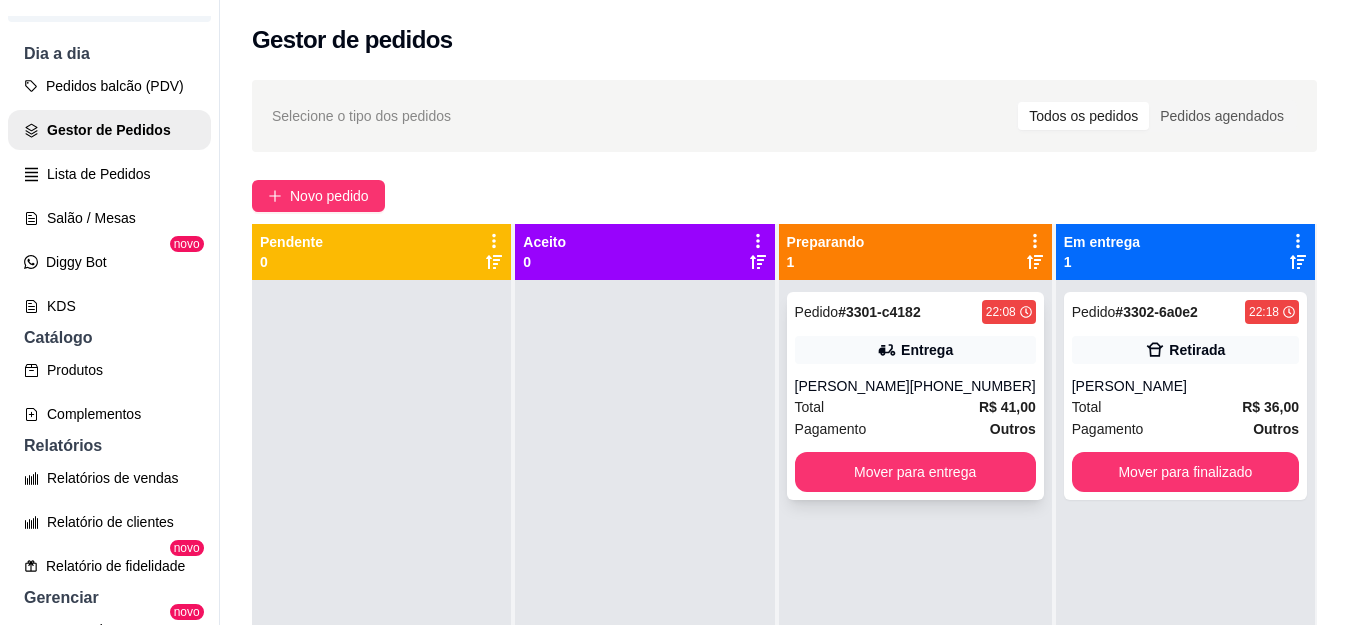 click on "Entrega" at bounding box center (927, 350) 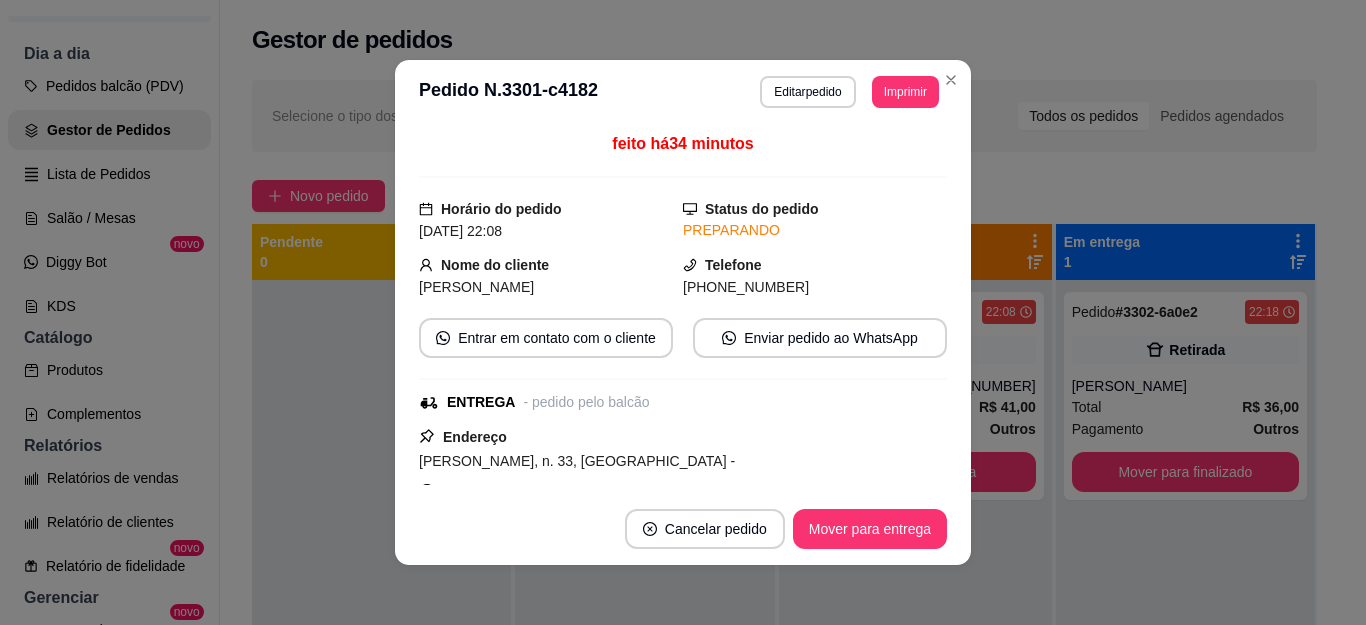click on "[PHONE_NUMBER]" at bounding box center [746, 287] 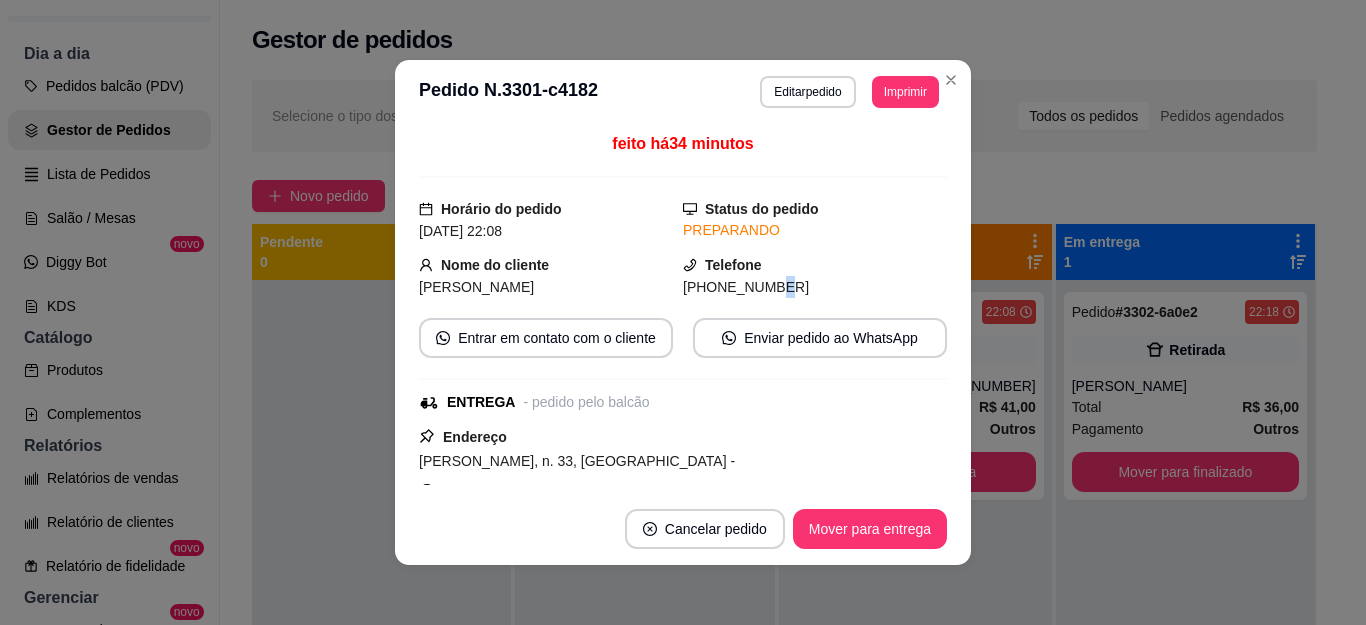 click on "[PHONE_NUMBER]" at bounding box center [746, 287] 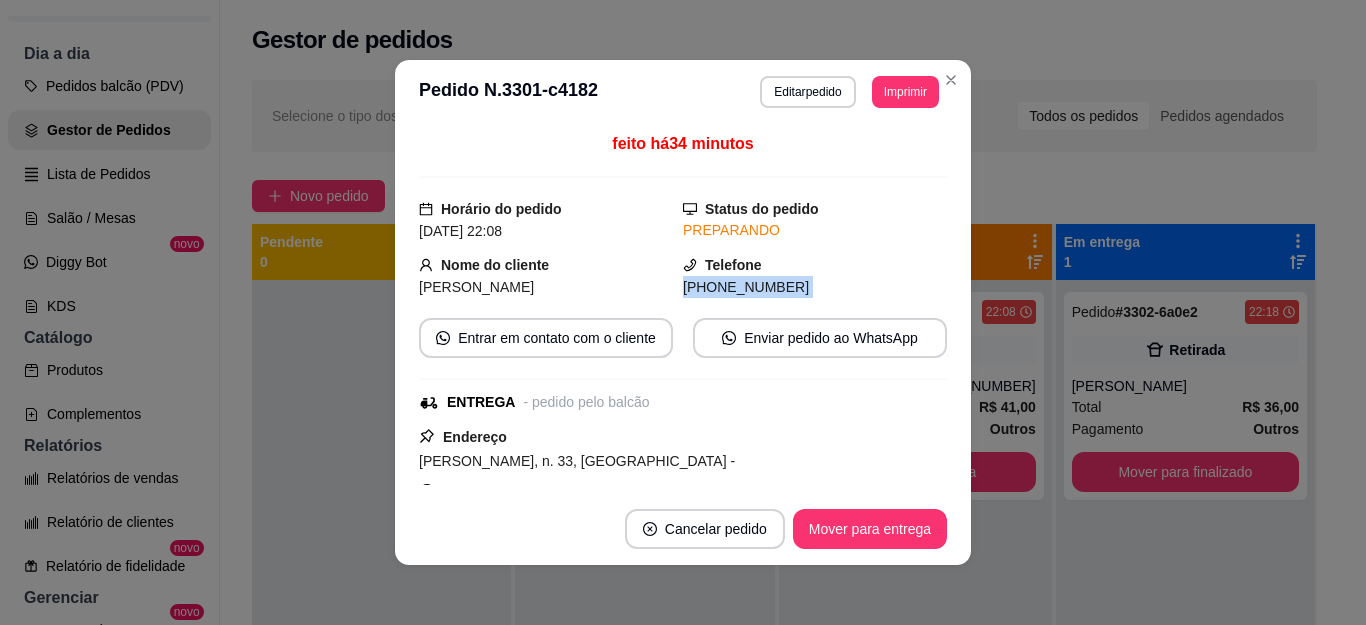 click on "[PHONE_NUMBER]" at bounding box center (746, 287) 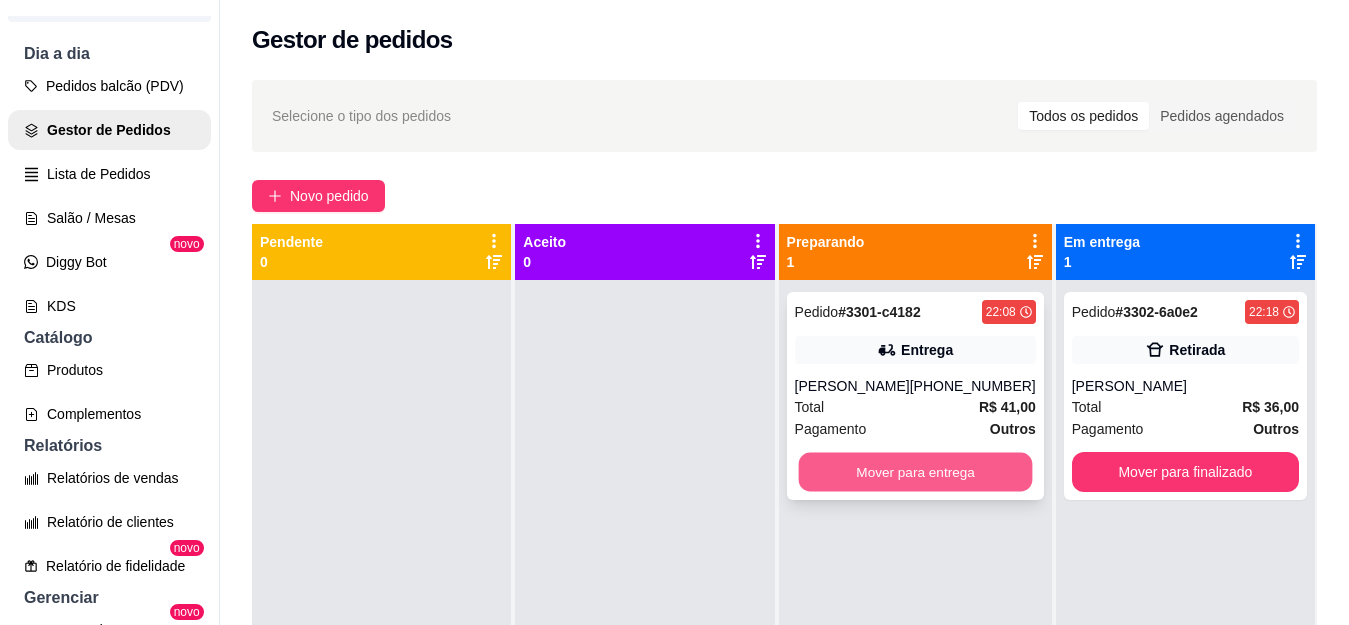 click on "Mover para entrega" at bounding box center [915, 472] 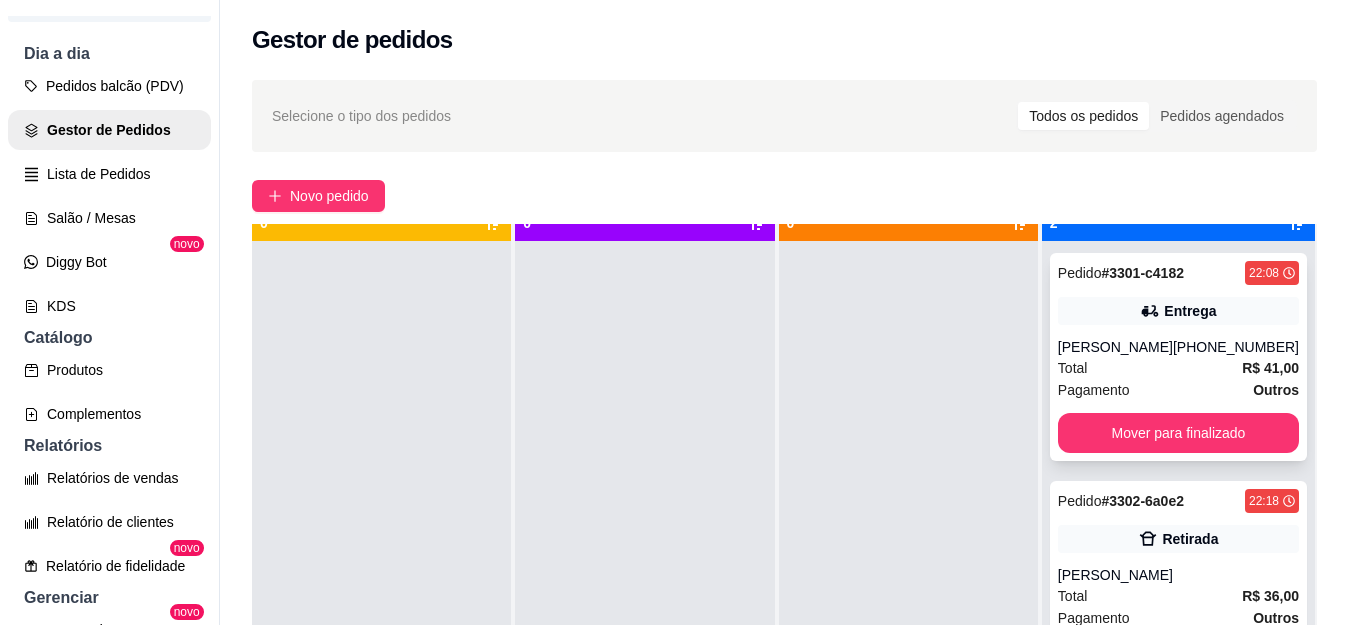 scroll, scrollTop: 56, scrollLeft: 0, axis: vertical 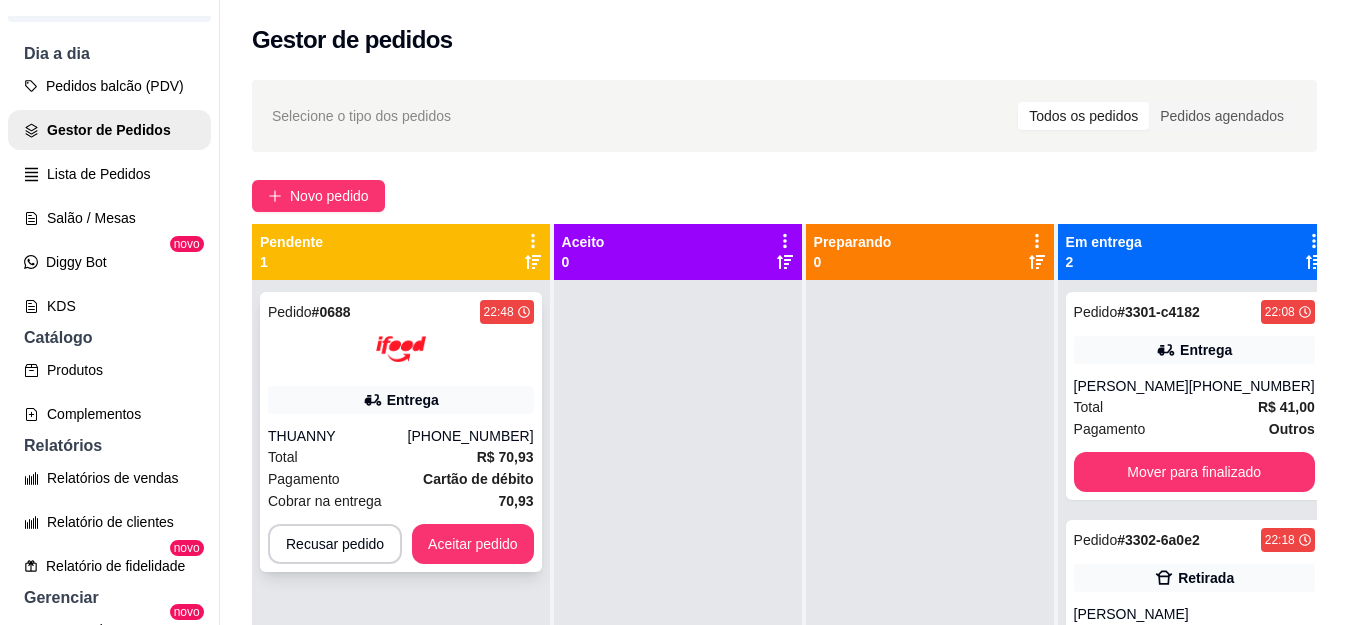 click on "Entrega" at bounding box center [413, 400] 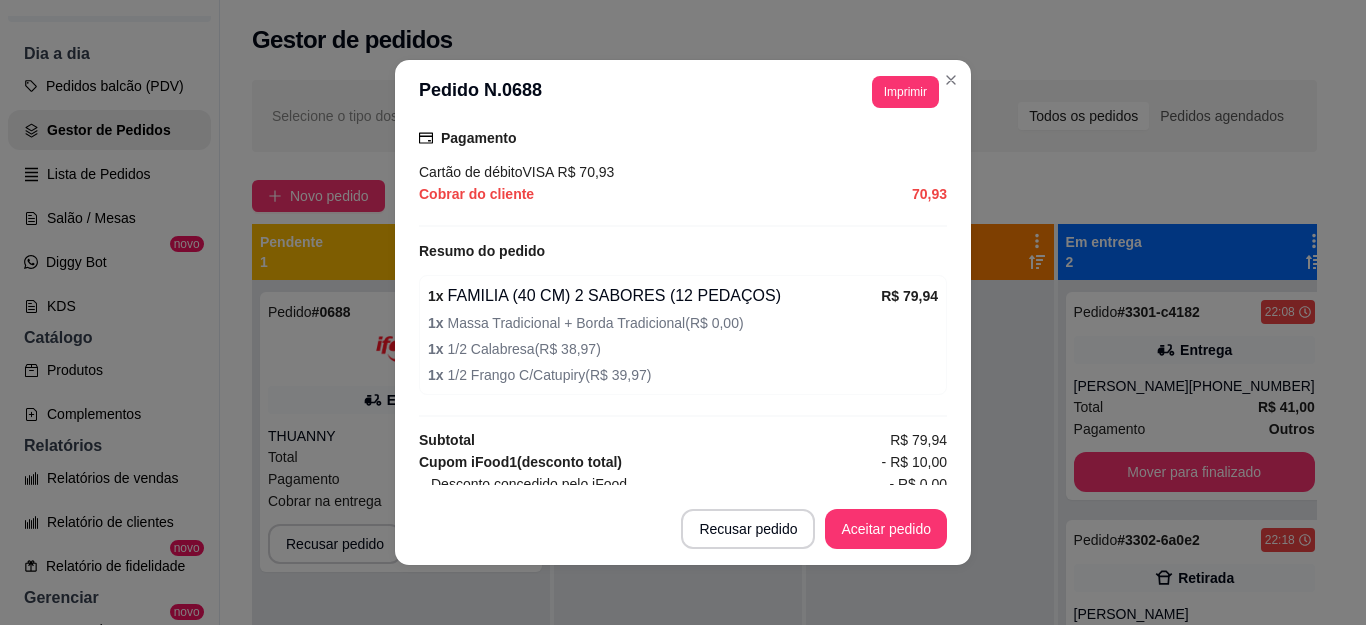 scroll, scrollTop: 708, scrollLeft: 0, axis: vertical 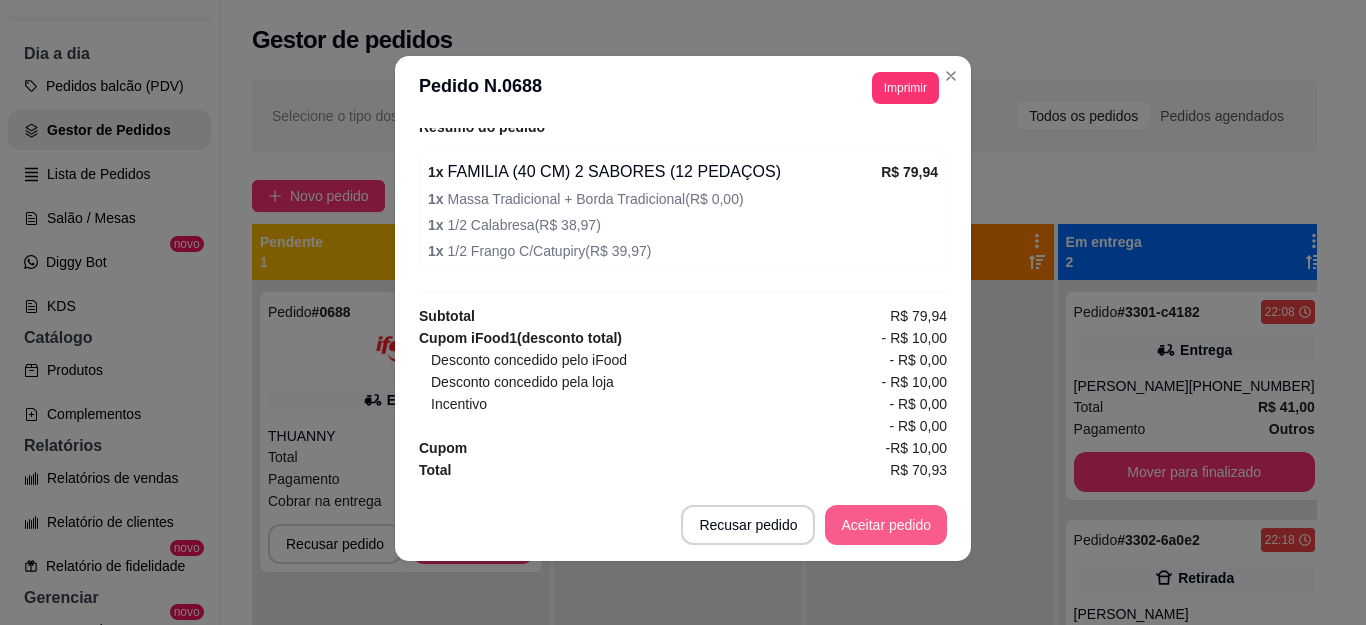click on "Aceitar pedido" at bounding box center (886, 525) 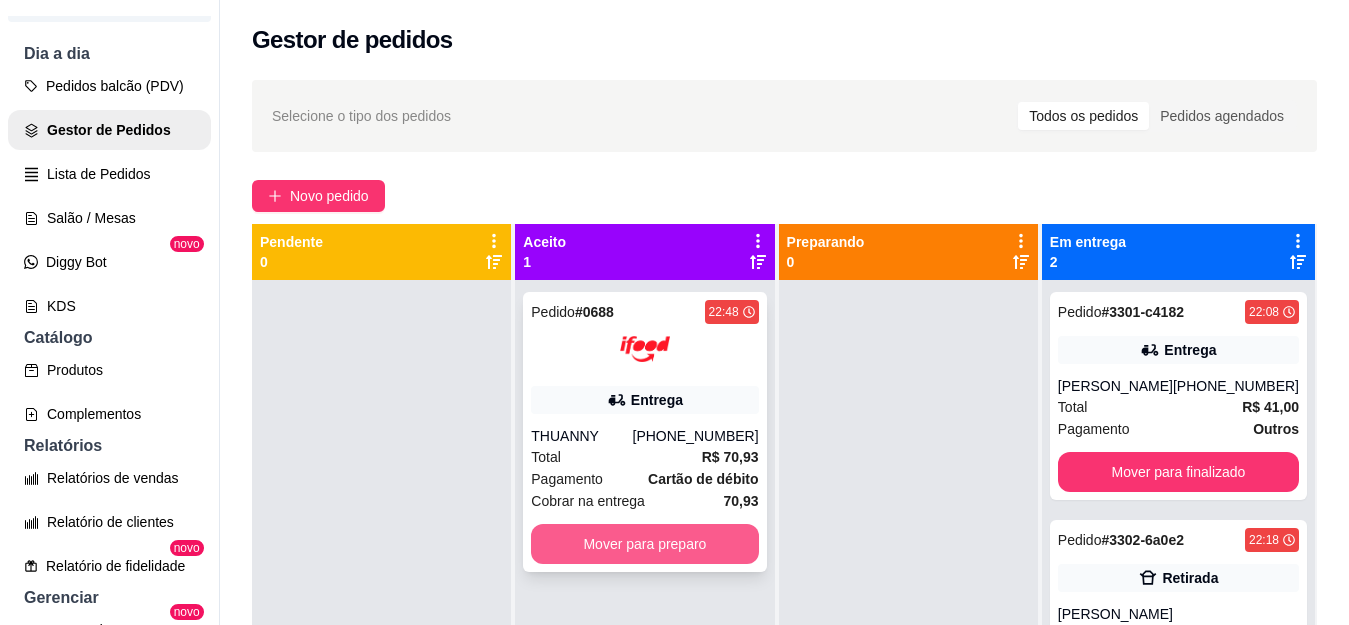 click on "Mover para preparo" at bounding box center (644, 544) 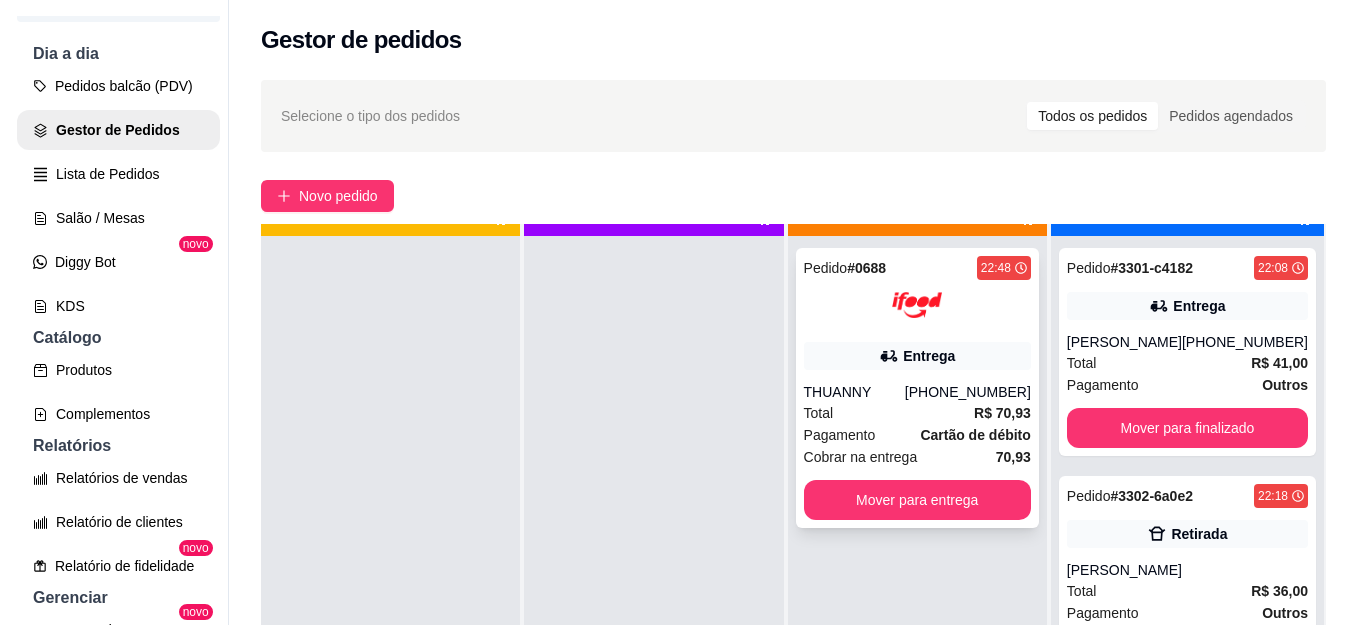 scroll, scrollTop: 56, scrollLeft: 0, axis: vertical 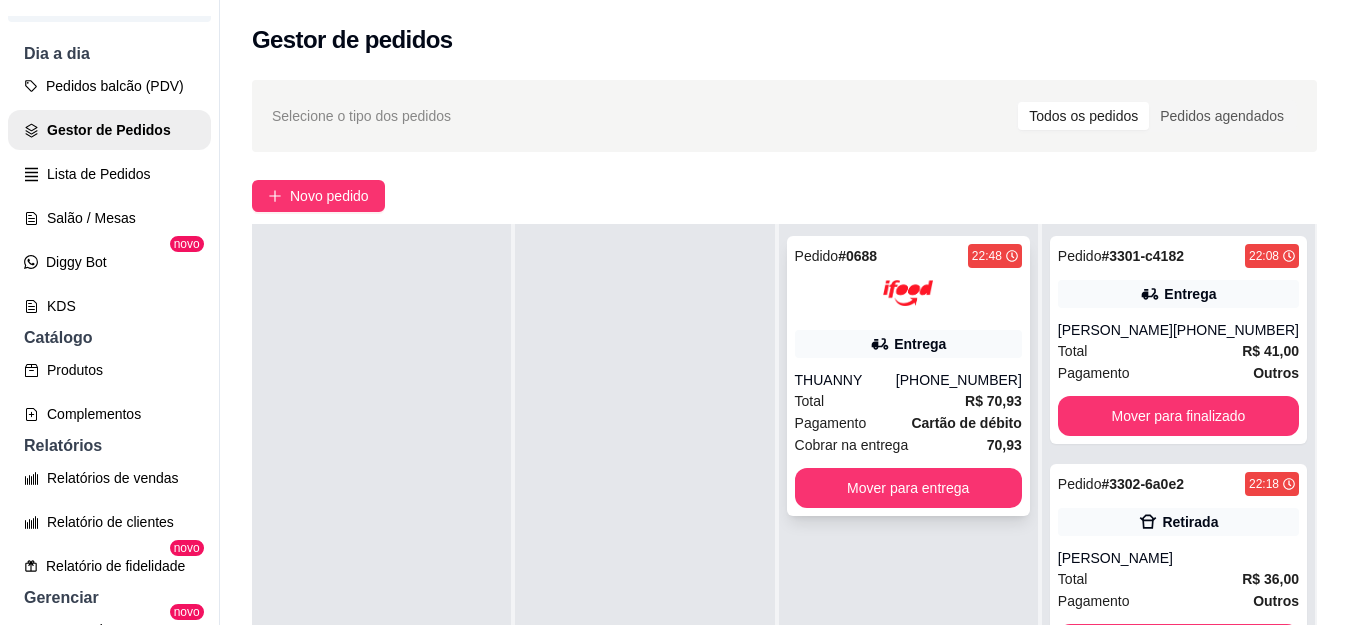 click on "Entrega" at bounding box center (908, 344) 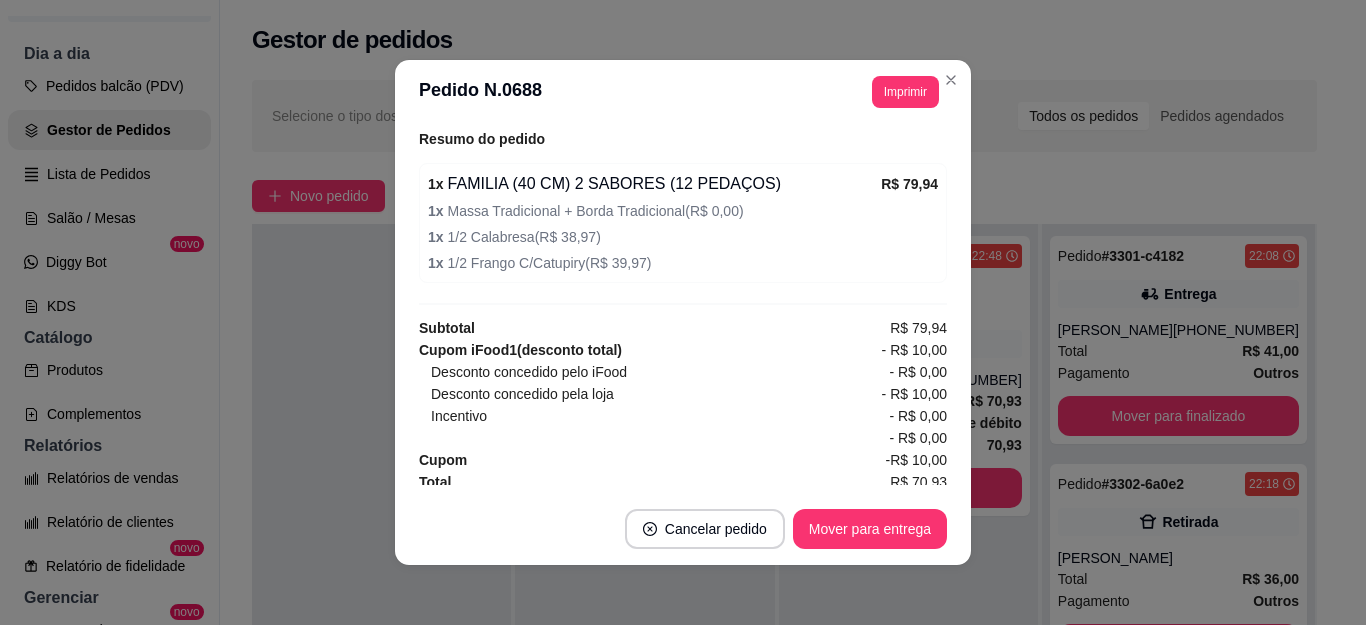 scroll, scrollTop: 708, scrollLeft: 0, axis: vertical 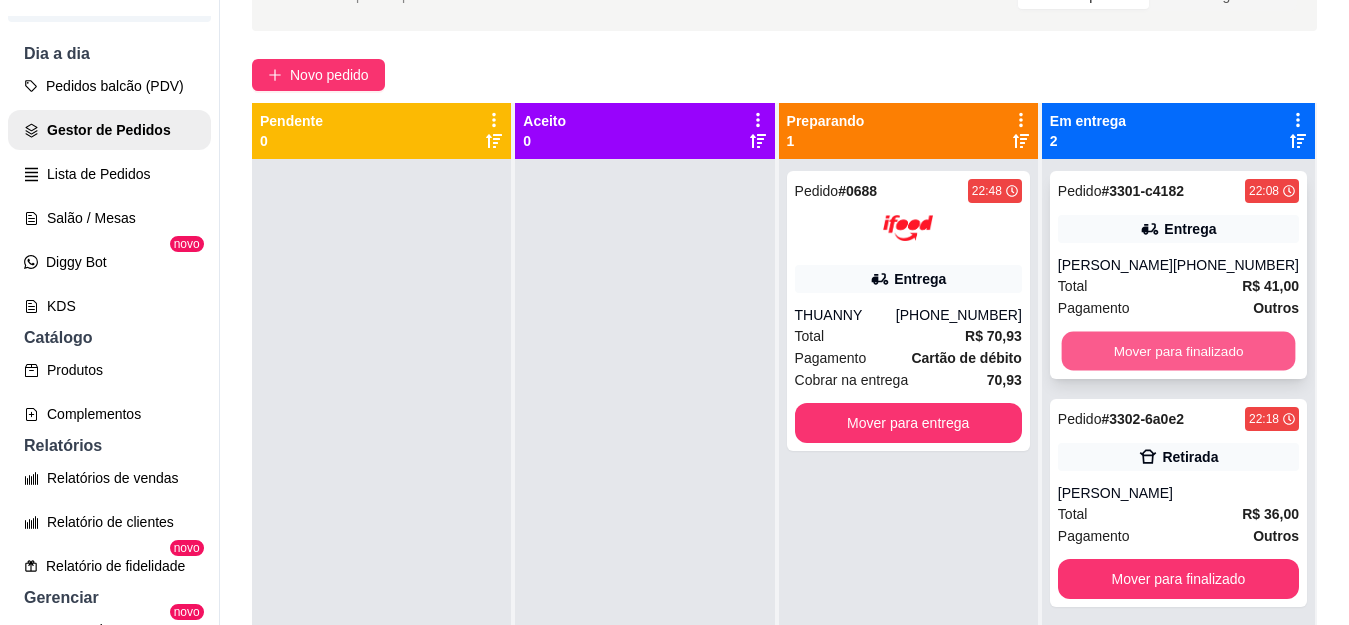 click on "Mover para finalizado" at bounding box center [1178, 351] 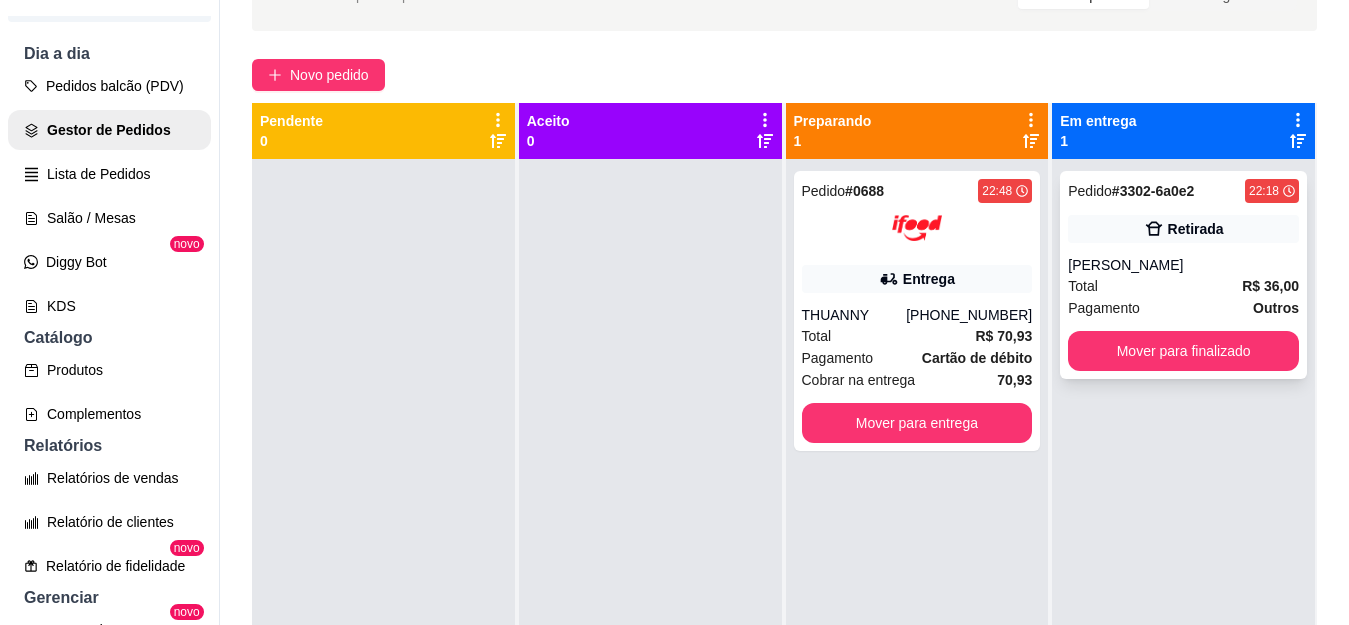 click on "Total R$ 36,00" at bounding box center [1183, 286] 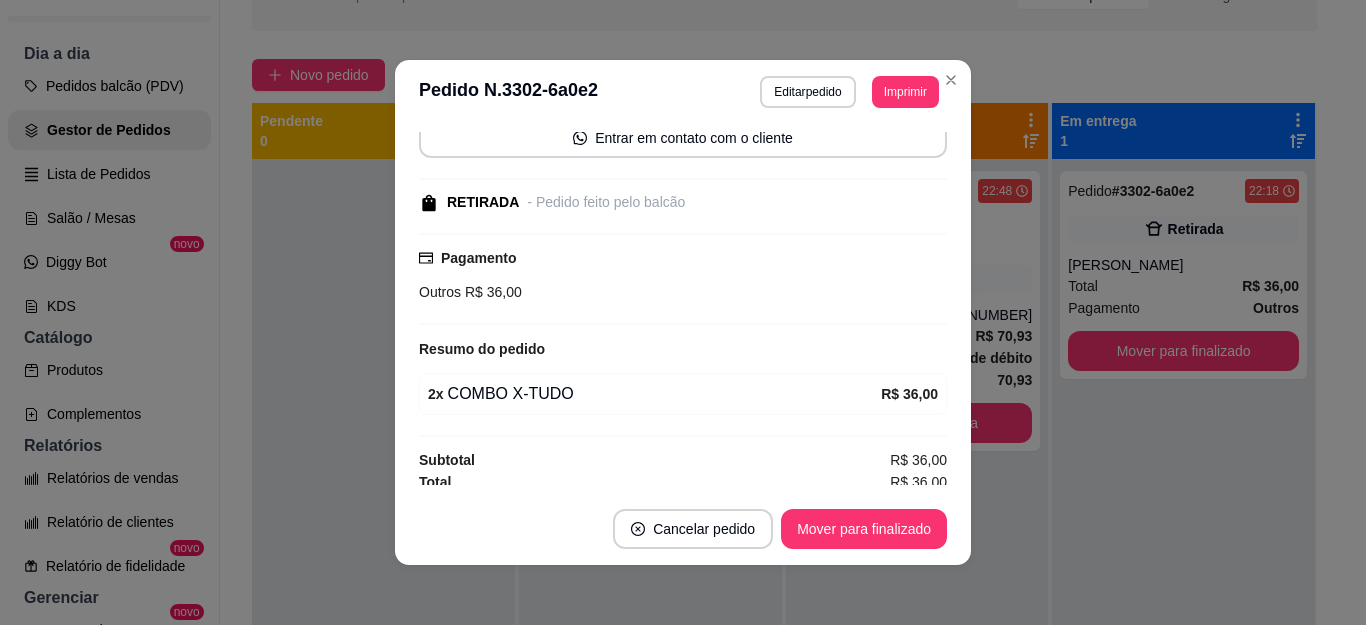 scroll, scrollTop: 208, scrollLeft: 0, axis: vertical 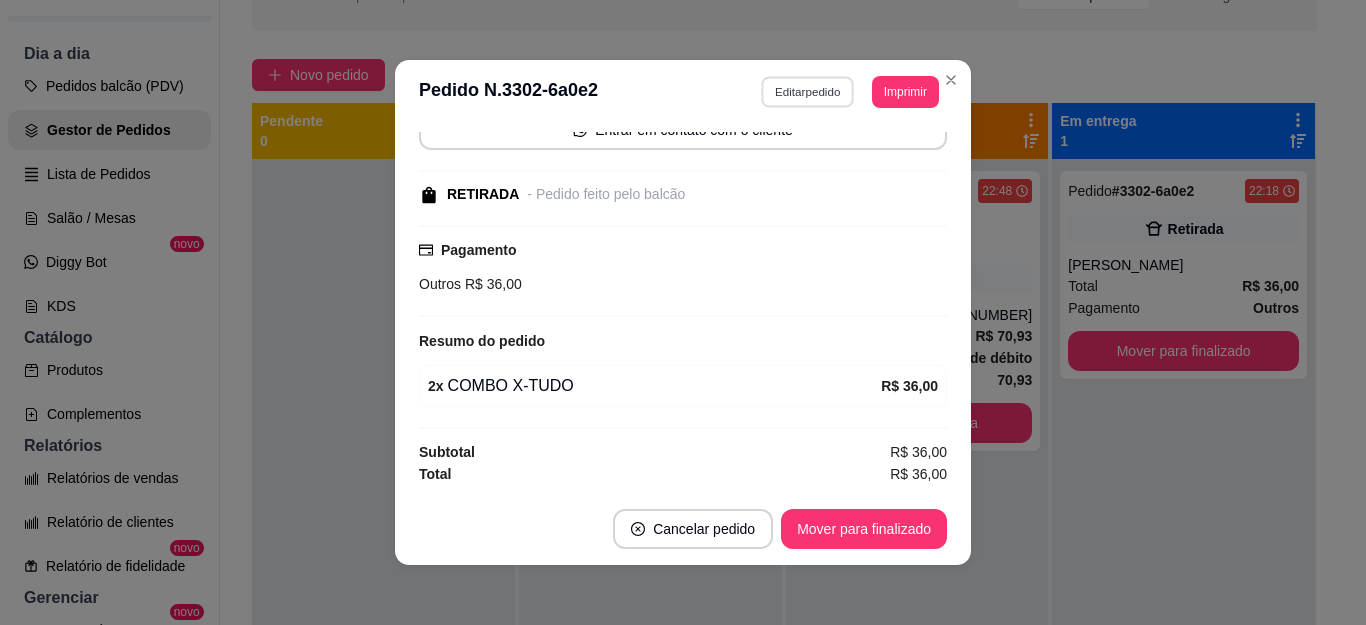 click on "Editar  pedido" at bounding box center (808, 91) 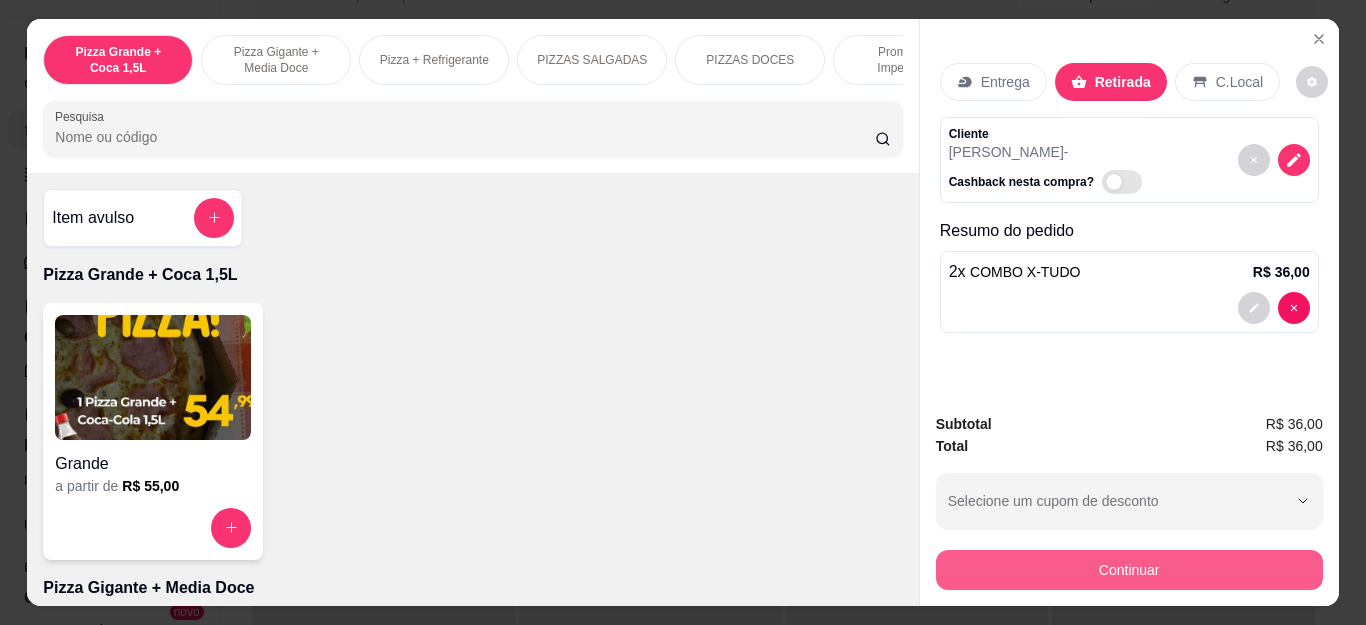click on "Continuar" at bounding box center [1129, 570] 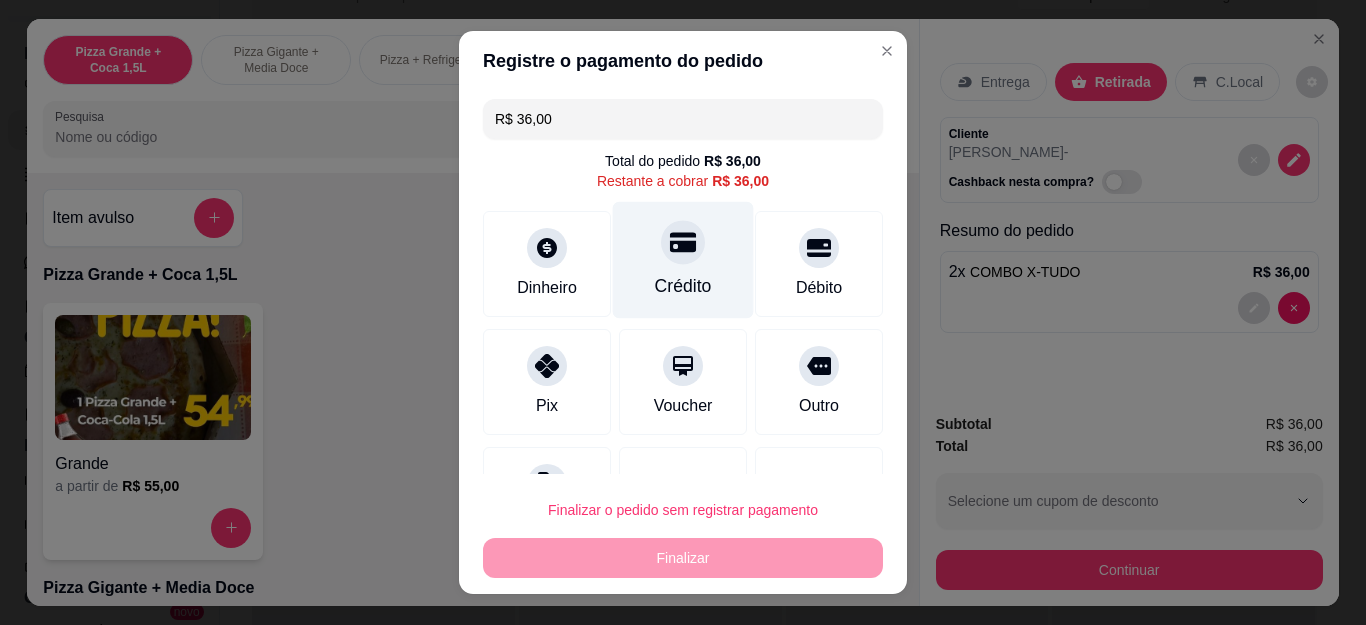 click on "Crédito" at bounding box center [683, 286] 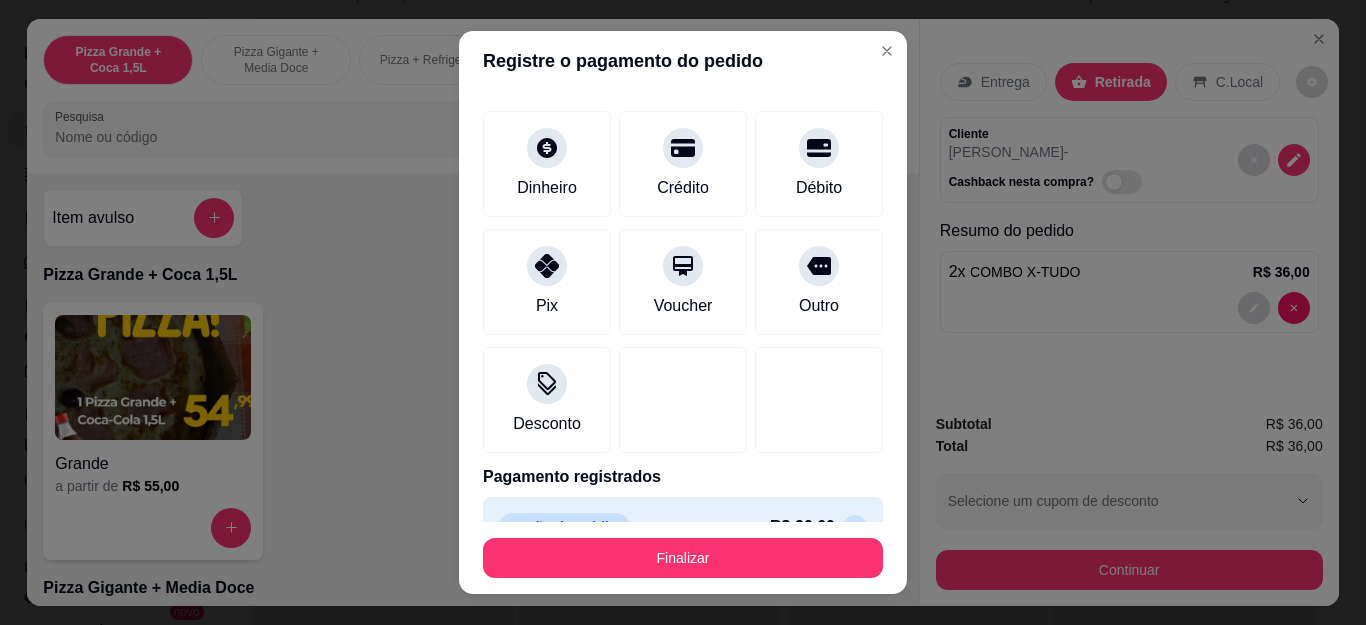scroll, scrollTop: 123, scrollLeft: 0, axis: vertical 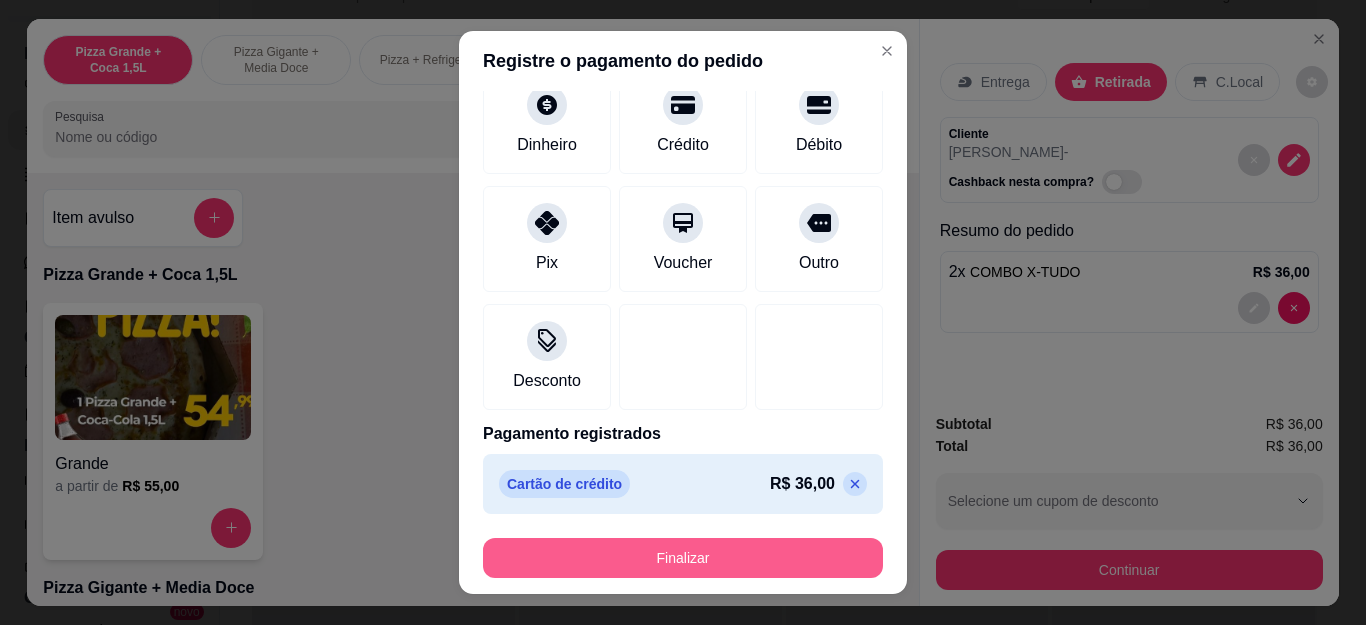 click on "Finalizar" at bounding box center (683, 558) 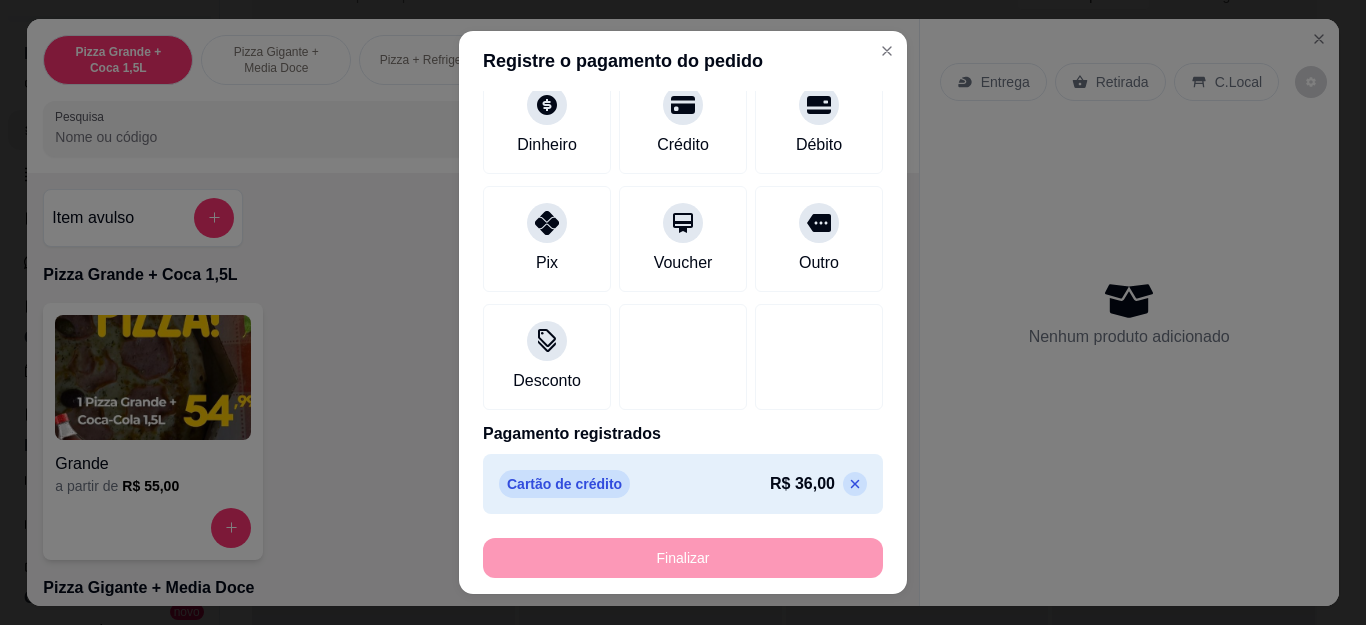 type on "0" 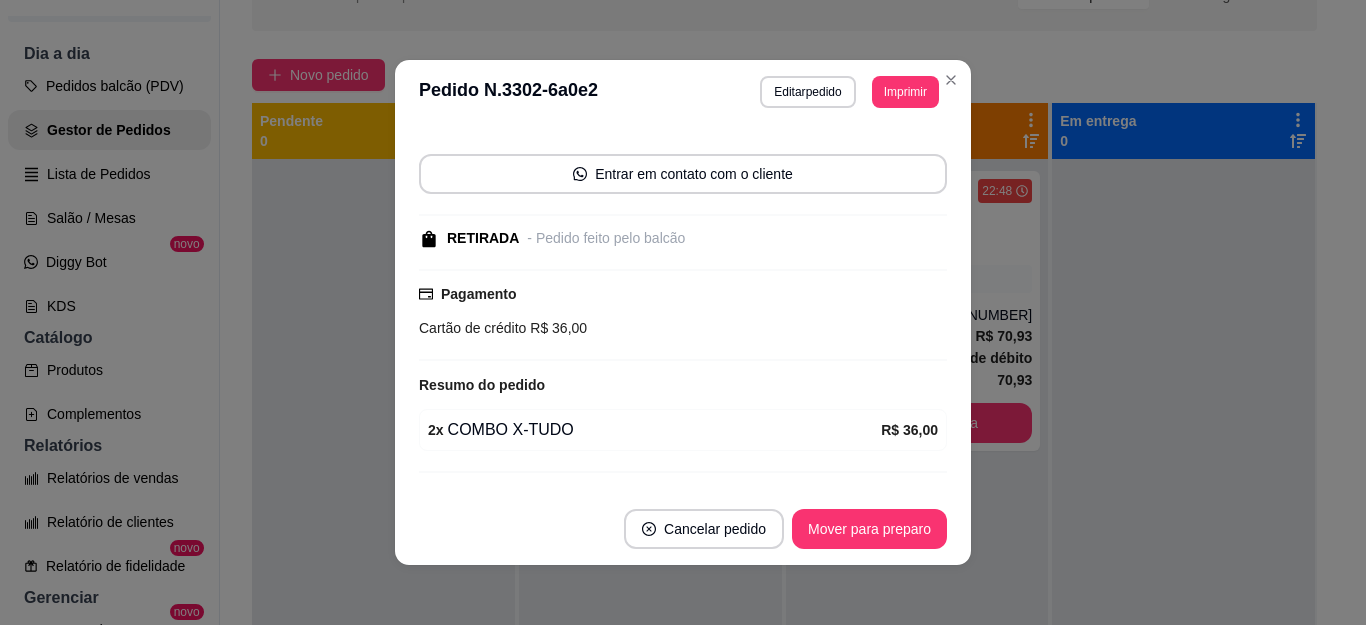 scroll, scrollTop: 252, scrollLeft: 0, axis: vertical 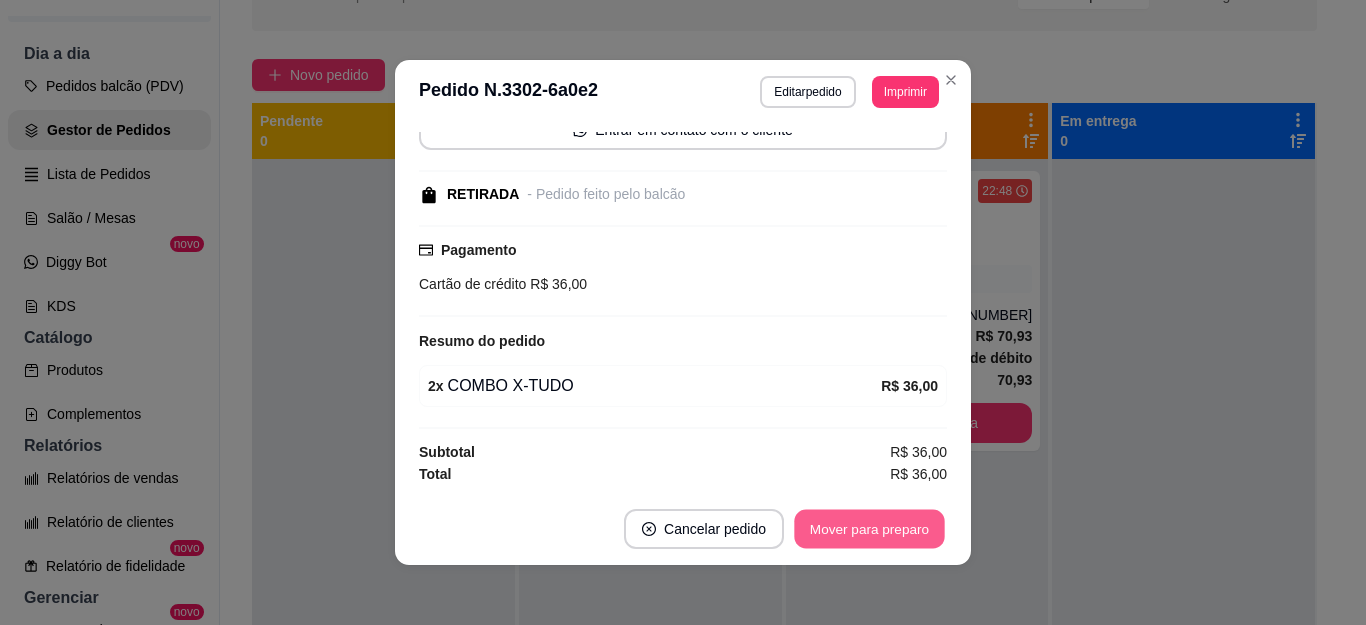 click on "Mover para preparo" at bounding box center (869, 529) 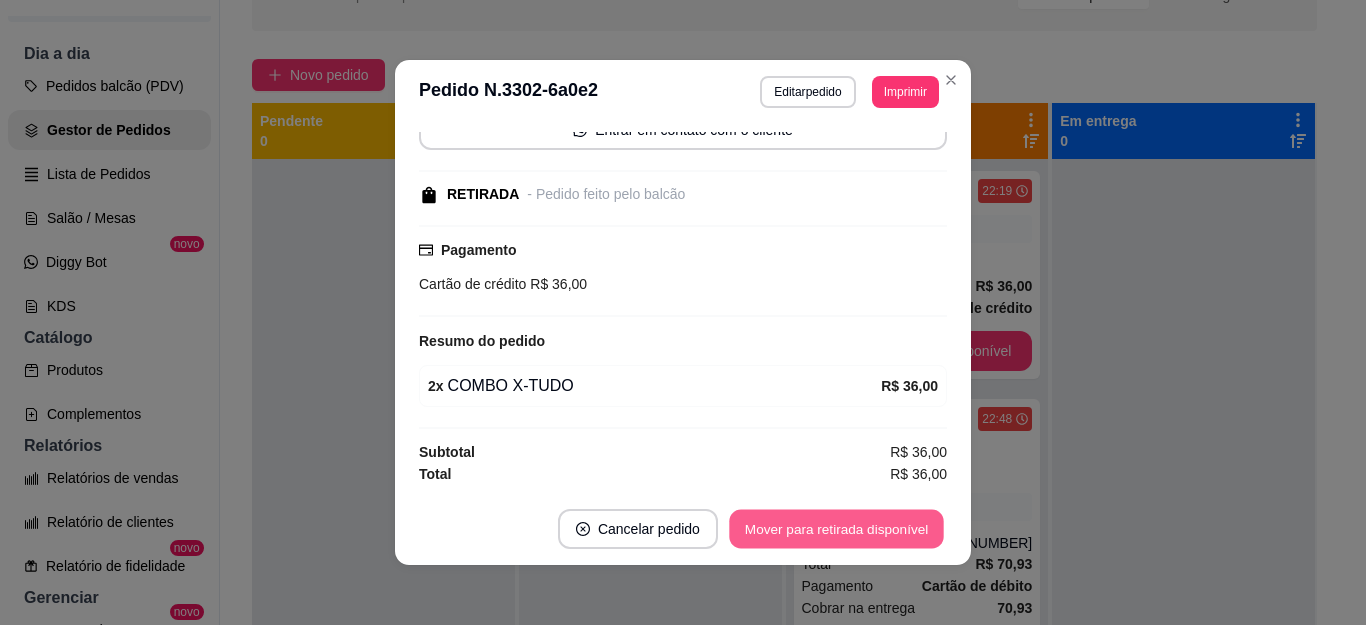 click on "Mover para retirada disponível" at bounding box center (836, 529) 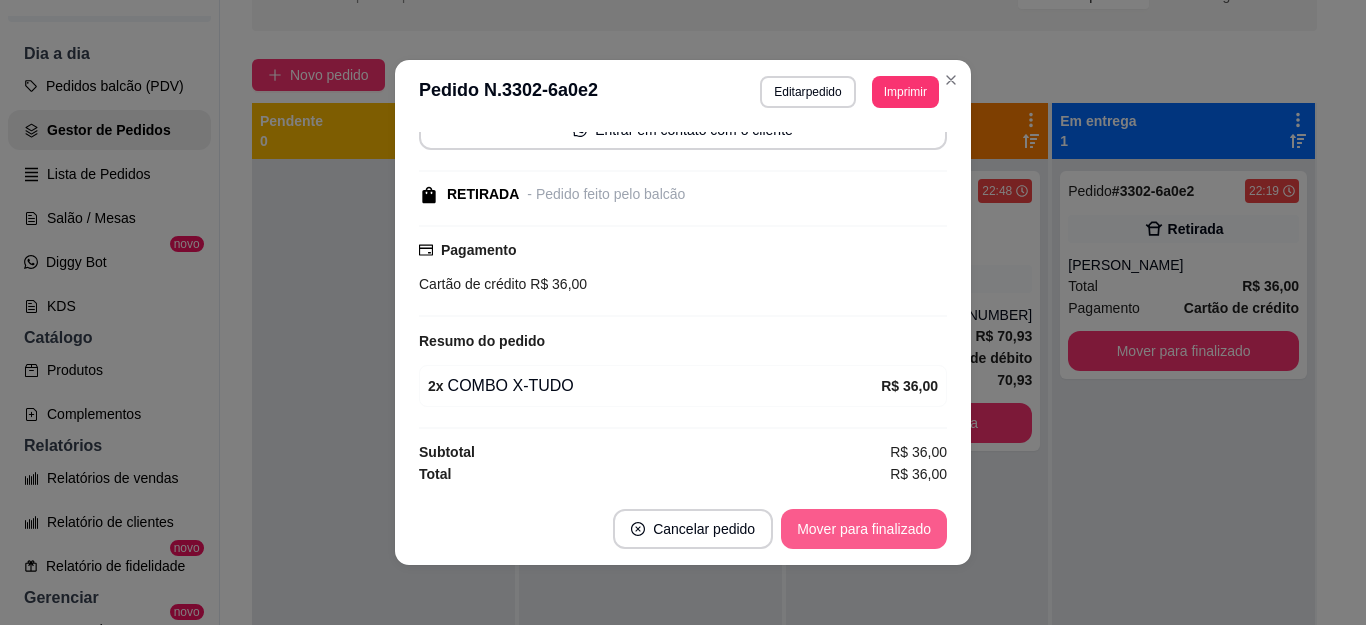 click on "Mover para finalizado" at bounding box center [864, 529] 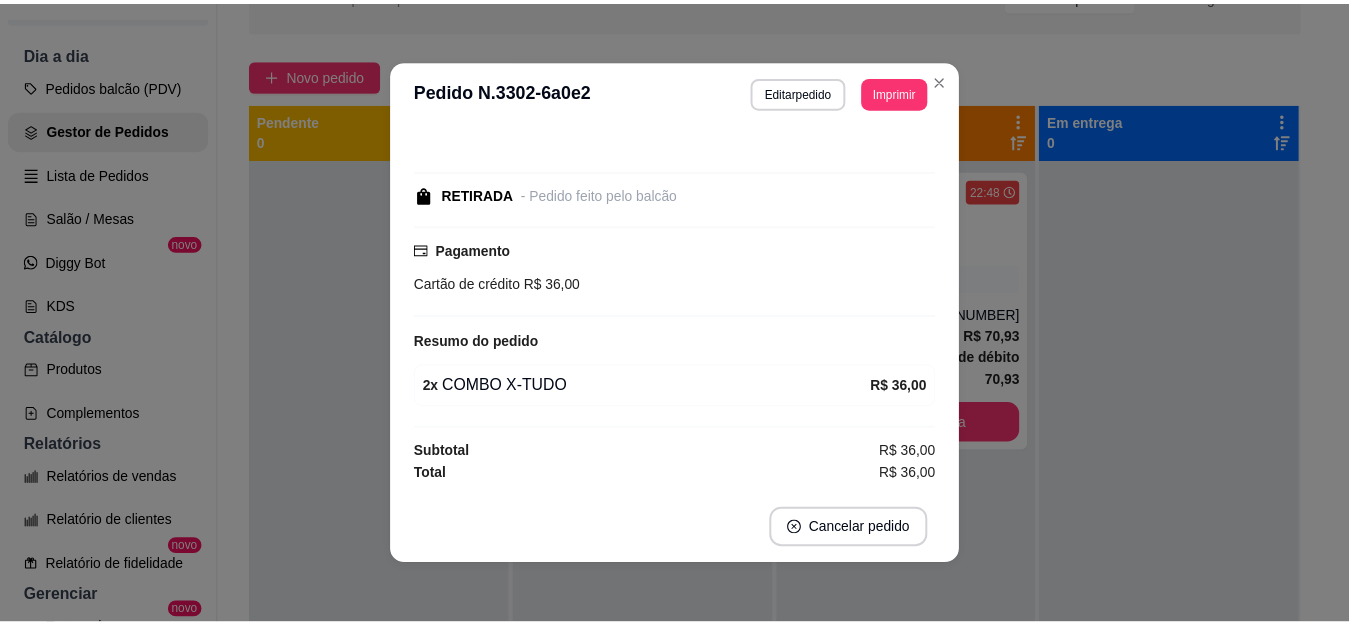 scroll, scrollTop: 146, scrollLeft: 0, axis: vertical 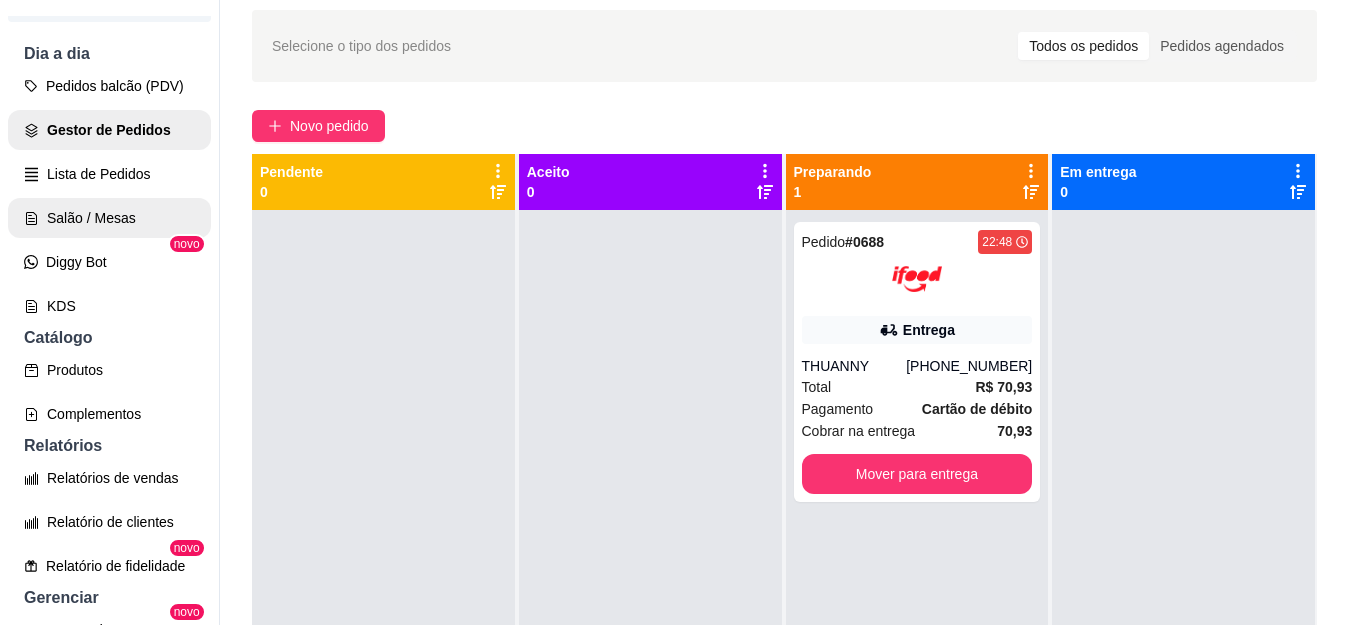 click on "Salão / Mesas" at bounding box center (109, 218) 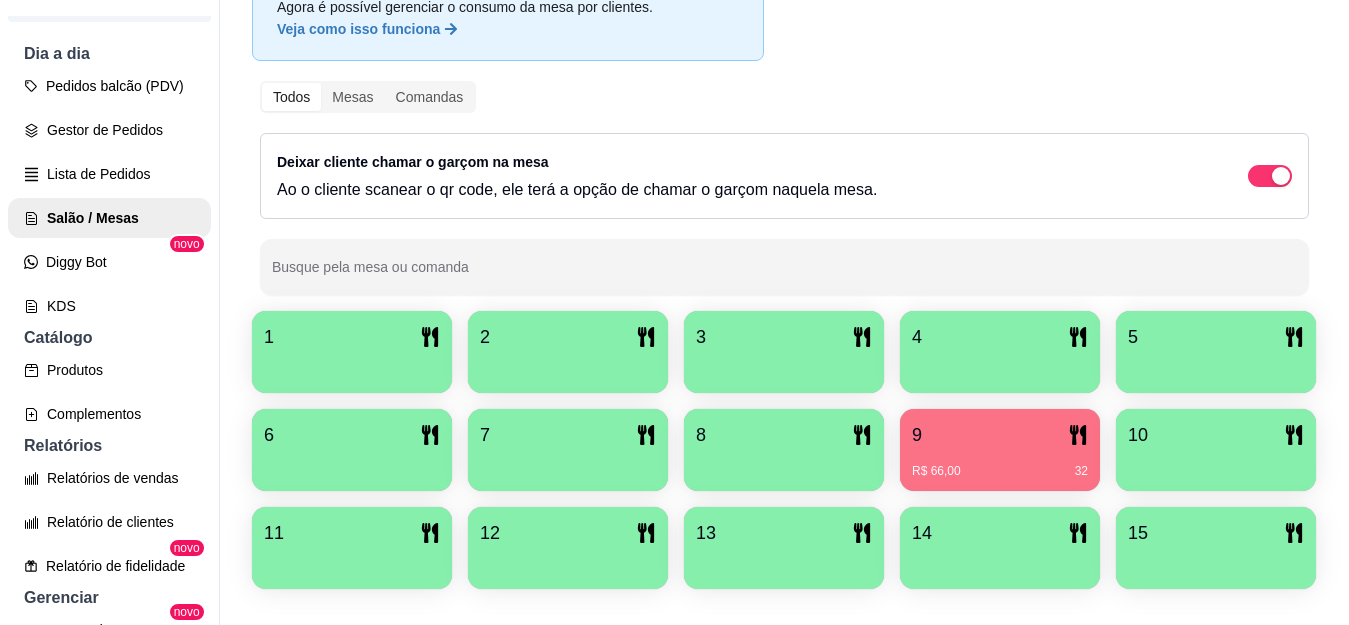 scroll, scrollTop: 337, scrollLeft: 0, axis: vertical 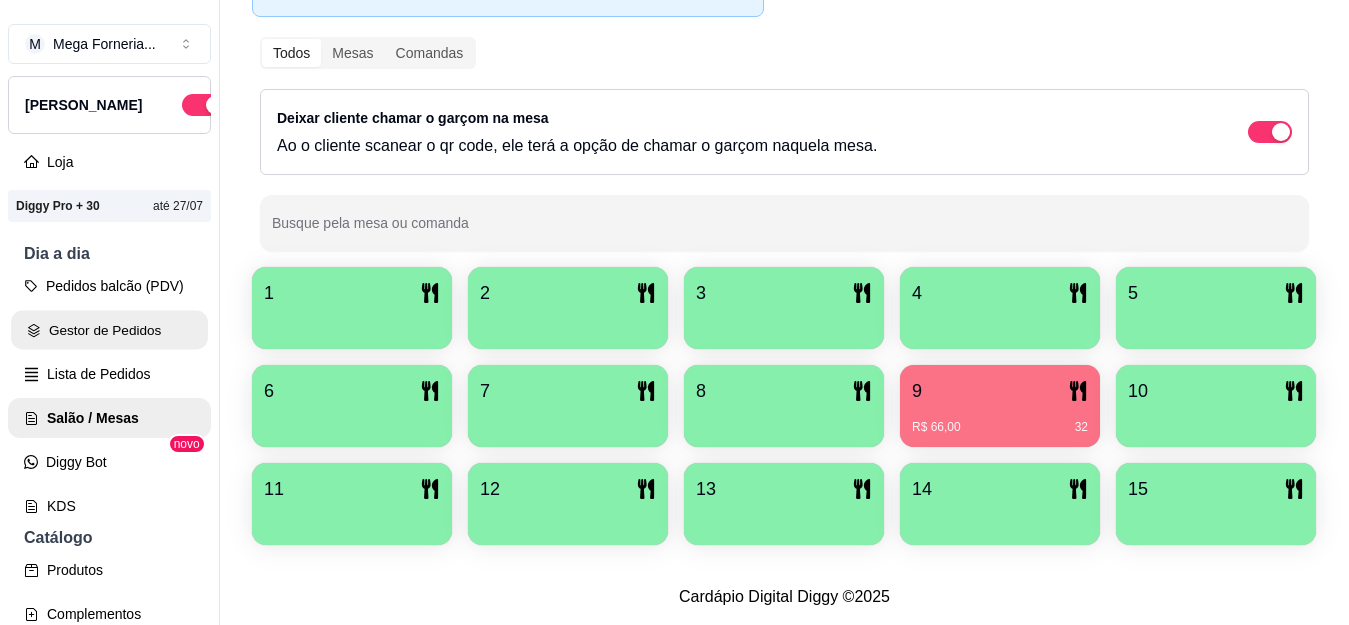 click on "Gestor de Pedidos" at bounding box center (109, 330) 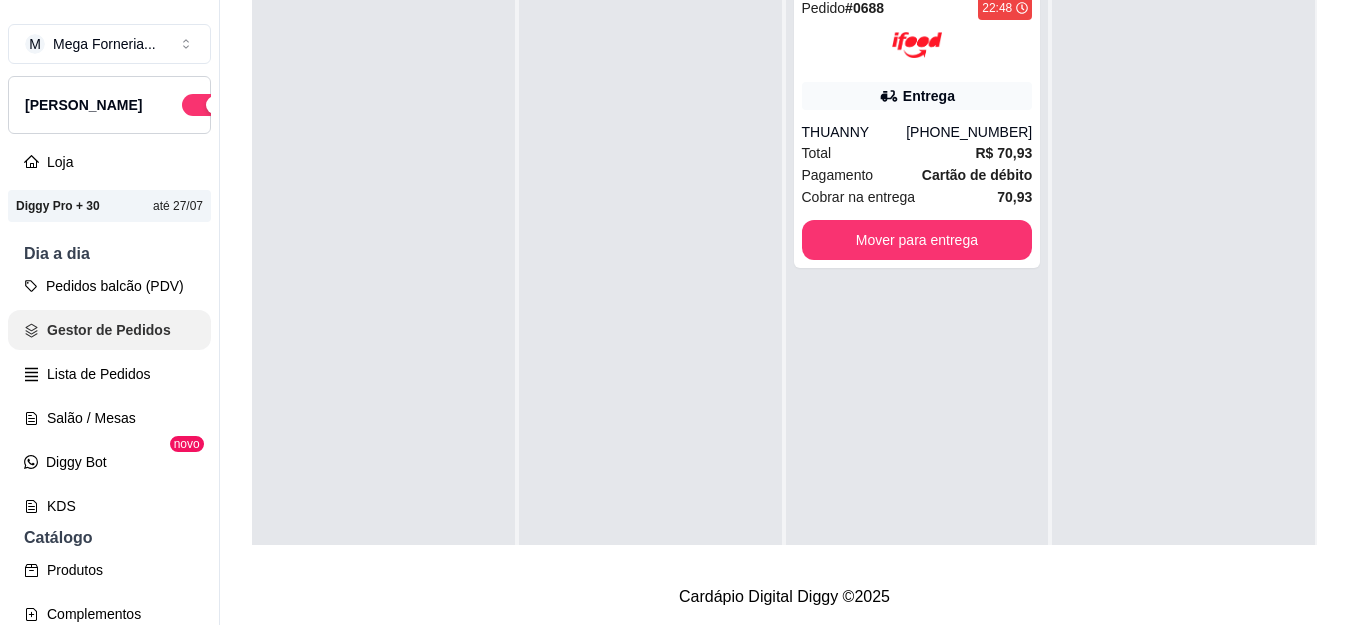 scroll, scrollTop: 0, scrollLeft: 0, axis: both 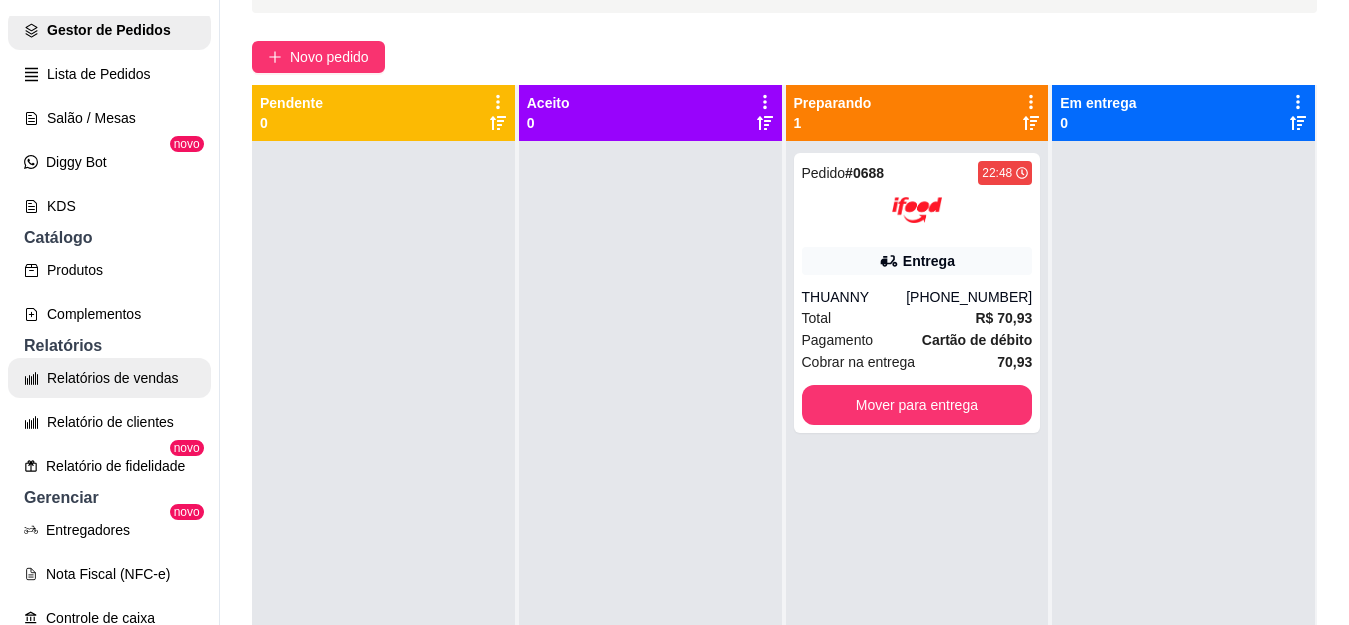 click on "Relatórios de vendas" at bounding box center [109, 378] 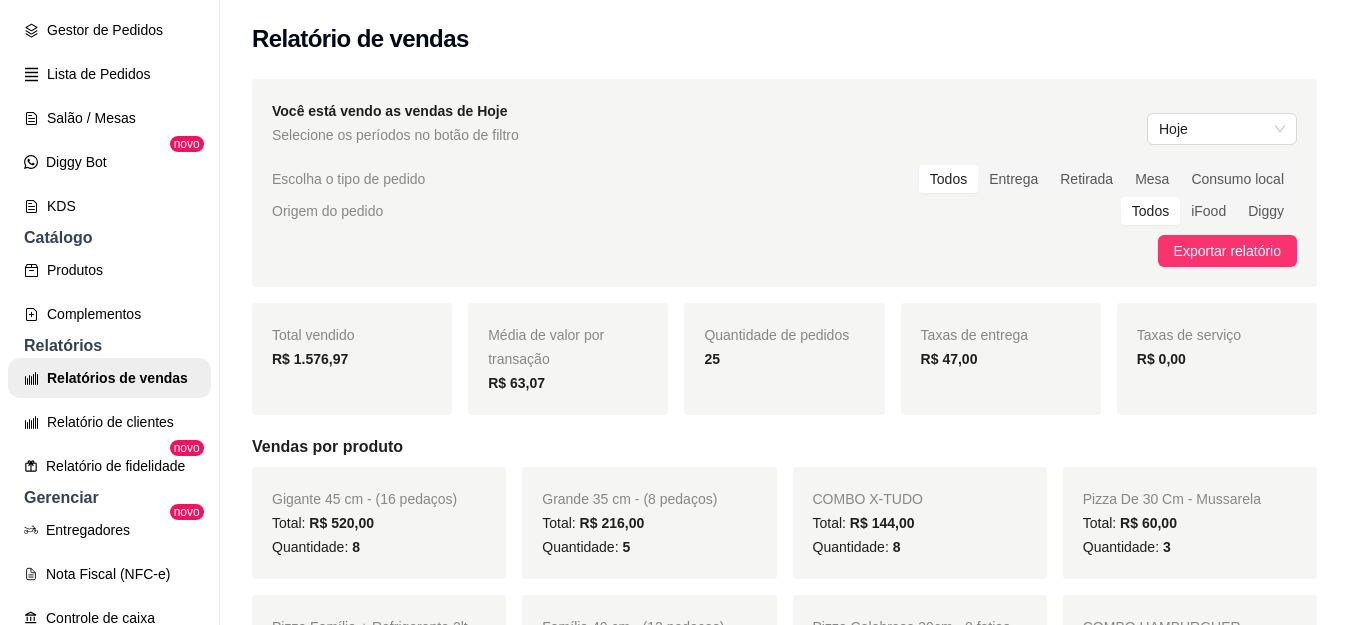 scroll, scrollTop: 0, scrollLeft: 0, axis: both 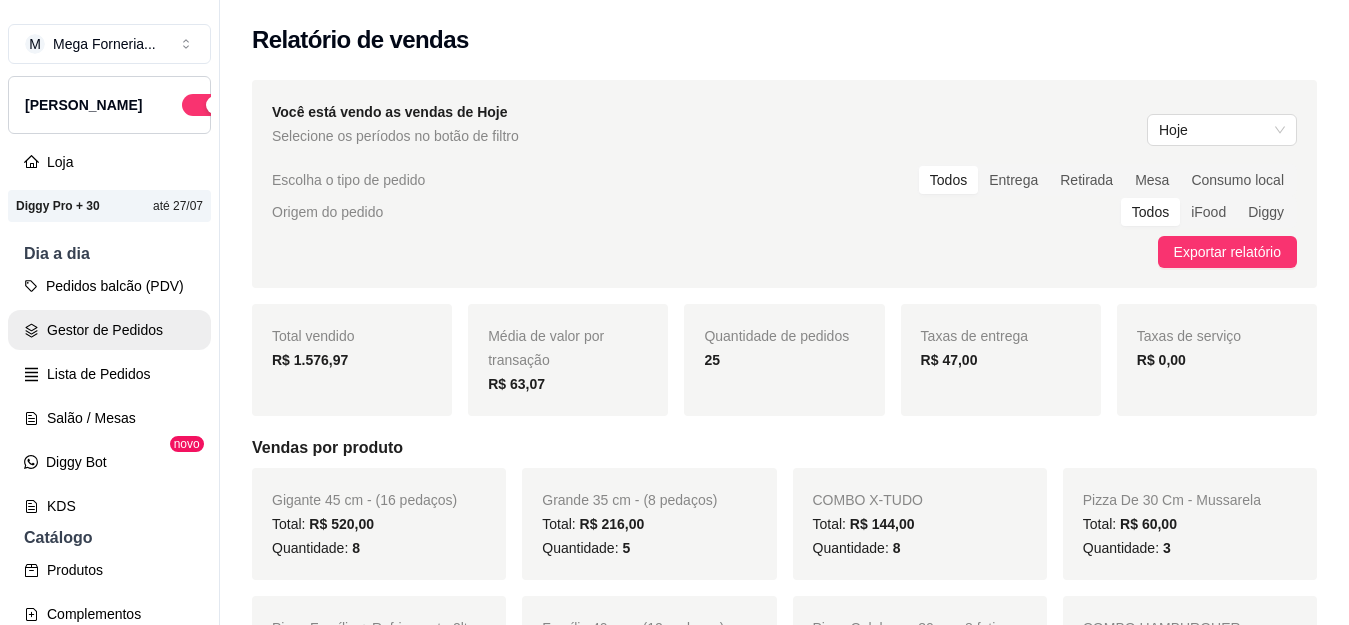click on "Gestor de Pedidos" at bounding box center (109, 330) 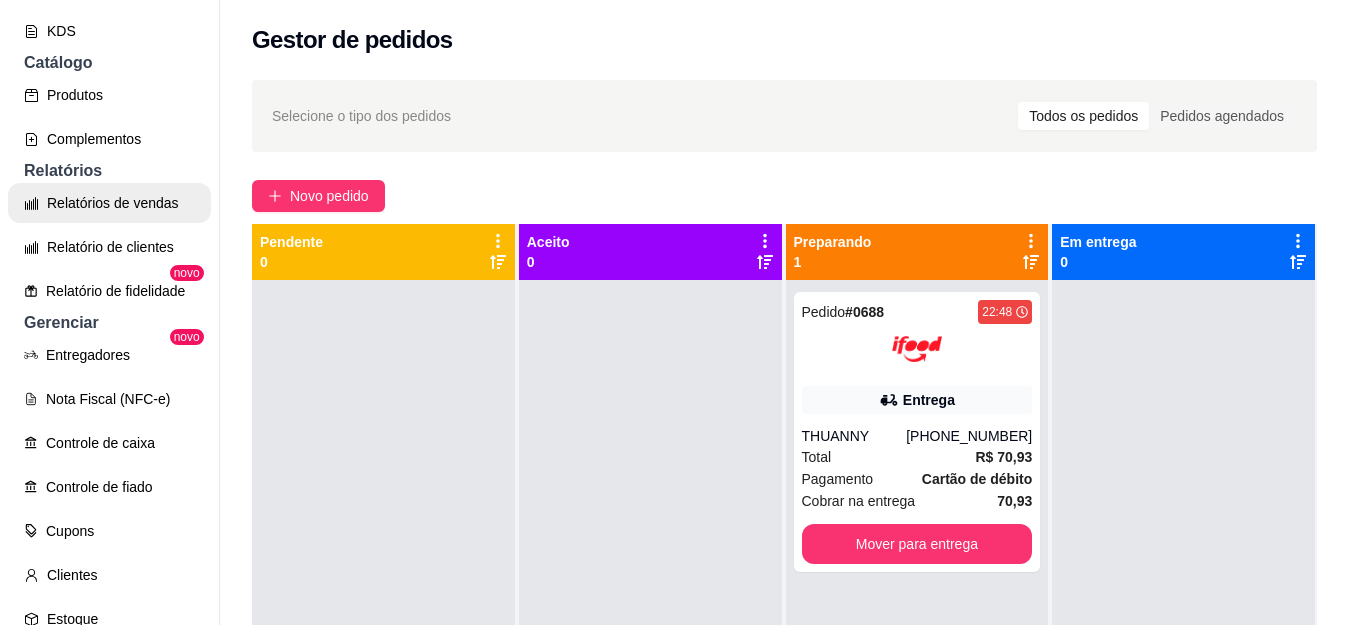 scroll, scrollTop: 500, scrollLeft: 0, axis: vertical 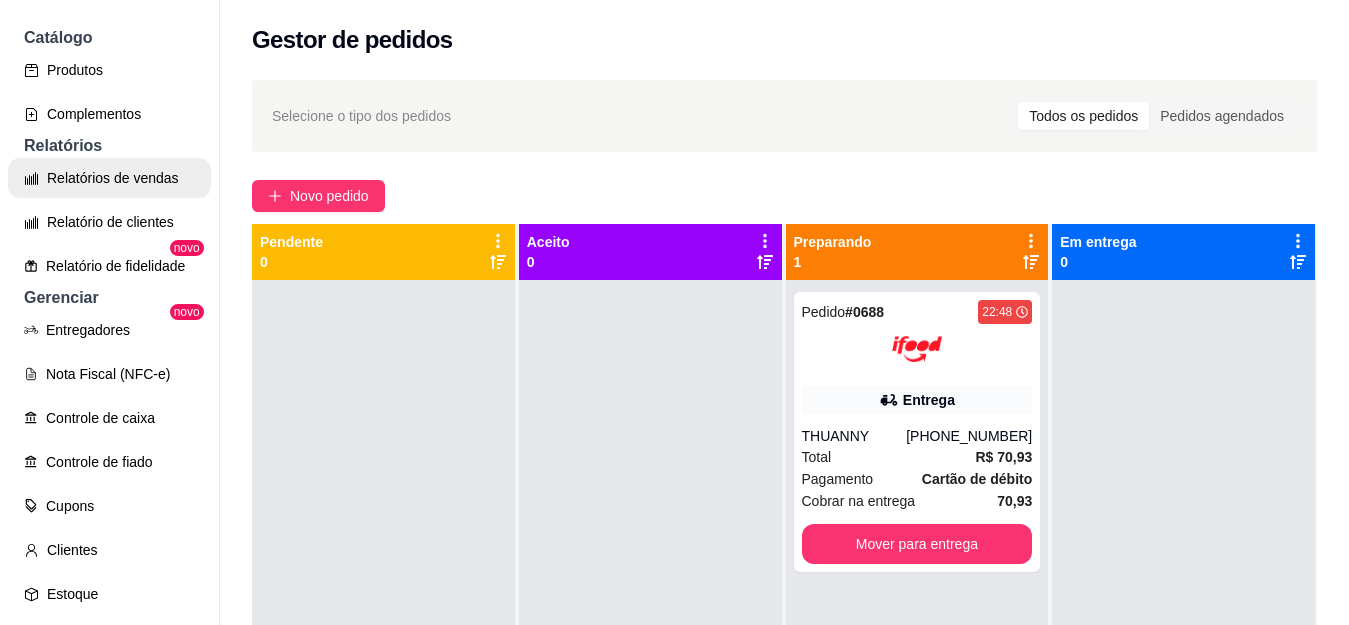 click on "Relatórios de vendas" at bounding box center [109, 178] 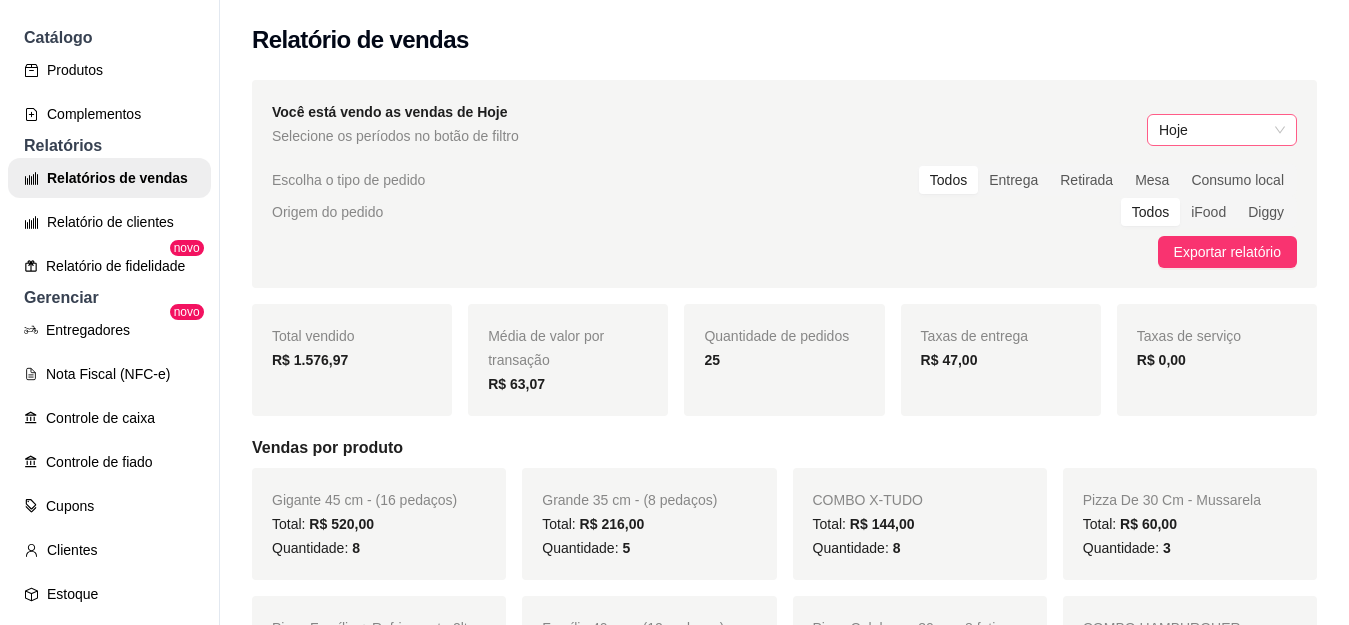 click on "Hoje" at bounding box center [1222, 130] 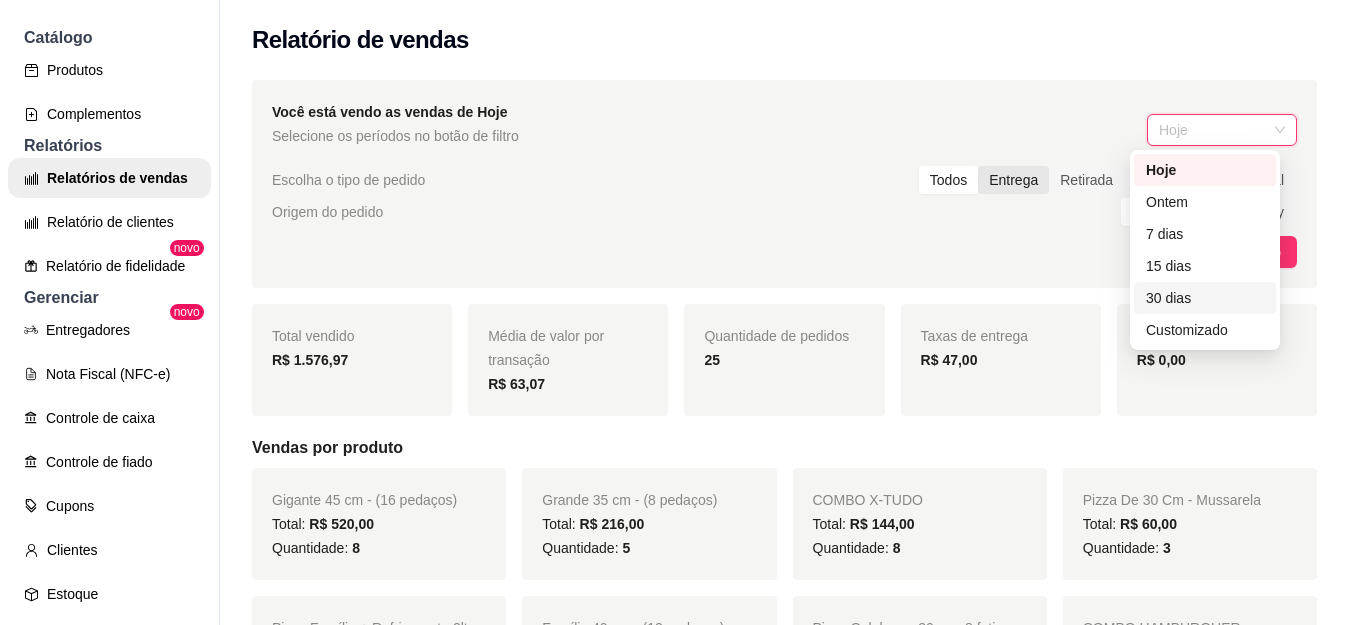 click on "Entrega" at bounding box center (1013, 180) 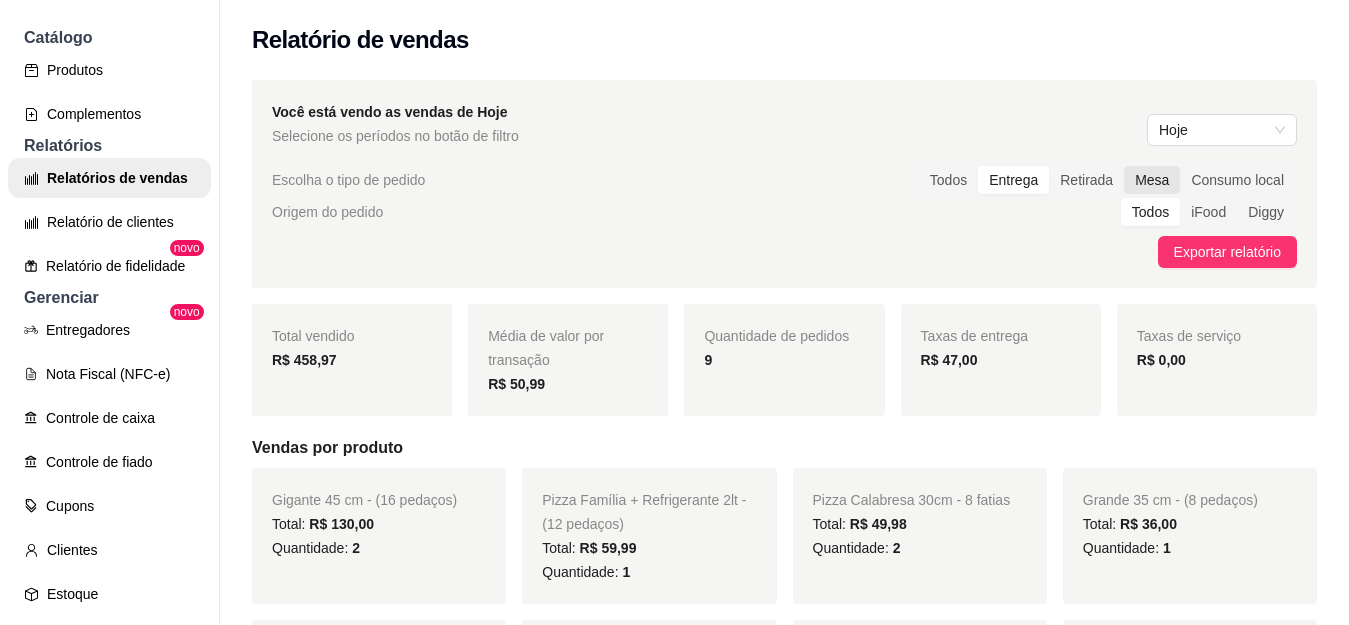 click on "Mesa" at bounding box center [1152, 180] 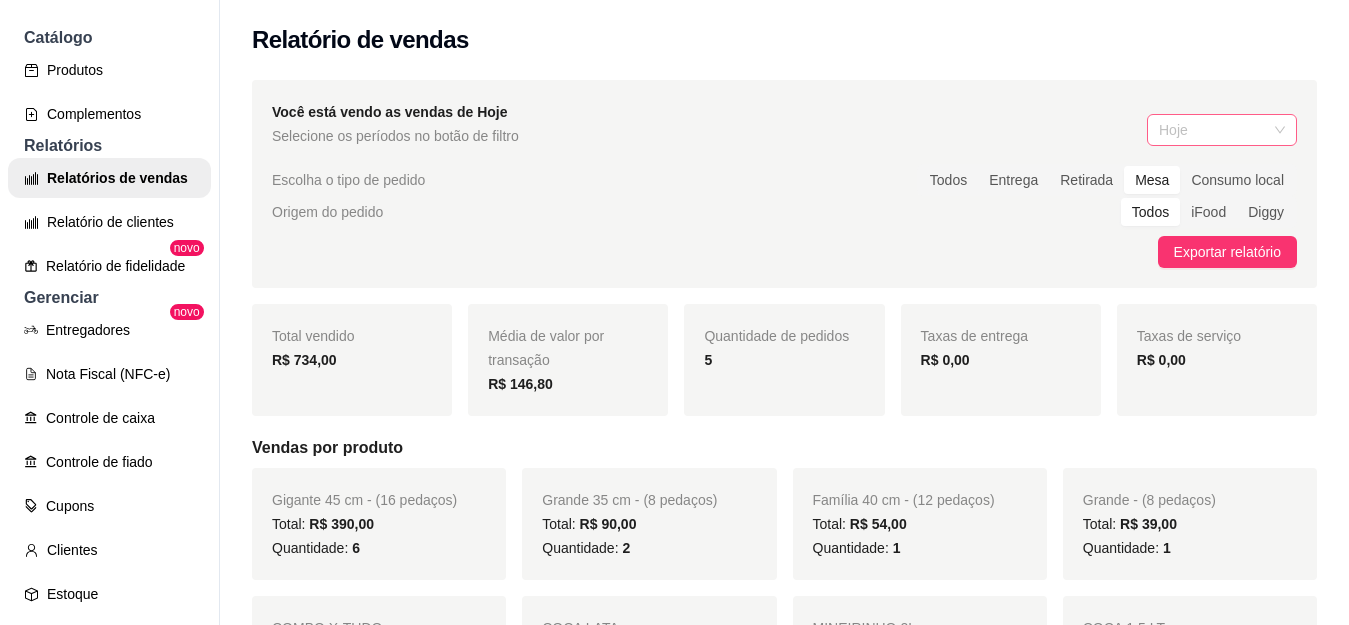 click on "Hoje" at bounding box center (1222, 130) 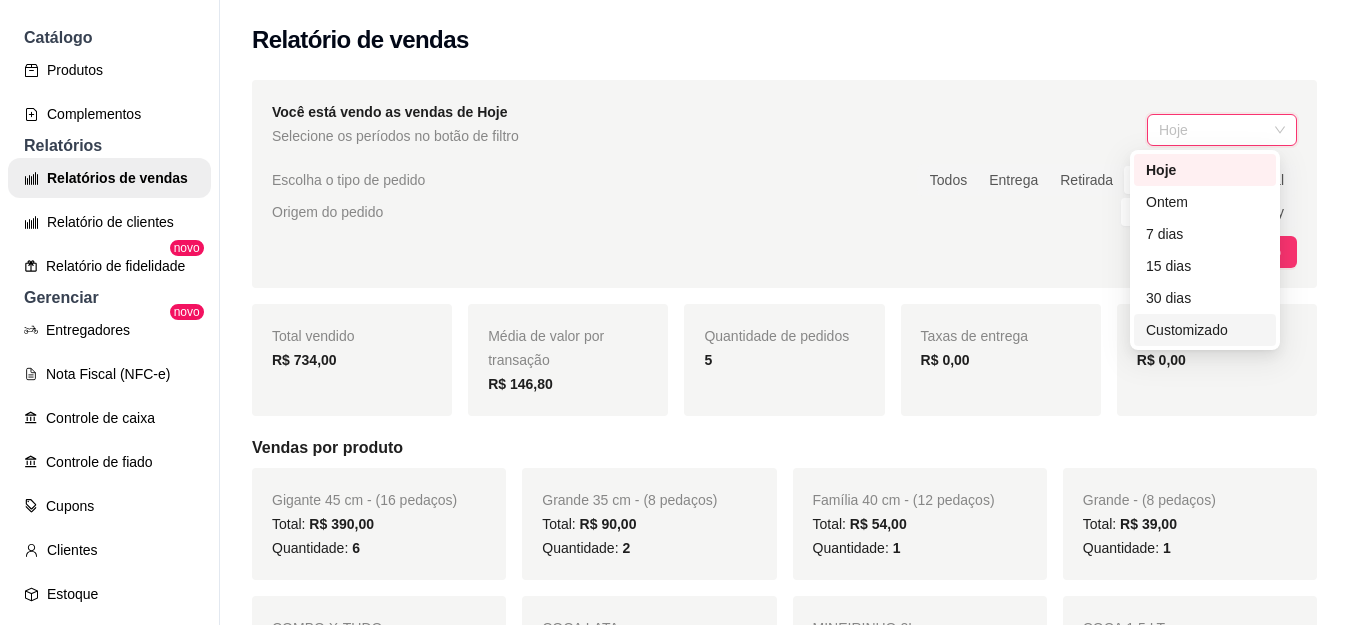 click on "Customizado" at bounding box center [1205, 330] 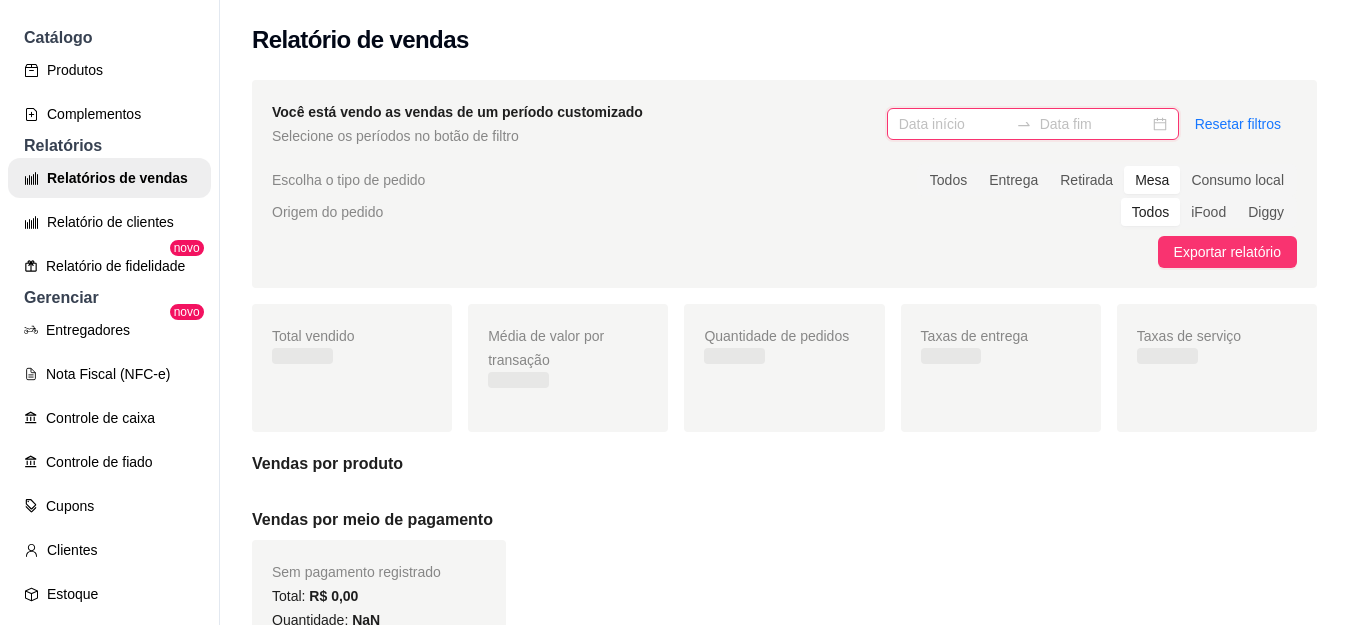 click at bounding box center (953, 124) 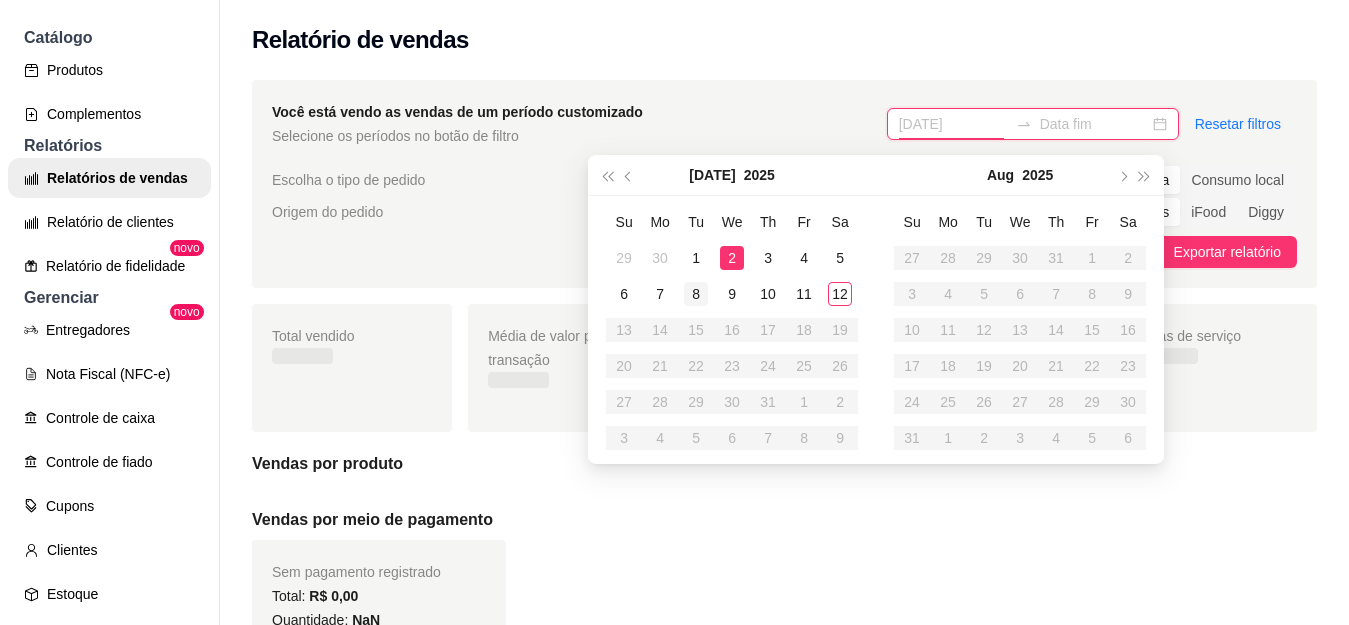 type on "[DATE]" 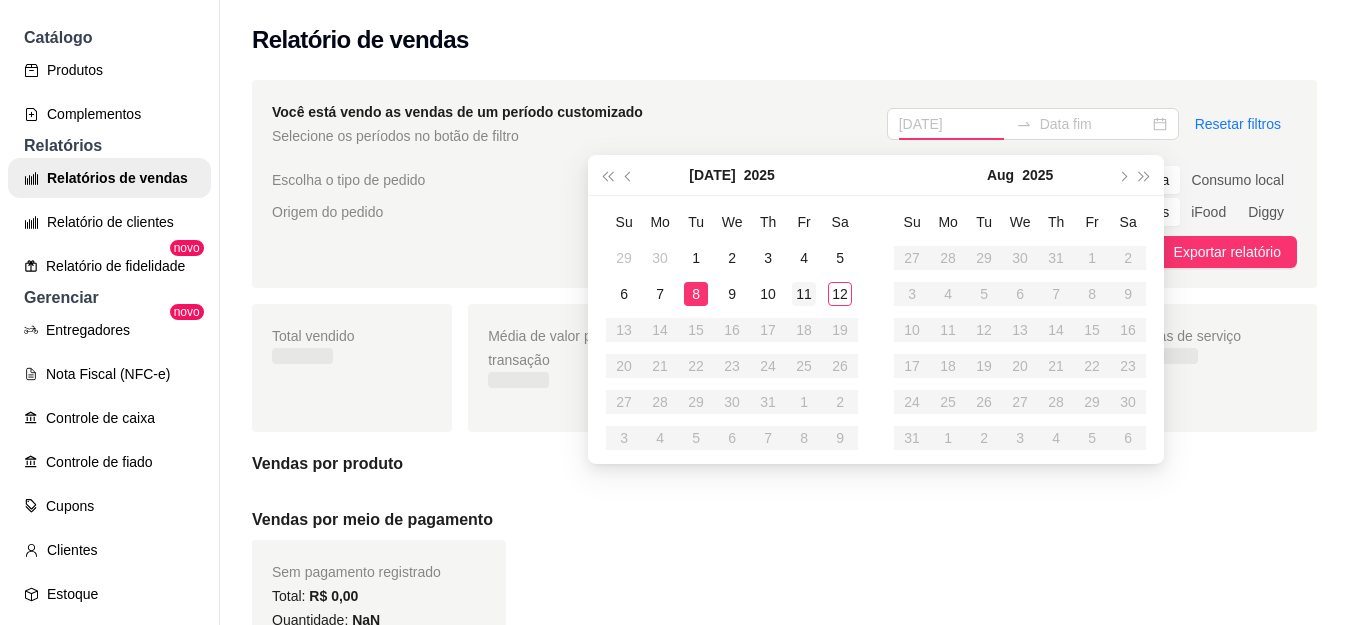 click on "8" at bounding box center (696, 294) 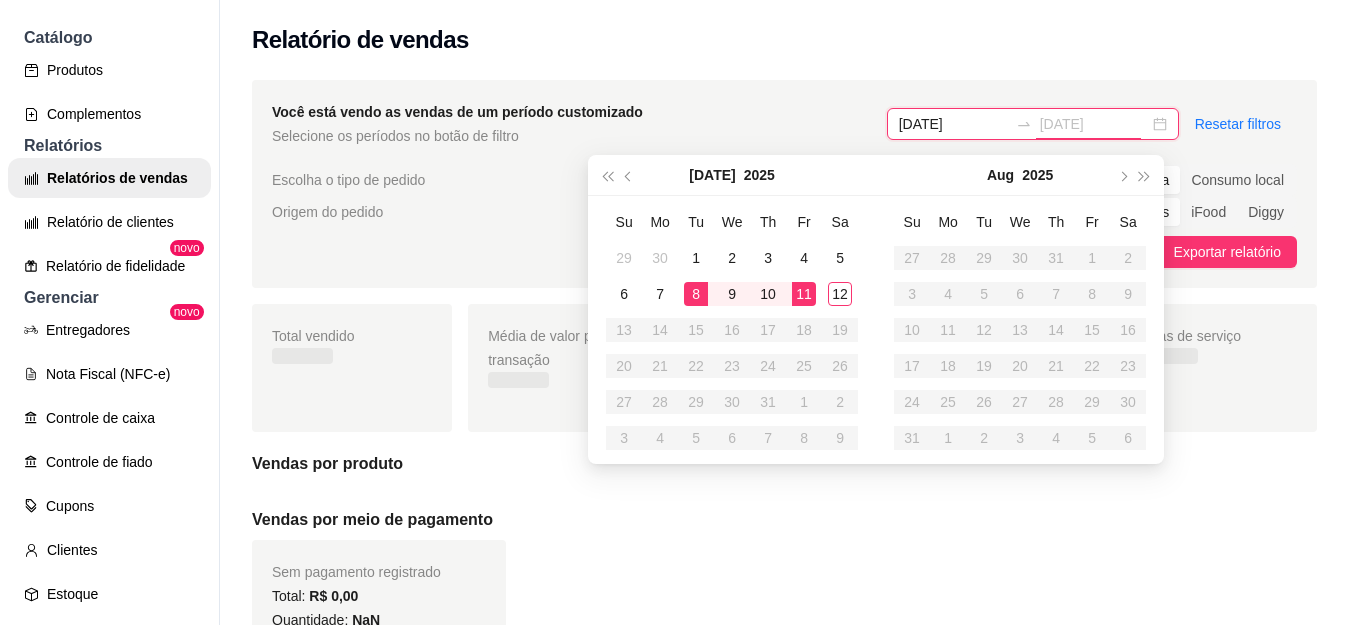 type on "[DATE]" 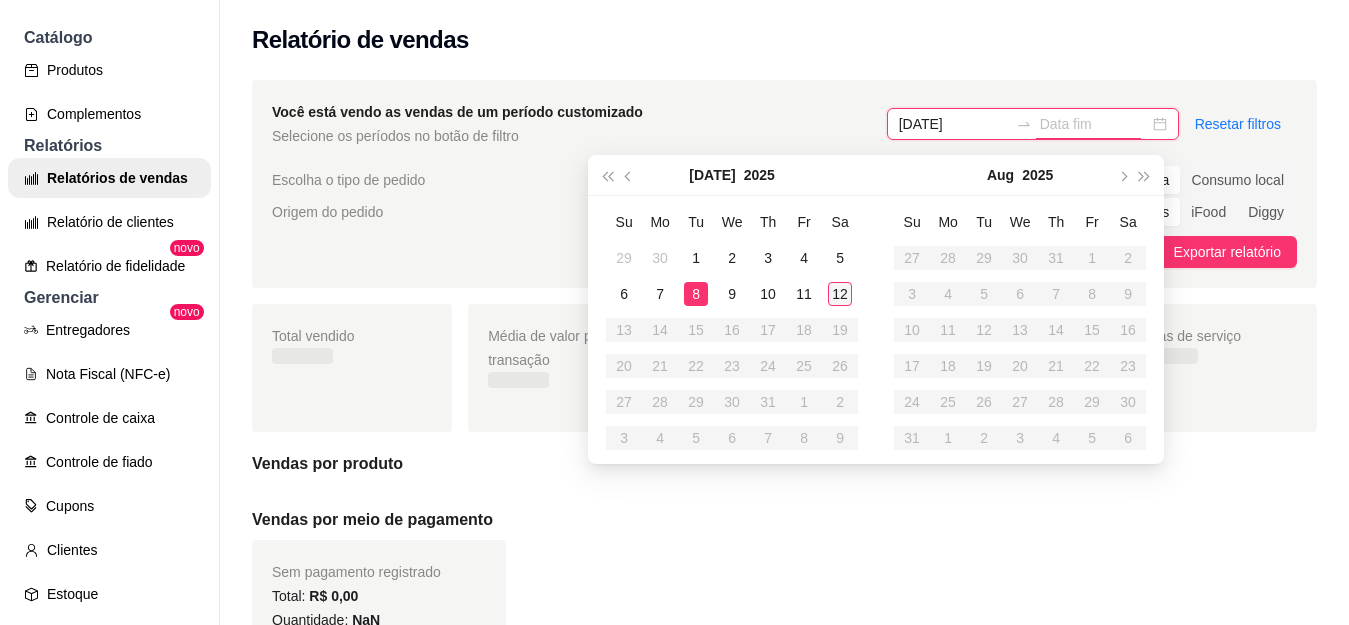 type on "[DATE]" 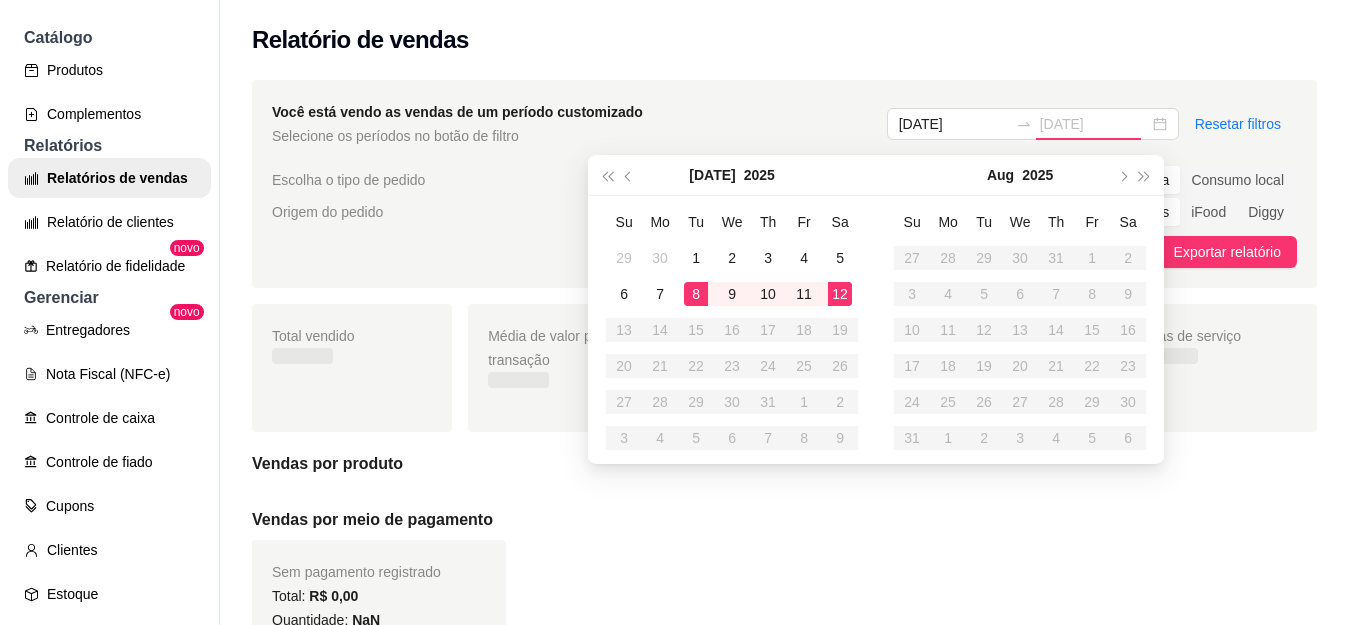 click on "12" at bounding box center (840, 294) 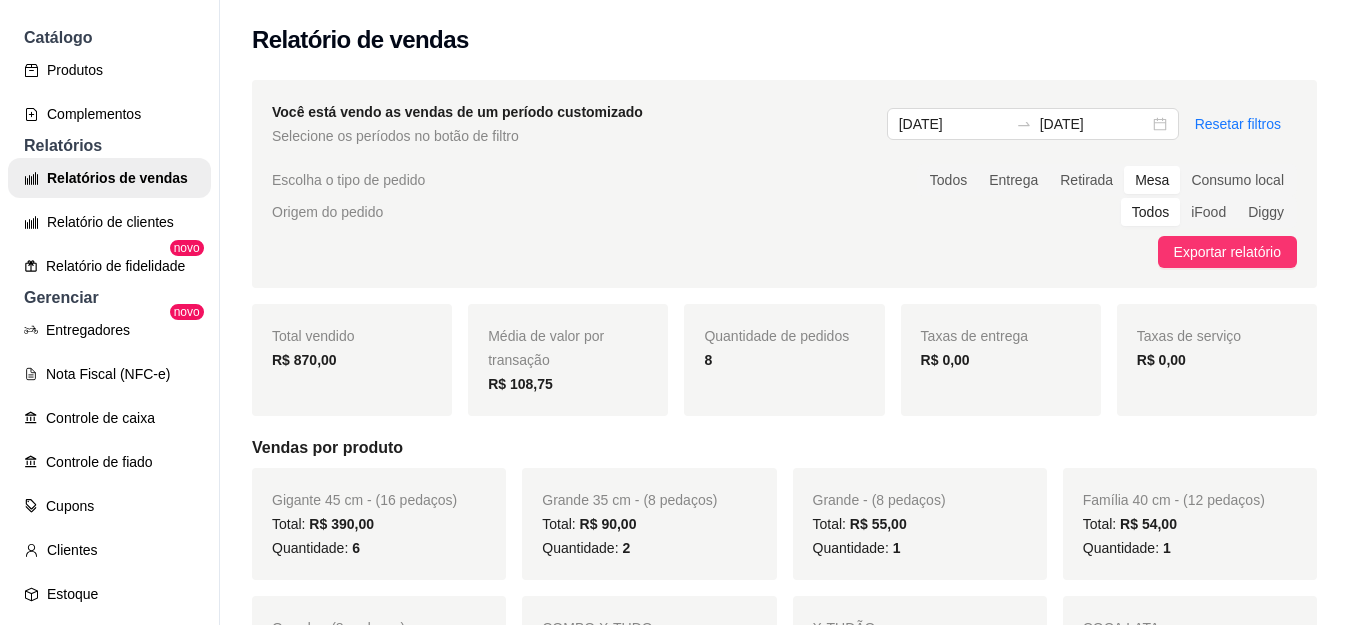 click on "[DATE] [DATE] Resetar filtros" at bounding box center (1092, 124) 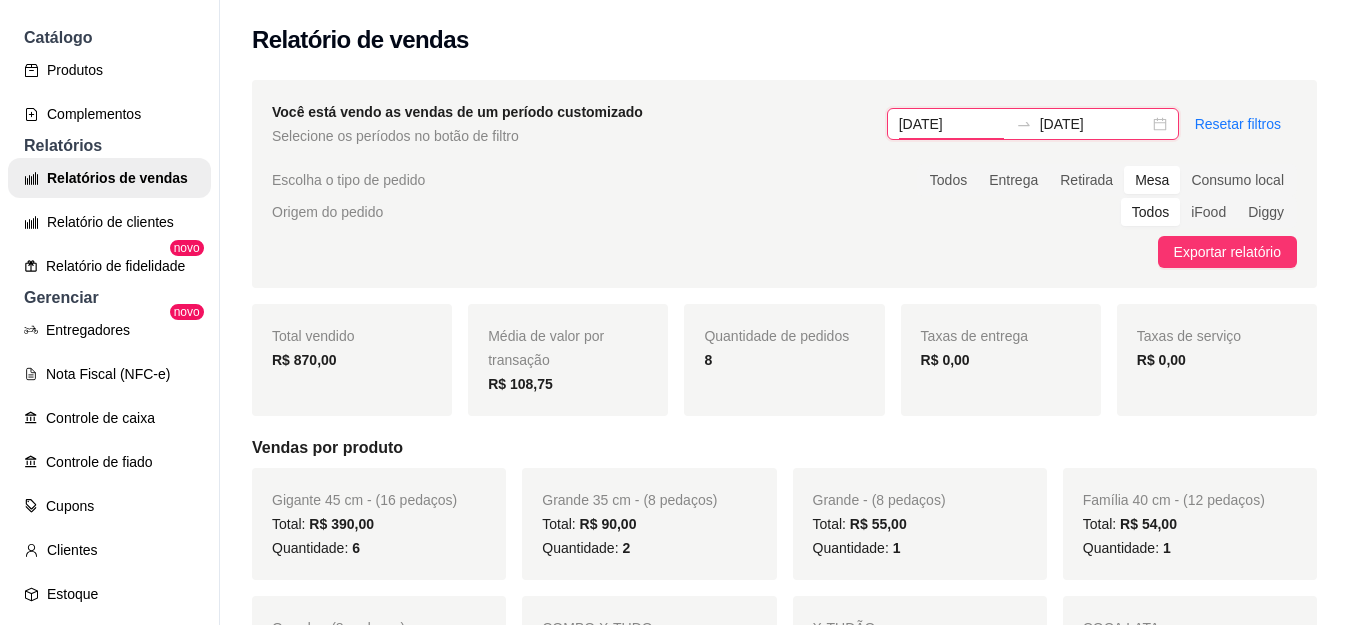 click on "[DATE]" at bounding box center [953, 124] 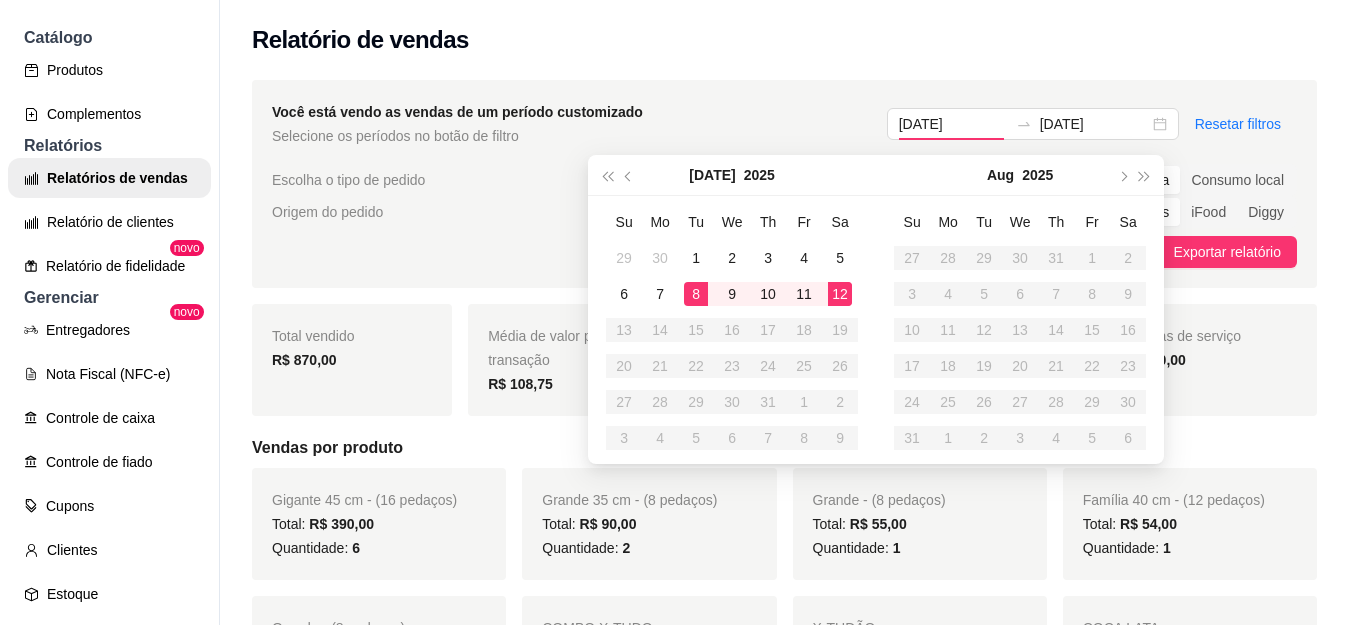 click on "Você está vendo as vendas de   um período customizado Selecione os períodos no botão de filtro [DATE] [DATE] Resetar filtros Escolha o tipo de pedido Todos Entrega Retirada Mesa Consumo local Origem do pedido Todos iFood Diggy Exportar relatório" at bounding box center [784, 184] 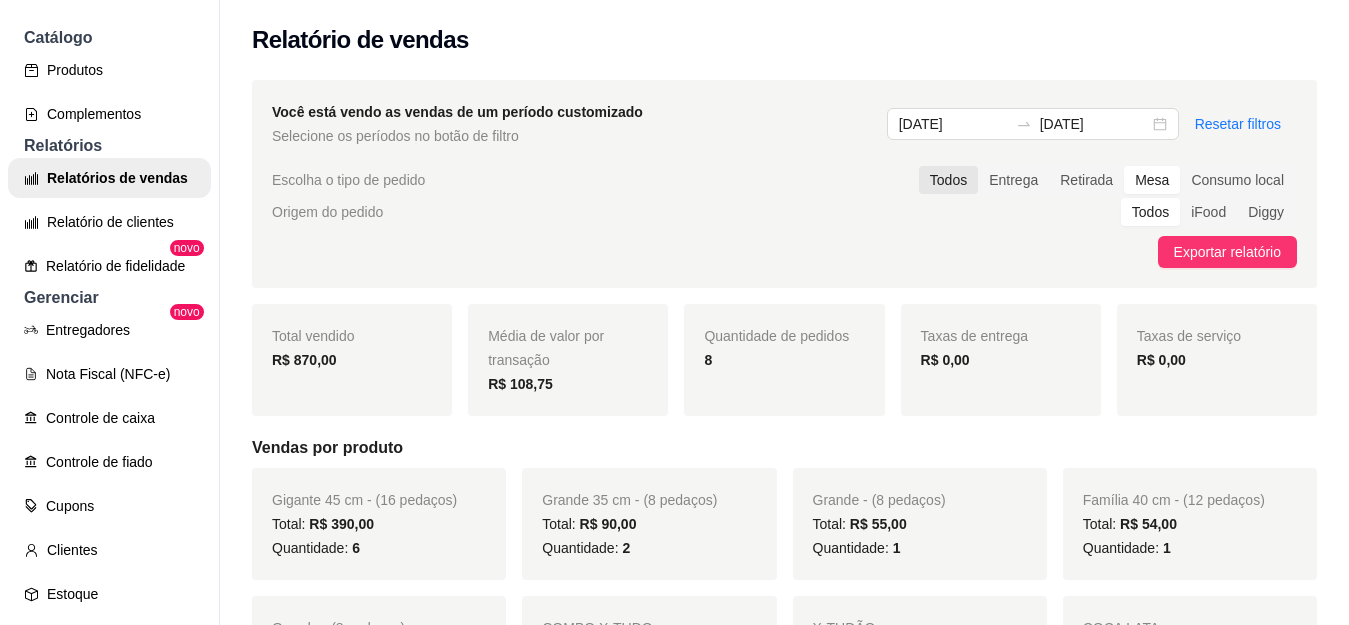 click on "Todos" at bounding box center (948, 180) 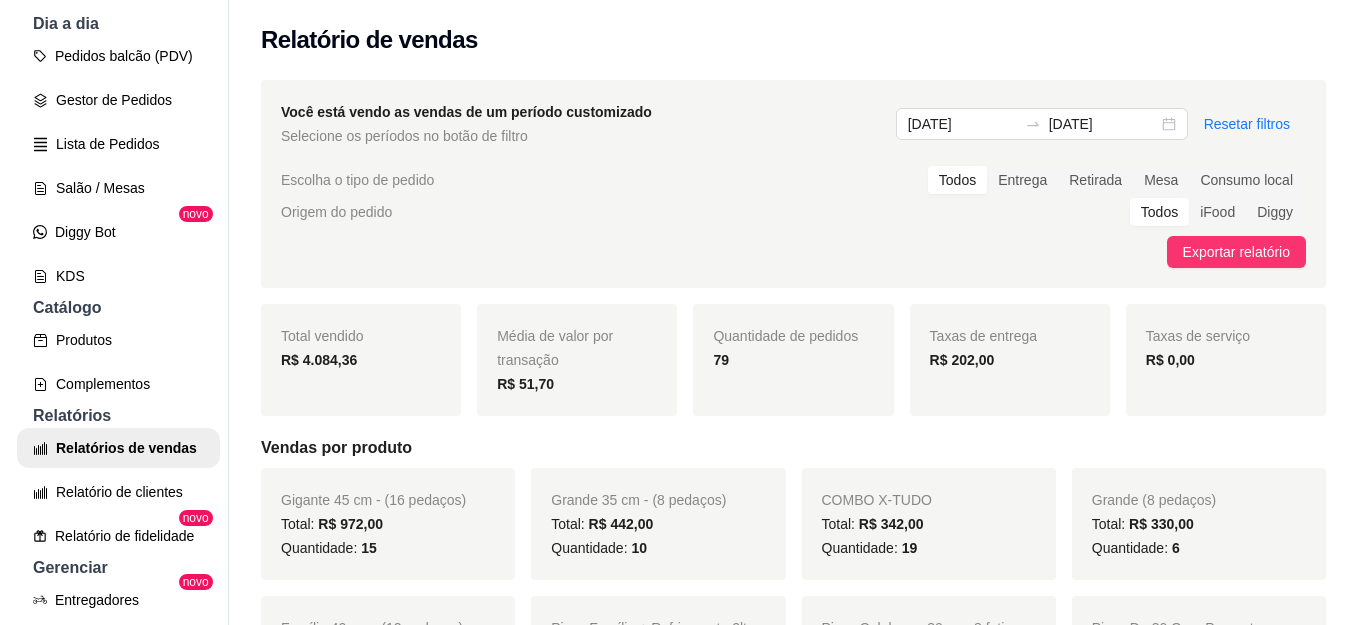 scroll, scrollTop: 0, scrollLeft: 0, axis: both 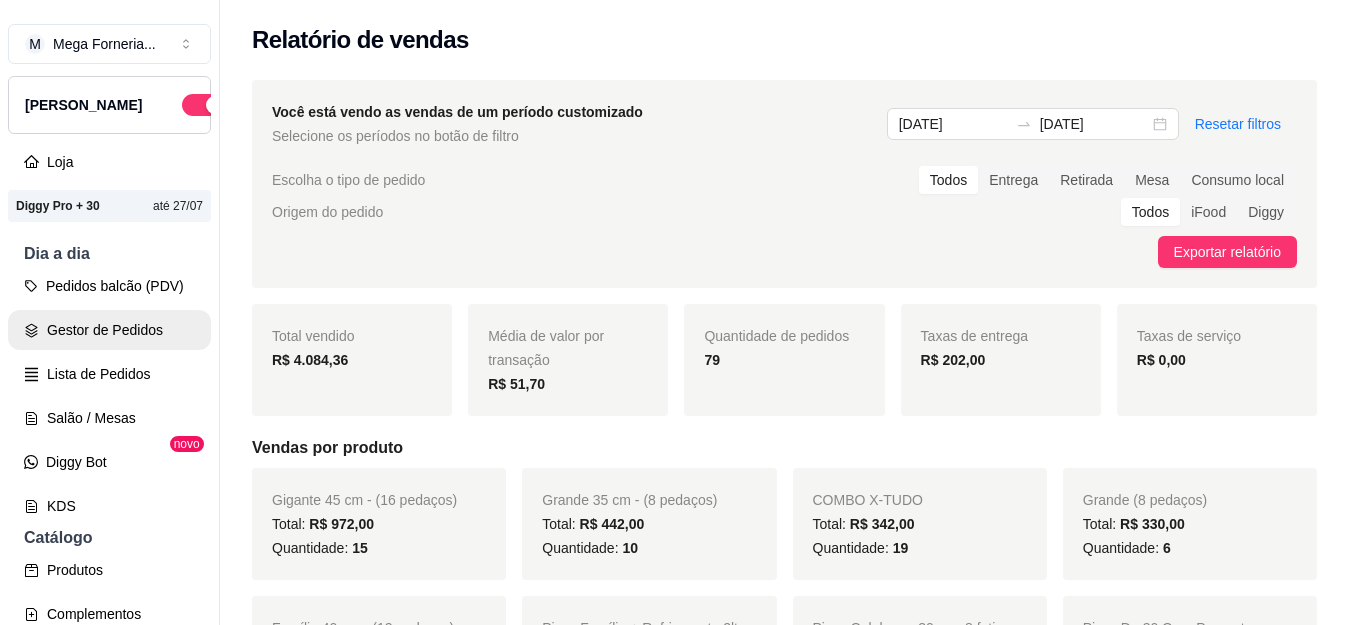 click on "Gestor de Pedidos" at bounding box center [109, 330] 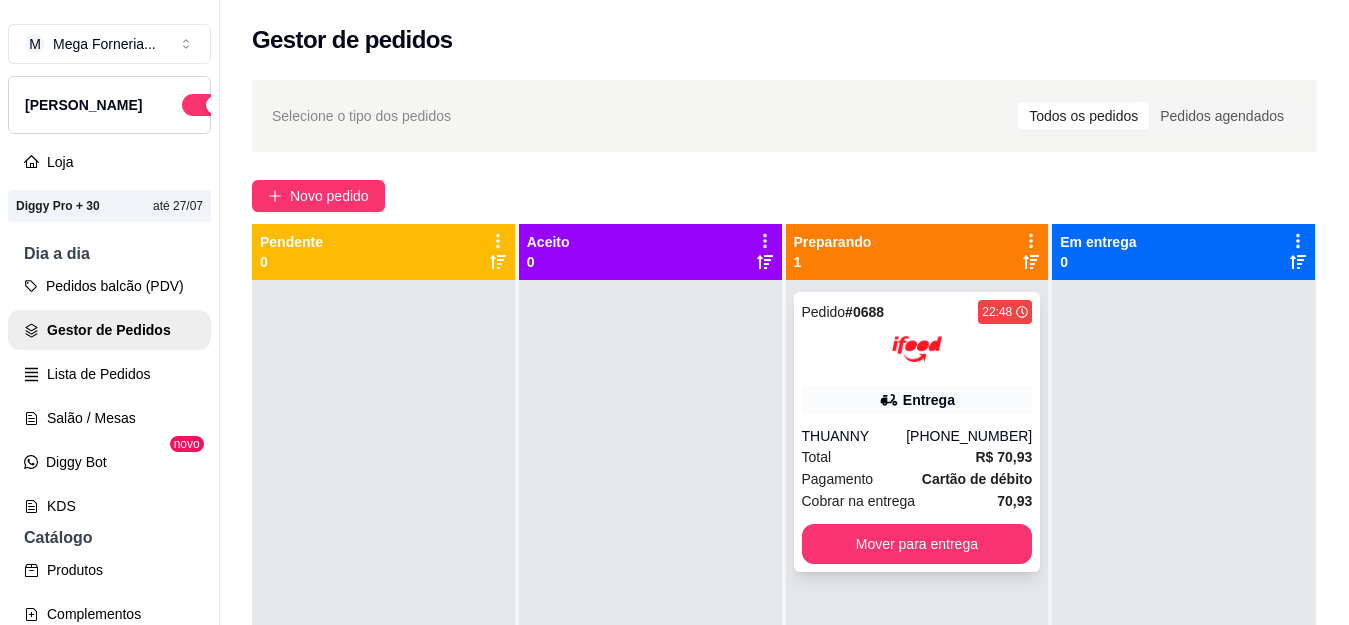 click on "Entrega" at bounding box center (917, 400) 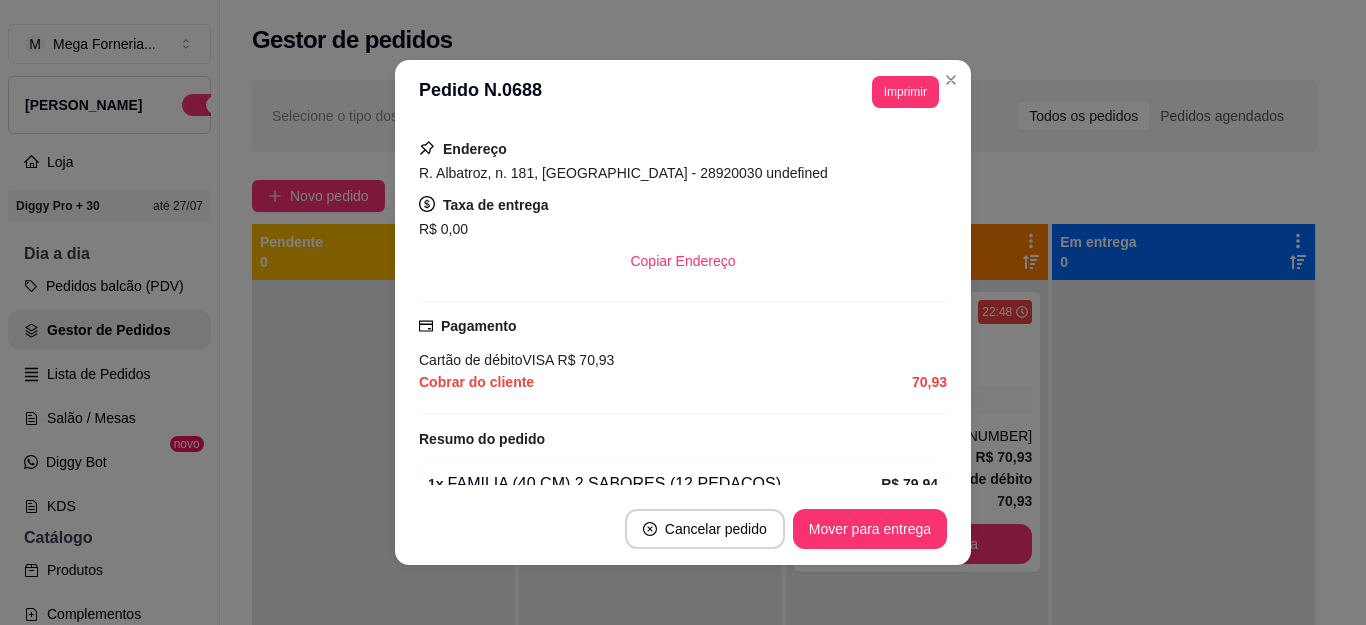 scroll, scrollTop: 700, scrollLeft: 0, axis: vertical 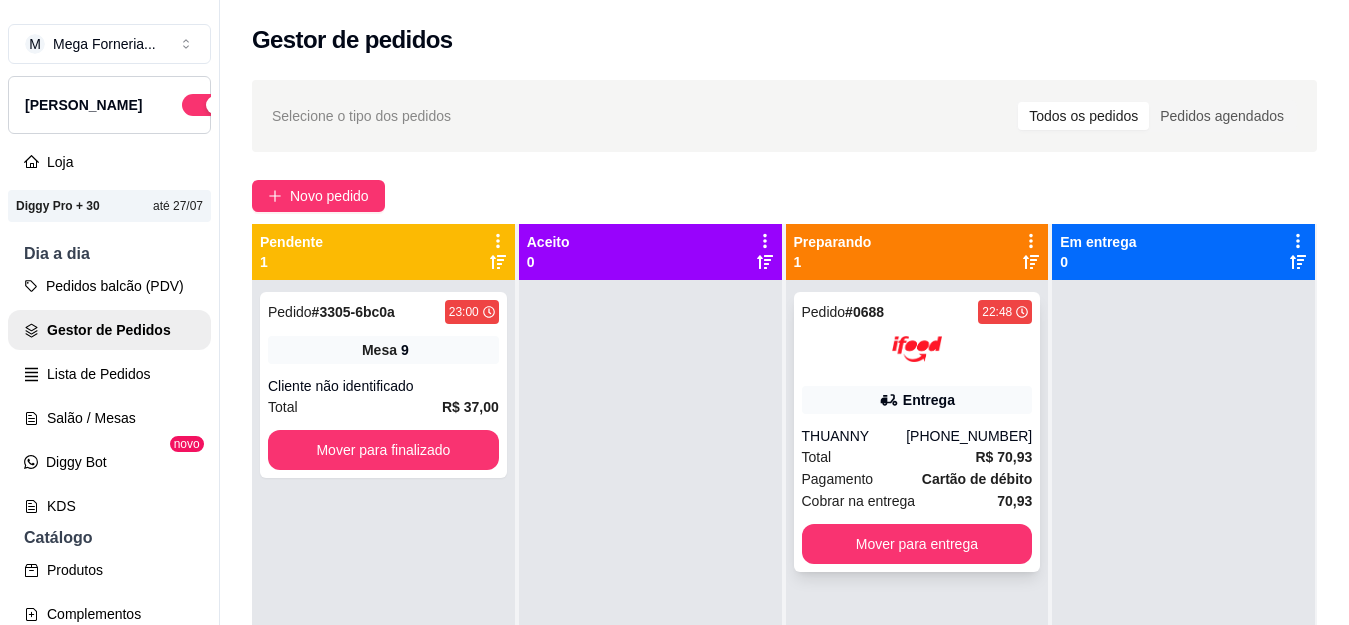 click on "THUANNY" at bounding box center [854, 436] 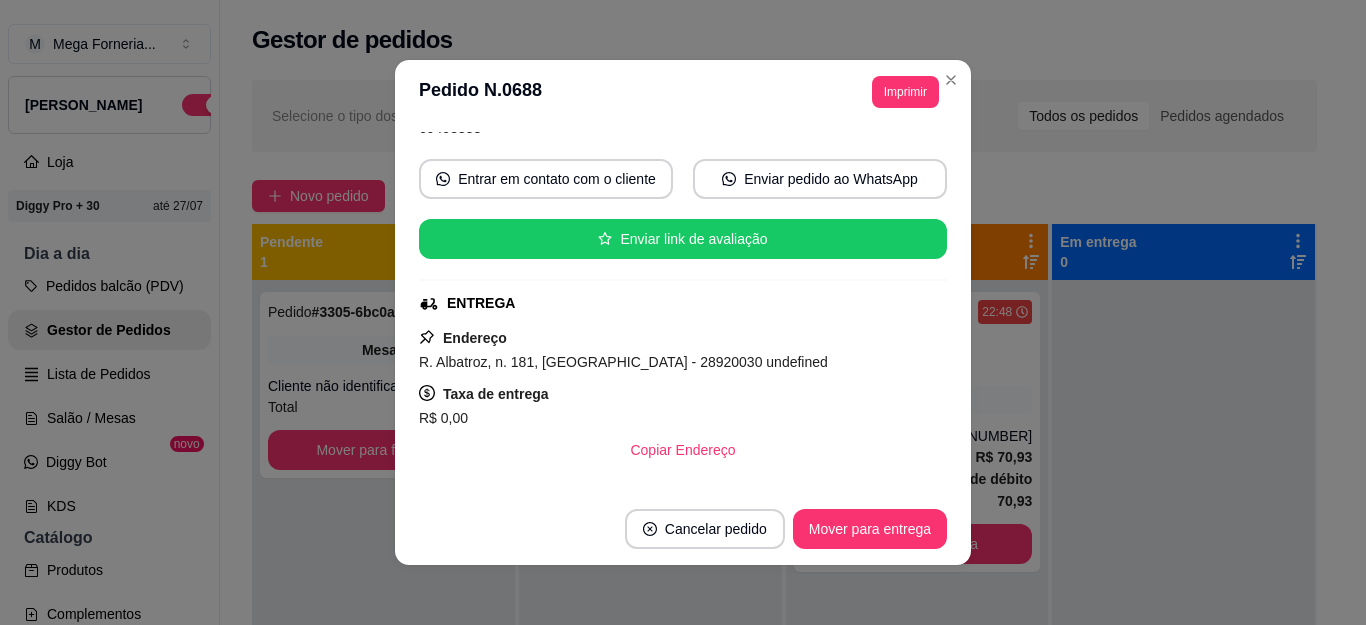 scroll, scrollTop: 500, scrollLeft: 0, axis: vertical 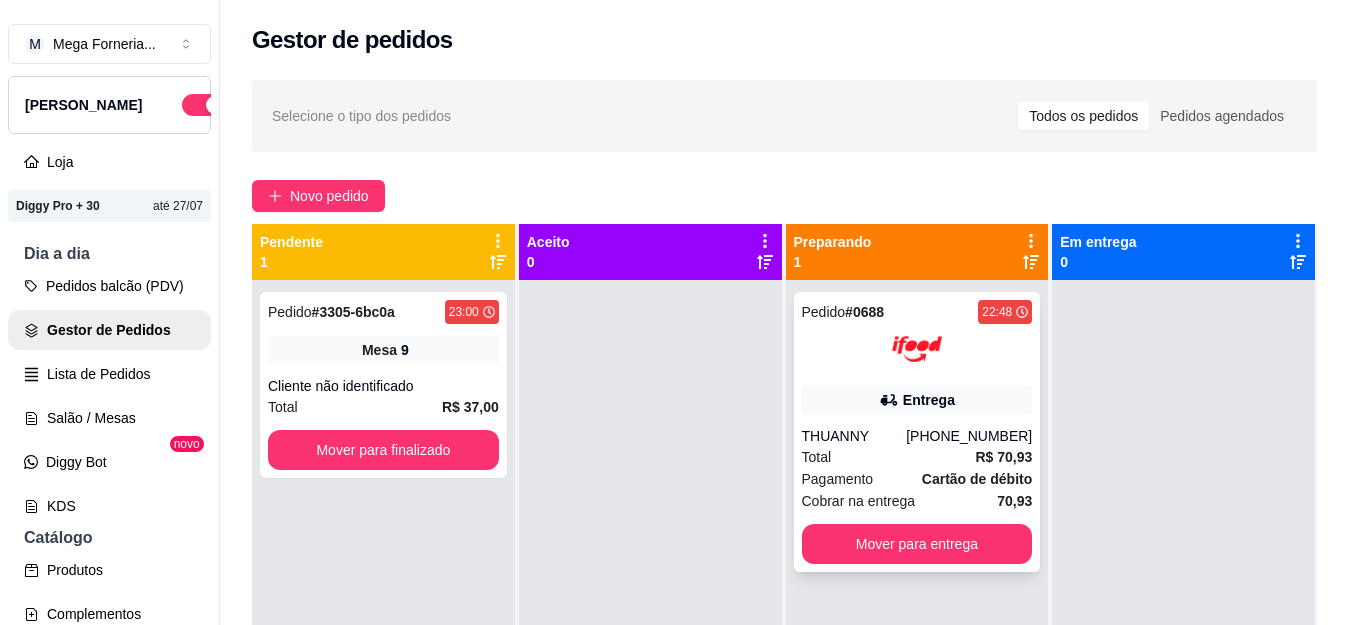 click on "Pedido  # 0688 22:48 Entrega THUANNY [PHONE_NUMBER] Total R$ 70,93 Pagamento Cartão de débito Cobrar na entrega 70,93 Mover para entrega" at bounding box center (917, 432) 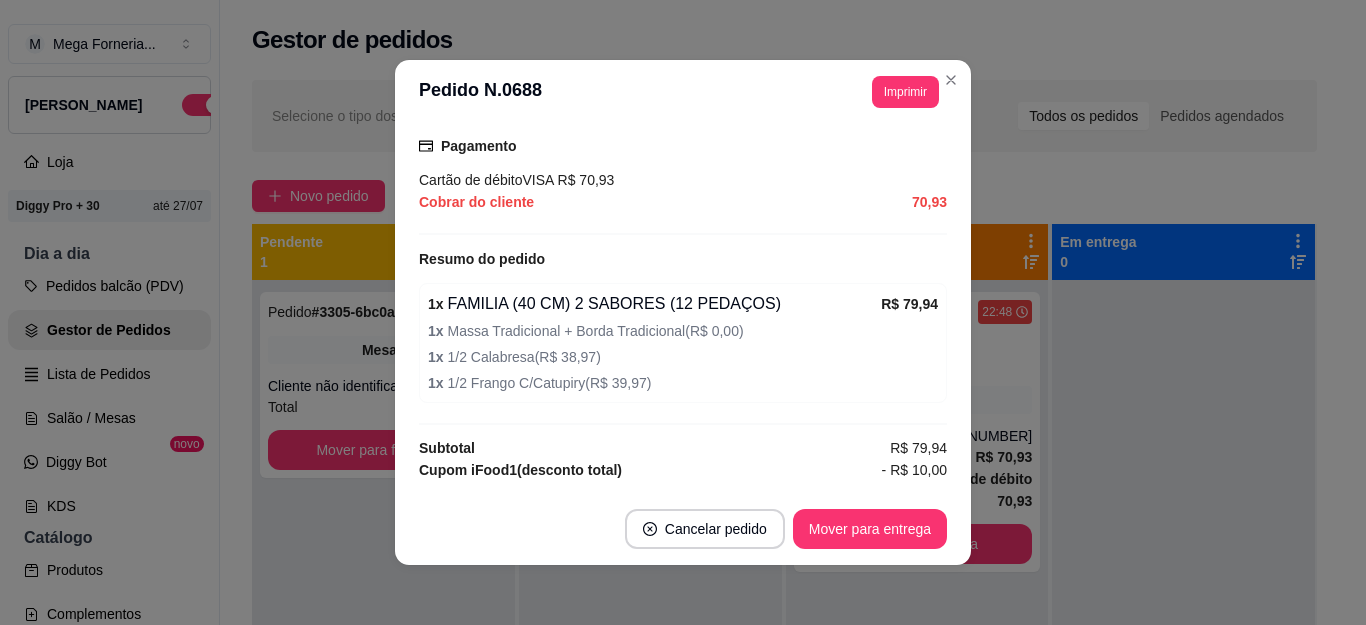 scroll, scrollTop: 708, scrollLeft: 0, axis: vertical 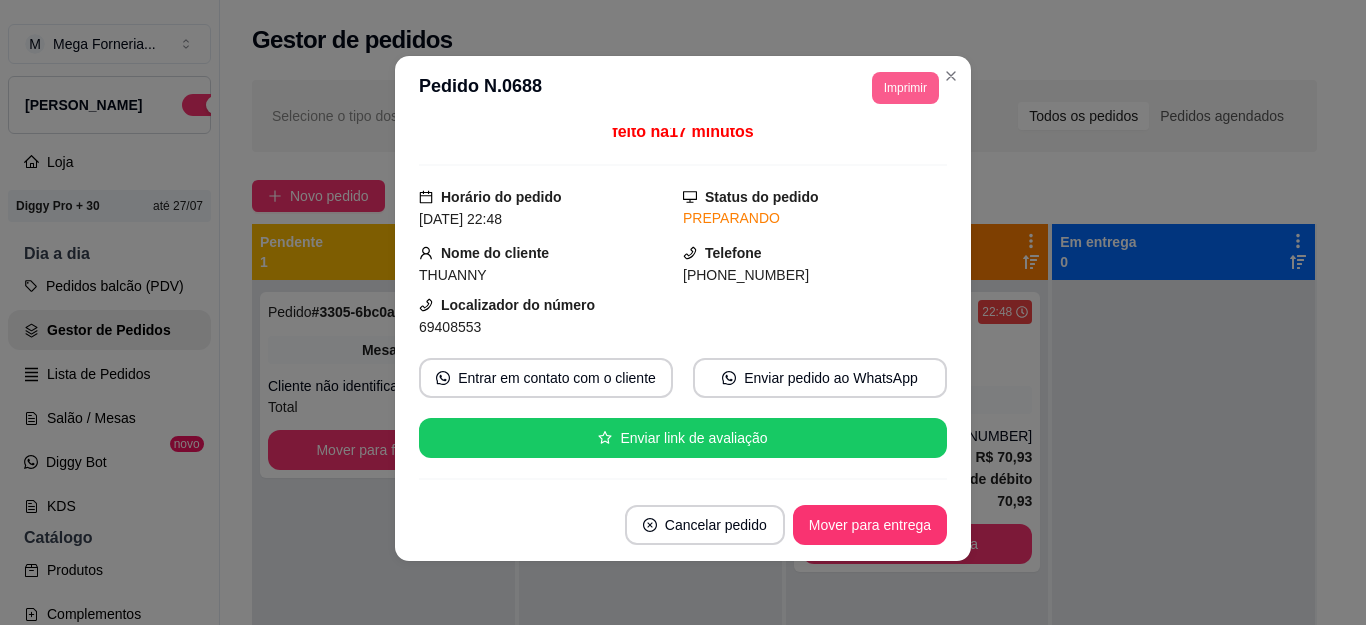 click on "Imprimir" at bounding box center [905, 88] 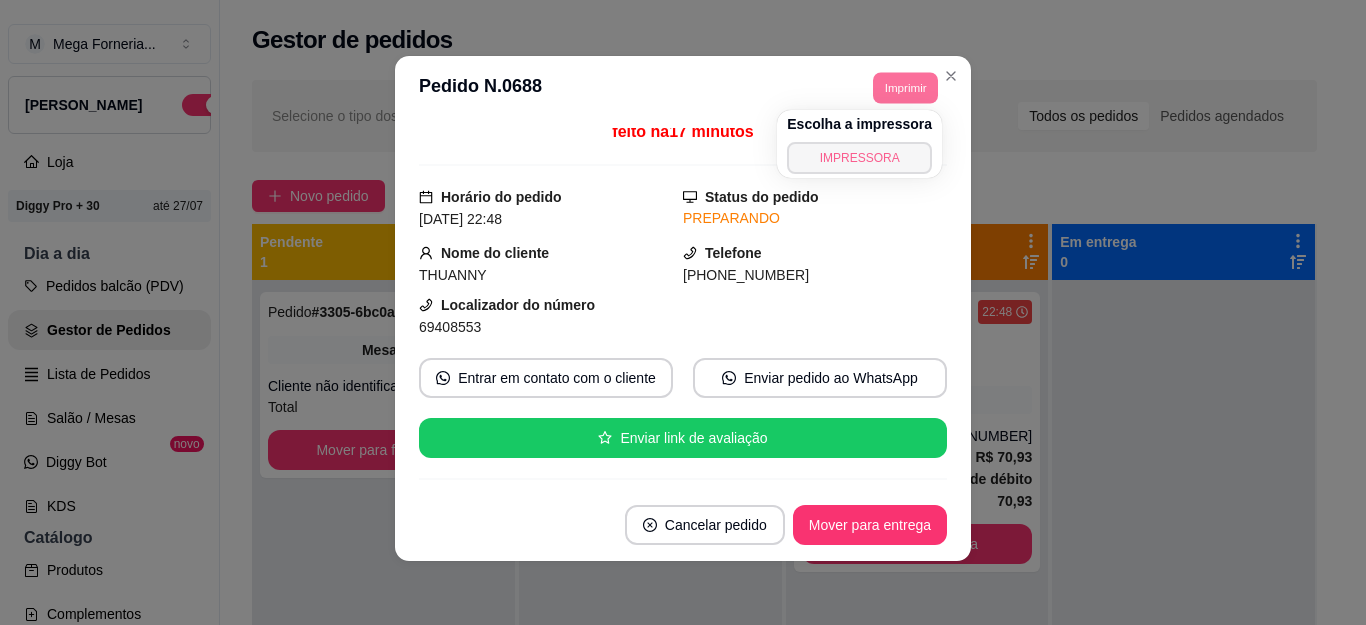 click on "IMPRESSORA" at bounding box center (859, 158) 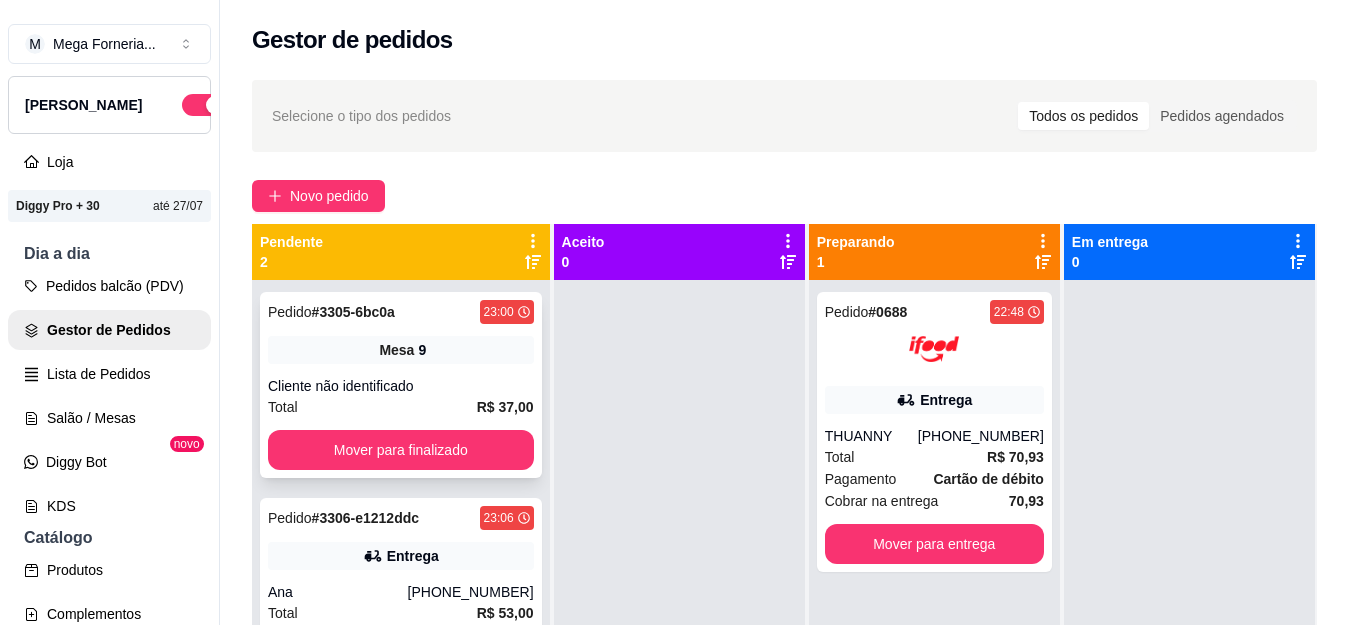 scroll, scrollTop: 73, scrollLeft: 0, axis: vertical 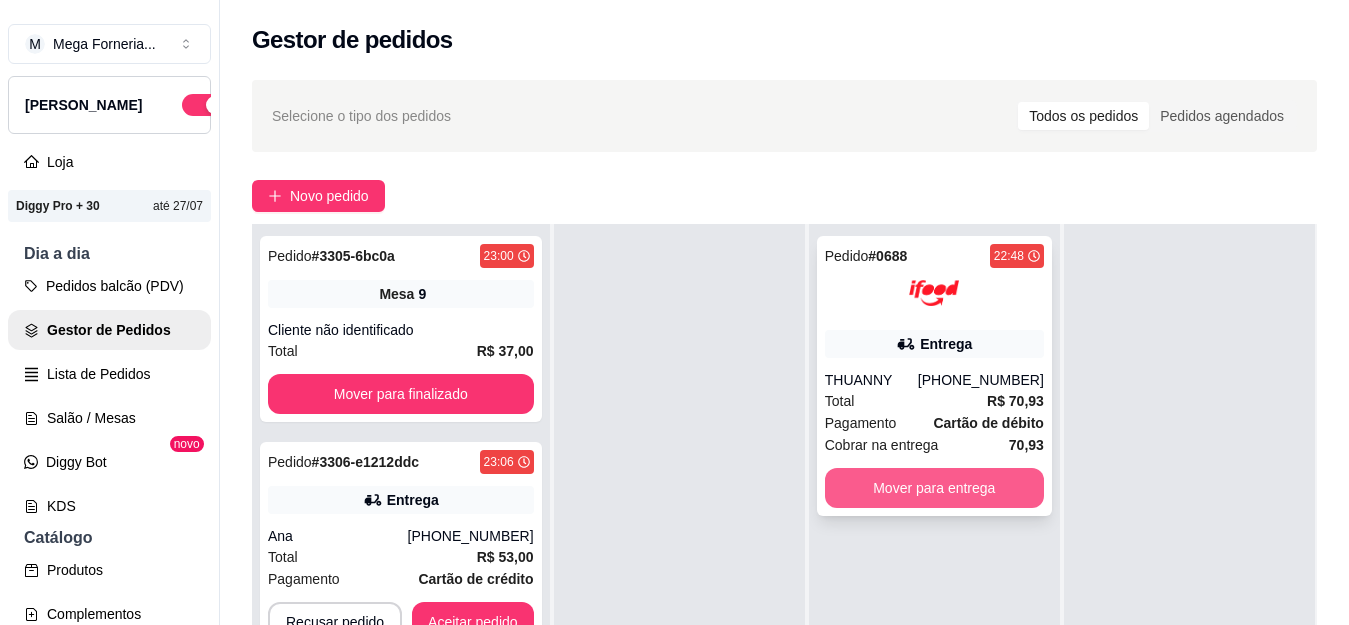 click on "Mover para entrega" at bounding box center (934, 488) 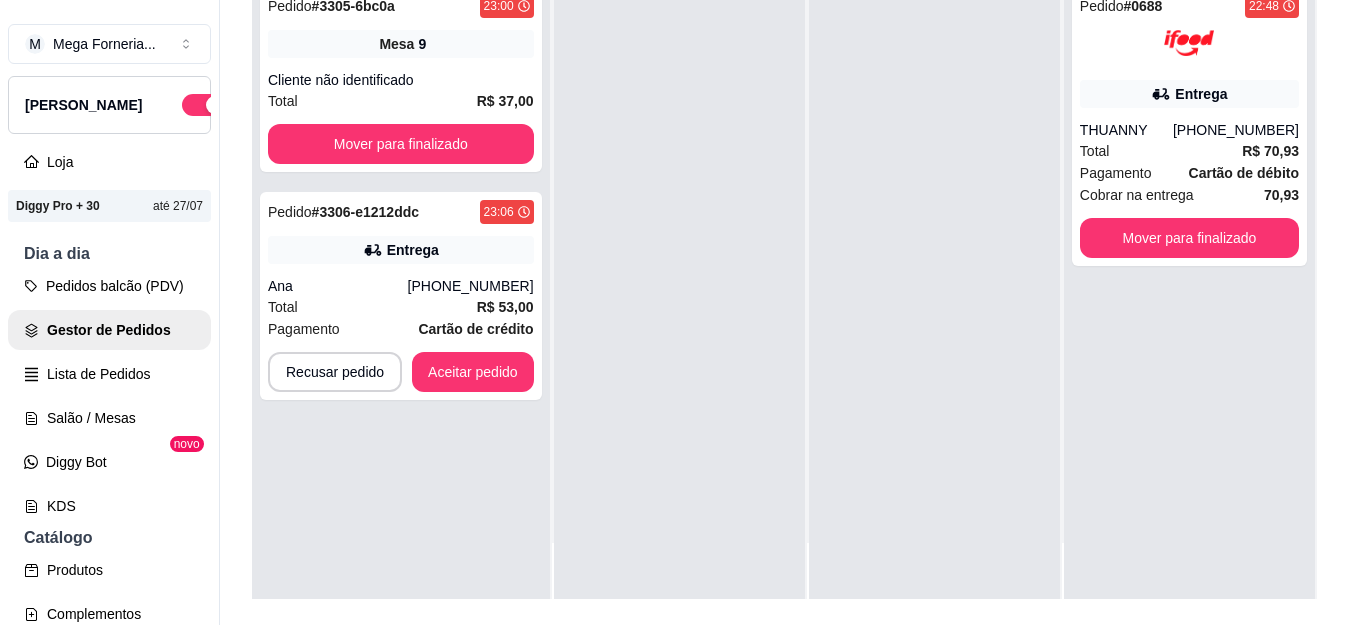 scroll, scrollTop: 300, scrollLeft: 0, axis: vertical 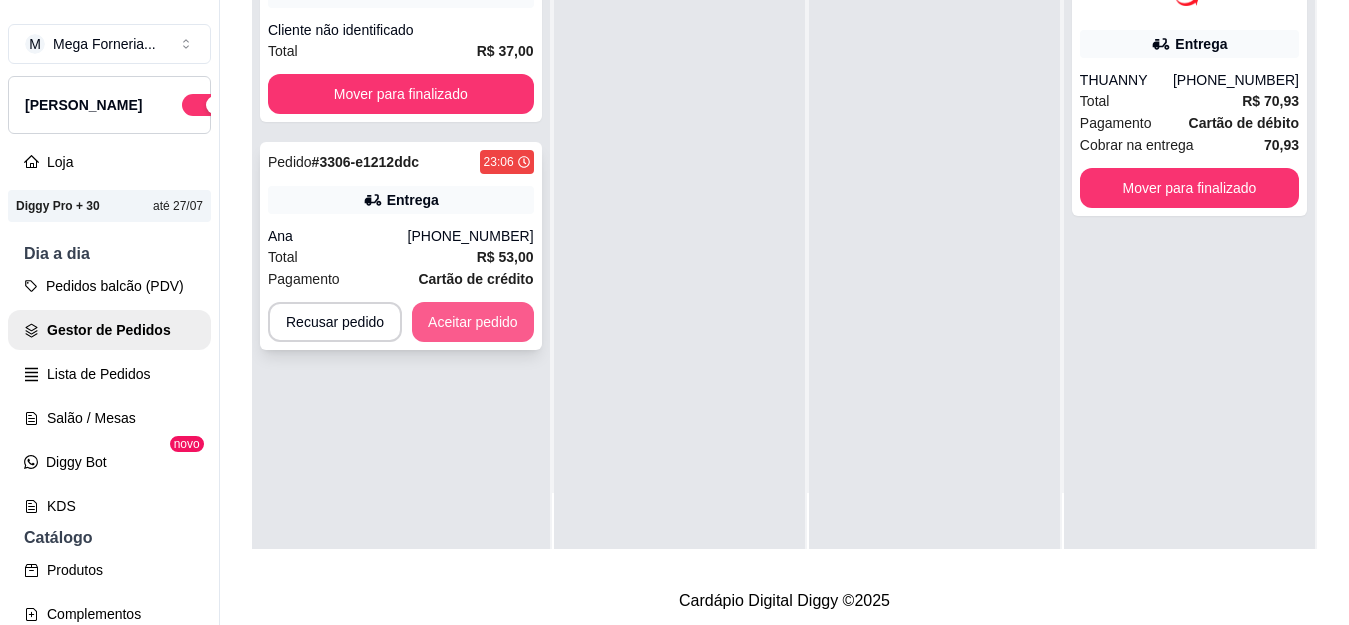 click on "Aceitar pedido" at bounding box center [473, 322] 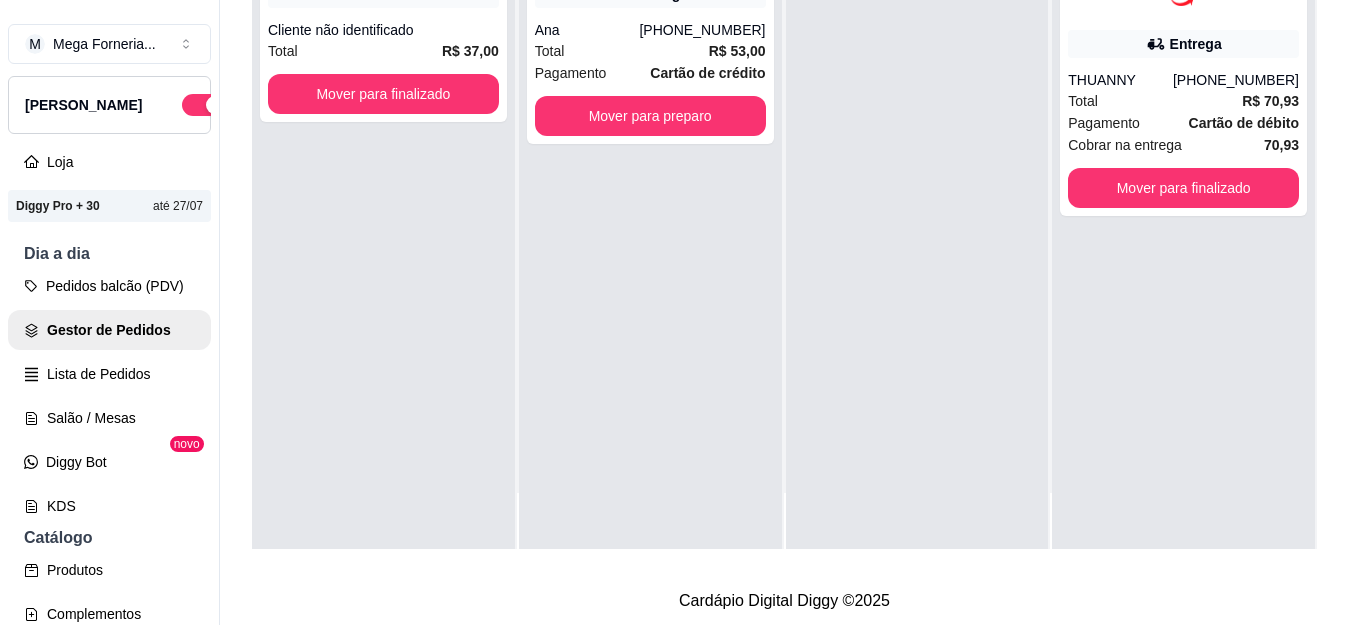 scroll, scrollTop: 56, scrollLeft: 0, axis: vertical 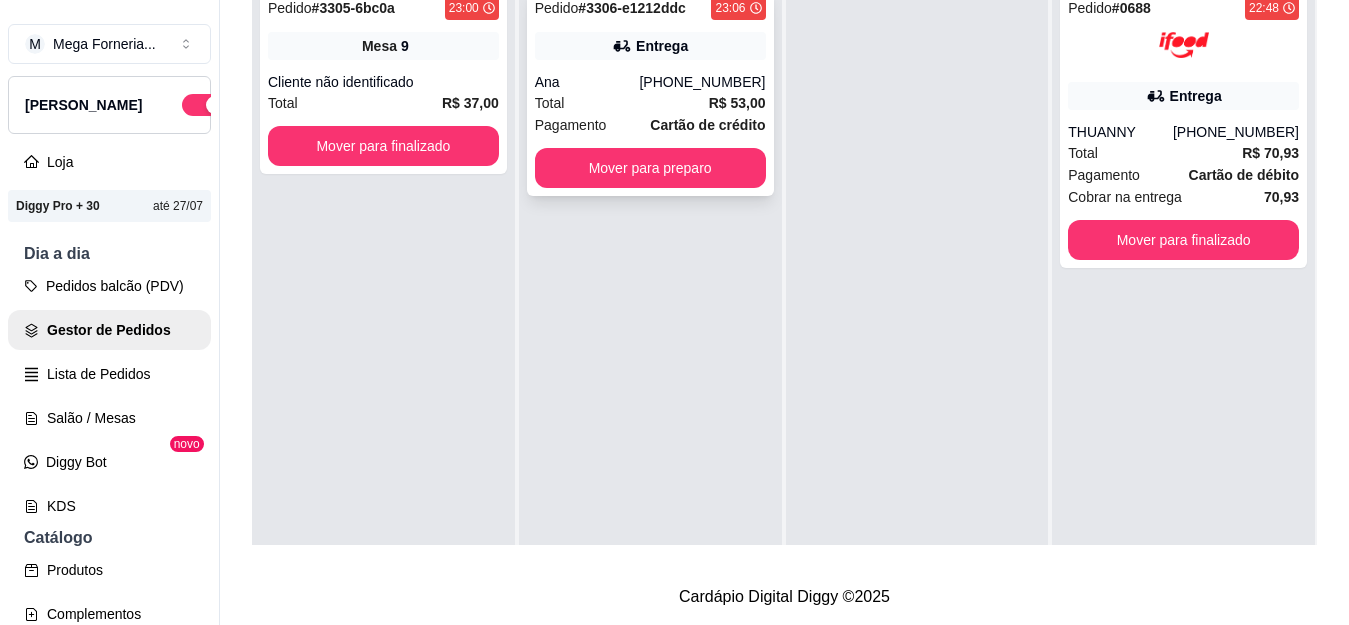 click on "[PHONE_NUMBER]" at bounding box center [702, 82] 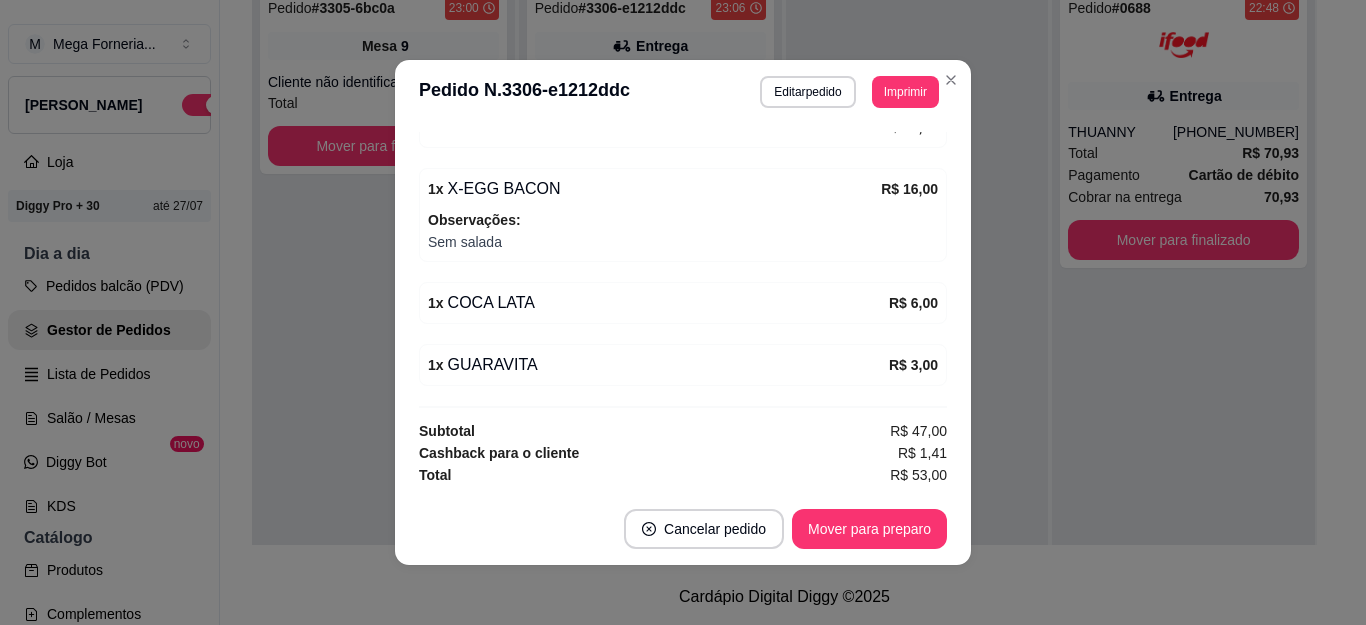 scroll, scrollTop: 684, scrollLeft: 0, axis: vertical 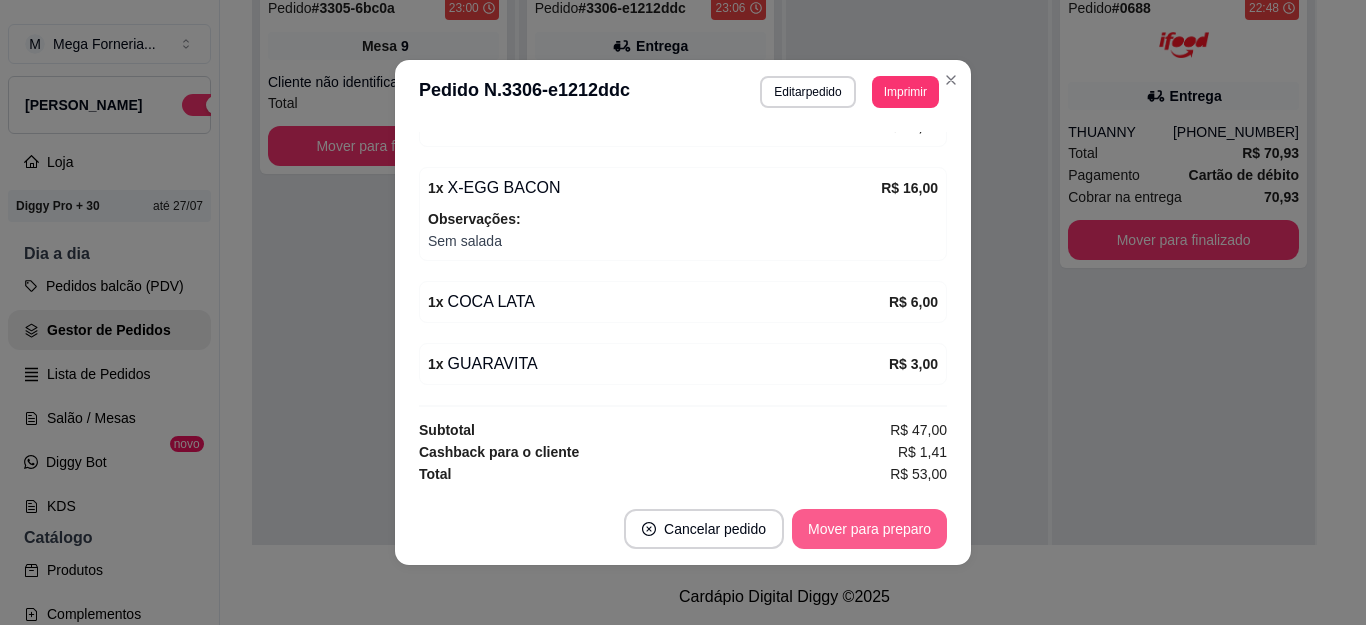click on "Mover para preparo" at bounding box center [869, 529] 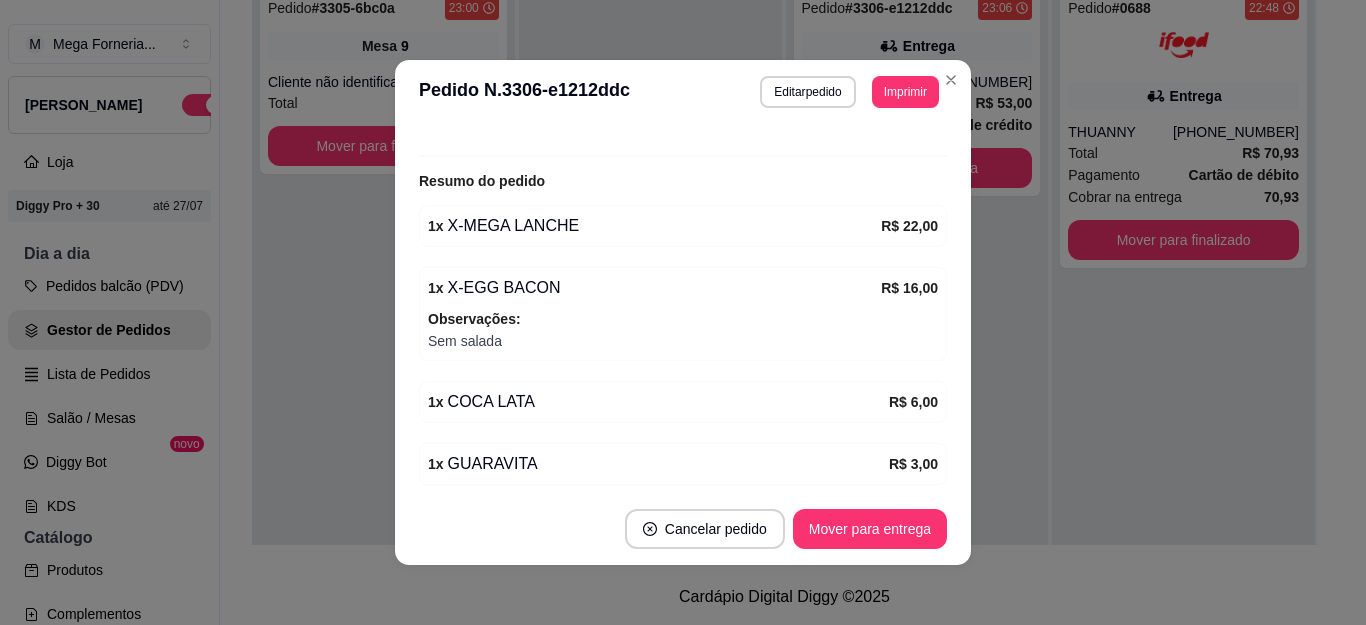 scroll, scrollTop: 684, scrollLeft: 0, axis: vertical 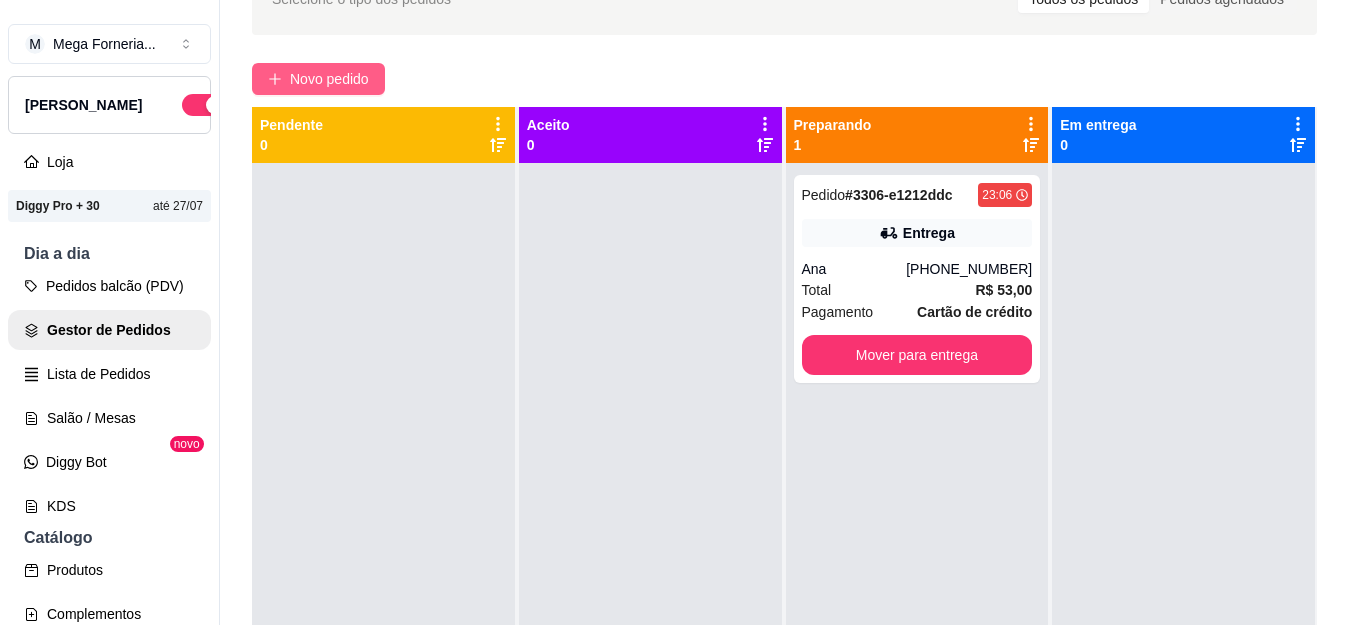 click on "Novo pedido" at bounding box center (329, 79) 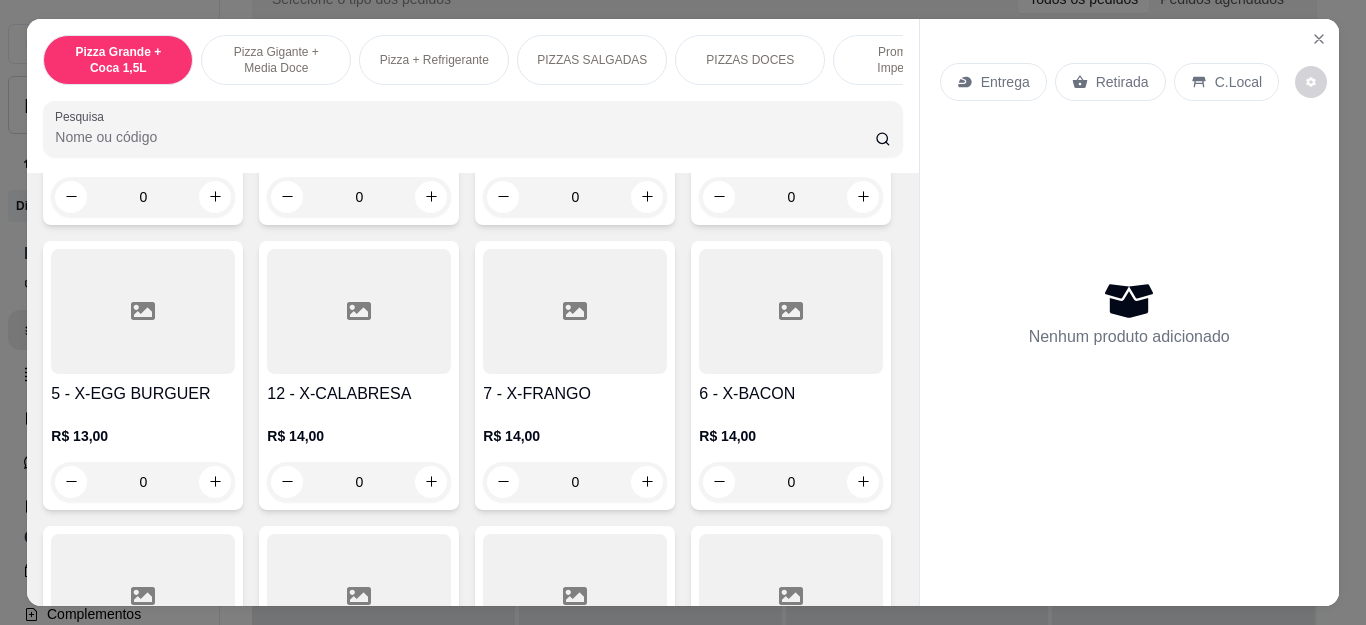 scroll, scrollTop: 2400, scrollLeft: 0, axis: vertical 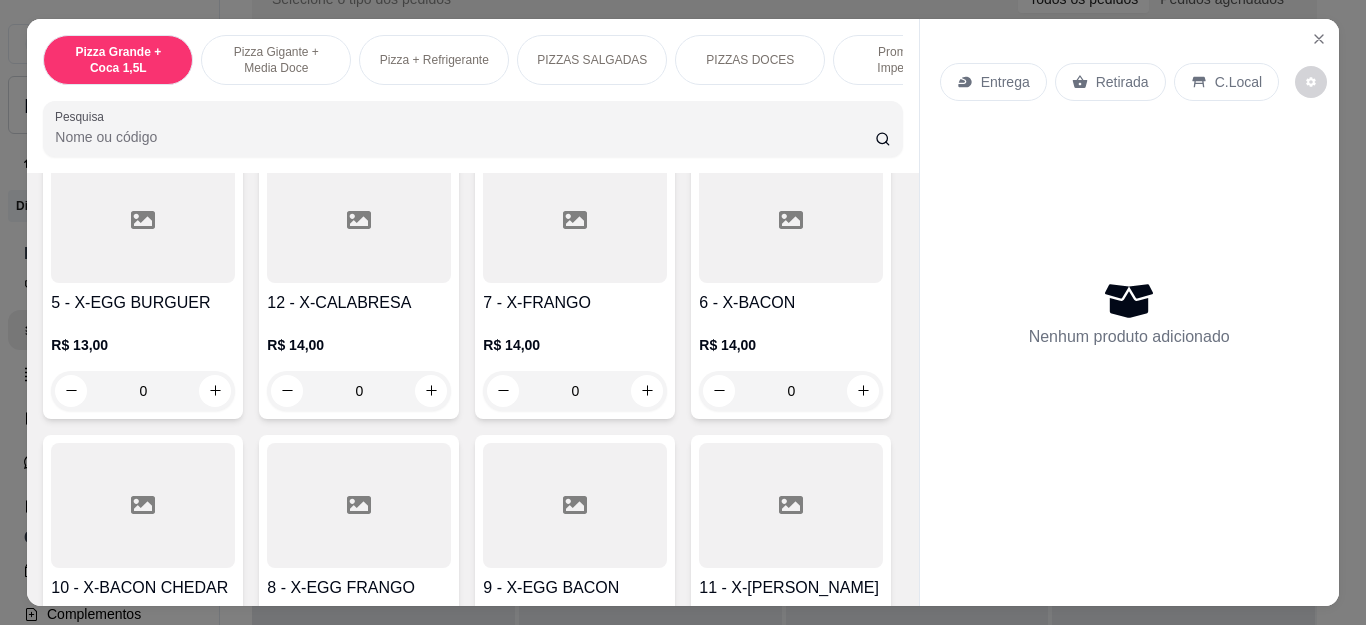 click on "0" at bounding box center (575, 106) 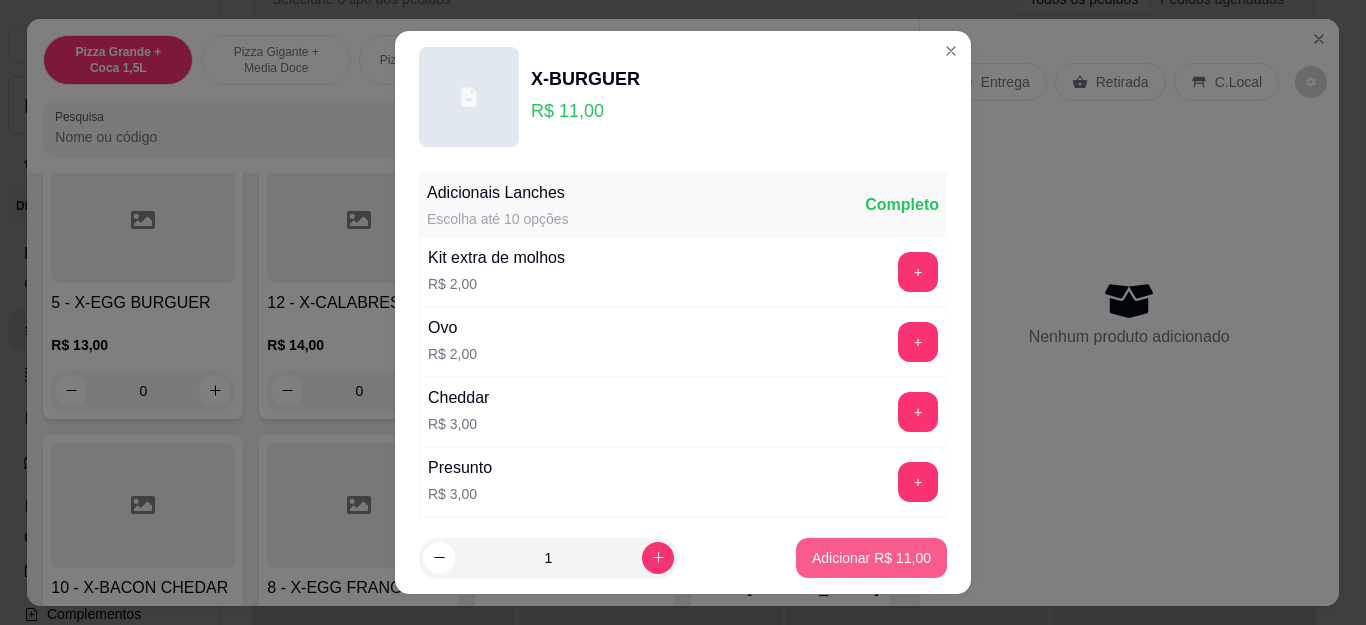 click on "Adicionar   R$ 11,00" at bounding box center (871, 558) 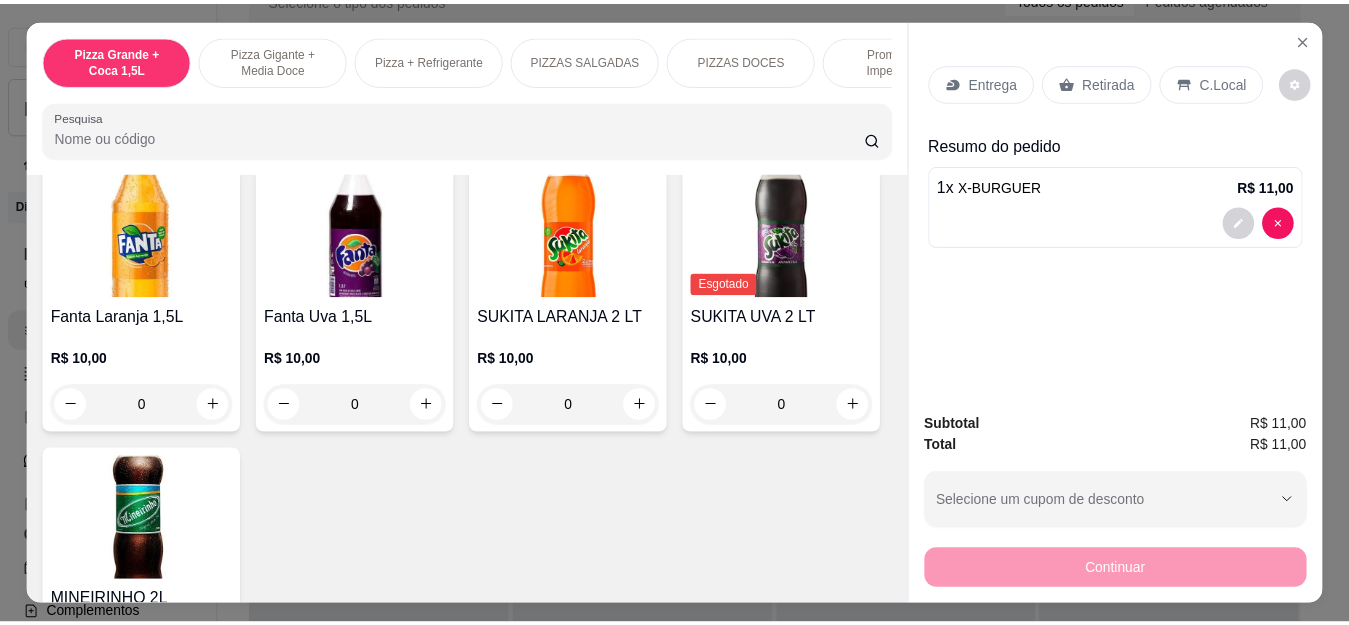 scroll, scrollTop: 3800, scrollLeft: 0, axis: vertical 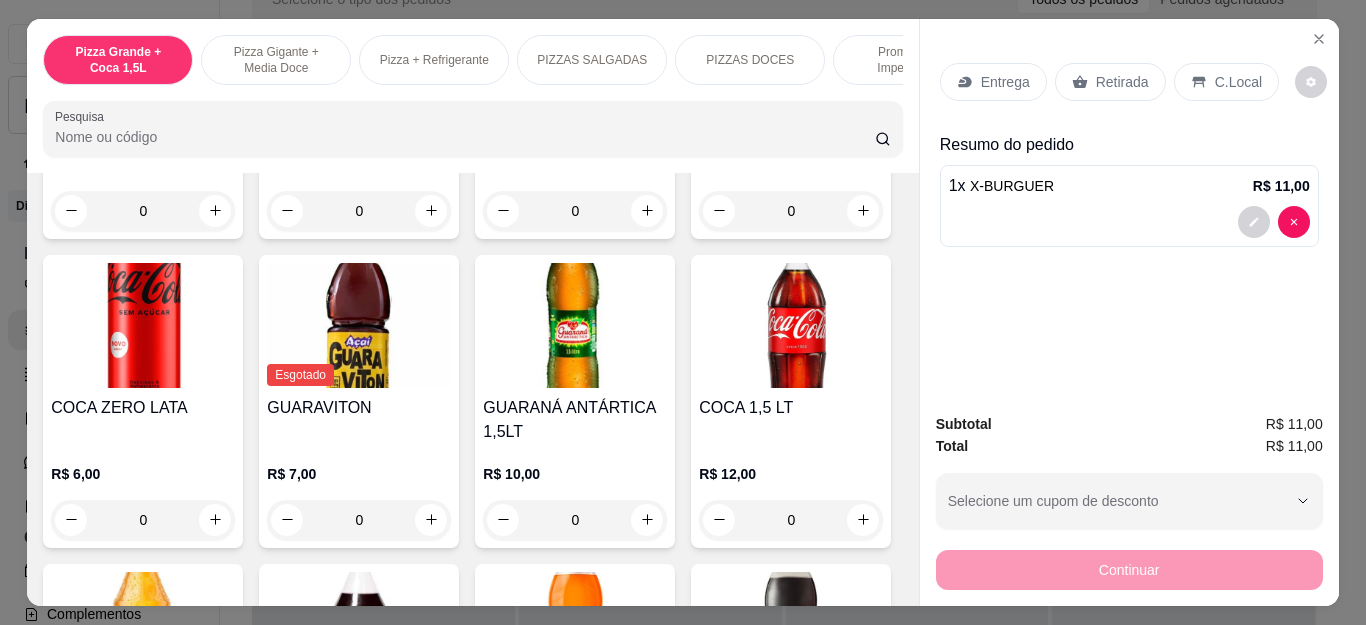 click at bounding box center (431, -115) 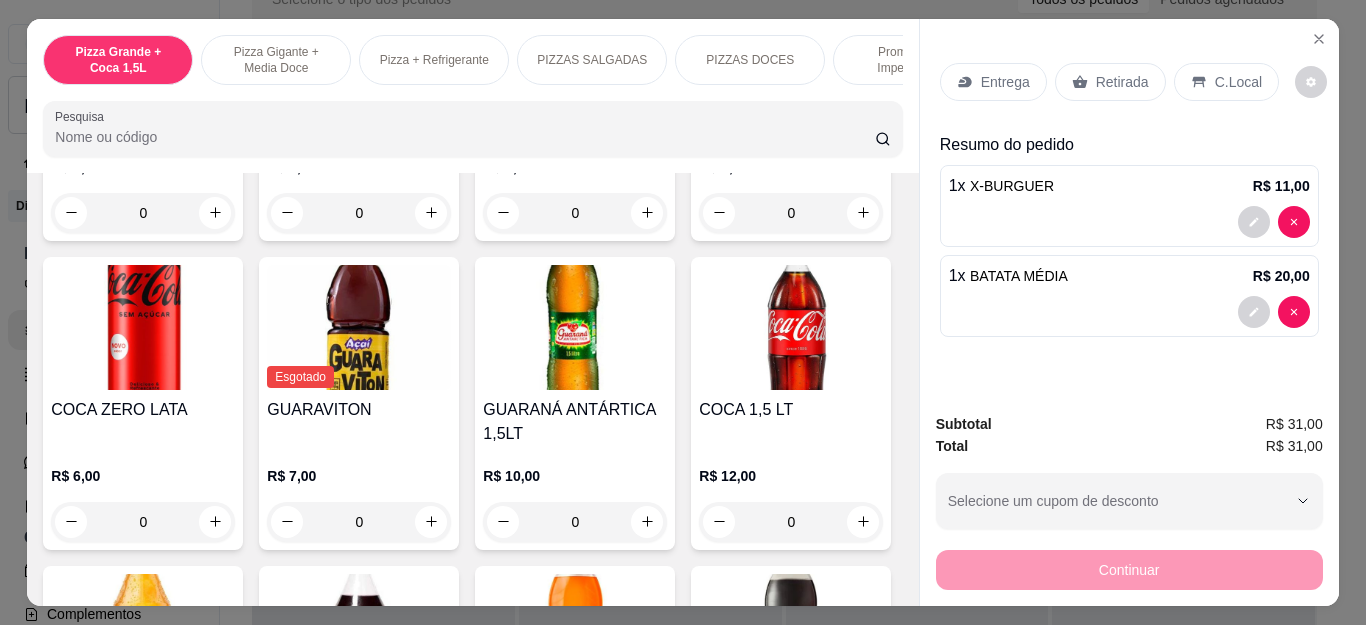 click on "Retirada" at bounding box center [1110, 82] 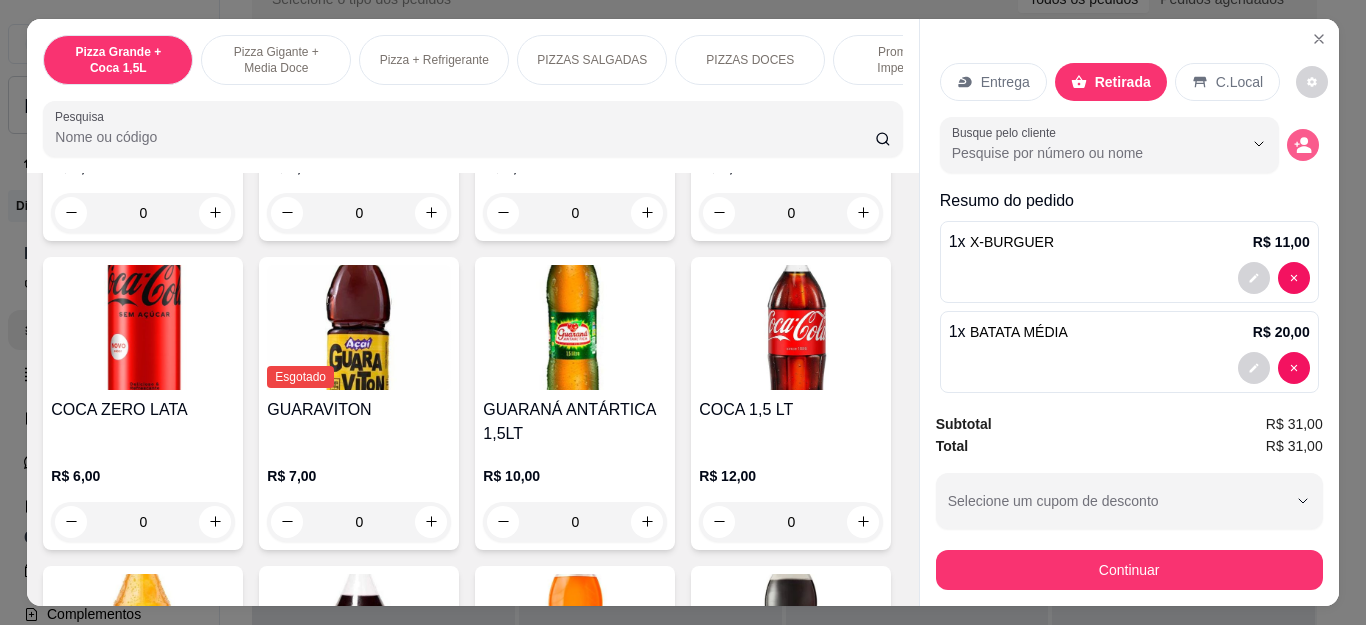 click 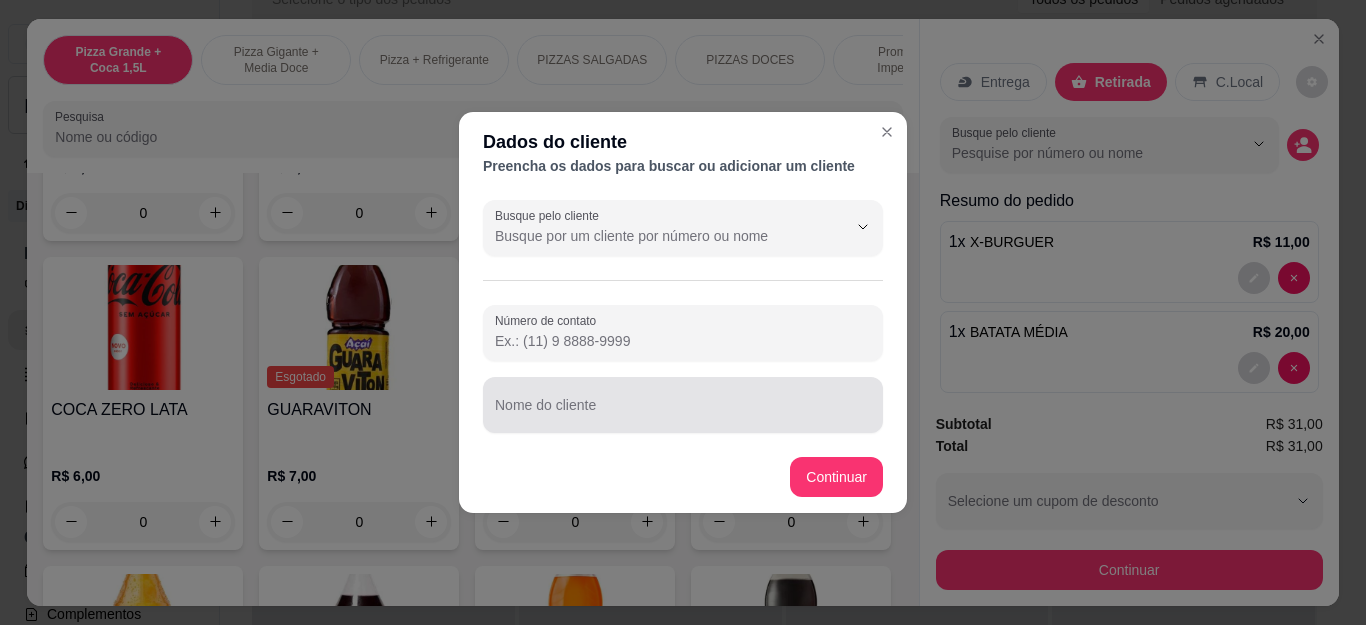 click on "Nome do cliente" at bounding box center [683, 413] 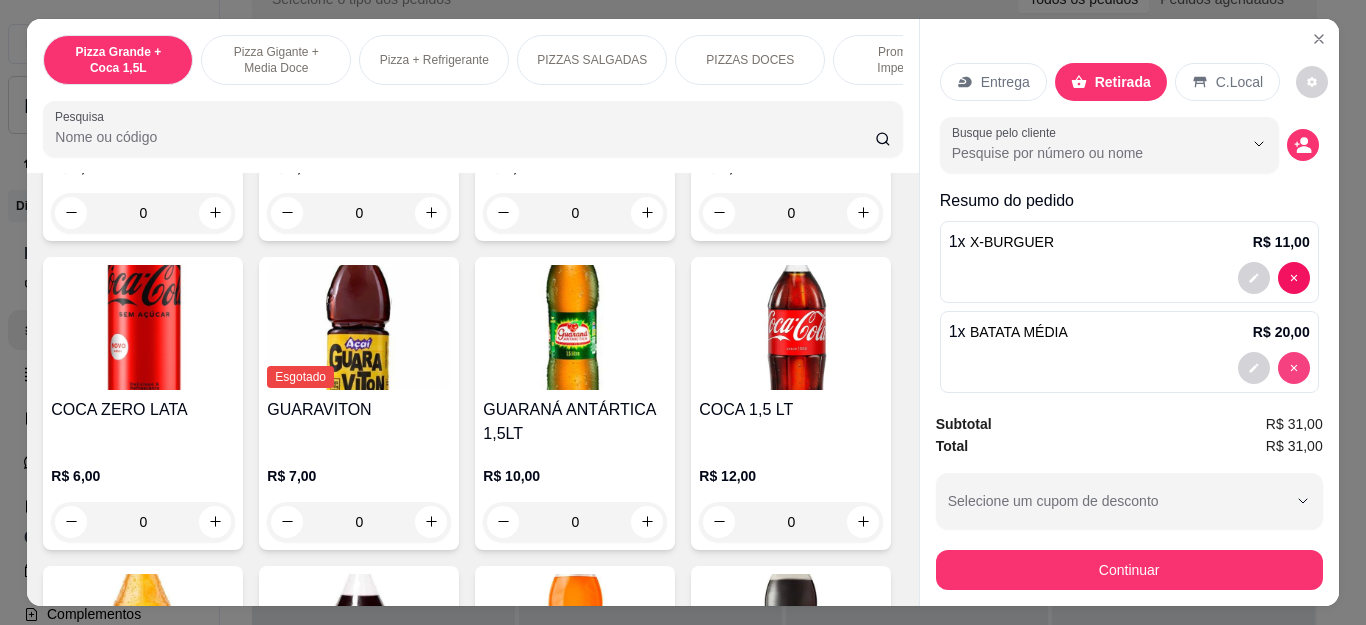 type on "0" 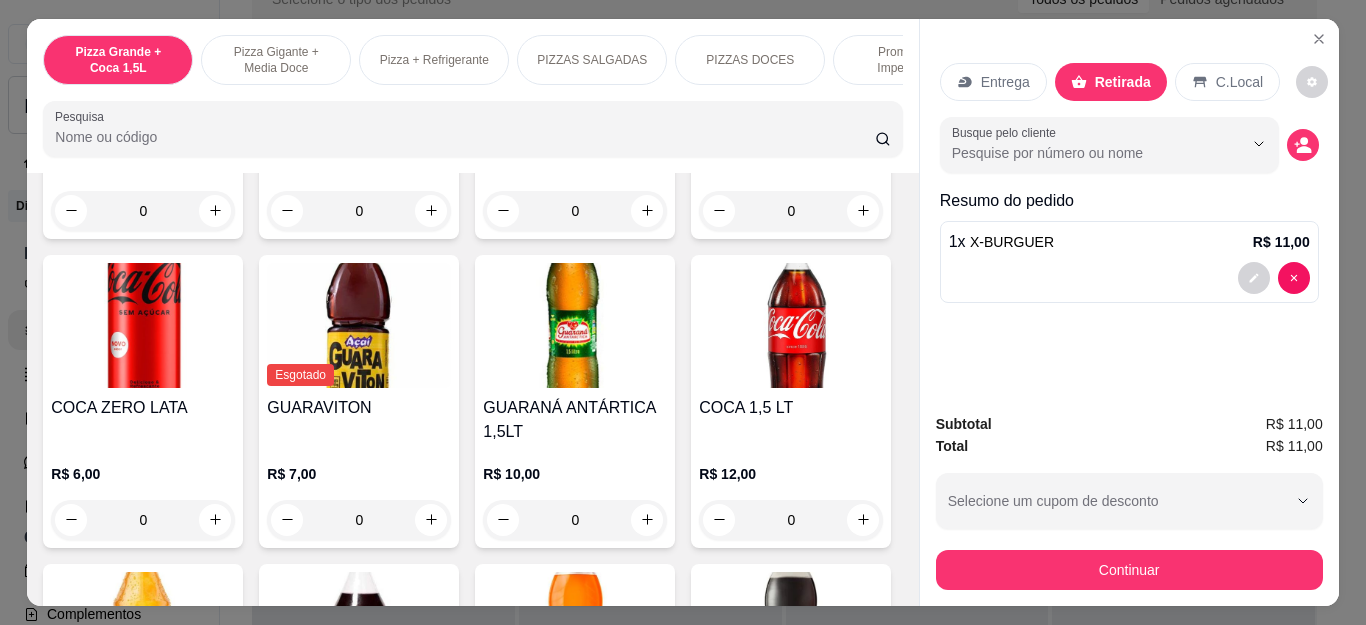 click at bounding box center (215, -114) 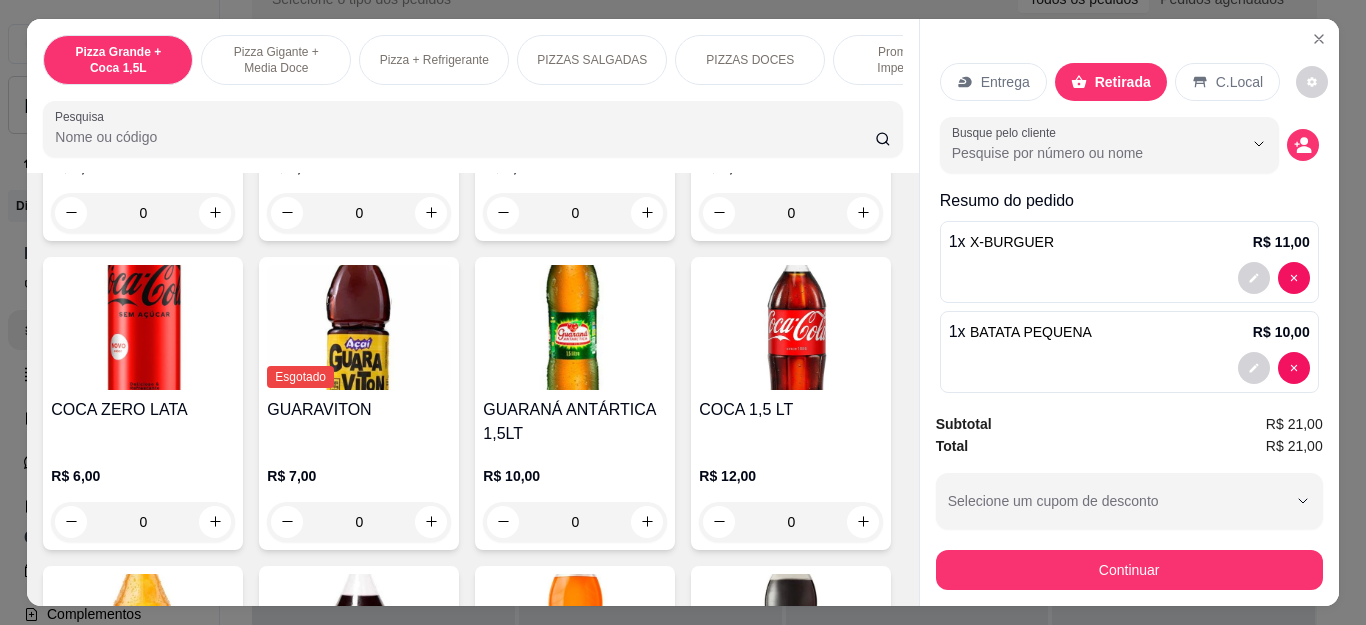 type on "1" 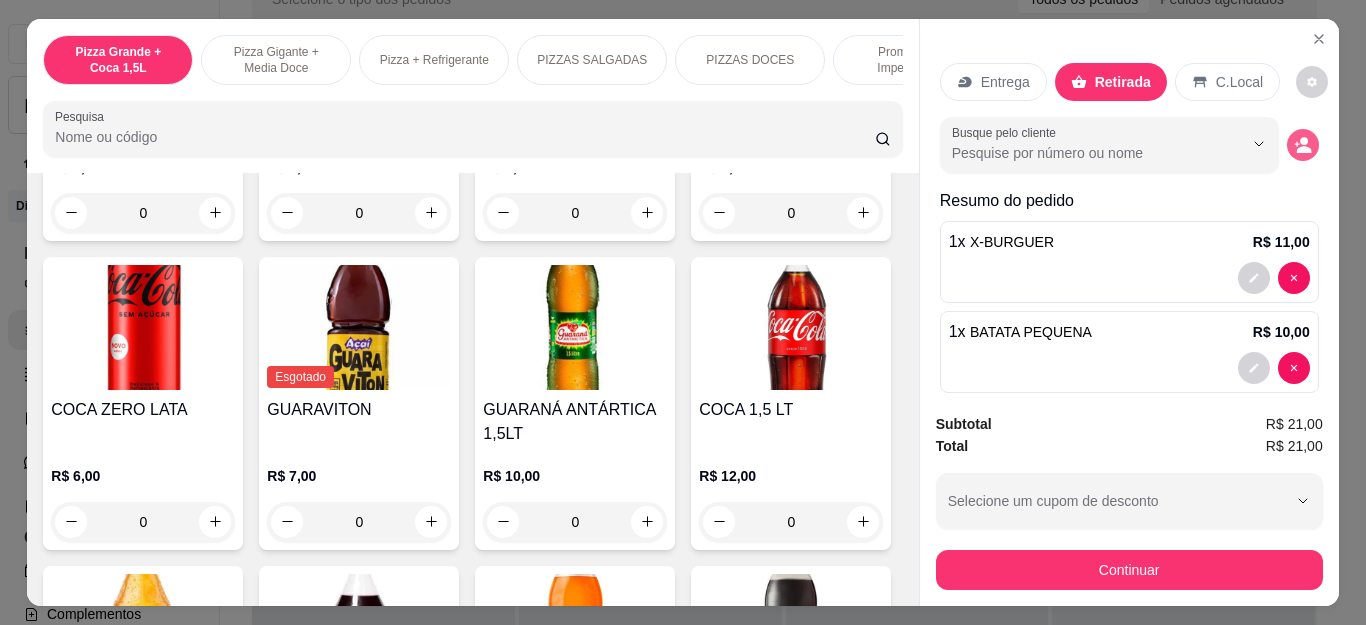 click 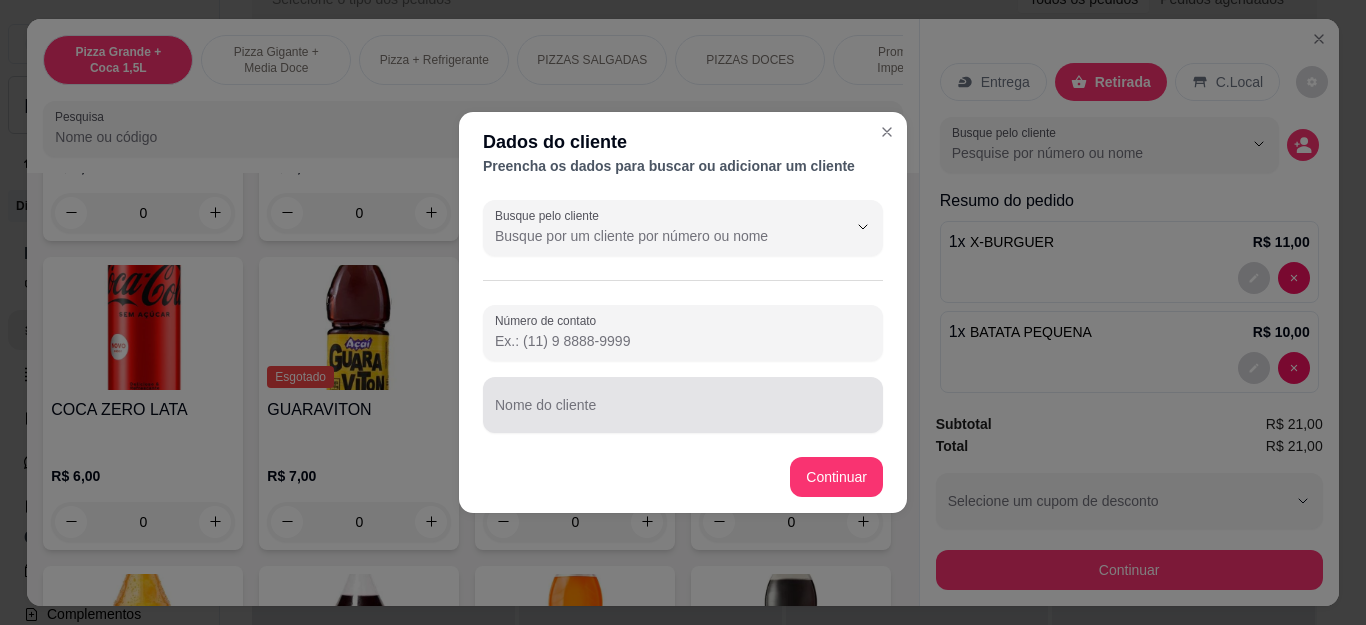 click at bounding box center [683, 405] 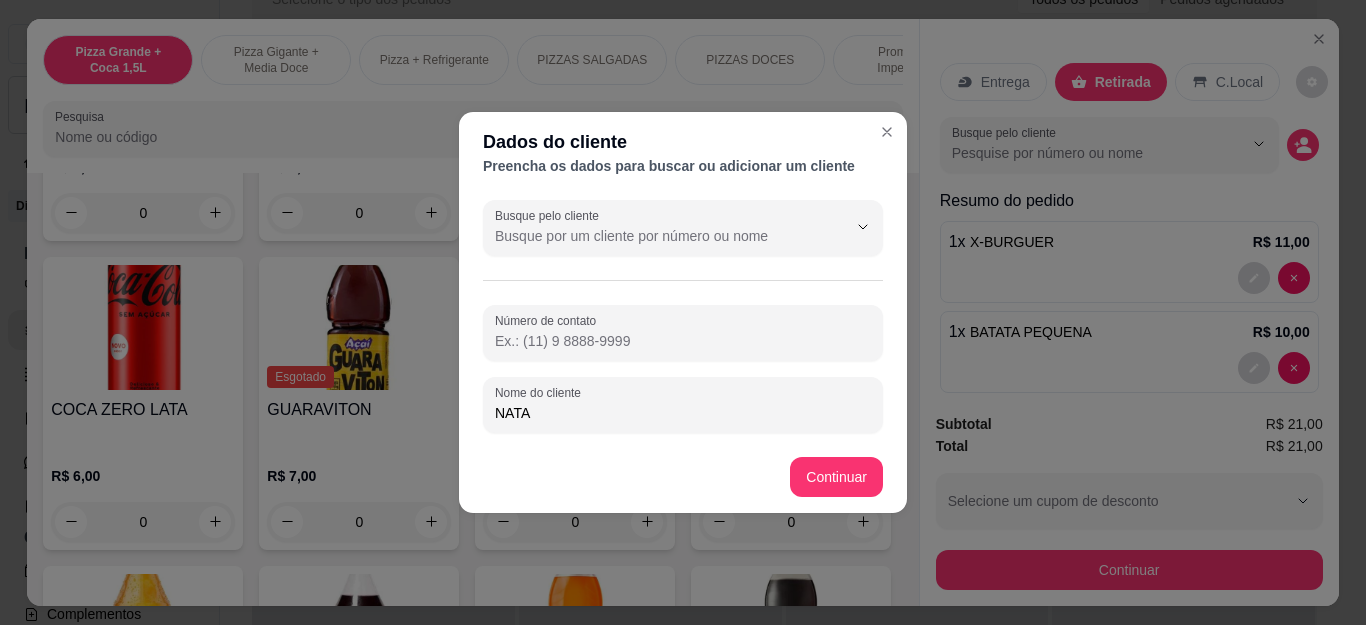 type on "NATAN" 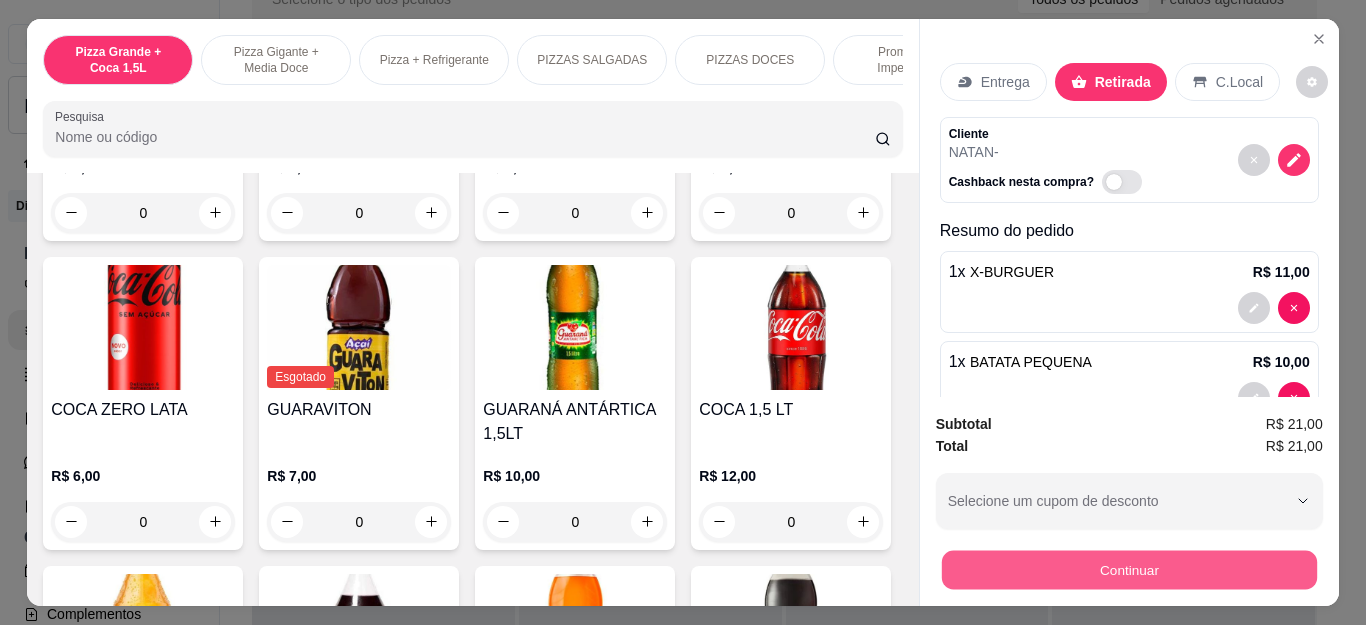 click on "Continuar" at bounding box center (1128, 570) 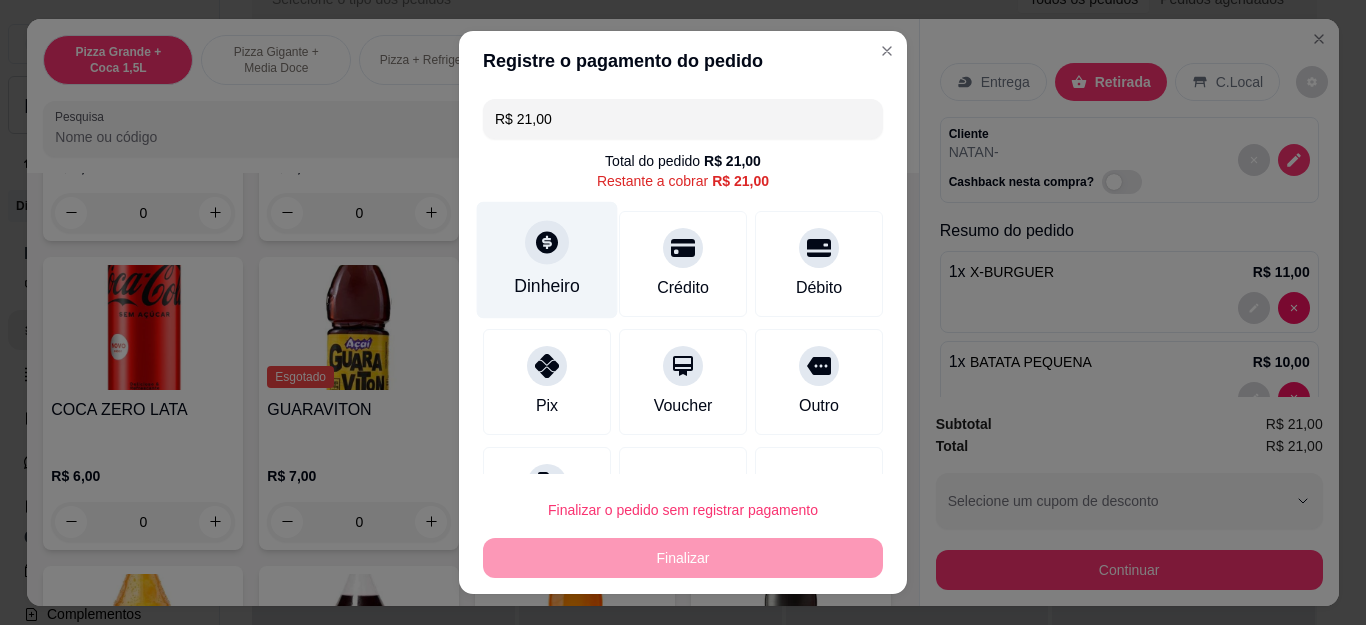 click on "Dinheiro" at bounding box center [547, 260] 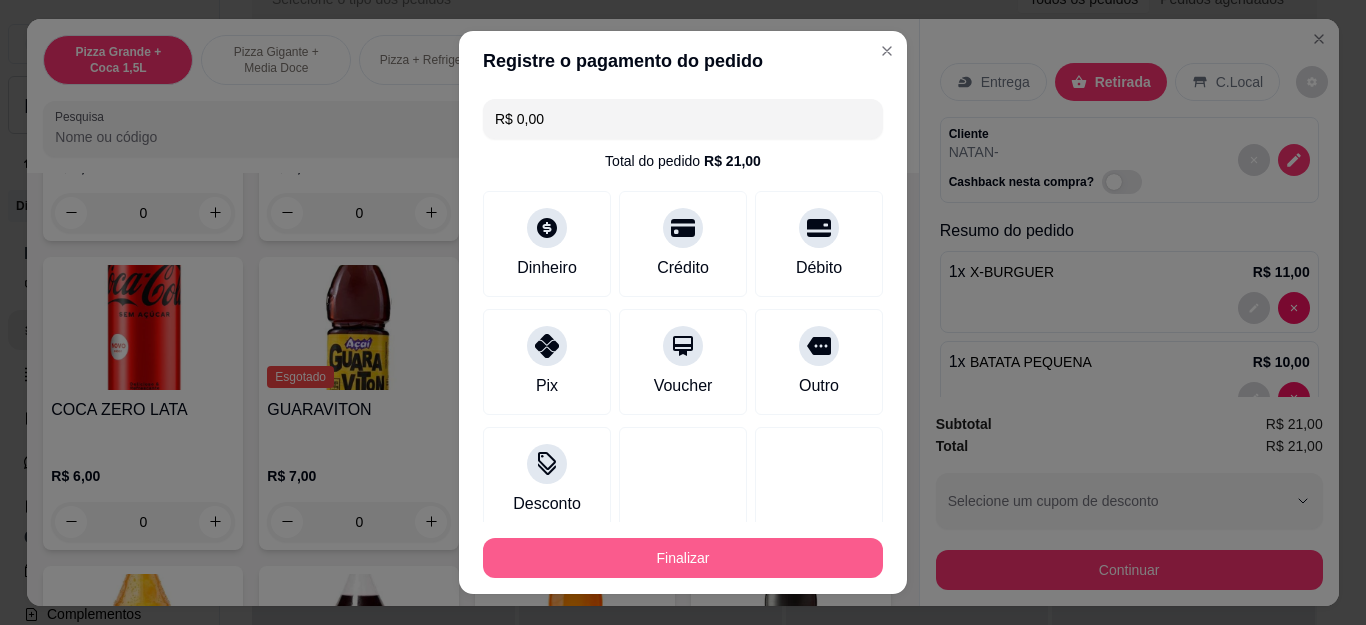 type on "R$ 0,00" 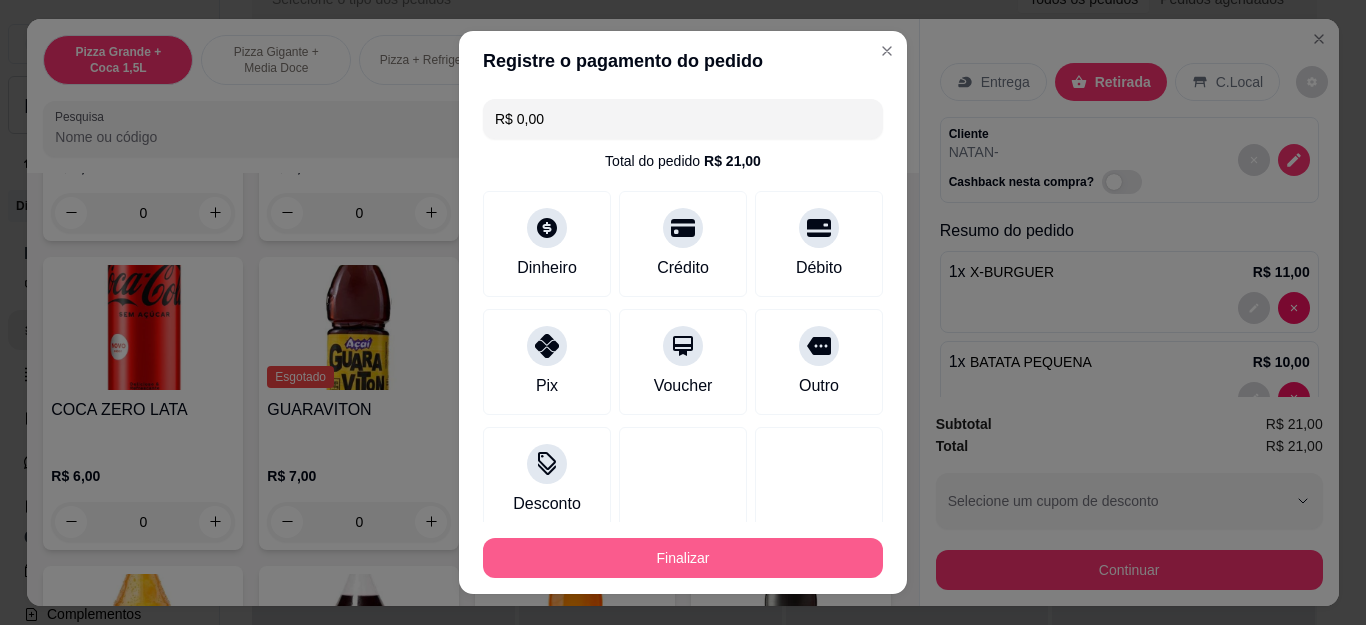 click on "Finalizar" at bounding box center (683, 558) 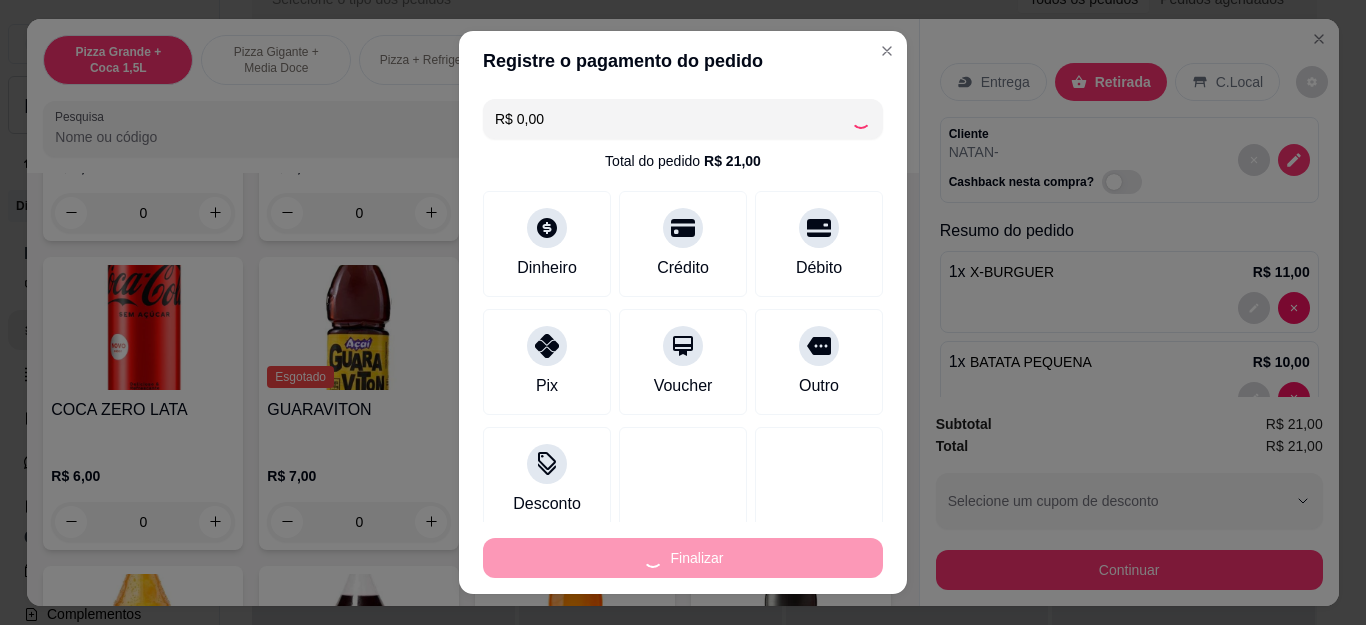 type on "0" 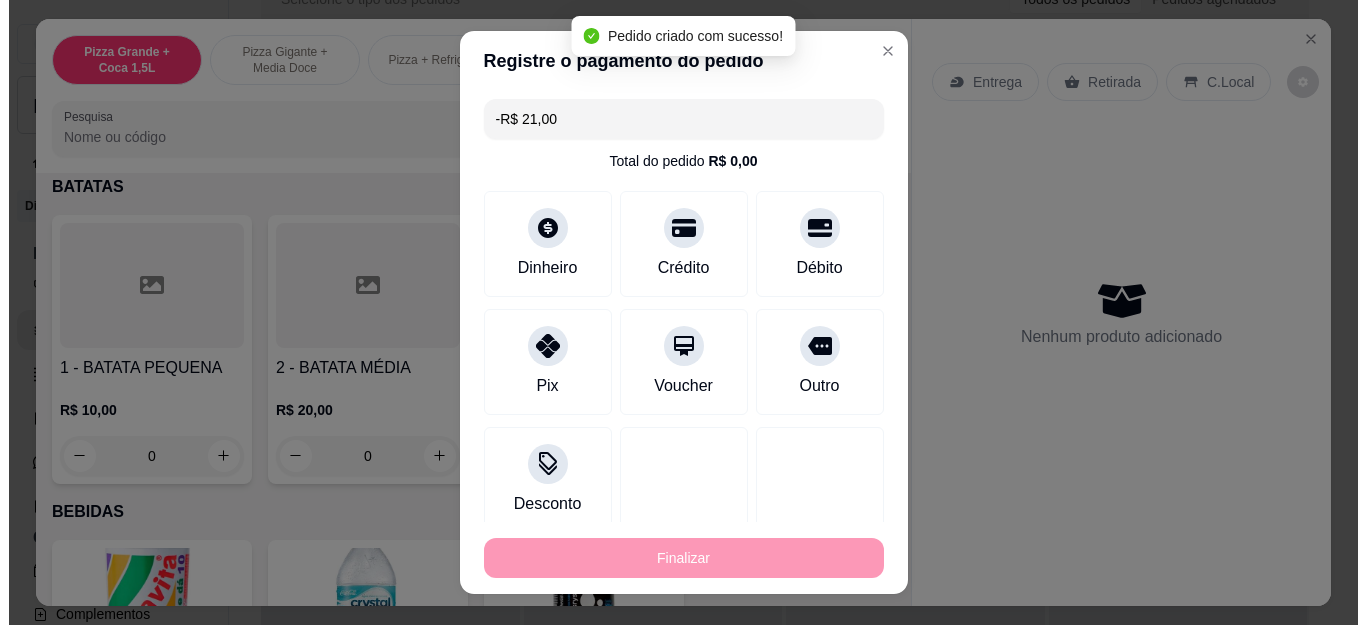 scroll, scrollTop: 0, scrollLeft: 0, axis: both 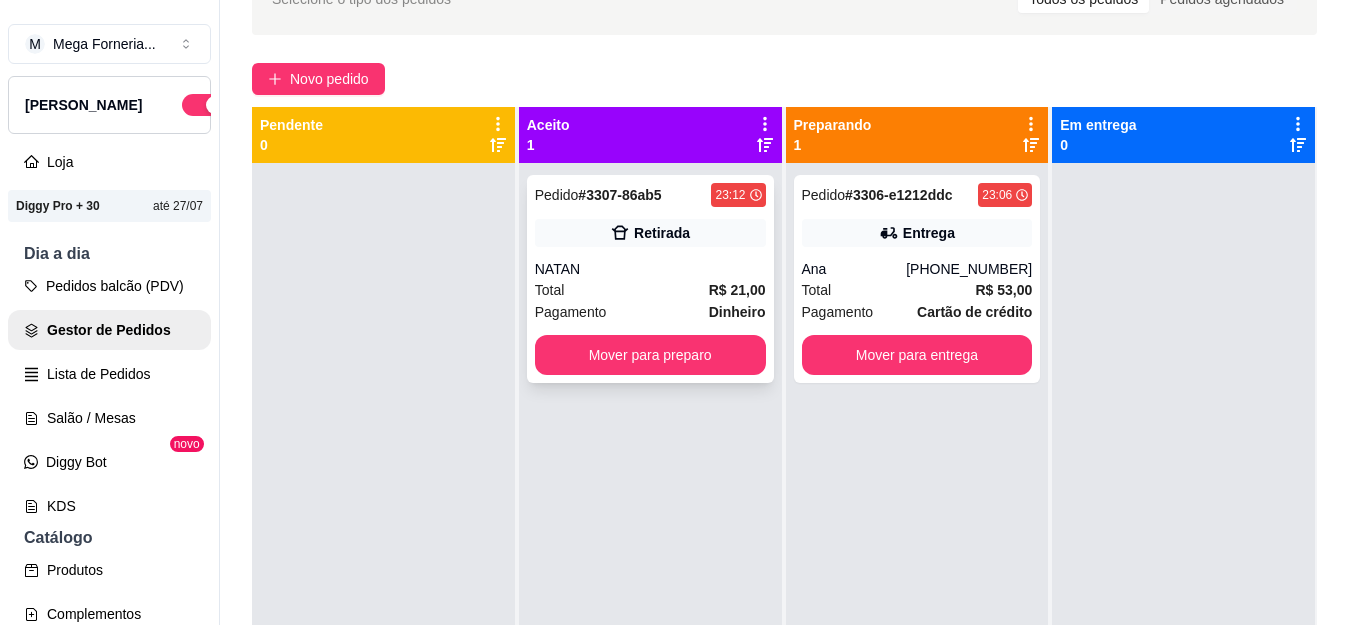 click on "Retirada" at bounding box center [662, 233] 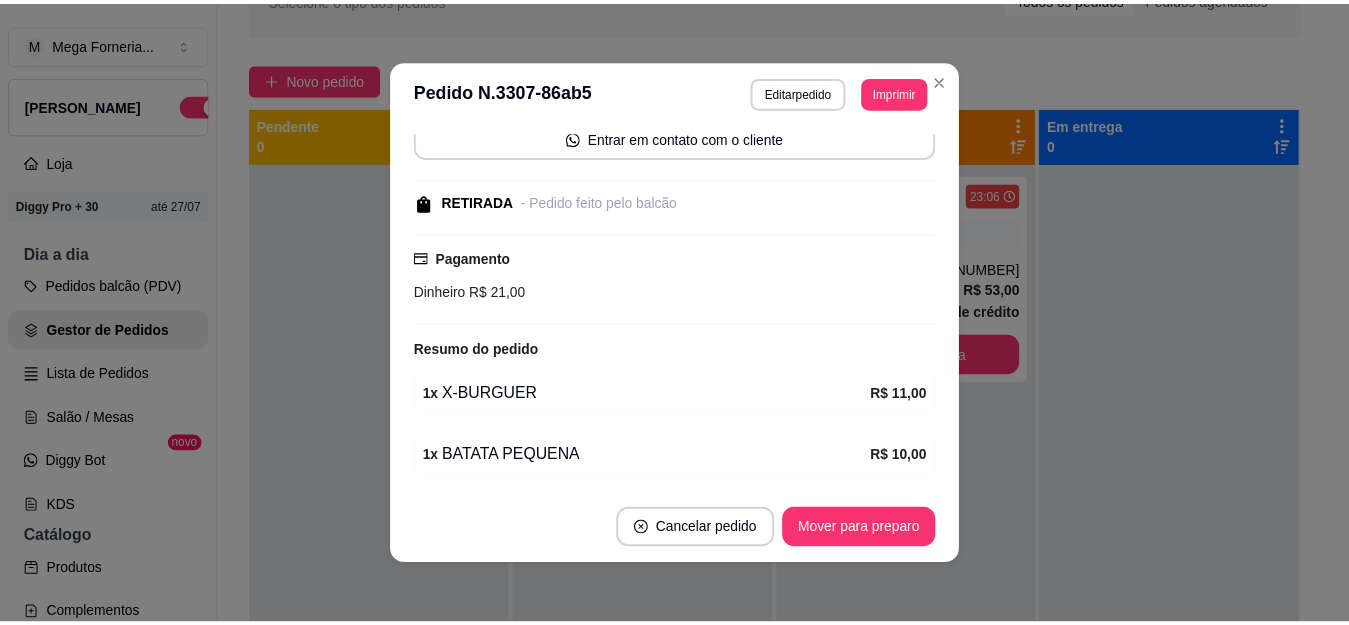 scroll, scrollTop: 270, scrollLeft: 0, axis: vertical 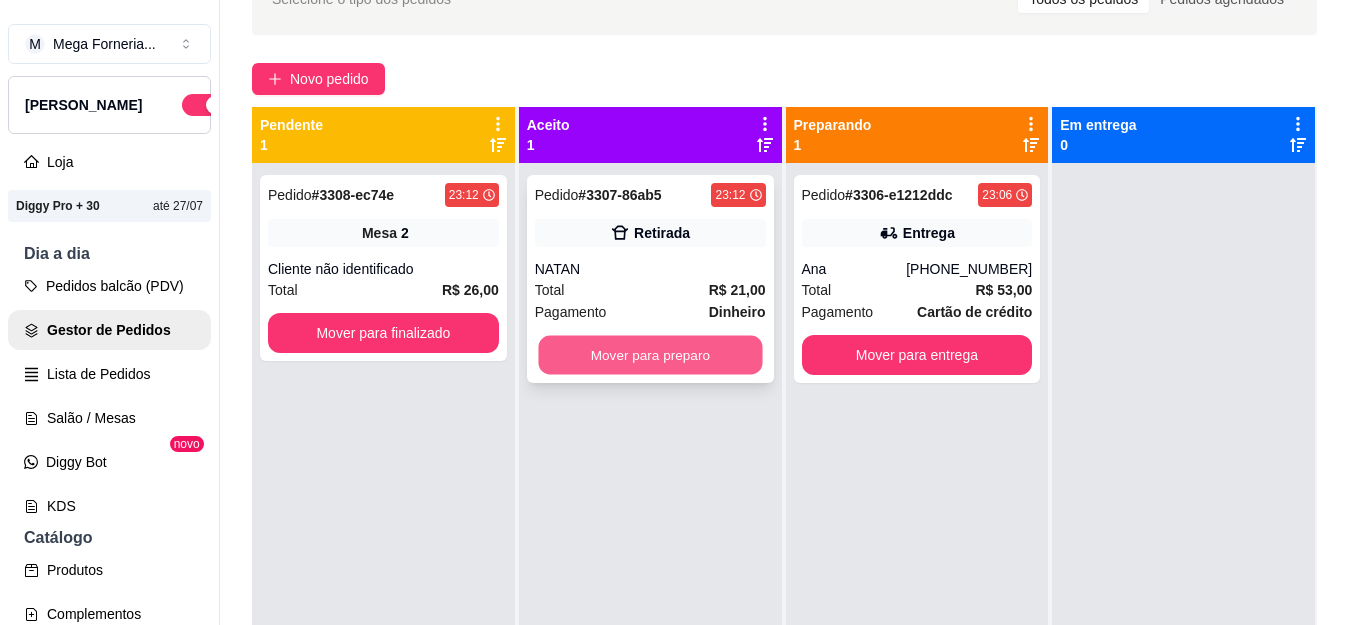 click on "Mover para preparo" at bounding box center (650, 355) 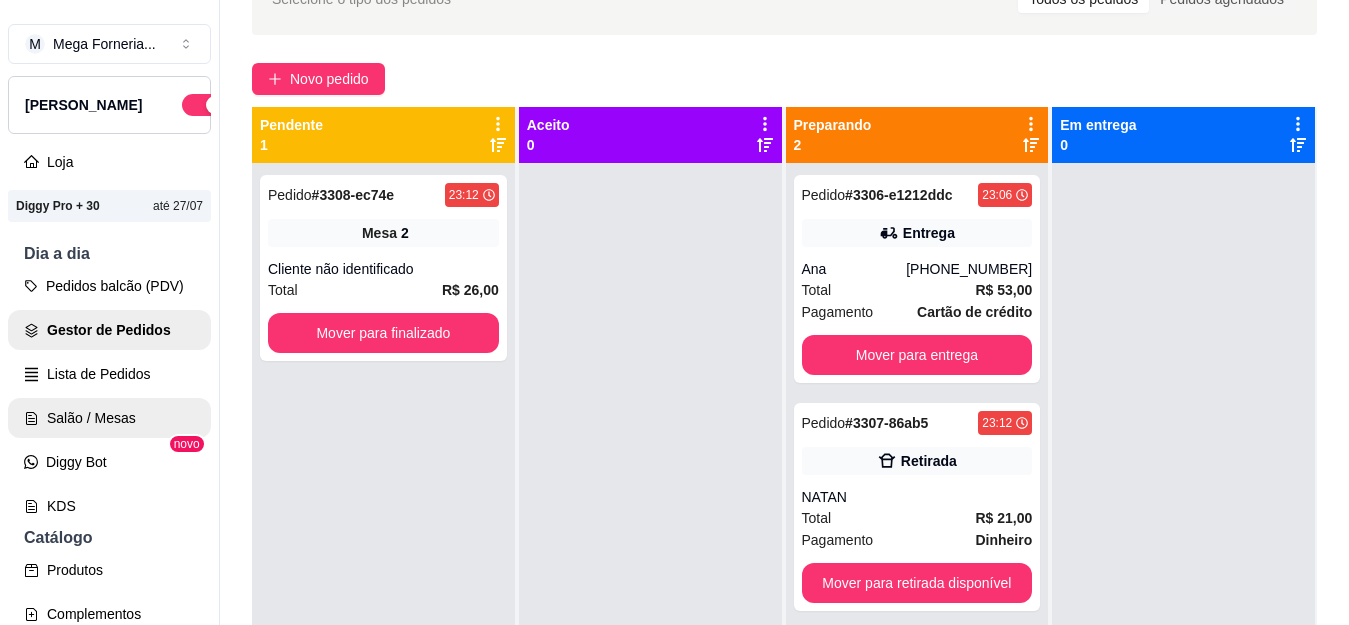 click on "Salão / Mesas" at bounding box center [109, 418] 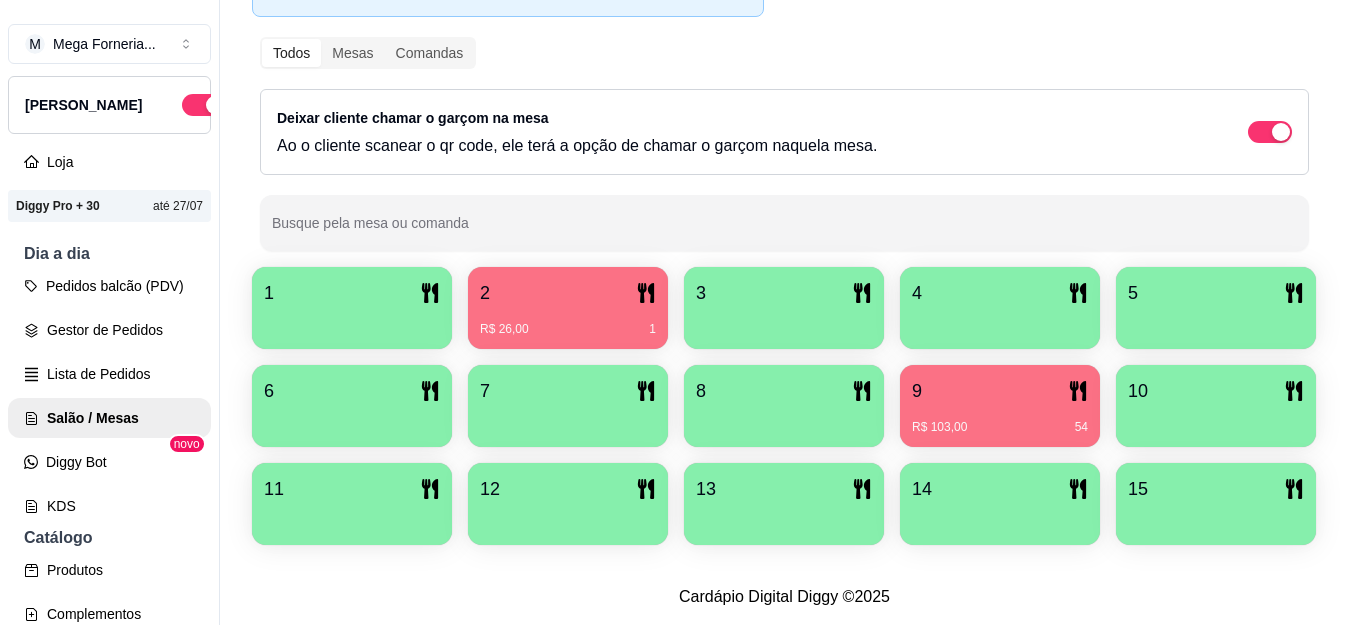 scroll, scrollTop: 337, scrollLeft: 0, axis: vertical 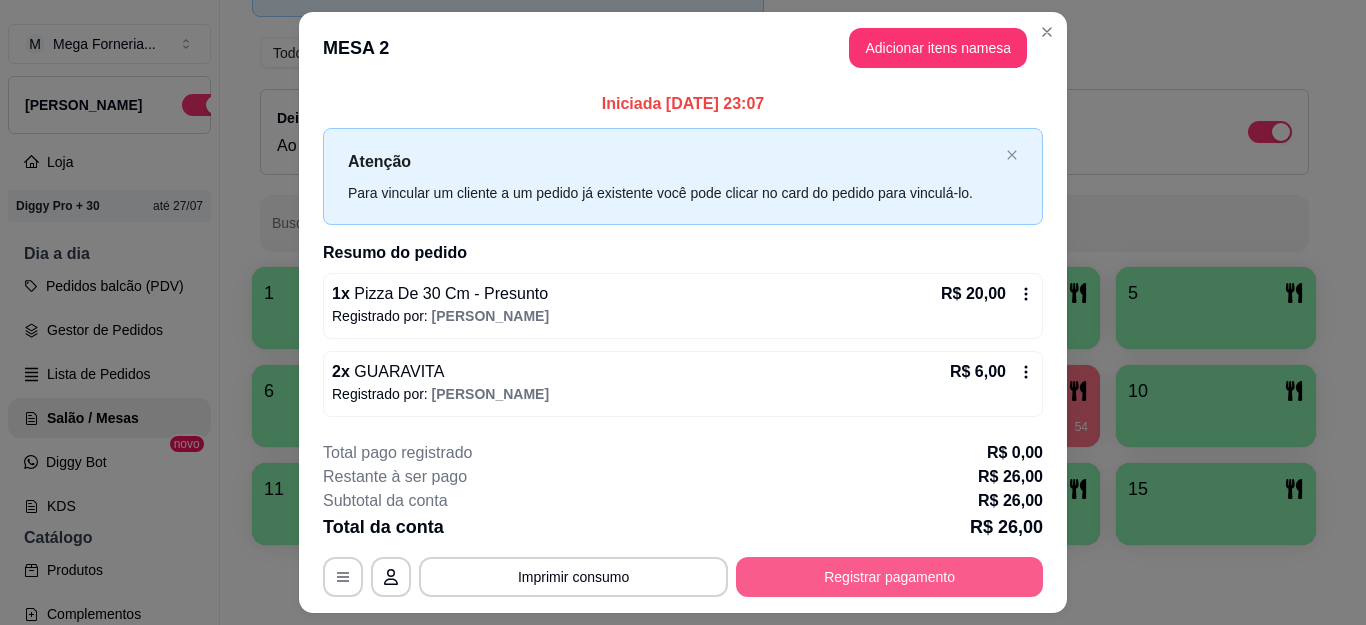 click on "Registrar pagamento" at bounding box center [889, 577] 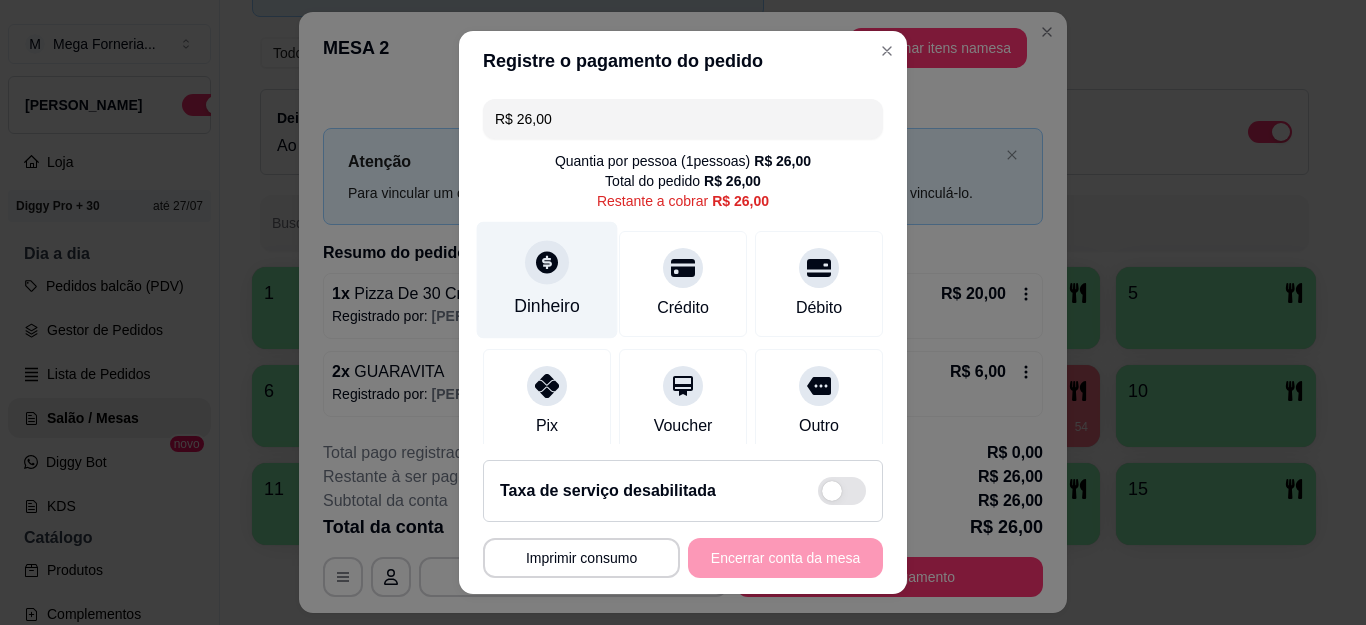 click on "Dinheiro" at bounding box center (547, 280) 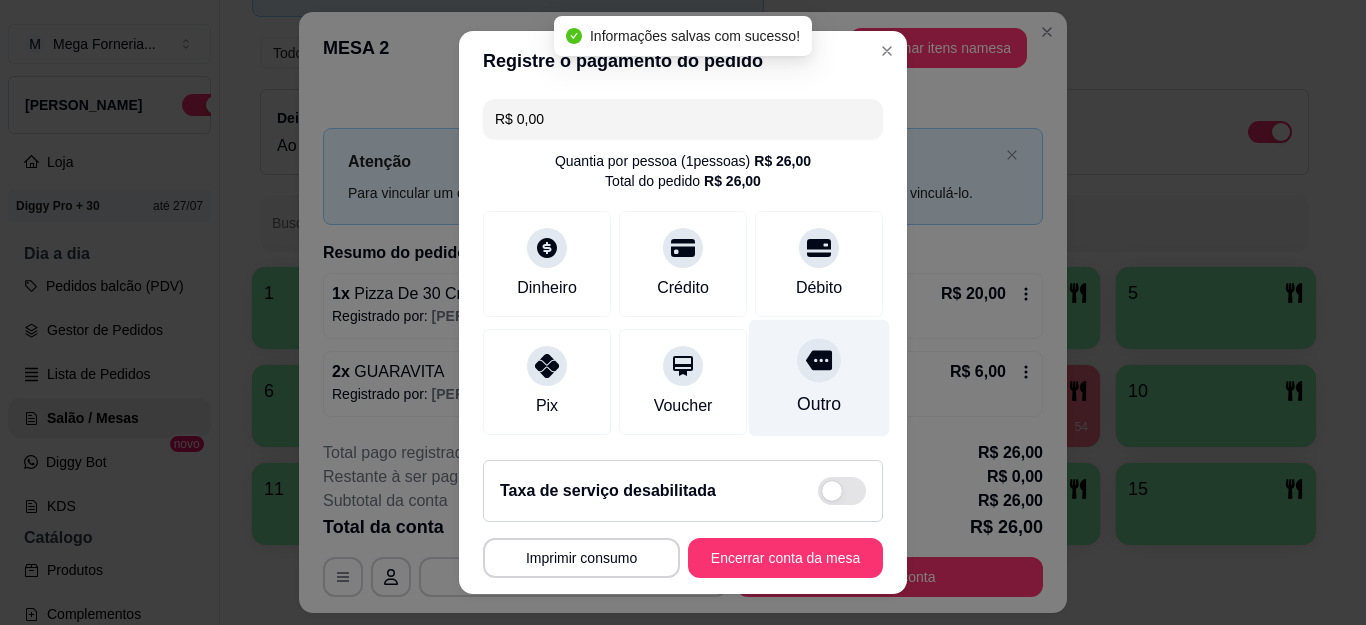 type on "R$ 0,00" 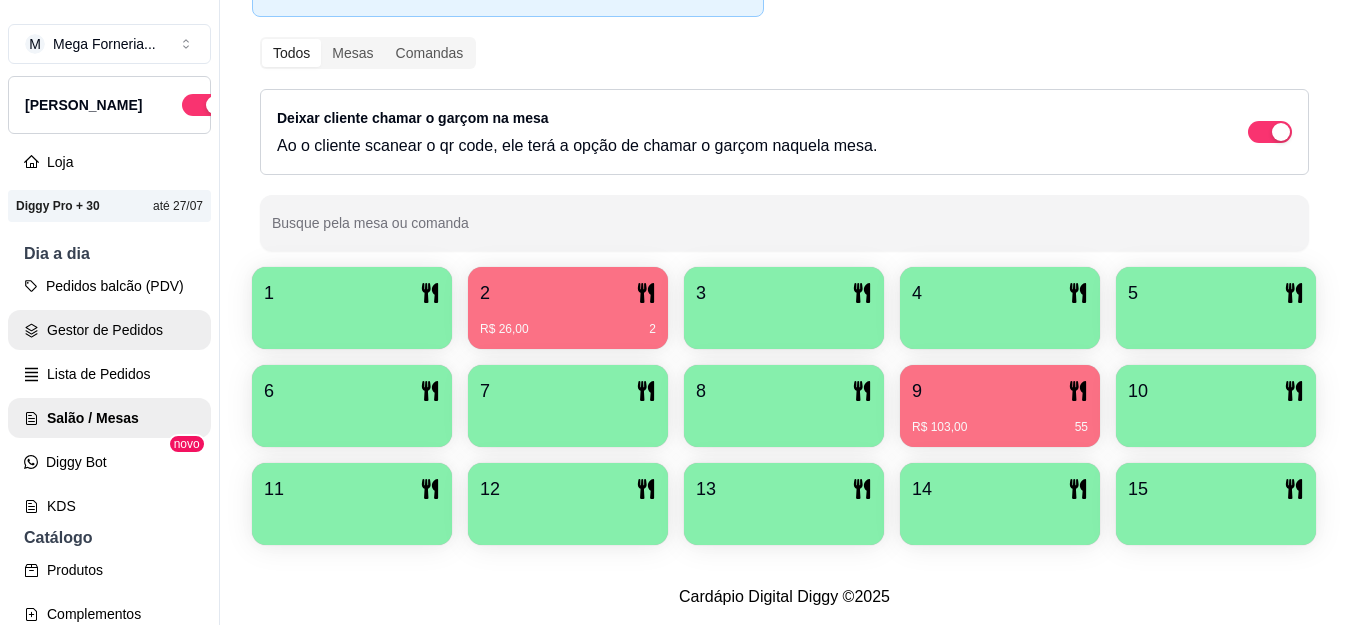 click on "Gestor de Pedidos" at bounding box center [109, 330] 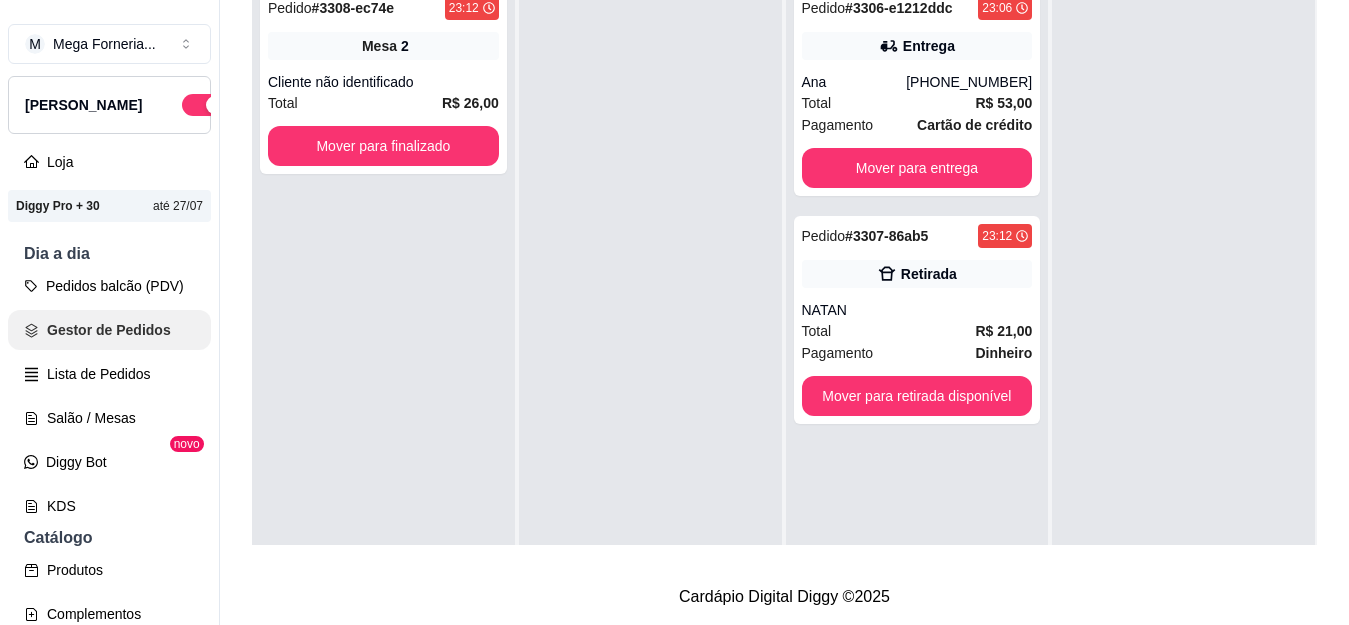 scroll, scrollTop: 0, scrollLeft: 0, axis: both 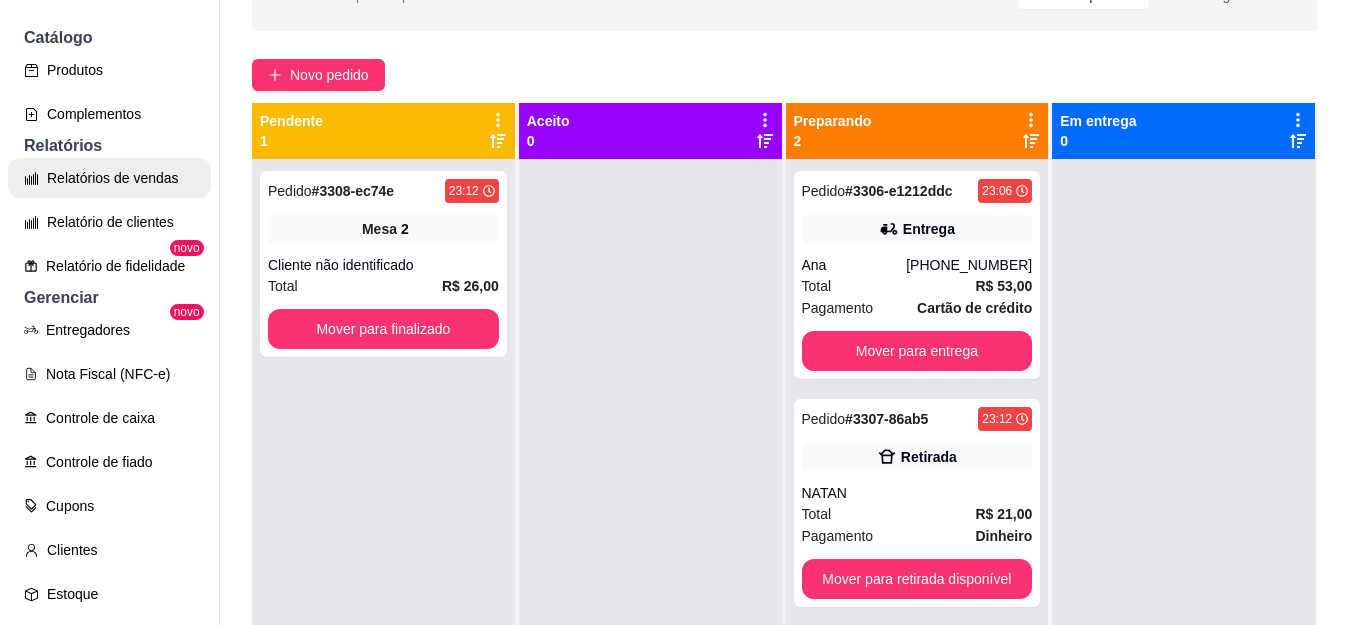 click on "Relatórios de vendas" at bounding box center [109, 178] 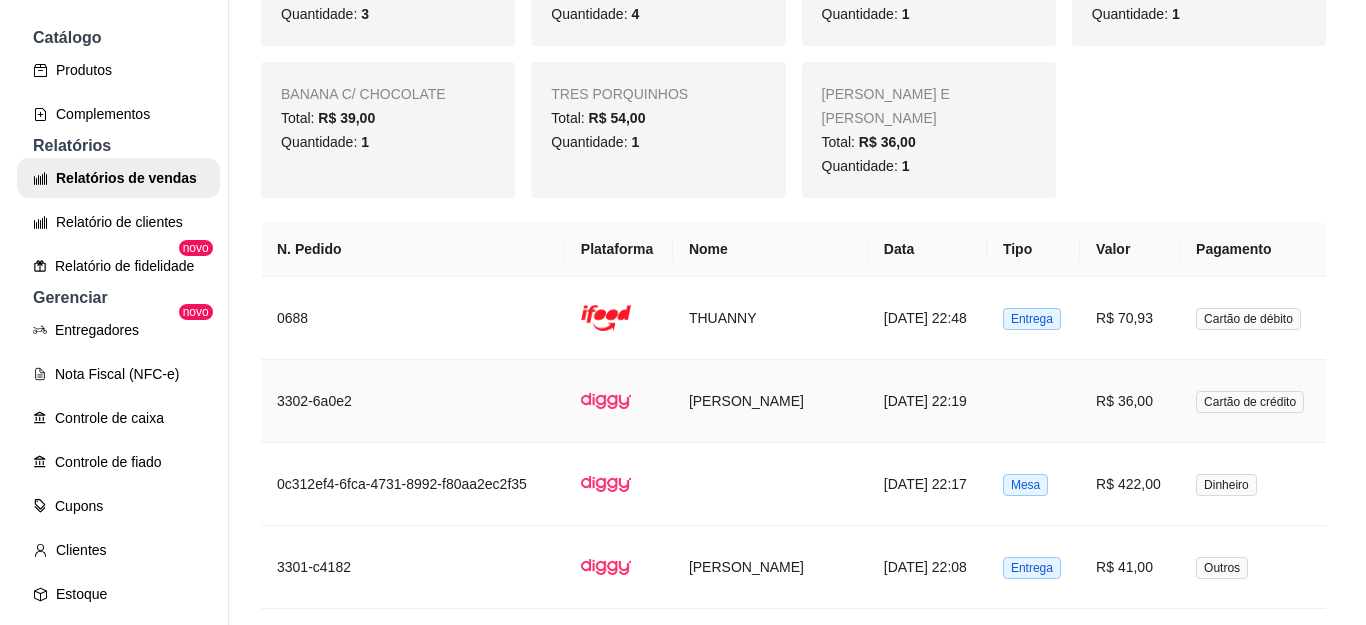 scroll, scrollTop: 2000, scrollLeft: 0, axis: vertical 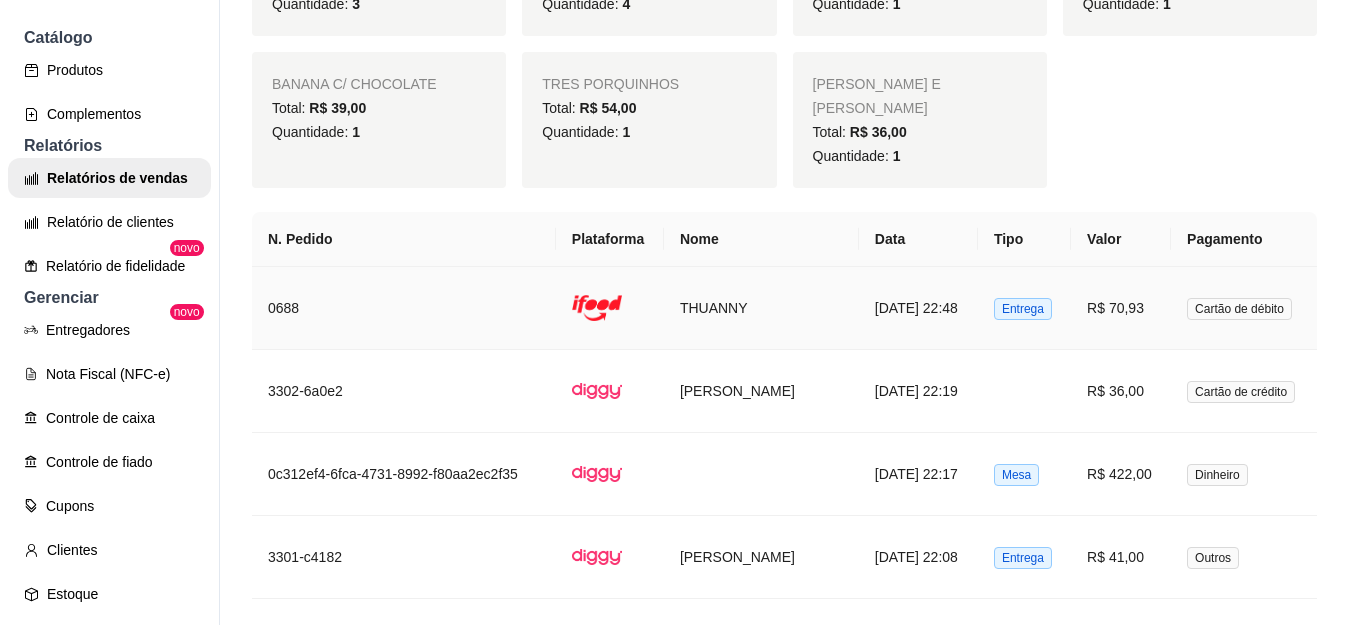 click on "THUANNY" at bounding box center (761, 308) 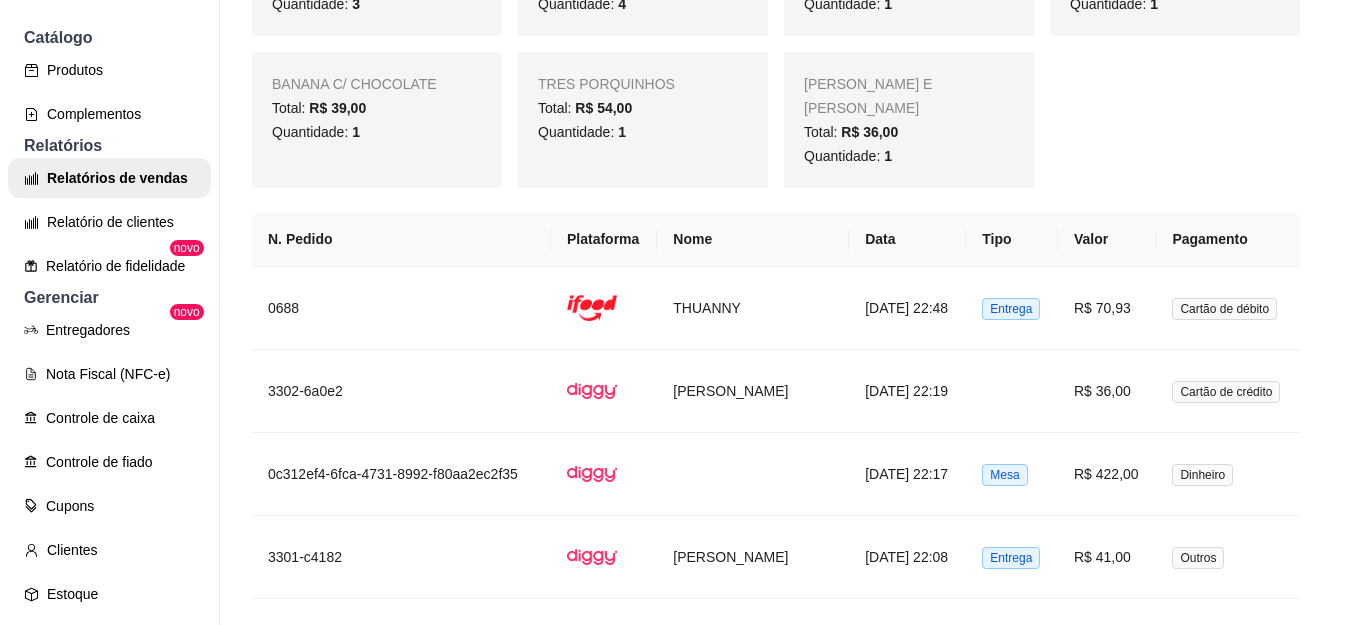 click on "Localizador do número 69408553" at bounding box center [674, 282] 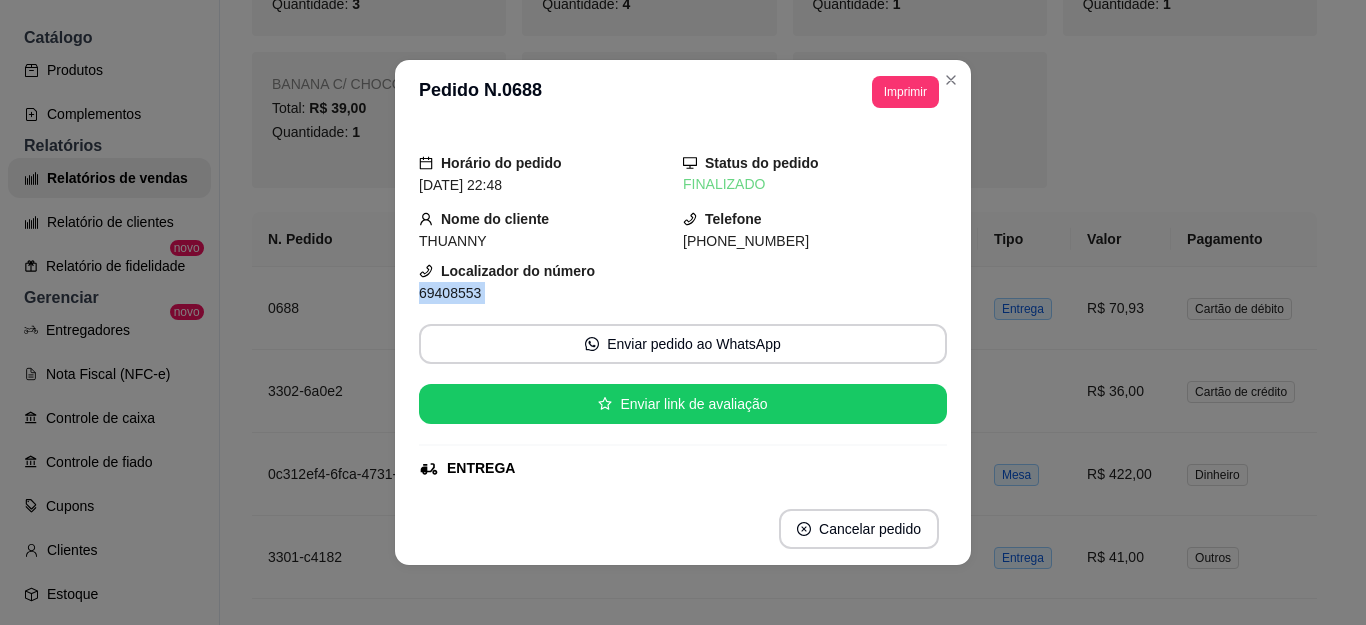 click on "Localizador do número 69408553" at bounding box center [683, 282] 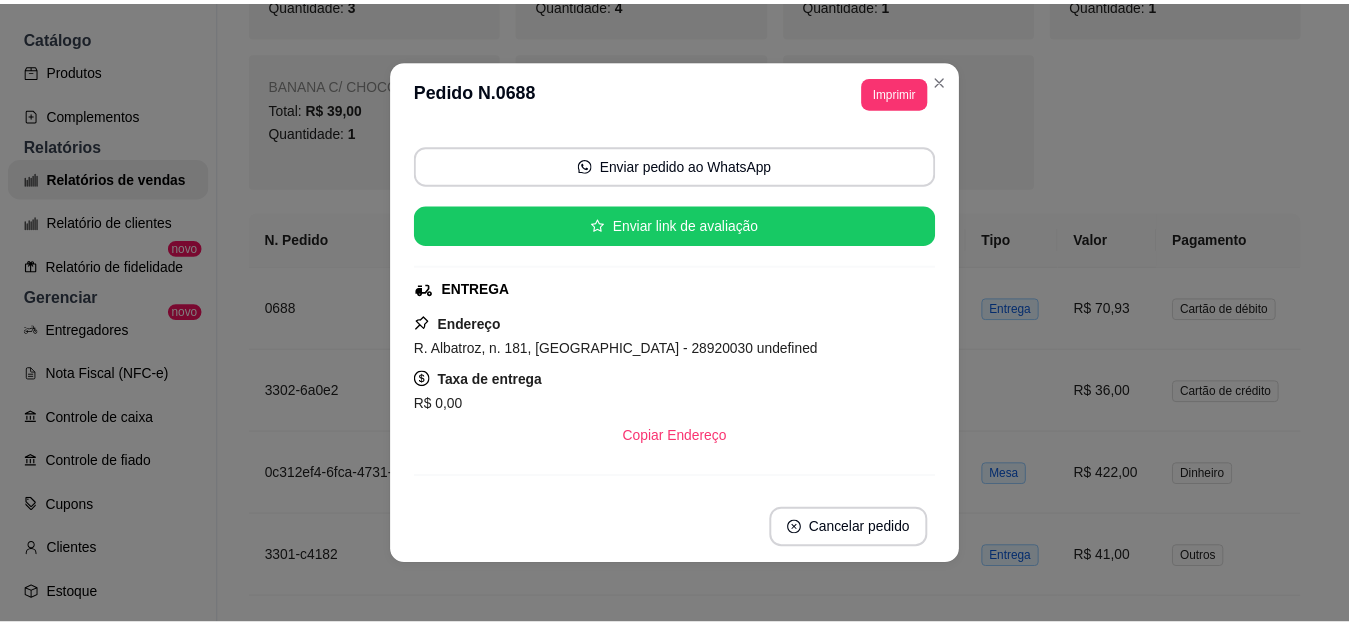 scroll, scrollTop: 0, scrollLeft: 0, axis: both 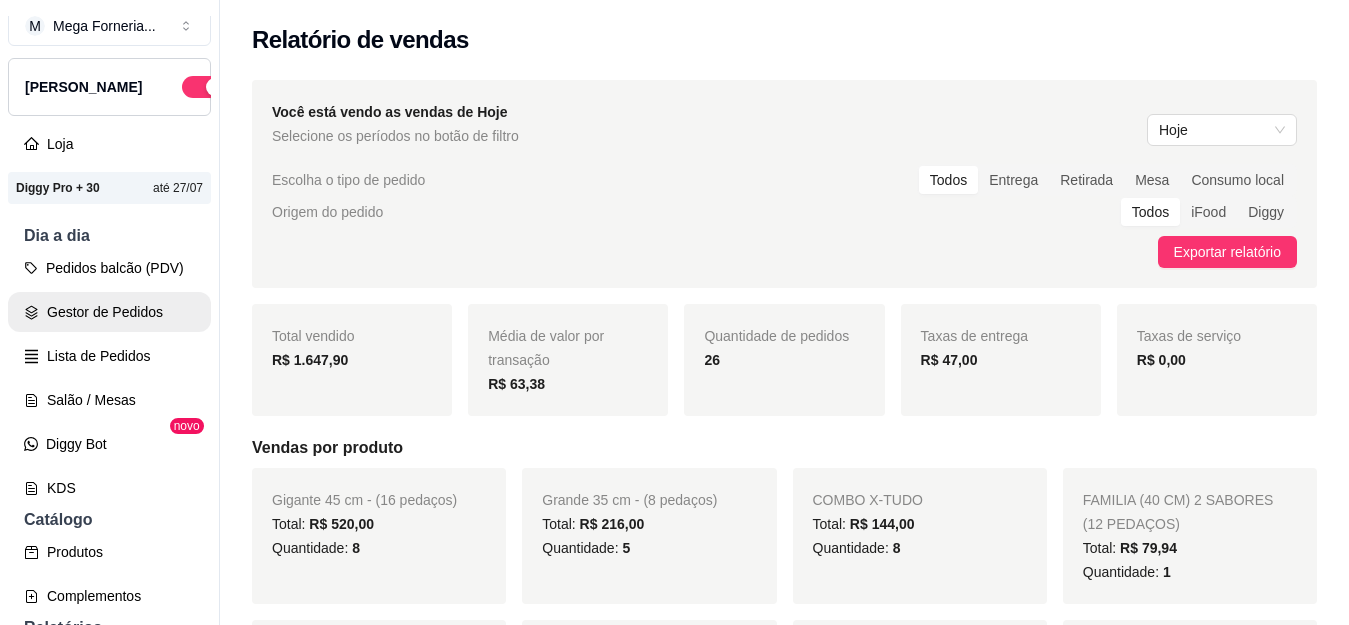 click on "Gestor de Pedidos" at bounding box center (109, 312) 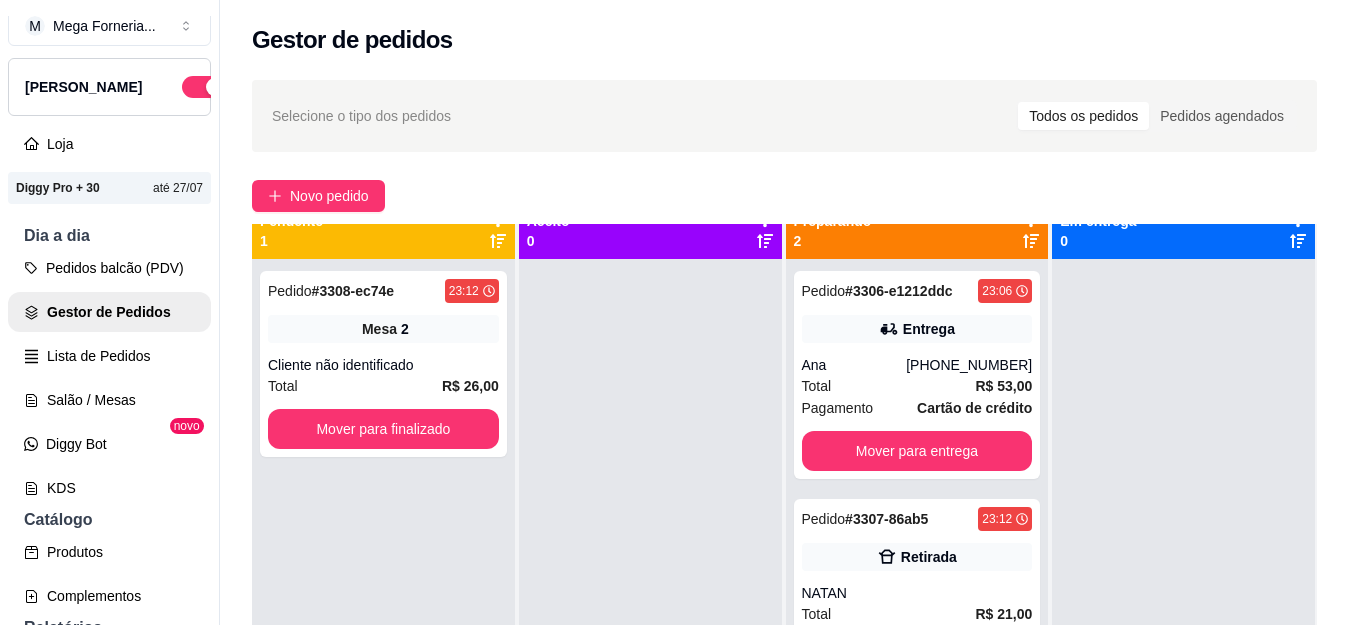 scroll, scrollTop: 56, scrollLeft: 0, axis: vertical 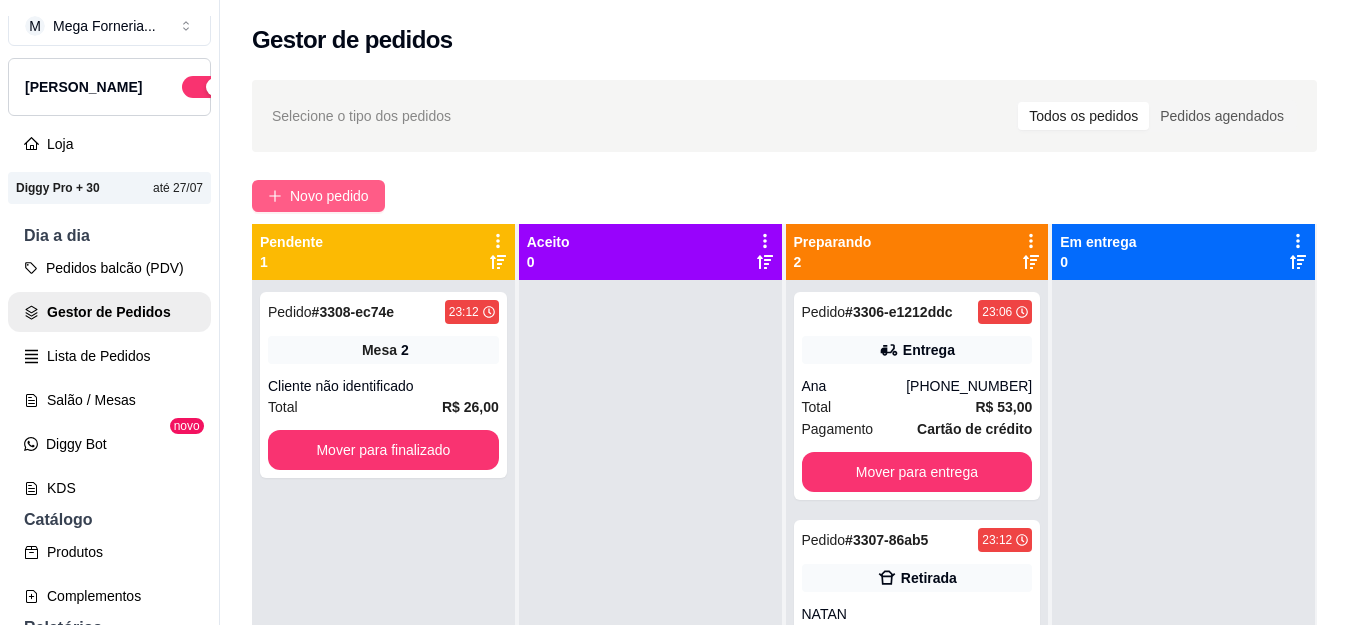 click on "Novo pedido" at bounding box center (329, 196) 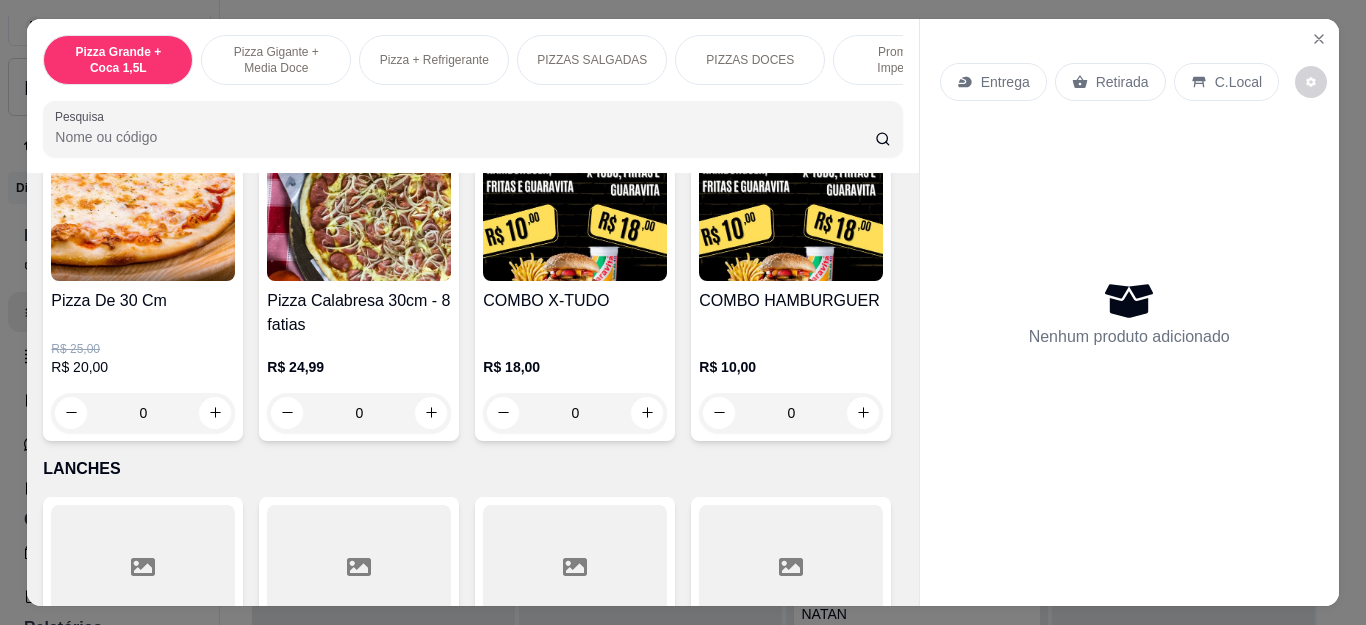 scroll, scrollTop: 1800, scrollLeft: 0, axis: vertical 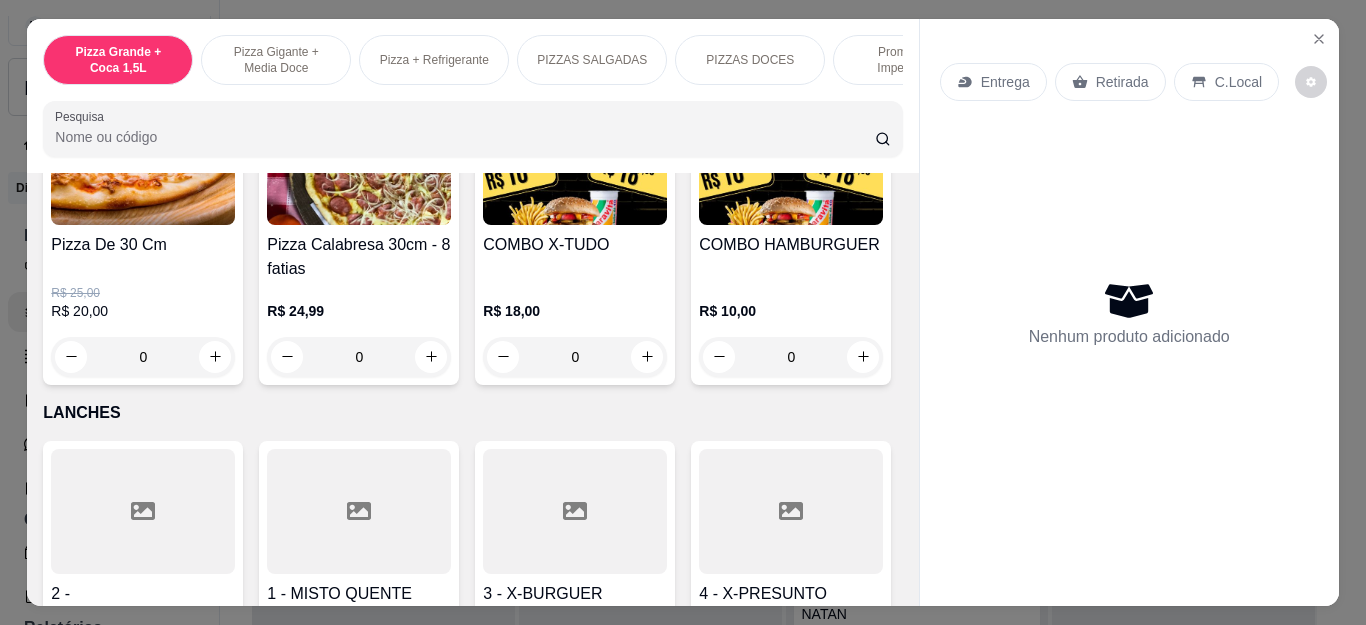 click on "0" at bounding box center (143, 357) 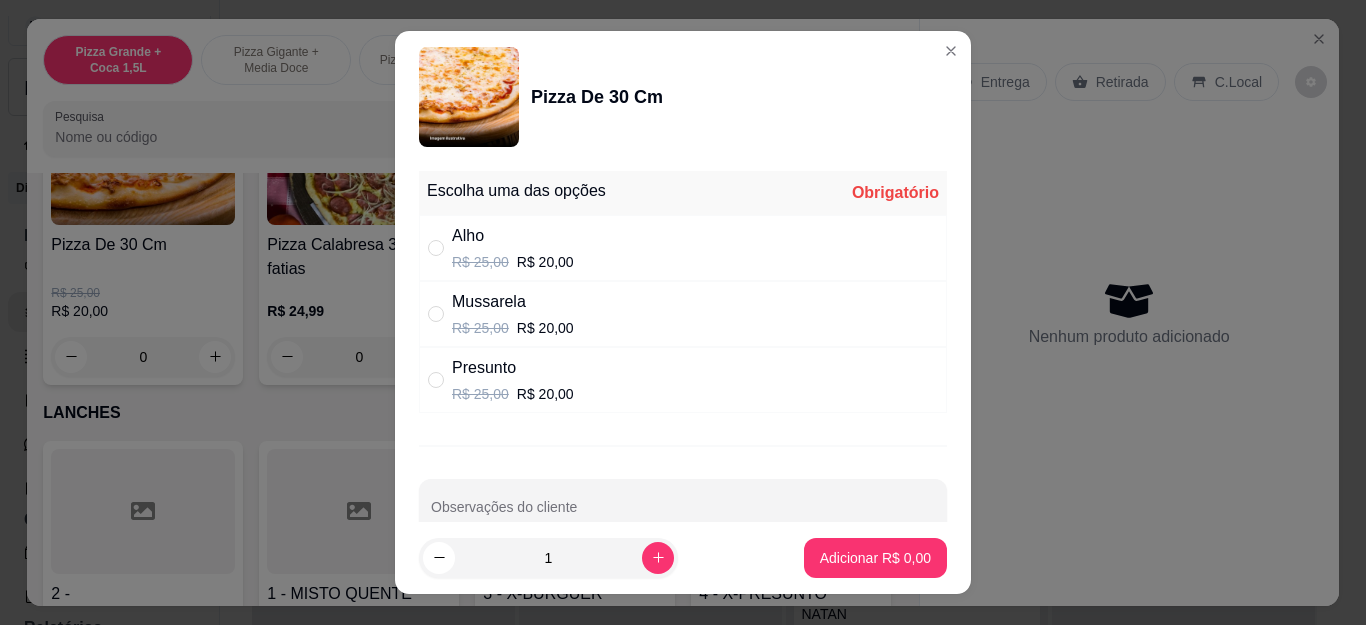 click on "R$ 25,00" at bounding box center (480, 394) 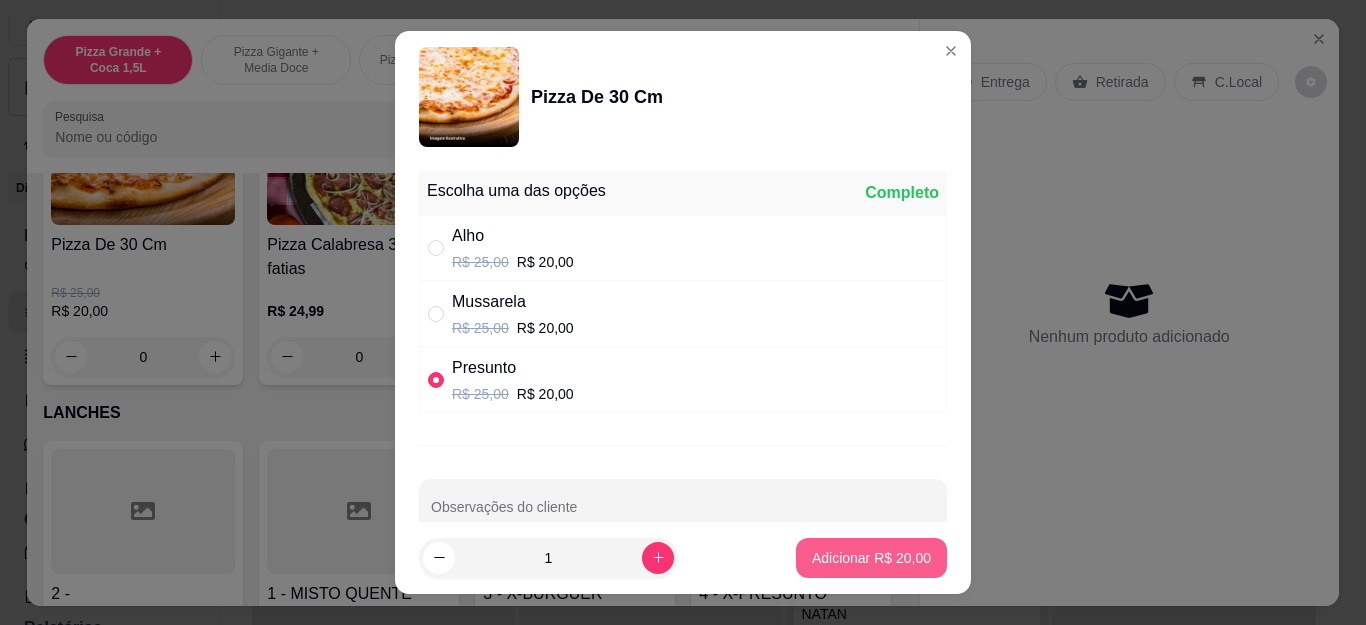 click on "Adicionar   R$ 20,00" at bounding box center (871, 558) 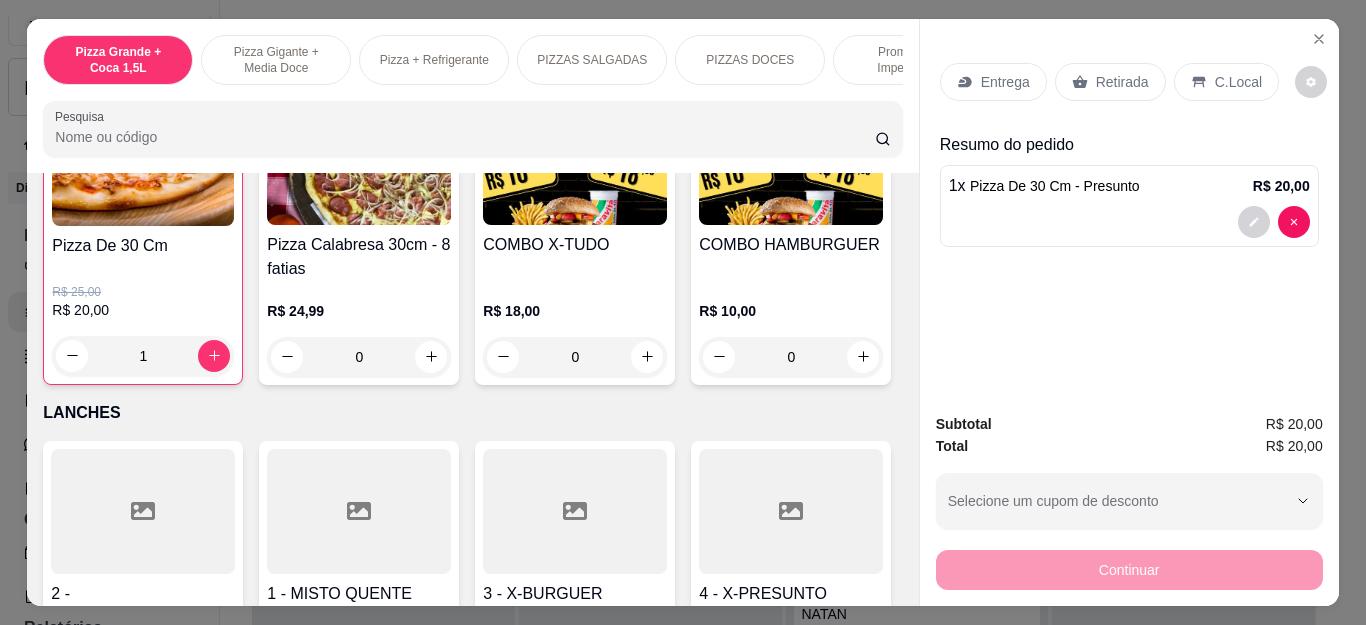 scroll, scrollTop: 1801, scrollLeft: 0, axis: vertical 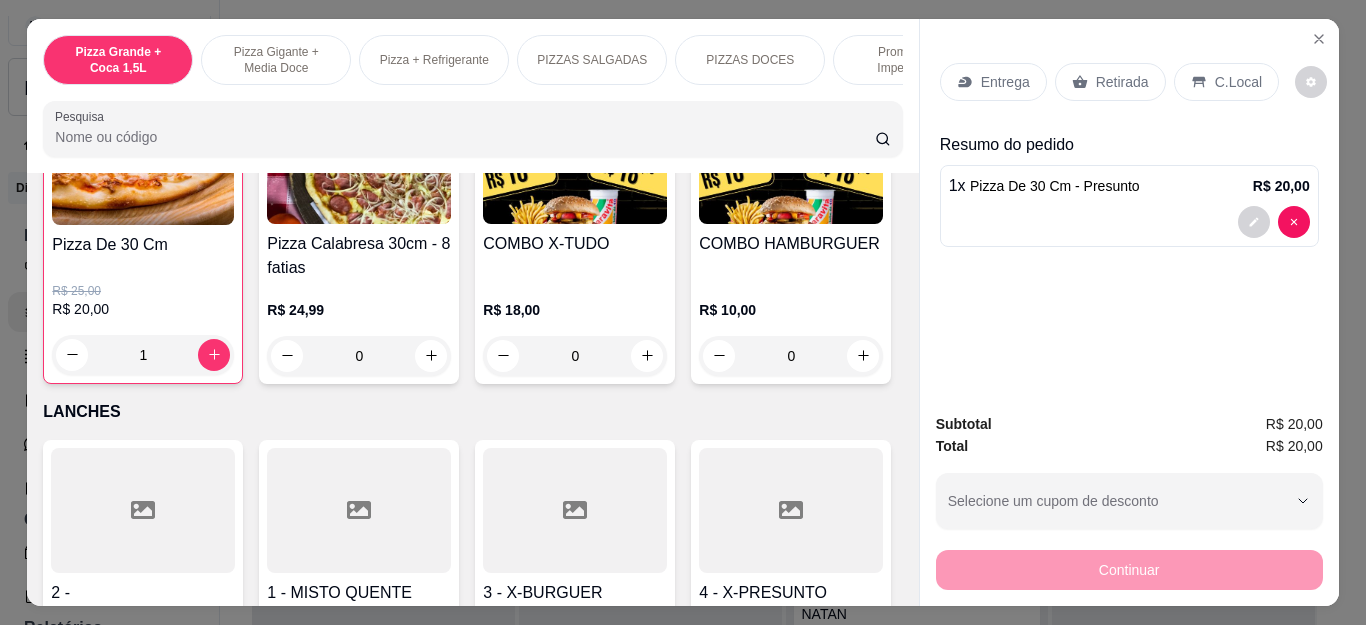 click on "Retirada" at bounding box center (1122, 82) 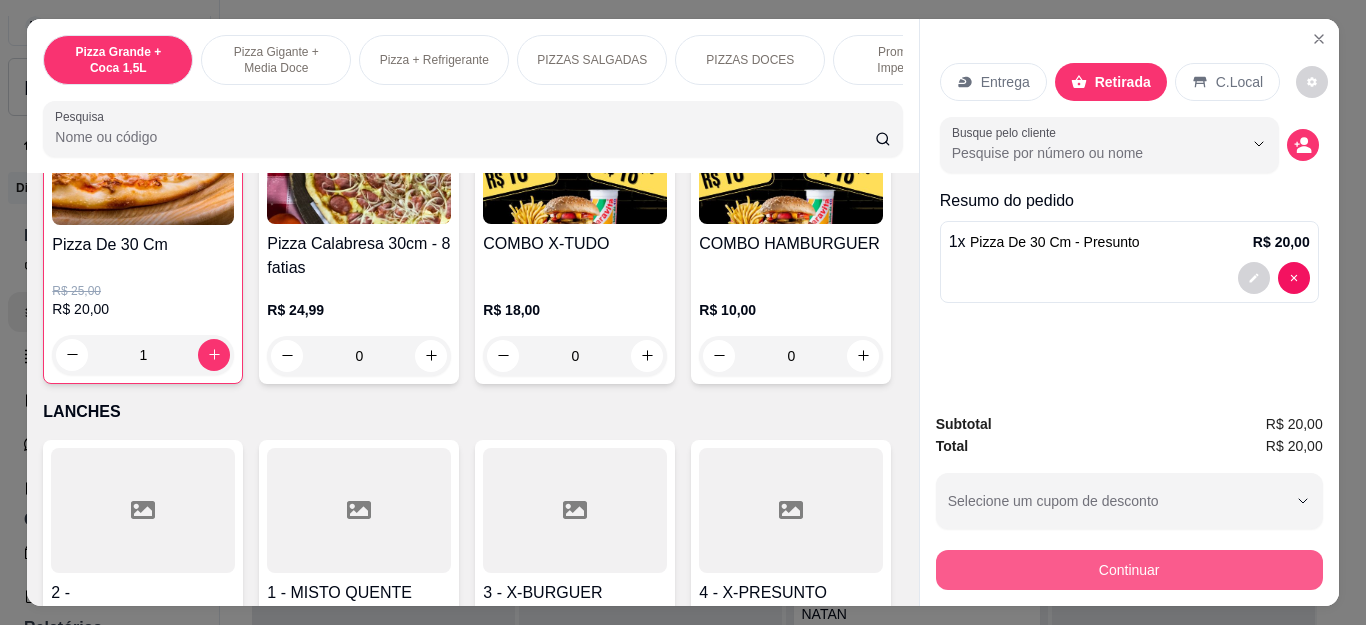 click on "Continuar" at bounding box center [1129, 570] 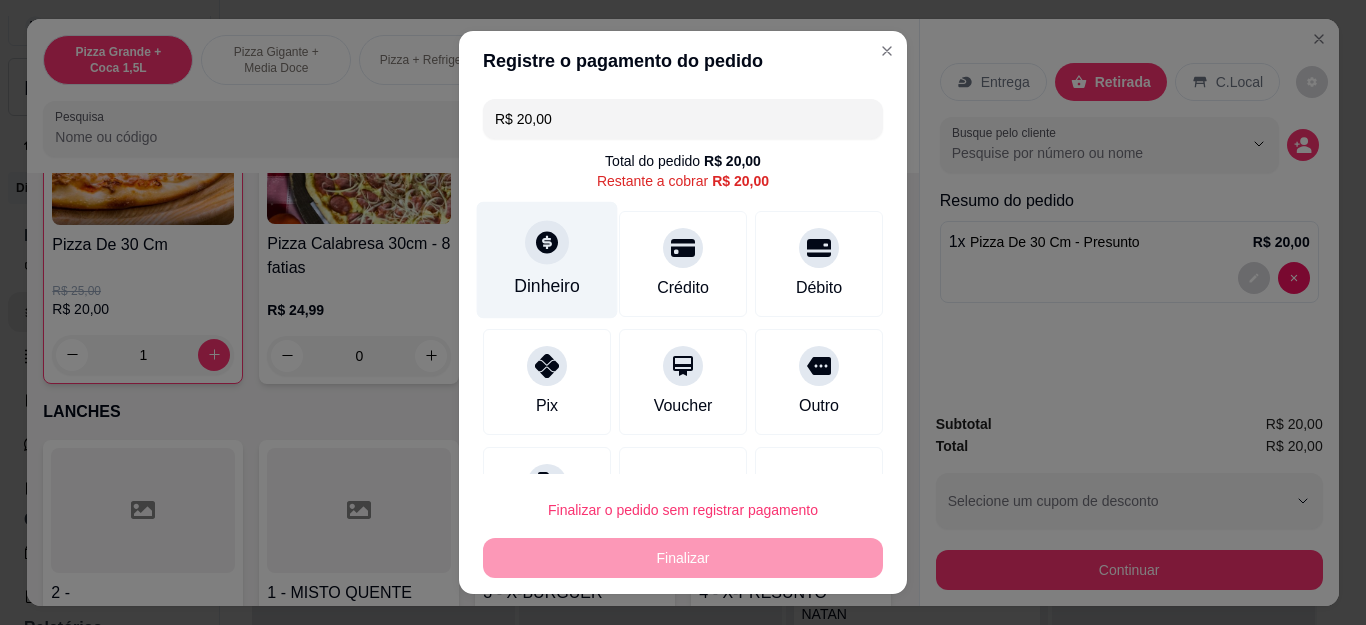 click at bounding box center [547, 243] 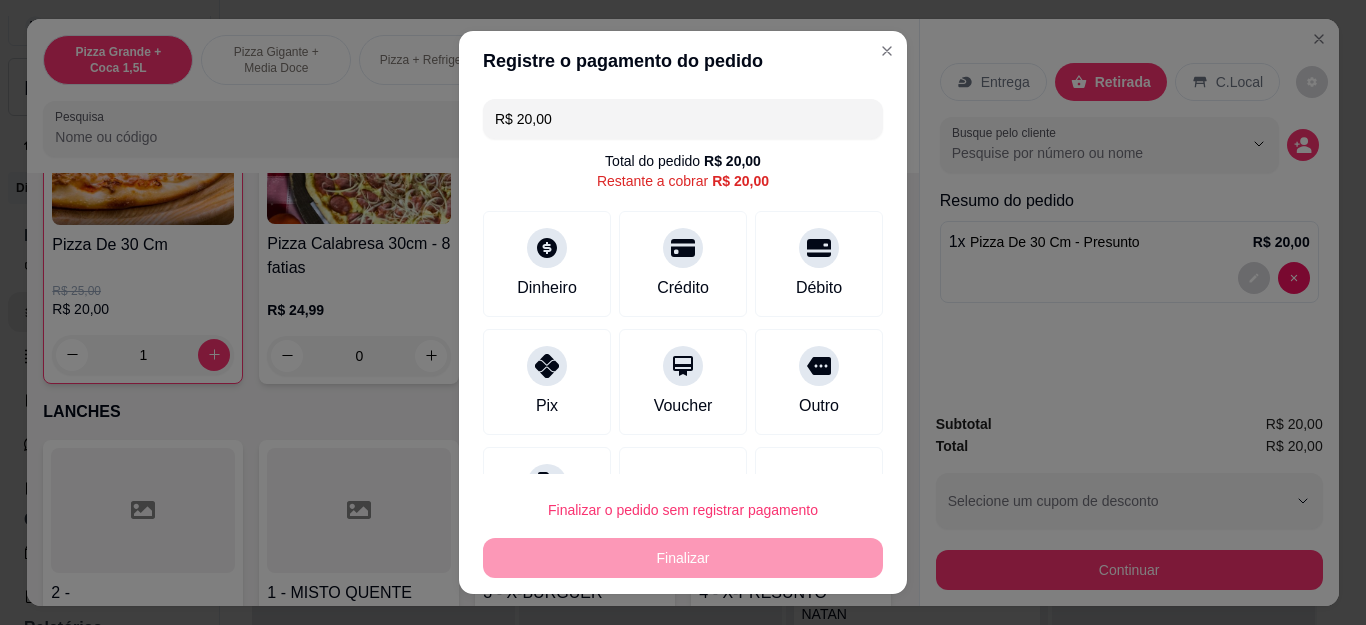 click on "0,00" at bounding box center (683, 293) 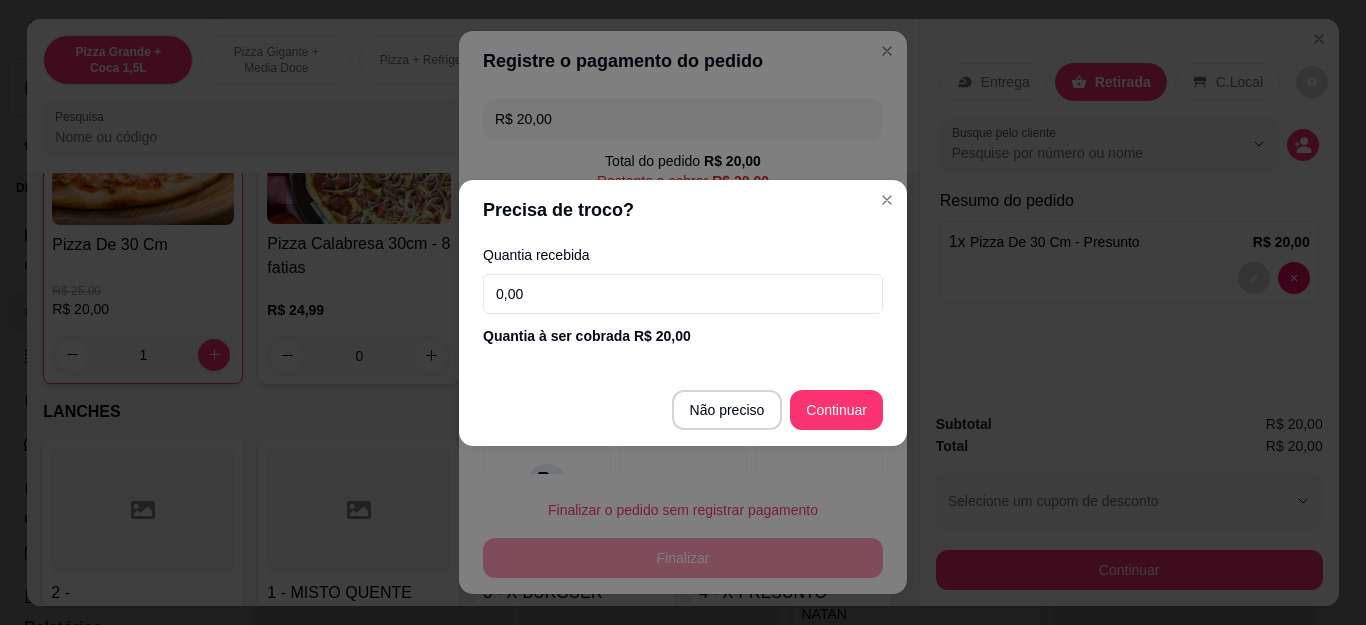 click on "0,00" at bounding box center [683, 294] 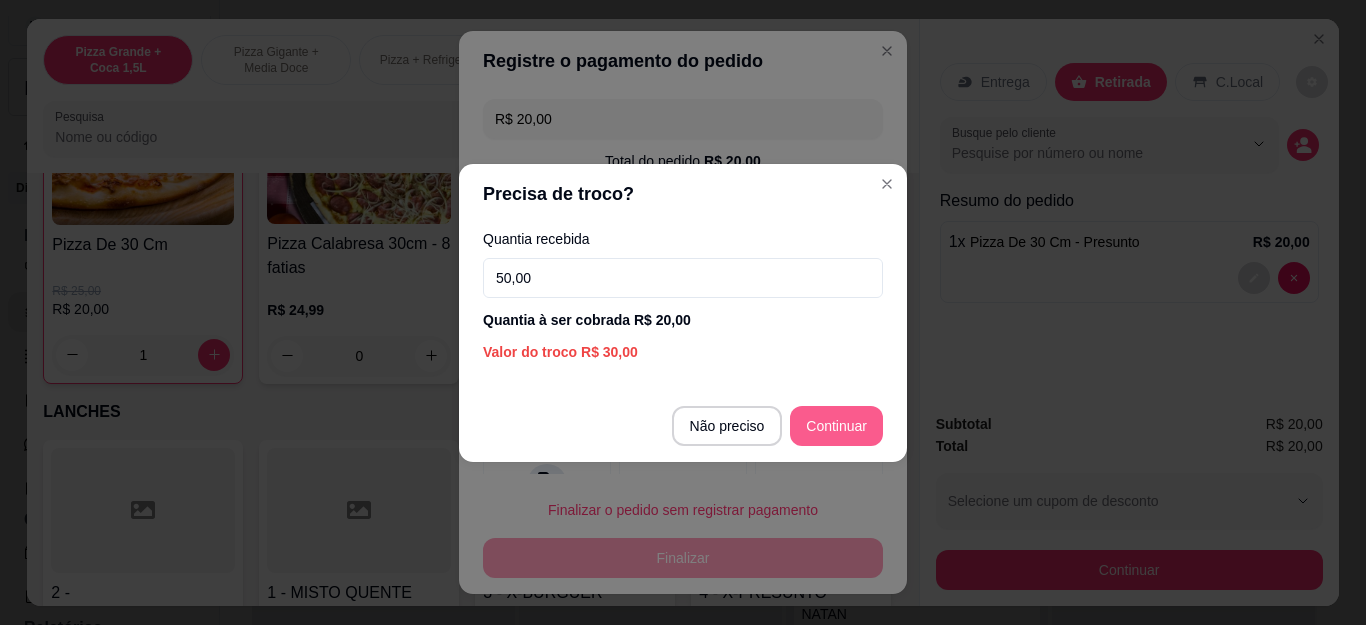 type on "50,00" 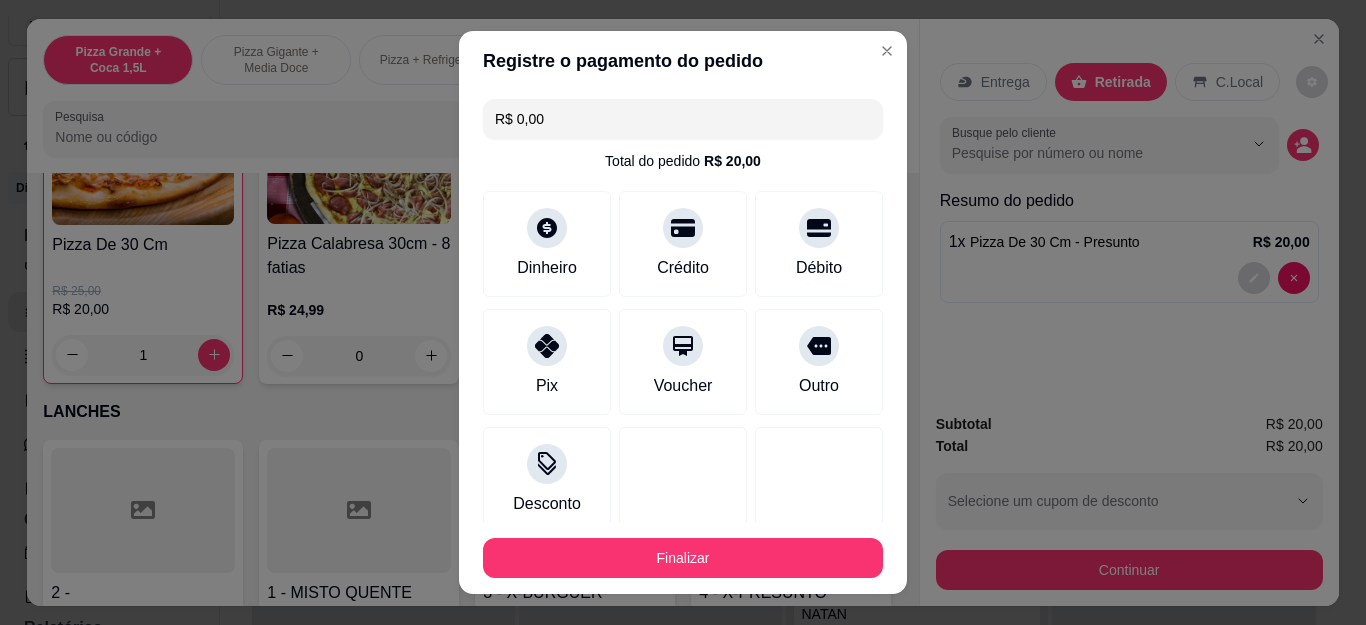 type on "R$ 0,00" 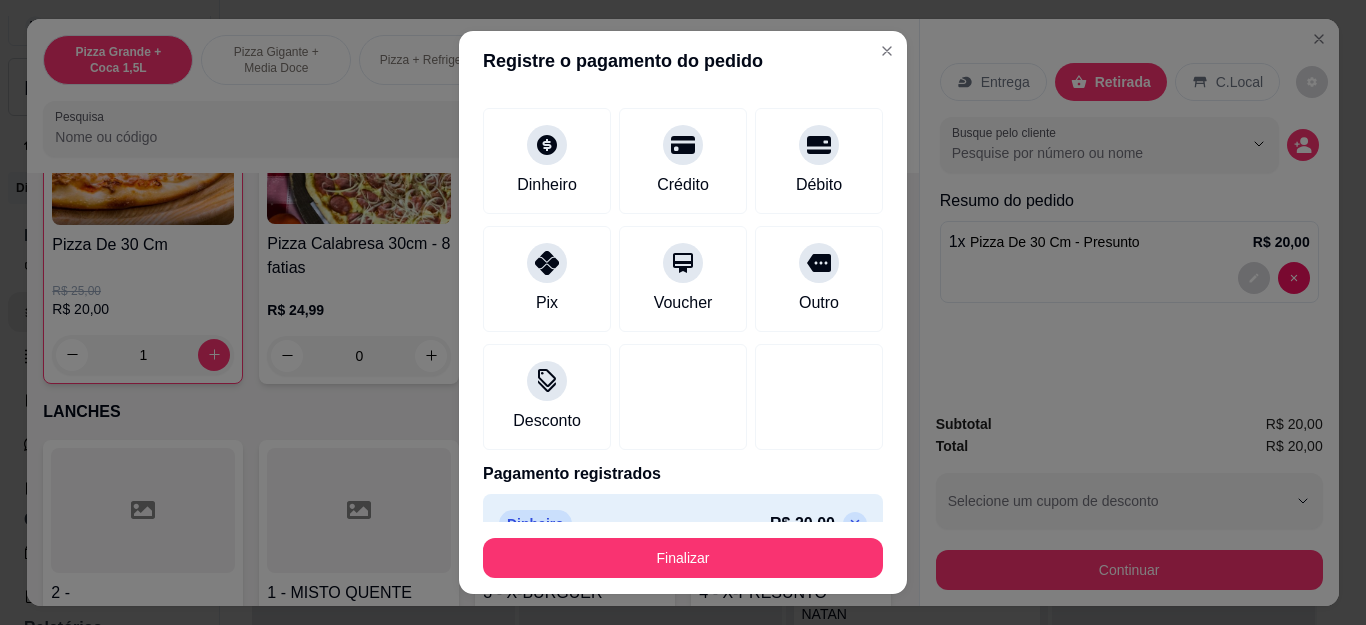 scroll, scrollTop: 123, scrollLeft: 0, axis: vertical 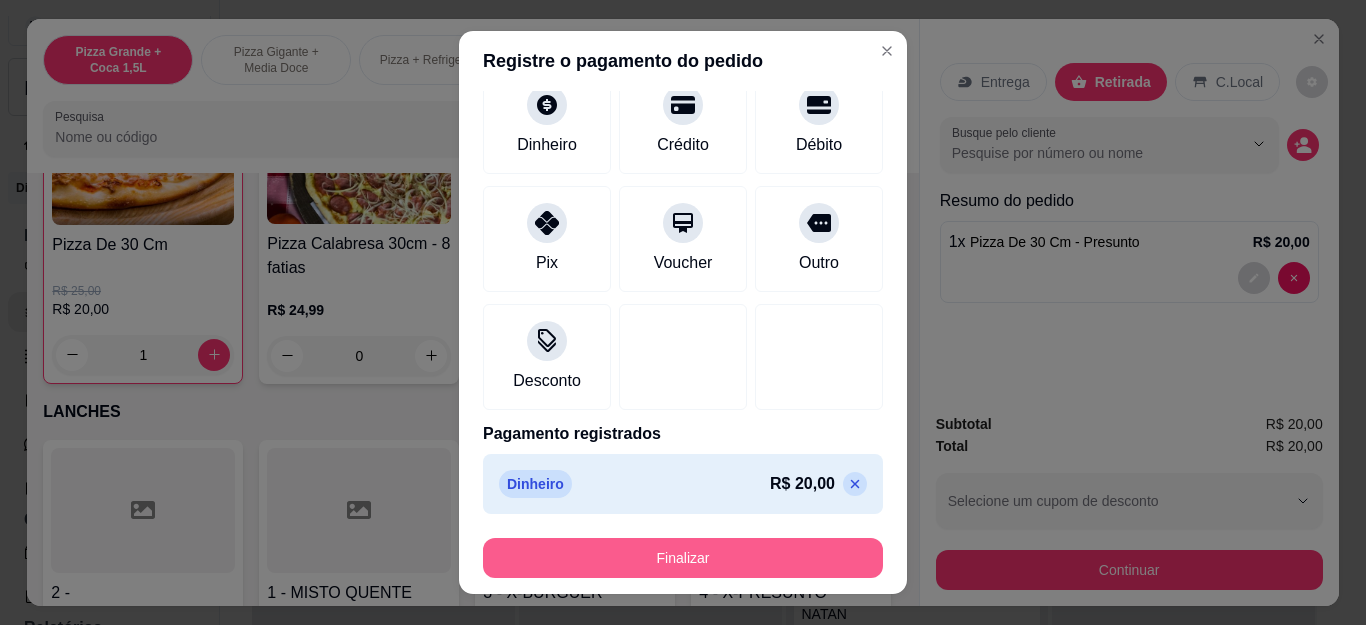 click on "Finalizar" at bounding box center (683, 558) 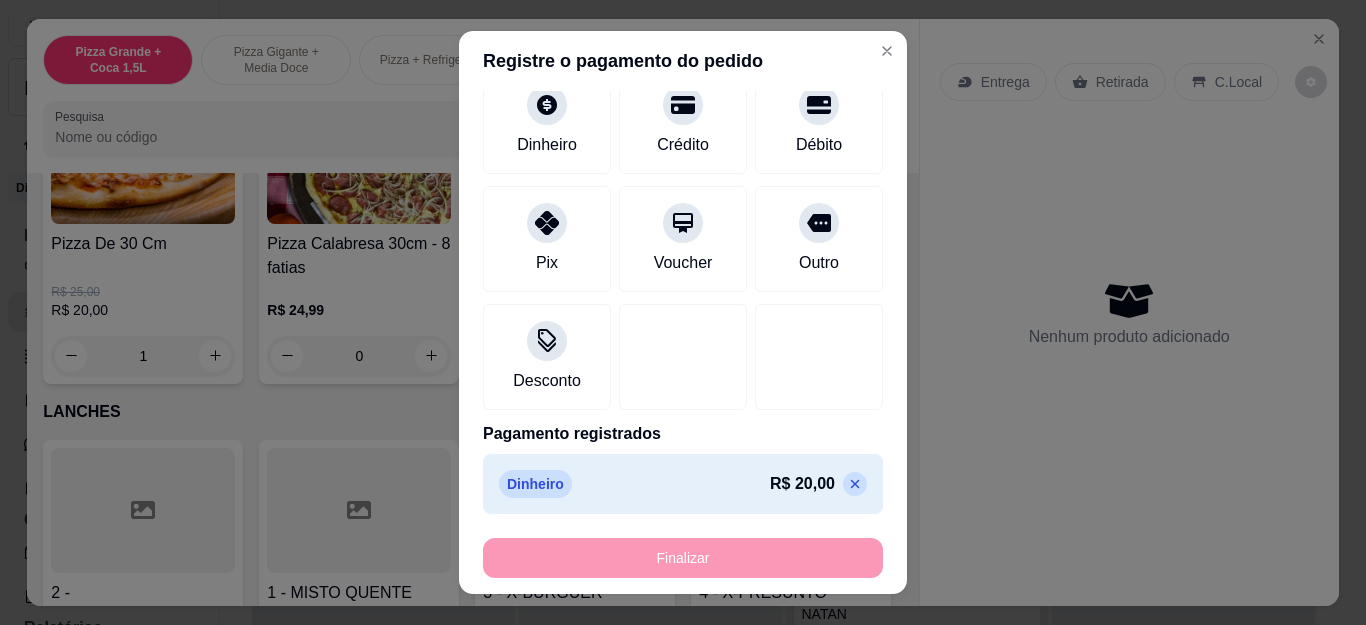 type on "0" 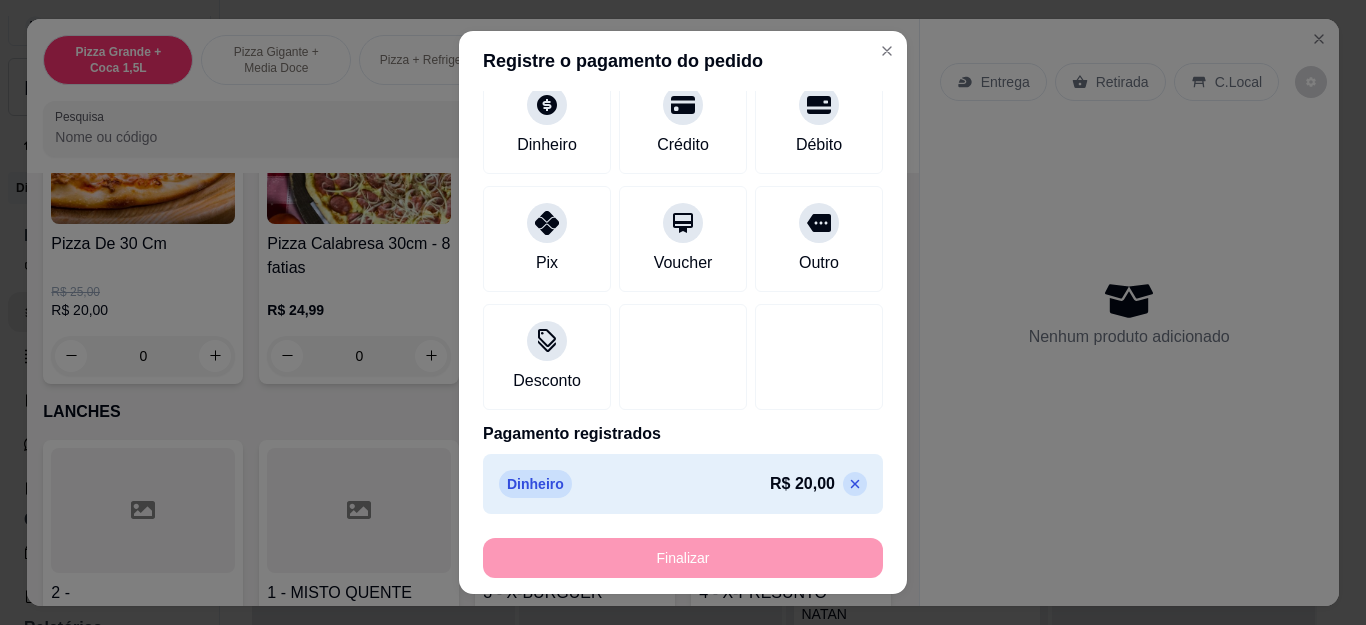 type on "-R$ 20,00" 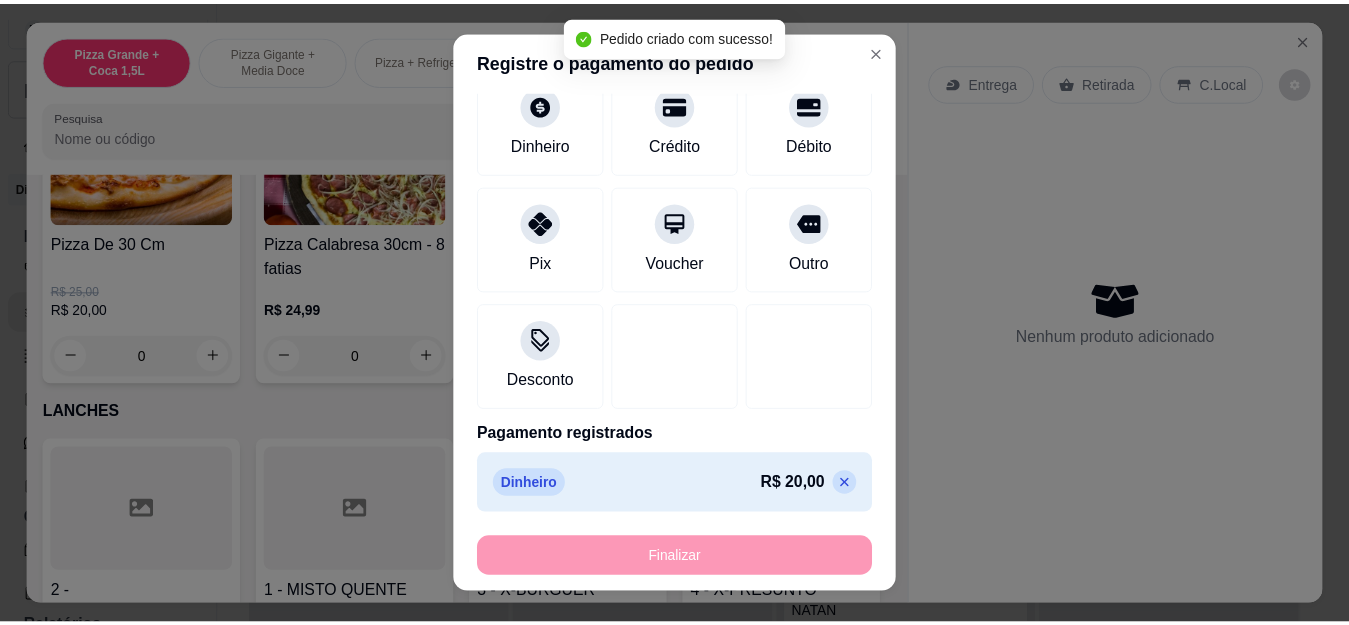 scroll, scrollTop: 1800, scrollLeft: 0, axis: vertical 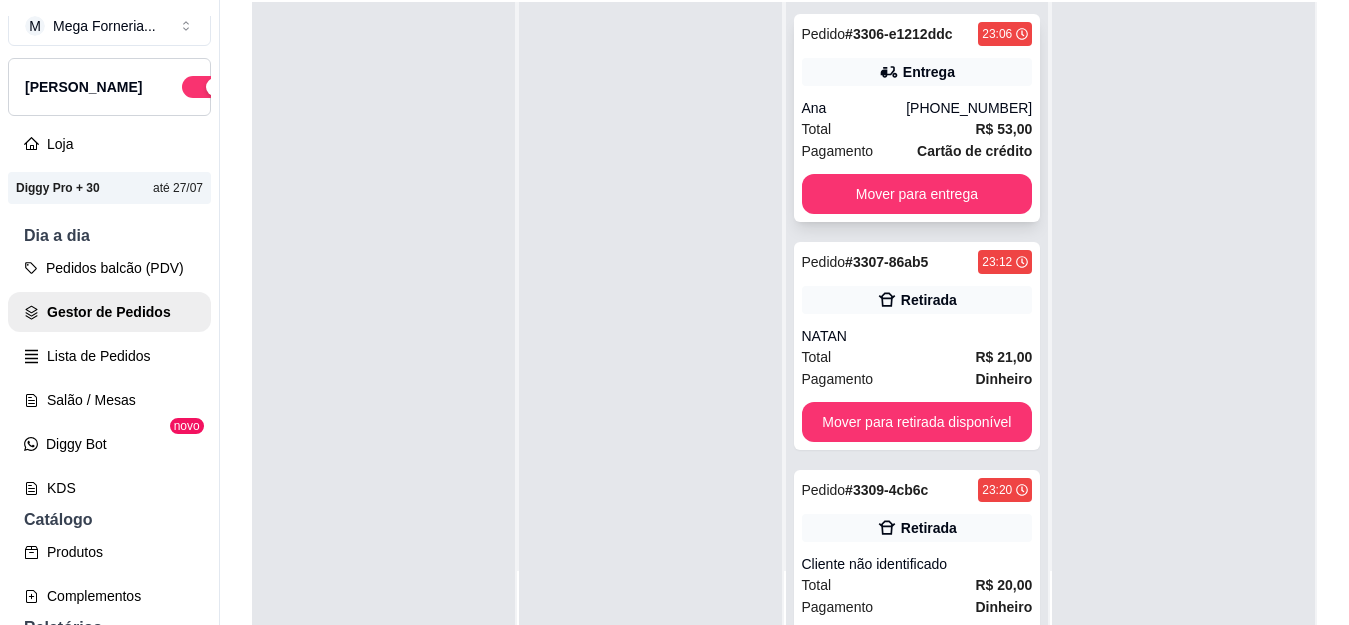 click on "Total R$ 53,00" at bounding box center [917, 129] 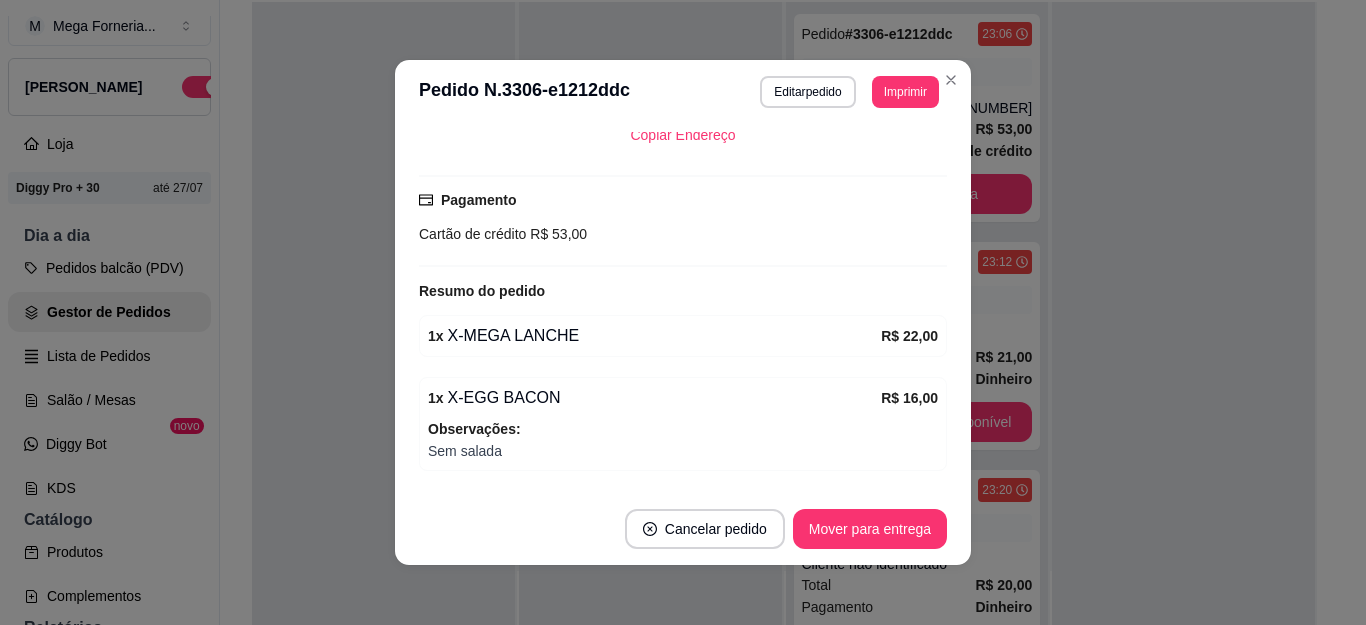scroll, scrollTop: 684, scrollLeft: 0, axis: vertical 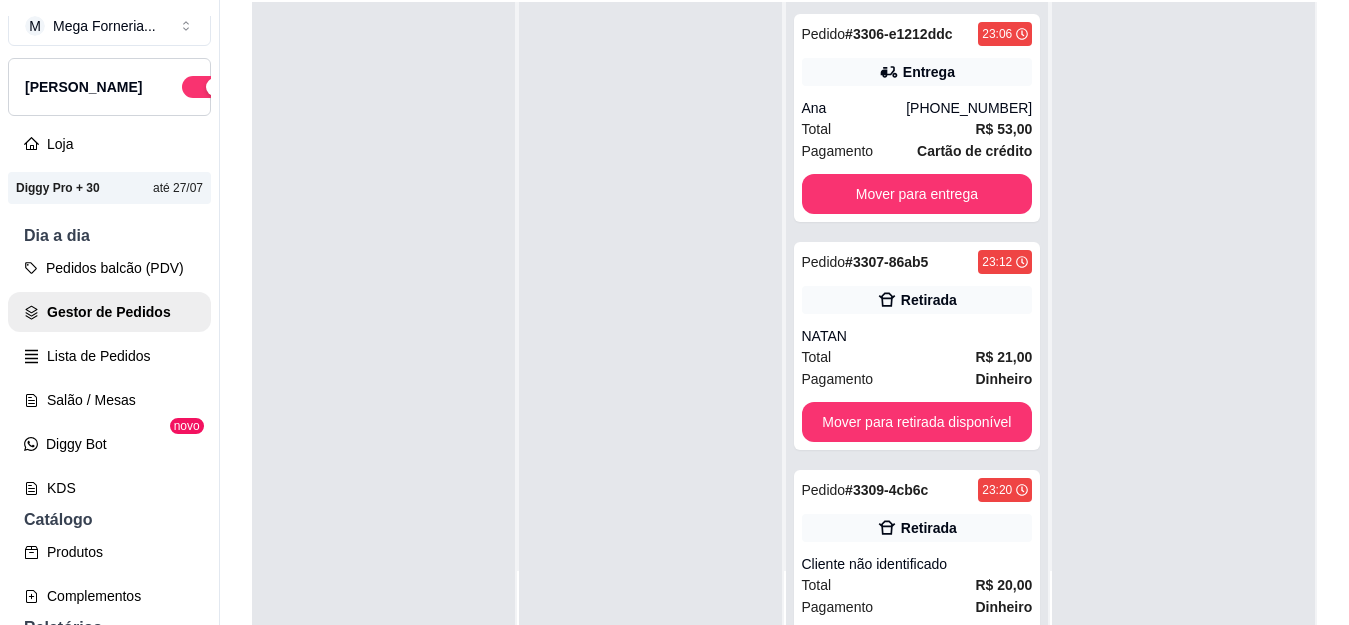 drag, startPoint x: 920, startPoint y: 616, endPoint x: 649, endPoint y: 329, distance: 394.72775 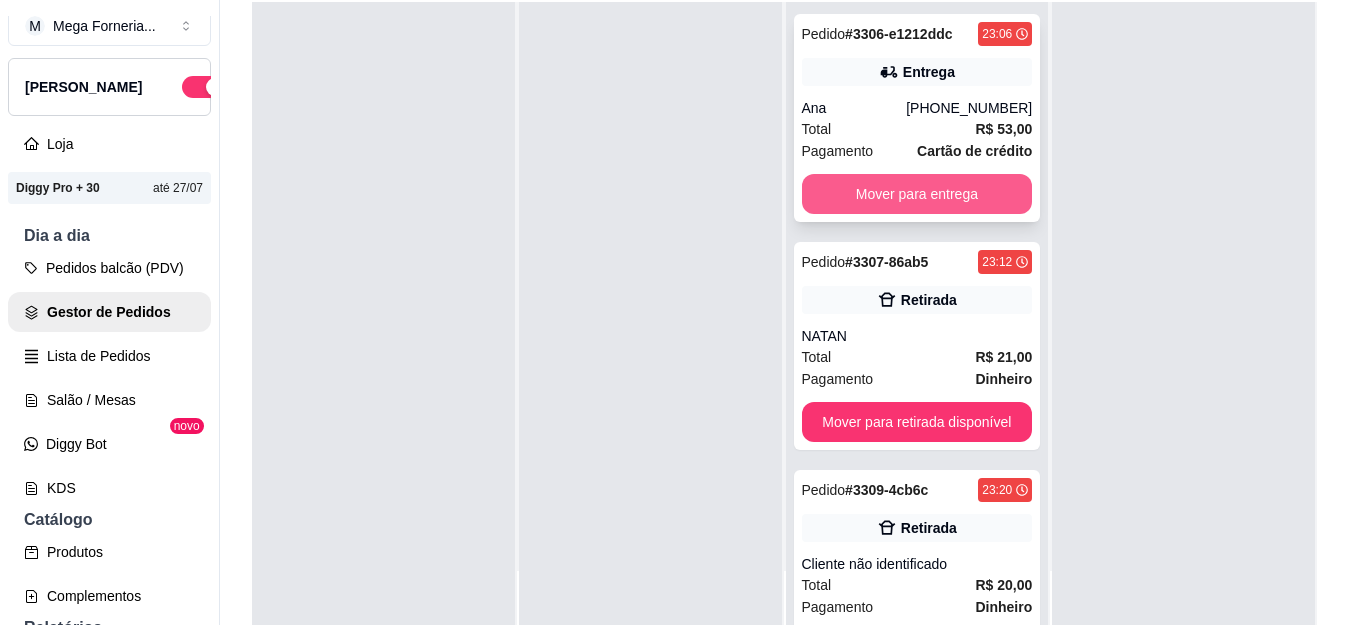 click on "Mover para entrega" at bounding box center [917, 194] 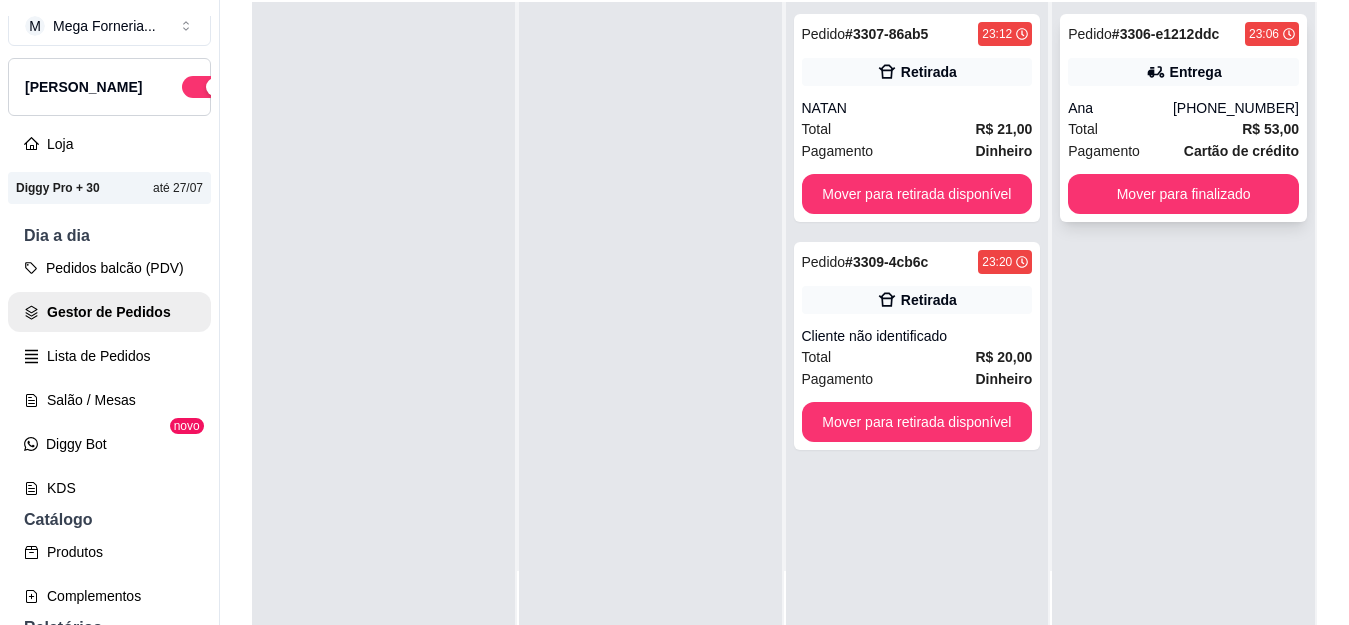 click on "Ana" at bounding box center (1120, 108) 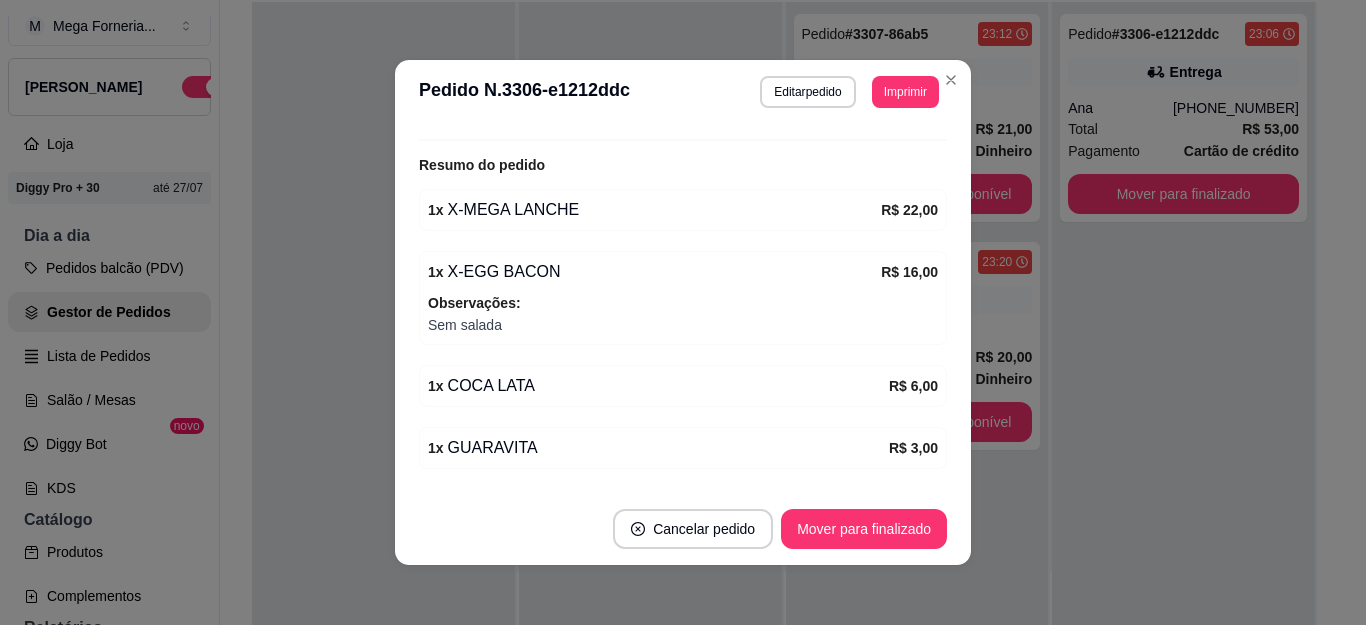 scroll, scrollTop: 684, scrollLeft: 0, axis: vertical 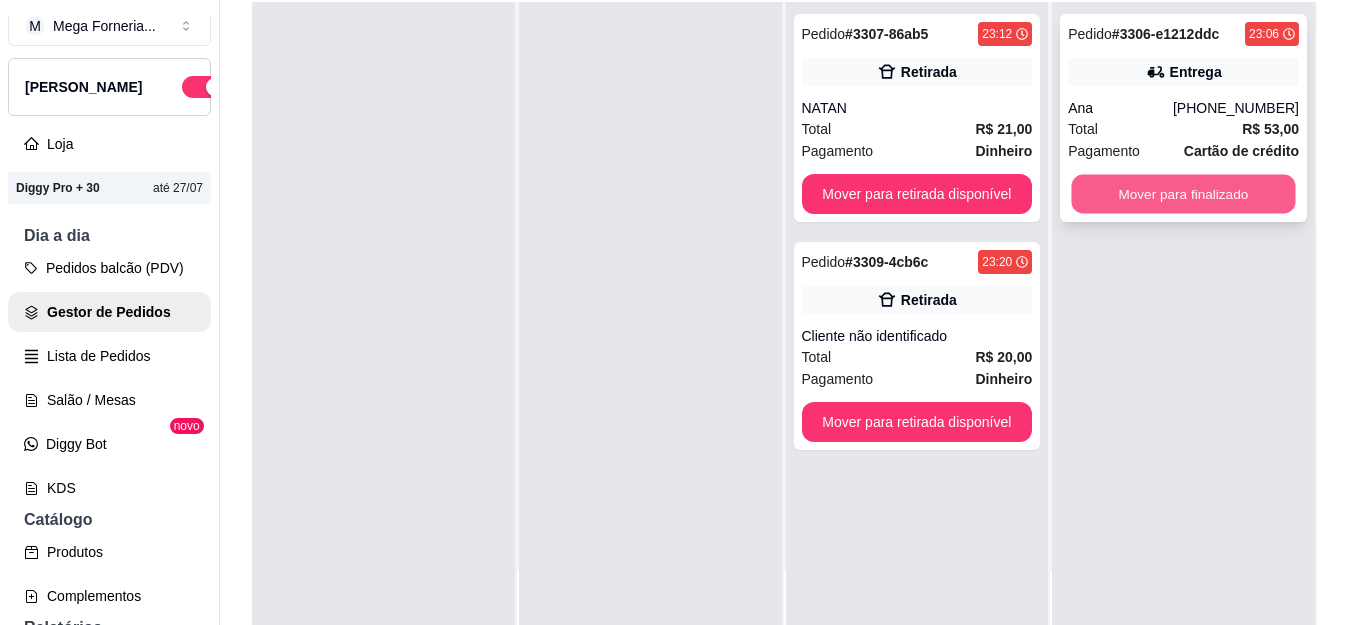 click on "Mover para finalizado" at bounding box center [1184, 194] 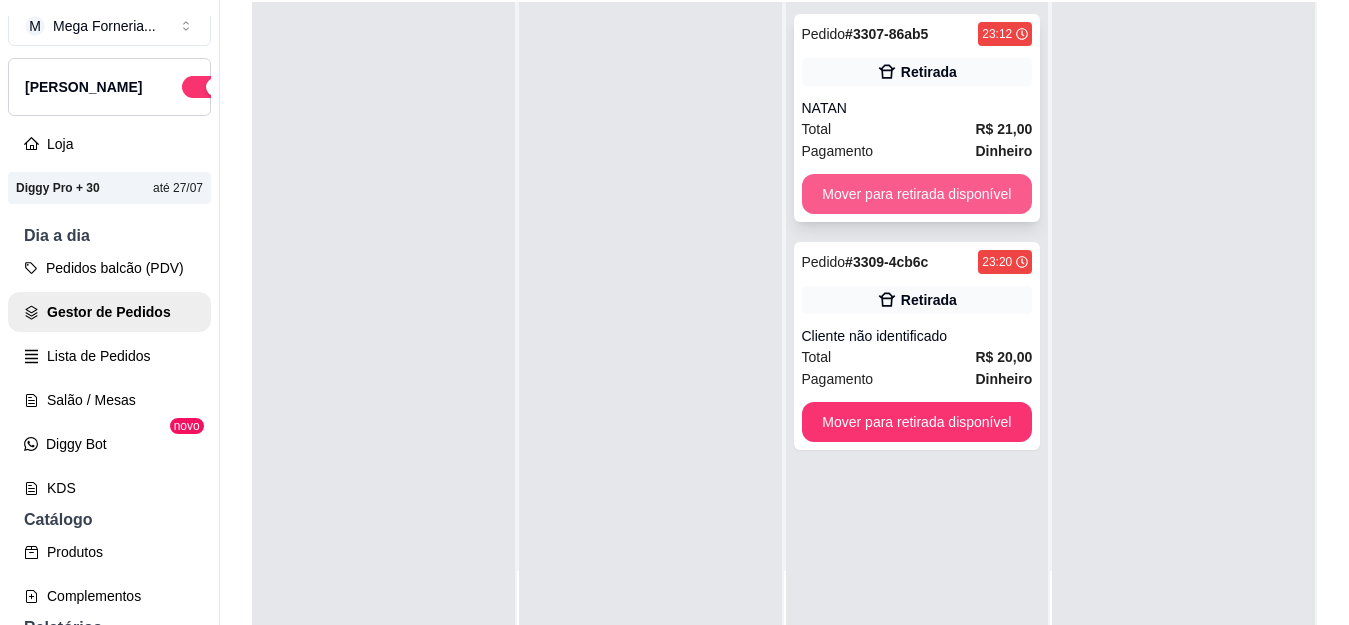 click on "Mover para retirada disponível" at bounding box center (917, 194) 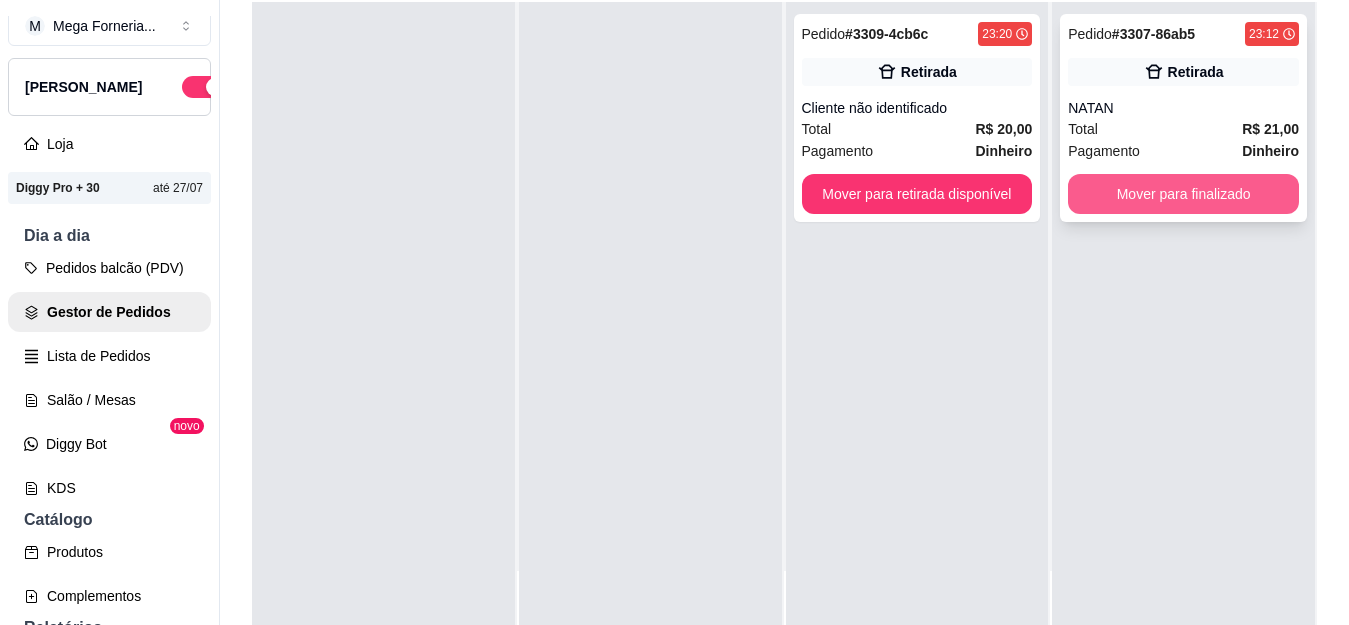 click on "Mover para finalizado" at bounding box center [1183, 194] 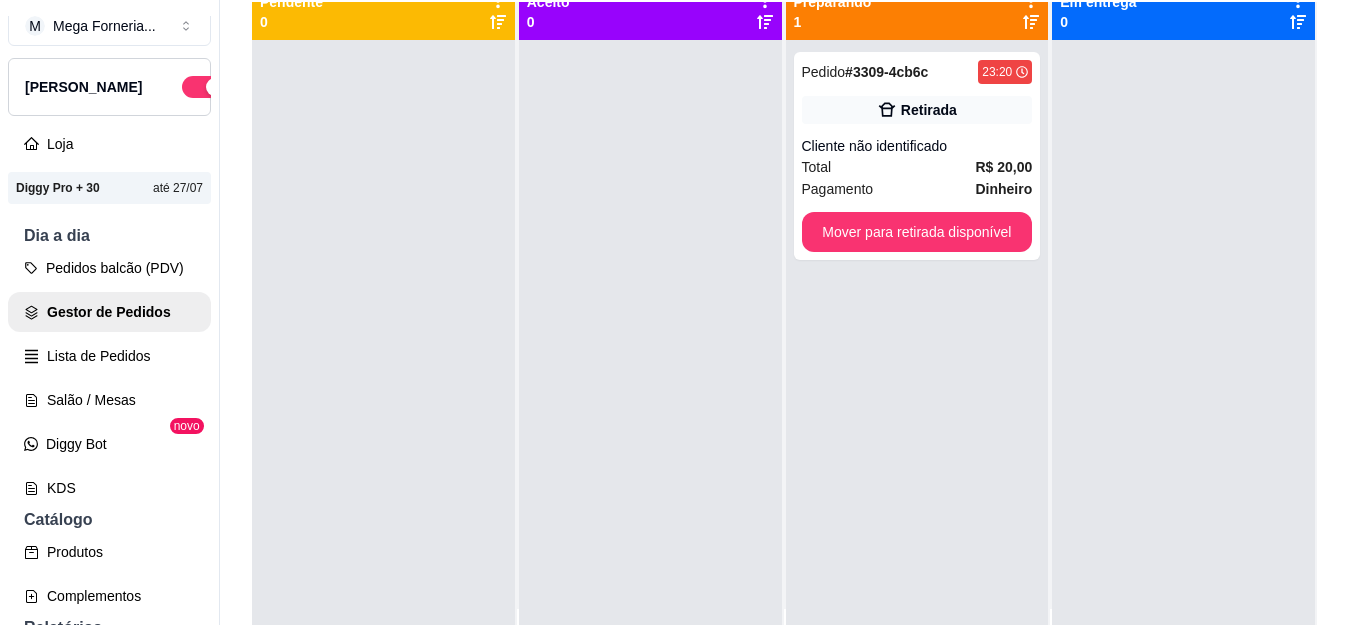 scroll, scrollTop: 0, scrollLeft: 0, axis: both 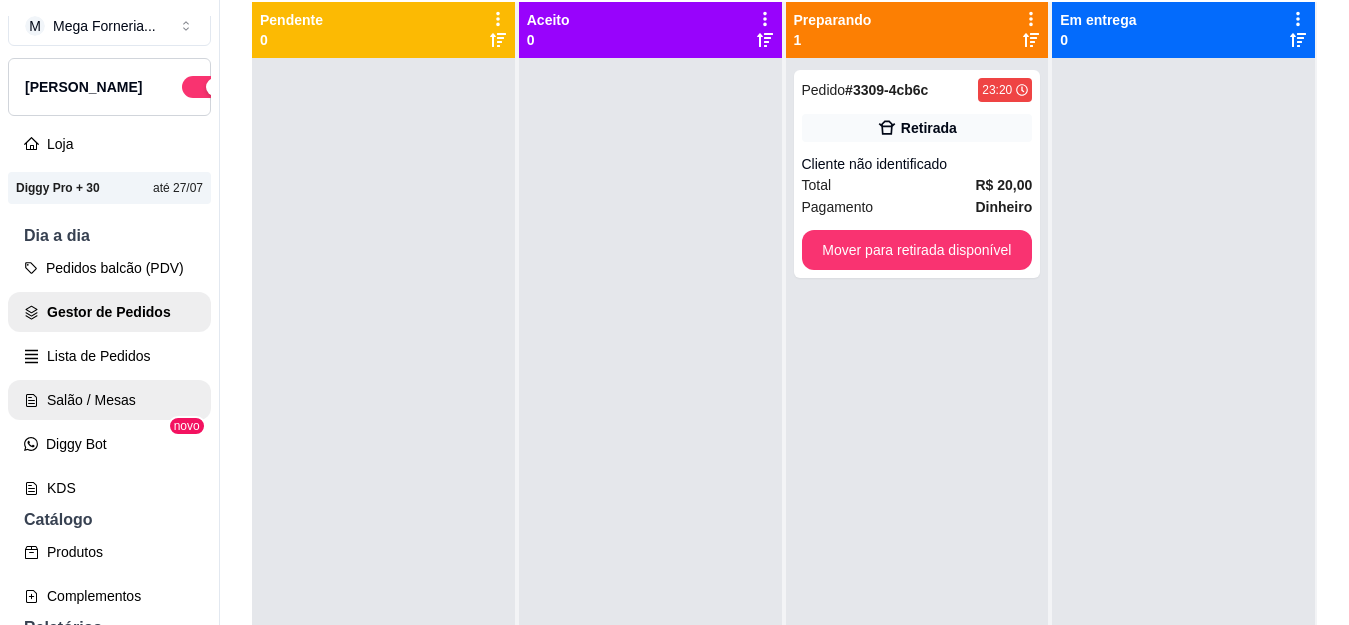 click on "Salão / Mesas" at bounding box center [109, 400] 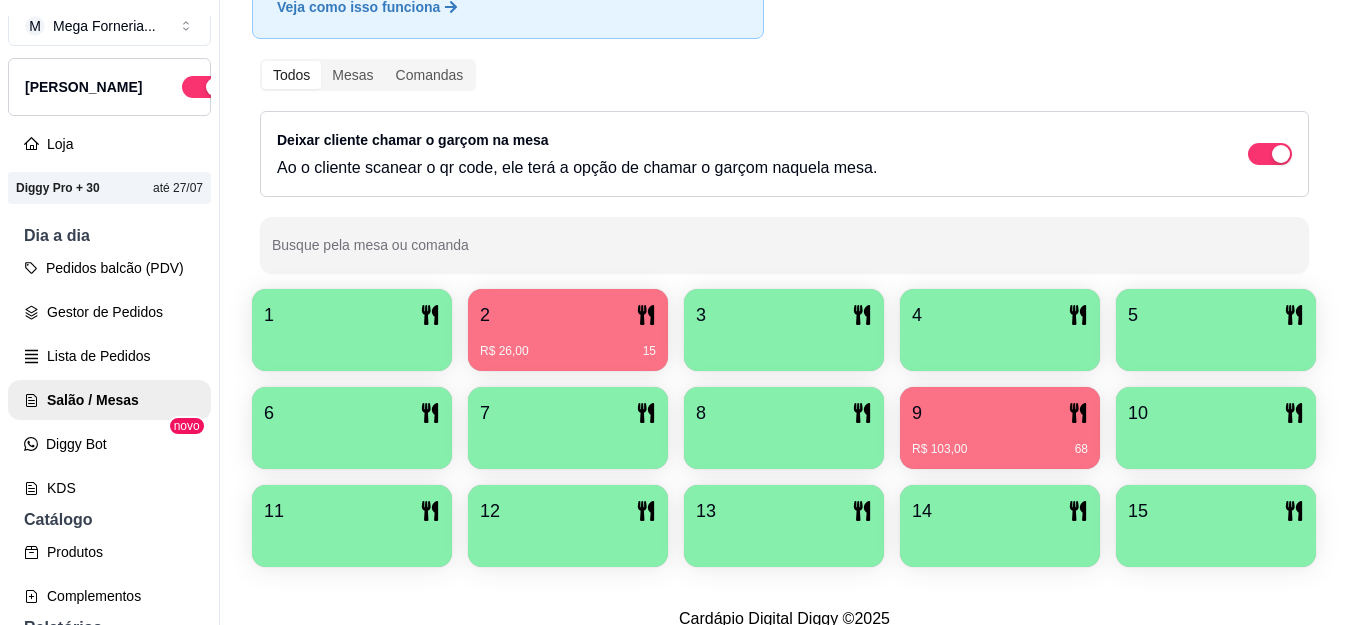 scroll, scrollTop: 300, scrollLeft: 0, axis: vertical 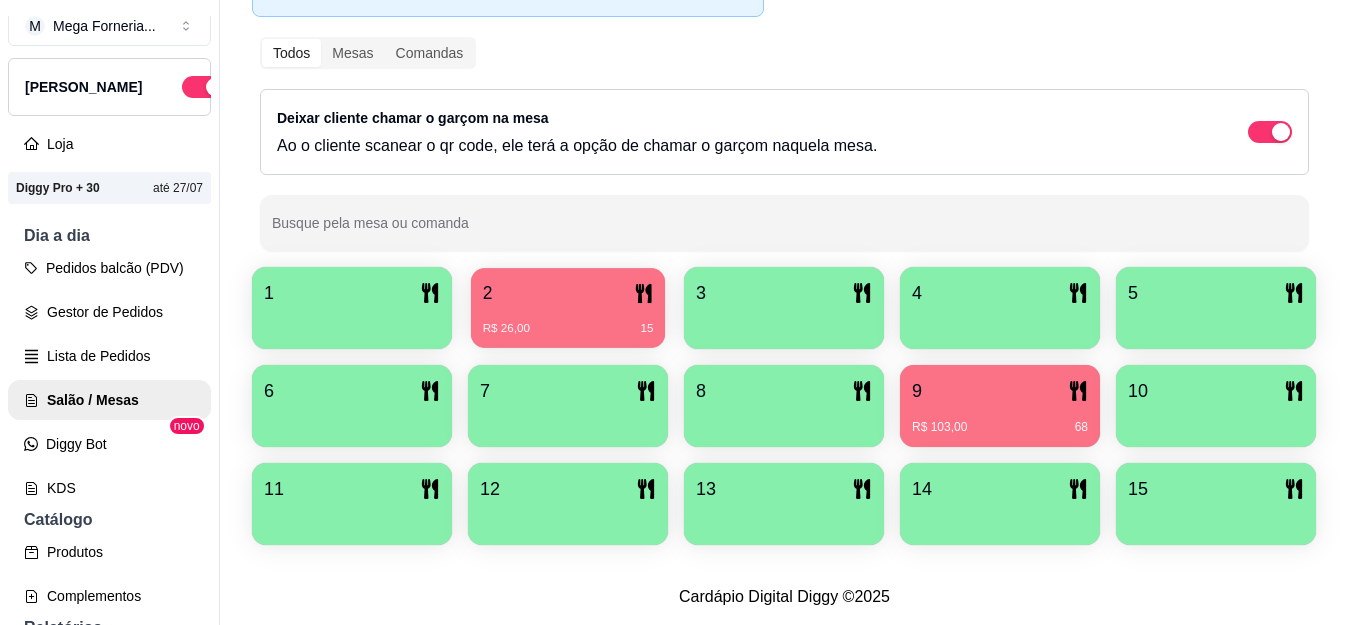 click on "2" at bounding box center [568, 293] 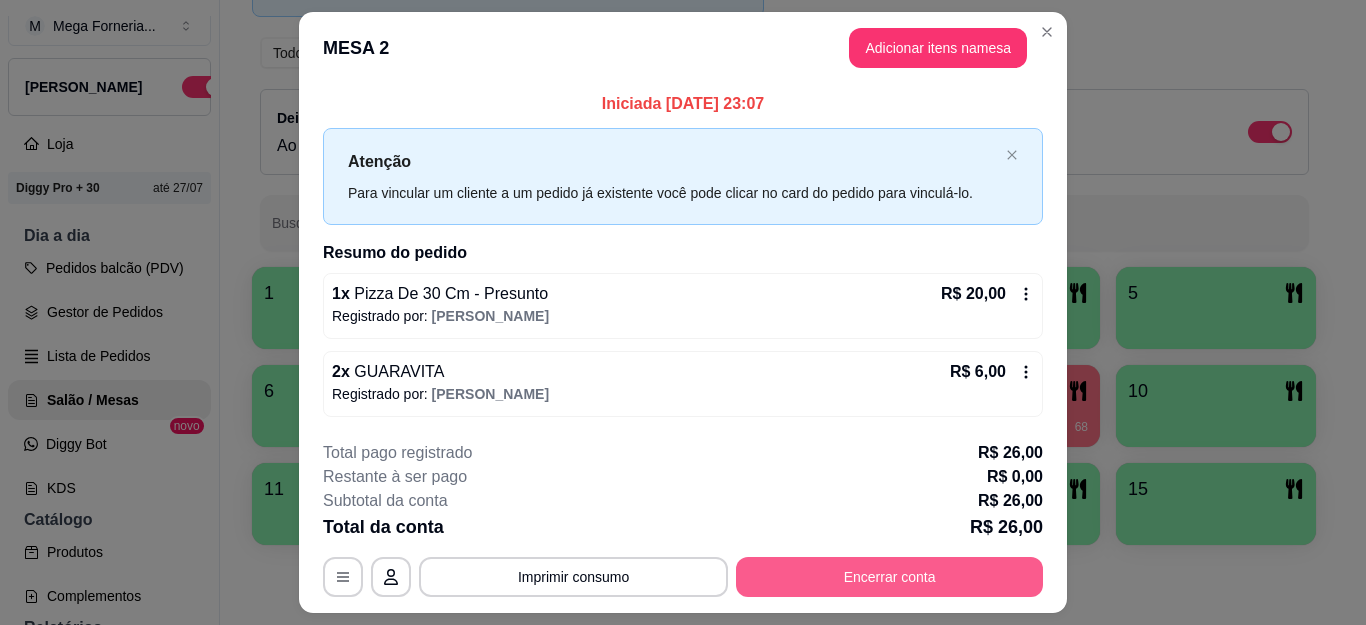 click on "Encerrar conta" at bounding box center (889, 577) 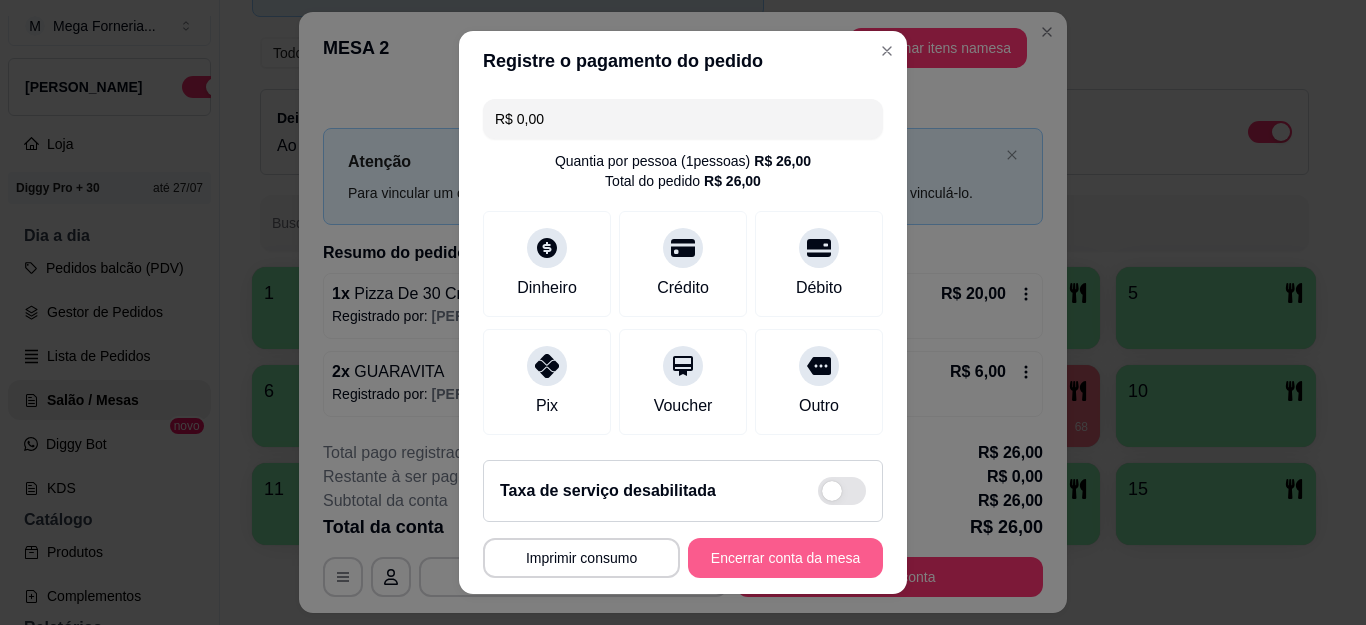 click on "Encerrar conta da mesa" at bounding box center (785, 558) 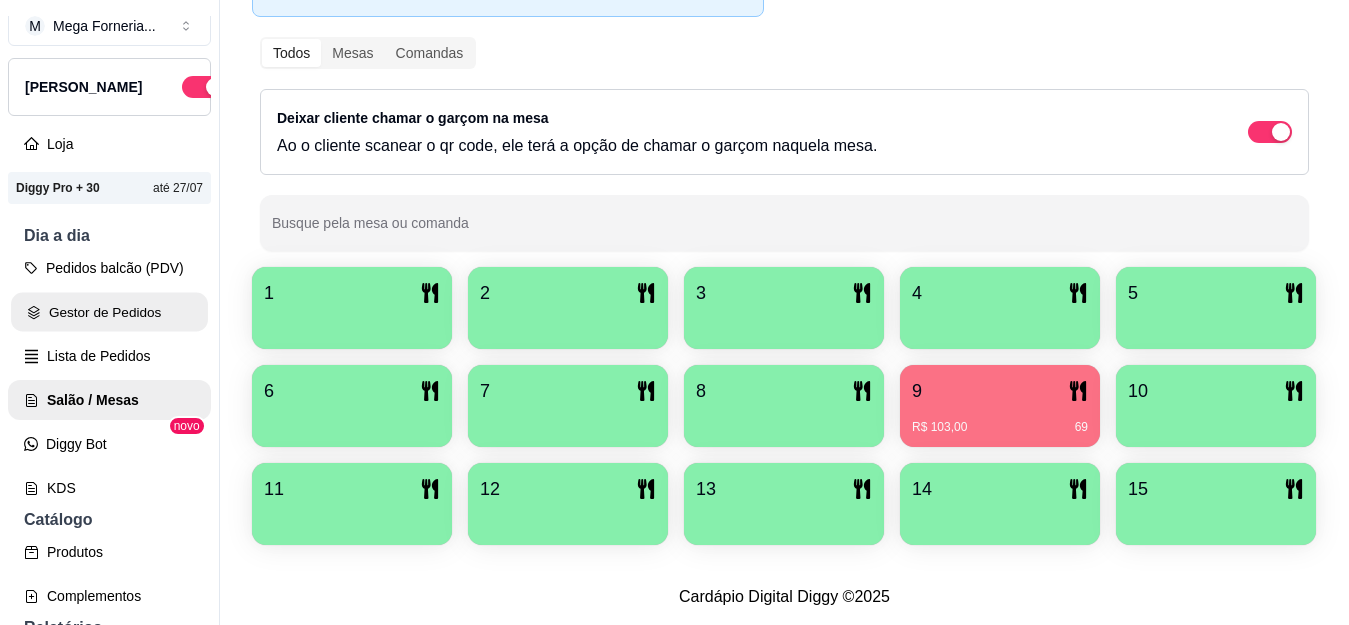 click on "Gestor de Pedidos" at bounding box center (109, 312) 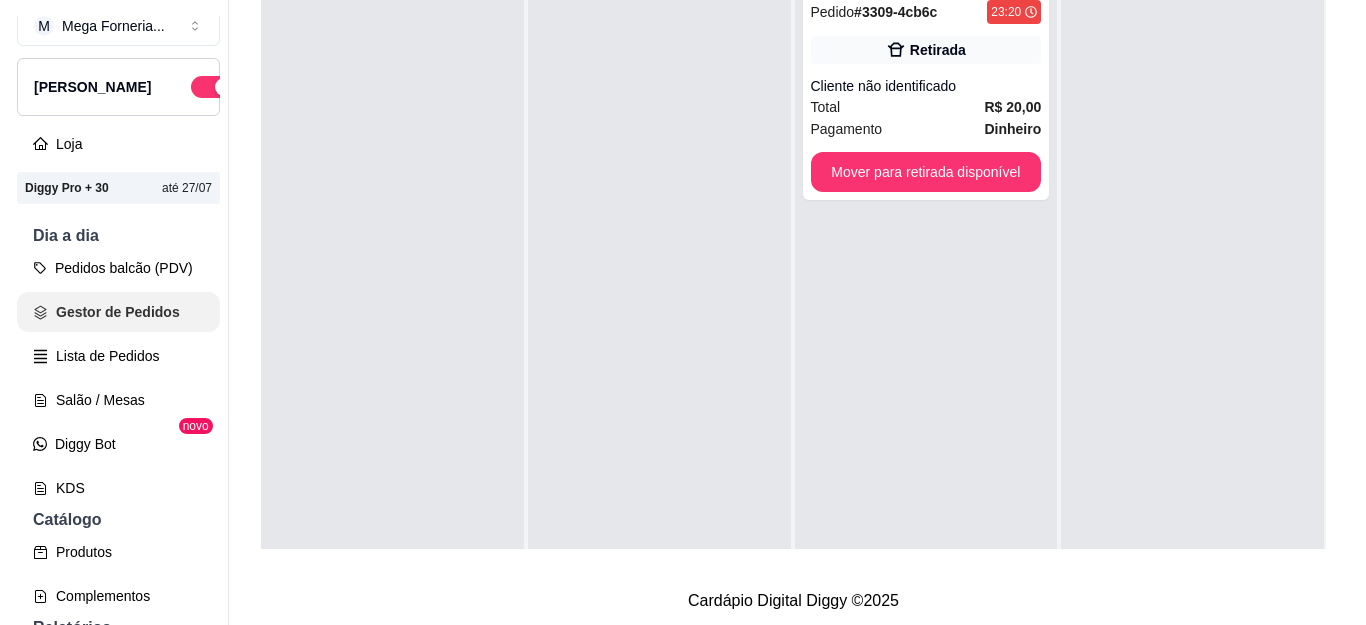 scroll, scrollTop: 0, scrollLeft: 0, axis: both 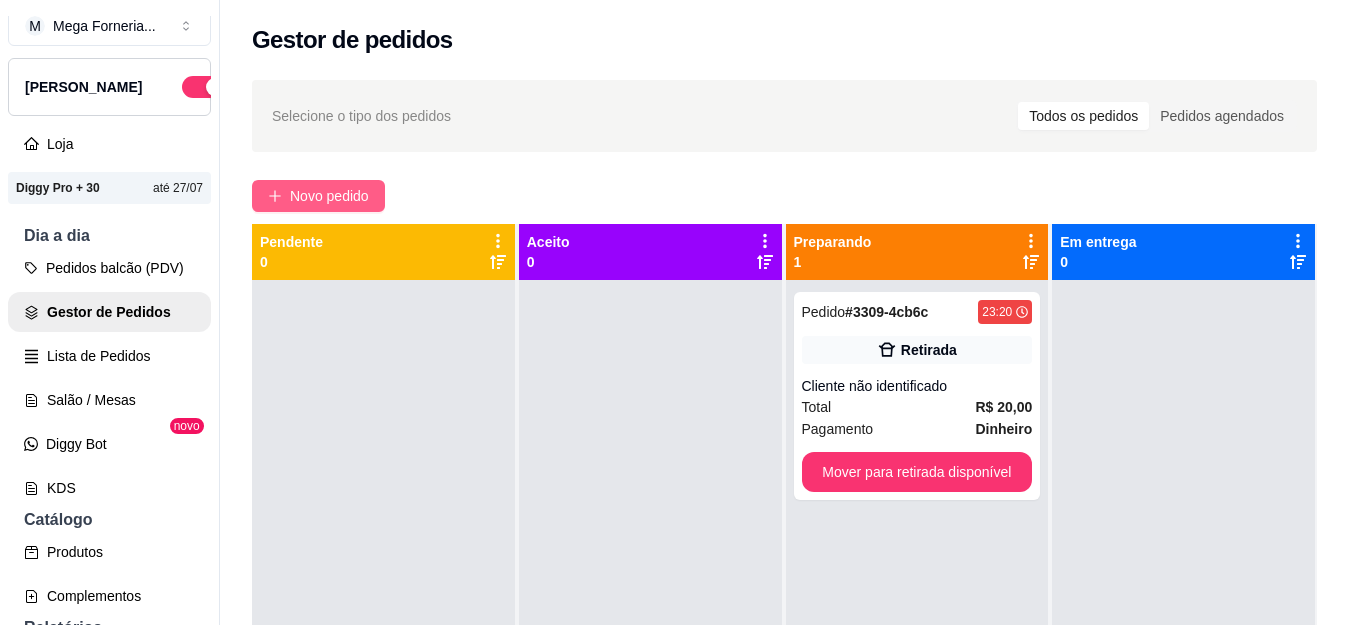 click on "Novo pedido" at bounding box center (329, 196) 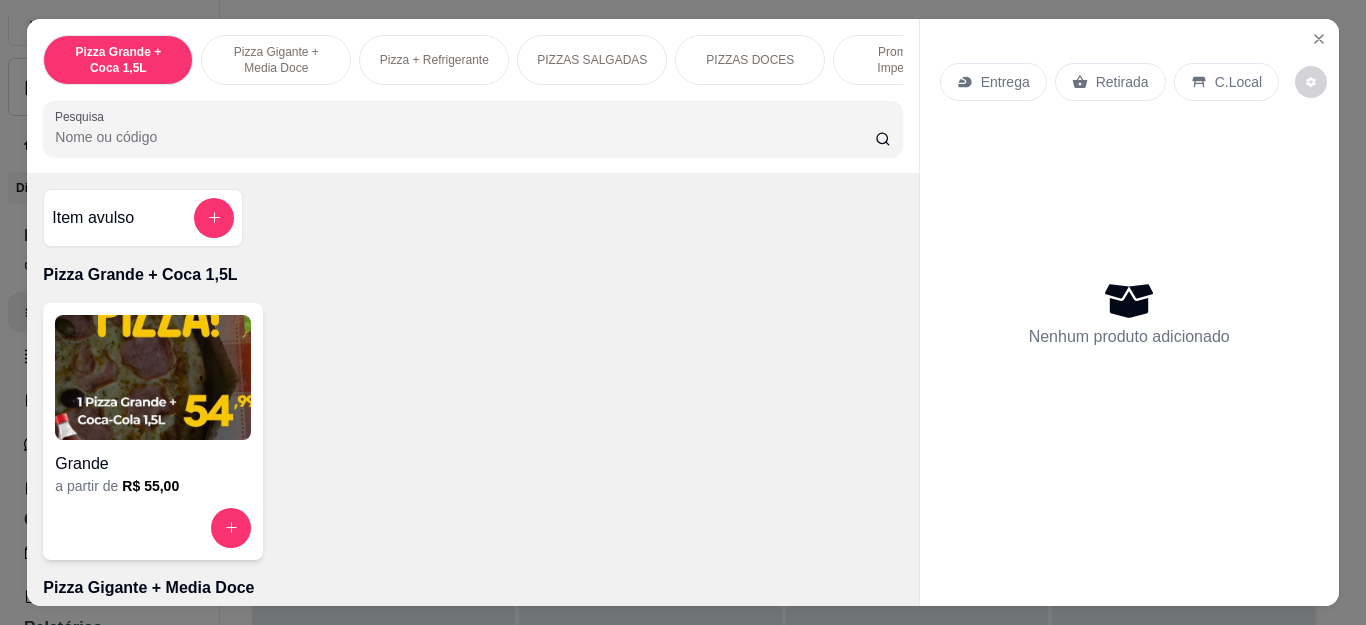 scroll, scrollTop: 1100, scrollLeft: 0, axis: vertical 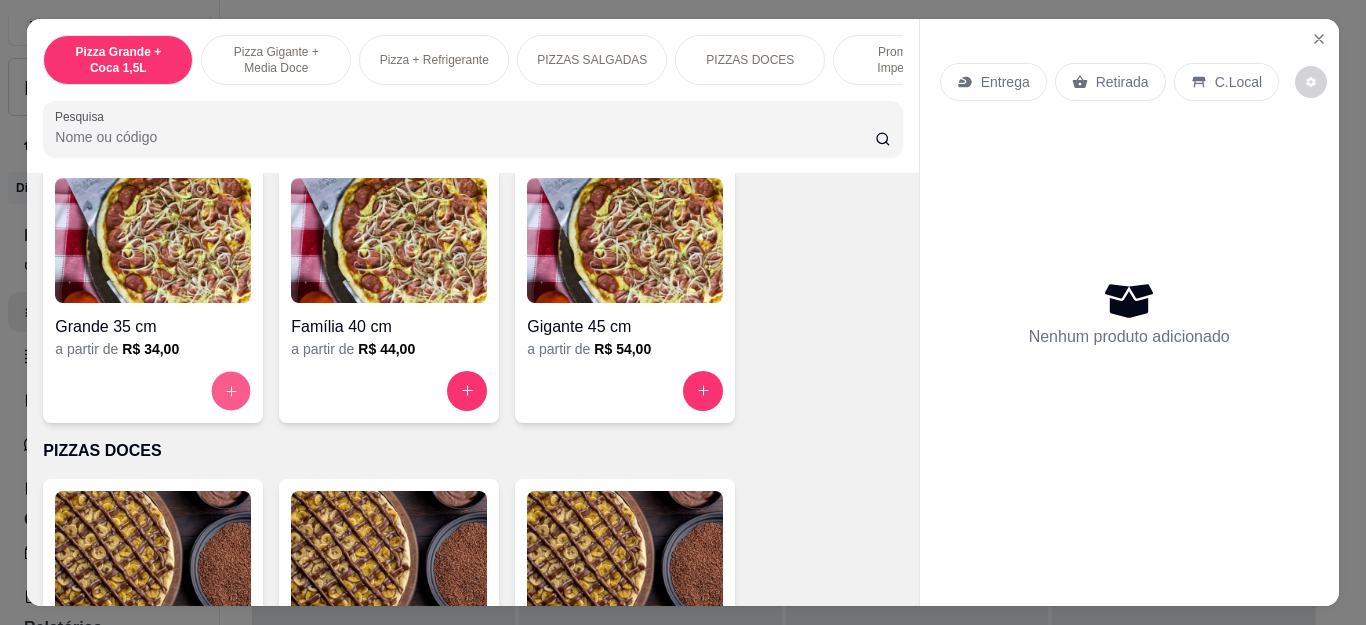 click 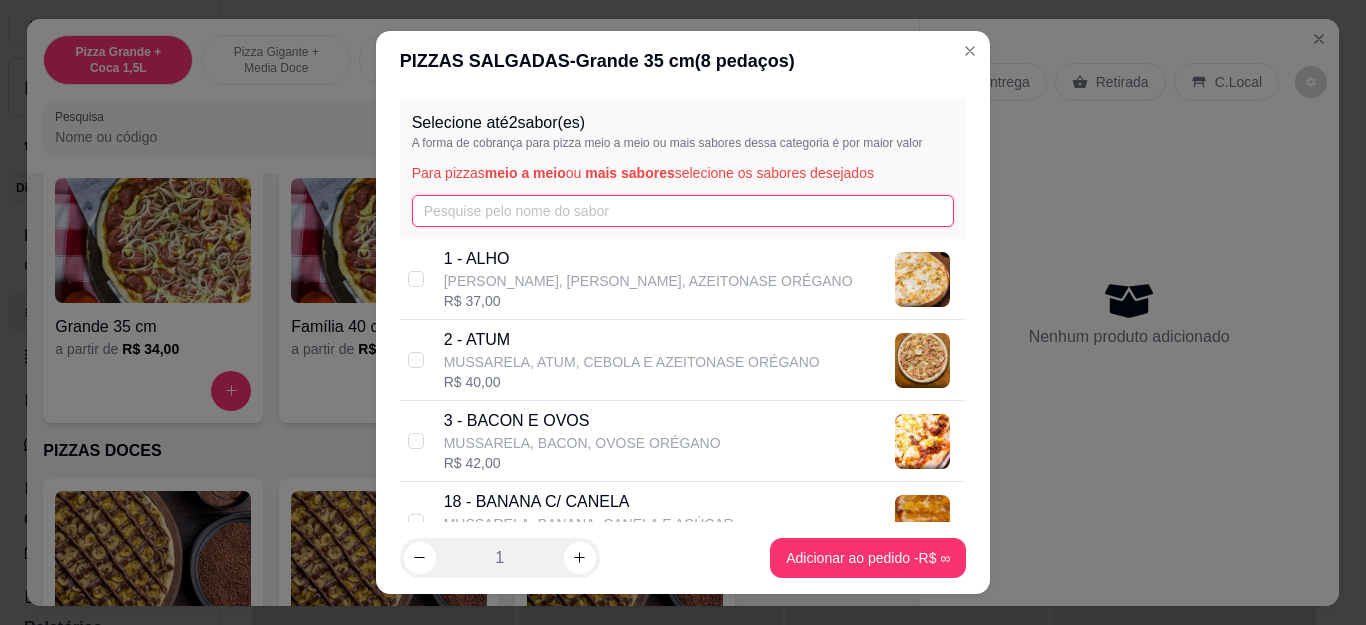 click at bounding box center [683, 211] 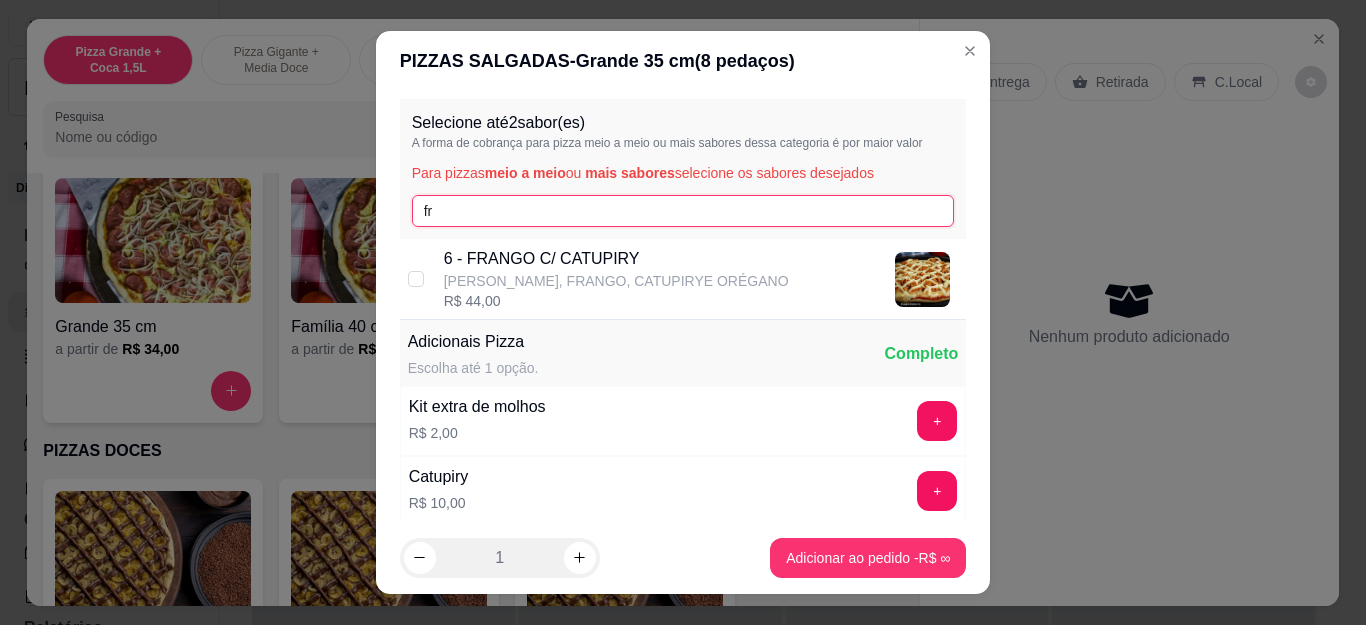 type on "fr" 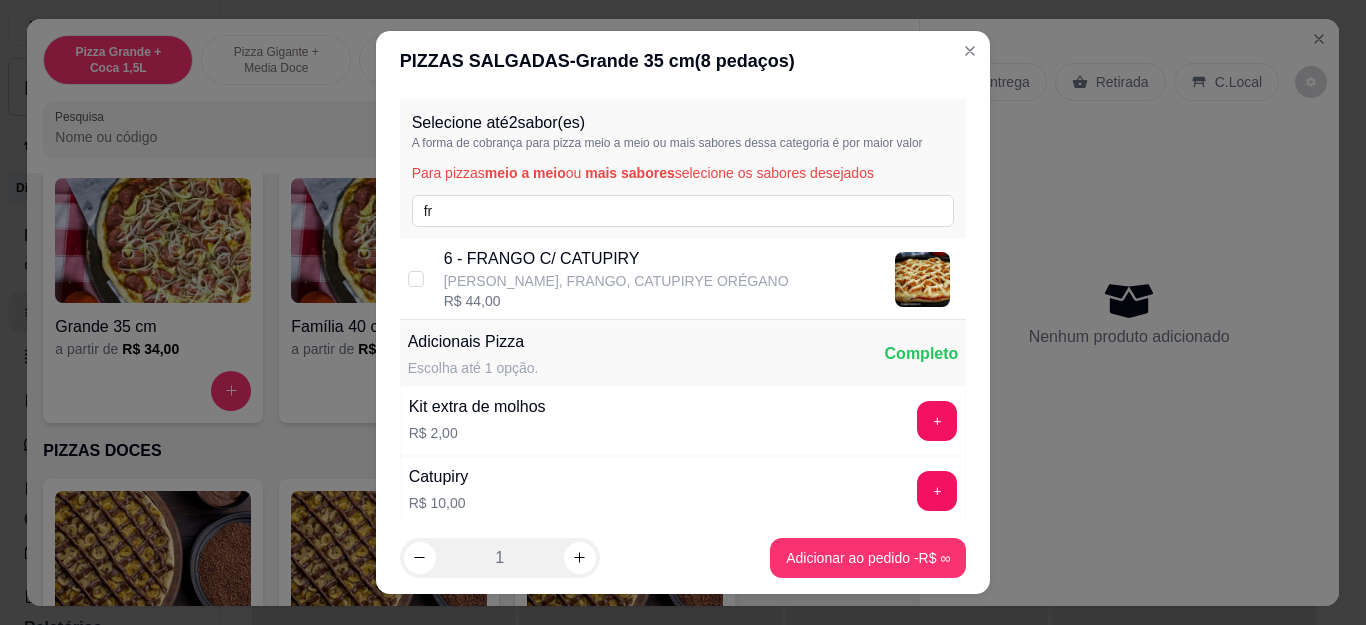 click on "[PERSON_NAME], FRANGO, CATUPIRYE ORÉGANO" at bounding box center [616, 281] 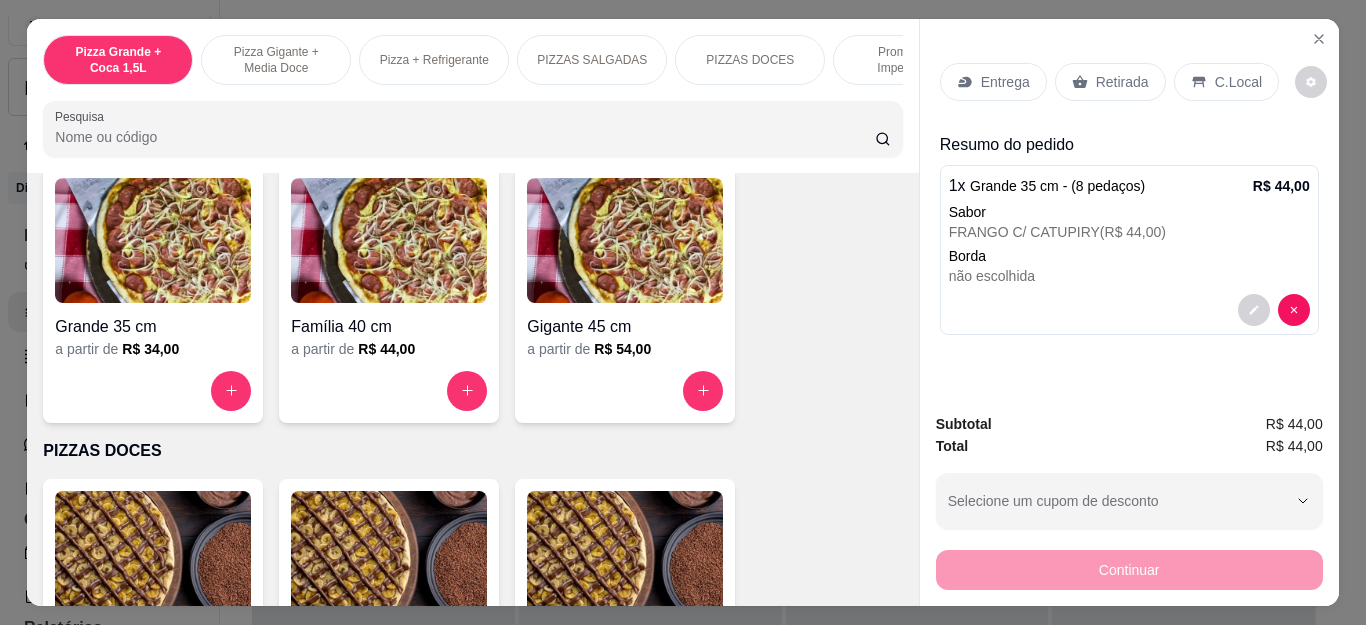 click on "Entrega" at bounding box center (1005, 82) 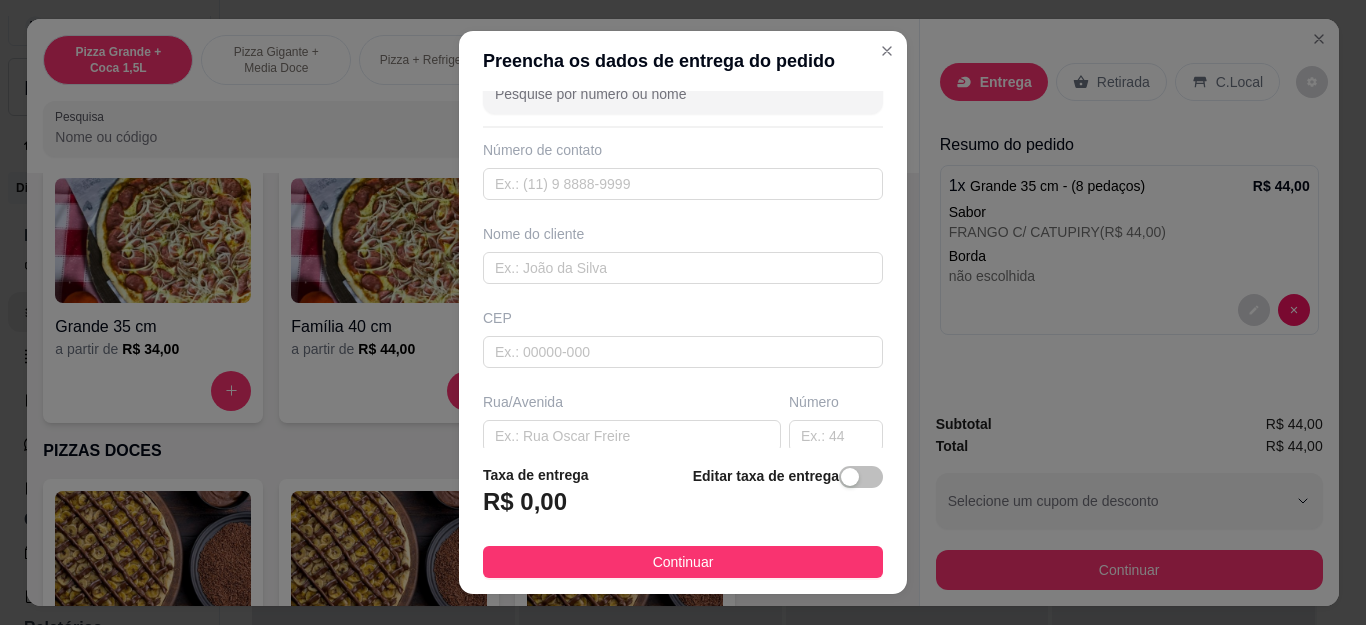 scroll, scrollTop: 300, scrollLeft: 0, axis: vertical 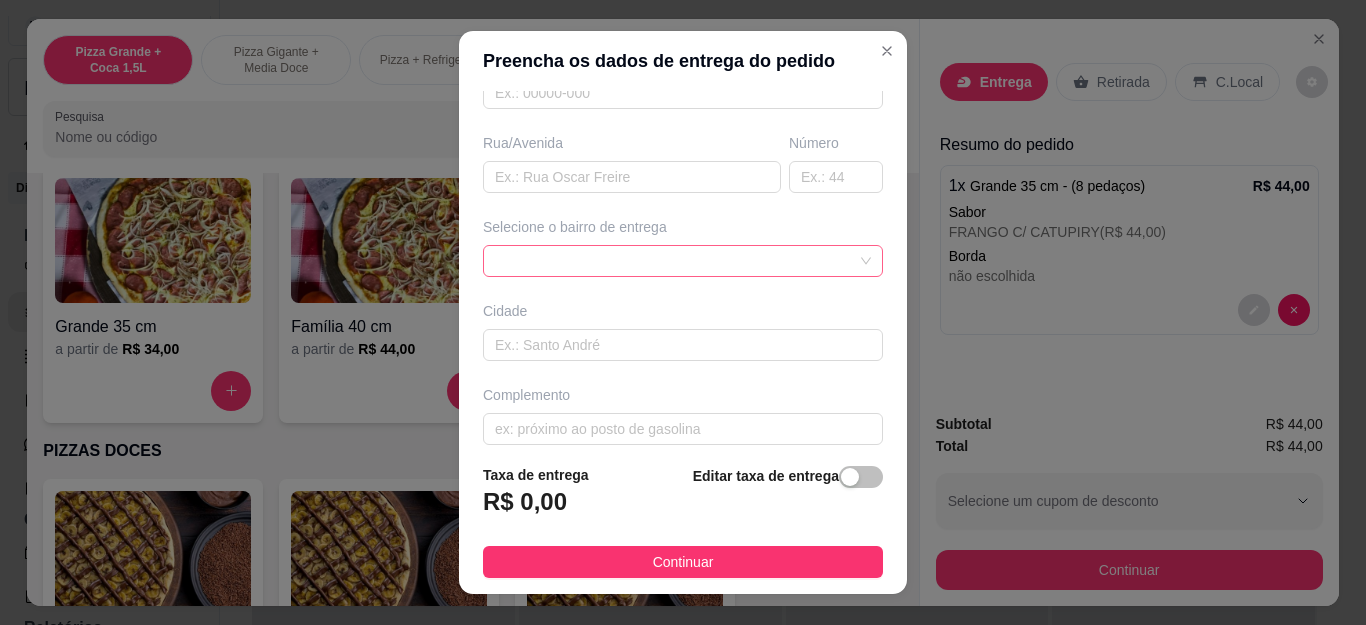 click at bounding box center (683, 261) 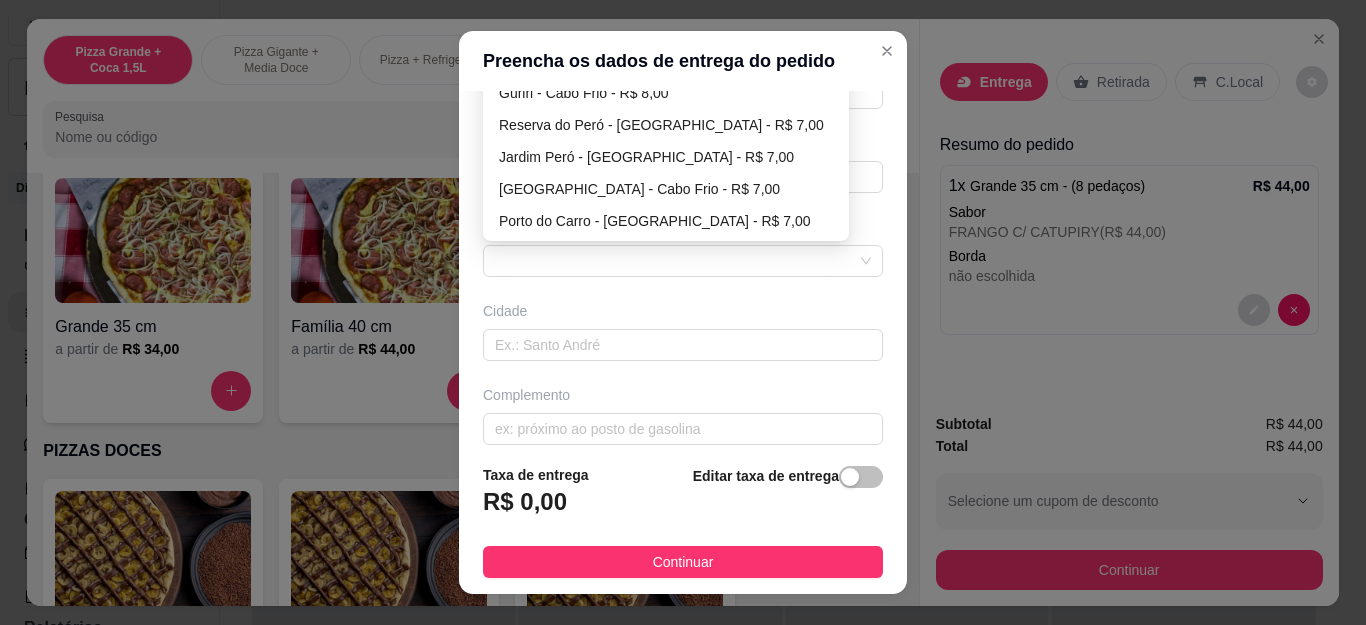 scroll, scrollTop: 0, scrollLeft: 0, axis: both 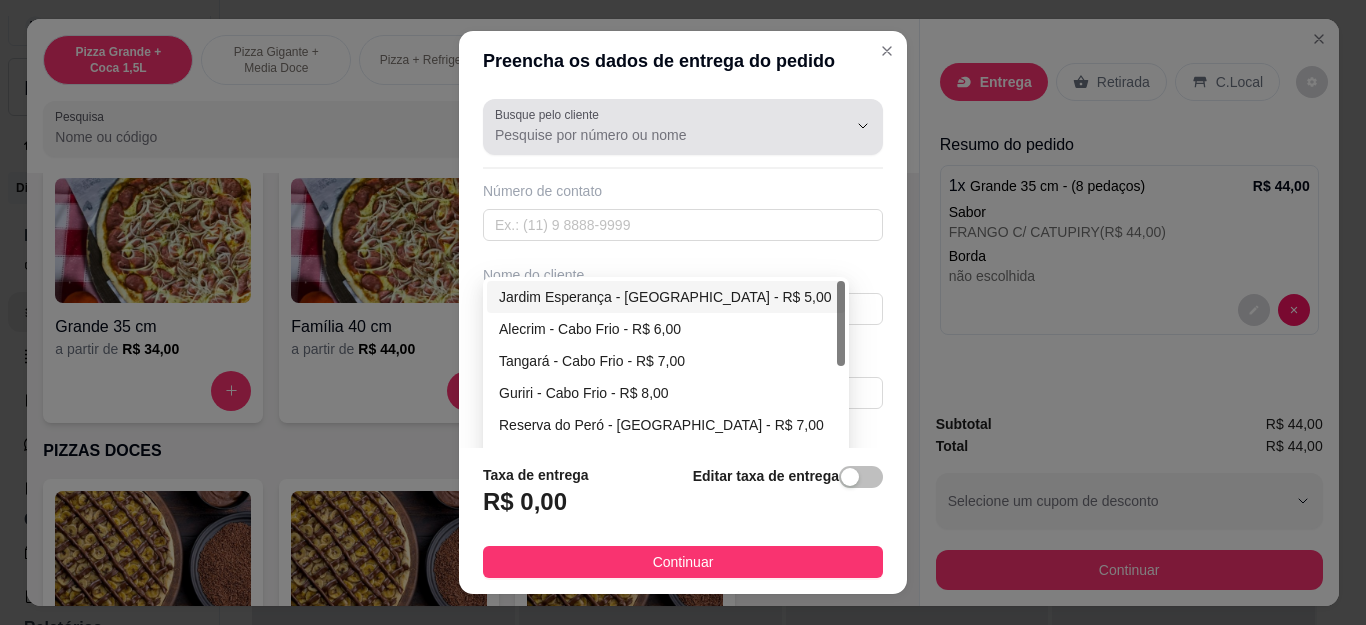 click on "Busque pelo cliente" at bounding box center [655, 135] 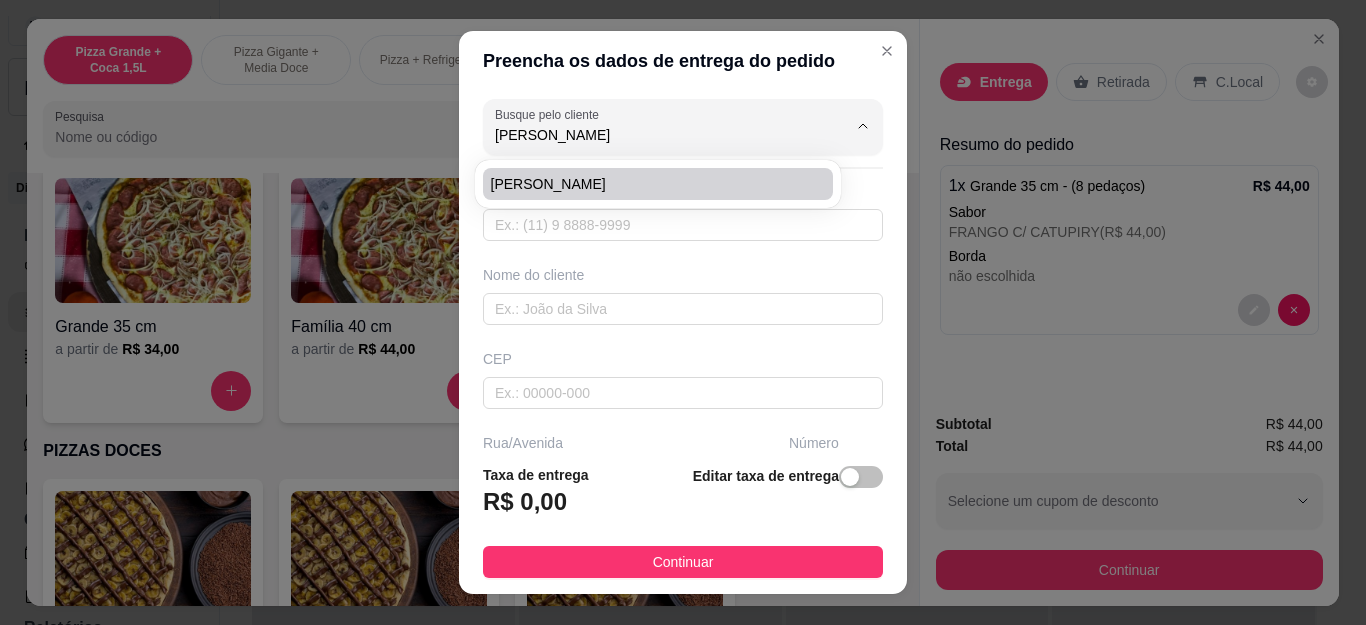 click on "[PERSON_NAME]" at bounding box center [658, 184] 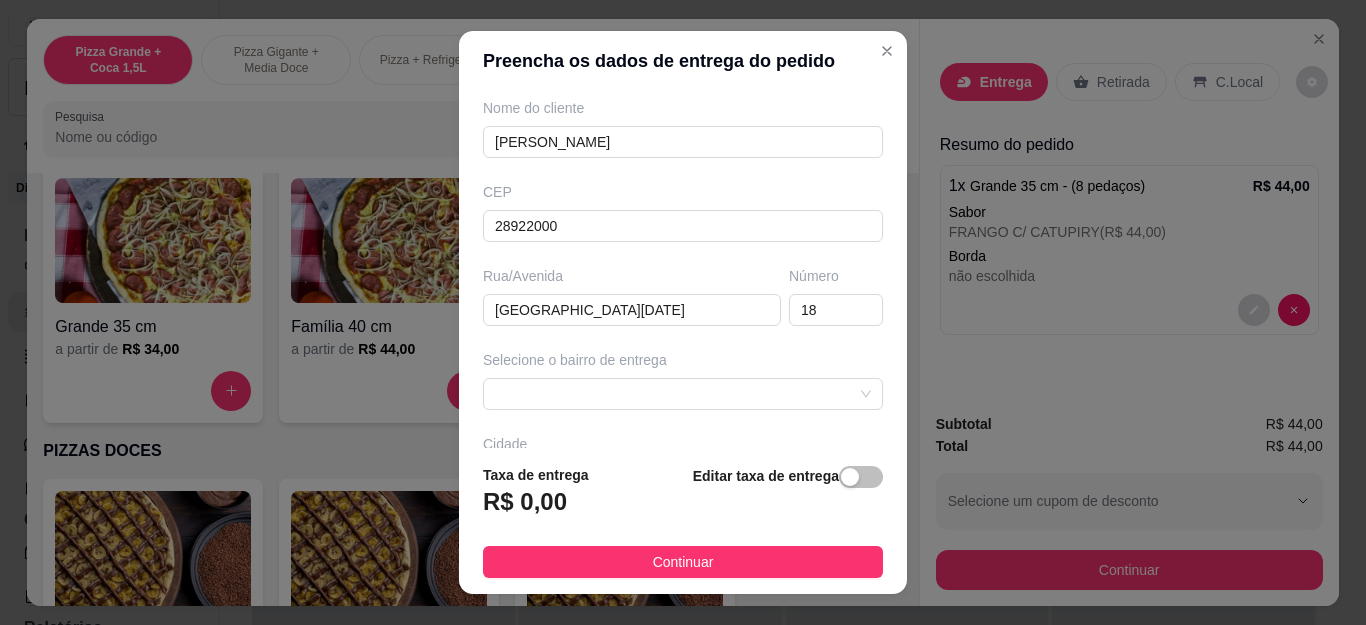 scroll, scrollTop: 200, scrollLeft: 0, axis: vertical 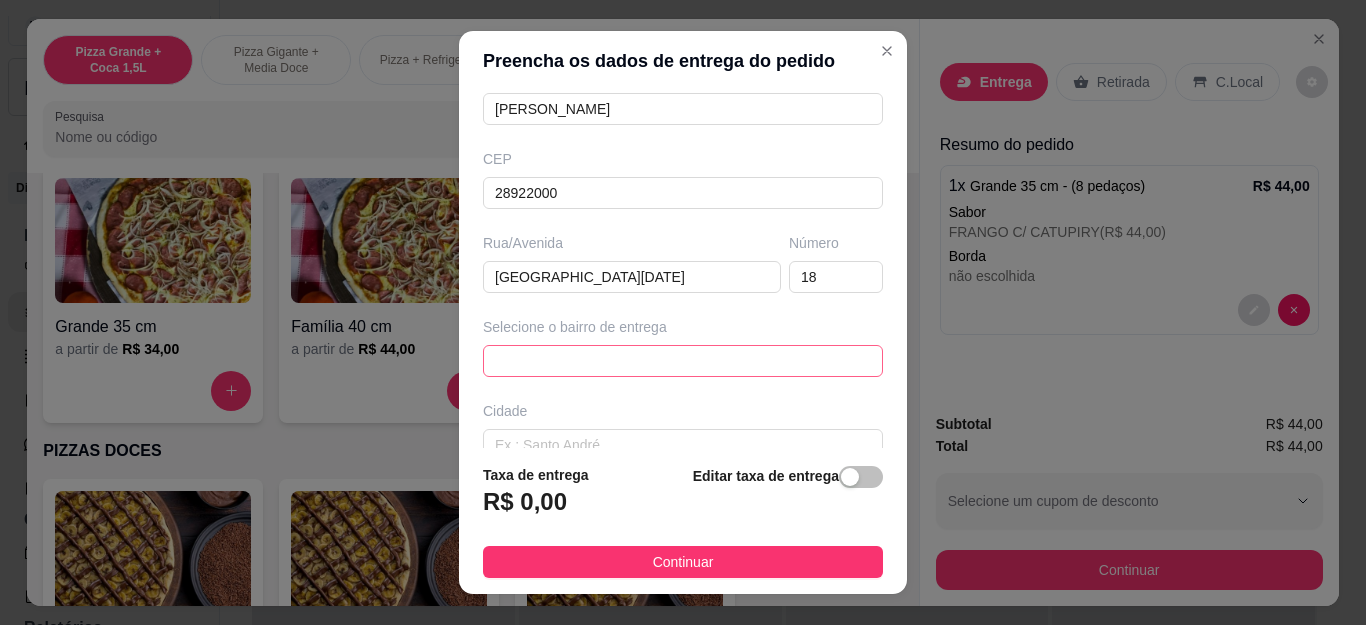 click at bounding box center [683, 361] 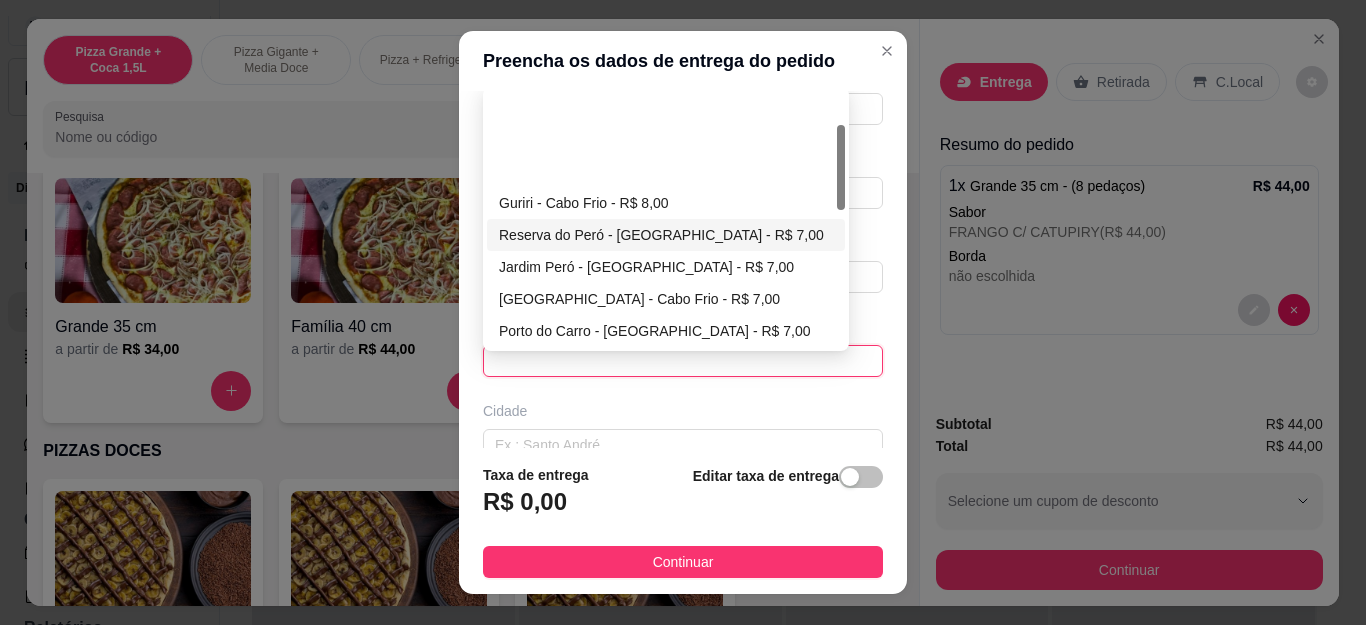 scroll, scrollTop: 100, scrollLeft: 0, axis: vertical 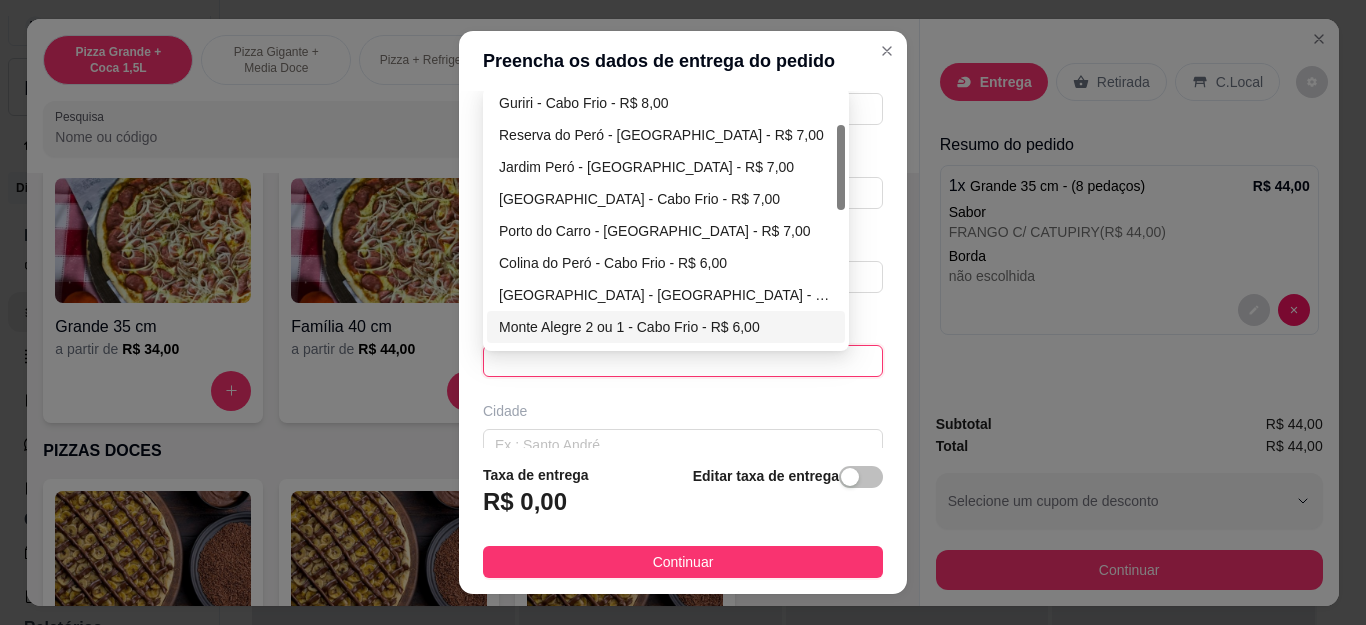 click on "Monte Alegre 2 ou 1 - Cabo Frio -  R$ 6,00" at bounding box center (666, 327) 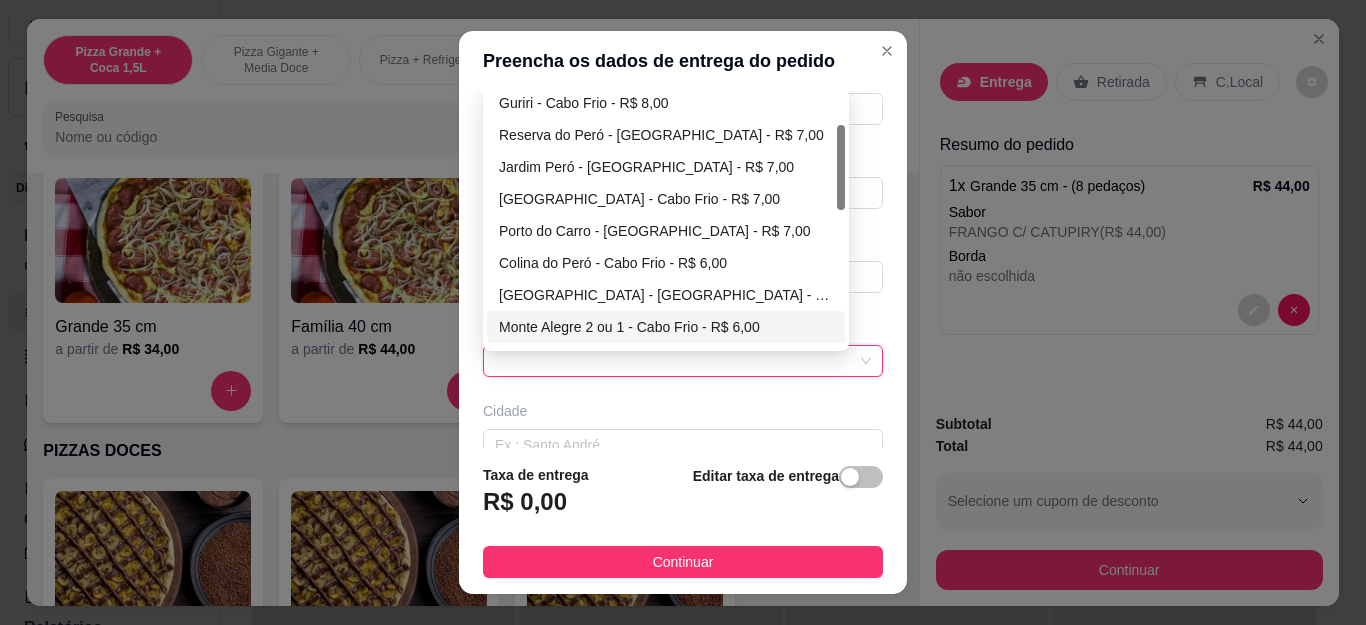 type on "Cabo Frio" 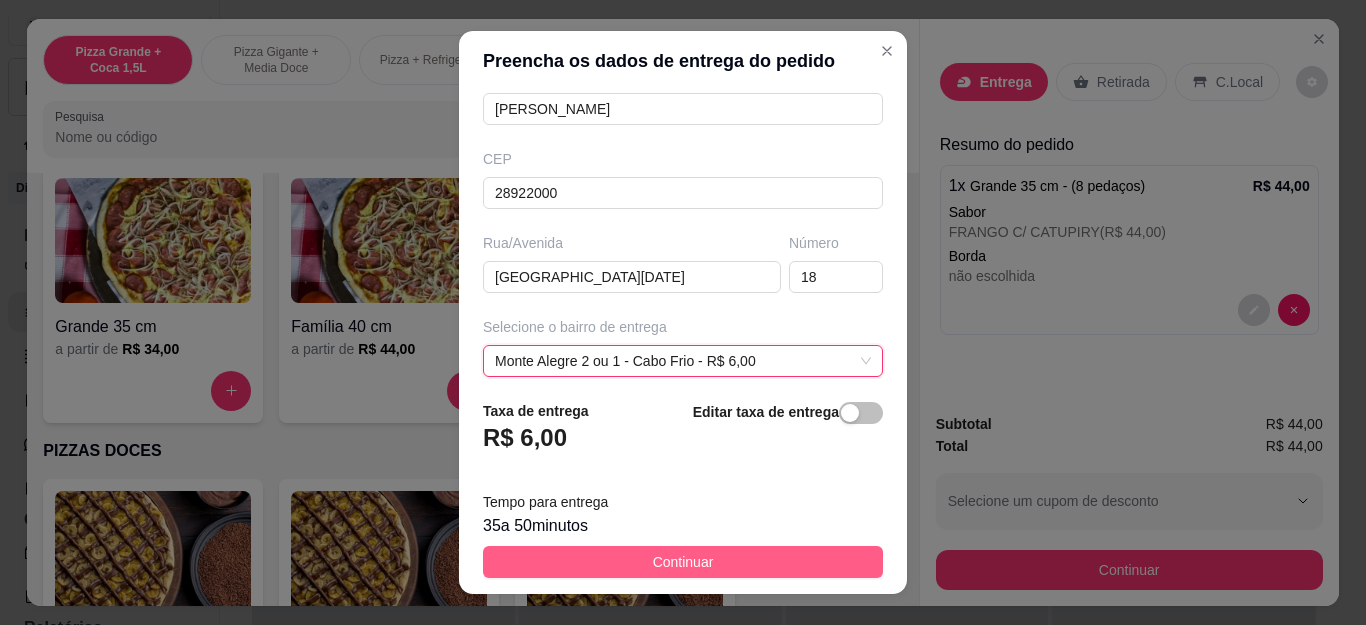 click on "Continuar" at bounding box center (683, 562) 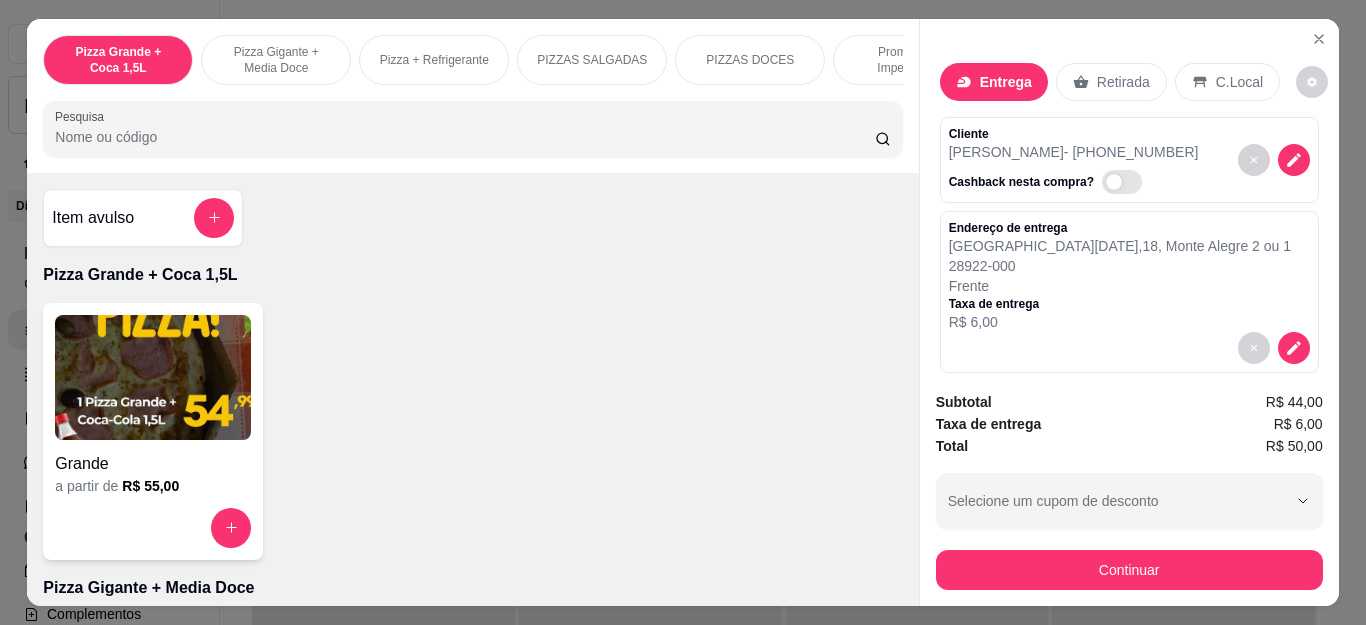 scroll, scrollTop: 0, scrollLeft: 0, axis: both 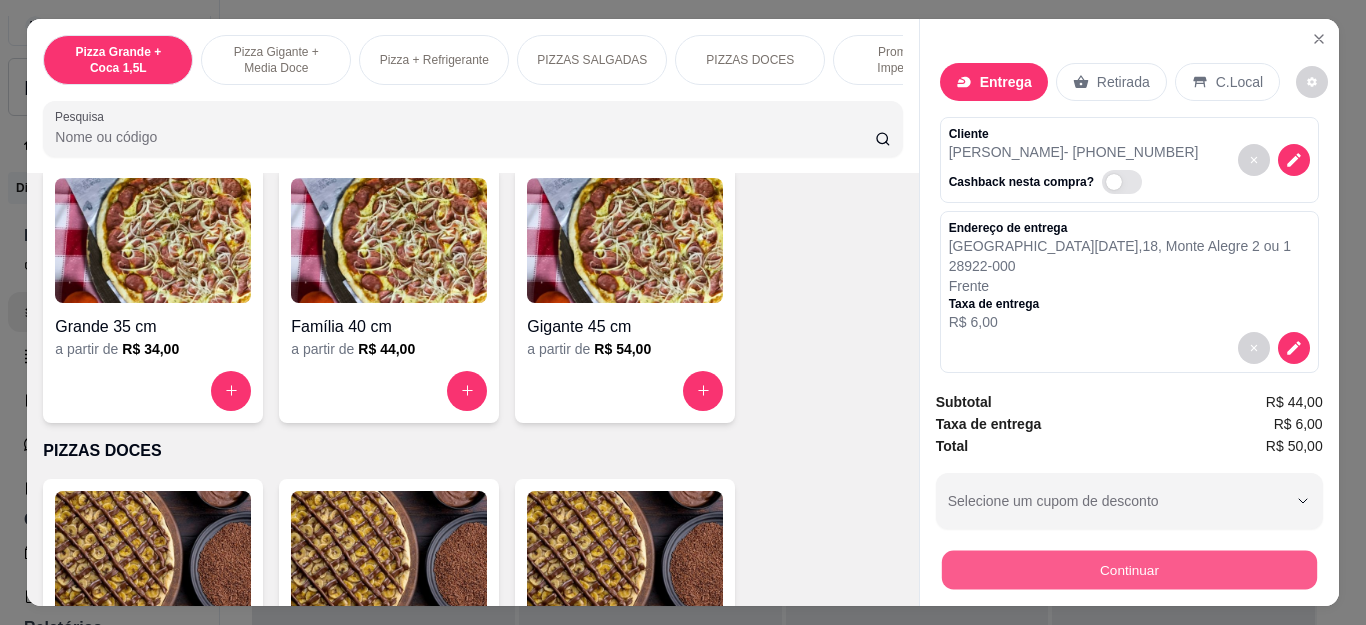 click on "Continuar" at bounding box center (1128, 570) 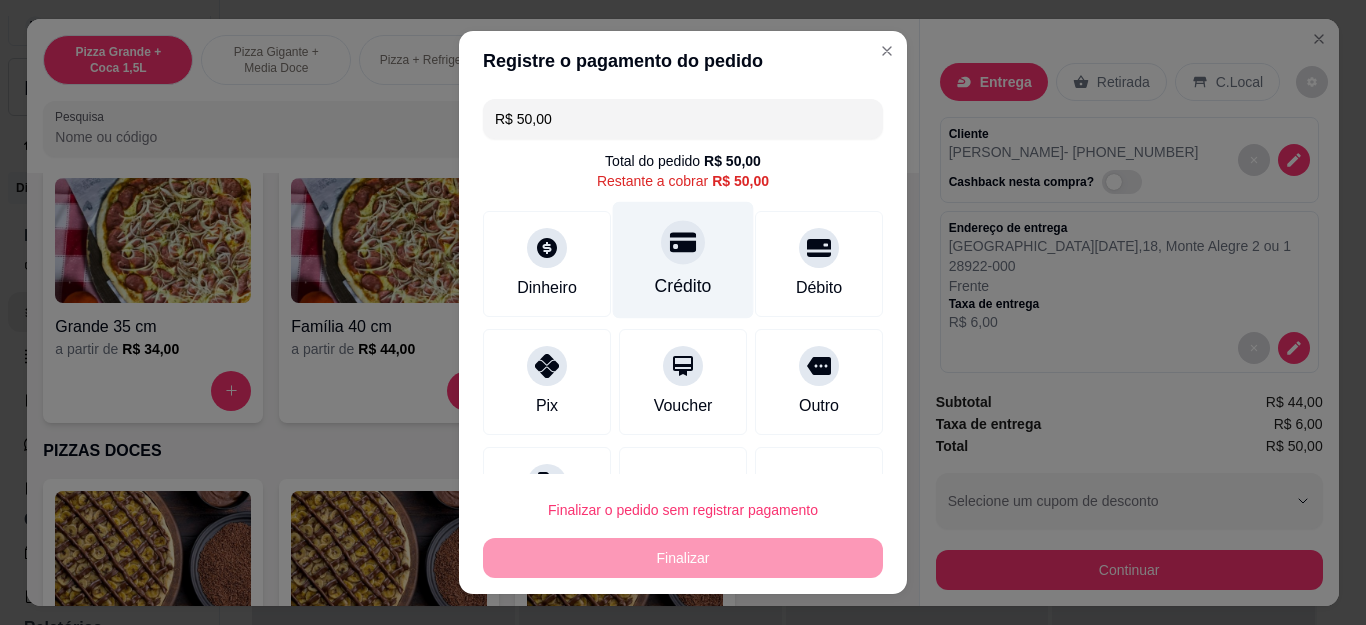 click on "Crédito" at bounding box center (683, 260) 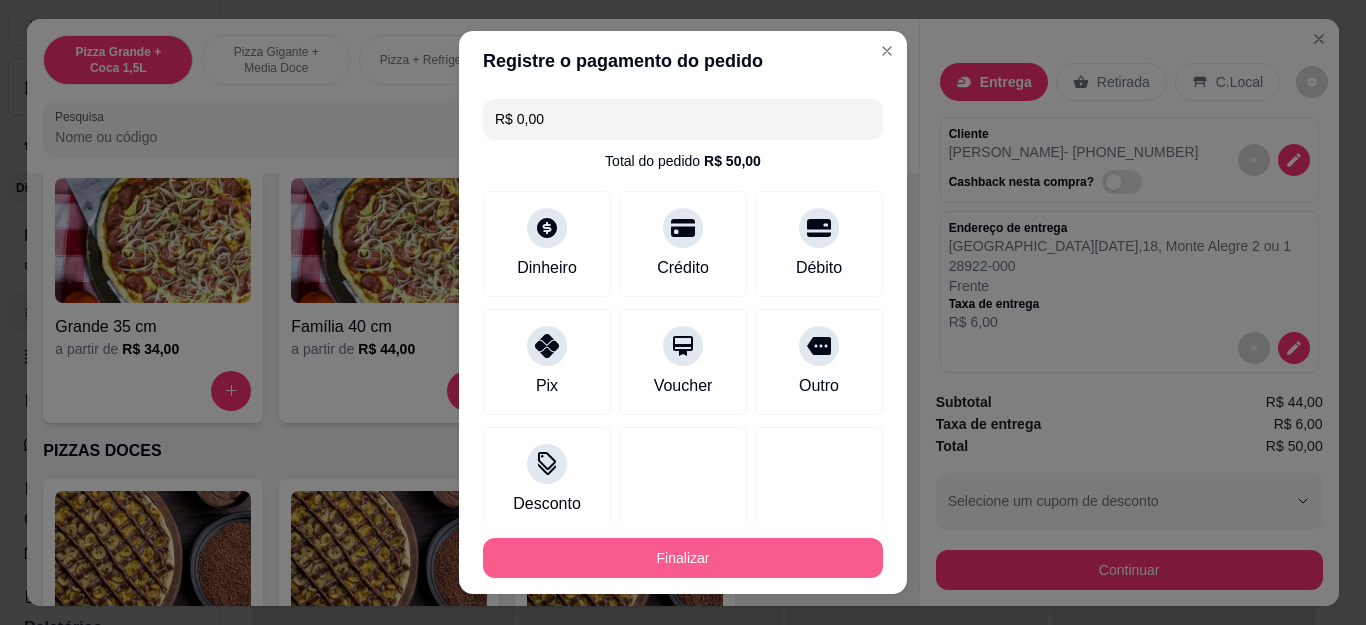 click on "Finalizar" at bounding box center [683, 558] 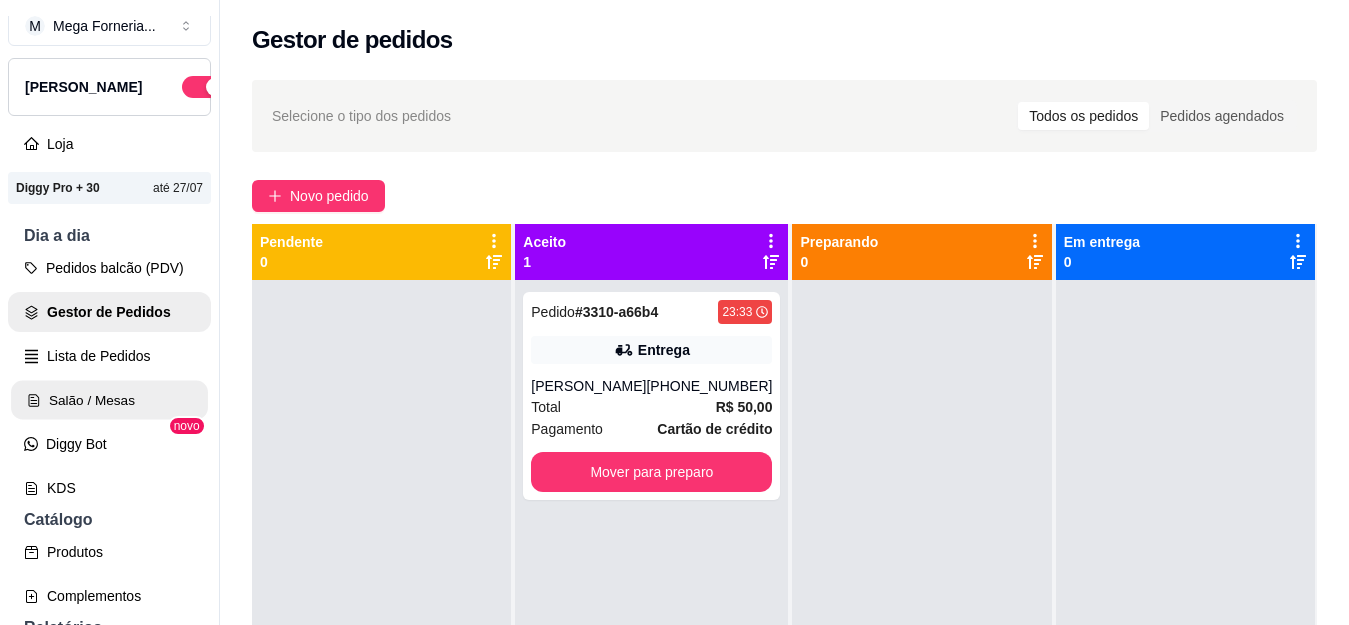 click on "Salão / Mesas" at bounding box center (109, 400) 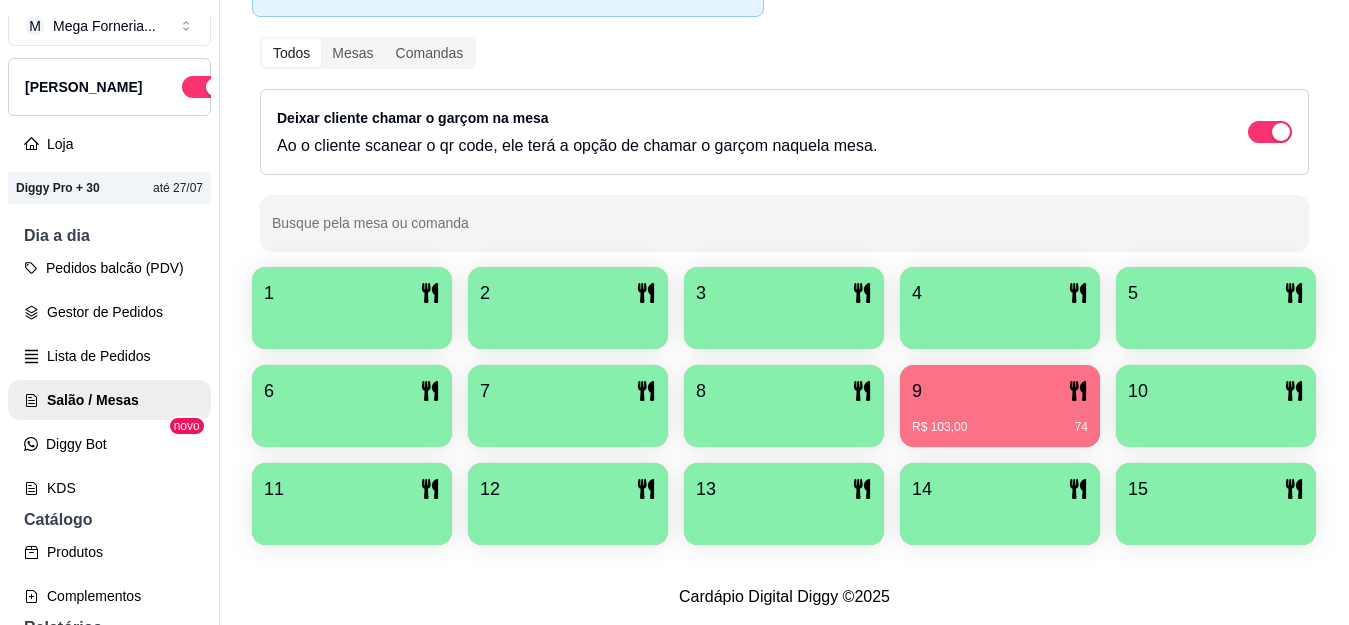 scroll, scrollTop: 337, scrollLeft: 0, axis: vertical 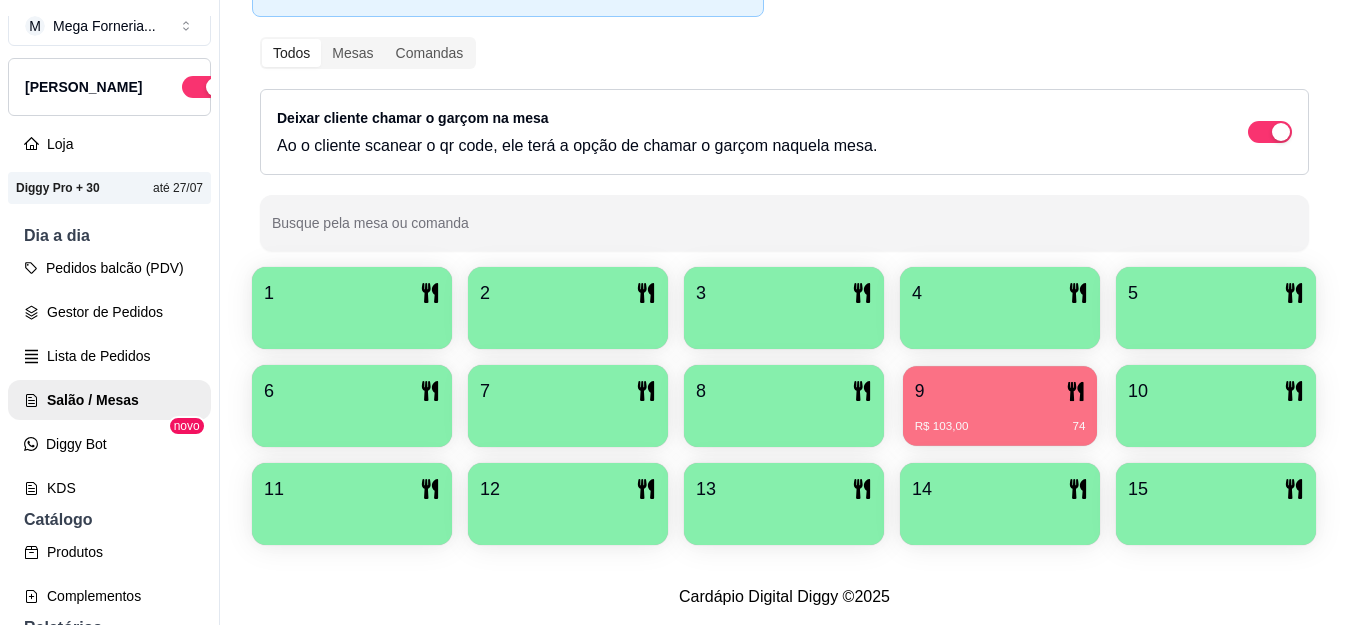 click on "R$ 103,00 74" at bounding box center (1000, 419) 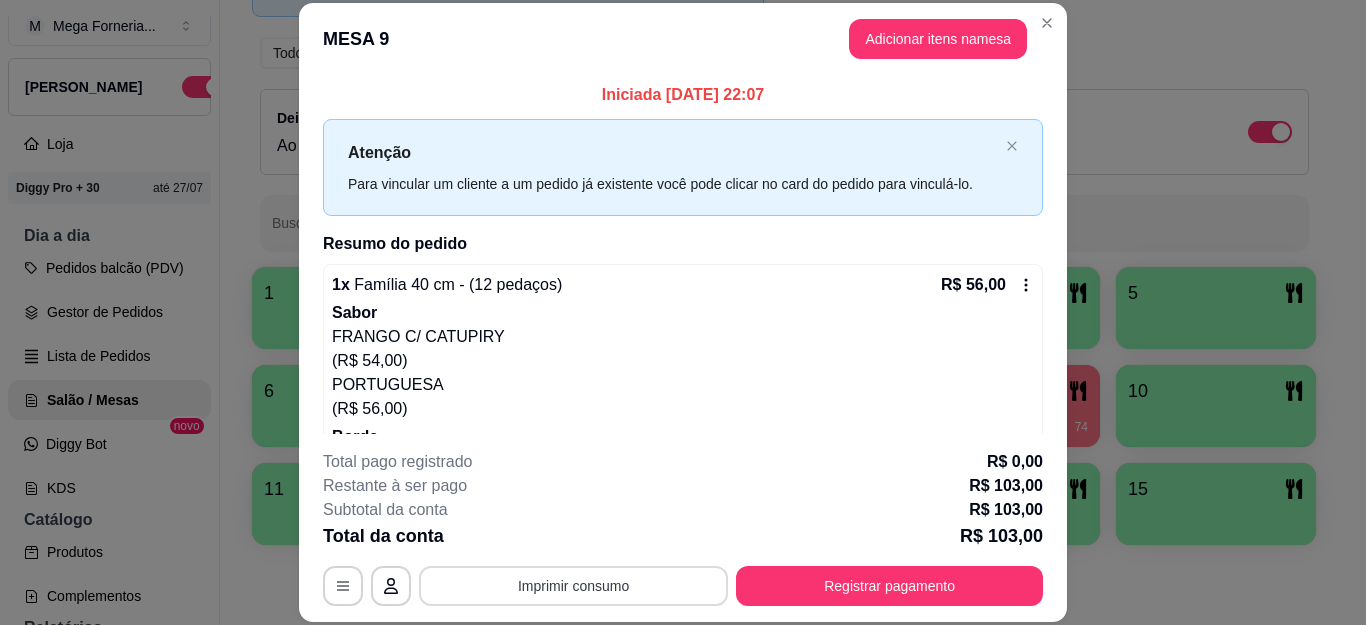 click on "Imprimir consumo" at bounding box center (573, 586) 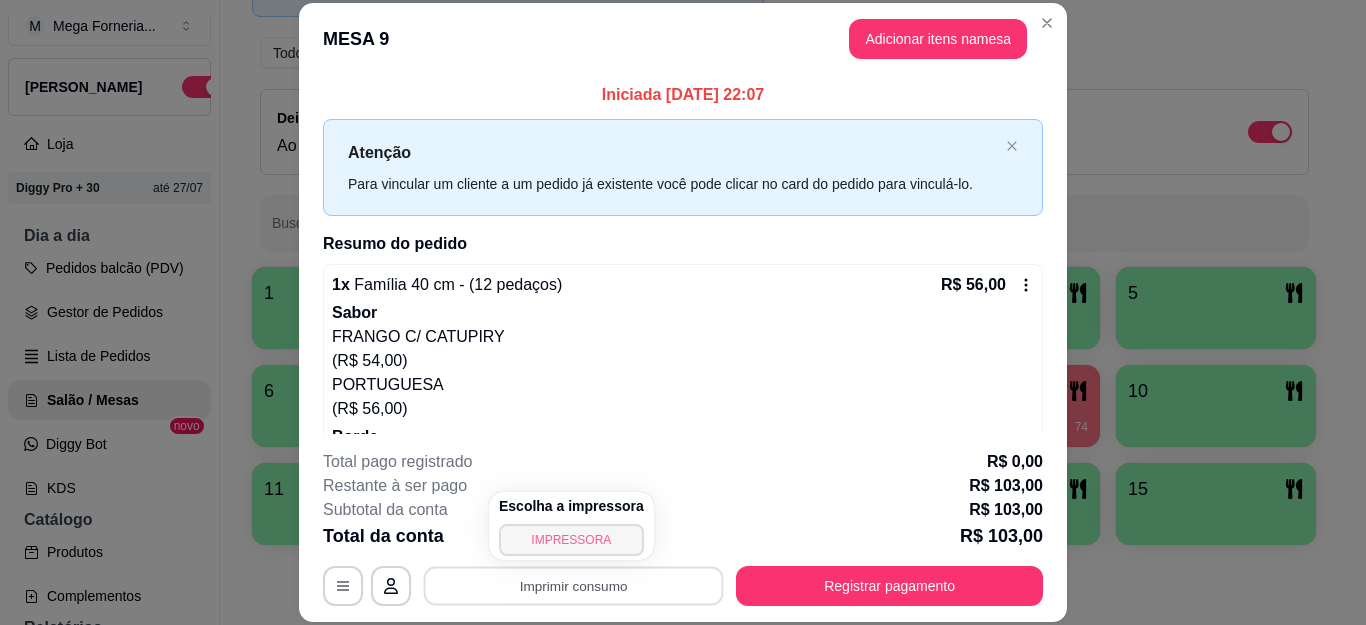 click on "IMPRESSORA" at bounding box center (571, 540) 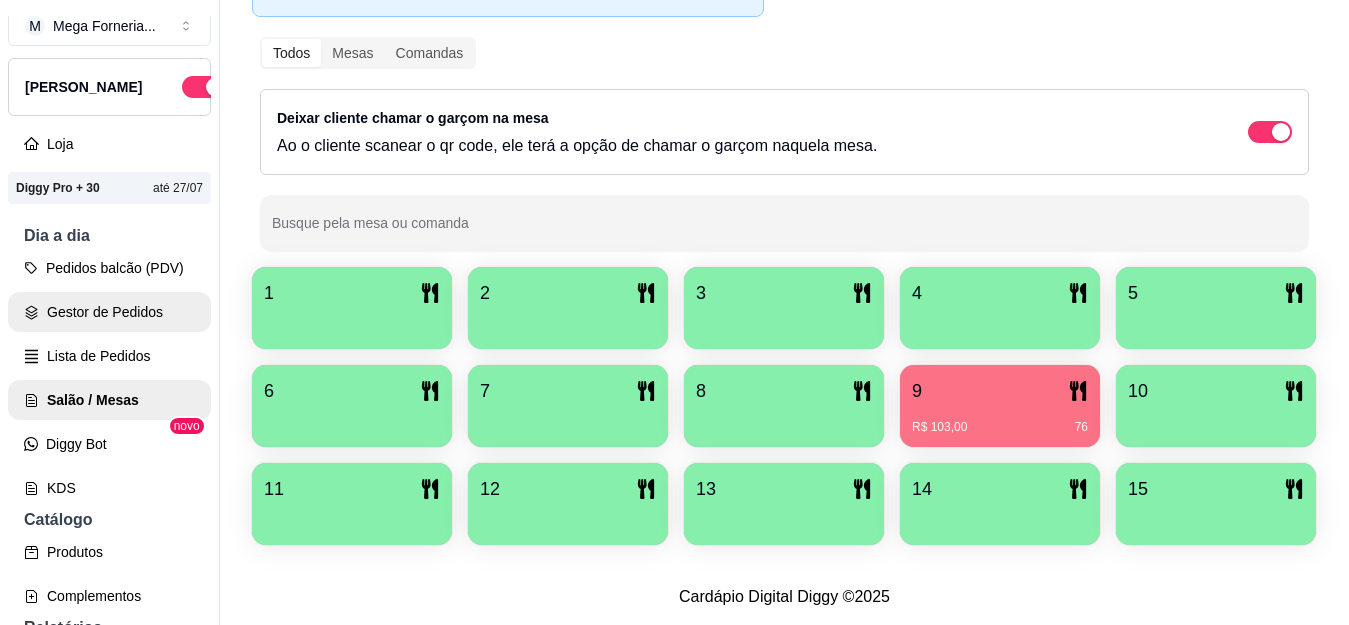 click on "Gestor de Pedidos" at bounding box center (109, 312) 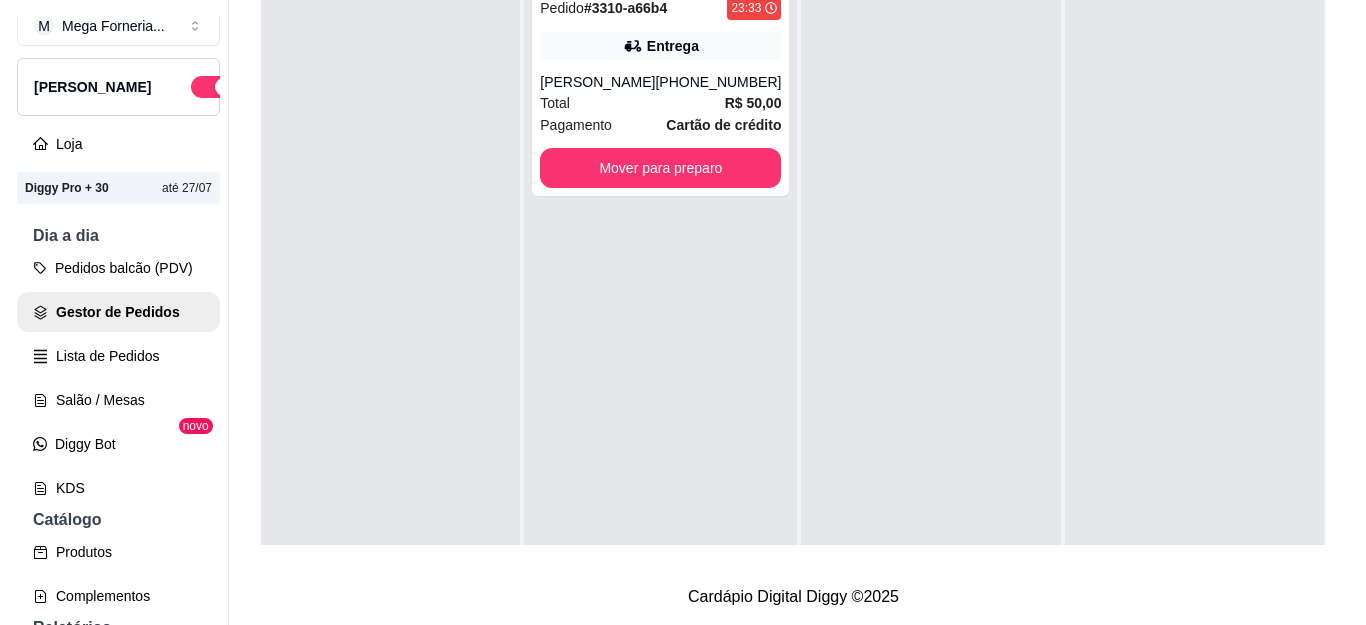 scroll, scrollTop: 0, scrollLeft: 0, axis: both 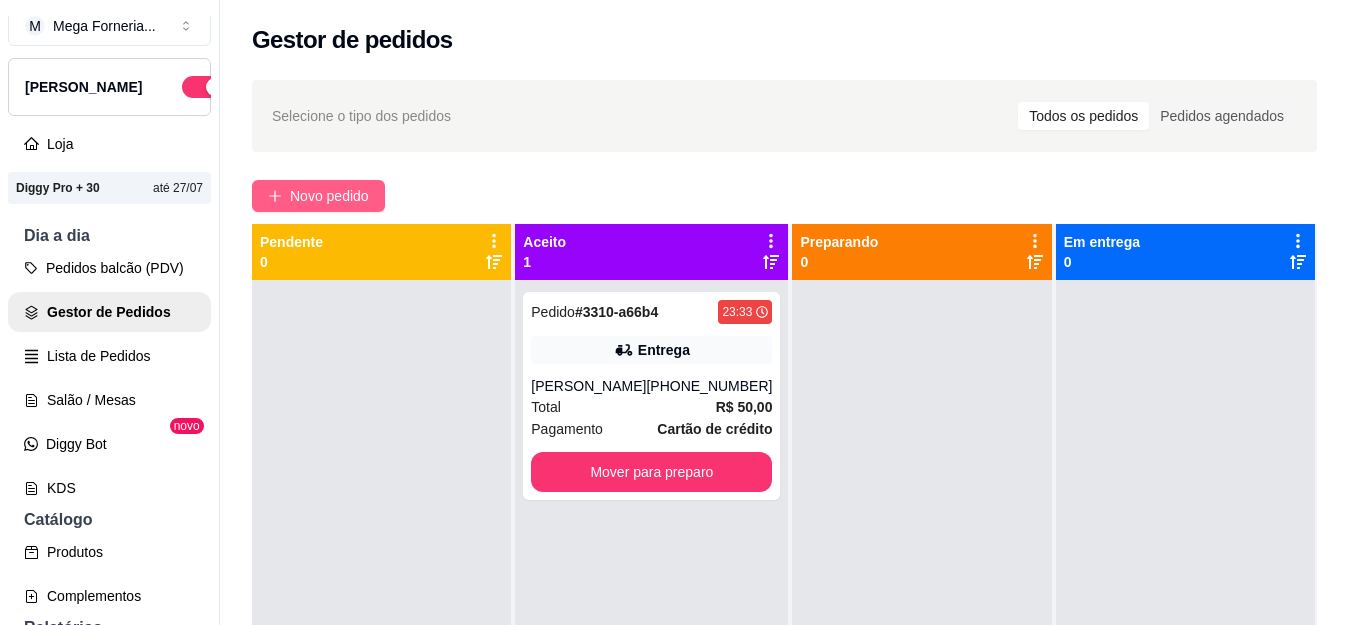 click on "Novo pedido" at bounding box center [329, 196] 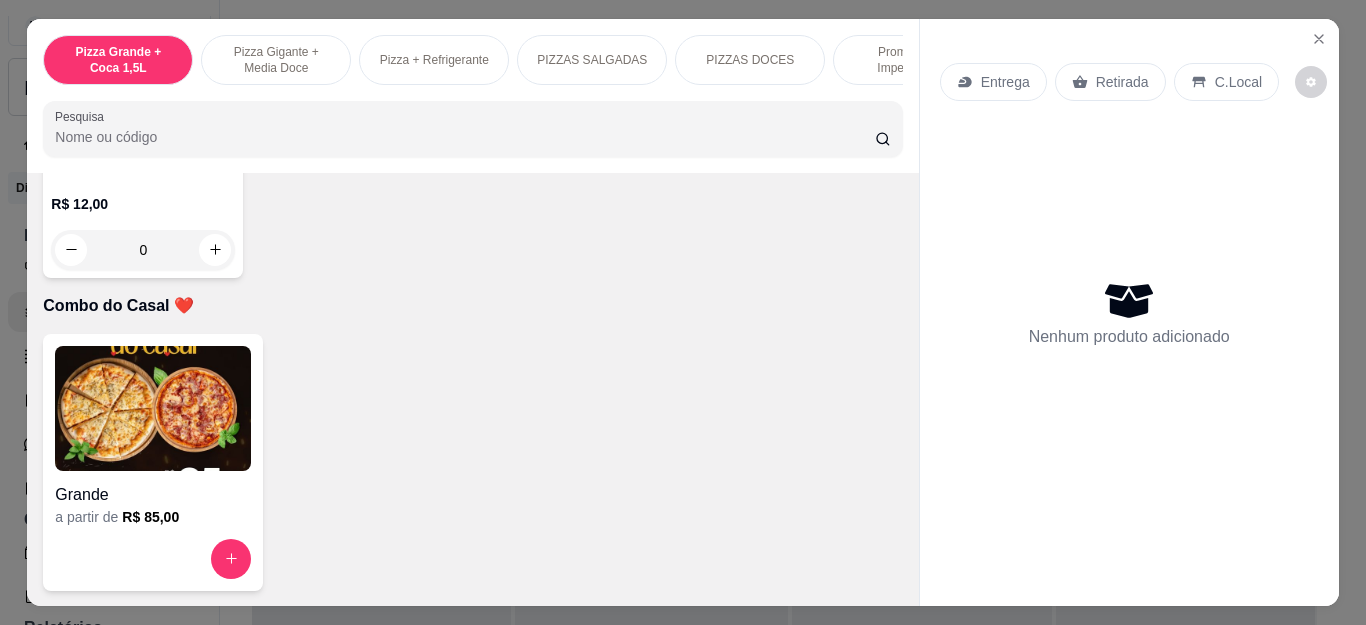 scroll, scrollTop: 4800, scrollLeft: 0, axis: vertical 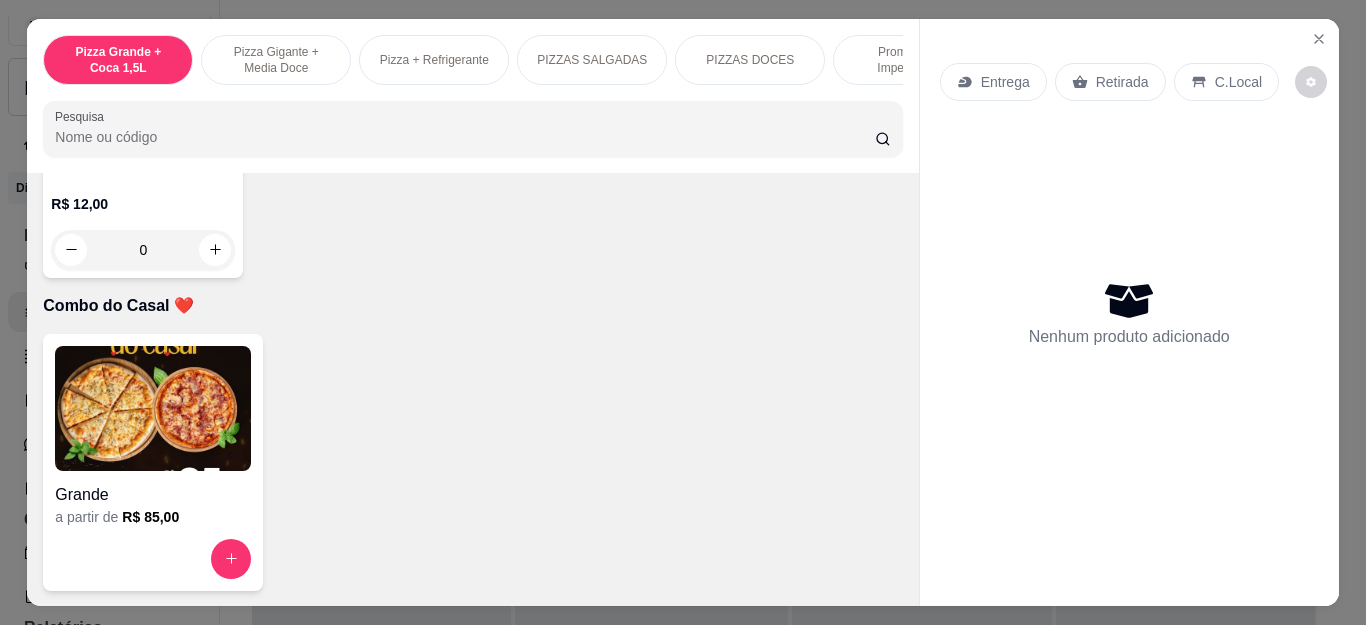 click 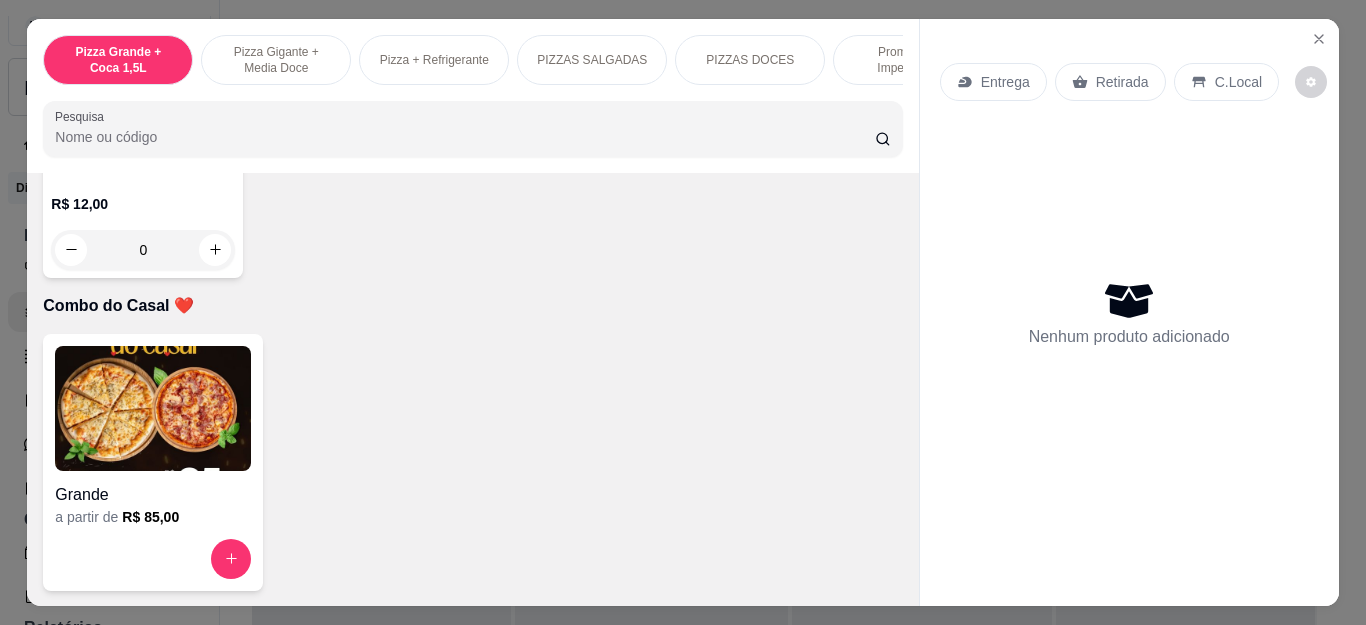 type on "1" 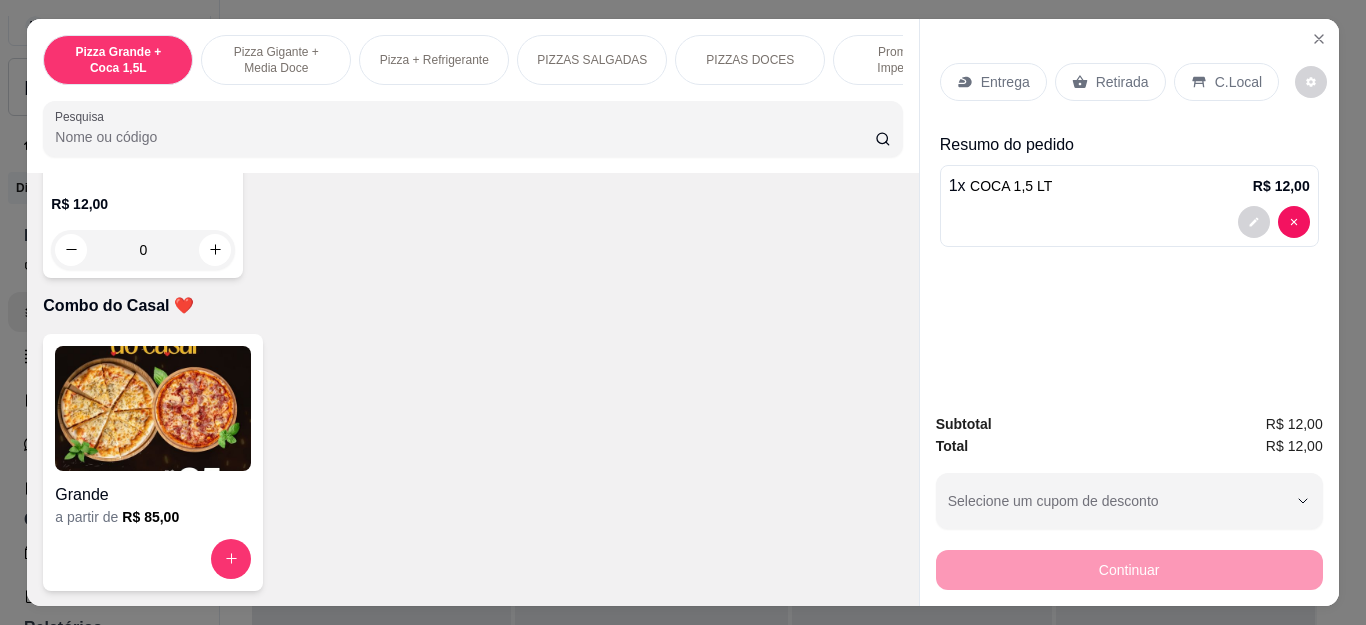 click on "Retirada" at bounding box center [1122, 82] 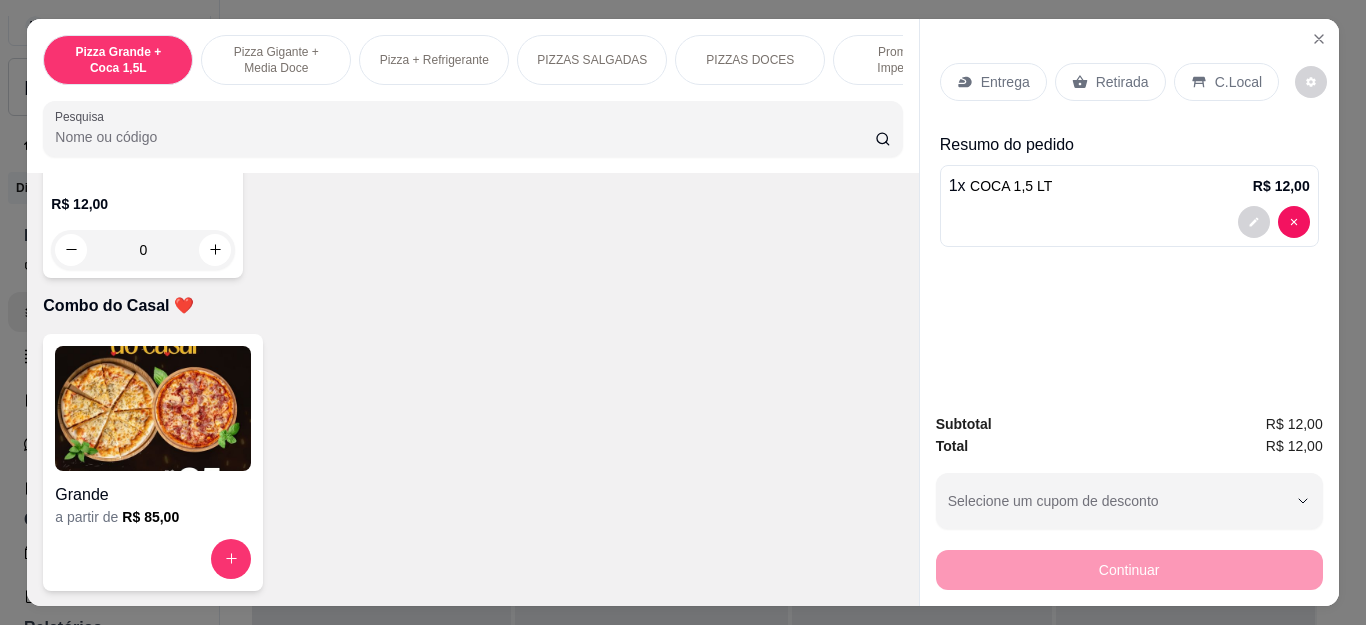 click on "Continuar" at bounding box center [1129, 570] 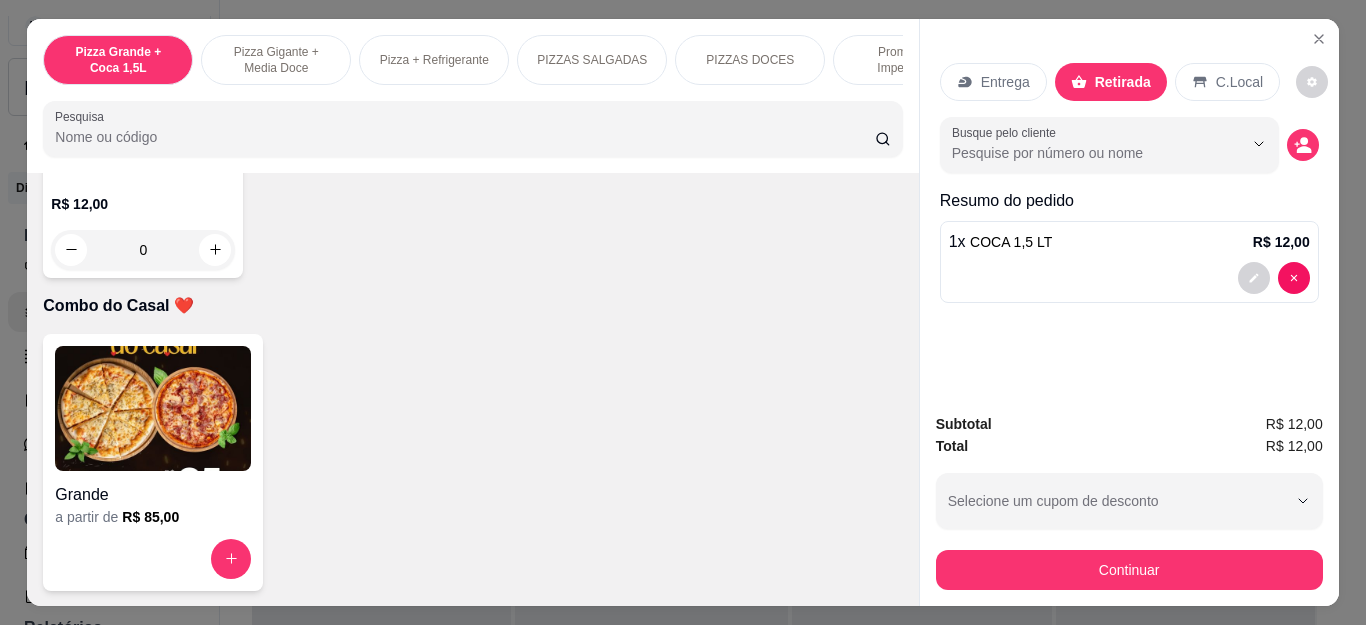 click on "Dinheiro" at bounding box center [547, 286] 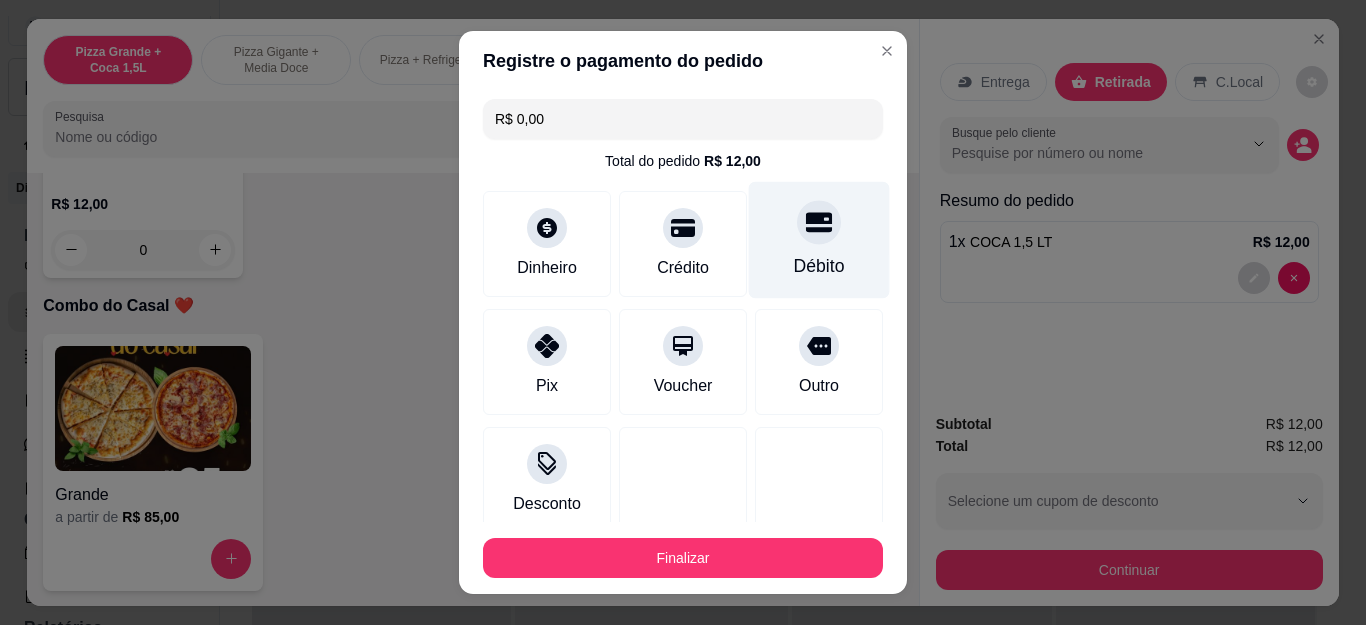 type on "R$ 0,00" 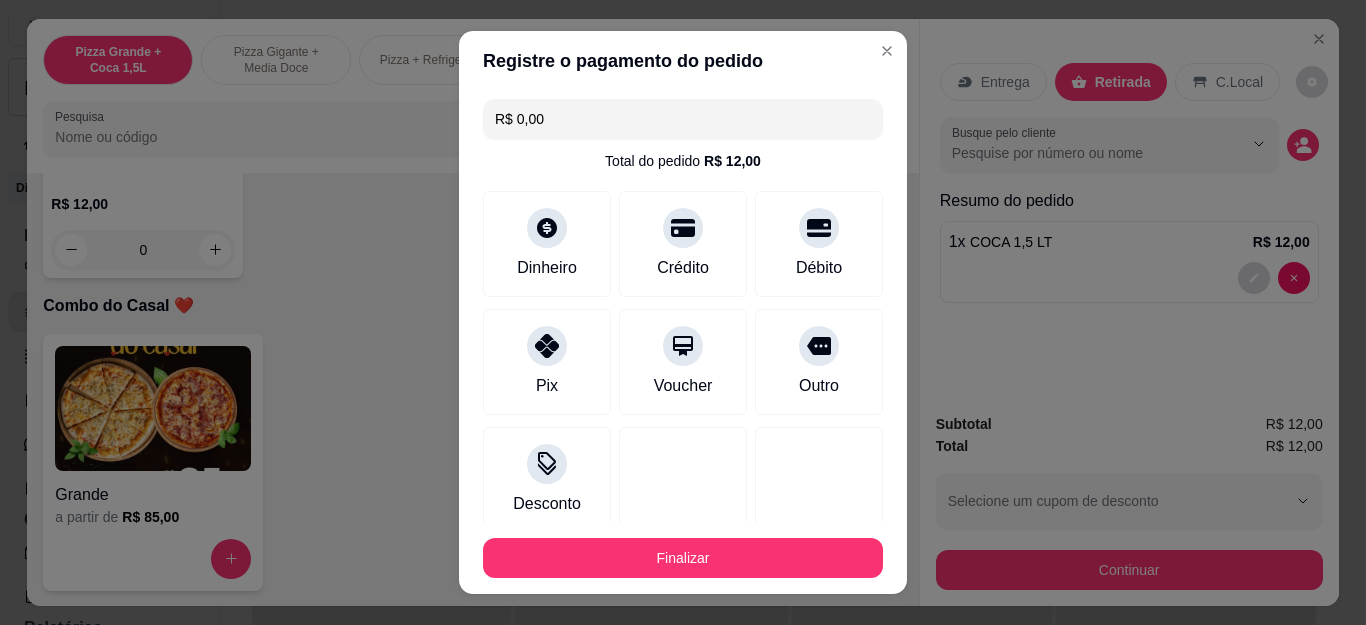 scroll, scrollTop: 123, scrollLeft: 0, axis: vertical 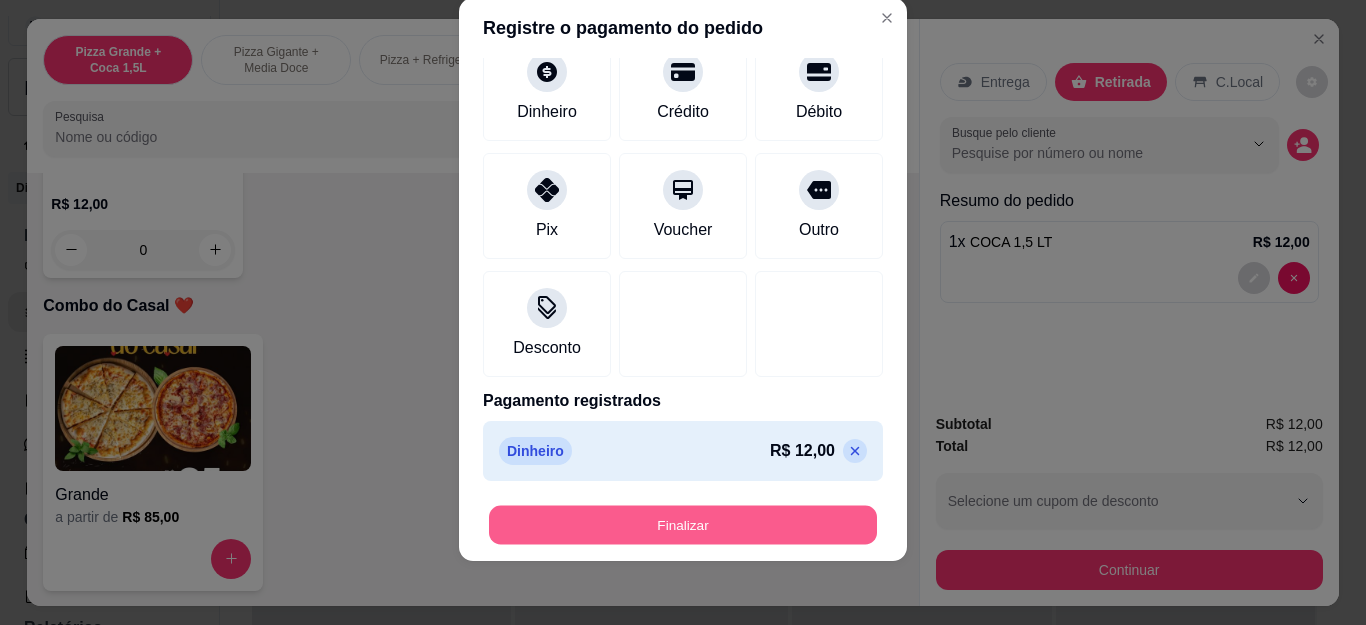 click on "Finalizar" at bounding box center [683, 524] 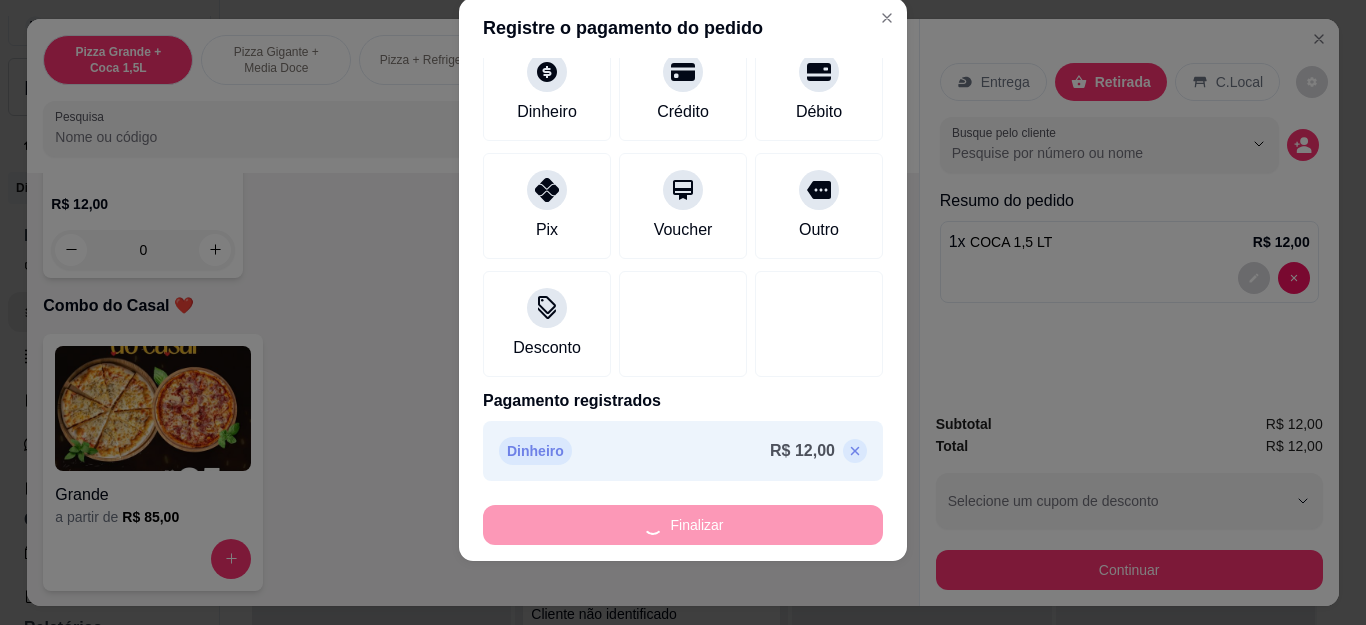 type on "0" 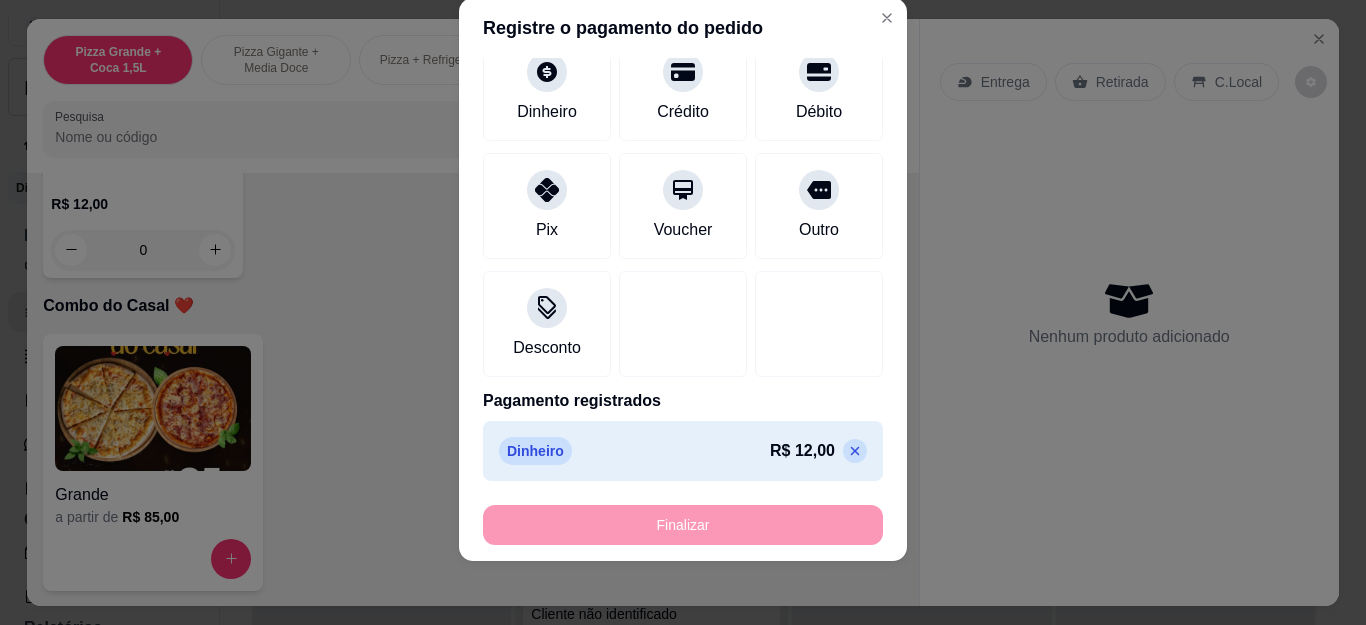 type on "-R$ 12,00" 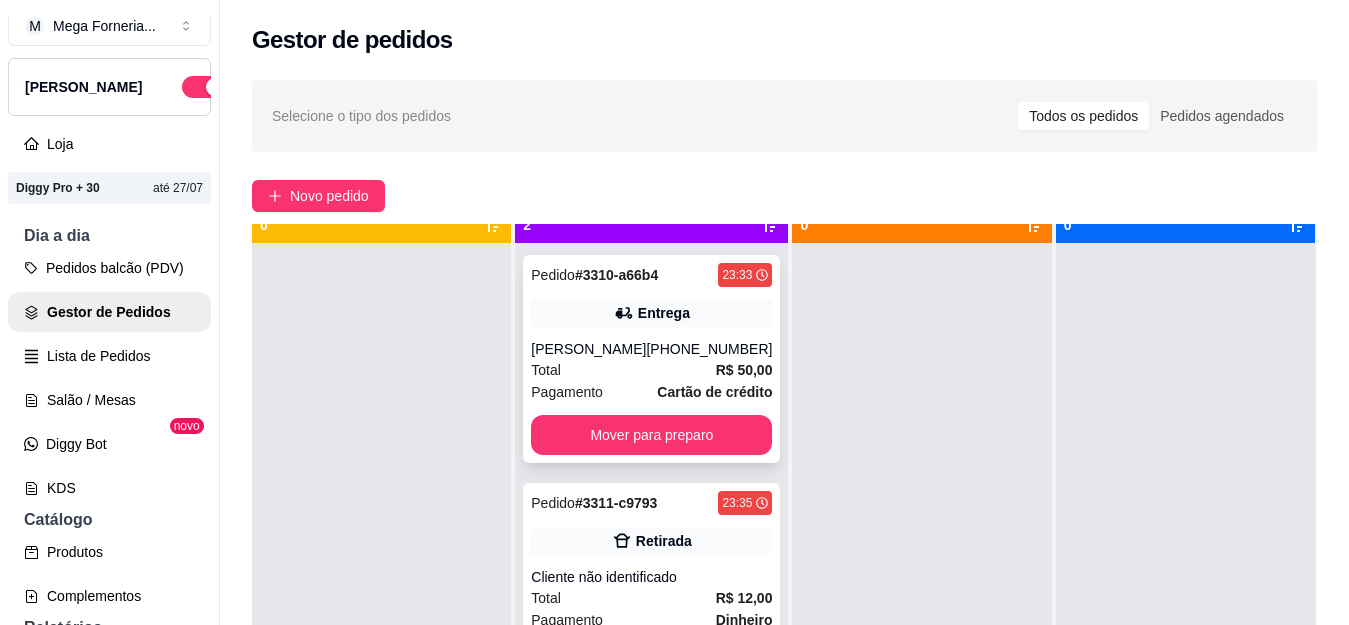 scroll, scrollTop: 56, scrollLeft: 0, axis: vertical 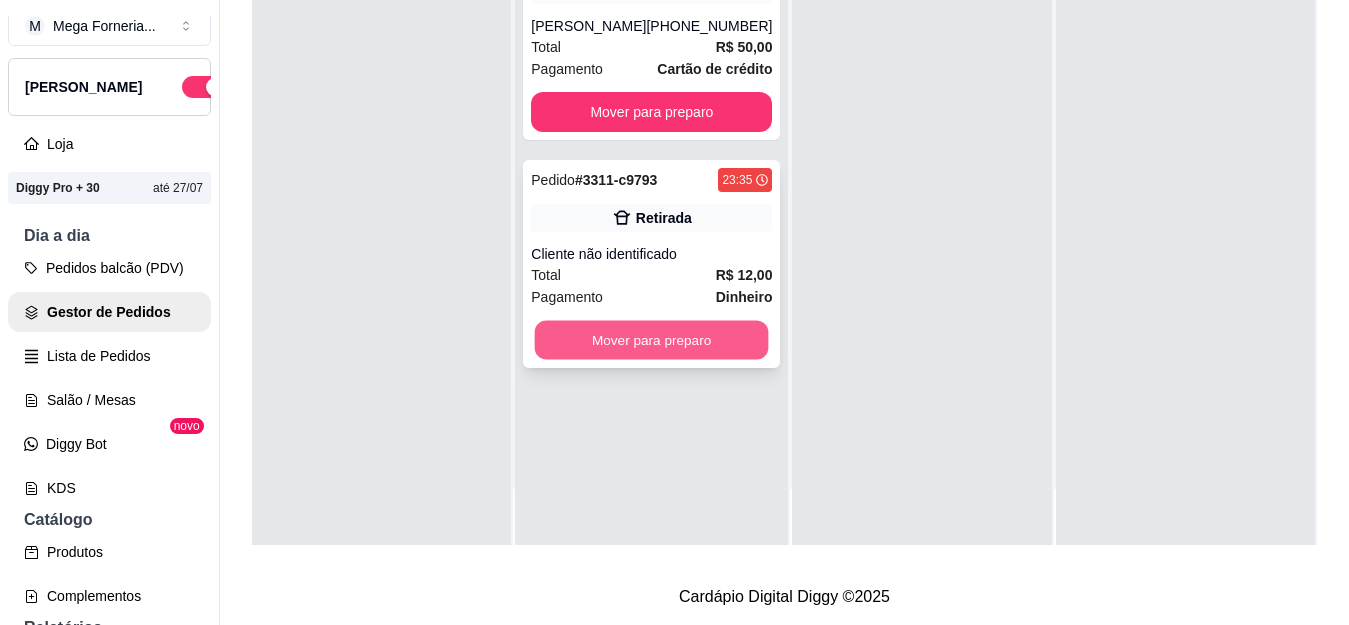 click on "Mover para preparo" at bounding box center (652, 340) 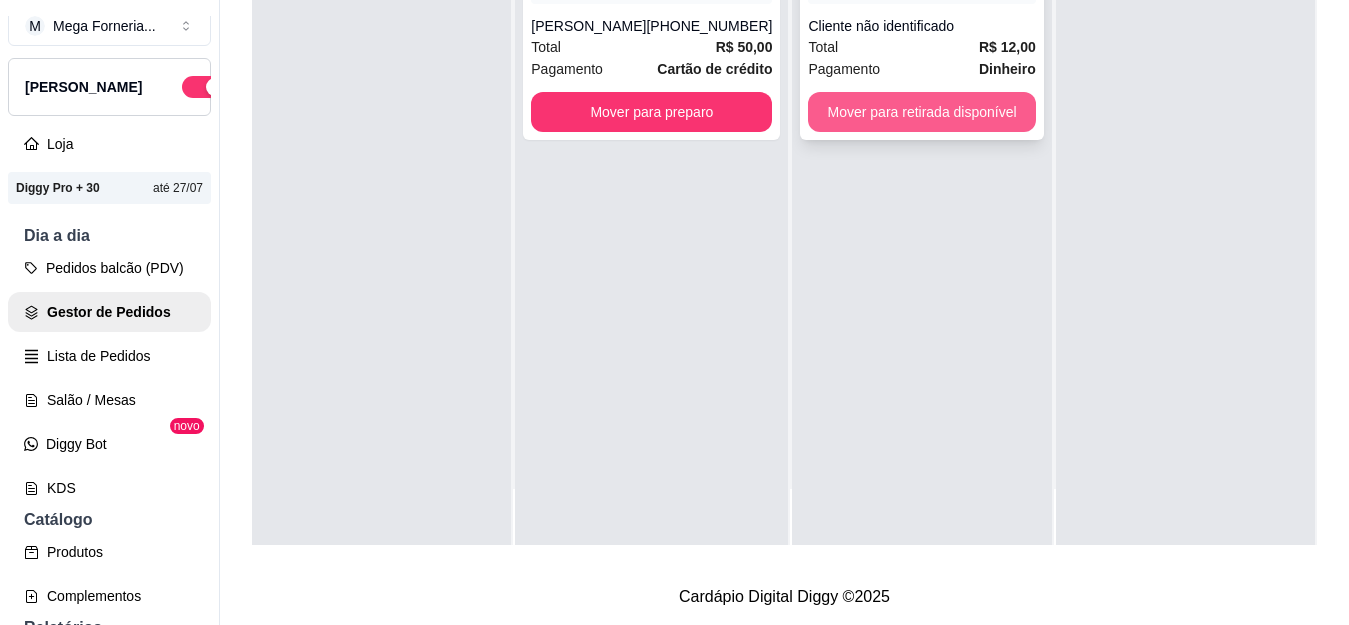 click on "Mover para retirada disponível" at bounding box center (921, 112) 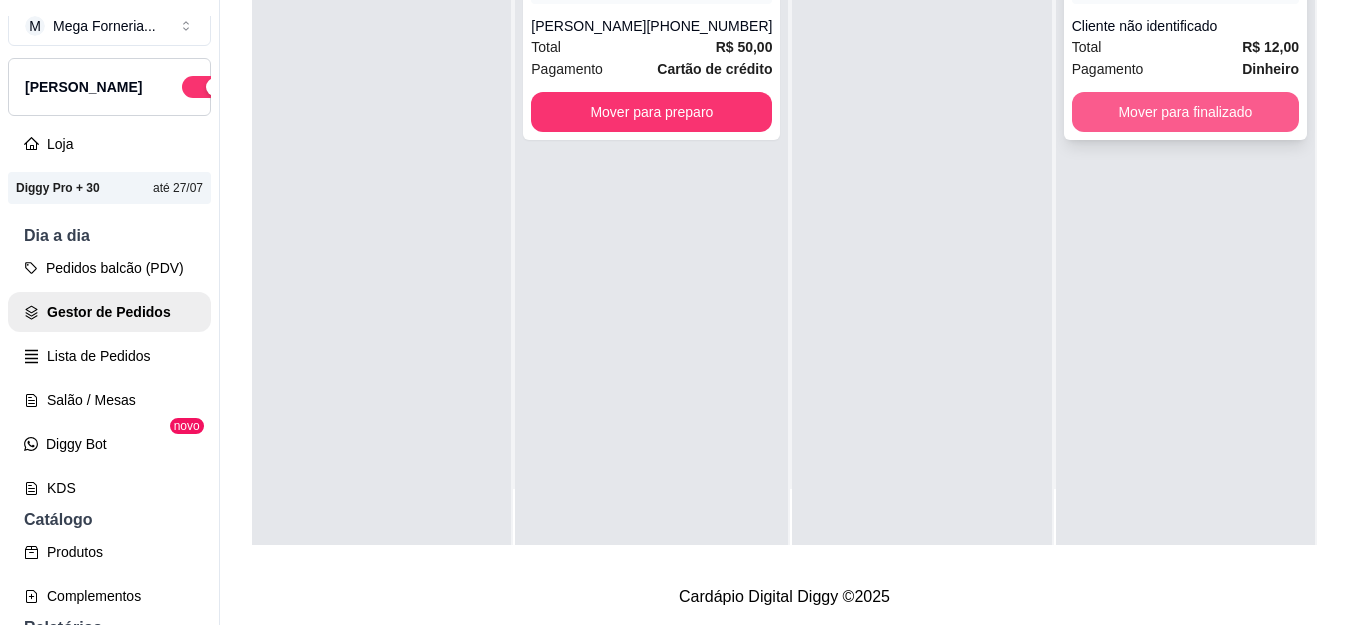 click on "Mover para finalizado" at bounding box center (1185, 112) 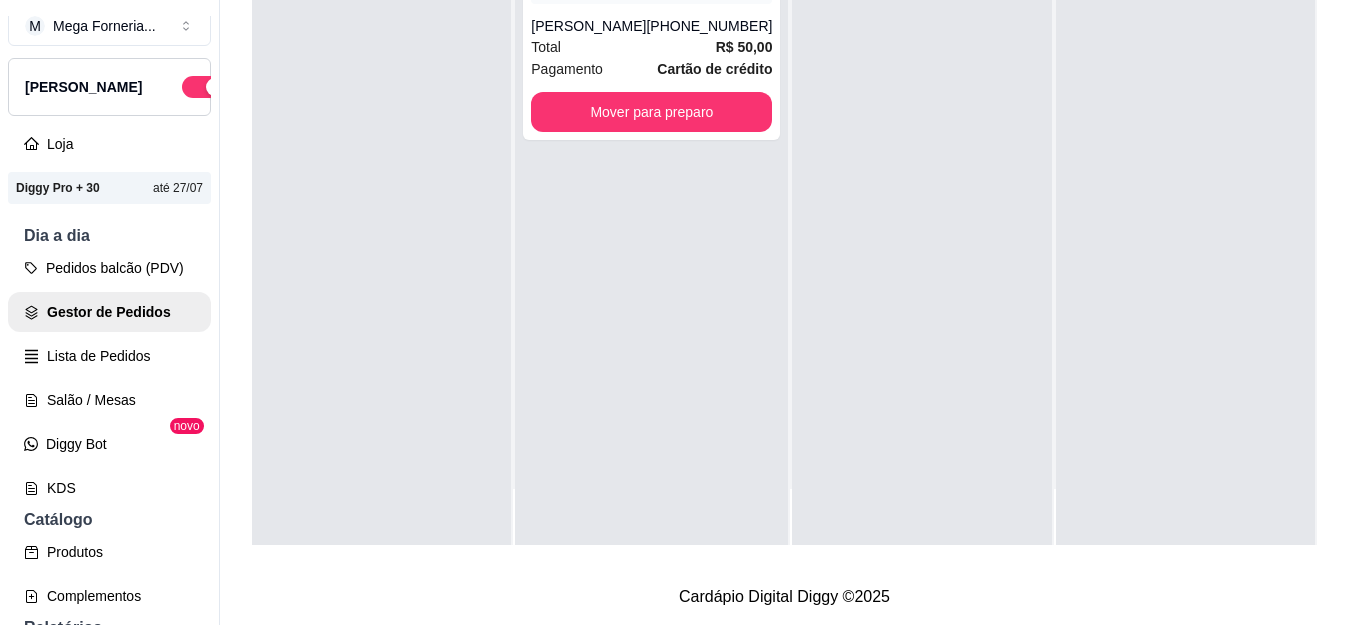 scroll, scrollTop: 0, scrollLeft: 0, axis: both 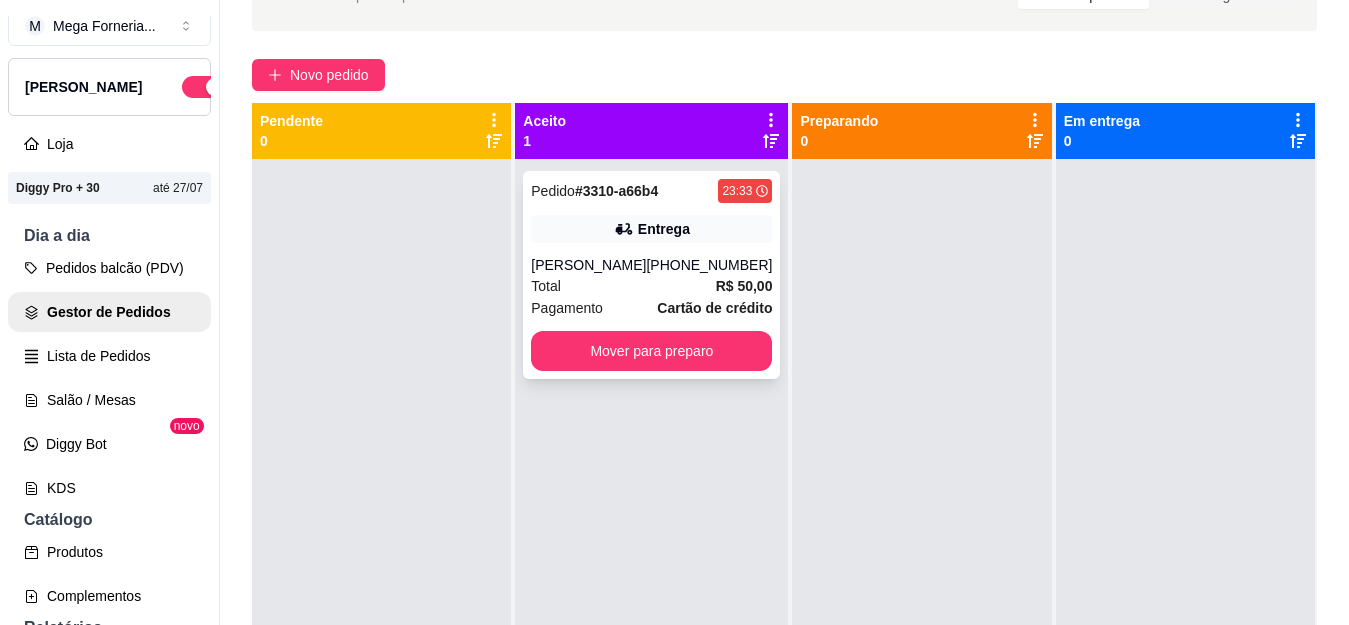click on "[PERSON_NAME]" at bounding box center (588, 265) 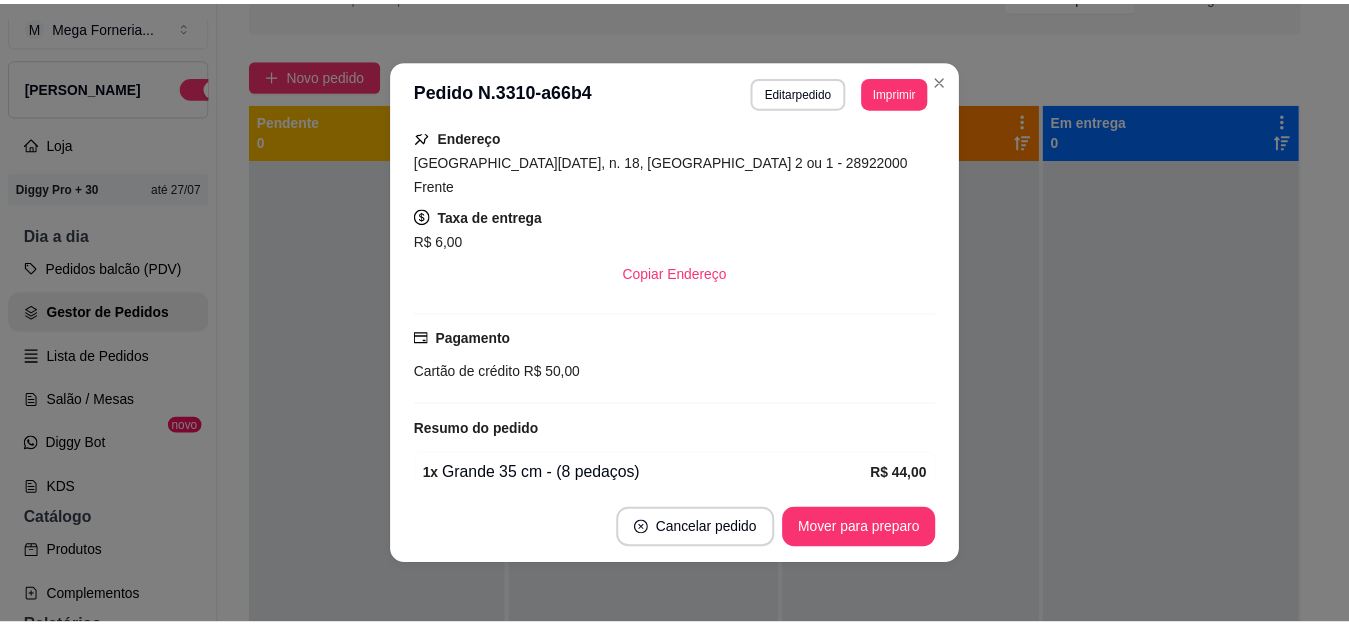 scroll, scrollTop: 400, scrollLeft: 0, axis: vertical 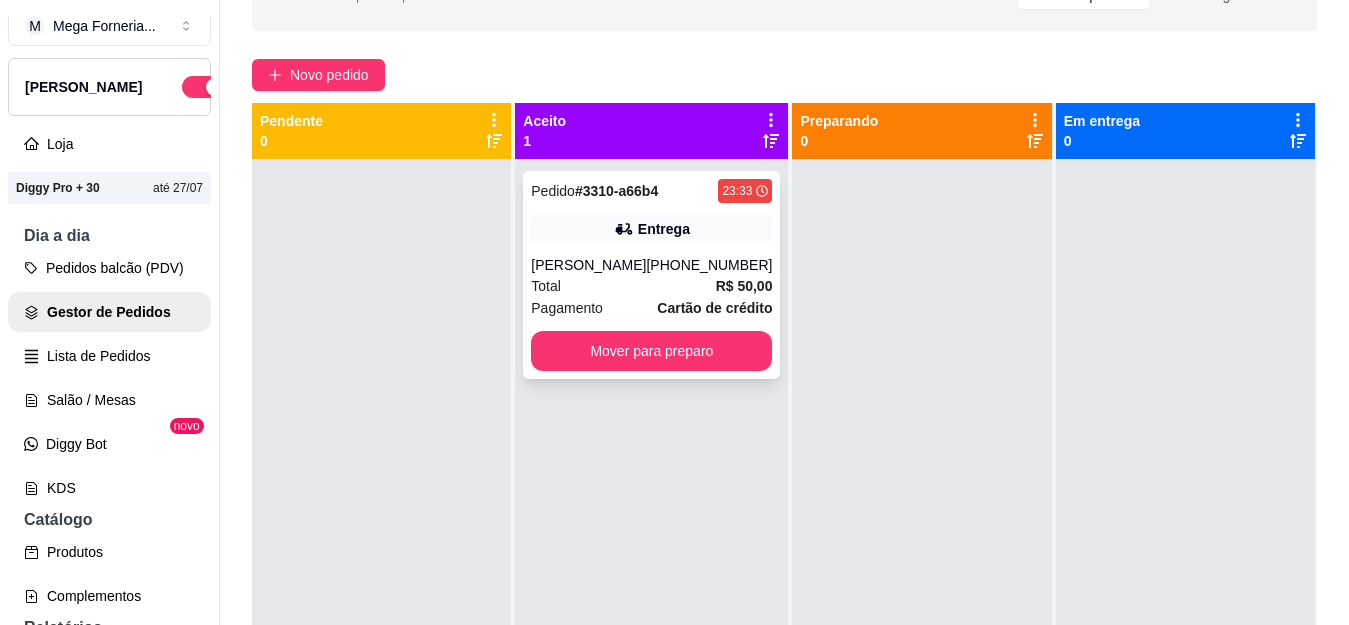 click on "Mover para preparo" at bounding box center [651, 351] 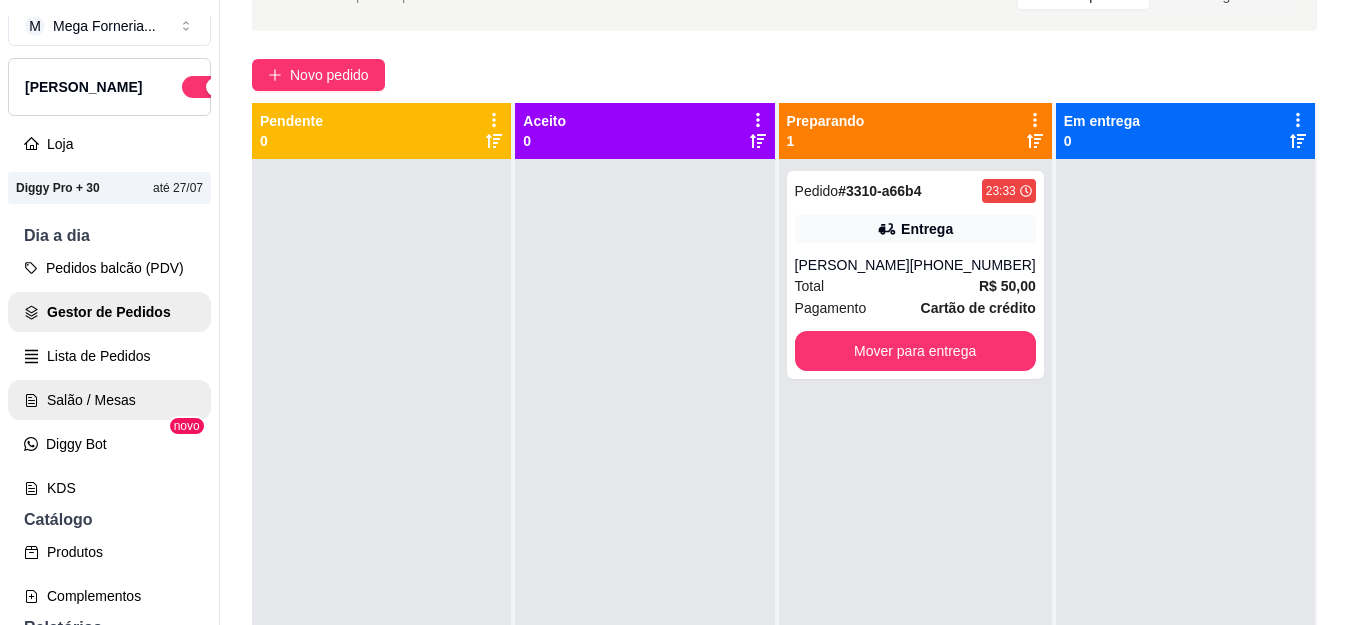 click on "Salão / Mesas" at bounding box center (109, 400) 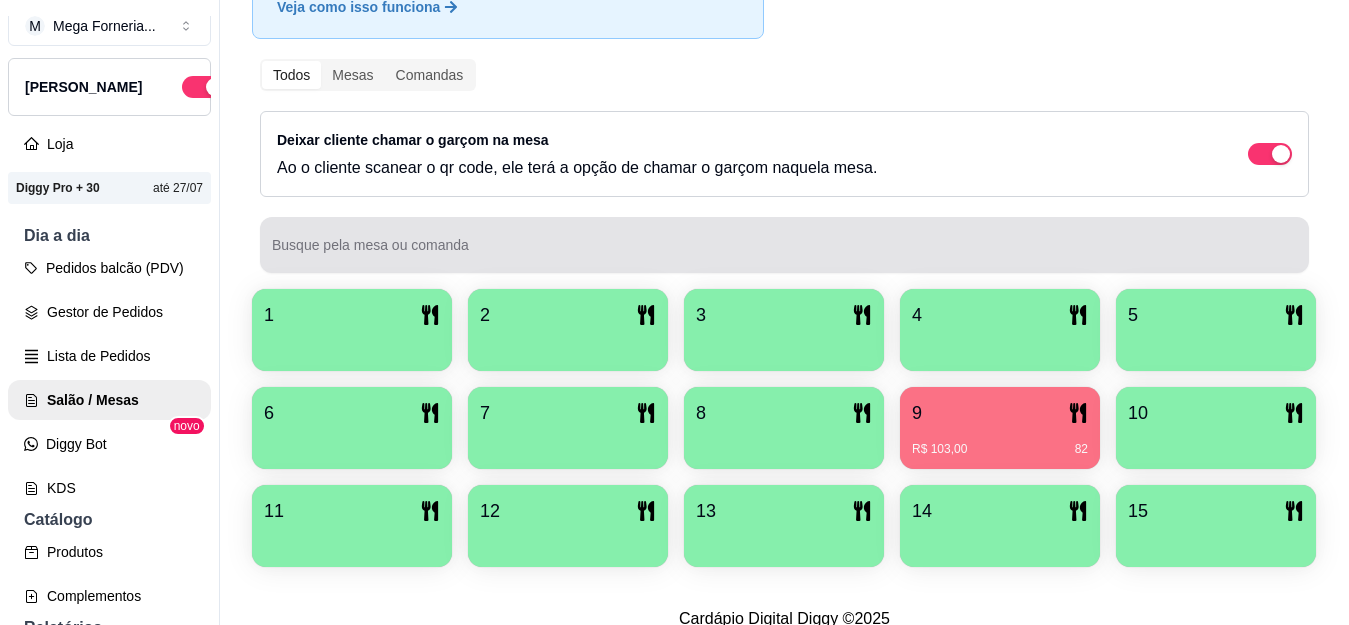 scroll, scrollTop: 337, scrollLeft: 0, axis: vertical 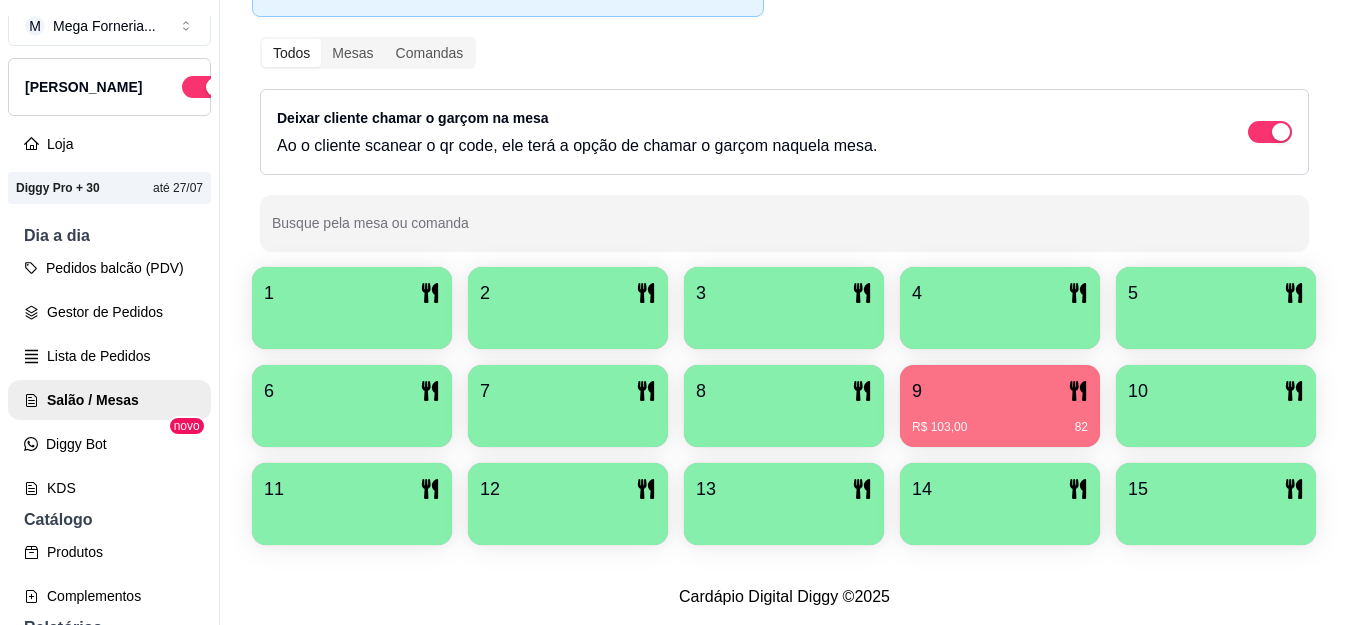 click on "R$ 103,00 82" at bounding box center [1000, 420] 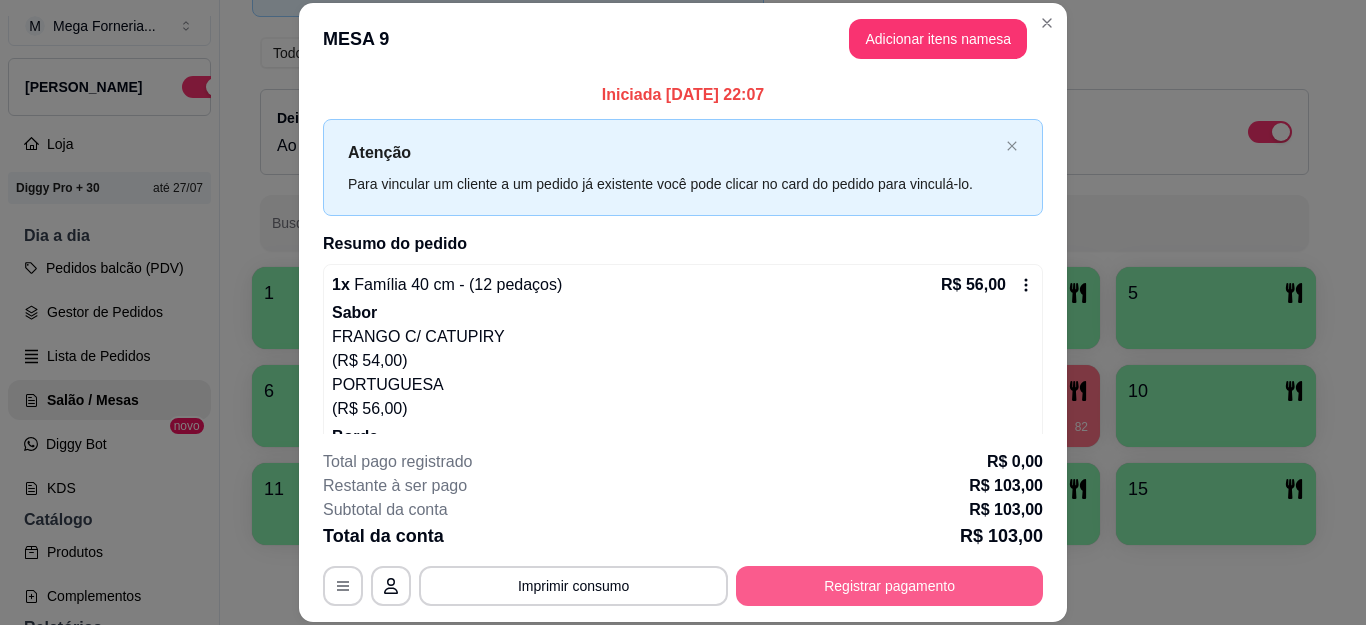 click on "Registrar pagamento" at bounding box center (889, 586) 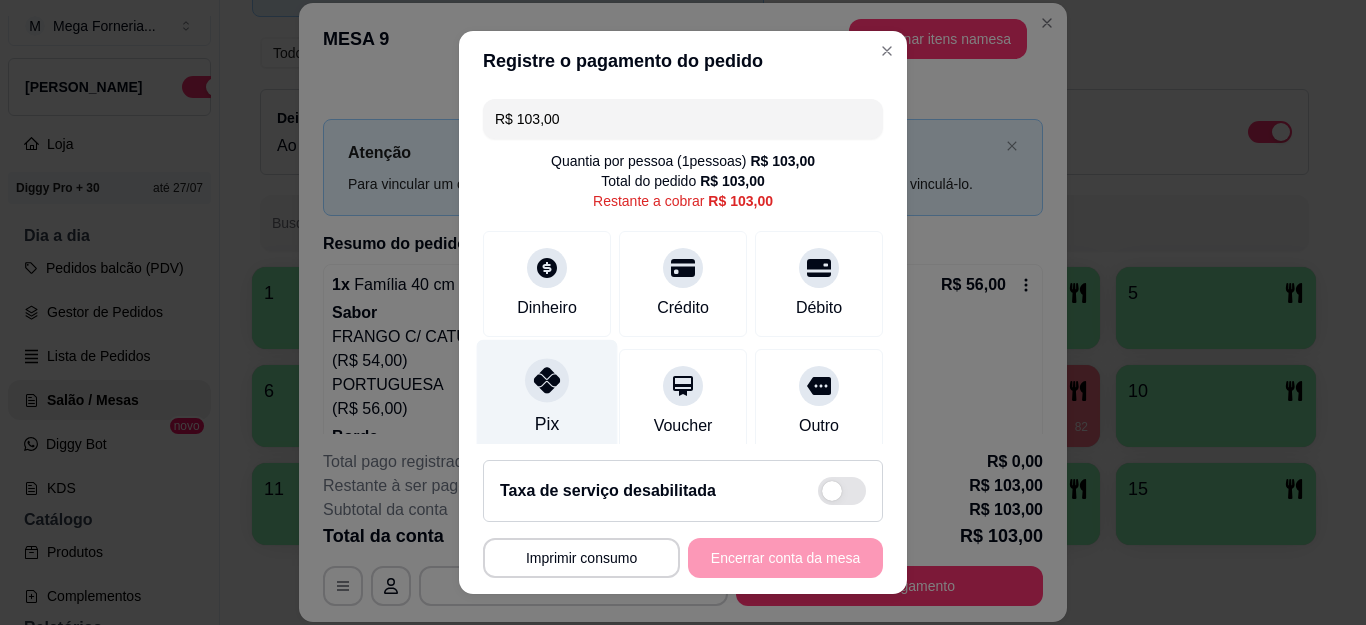 click on "Pix" at bounding box center [547, 398] 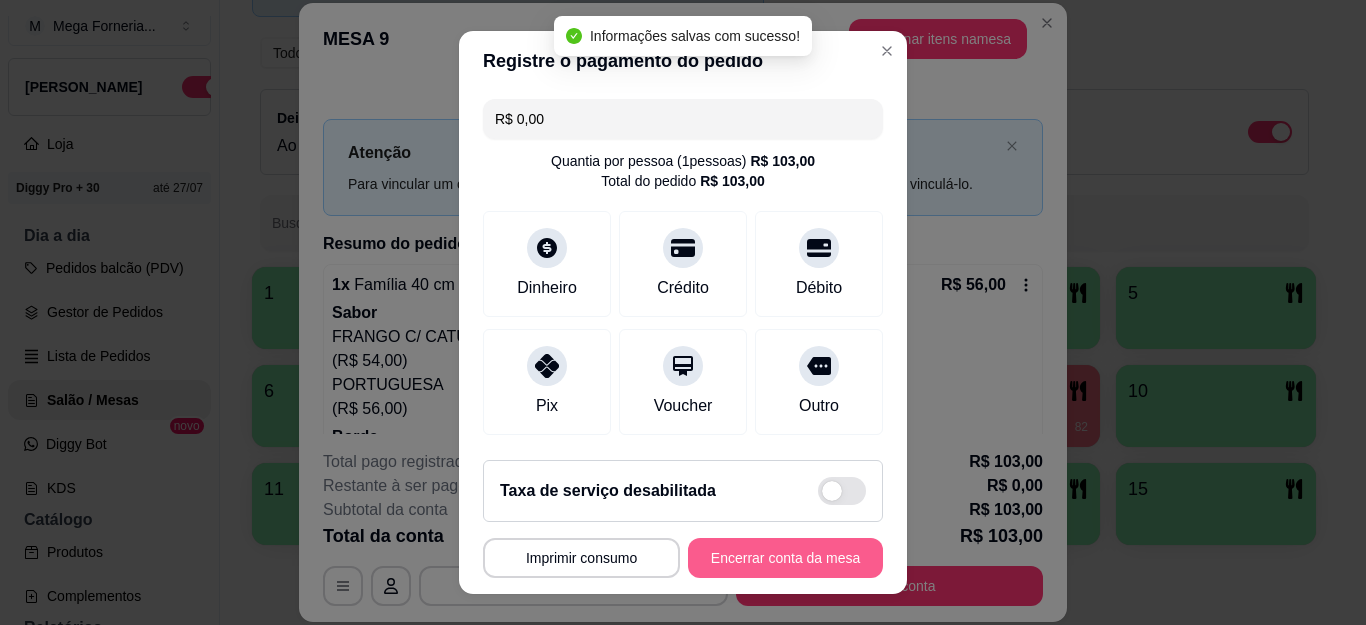 type on "R$ 0,00" 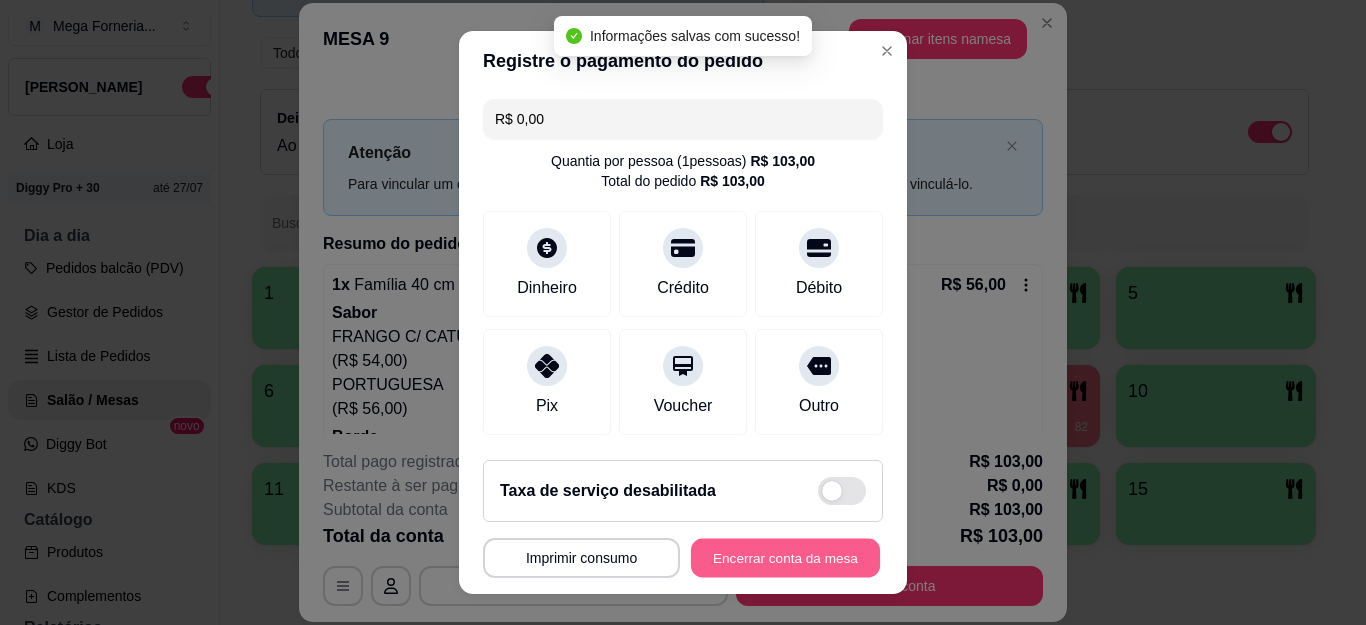 click on "Encerrar conta da mesa" at bounding box center [785, 557] 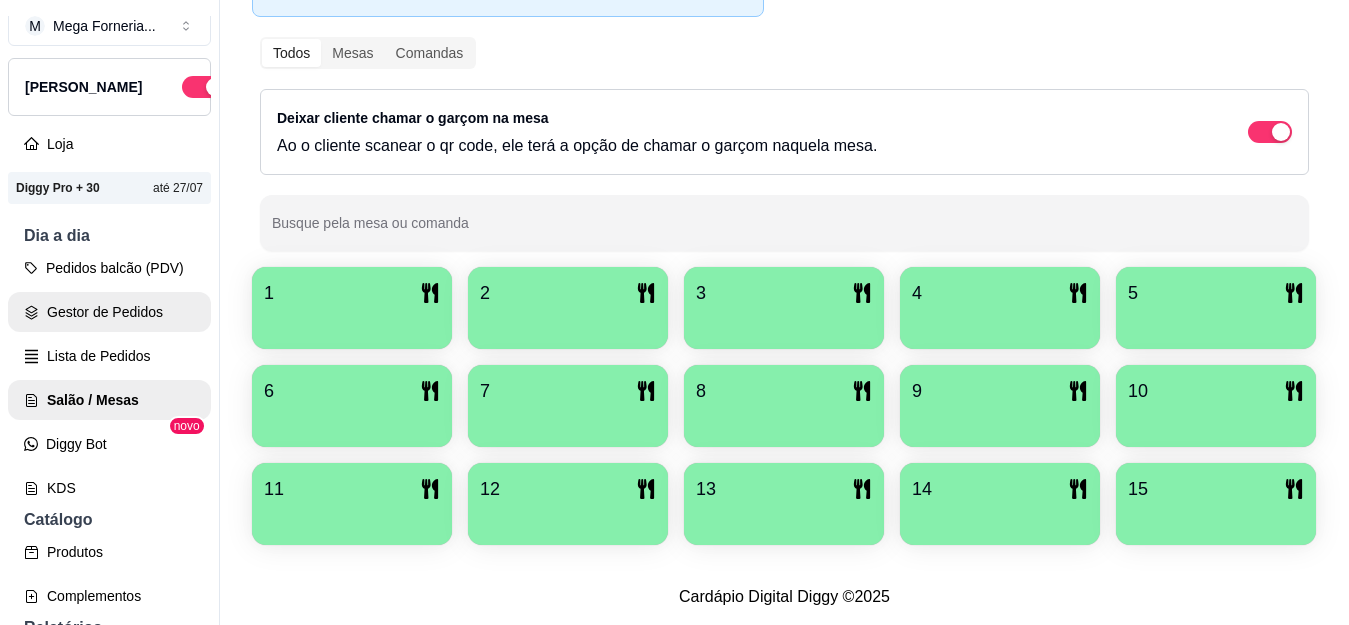 click on "Gestor de Pedidos" at bounding box center [109, 312] 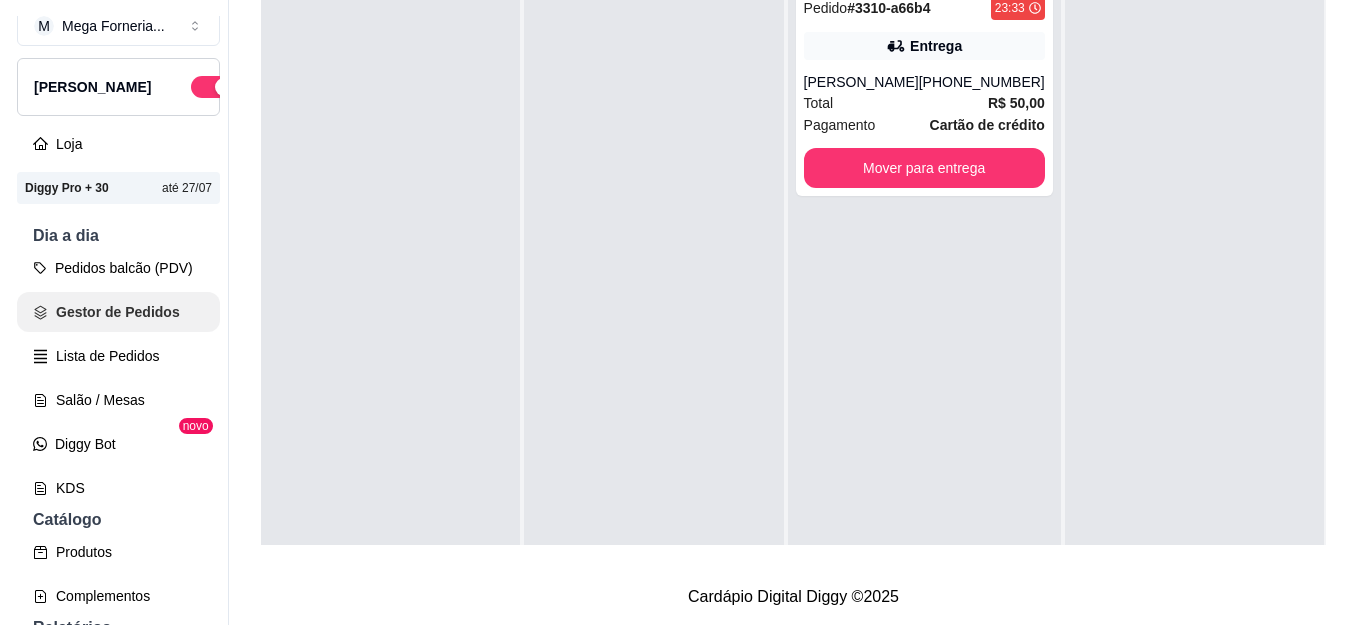 scroll, scrollTop: 0, scrollLeft: 0, axis: both 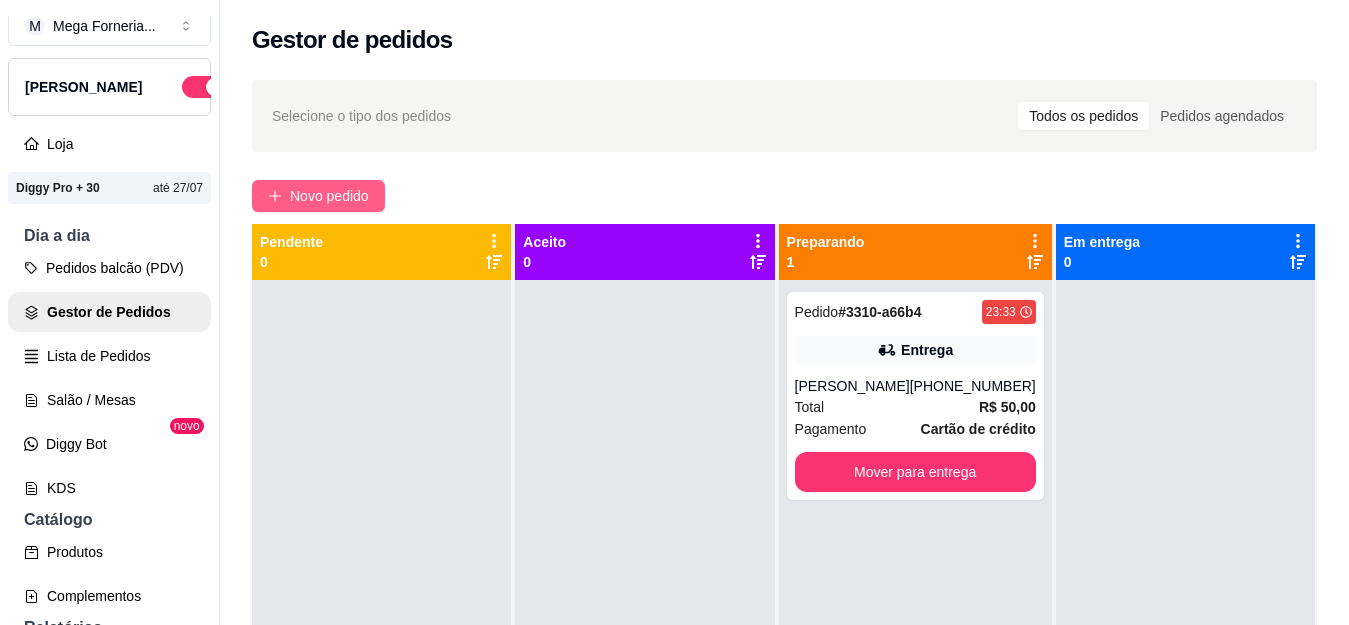 click on "Novo pedido" at bounding box center [329, 196] 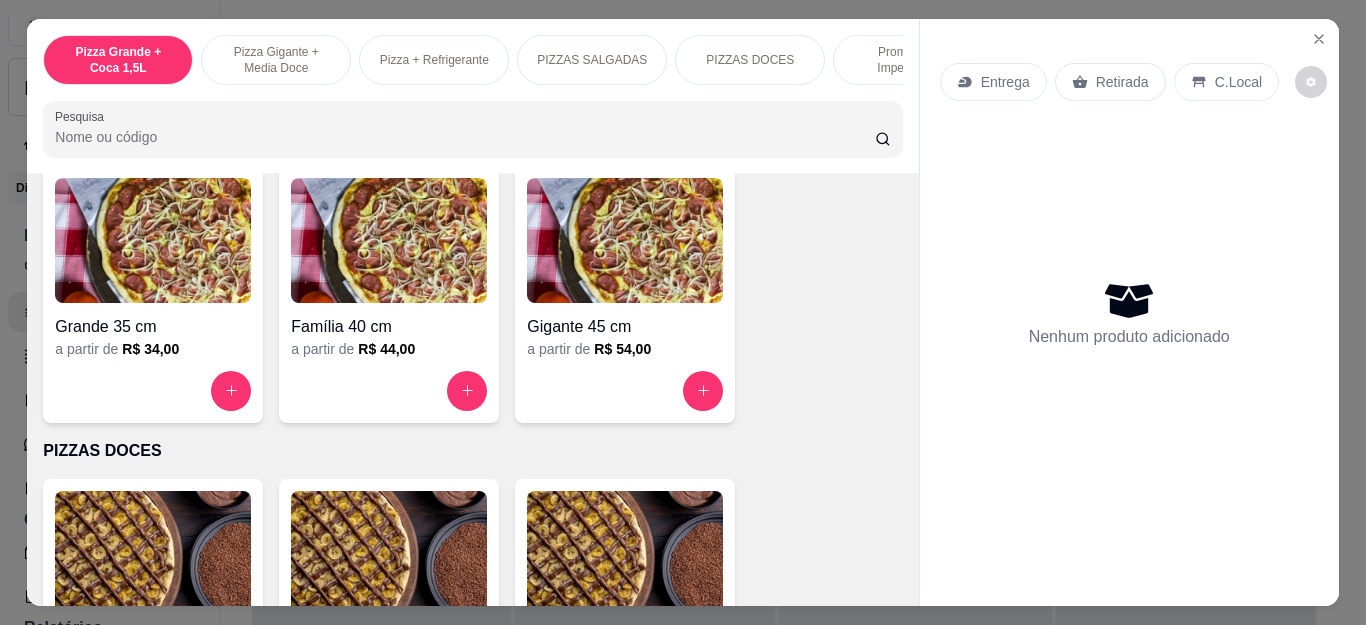 scroll, scrollTop: 1200, scrollLeft: 0, axis: vertical 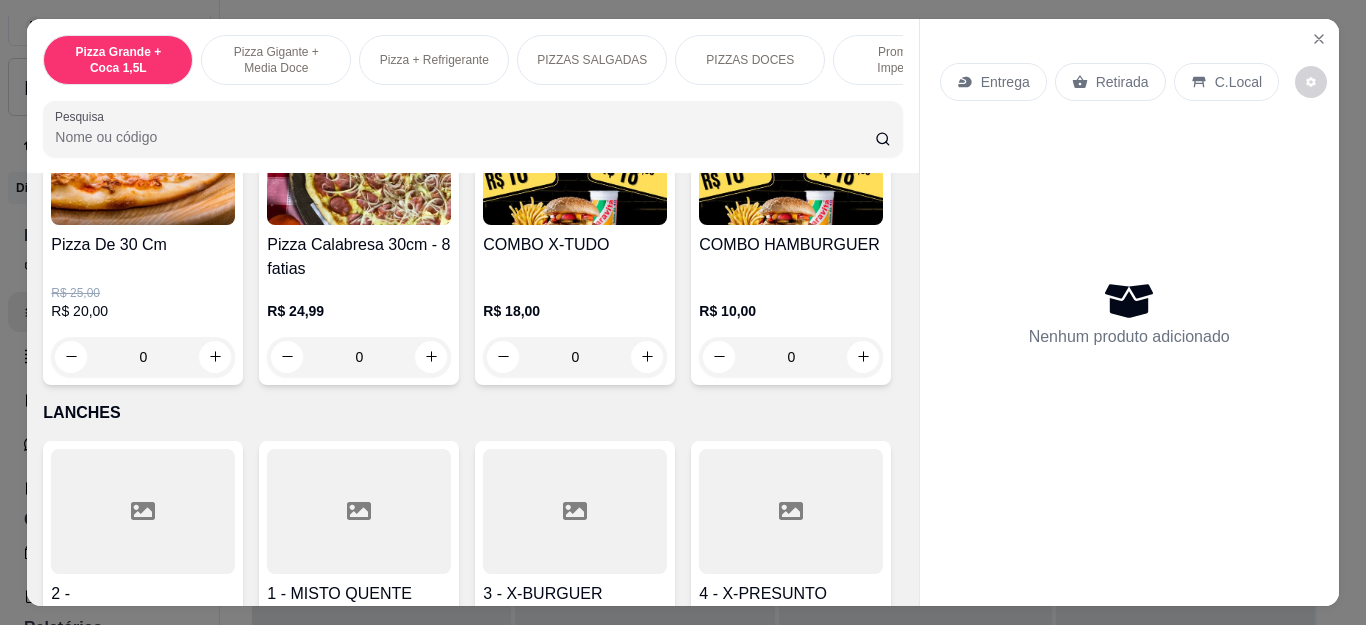 click on "0" at bounding box center [575, 357] 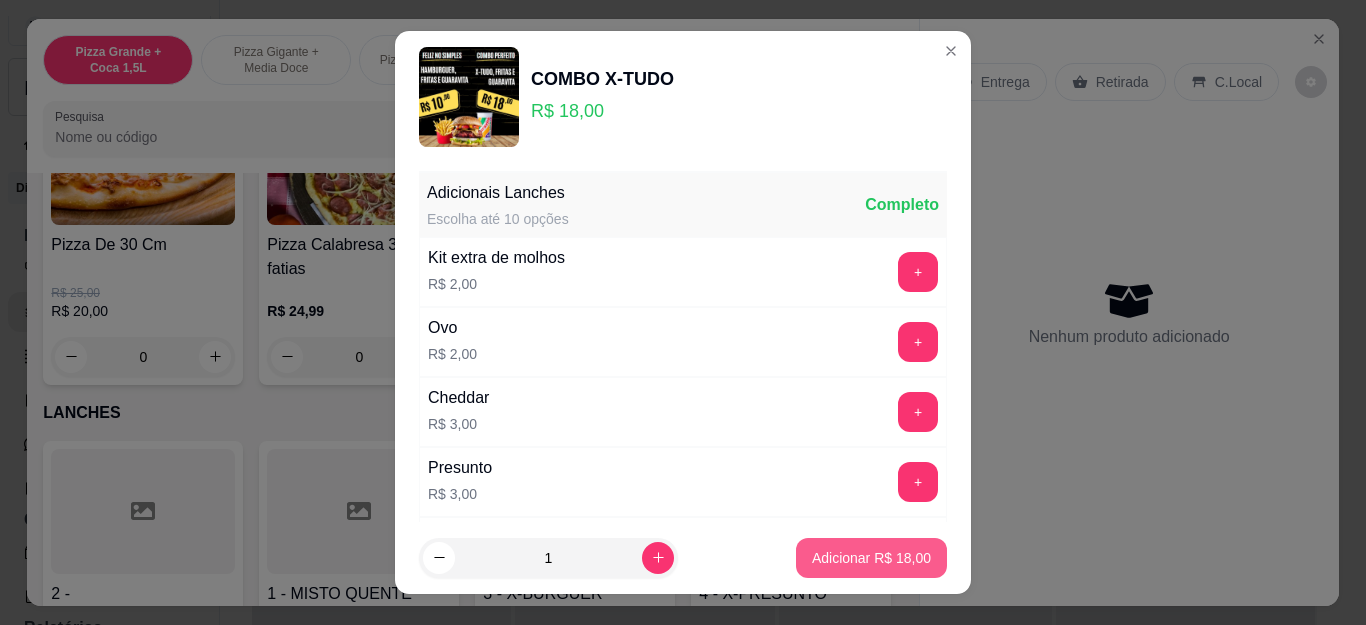 click on "Adicionar   R$ 18,00" at bounding box center [871, 558] 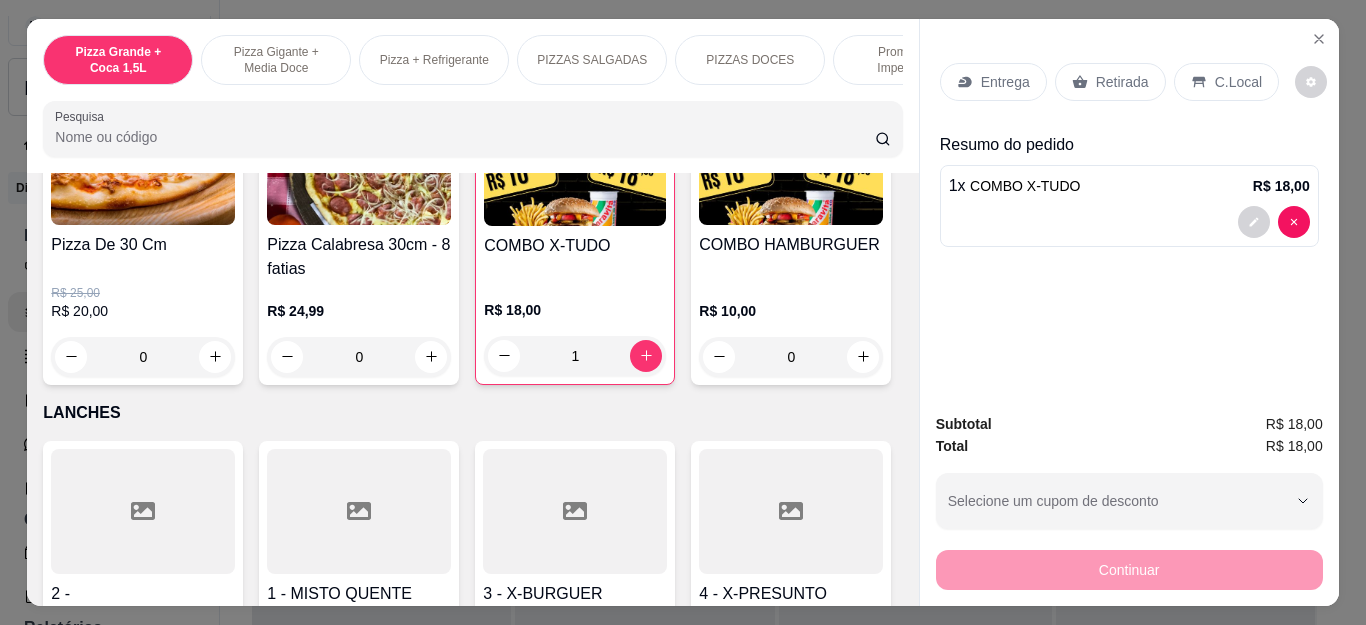 click on "Entrega" at bounding box center [1005, 82] 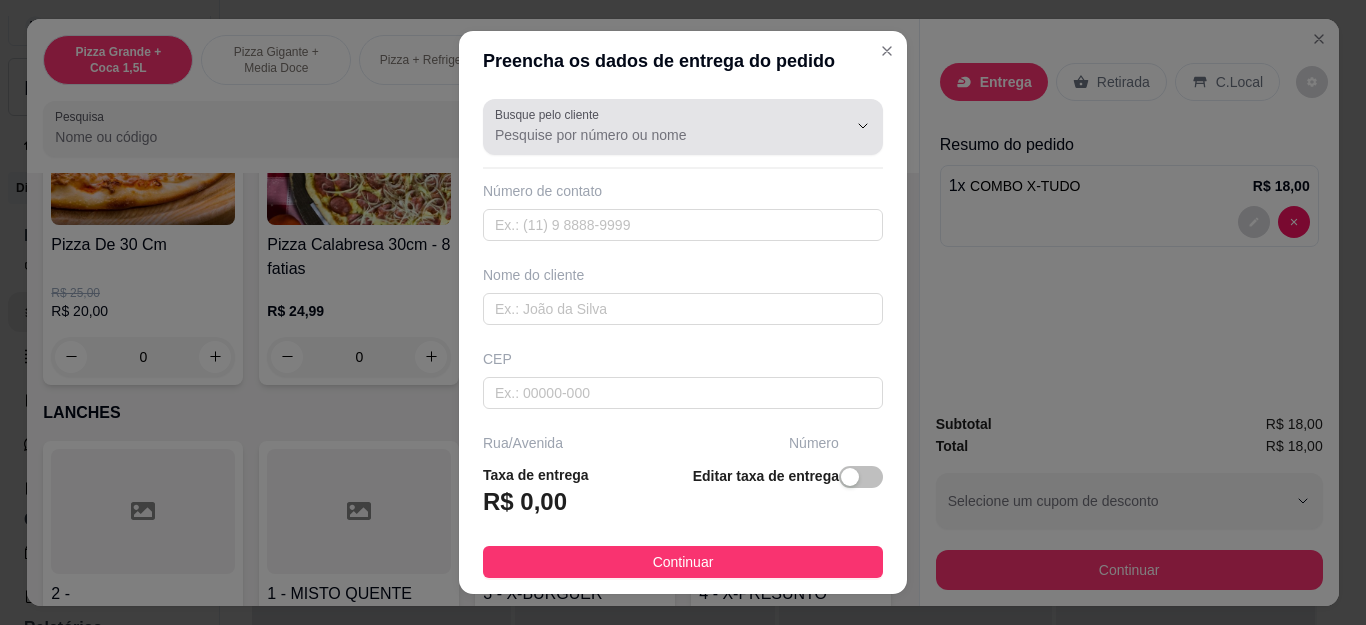 click on "Busque pelo cliente" at bounding box center (655, 135) 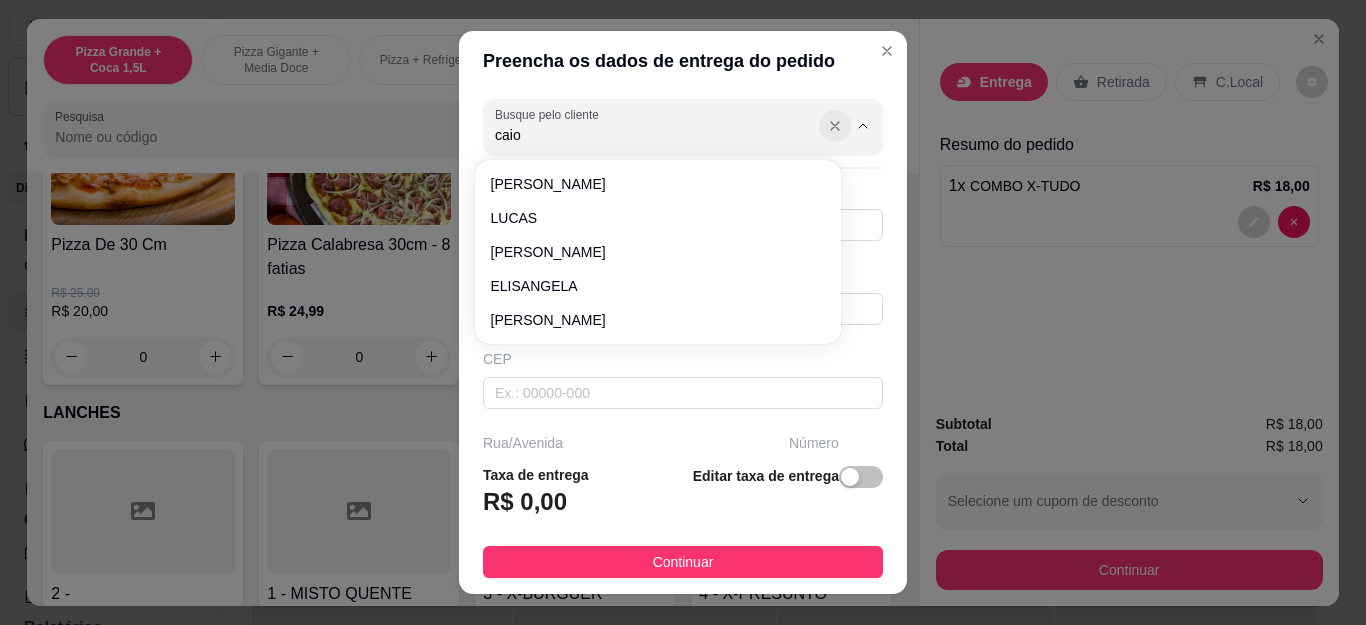type on "caio" 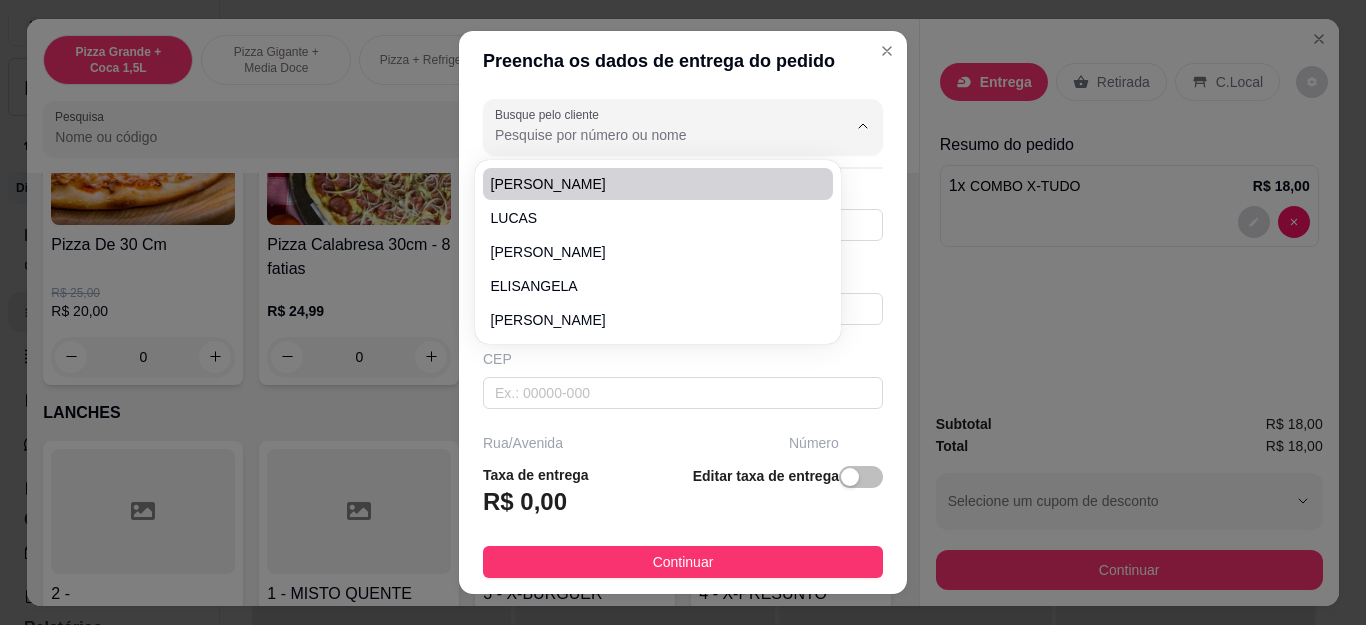 click on "Busque pelo cliente Número de contato Nome do cliente CEP Rua/[GEOGRAPHIC_DATA] o bairro de entrega [GEOGRAPHIC_DATA]" at bounding box center [683, 269] 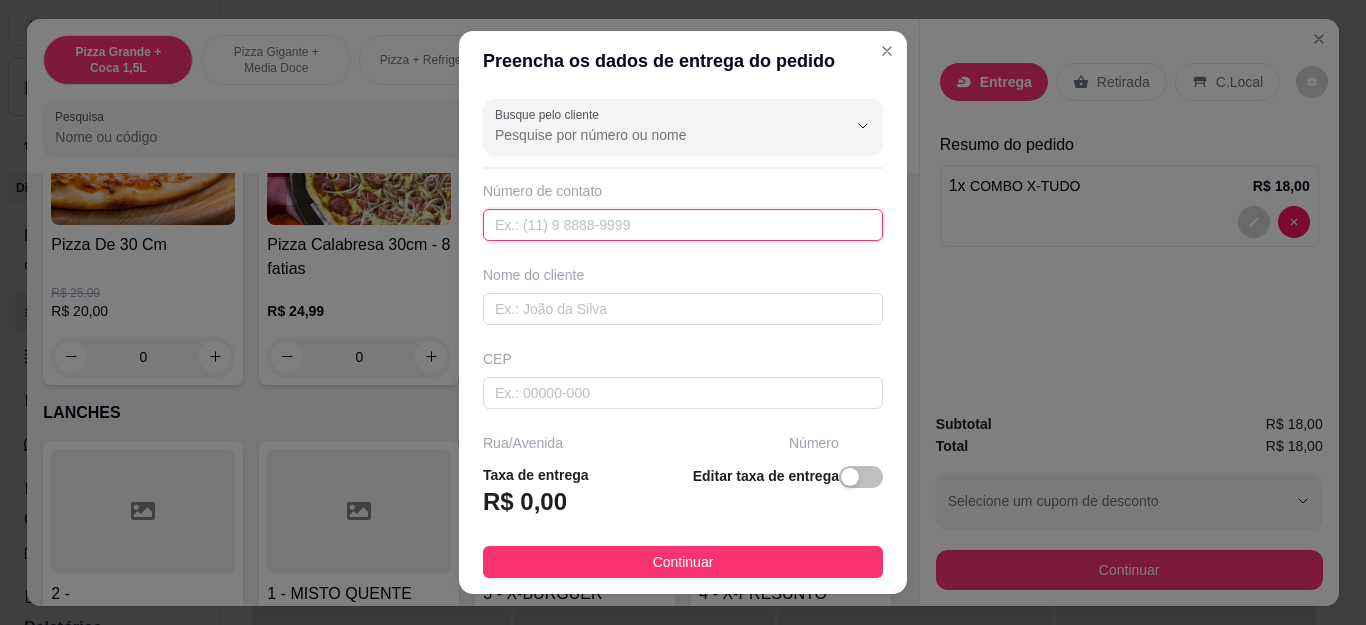 click at bounding box center [683, 225] 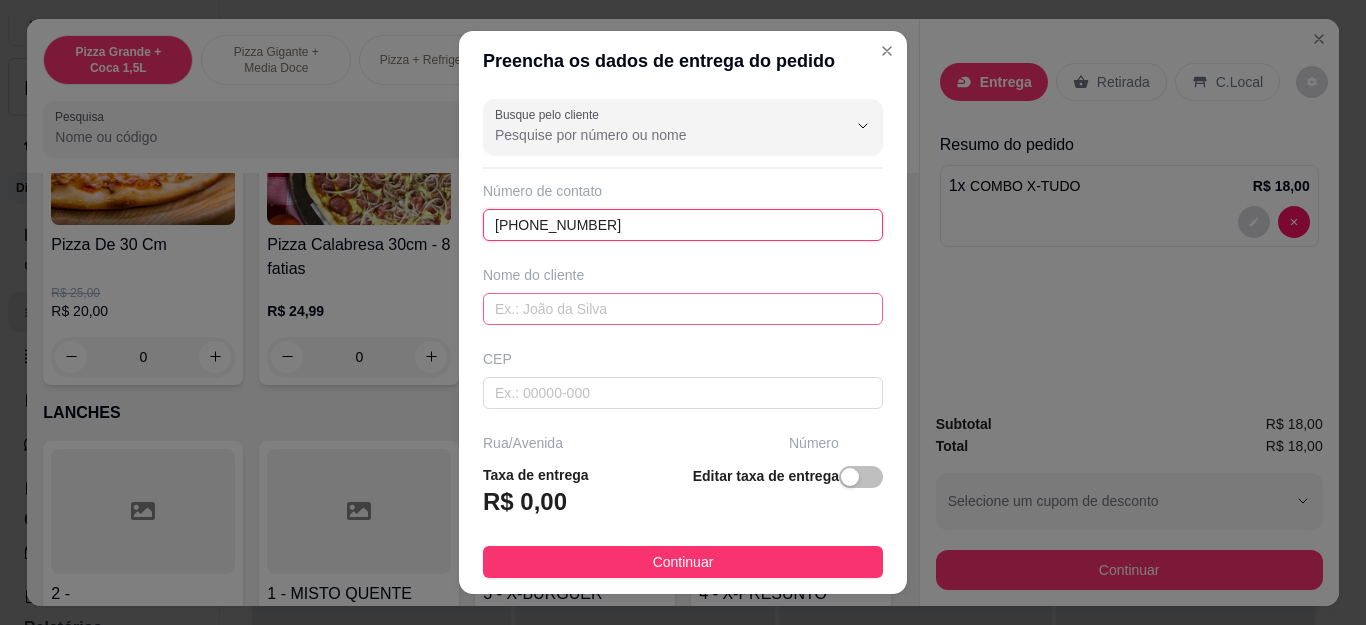 type on "(22) 99993-4197" 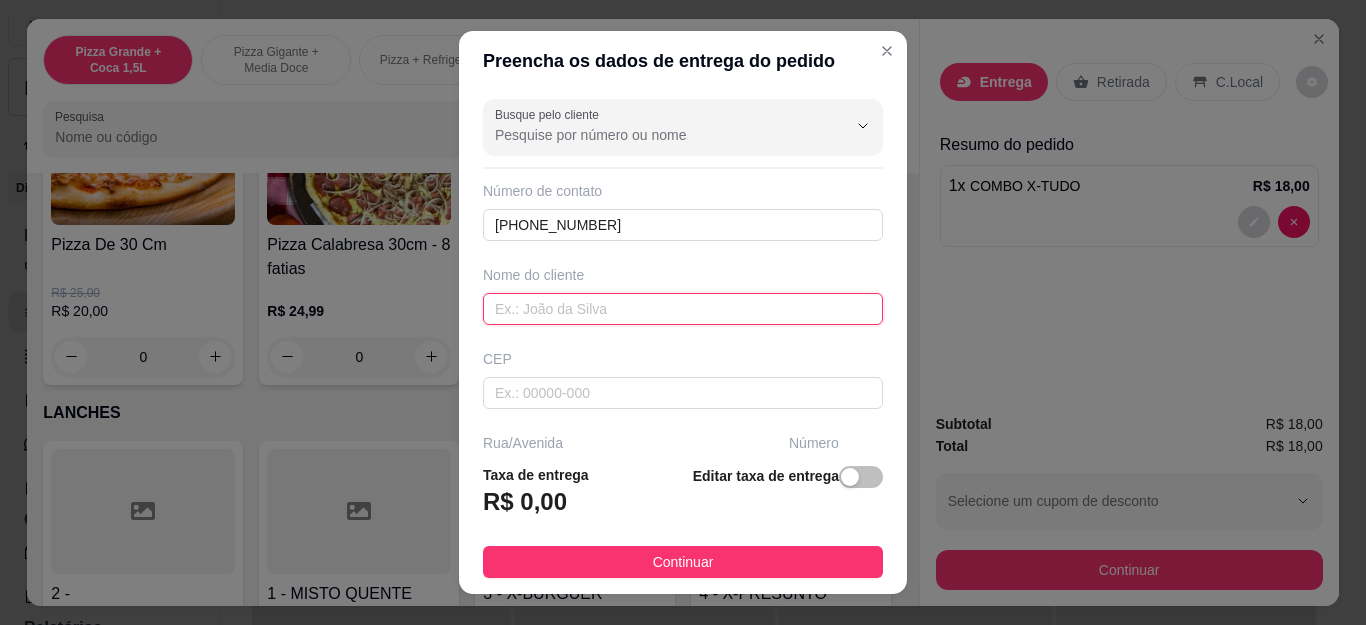 click at bounding box center (683, 309) 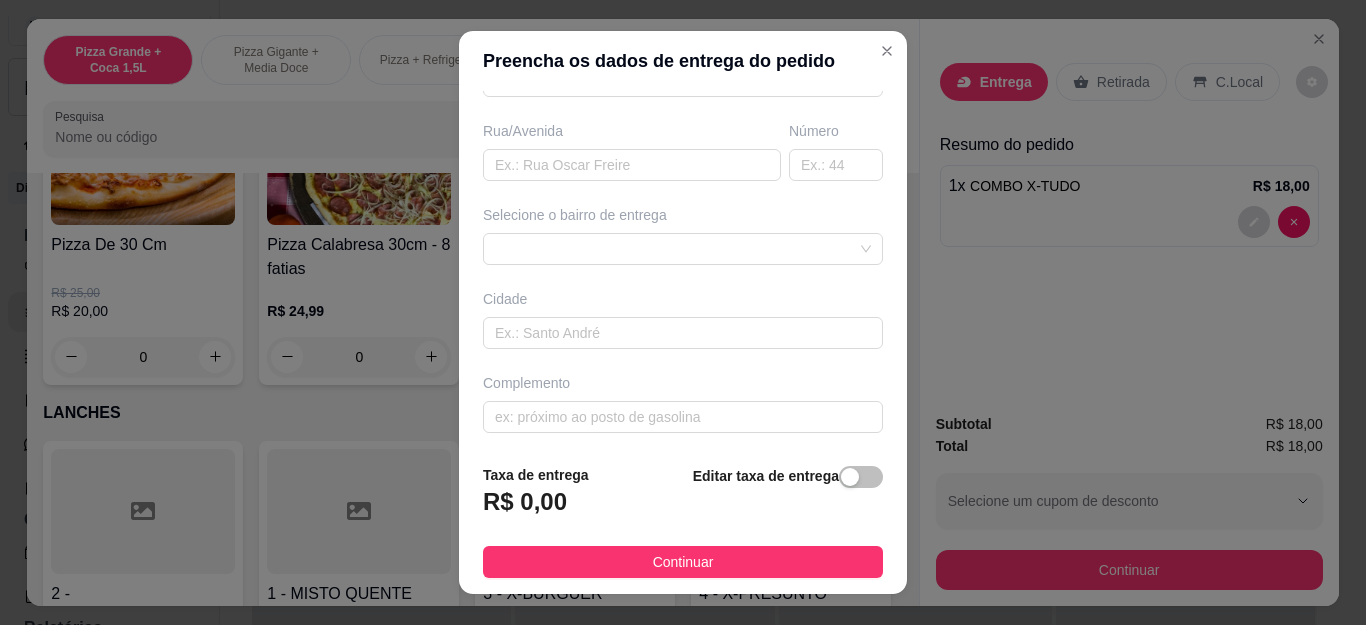 scroll, scrollTop: 317, scrollLeft: 0, axis: vertical 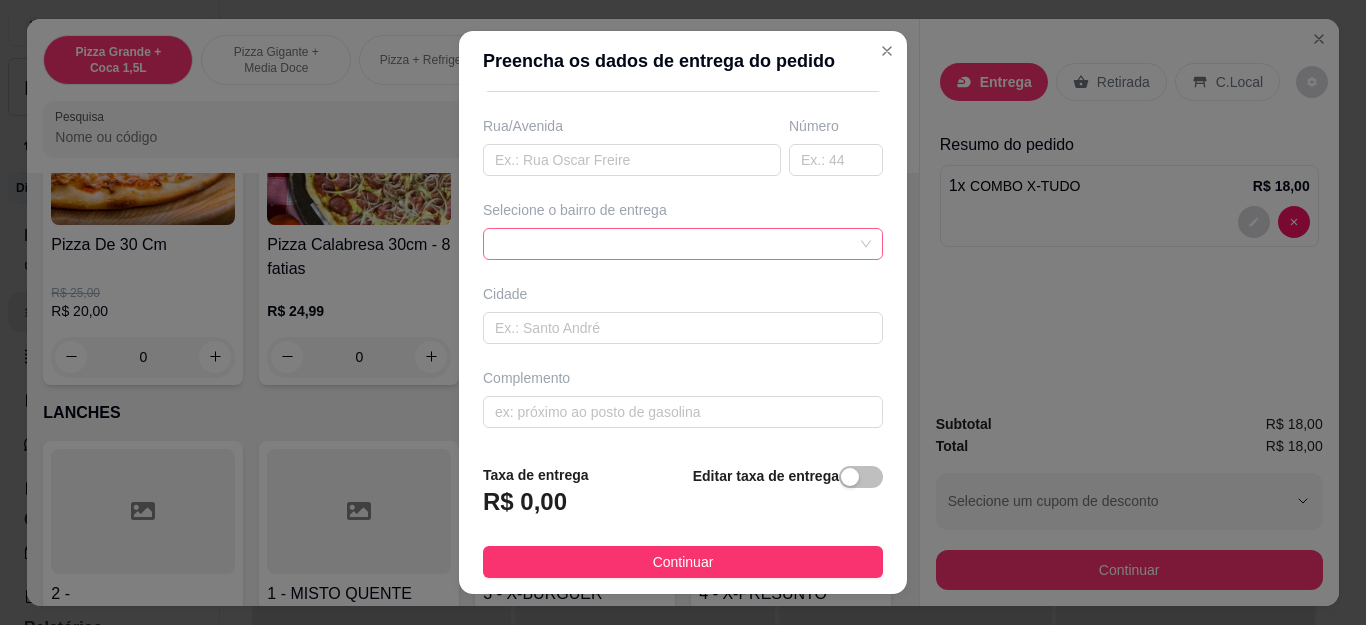 click at bounding box center (683, 244) 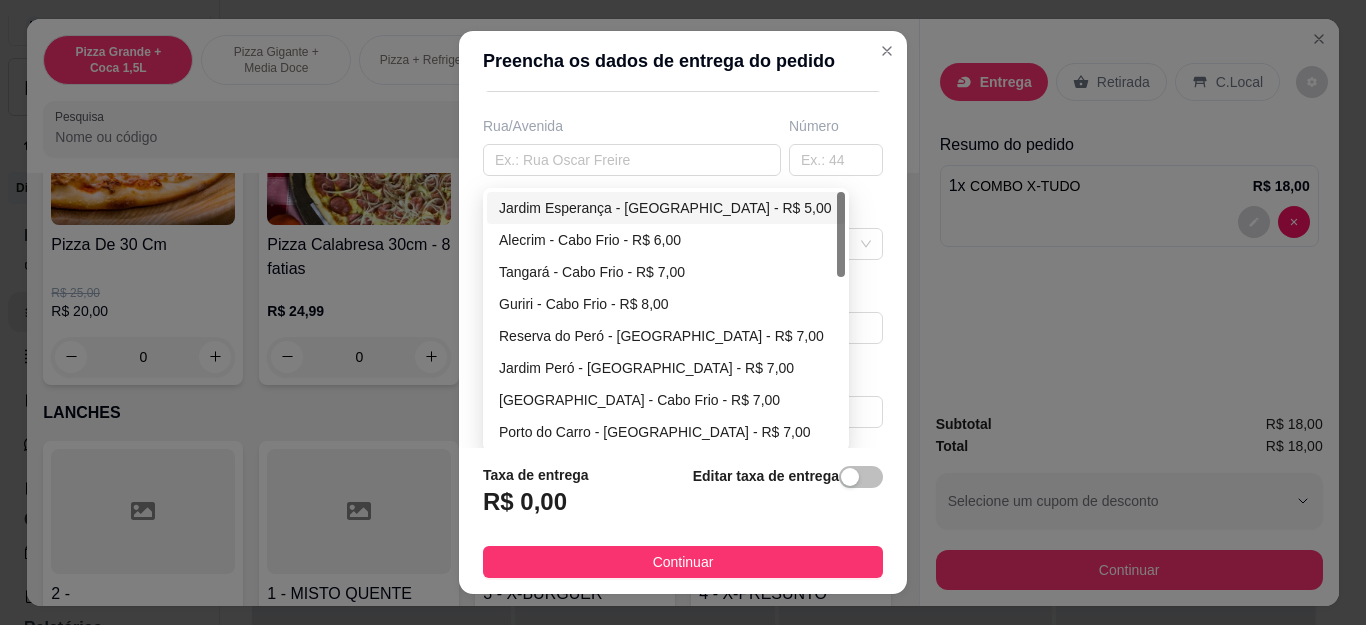 type on "CAIO" 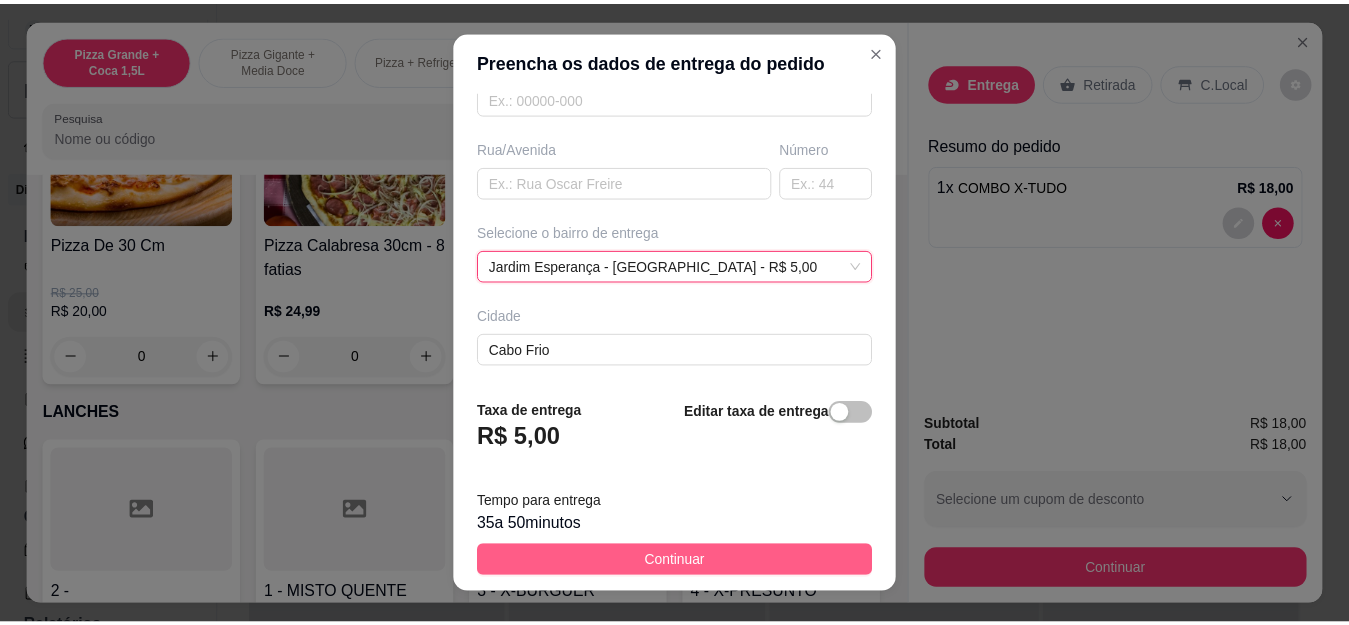 scroll, scrollTop: 317, scrollLeft: 0, axis: vertical 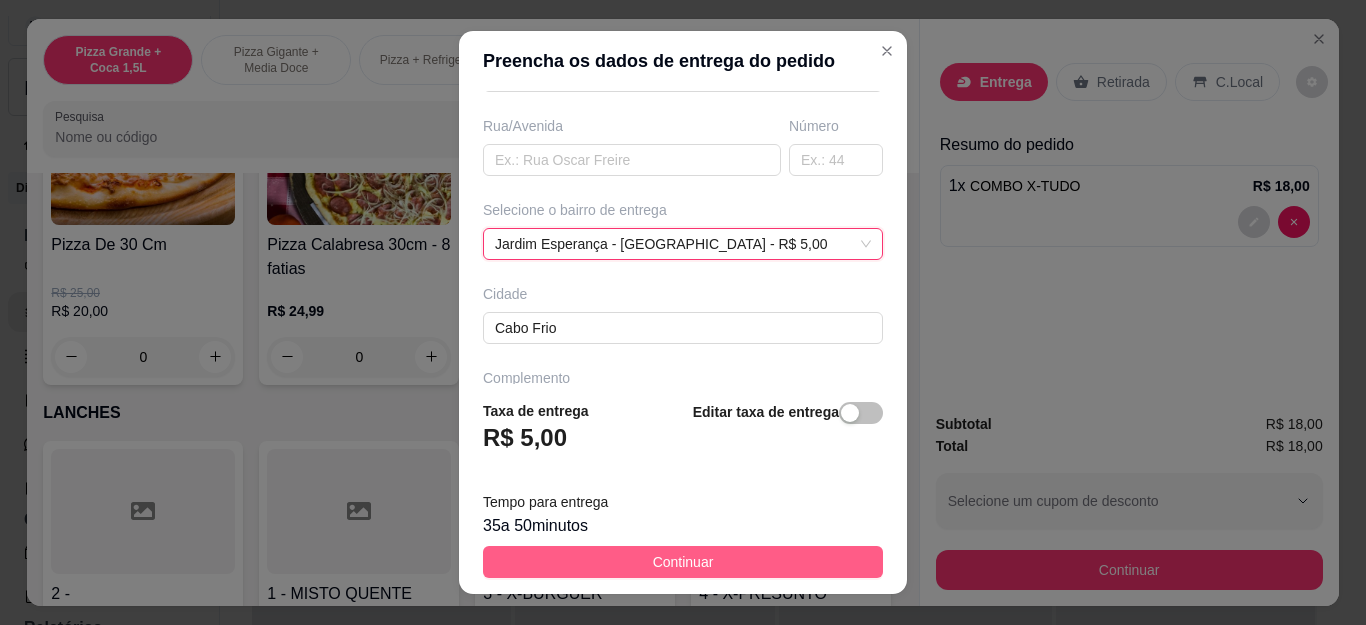 click on "Continuar" at bounding box center [683, 562] 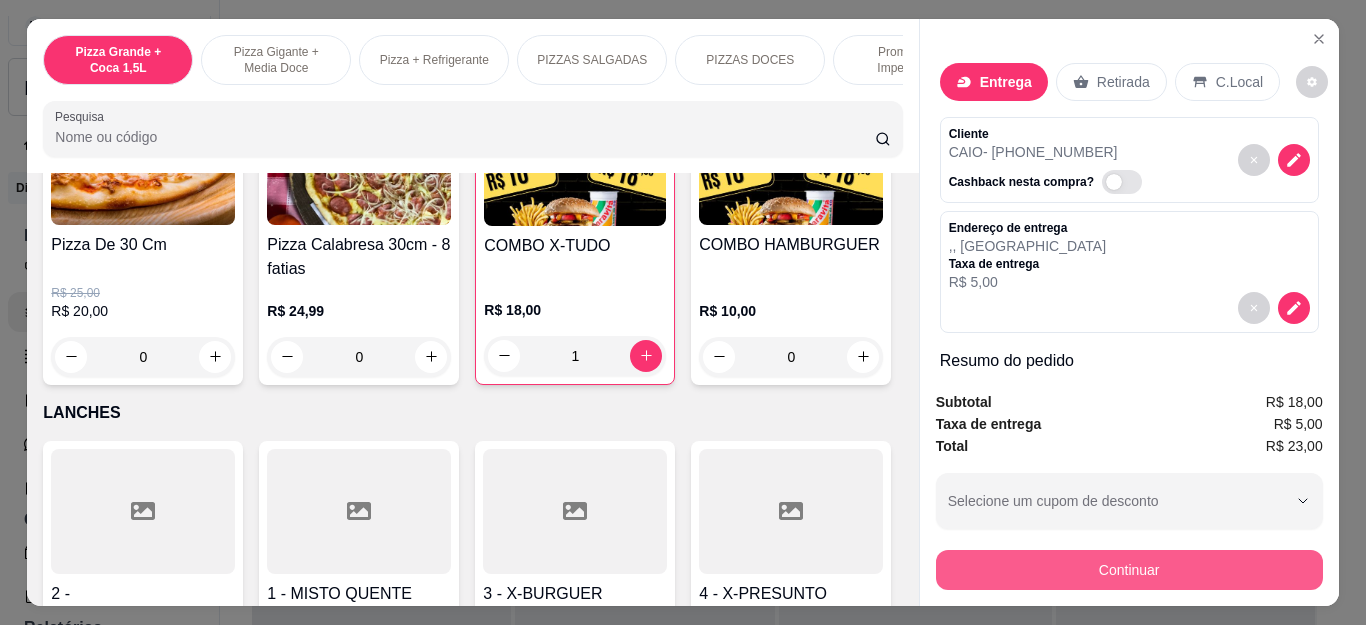 click on "Continuar" at bounding box center (1129, 570) 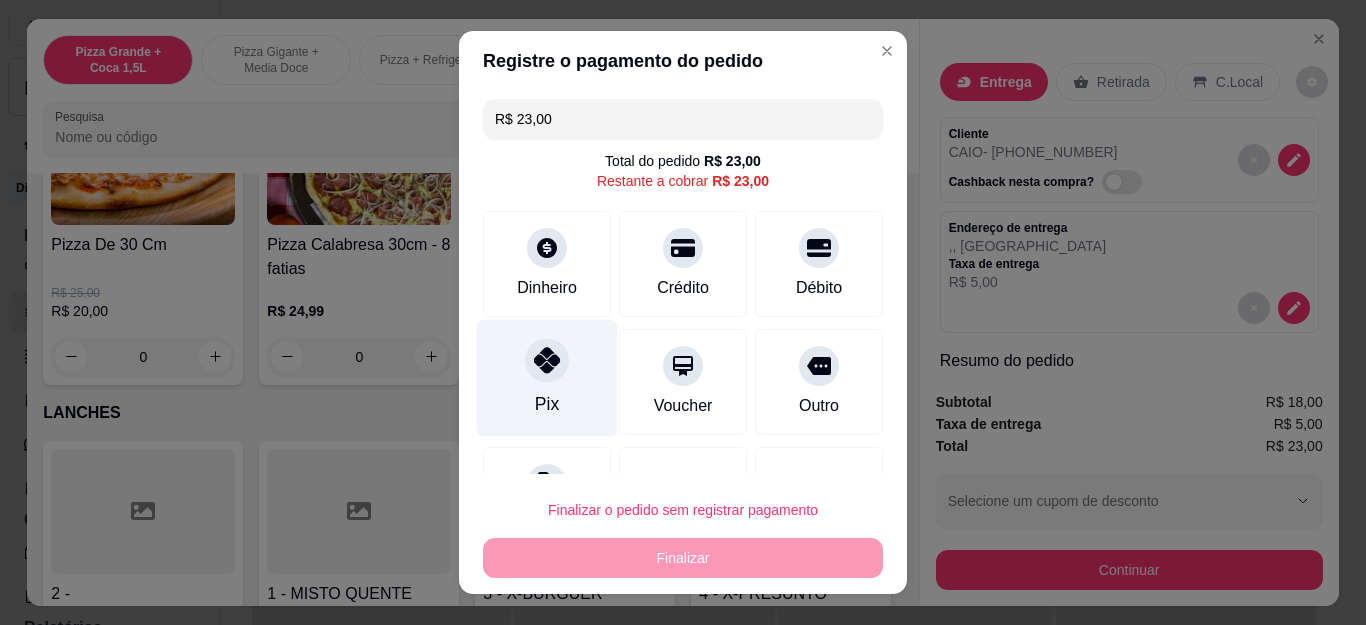 click 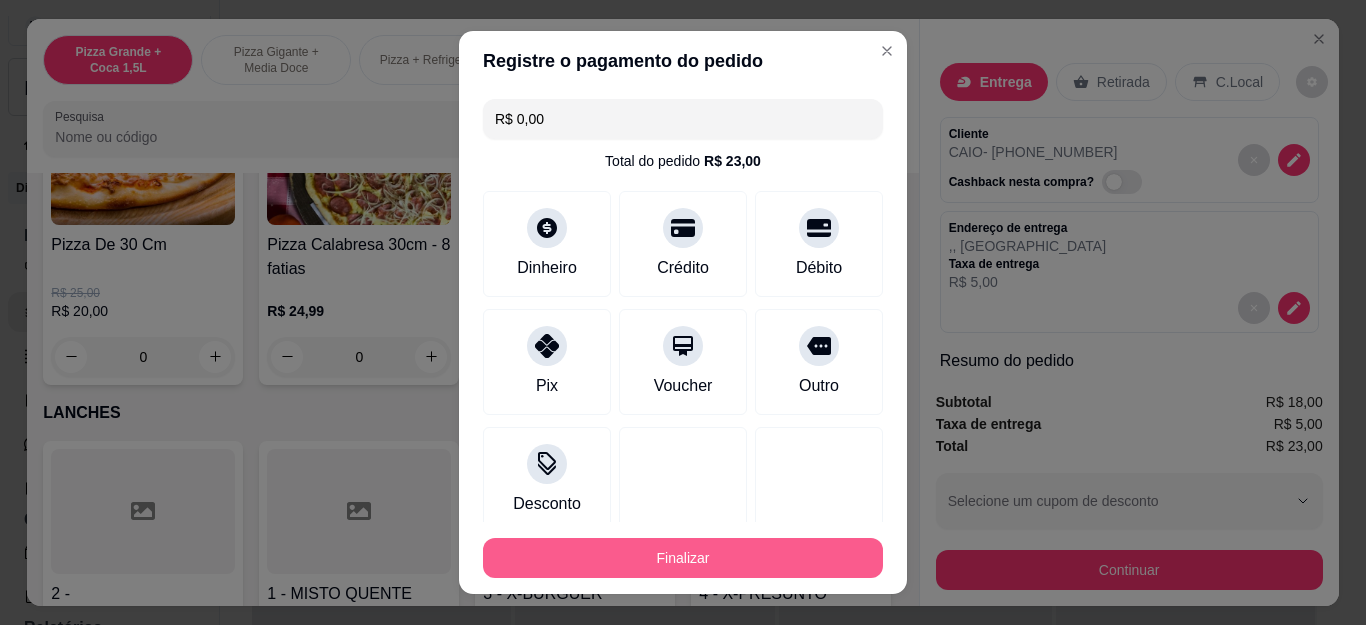 click on "Finalizar" at bounding box center (683, 558) 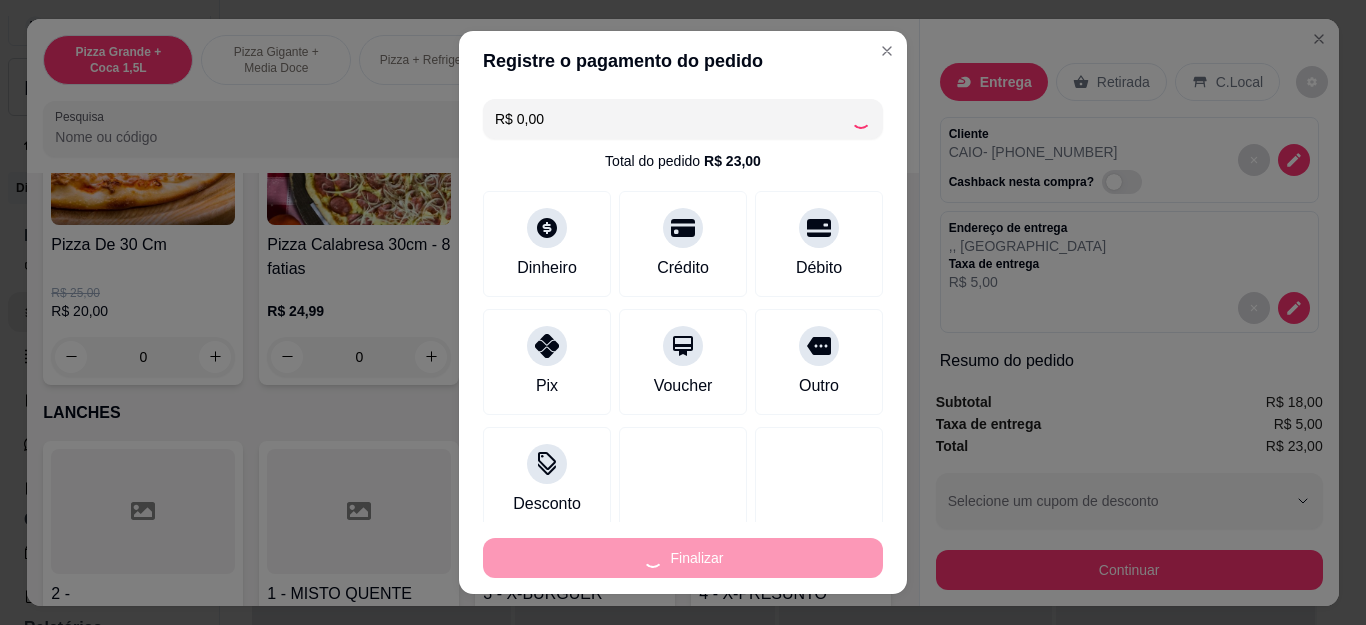 type on "0" 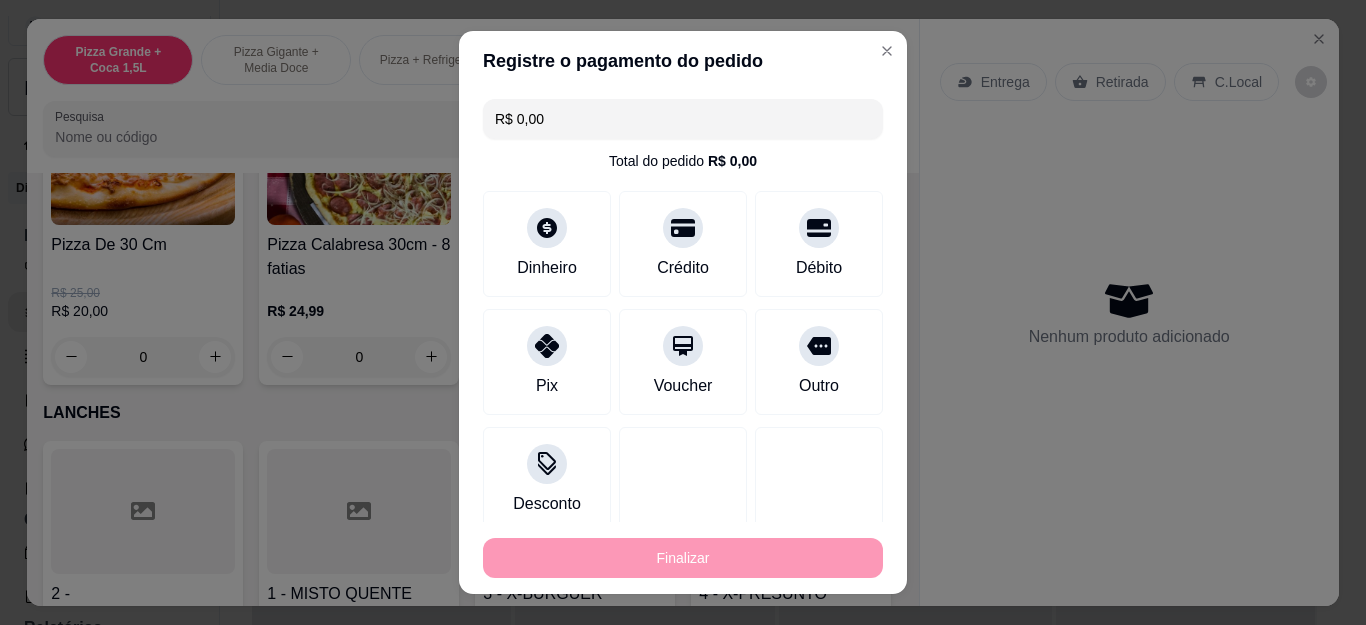 type on "-R$ 23,00" 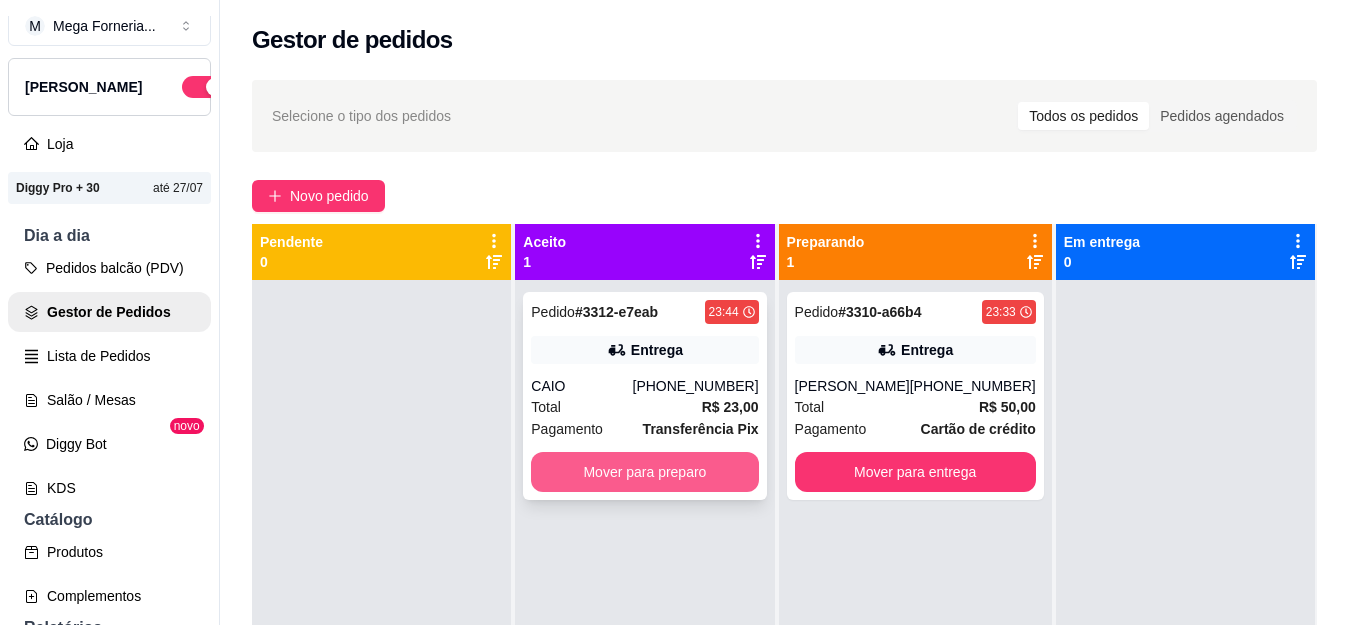 click on "Mover para preparo" at bounding box center [644, 472] 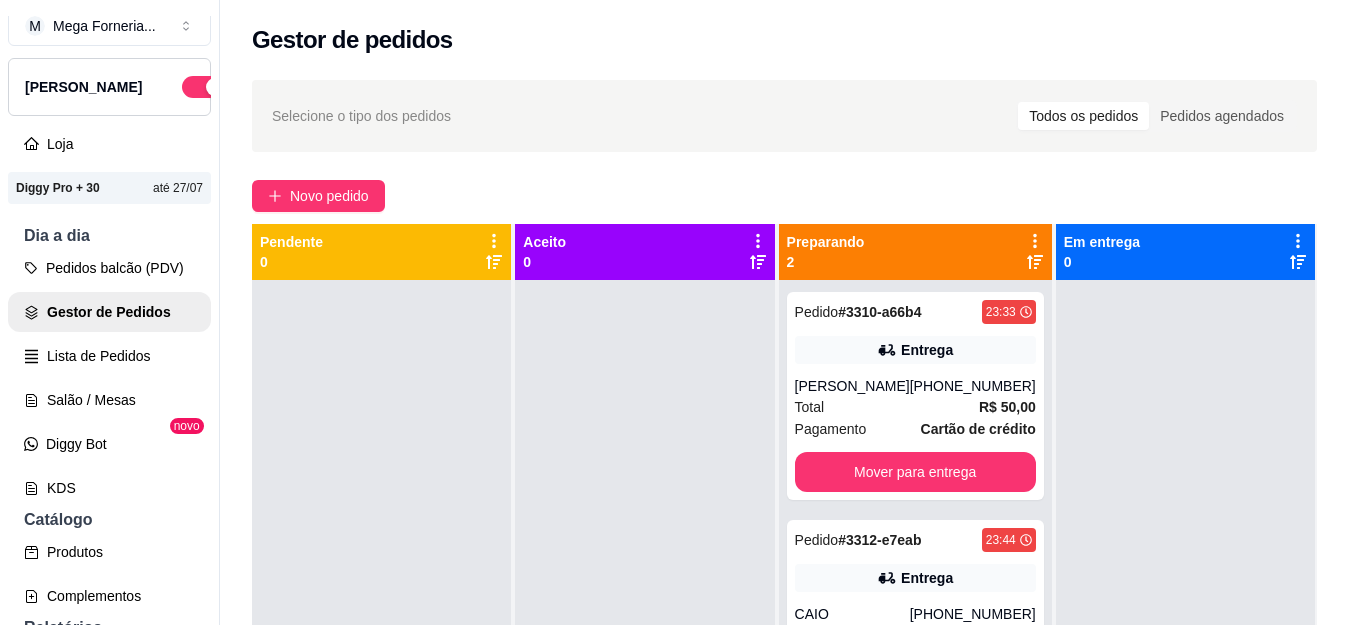 scroll, scrollTop: 56, scrollLeft: 0, axis: vertical 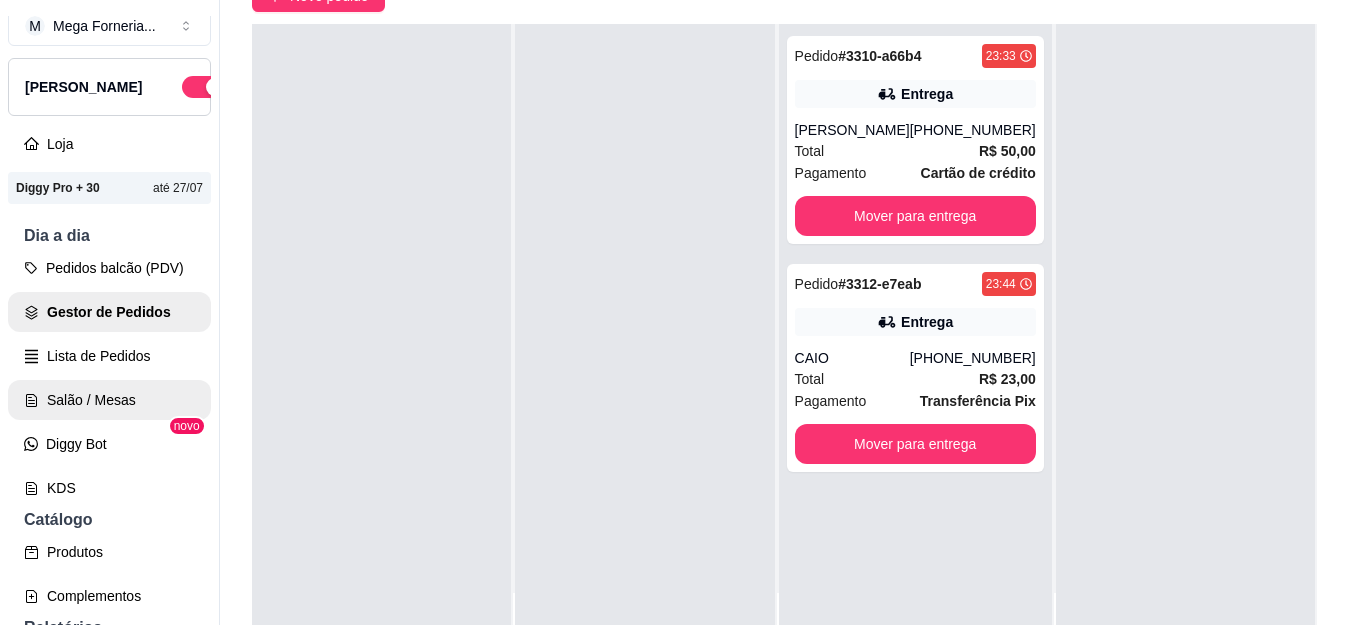 click on "Salão / Mesas" at bounding box center (109, 400) 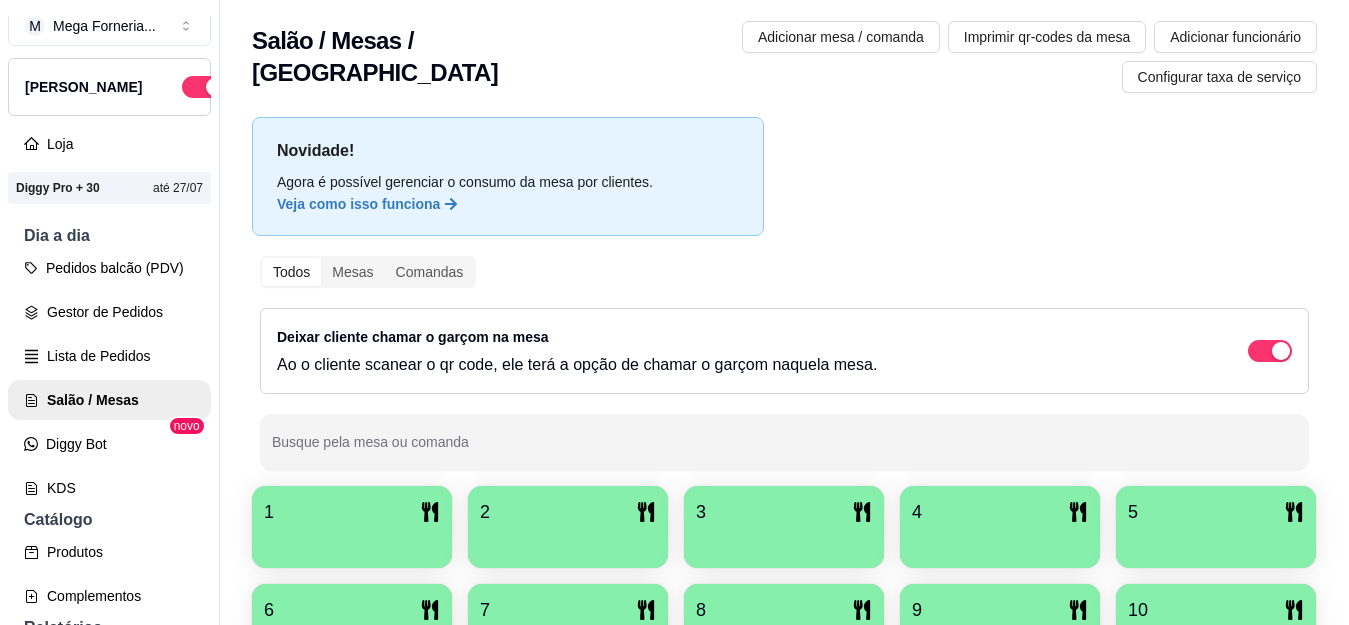 scroll, scrollTop: 0, scrollLeft: 0, axis: both 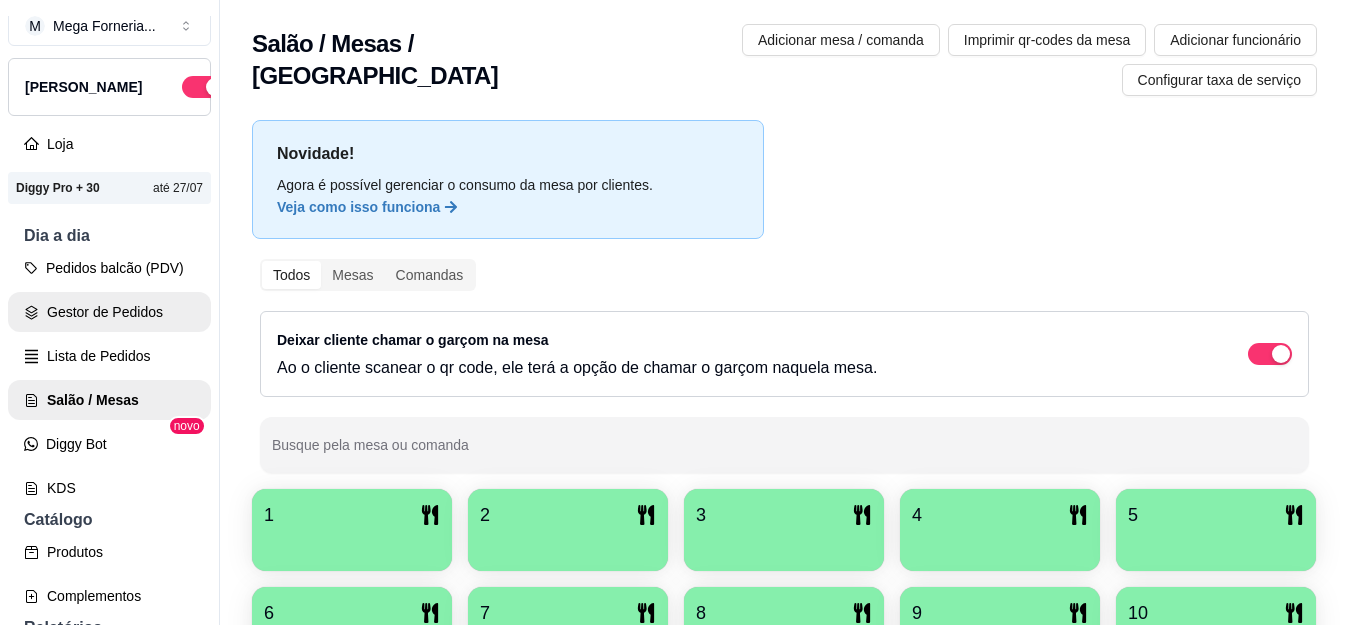 click on "Gestor de Pedidos" at bounding box center (109, 312) 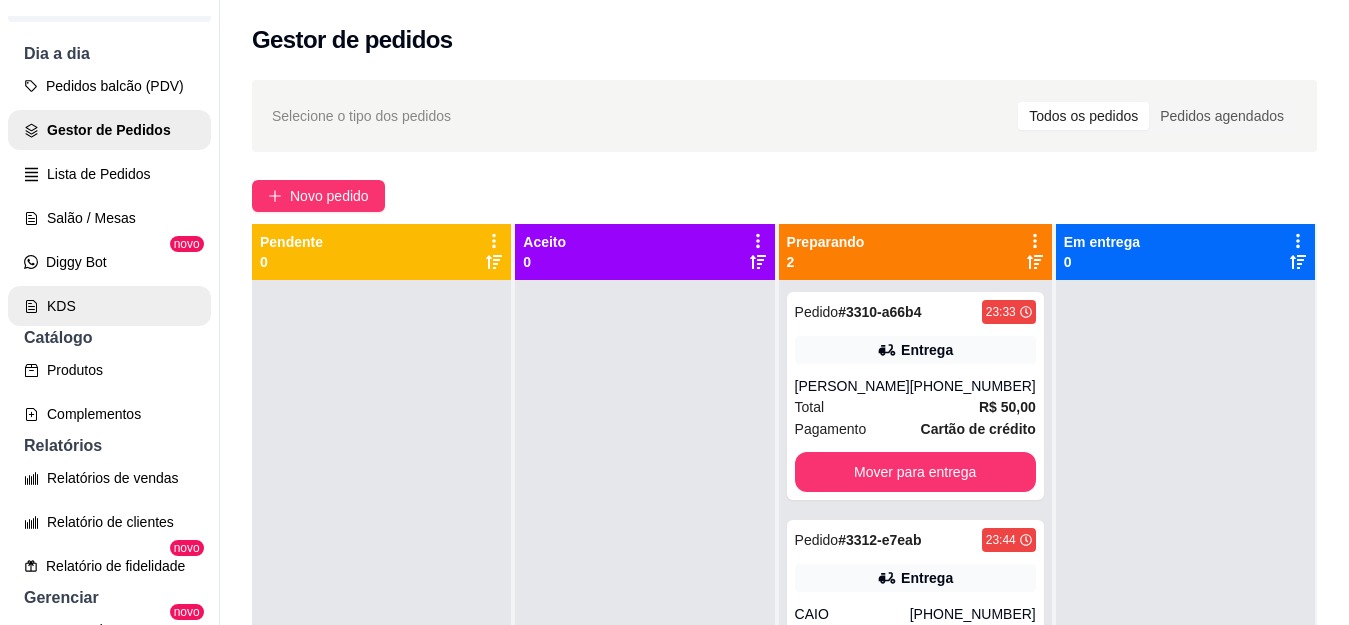 scroll, scrollTop: 318, scrollLeft: 0, axis: vertical 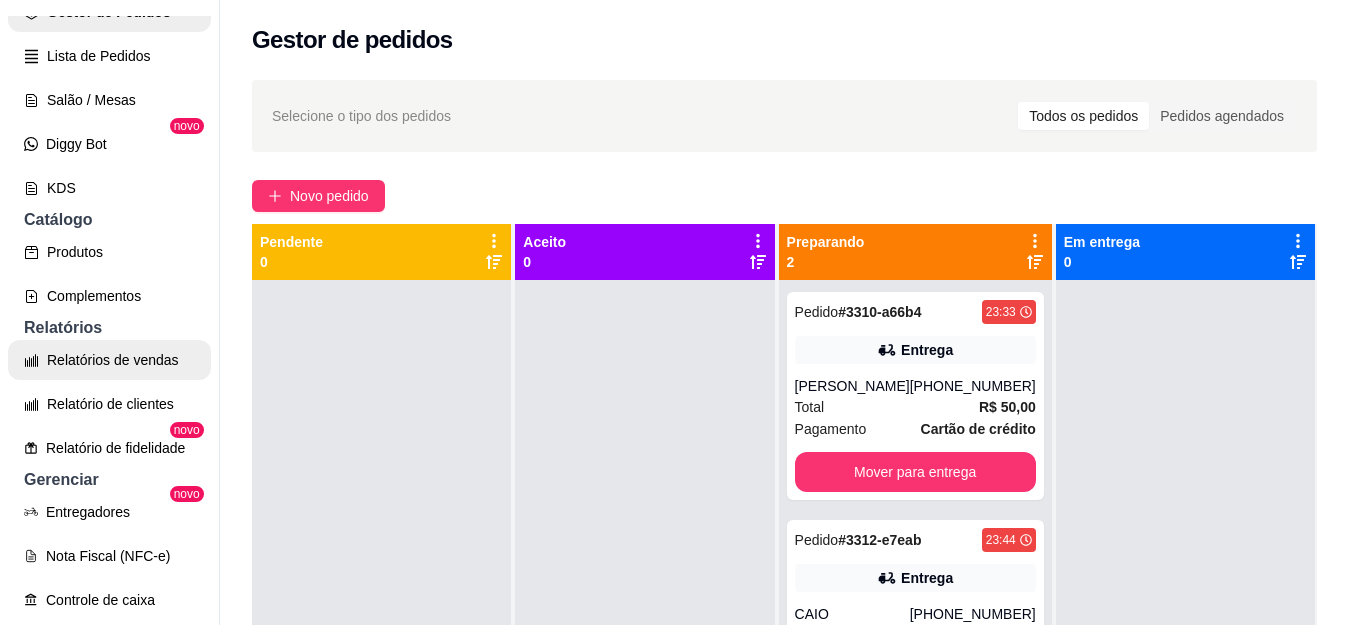 click on "Relatórios de vendas" at bounding box center [109, 360] 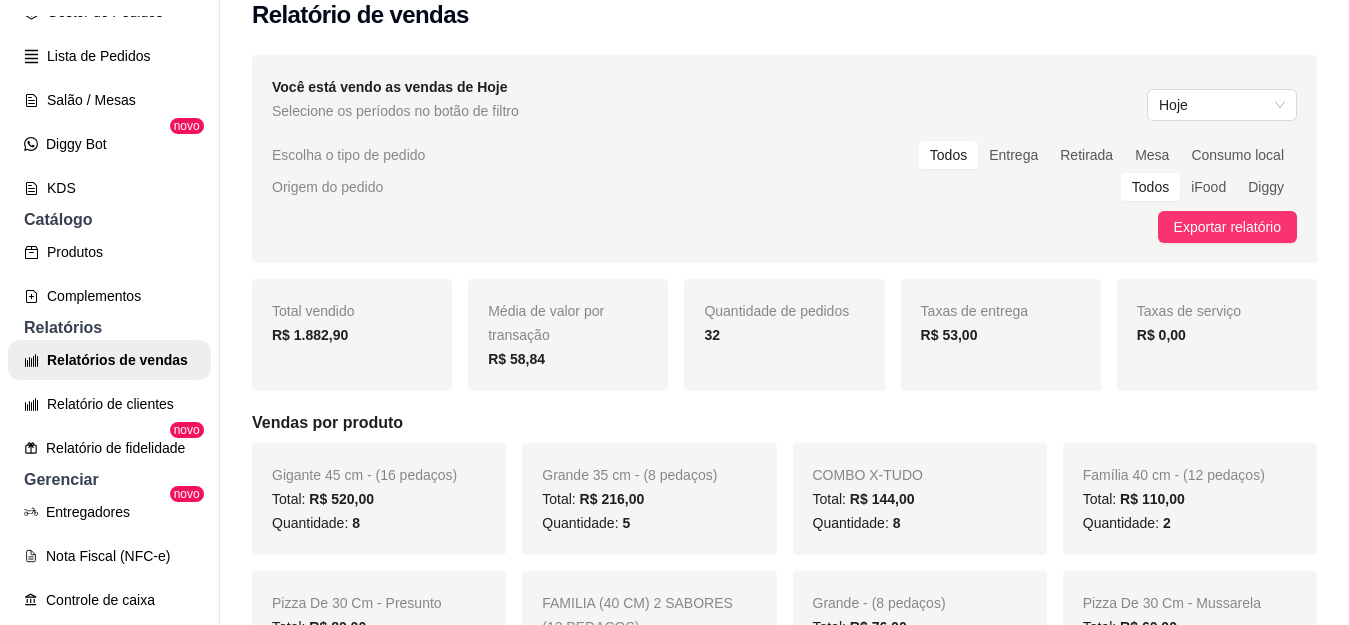 scroll, scrollTop: 0, scrollLeft: 0, axis: both 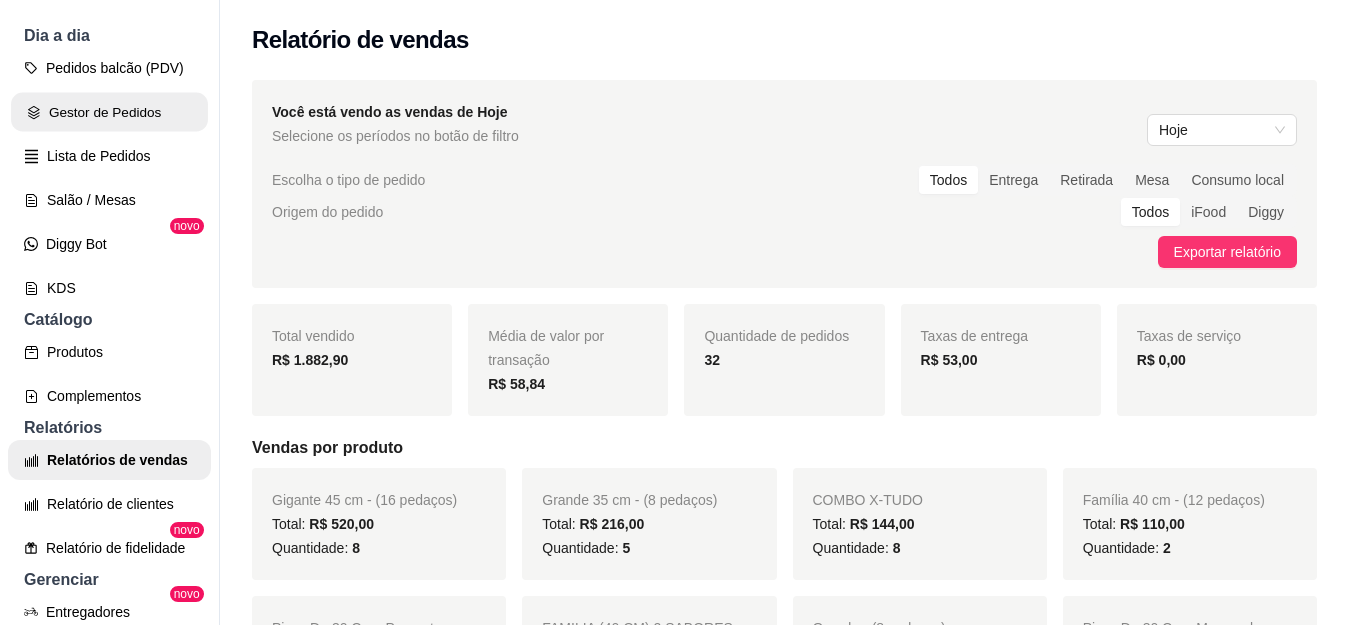 click on "Gestor de Pedidos" at bounding box center (109, 112) 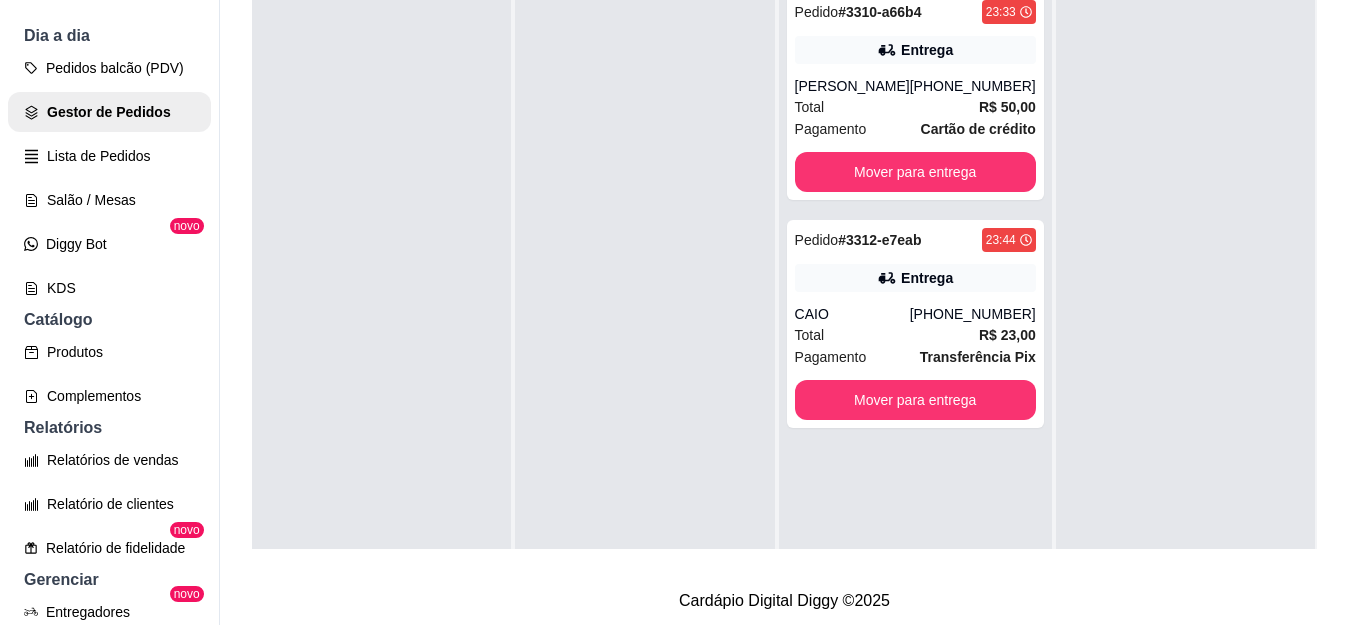 scroll, scrollTop: 200, scrollLeft: 0, axis: vertical 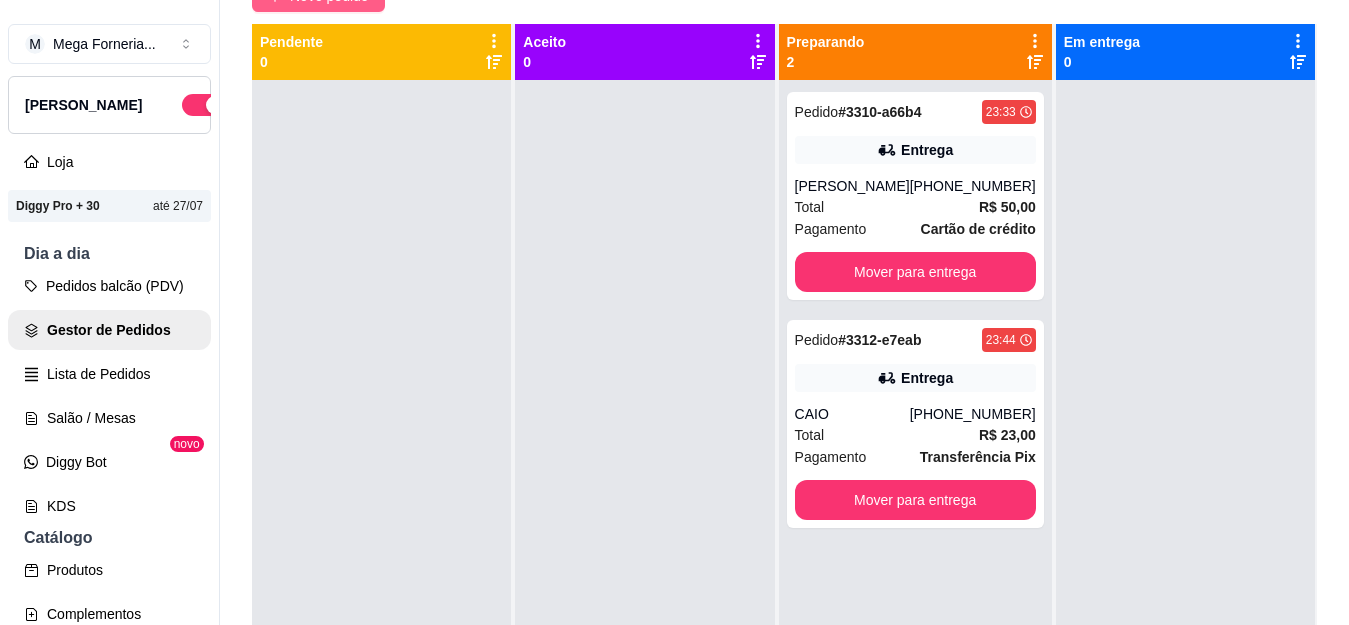 click on "Novo pedido" at bounding box center (329, -4) 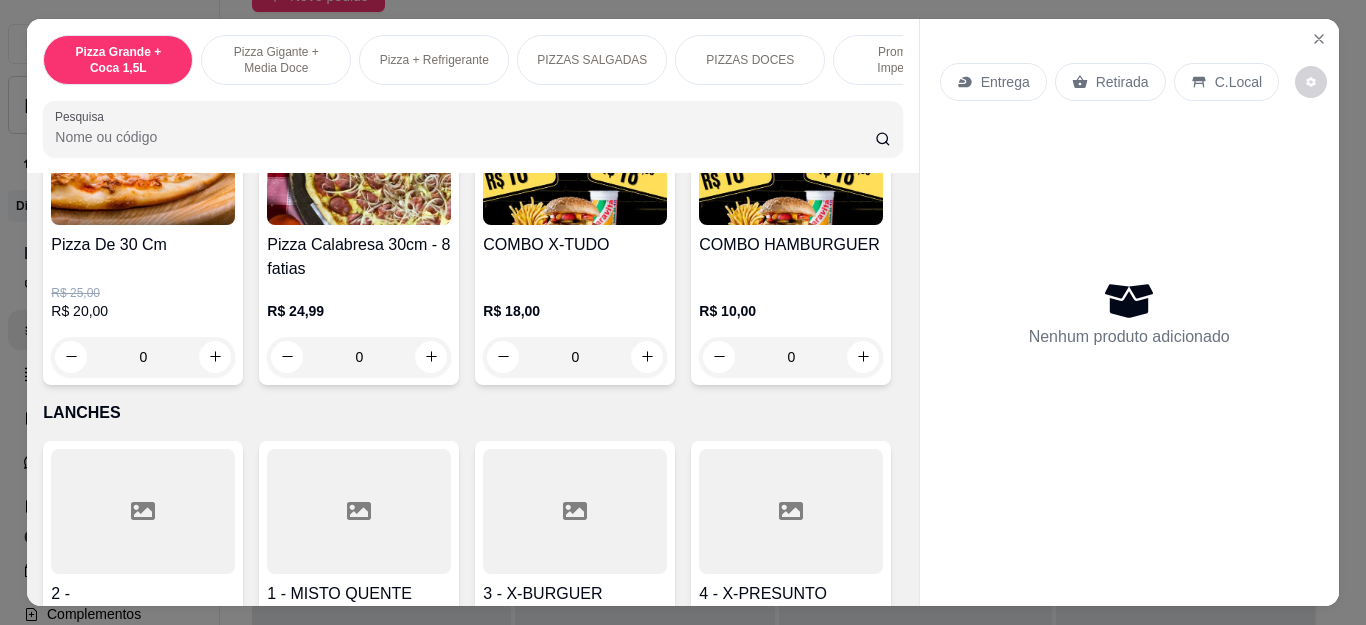 scroll, scrollTop: 1900, scrollLeft: 0, axis: vertical 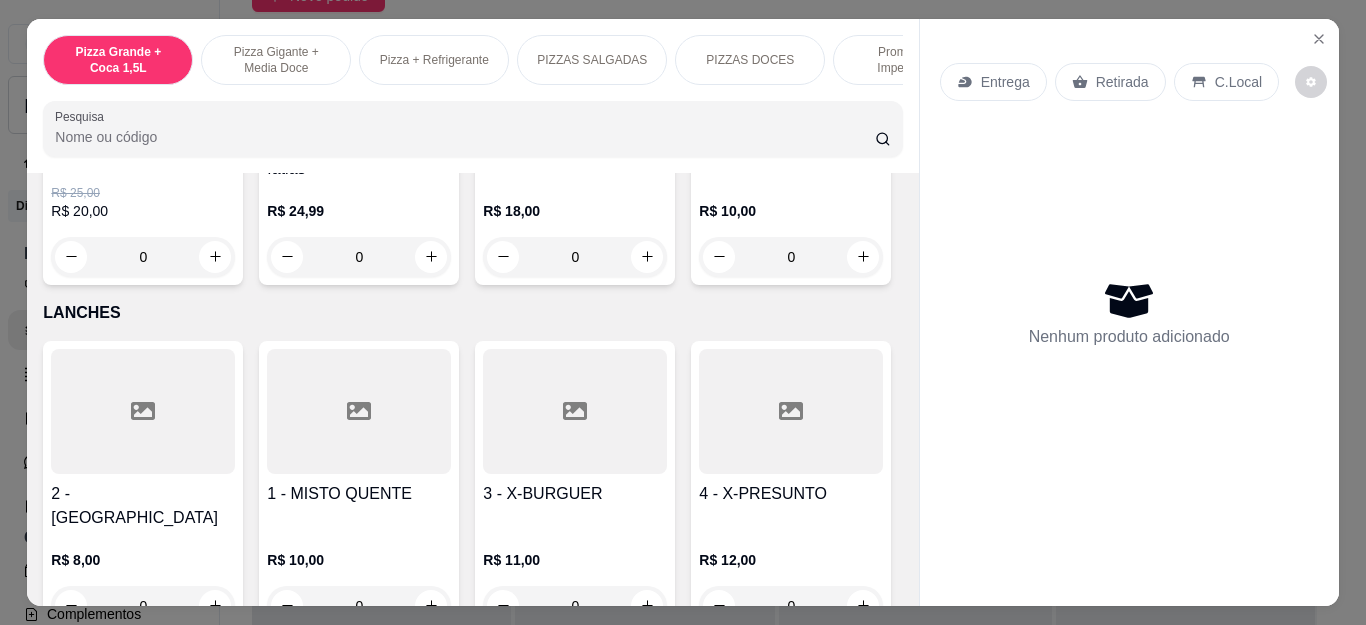 click on "0" at bounding box center (791, 257) 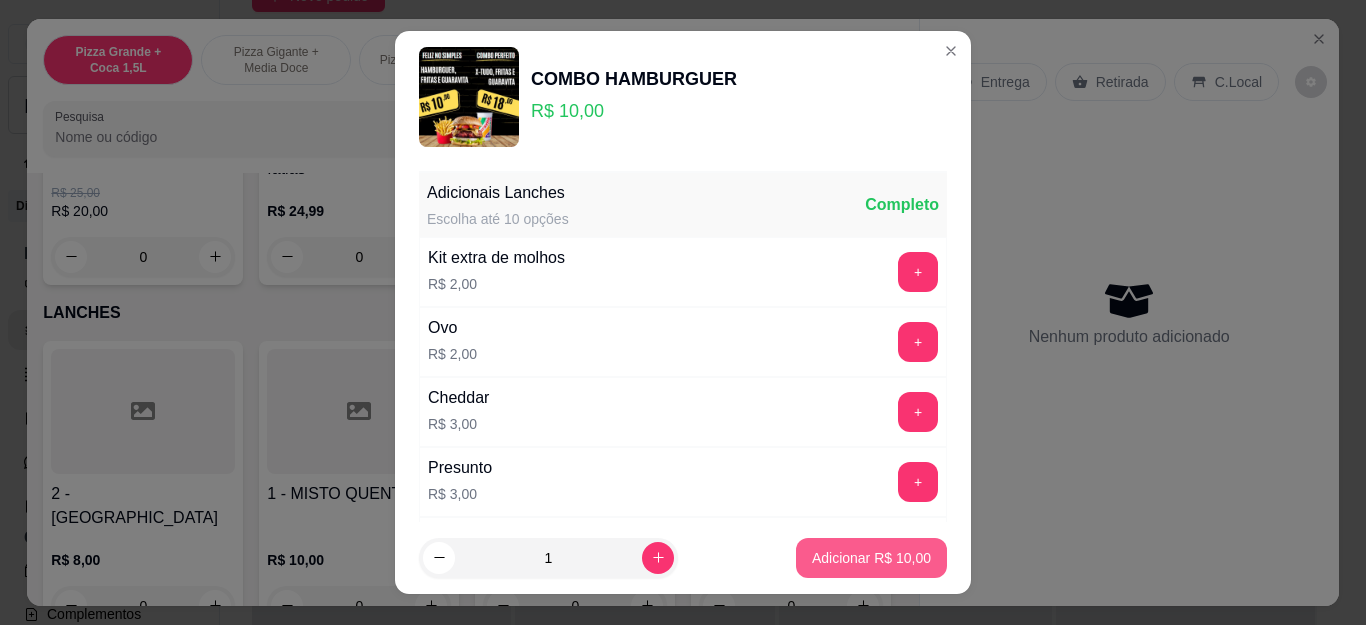 click on "Adicionar   R$ 10,00" at bounding box center (871, 558) 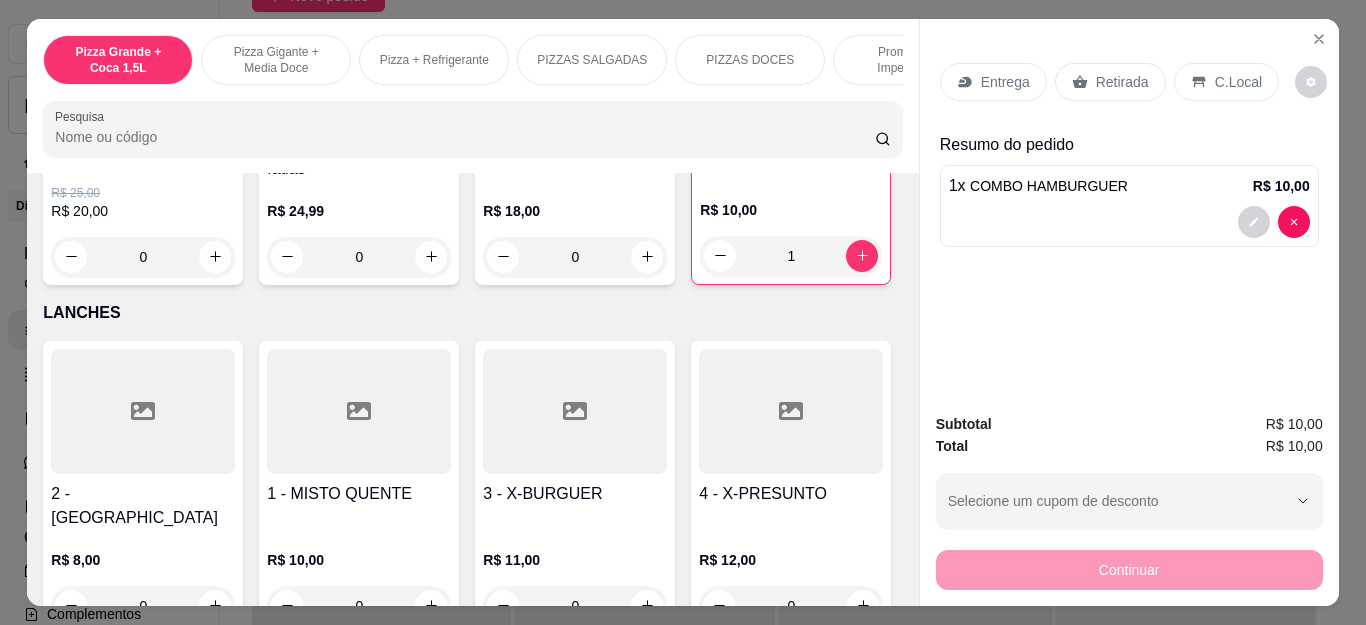 type on "1" 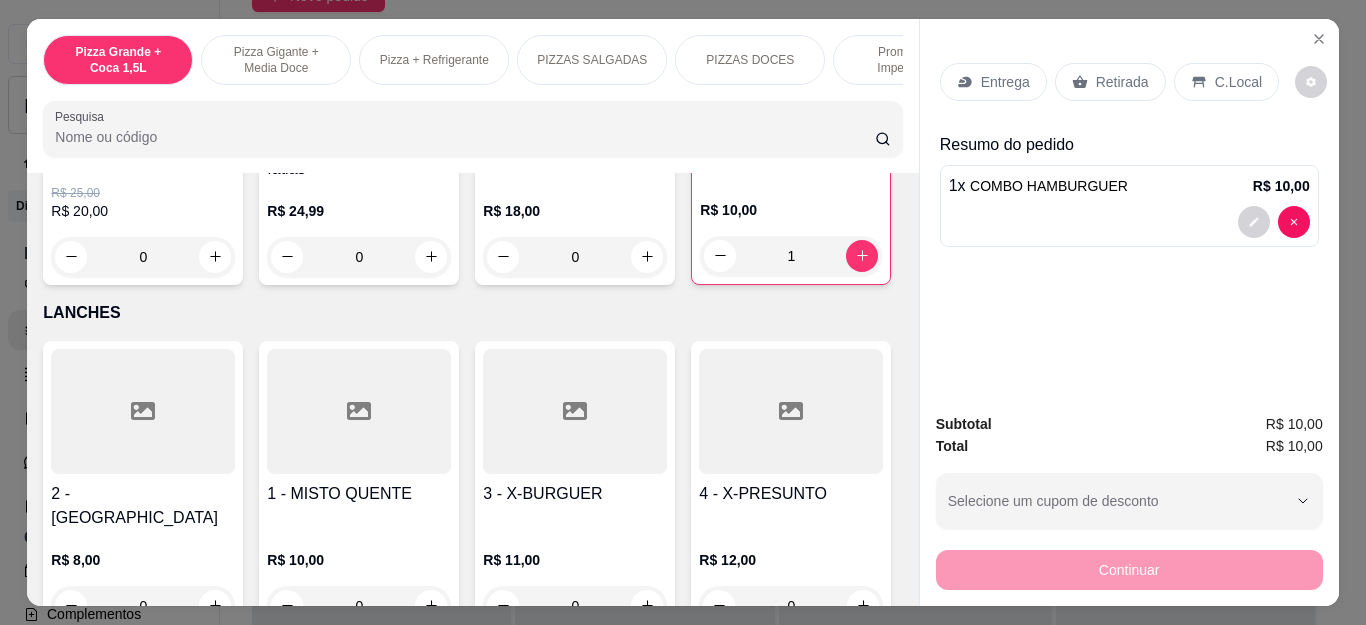 click on "Entrega" at bounding box center [1005, 82] 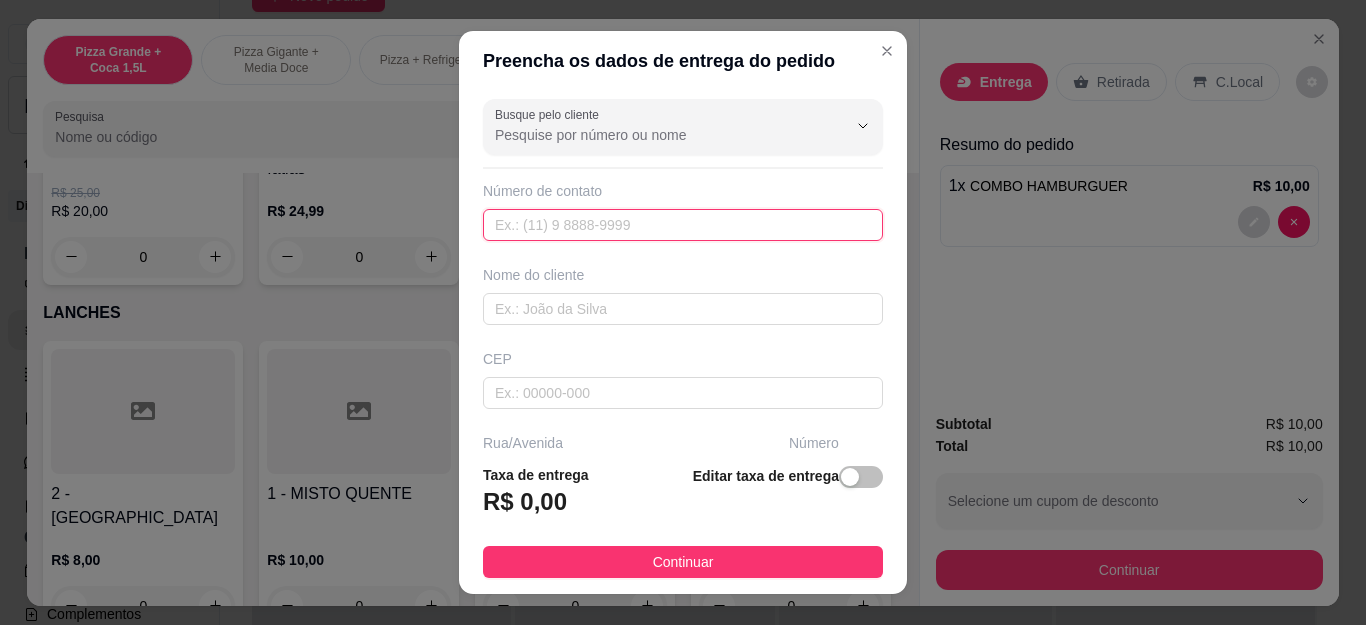 click at bounding box center [683, 225] 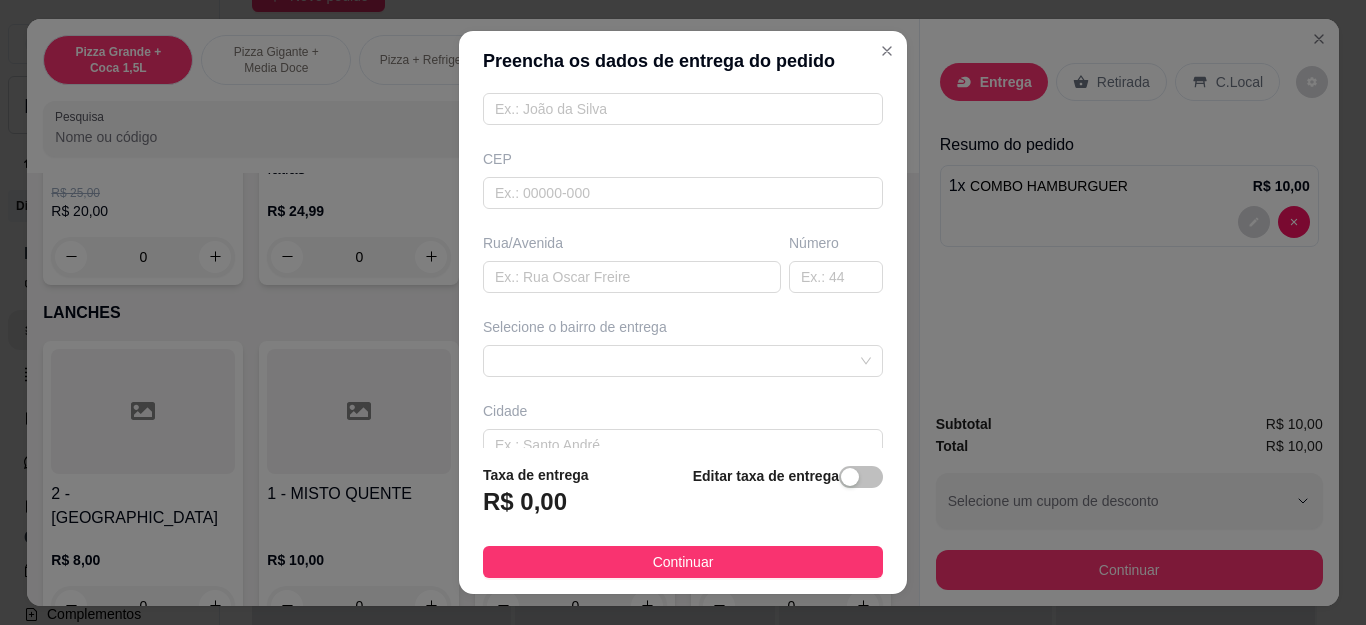 scroll, scrollTop: 300, scrollLeft: 0, axis: vertical 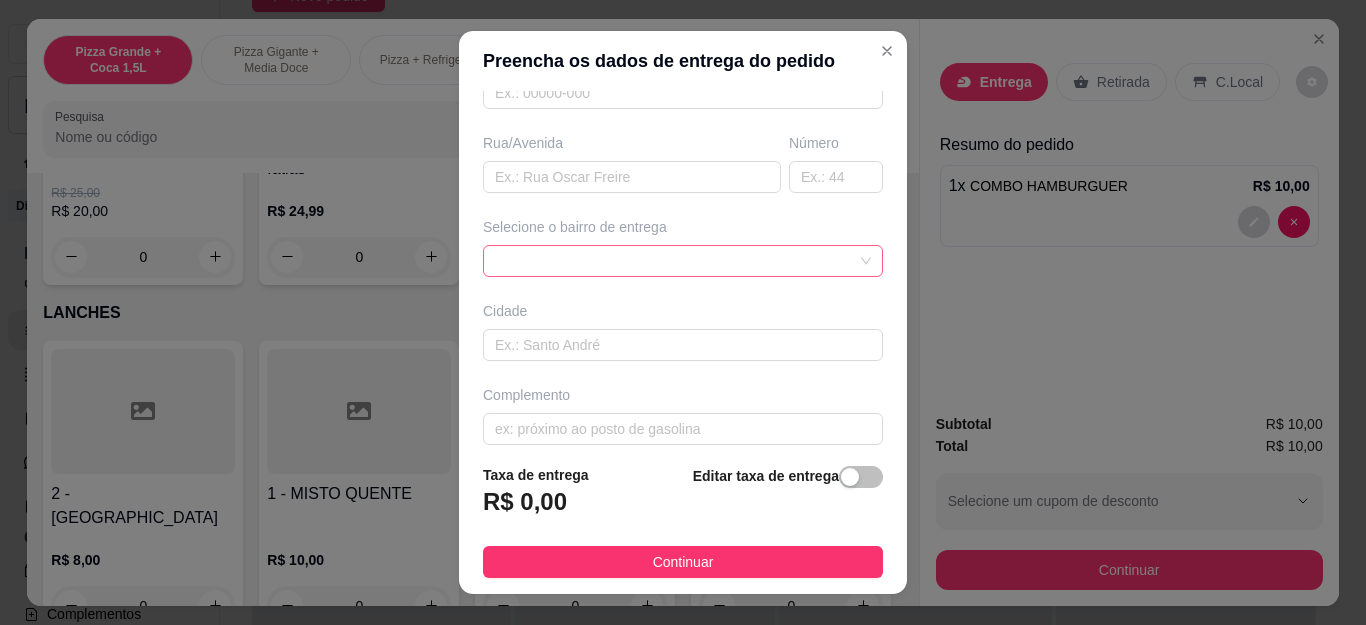 click at bounding box center [683, 261] 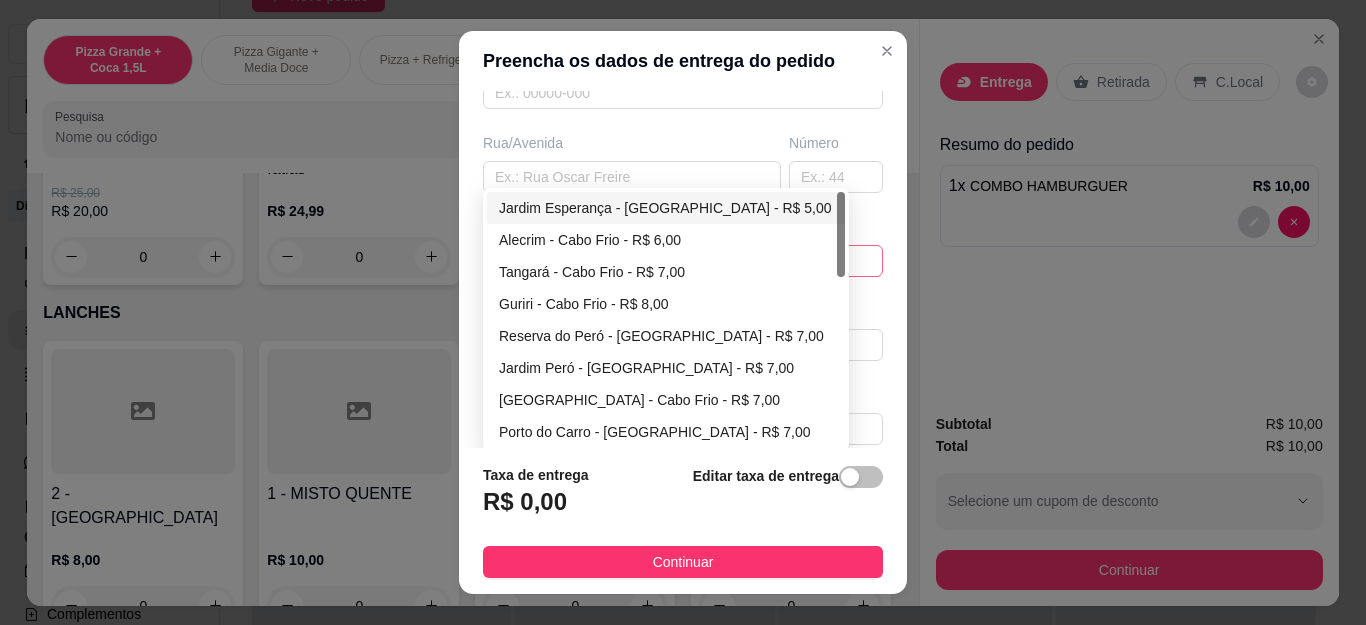type on "(22) 99219-0044" 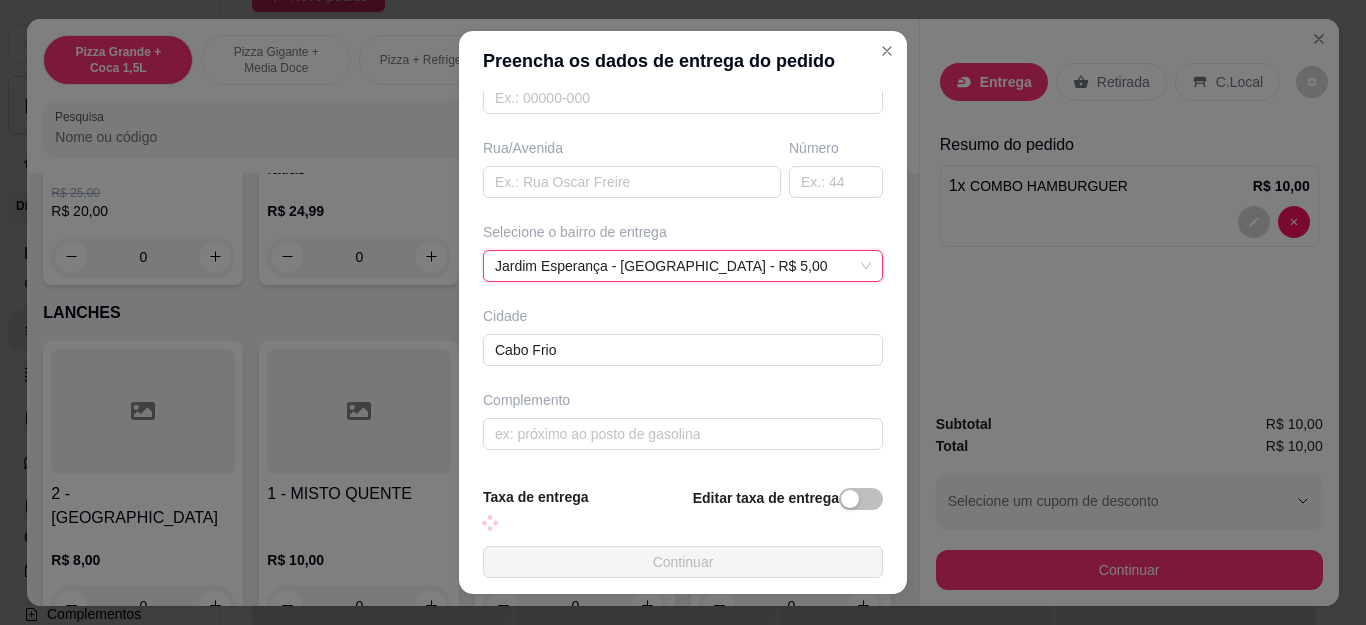 scroll, scrollTop: 300, scrollLeft: 0, axis: vertical 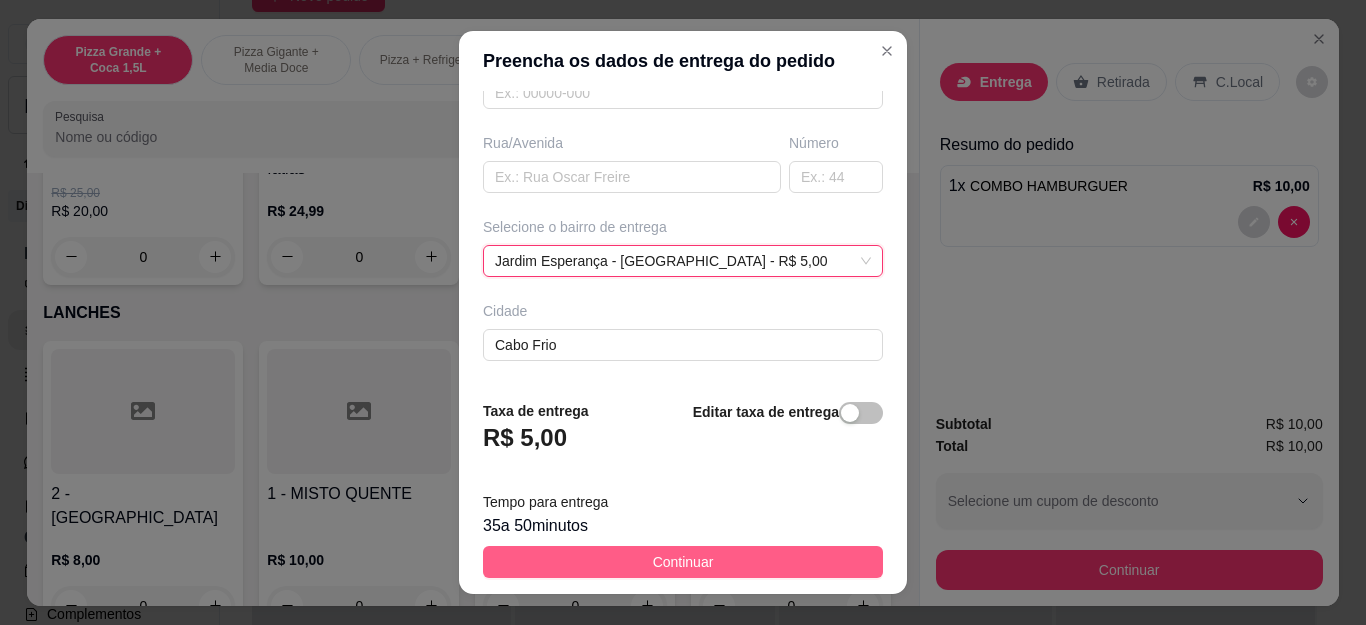 click on "Continuar" at bounding box center [683, 562] 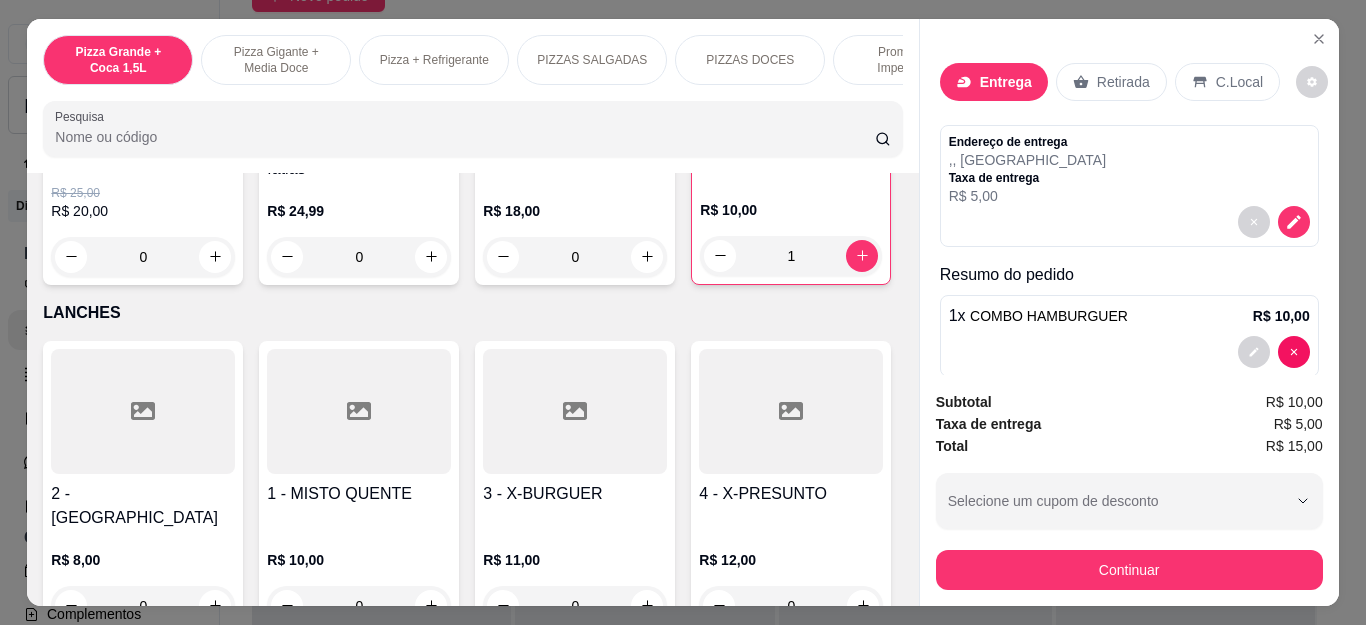 scroll, scrollTop: 29, scrollLeft: 0, axis: vertical 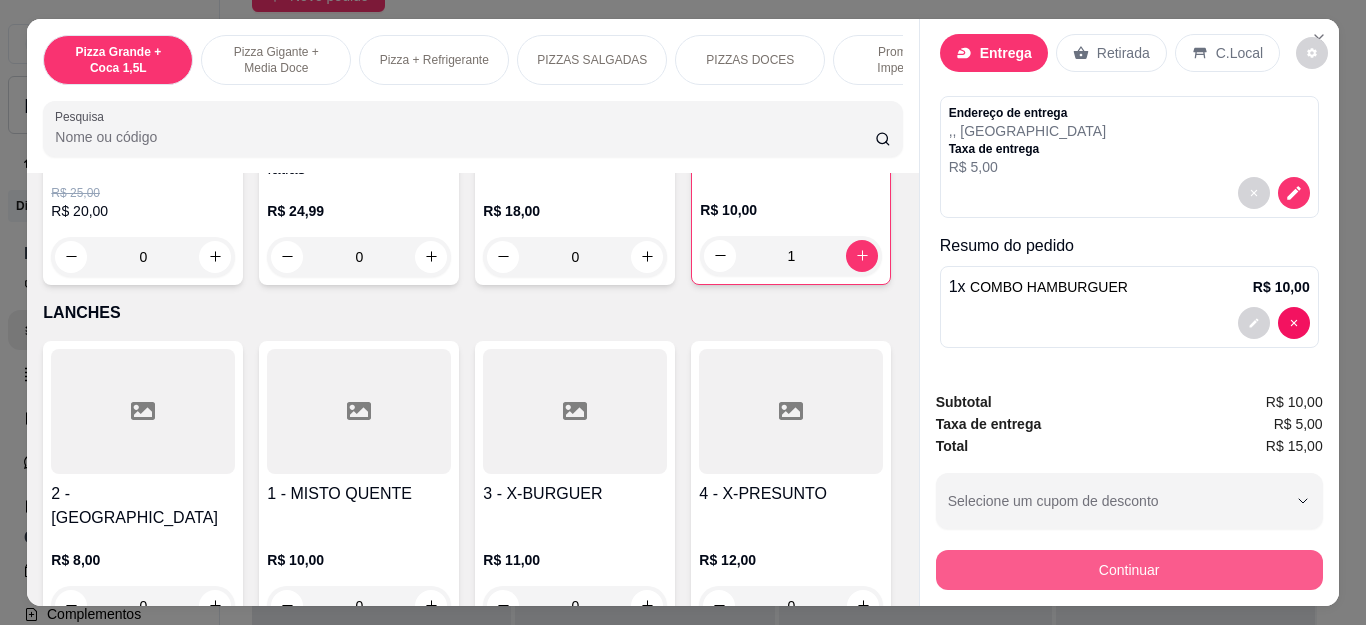 click on "Continuar" at bounding box center (1129, 570) 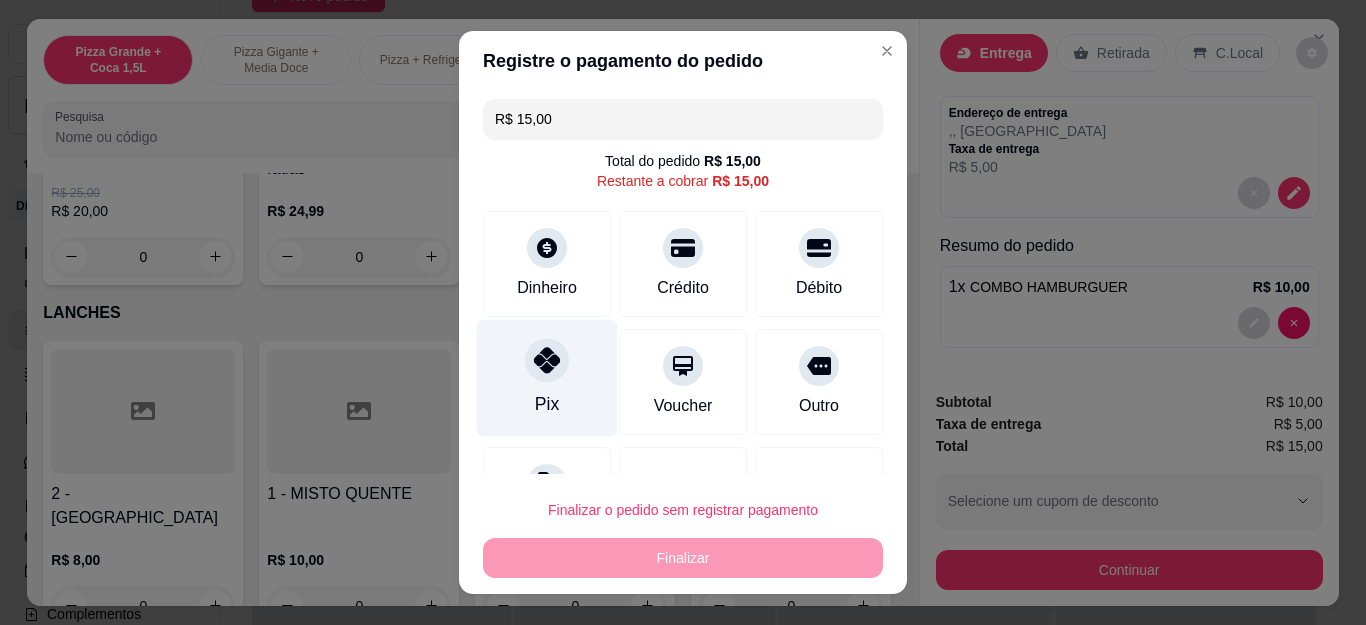 click on "Pix" at bounding box center [547, 378] 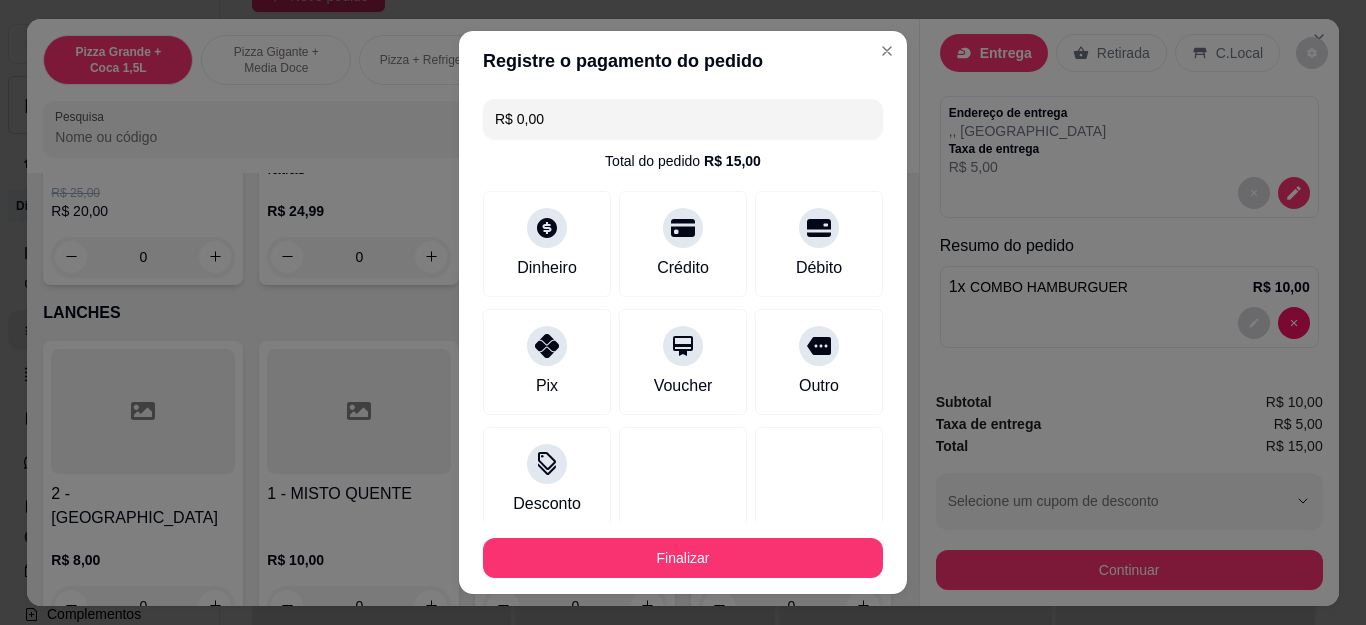 type on "R$ 0,00" 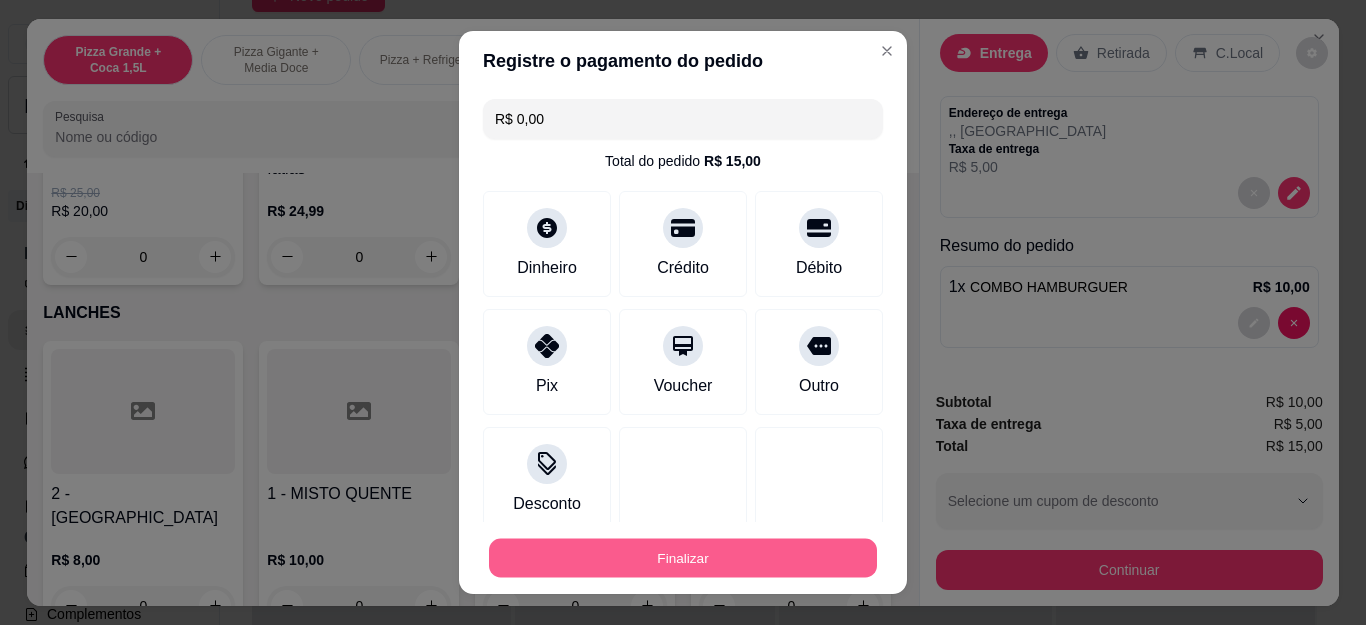click on "Finalizar" at bounding box center (683, 557) 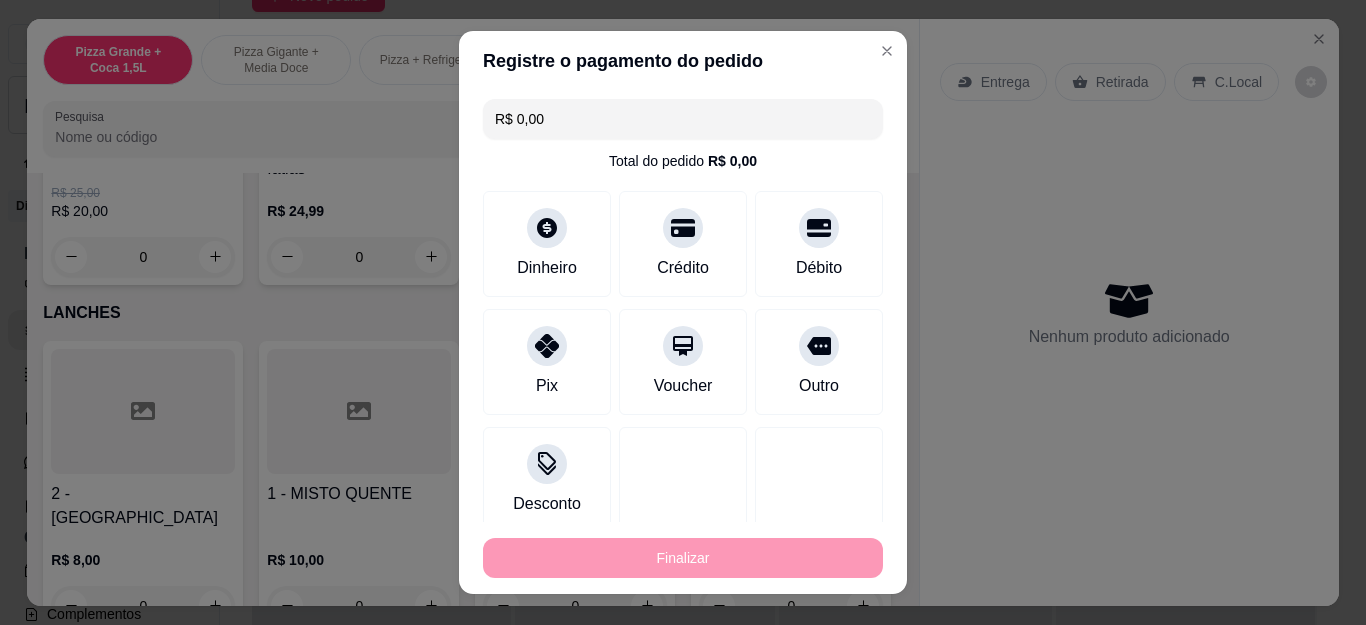 type on "0" 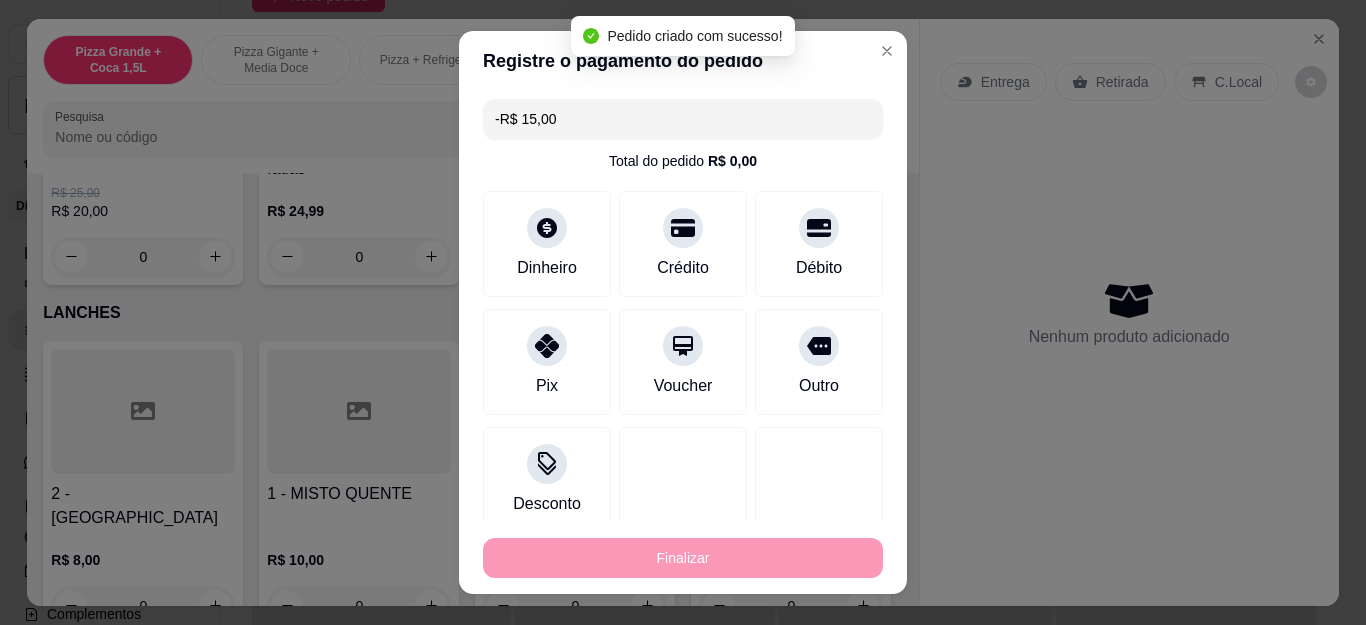 scroll, scrollTop: 0, scrollLeft: 0, axis: both 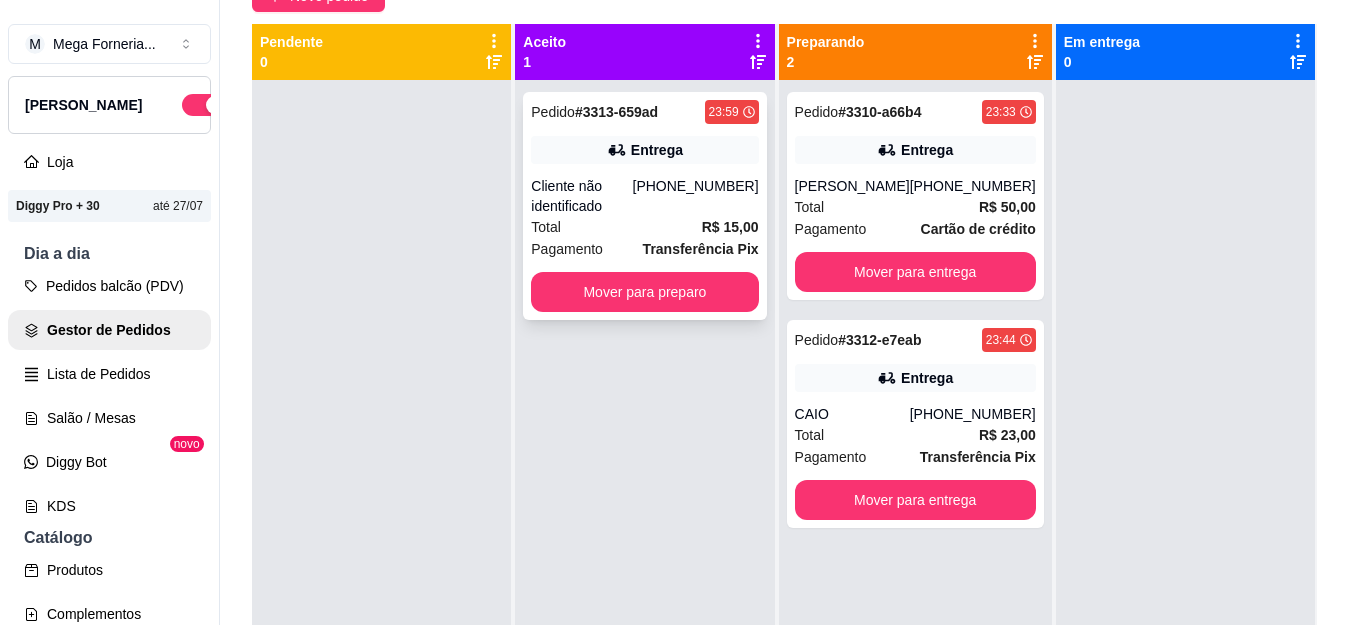 click on "(22) 99219-0044" at bounding box center [696, 196] 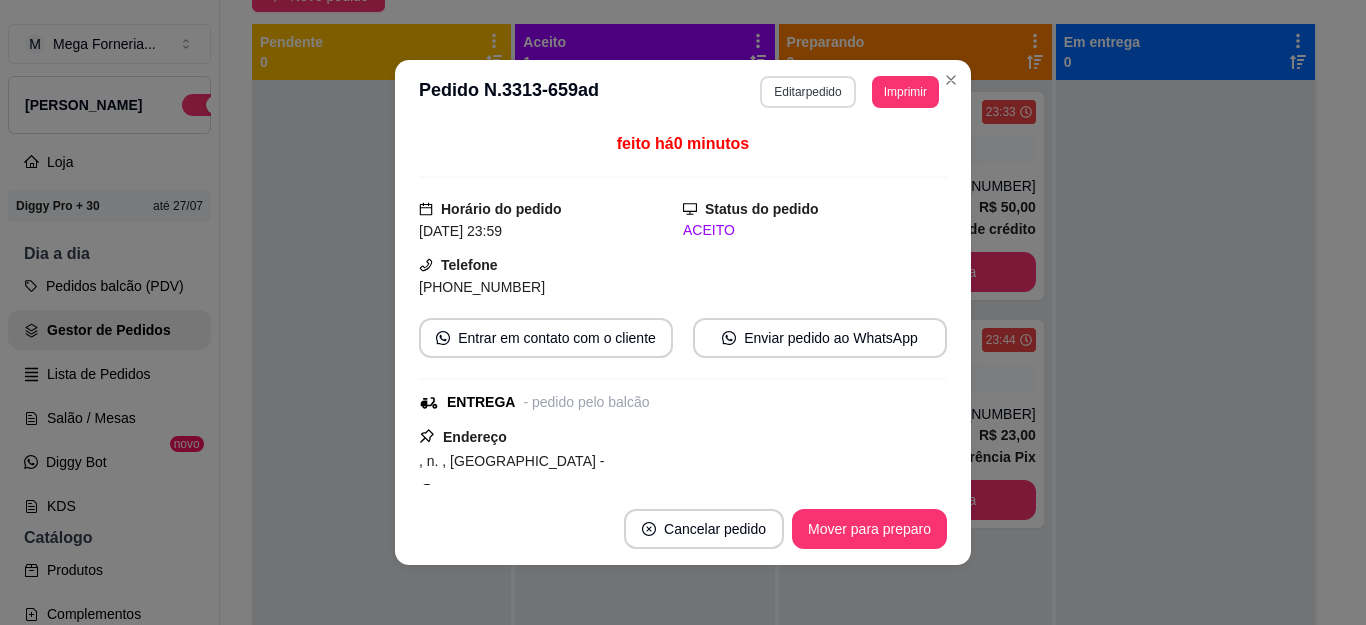 click on "Editar  pedido" at bounding box center (807, 92) 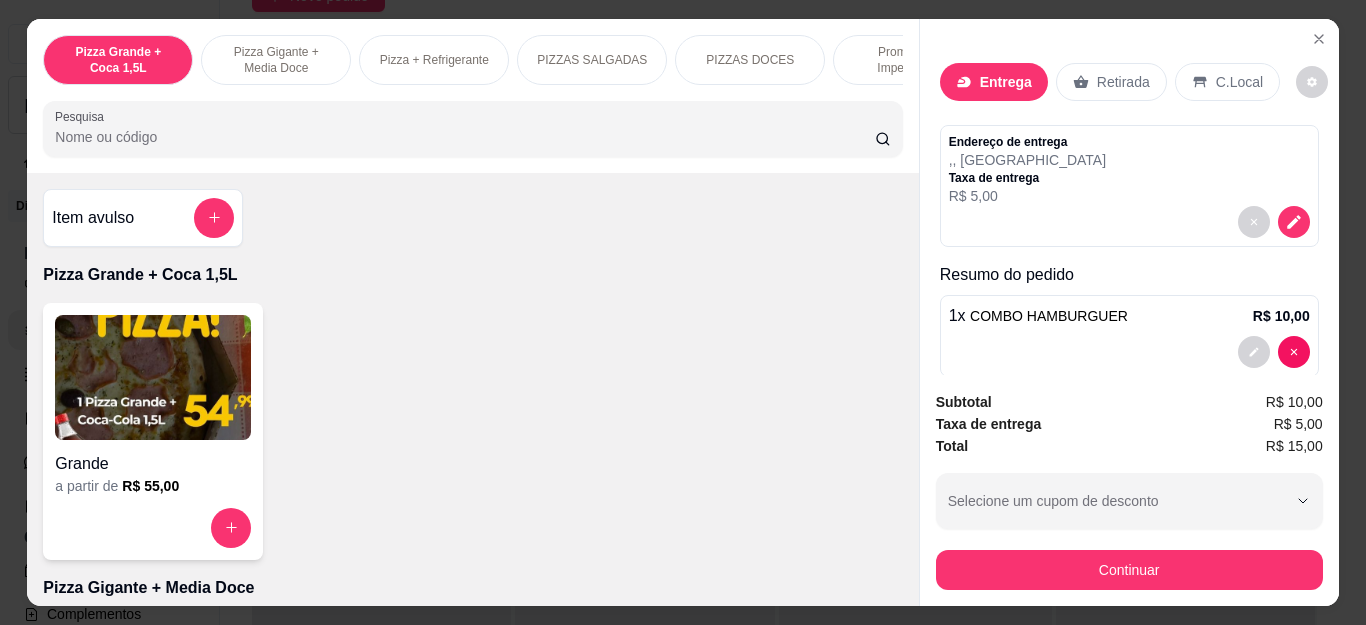 scroll, scrollTop: 100, scrollLeft: 0, axis: vertical 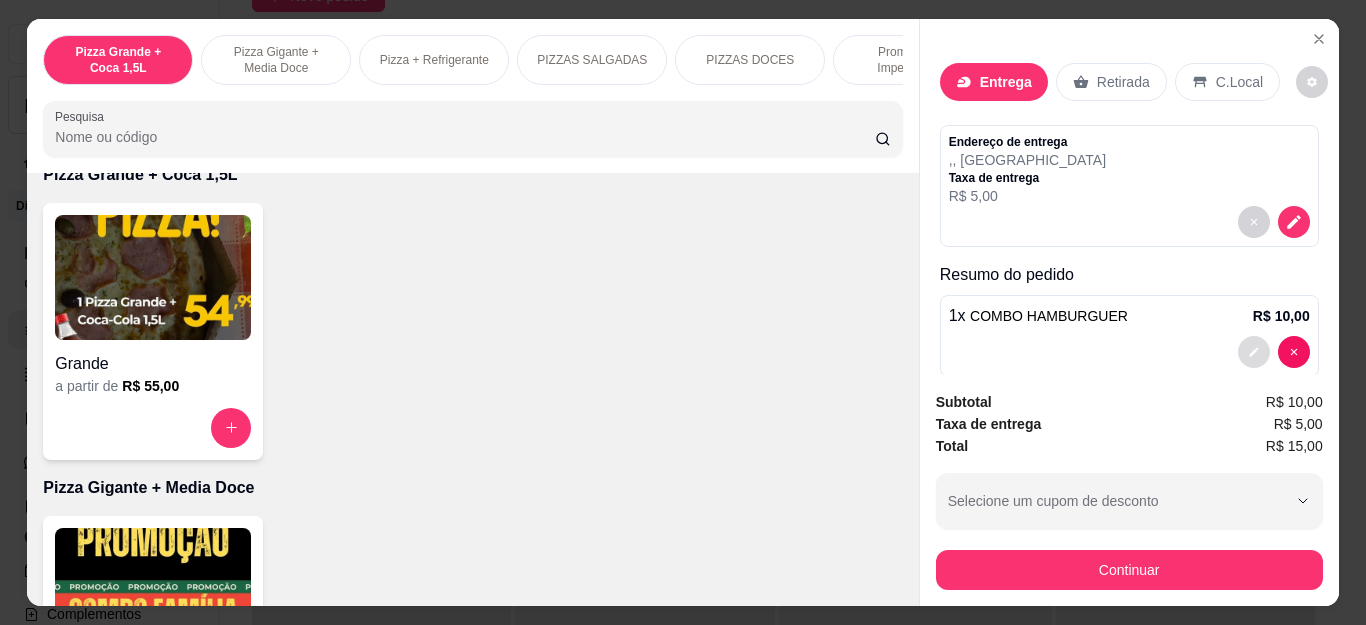 click at bounding box center [1254, 352] 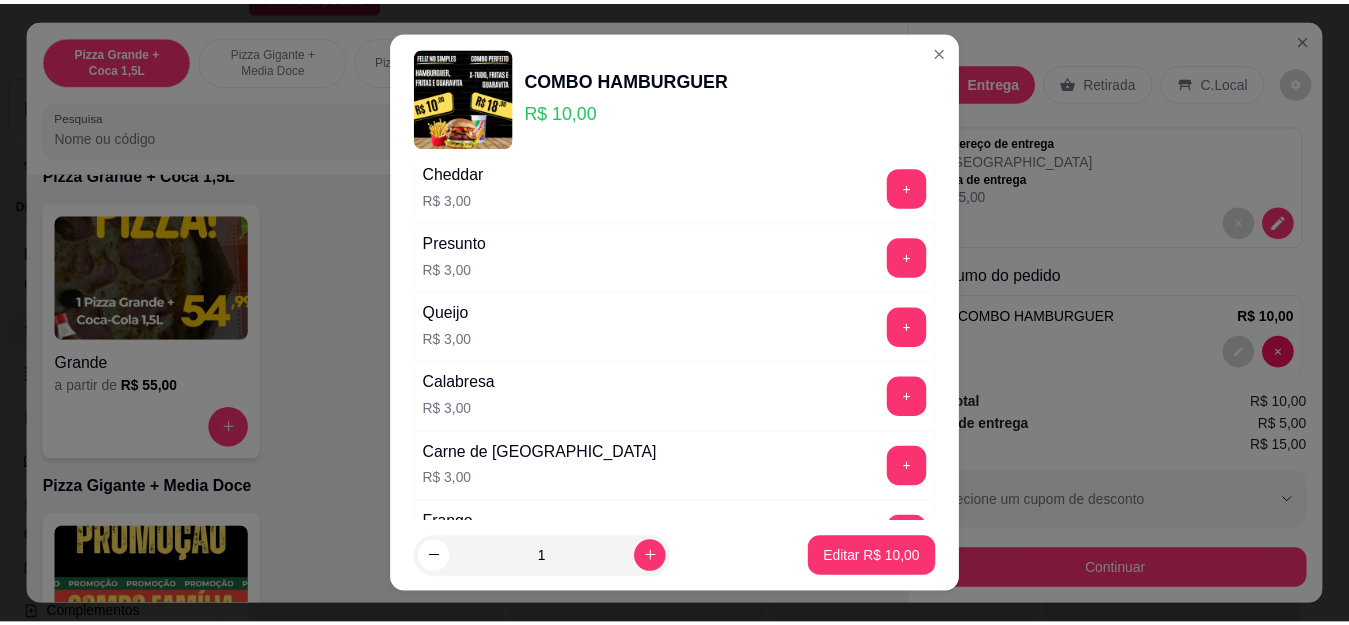 scroll, scrollTop: 495, scrollLeft: 0, axis: vertical 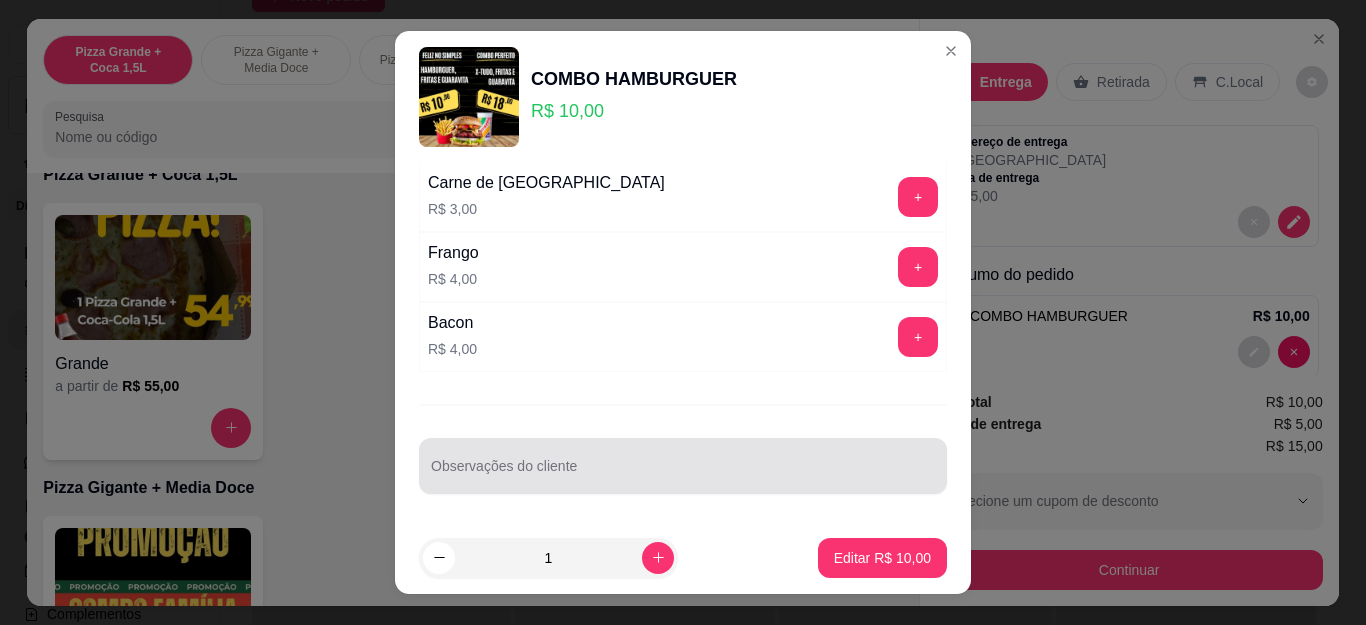 click on "Observações do cliente" at bounding box center (683, 474) 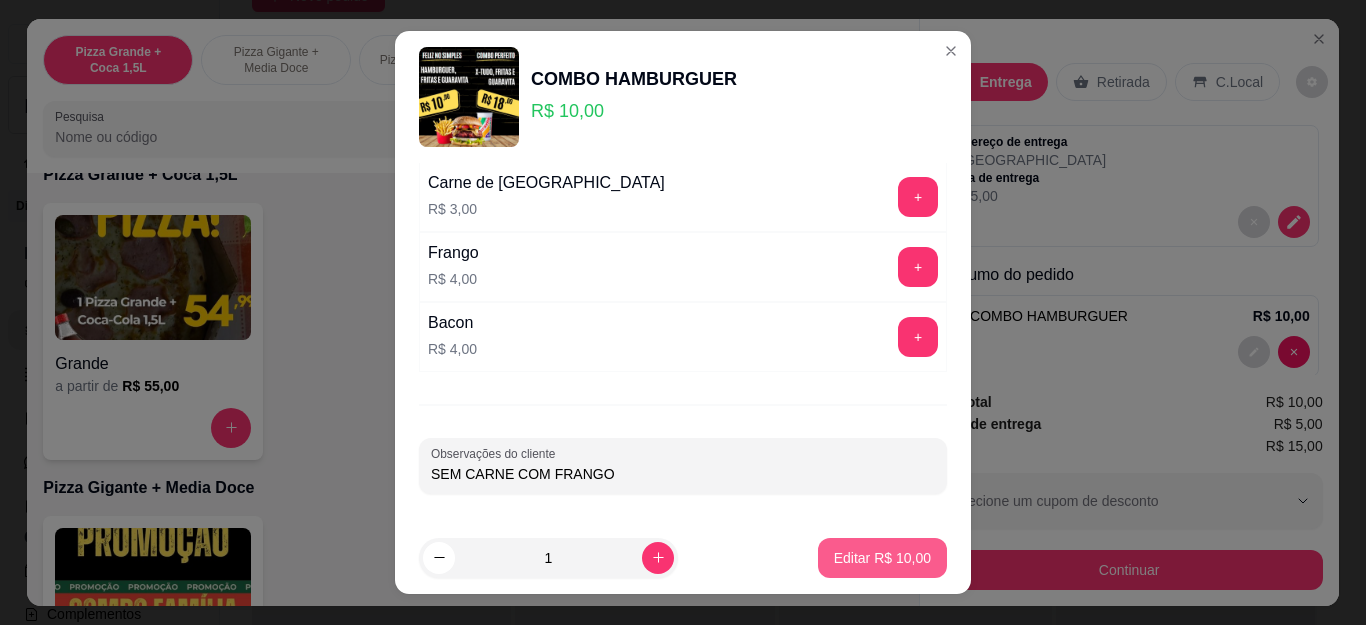 type on "SEM CARNE COM FRANGO" 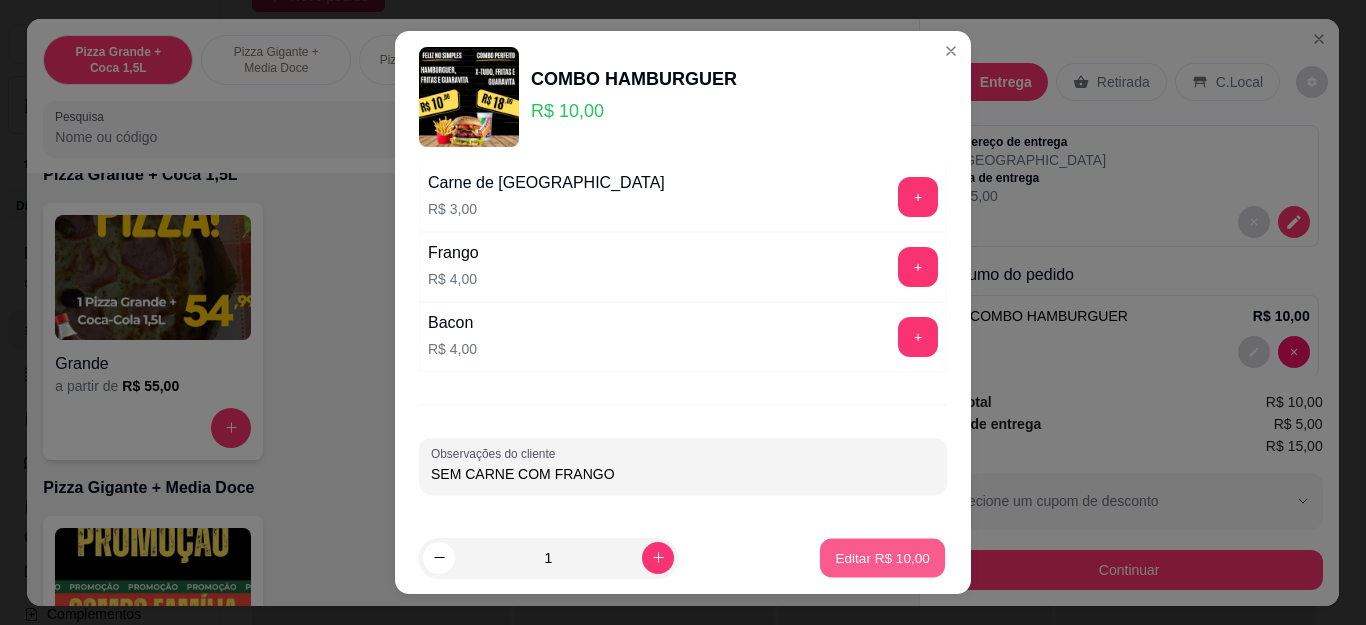 click on "Editar   R$ 10,00" at bounding box center [882, 557] 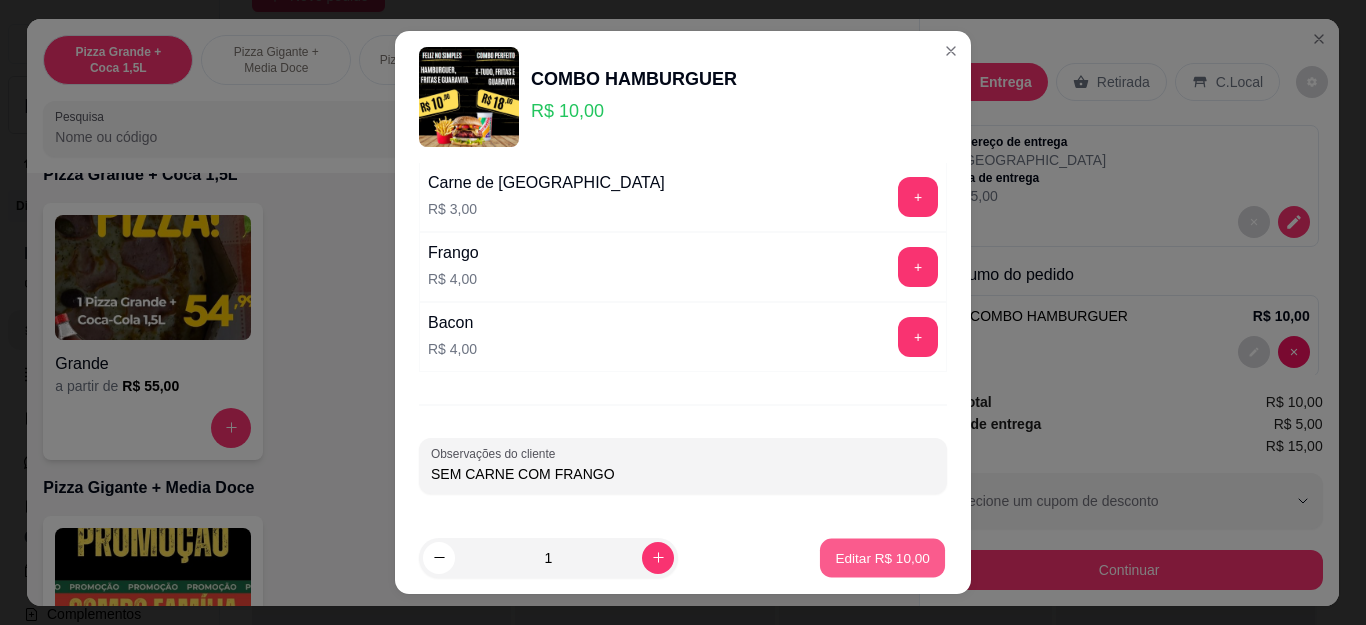 type on "0" 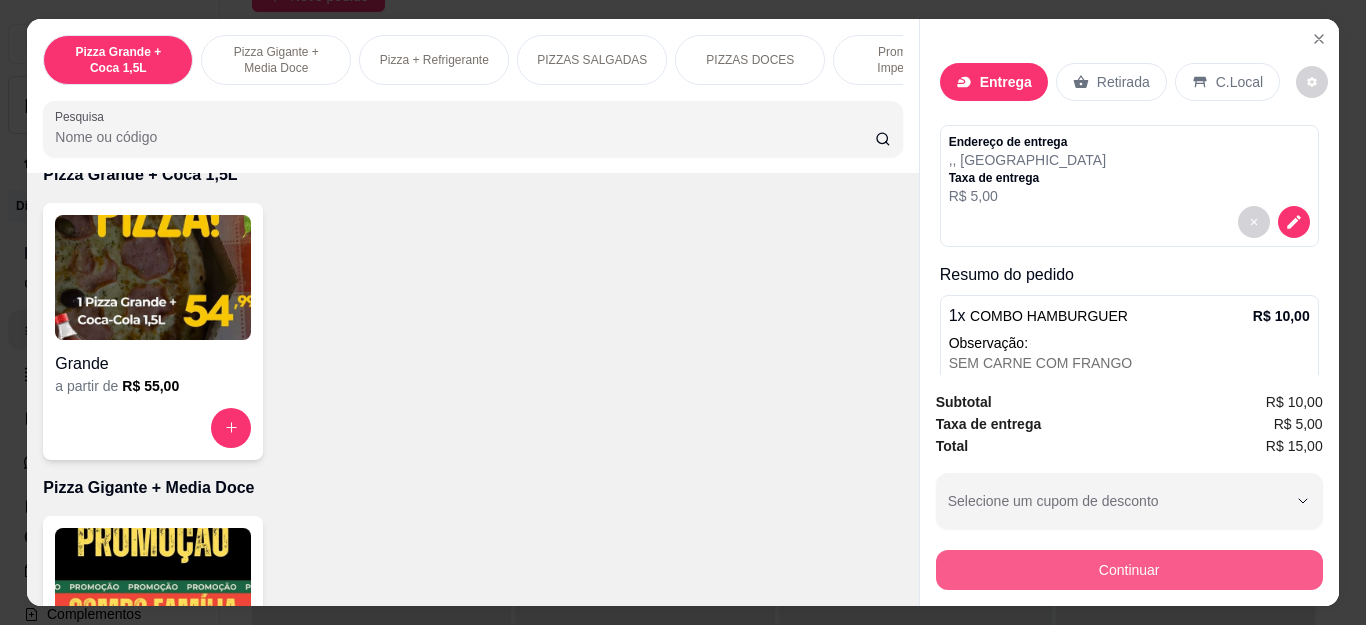click on "Continuar" at bounding box center (1129, 570) 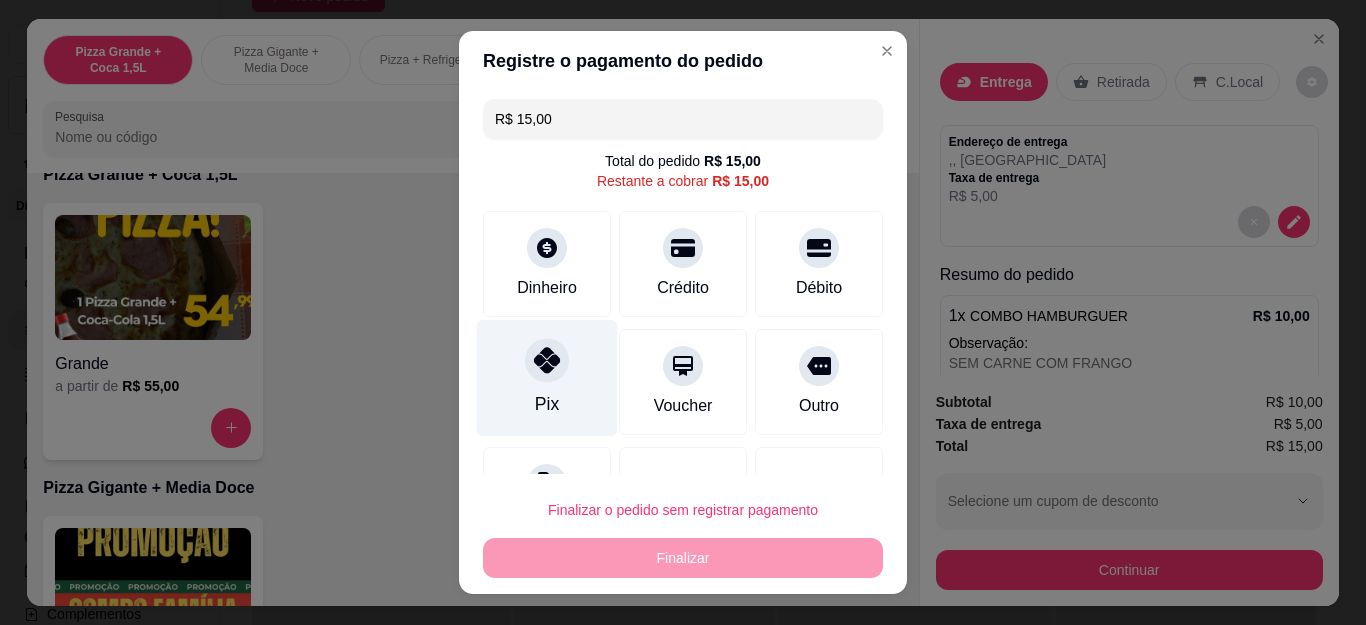 click on "Pix" at bounding box center (547, 378) 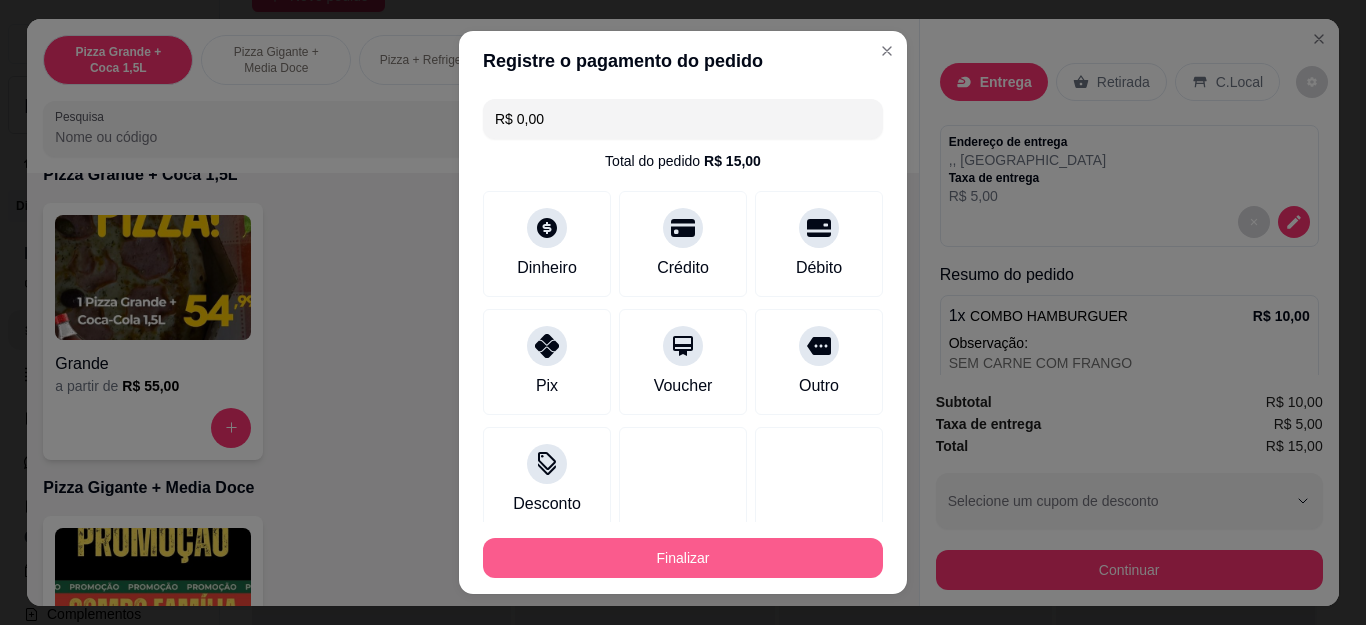 click on "Finalizar" at bounding box center [683, 558] 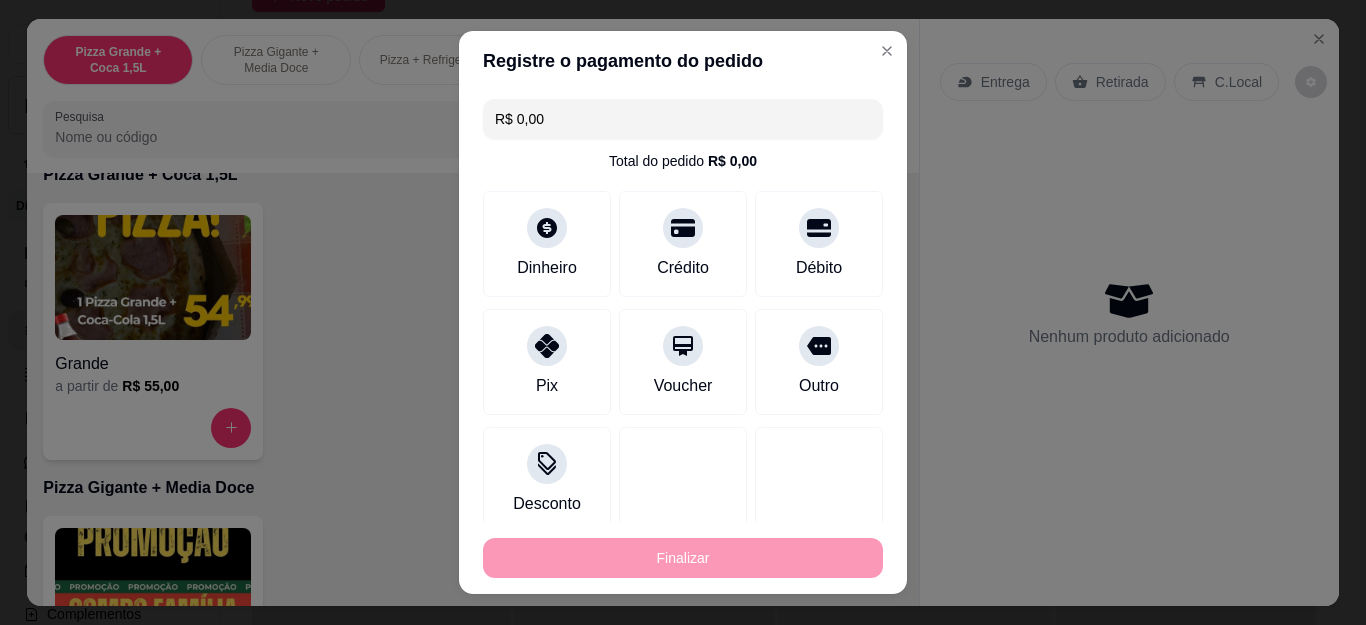 type on "-R$ 15,00" 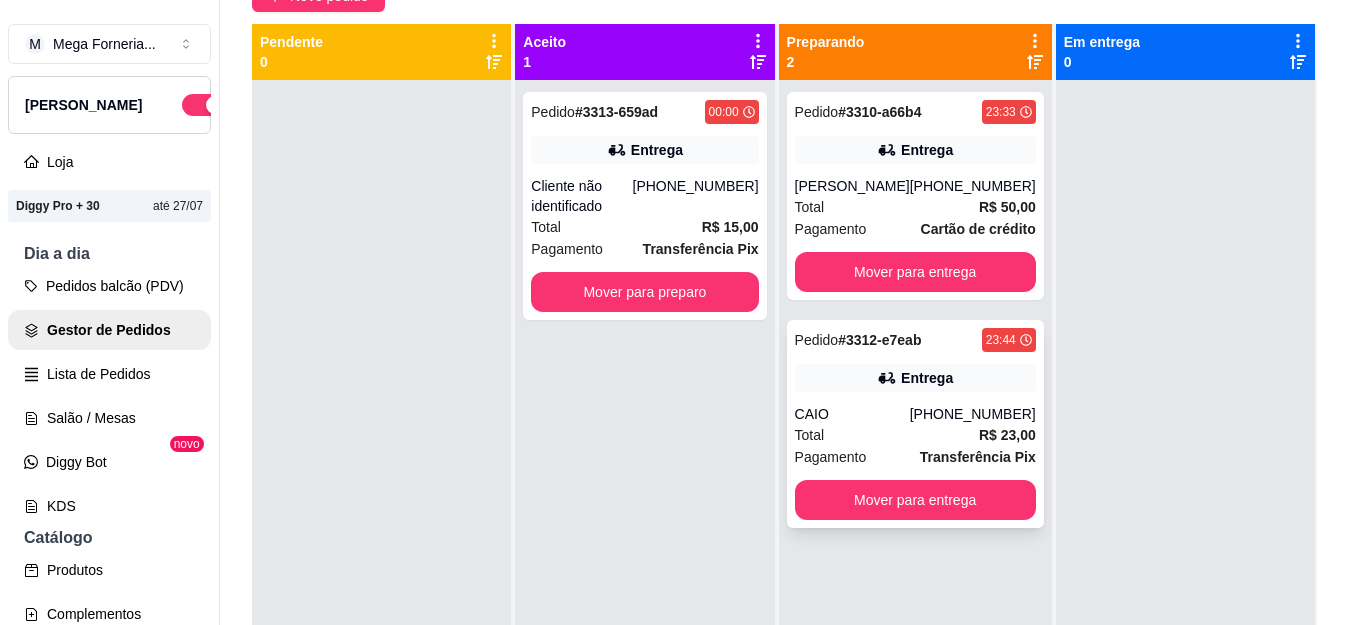 click on "Entrega" at bounding box center (915, 378) 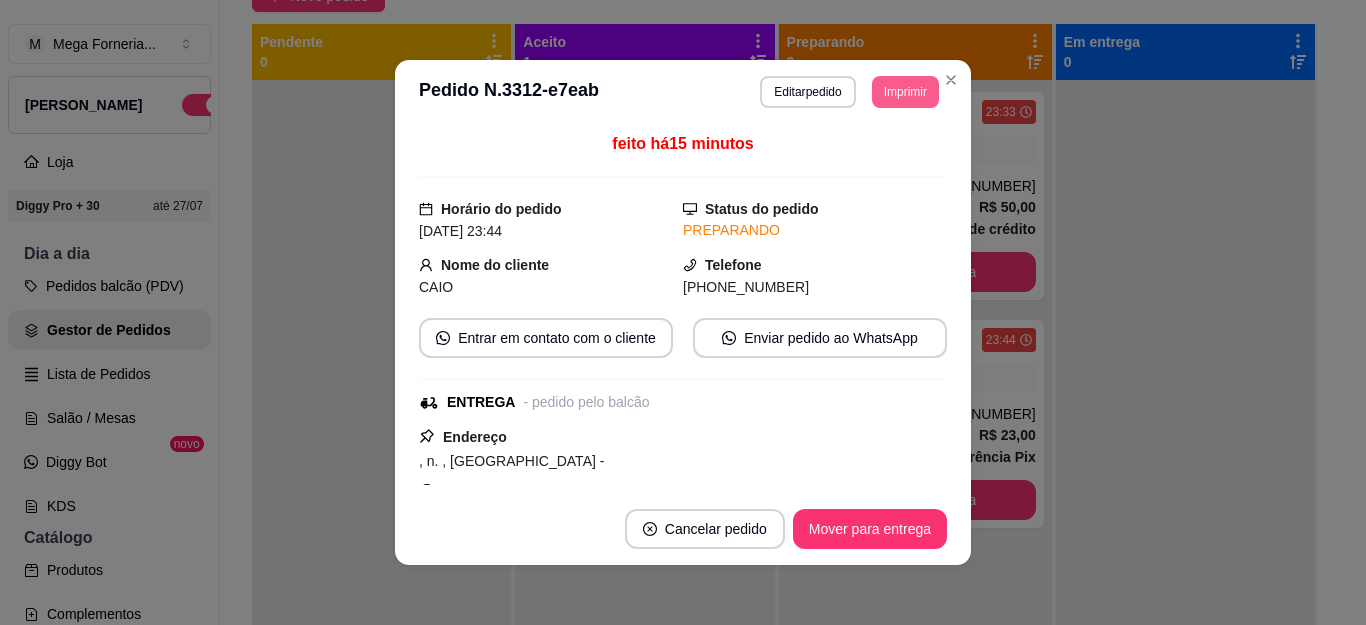 click on "Imprimir" at bounding box center (905, 92) 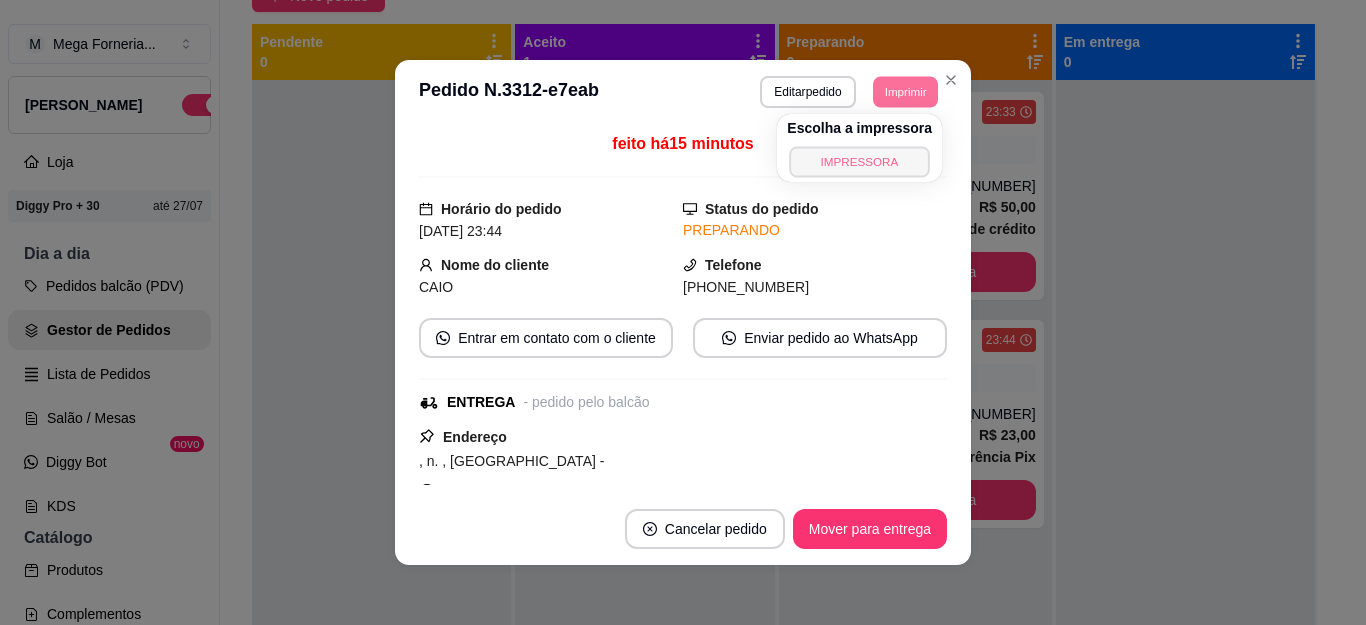 click on "IMPRESSORA" at bounding box center (859, 161) 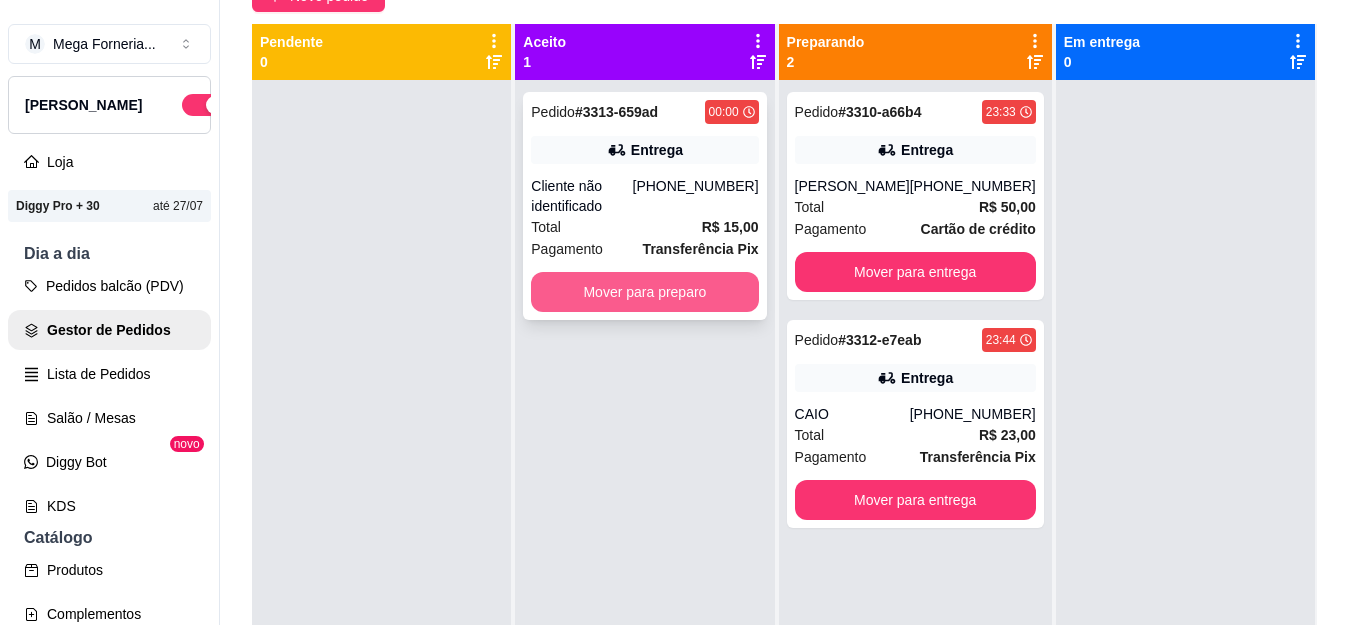 click on "Mover para preparo" at bounding box center [644, 292] 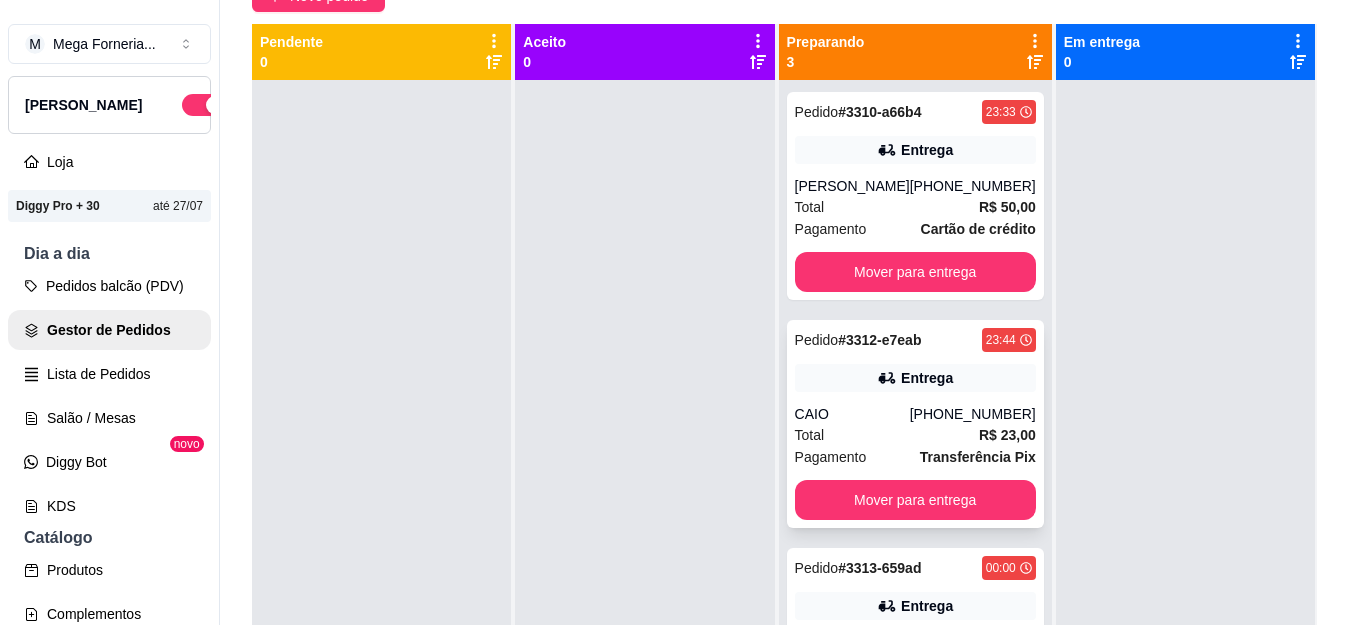 scroll, scrollTop: 99, scrollLeft: 0, axis: vertical 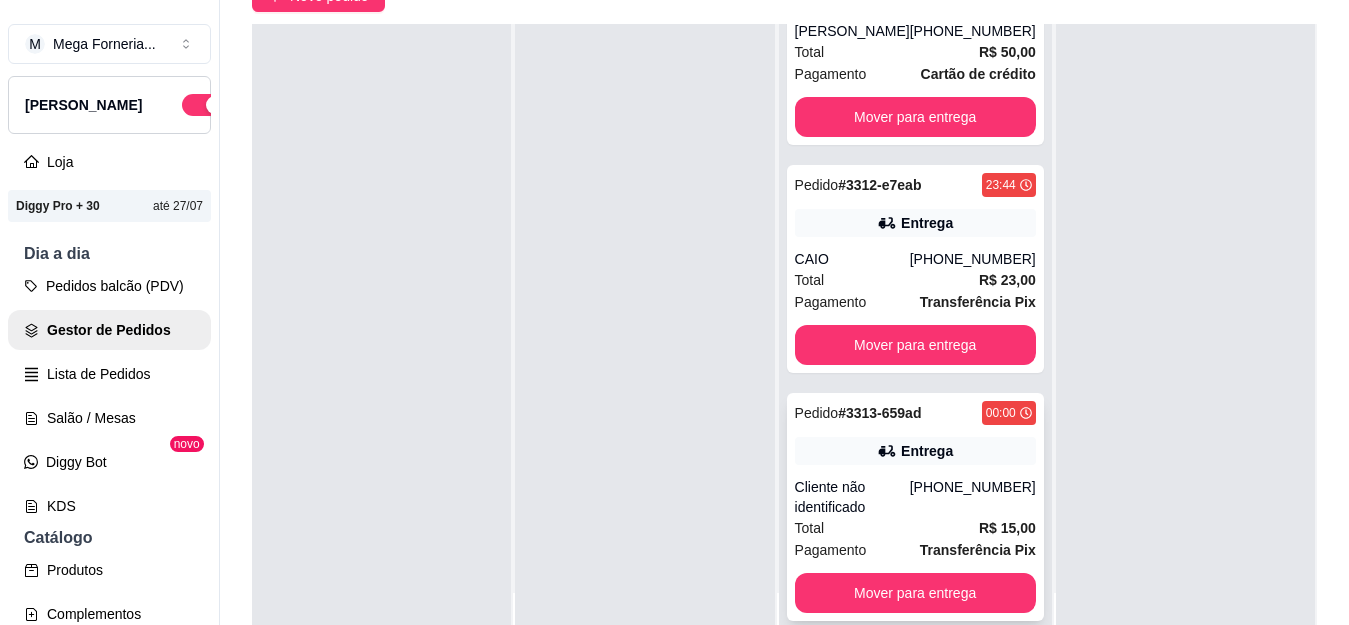 click on "Pedido  # 3313-659ad 00:00 Entrega Cliente não identificado (22) 99219-0044 Total R$ 15,00 Pagamento Transferência Pix Mover para entrega" at bounding box center (915, 507) 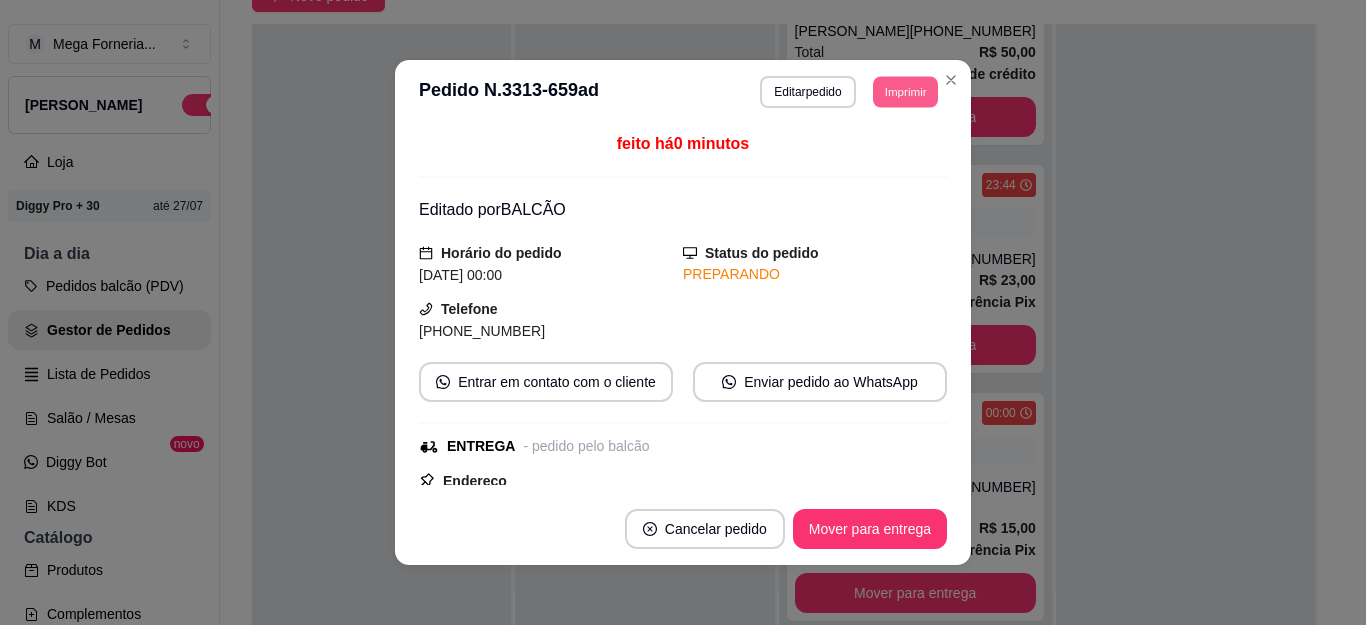 click on "Imprimir" at bounding box center (905, 91) 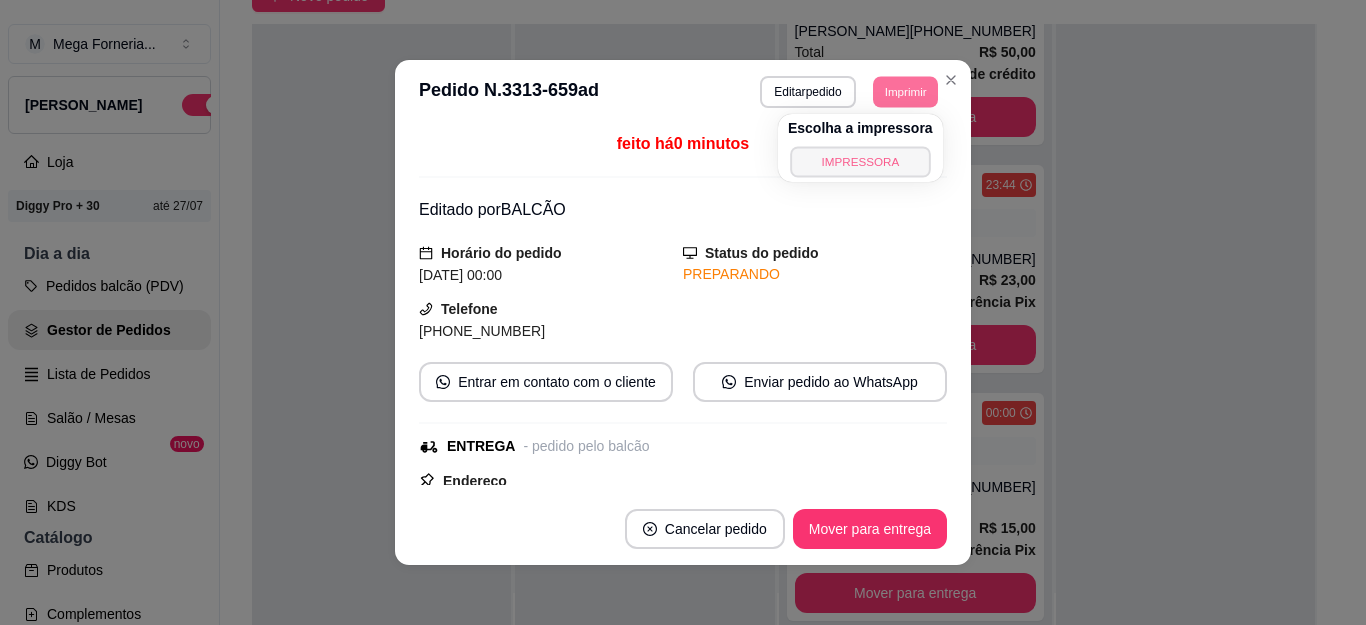 click on "IMPRESSORA" at bounding box center (860, 161) 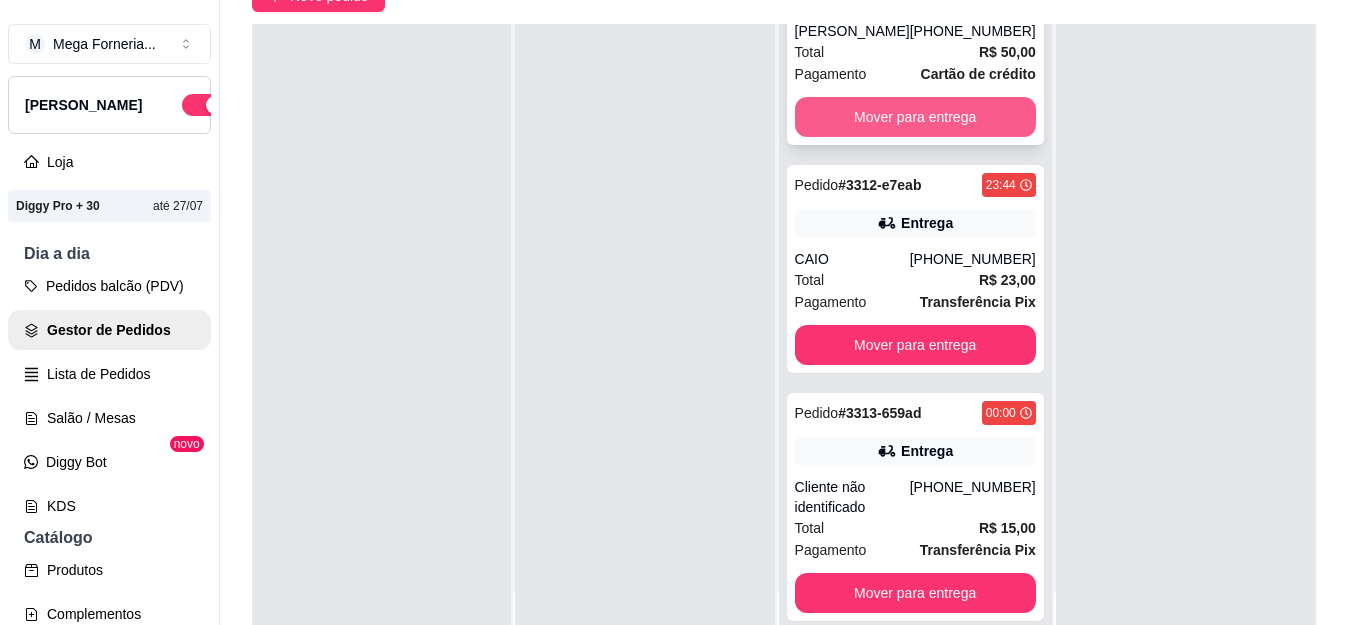 click on "Mover para entrega" at bounding box center [915, 117] 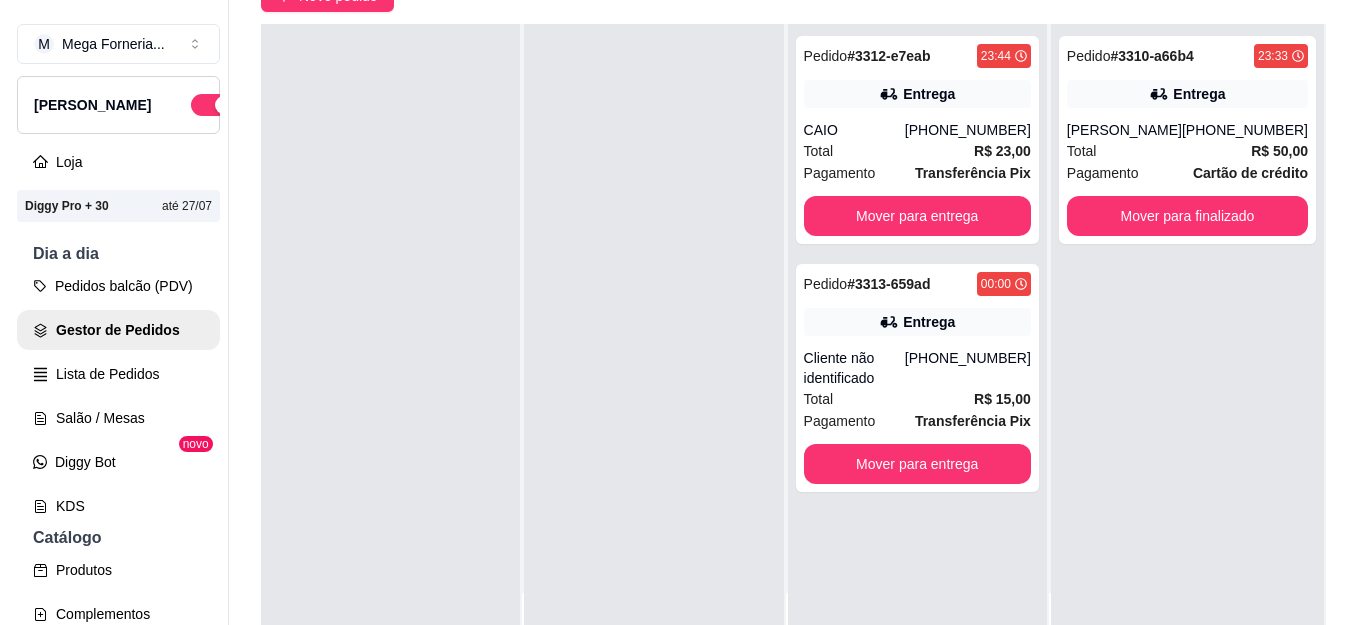 scroll, scrollTop: 0, scrollLeft: 0, axis: both 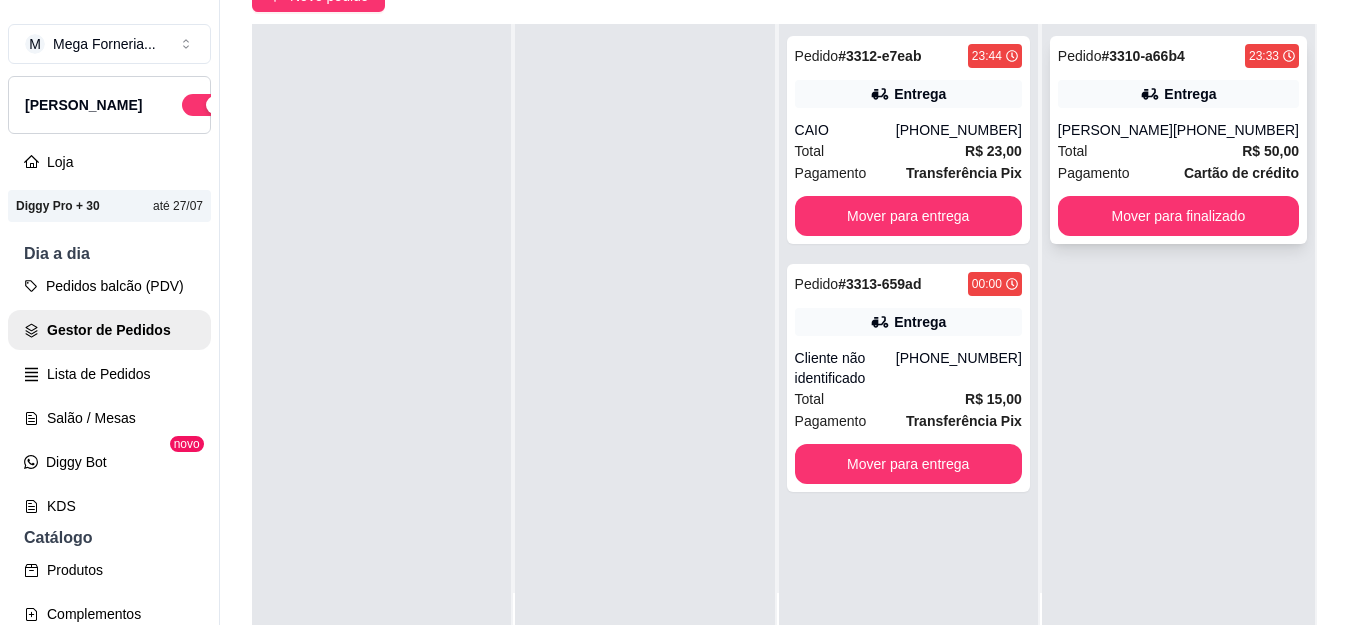 click on "Total R$ 50,00" at bounding box center [1178, 151] 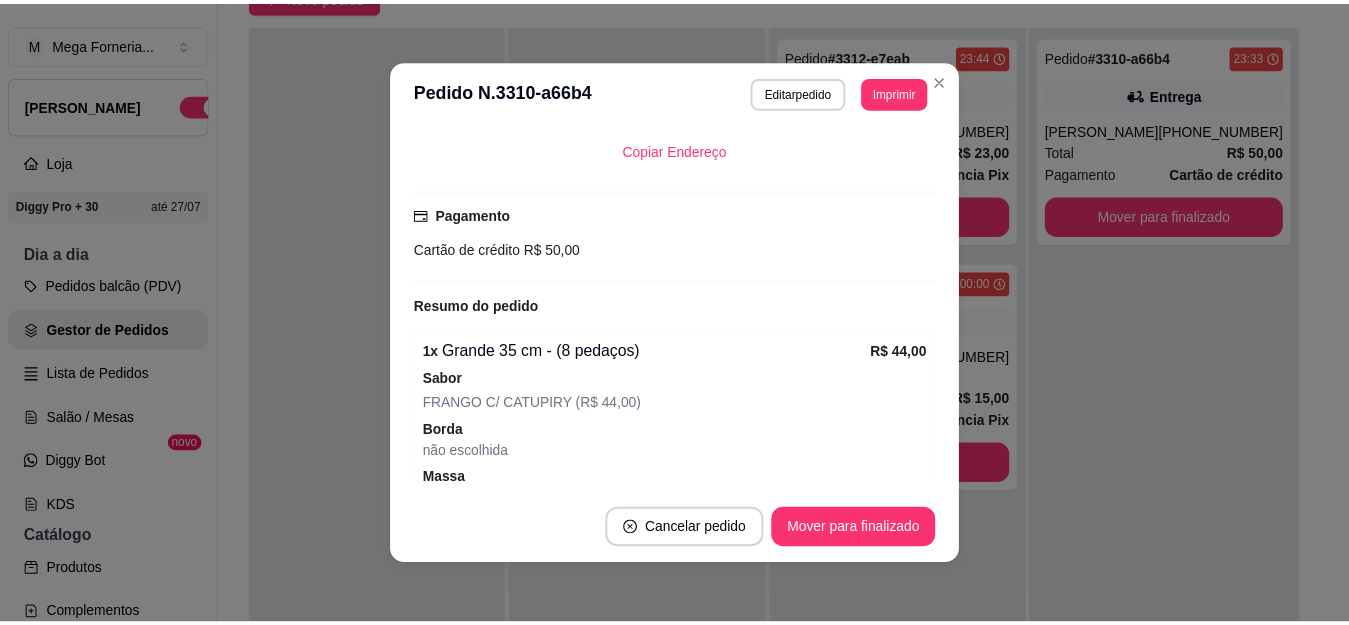 scroll, scrollTop: 500, scrollLeft: 0, axis: vertical 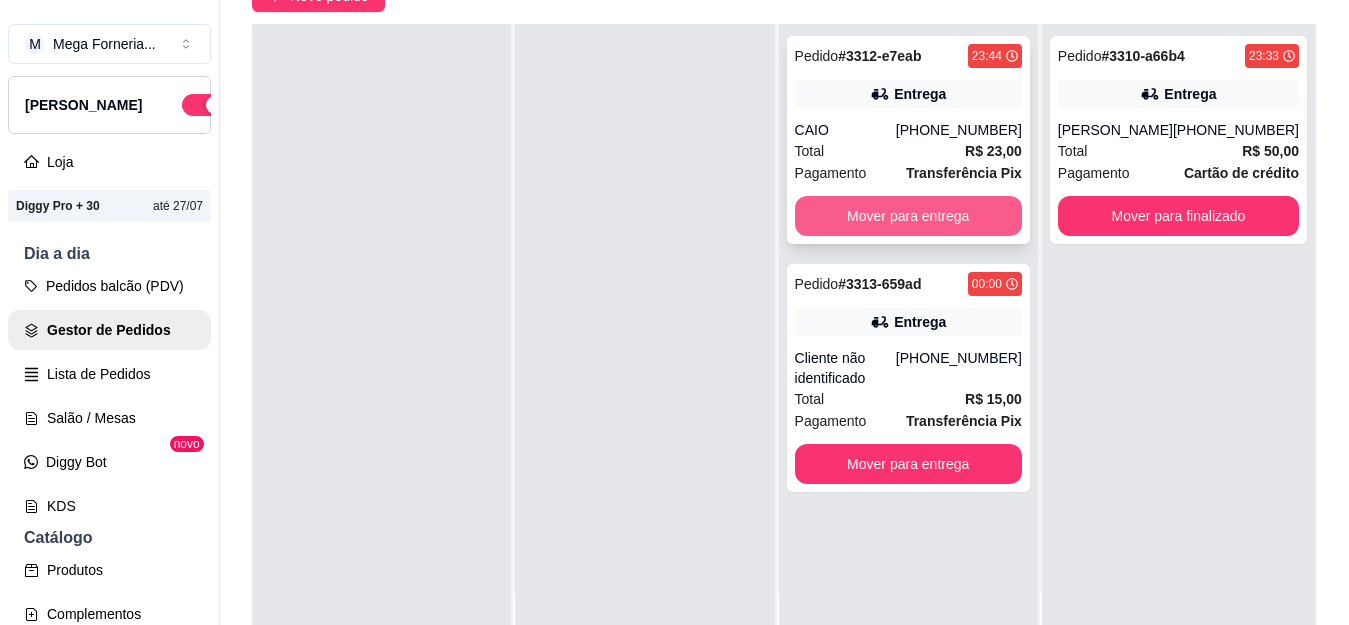 click on "Mover para entrega" at bounding box center [908, 216] 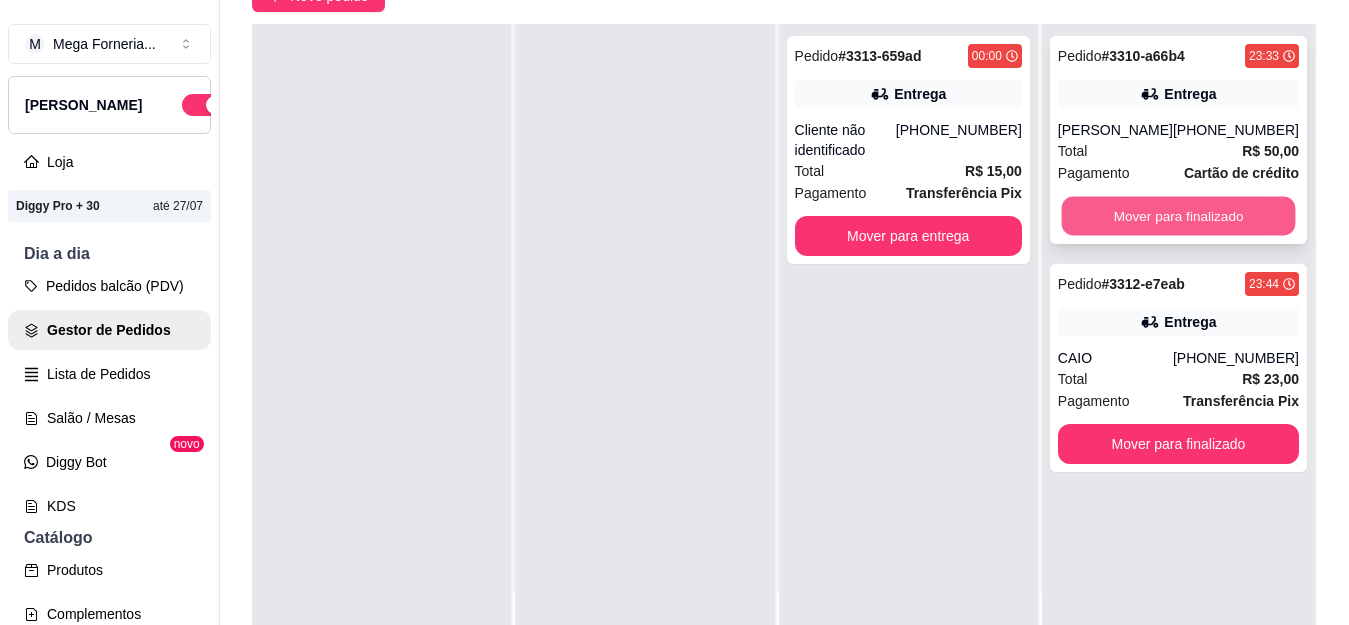click on "Mover para finalizado" at bounding box center [1178, 216] 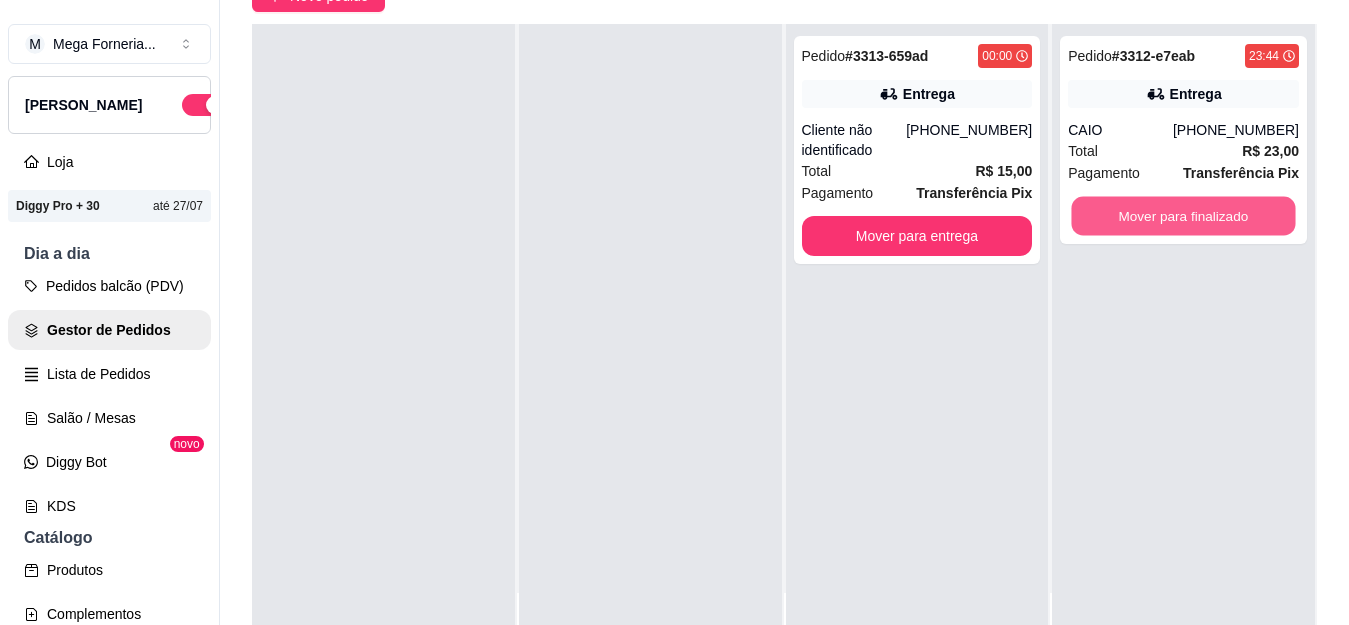 click on "Mover para finalizado" at bounding box center [1184, 216] 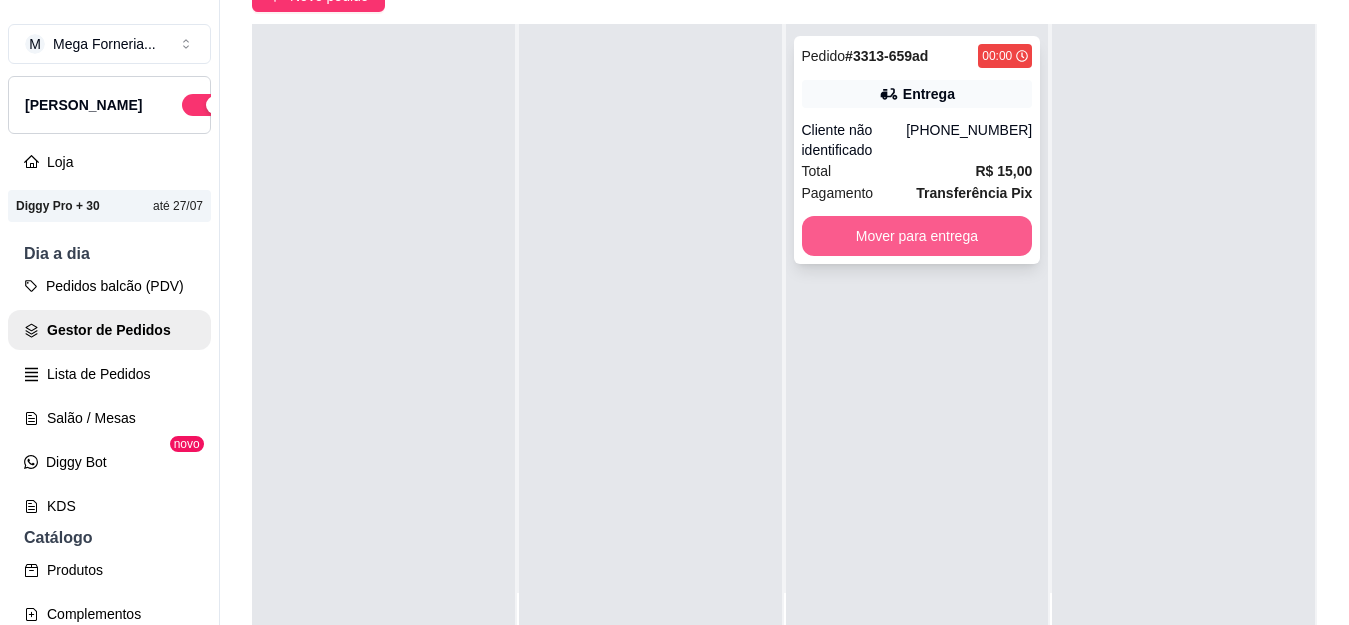 click on "Mover para entrega" at bounding box center [917, 236] 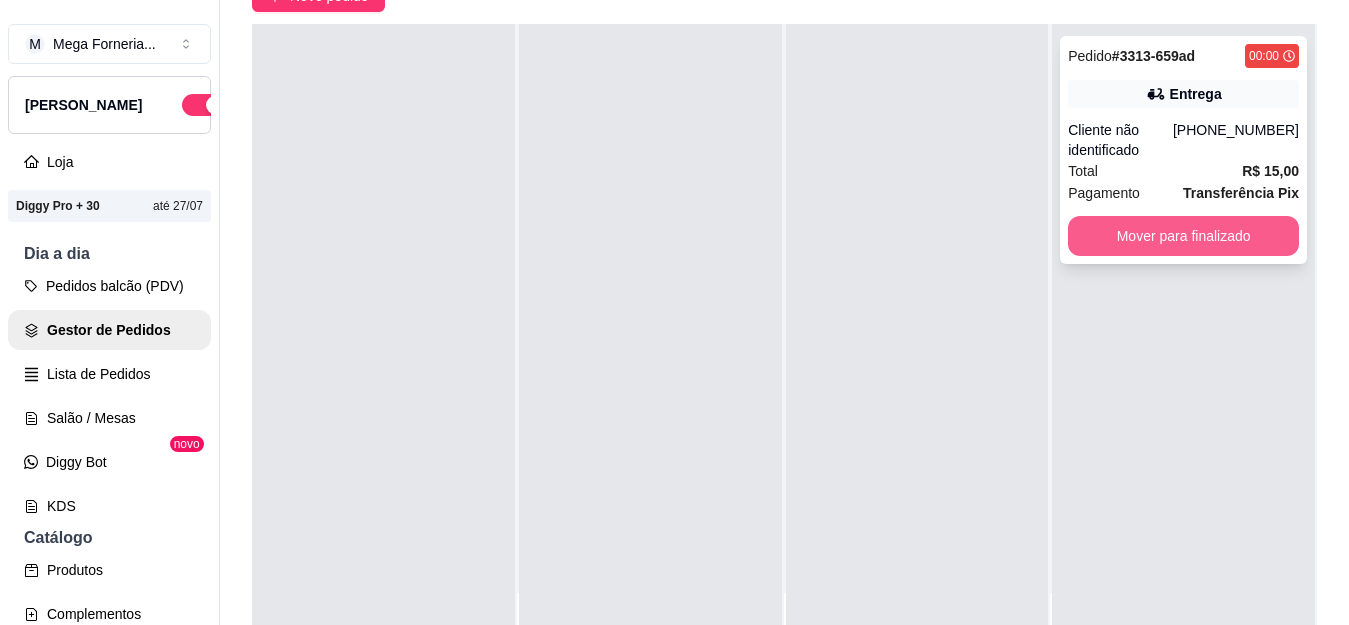 click on "Mover para finalizado" at bounding box center [1183, 236] 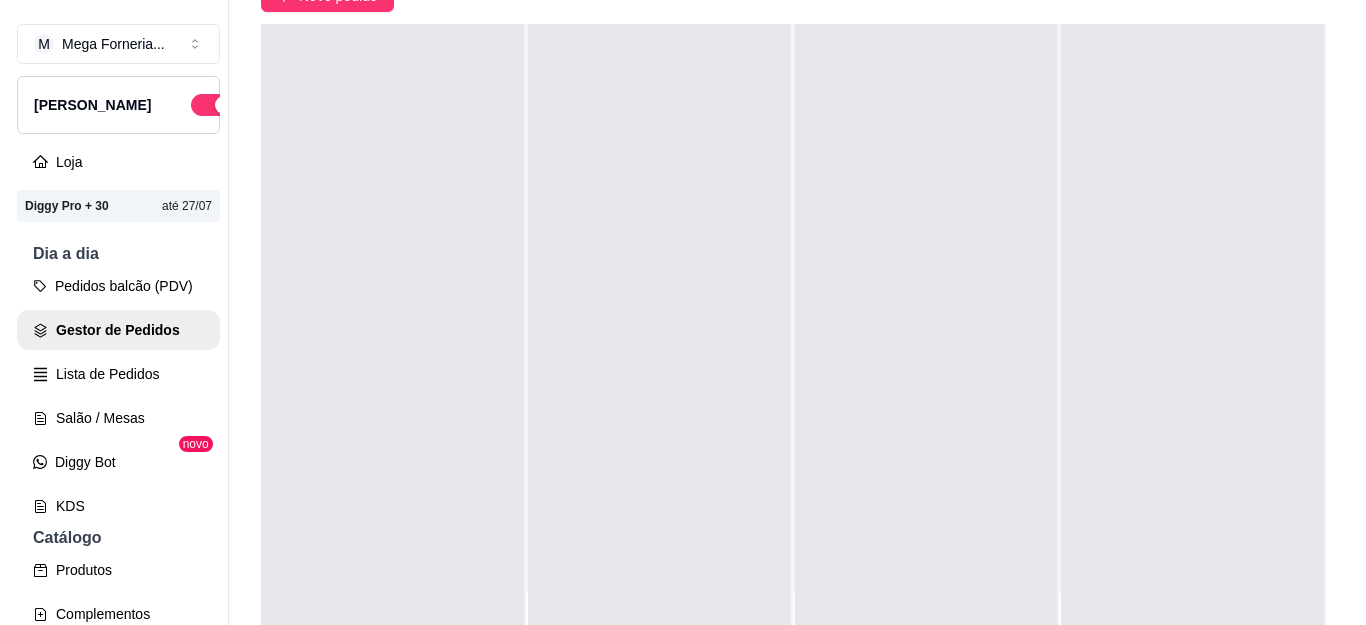 scroll, scrollTop: 0, scrollLeft: 0, axis: both 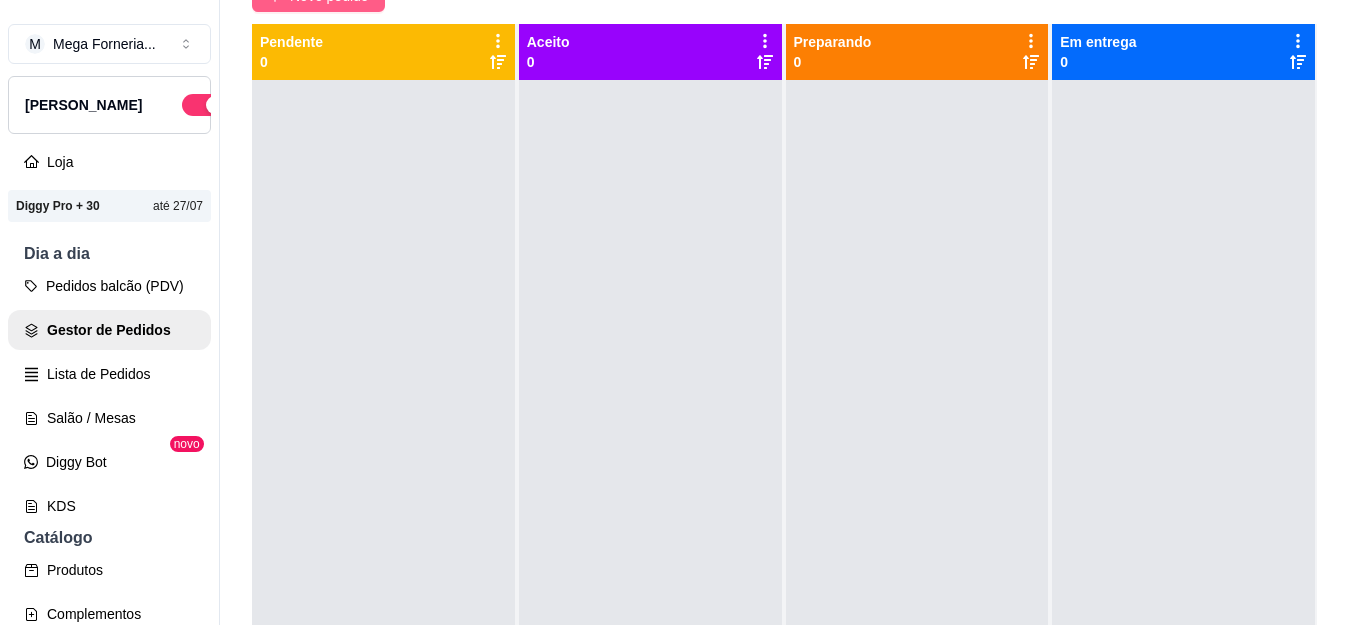 click on "Novo pedido" at bounding box center (329, -4) 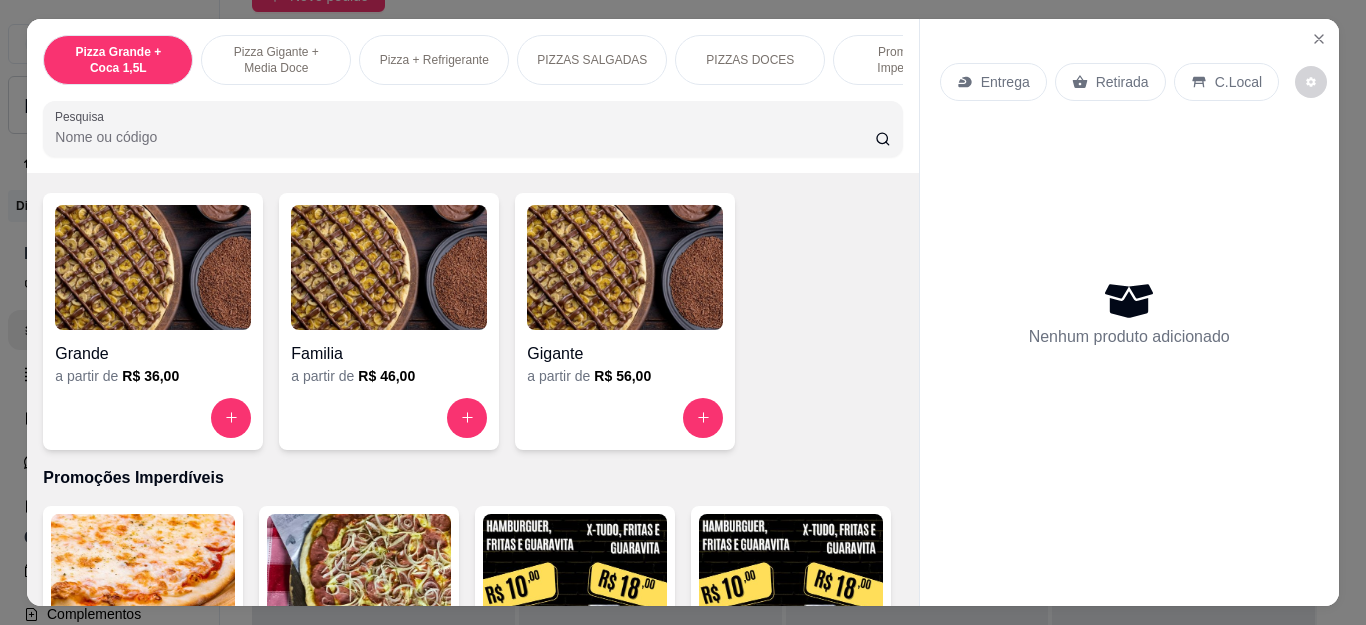 scroll, scrollTop: 1700, scrollLeft: 0, axis: vertical 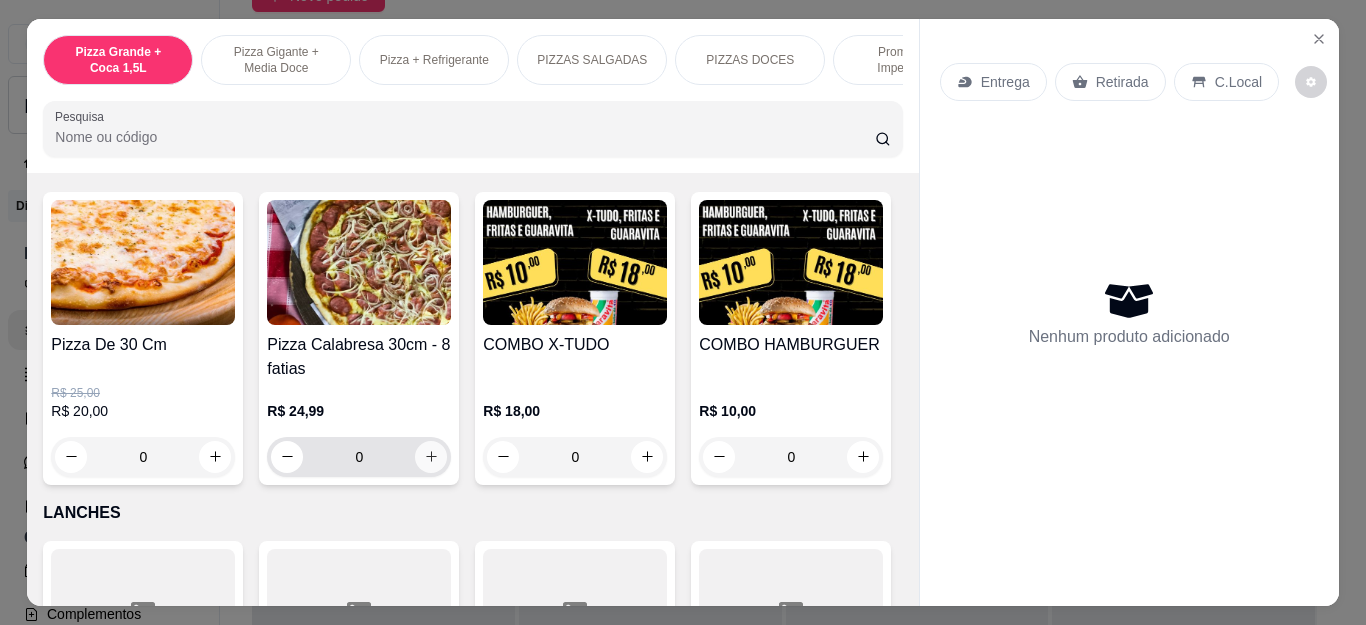click 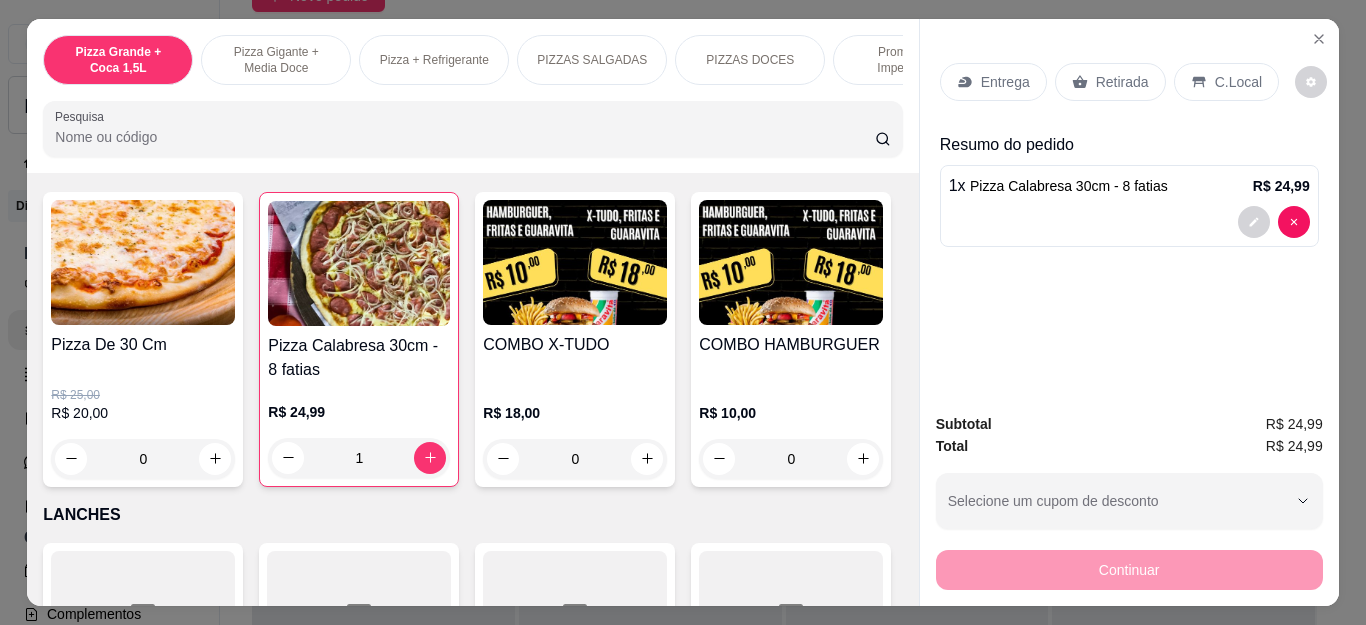 click on "0" at bounding box center (575, 459) 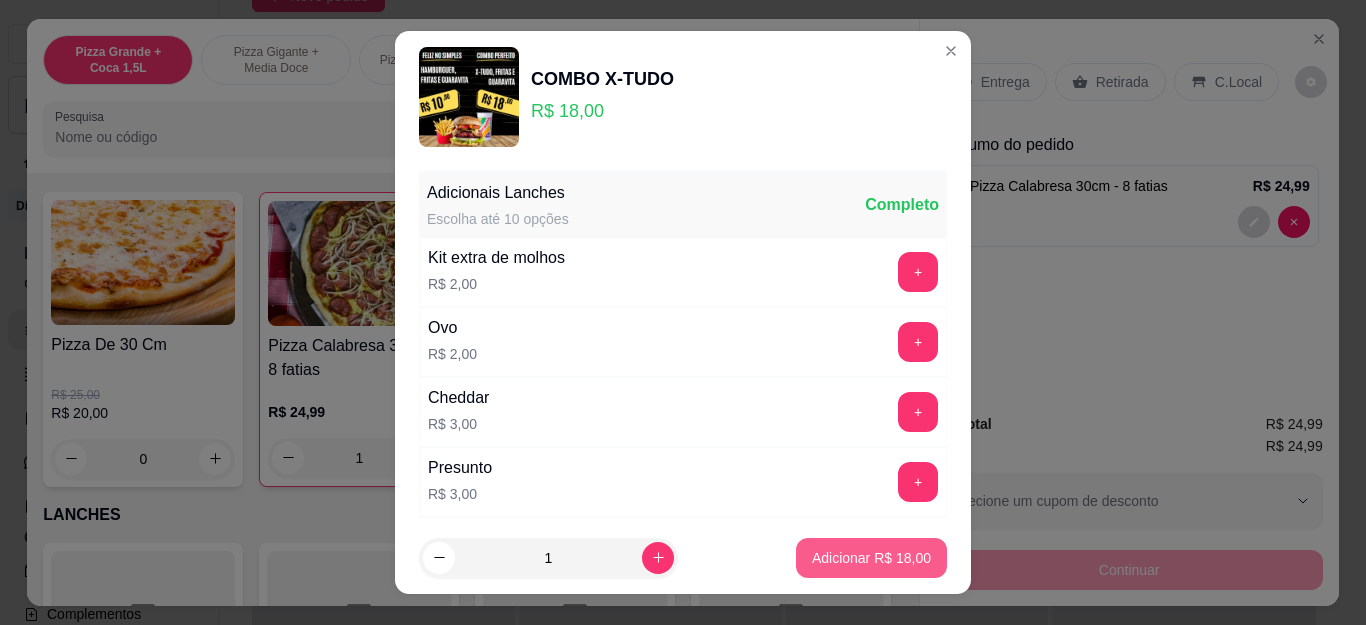 click on "Adicionar   R$ 18,00" at bounding box center [871, 558] 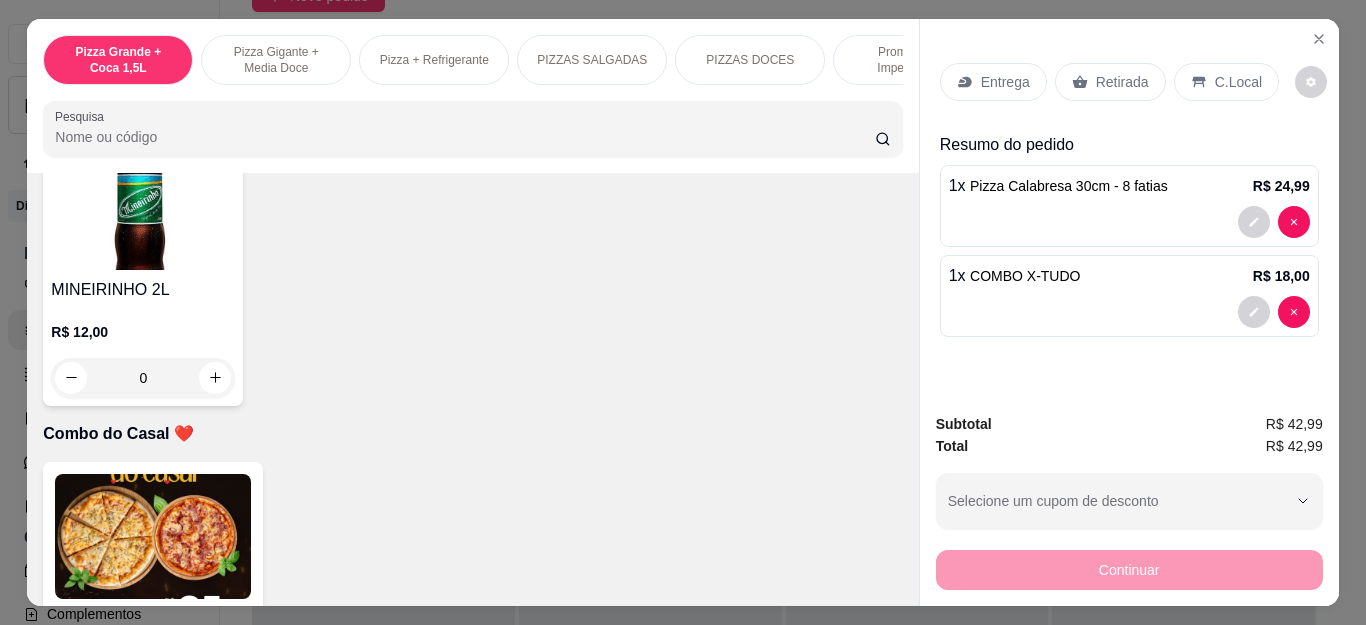 scroll, scrollTop: 4600, scrollLeft: 0, axis: vertical 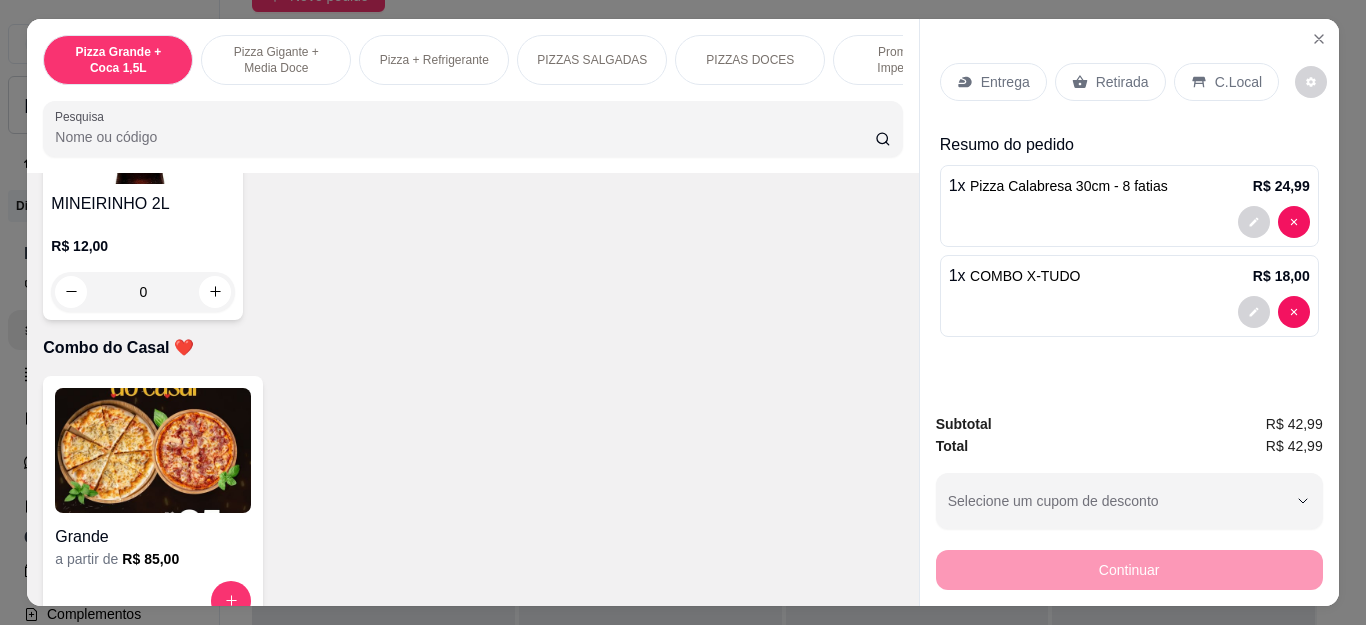 click 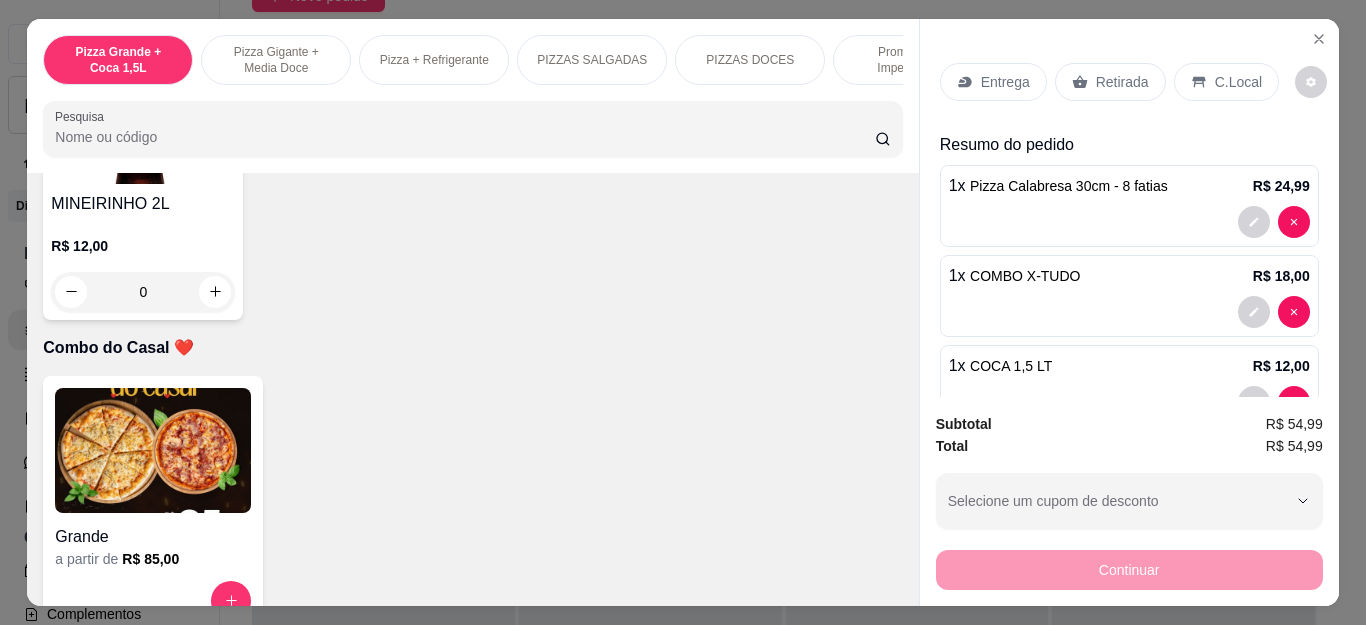 click on "Entrega" at bounding box center (1005, 82) 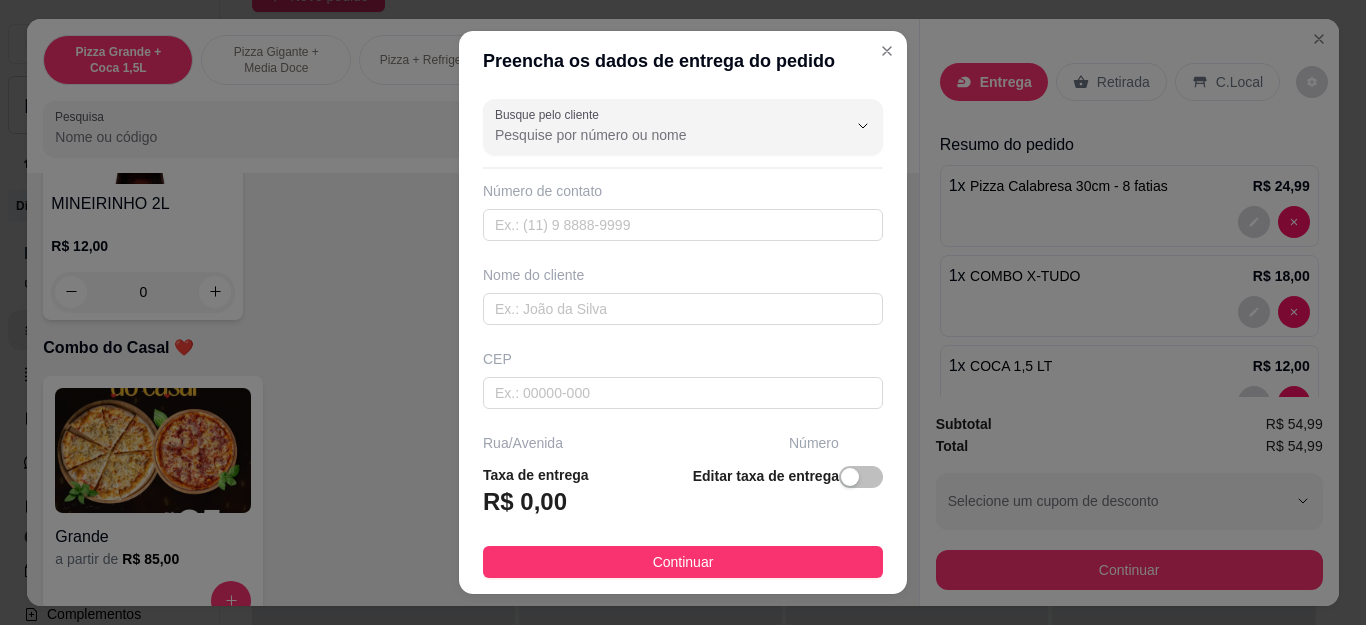 click on "Busque pelo cliente" at bounding box center (655, 135) 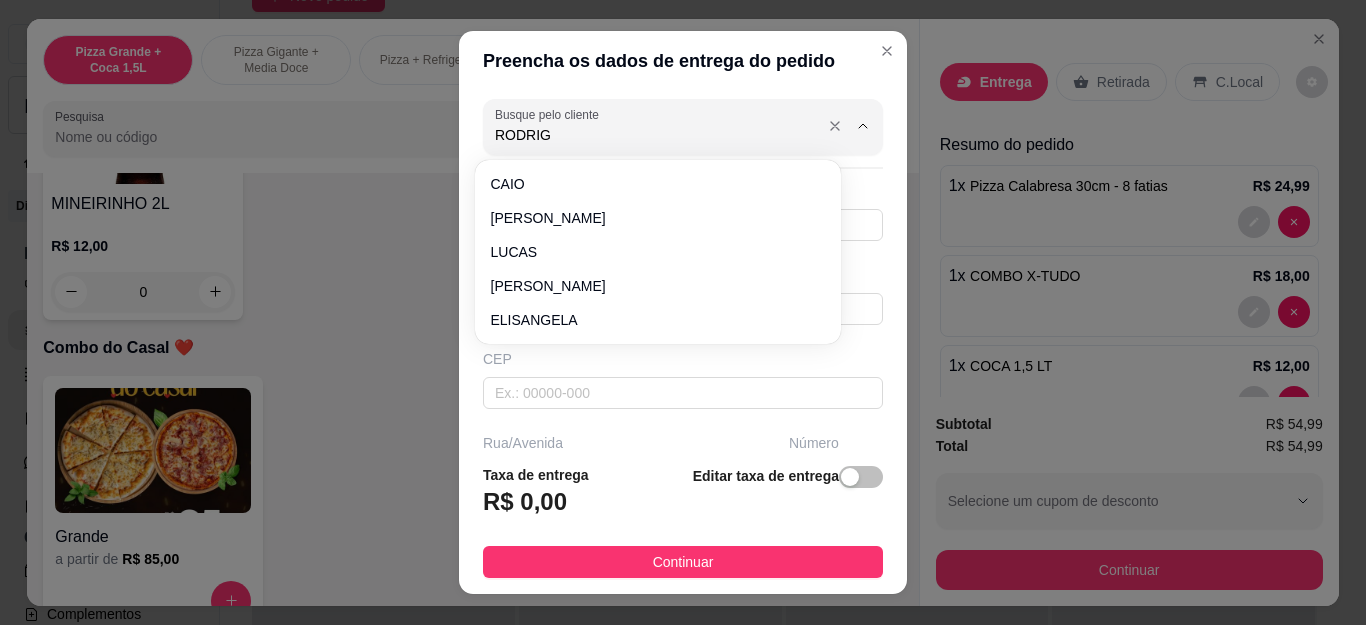 type on "RODRIGO" 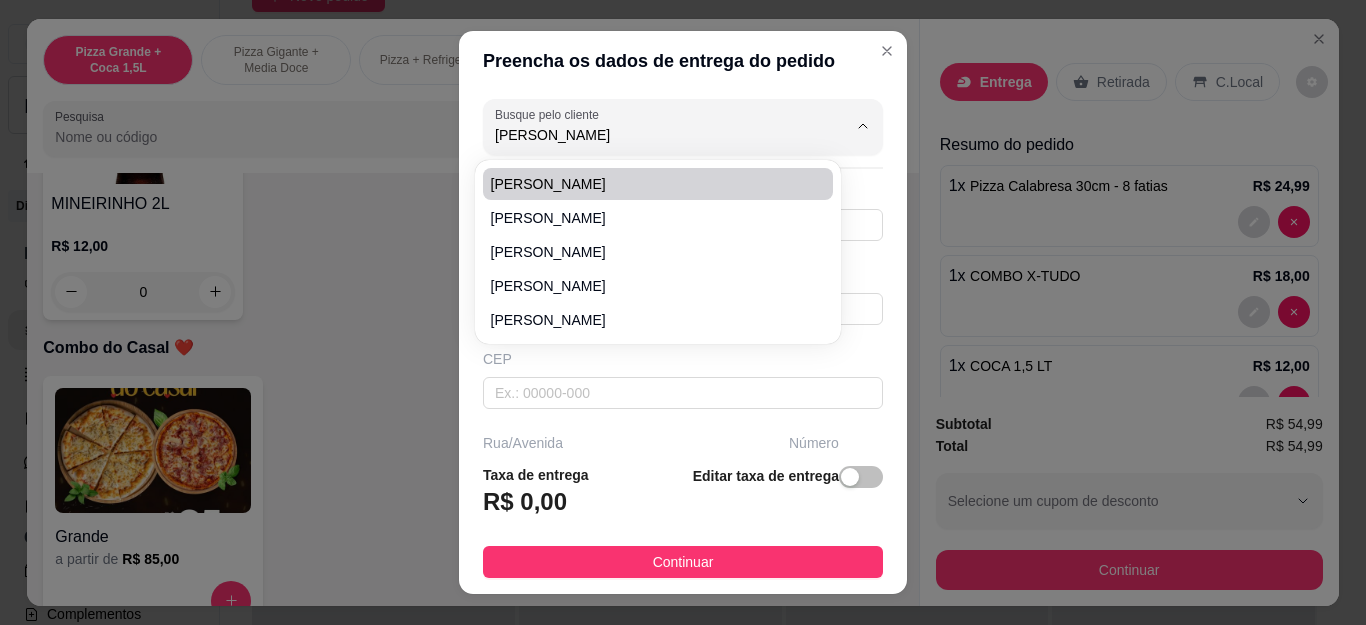 click on "RODRIGO" at bounding box center [648, 184] 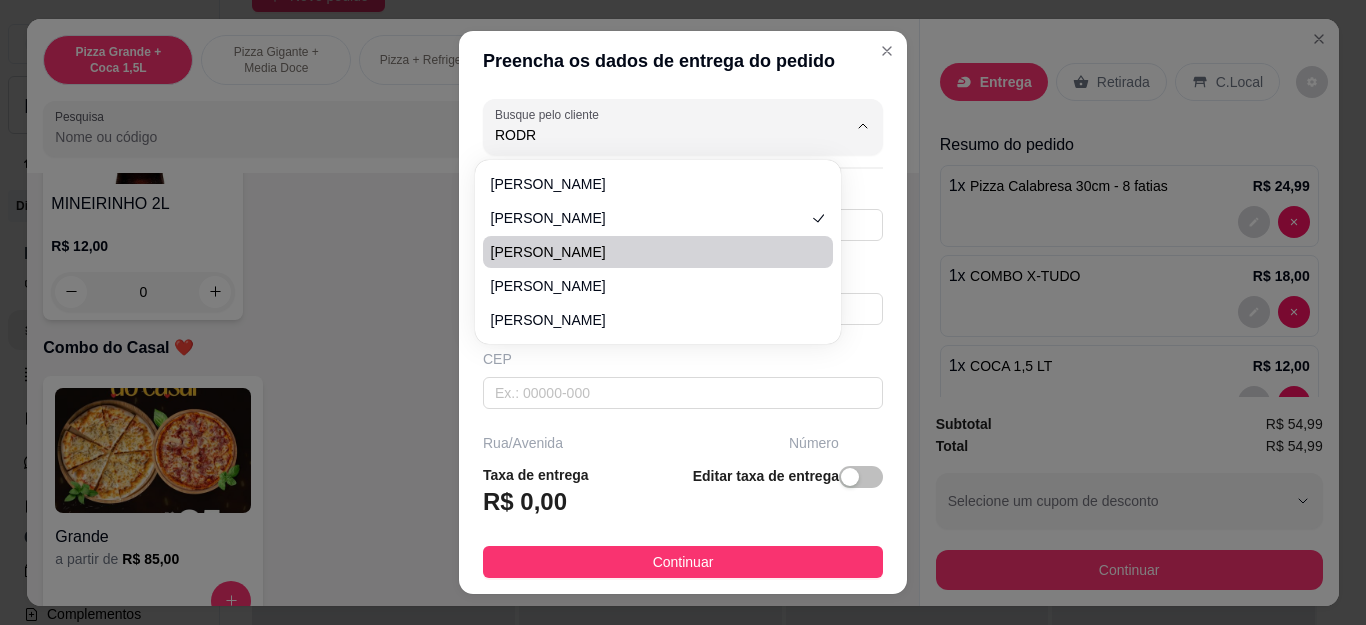 click on "Rodrigo" at bounding box center [648, 252] 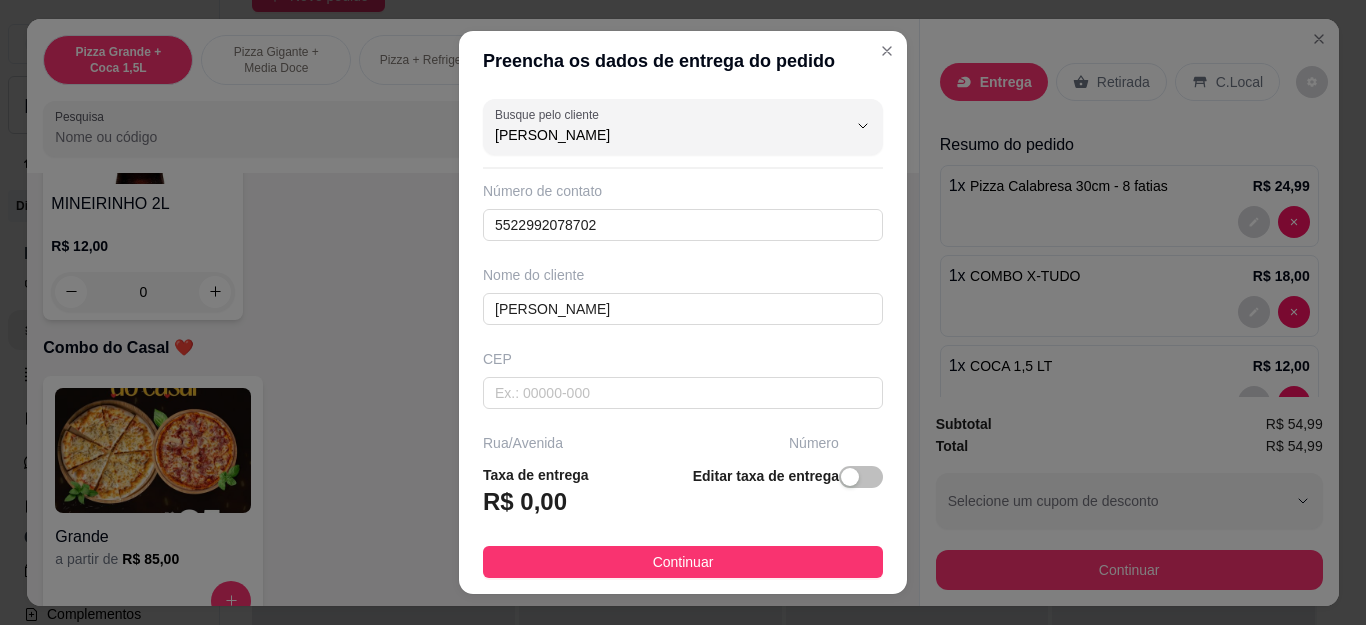 drag, startPoint x: 560, startPoint y: 142, endPoint x: 419, endPoint y: 125, distance: 142.02112 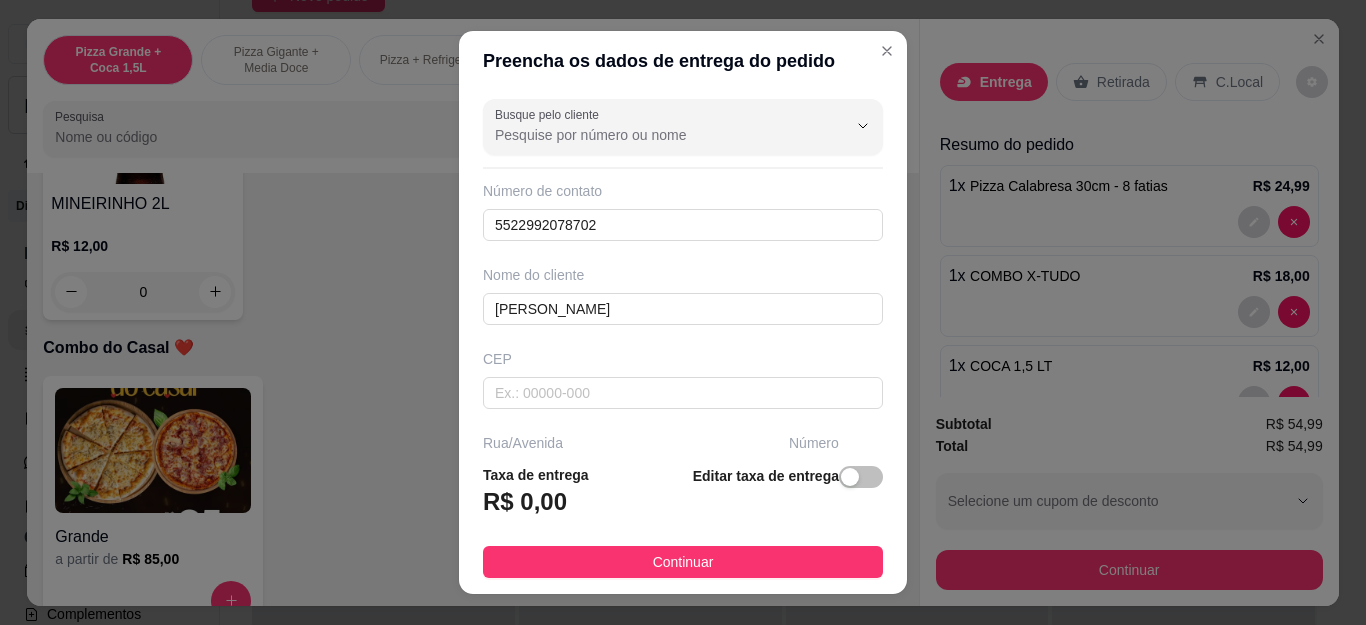 type 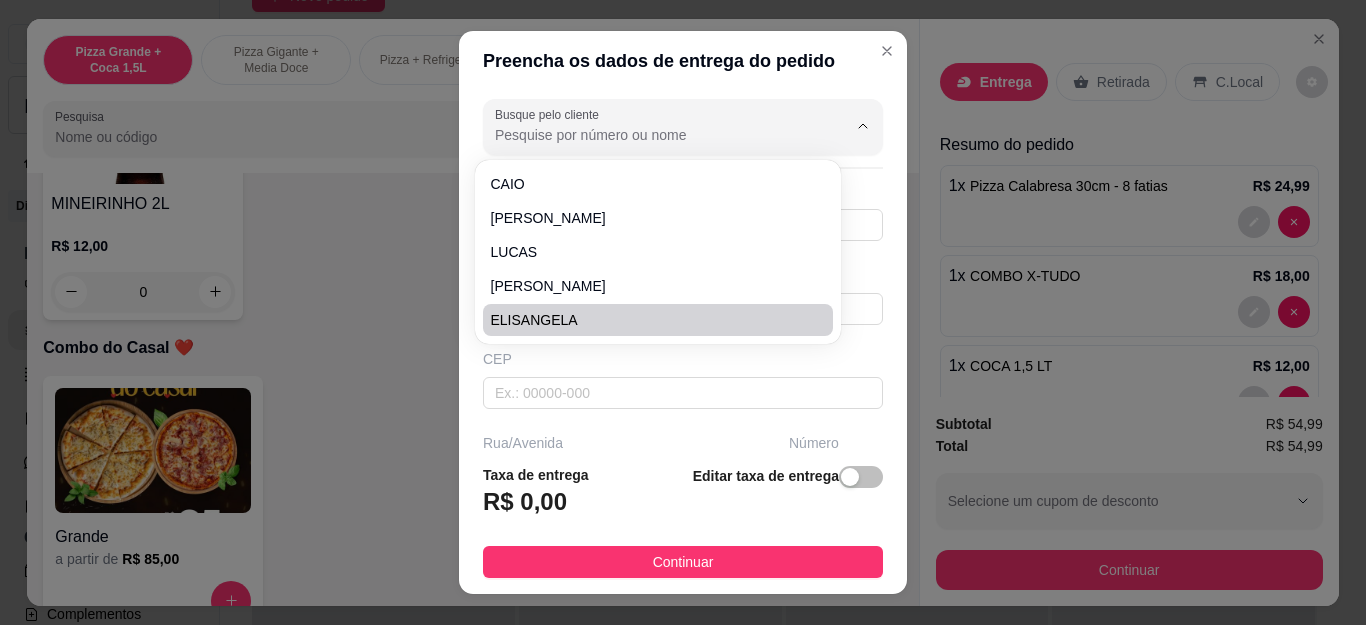 click on "CEP" at bounding box center [683, 359] 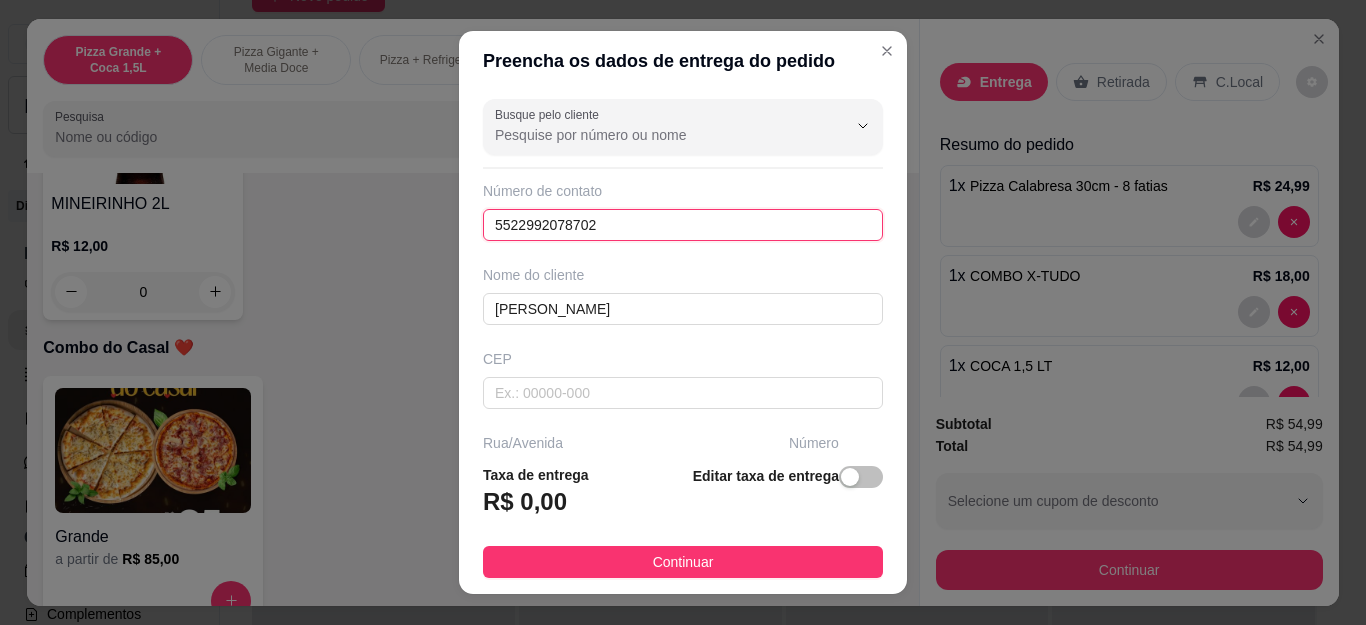 drag, startPoint x: 605, startPoint y: 218, endPoint x: 455, endPoint y: 218, distance: 150 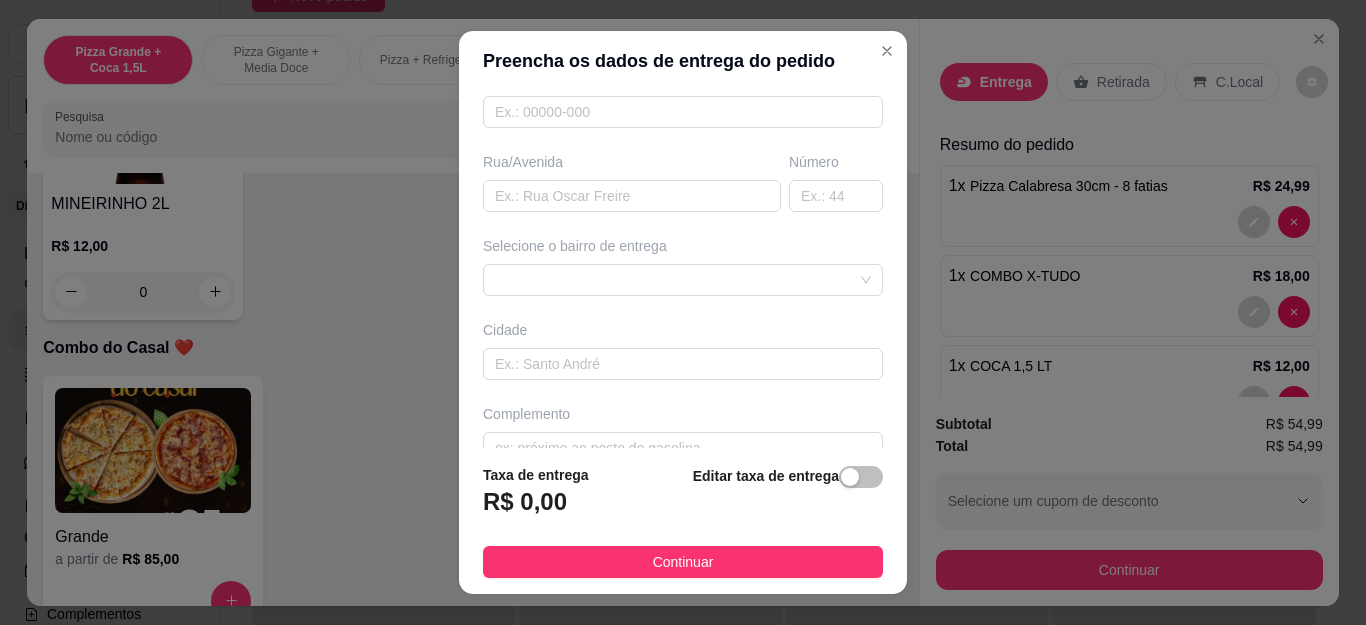 scroll, scrollTop: 300, scrollLeft: 0, axis: vertical 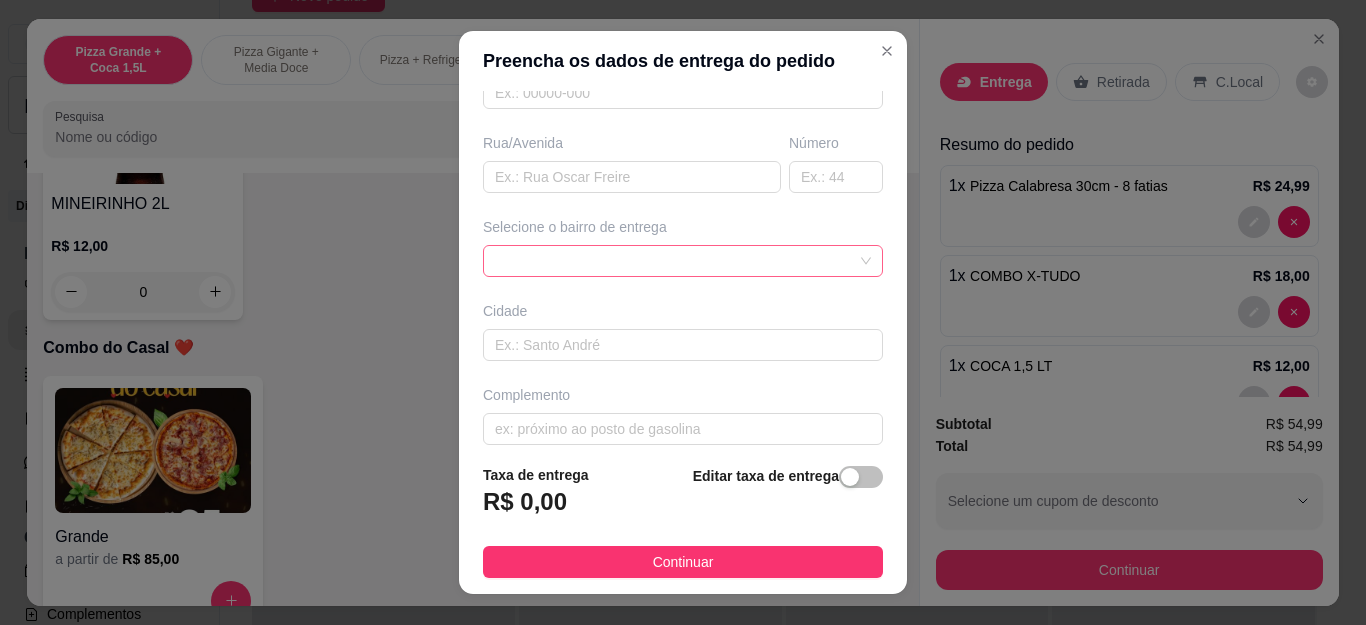 click at bounding box center (683, 261) 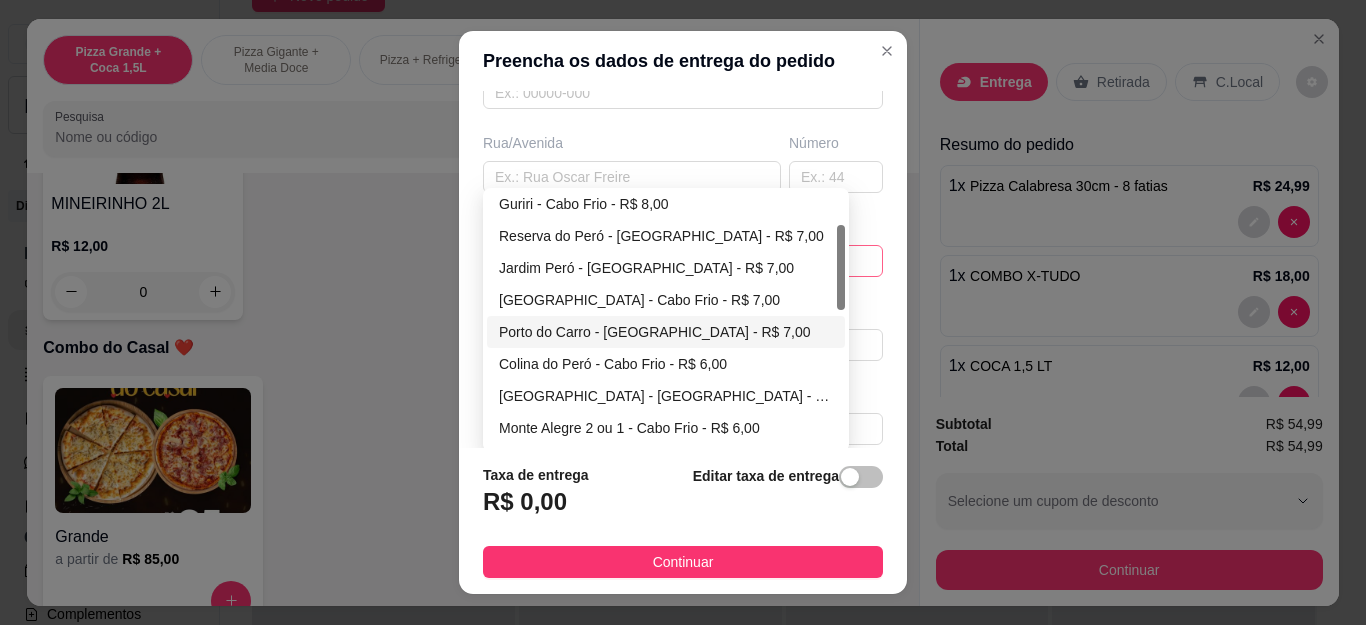 scroll, scrollTop: 200, scrollLeft: 0, axis: vertical 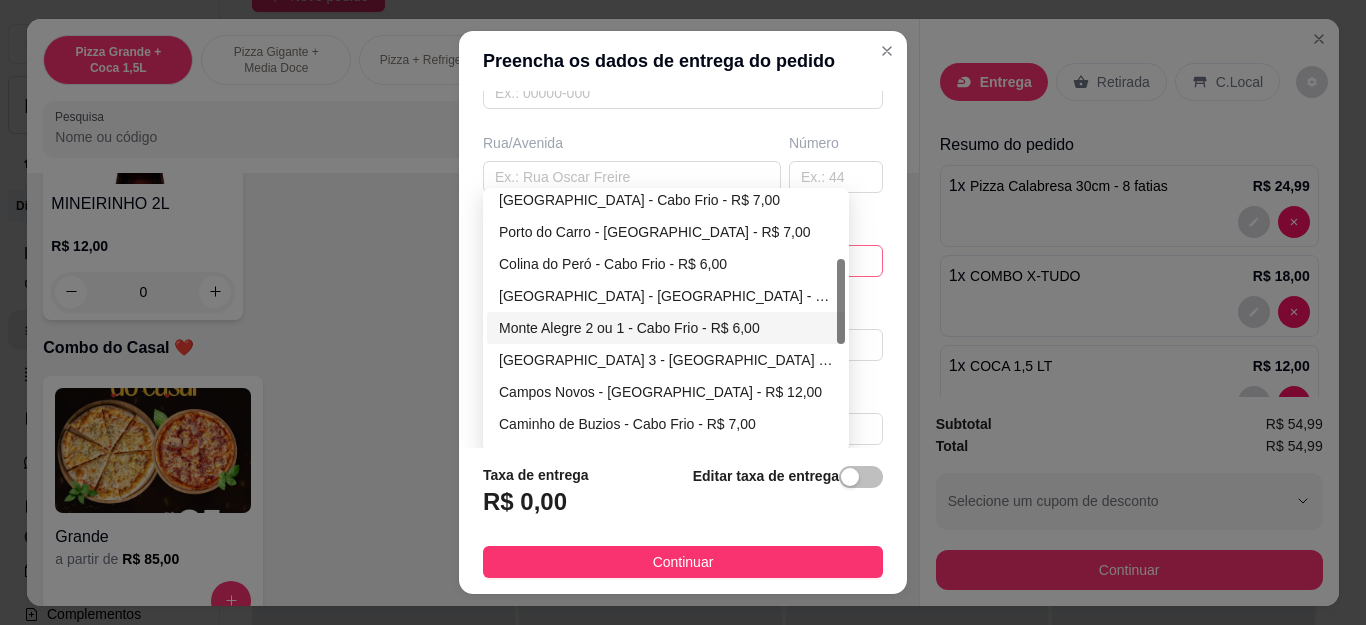 type 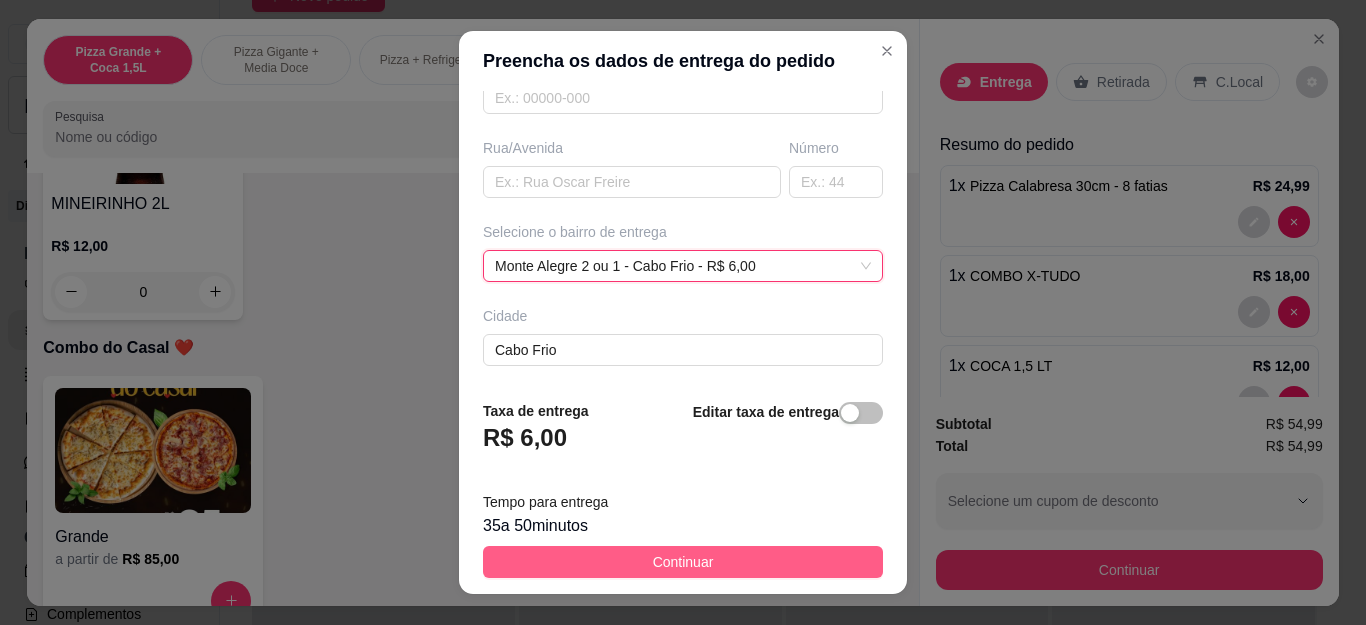 scroll, scrollTop: 300, scrollLeft: 0, axis: vertical 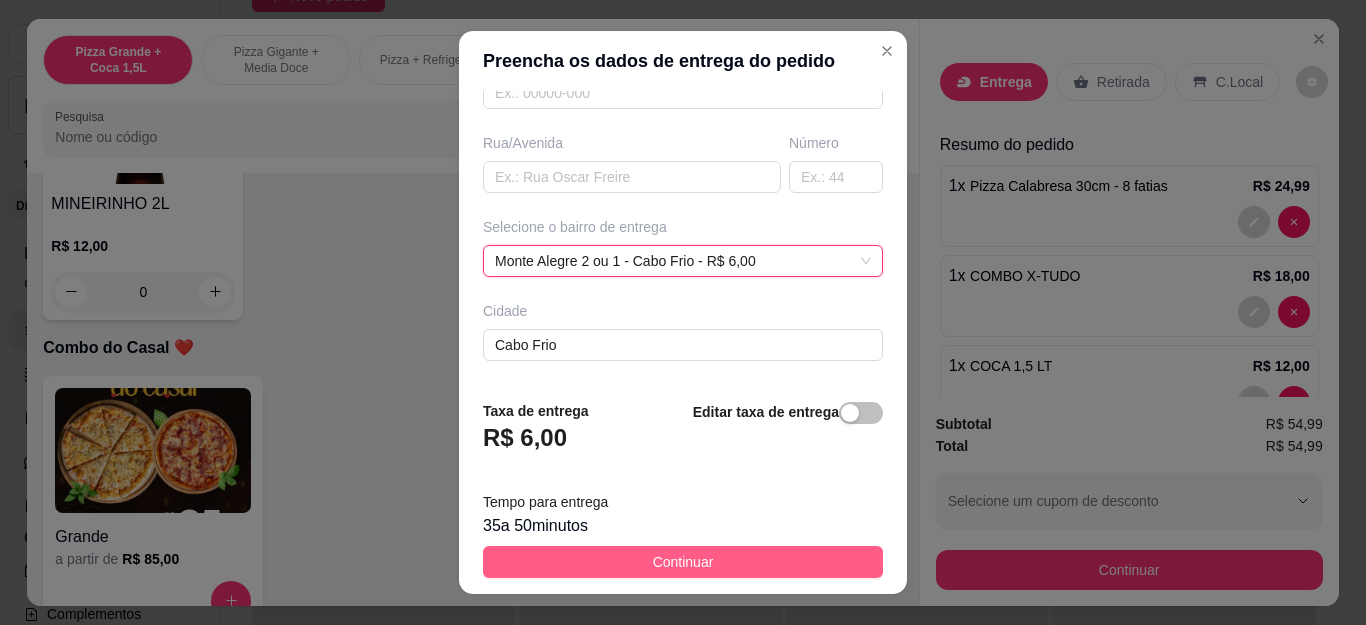 click on "Continuar" at bounding box center [683, 562] 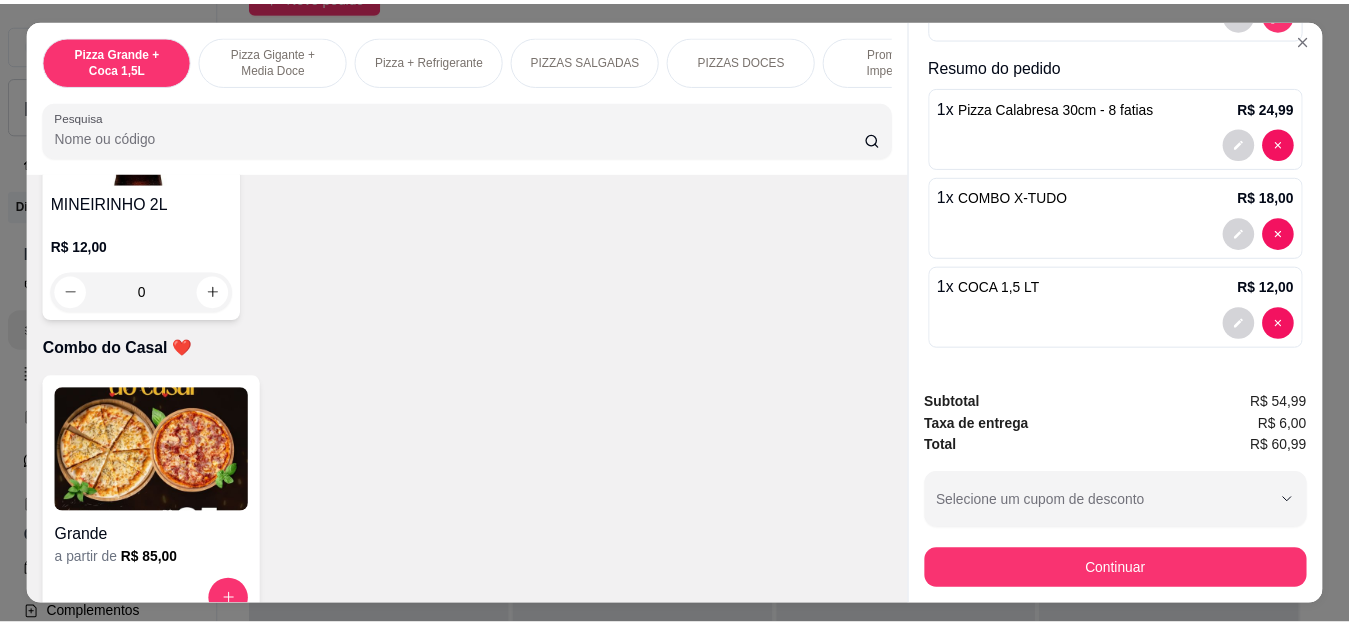 scroll, scrollTop: 195, scrollLeft: 0, axis: vertical 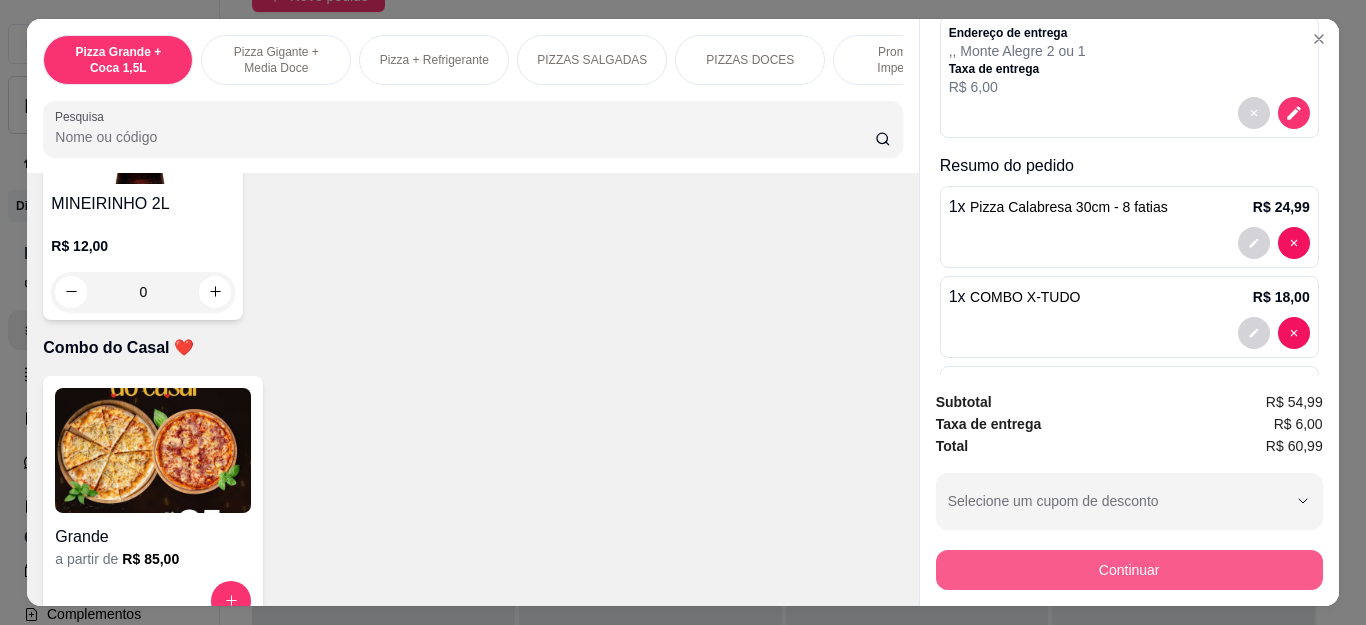 click on "Continuar" at bounding box center (1129, 570) 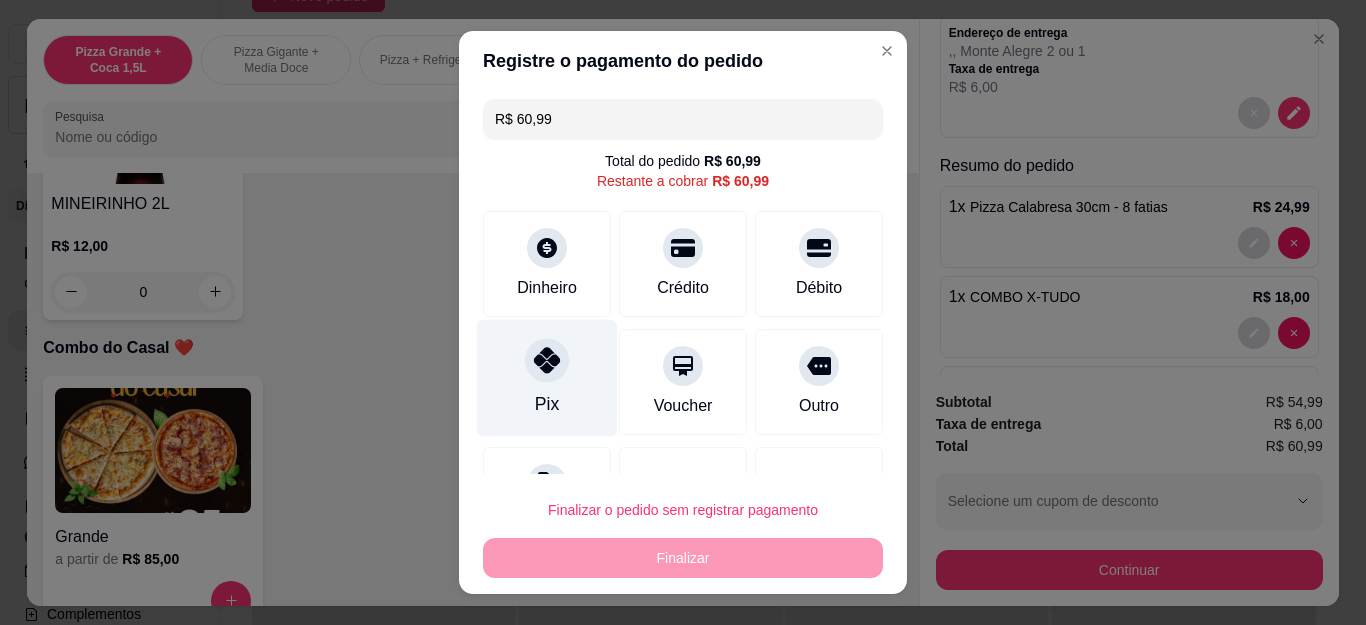 click 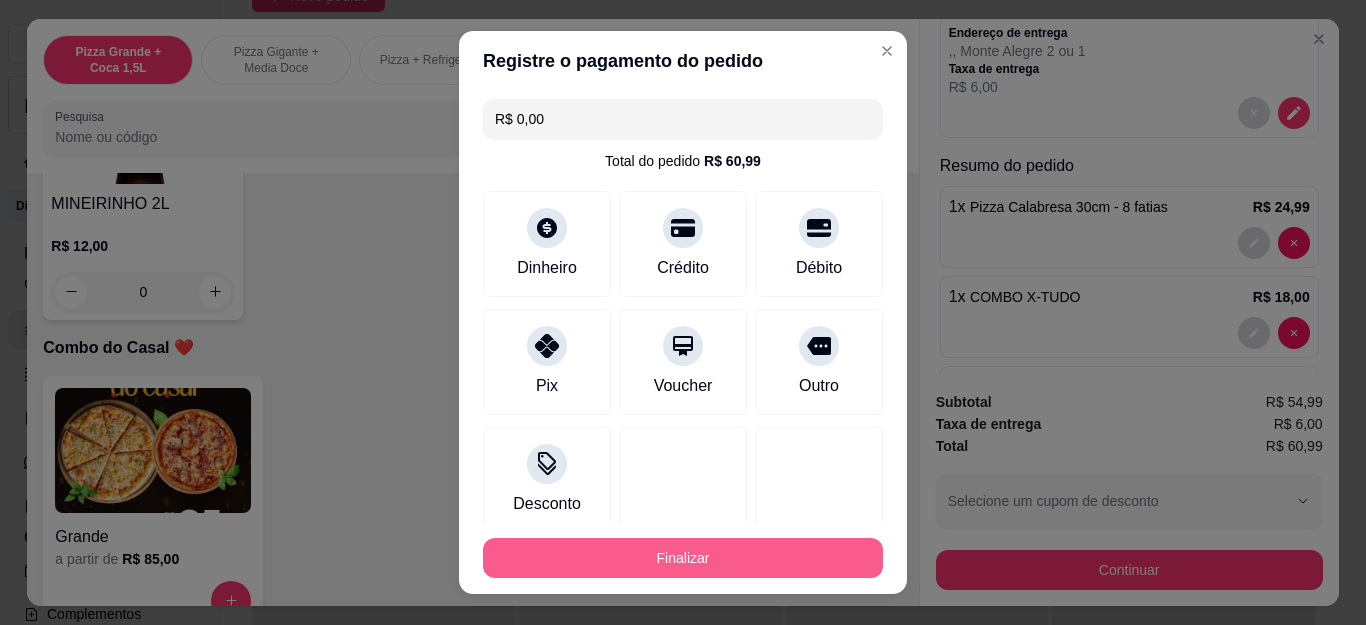 click on "Finalizar" at bounding box center (683, 558) 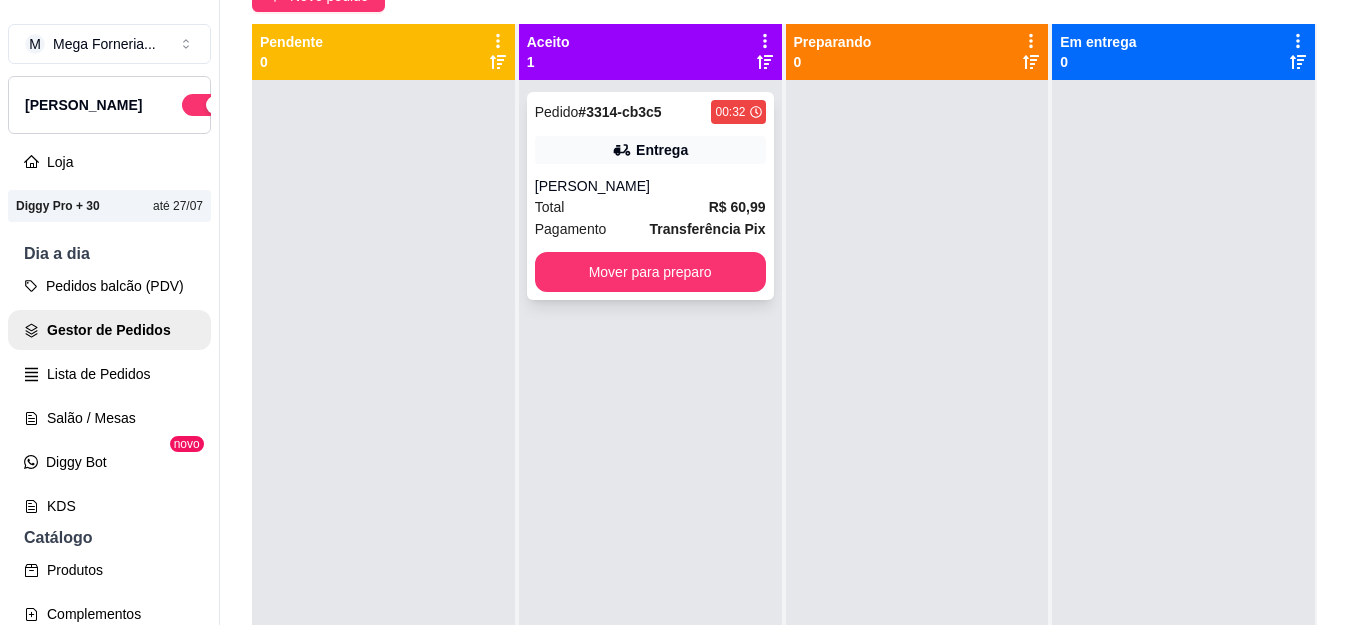 click on "Pedido  # 3314-cb3c5 00:32 Entrega Rodrigo Total R$ 60,99 Pagamento Transferência Pix Mover para preparo" at bounding box center (650, 196) 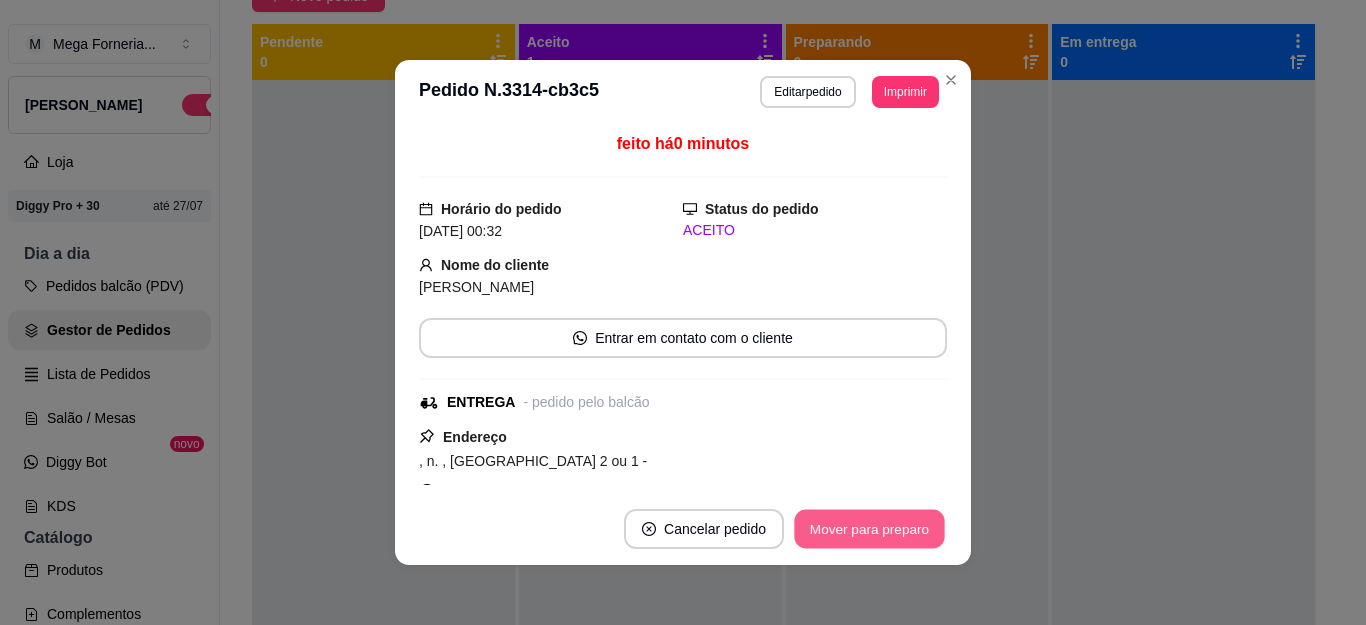 click on "Mover para preparo" at bounding box center (869, 529) 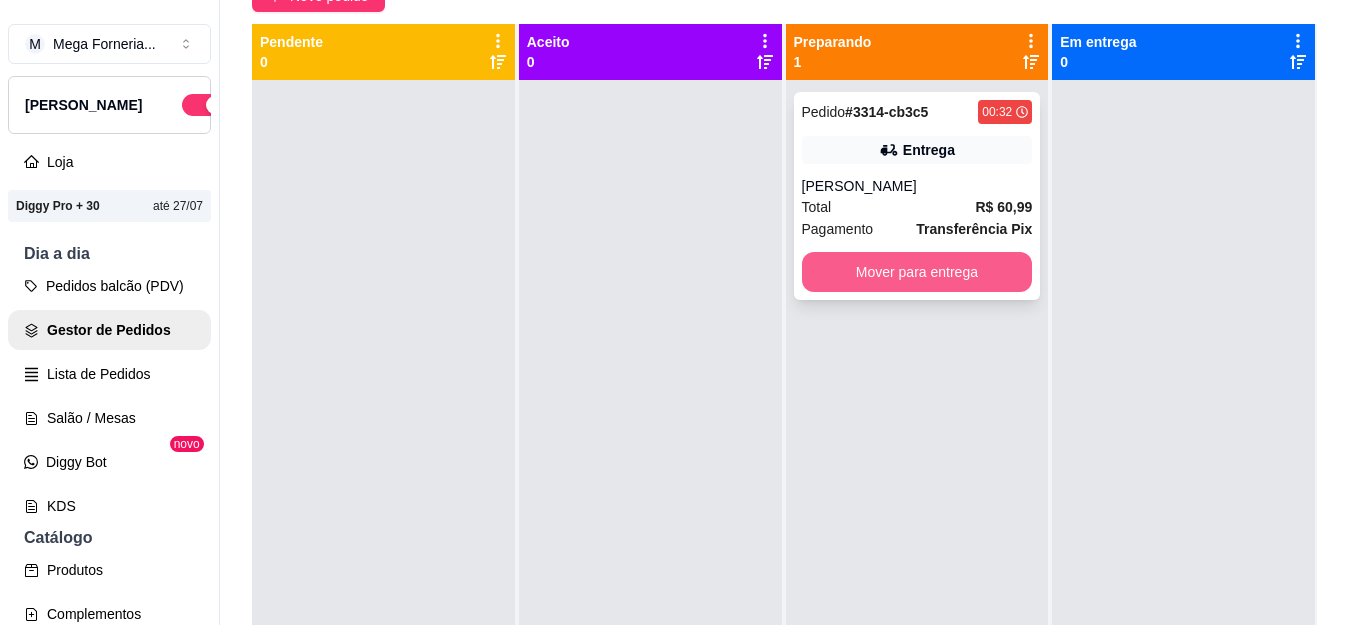 click on "Mover para entrega" at bounding box center (917, 272) 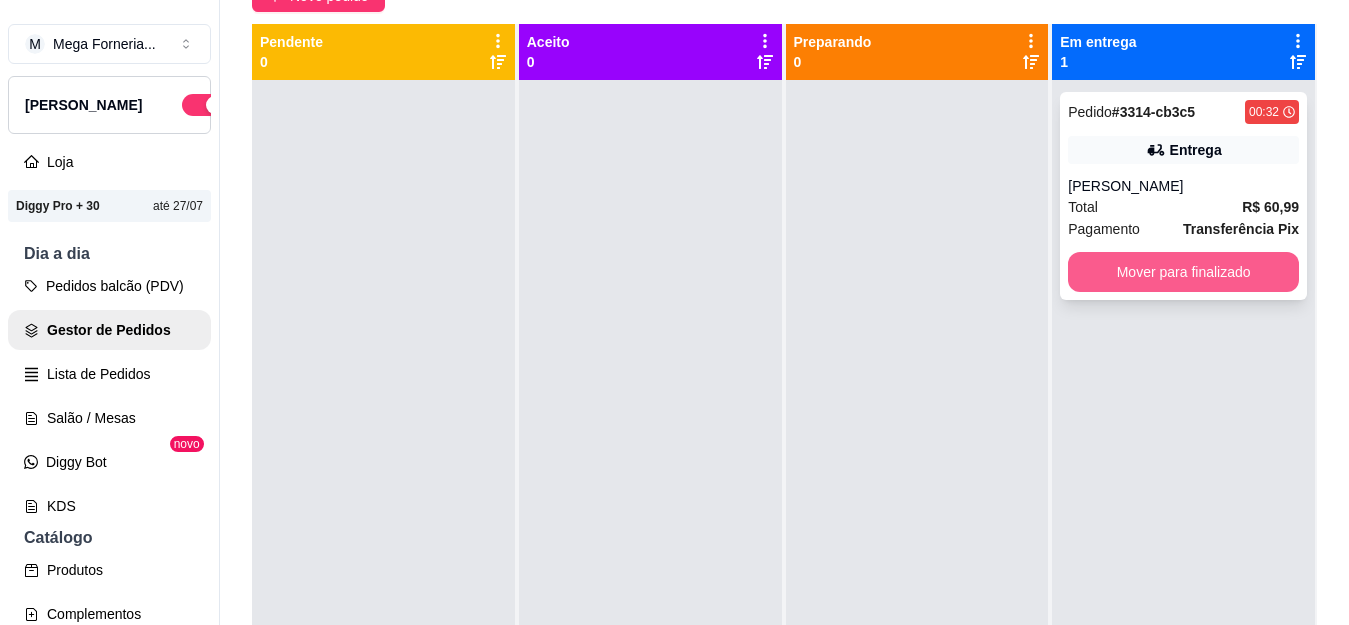 click on "Mover para finalizado" at bounding box center (1183, 272) 